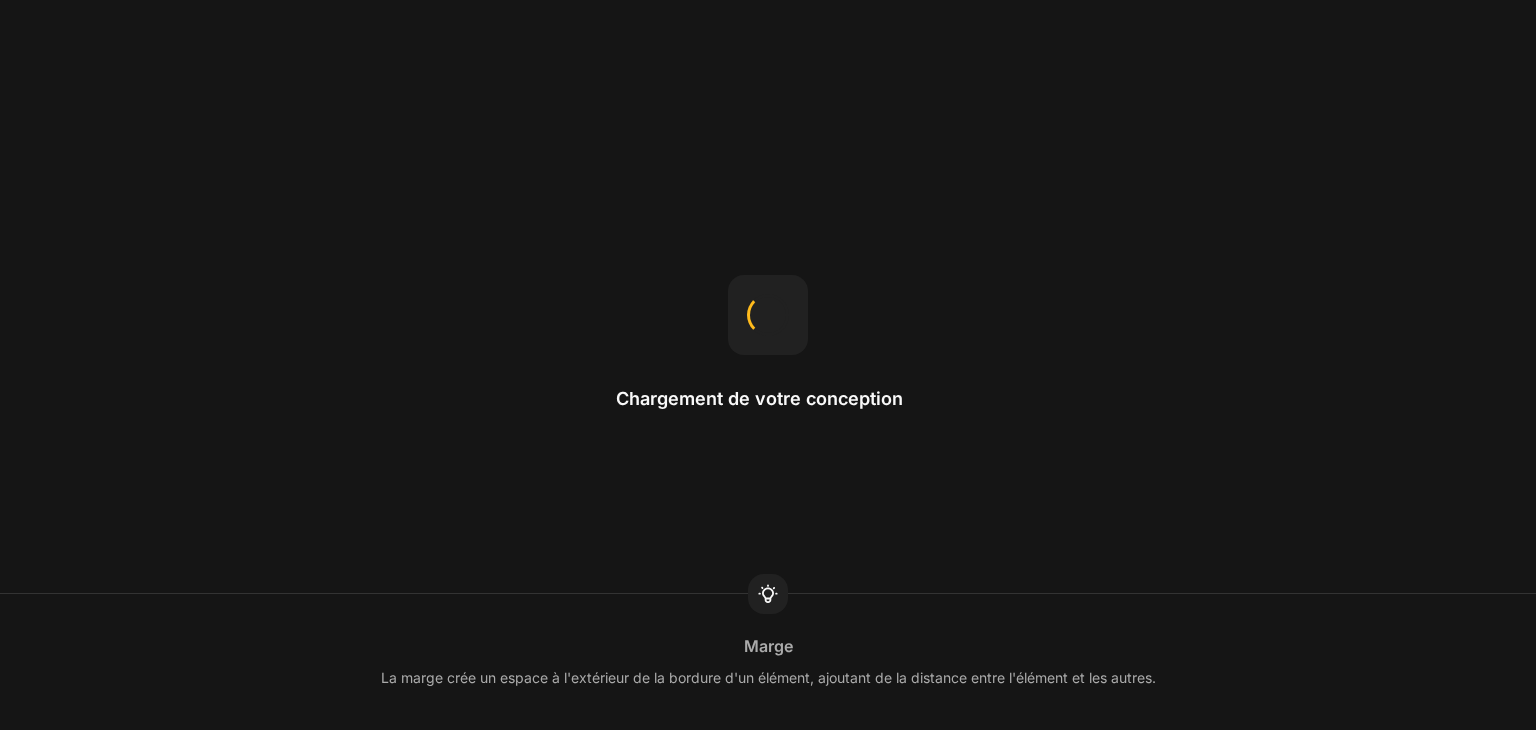 scroll, scrollTop: 0, scrollLeft: 0, axis: both 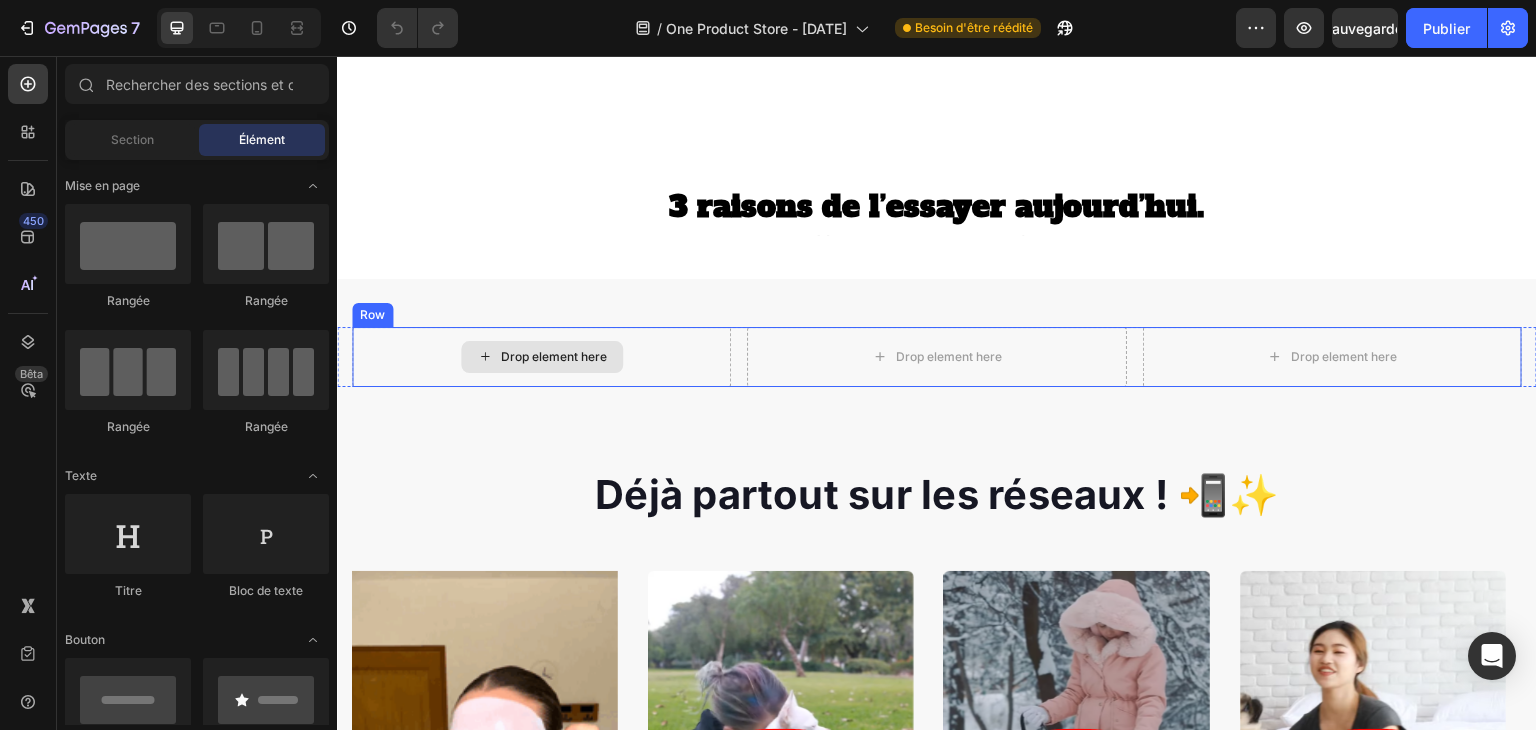 click on "Drop element here" at bounding box center (554, 357) 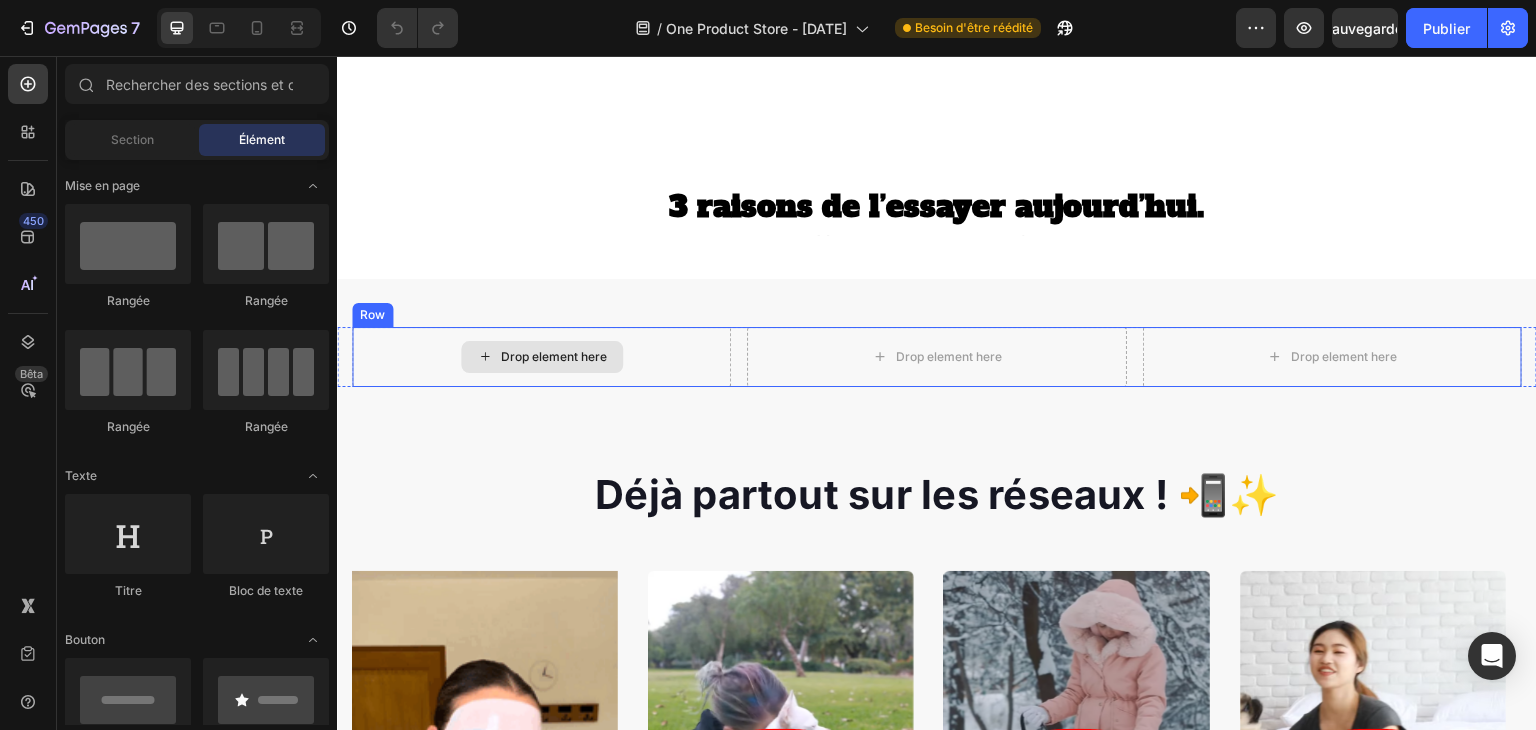 click on "Drop element here" at bounding box center [554, 357] 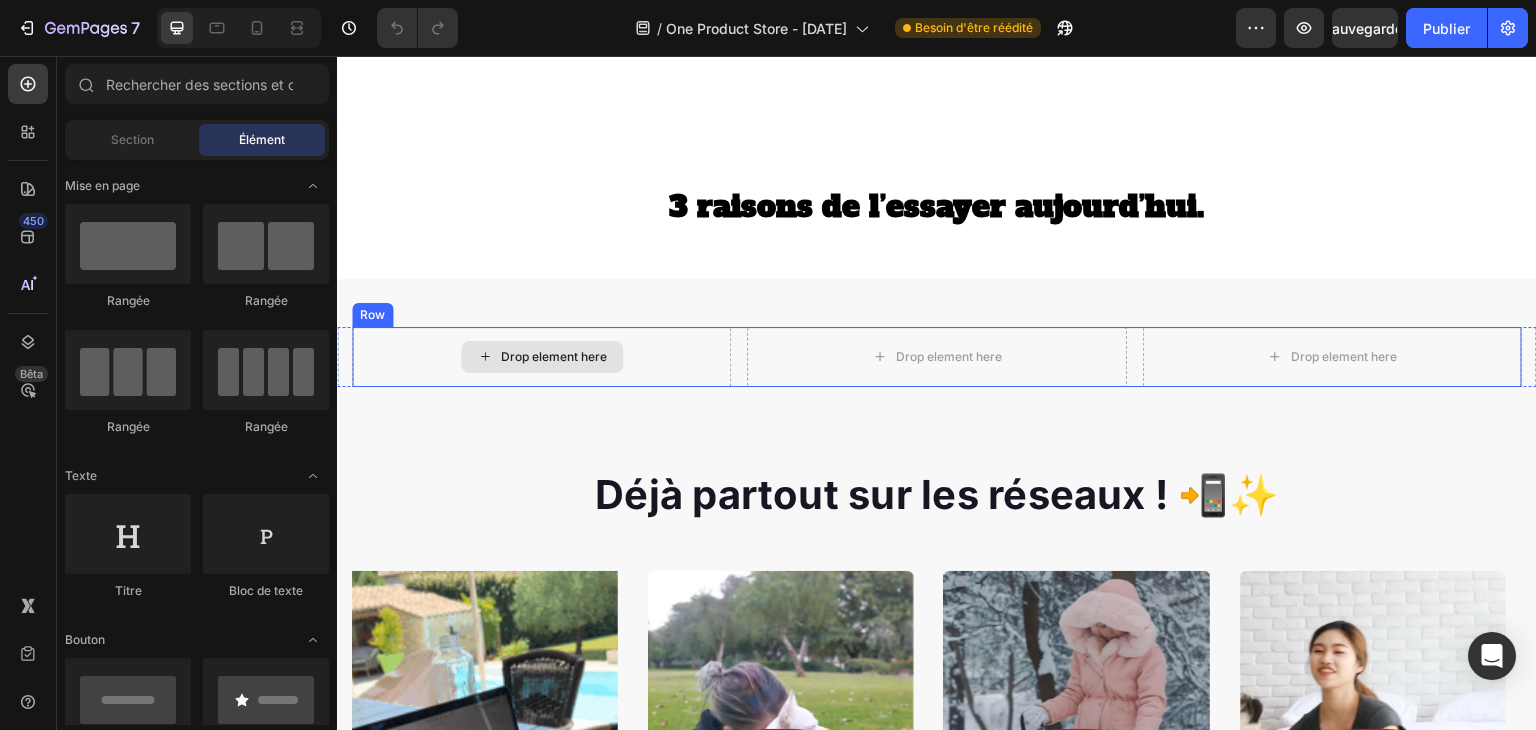 click on "Drop element here" at bounding box center (554, 357) 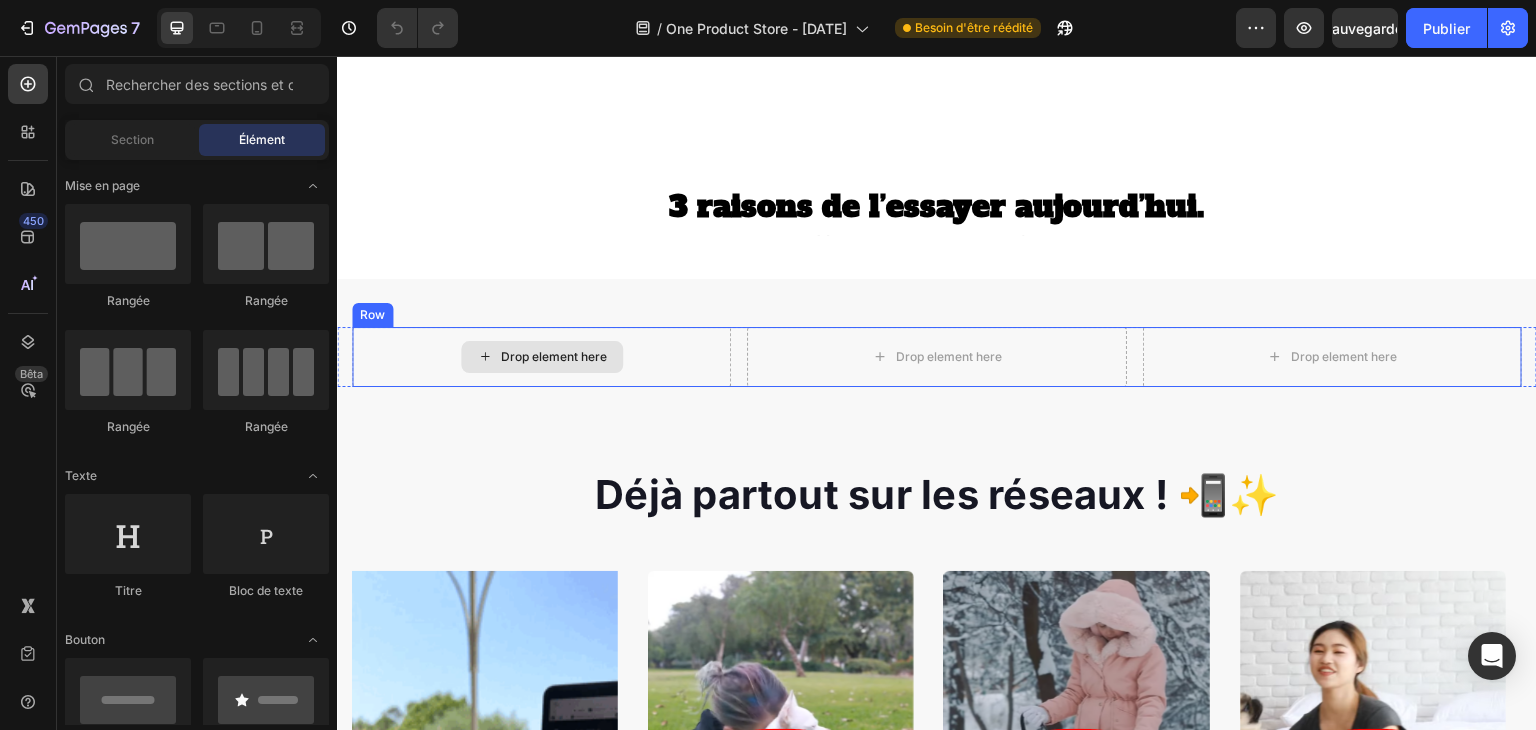click on "Drop element here" at bounding box center [554, 357] 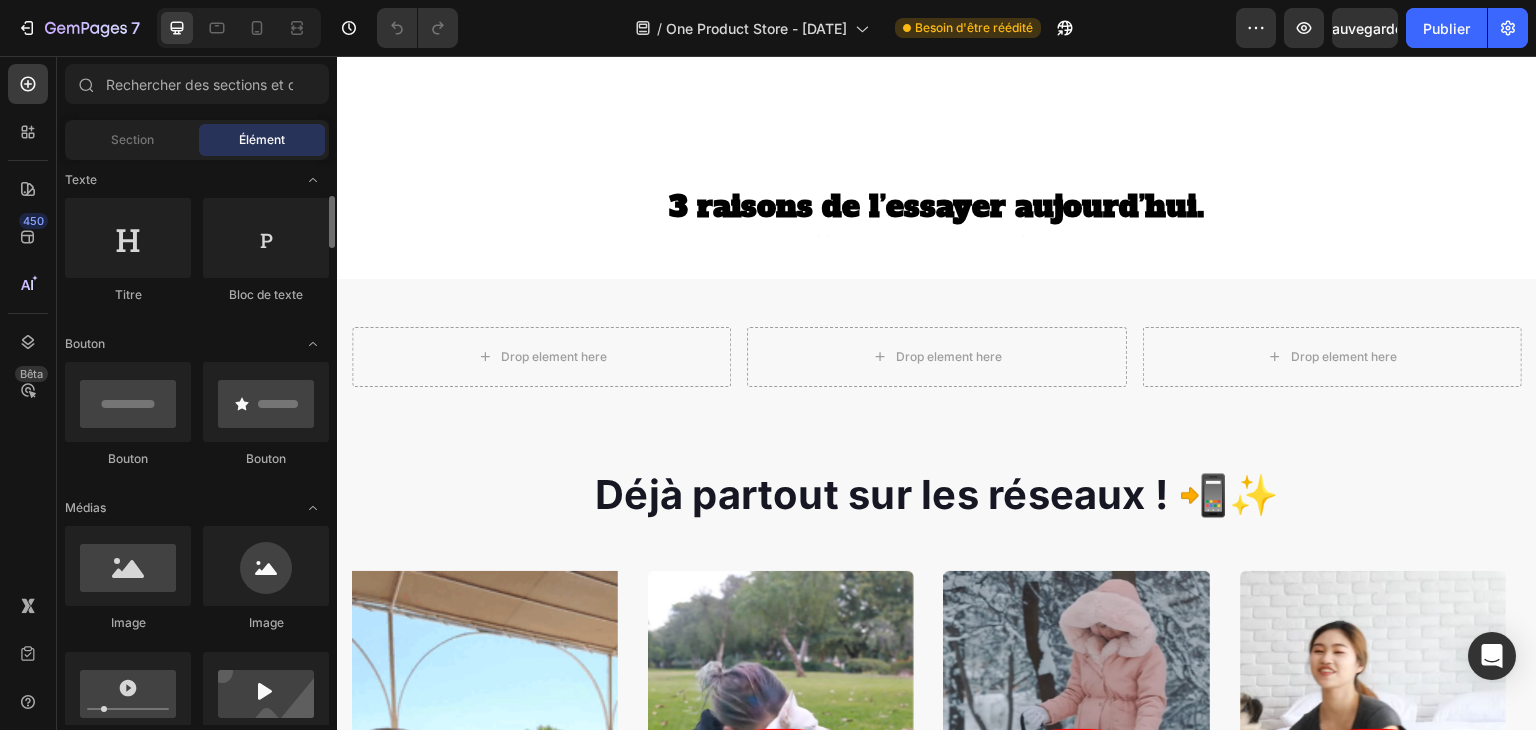 scroll, scrollTop: 308, scrollLeft: 0, axis: vertical 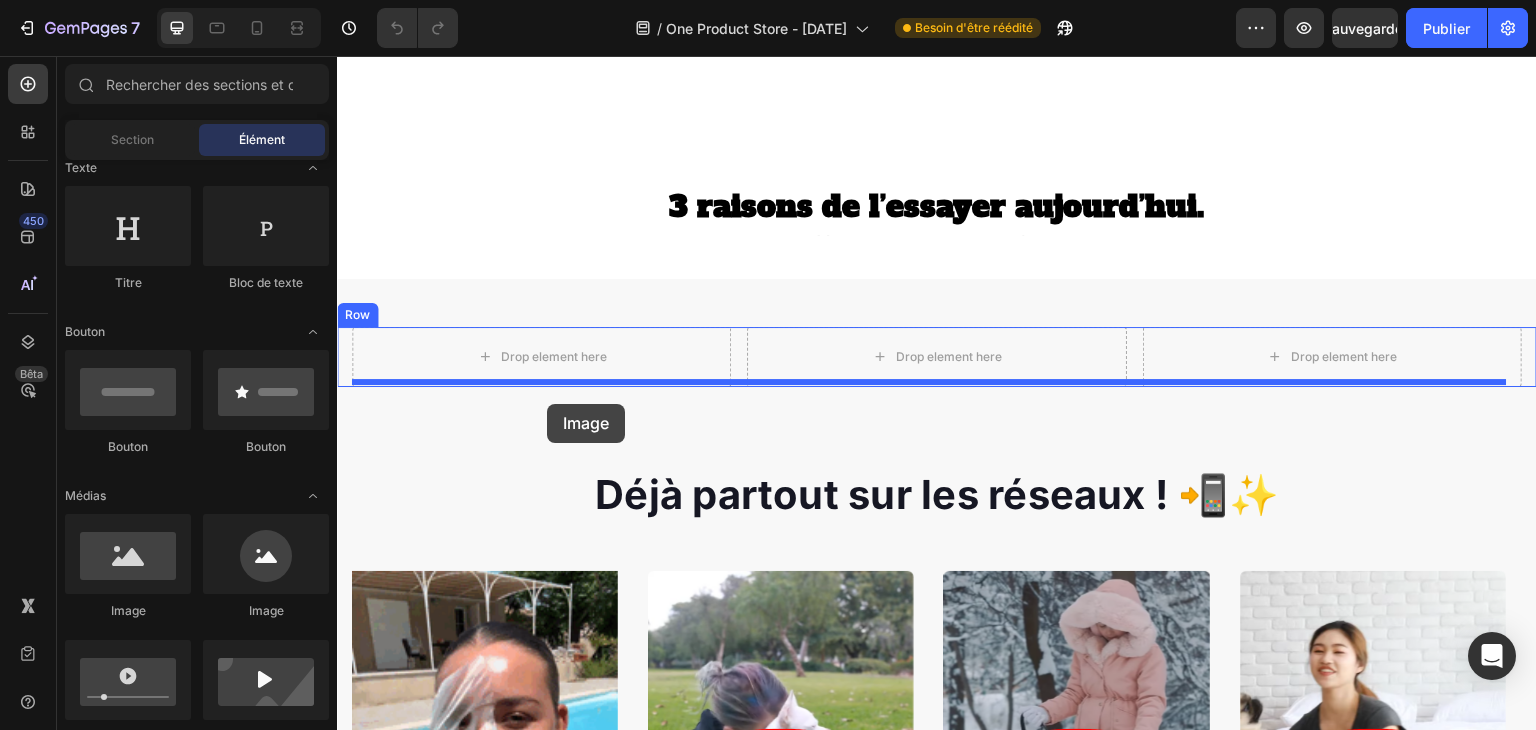 drag, startPoint x: 459, startPoint y: 644, endPoint x: 548, endPoint y: 404, distance: 255.9707 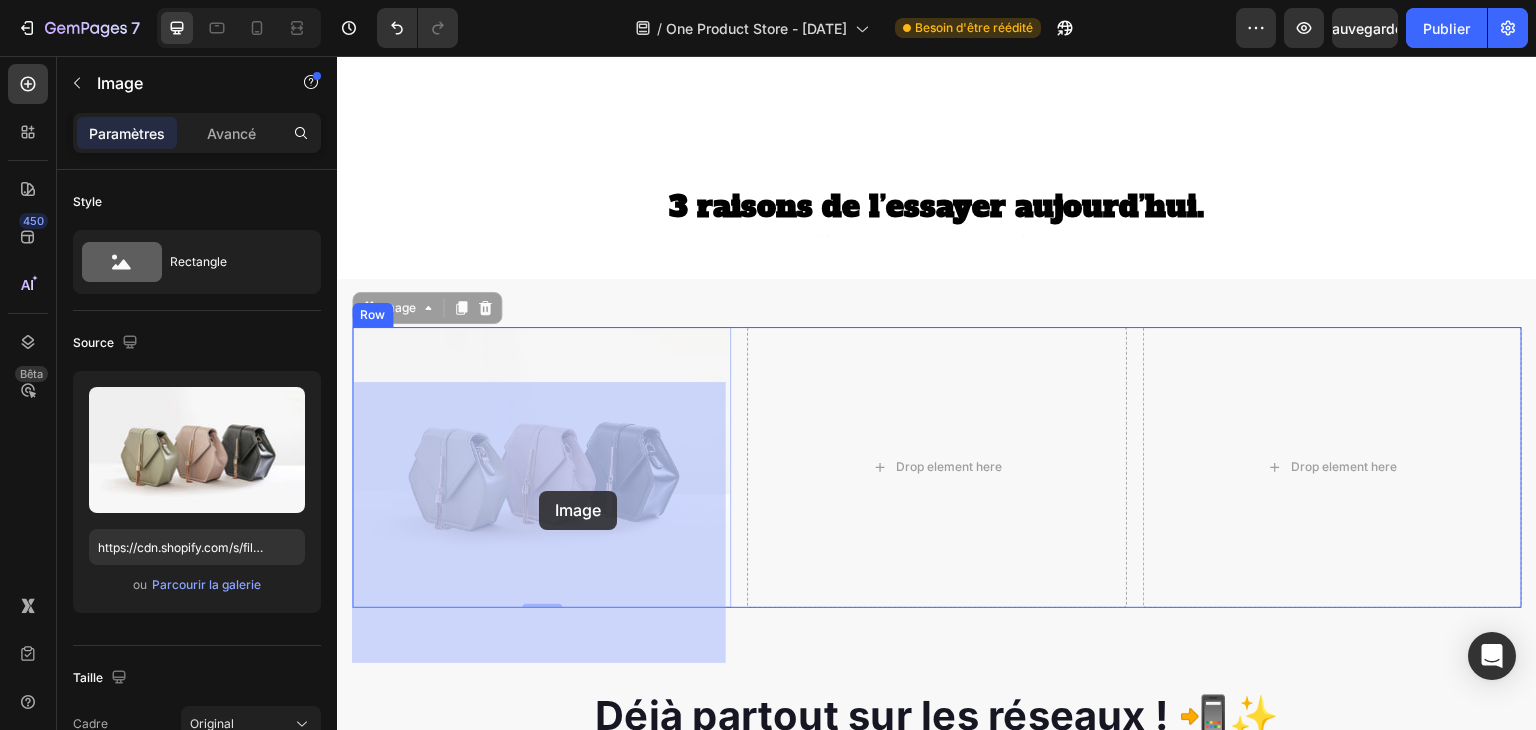 drag, startPoint x: 544, startPoint y: 655, endPoint x: 540, endPoint y: 494, distance: 161.04968 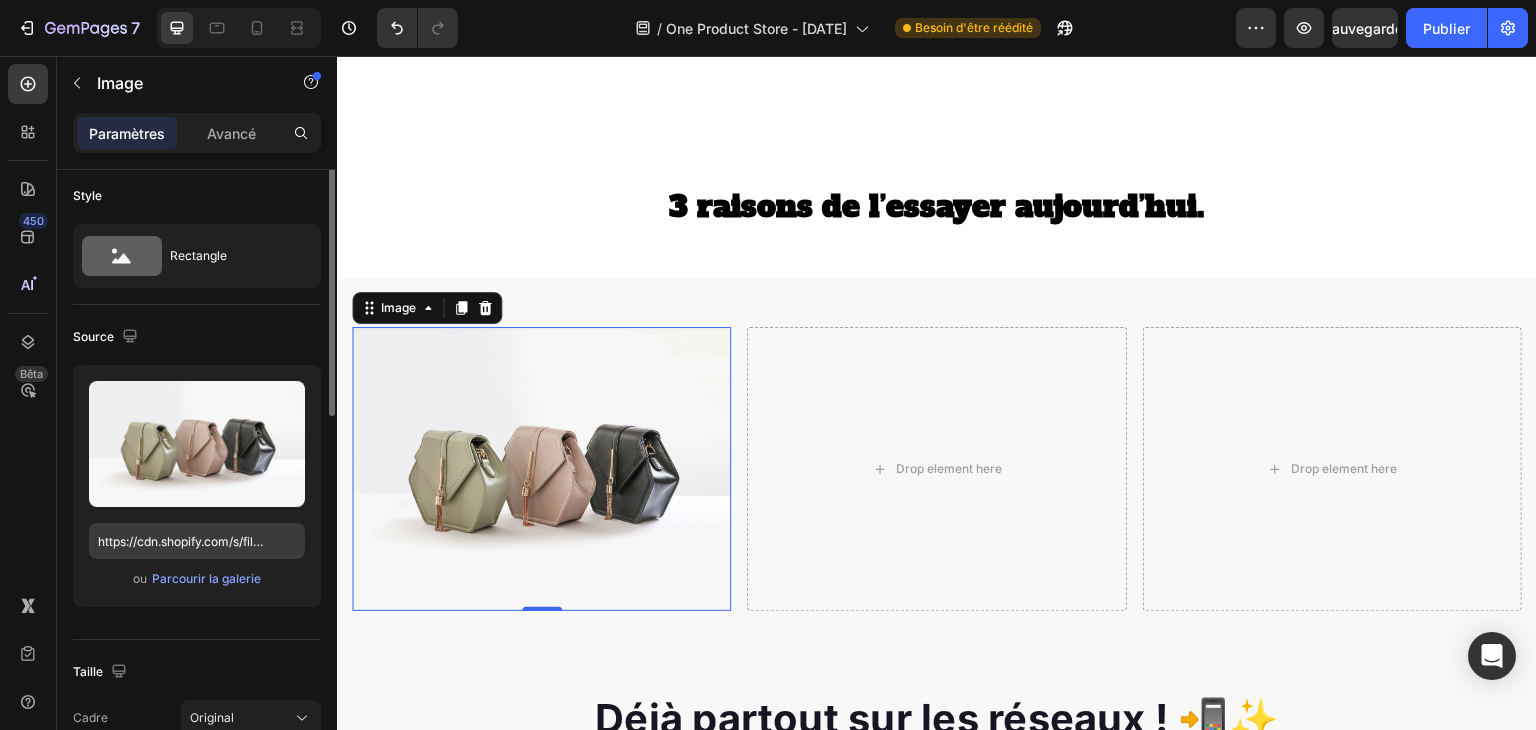 scroll, scrollTop: 0, scrollLeft: 0, axis: both 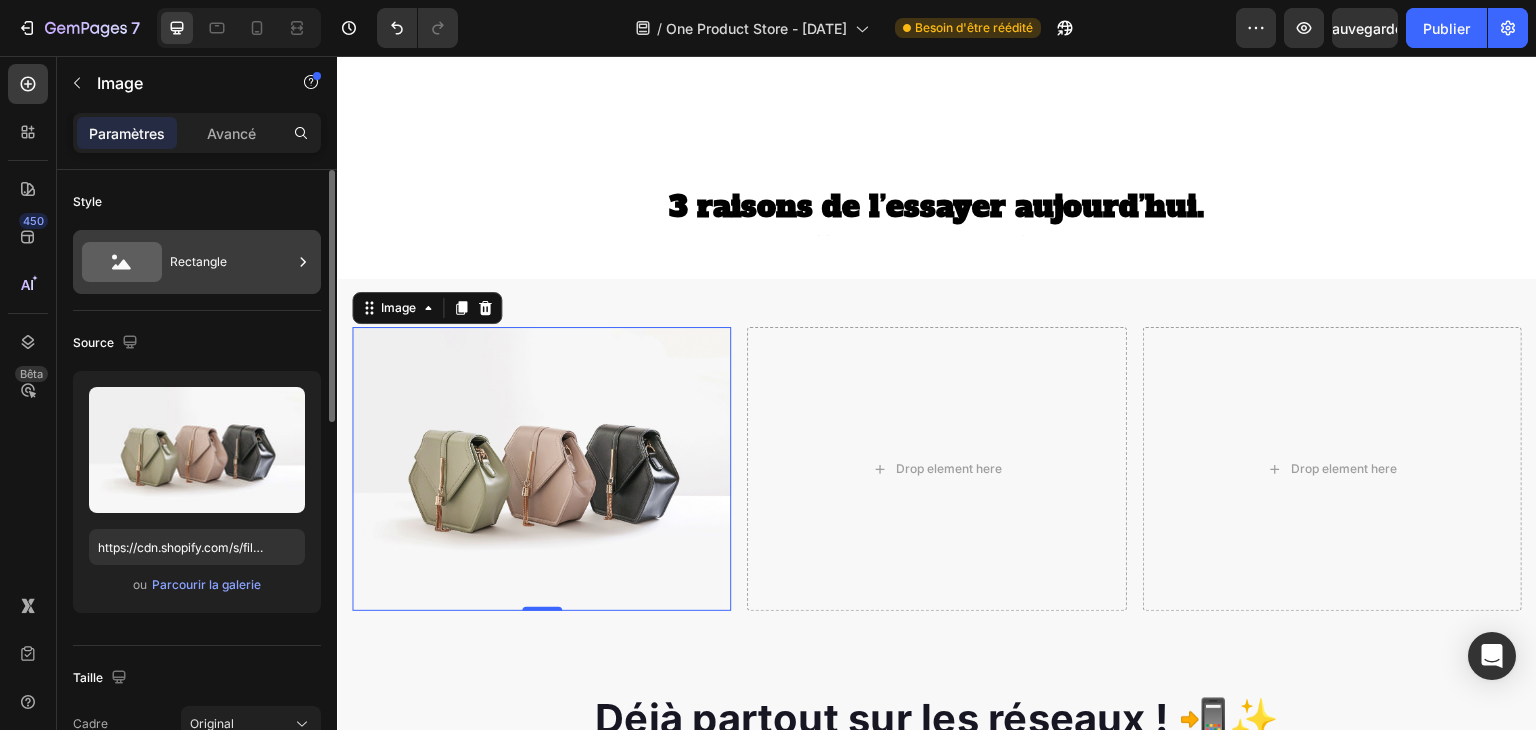 click 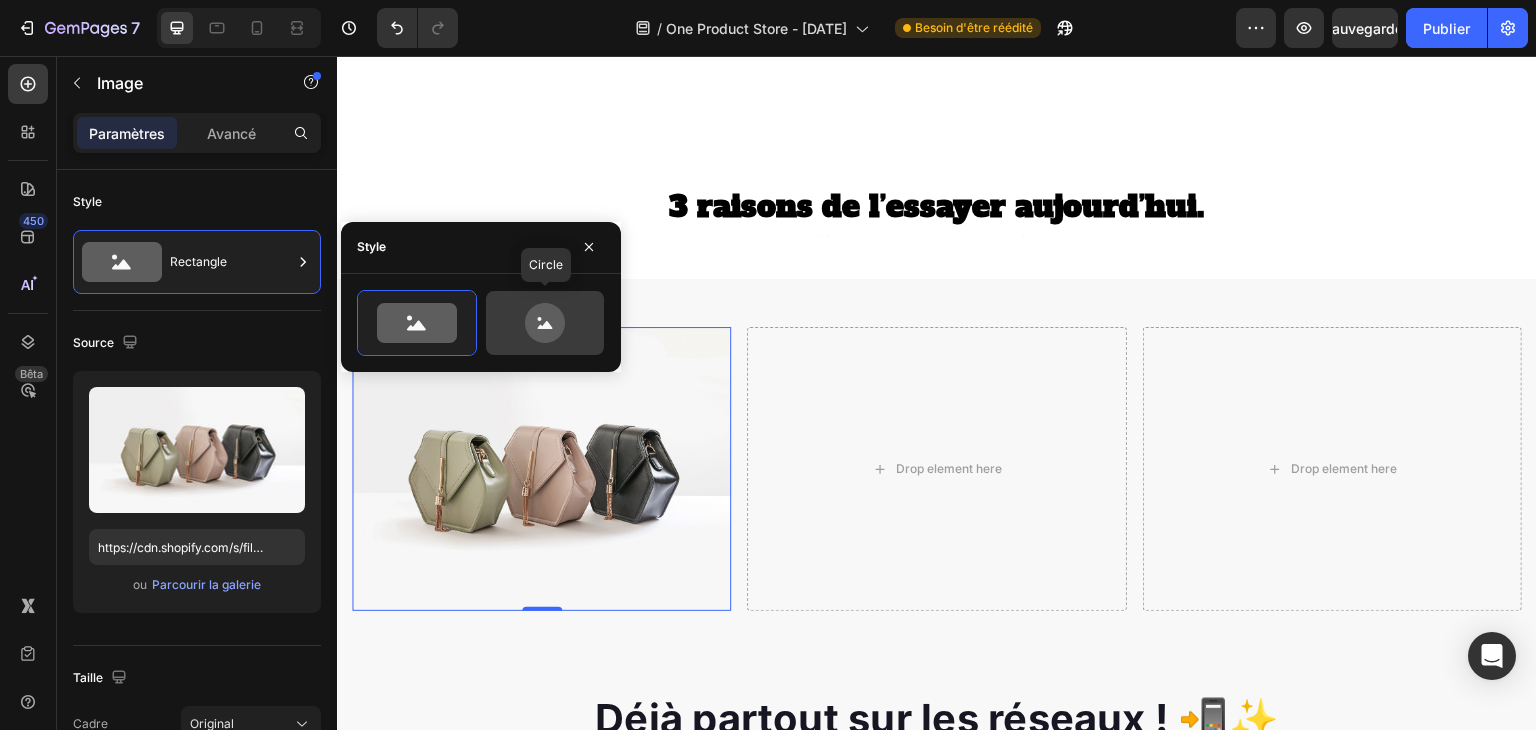 click 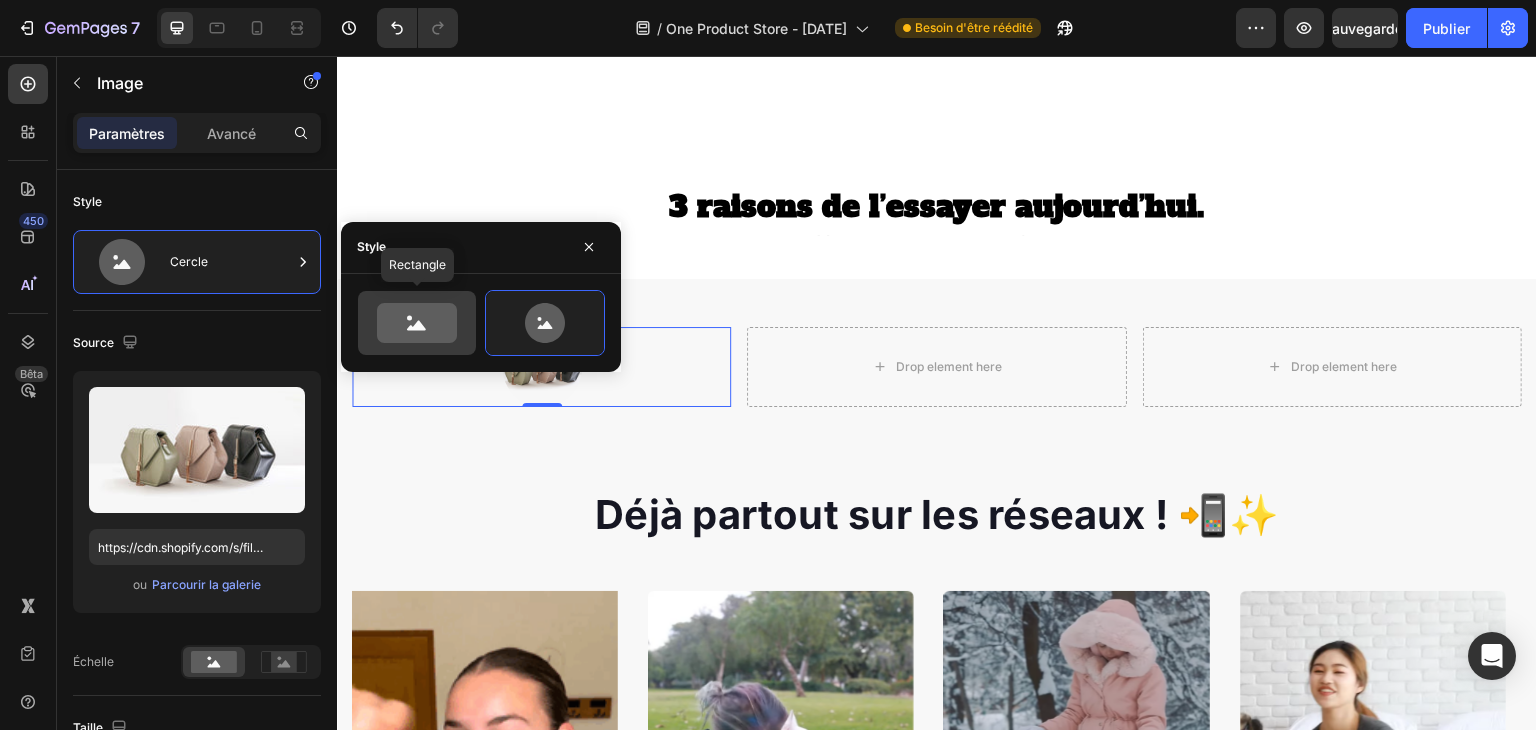 click 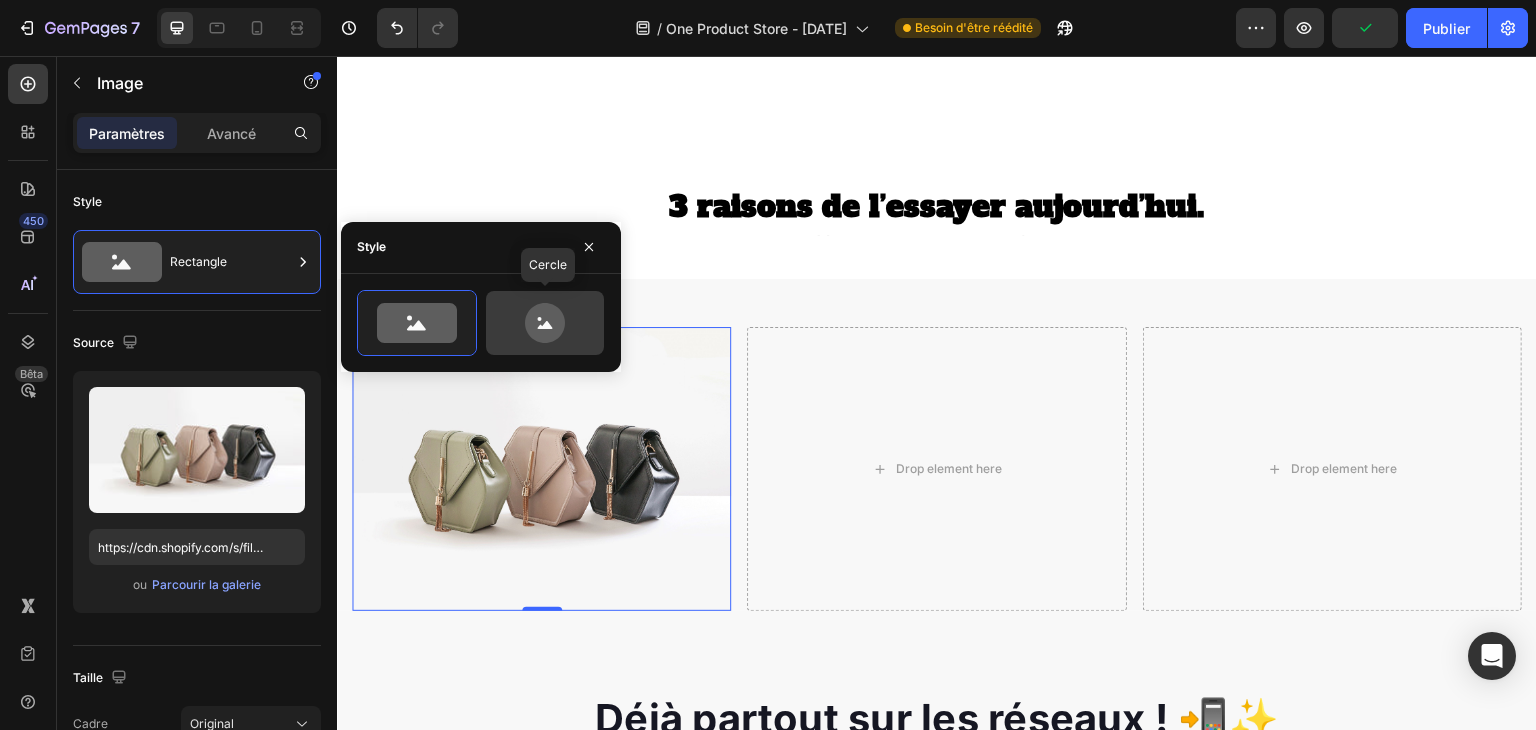 click 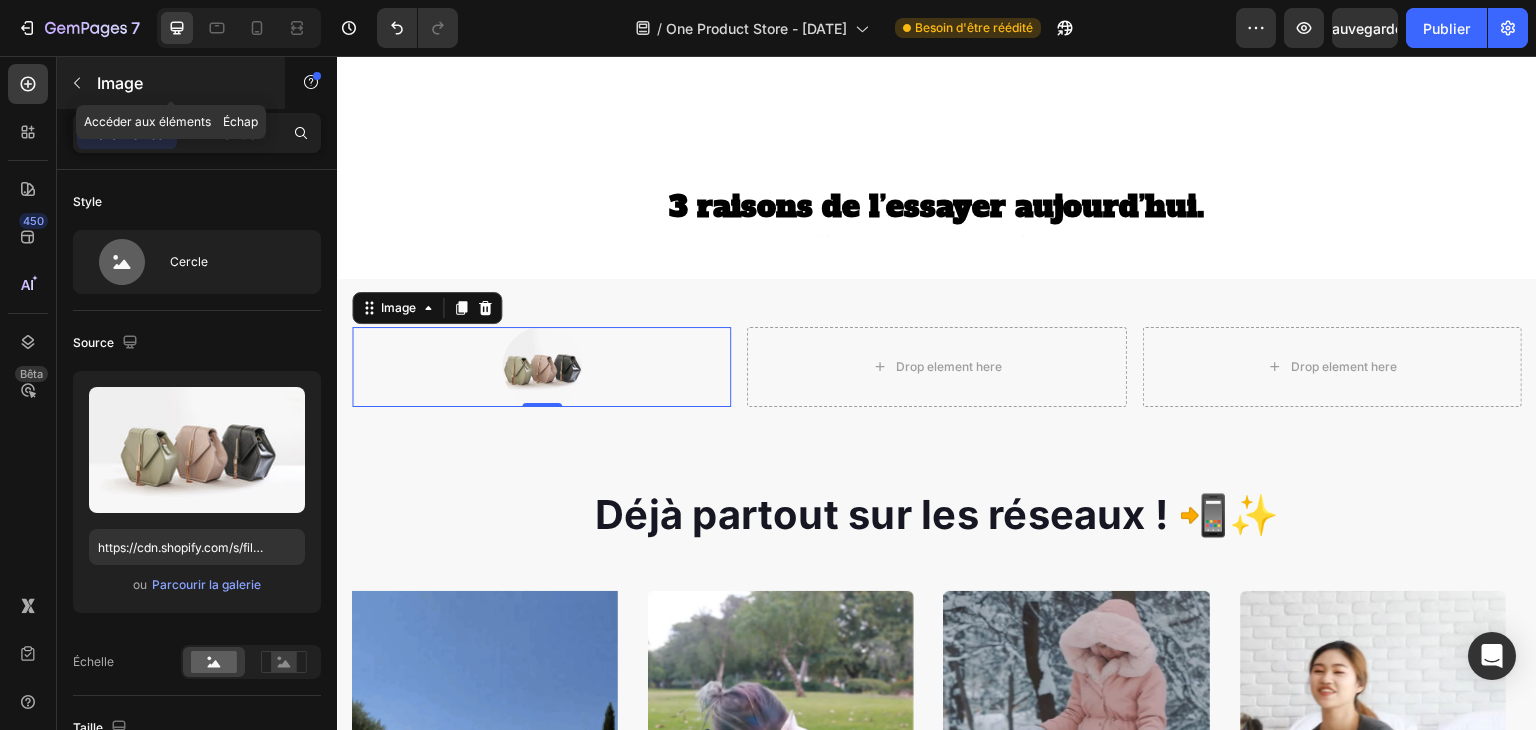 click 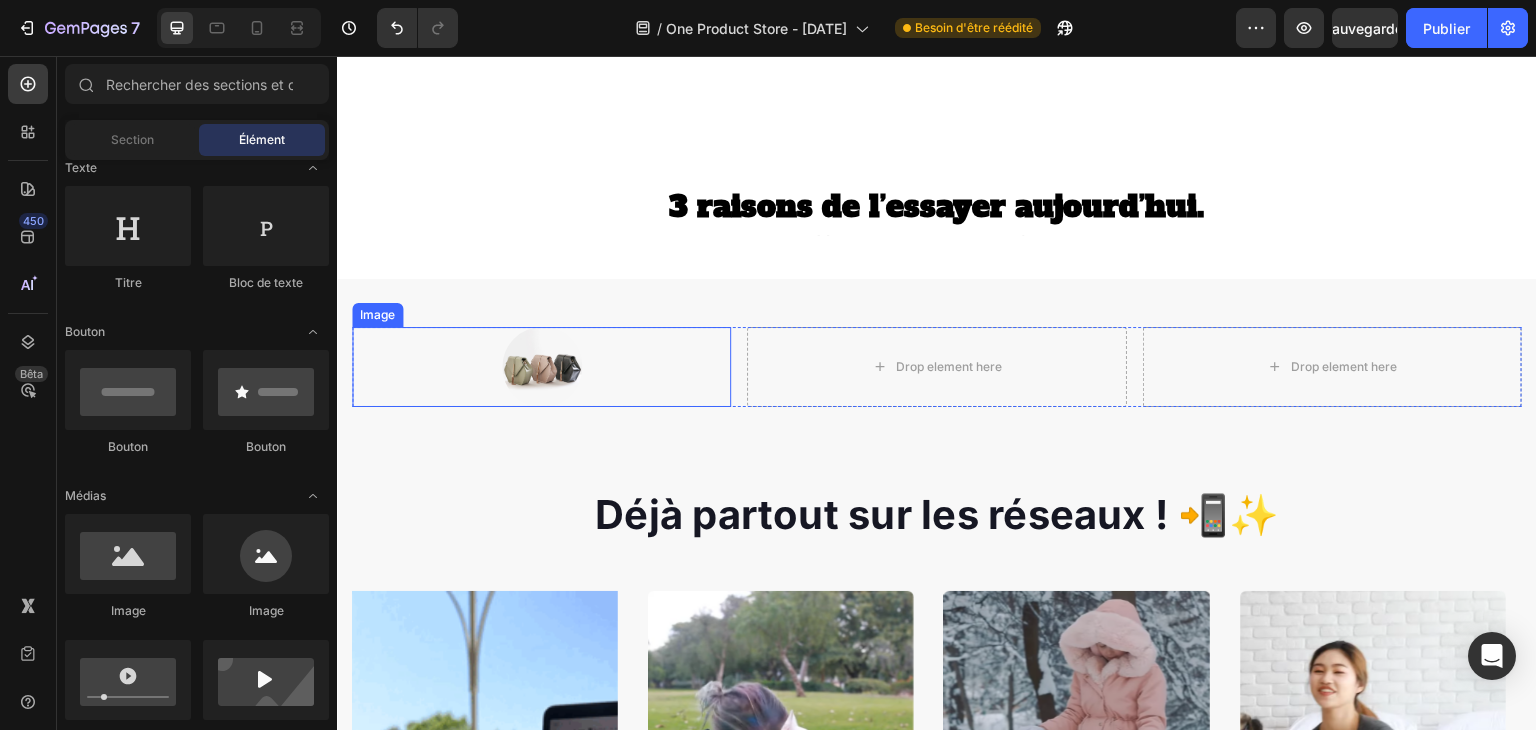 click at bounding box center [542, 367] 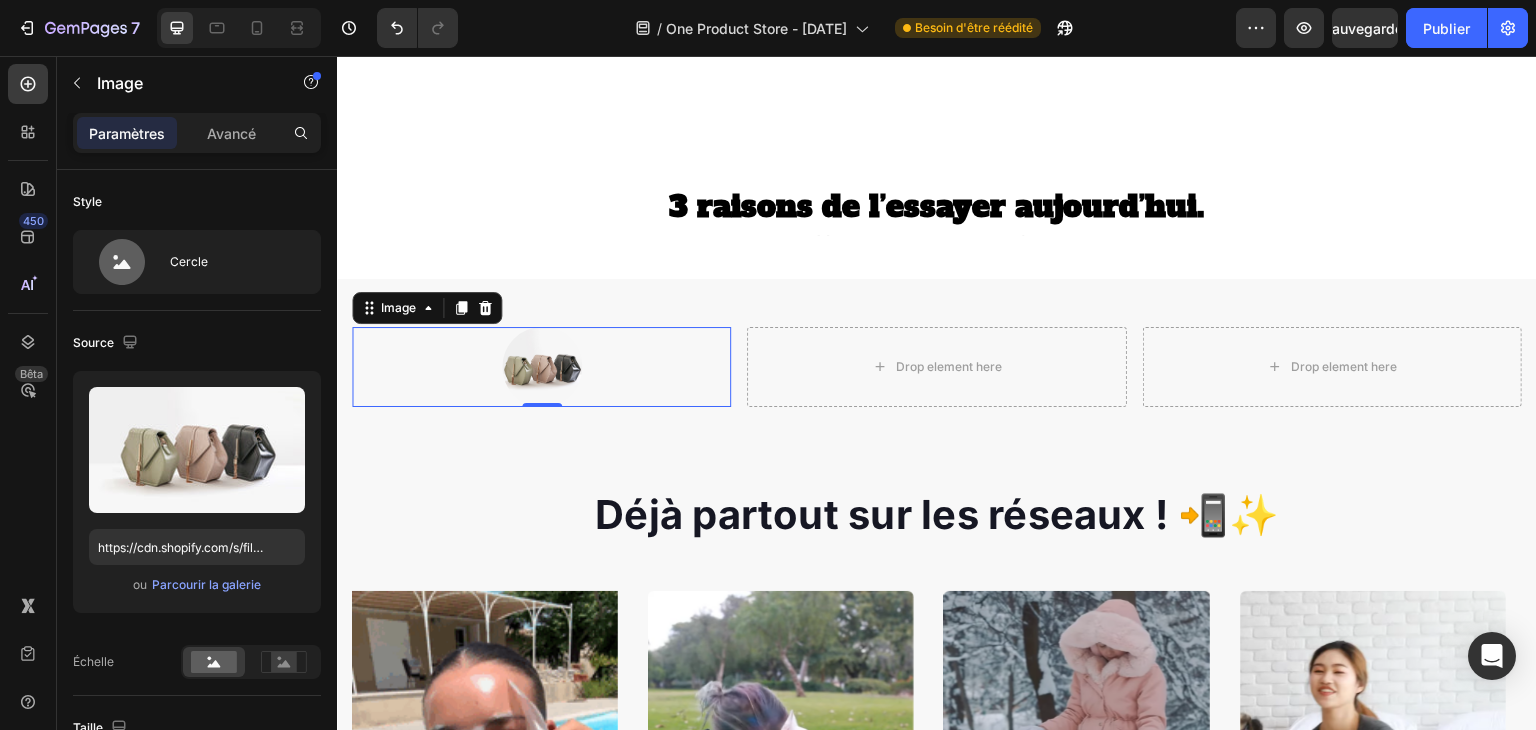 click at bounding box center [541, 367] 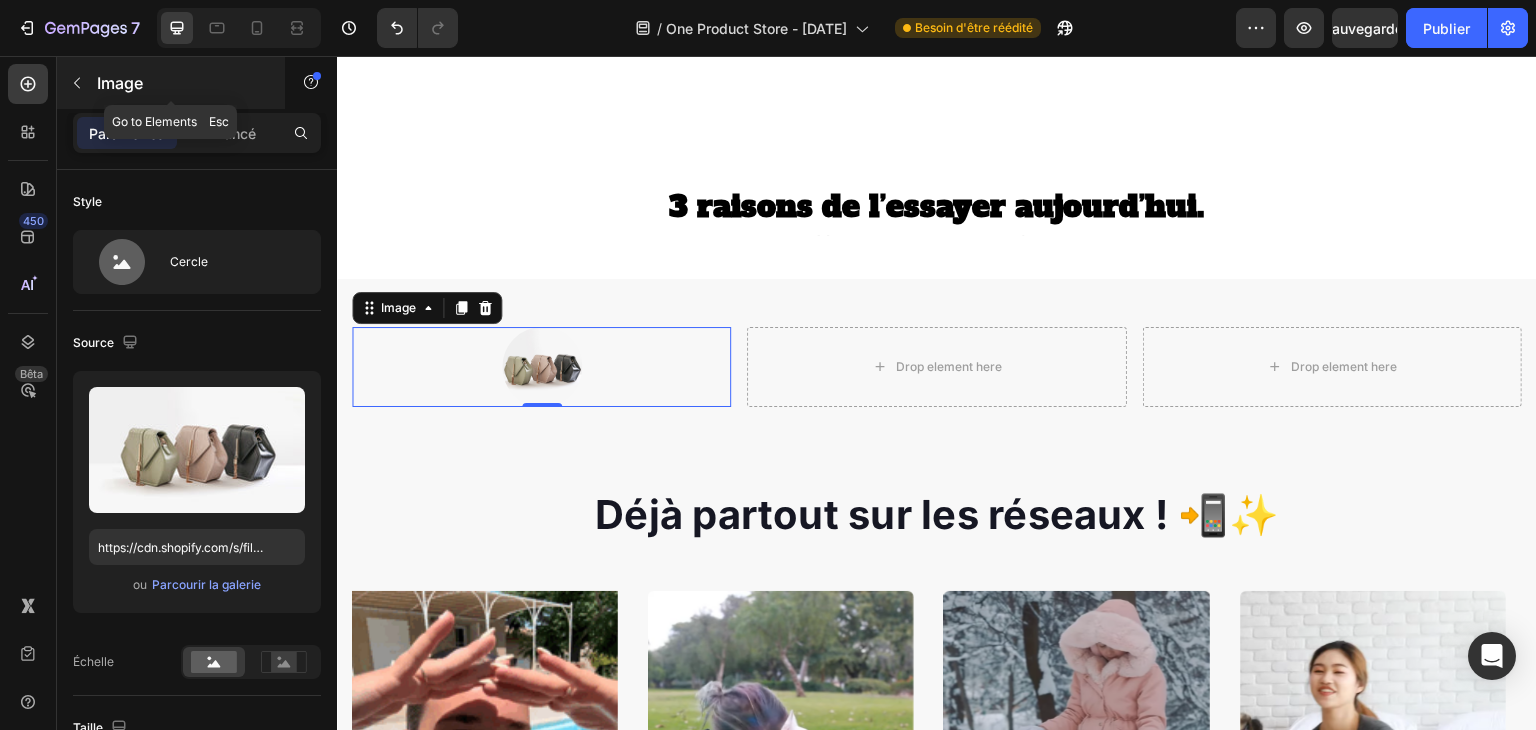 click on "Image" at bounding box center (120, 83) 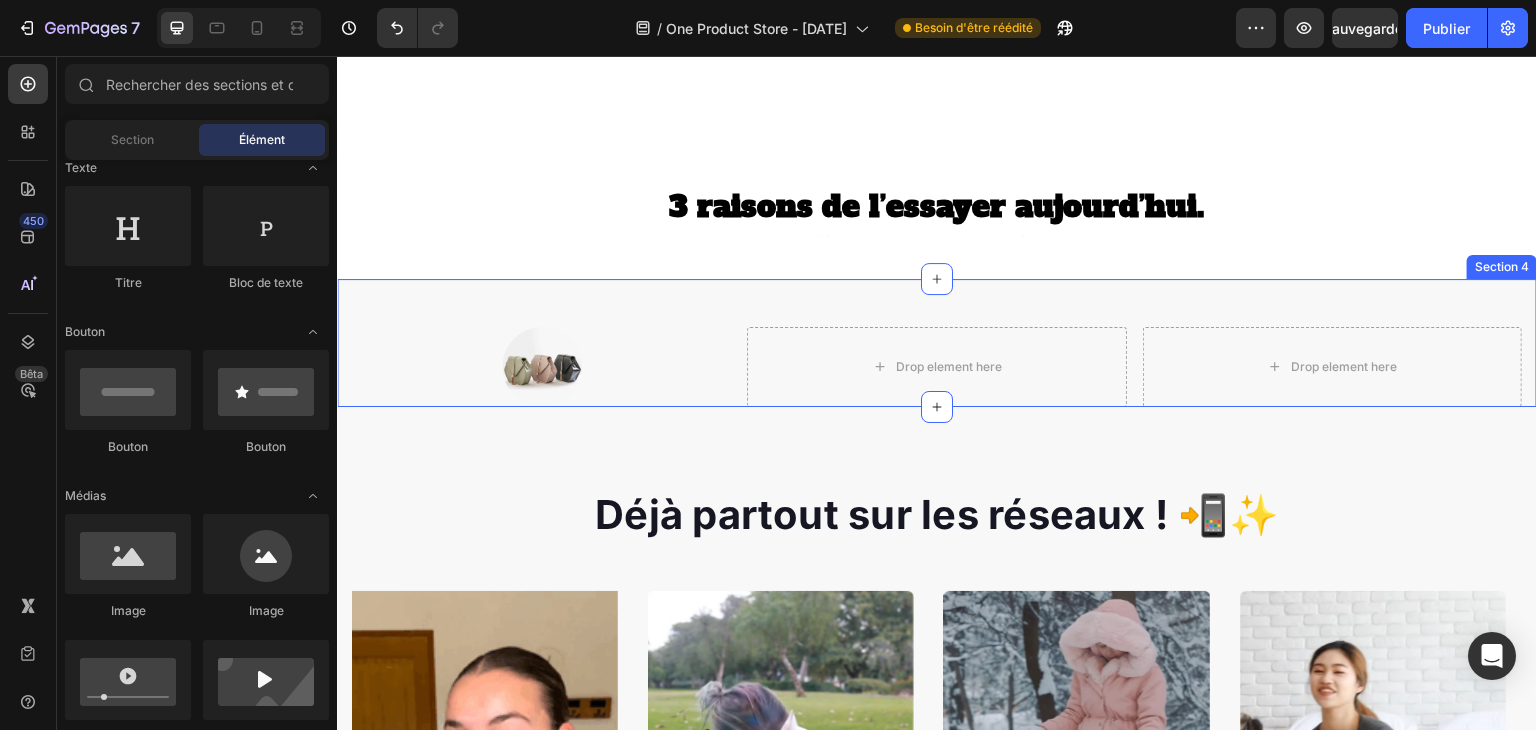 click on "Déjà partout sur les réseaux ! 📲✨ Heading Image Video Video Video Video Carousel Row Section [NUMBER]" at bounding box center [937, 798] 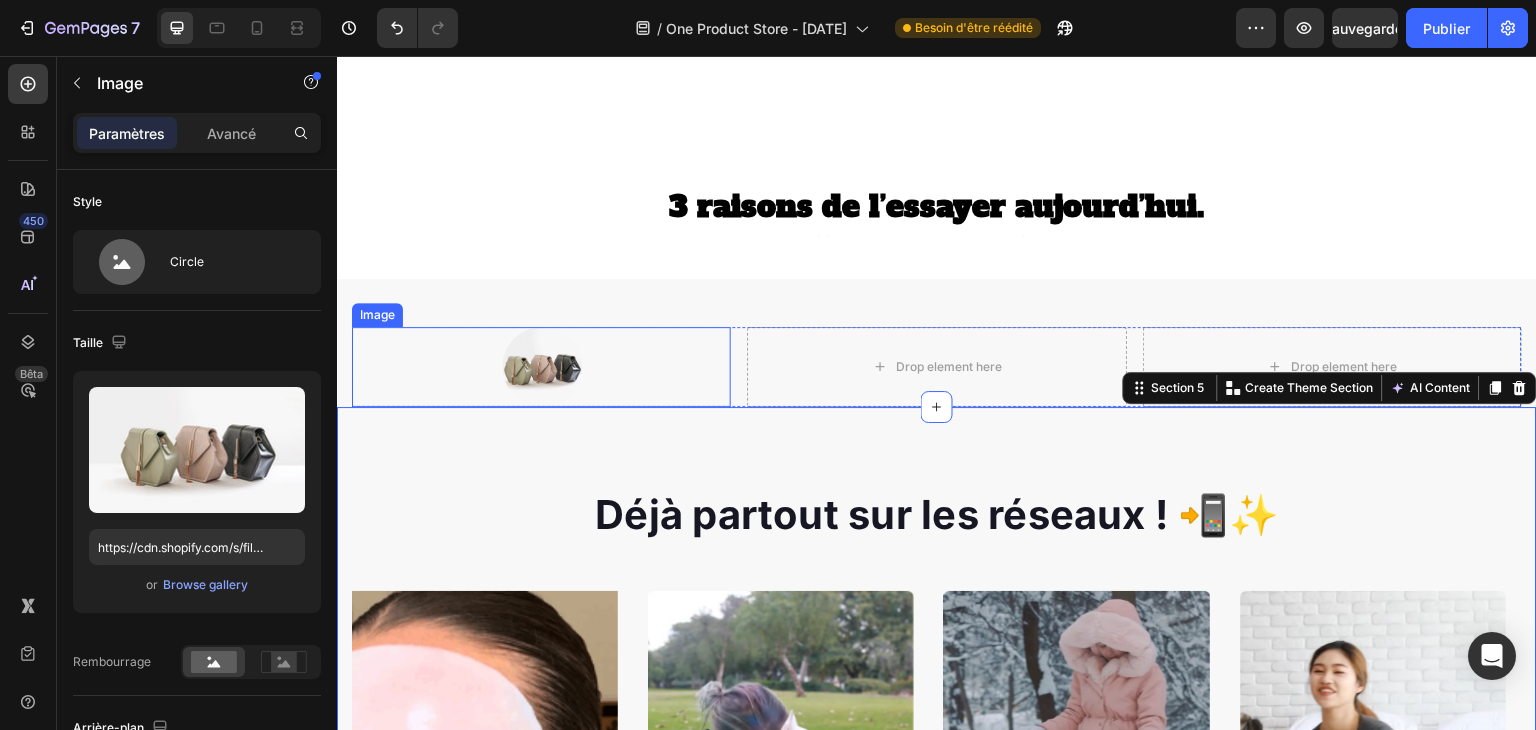 click at bounding box center [542, 367] 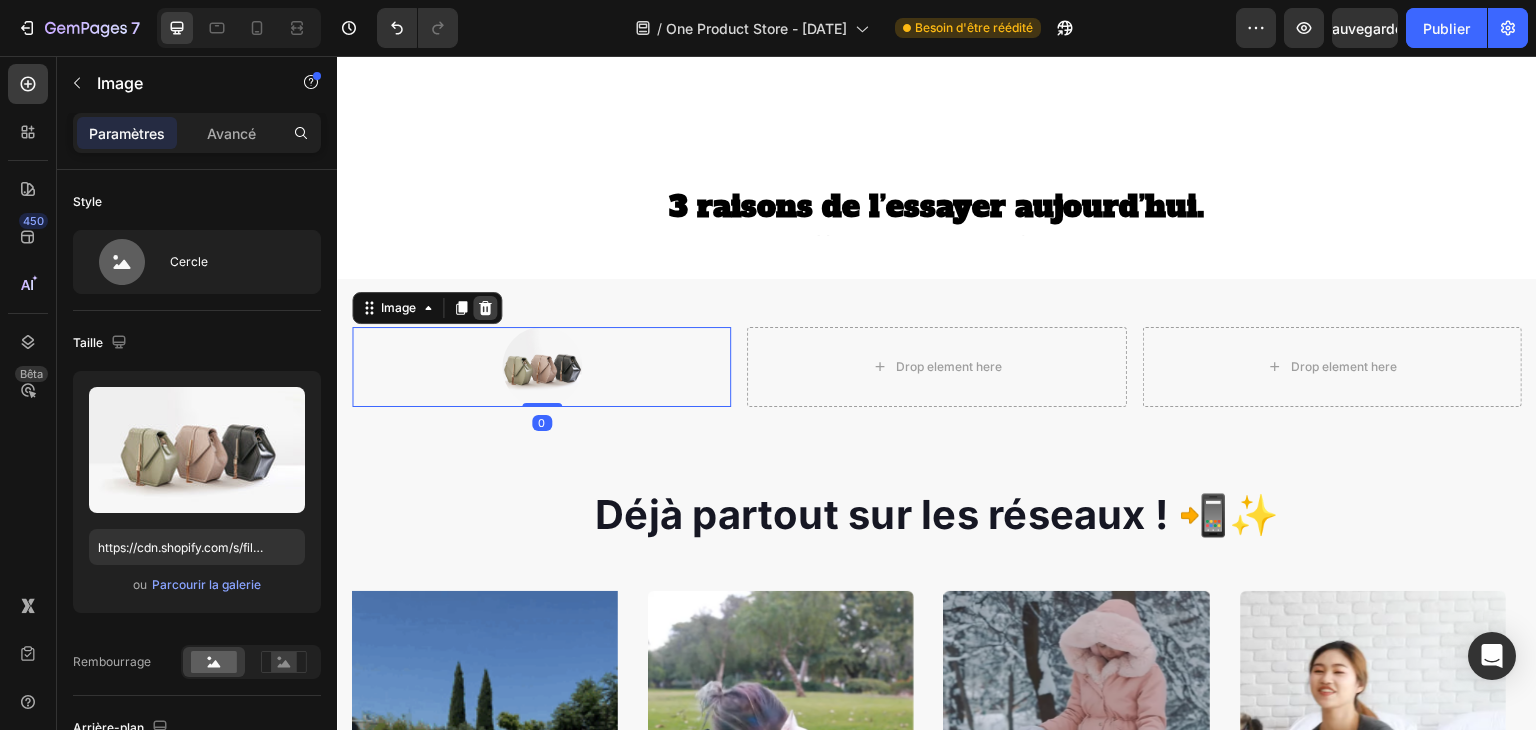 click 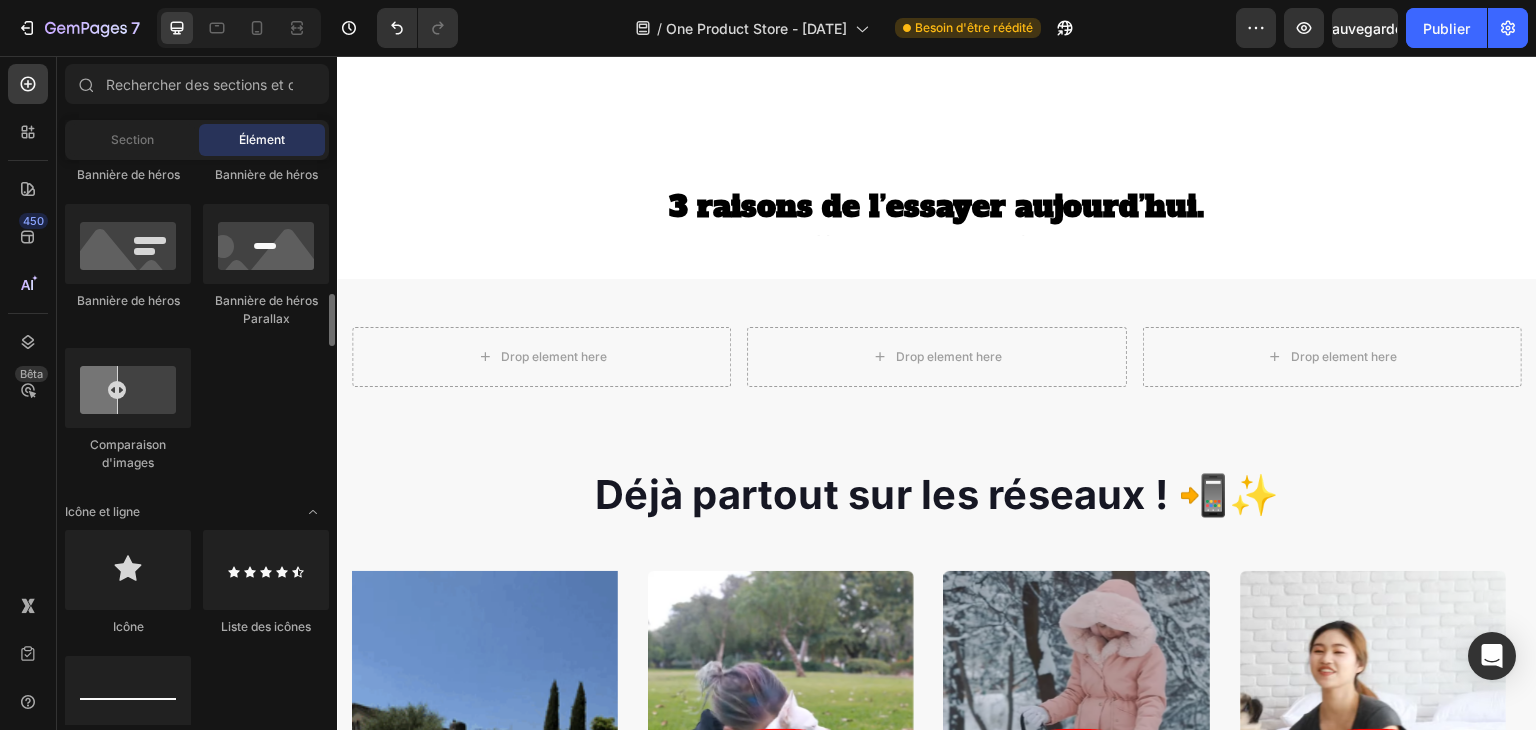 scroll, scrollTop: 1047, scrollLeft: 0, axis: vertical 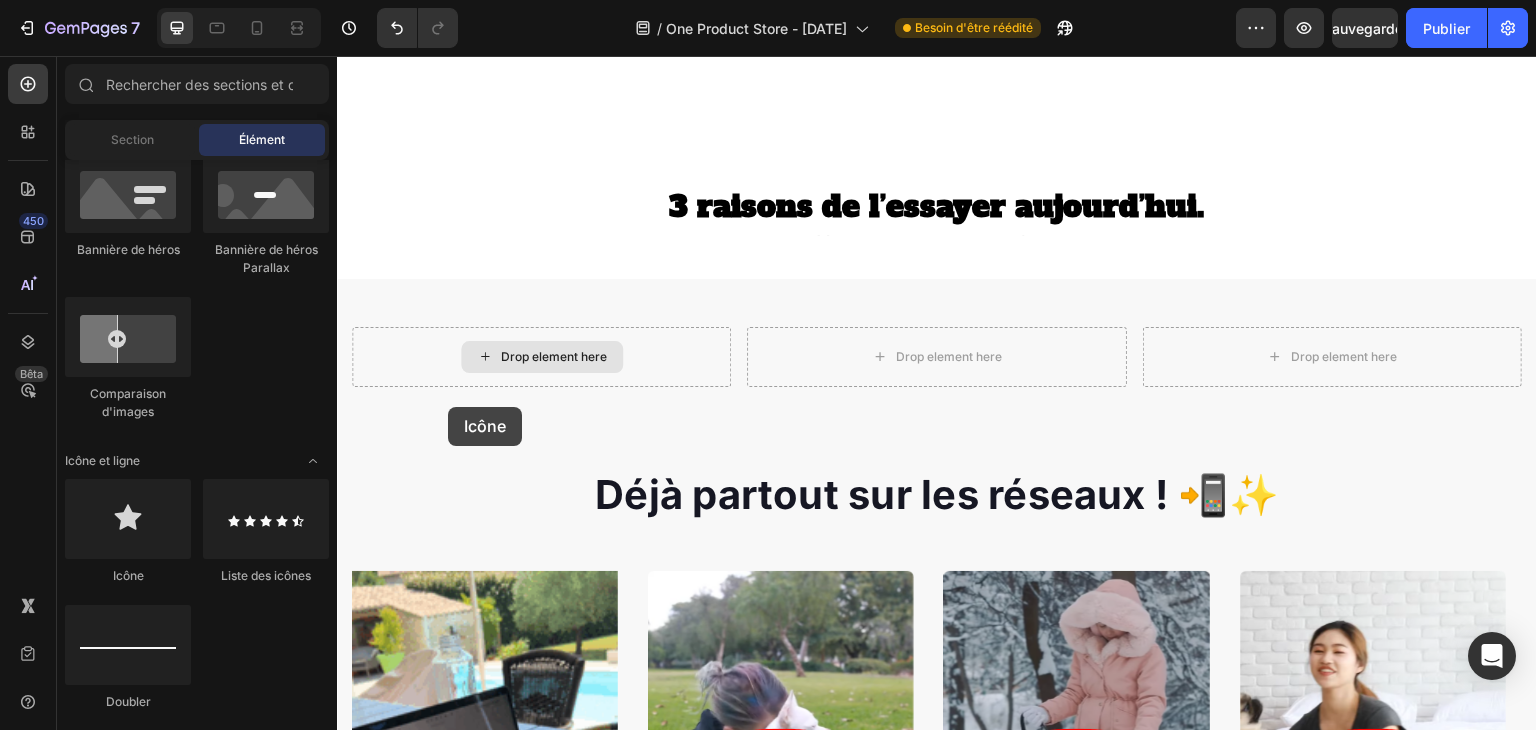 drag, startPoint x: 453, startPoint y: 570, endPoint x: 450, endPoint y: 407, distance: 163.0276 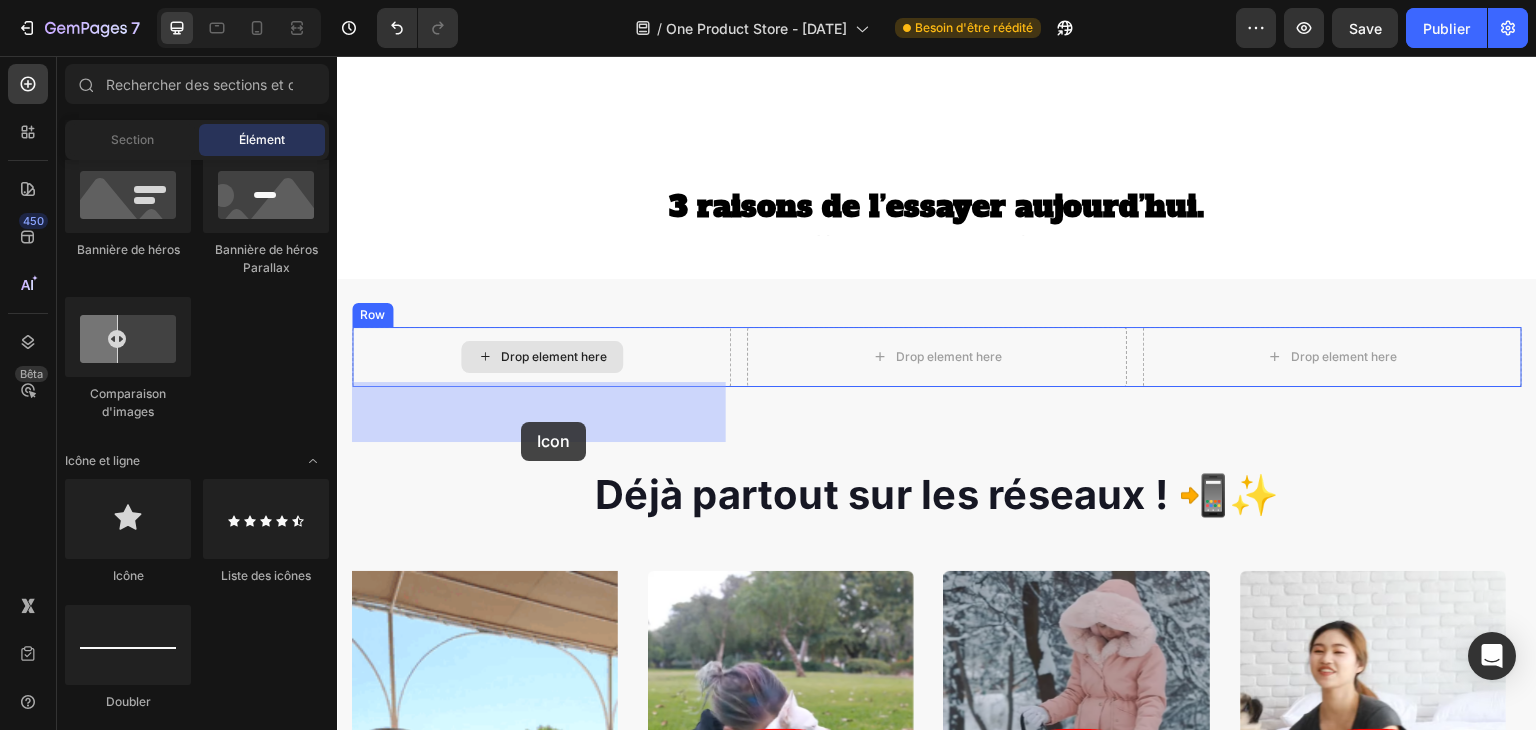 drag, startPoint x: 507, startPoint y: 581, endPoint x: 529, endPoint y: 418, distance: 164.47797 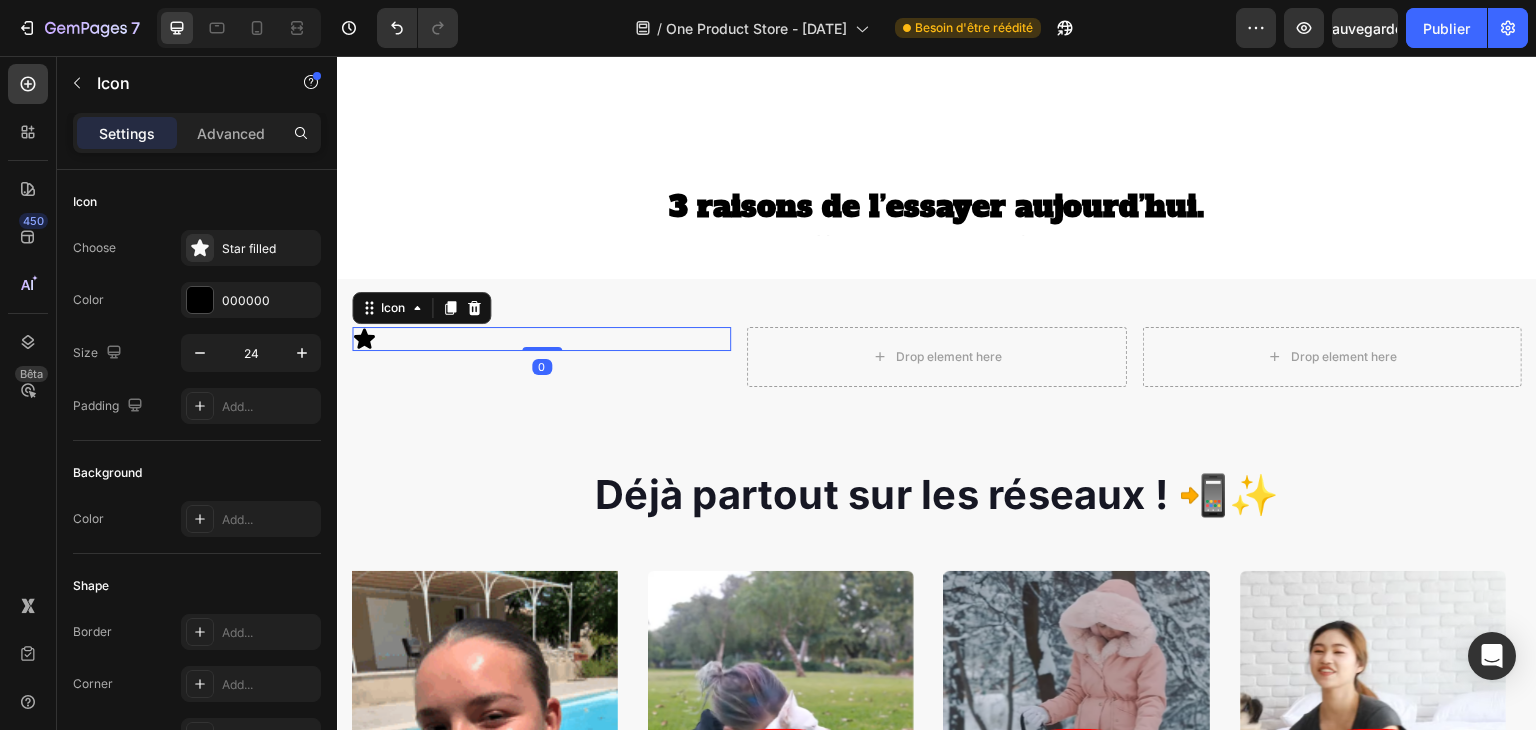click on "Icon   0" at bounding box center (541, 339) 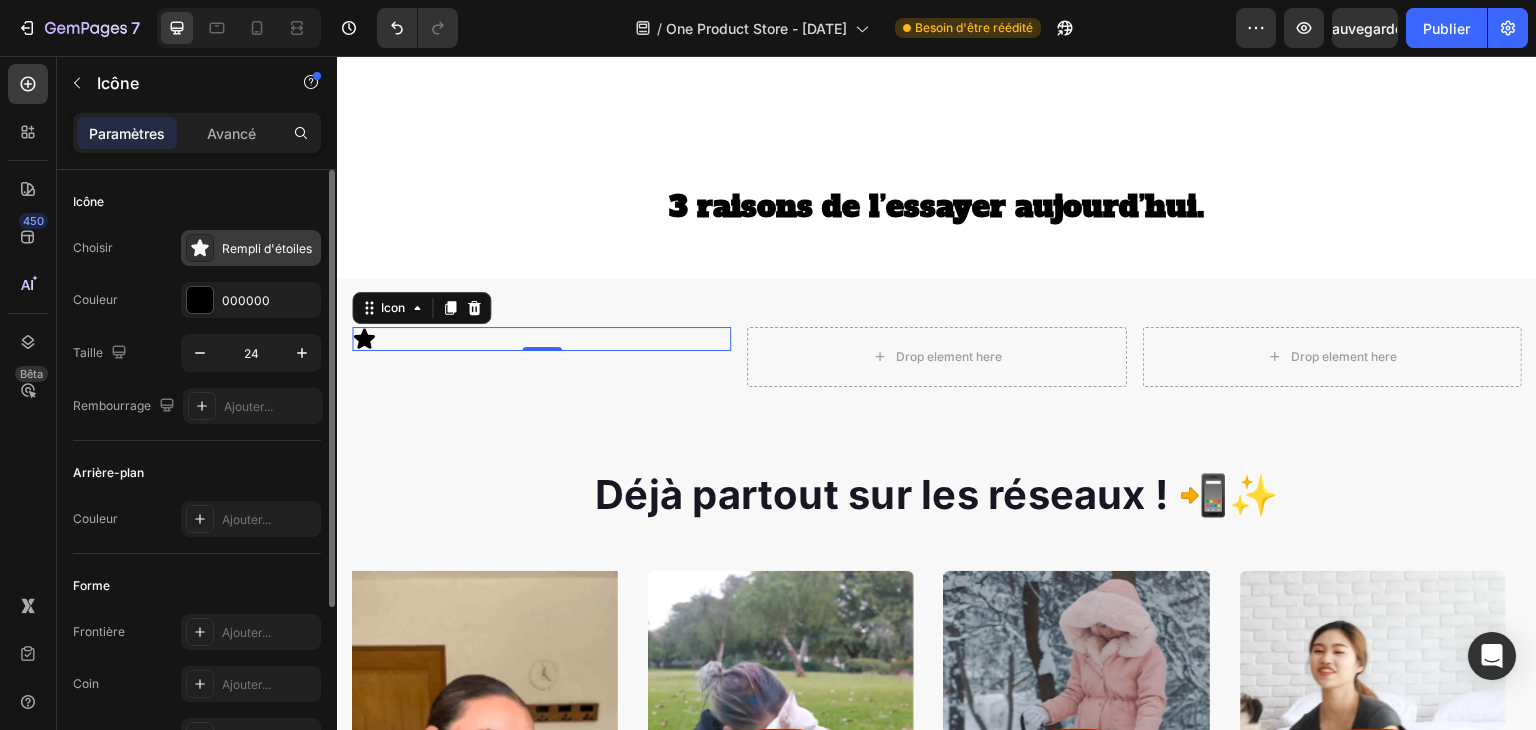 click on "Rempli d'étoiles" at bounding box center (251, 248) 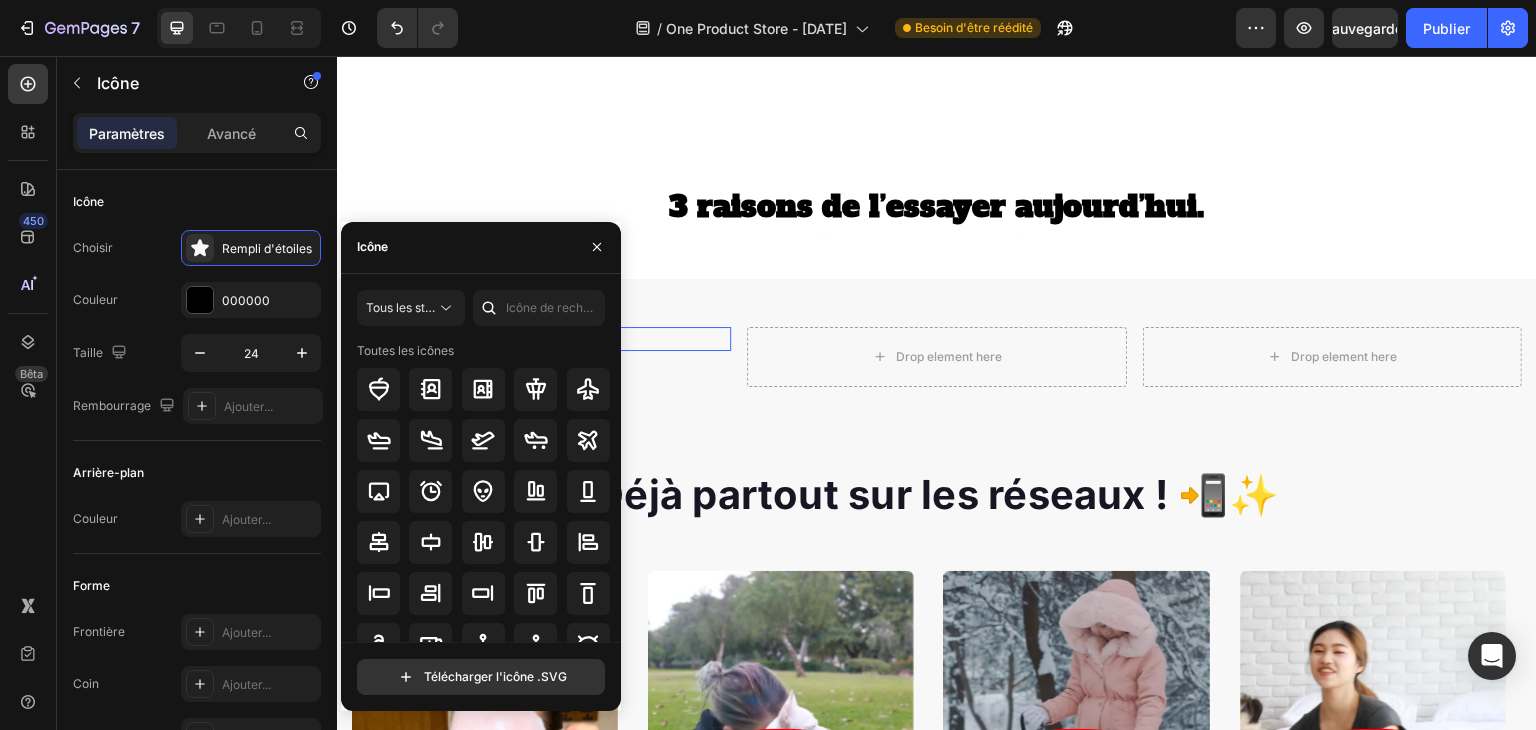 click 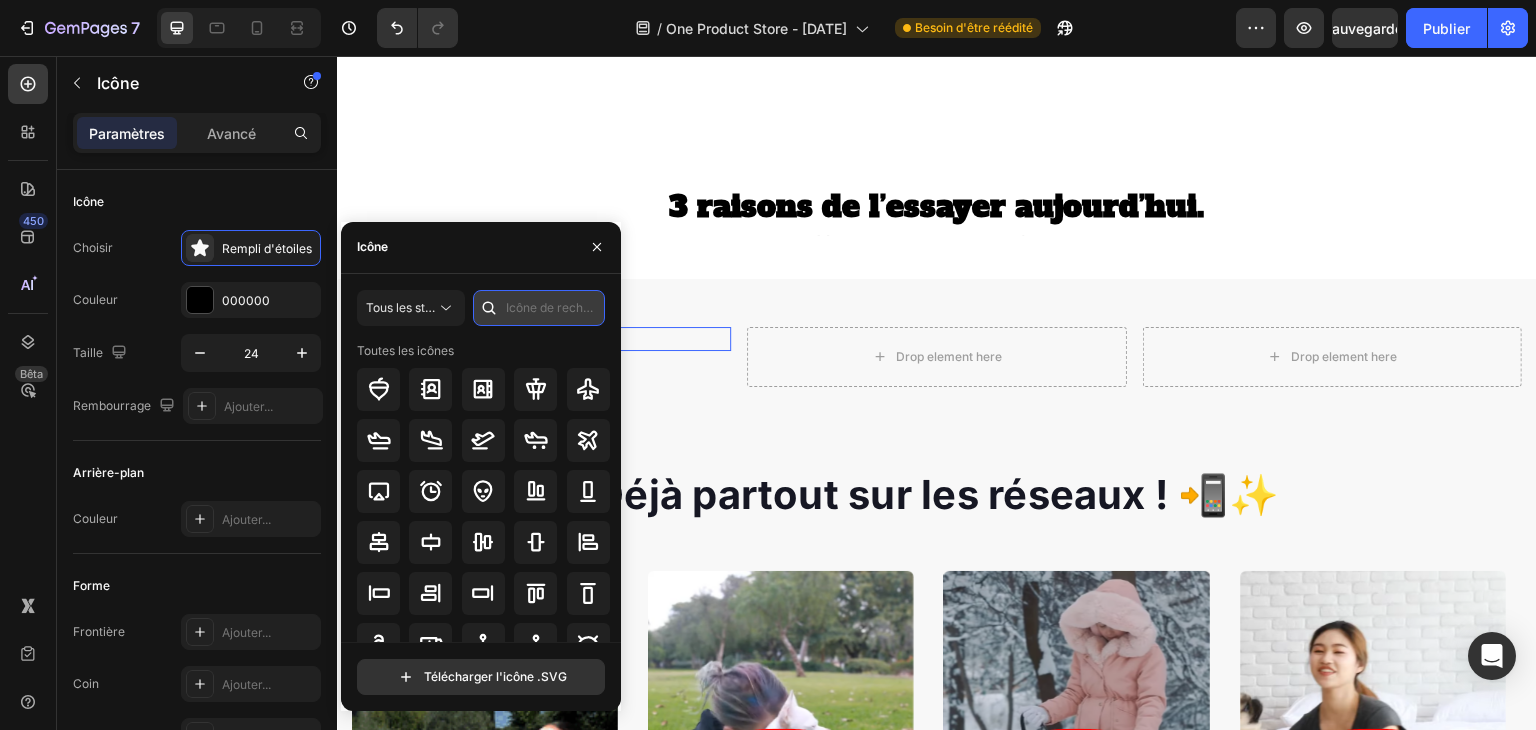 click at bounding box center (539, 308) 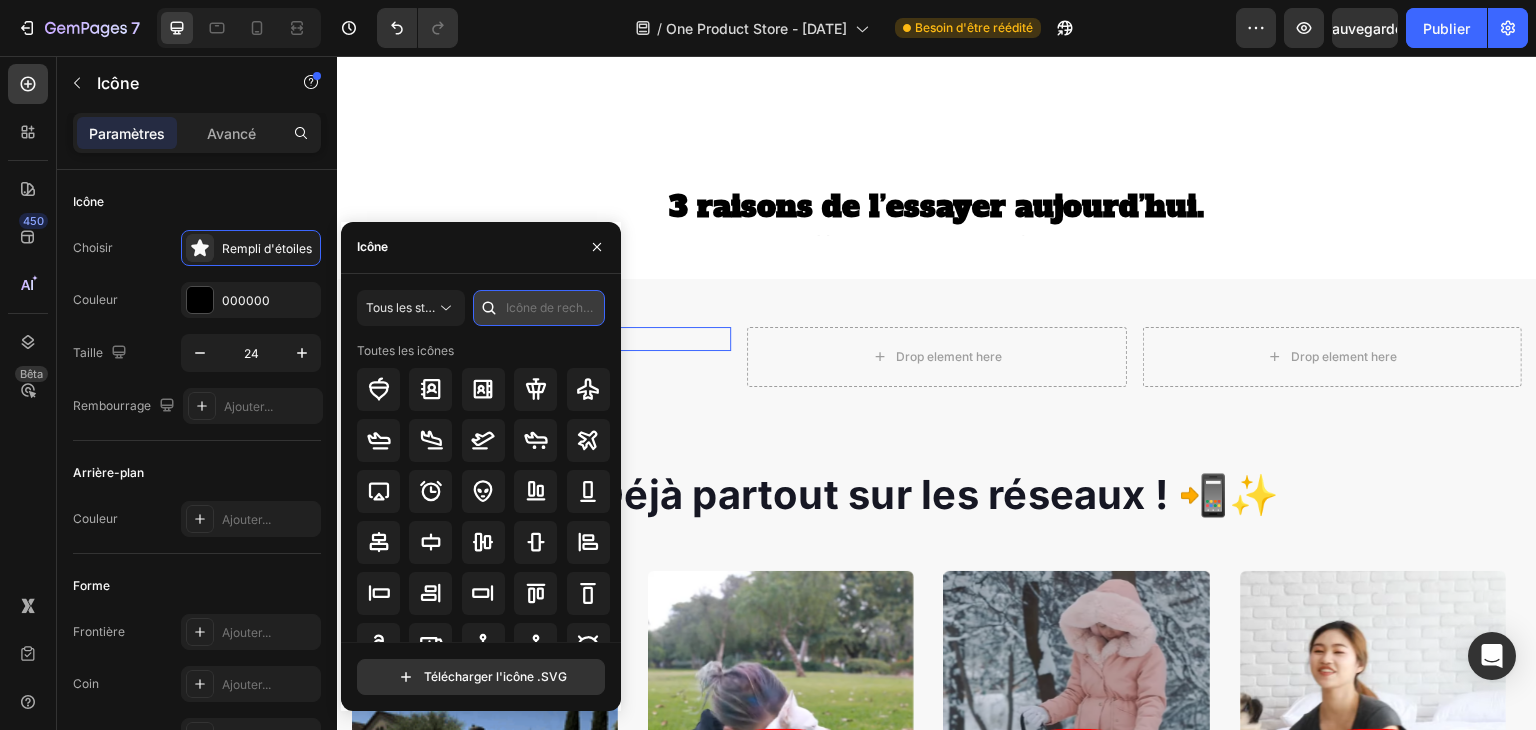 type on "x" 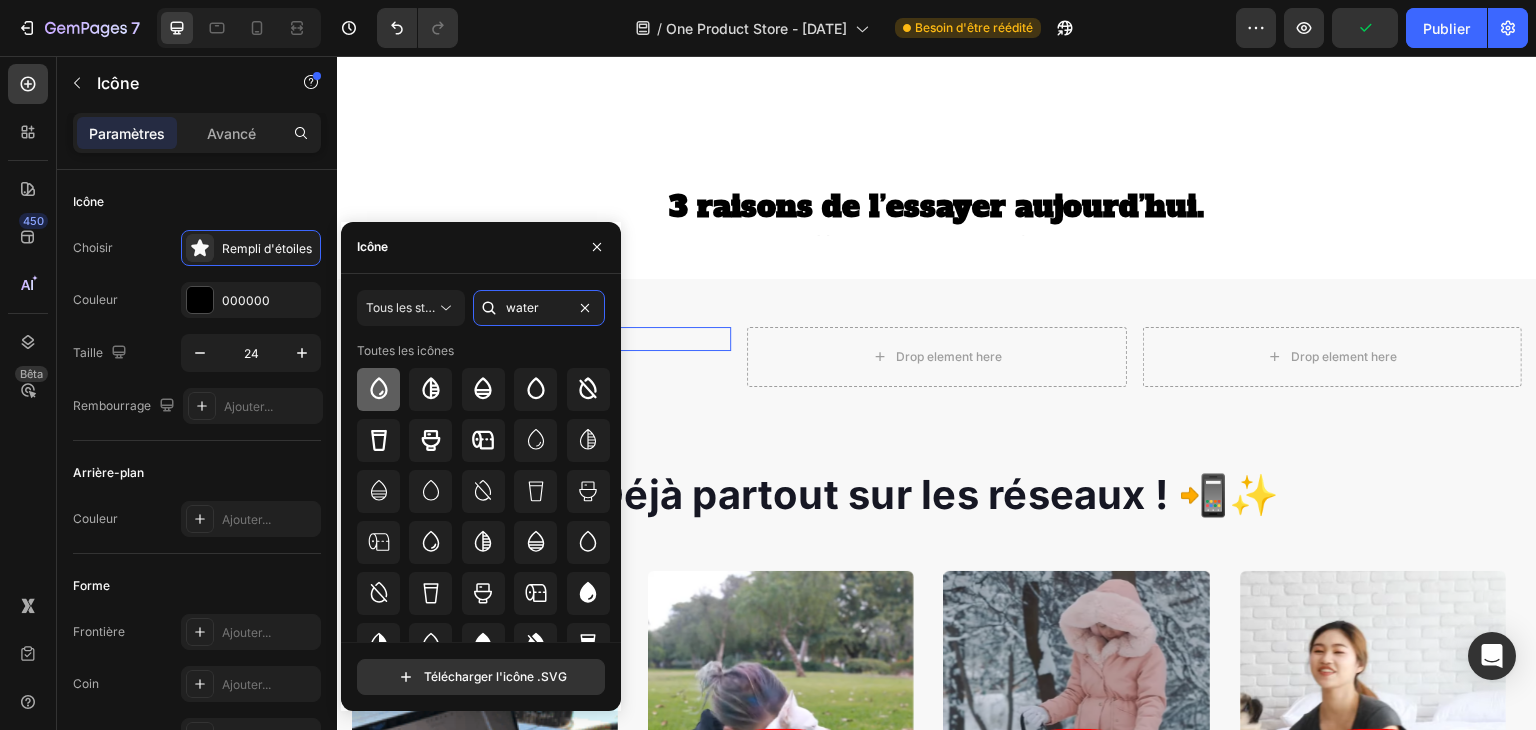 type on "water" 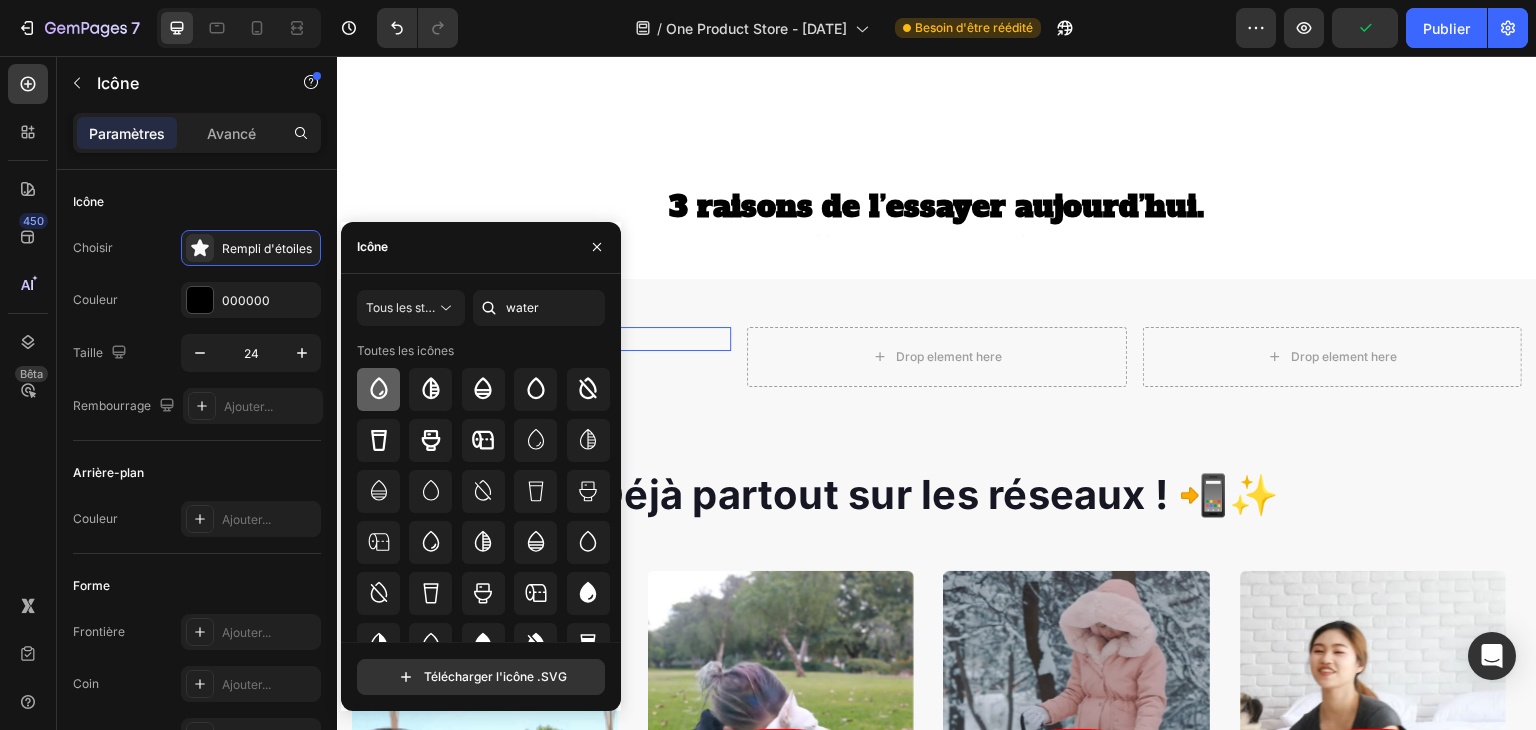 click 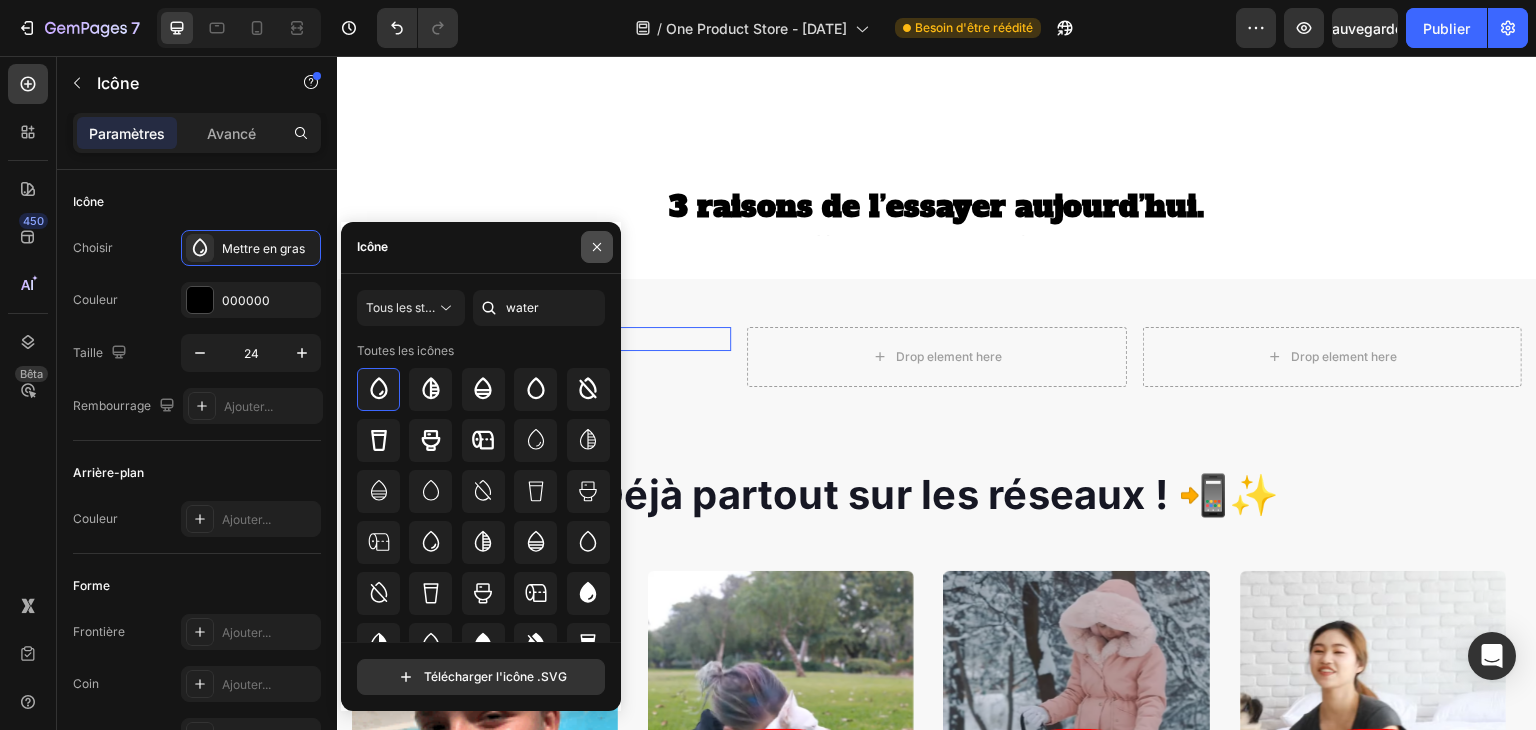 click 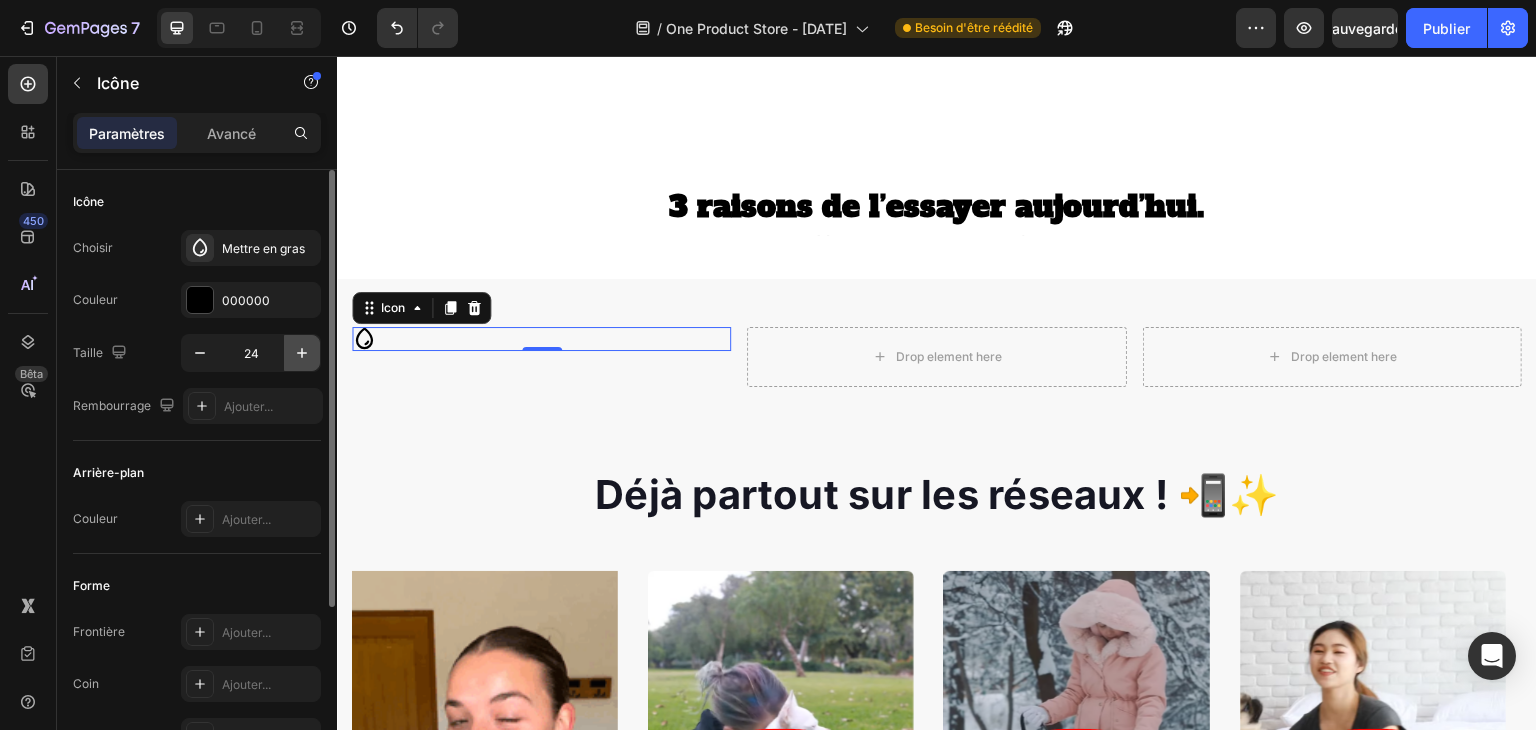 click at bounding box center (302, 353) 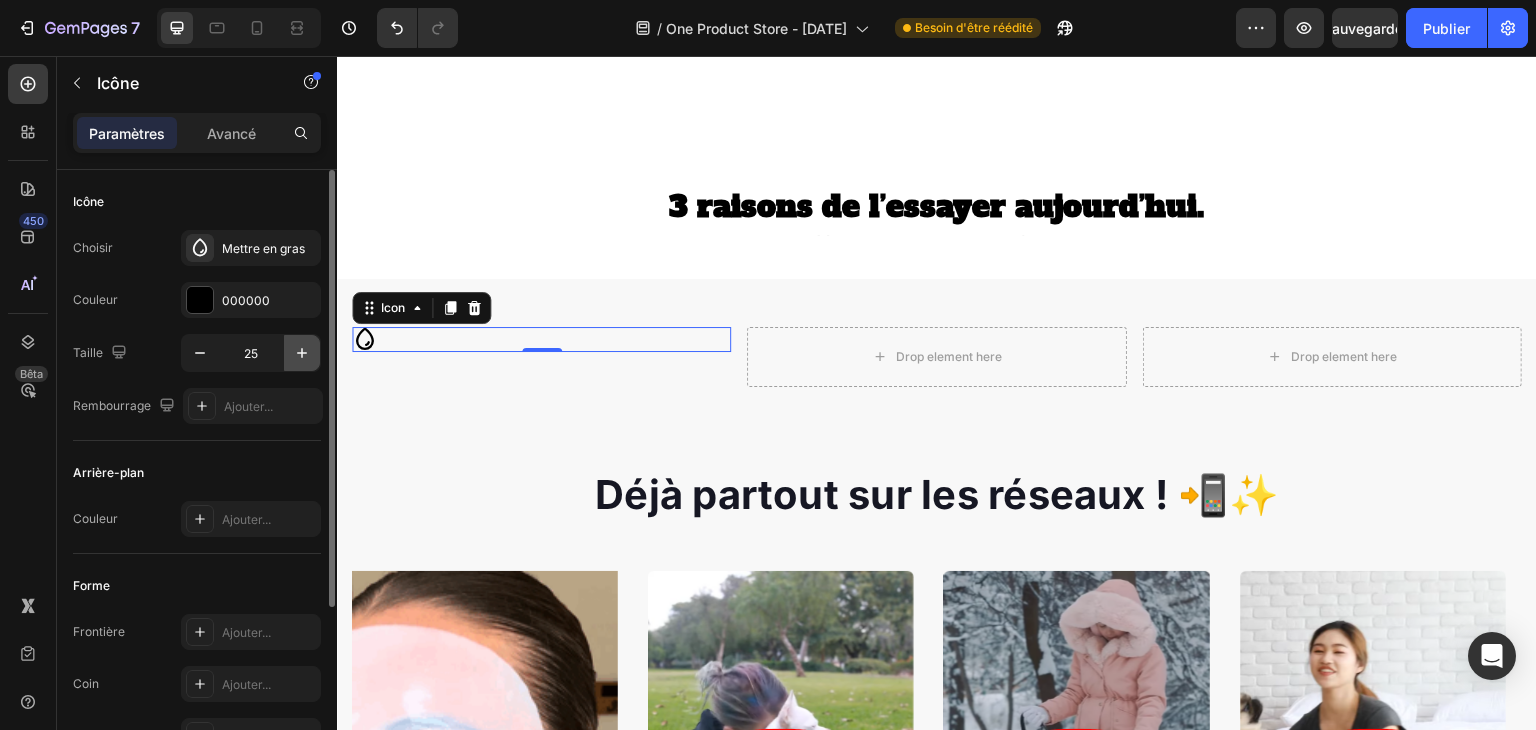 click at bounding box center (302, 353) 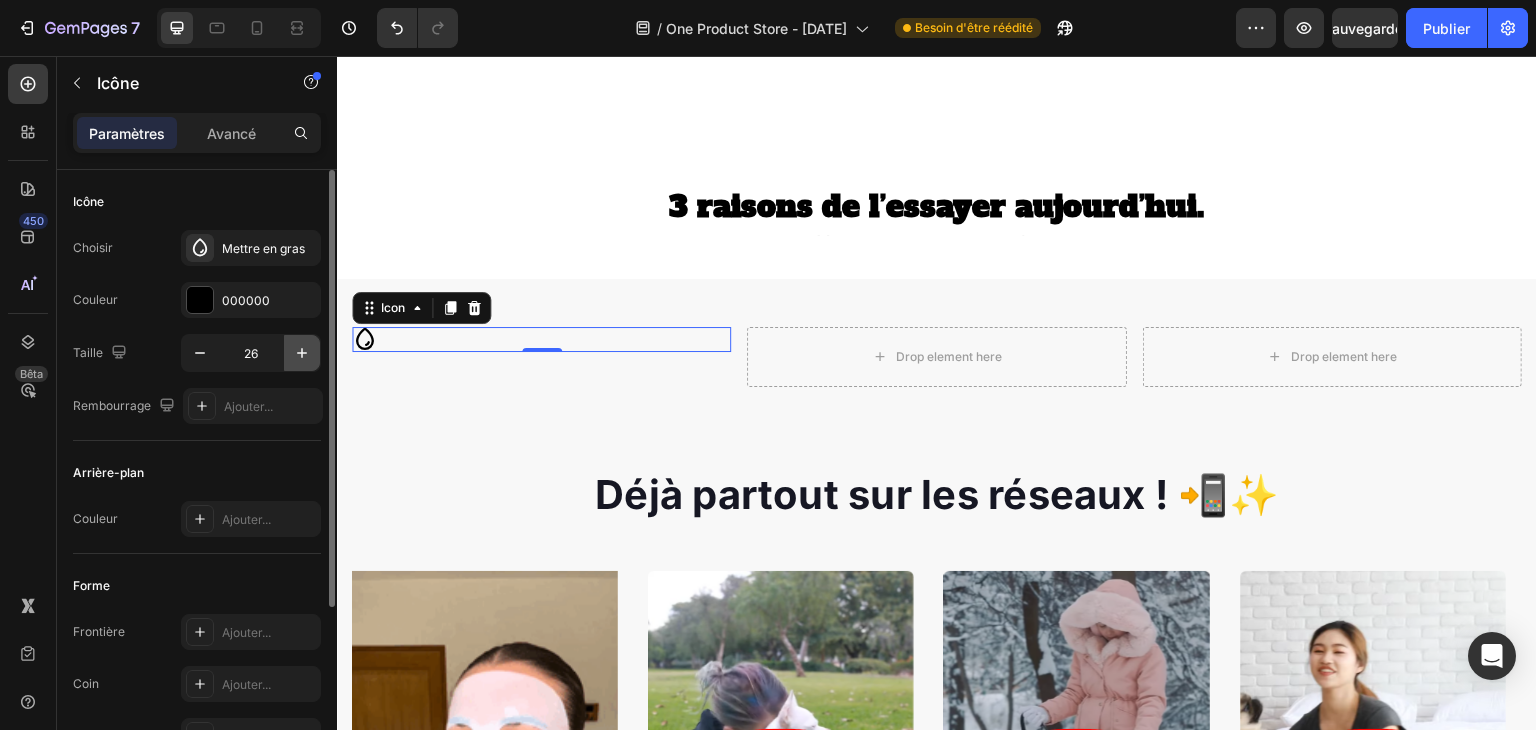 click at bounding box center [302, 353] 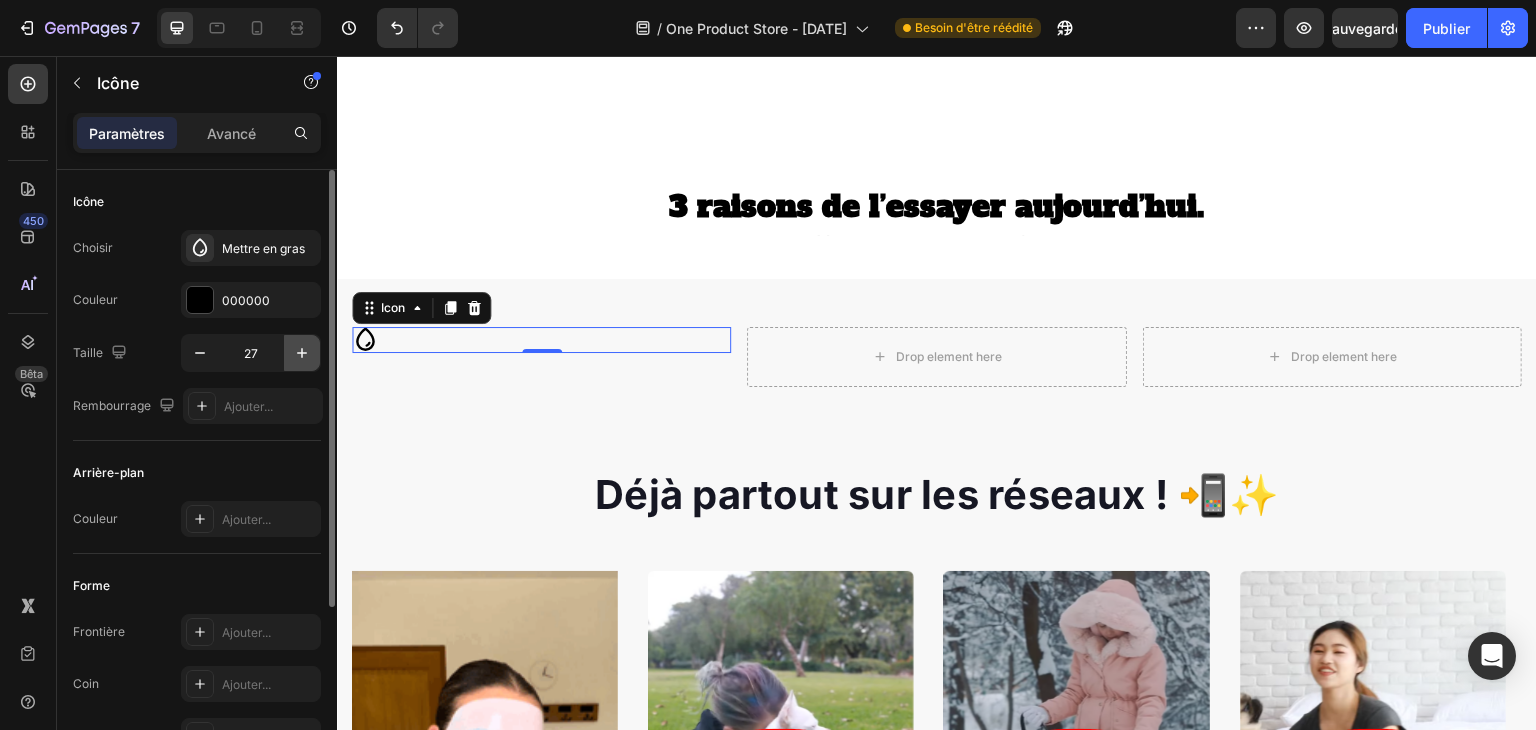 click at bounding box center (302, 353) 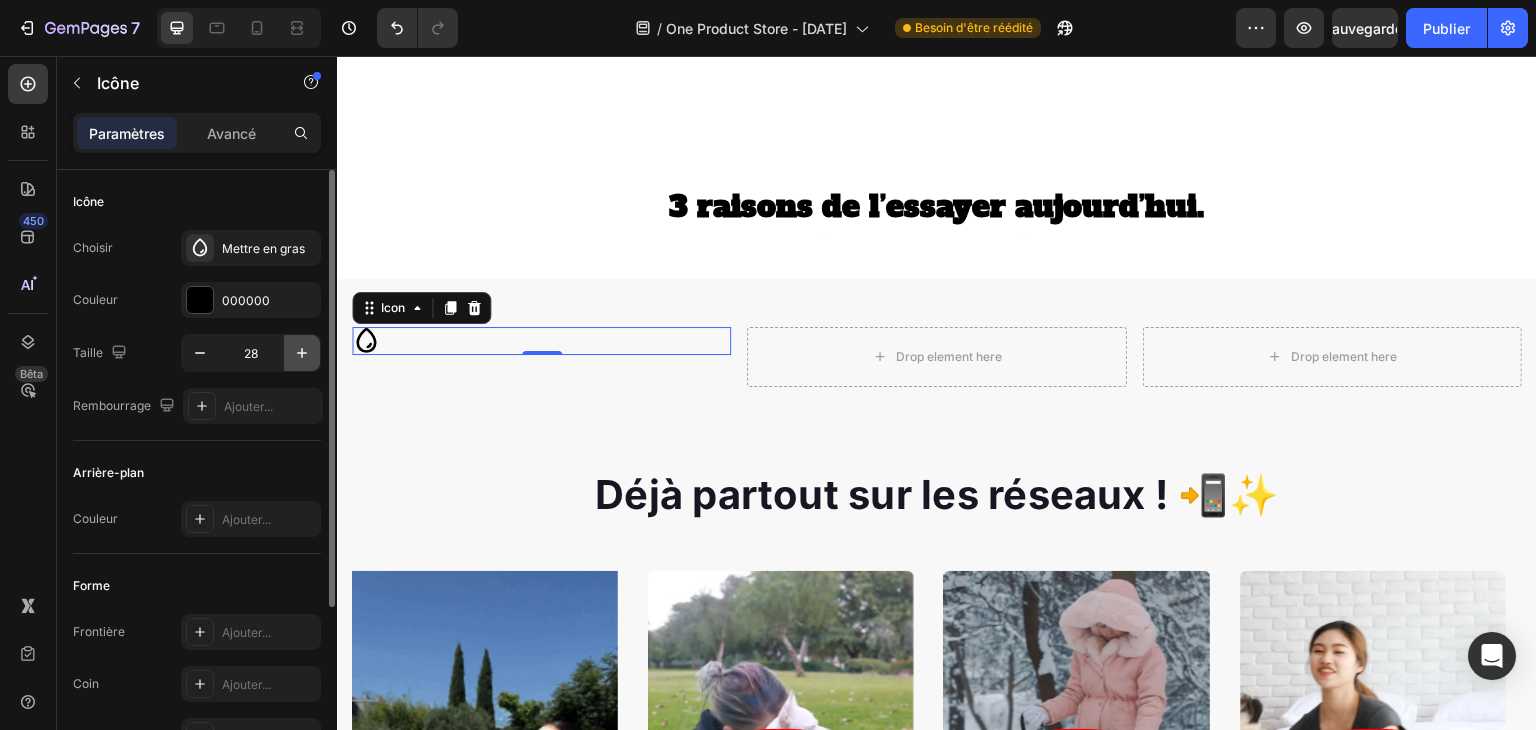 click at bounding box center [302, 353] 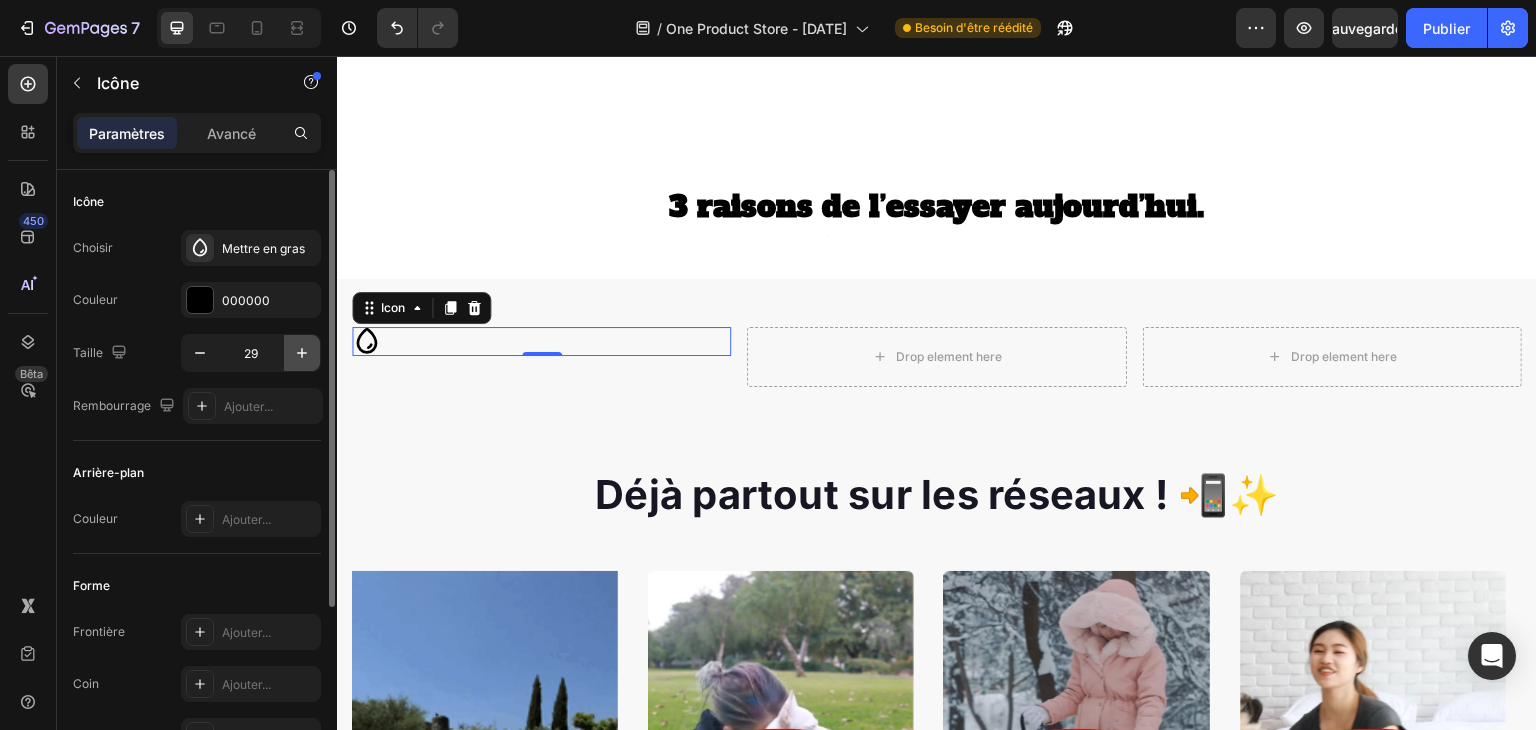 click at bounding box center [302, 353] 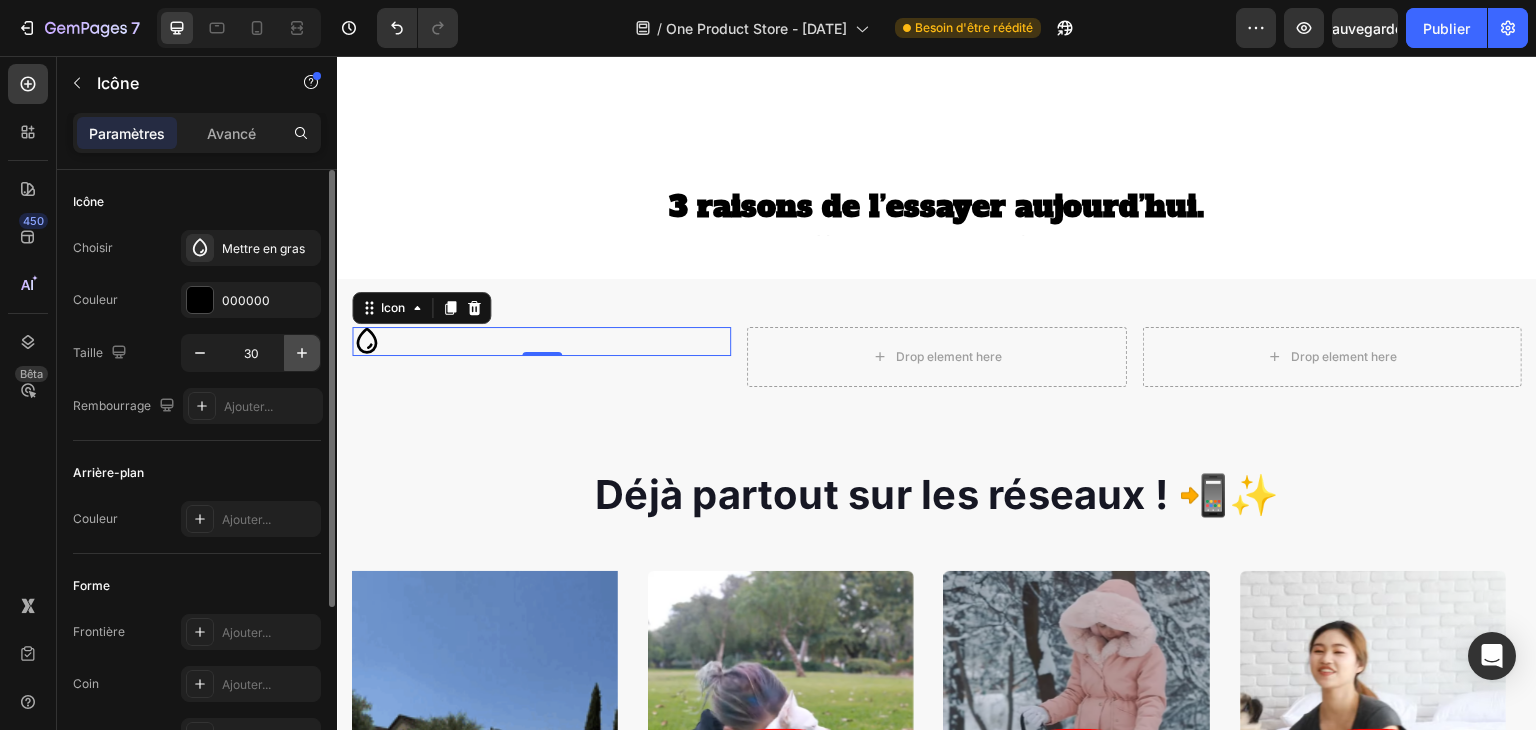 click at bounding box center [302, 353] 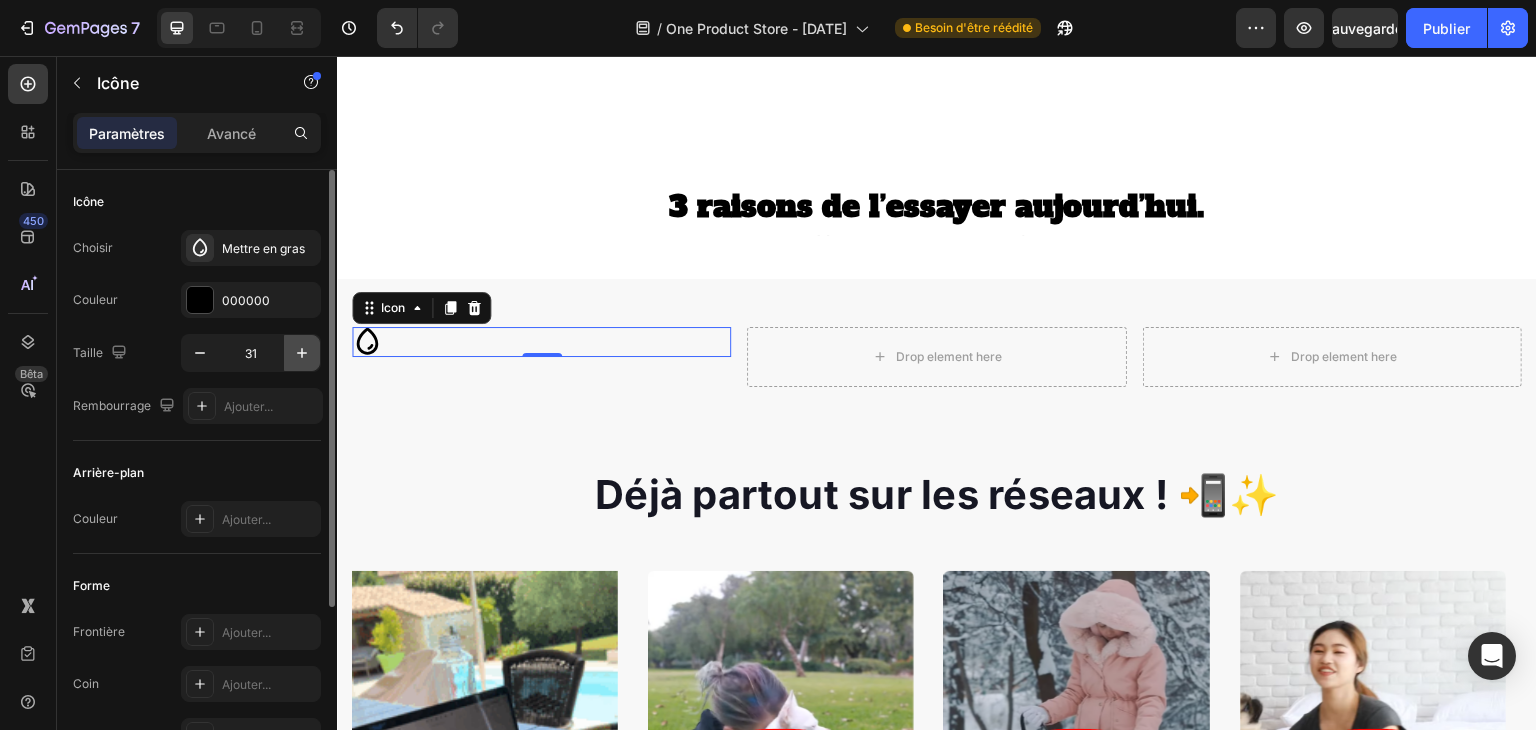 click at bounding box center (302, 353) 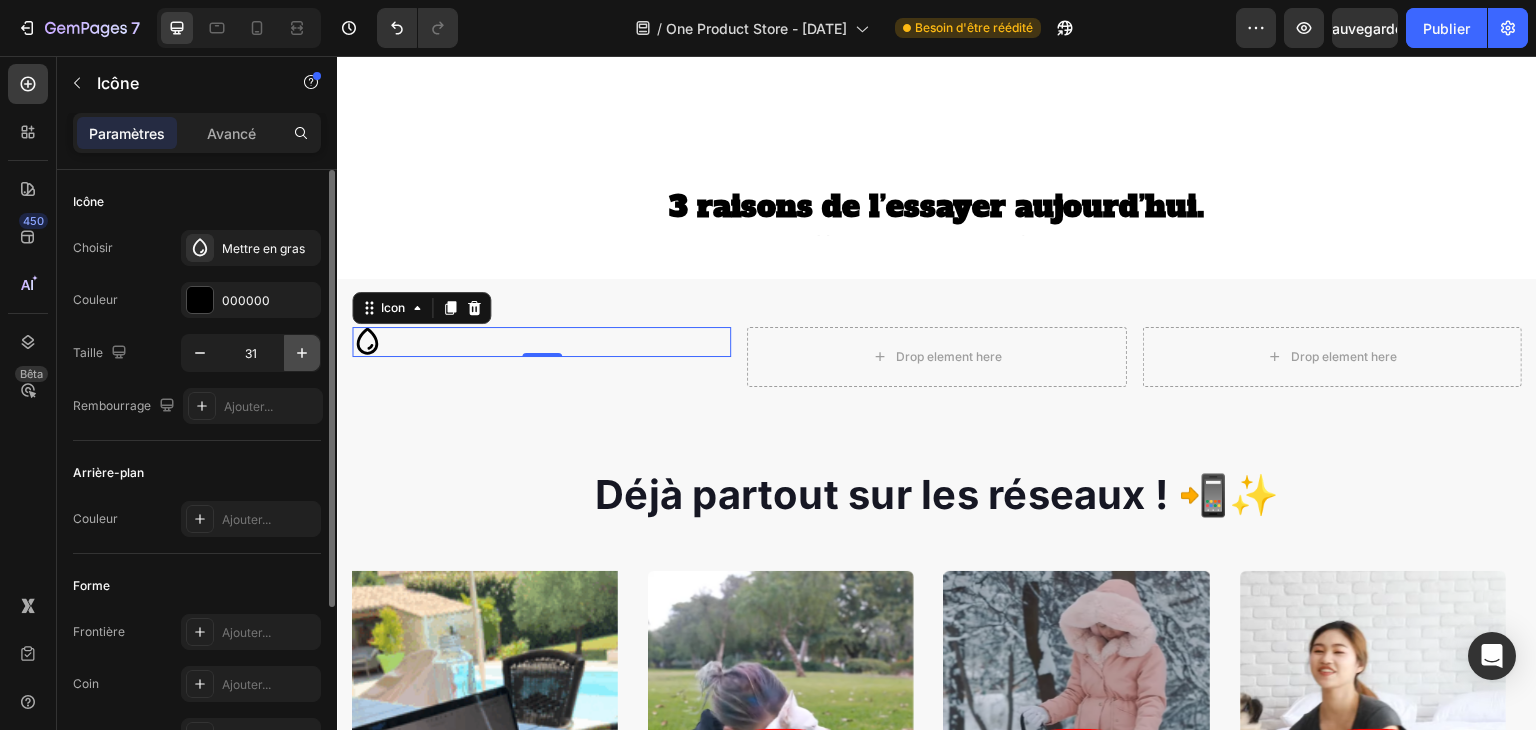 click at bounding box center [302, 353] 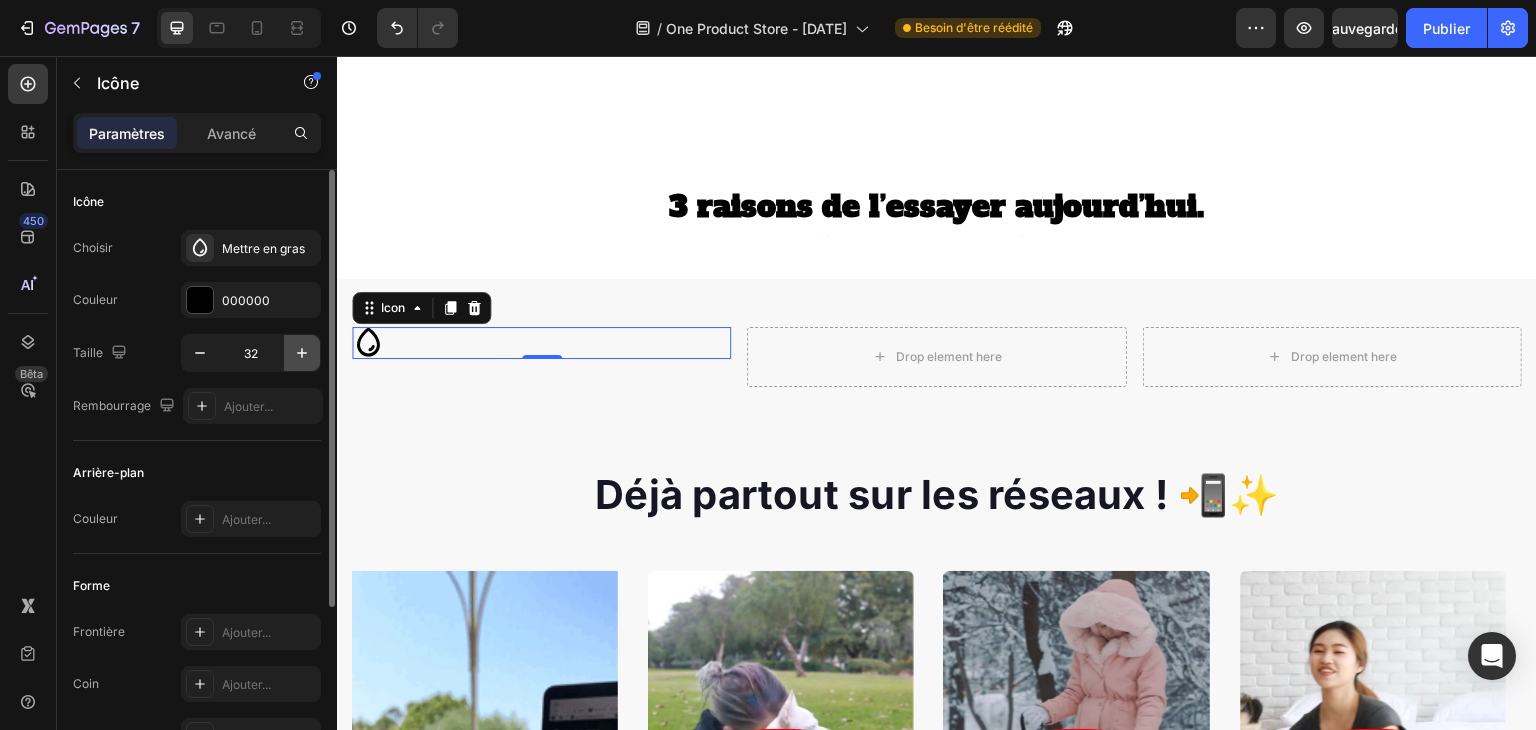 click at bounding box center (302, 353) 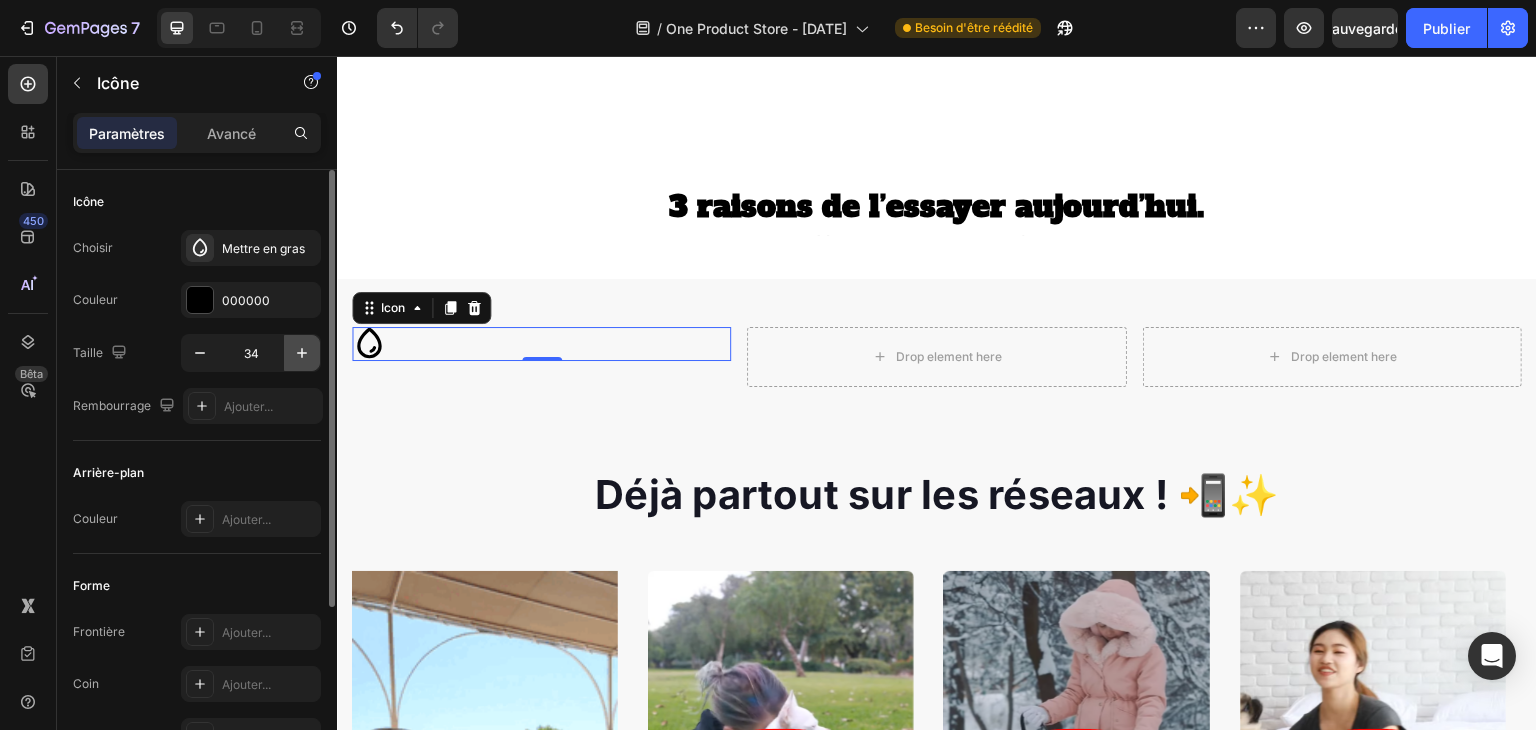 click at bounding box center [302, 353] 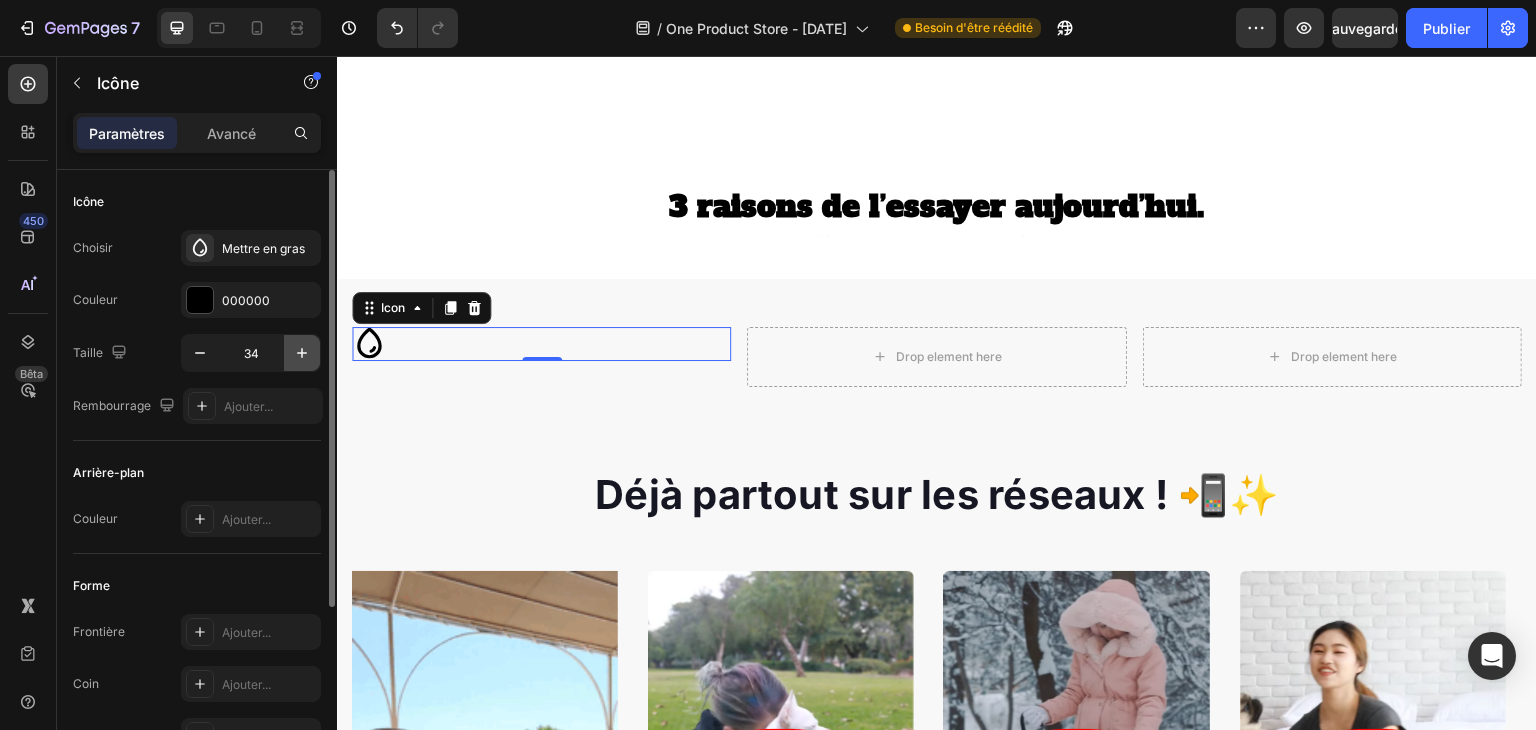 click at bounding box center [302, 353] 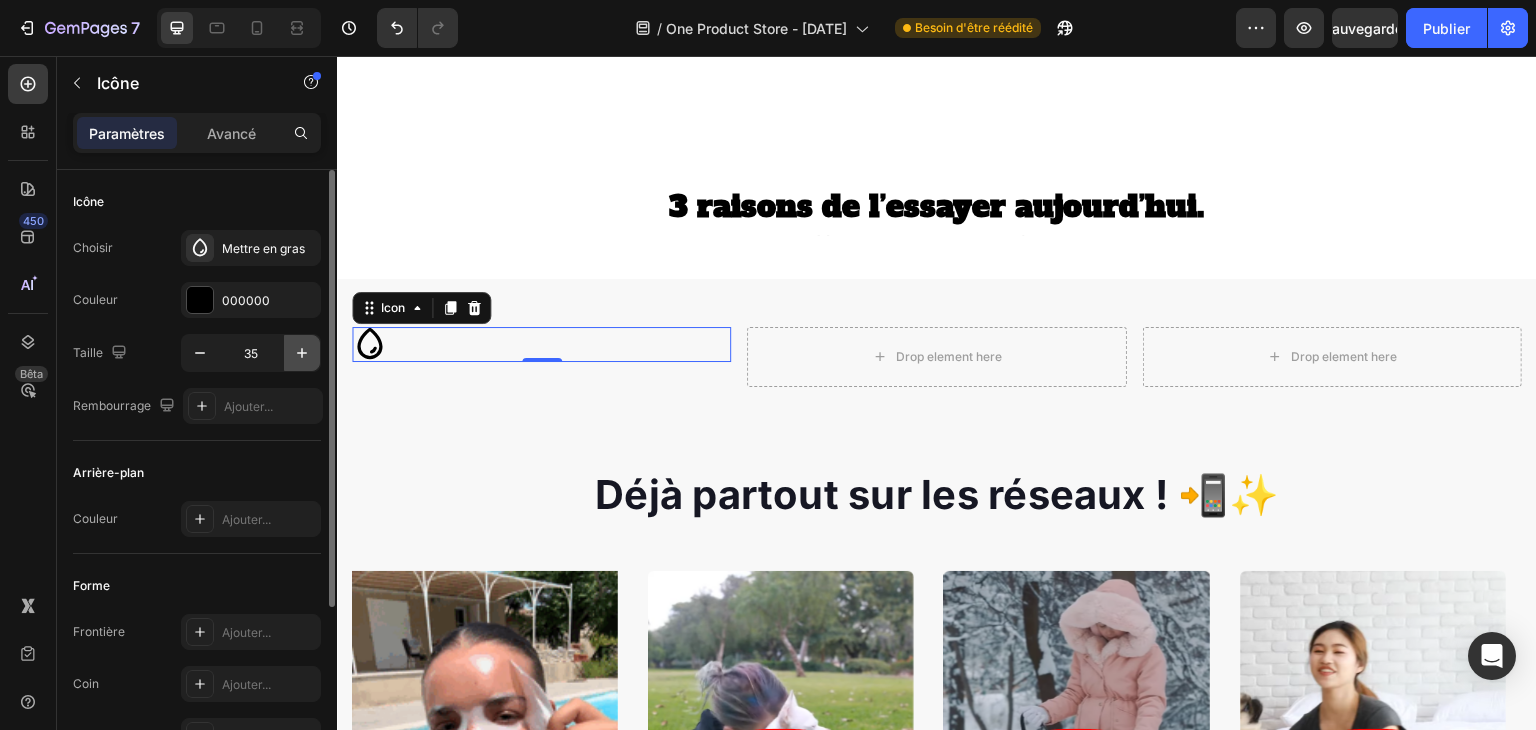 click at bounding box center [302, 353] 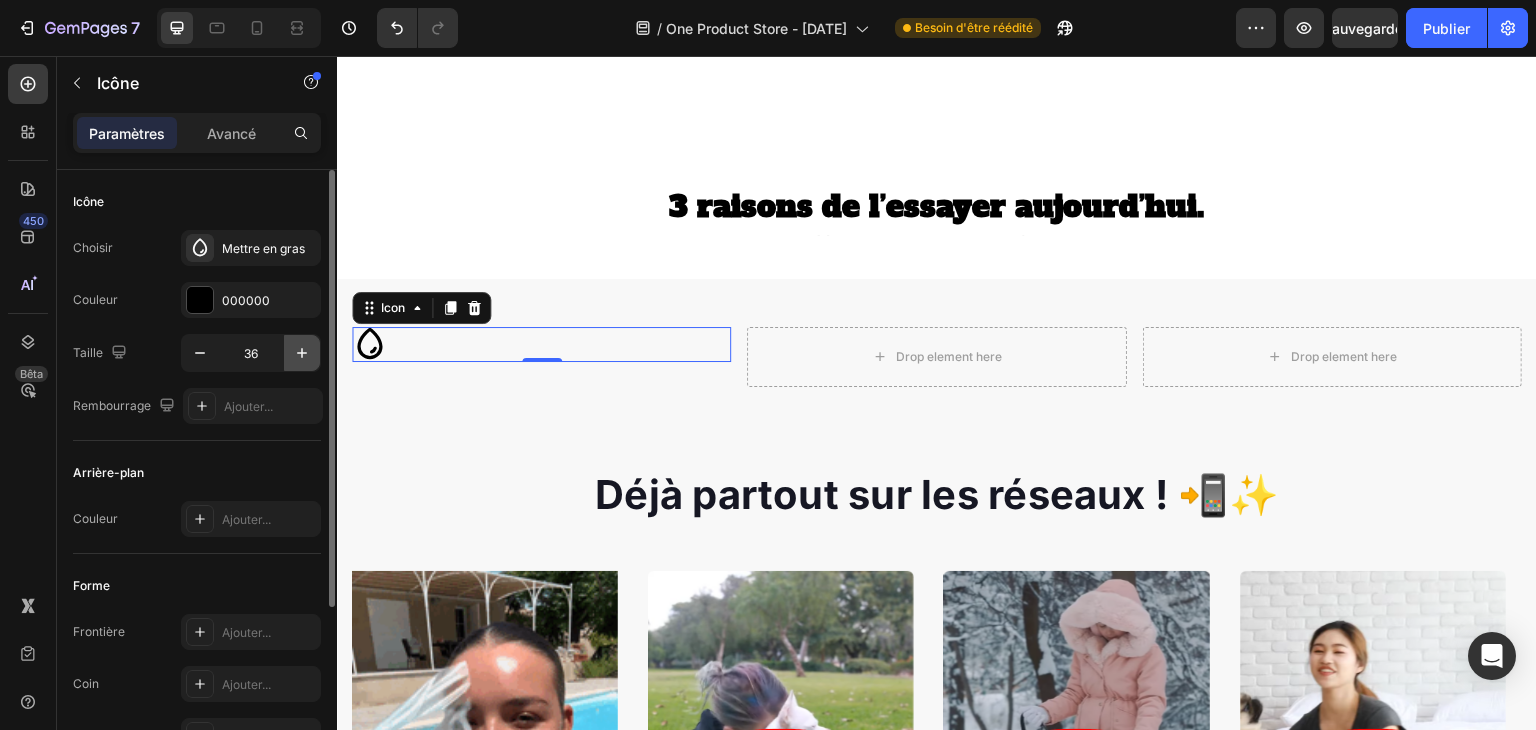 click at bounding box center [302, 353] 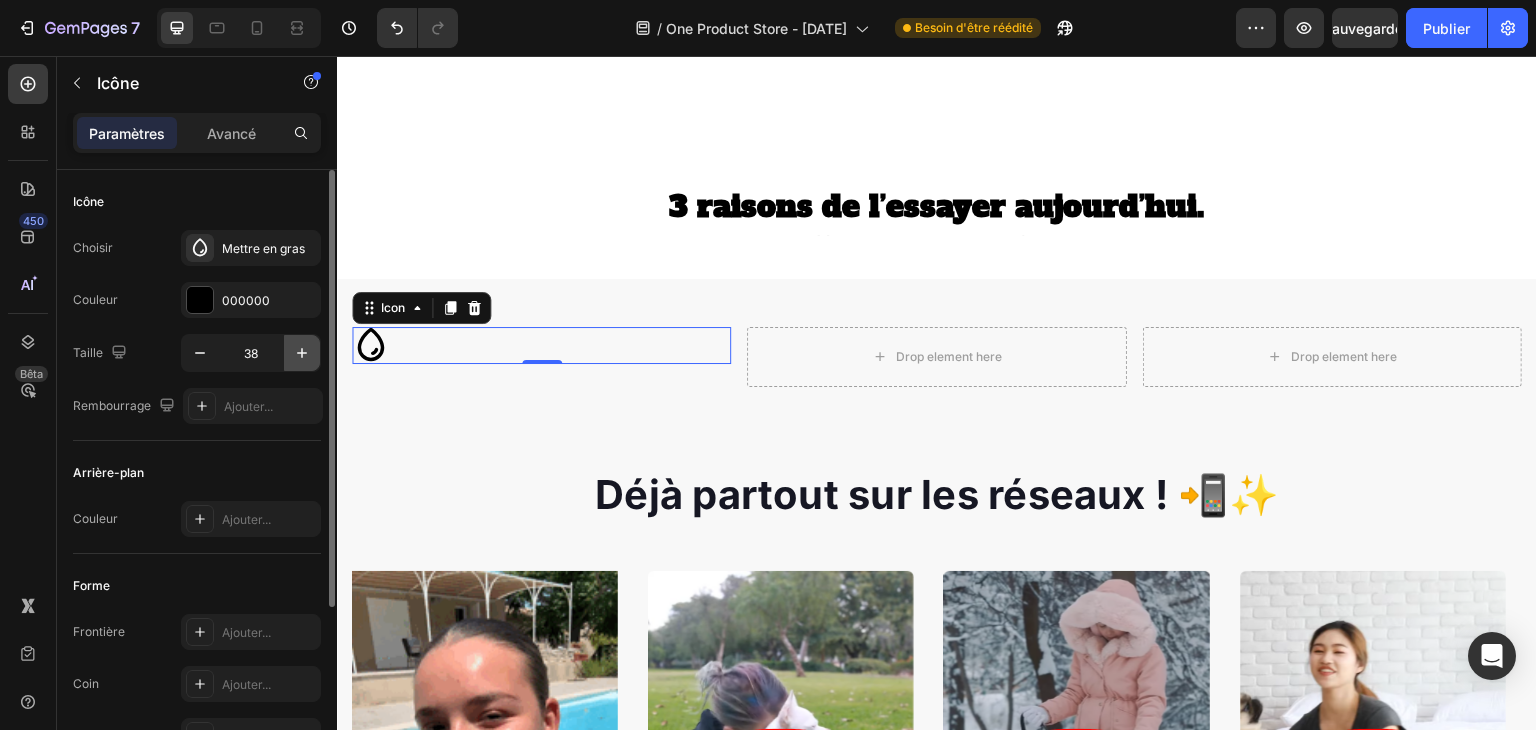 click at bounding box center (302, 353) 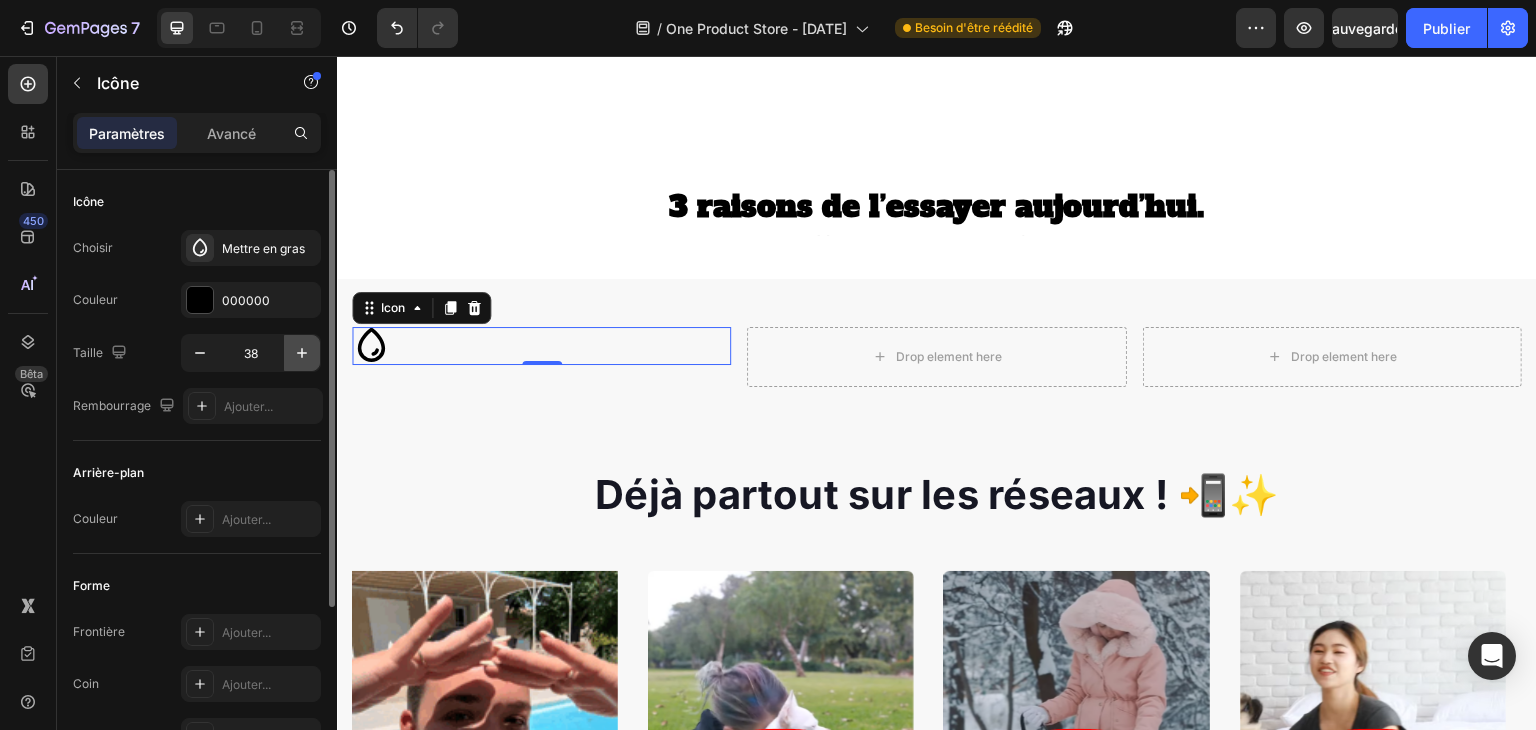 click at bounding box center (302, 353) 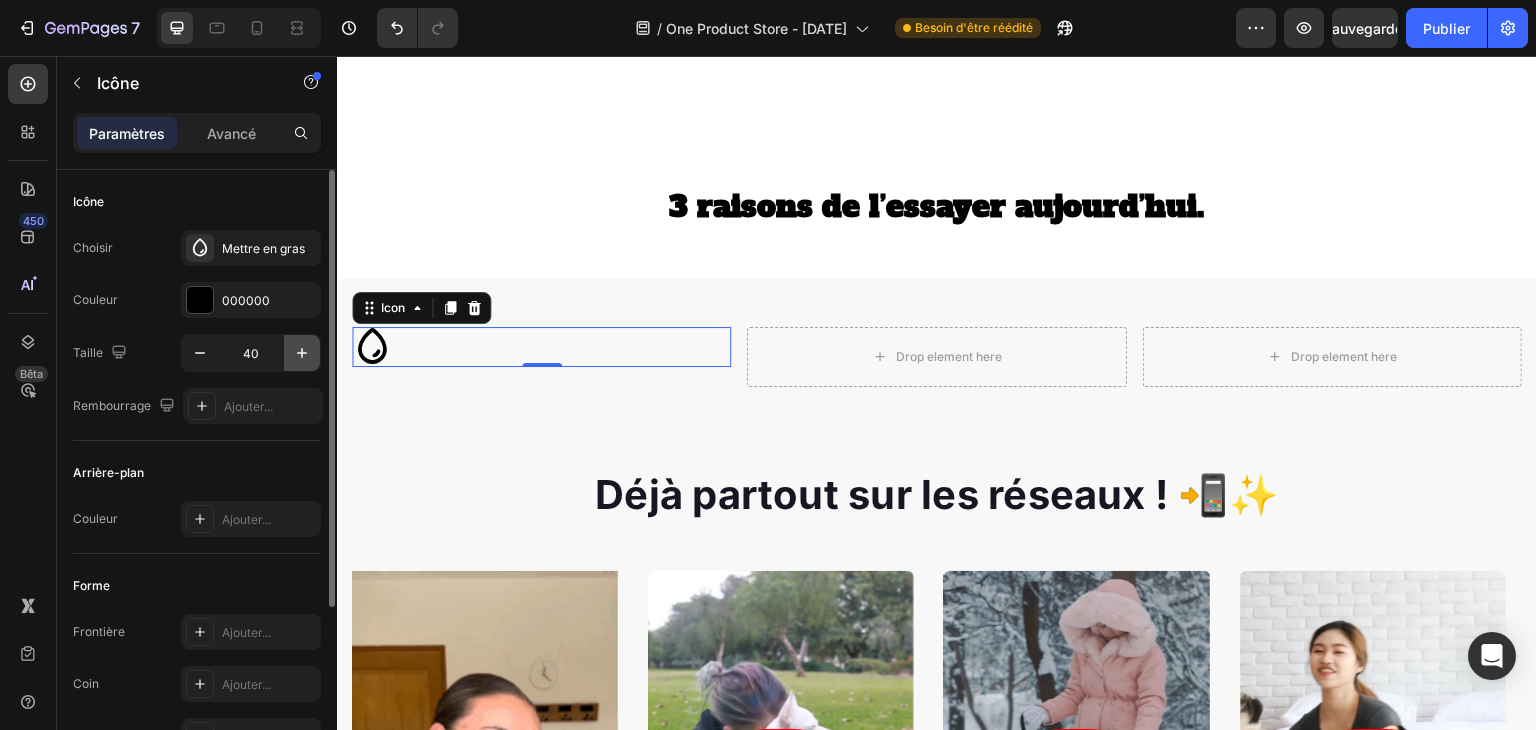 click at bounding box center (302, 353) 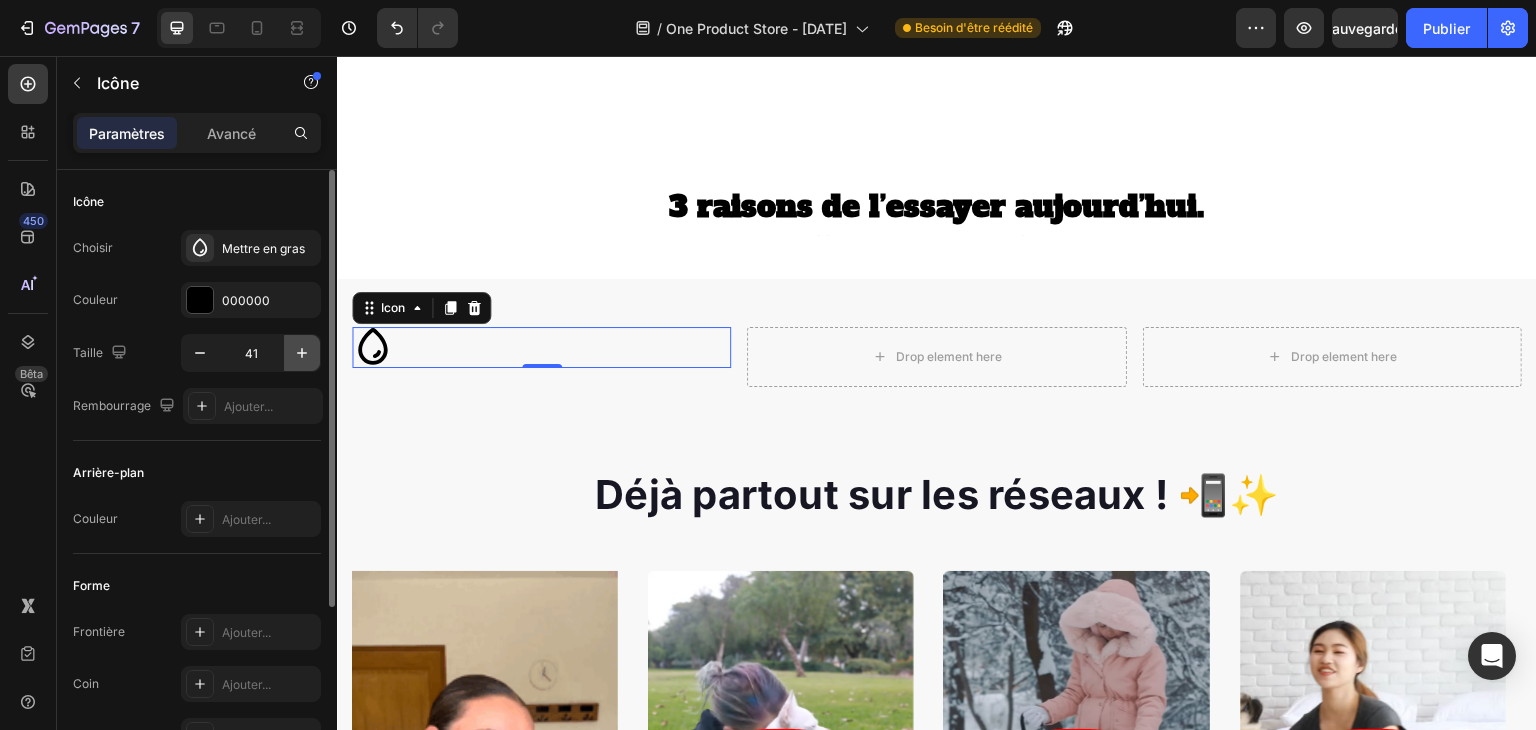 click at bounding box center [302, 353] 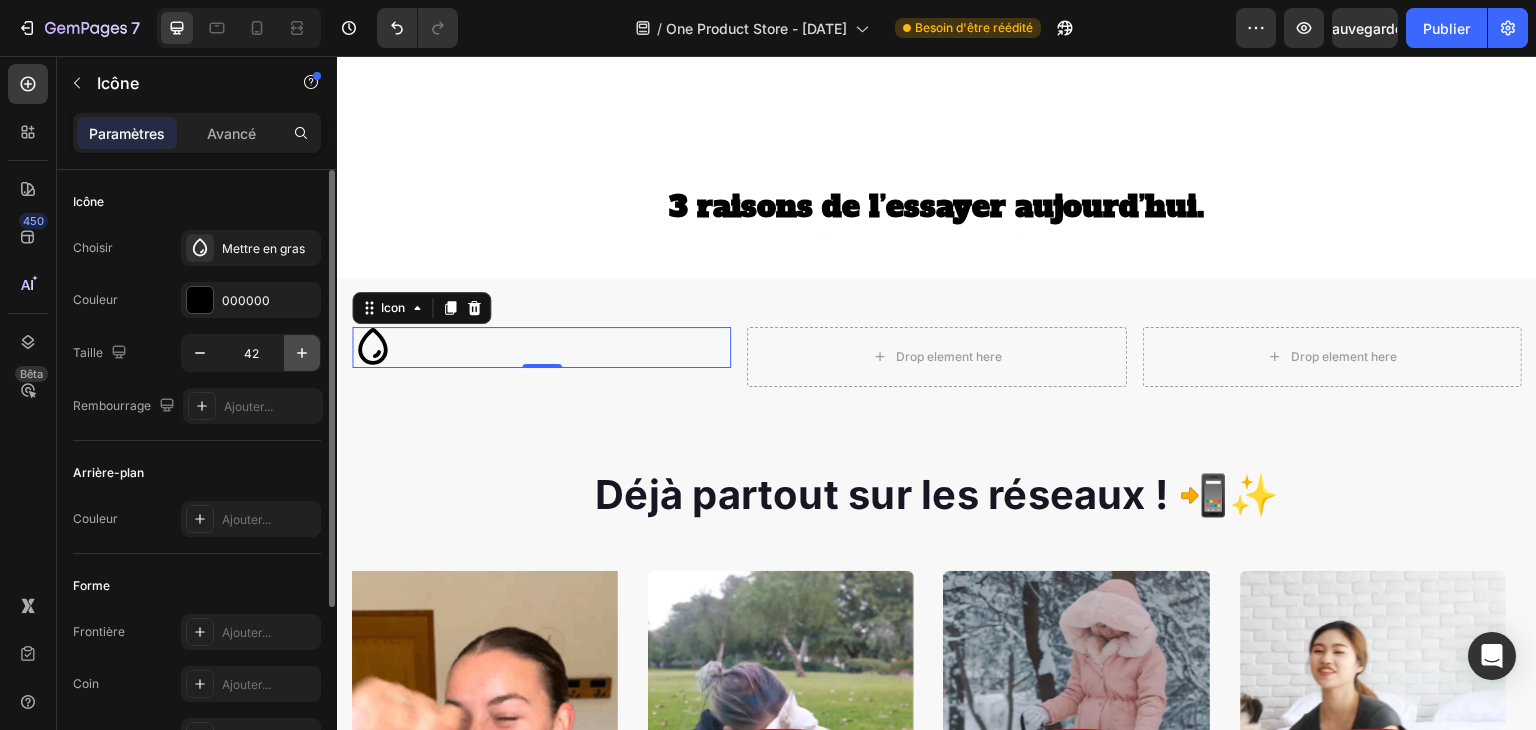 click at bounding box center [302, 353] 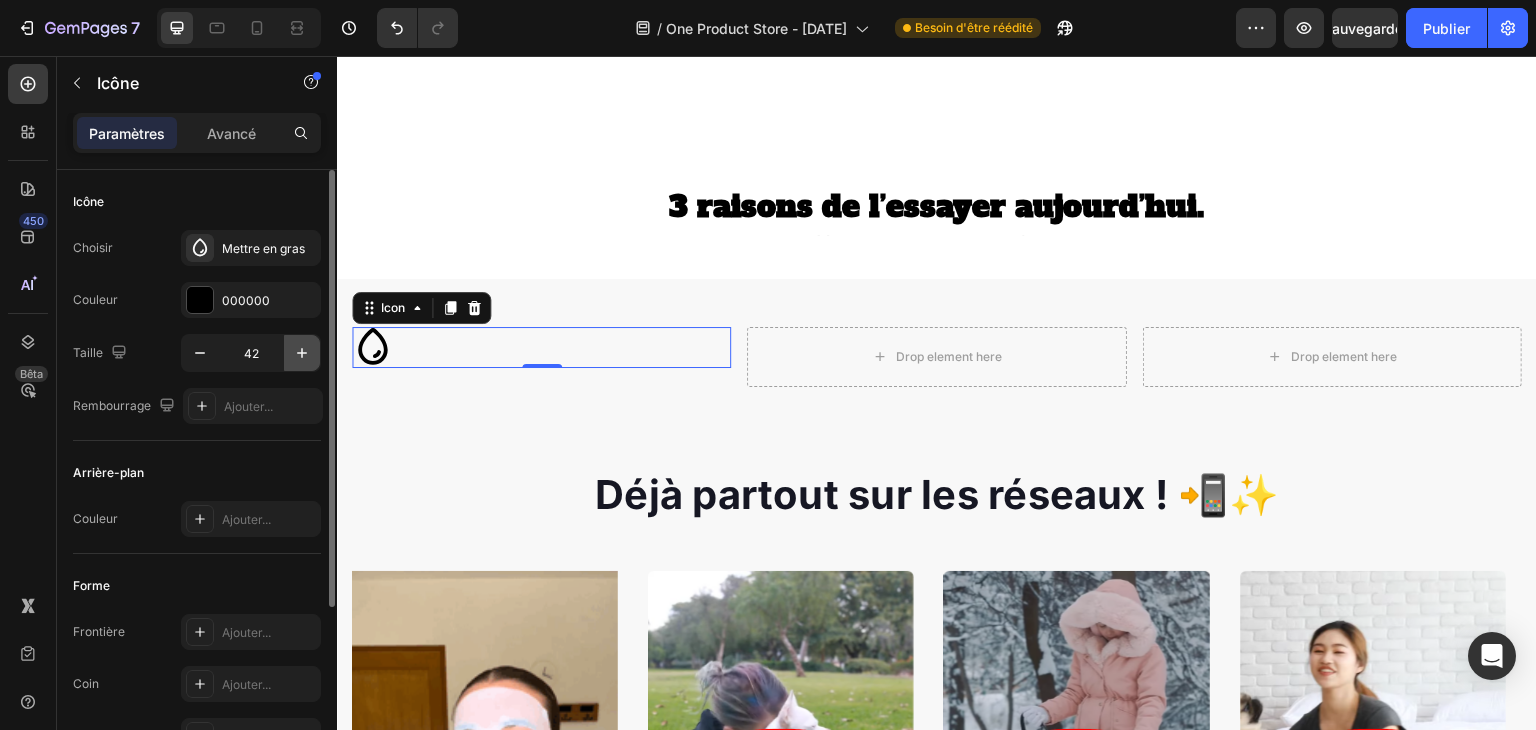 click at bounding box center [302, 353] 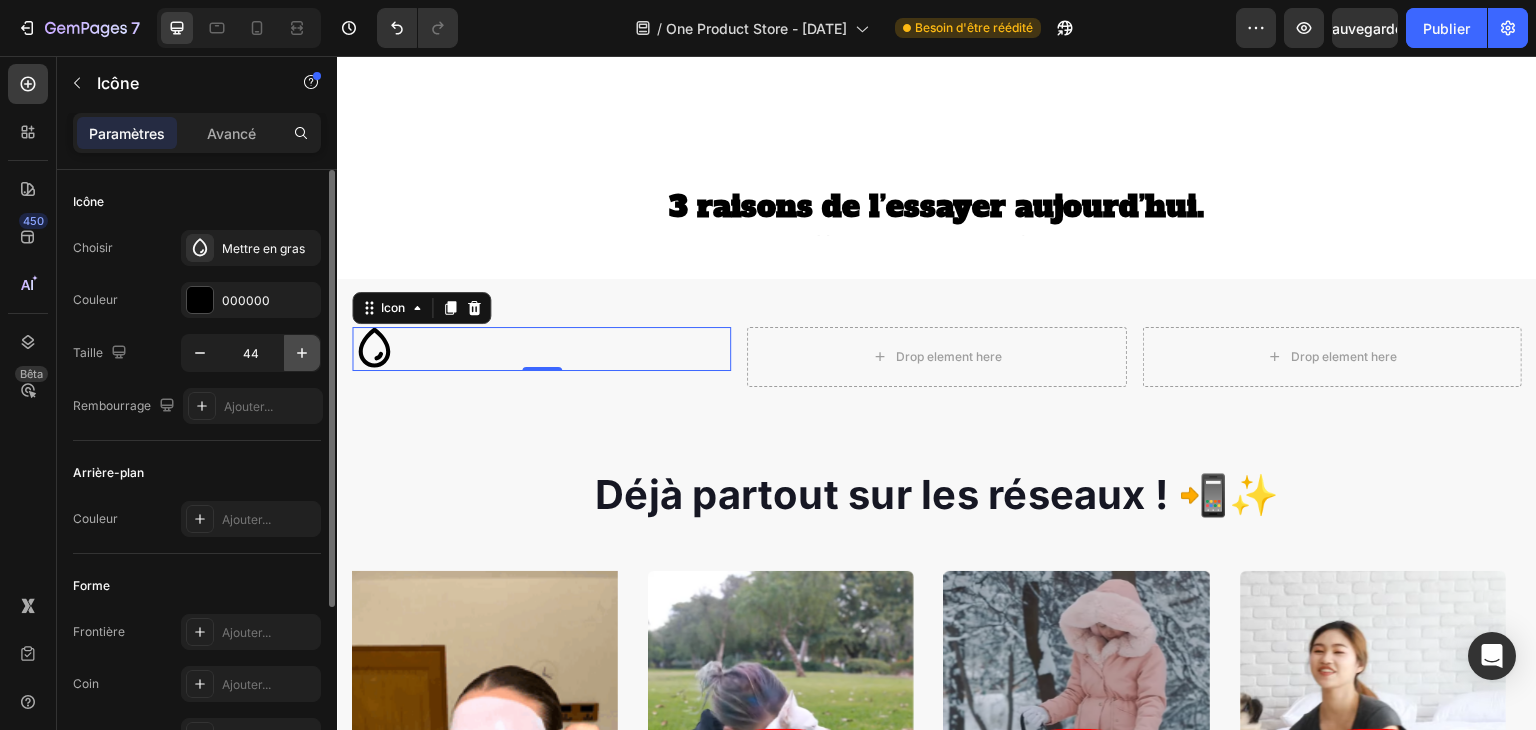 click at bounding box center (302, 353) 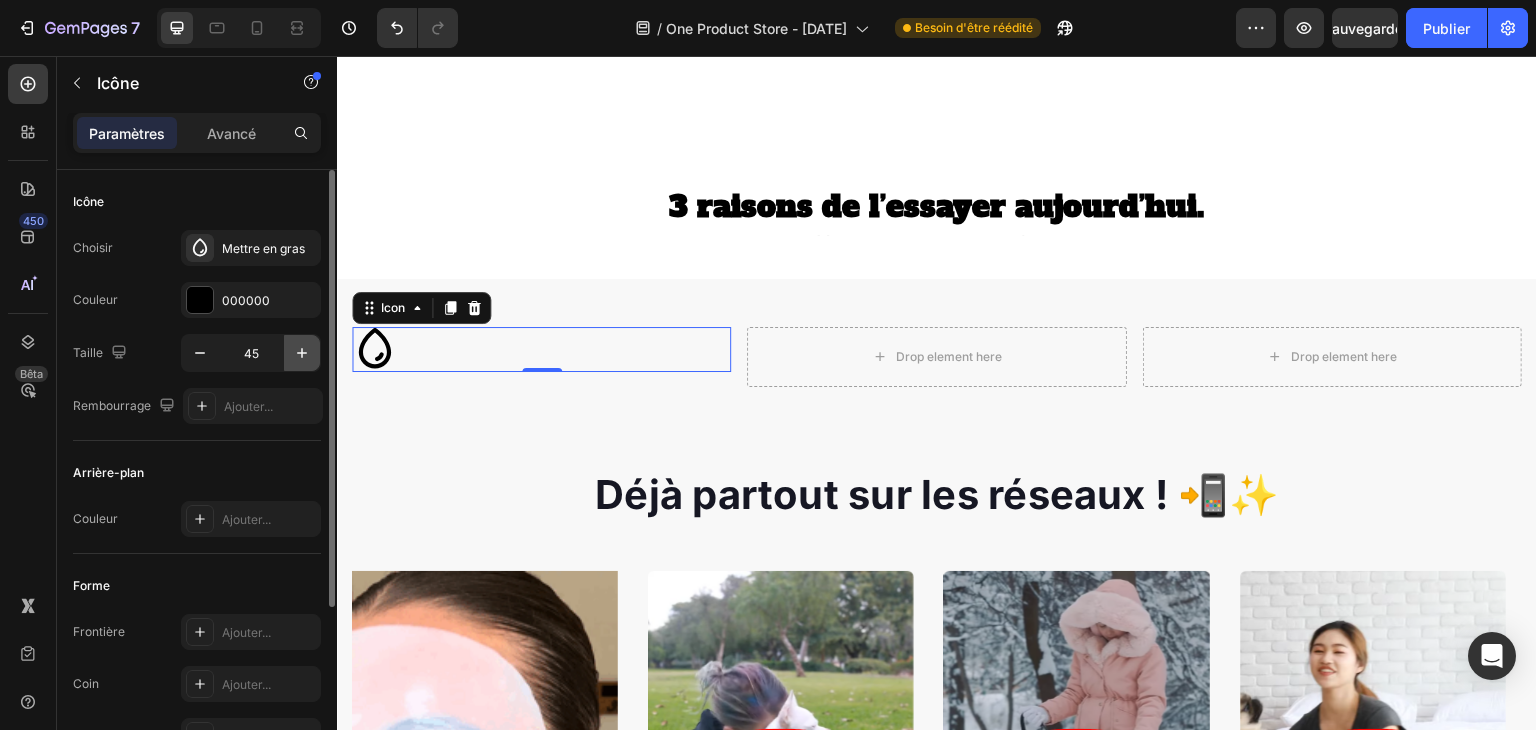 click 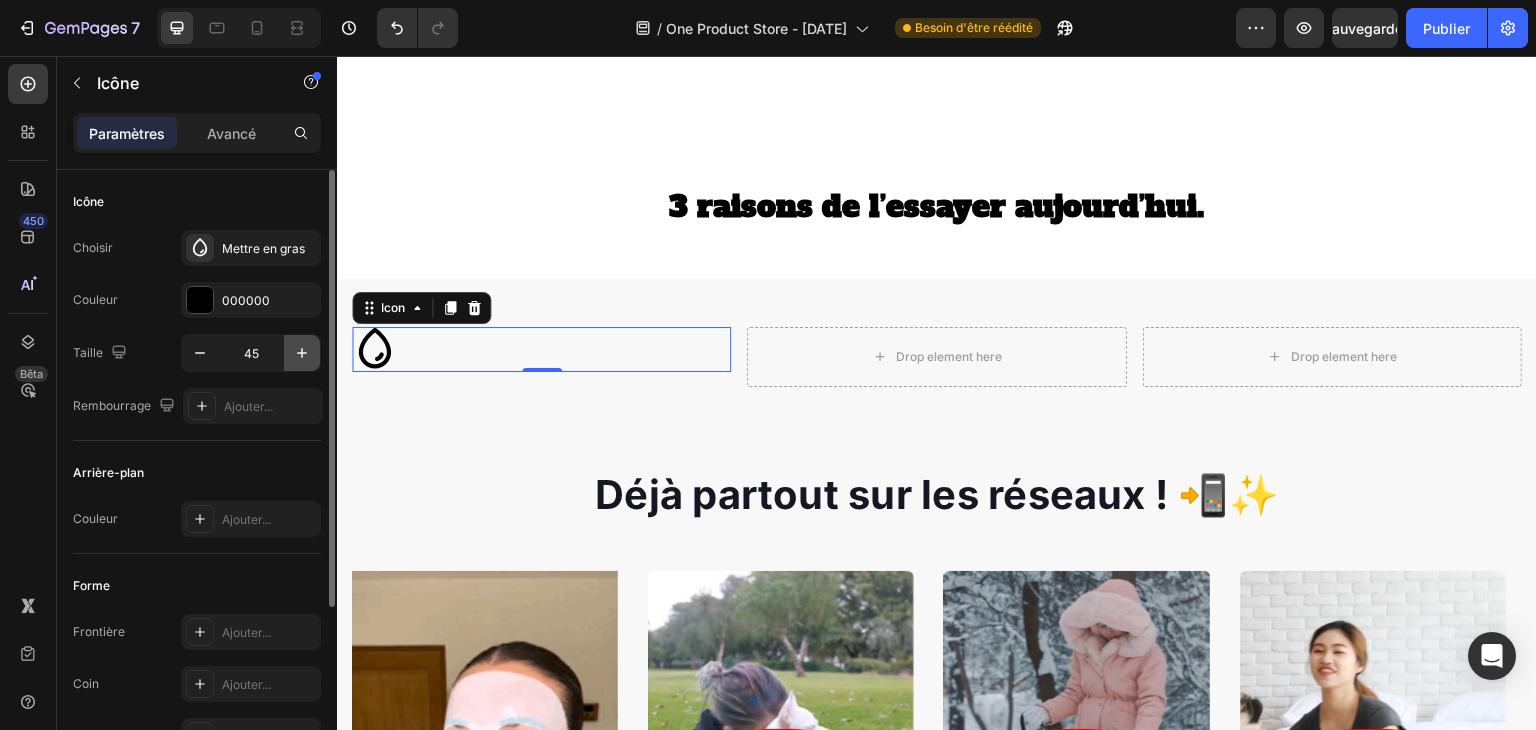 click 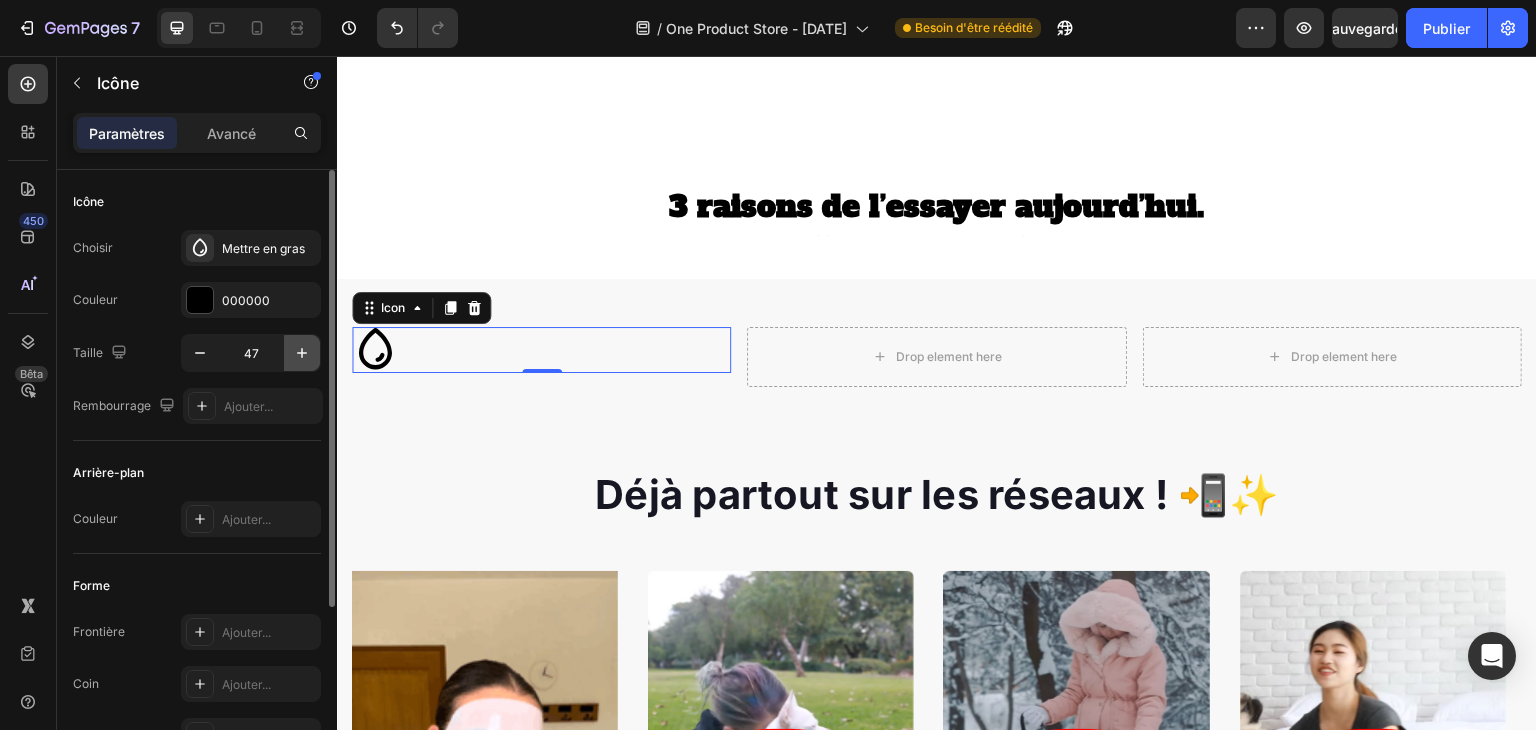 click 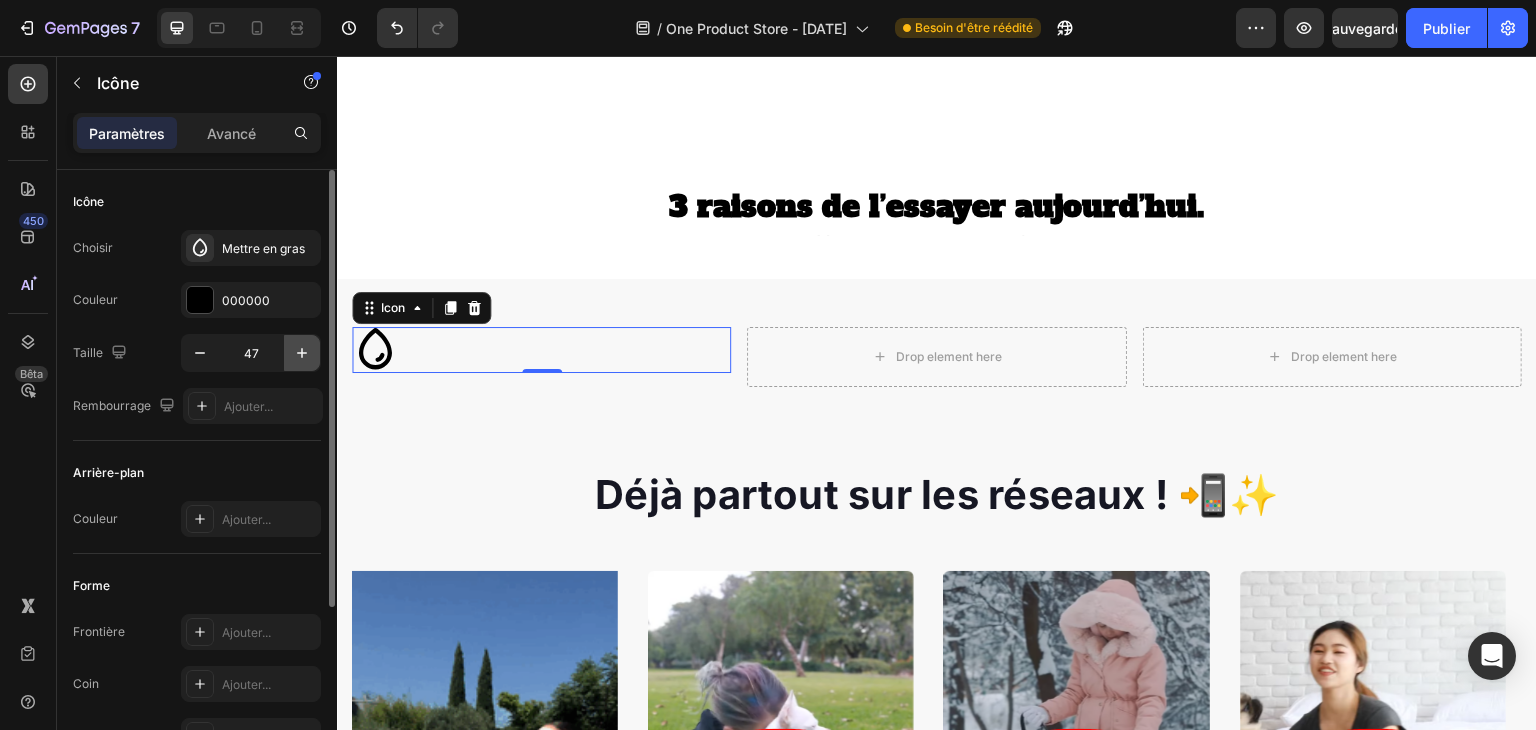 click 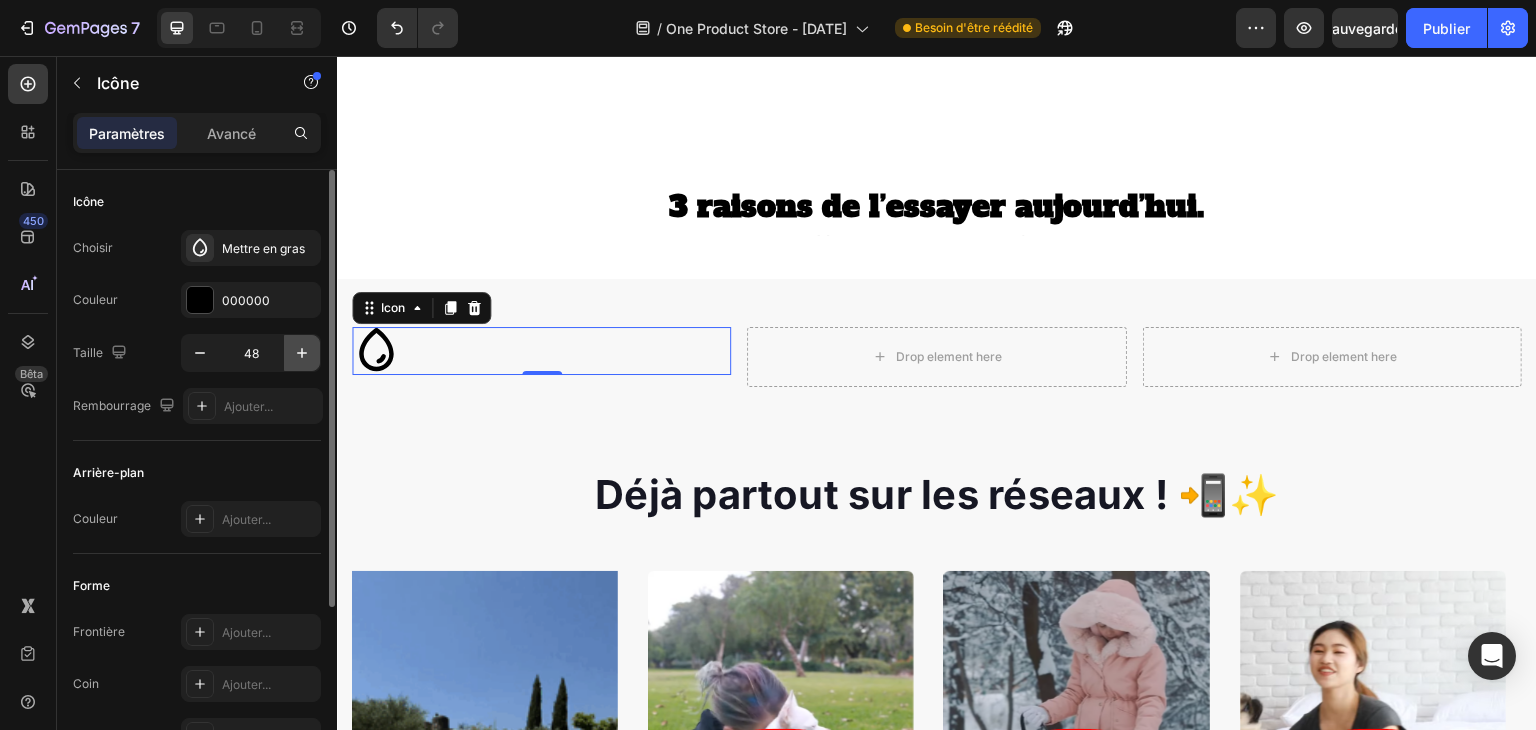 click 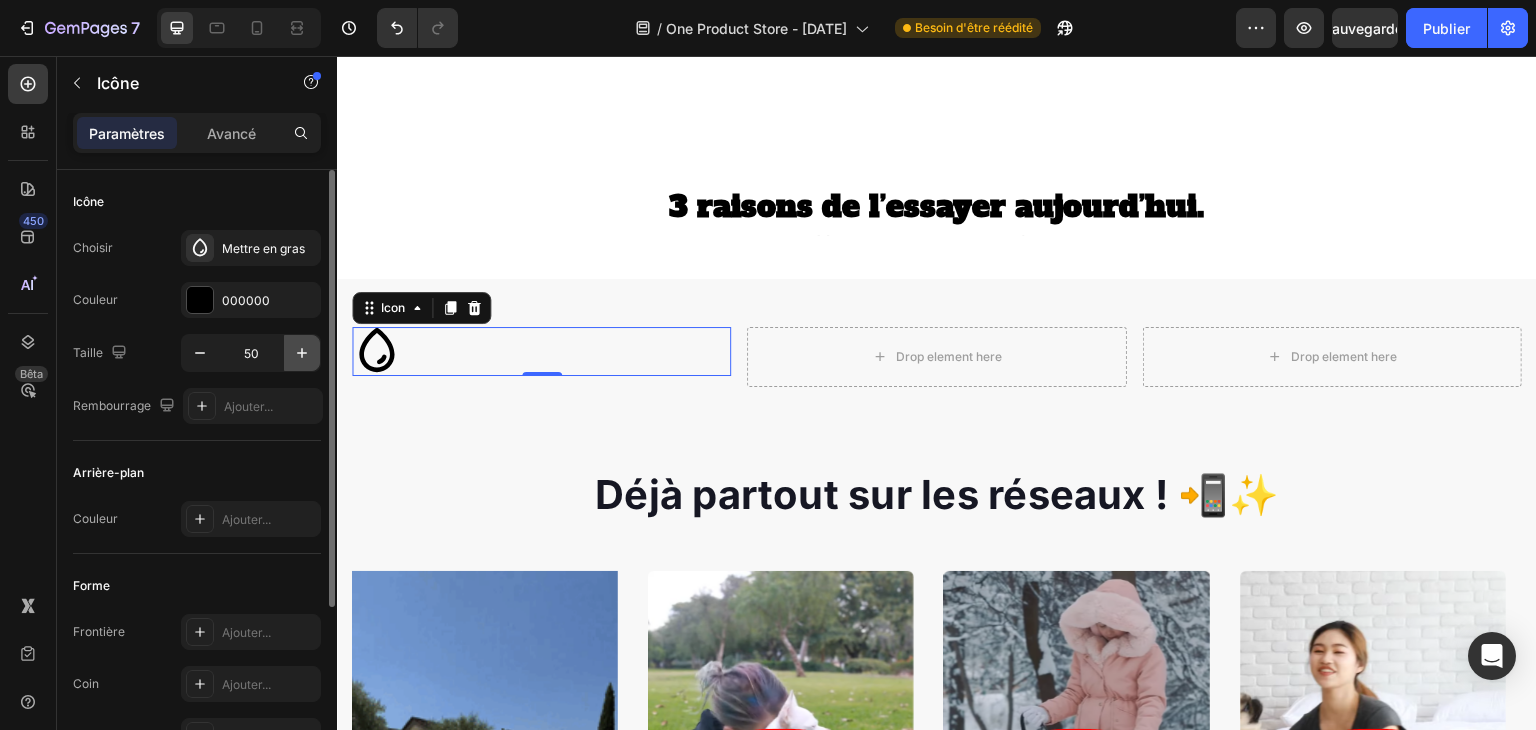 click 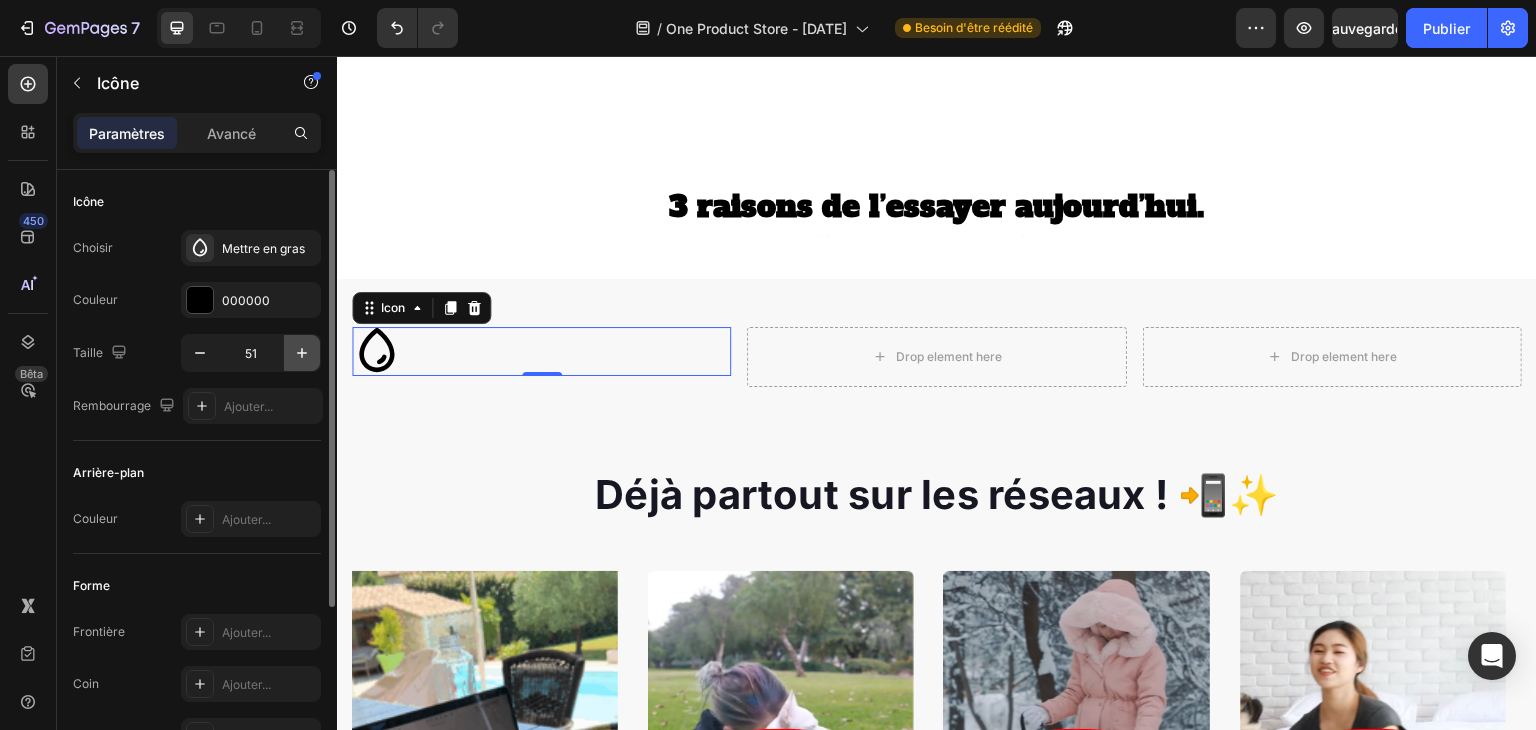 click 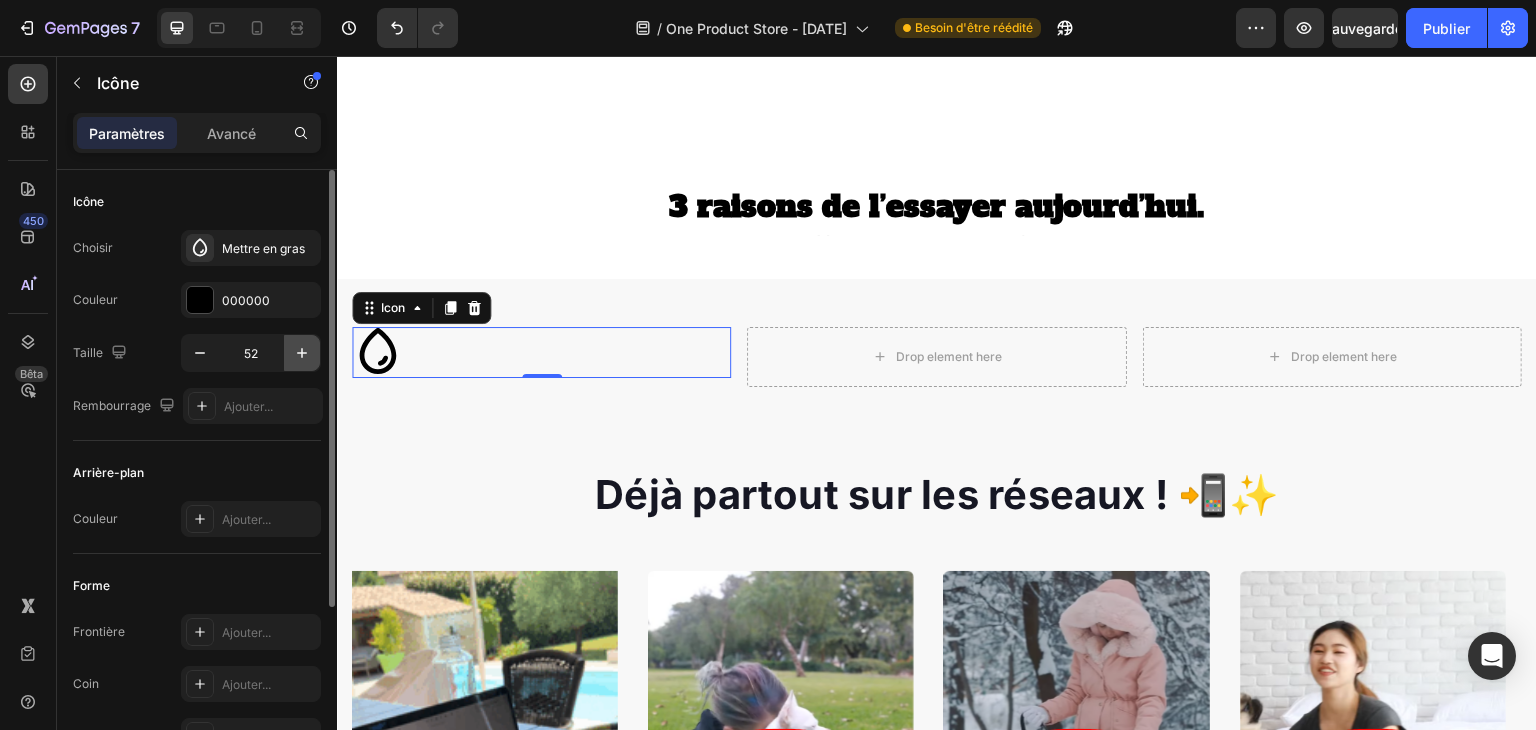 click 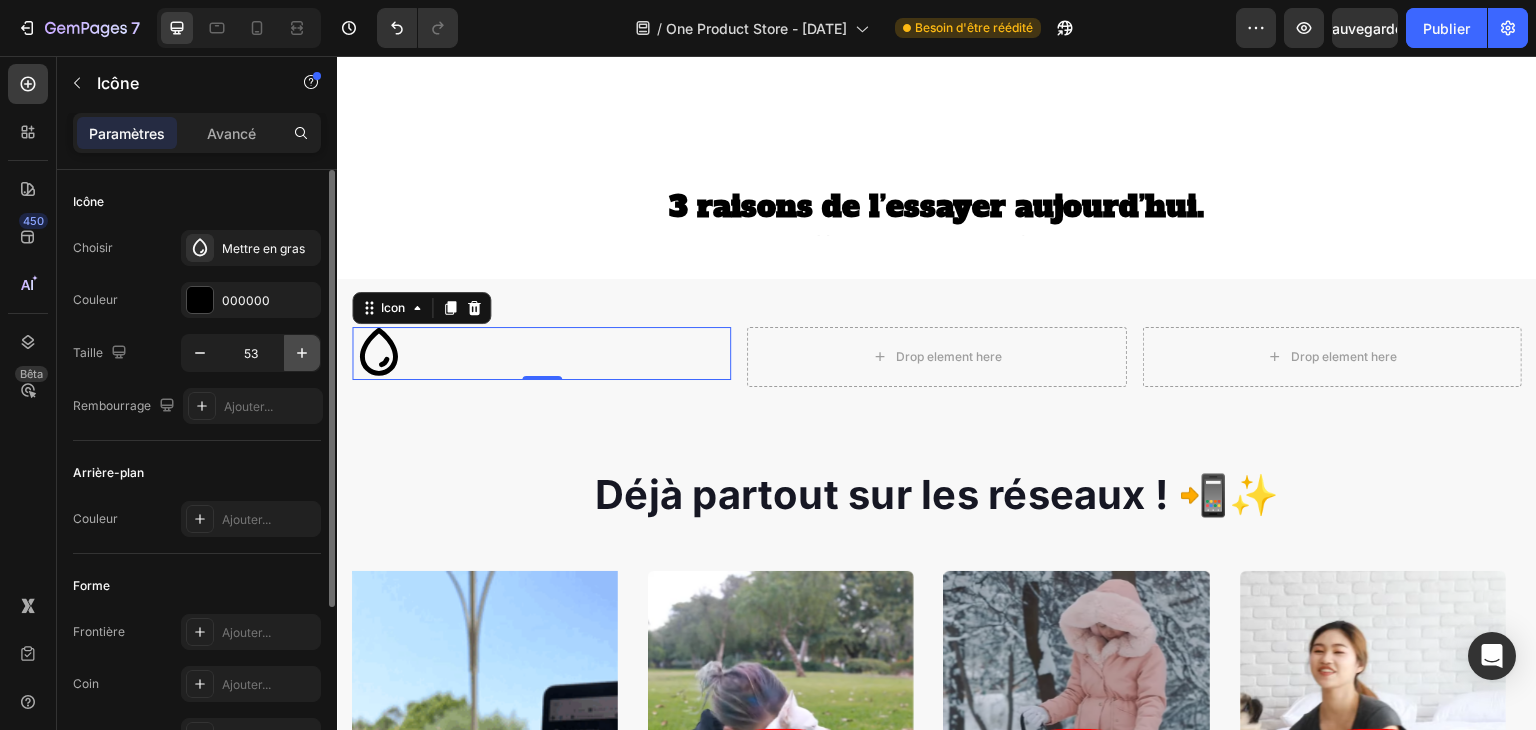 click 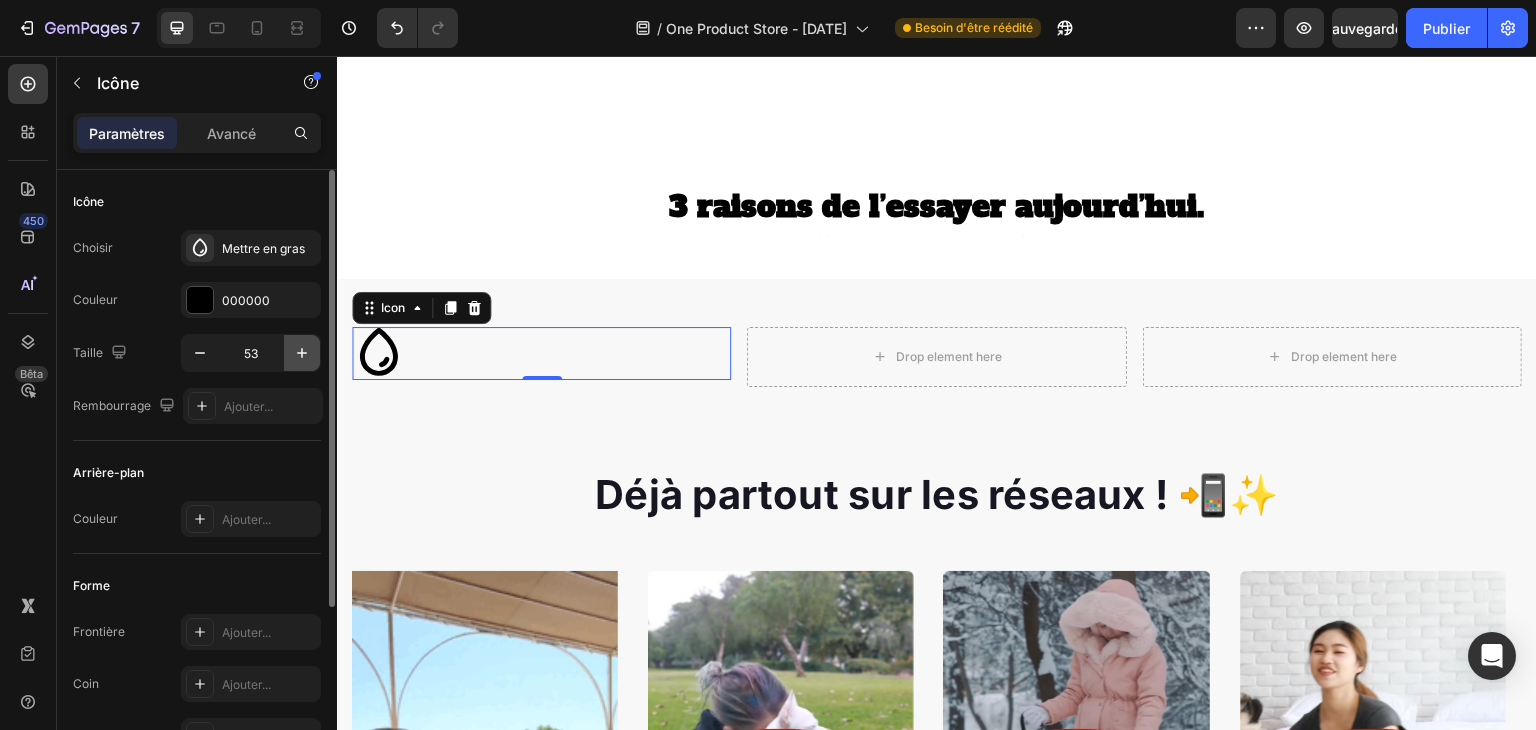 type on "54" 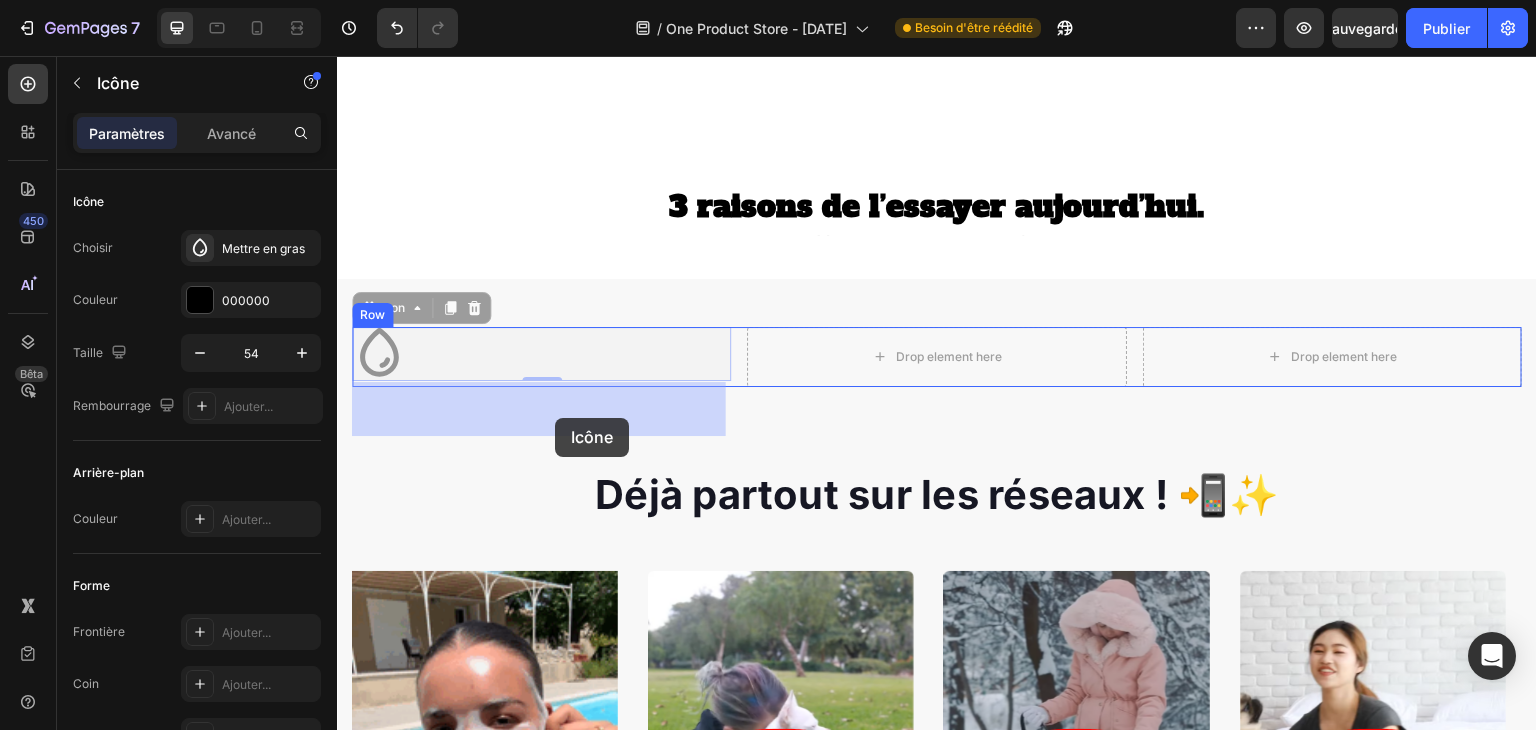 drag, startPoint x: 384, startPoint y: 418, endPoint x: 555, endPoint y: 418, distance: 171 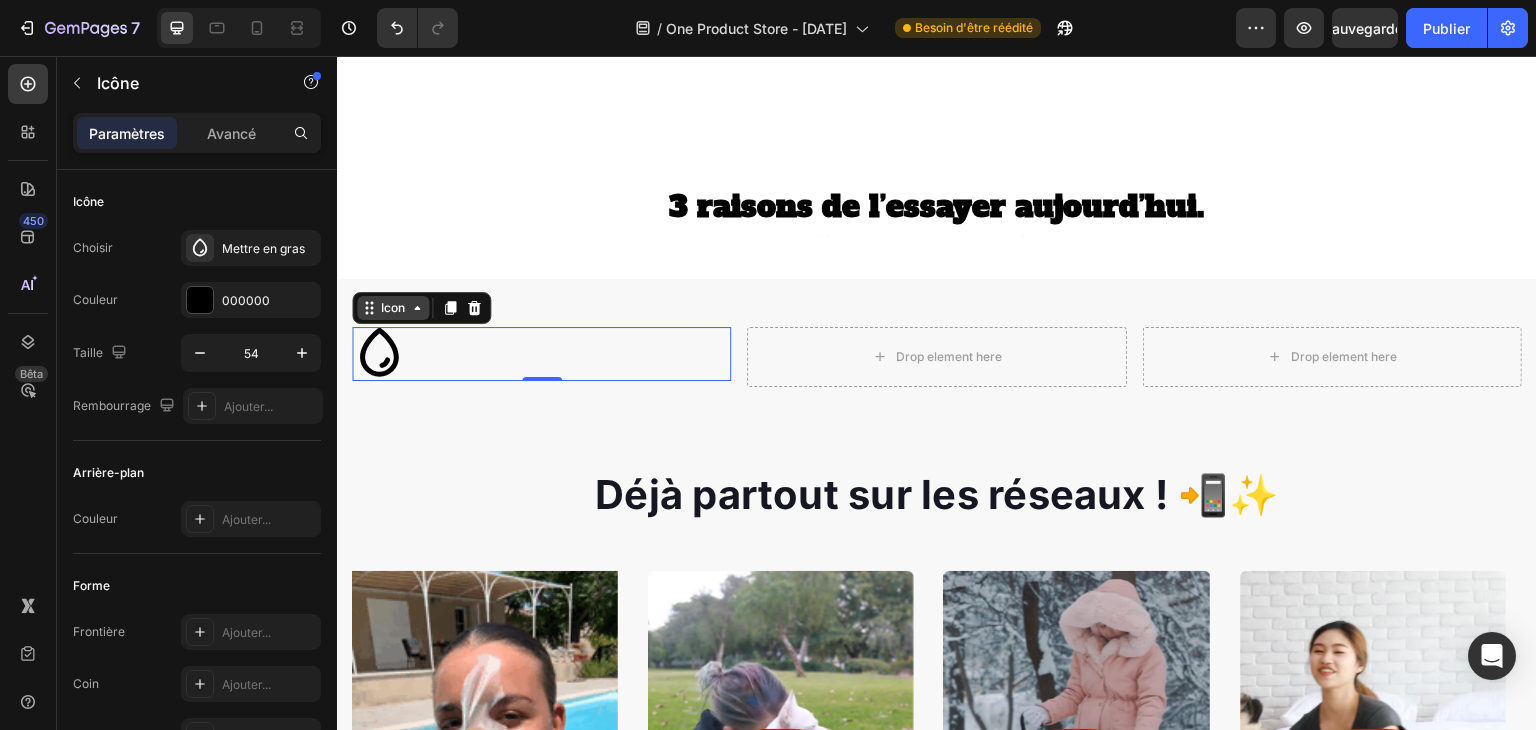 click on "Icon" at bounding box center [393, 308] 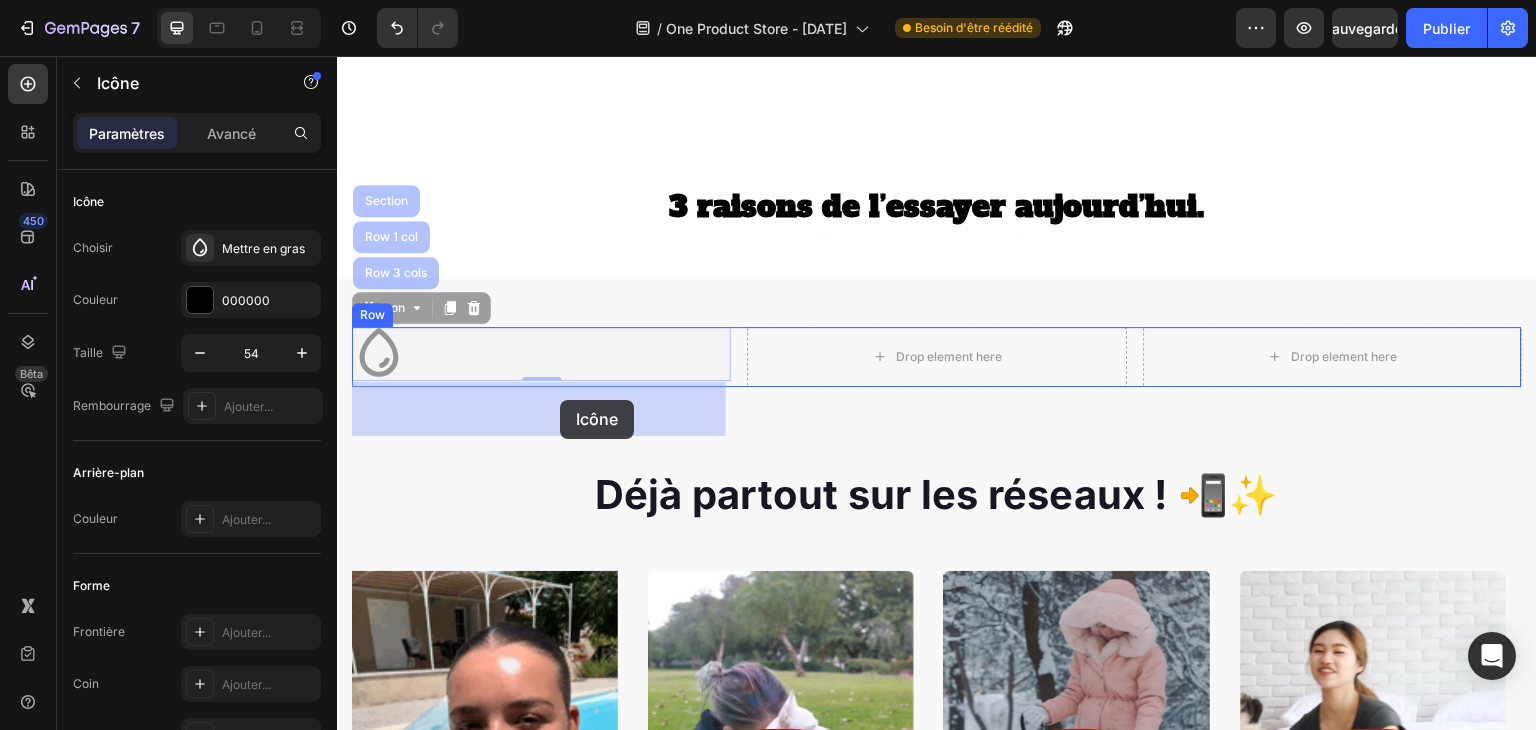 drag, startPoint x: 398, startPoint y: 372, endPoint x: 560, endPoint y: 400, distance: 164.40195 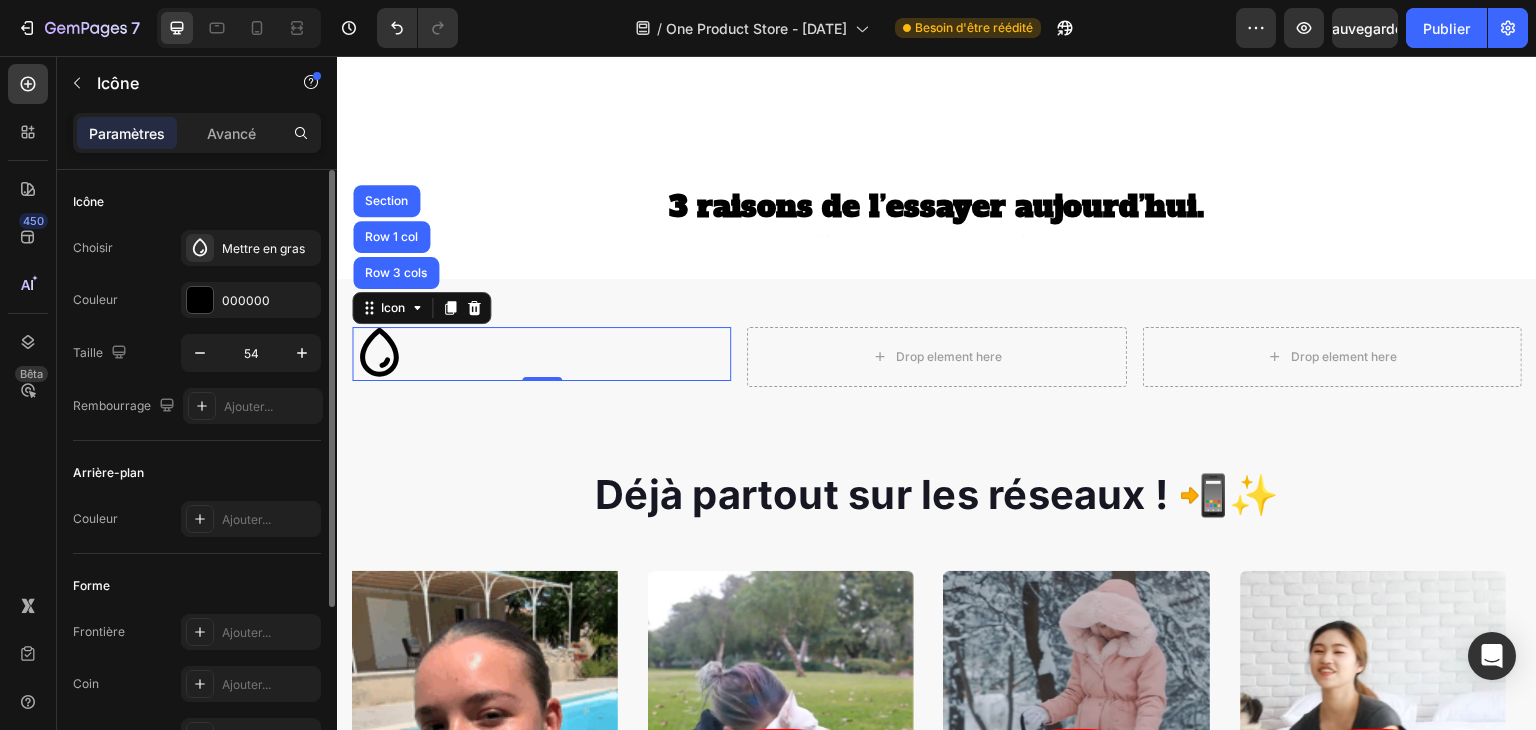 scroll, scrollTop: 252, scrollLeft: 0, axis: vertical 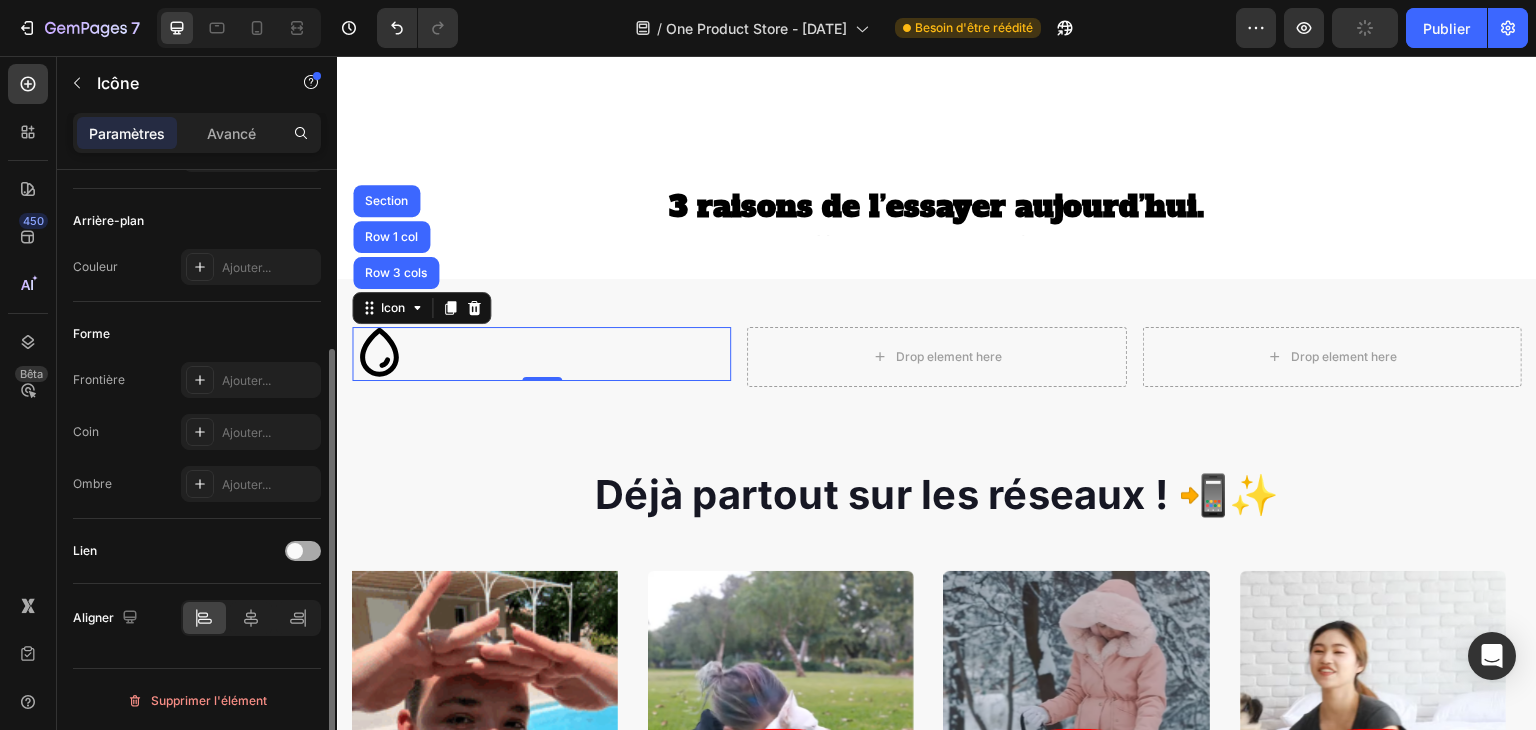 click at bounding box center (295, 551) 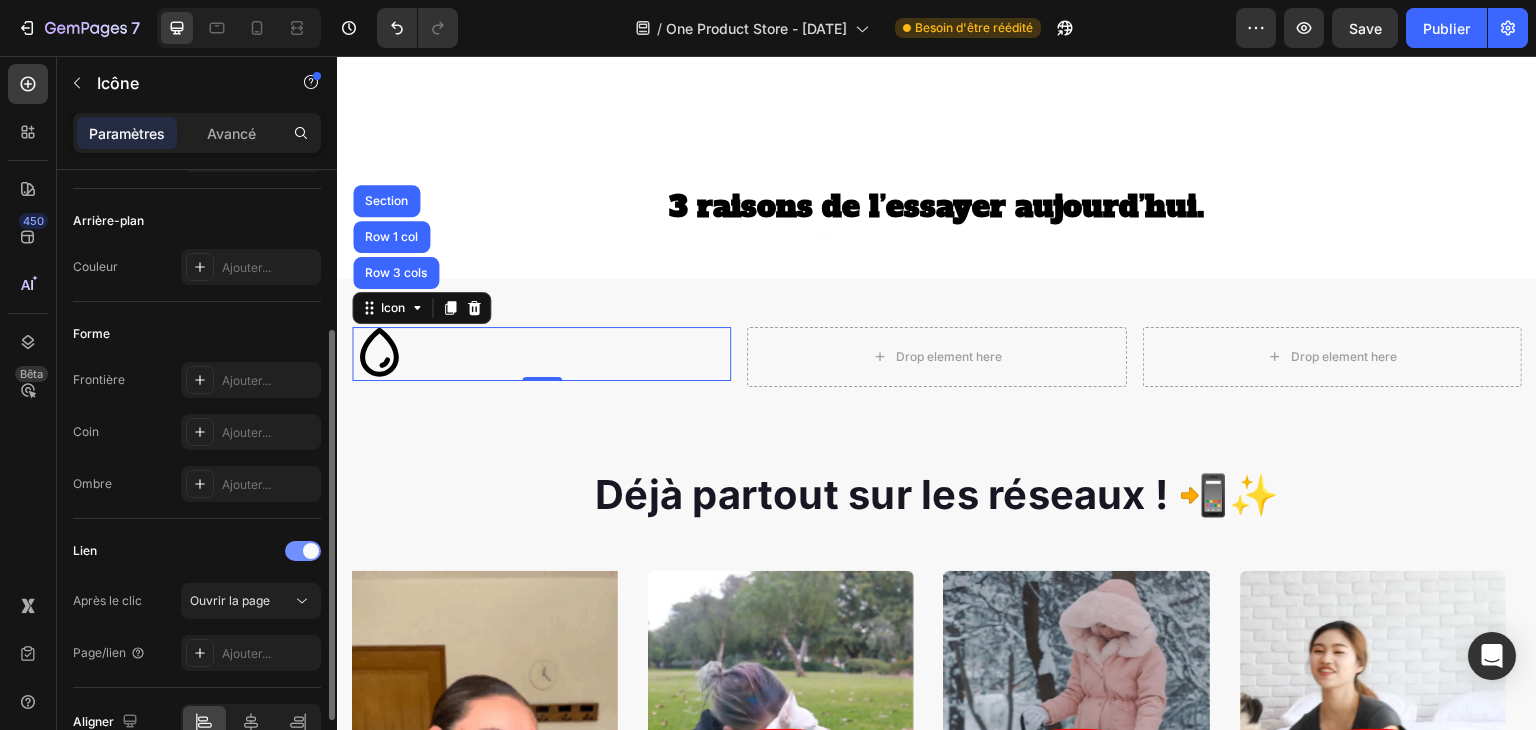 click at bounding box center [303, 551] 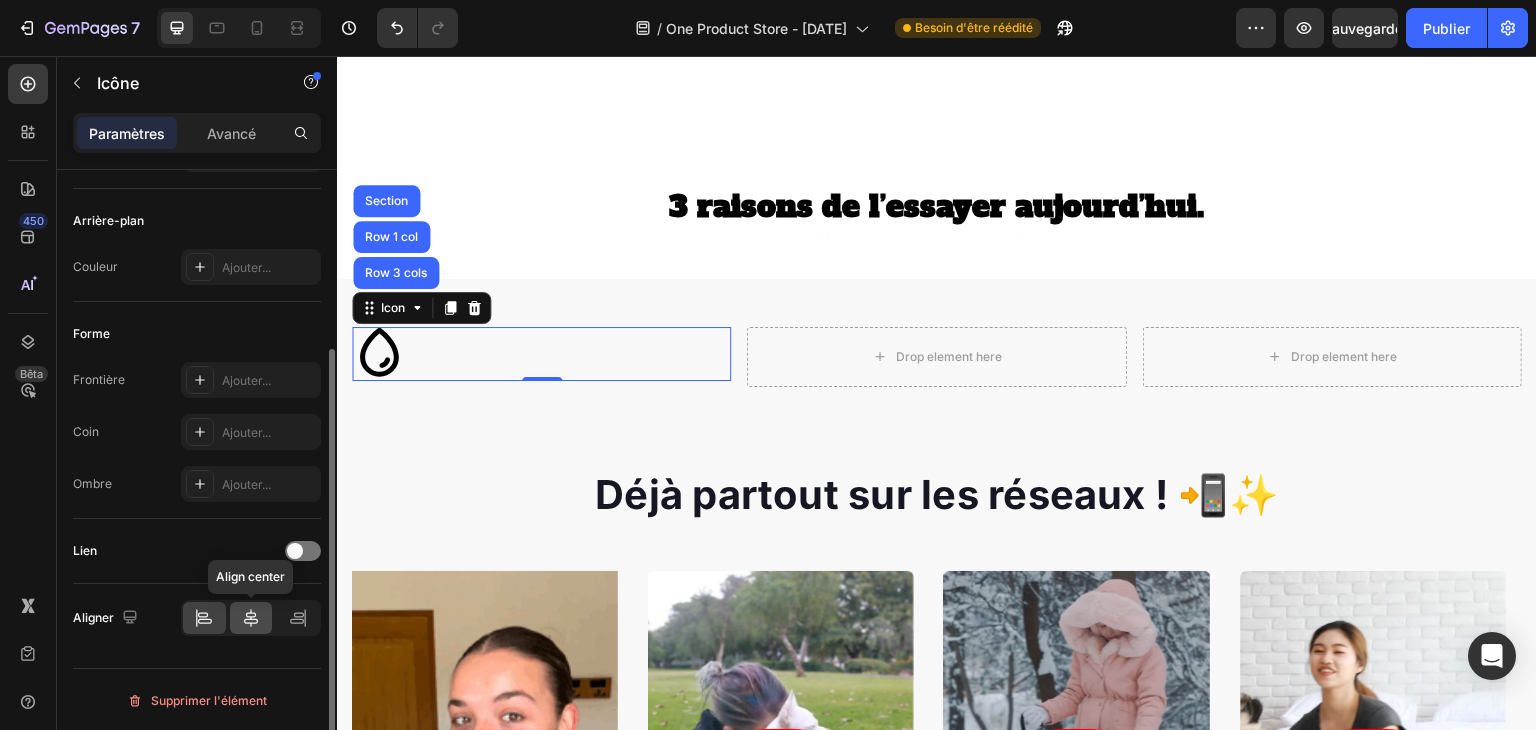 drag, startPoint x: 156, startPoint y: 605, endPoint x: 231, endPoint y: 629, distance: 78.74643 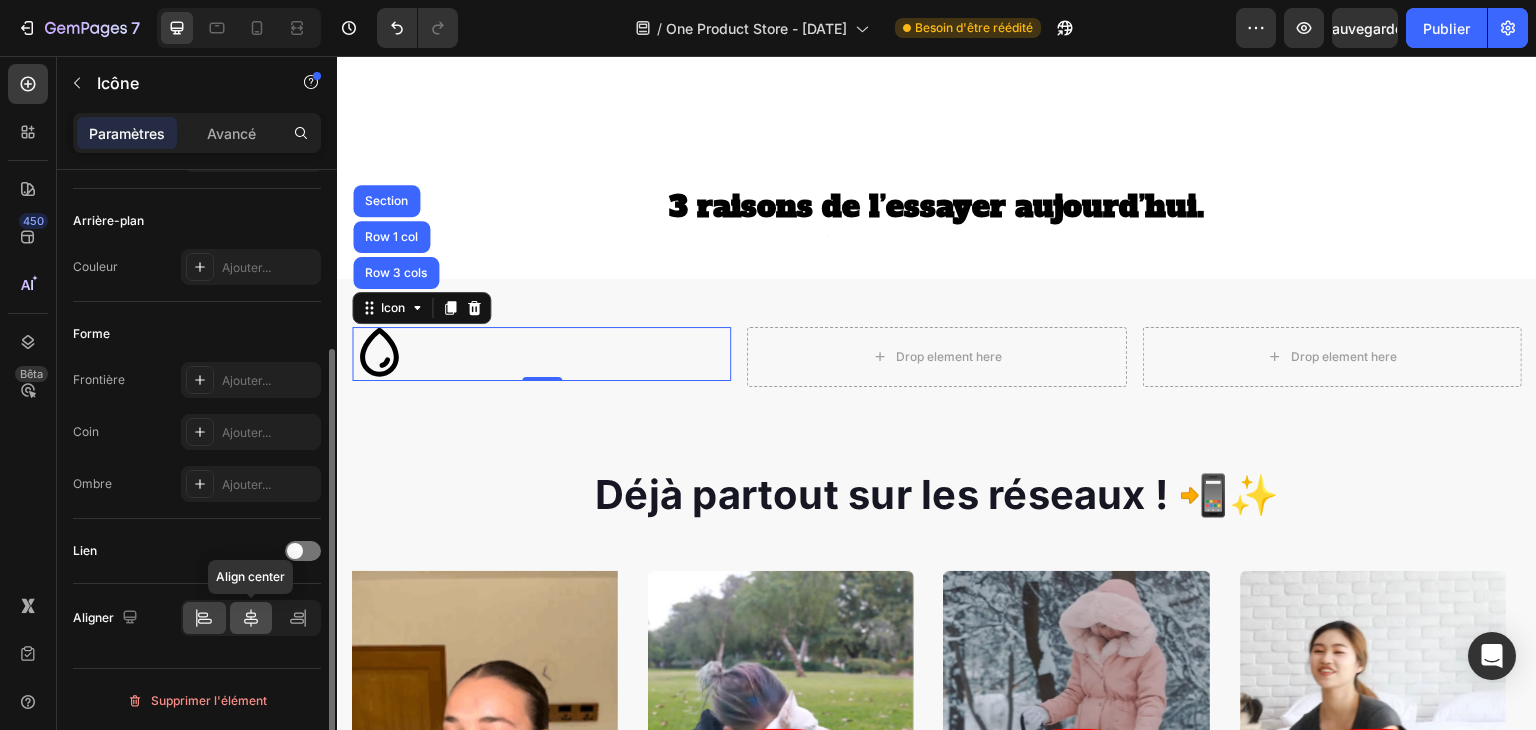 click 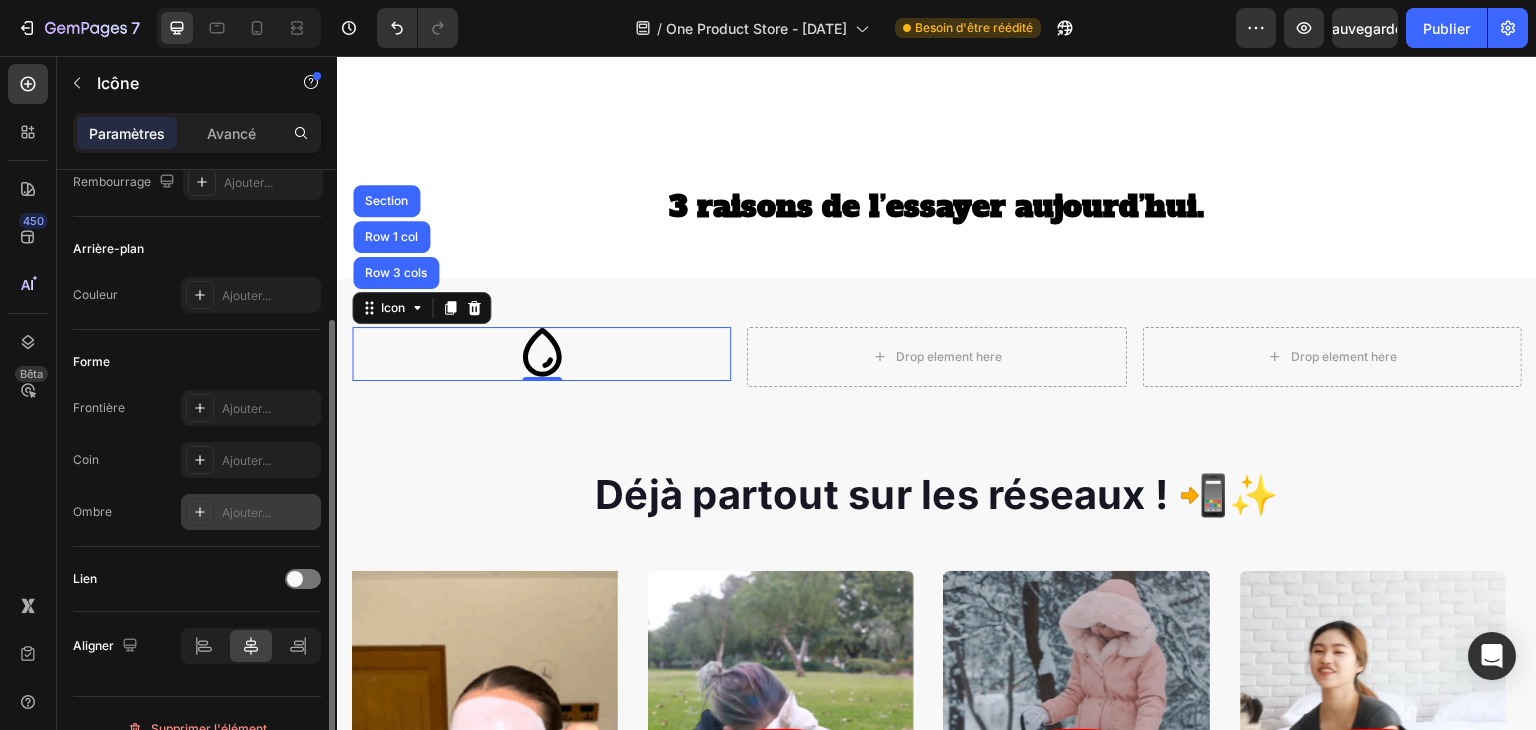 scroll, scrollTop: 219, scrollLeft: 0, axis: vertical 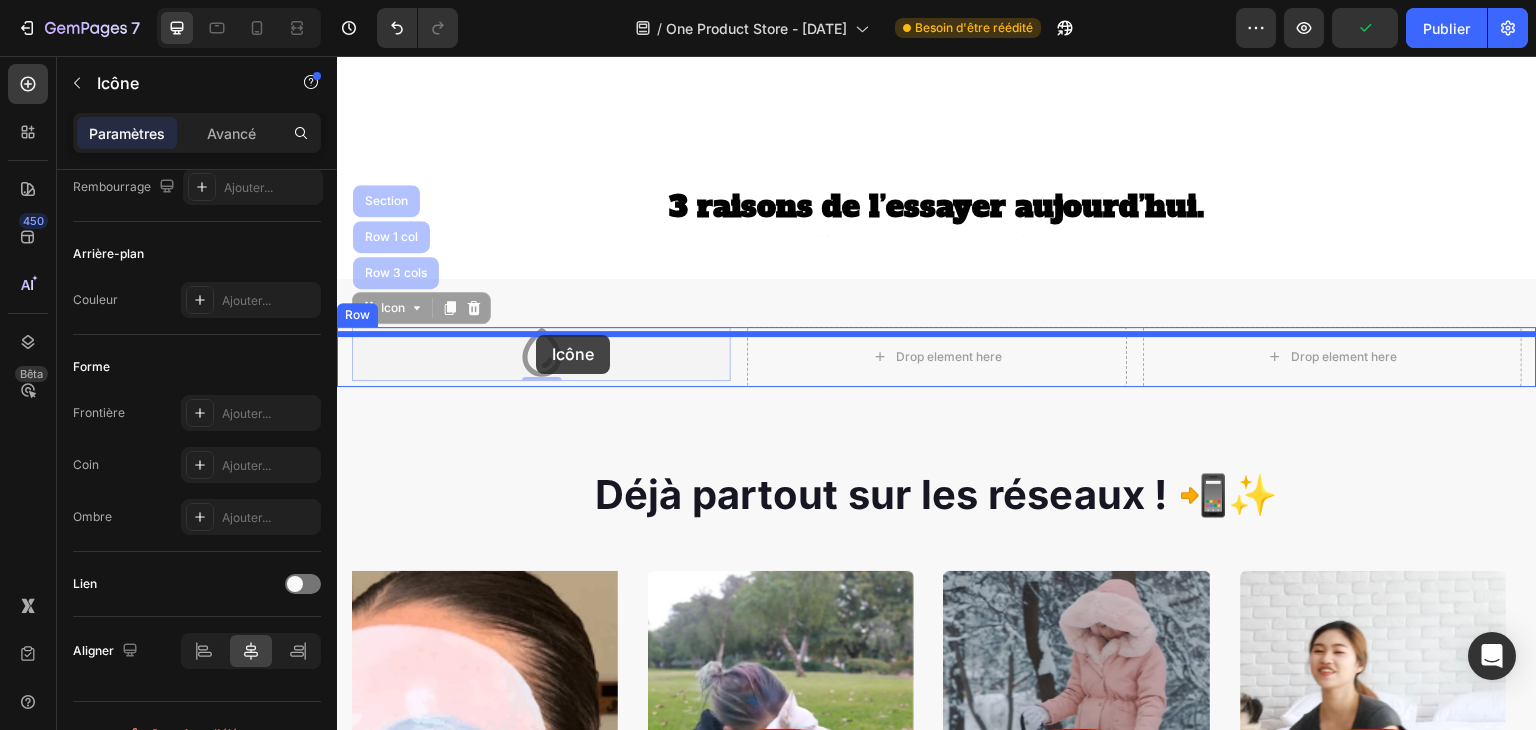 drag, startPoint x: 533, startPoint y: 408, endPoint x: 536, endPoint y: 337, distance: 71.063354 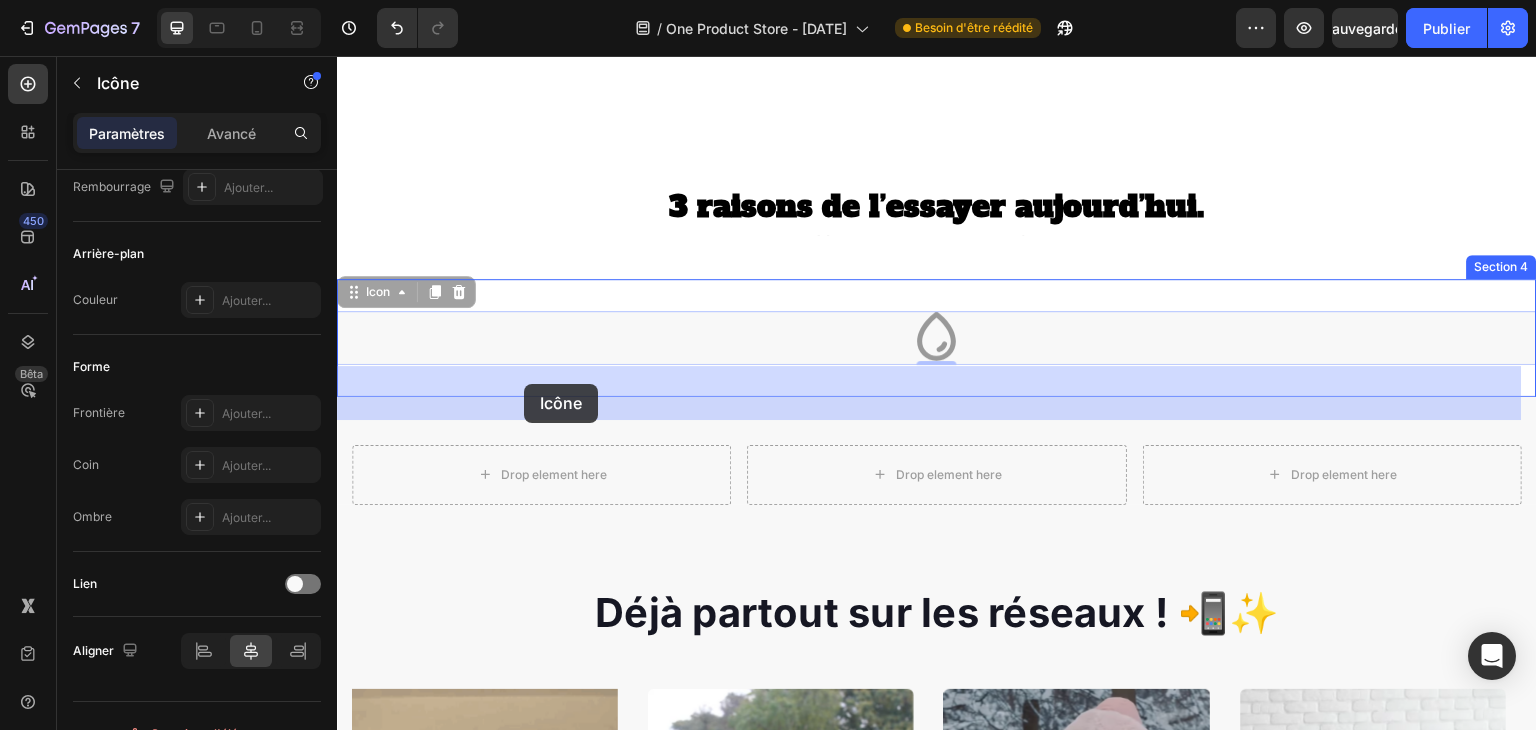 drag, startPoint x: 938, startPoint y: 410, endPoint x: 532, endPoint y: 393, distance: 406.35574 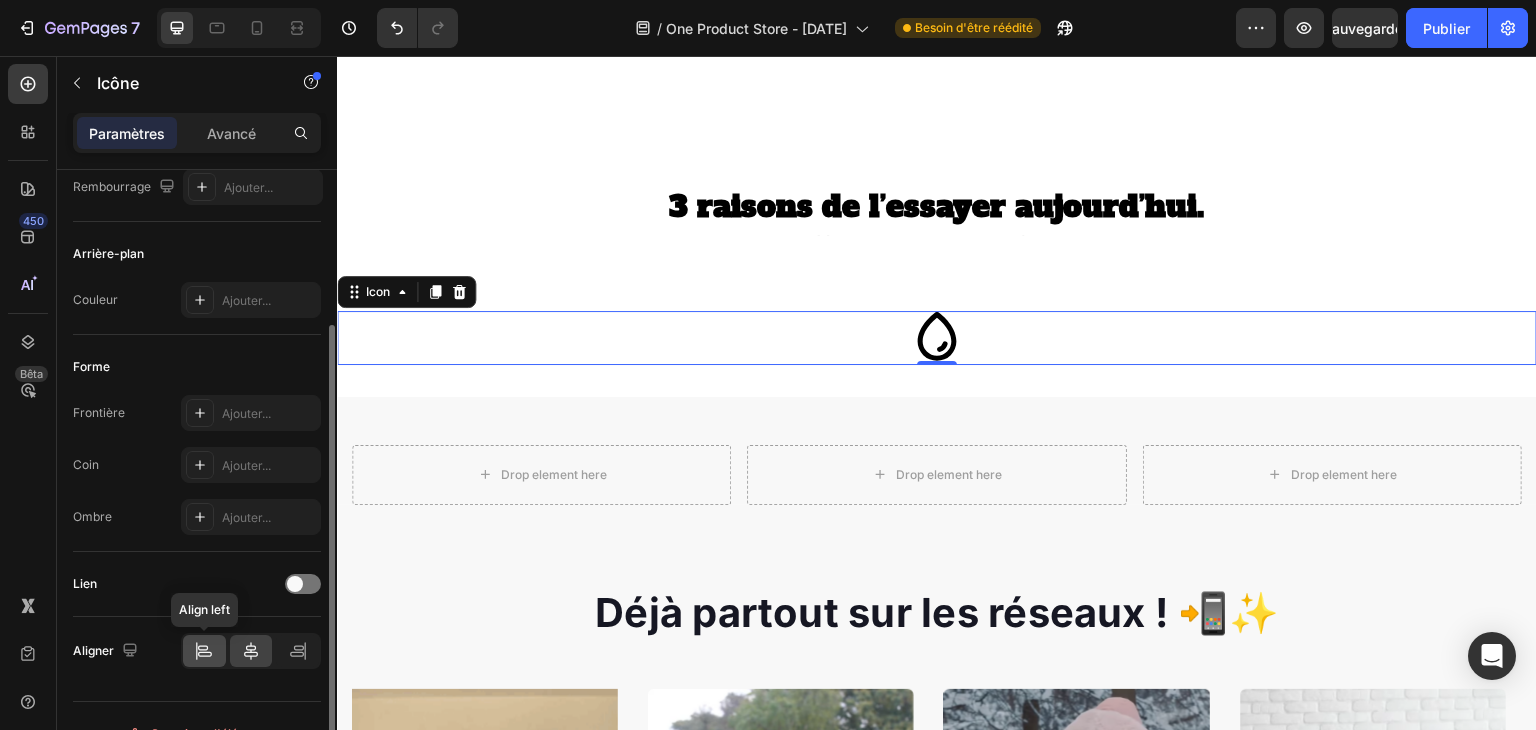 click 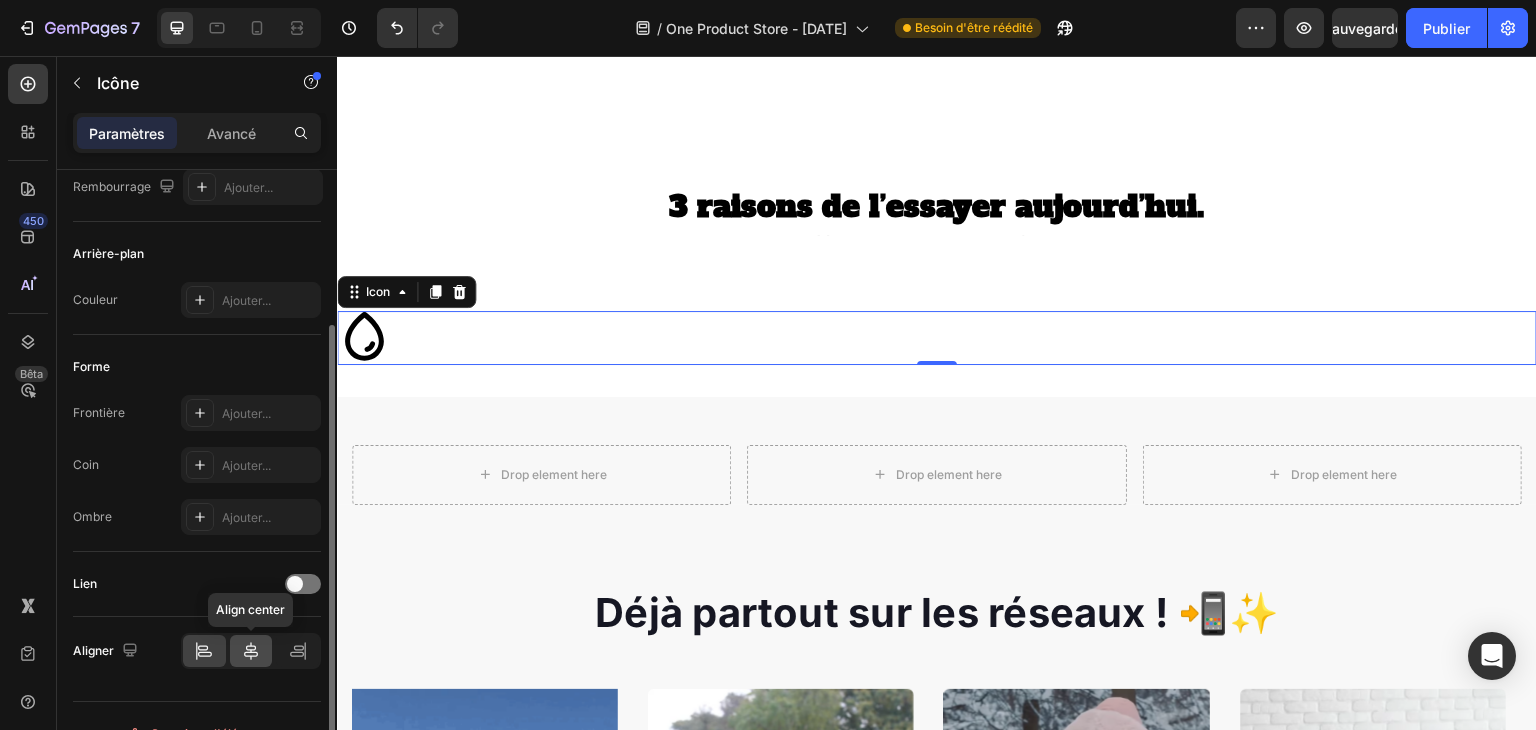 click 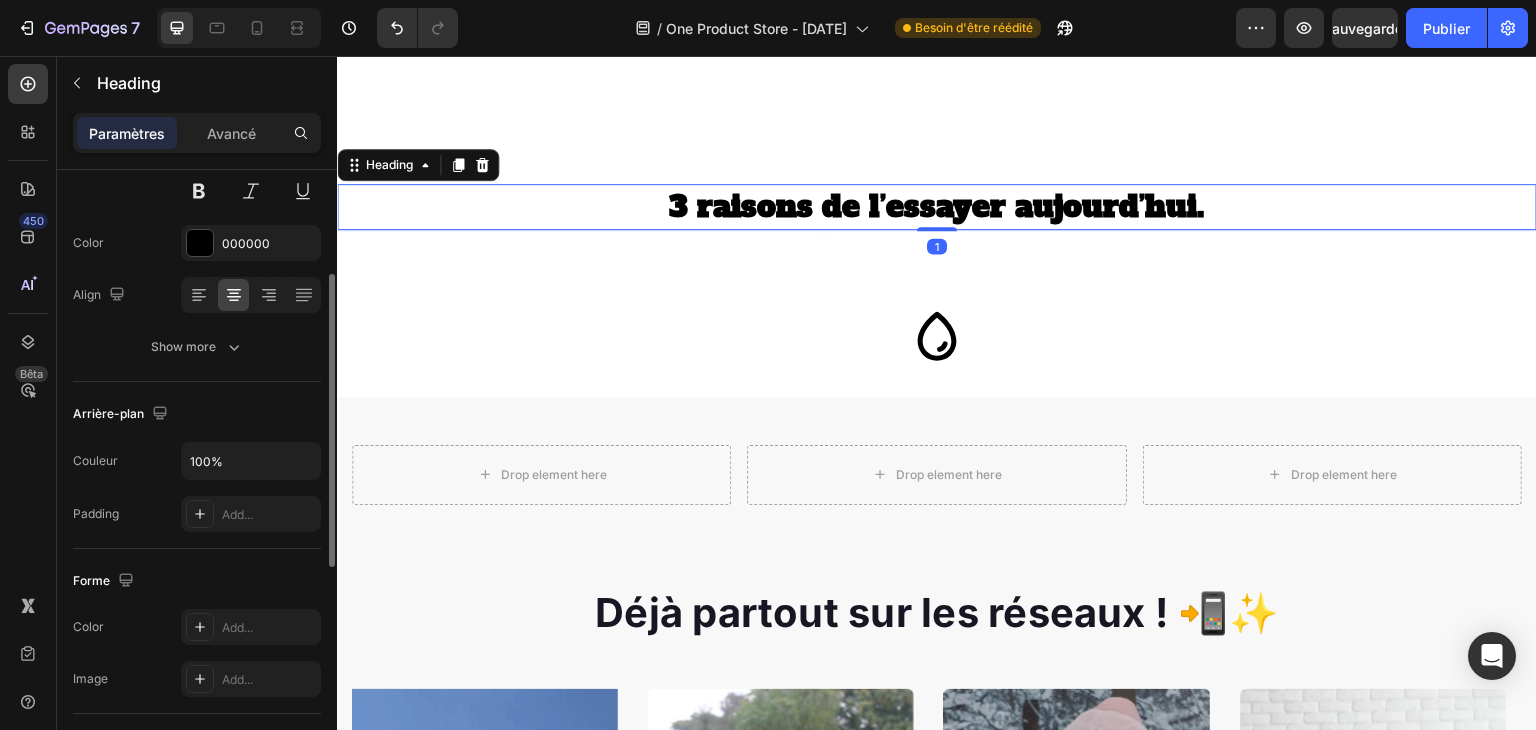 click on "[NUMBER] raisons de l’essayer aujourd’hui ." at bounding box center (937, 207) 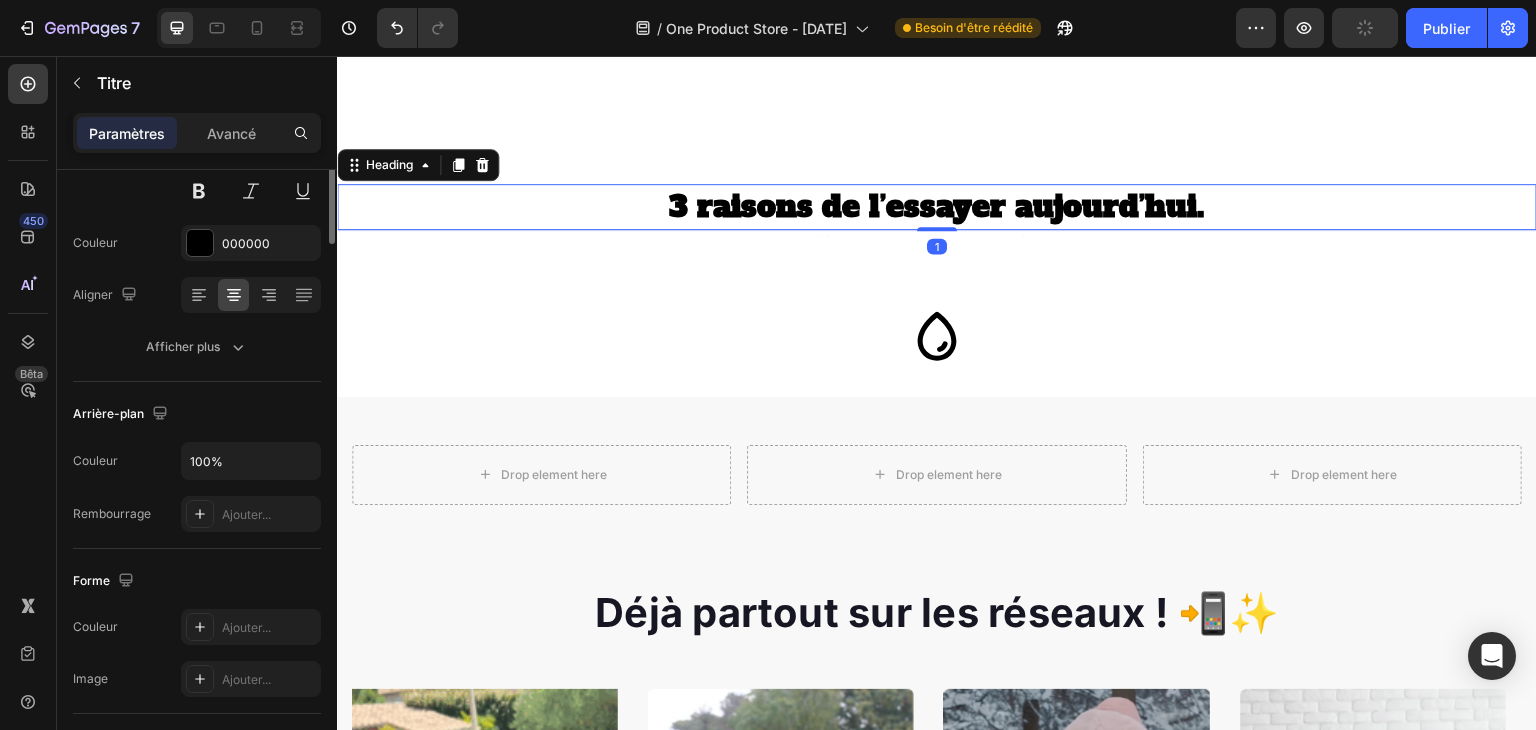 scroll, scrollTop: 0, scrollLeft: 0, axis: both 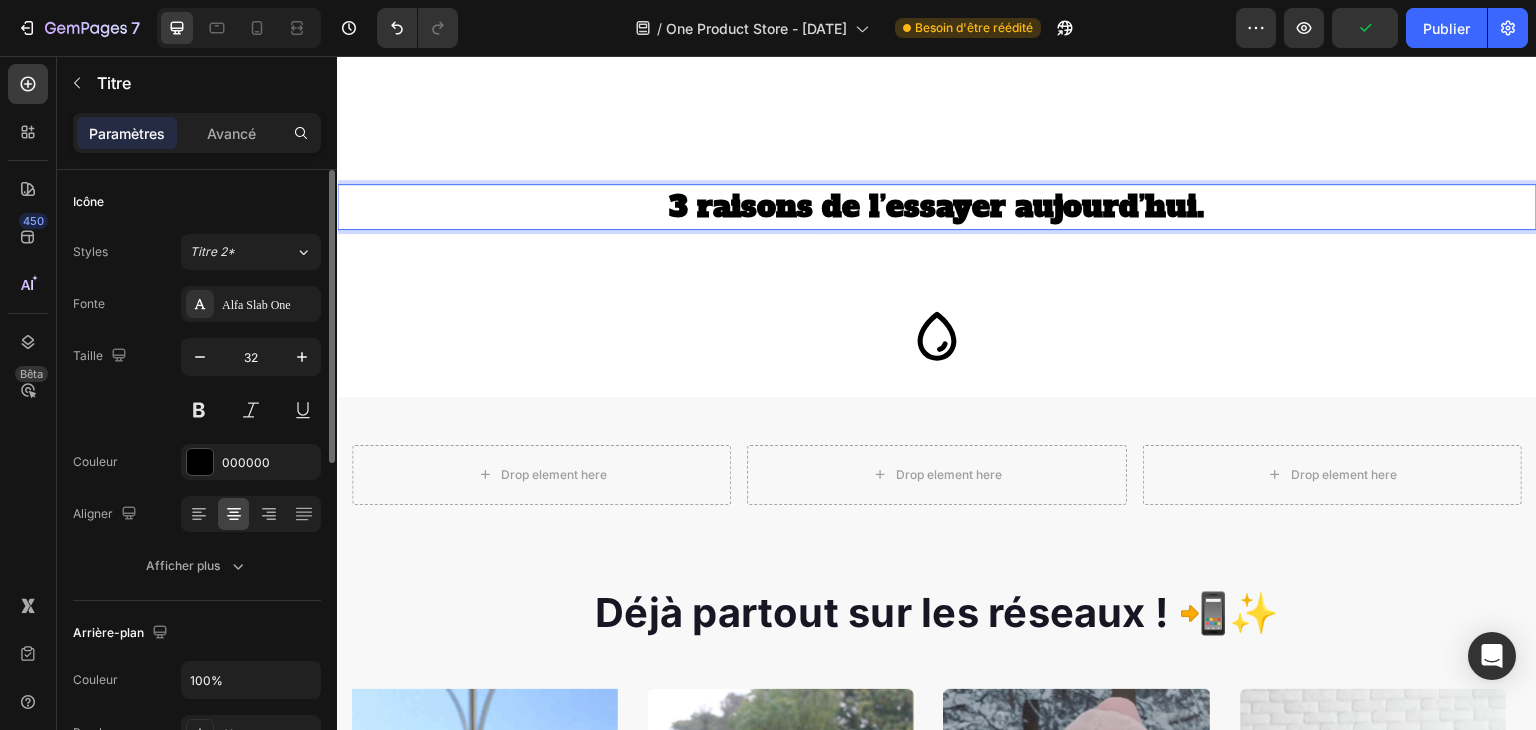 drag, startPoint x: 845, startPoint y: 263, endPoint x: 510, endPoint y: 256, distance: 335.07312 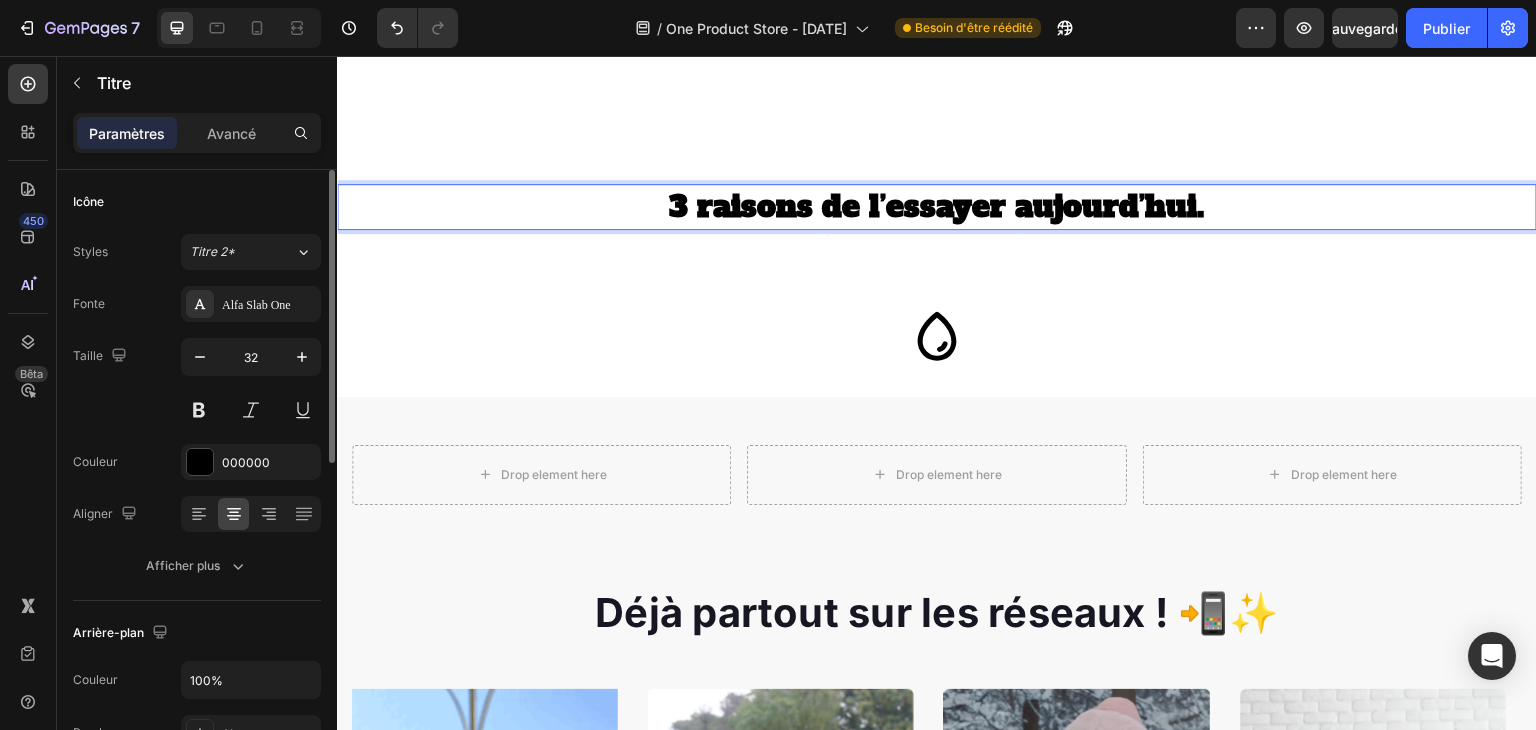 drag, startPoint x: 510, startPoint y: 256, endPoint x: 440, endPoint y: 245, distance: 70.85902 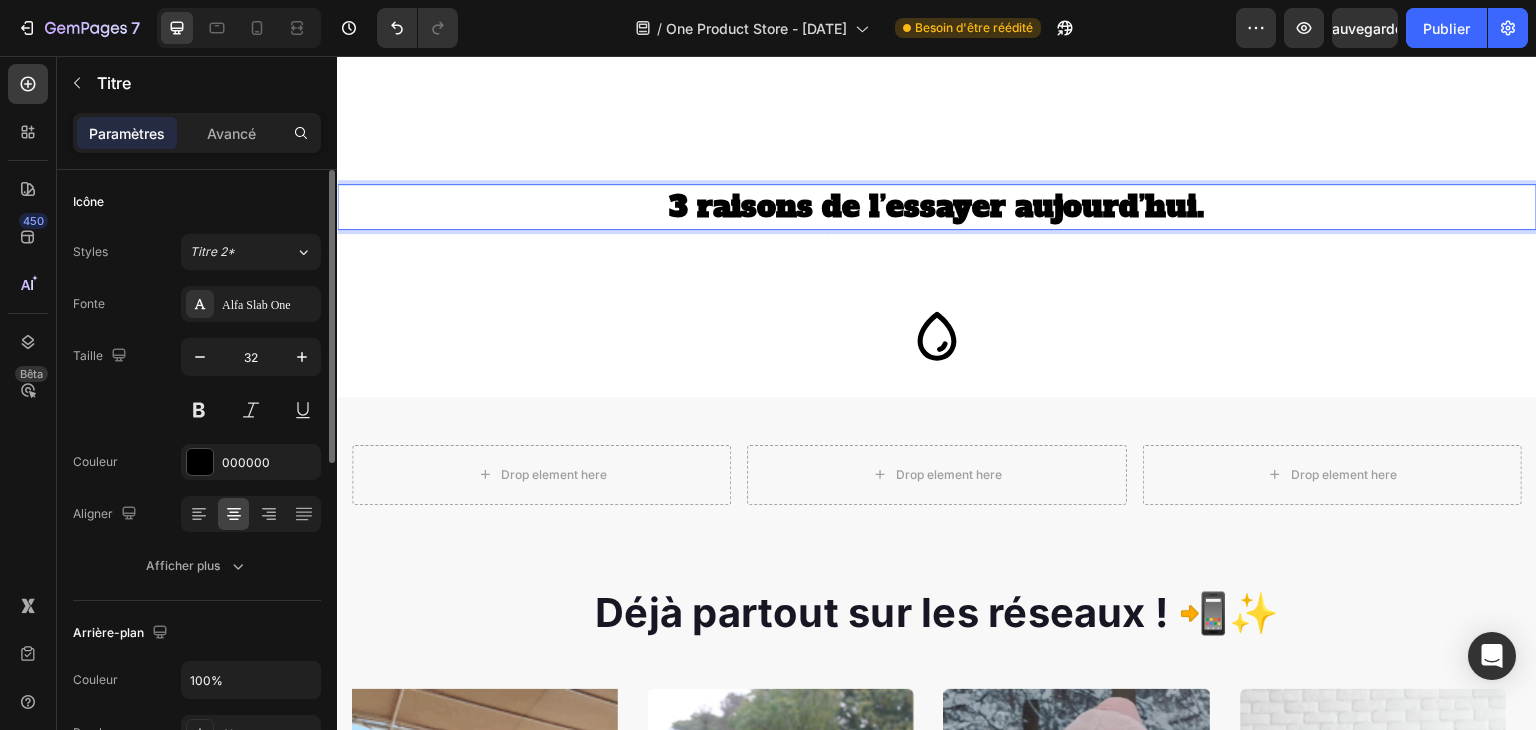 click on "[NUMBER] raisons de l’essayer aujourd’hui ." at bounding box center [937, 207] 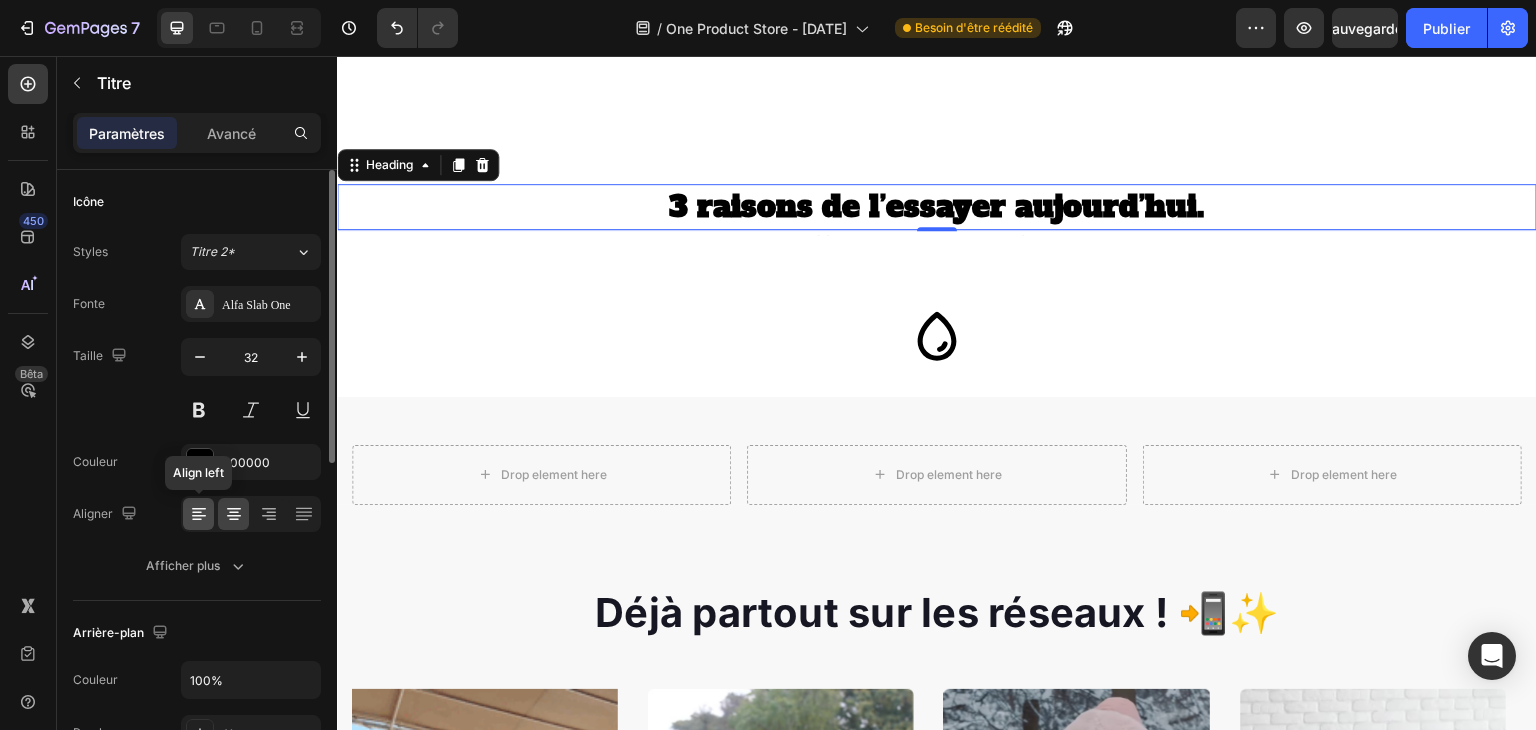 click 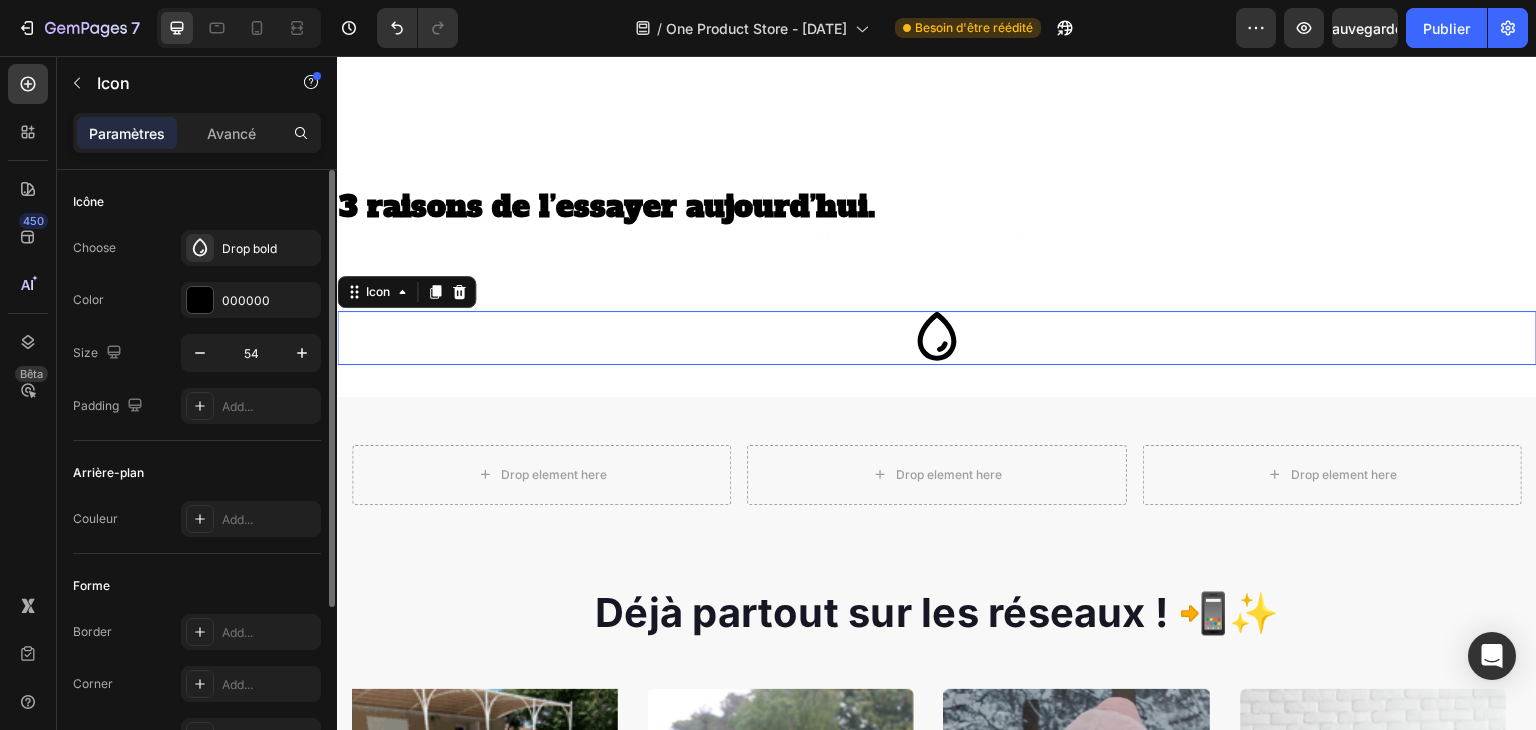 click 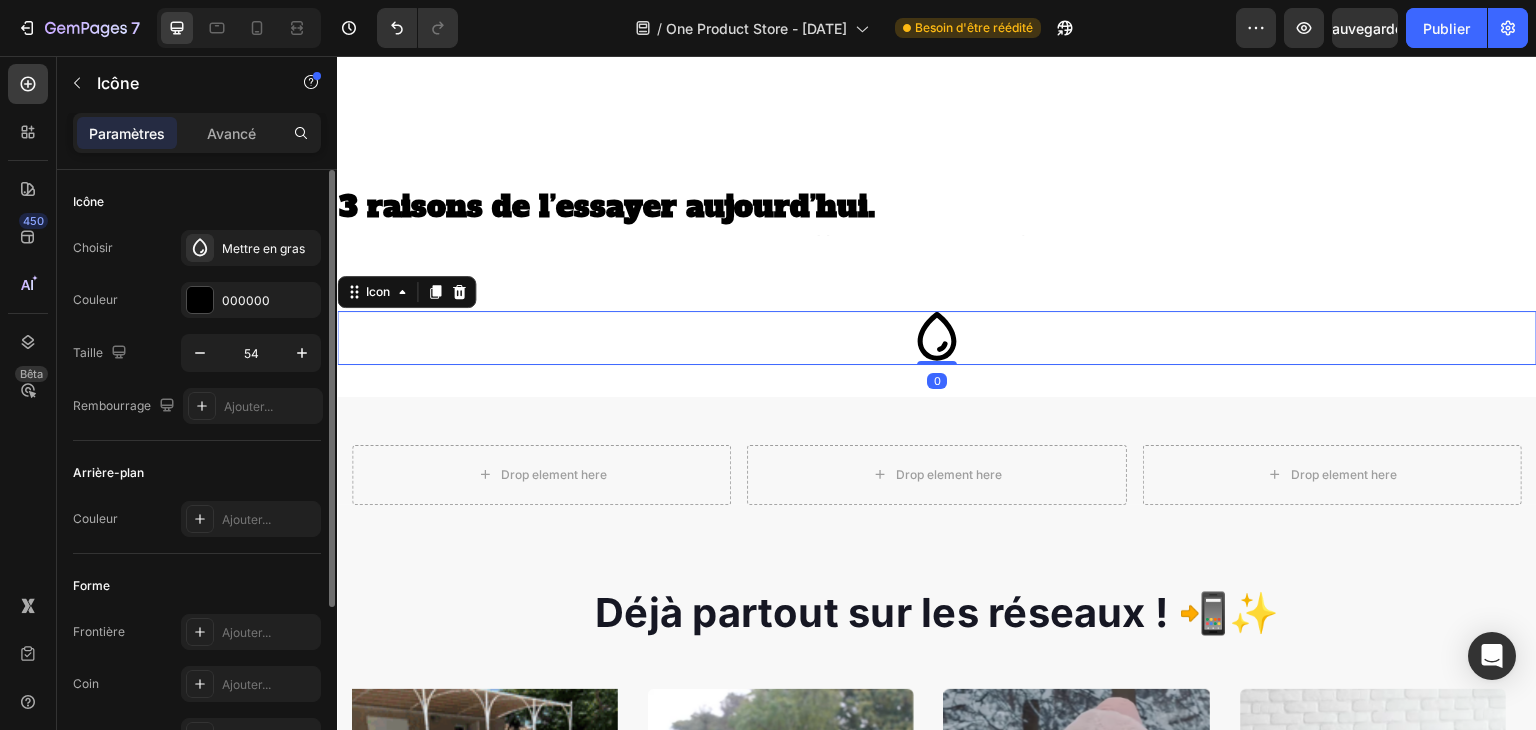 scroll, scrollTop: 252, scrollLeft: 0, axis: vertical 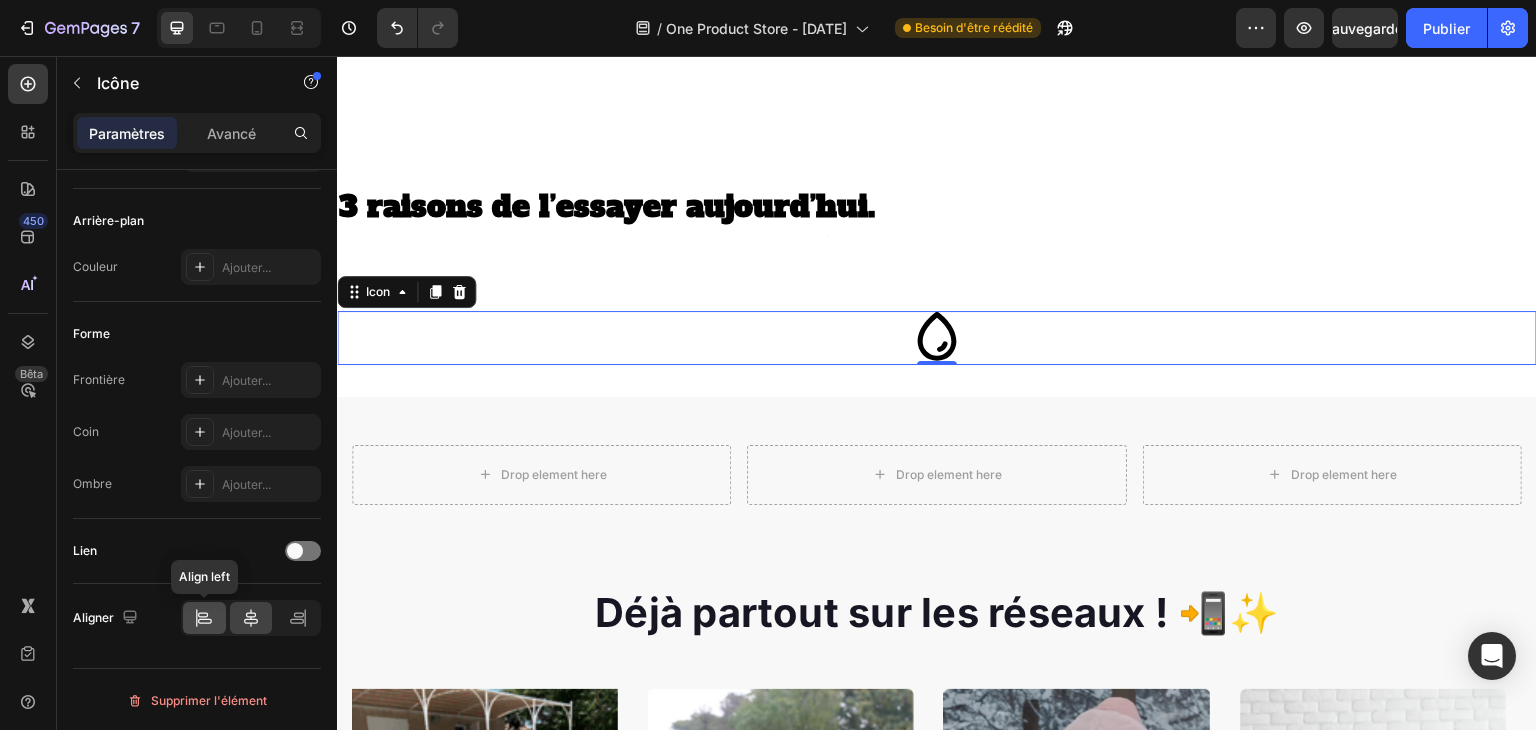click 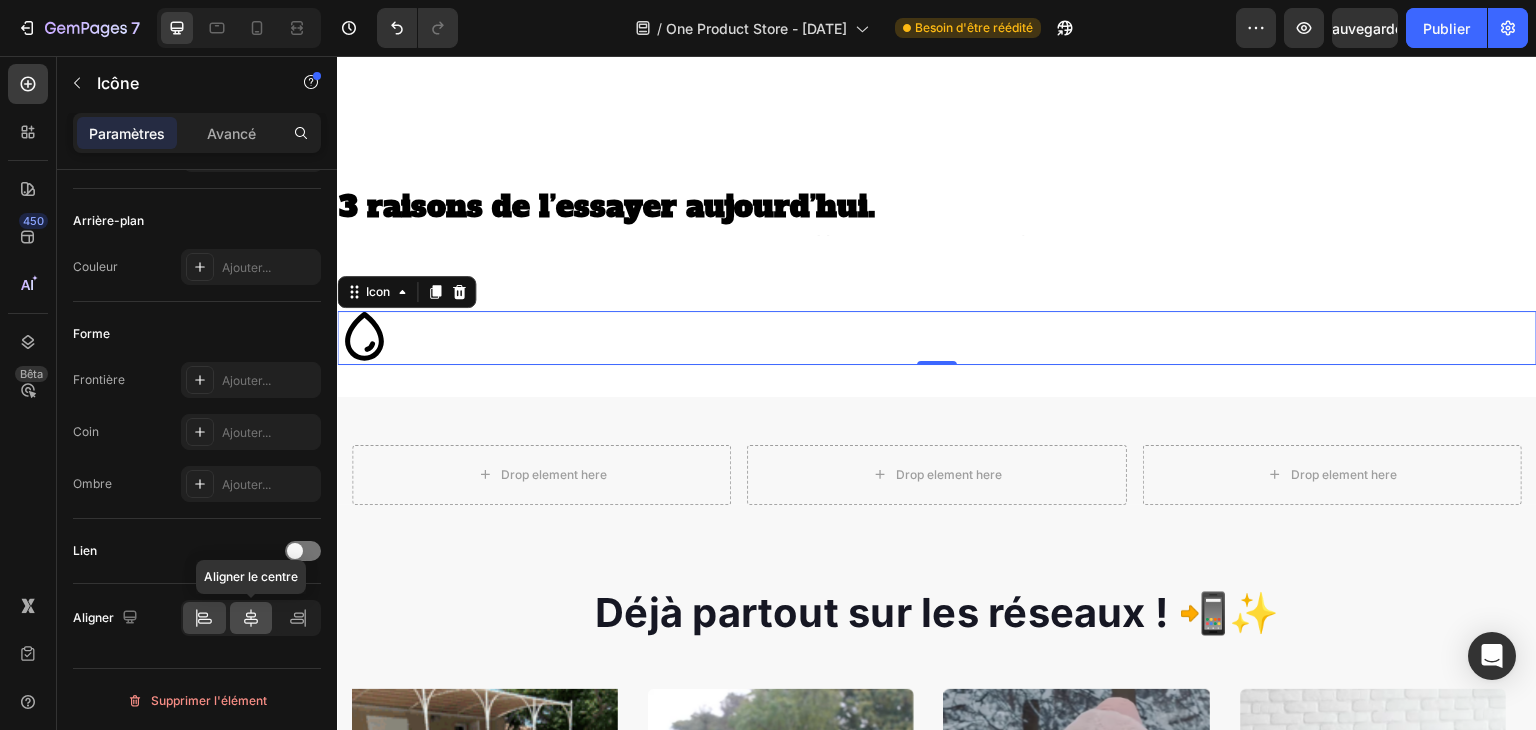click 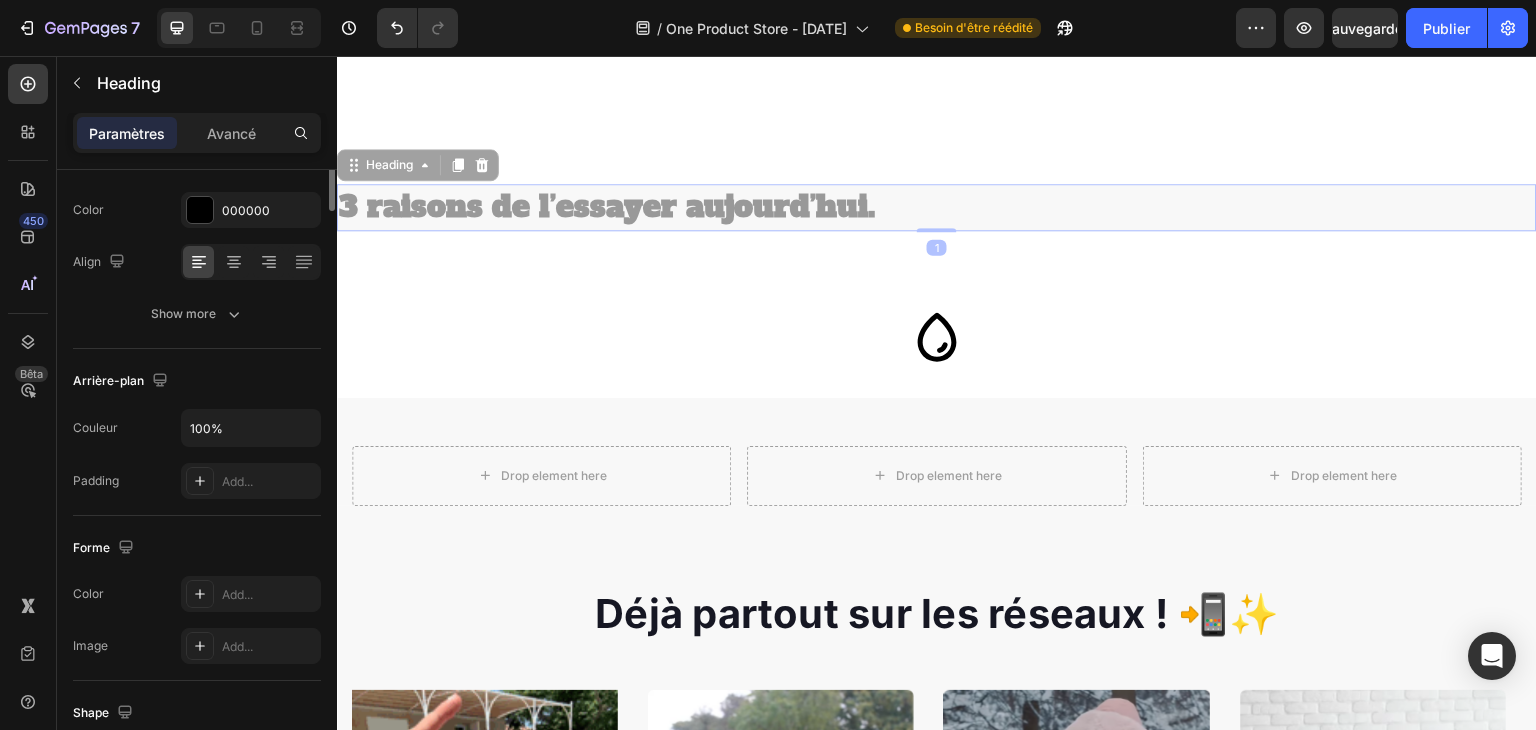 scroll, scrollTop: 0, scrollLeft: 0, axis: both 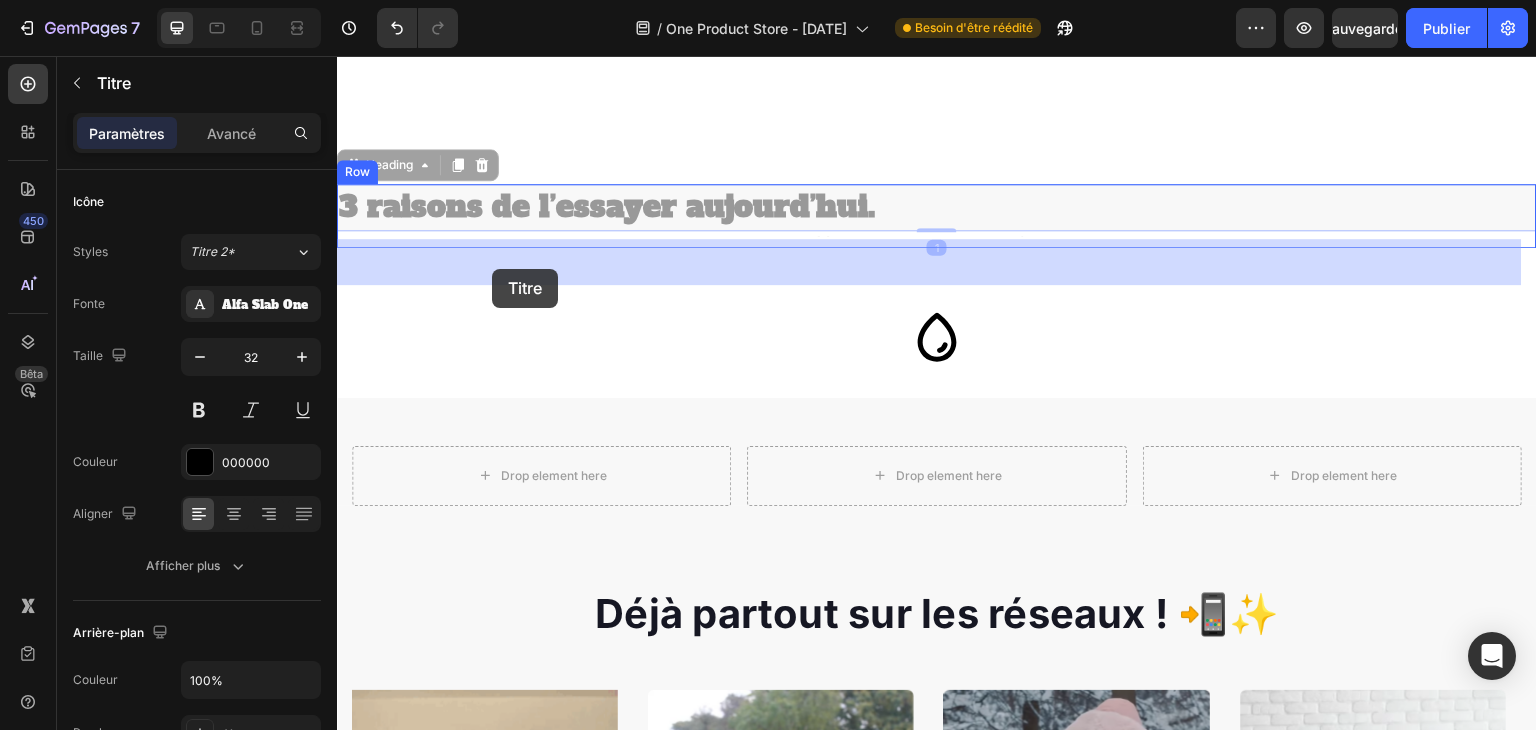 drag, startPoint x: 660, startPoint y: 275, endPoint x: 492, endPoint y: 269, distance: 168.1071 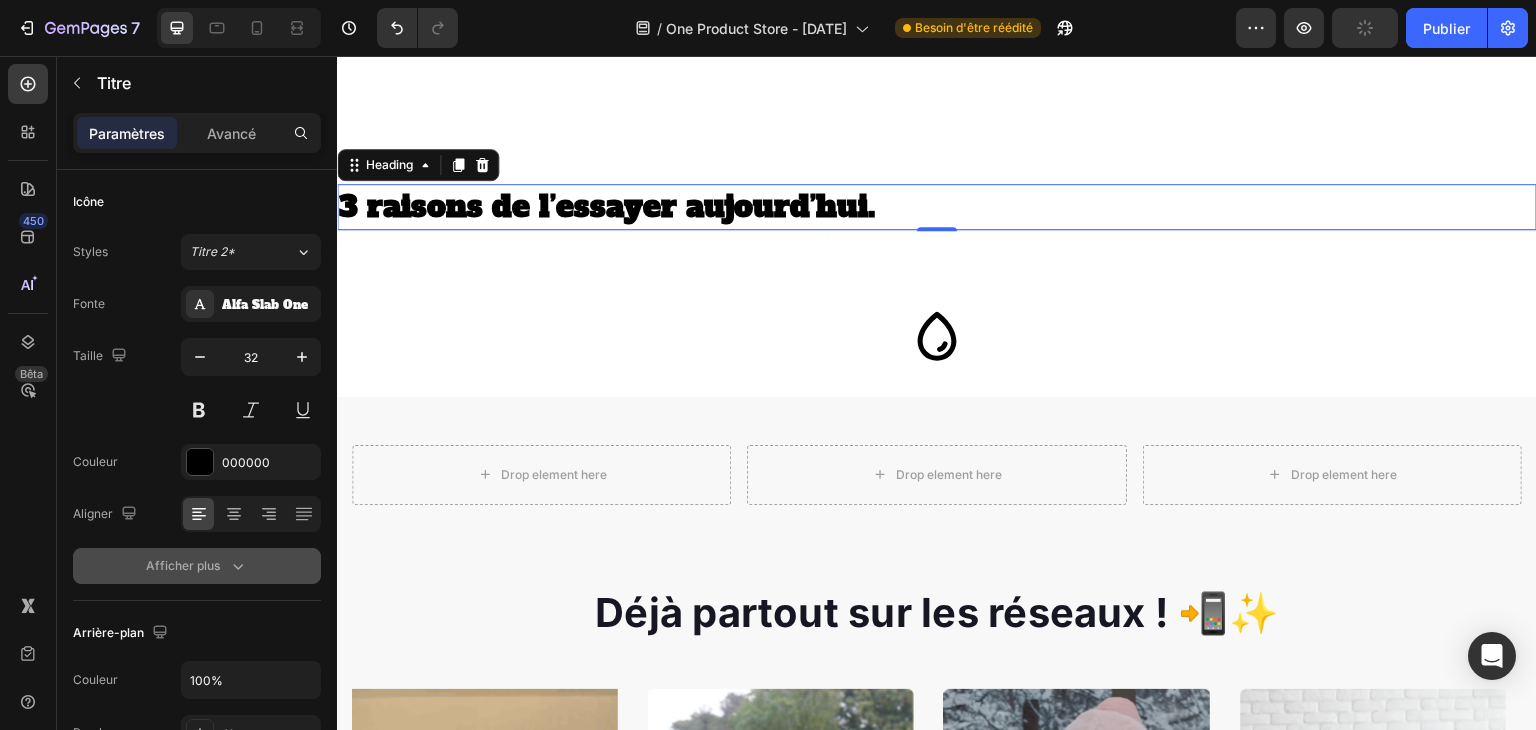click on "Afficher plus" at bounding box center [197, 566] 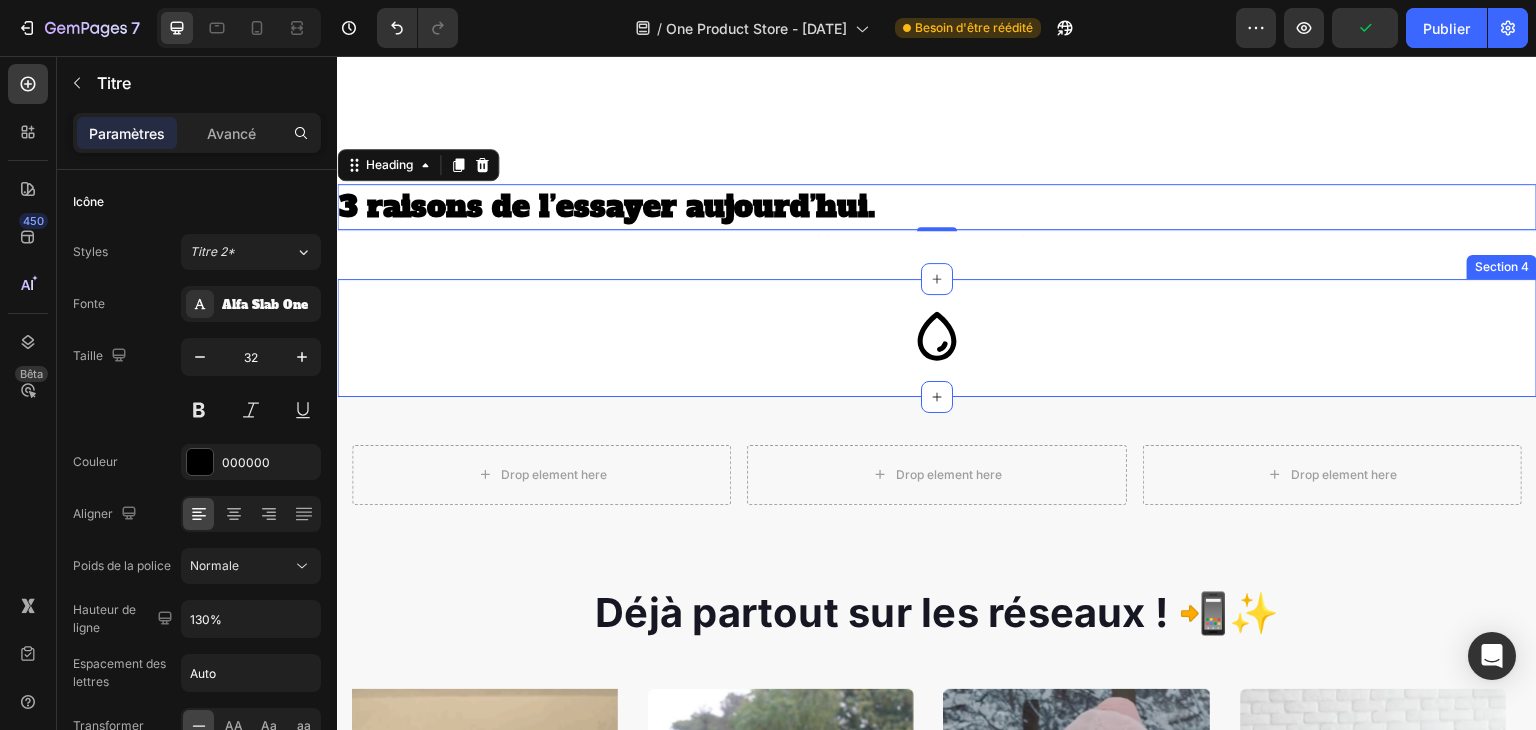 click on "Icon Section 4" at bounding box center (937, 338) 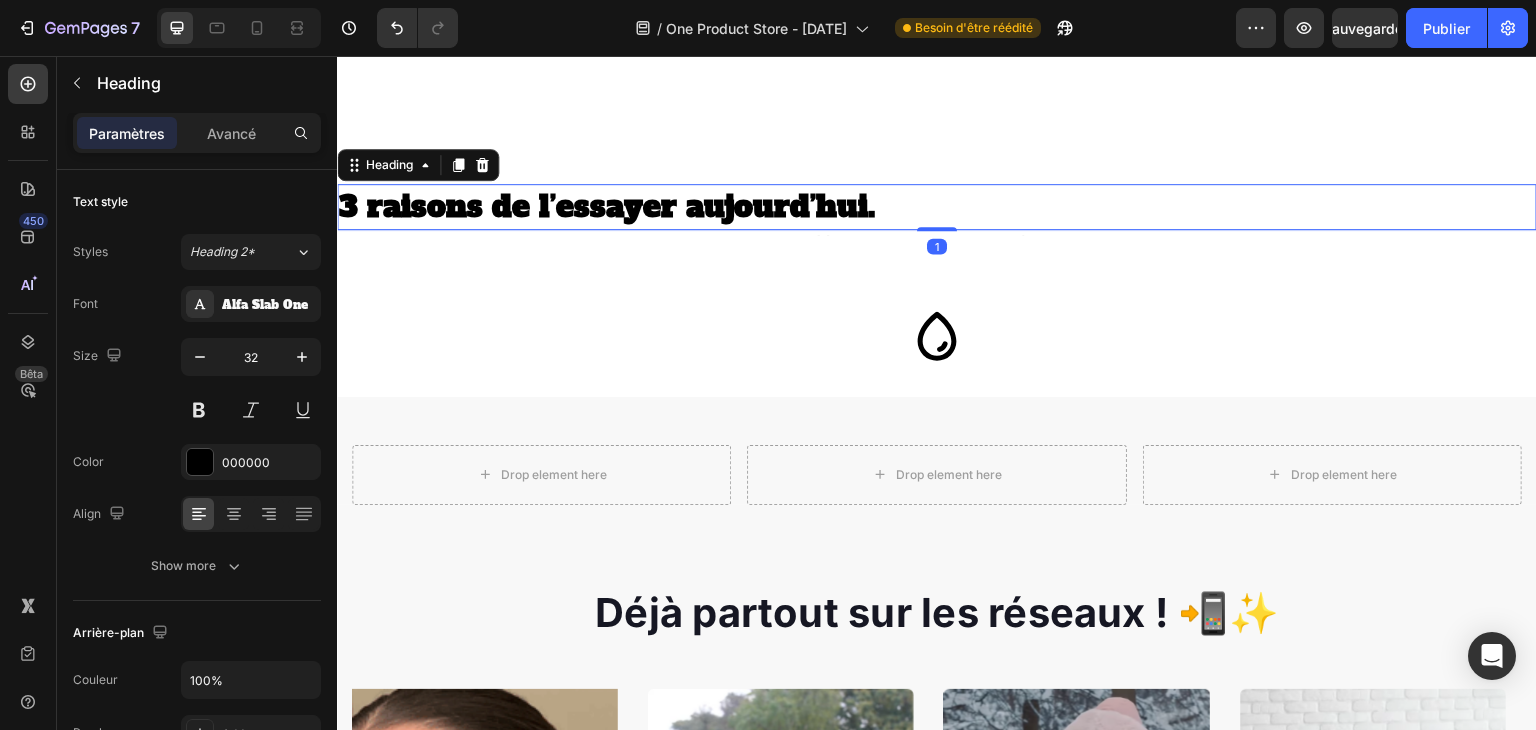 click on "[NUMBER] raisons de l’essayer aujourd’hui" at bounding box center (603, 206) 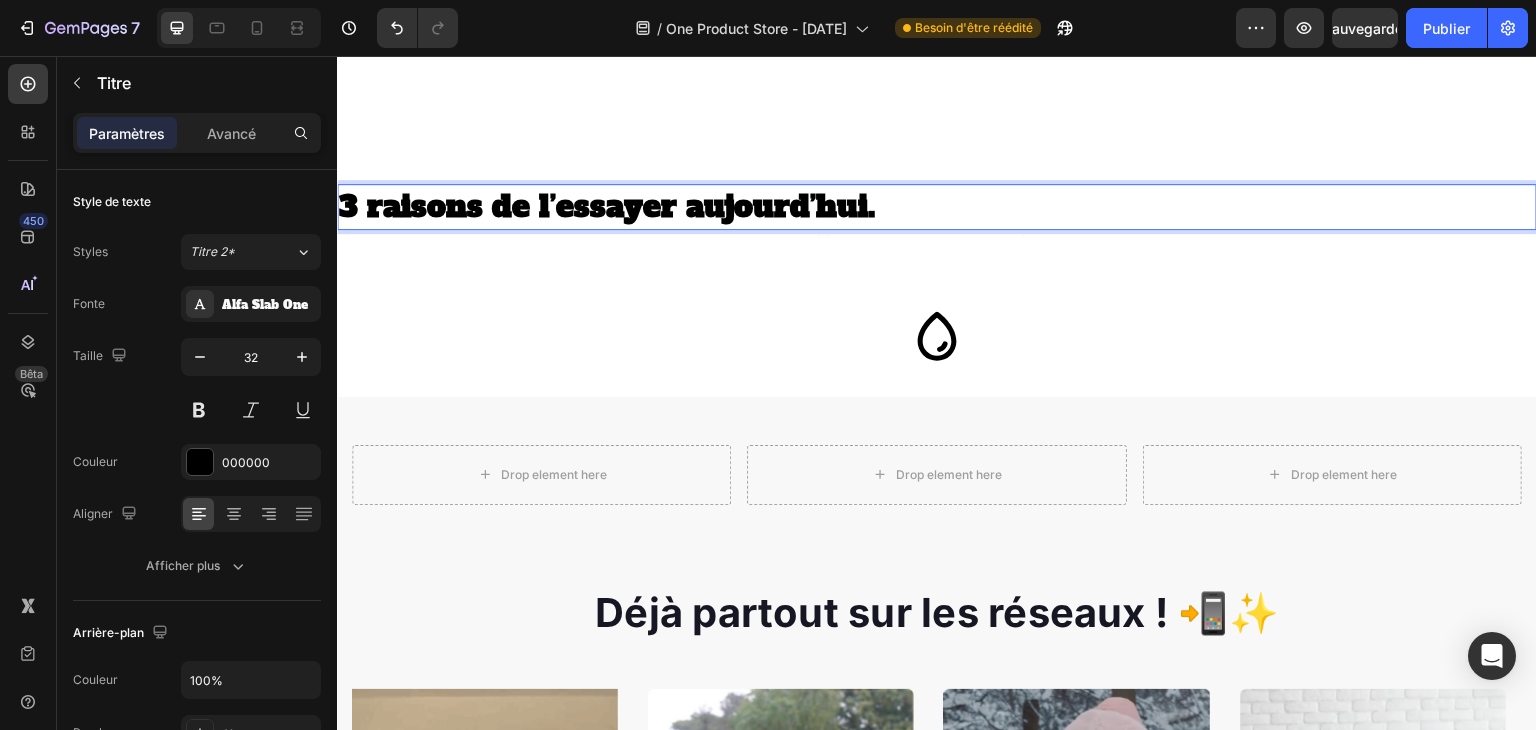 drag, startPoint x: 738, startPoint y: 273, endPoint x: 944, endPoint y: 270, distance: 206.02185 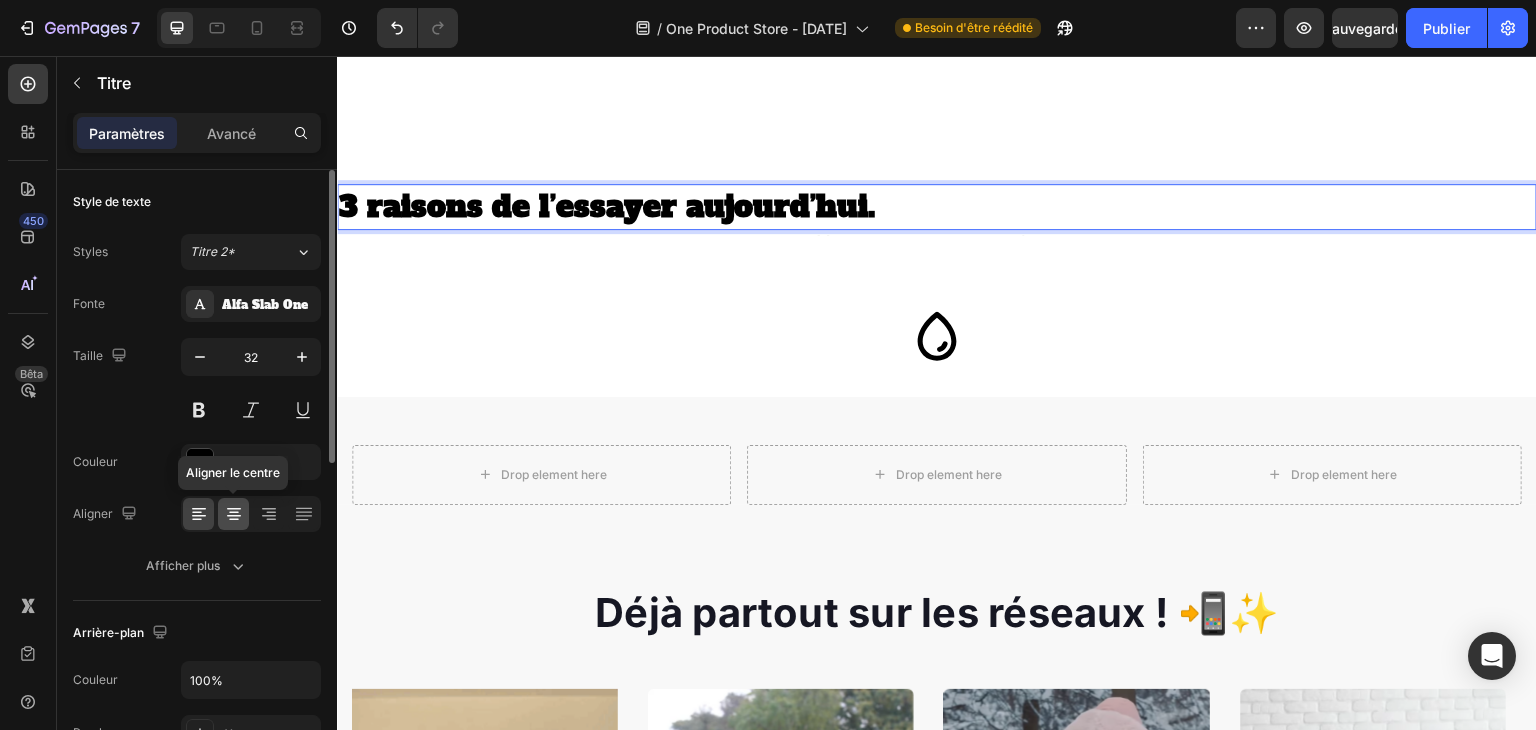 click 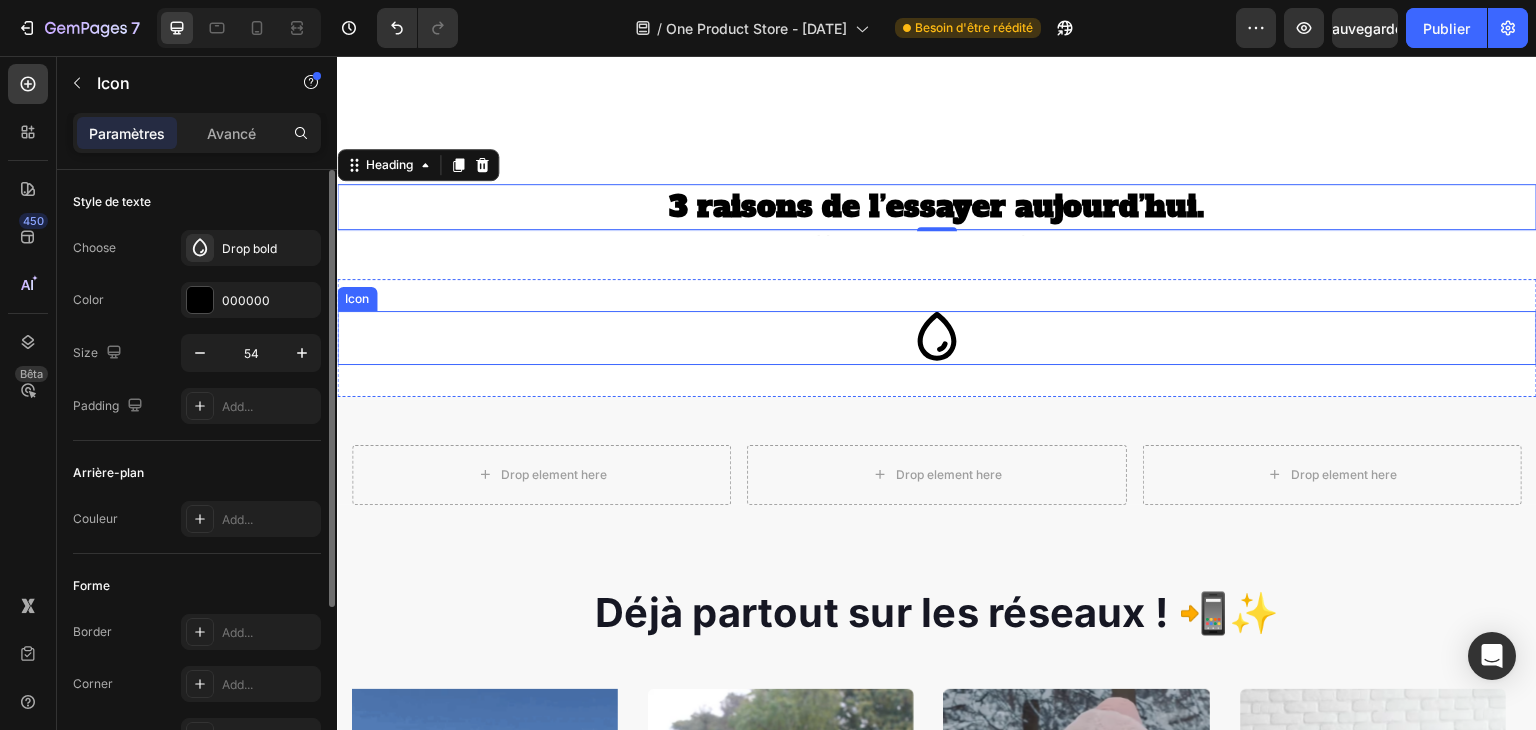 click on "Icon" at bounding box center [937, 338] 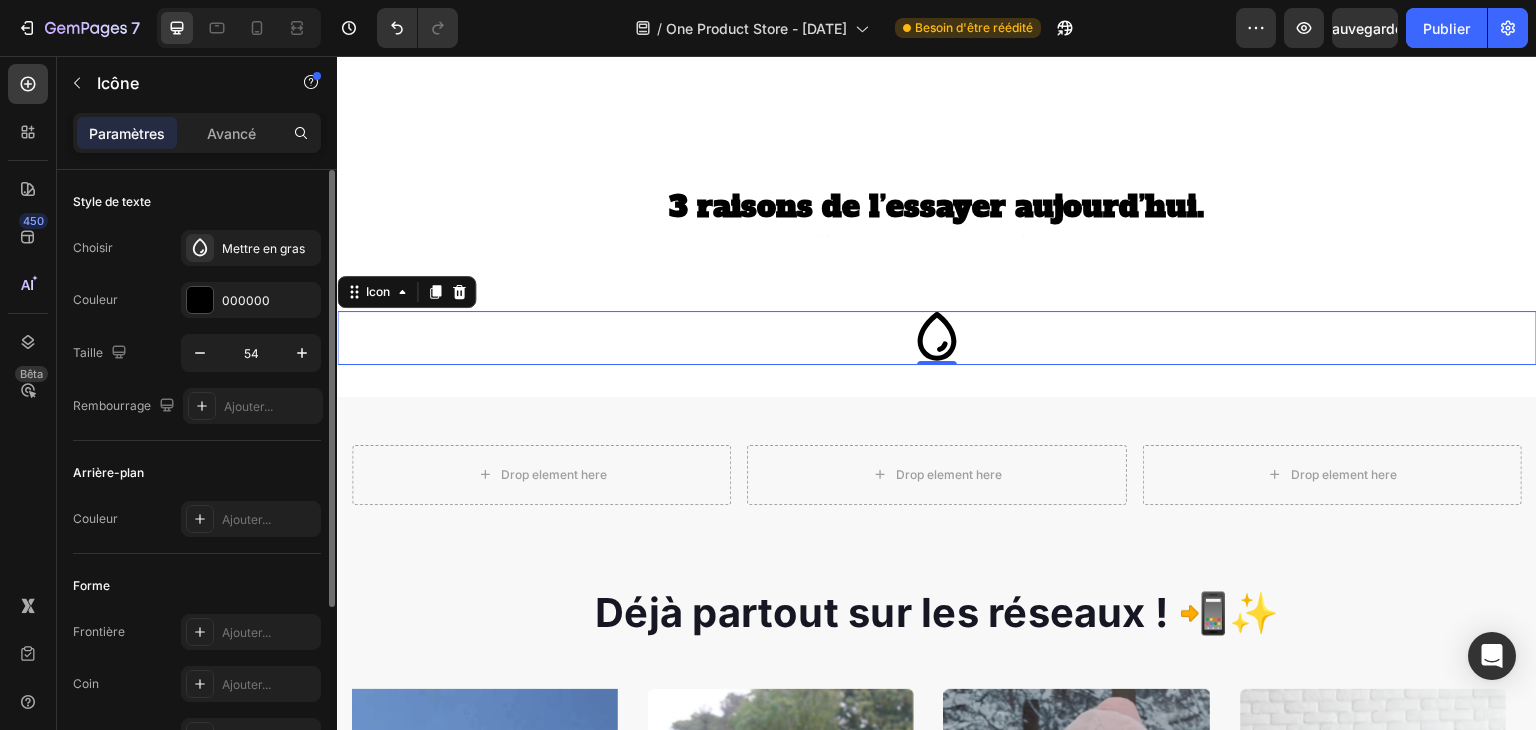 click 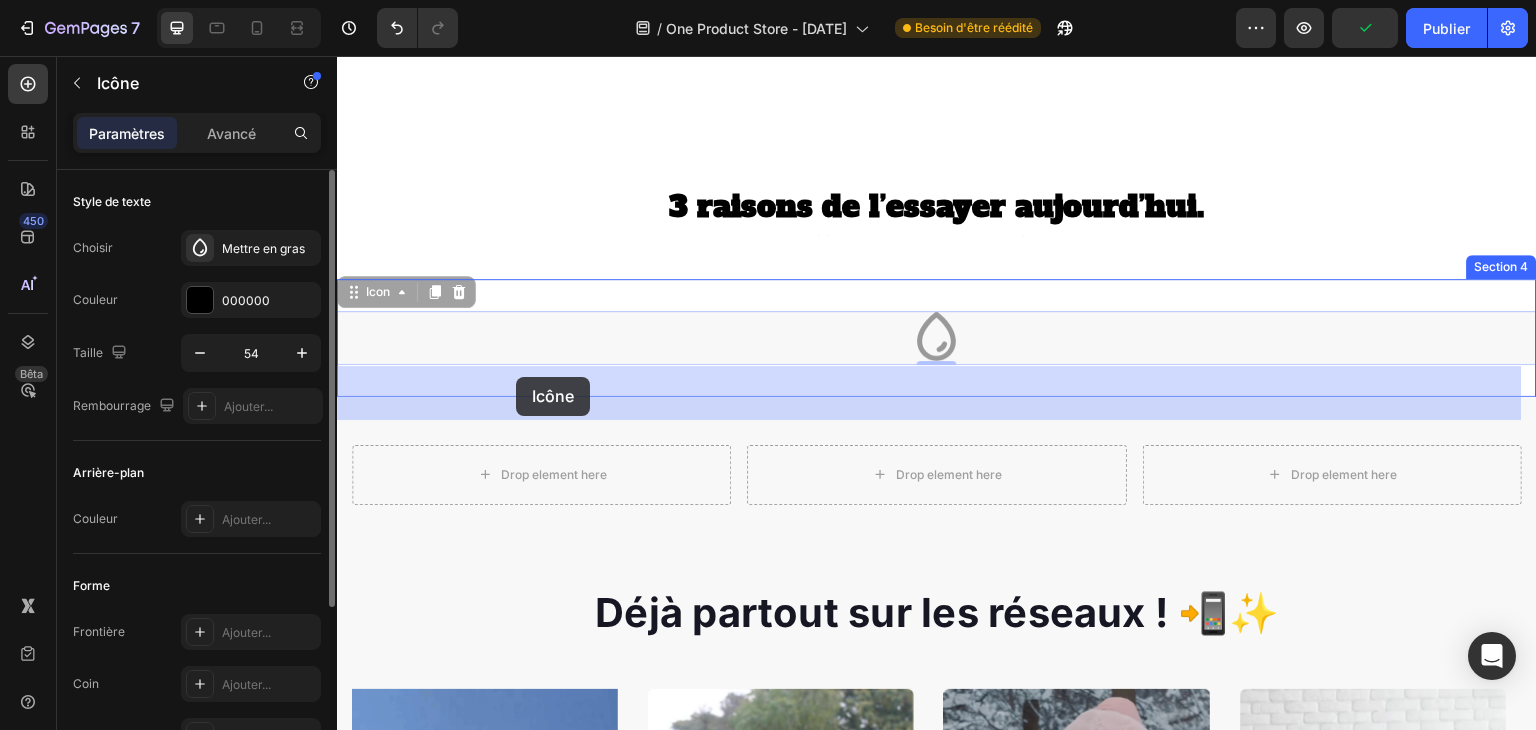 drag, startPoint x: 942, startPoint y: 402, endPoint x: 516, endPoint y: 377, distance: 426.73294 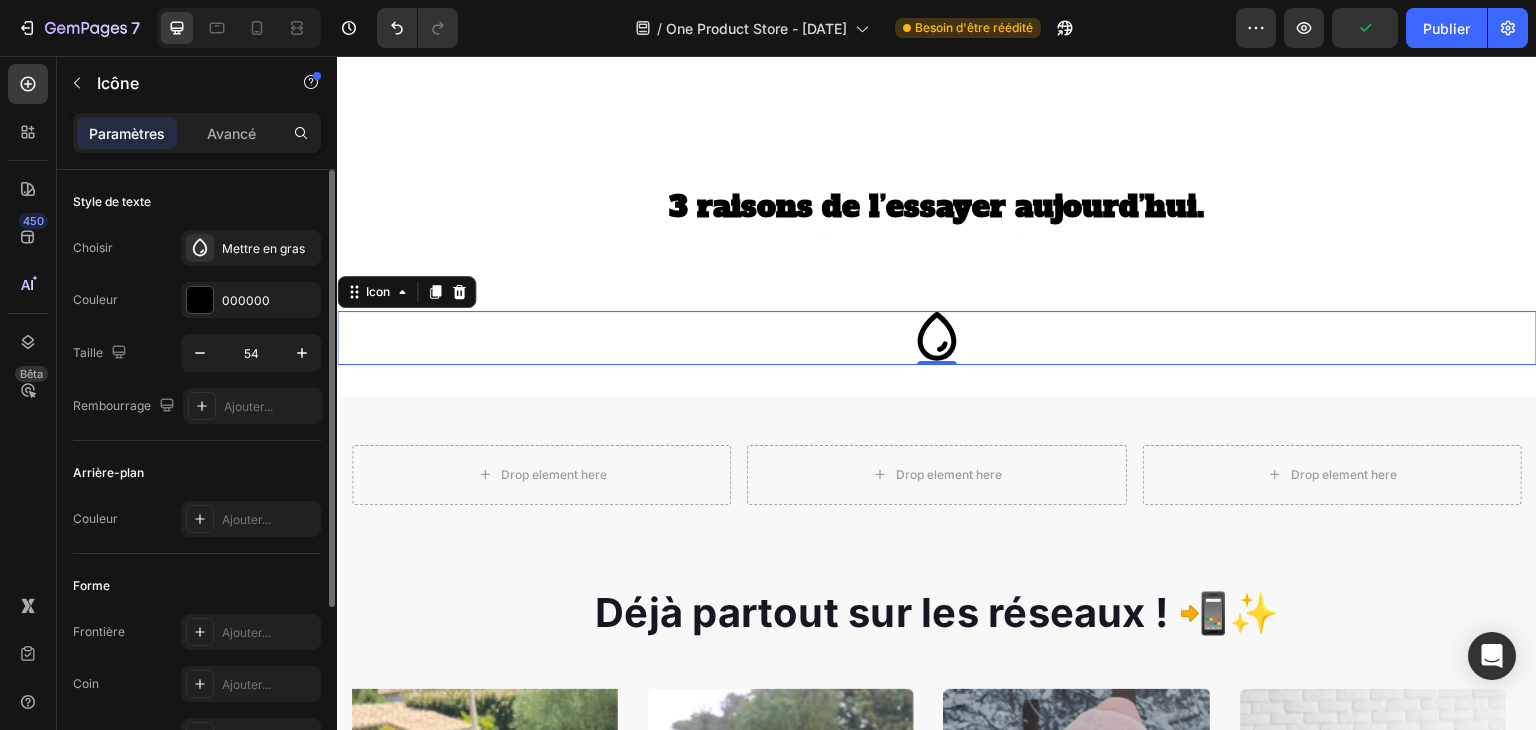 click on "Icon   0" at bounding box center (937, 338) 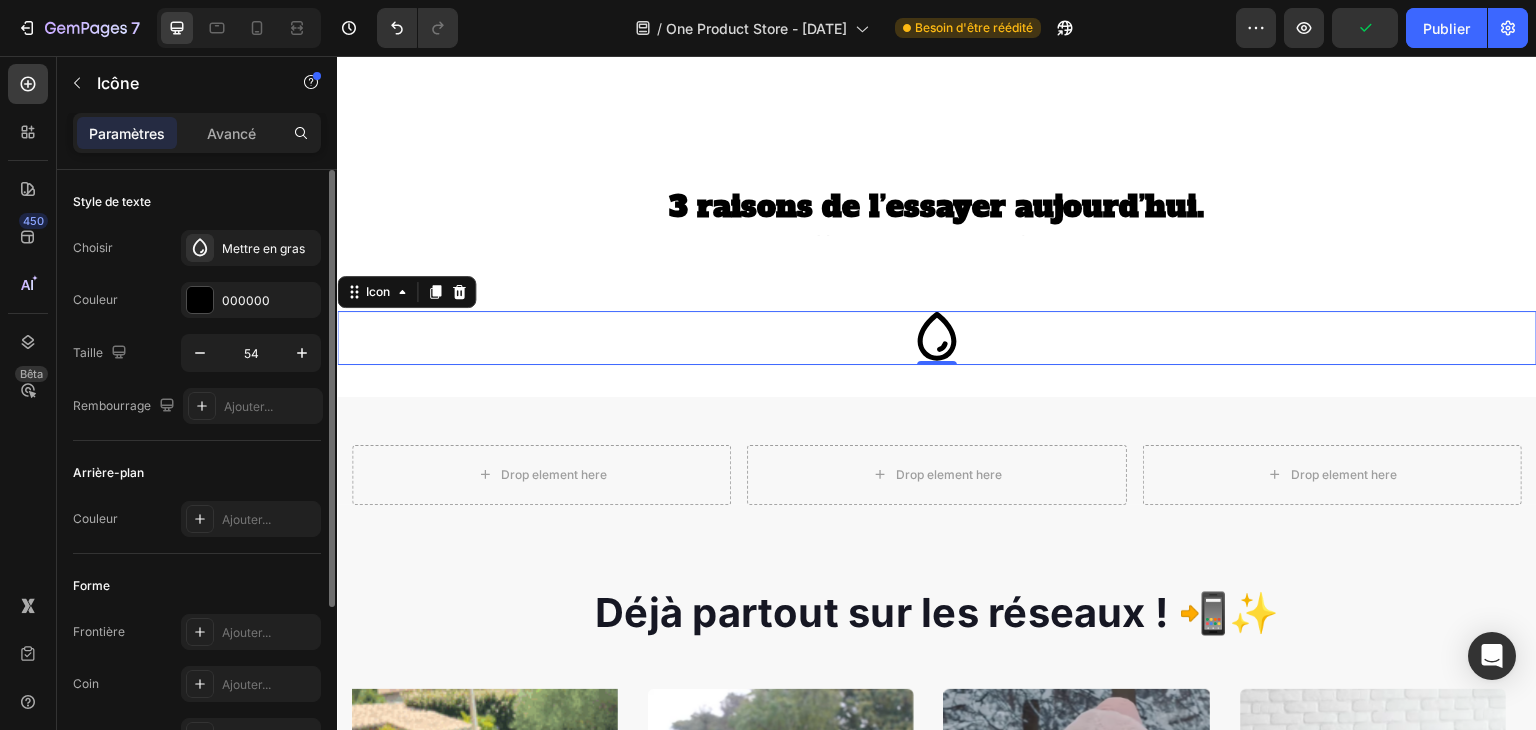 click 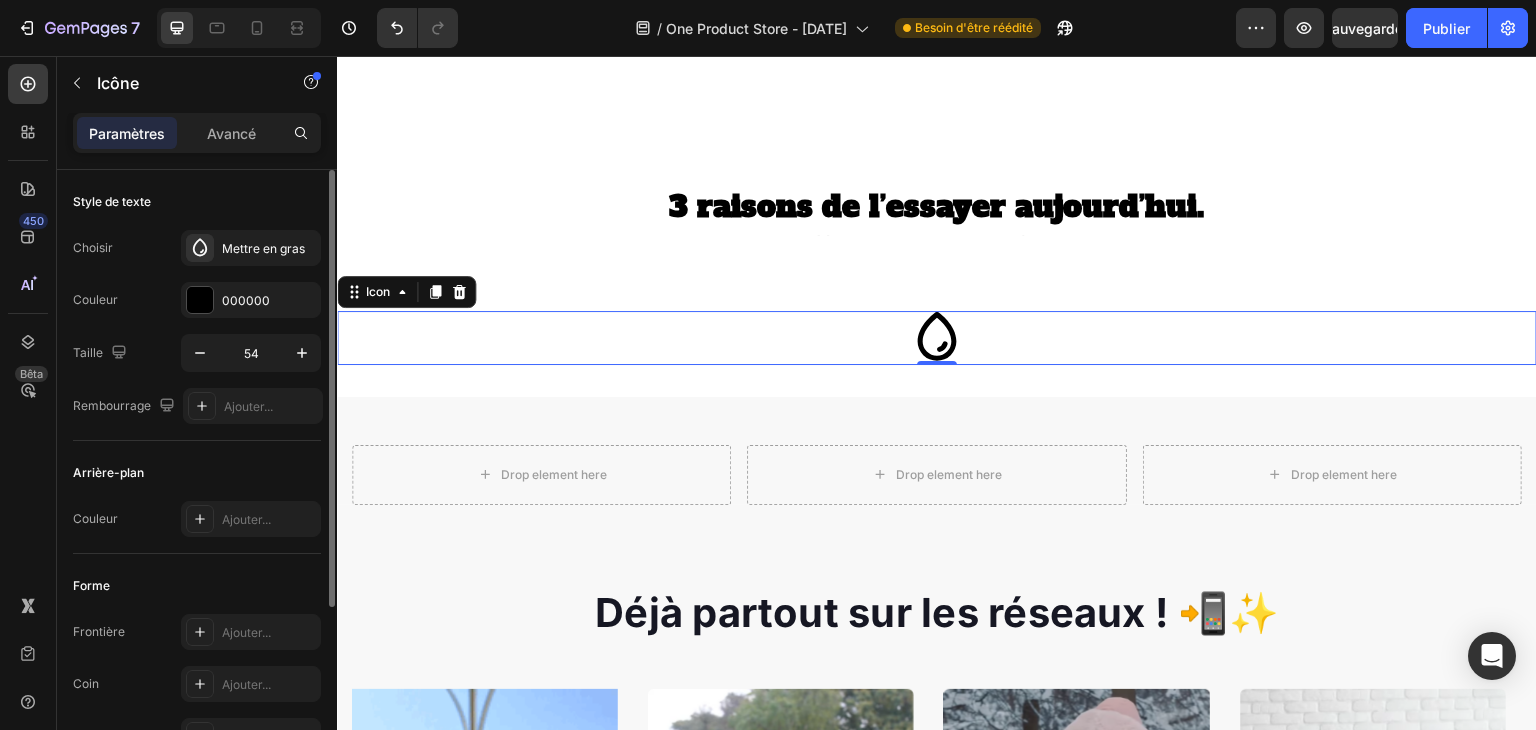 click 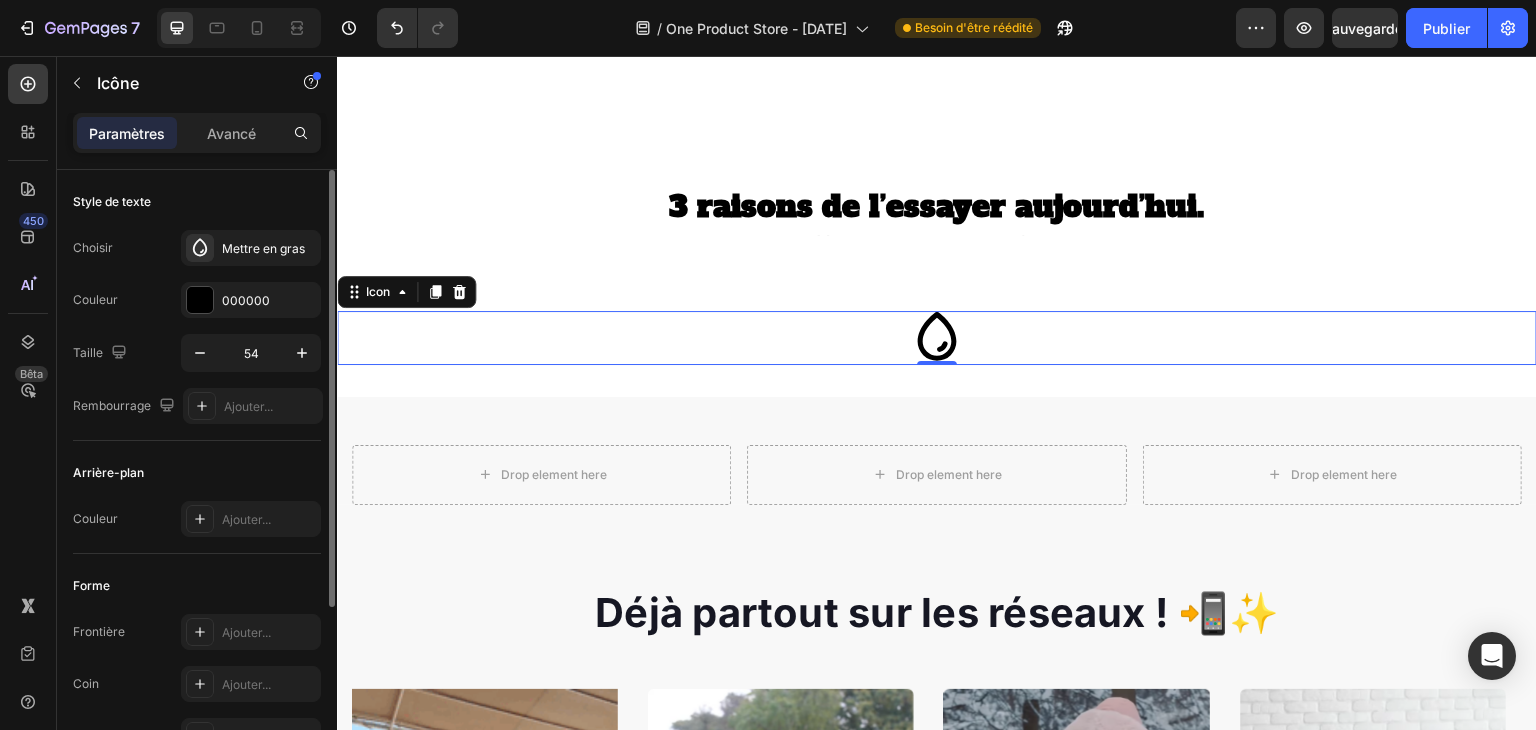 click 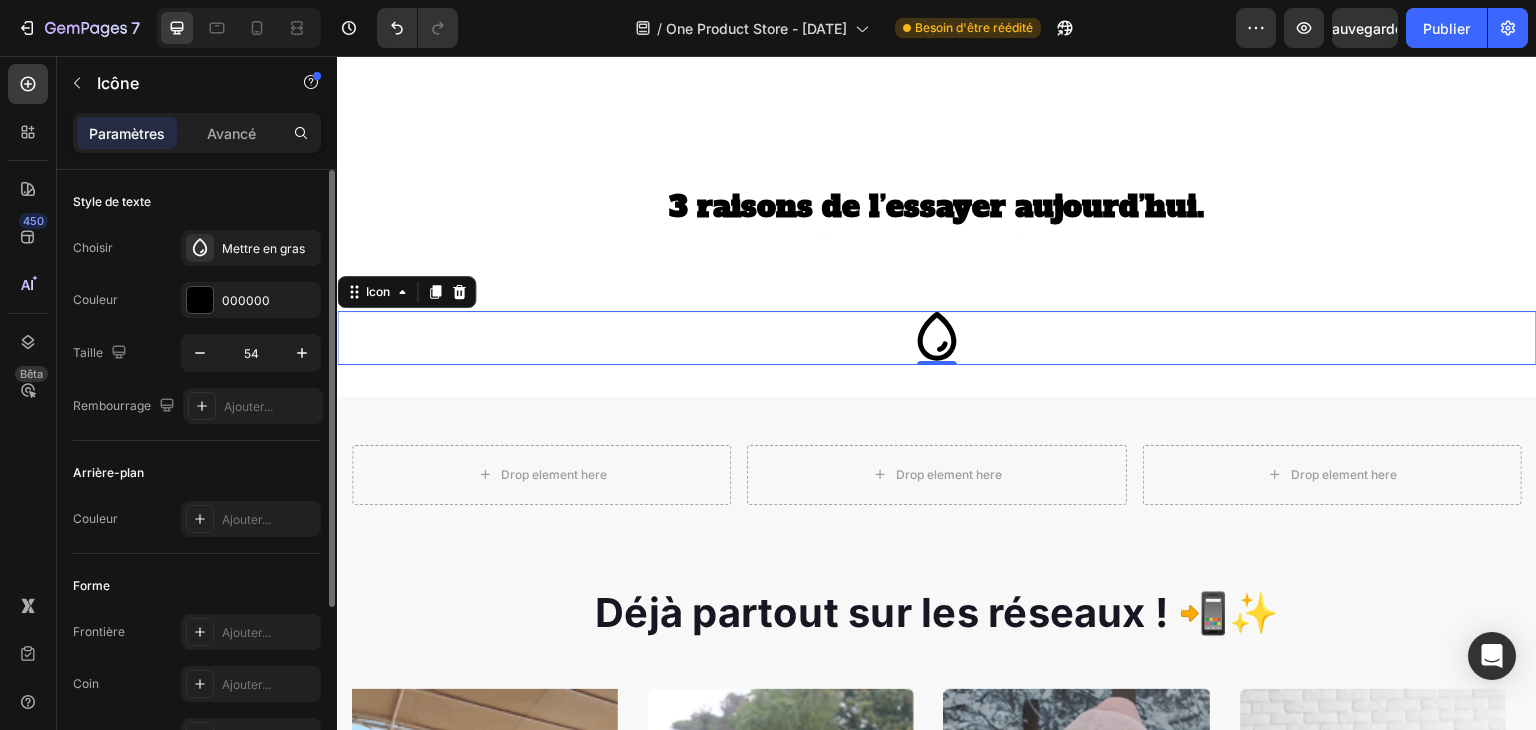 click 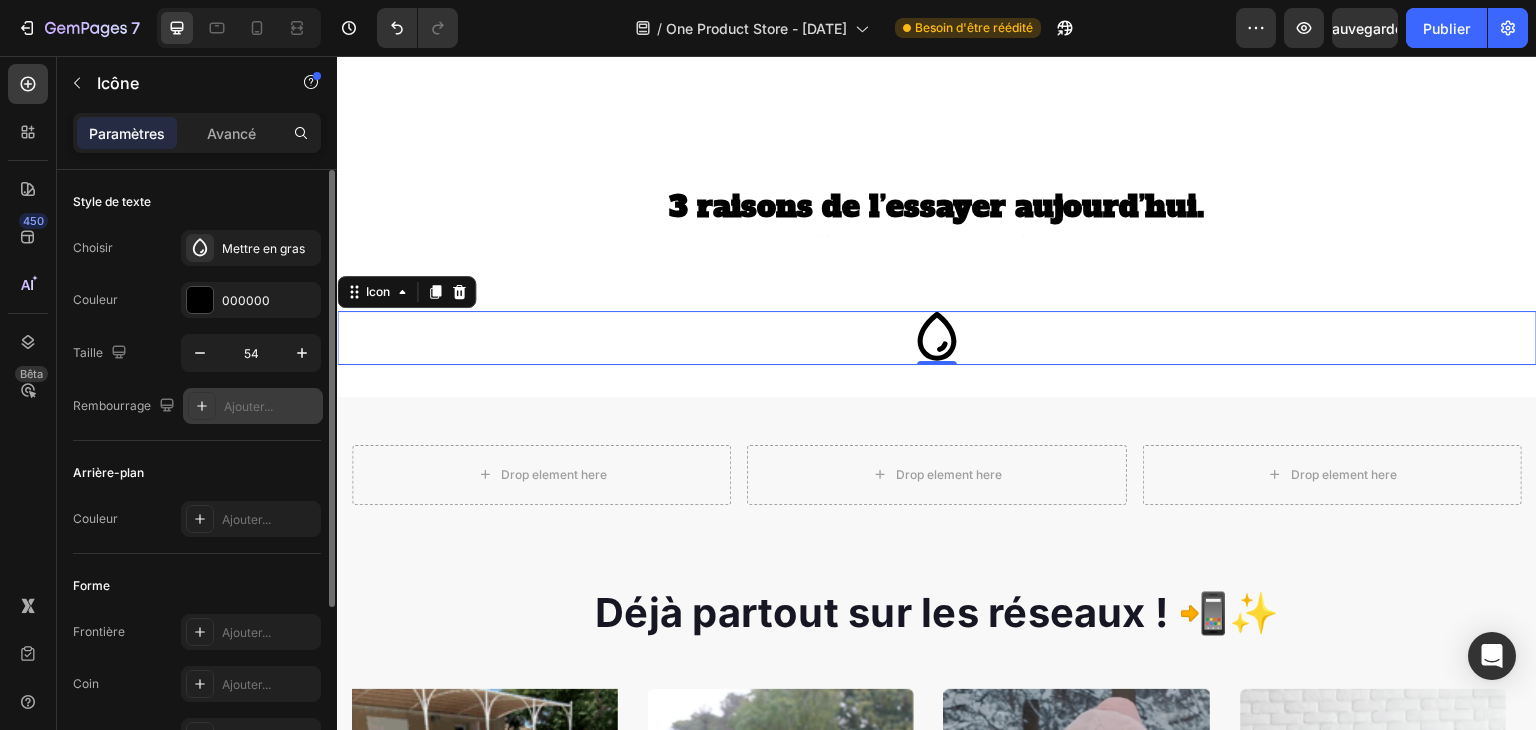 click on "Ajouter..." at bounding box center [271, 407] 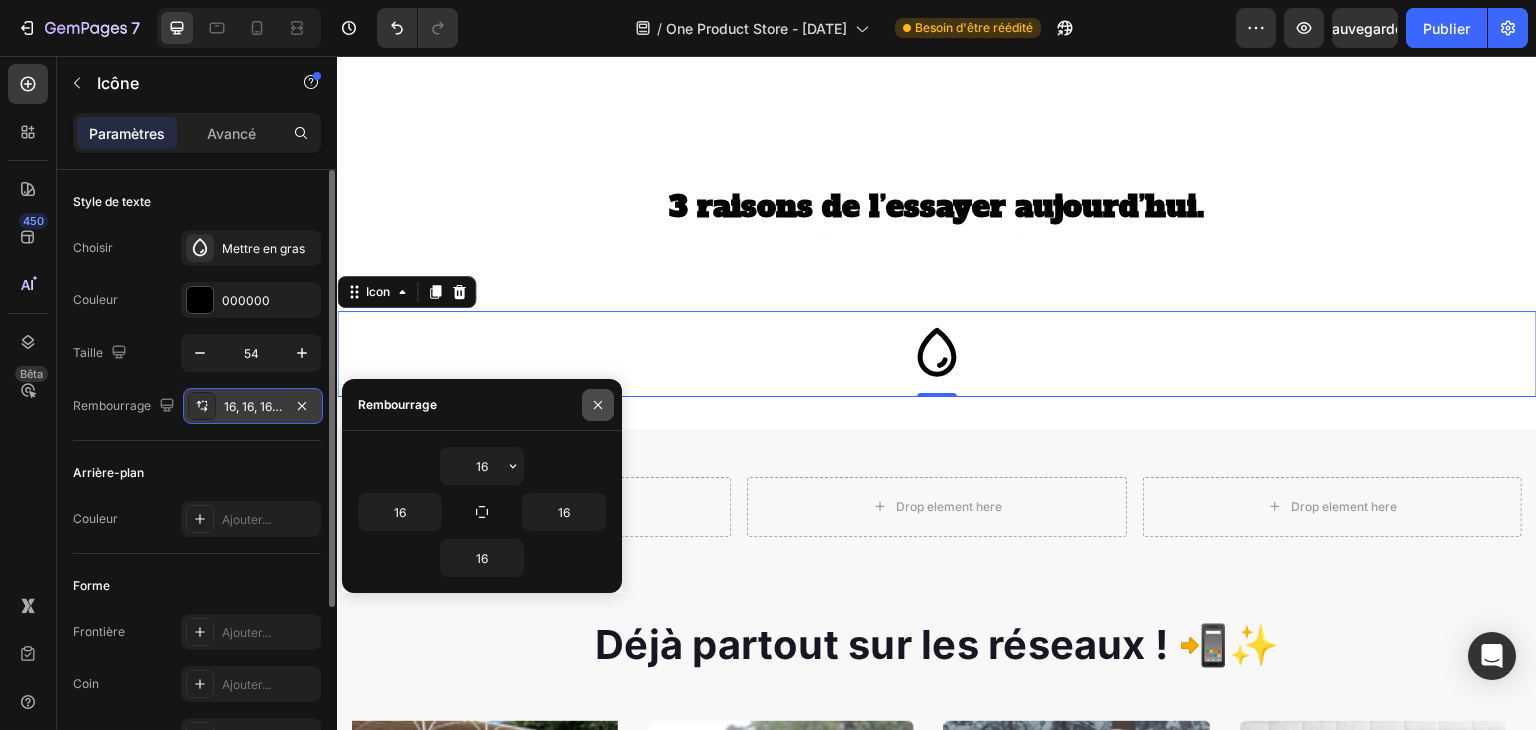 click 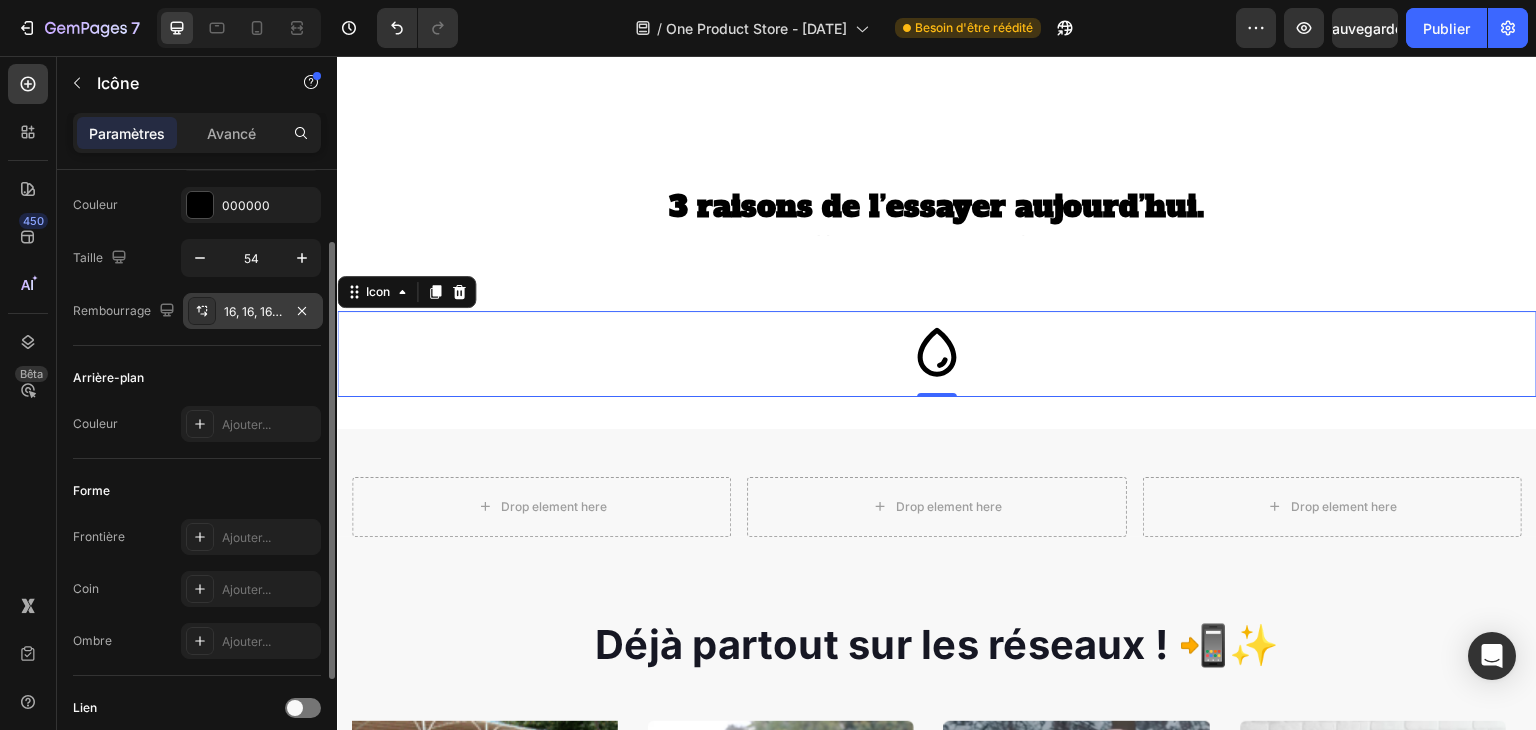 scroll, scrollTop: 98, scrollLeft: 0, axis: vertical 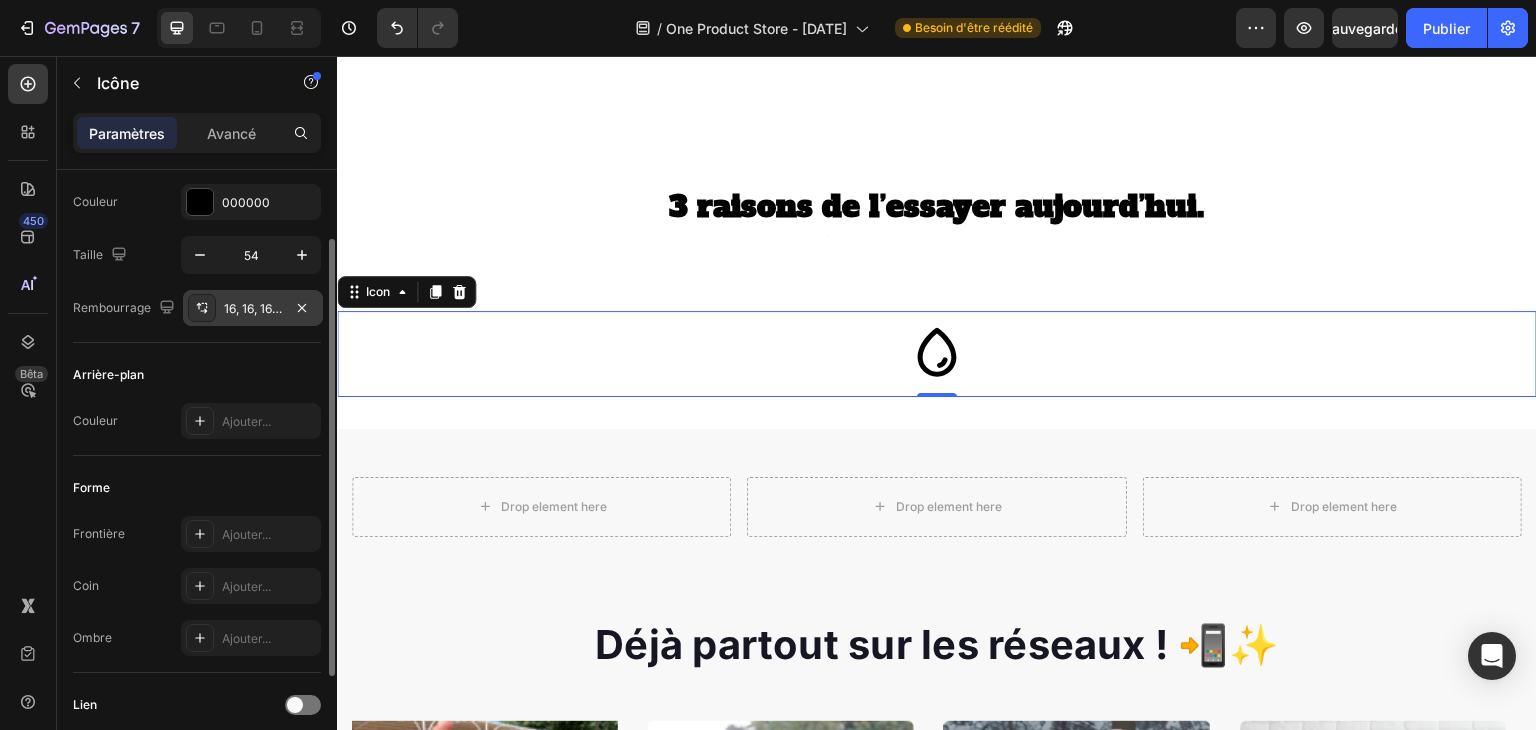 click on "Ajouter..." at bounding box center [246, 586] 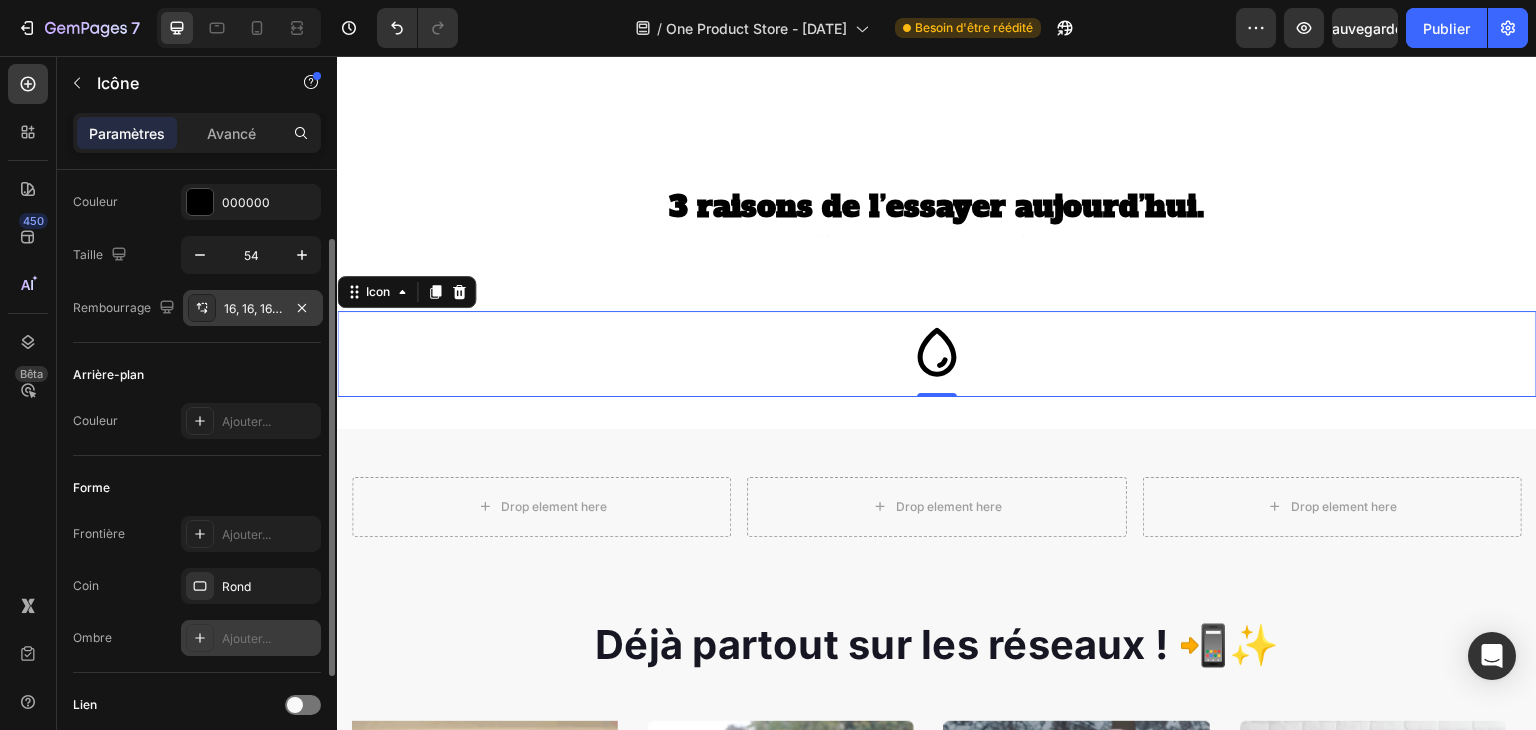 click on "Ajouter..." at bounding box center [246, 638] 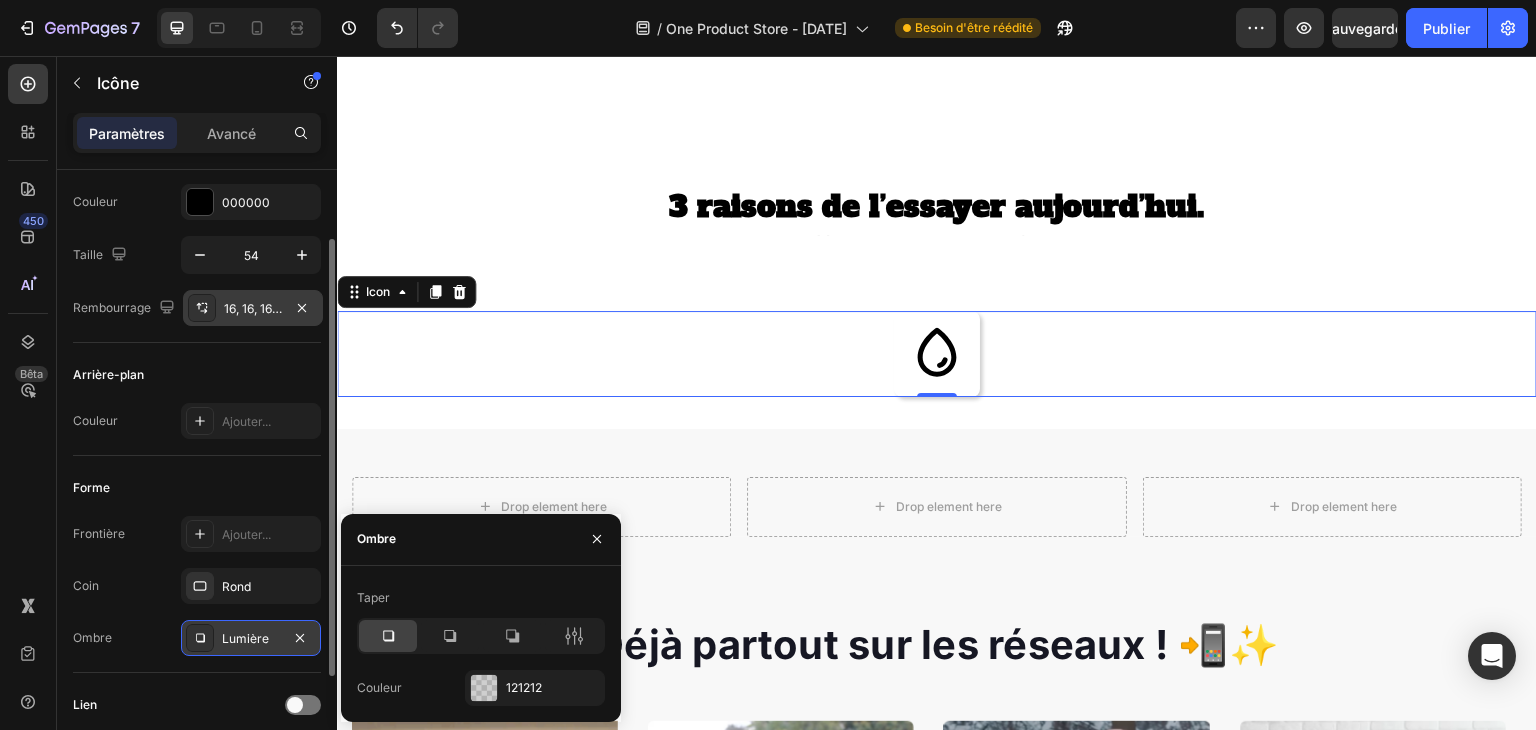 click on "Lumière" at bounding box center (245, 638) 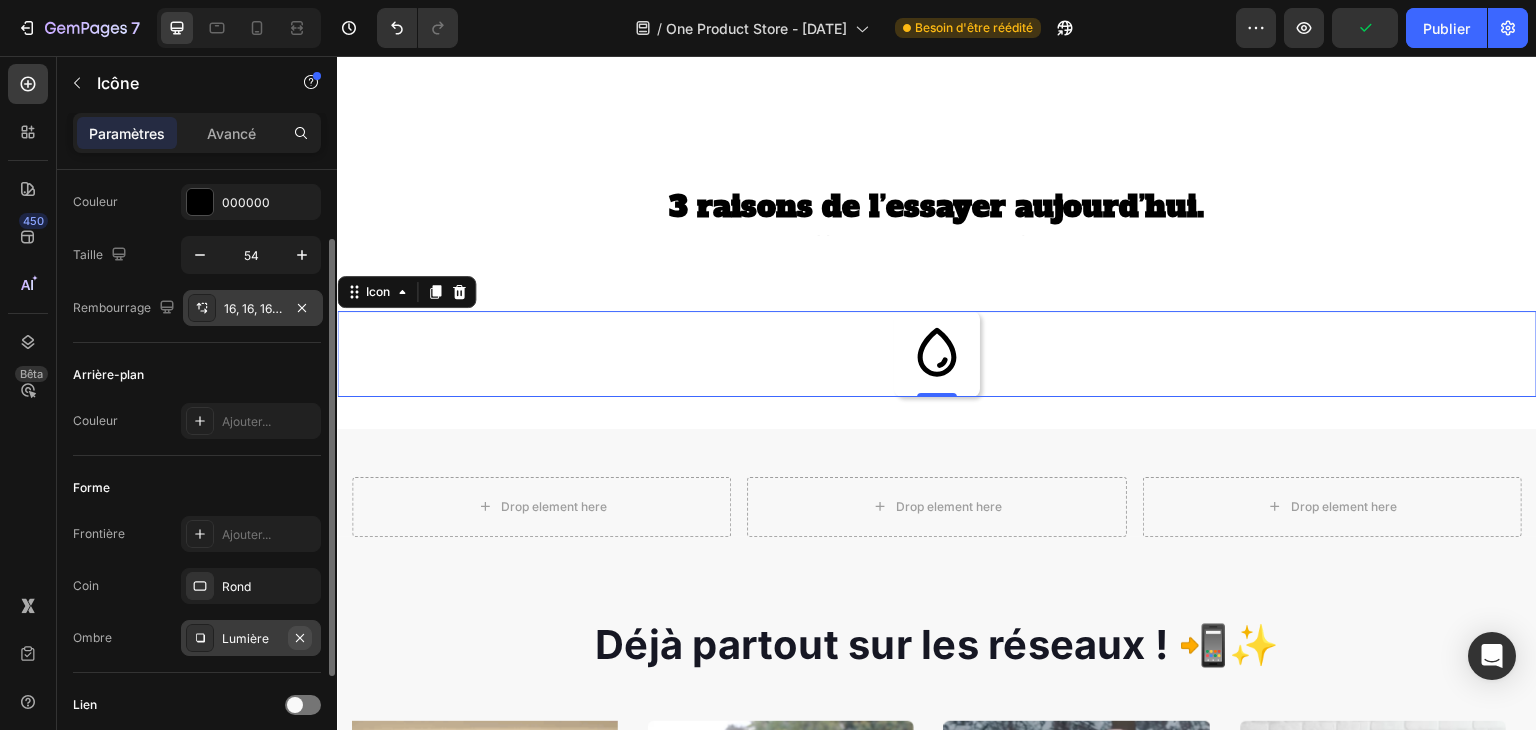 click 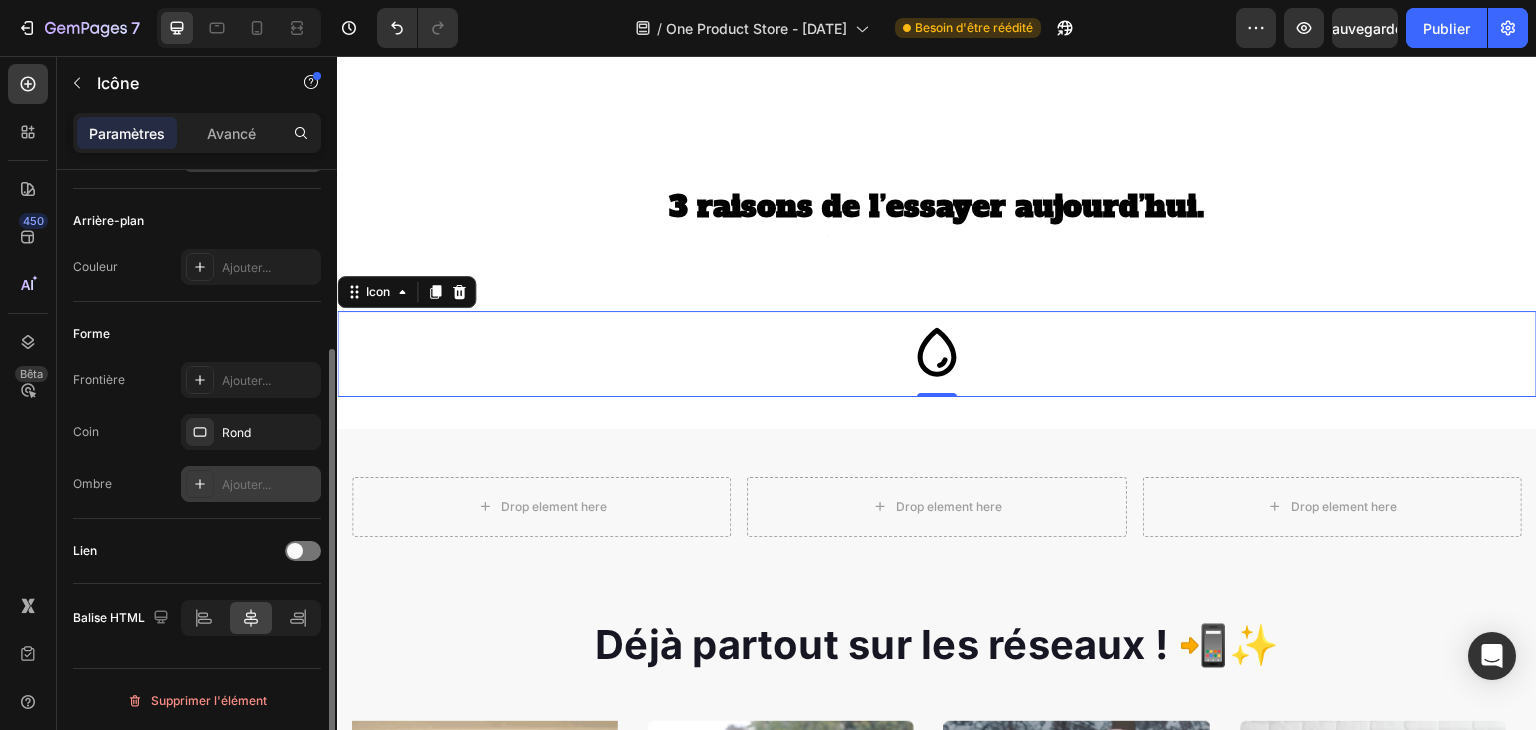 scroll, scrollTop: 249, scrollLeft: 0, axis: vertical 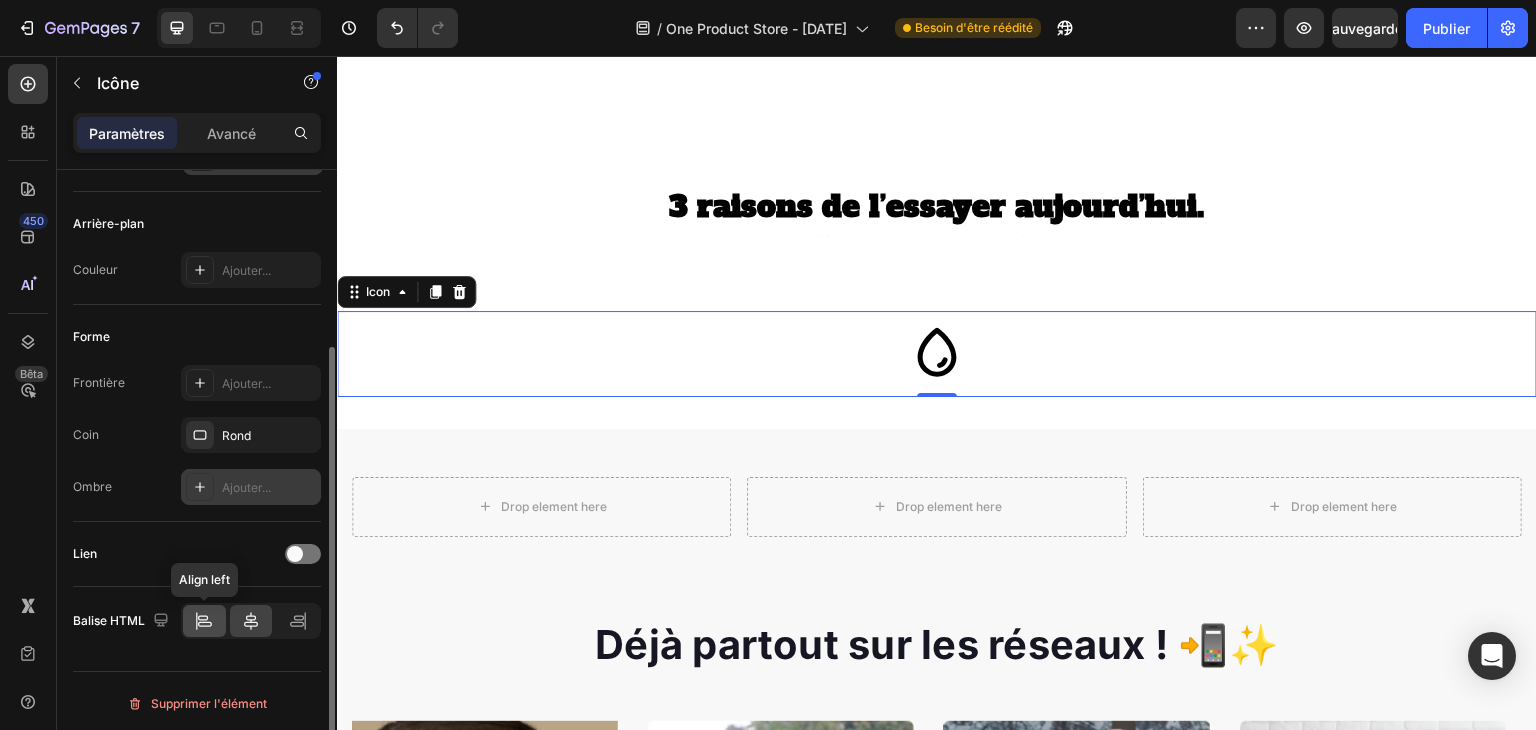 click 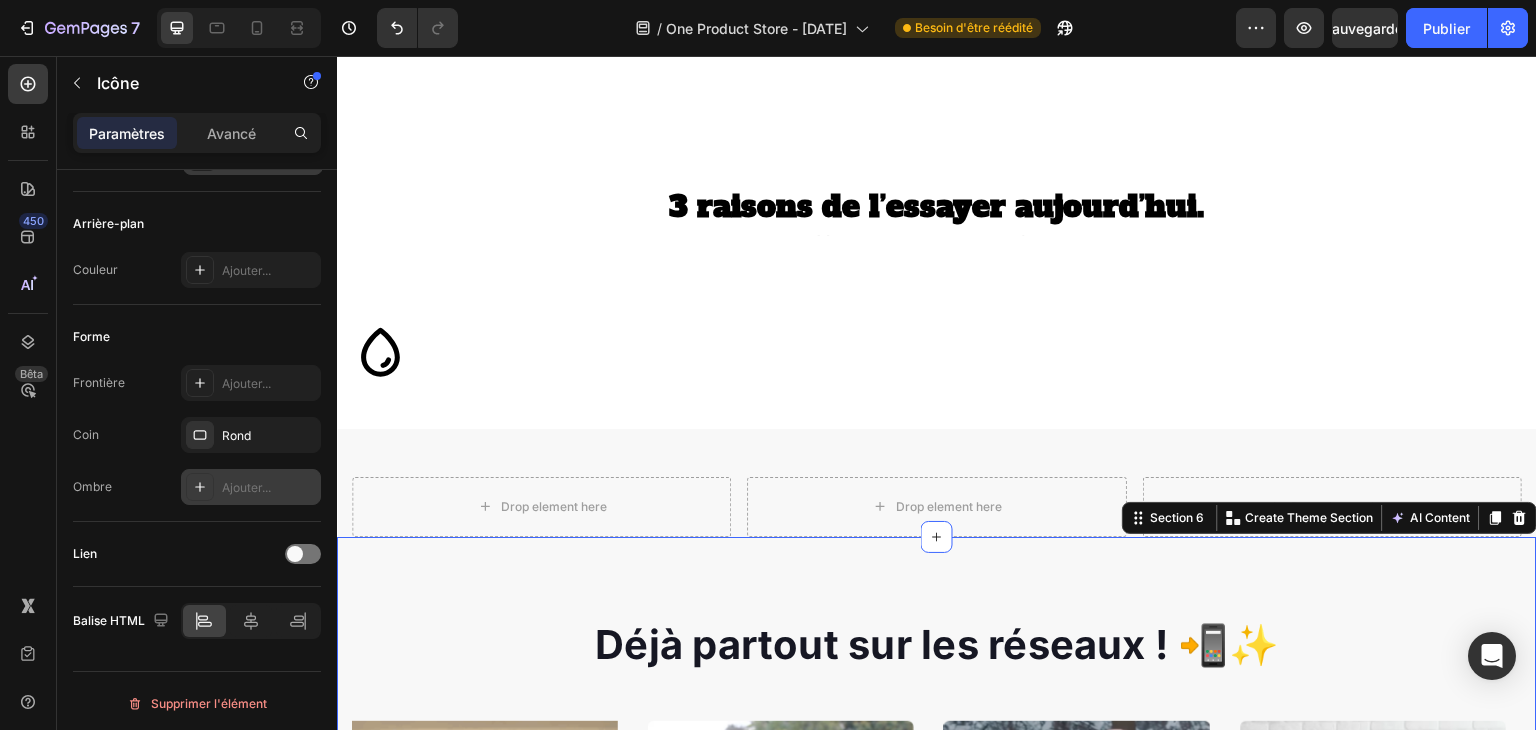 click on "Déjà partout sur les réseaux ! 📲✨ Heading Image Video Video Video Video Carousel Row Section 6   You can create reusable sections Create Theme Section AI Content Write with GemAI What would you like to describe here? Tone and Voice Persuasive Product masque collagène Show more Generate" at bounding box center [937, 928] 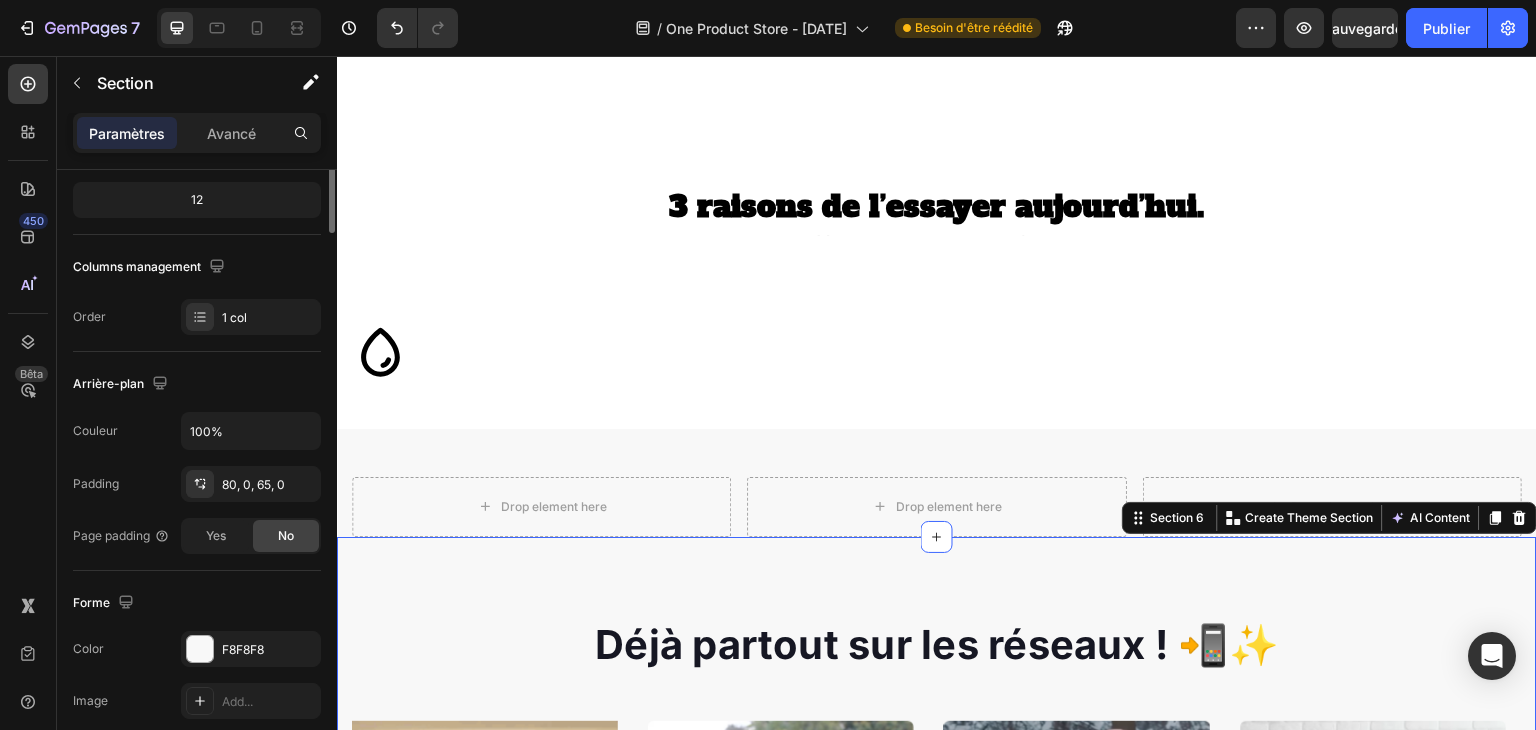 scroll, scrollTop: 0, scrollLeft: 0, axis: both 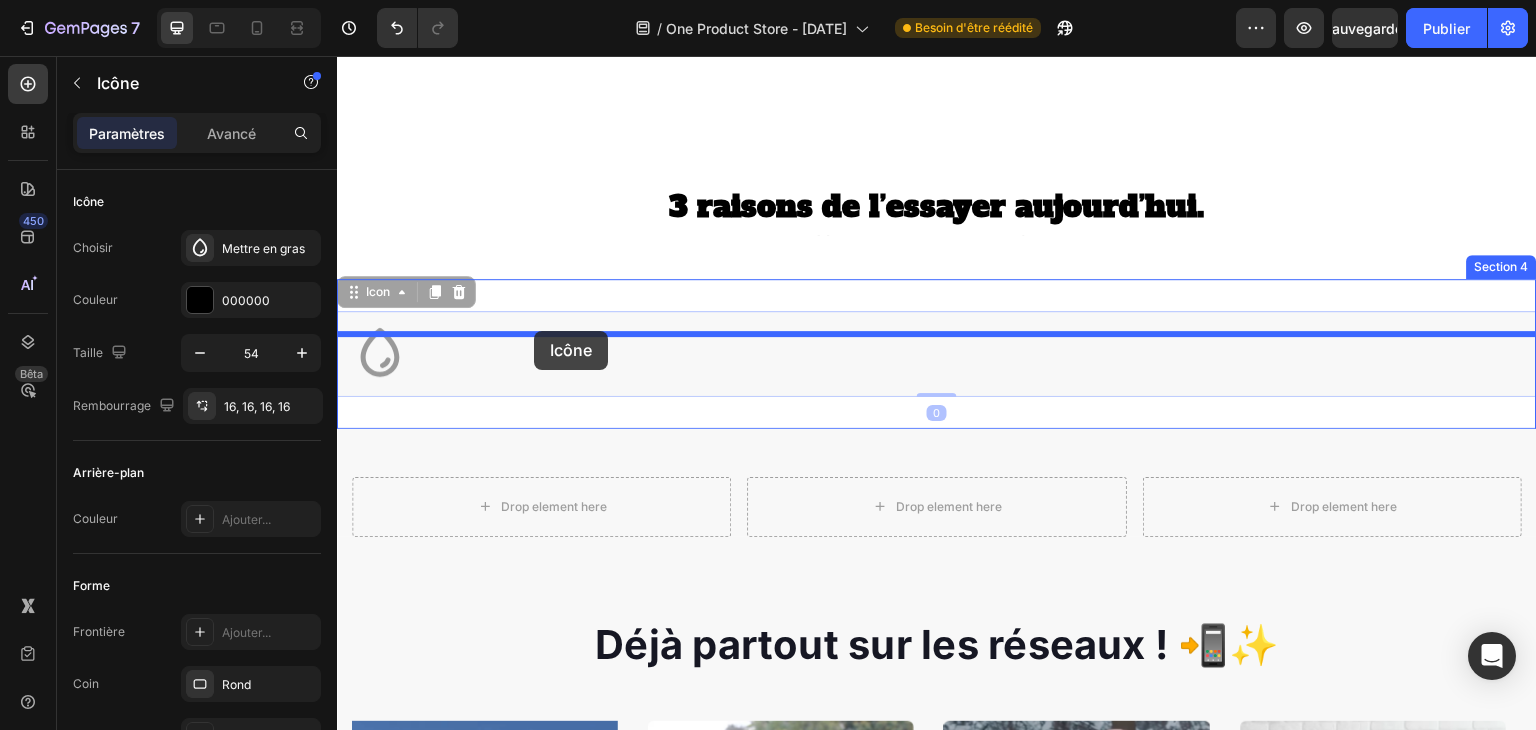 drag, startPoint x: 359, startPoint y: 382, endPoint x: 534, endPoint y: 331, distance: 182.28 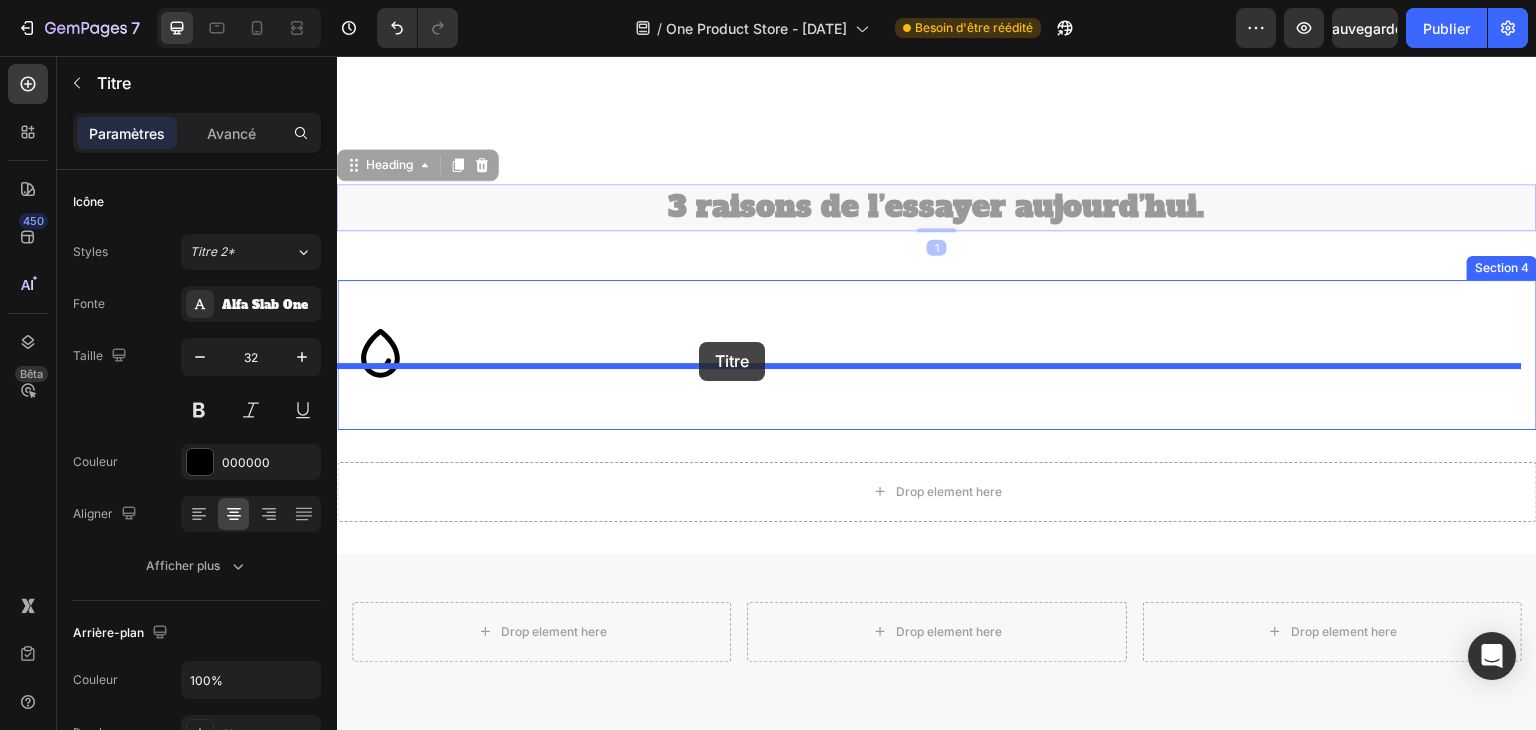 drag, startPoint x: 699, startPoint y: 274, endPoint x: 699, endPoint y: 342, distance: 68 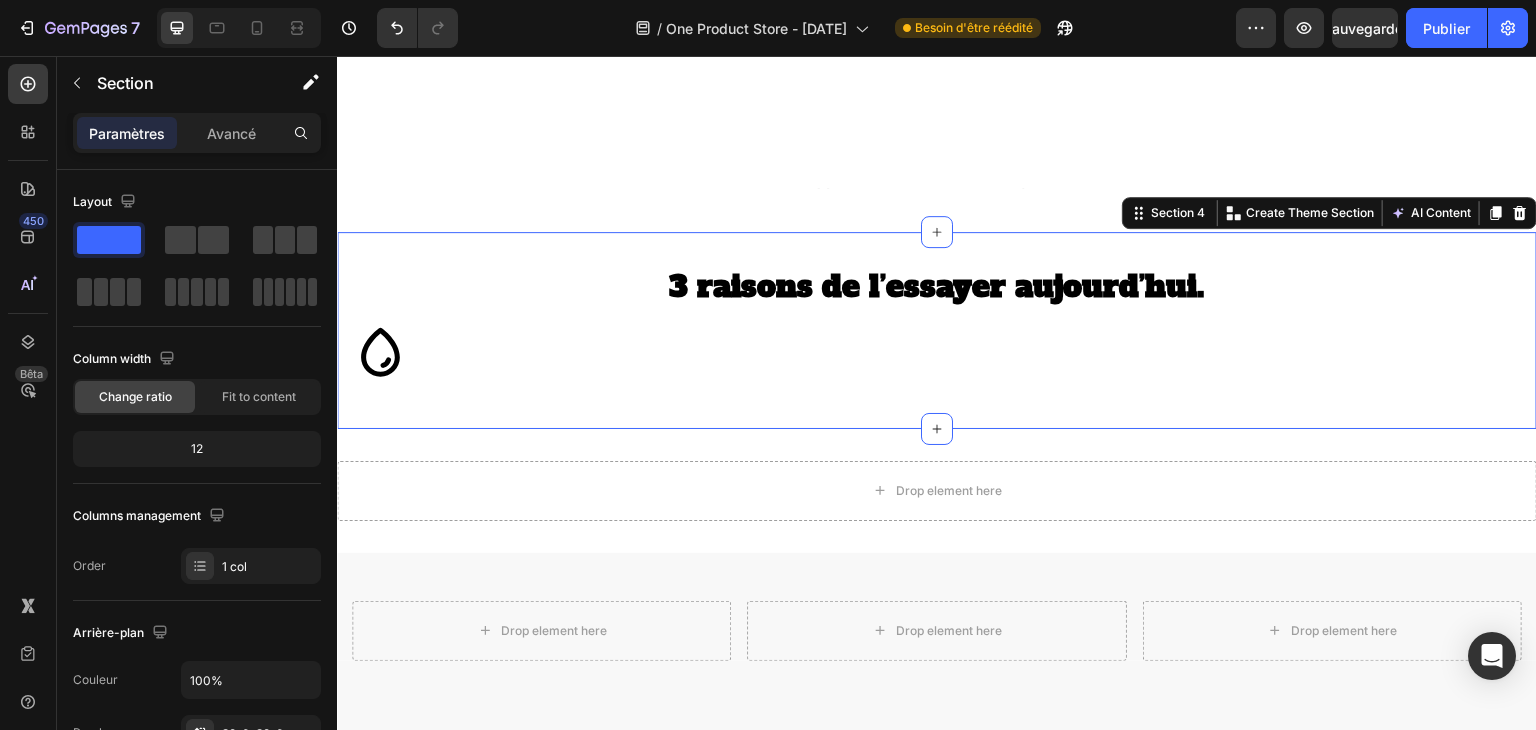 click on "3 raisons de l’essayer aujourd’hui . Heading
Icon Section 4   You can create reusable sections Create Theme Section AI Content Write with GemAI What would you like to describe here? Tone and Voice Persuasive Product Show more Generate" at bounding box center [937, 330] 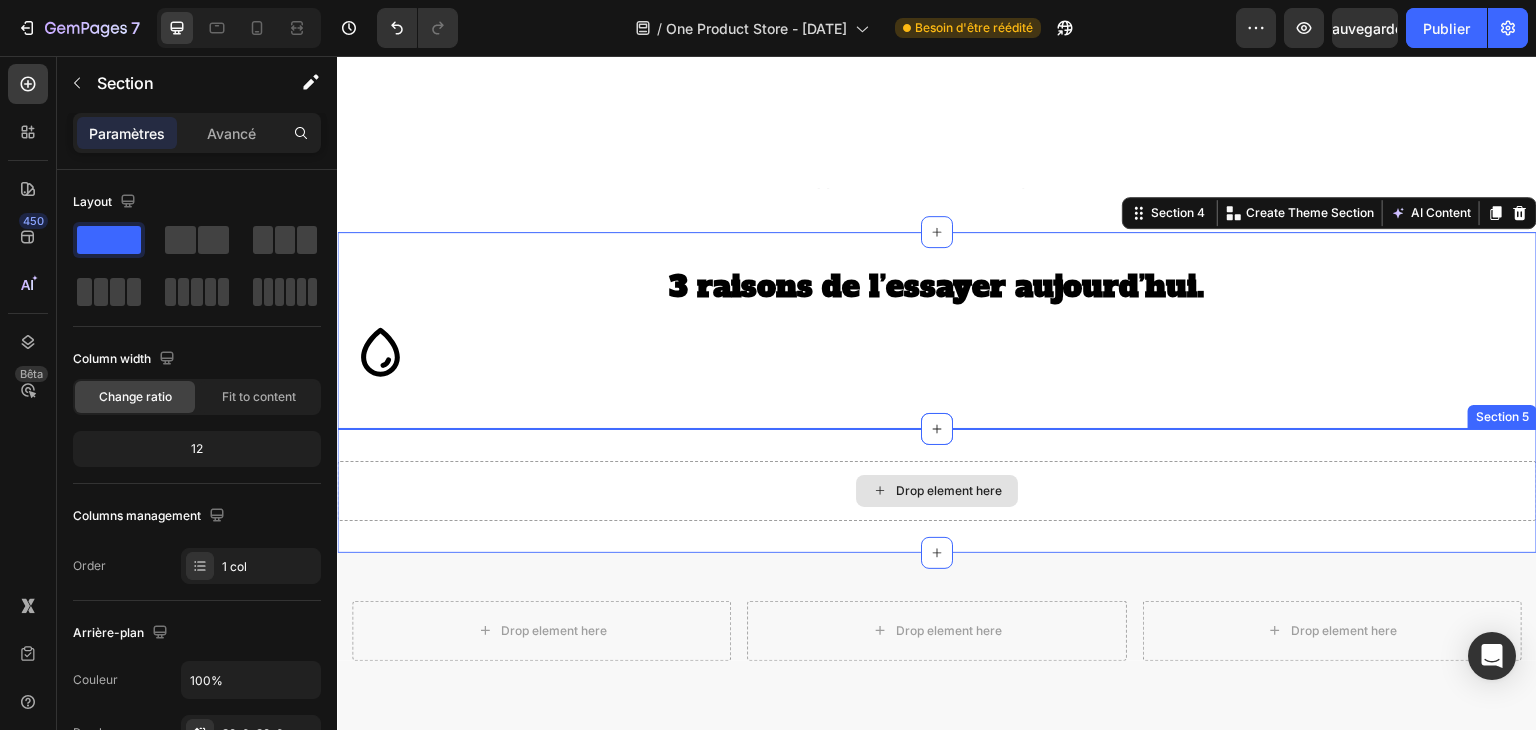 click on "Drop element here" at bounding box center [937, 491] 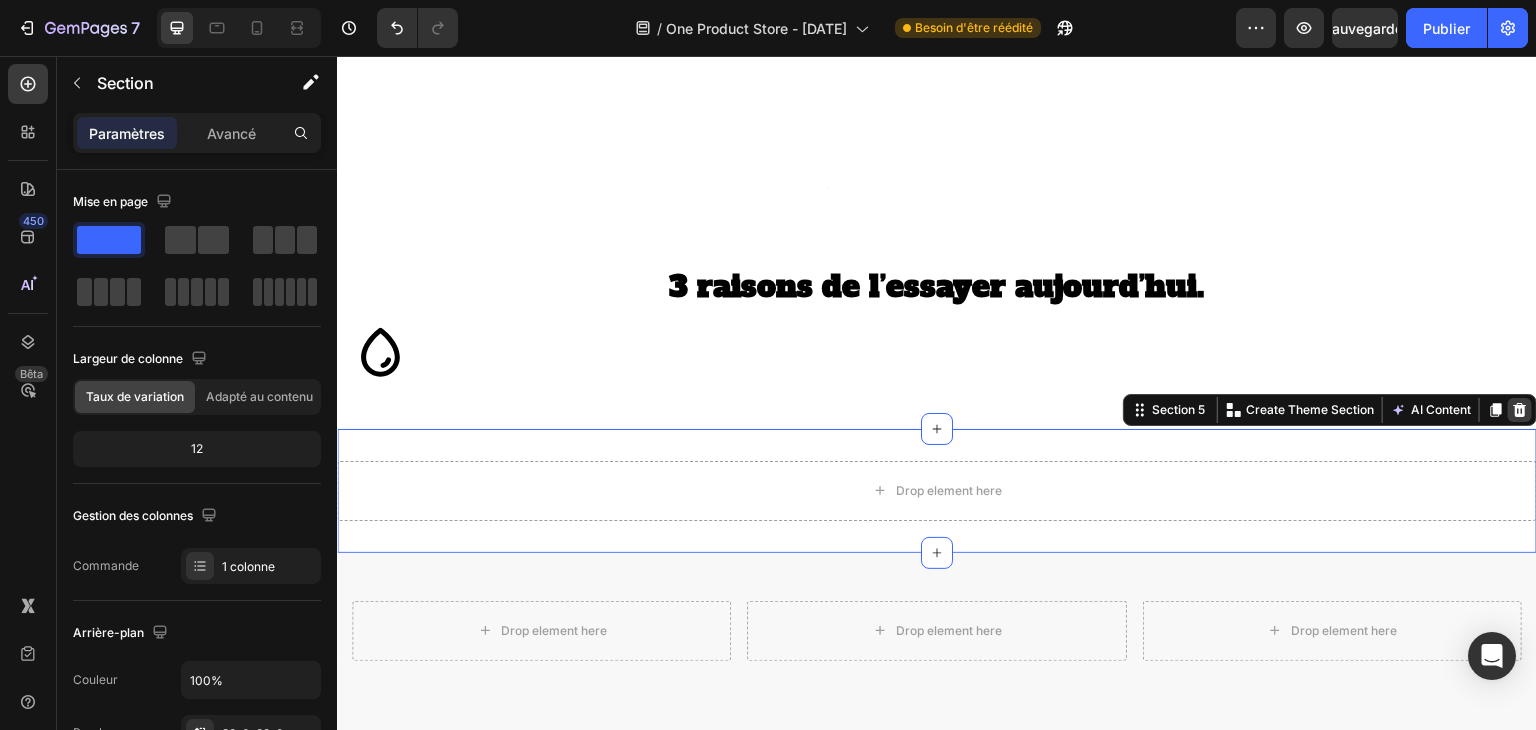 click 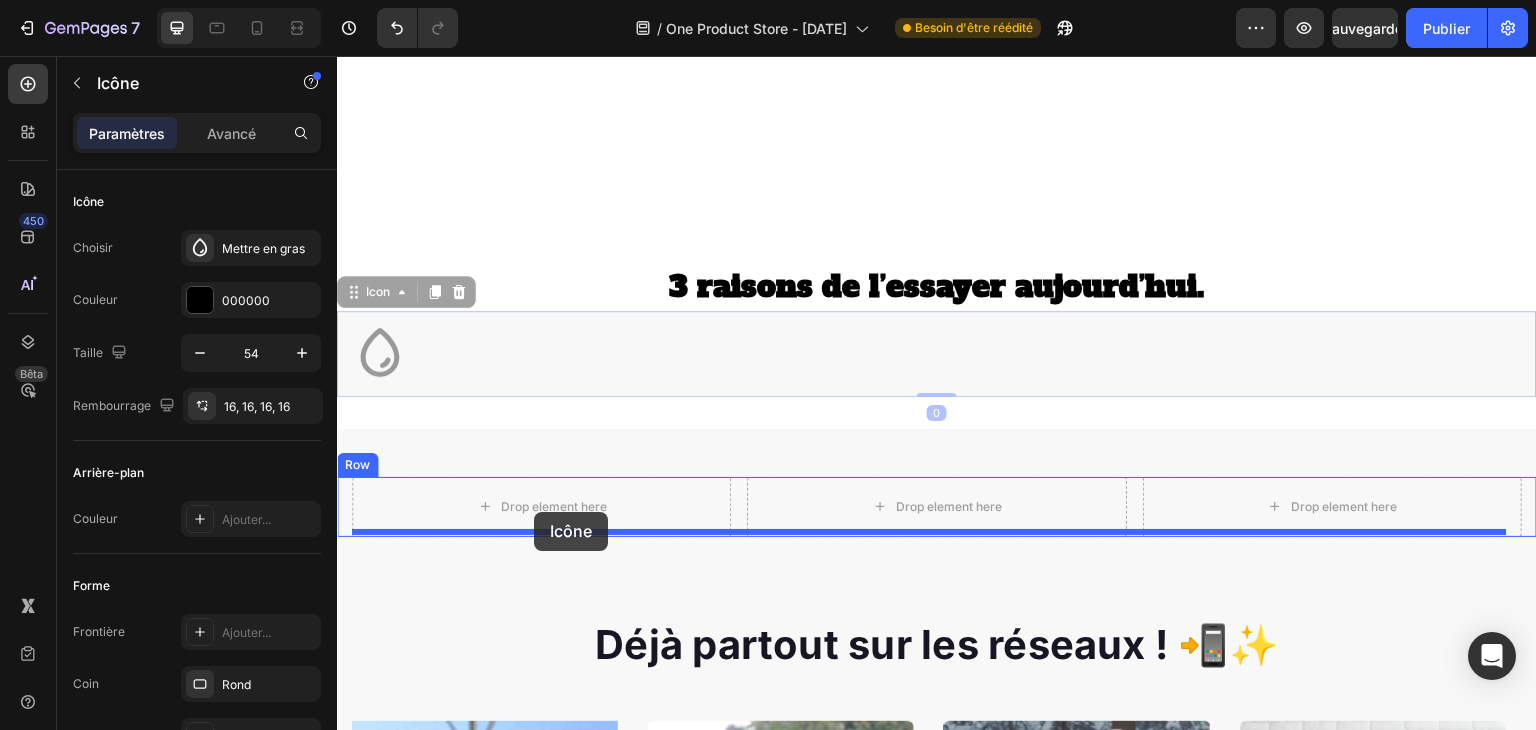 drag, startPoint x: 356, startPoint y: 417, endPoint x: 535, endPoint y: 511, distance: 202.18062 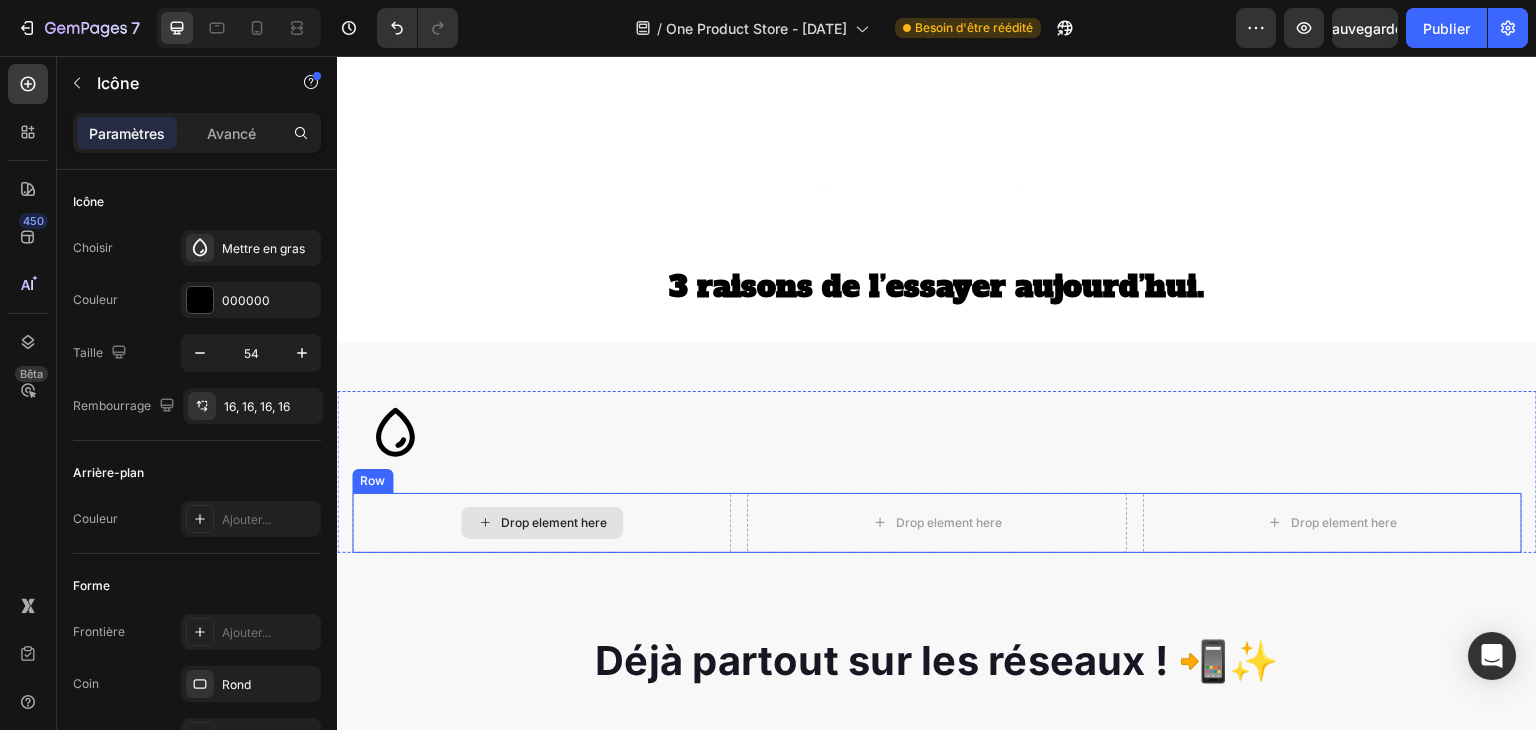 click on "Drop element here" at bounding box center [542, 523] 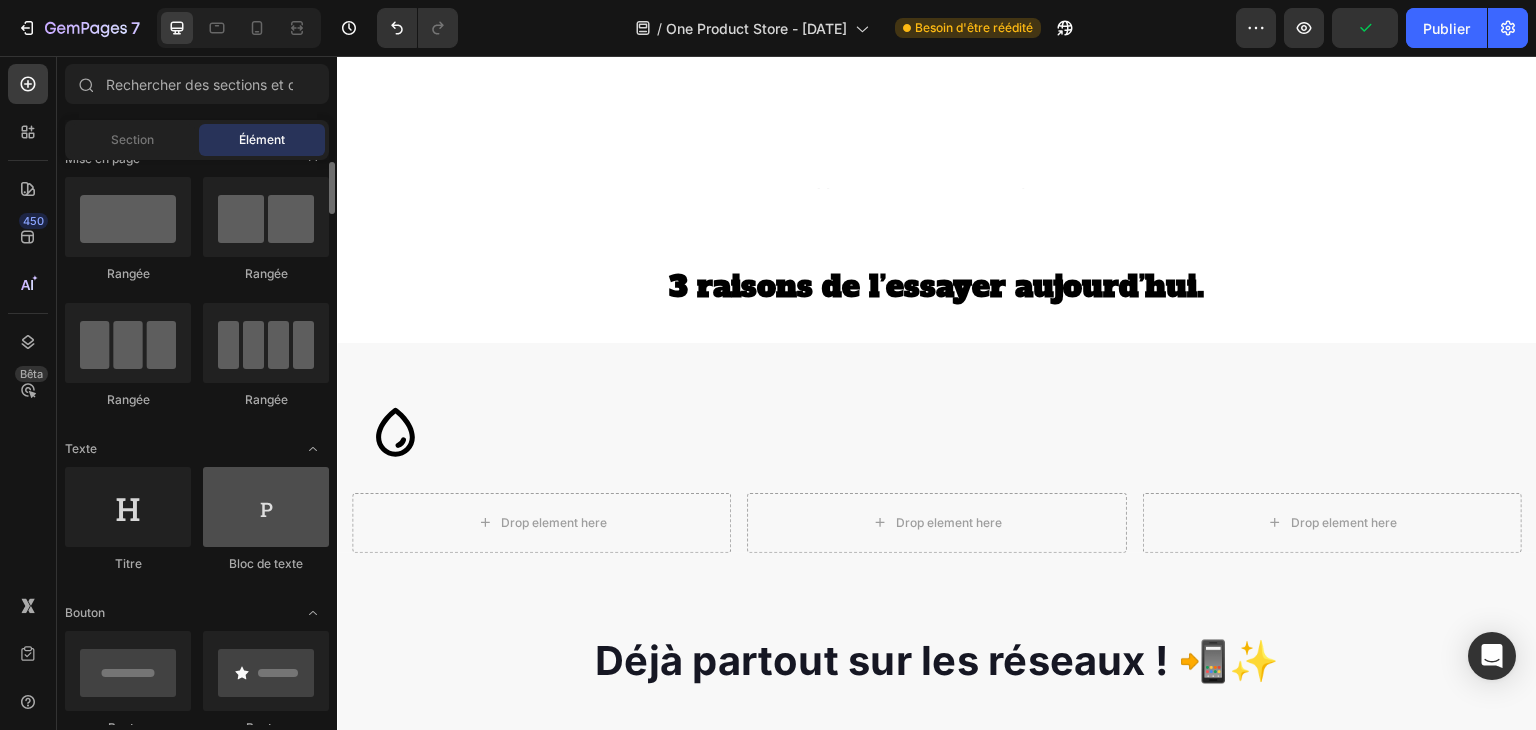 scroll, scrollTop: 28, scrollLeft: 0, axis: vertical 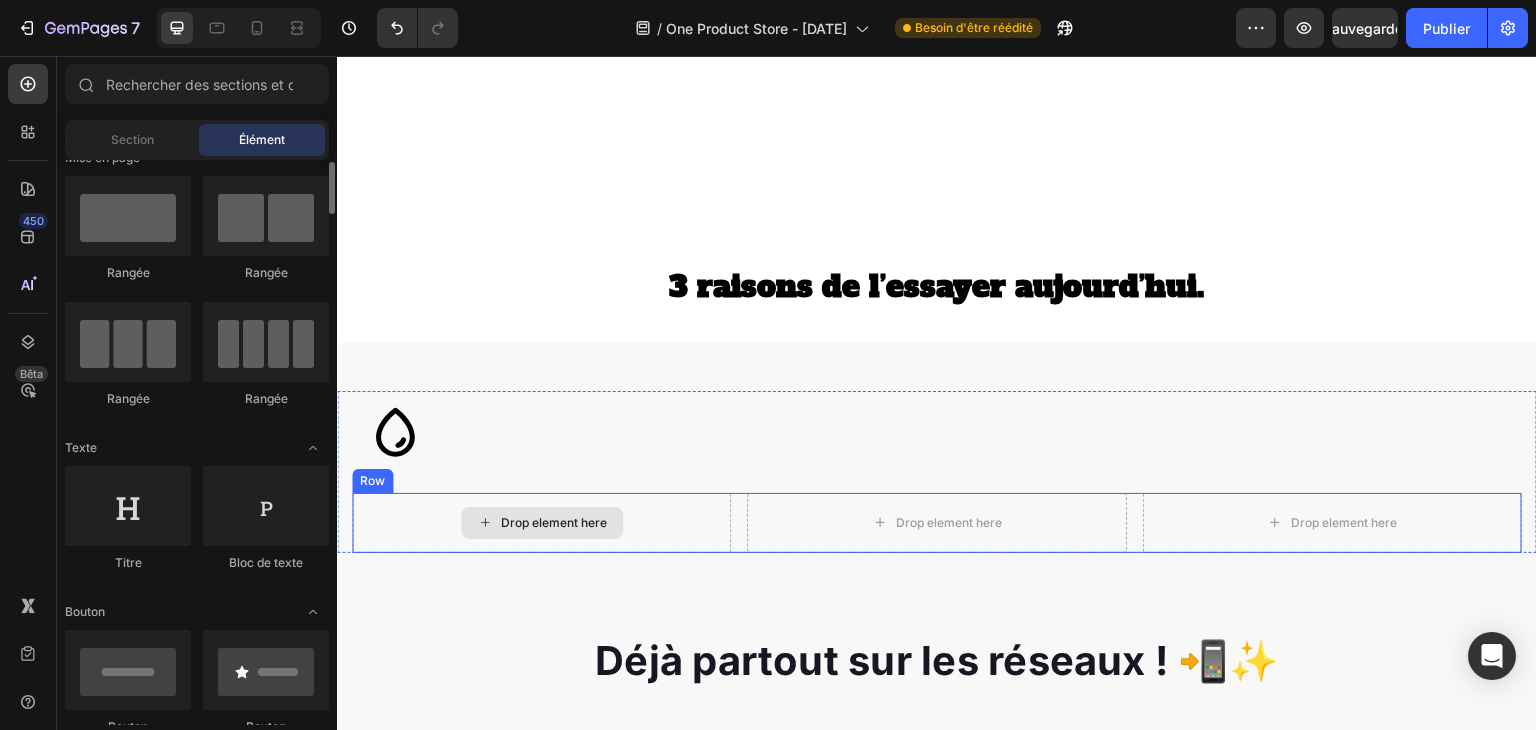 click on "Drop element here" at bounding box center [542, 523] 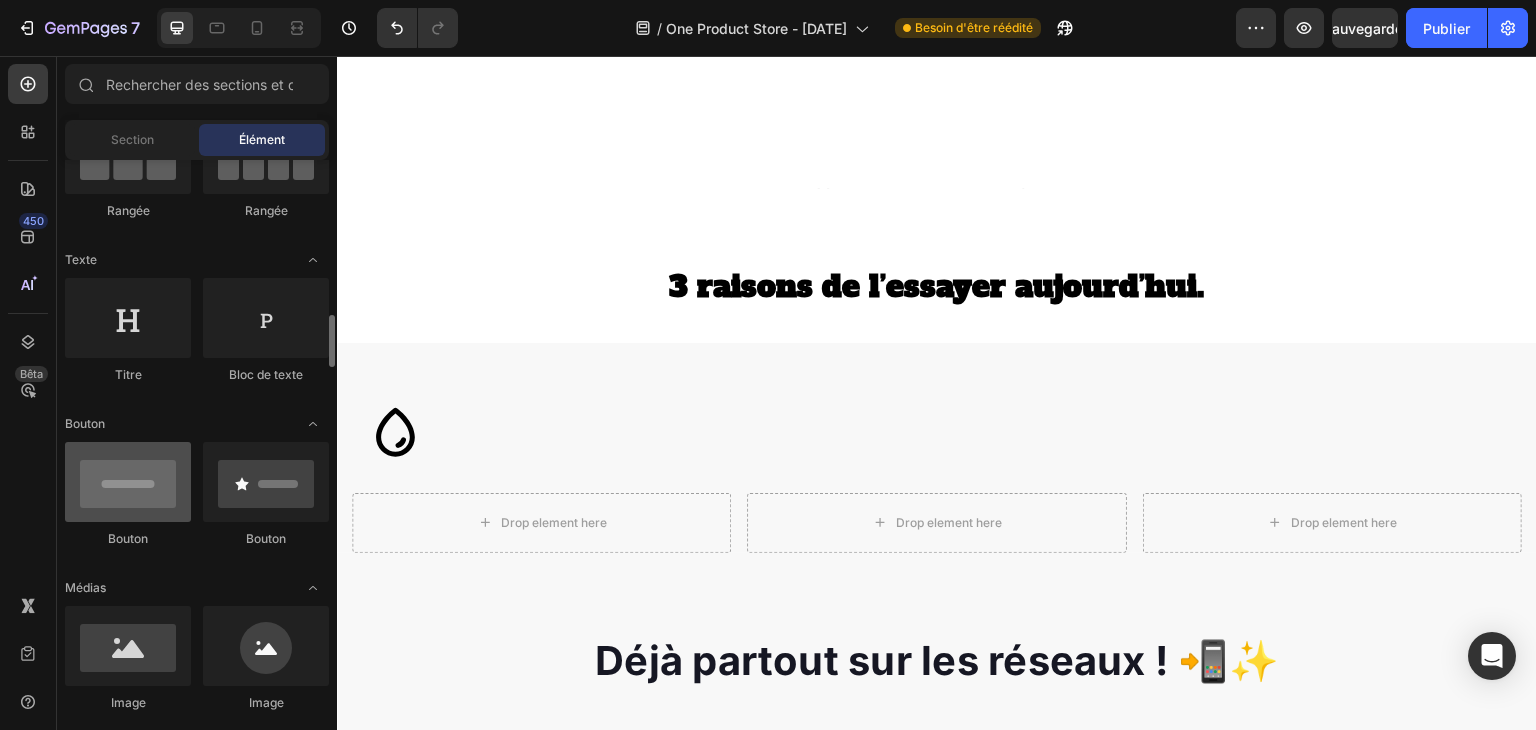scroll, scrollTop: 362, scrollLeft: 0, axis: vertical 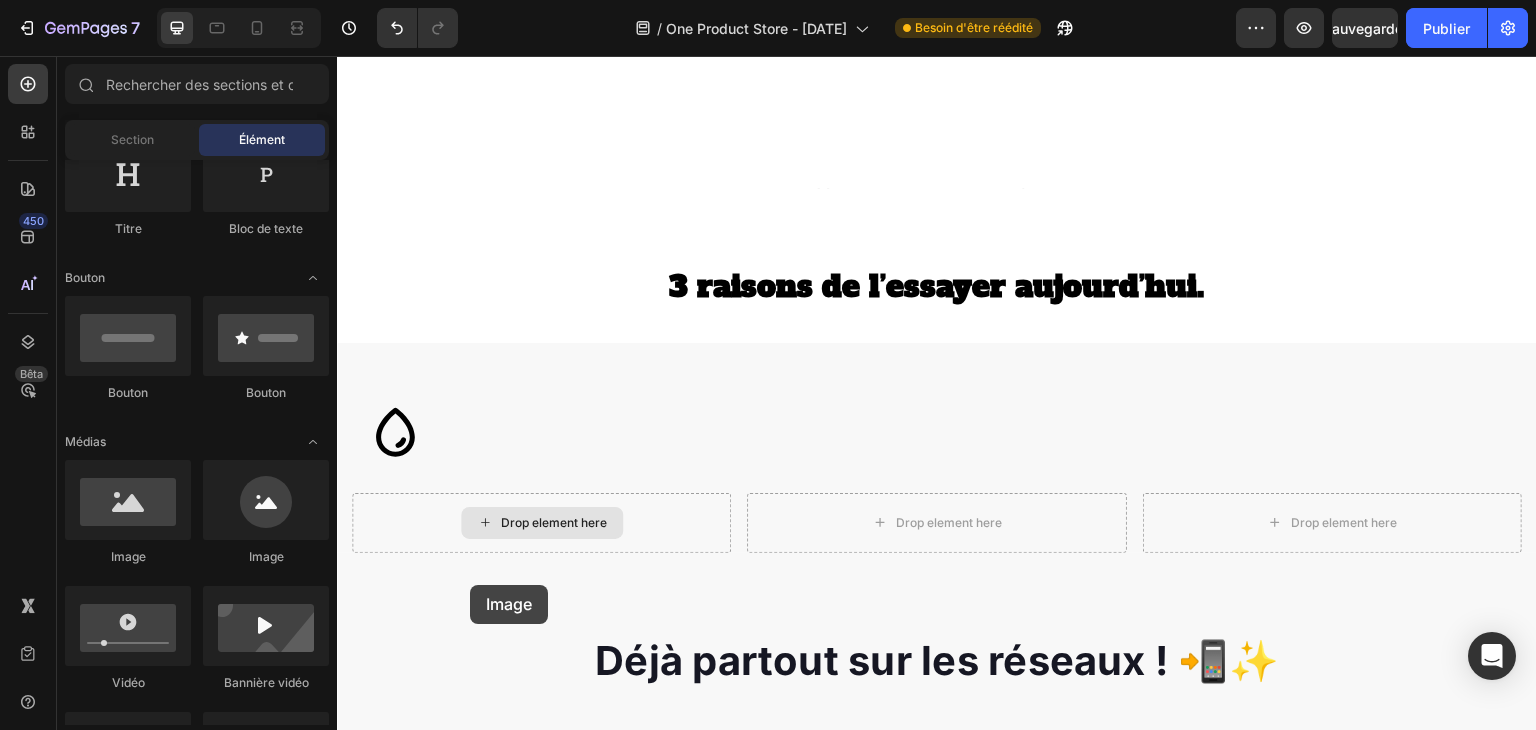 drag, startPoint x: 462, startPoint y: 561, endPoint x: 472, endPoint y: 585, distance: 26 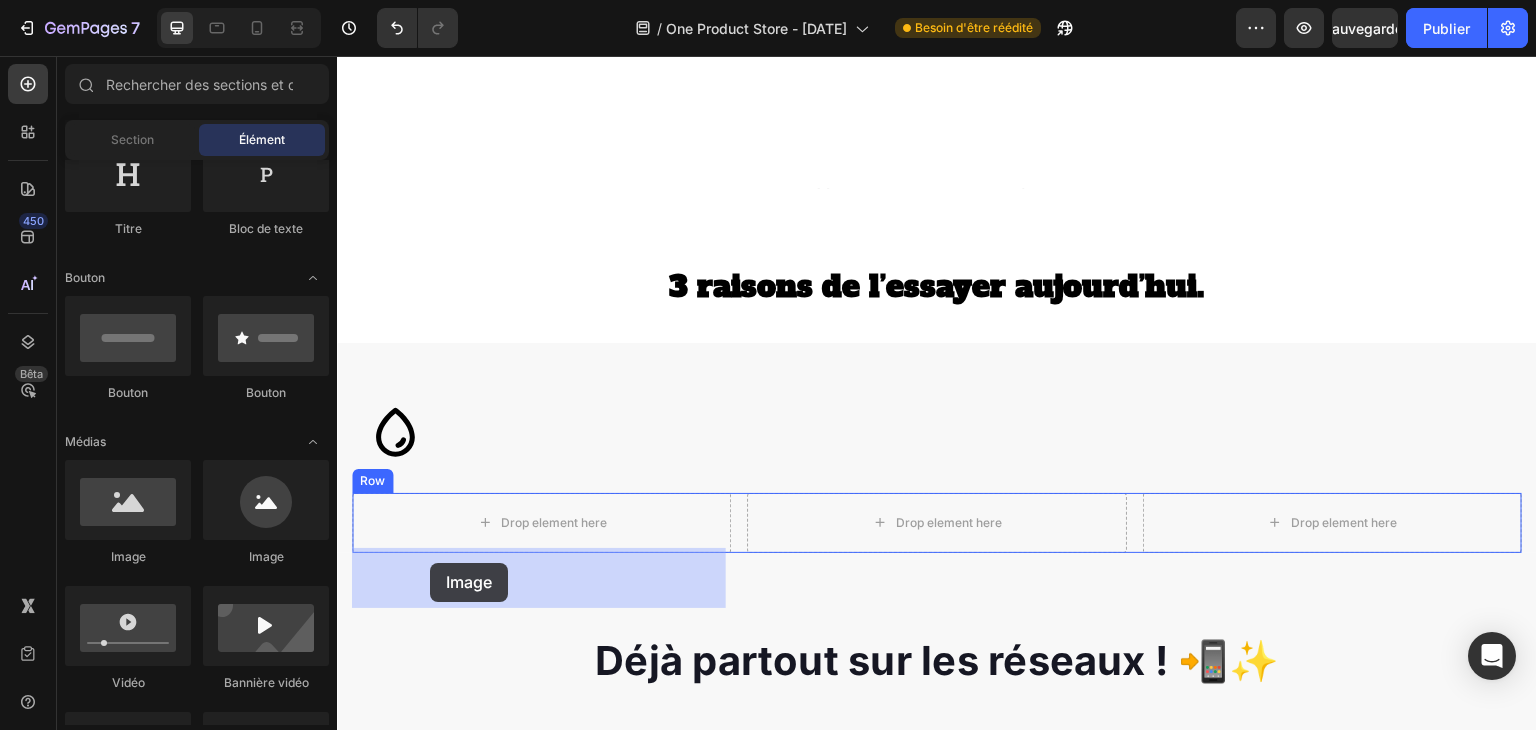 drag, startPoint x: 499, startPoint y: 565, endPoint x: 432, endPoint y: 563, distance: 67.02985 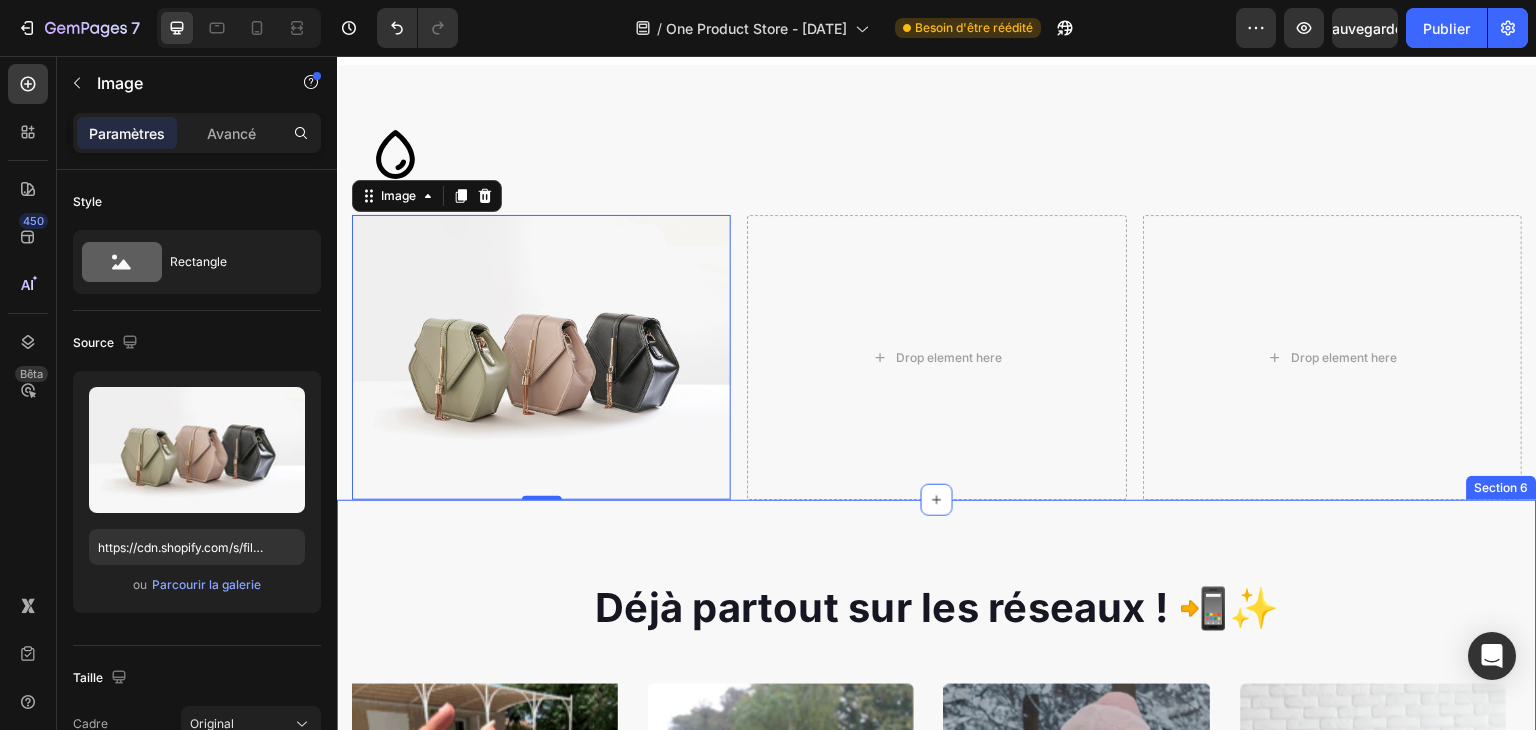 scroll, scrollTop: 1118, scrollLeft: 0, axis: vertical 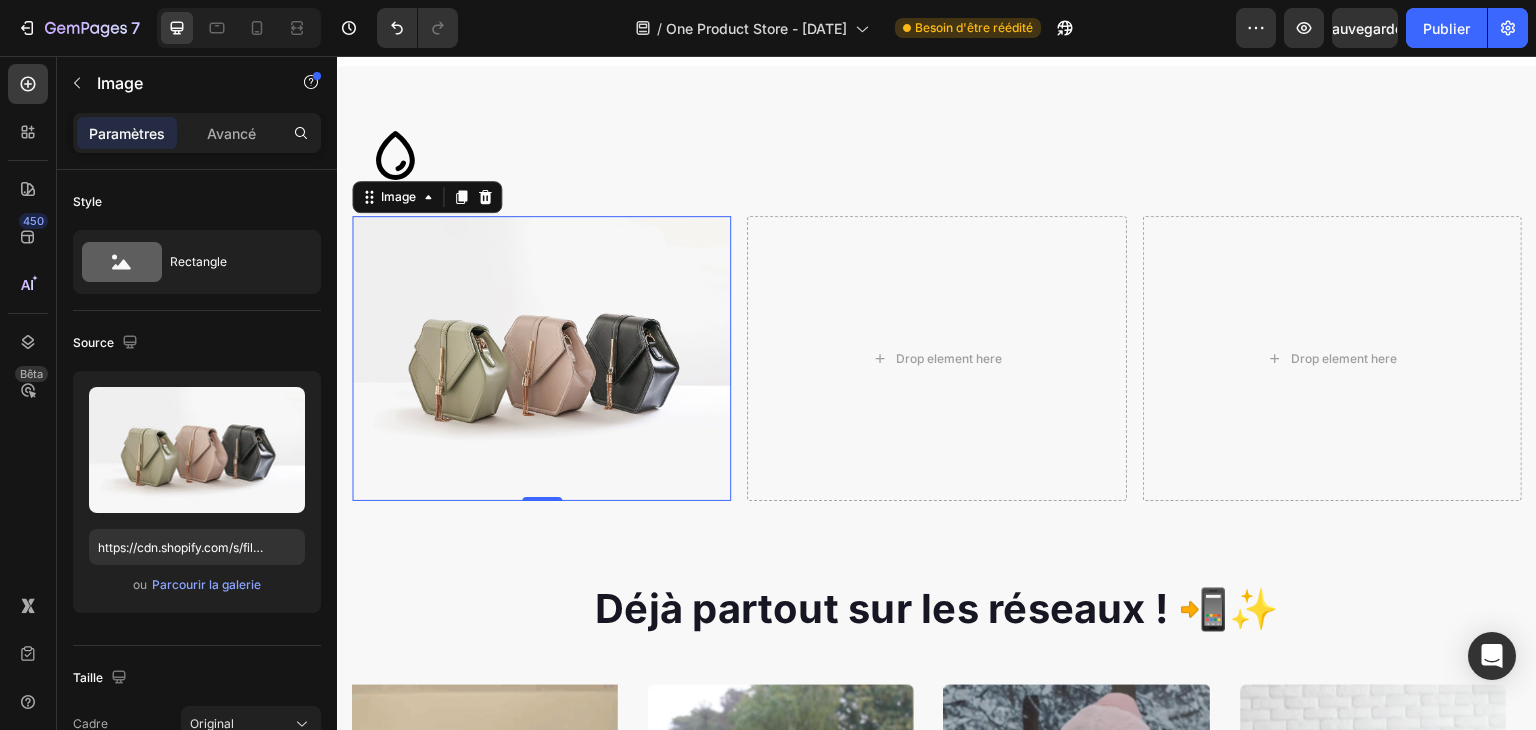 click at bounding box center (541, 358) 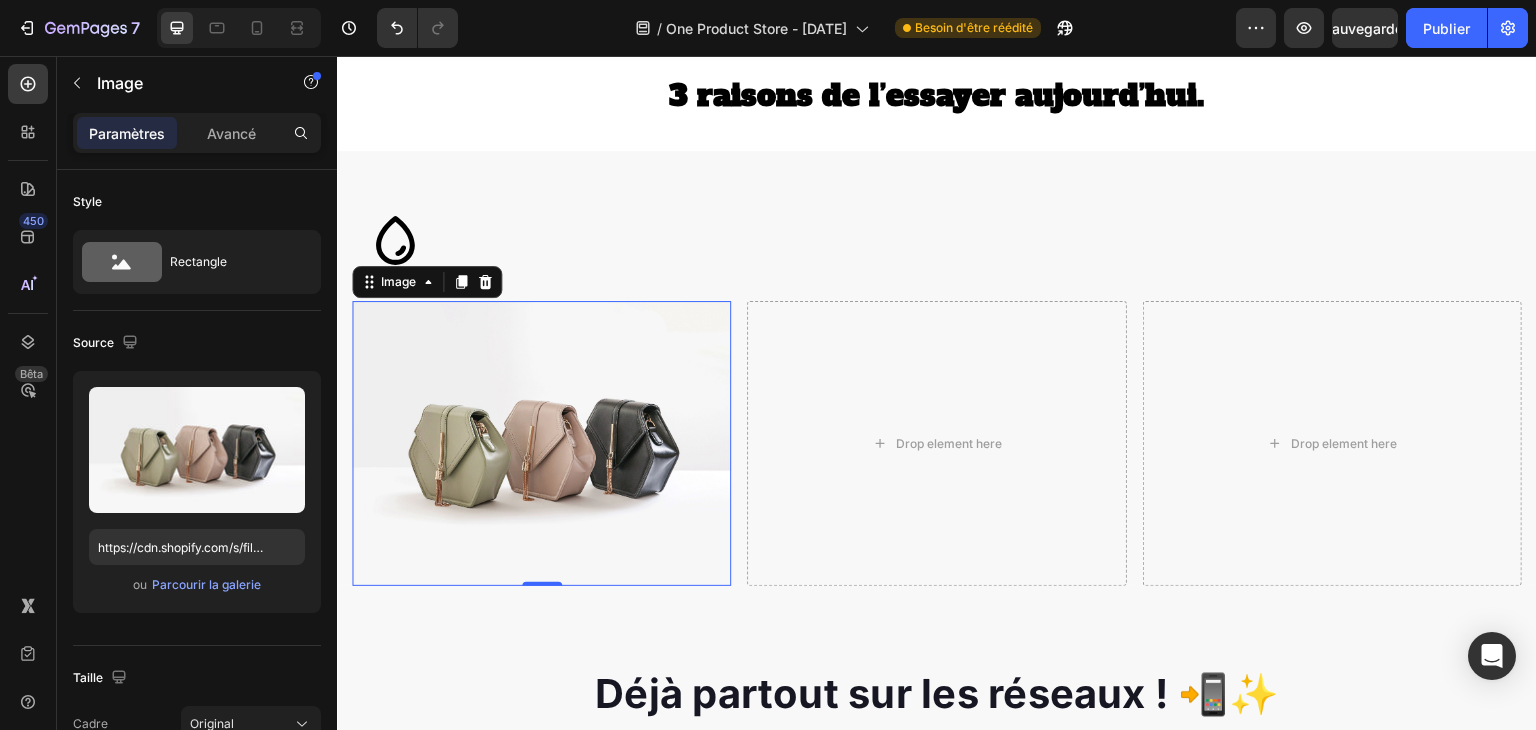 scroll, scrollTop: 1021, scrollLeft: 0, axis: vertical 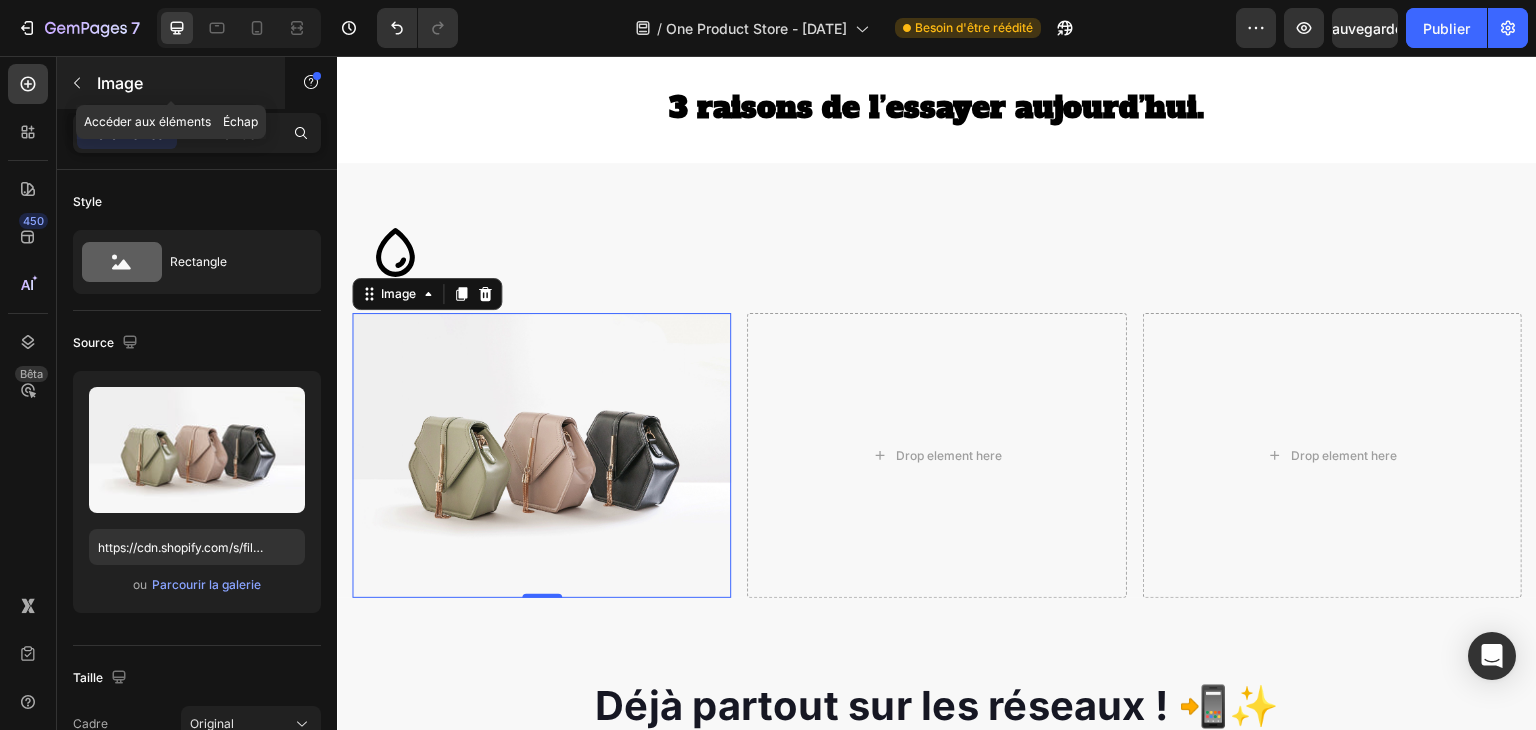 click on "Image" at bounding box center (120, 83) 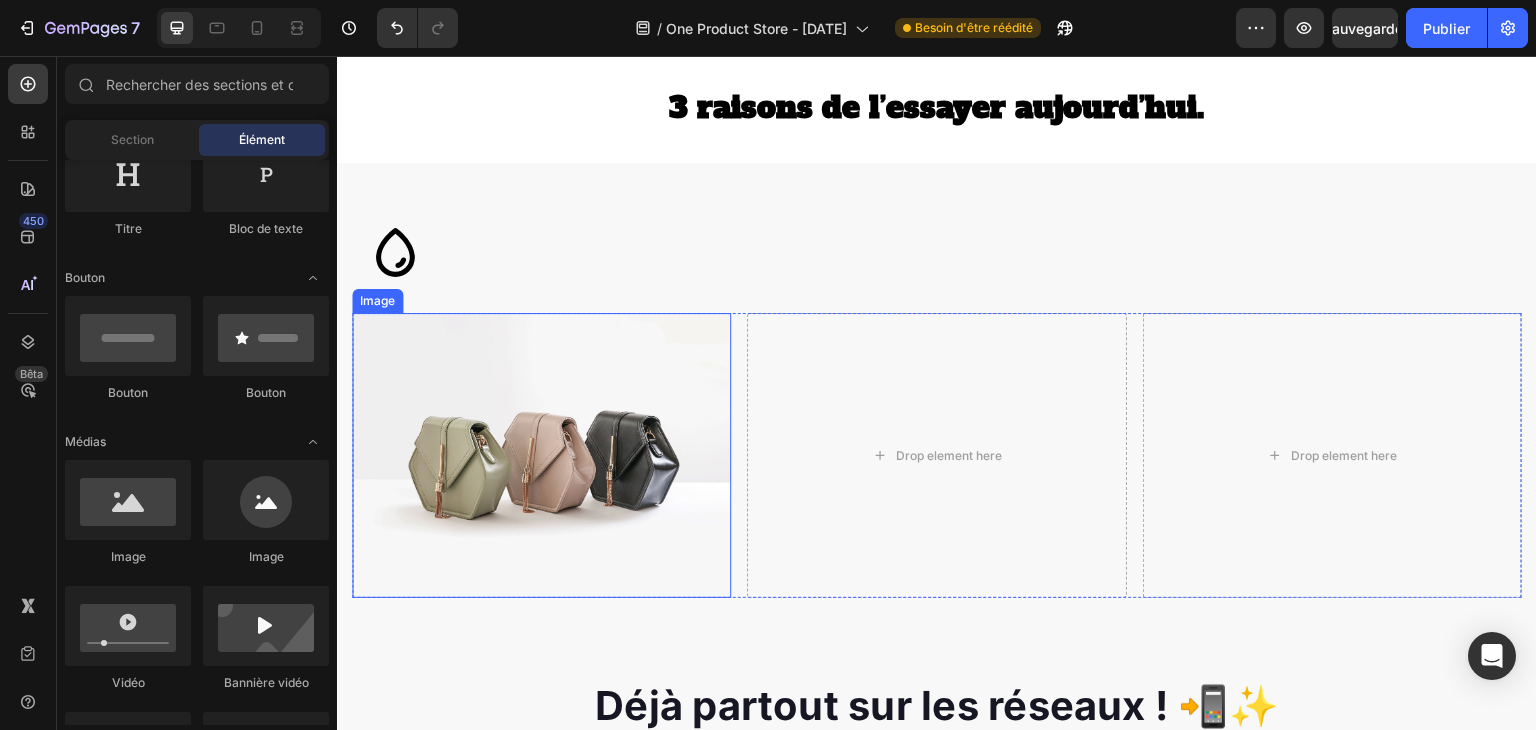 click at bounding box center (541, 455) 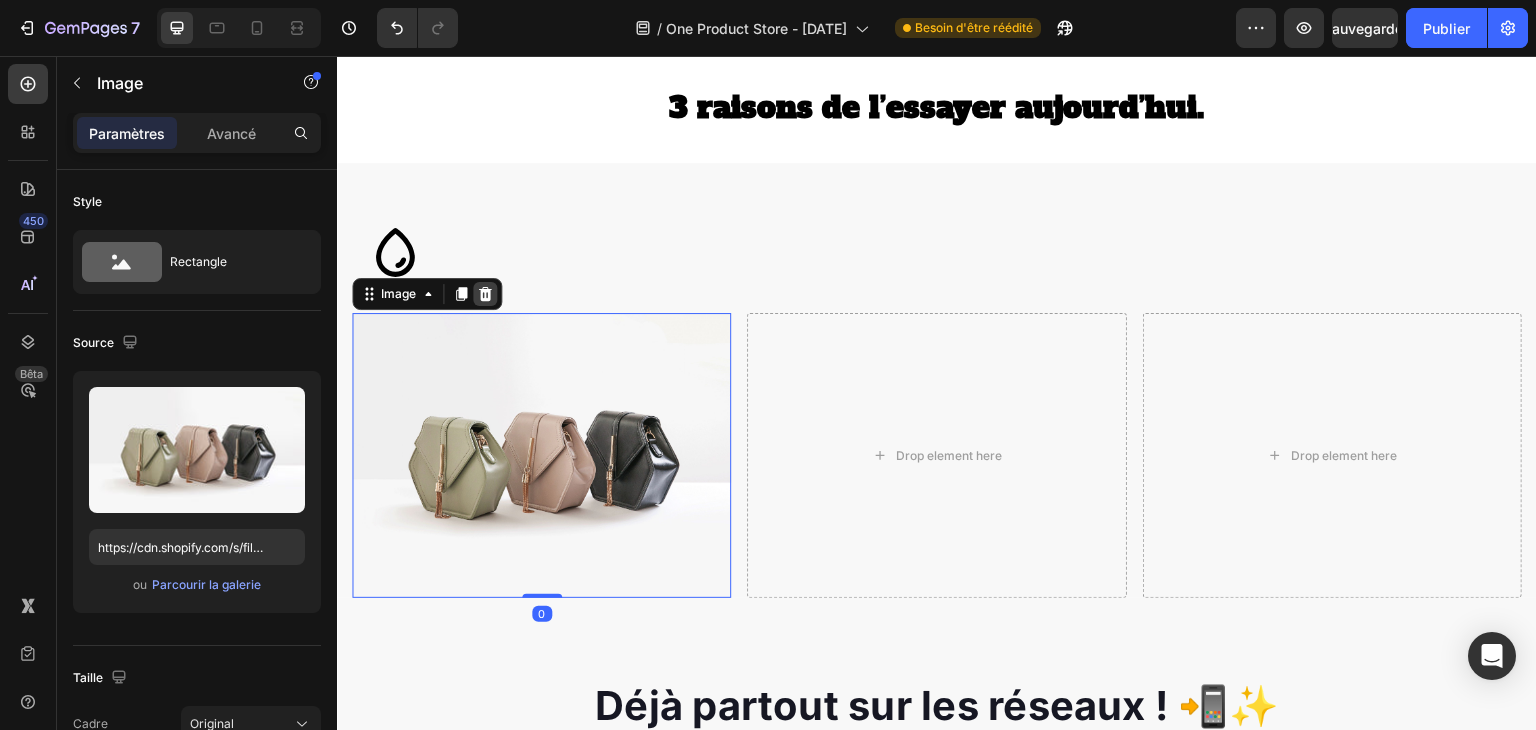 click 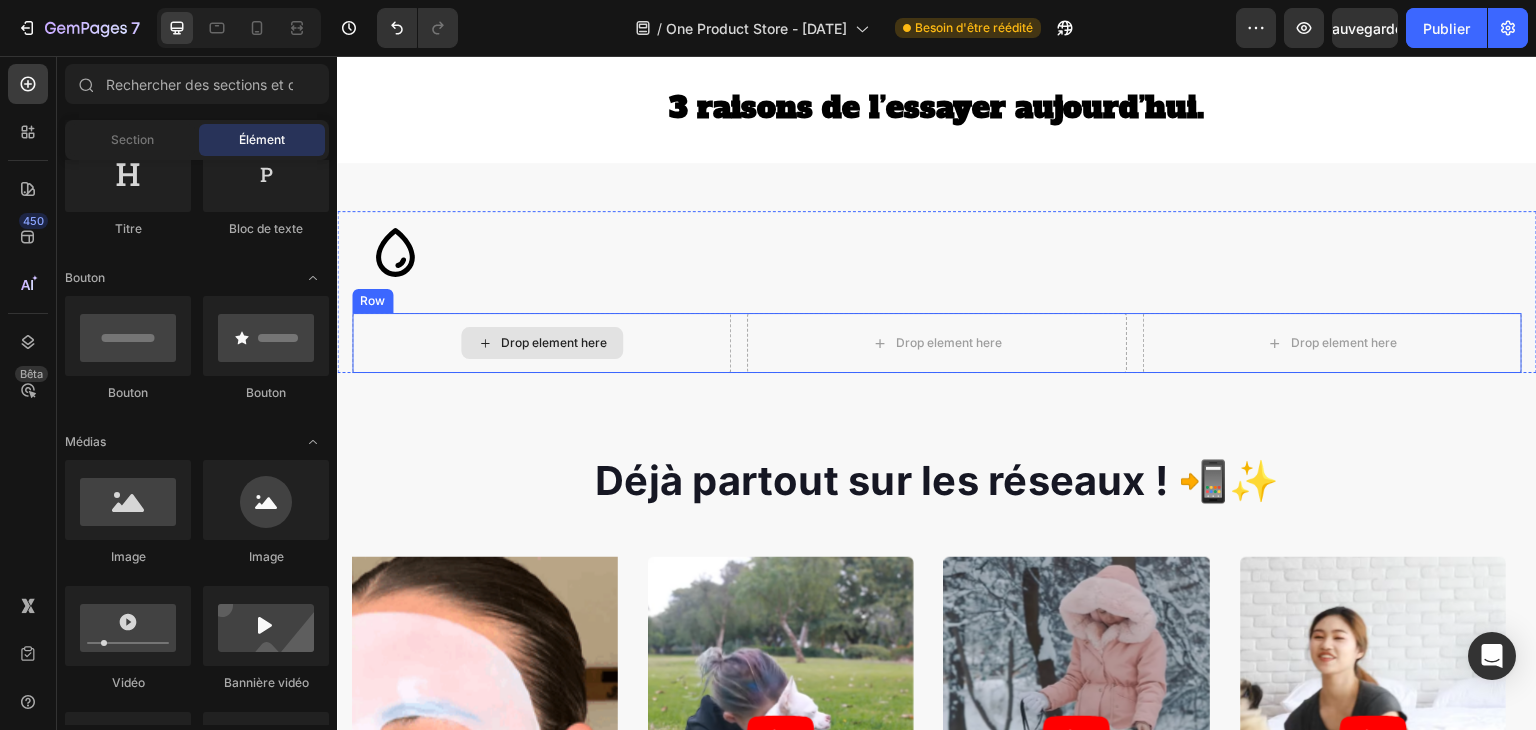 click 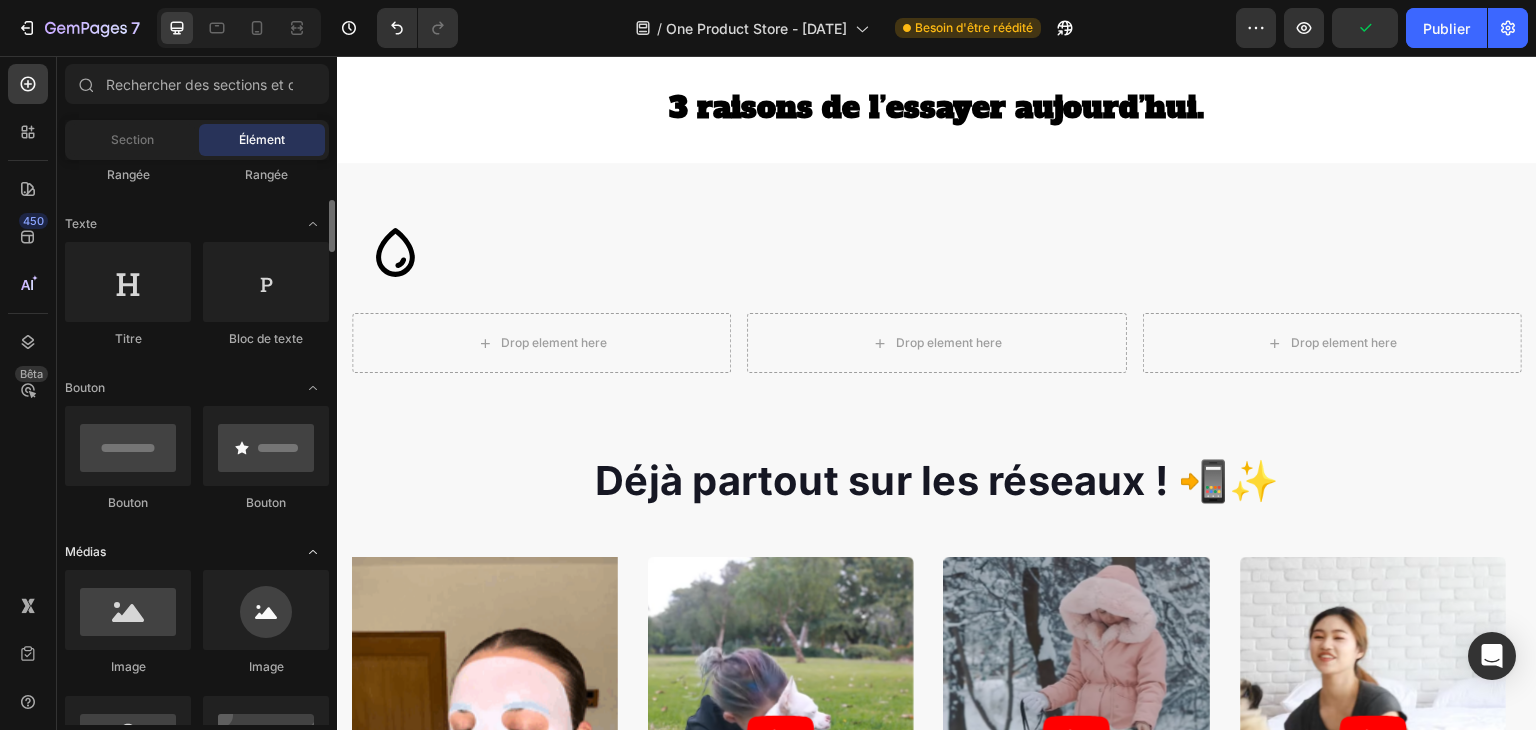 scroll, scrollTop: 228, scrollLeft: 0, axis: vertical 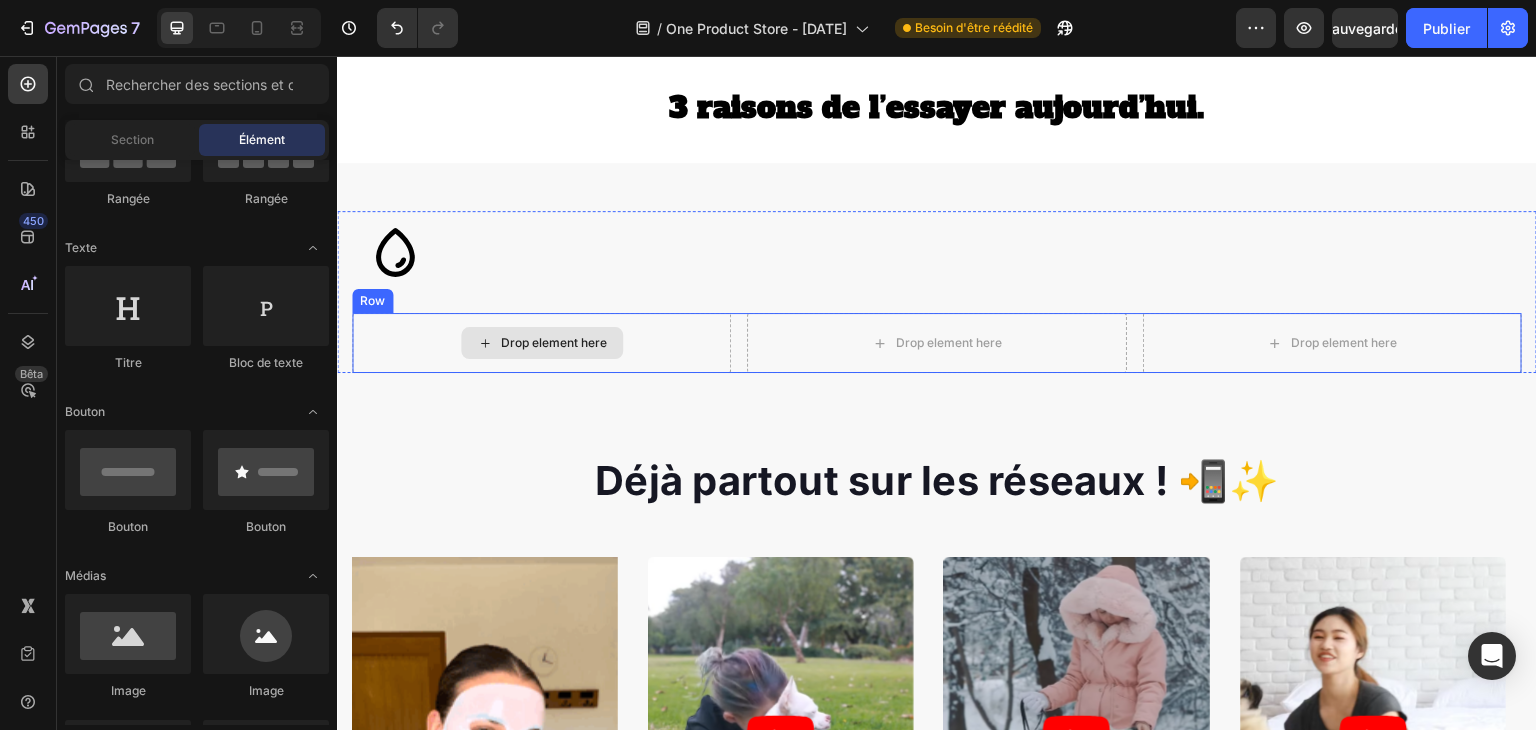 click on "Drop element here" at bounding box center [541, 343] 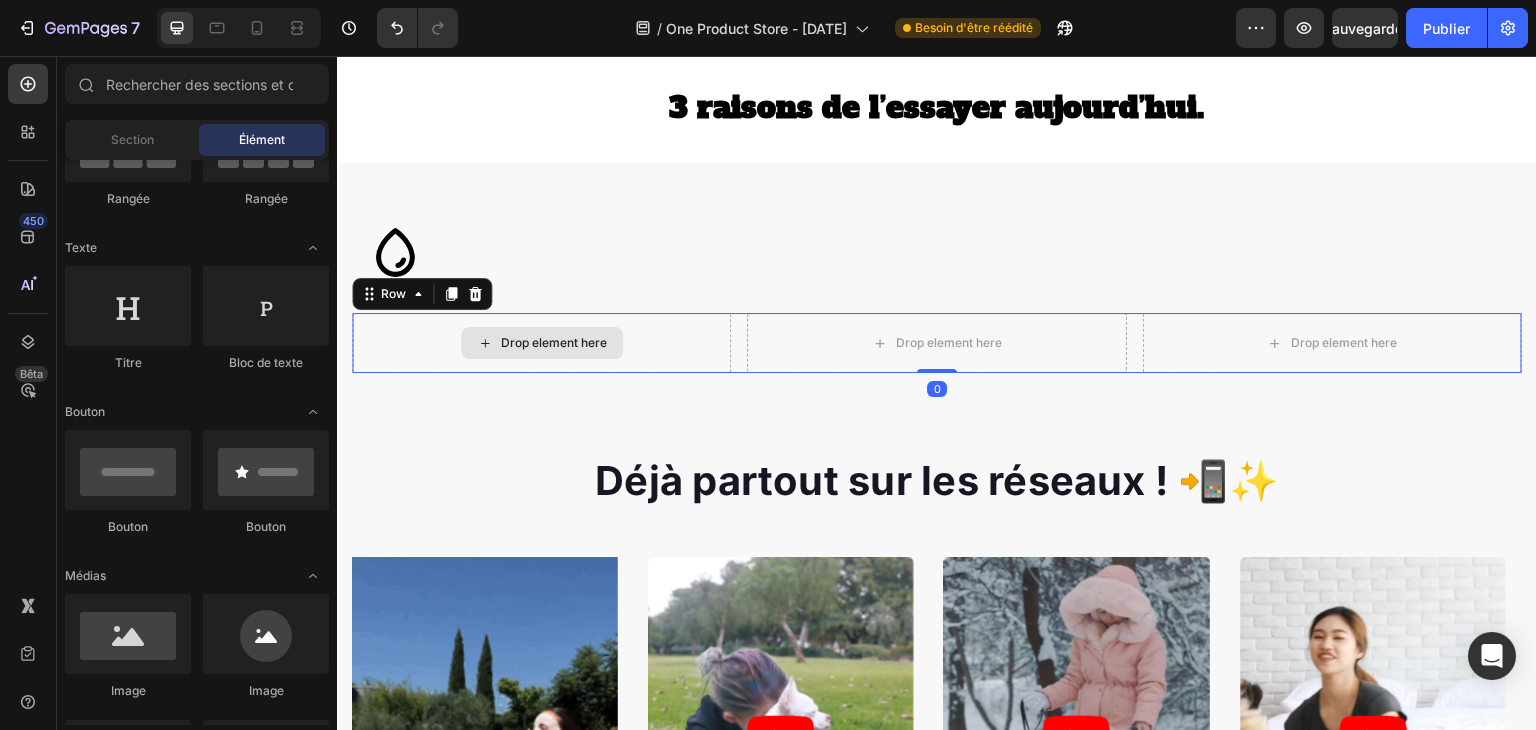 click 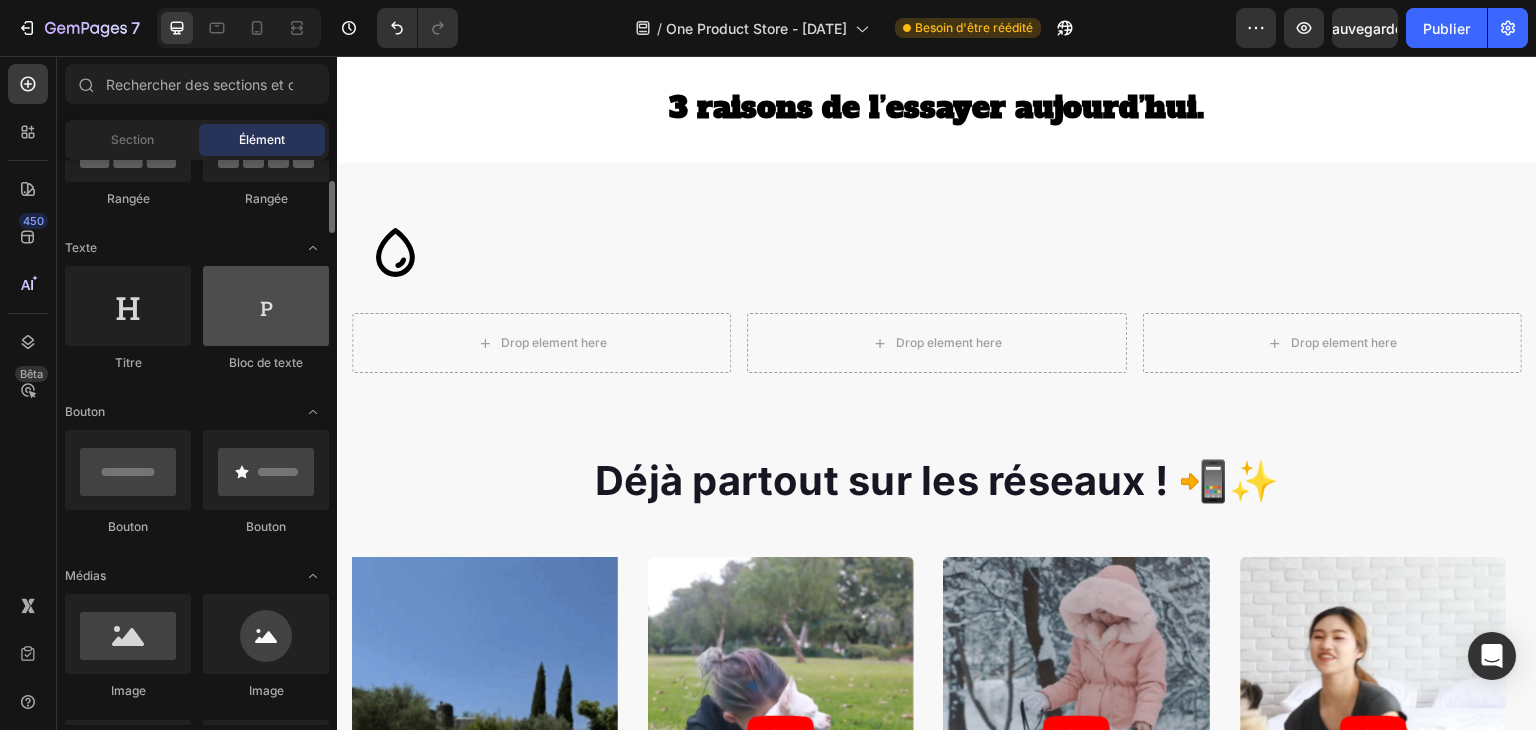 click at bounding box center [266, 306] 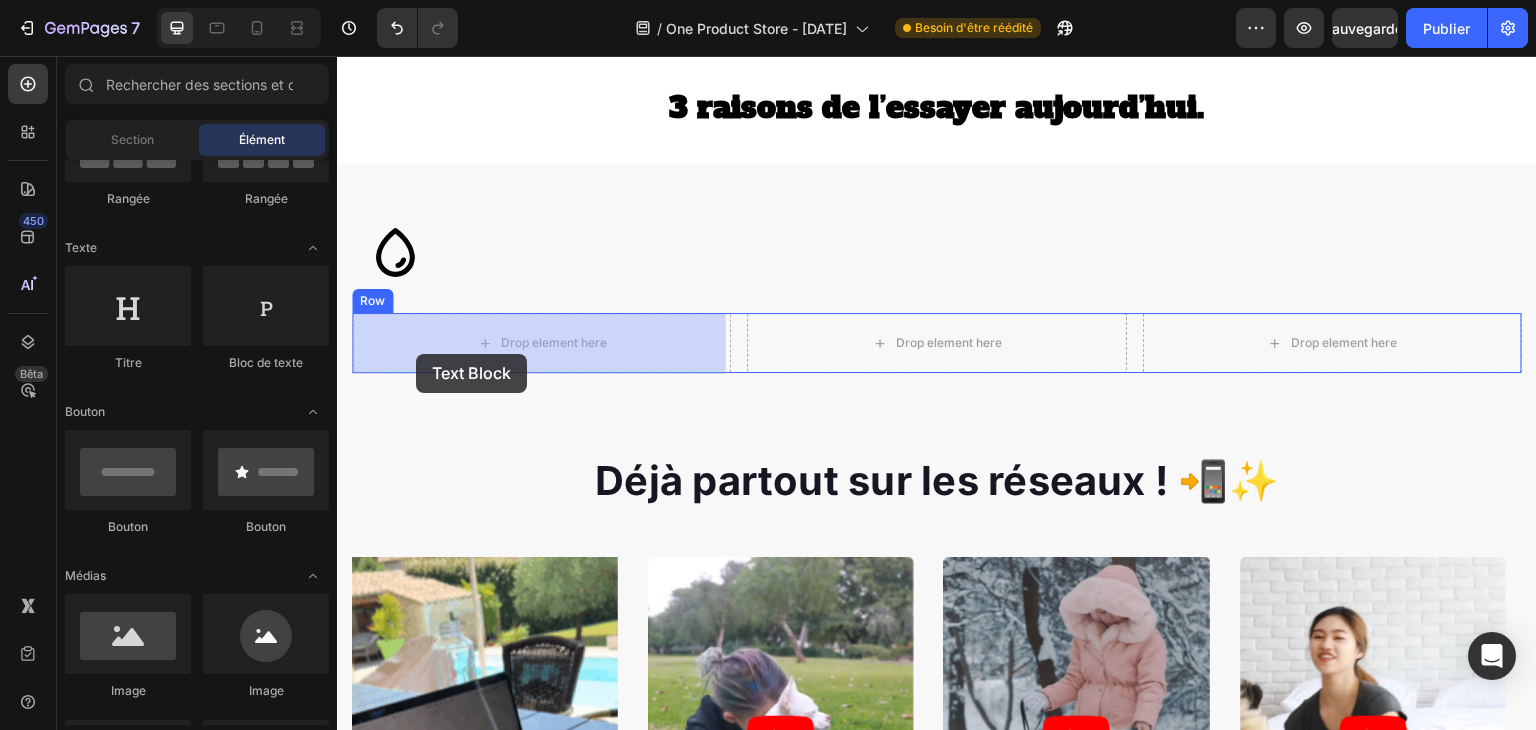 drag, startPoint x: 620, startPoint y: 393, endPoint x: 416, endPoint y: 354, distance: 207.69449 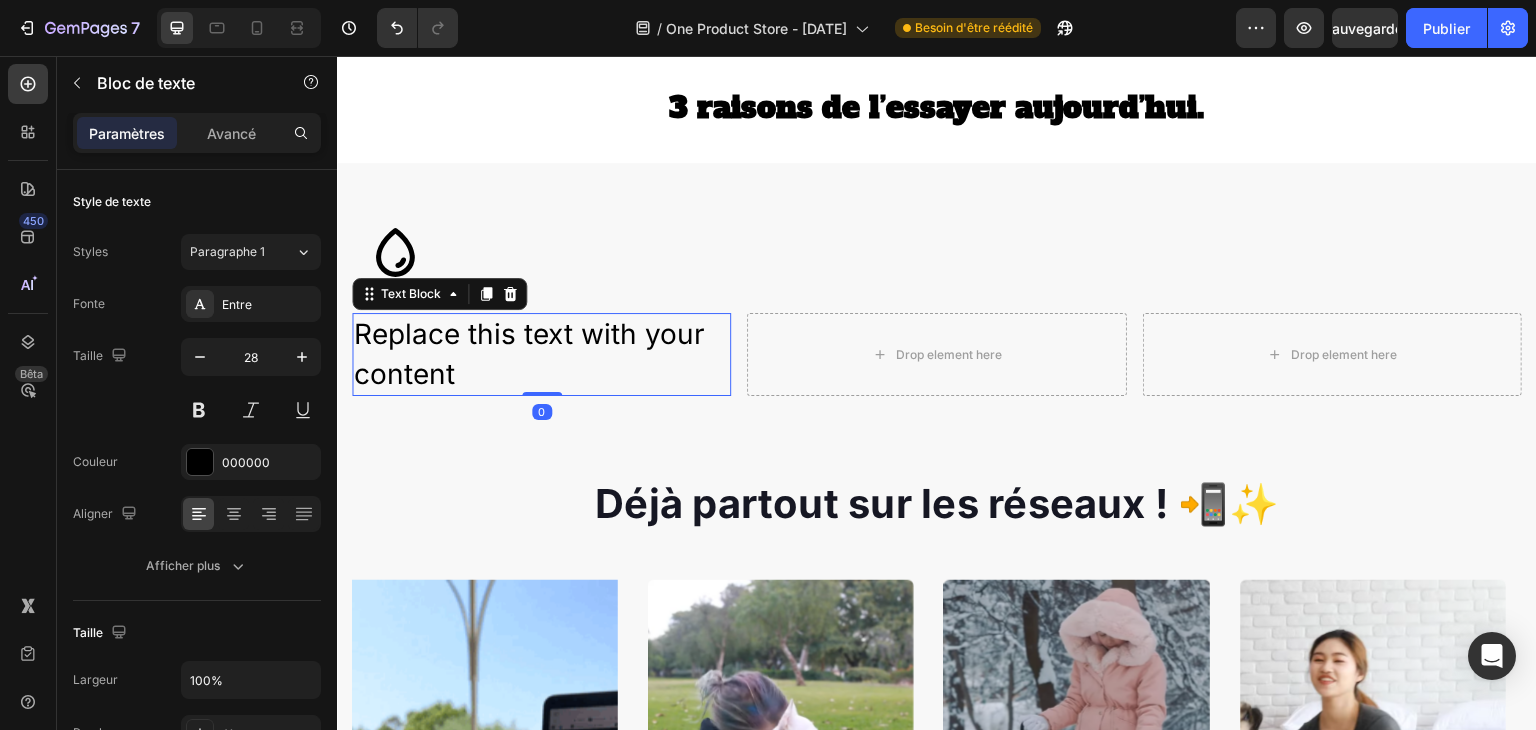 click on "Replace this text with your content" at bounding box center [541, 354] 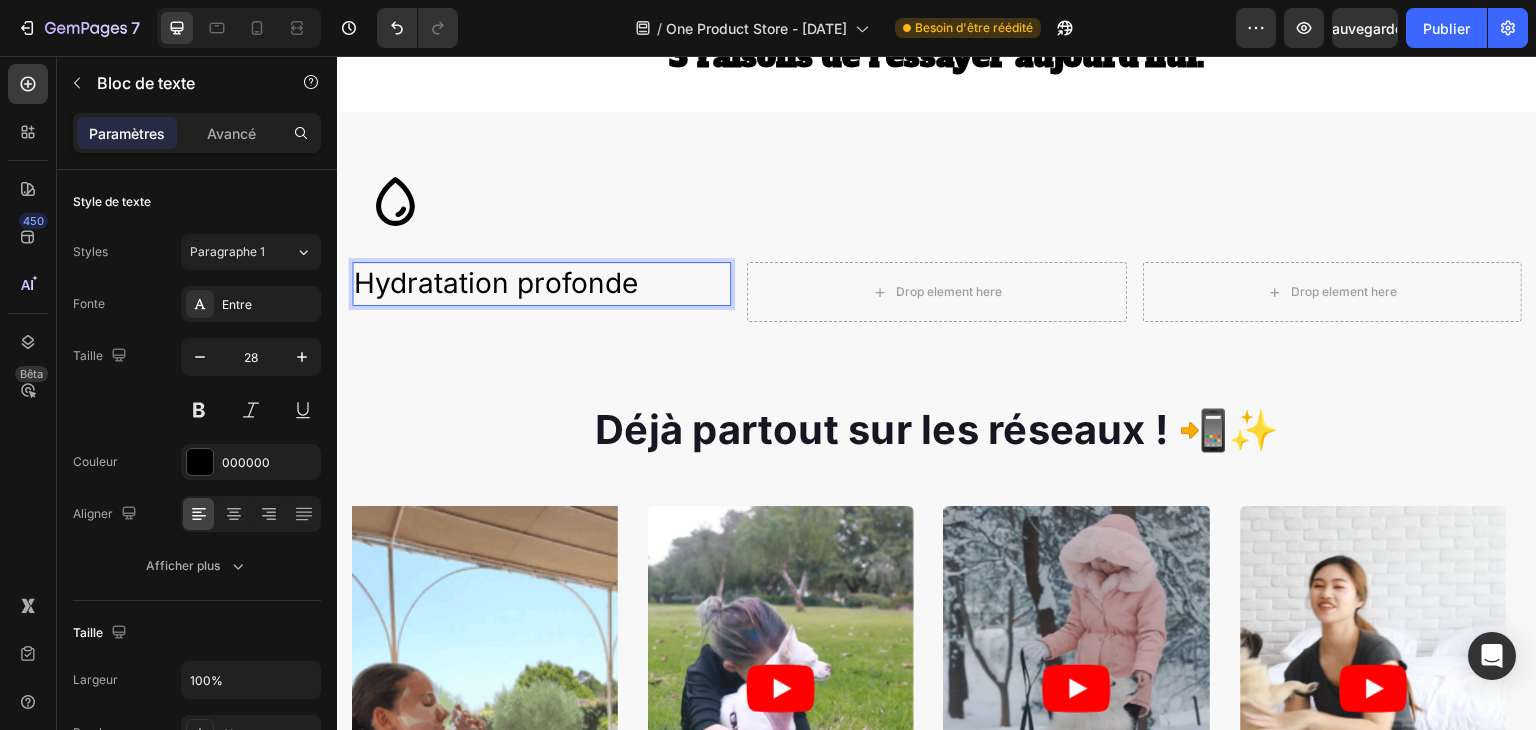scroll, scrollTop: 1070, scrollLeft: 0, axis: vertical 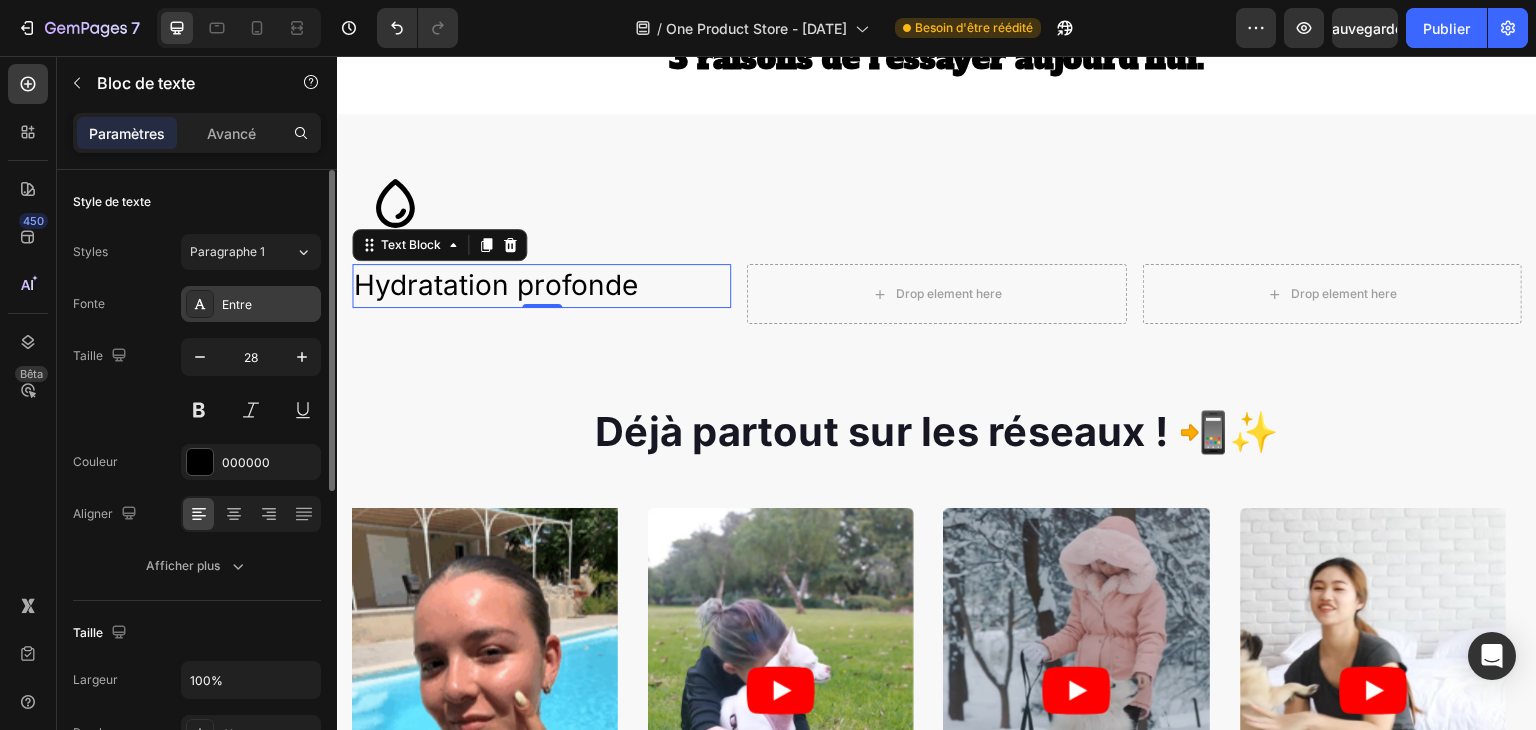 click on "Entre" at bounding box center (251, 304) 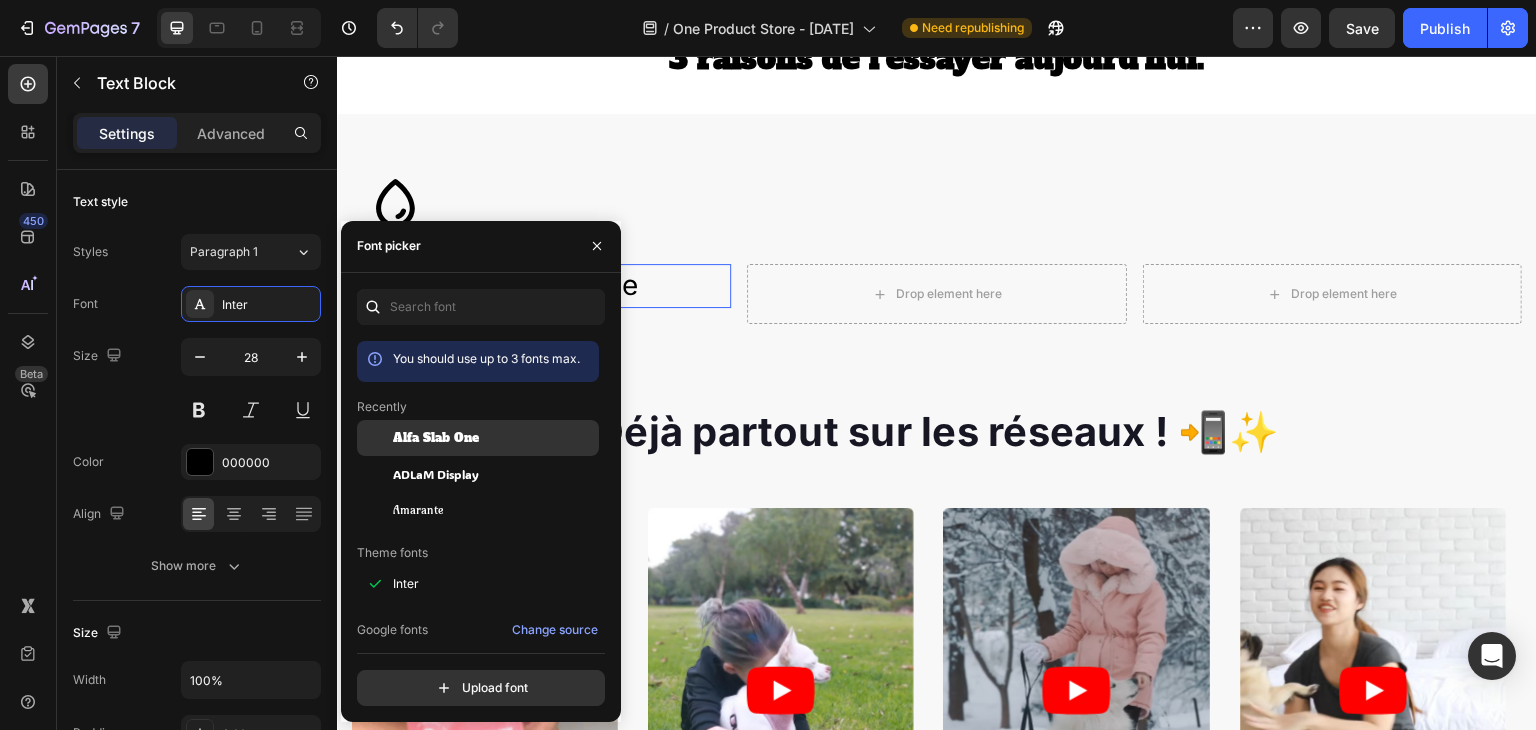 click on "Alfa Slab One" 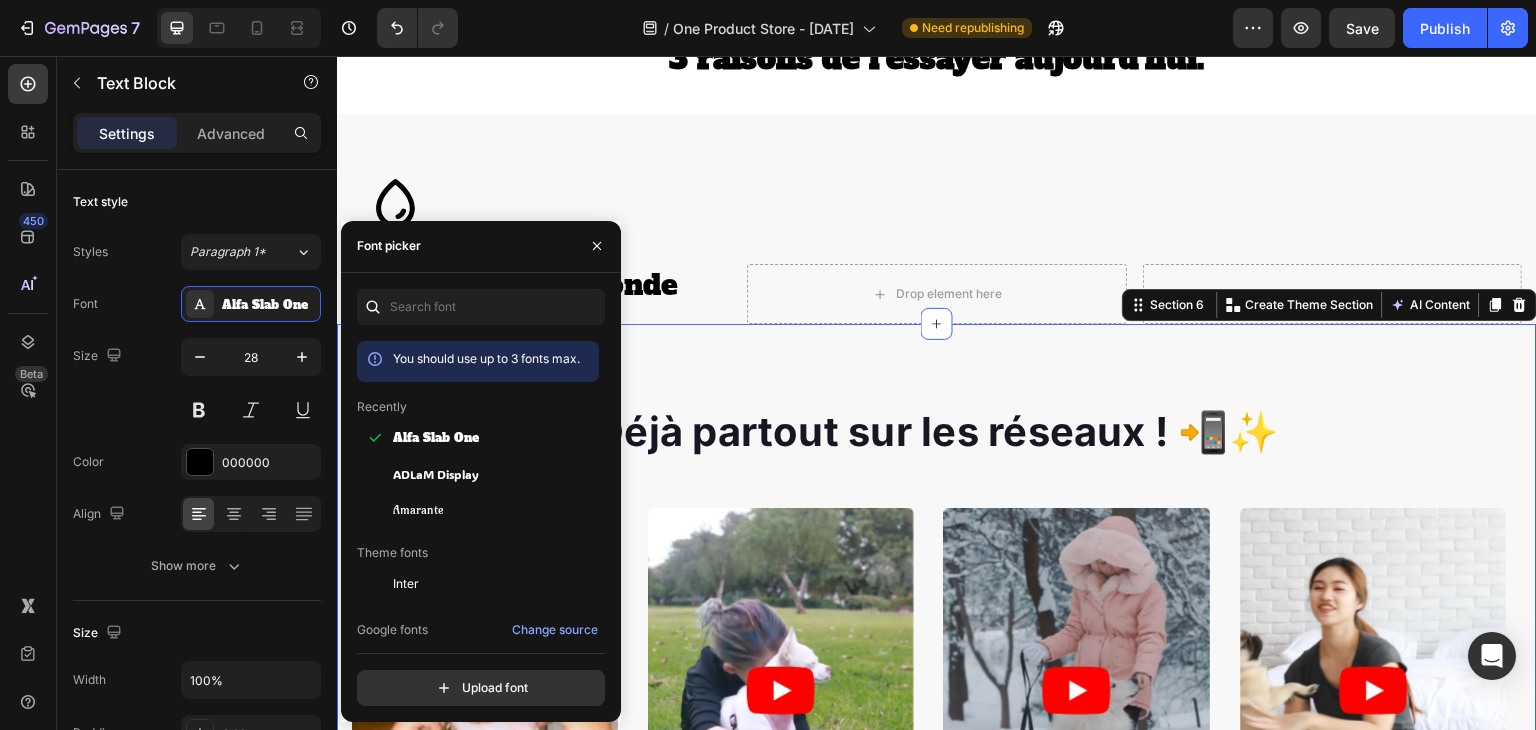 click on "Déjà partout sur les réseaux ! 📲✨ Heading Image Video Video Video Video Carousel Row Section 6   You can create reusable sections Create Theme Section AI Content Write with GemAI What would you like to describe here? Tone and Voice Persuasive Product masque collagène Show more Generate" at bounding box center (937, 715) 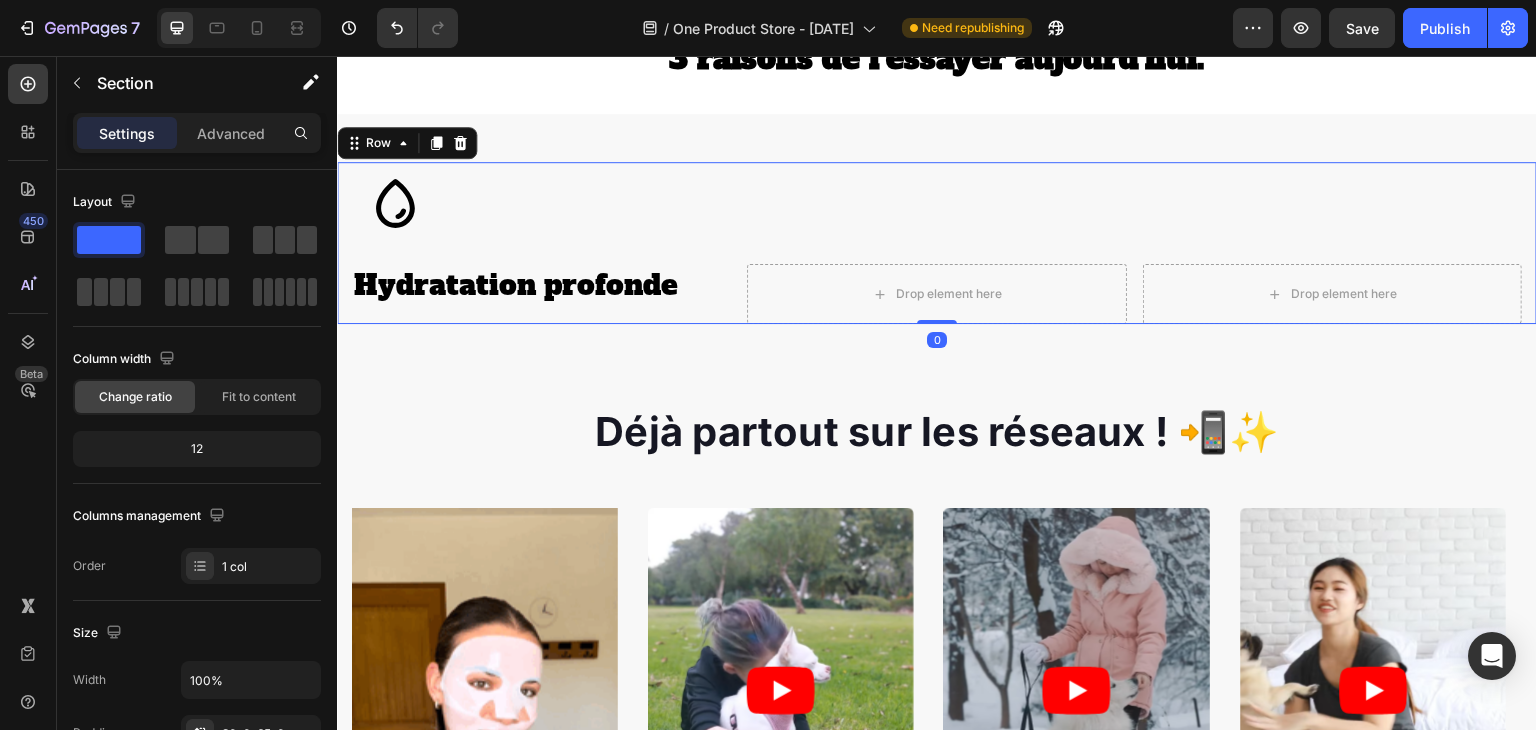click on "Icon Hydratation profonde Text Block
Drop element here
Drop element here Row" at bounding box center [937, 243] 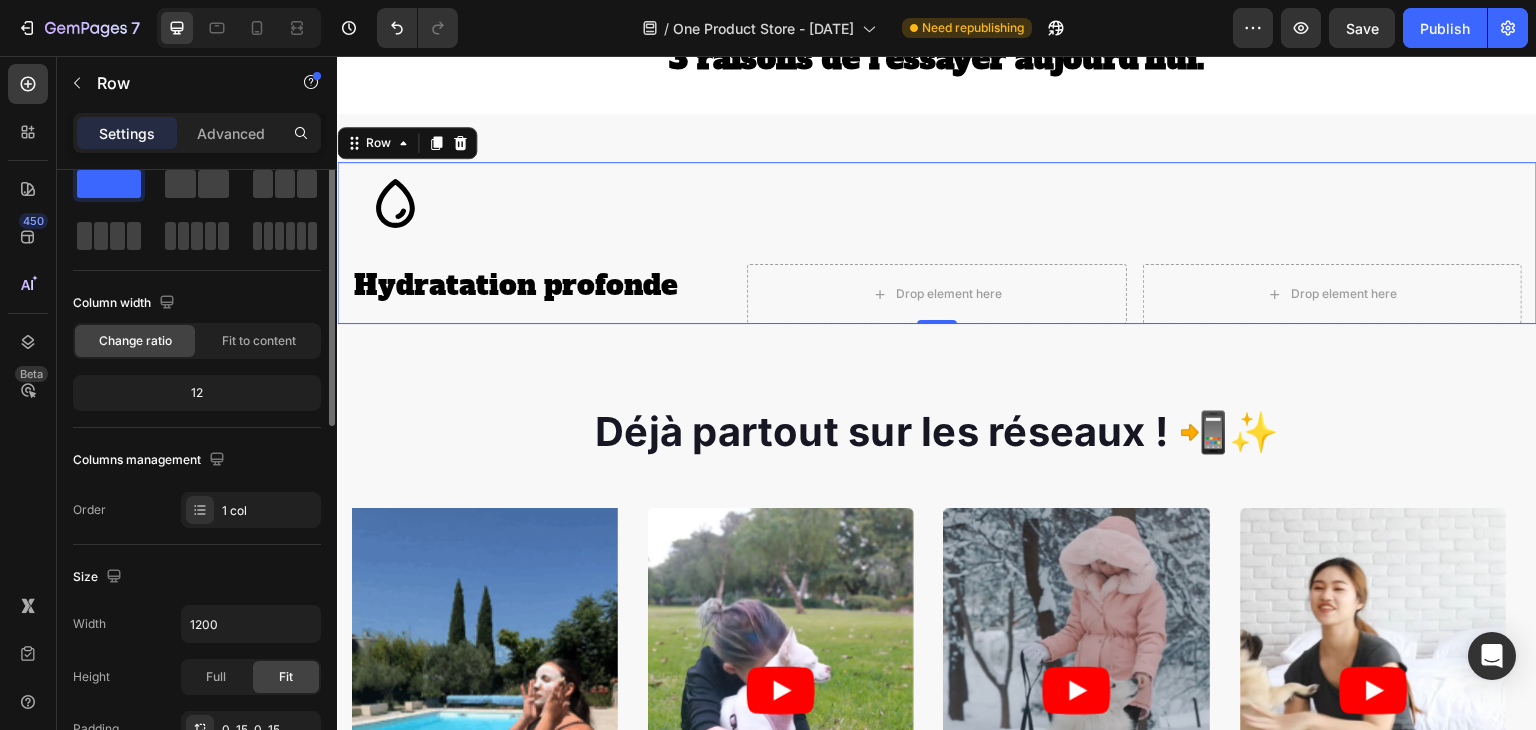 scroll, scrollTop: 0, scrollLeft: 0, axis: both 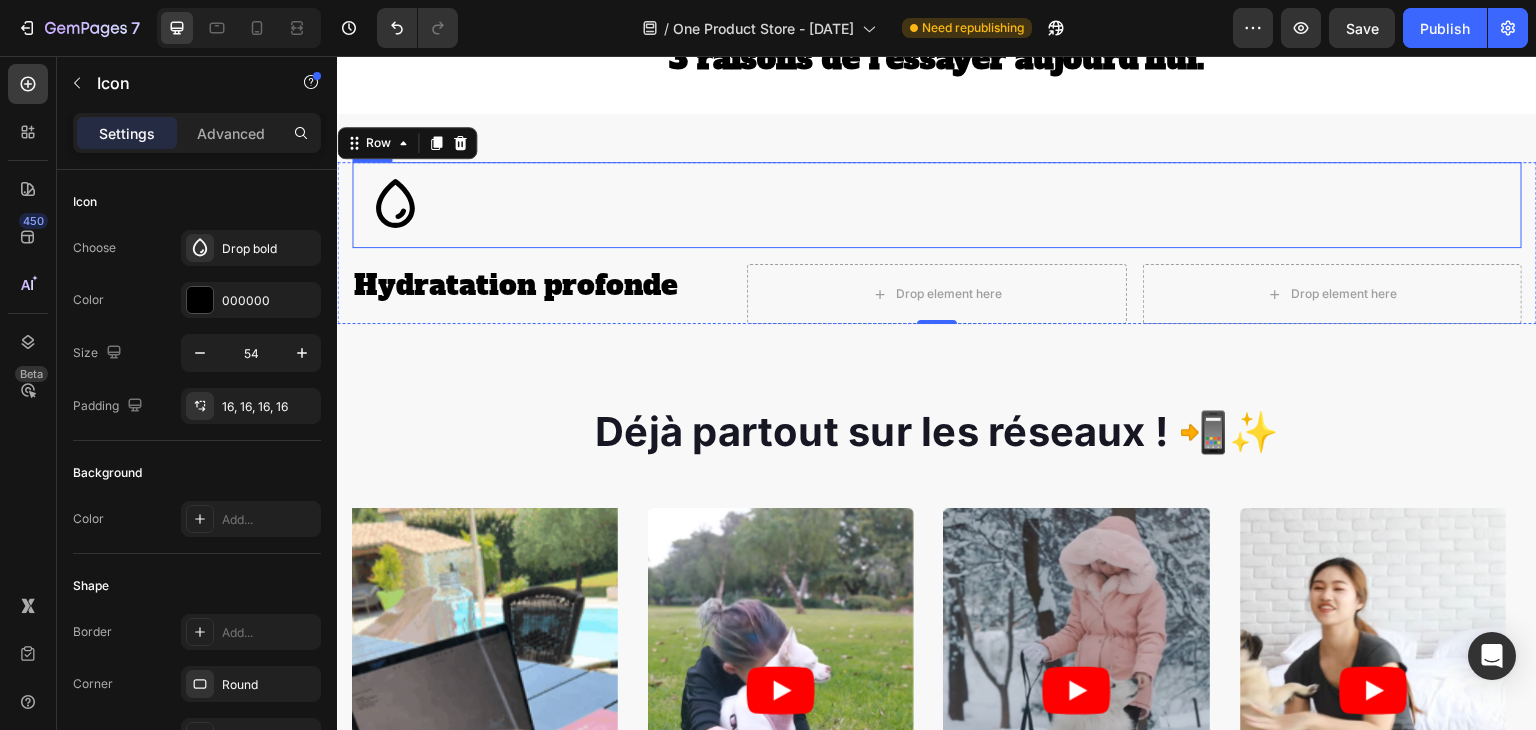 click on "Icon" at bounding box center [937, 205] 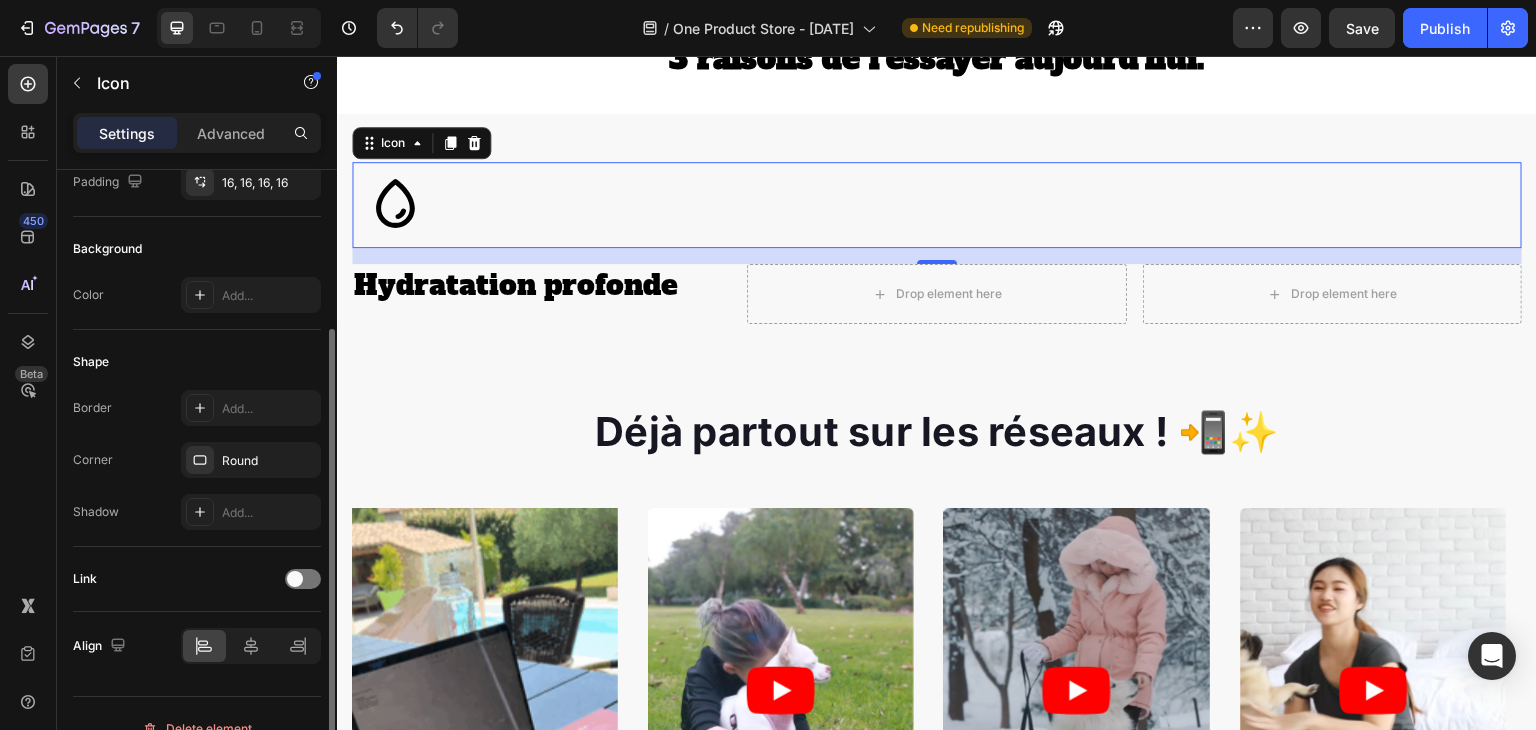 scroll, scrollTop: 224, scrollLeft: 0, axis: vertical 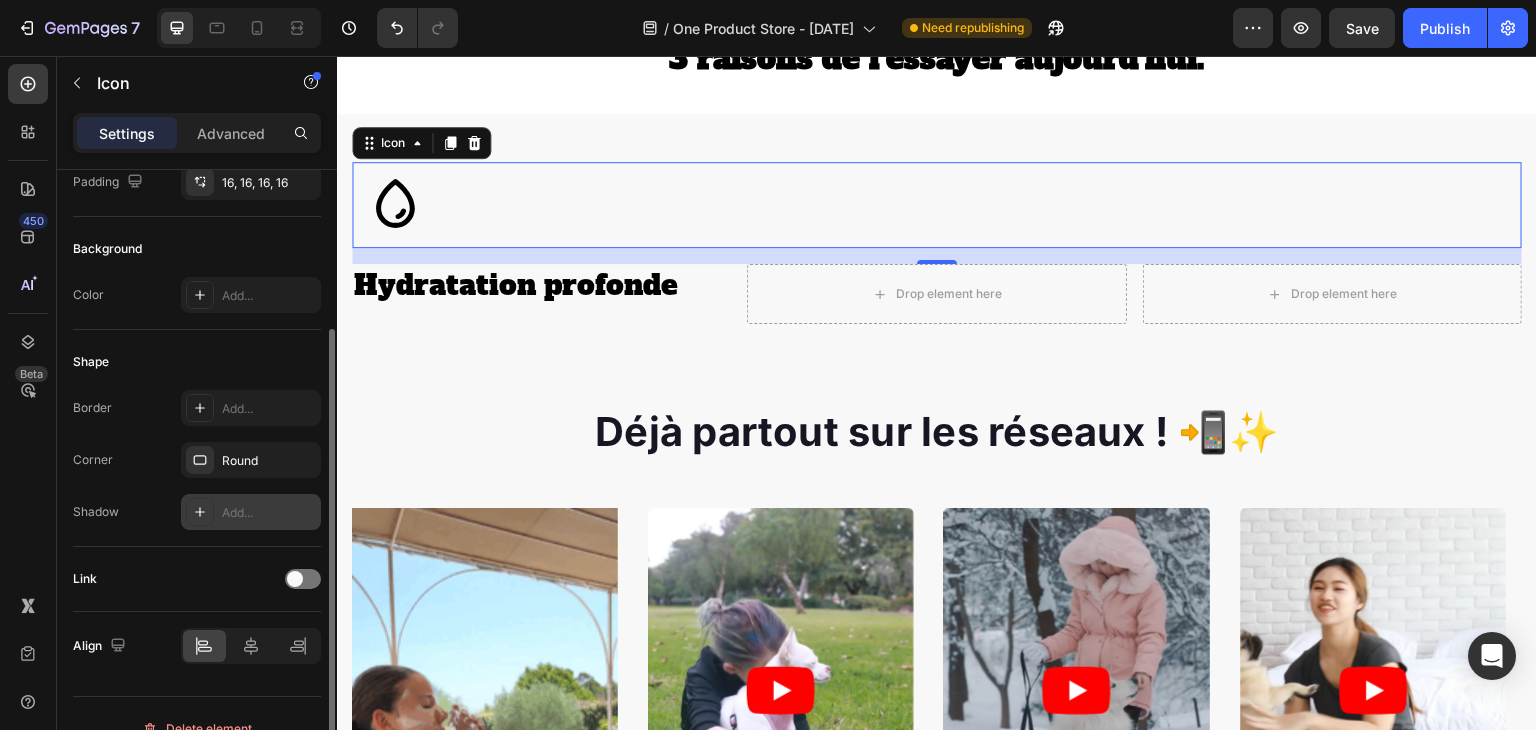 click on "Add..." at bounding box center (251, 512) 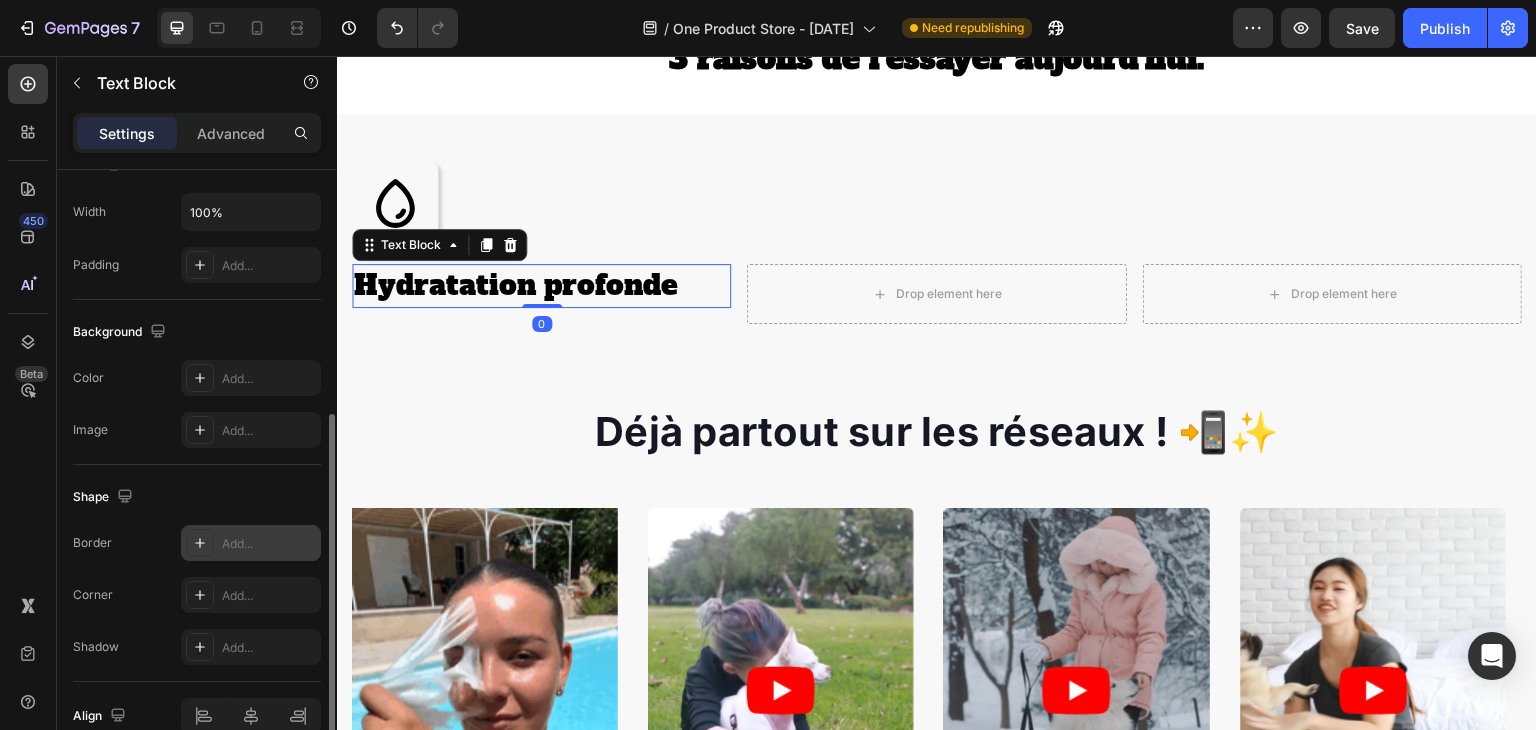 scroll, scrollTop: 469, scrollLeft: 0, axis: vertical 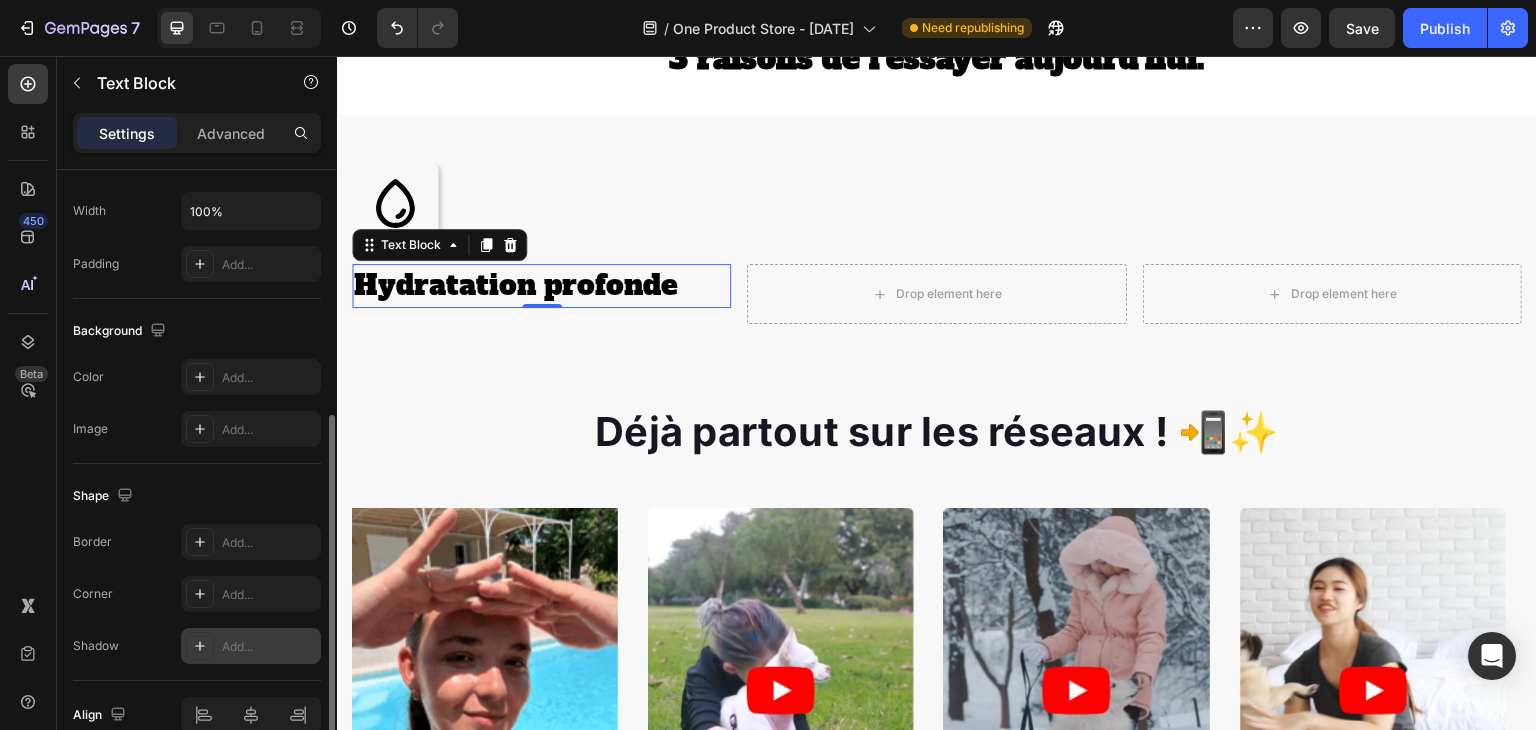 click on "Add..." at bounding box center (269, 647) 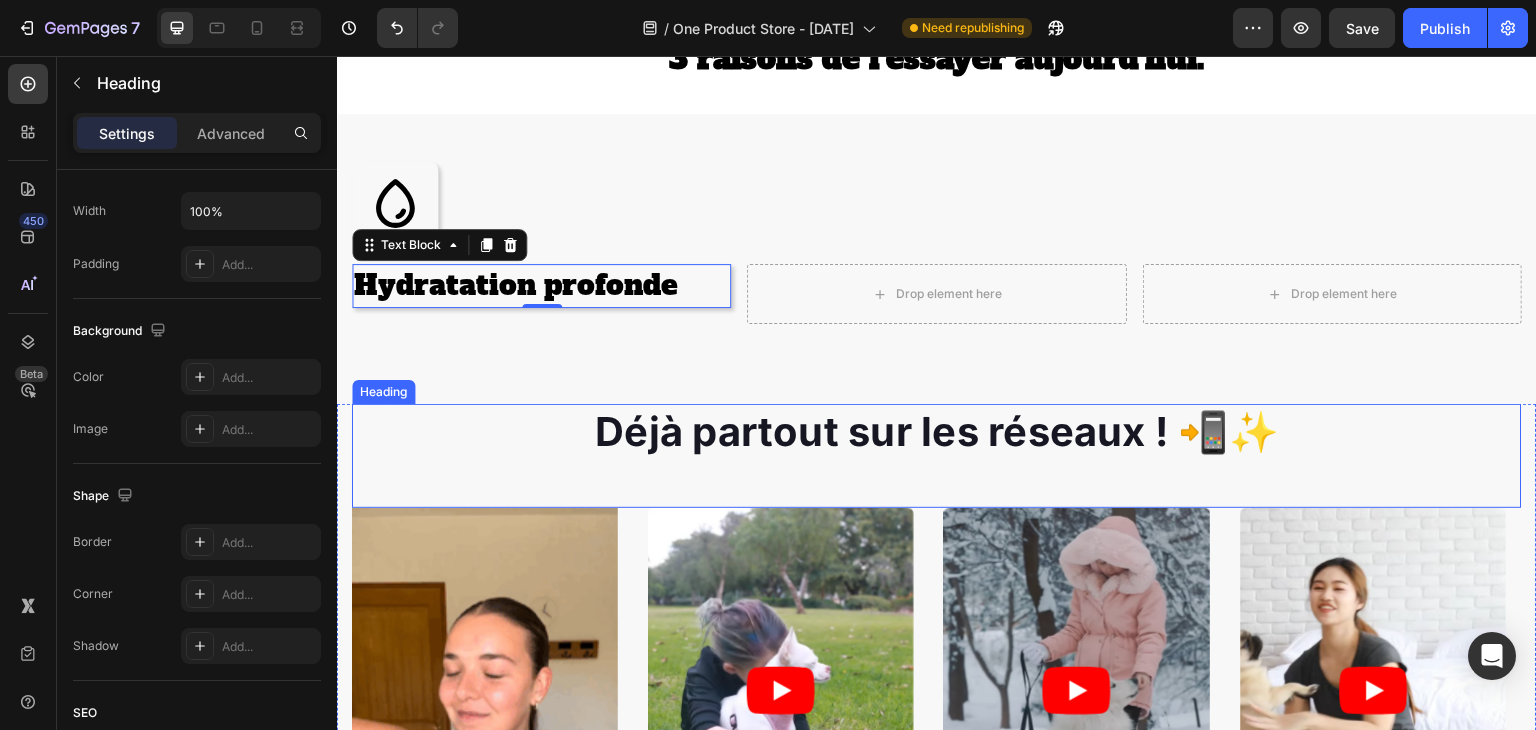 click on "Déjà partout sur les réseaux ! 📲✨" at bounding box center (937, 432) 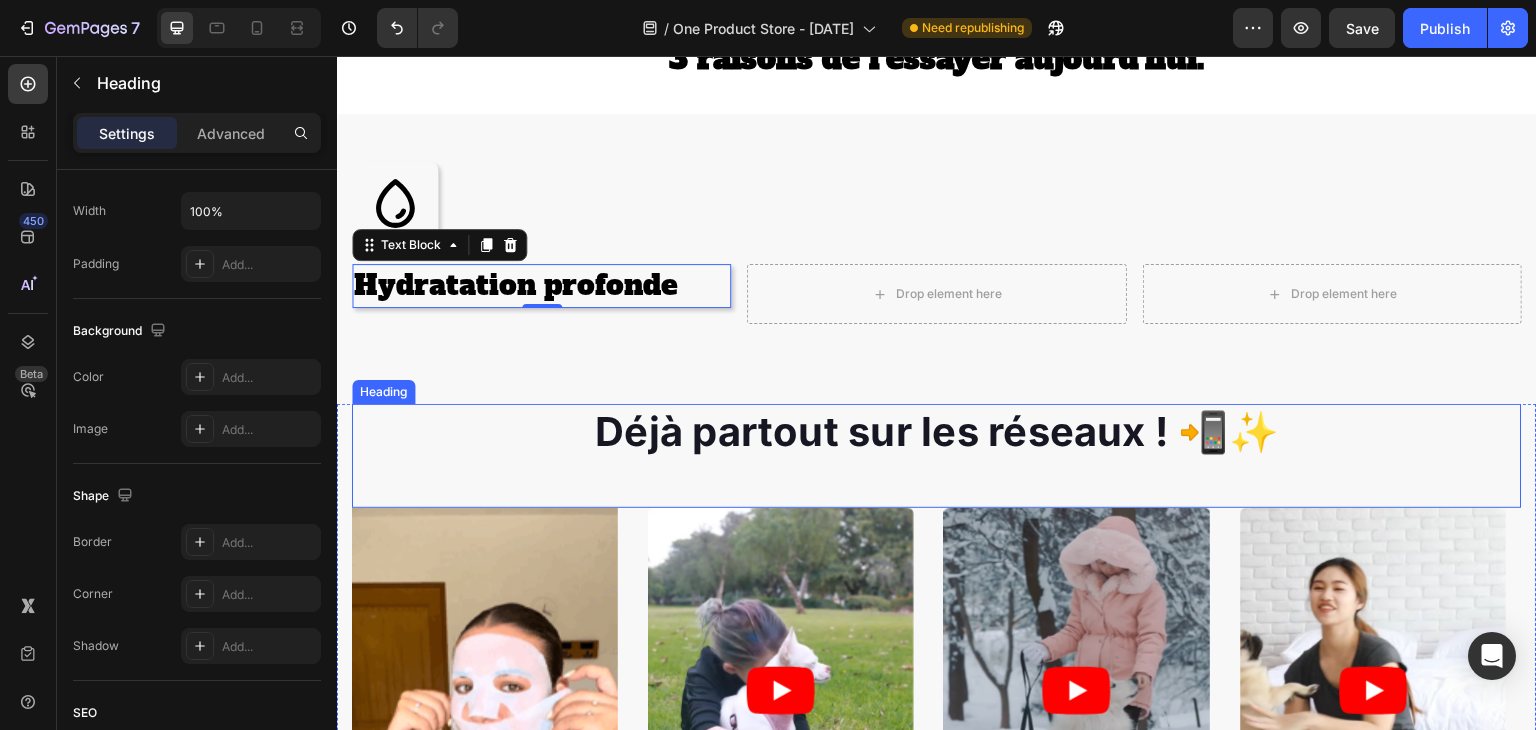 scroll, scrollTop: 0, scrollLeft: 0, axis: both 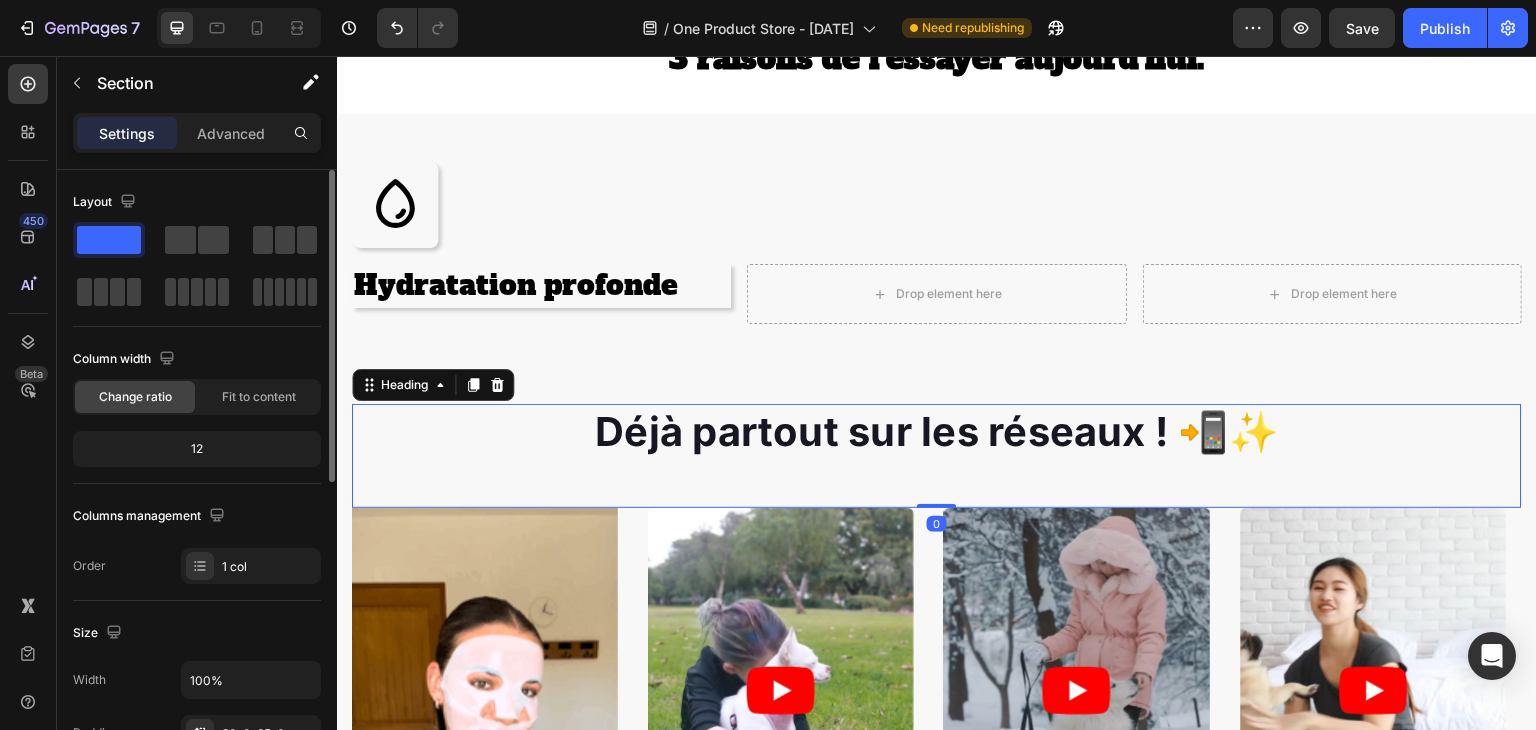 click on "Déjà partout sur les réseaux ! 📲✨ Heading   0 Image Video Video Video Video Carousel Row Section 6" at bounding box center (937, 715) 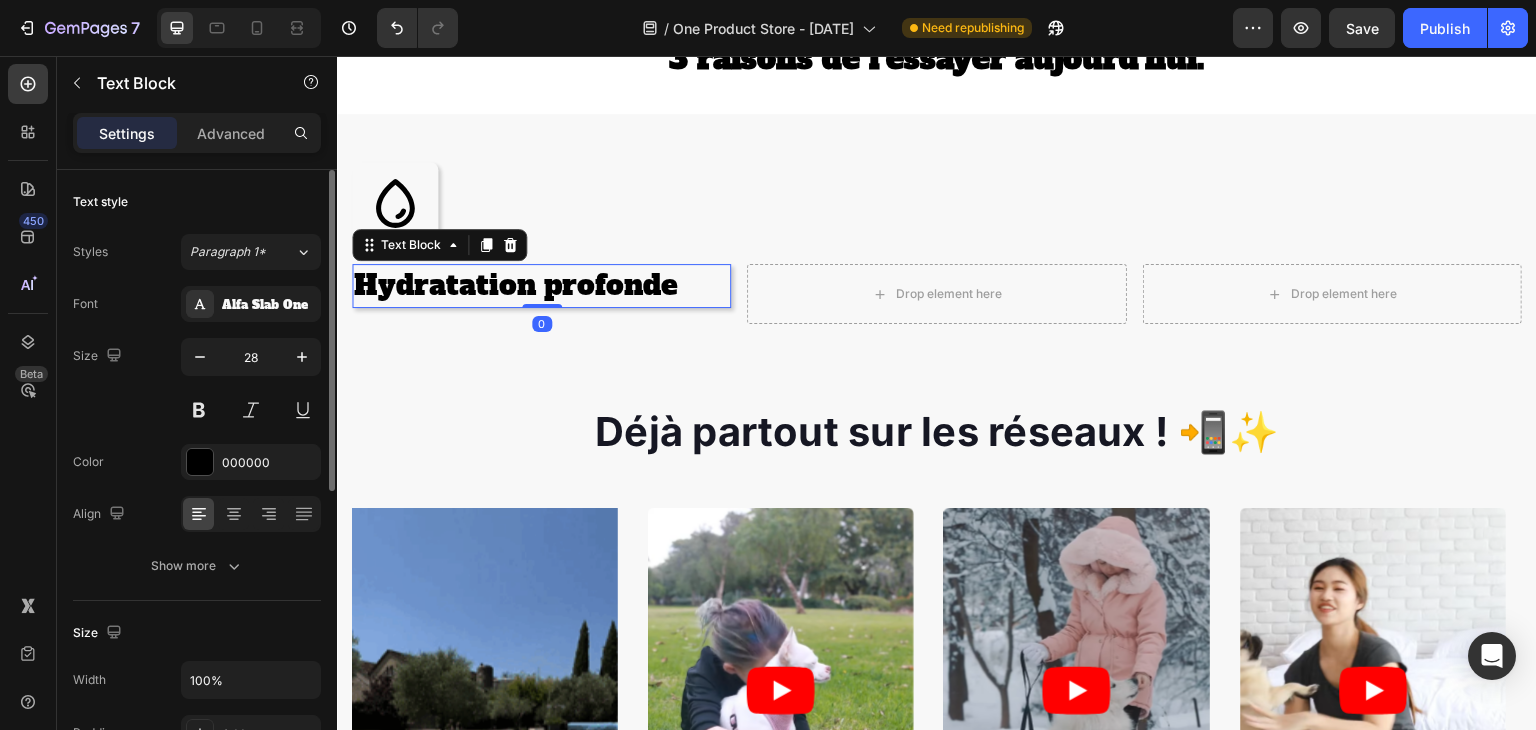 click on "Hydratation profonde" at bounding box center [541, 285] 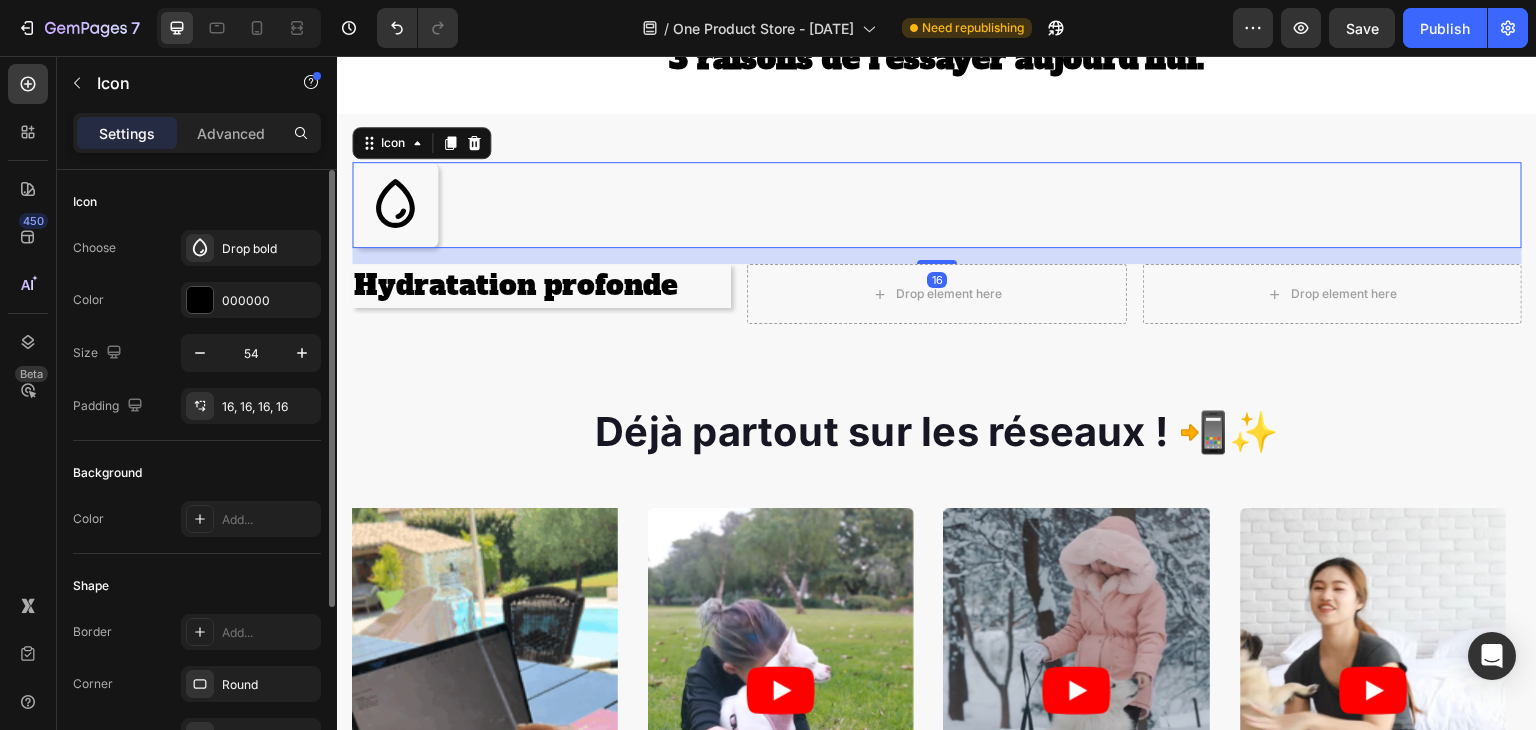 click on "Icon   16" at bounding box center [937, 205] 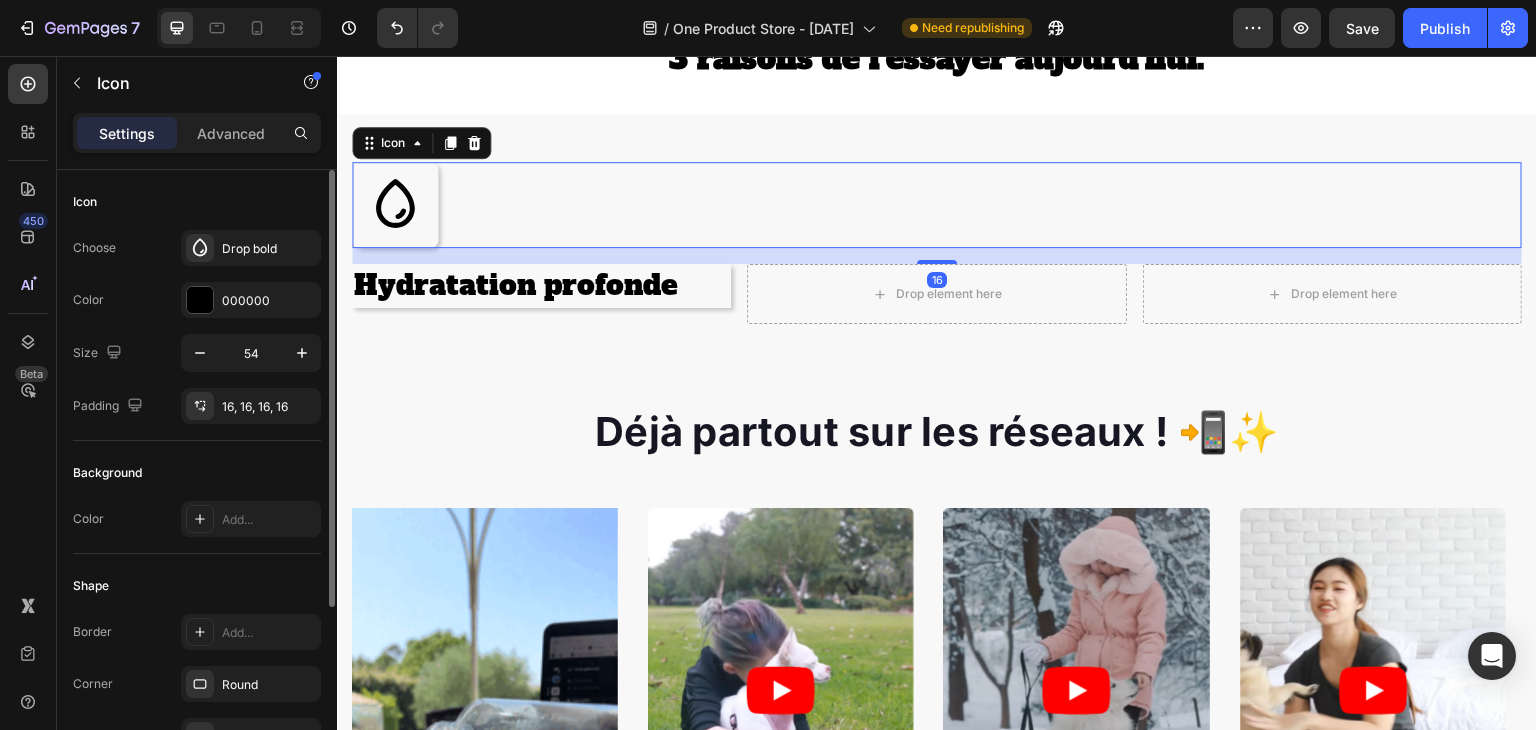 click on "16" at bounding box center [937, 256] 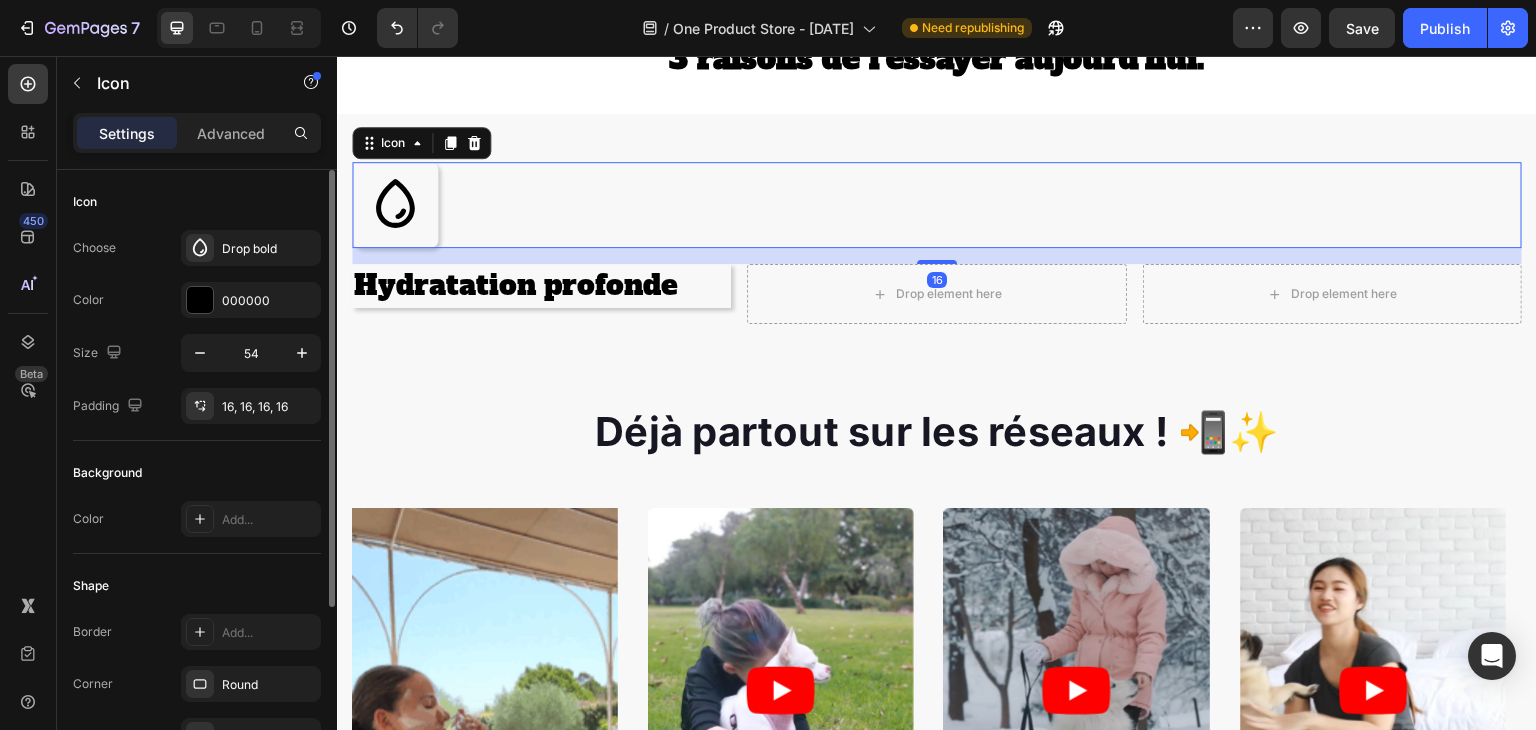 click on "16" at bounding box center (937, 256) 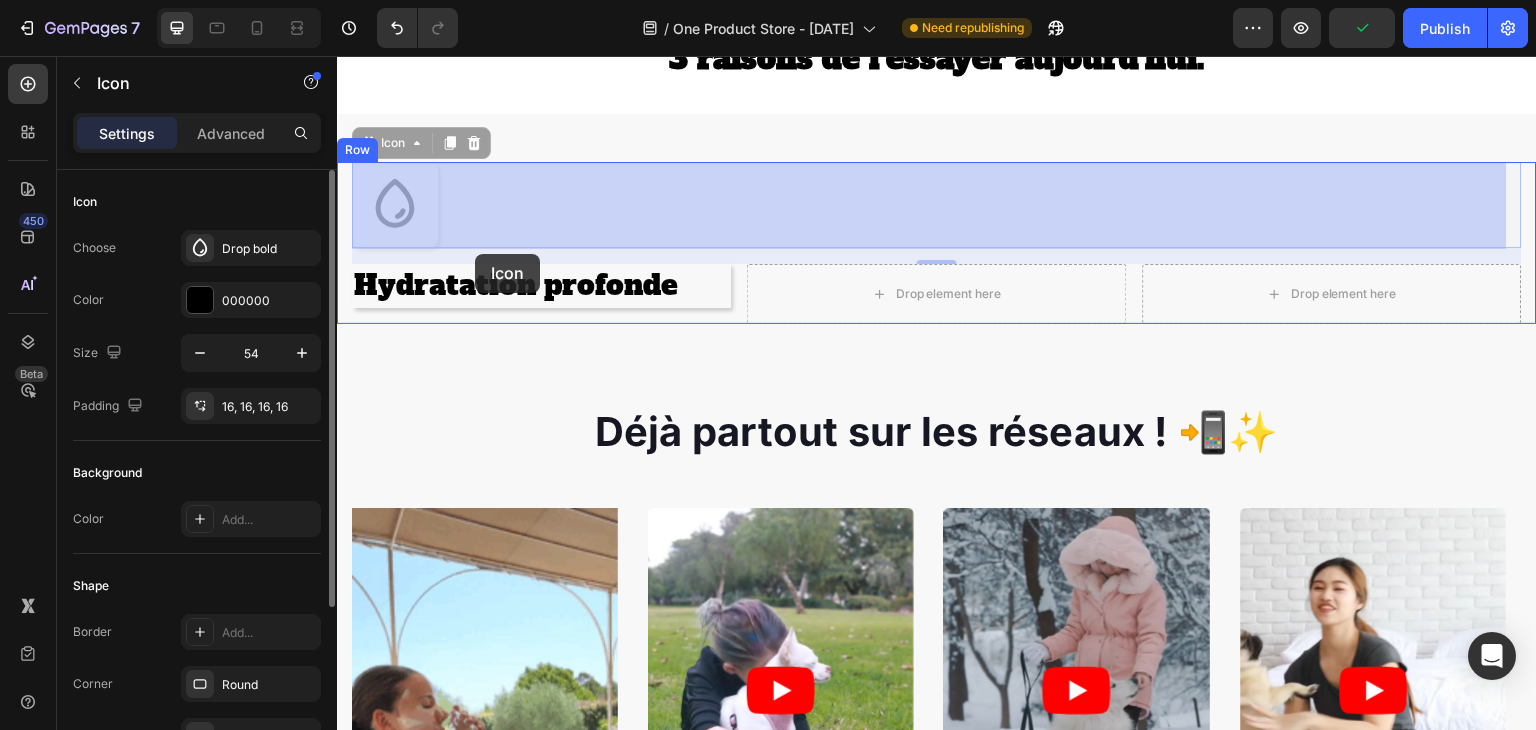 drag, startPoint x: 452, startPoint y: 241, endPoint x: 475, endPoint y: 256, distance: 27.45906 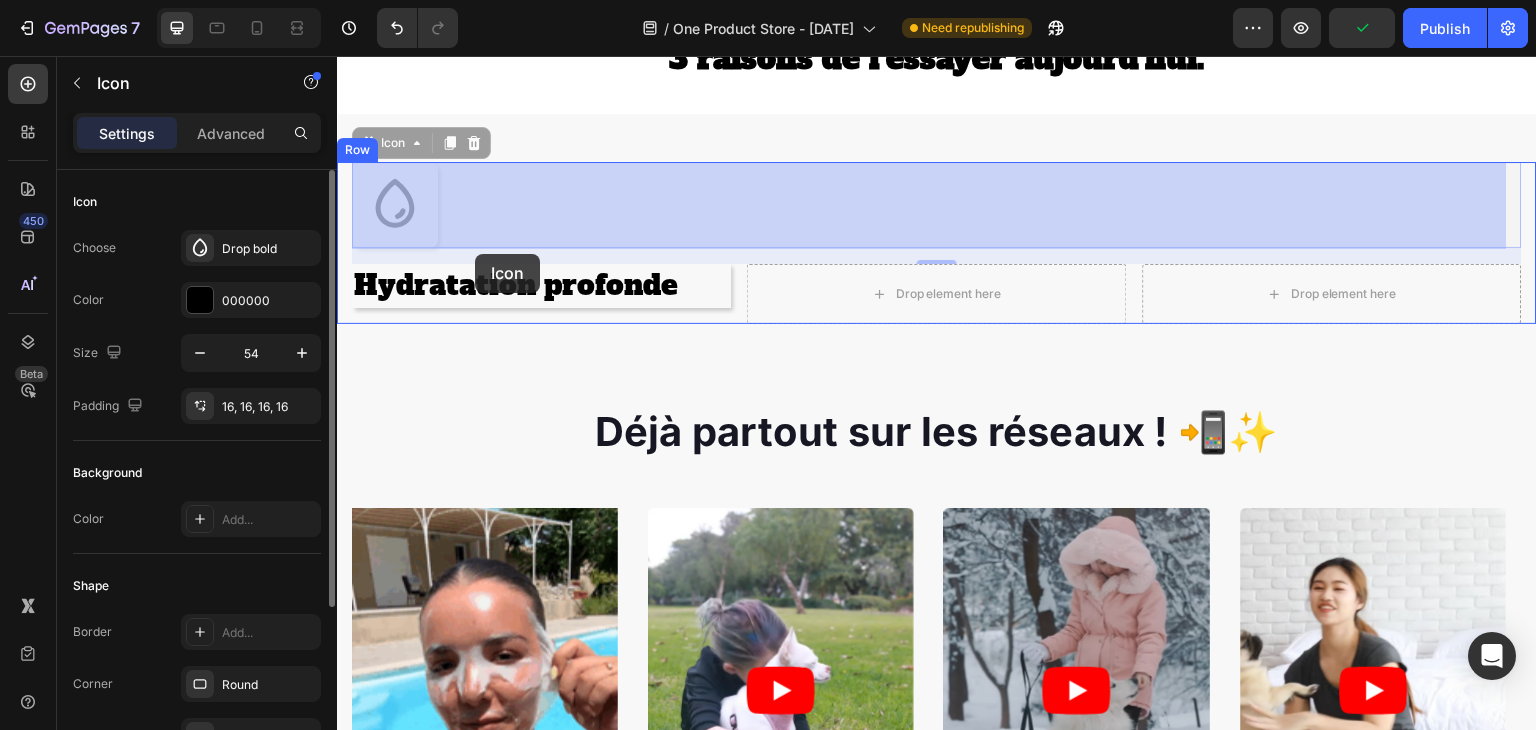 click on "Header 3 raisons de l’essayer aujourd’hui . Heading Section 4
Icon   16
Icon   16 Hydratation profonde Text Block
Drop element here
Drop element here Row Row Section 5 Déjà partout sur les réseaux ! 📲✨ Heading Image Video Video Video Video Carousel Row Section 6 Root Start with Sections from sidebar Add sections Add elements Start with Generating from URL or image Add section Choose templates inspired by CRO experts Generate layout from URL or image Add blank section then drag & drop elements Footer" at bounding box center (937, 2095) 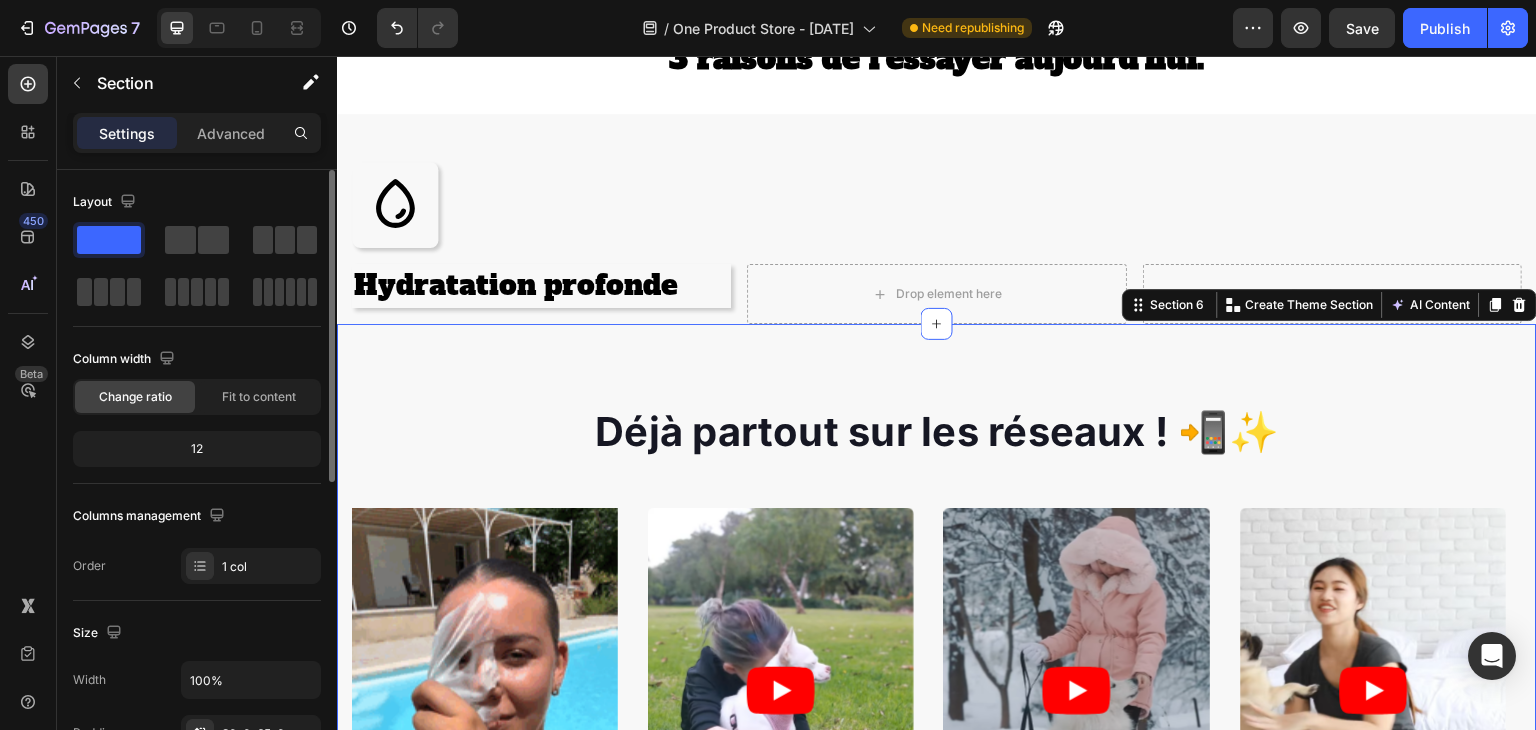 click on "Déjà partout sur les réseaux ! 📲✨ Heading Image Video Video Video Video Carousel Row Section 6   You can create reusable sections Create Theme Section AI Content Write with GemAI What would you like to describe here? Tone and Voice Persuasive Product masque collagène Show more Generate" at bounding box center (937, 715) 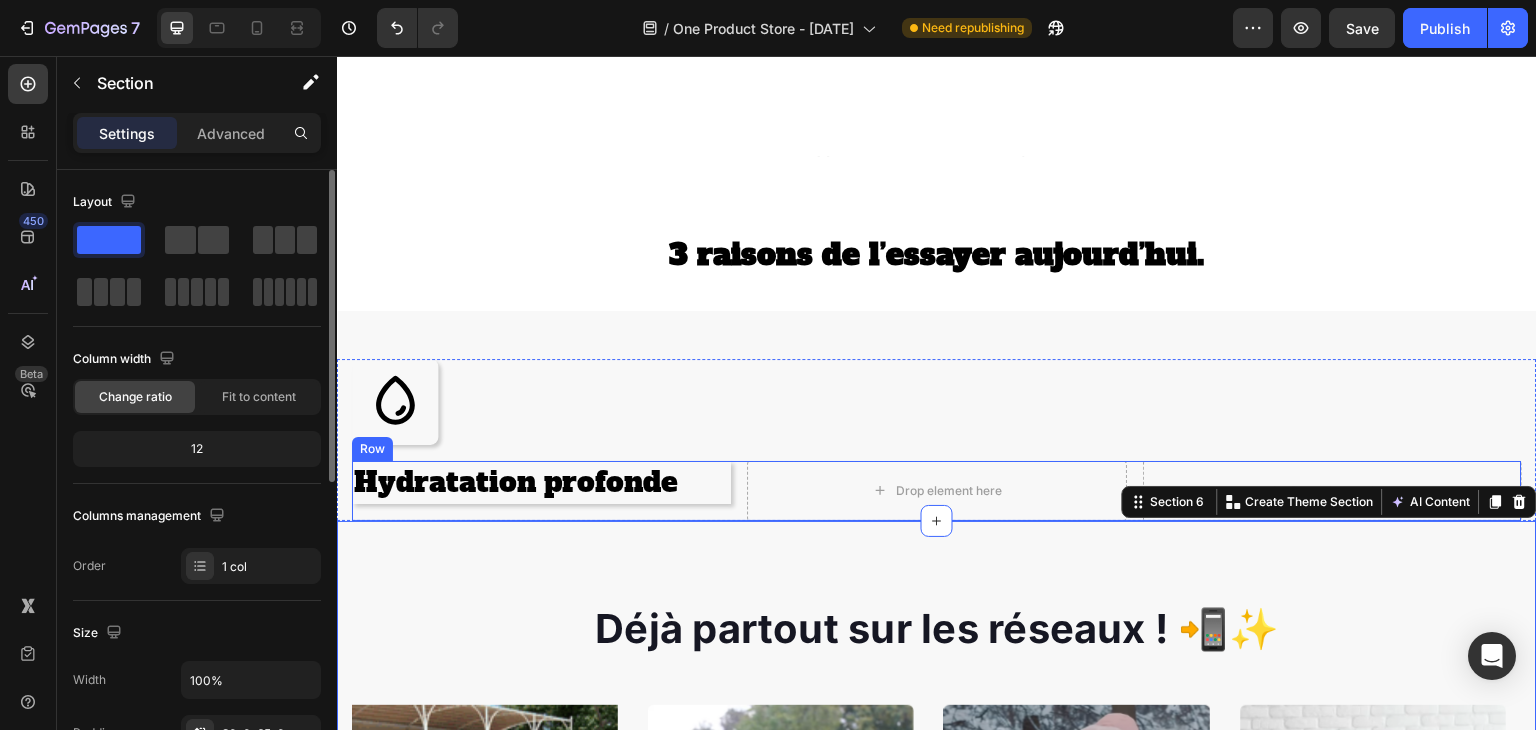 scroll, scrollTop: 818, scrollLeft: 0, axis: vertical 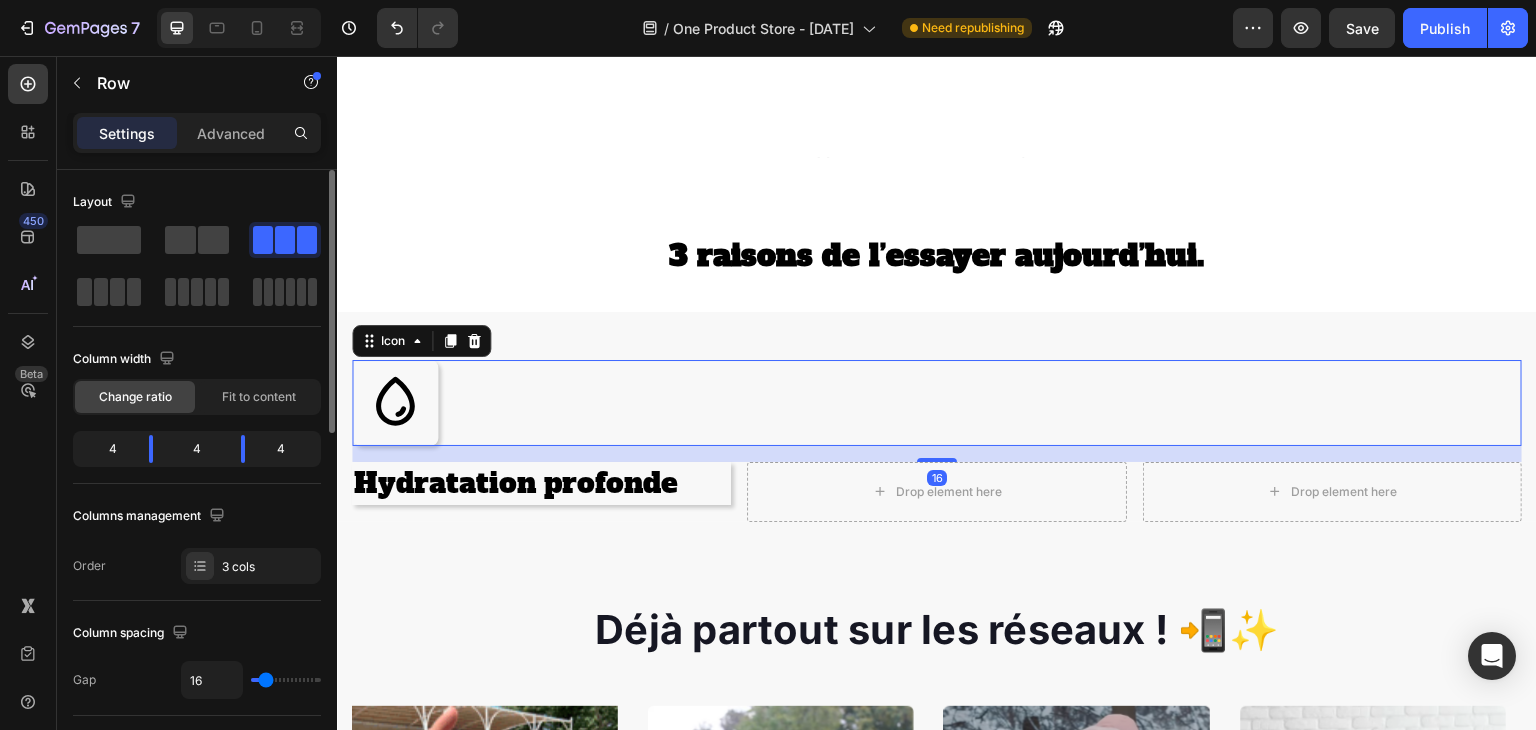 click on "Icon   16" at bounding box center [937, 403] 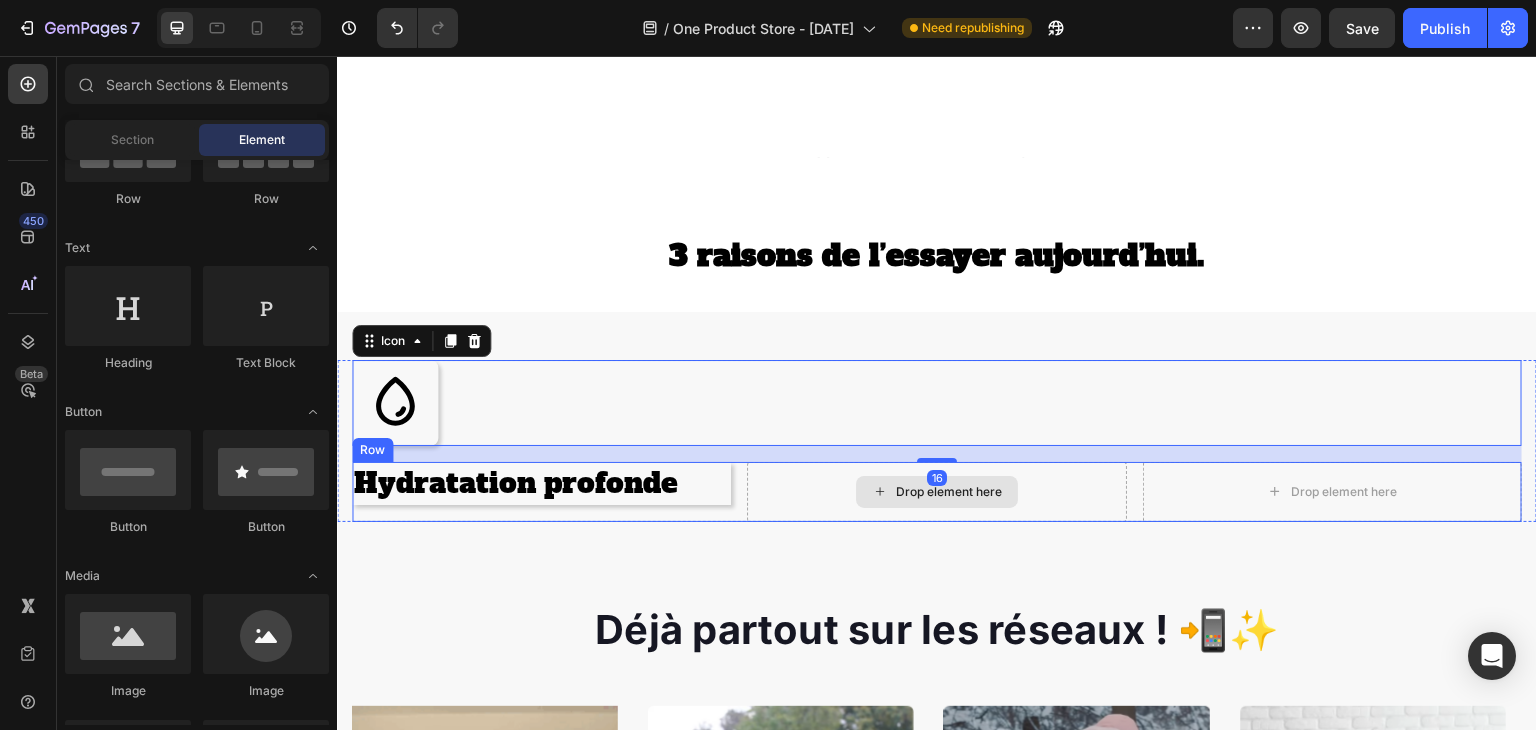 click 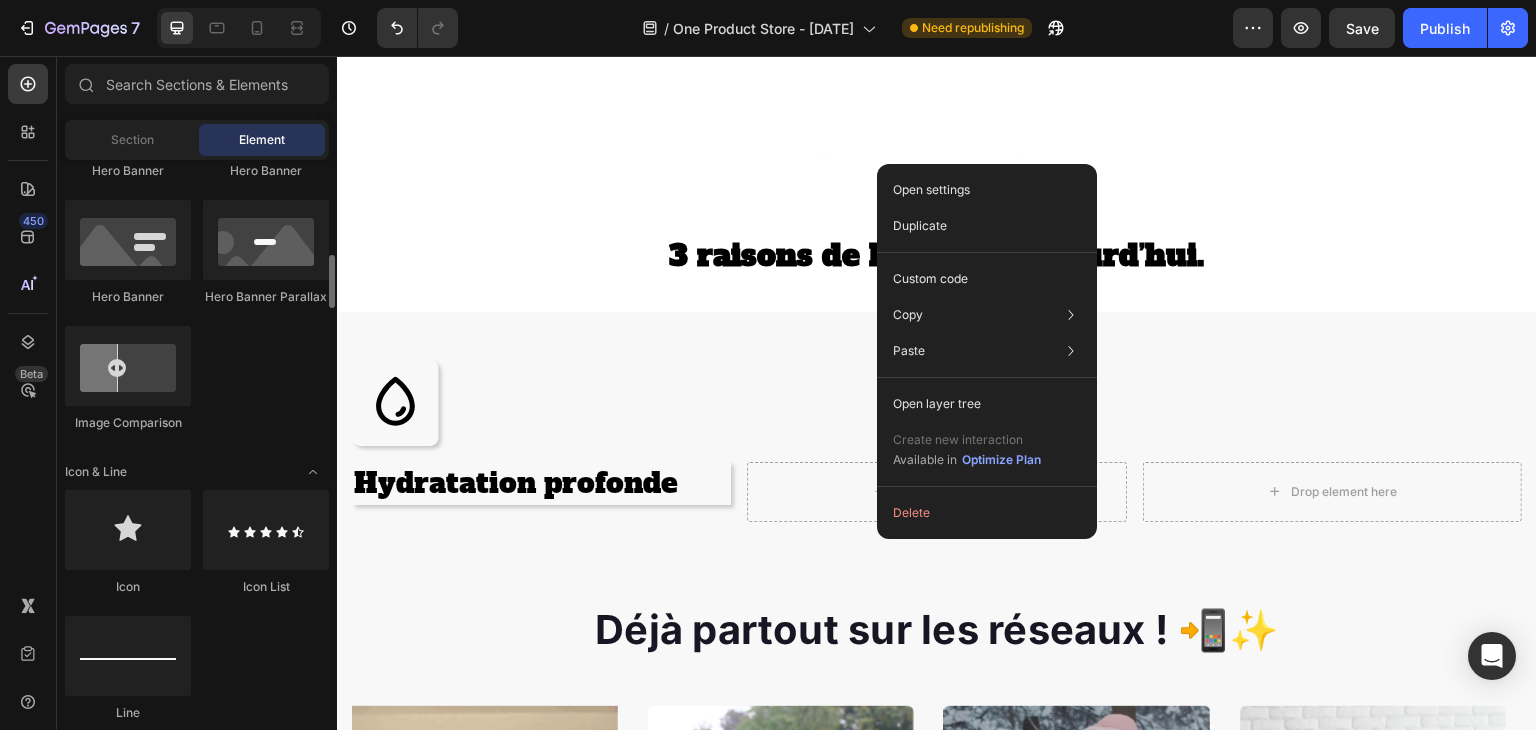 scroll, scrollTop: 1000, scrollLeft: 0, axis: vertical 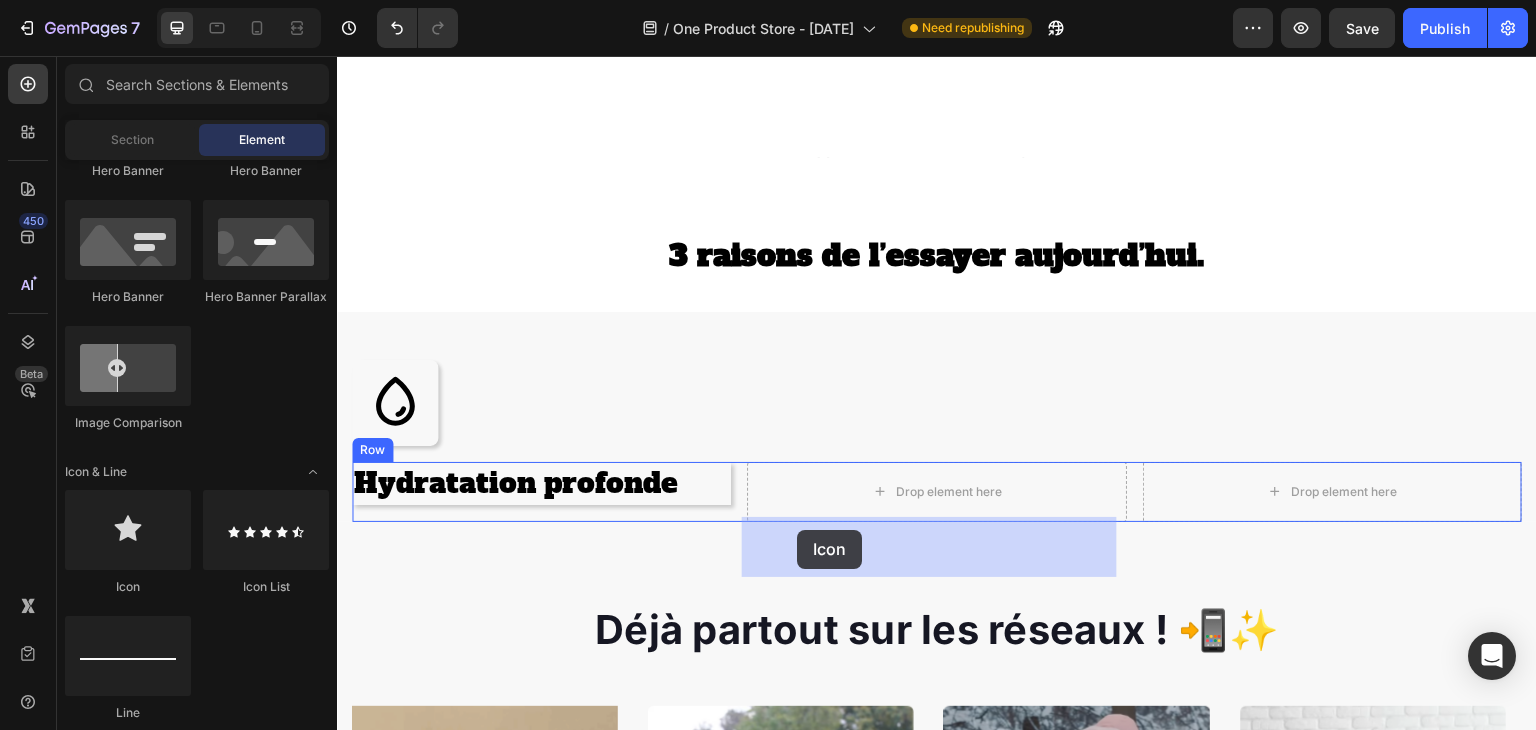 drag, startPoint x: 483, startPoint y: 602, endPoint x: 826, endPoint y: 530, distance: 350.4754 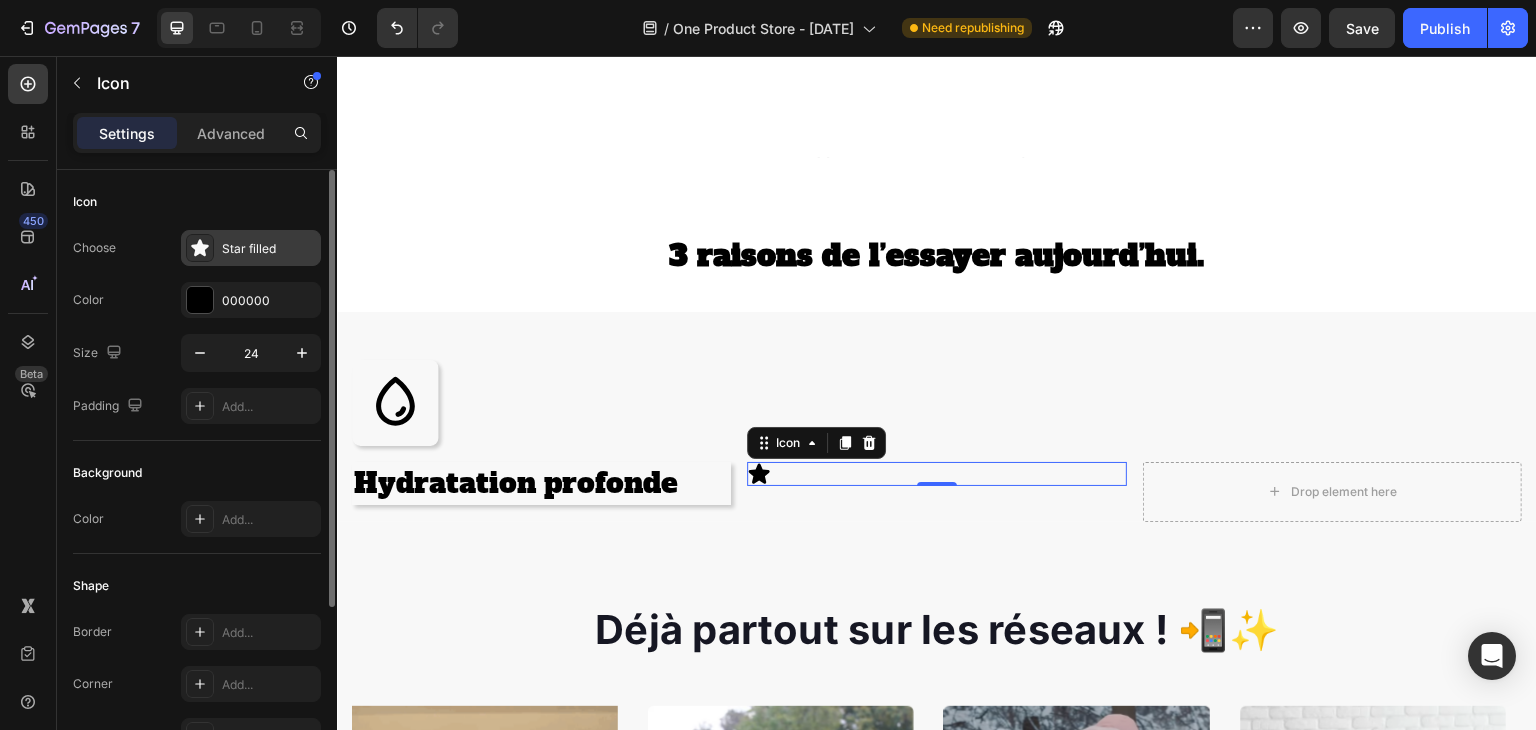 click on "Star filled" at bounding box center [269, 249] 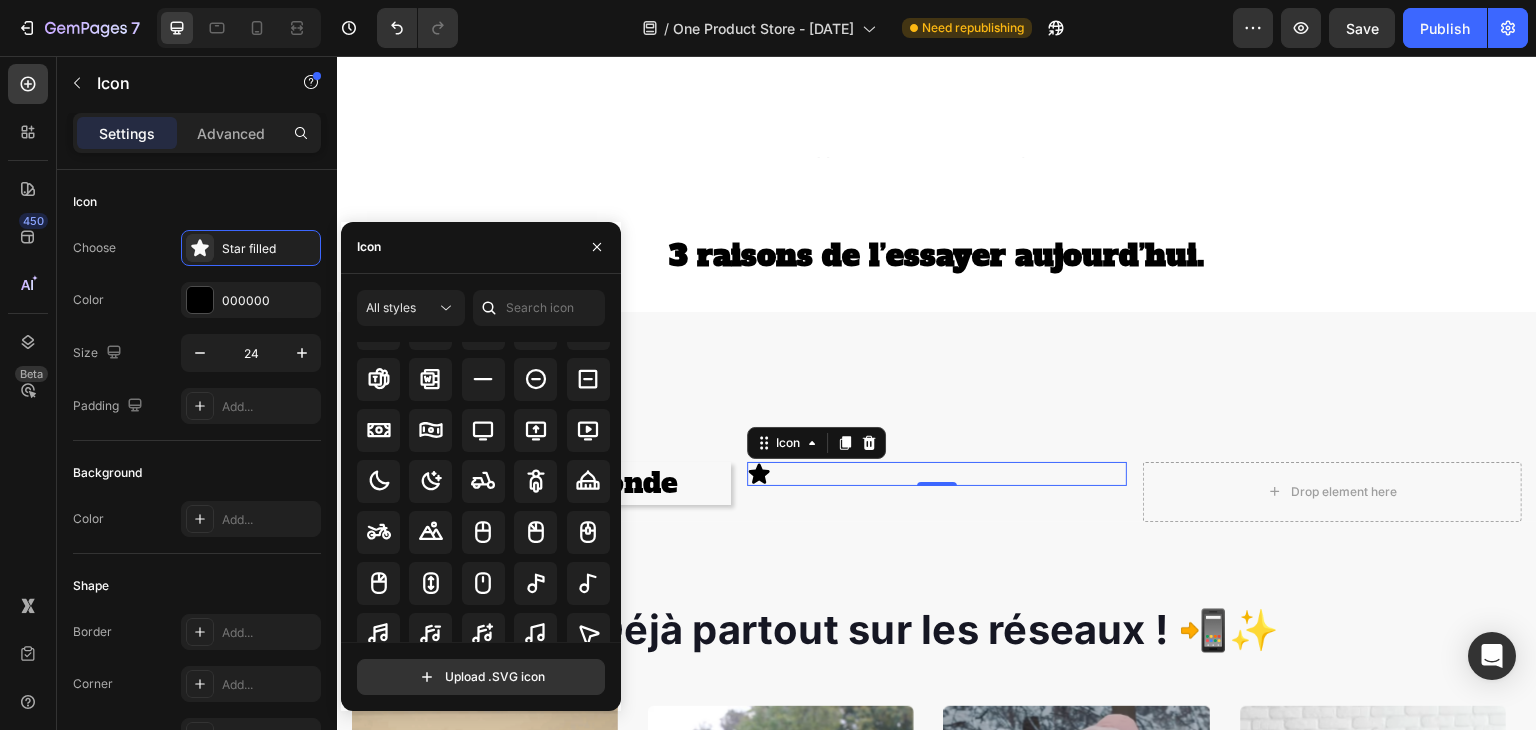 scroll, scrollTop: 7960, scrollLeft: 0, axis: vertical 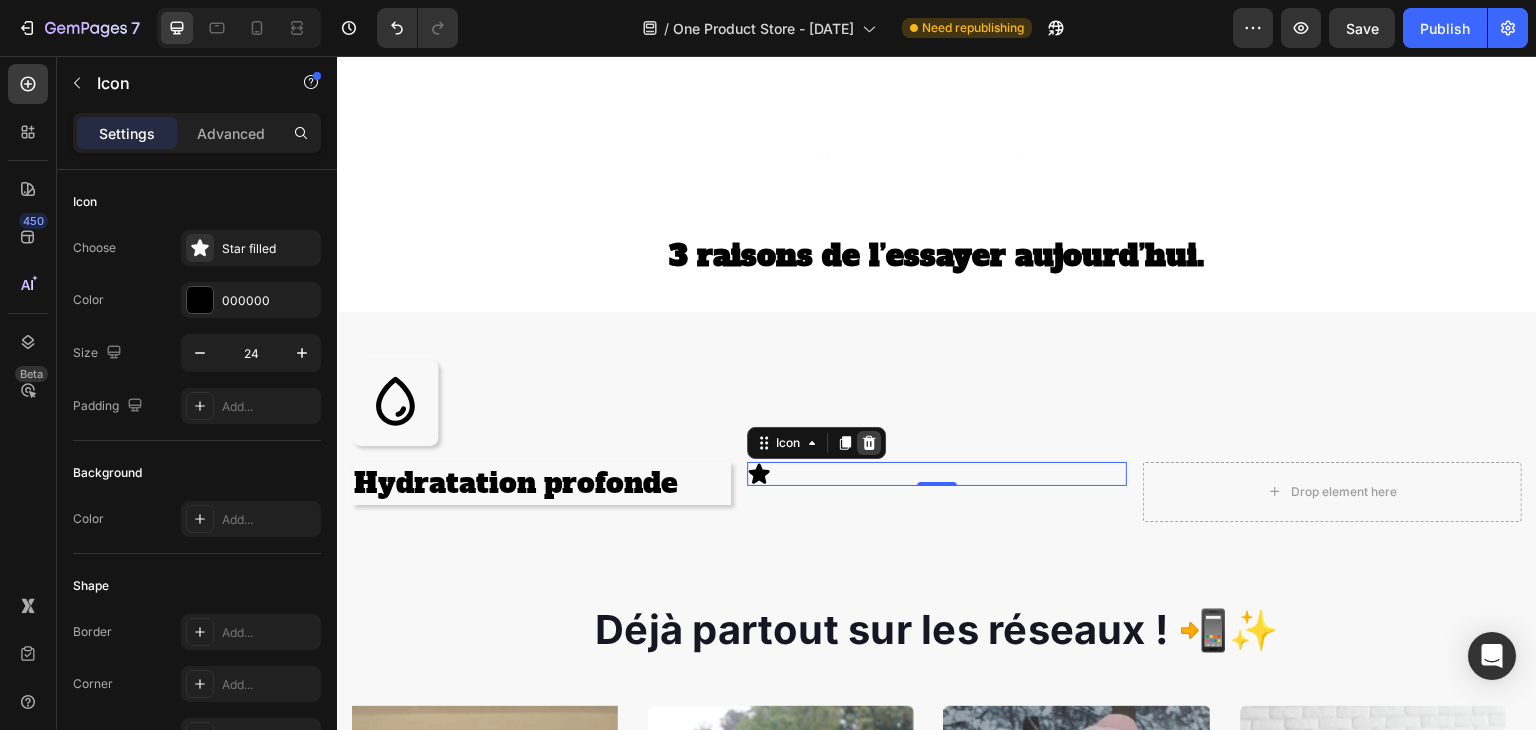 click 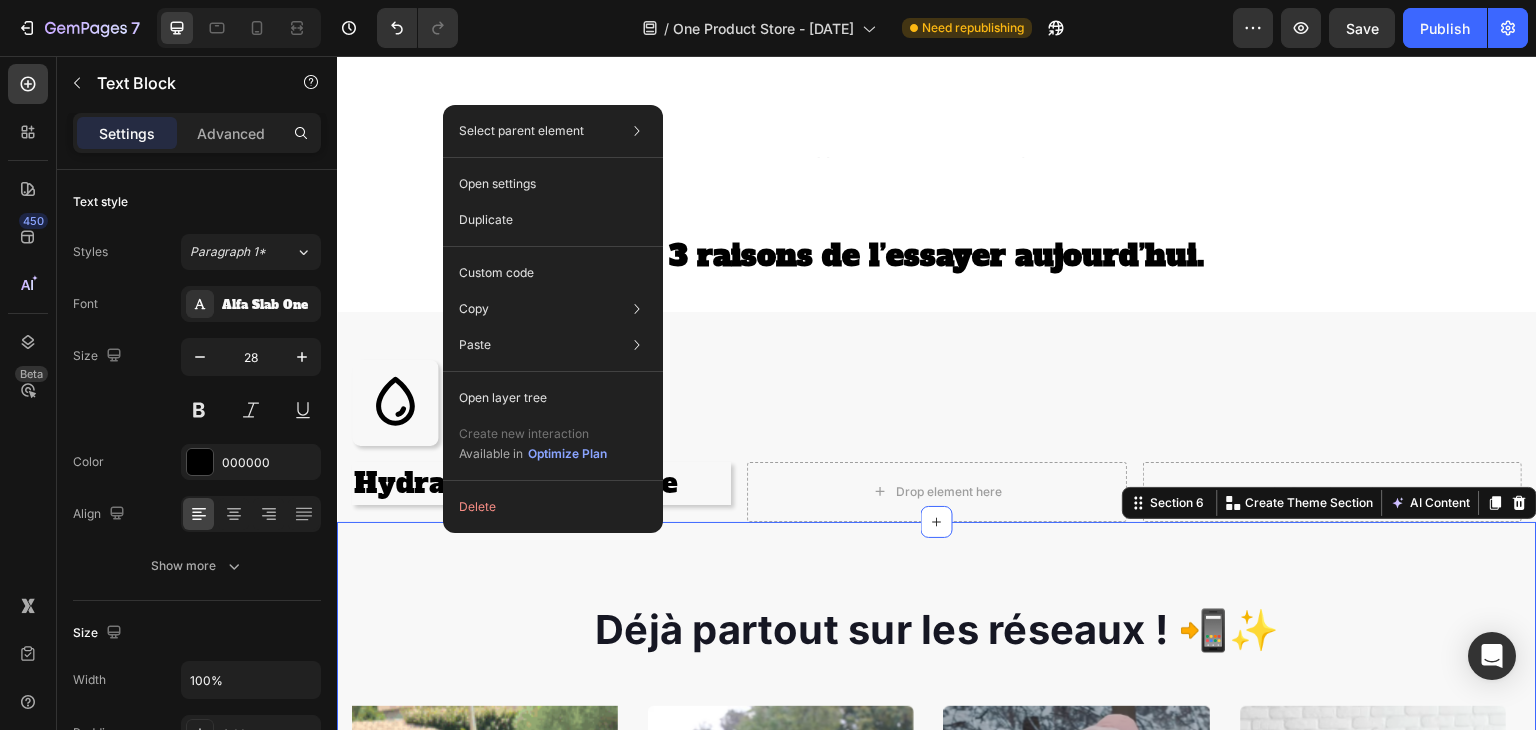 click on "Déjà partout sur les réseaux ! 📲✨ Heading Image Video Video Video Video Carousel Row Section 6   You can create reusable sections Create Theme Section AI Content Write with GemAI What would you like to describe here? Tone and Voice Persuasive Product Show more Generate" at bounding box center (937, 913) 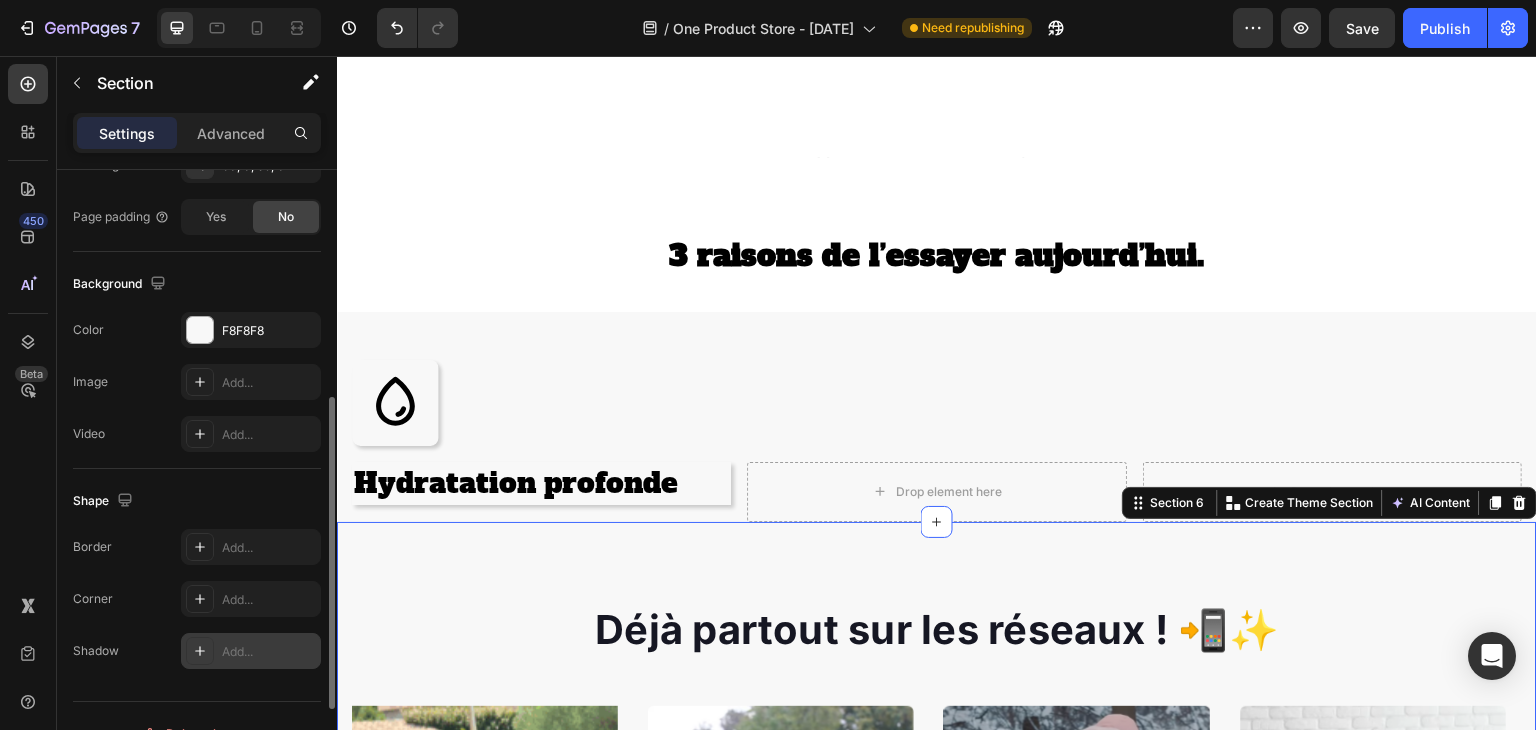 scroll, scrollTop: 495, scrollLeft: 0, axis: vertical 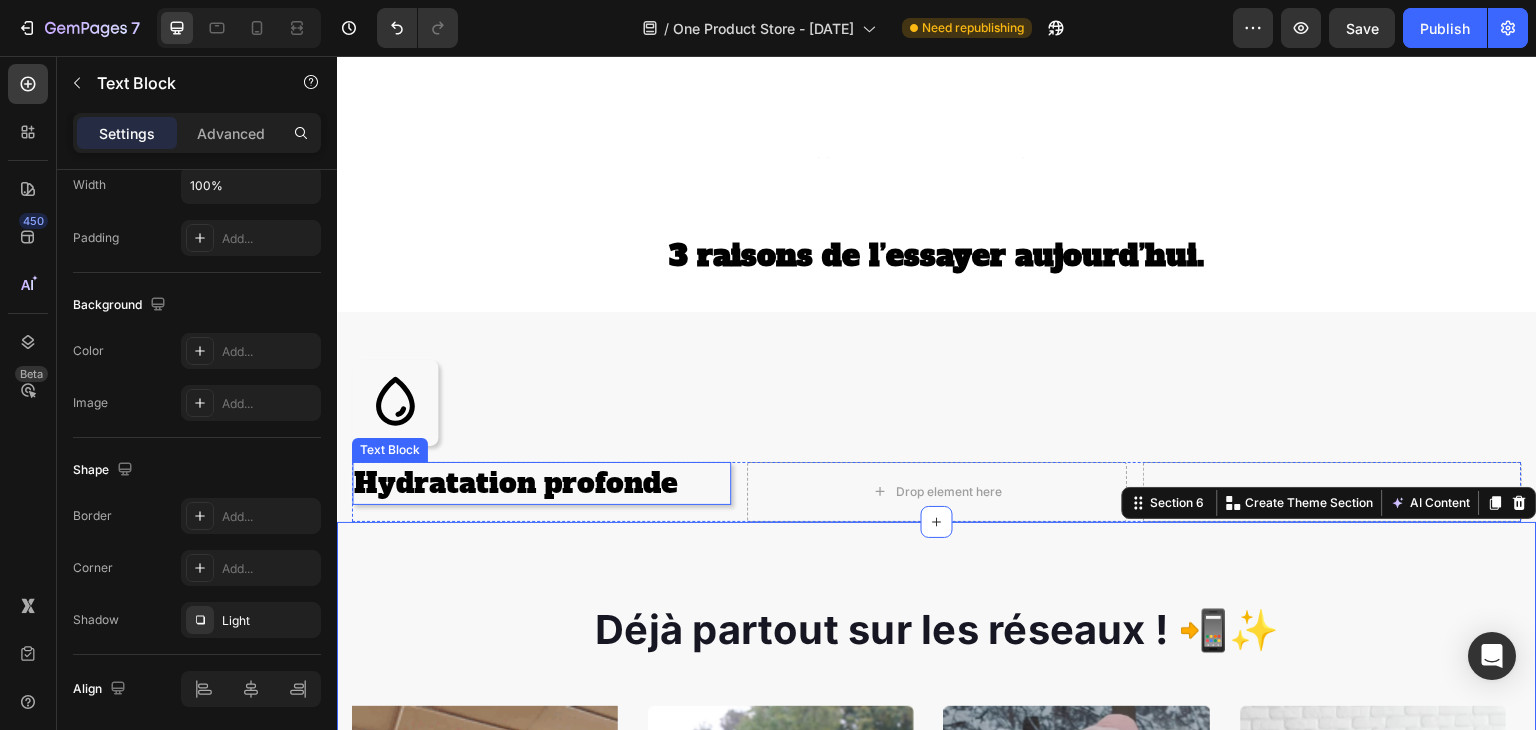 click on "Hydratation profonde" at bounding box center [541, 483] 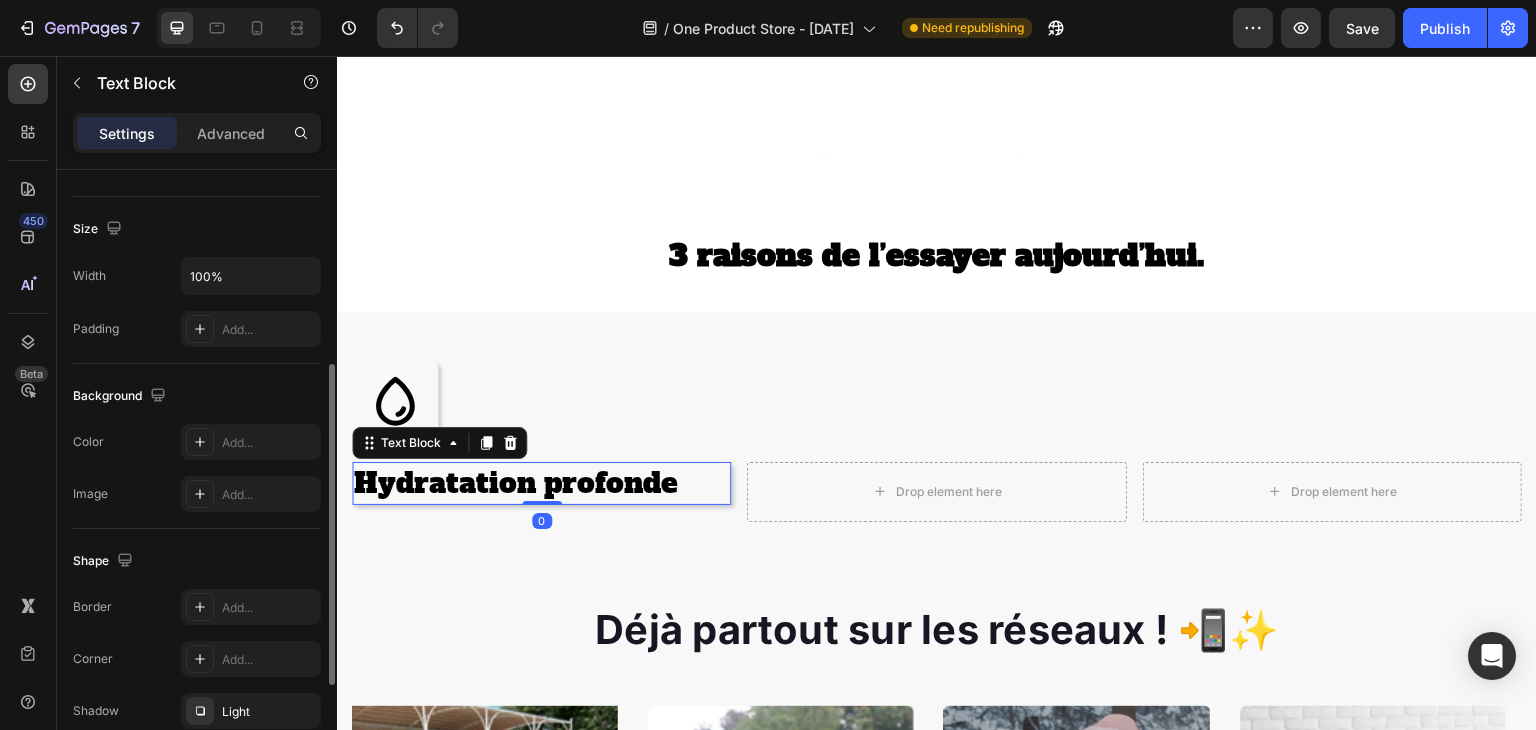 scroll, scrollTop: 467, scrollLeft: 0, axis: vertical 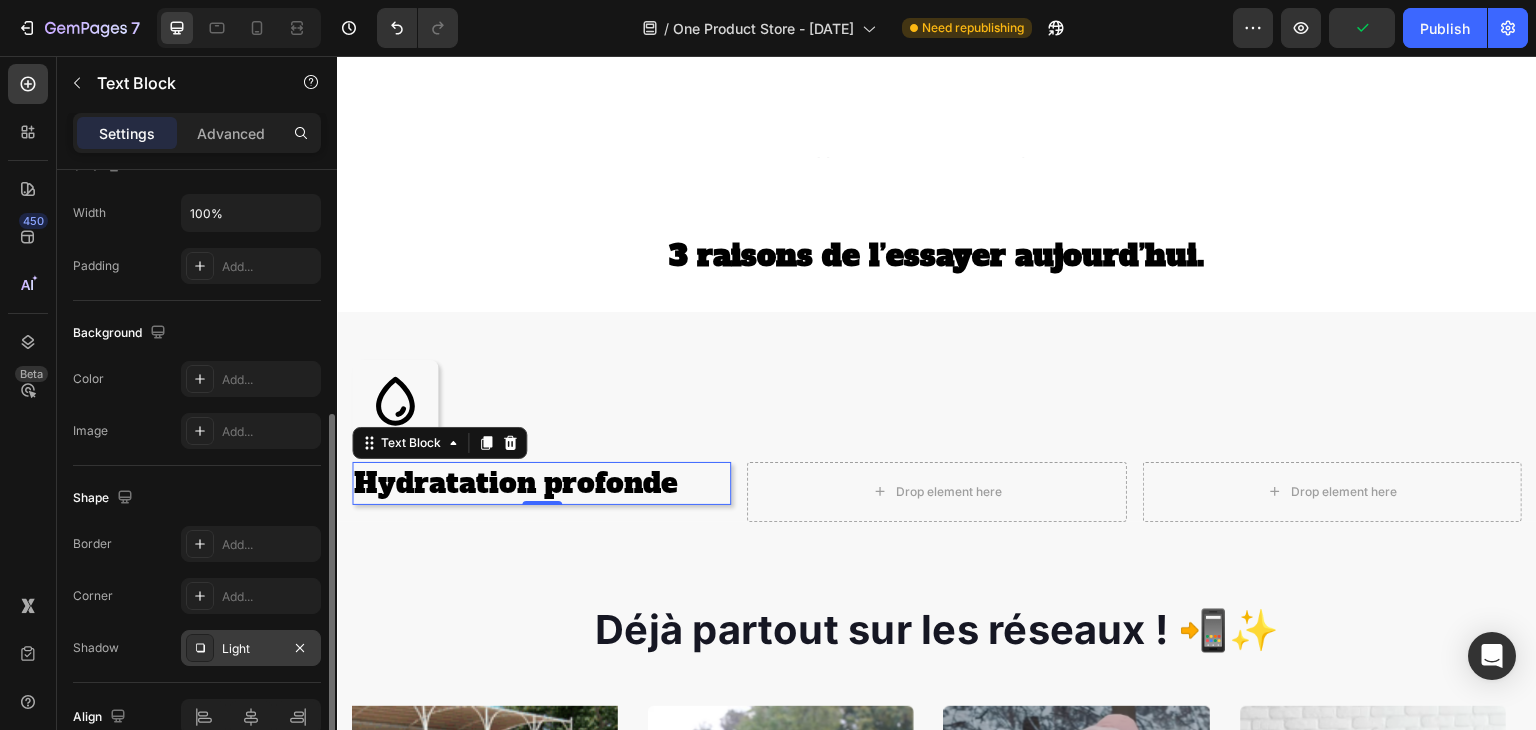 click on "Light" at bounding box center (251, 649) 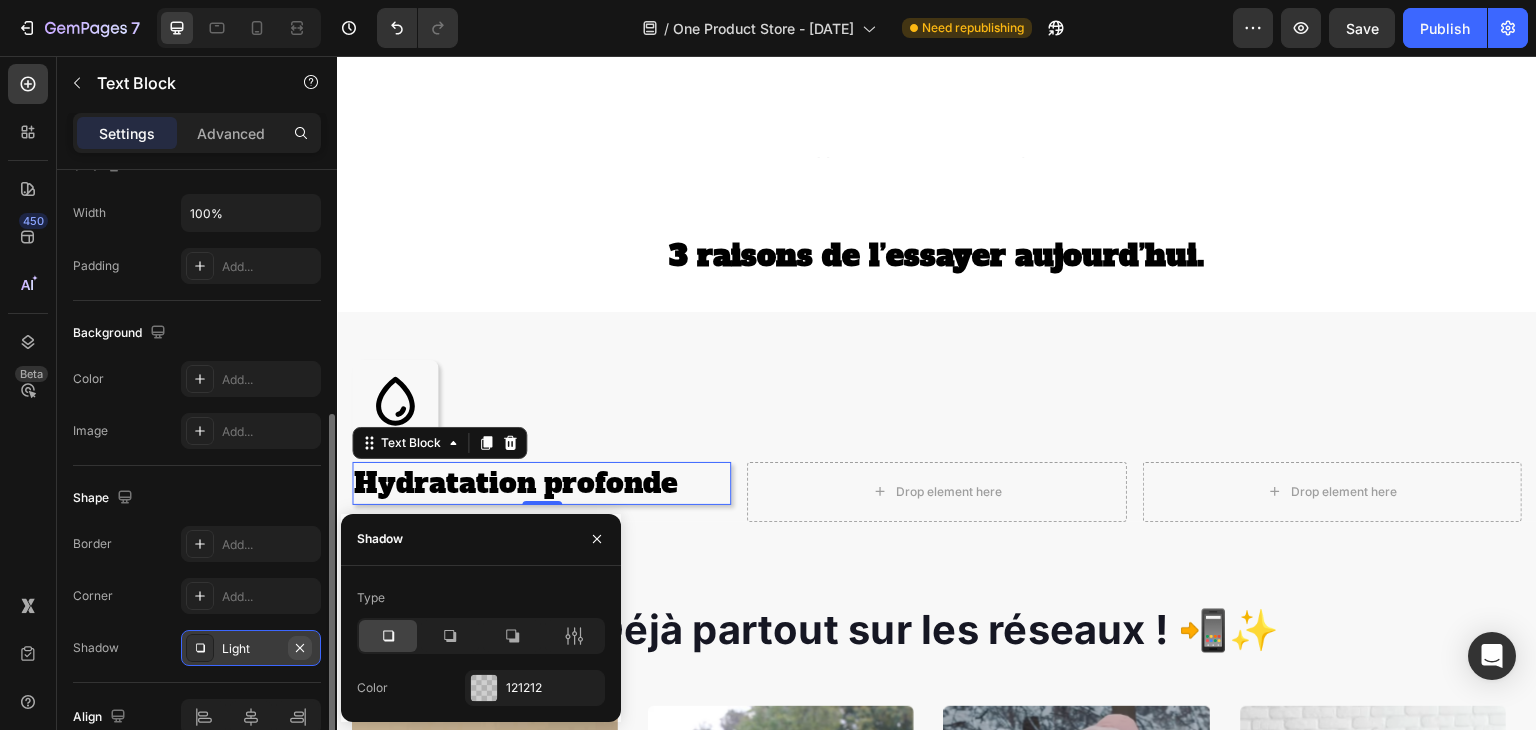 click 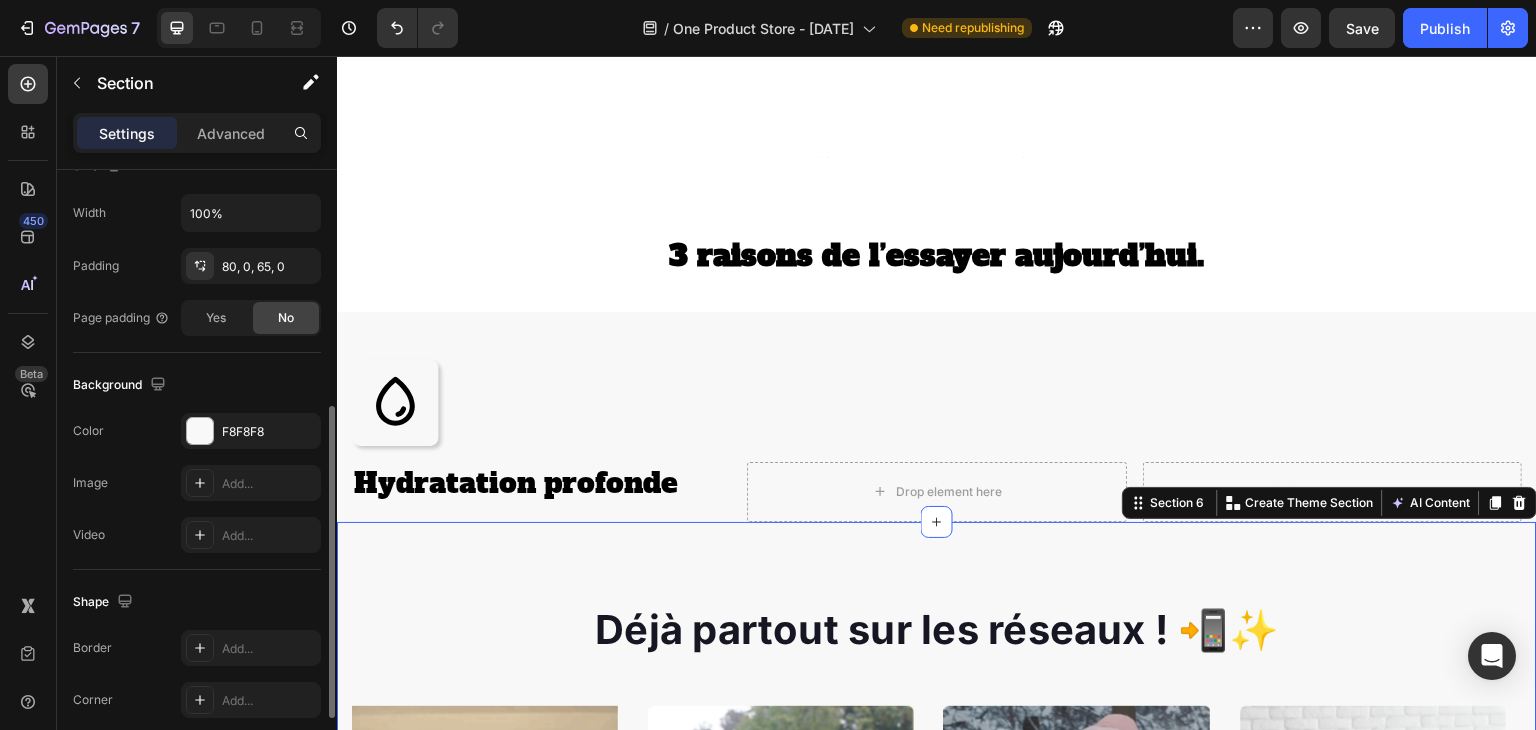 click on "Déjà partout sur les réseaux ! 📲✨ Heading Image Video Video Video Video Carousel Row Section 6   You can create reusable sections Create Theme Section AI Content Write with GemAI What would you like to describe here? Tone and Voice Persuasive Product masque collagène Show more Generate" at bounding box center (937, 913) 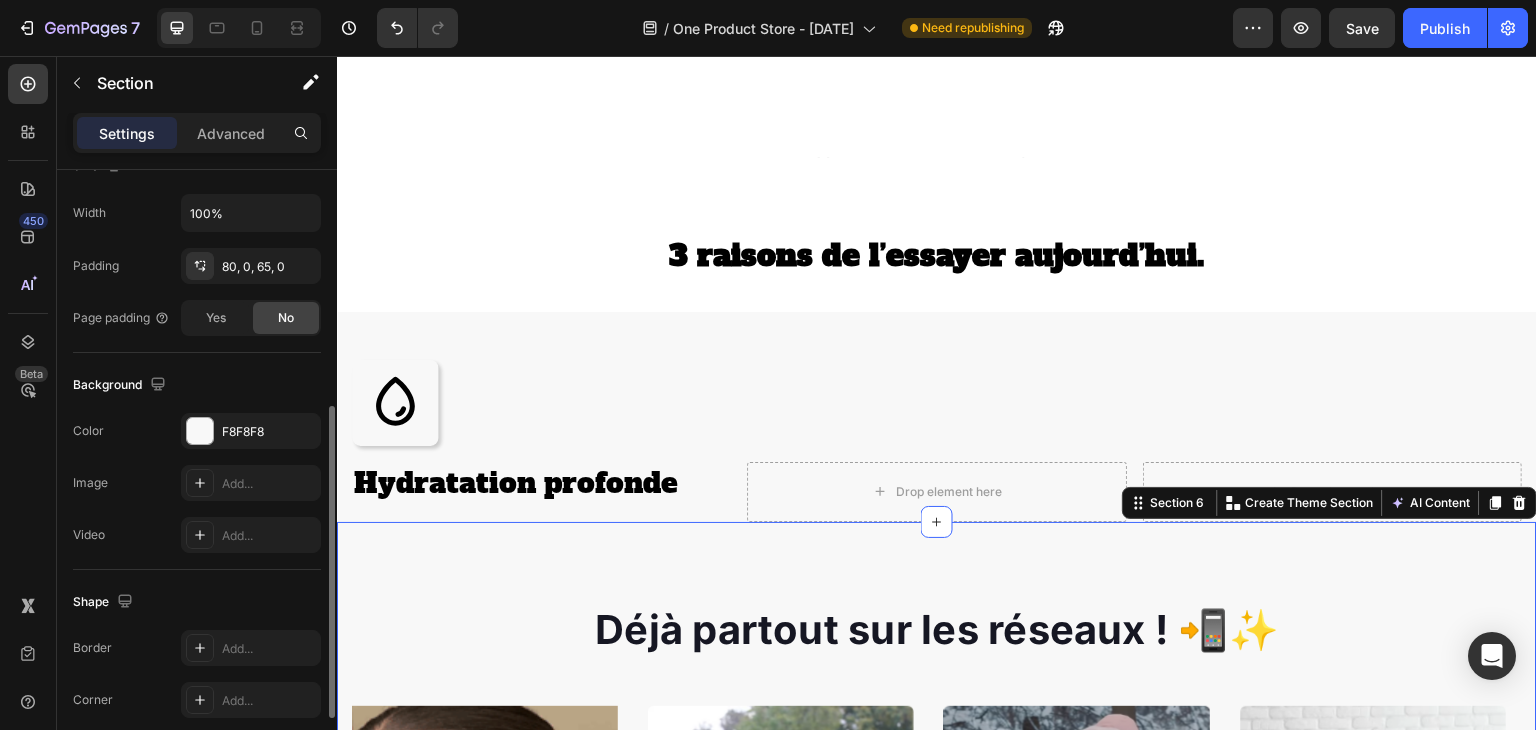 scroll, scrollTop: 0, scrollLeft: 0, axis: both 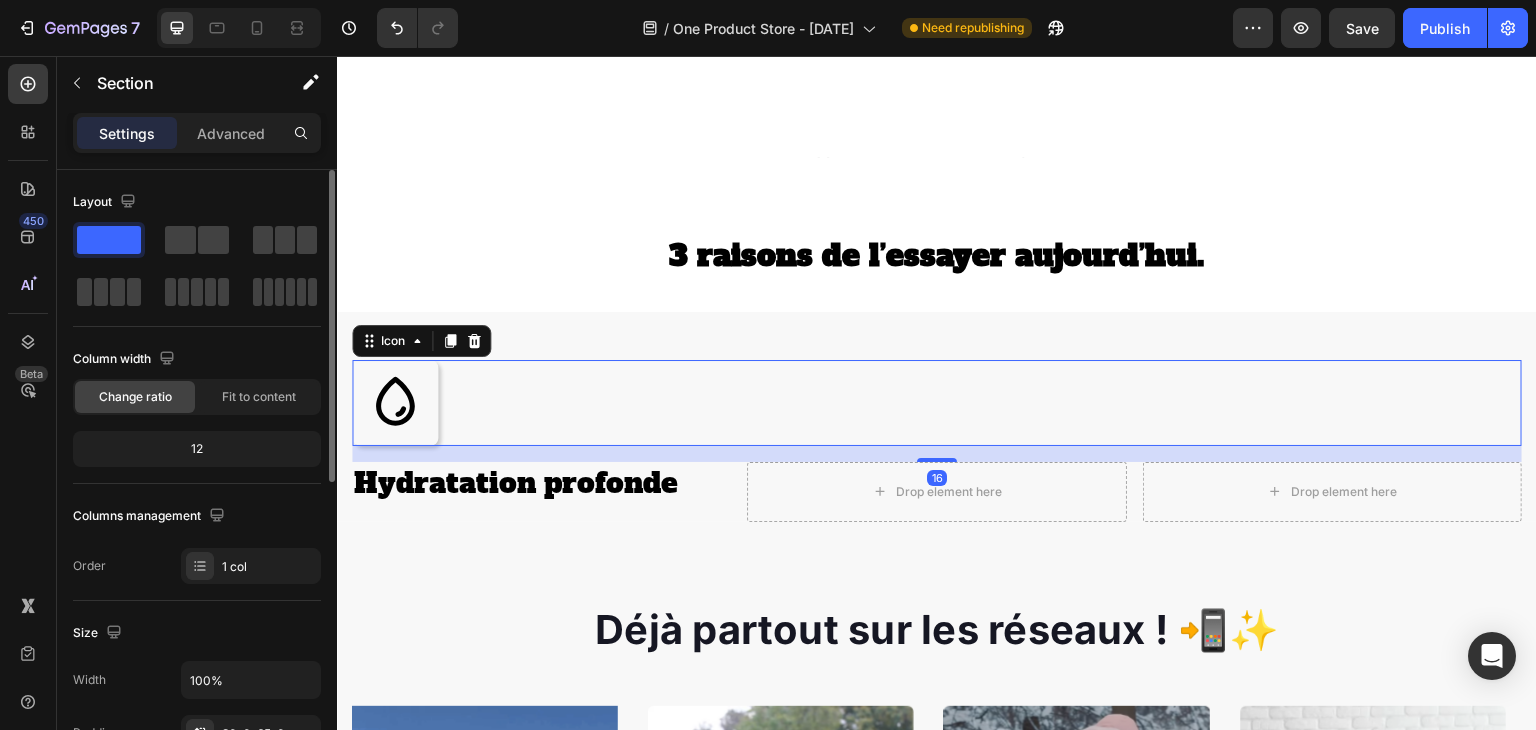 click 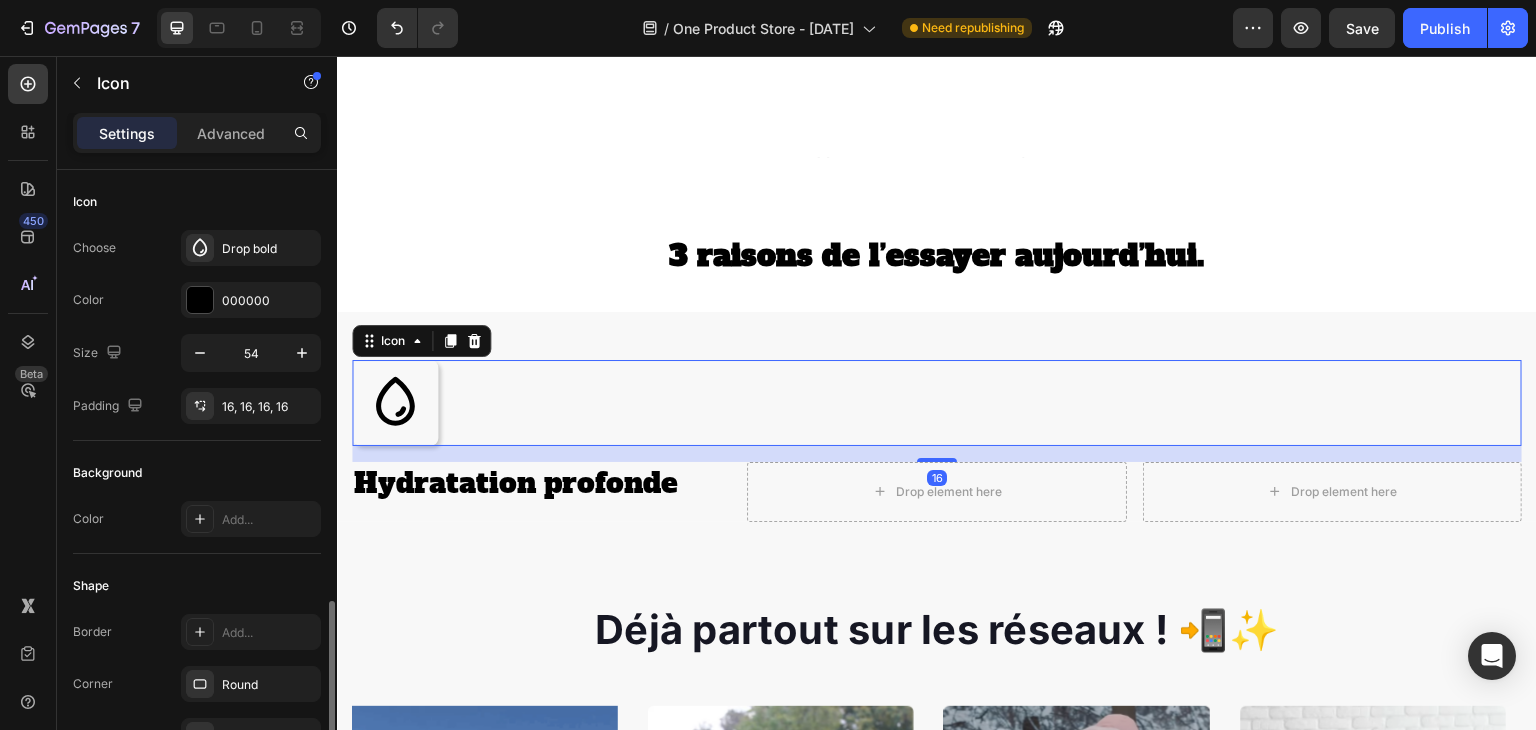 scroll, scrollTop: 252, scrollLeft: 0, axis: vertical 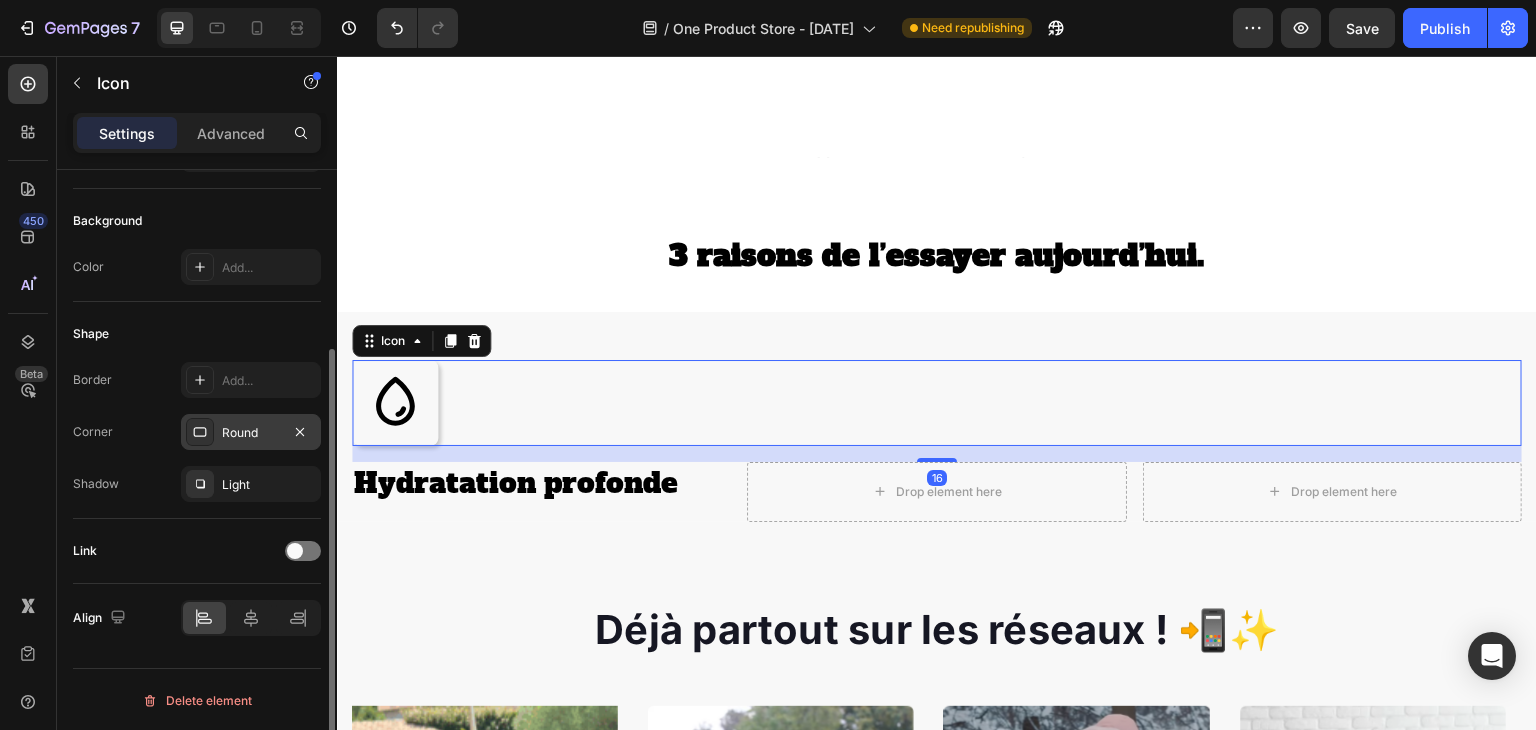 click on "Round" at bounding box center (251, 432) 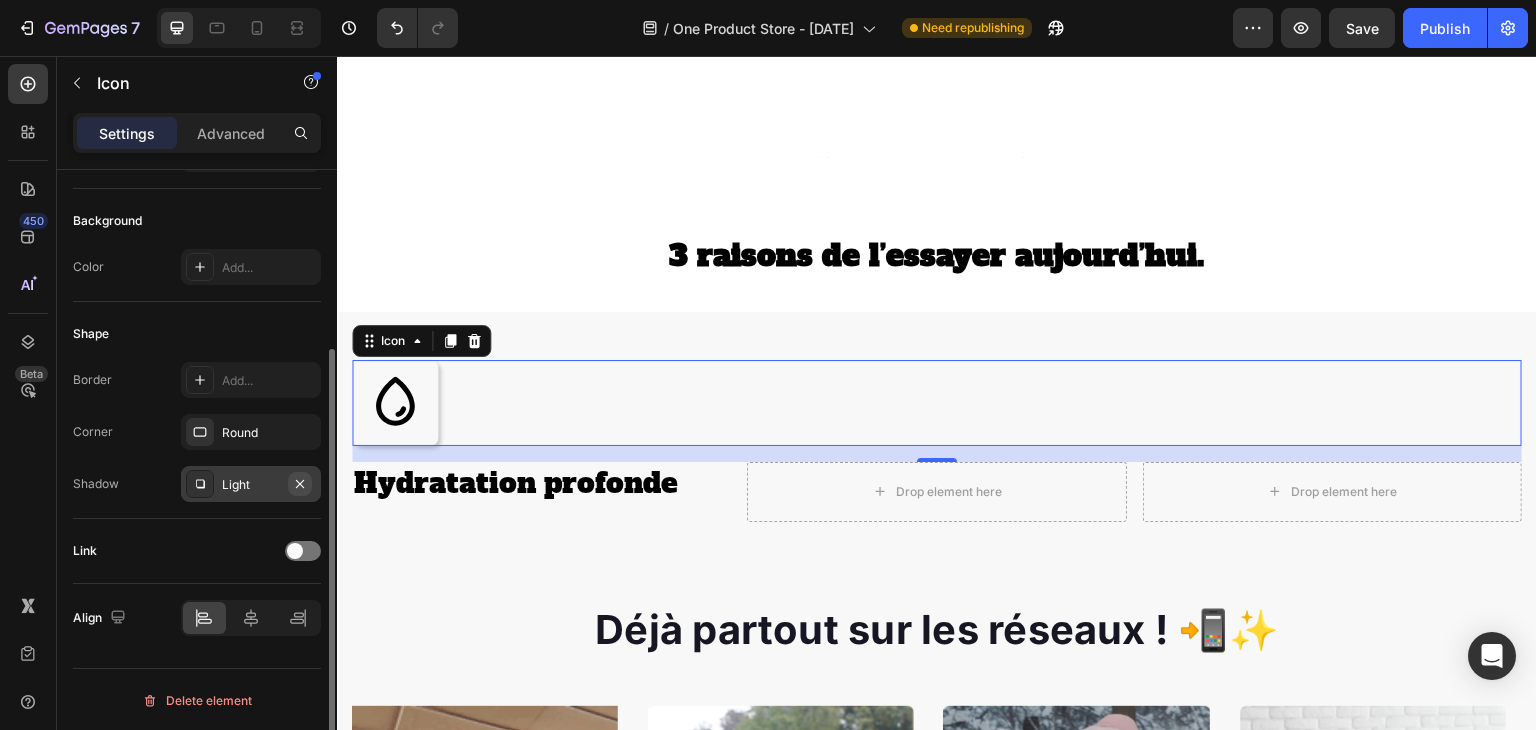click 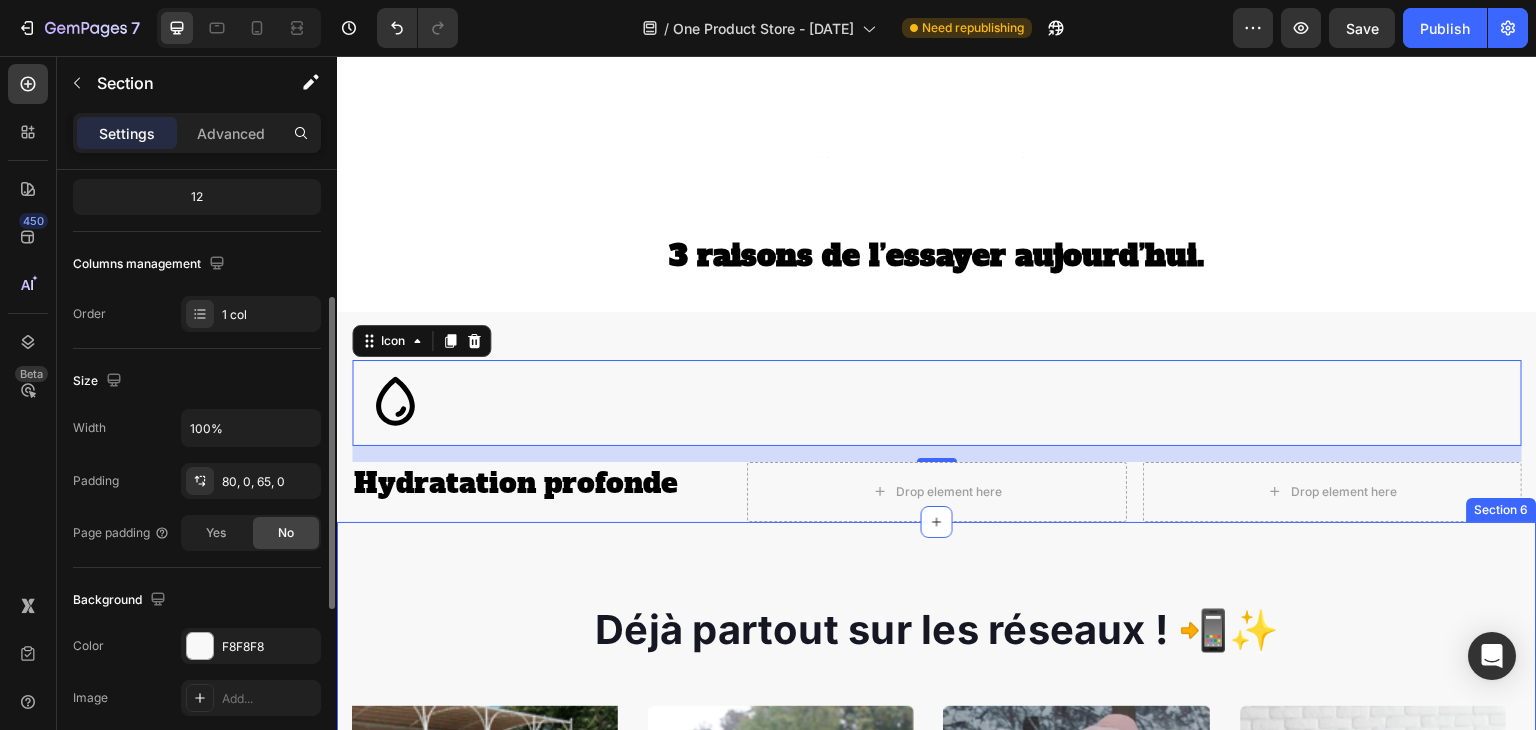 click on "Déjà partout sur les réseaux ! 📲✨ Heading Image Video Video Video Video Carousel Row Section [NUMBER]" at bounding box center [937, 913] 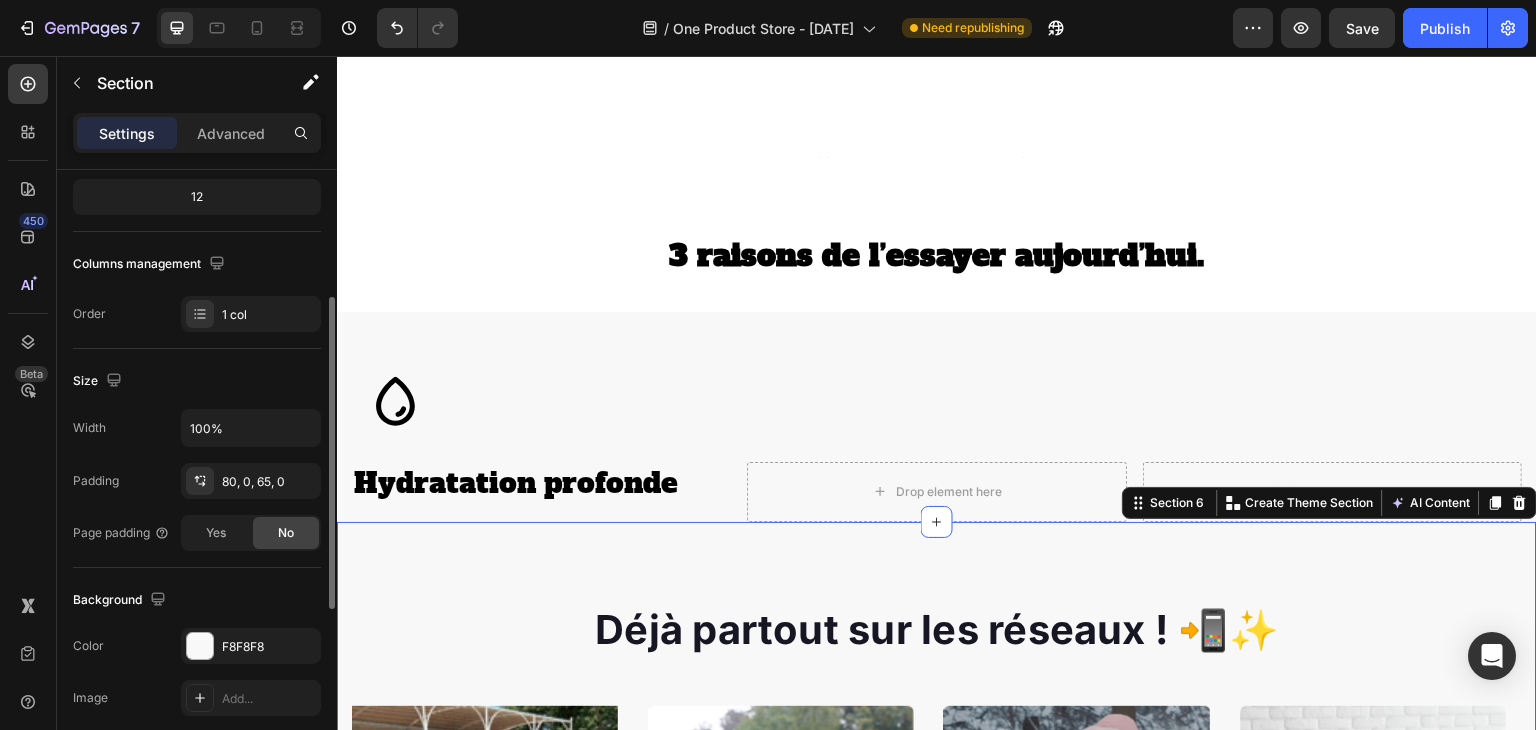 scroll, scrollTop: 0, scrollLeft: 0, axis: both 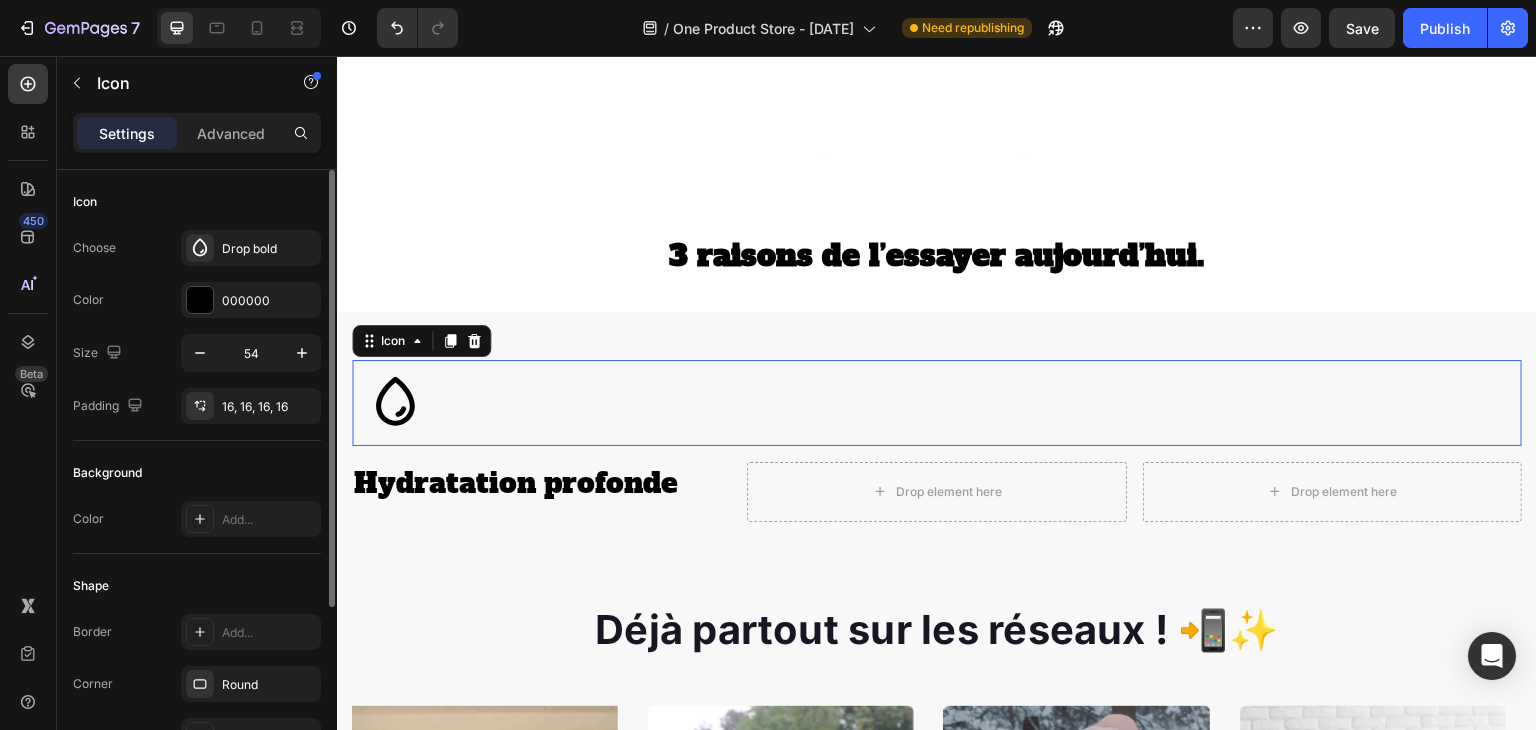 click 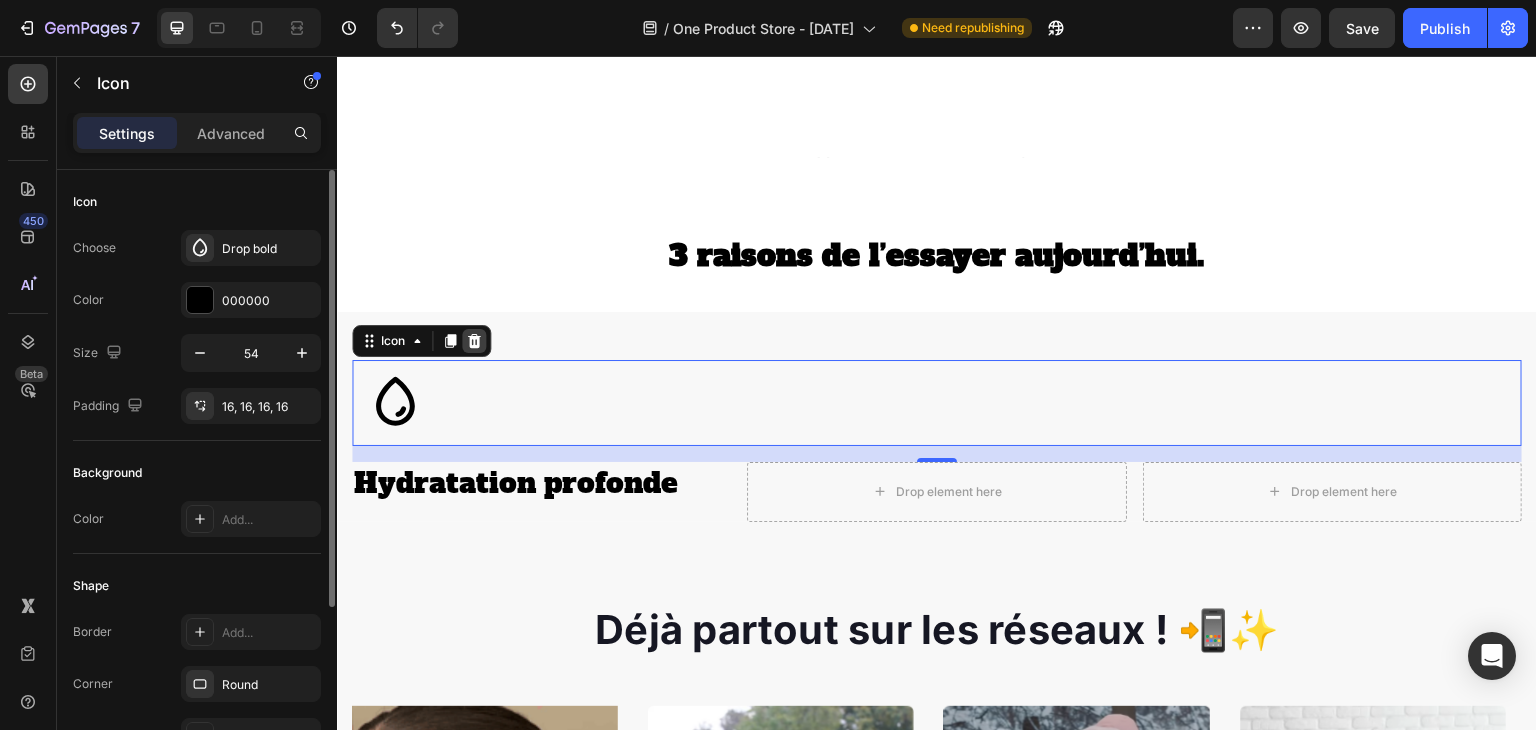 click 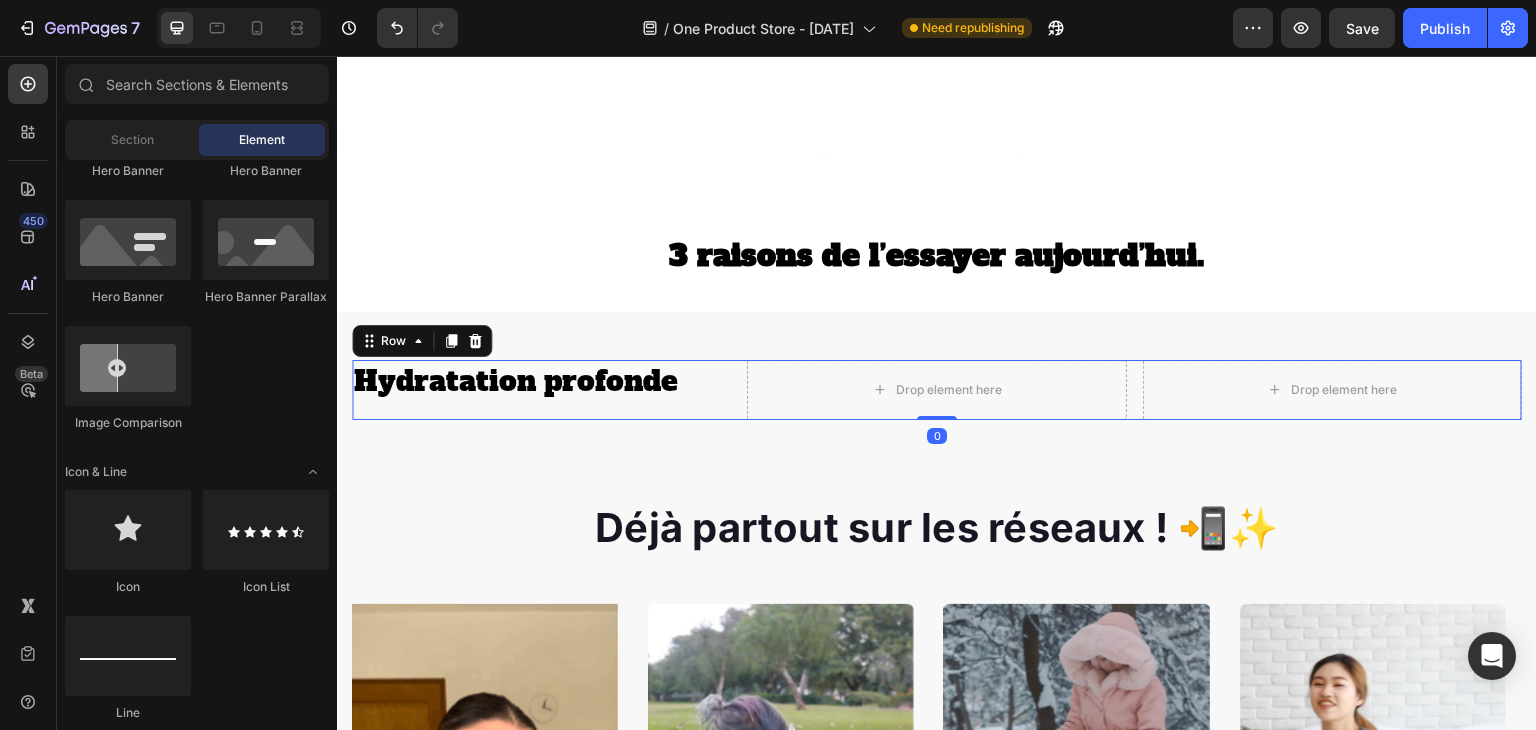 click on "Hydratation profonde Text Block" at bounding box center (541, 390) 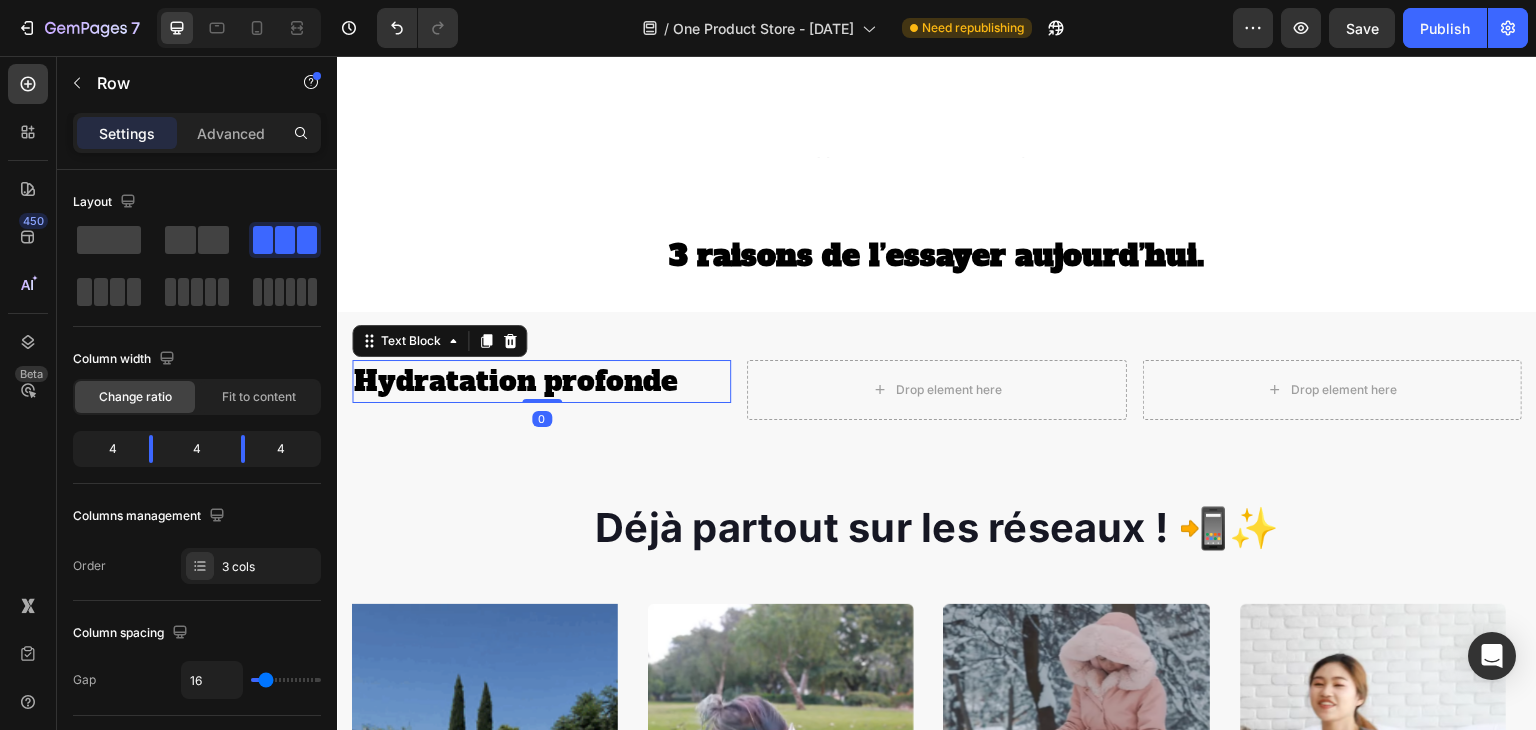 click on "Hydratation profonde" at bounding box center [541, 381] 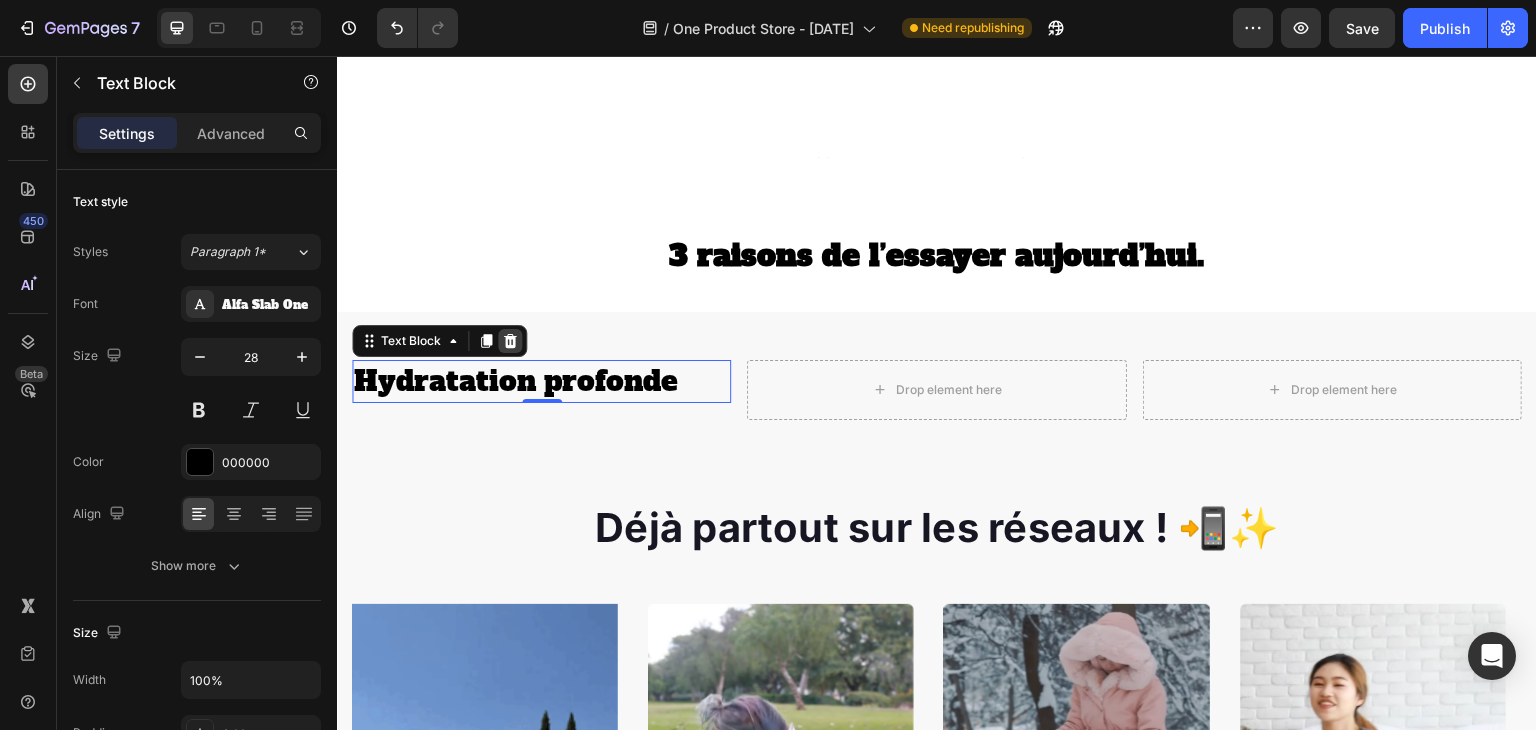 click at bounding box center [510, 341] 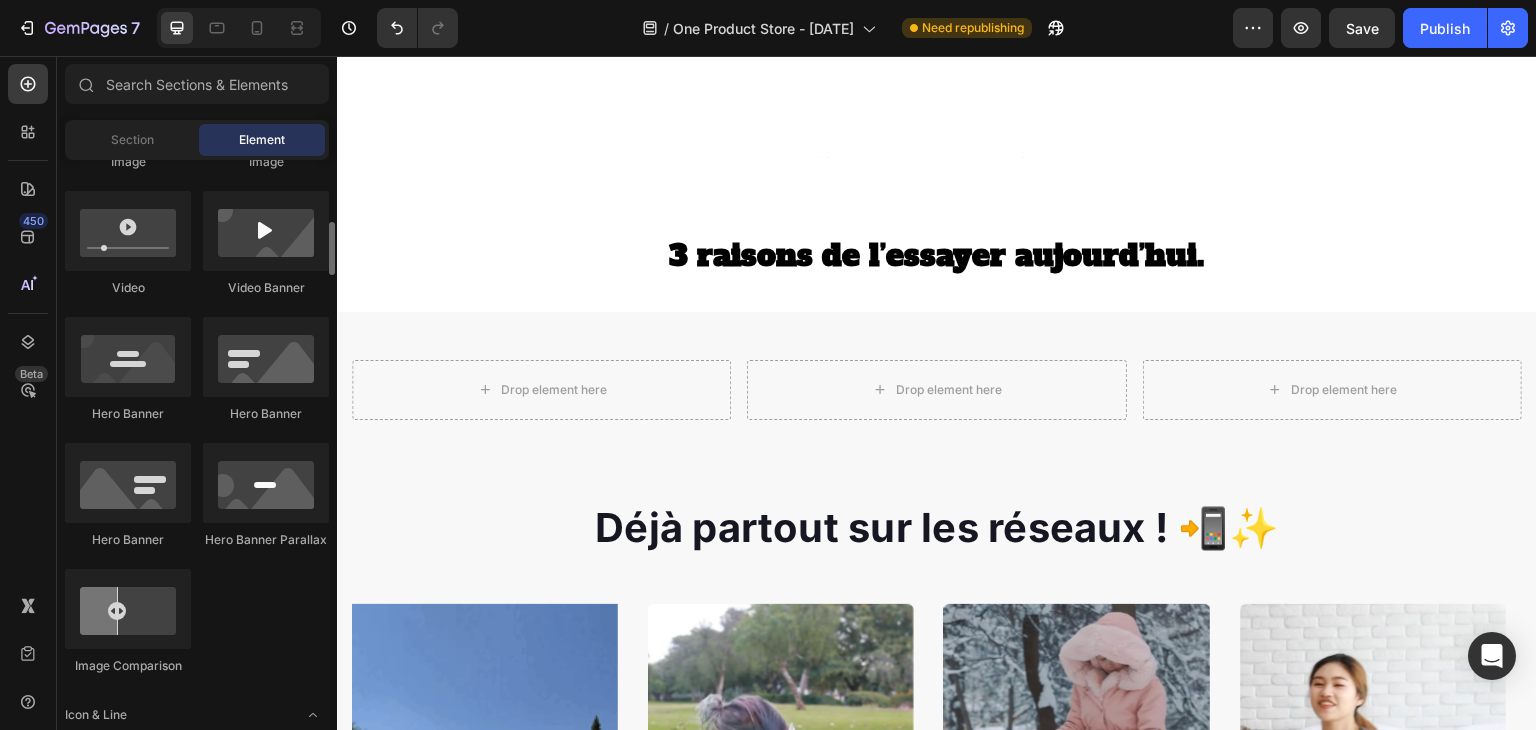 scroll, scrollTop: 713, scrollLeft: 0, axis: vertical 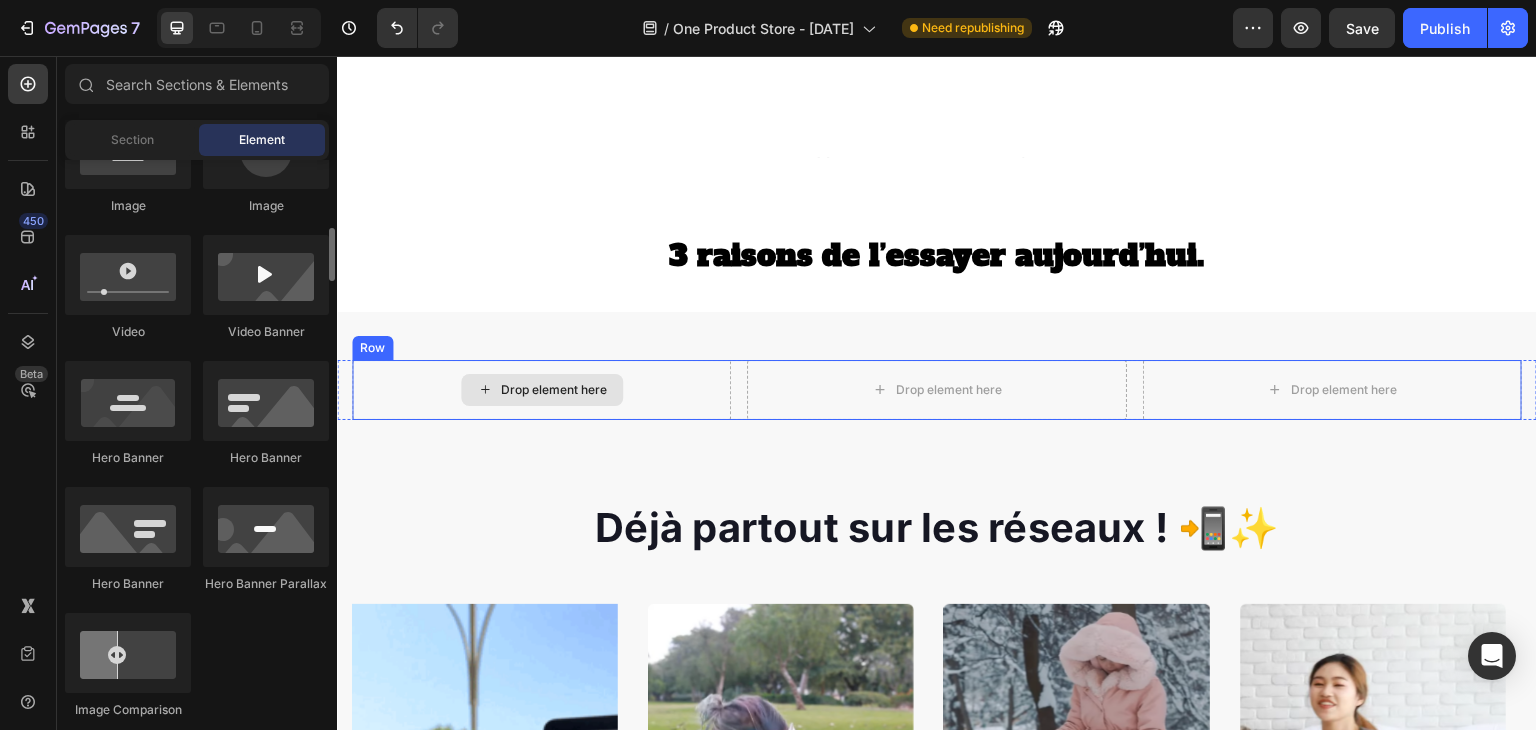 click on "Drop element here" at bounding box center [541, 390] 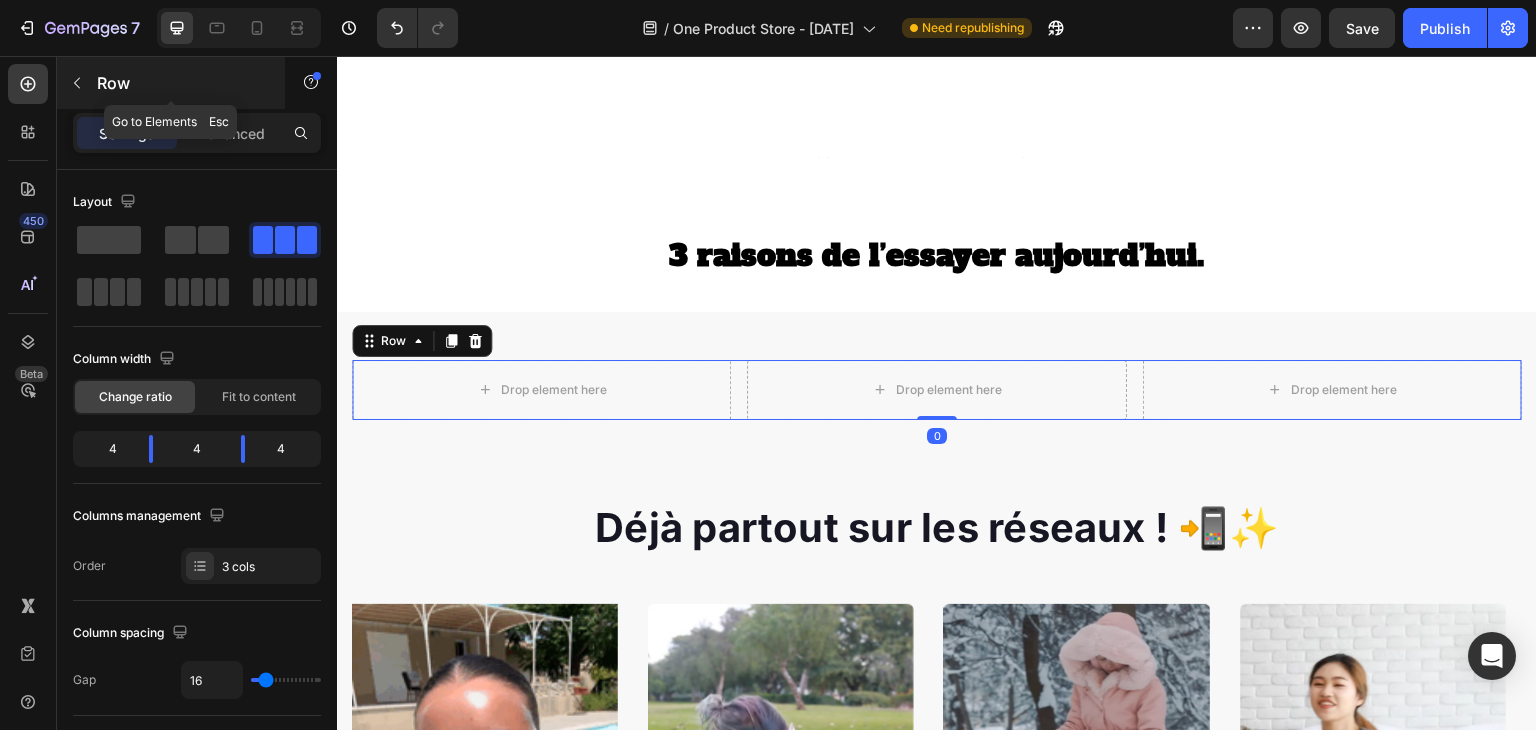 click on "Row" at bounding box center [182, 83] 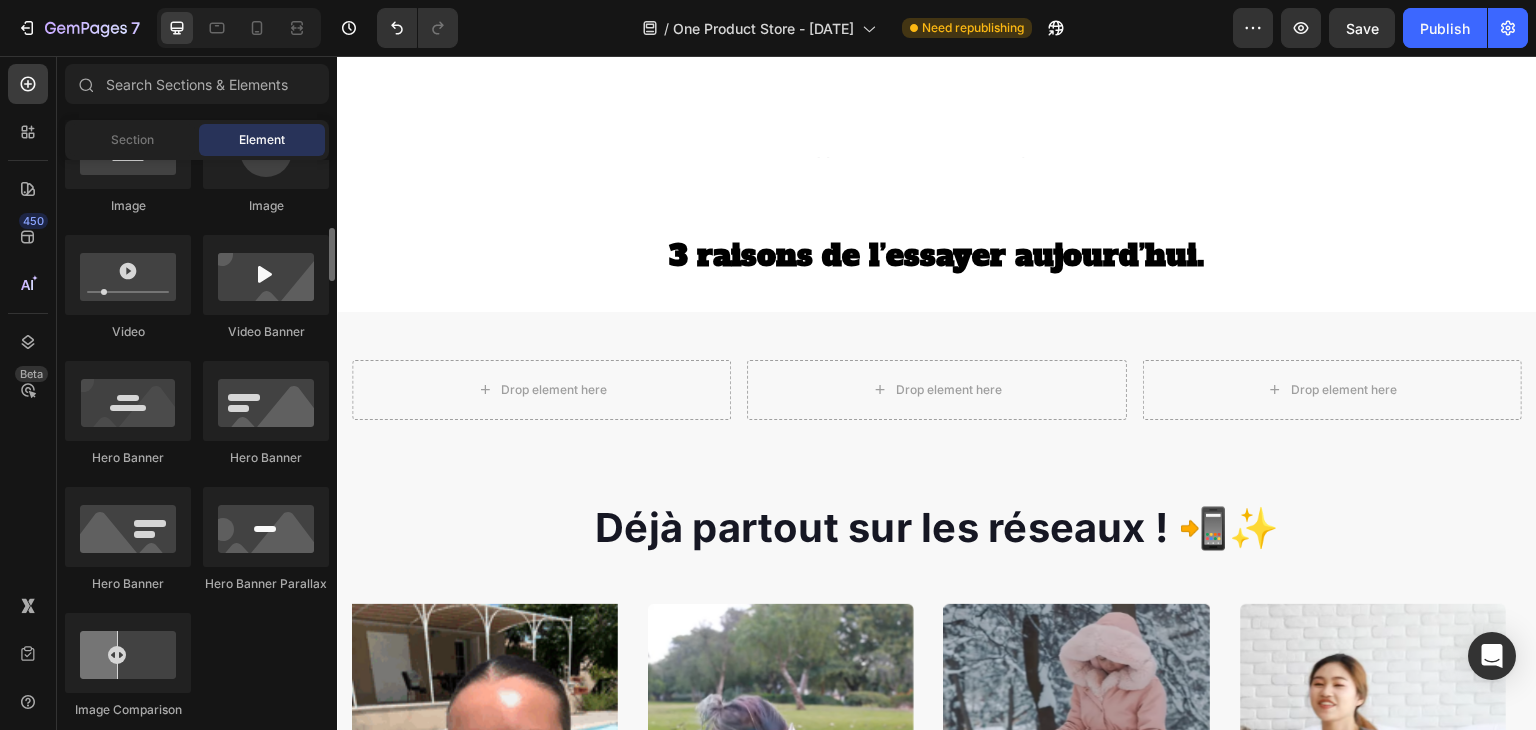 click on "Video Banner" 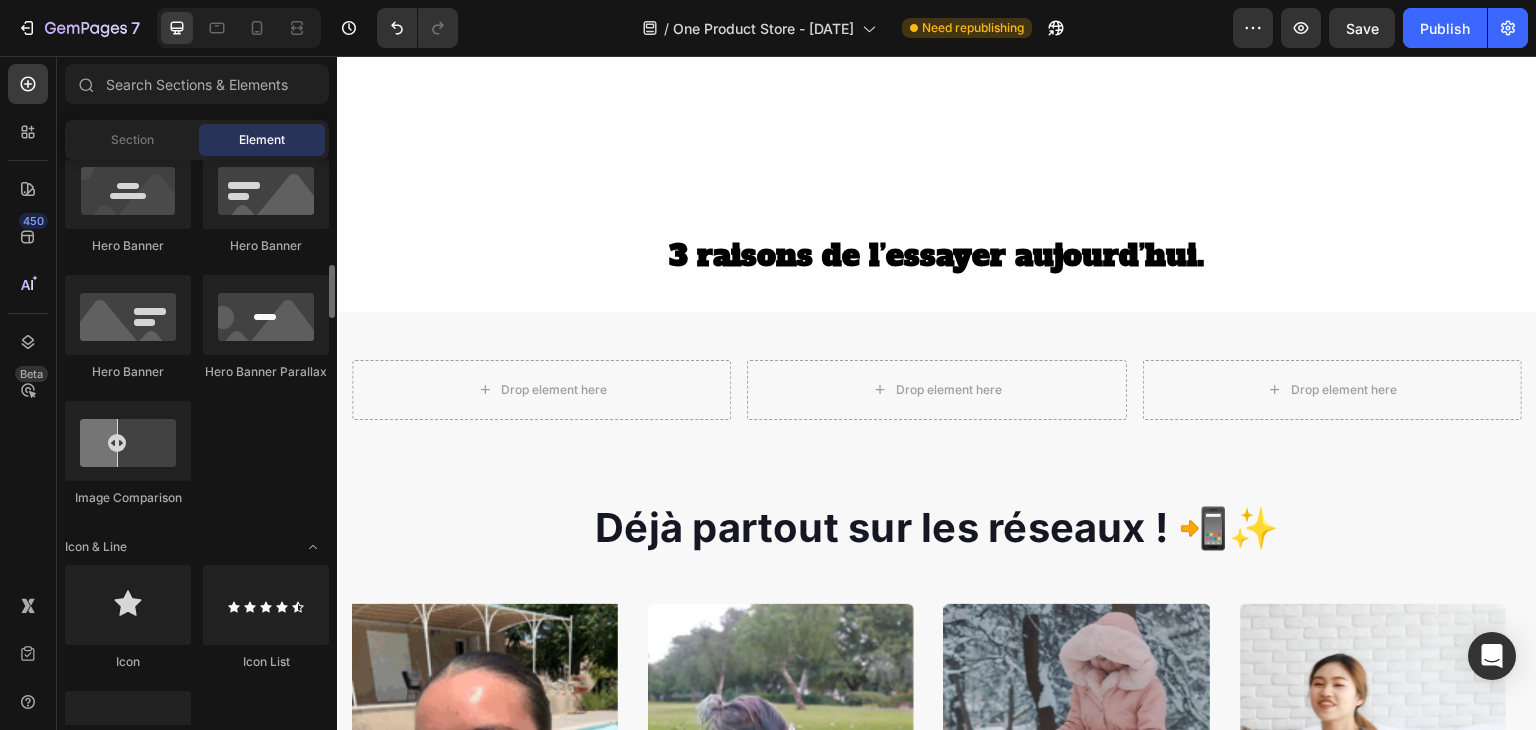 scroll, scrollTop: 967, scrollLeft: 0, axis: vertical 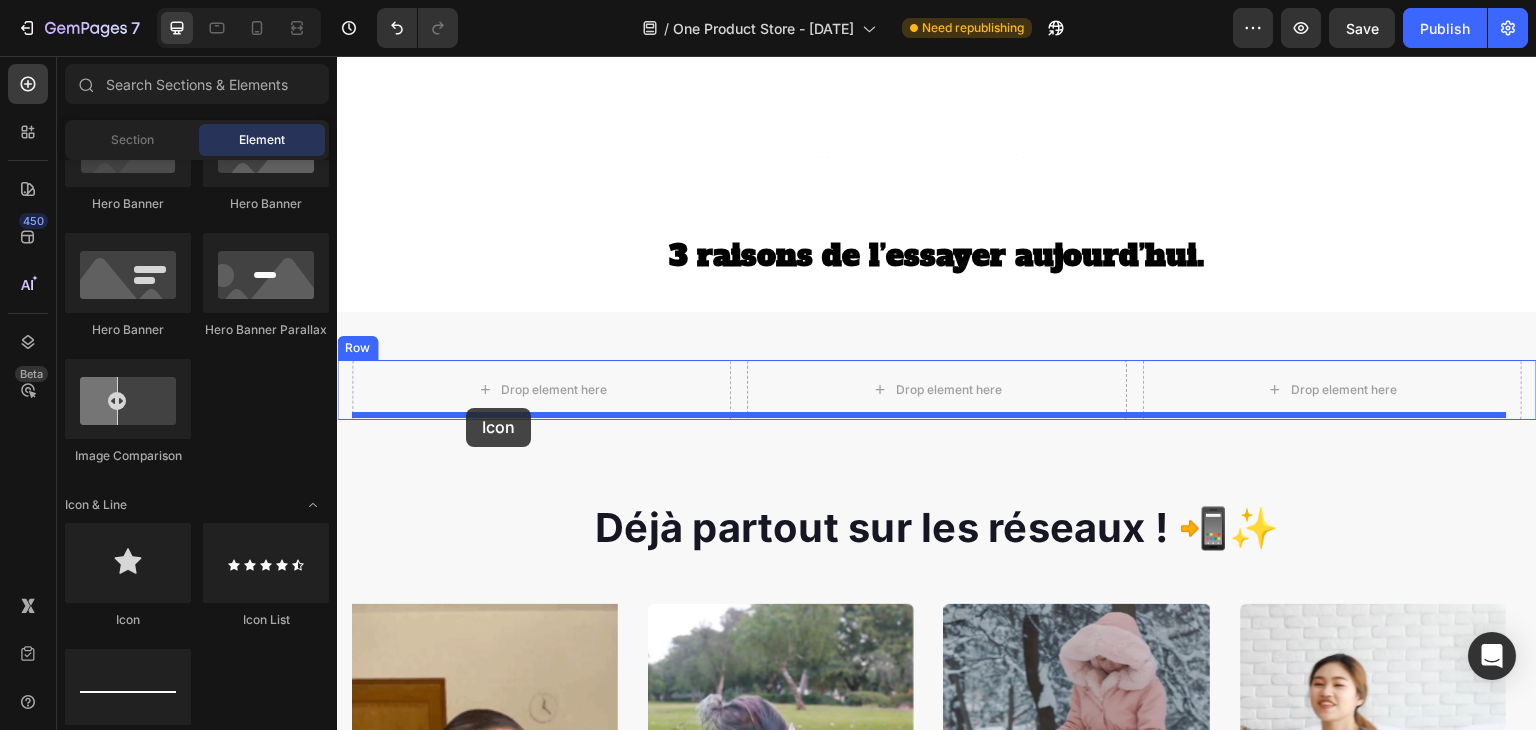 drag, startPoint x: 482, startPoint y: 623, endPoint x: 466, endPoint y: 408, distance: 215.59453 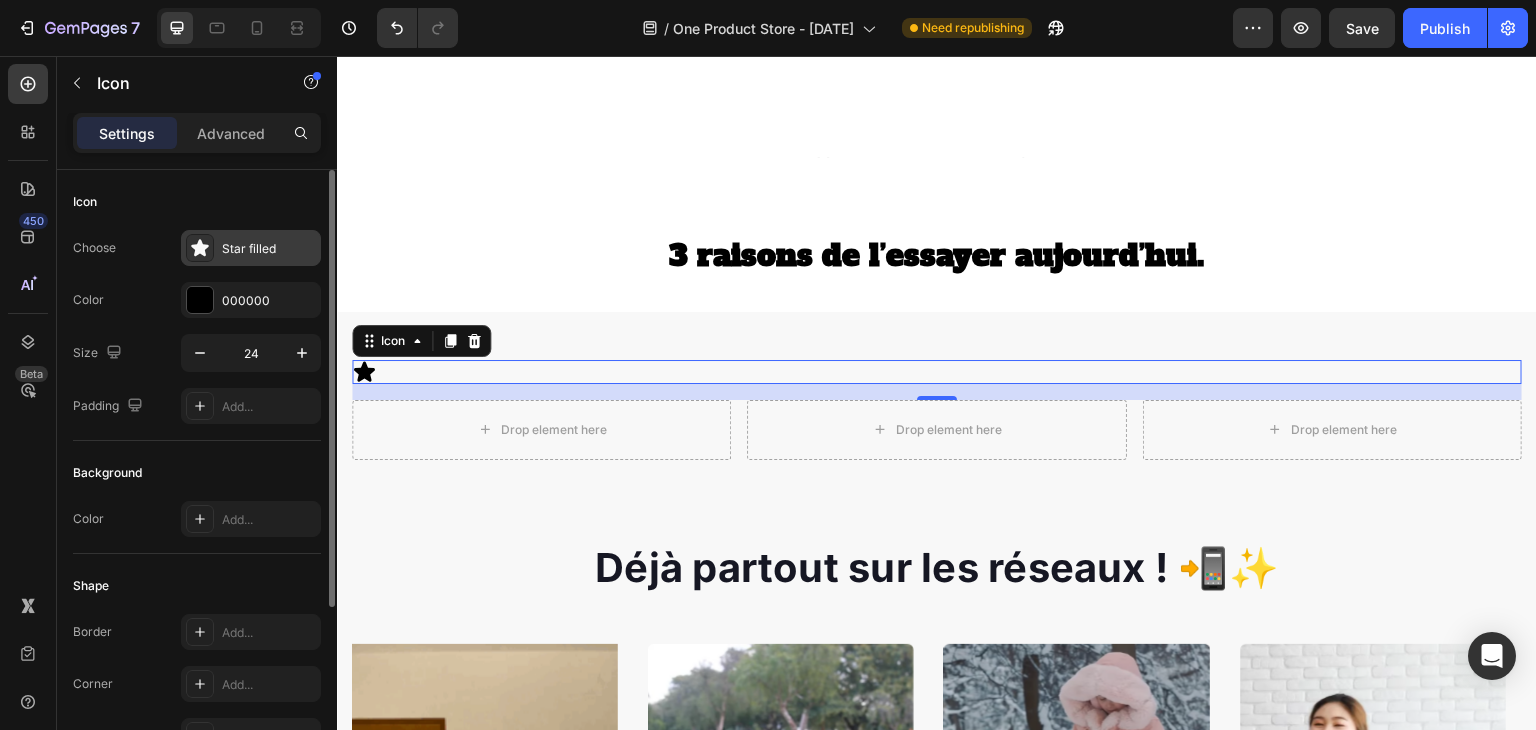 click on "Star filled" at bounding box center [269, 249] 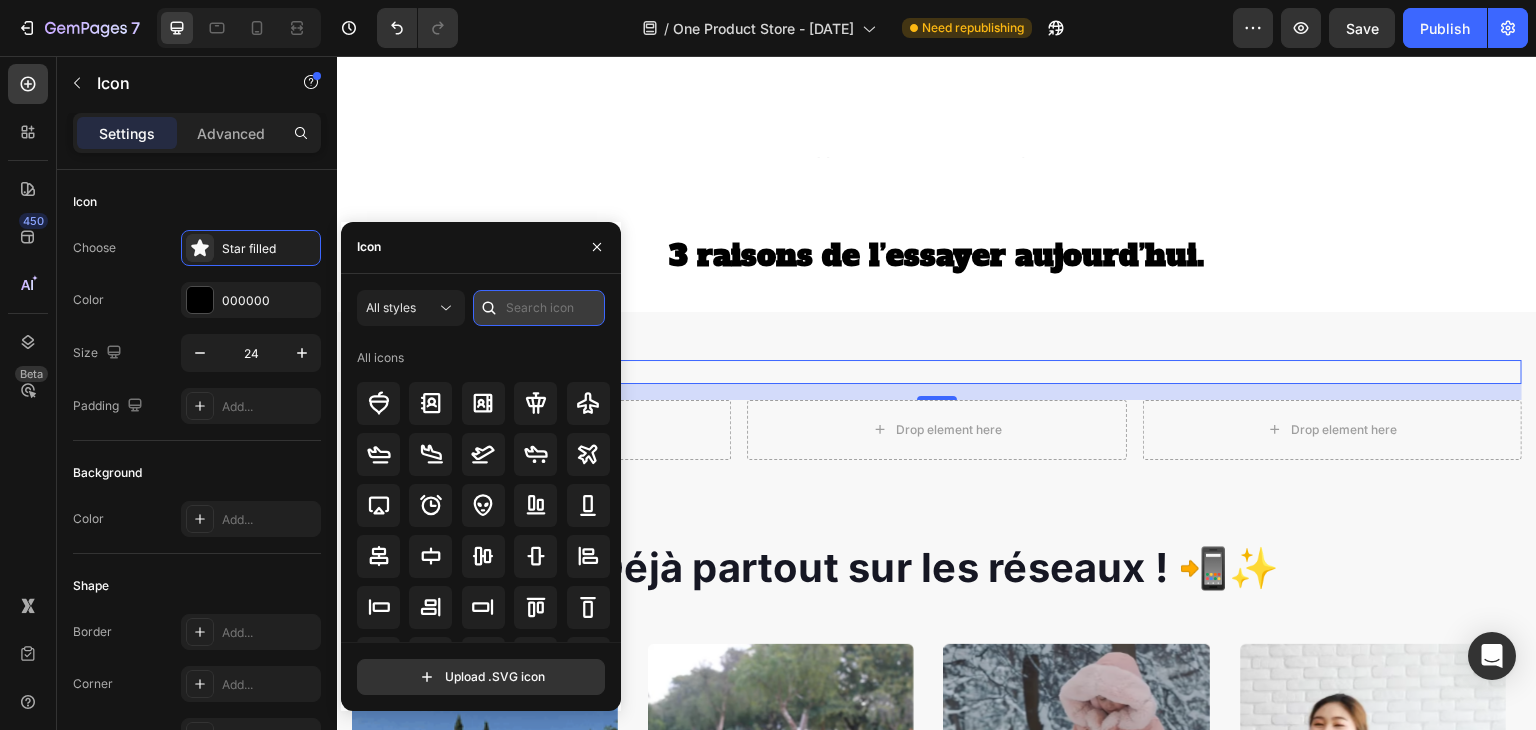 click at bounding box center (539, 308) 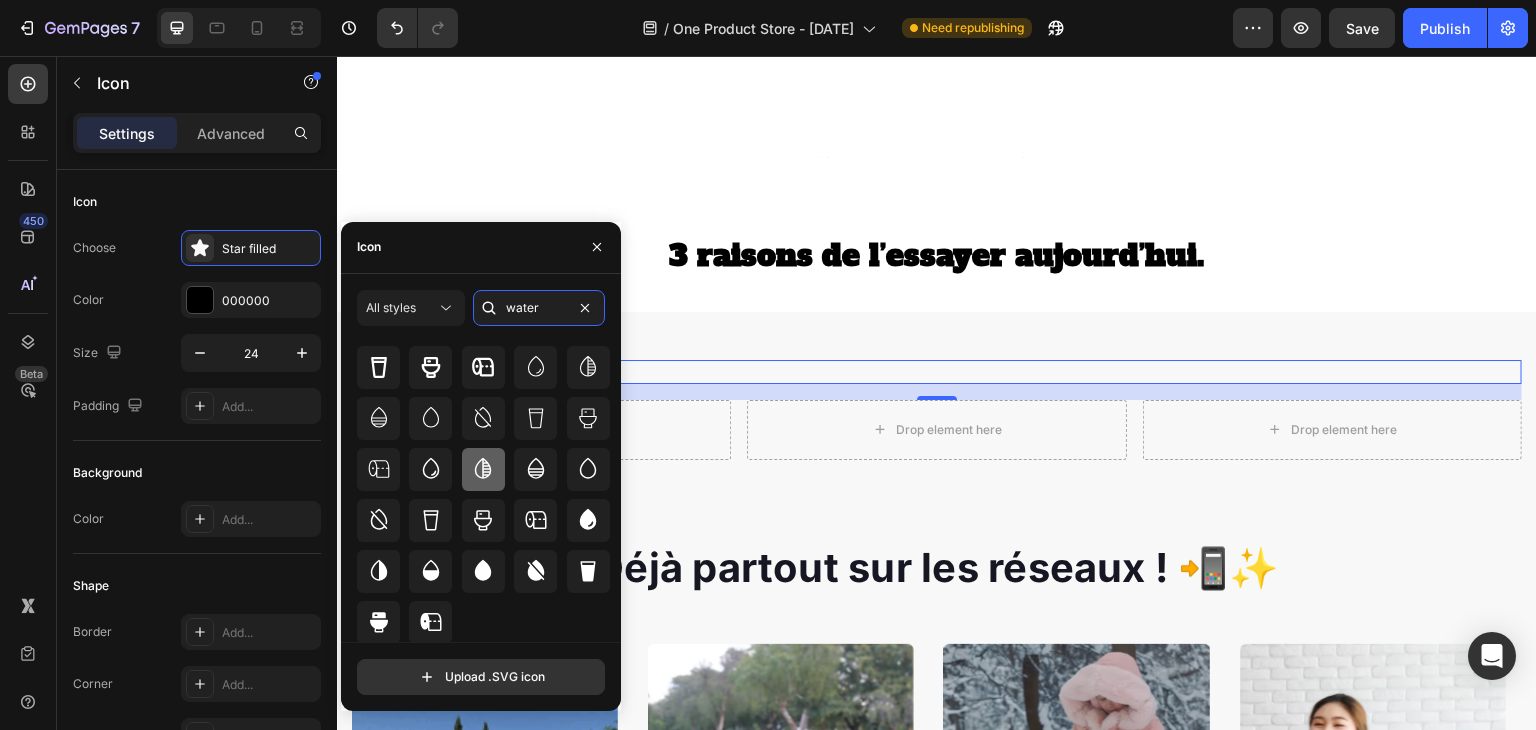 scroll, scrollTop: 0, scrollLeft: 0, axis: both 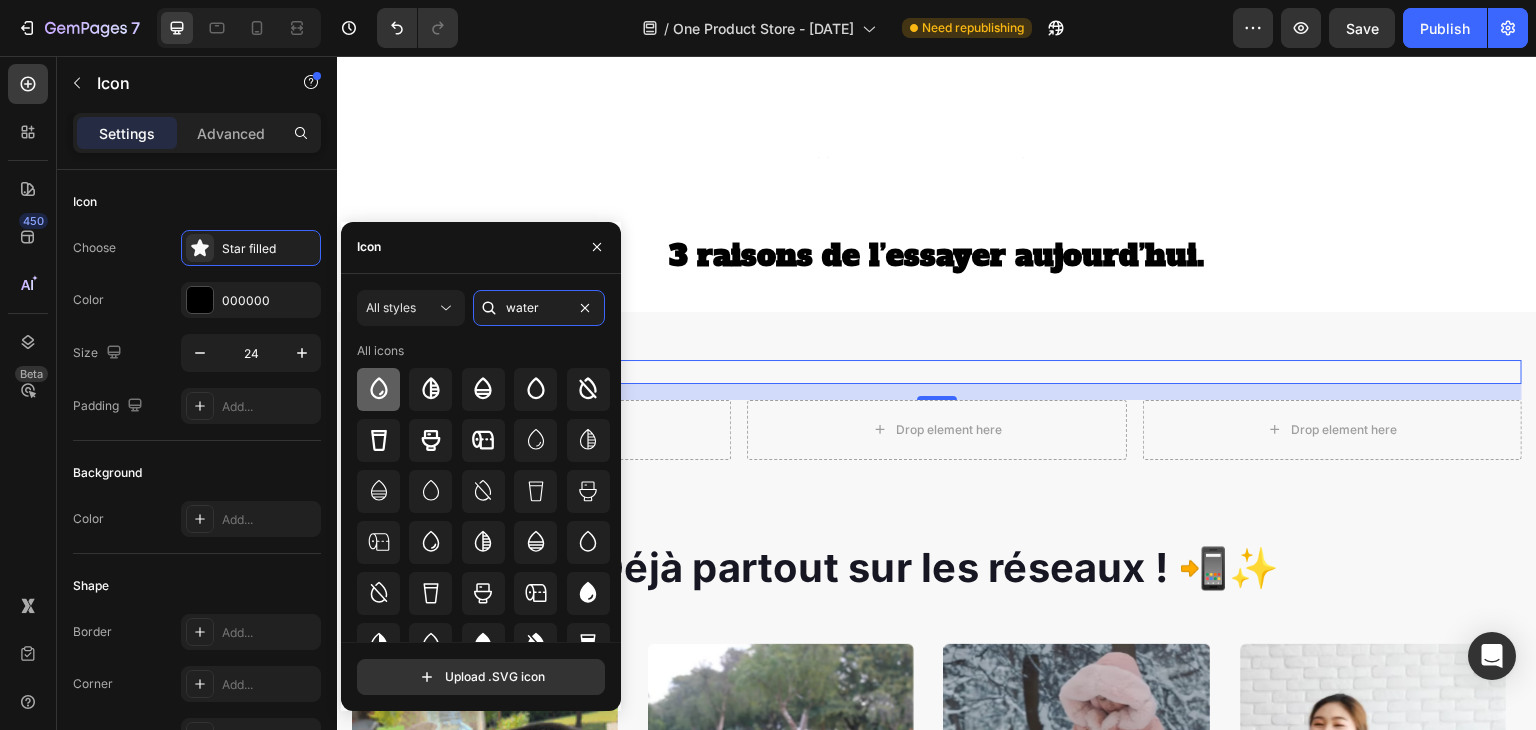 type on "water" 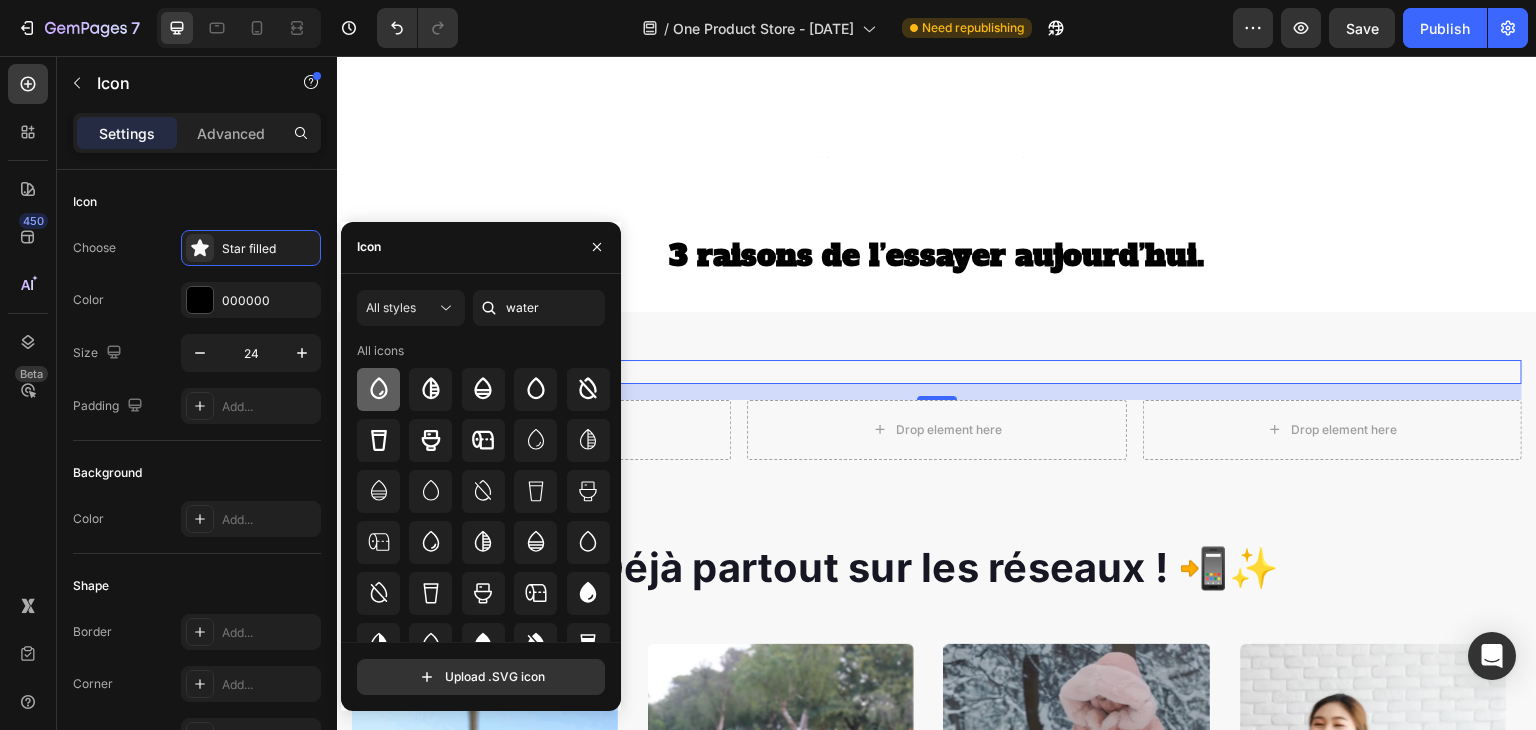 click 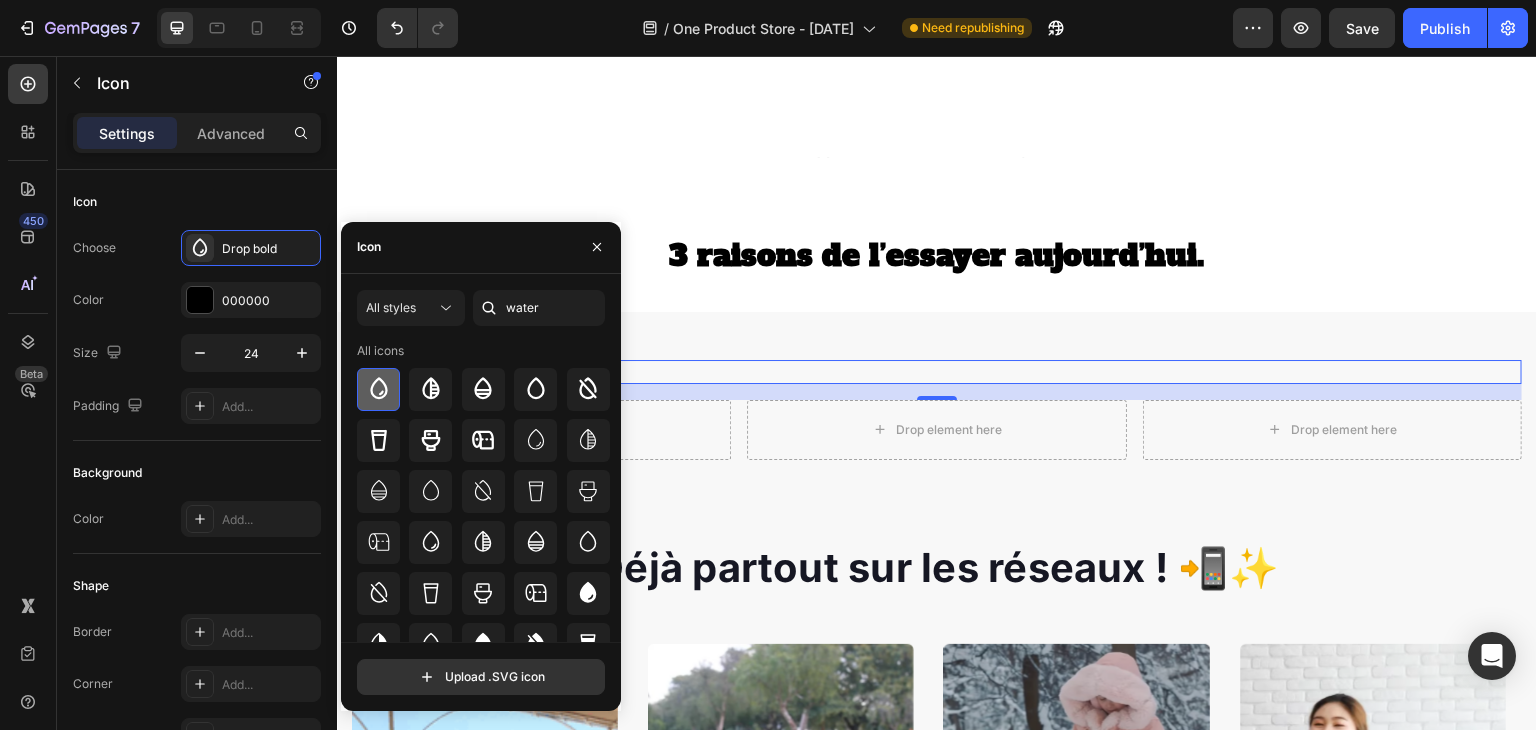 click 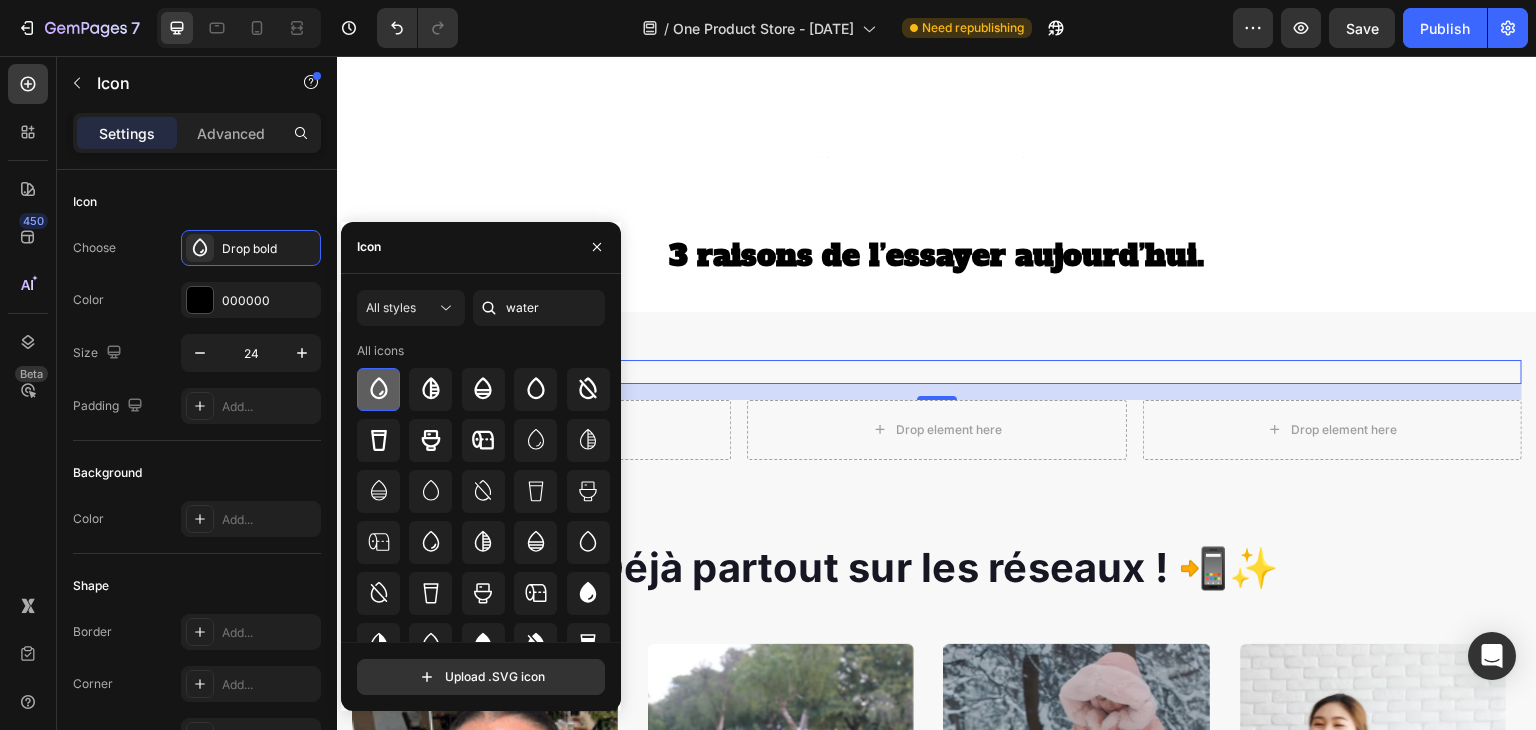 click 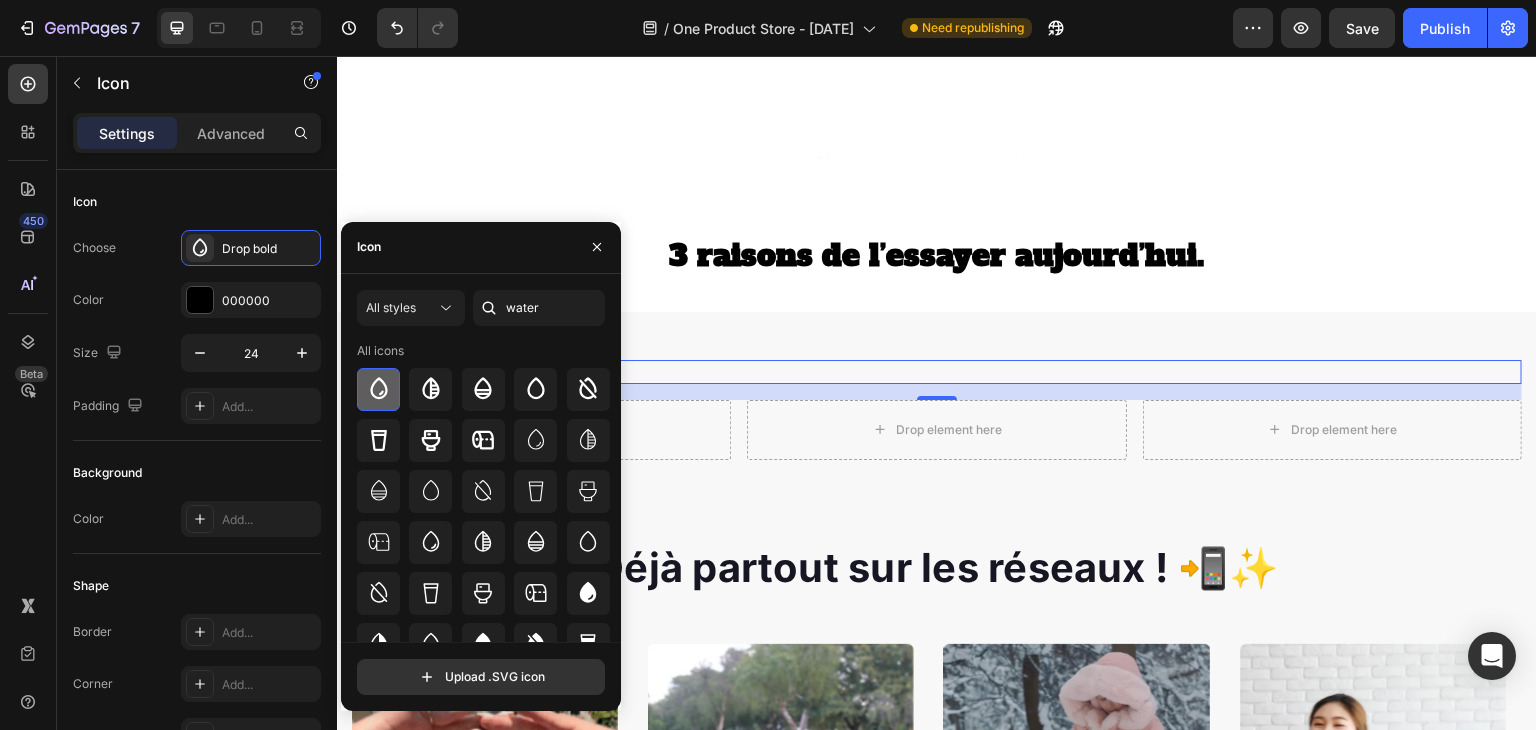 click 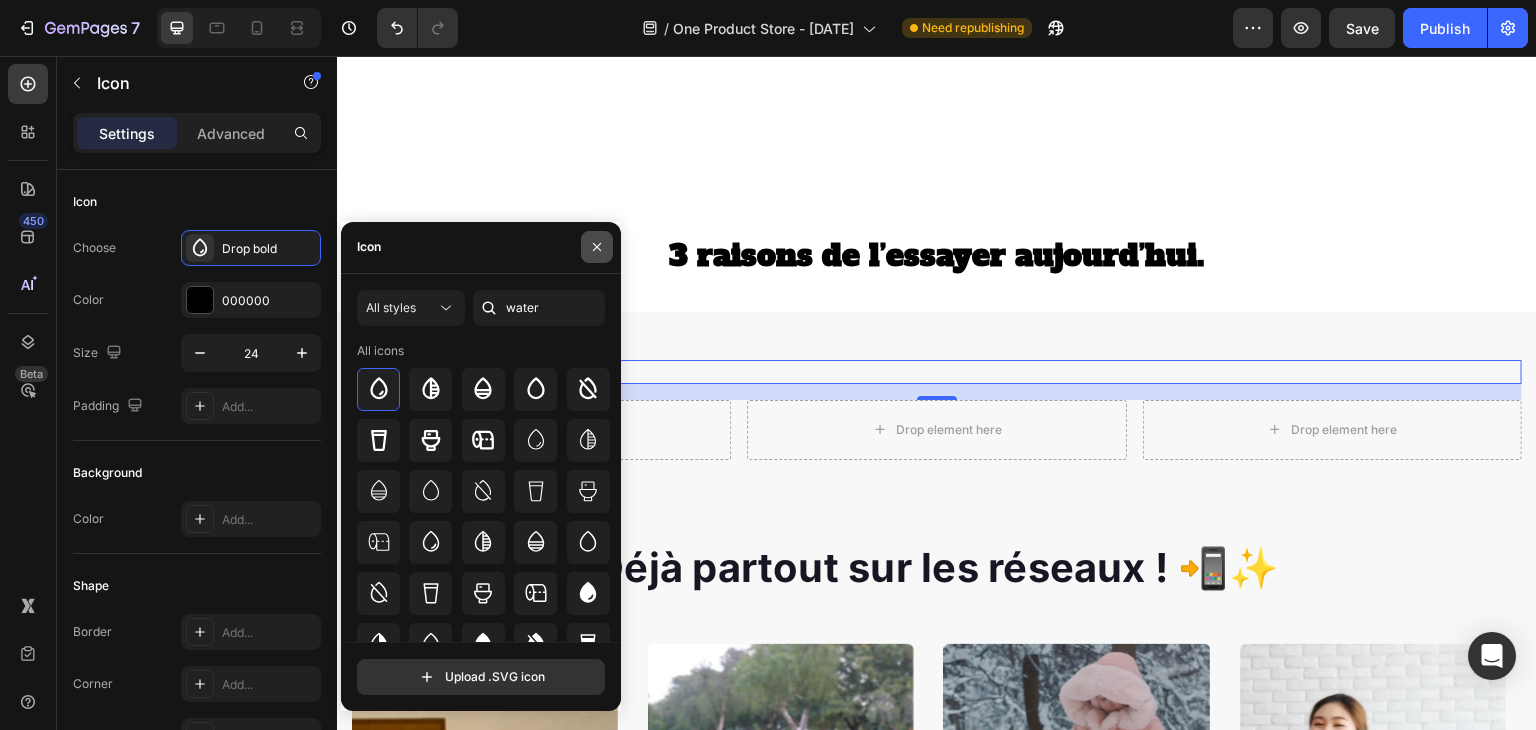 click at bounding box center [597, 247] 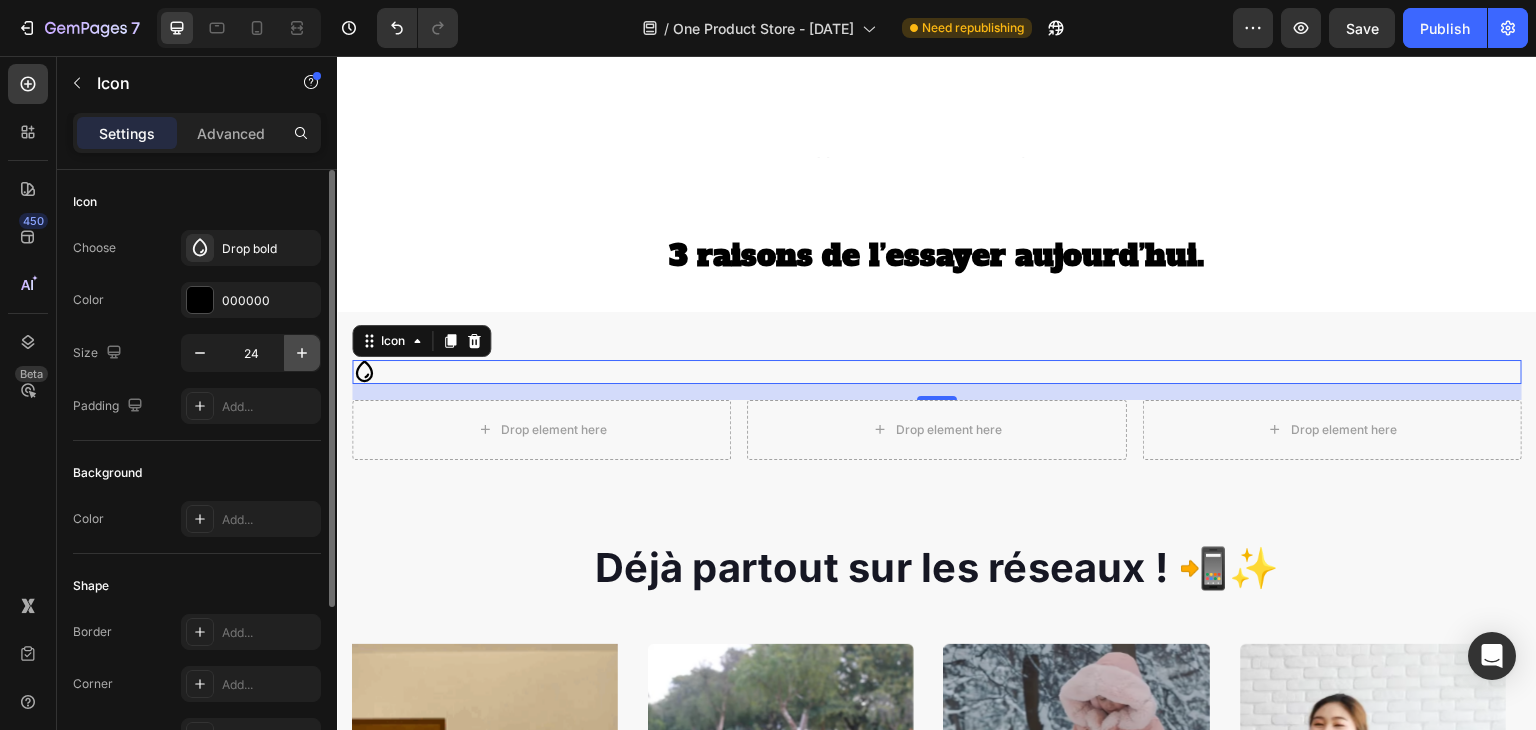 click at bounding box center (302, 353) 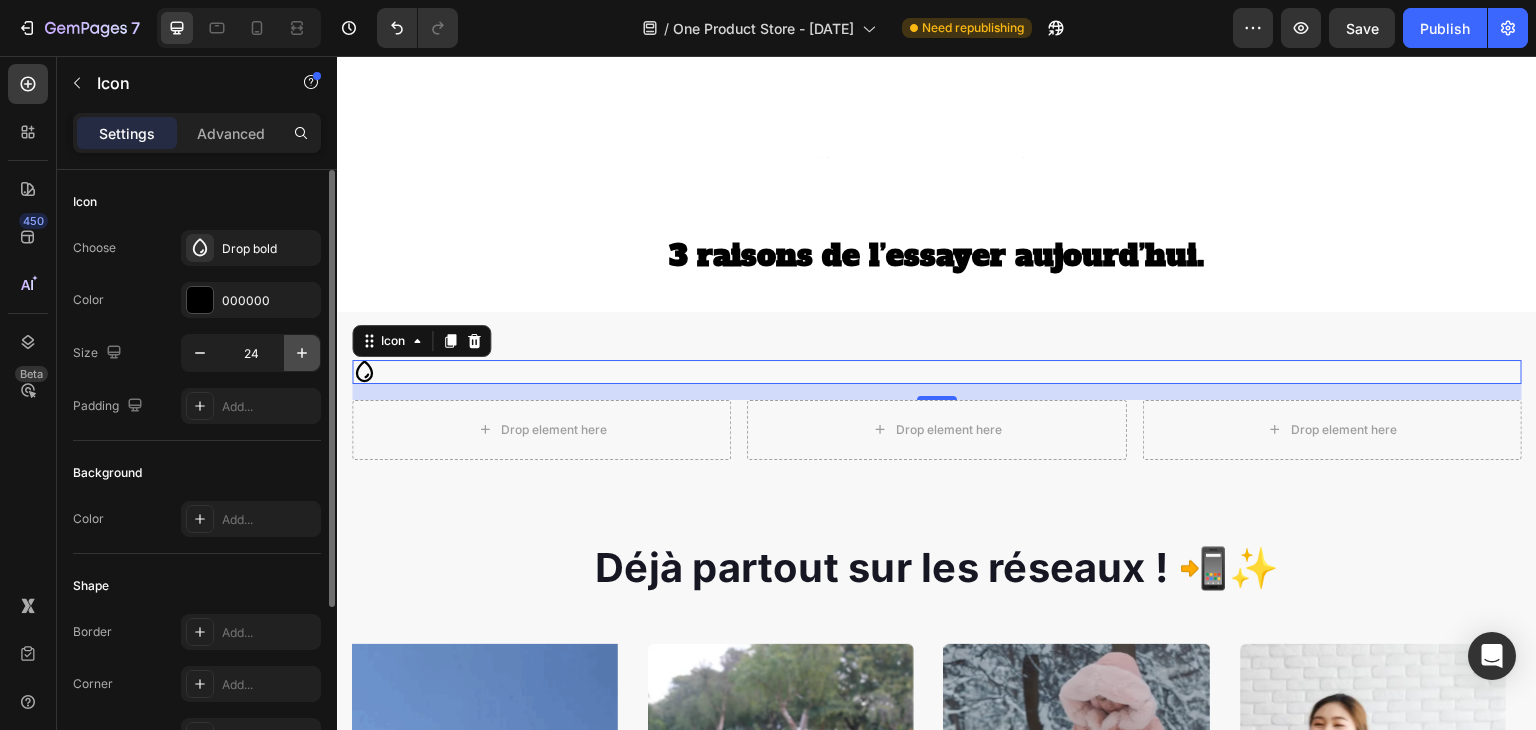 click at bounding box center (302, 353) 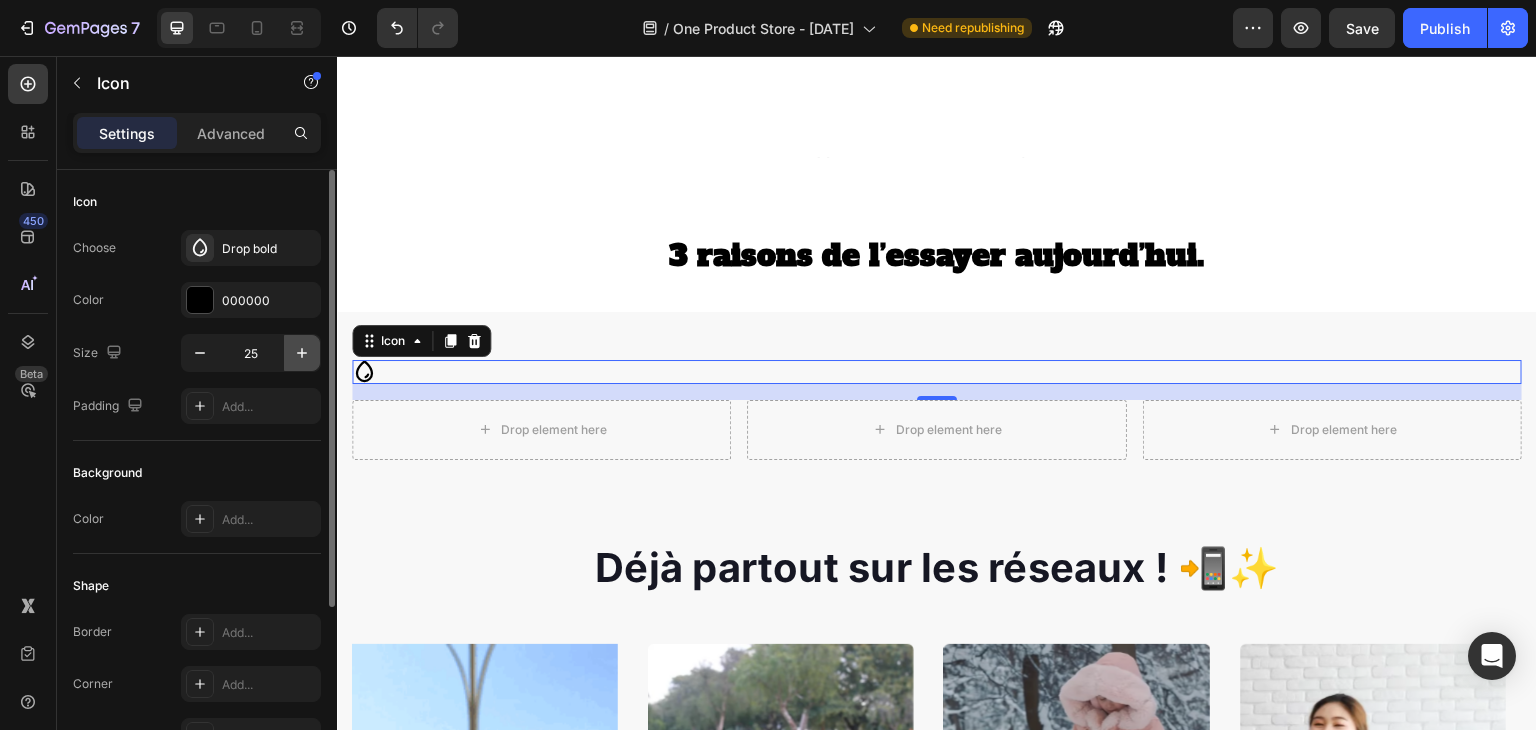 click at bounding box center (302, 353) 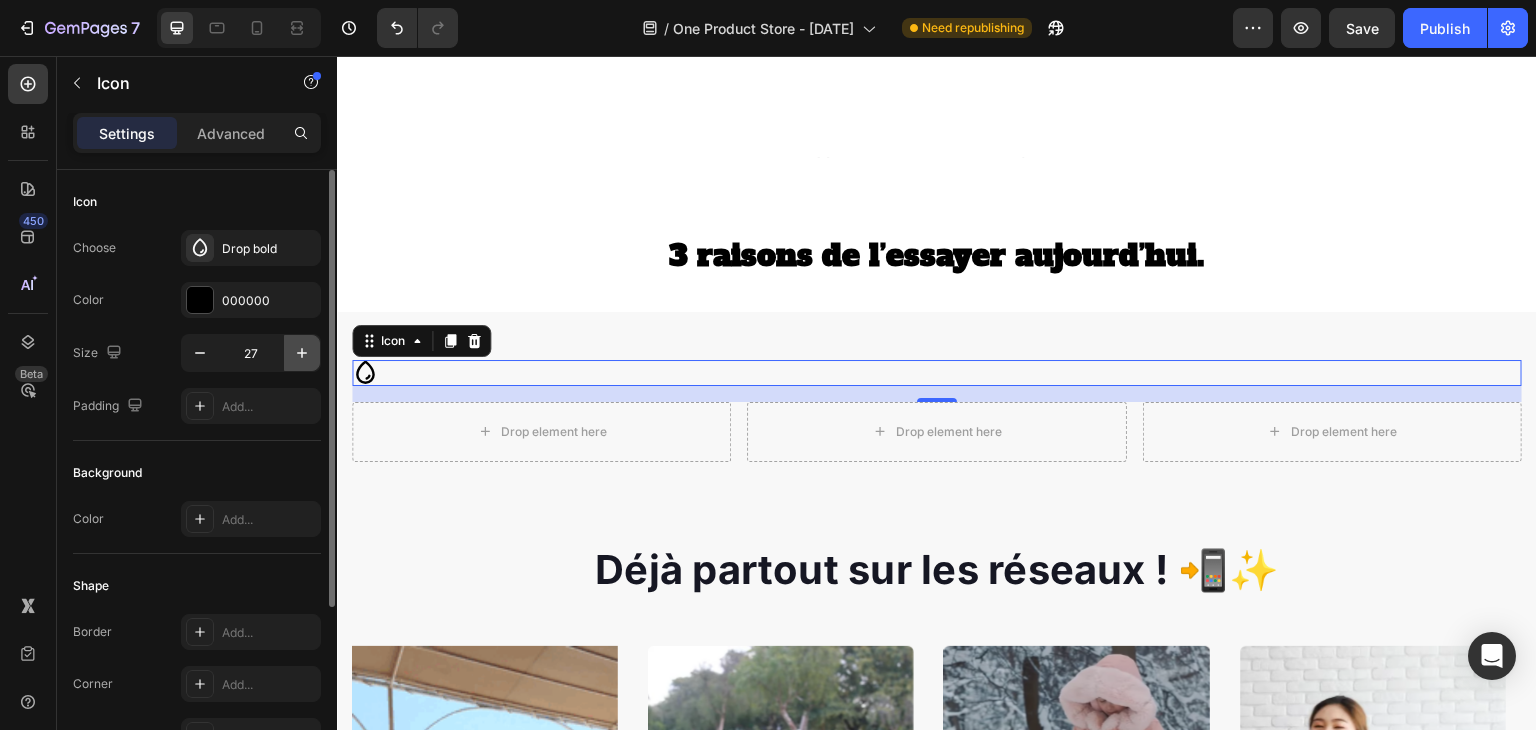 click at bounding box center (302, 353) 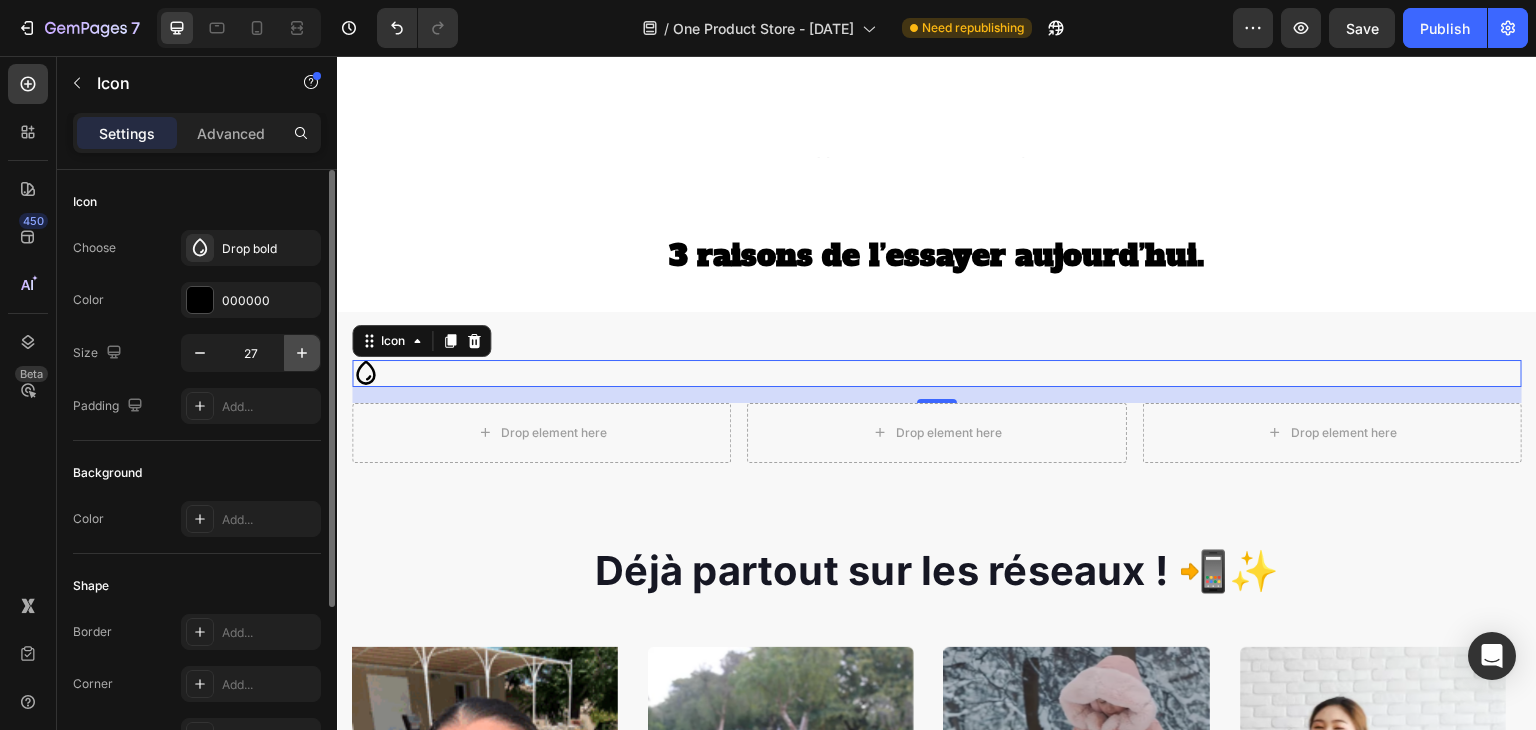 click at bounding box center (302, 353) 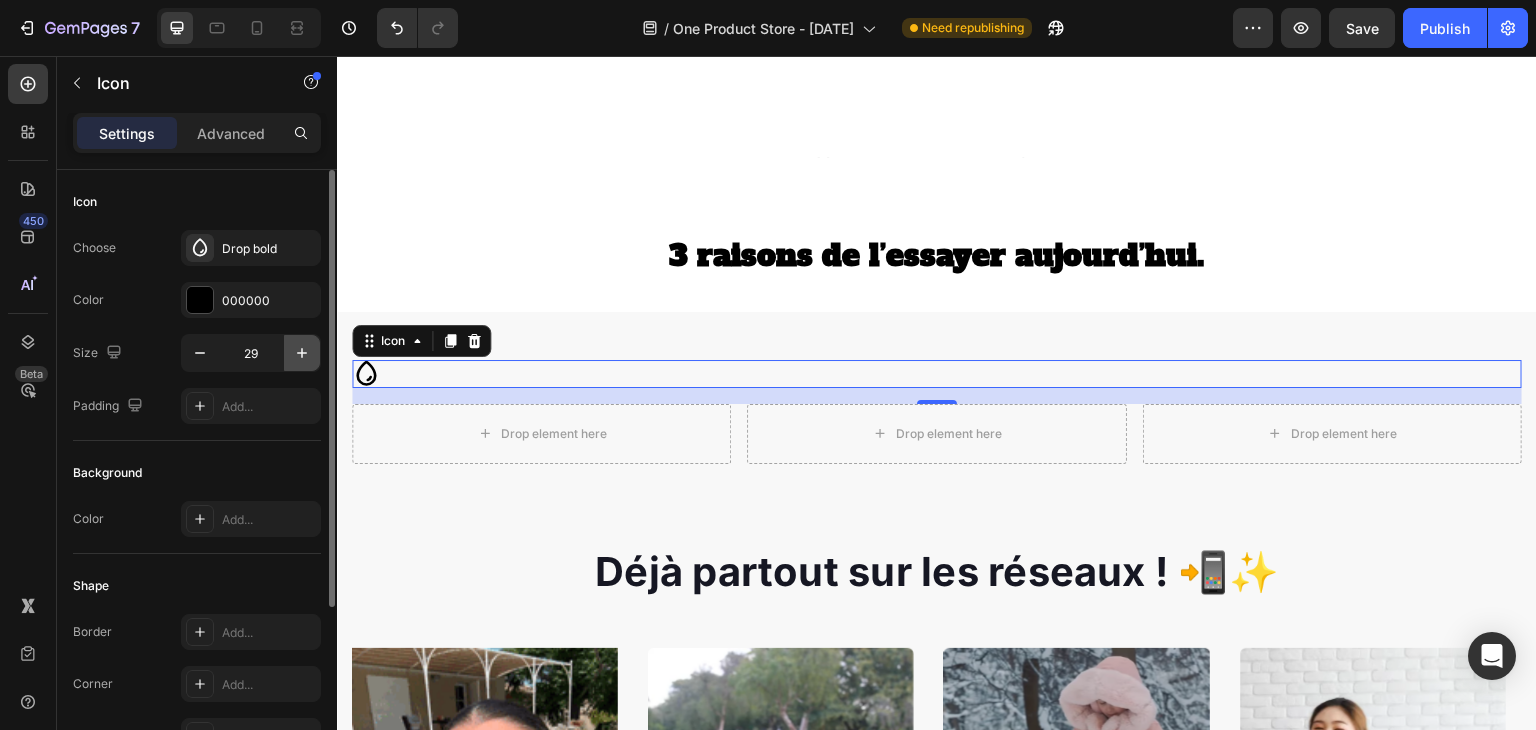 click at bounding box center [302, 353] 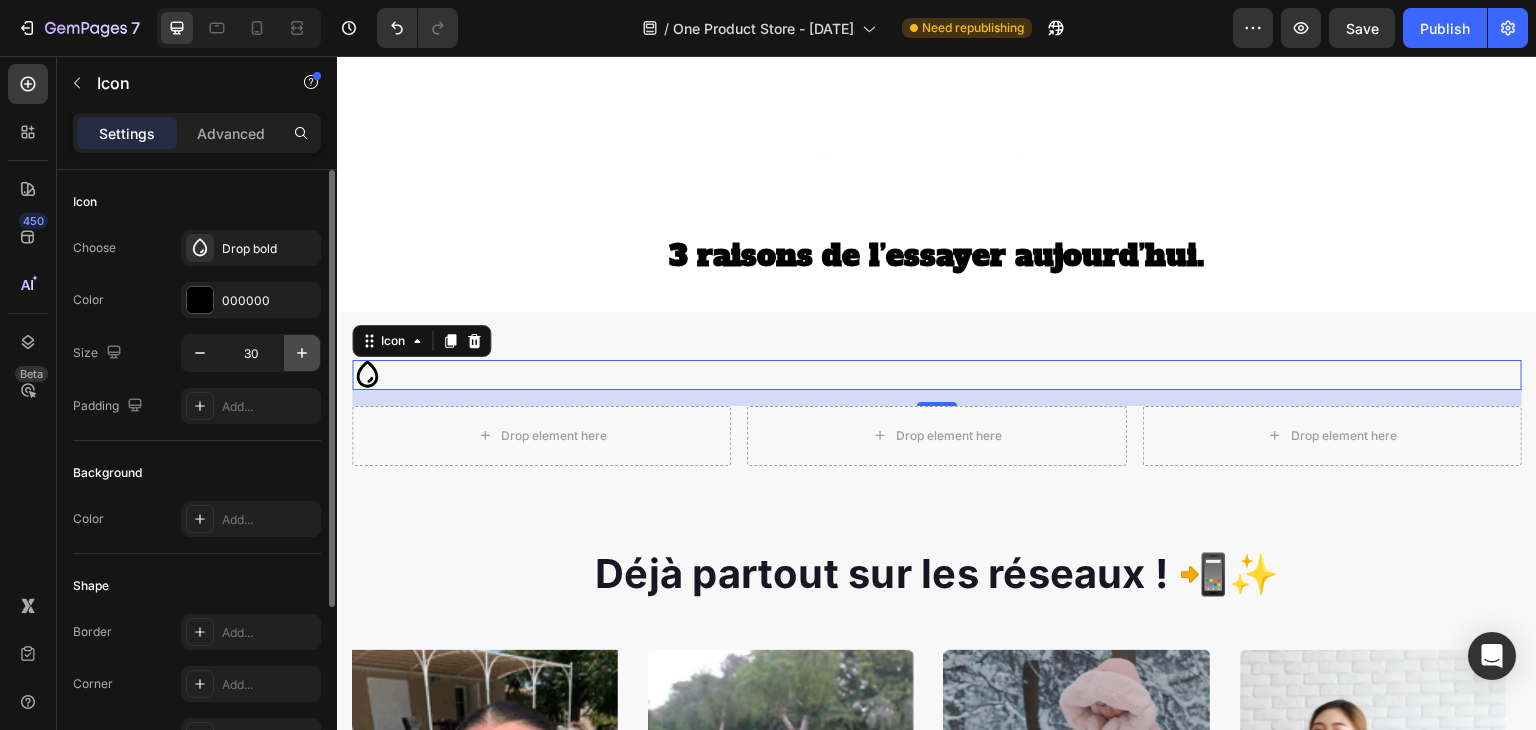 click at bounding box center [302, 353] 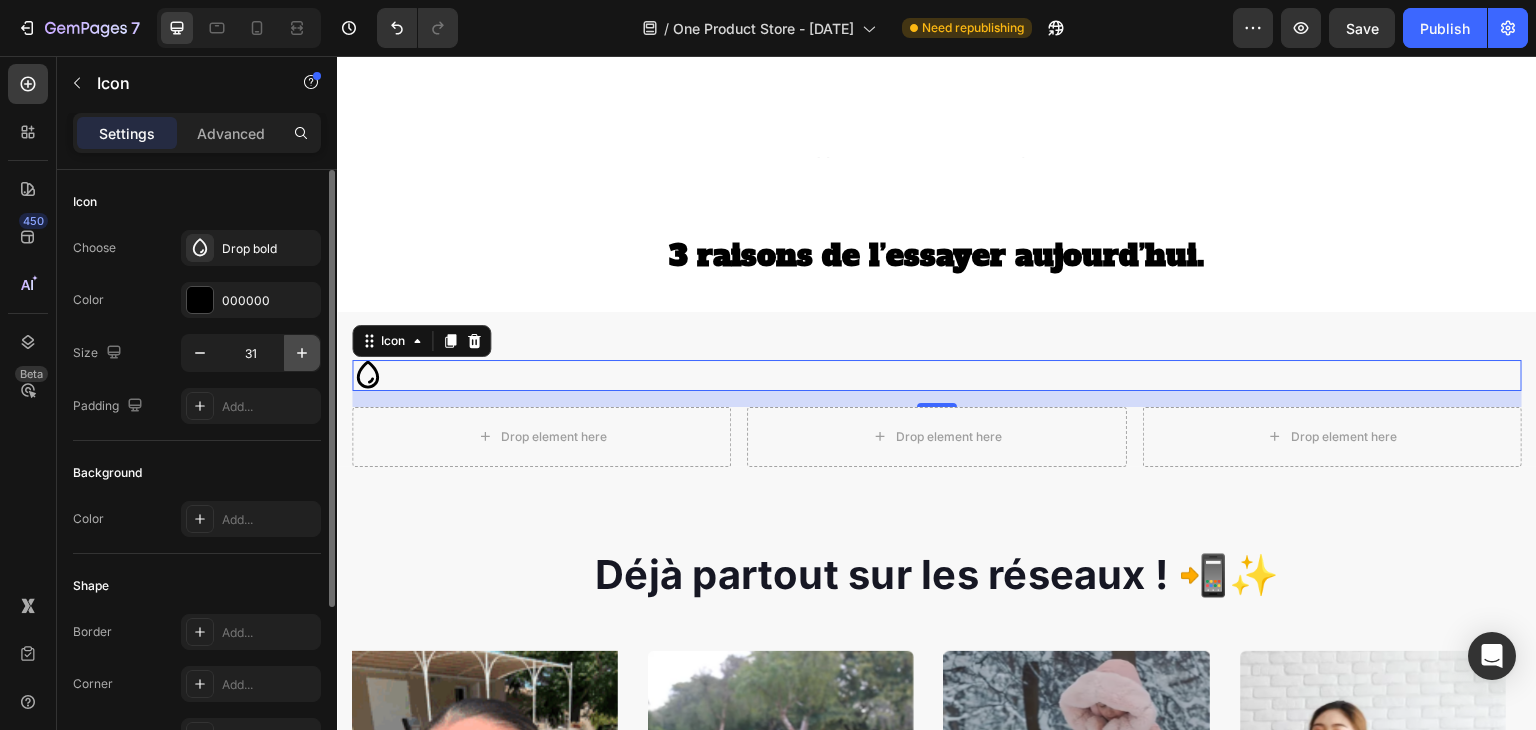 click at bounding box center [302, 353] 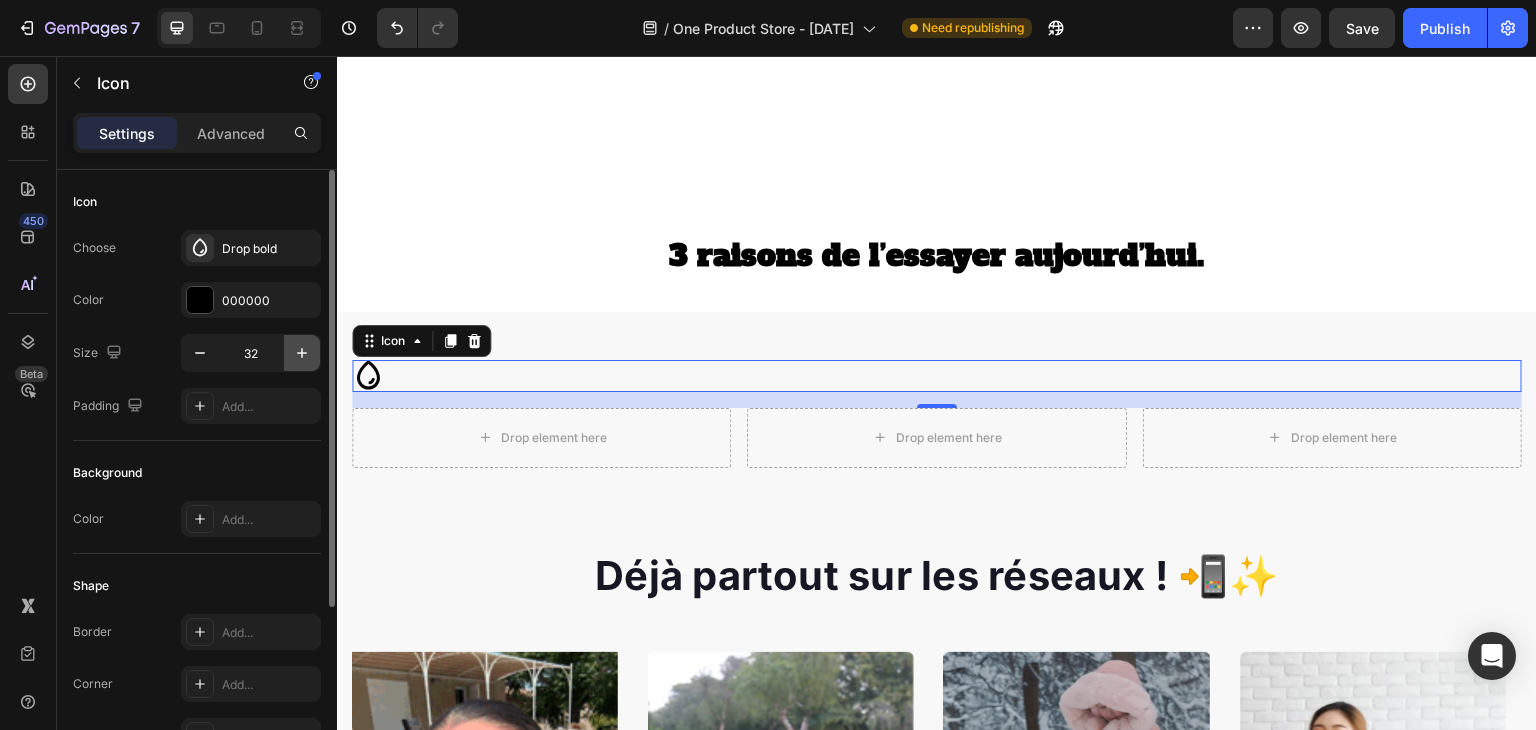 click at bounding box center [302, 353] 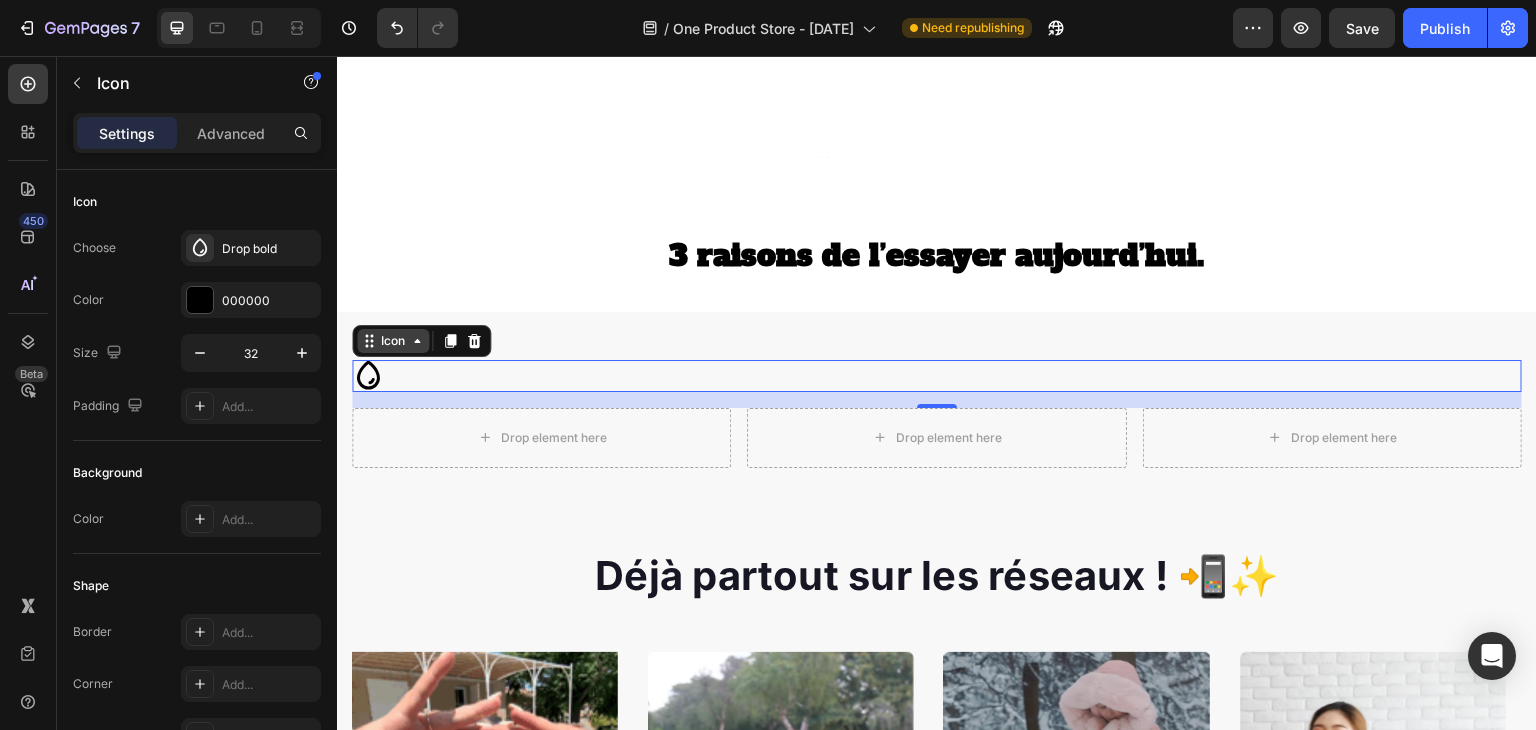 type on "33" 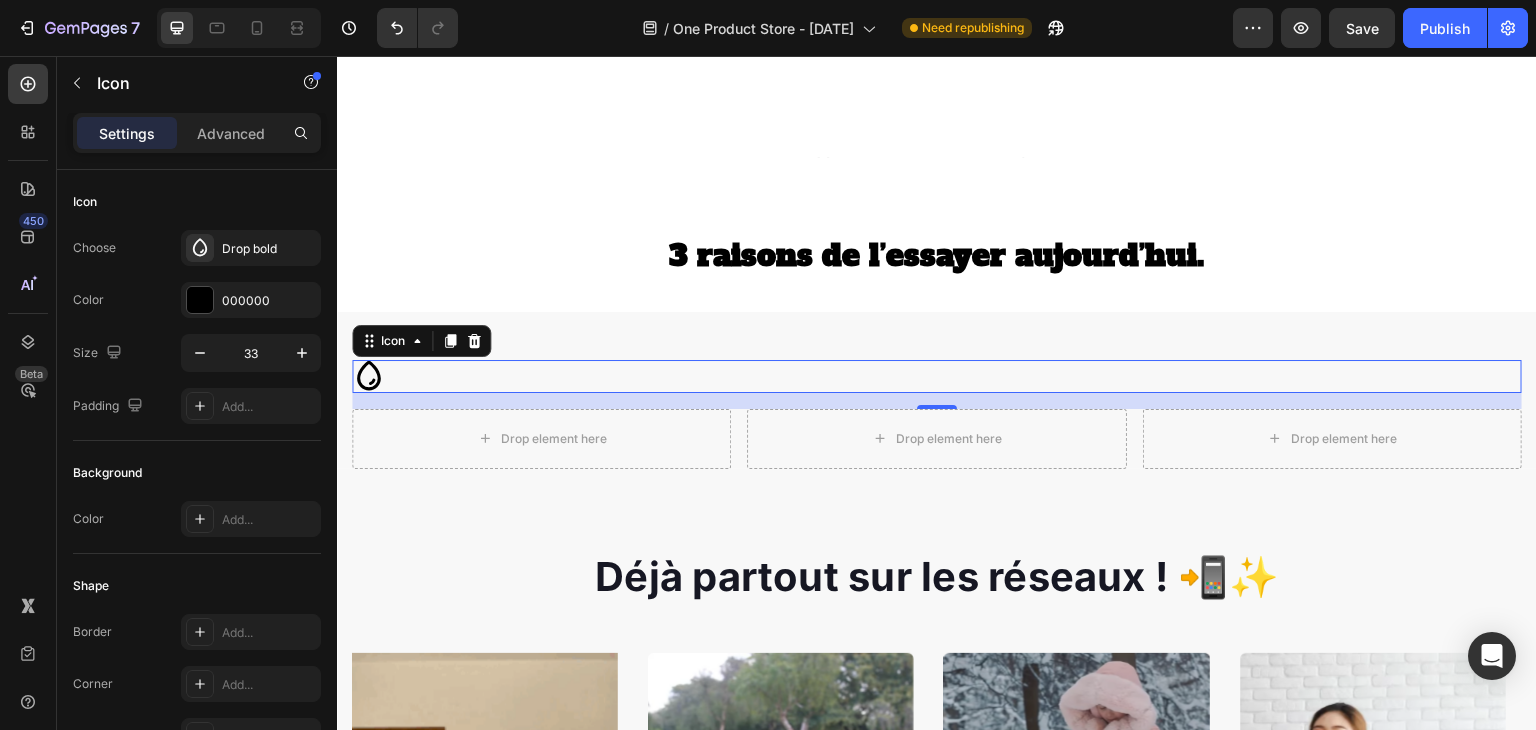 click 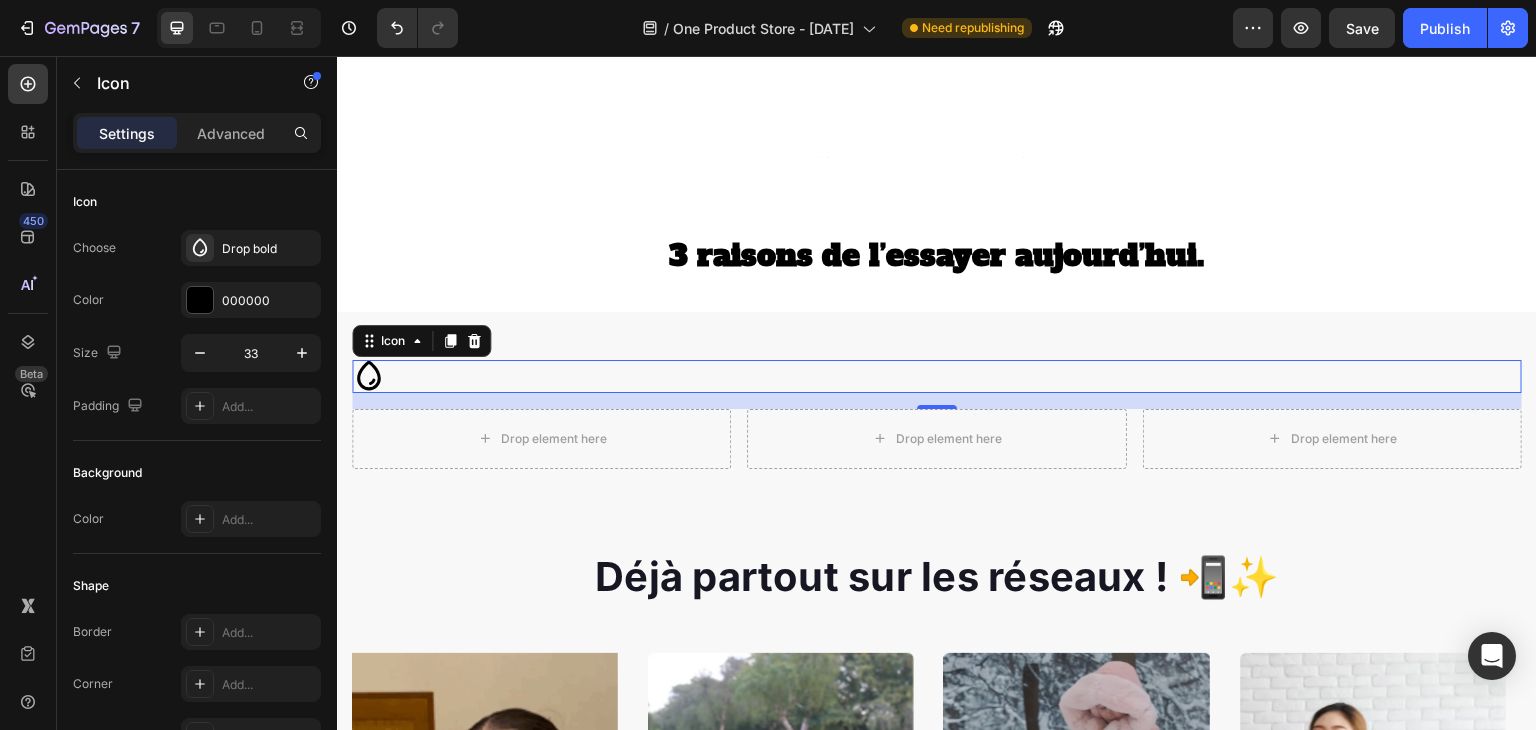click 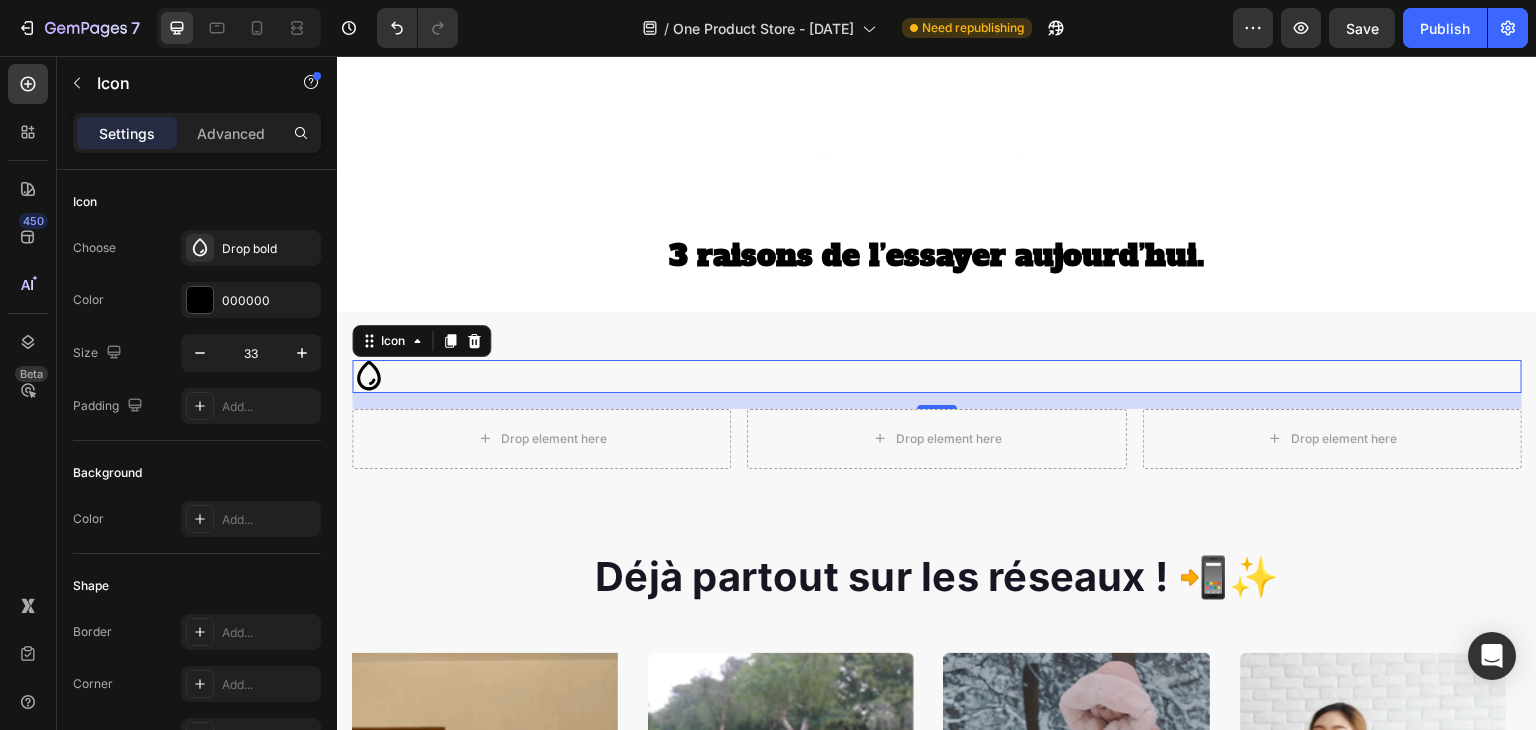 click on "Icon   16" at bounding box center [937, 376] 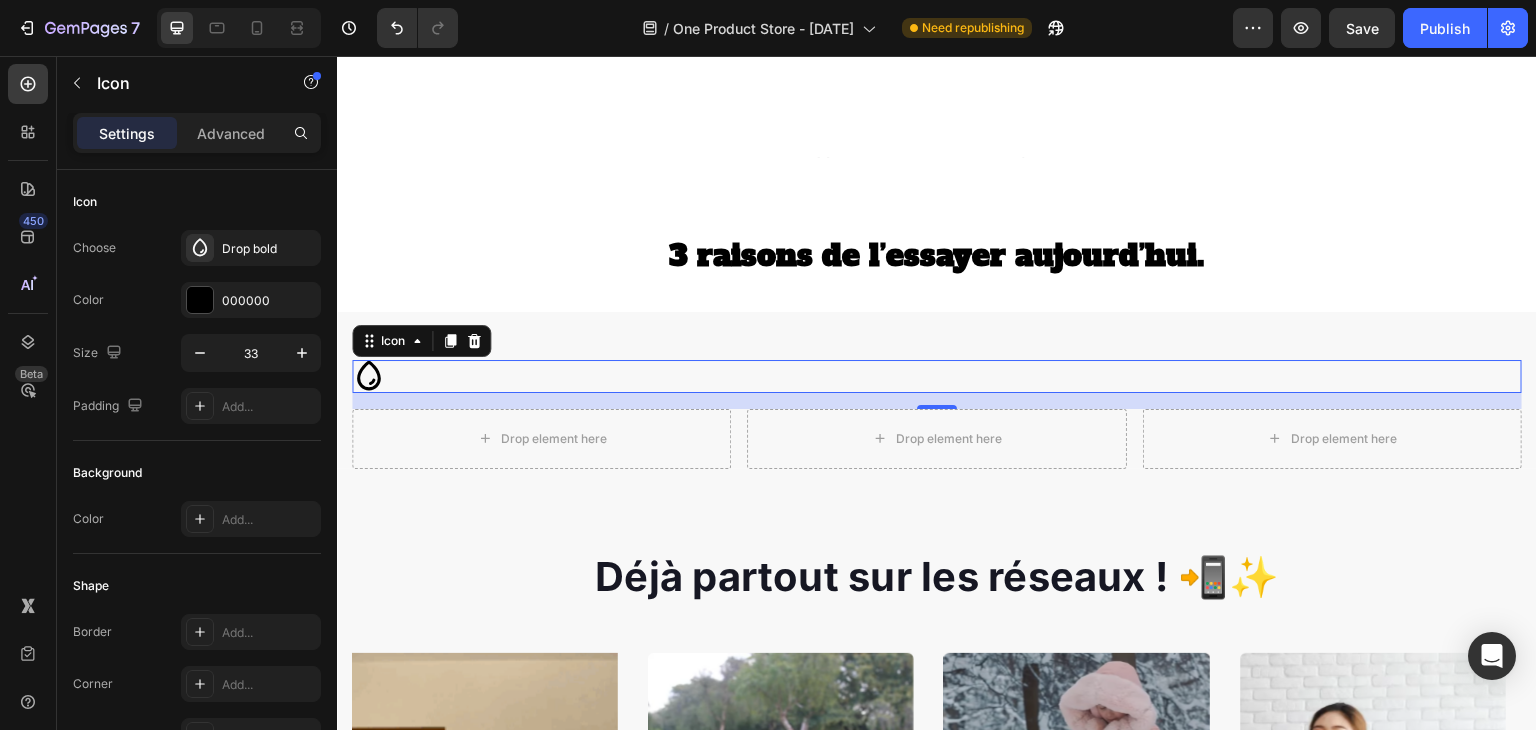 click on "Icon   16" at bounding box center [937, 376] 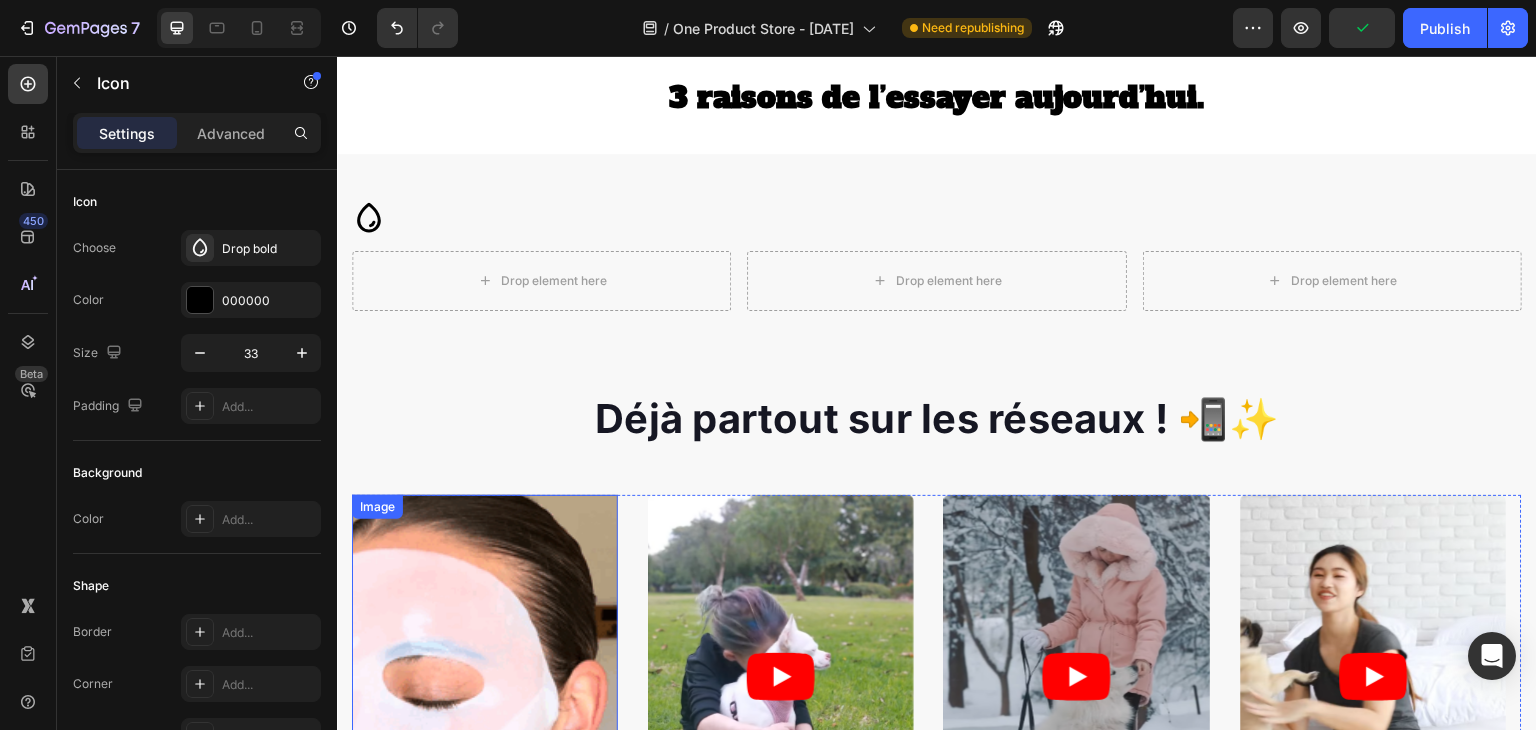 scroll, scrollTop: 844, scrollLeft: 0, axis: vertical 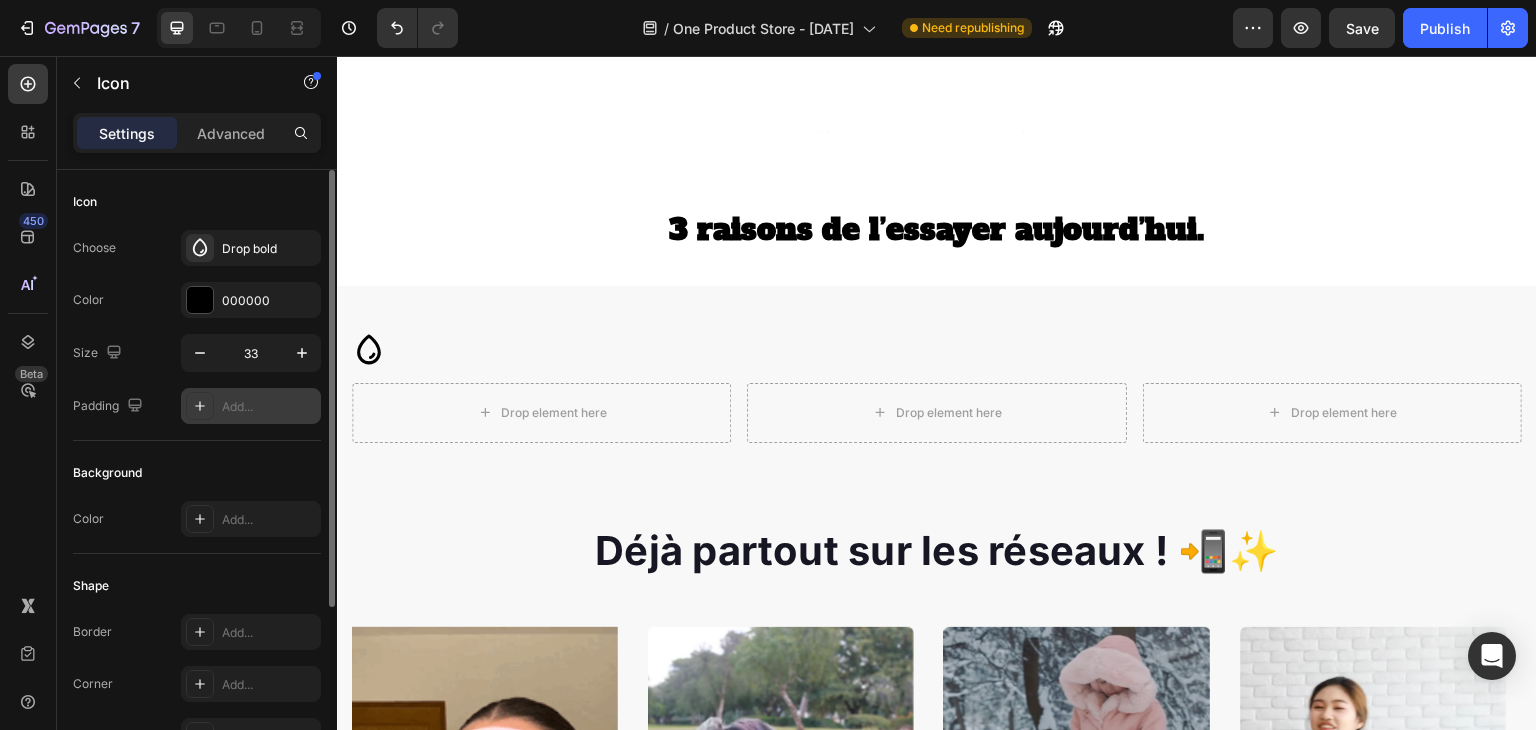 click on "Add..." at bounding box center [269, 407] 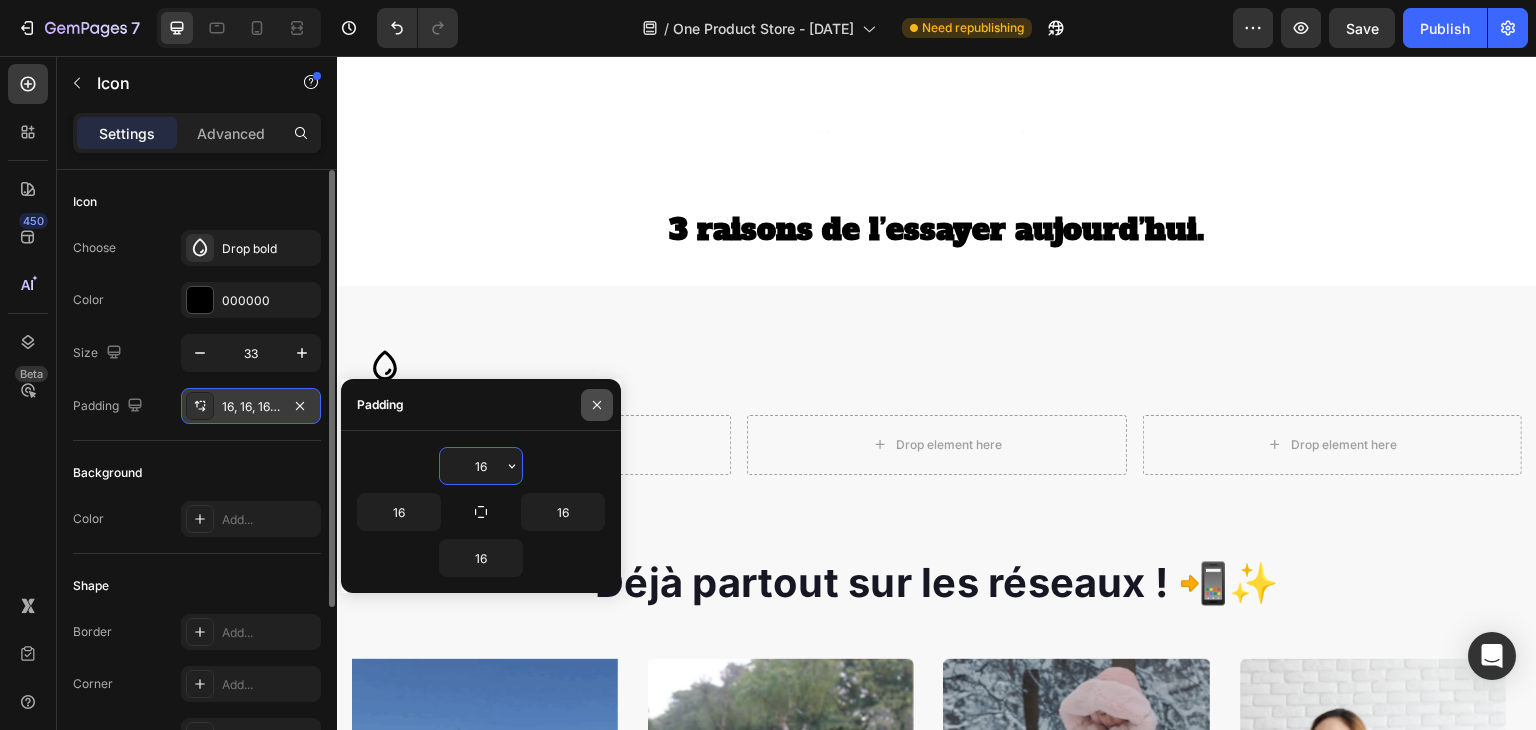 click at bounding box center [597, 405] 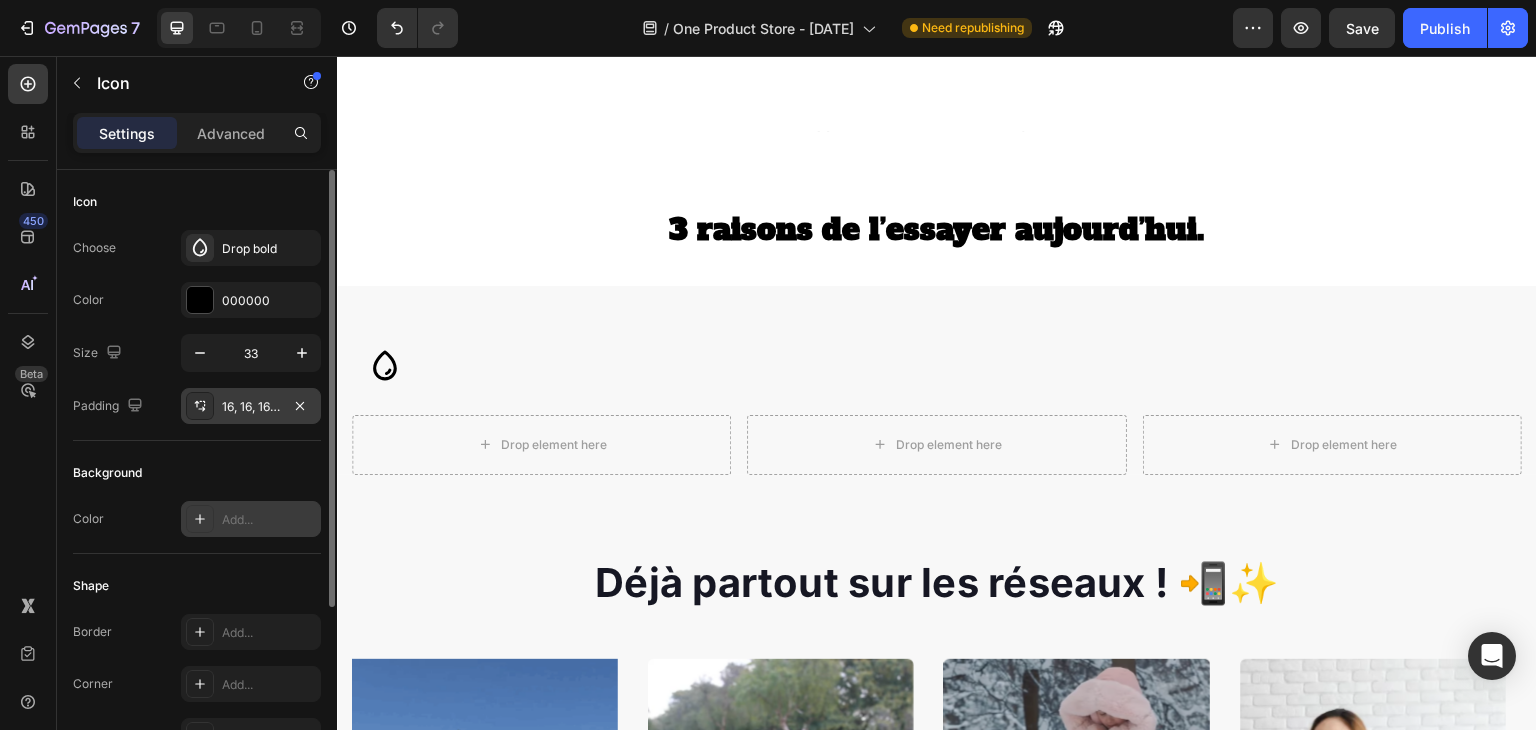click on "Add..." at bounding box center (251, 519) 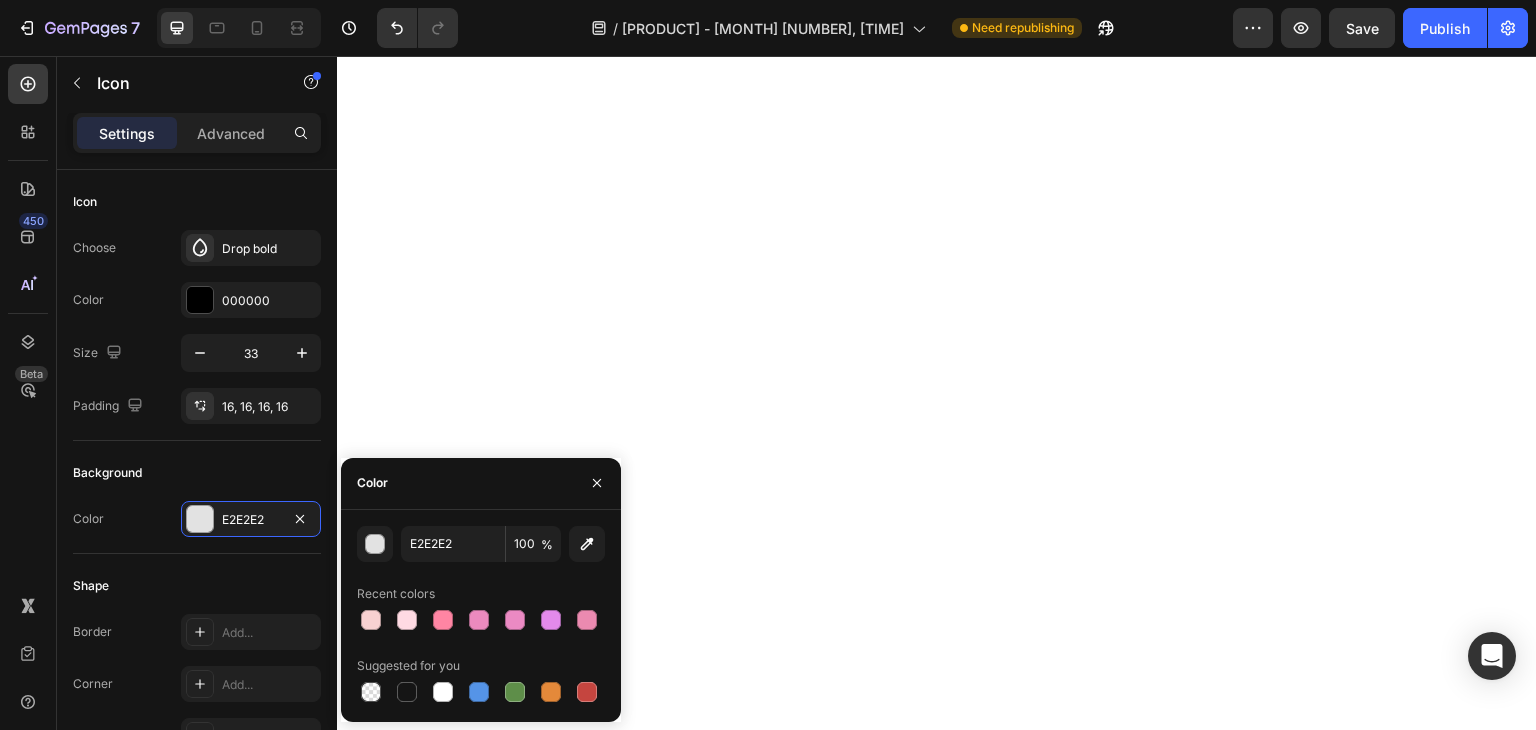 scroll, scrollTop: 0, scrollLeft: 0, axis: both 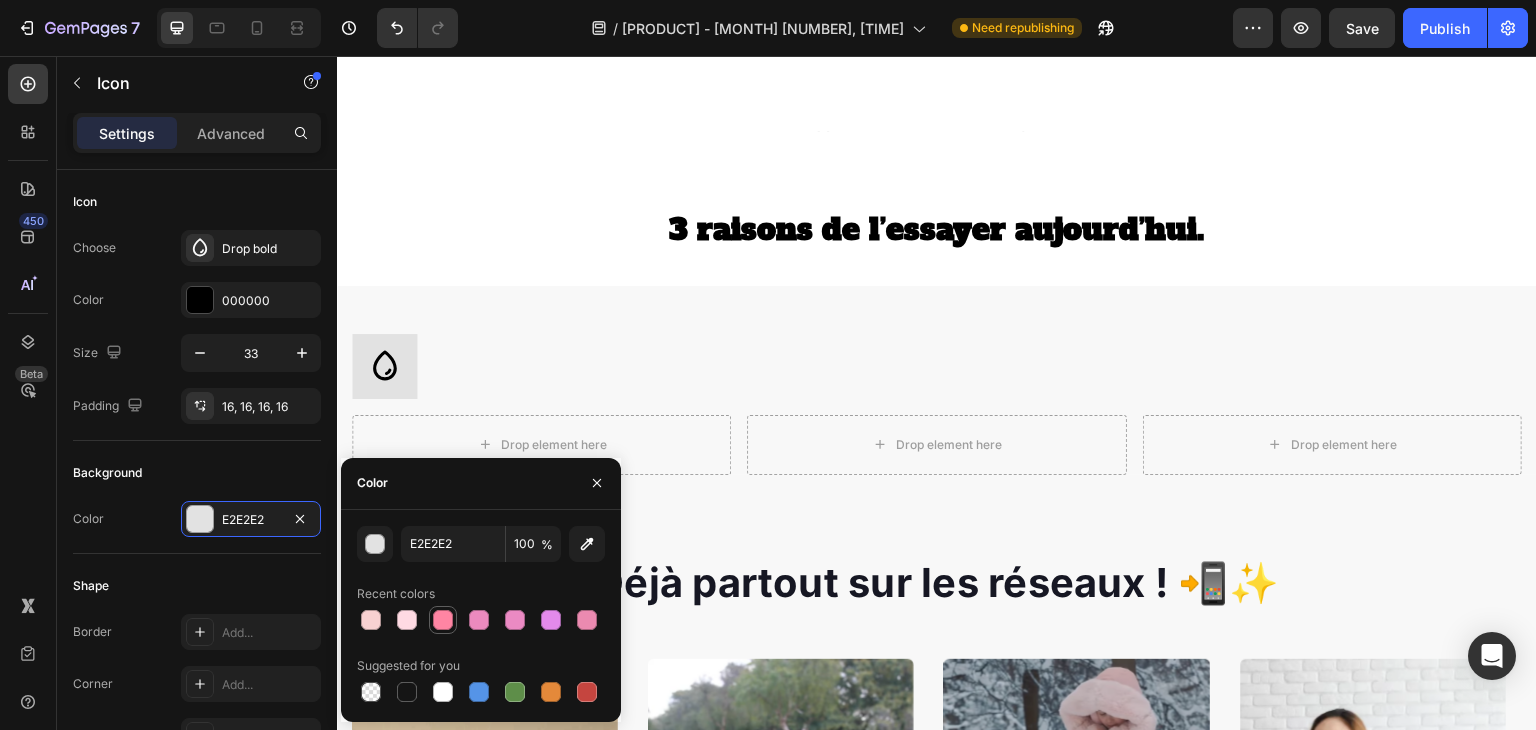 click at bounding box center (443, 620) 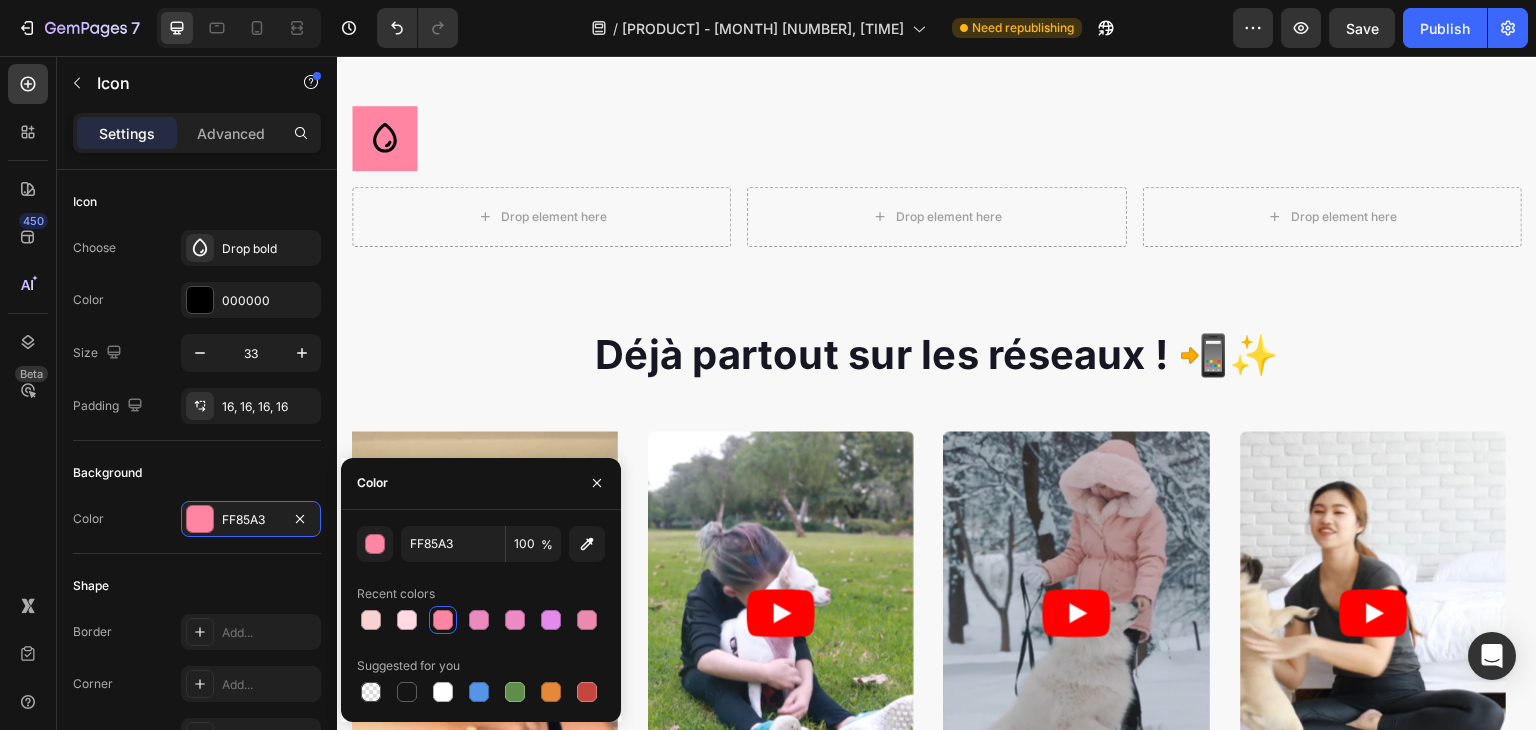 scroll, scrollTop: 1488, scrollLeft: 0, axis: vertical 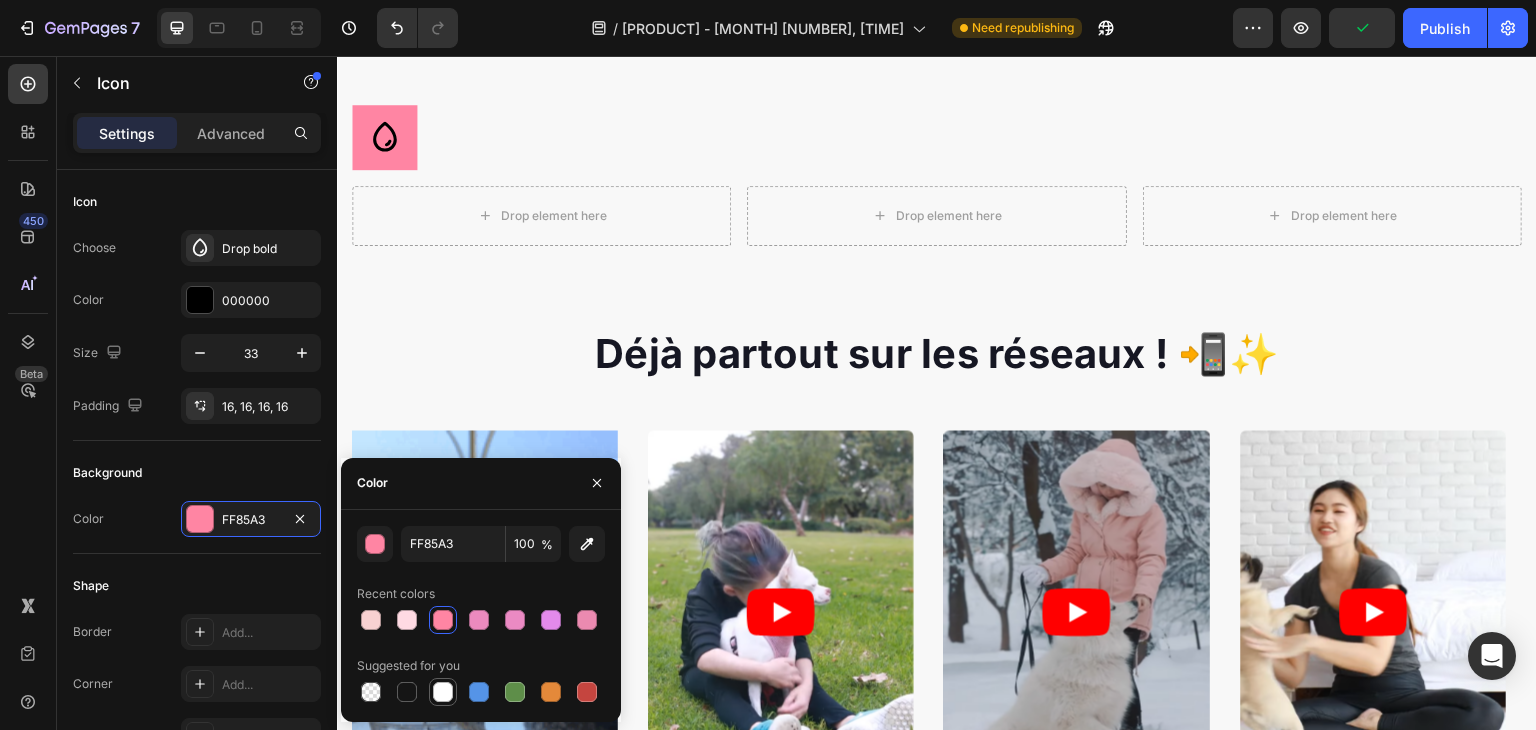 click at bounding box center (443, 692) 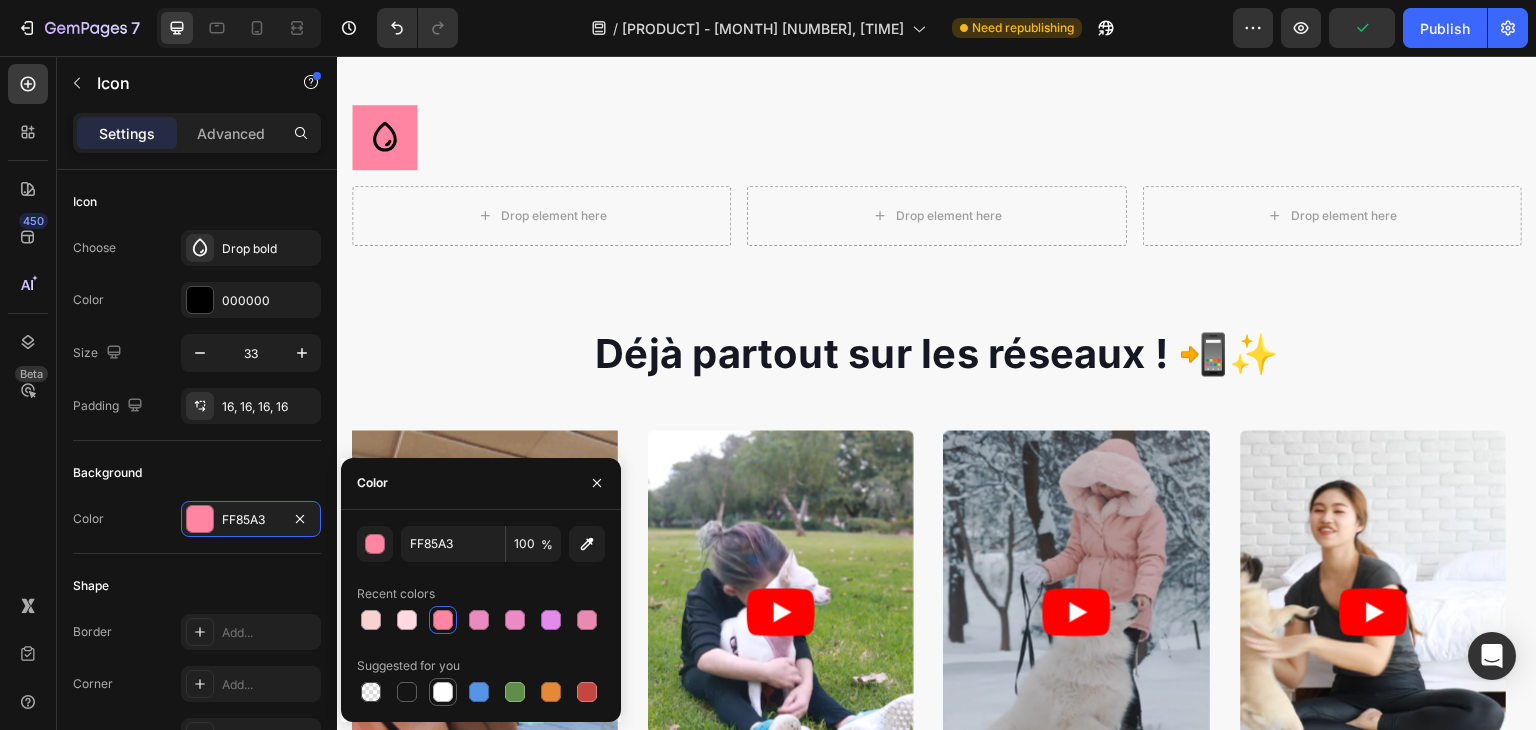 type on "FFFFFF" 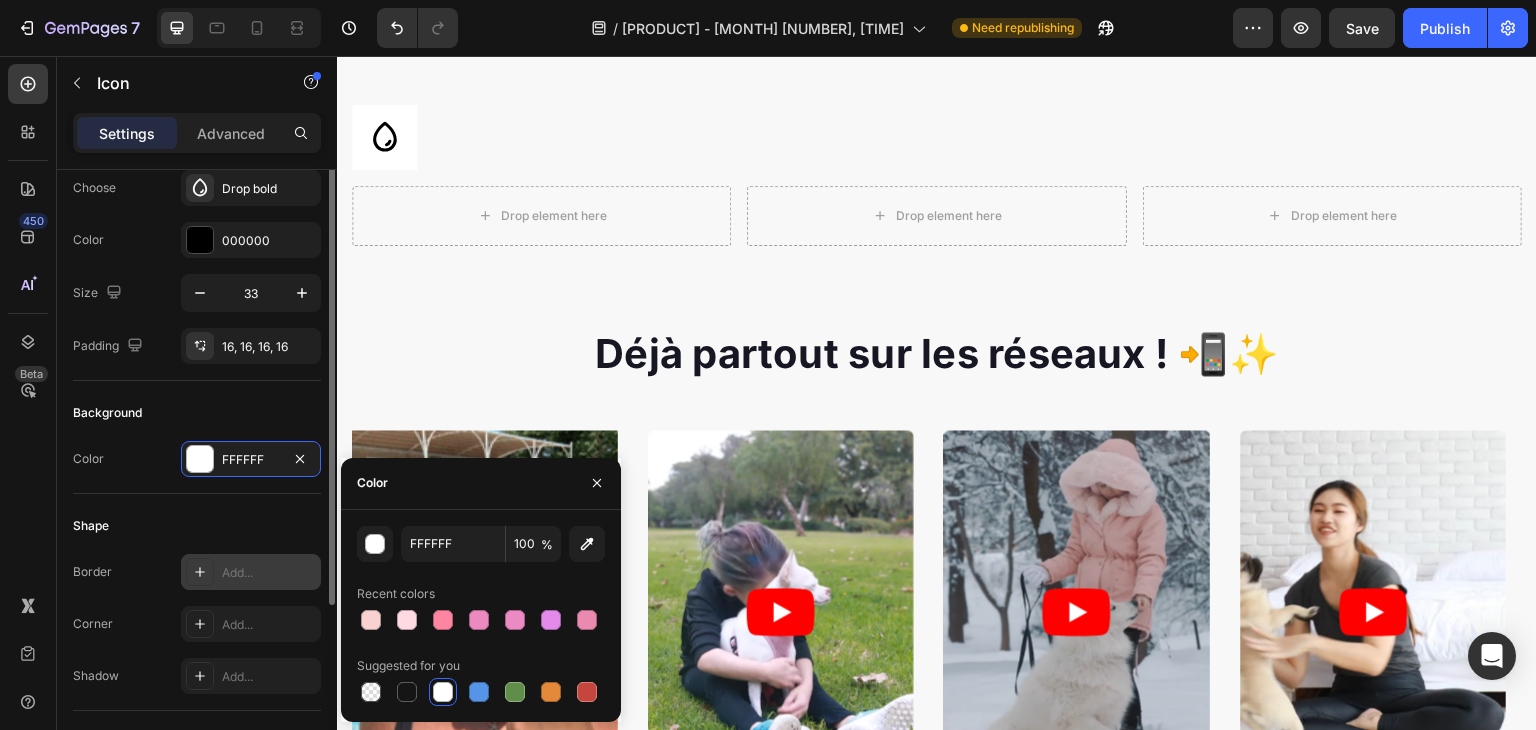 scroll, scrollTop: 25, scrollLeft: 0, axis: vertical 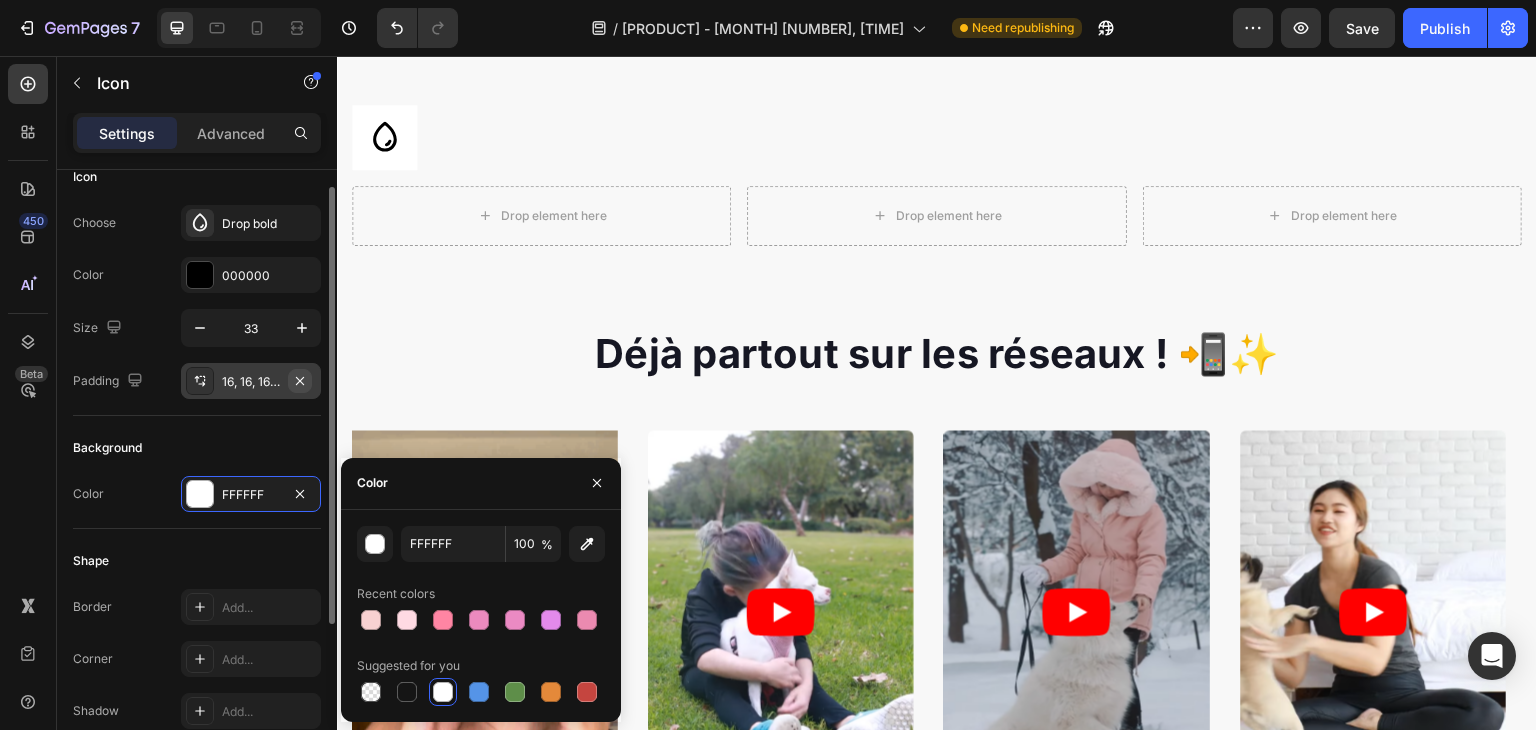 click 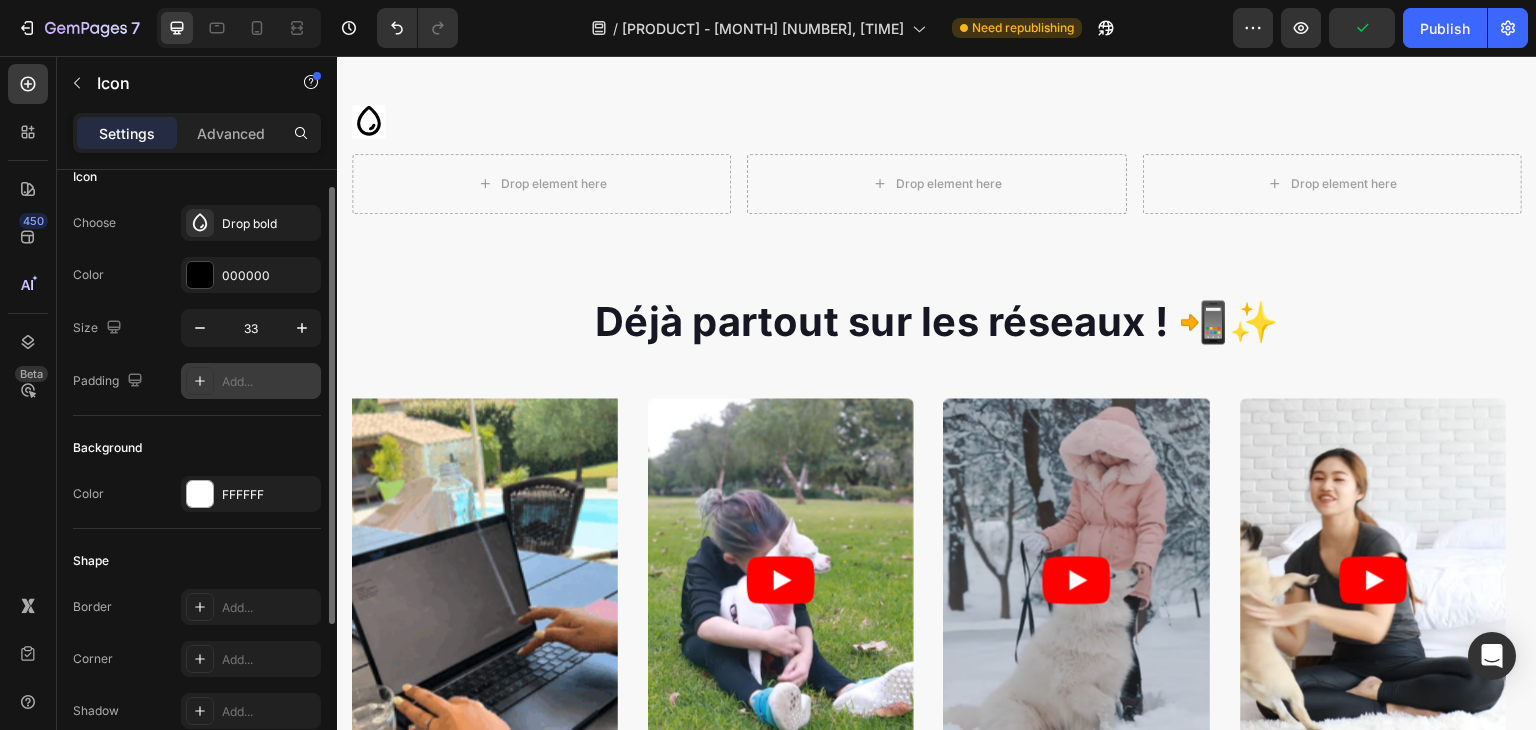 click on "Add..." at bounding box center [269, 382] 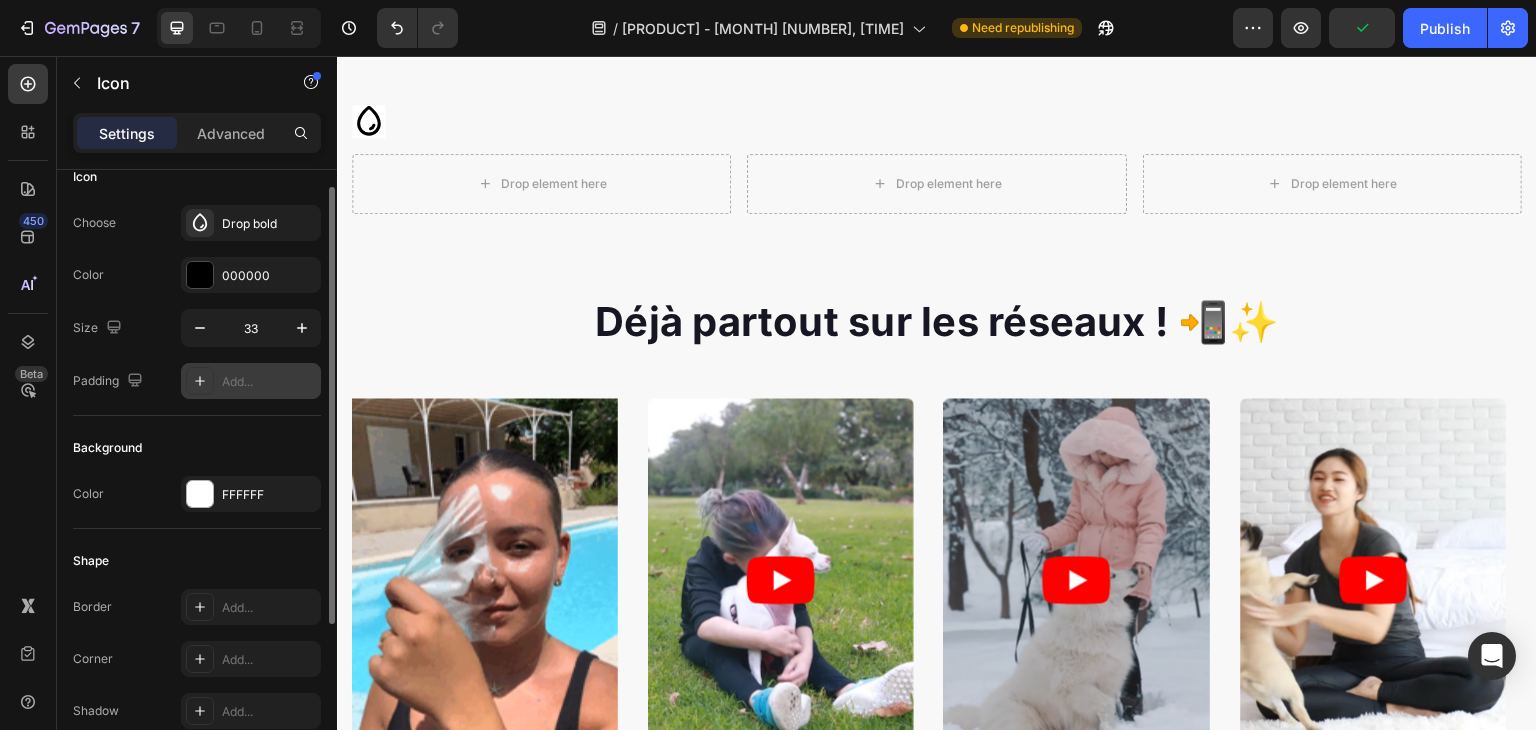 type on "16" 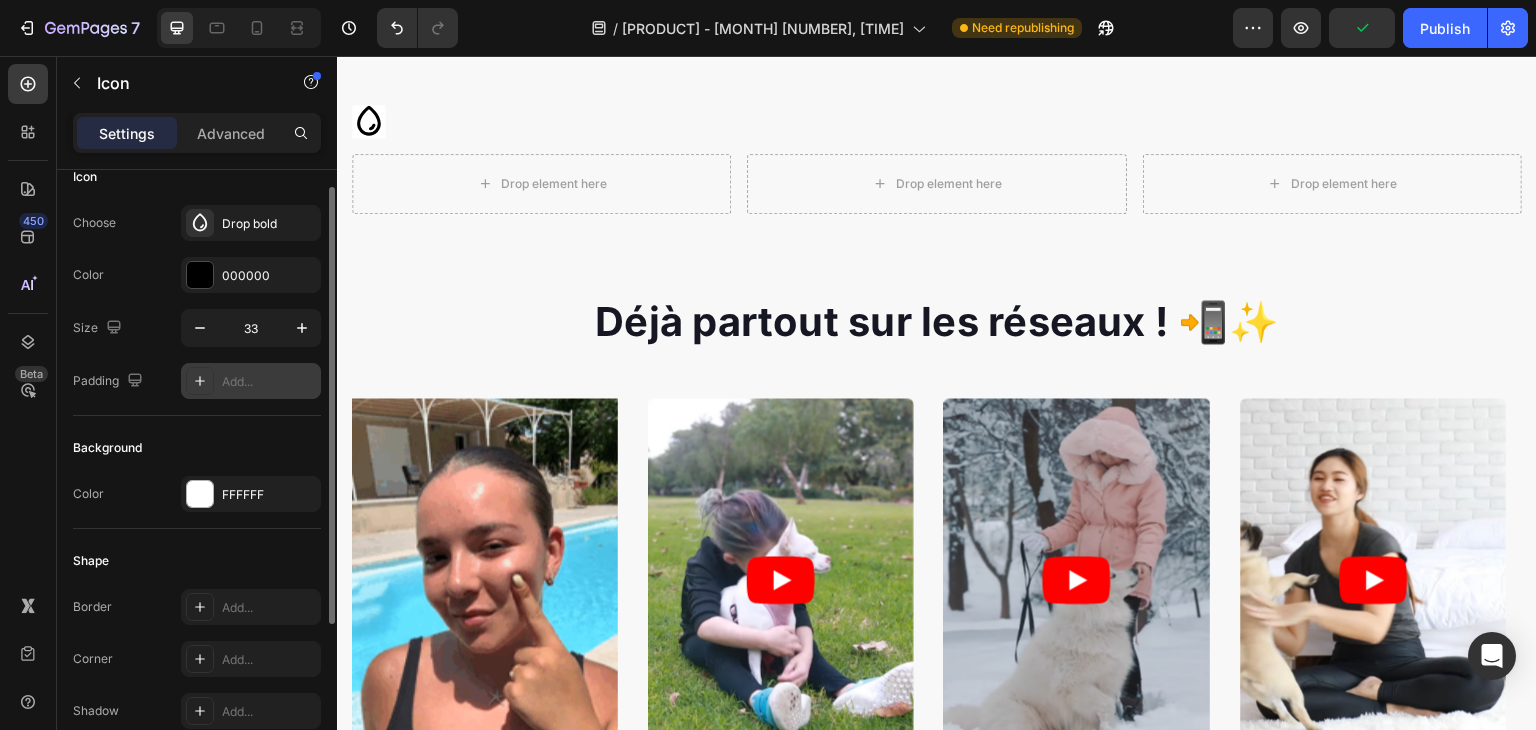 type on "16" 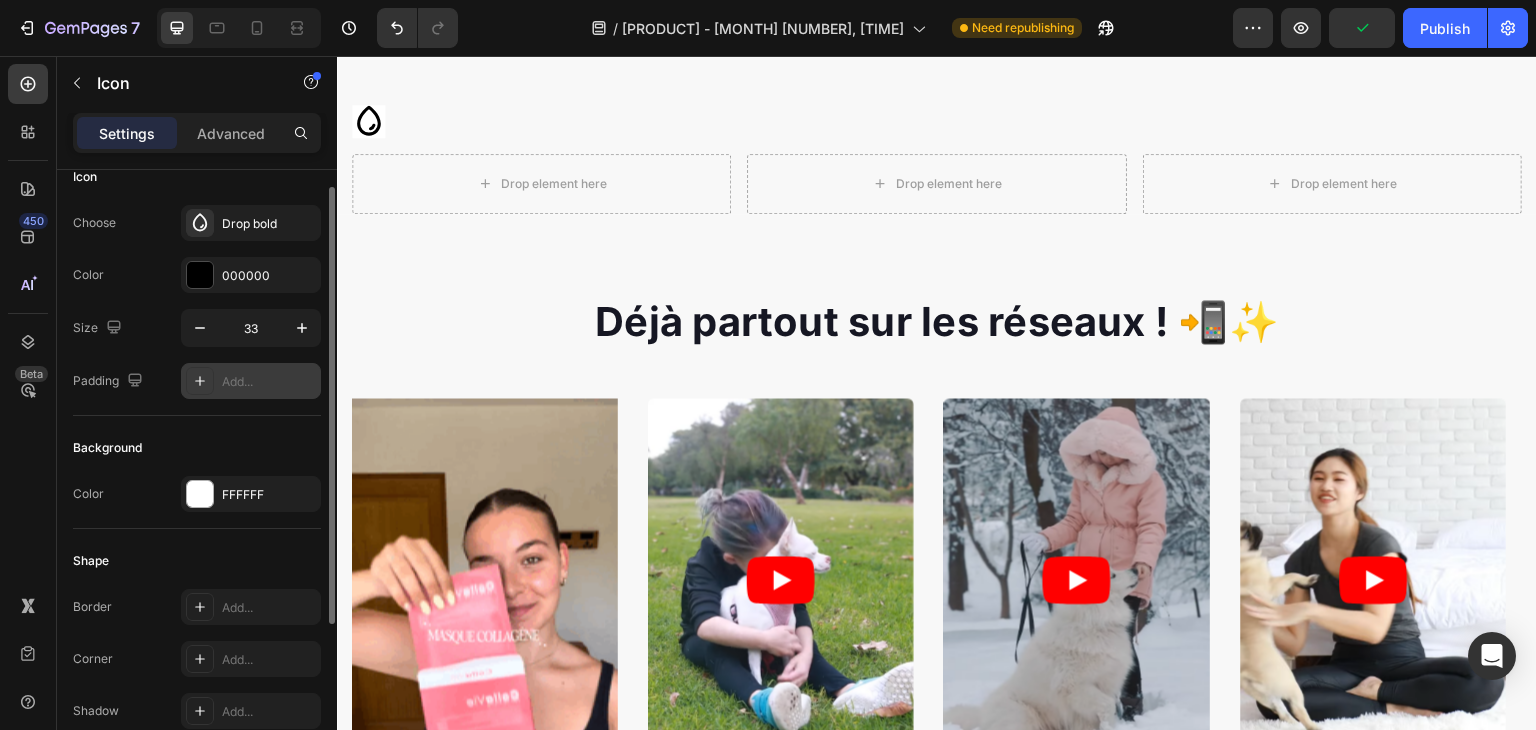 type on "16" 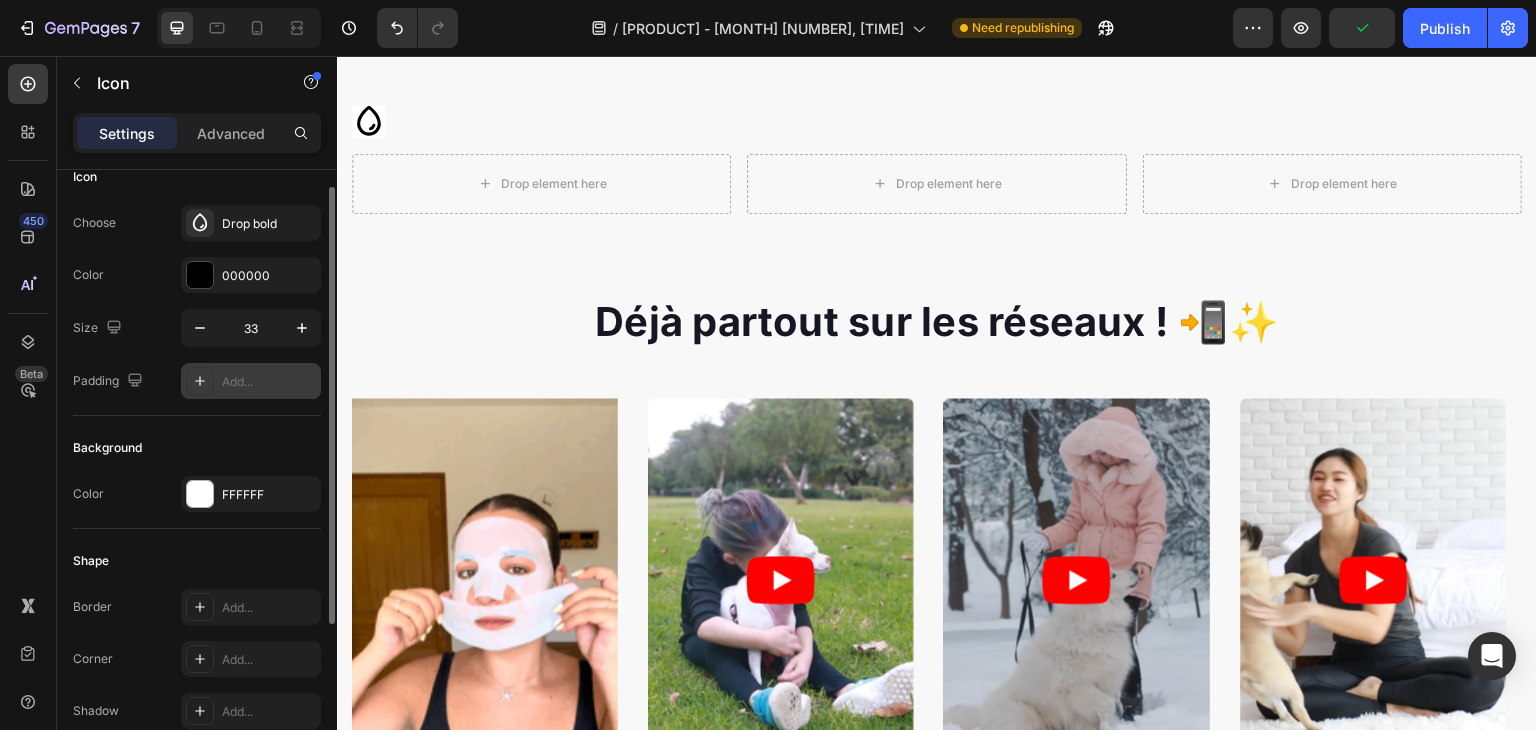 type on "16" 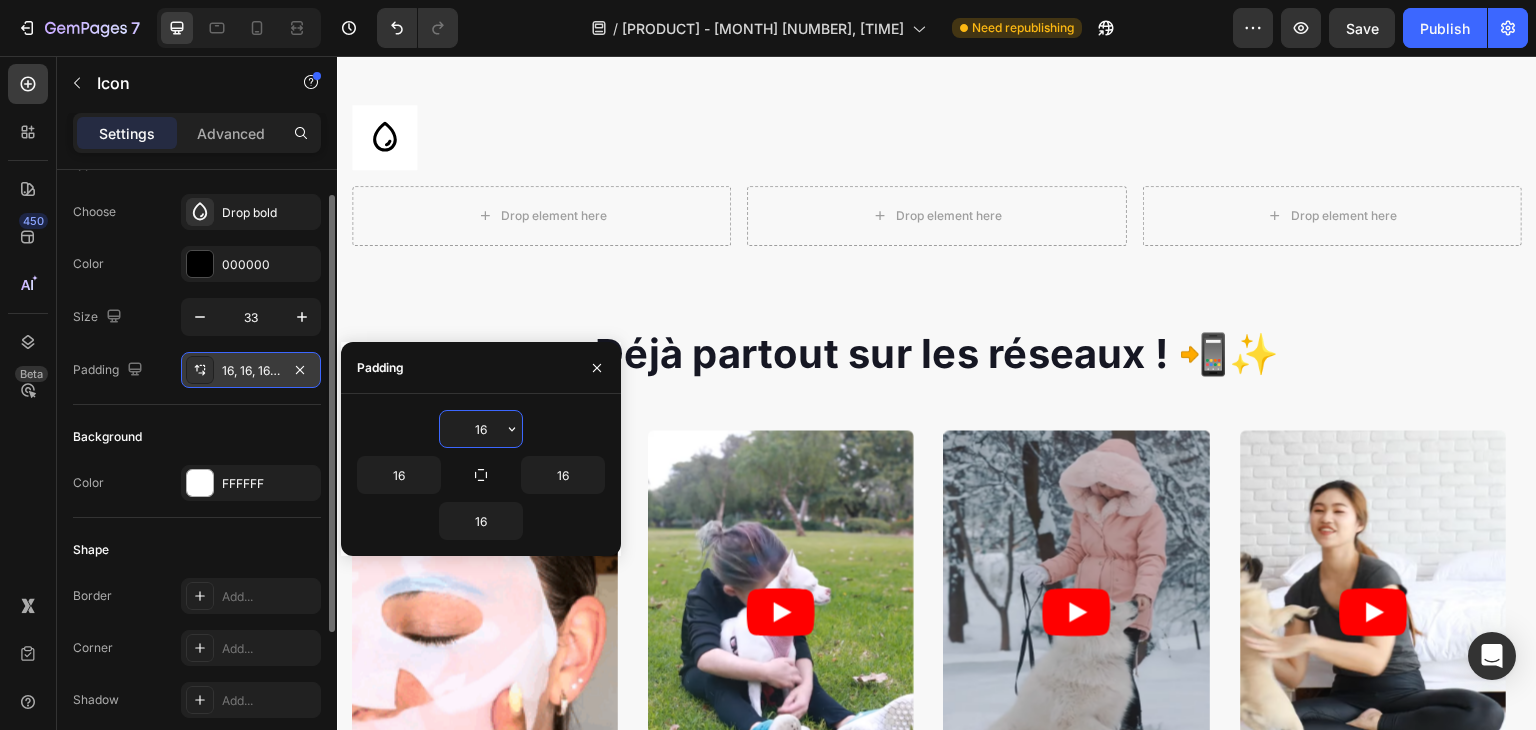 scroll, scrollTop: 37, scrollLeft: 0, axis: vertical 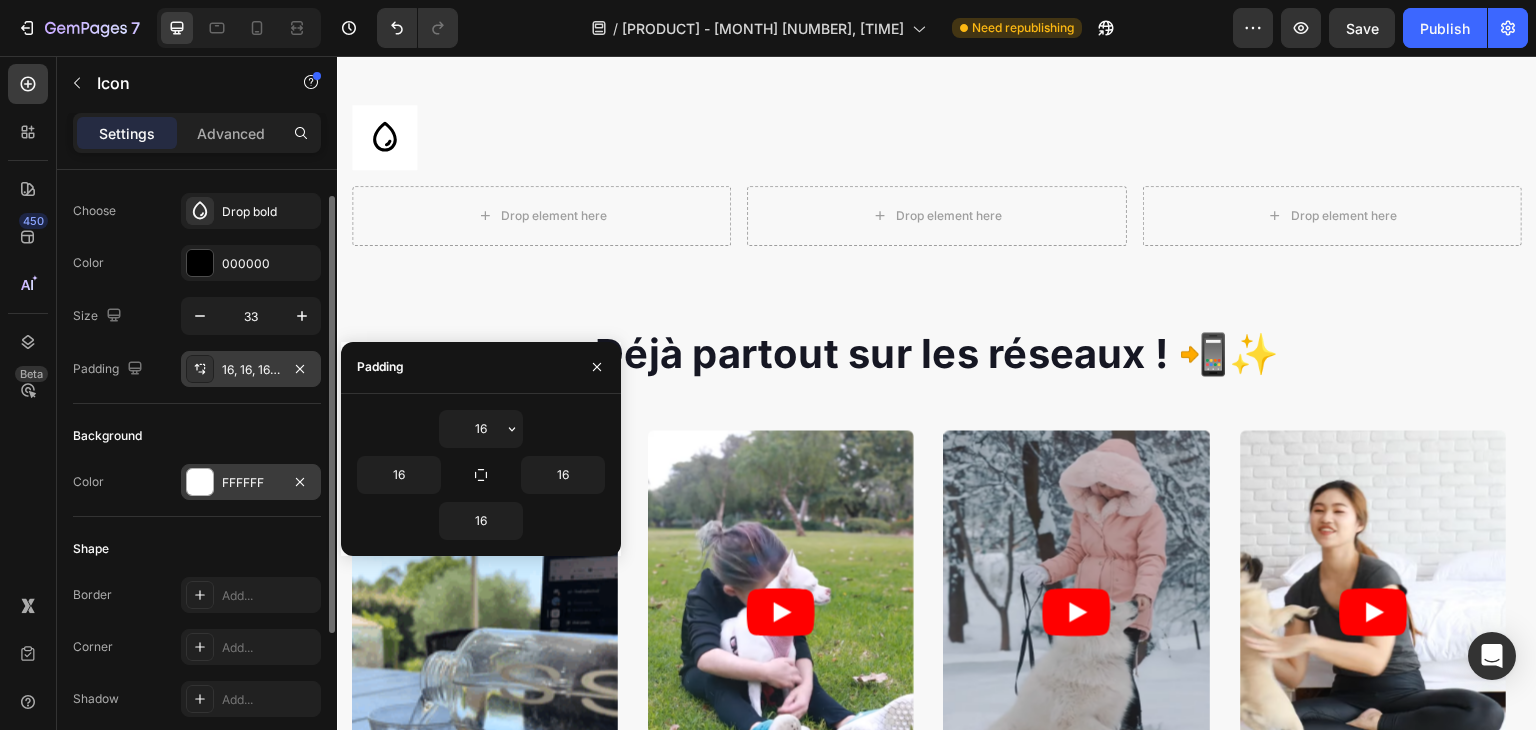 click on "FFFFFF" at bounding box center [251, 482] 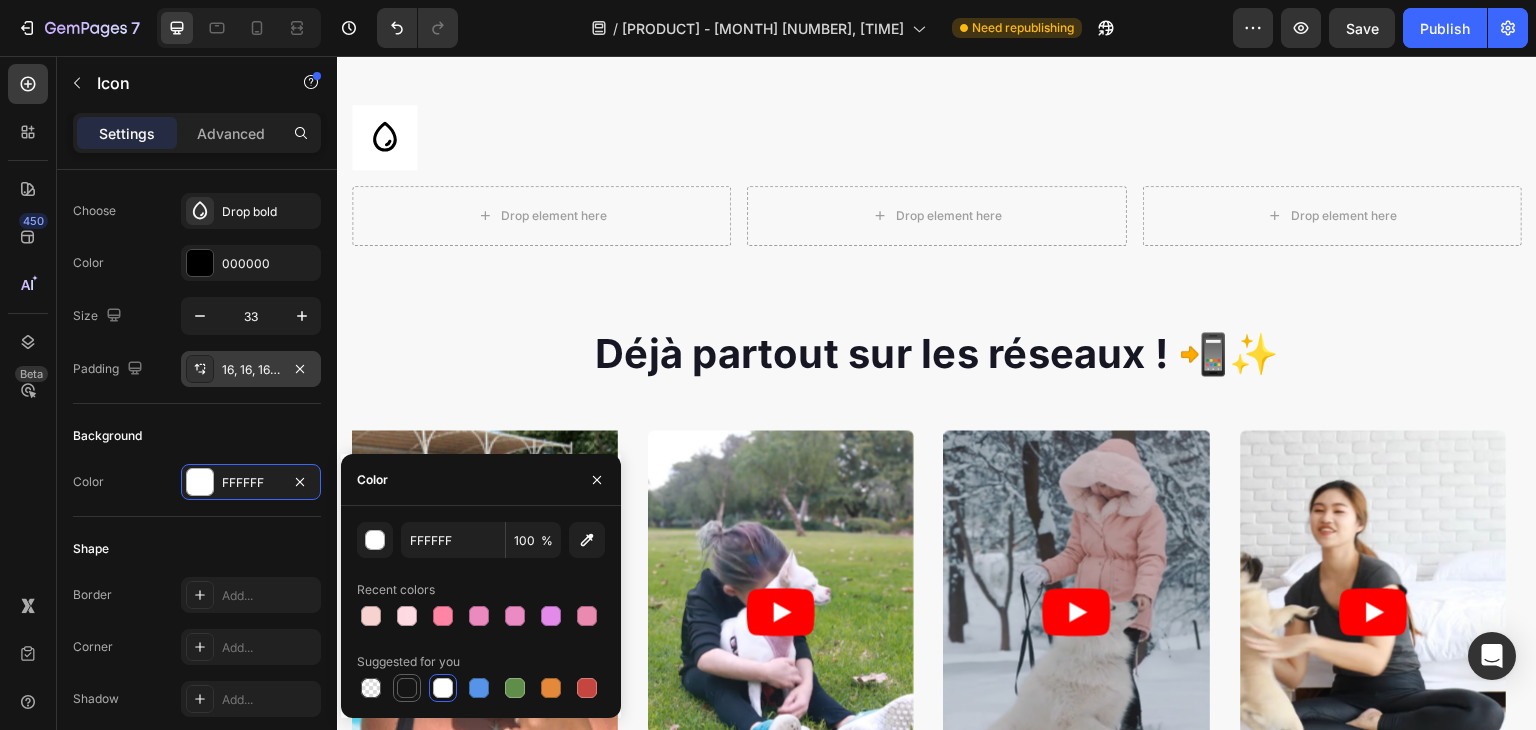 click at bounding box center (407, 688) 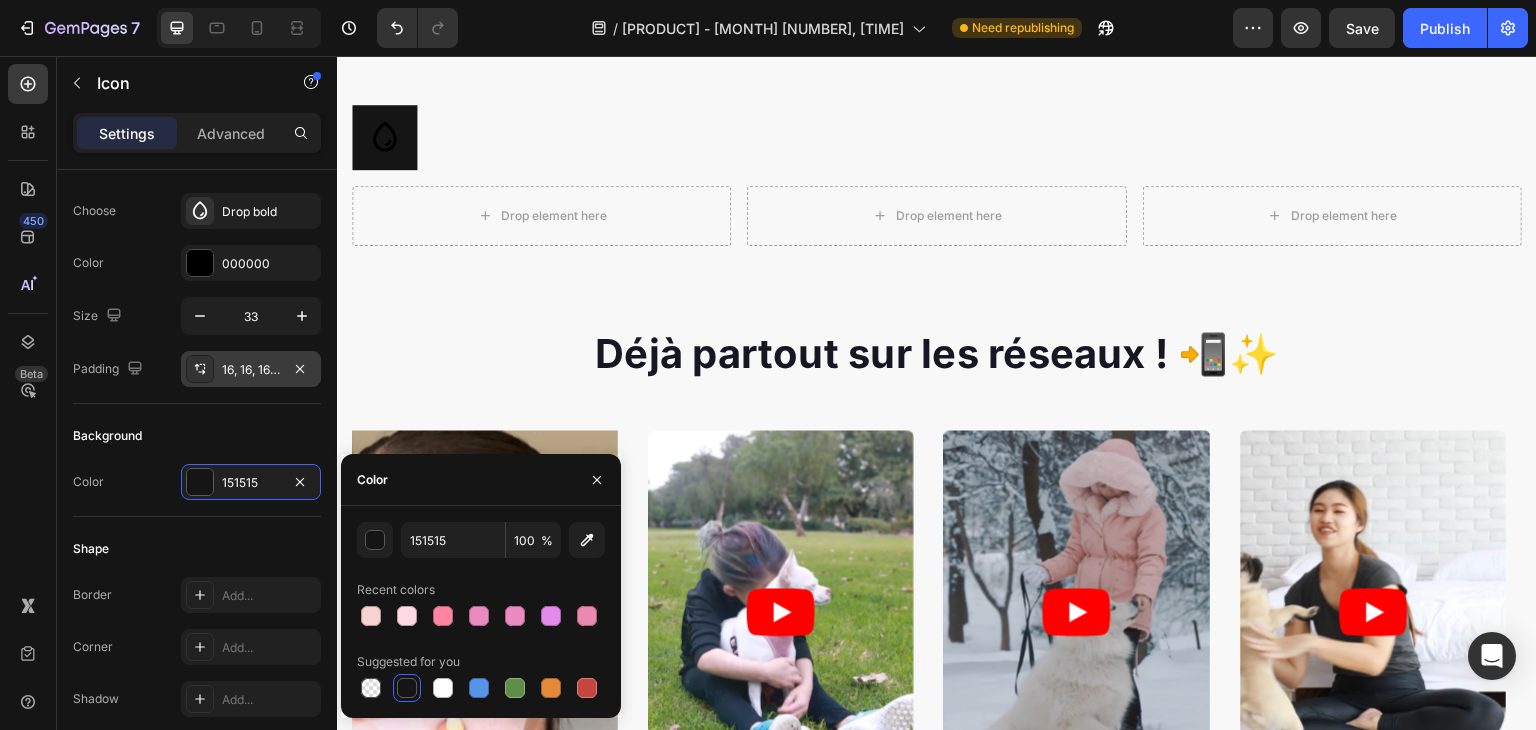 click at bounding box center (407, 688) 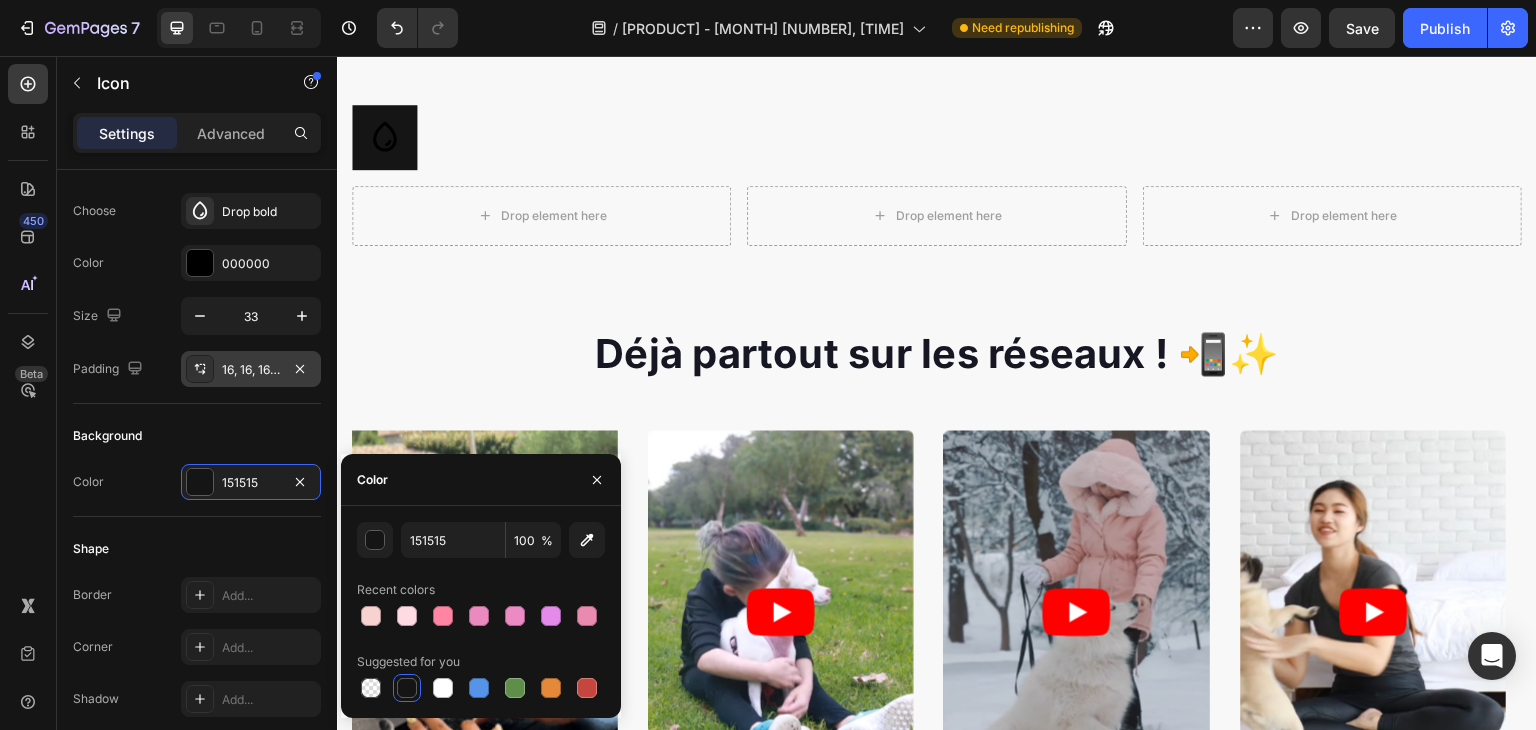 click at bounding box center [407, 688] 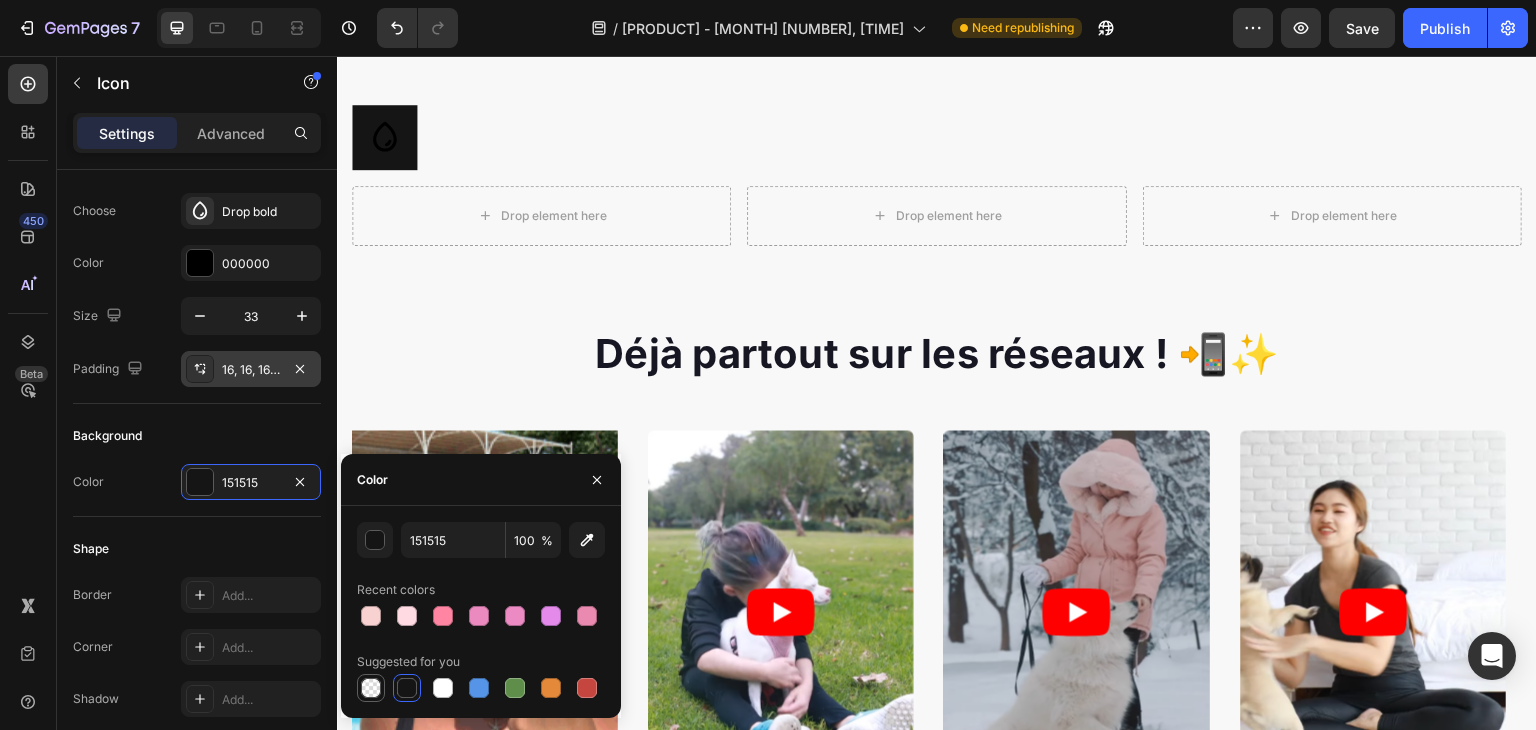 click at bounding box center (371, 688) 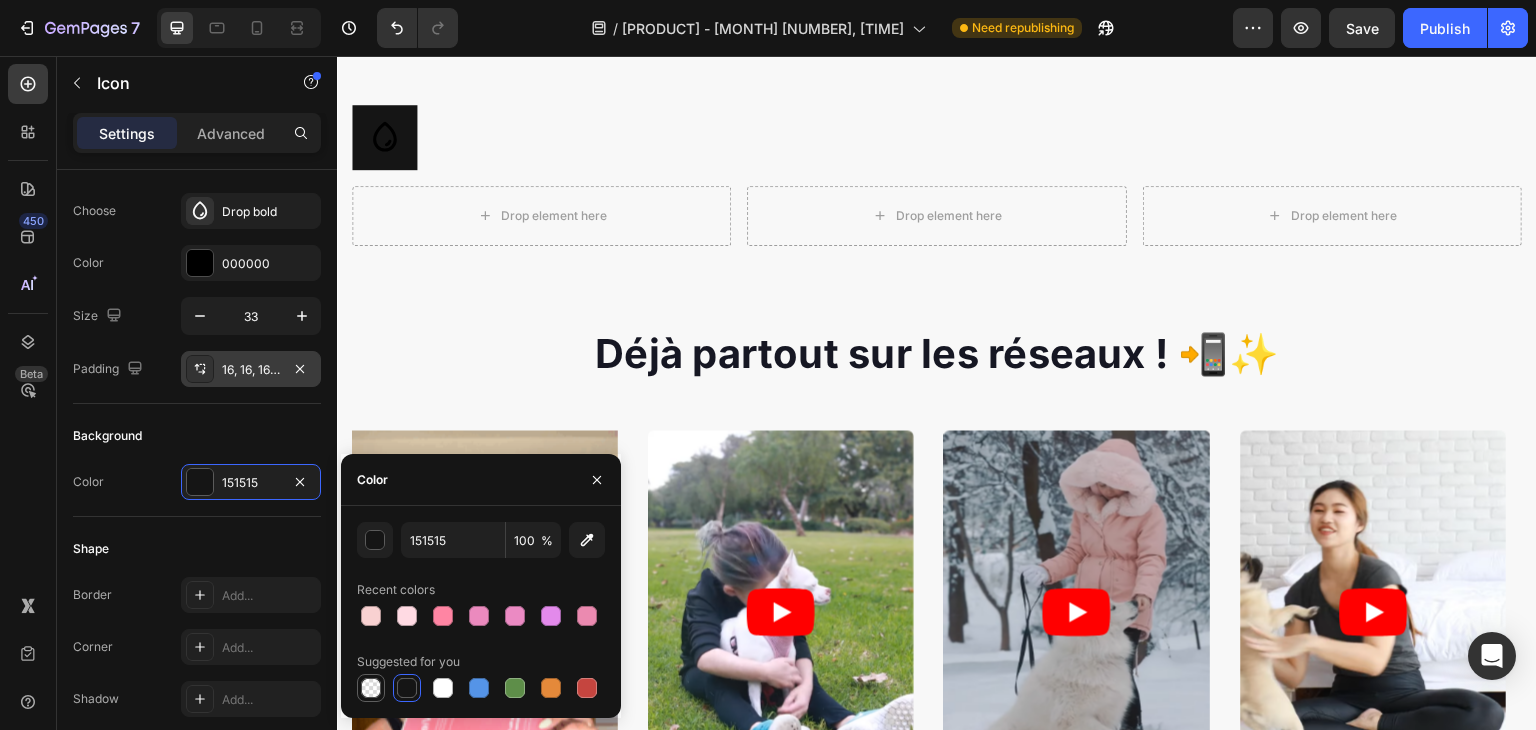 type on "000000" 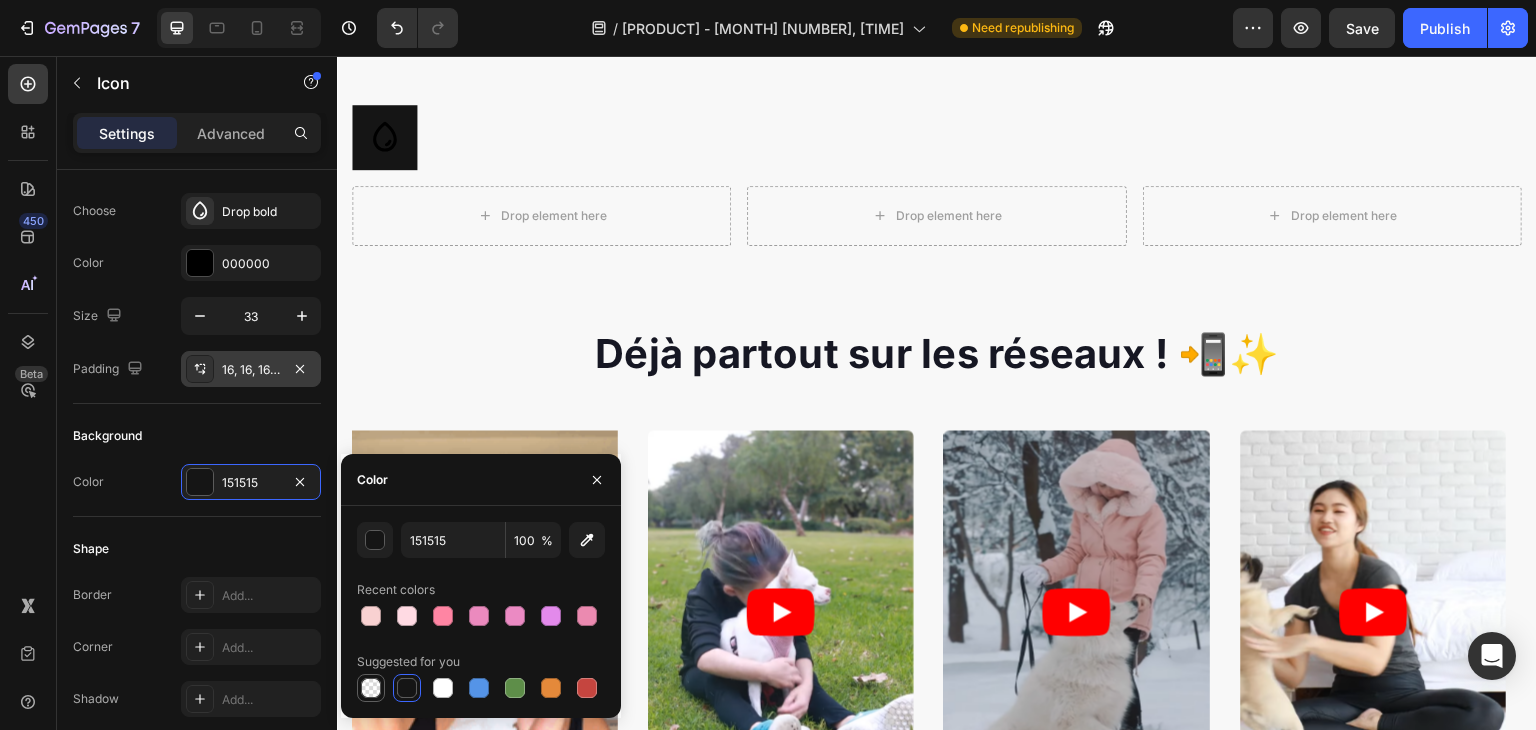 type on "0" 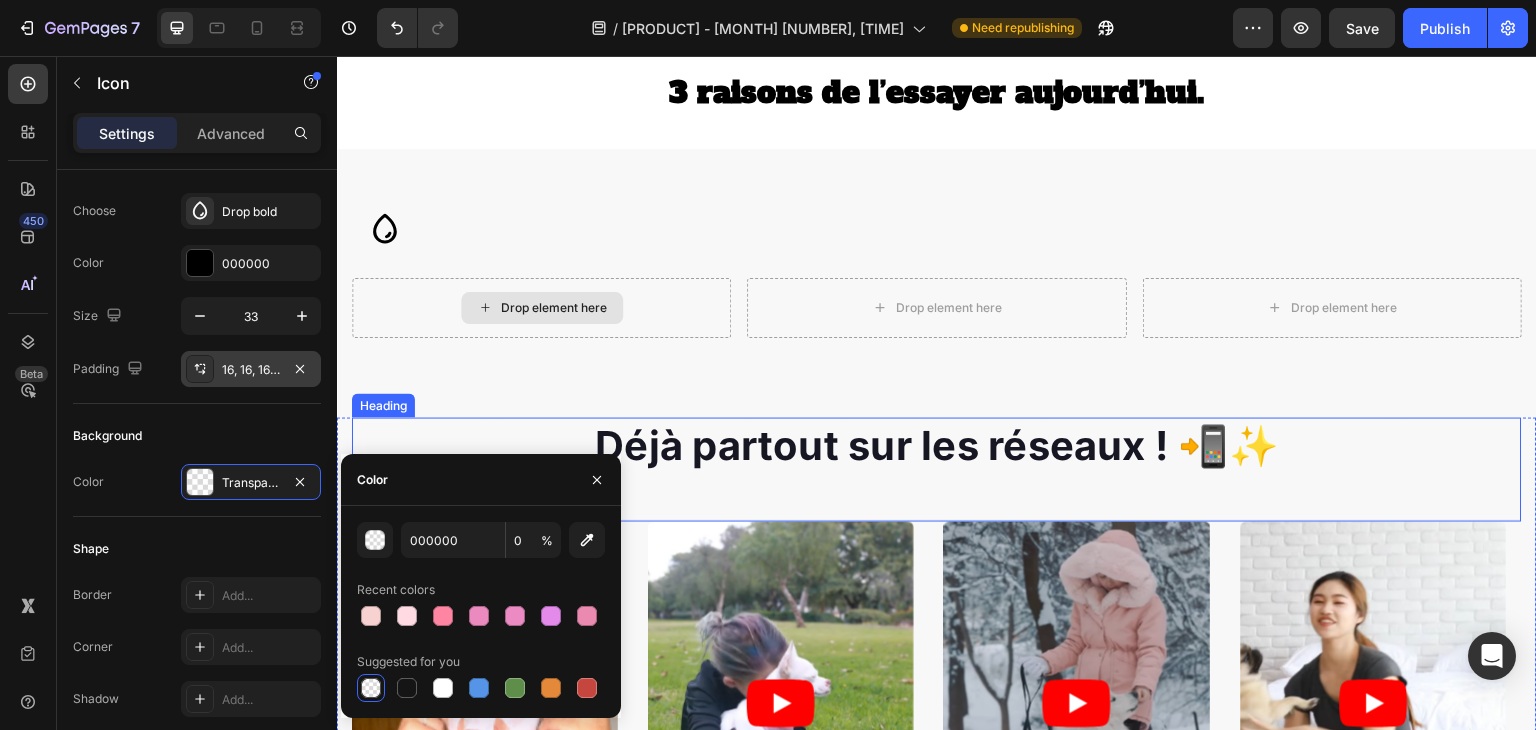 scroll, scrollTop: 1393, scrollLeft: 0, axis: vertical 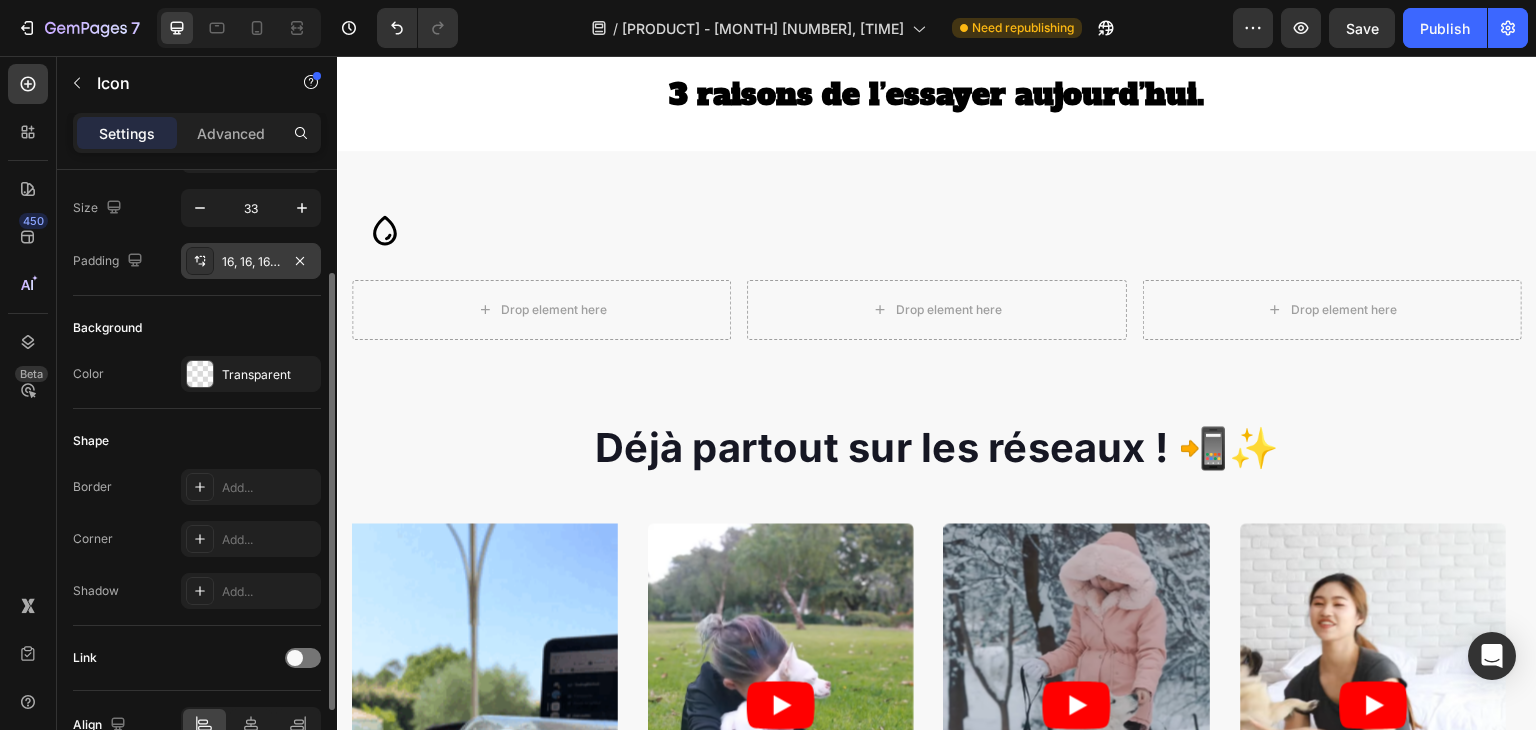 click on "Background Color Transparent" 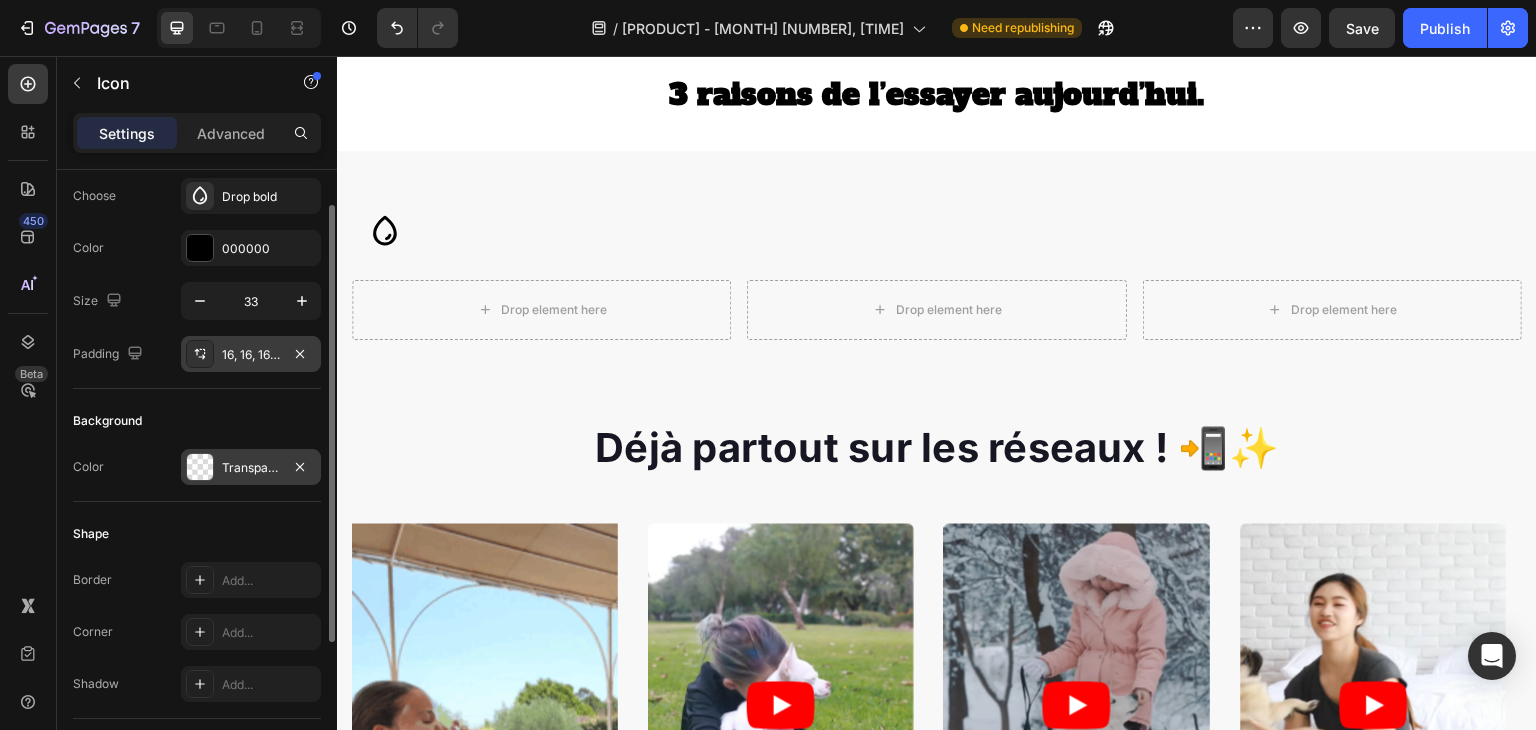 scroll, scrollTop: 51, scrollLeft: 0, axis: vertical 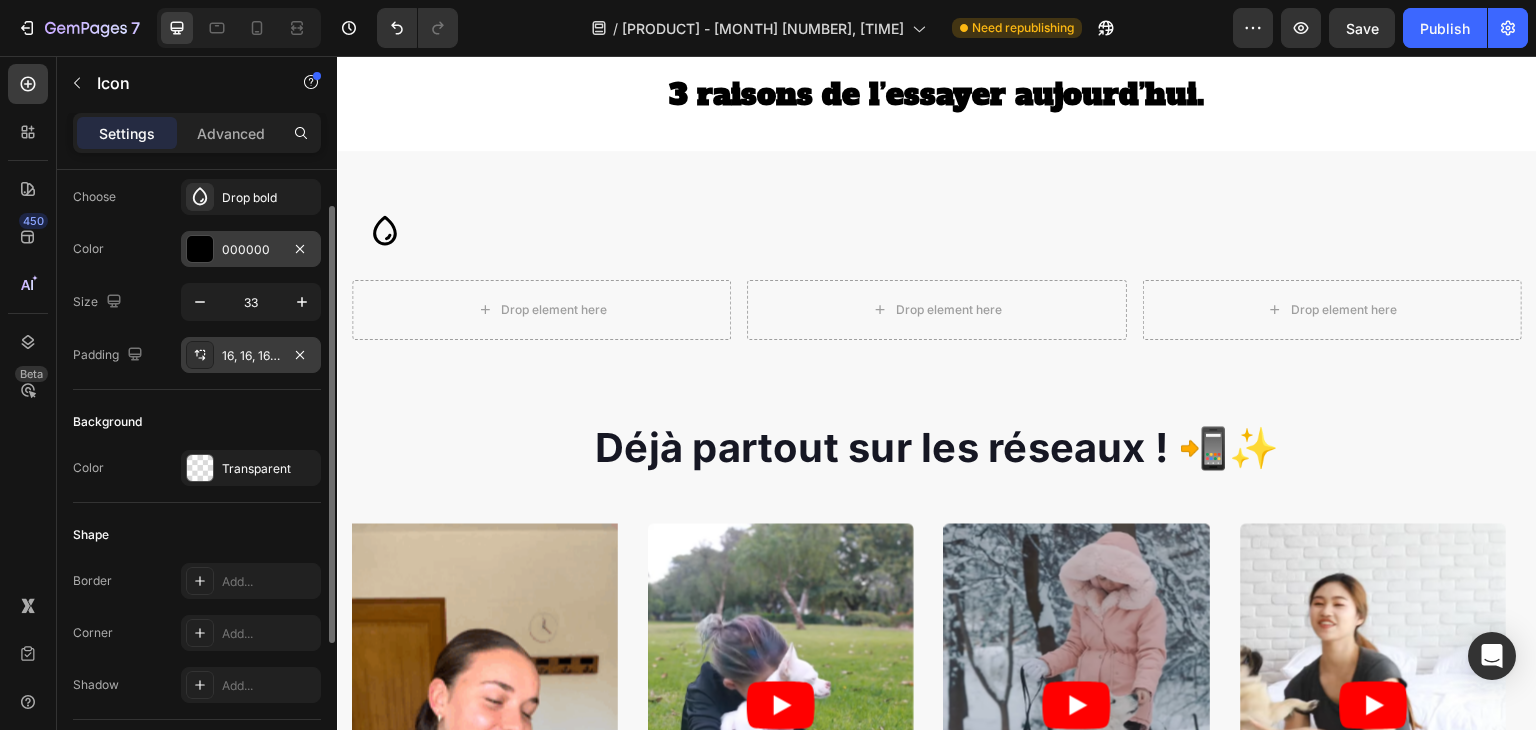 click on "000000" at bounding box center (251, 250) 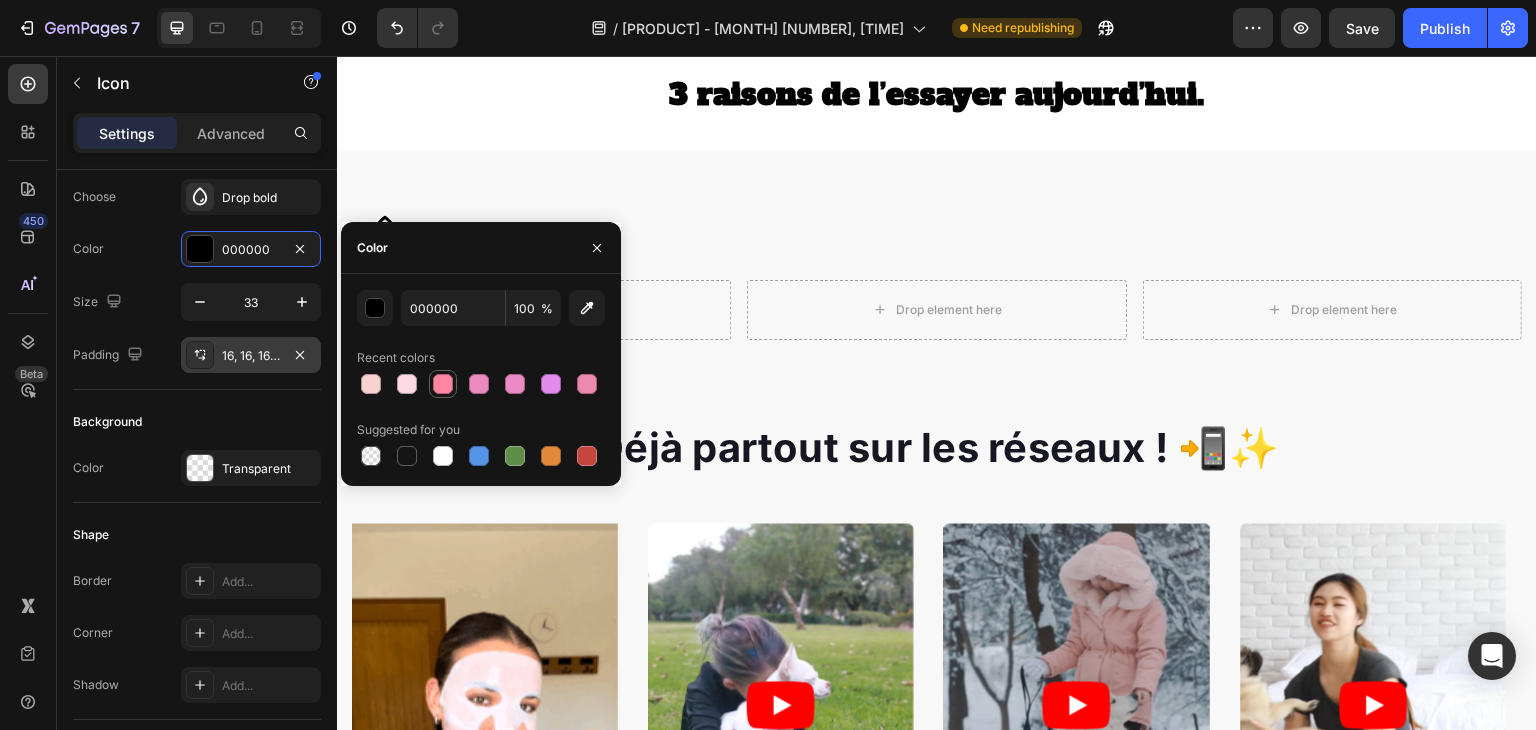 click at bounding box center [443, 384] 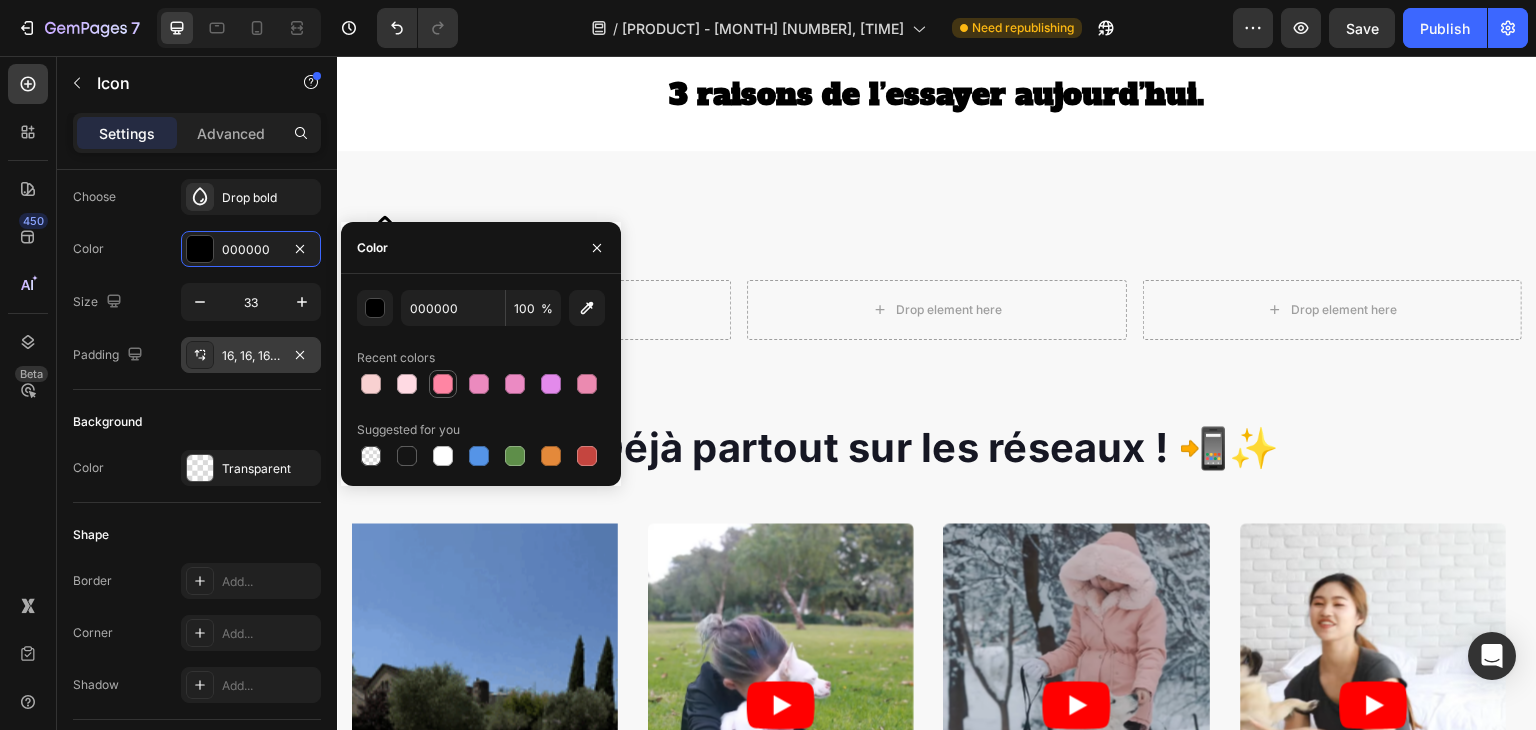 type on "FF85A3" 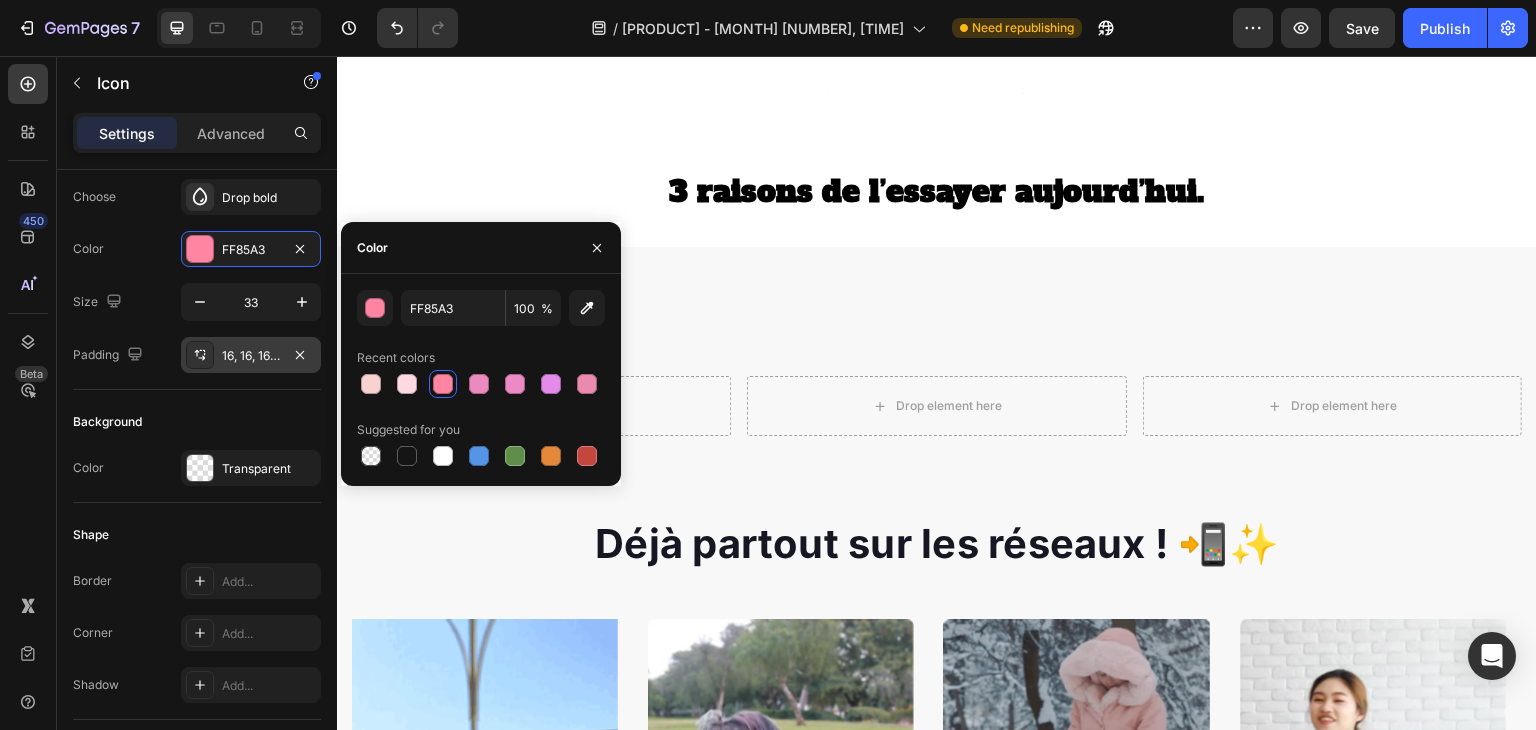scroll, scrollTop: 1259, scrollLeft: 0, axis: vertical 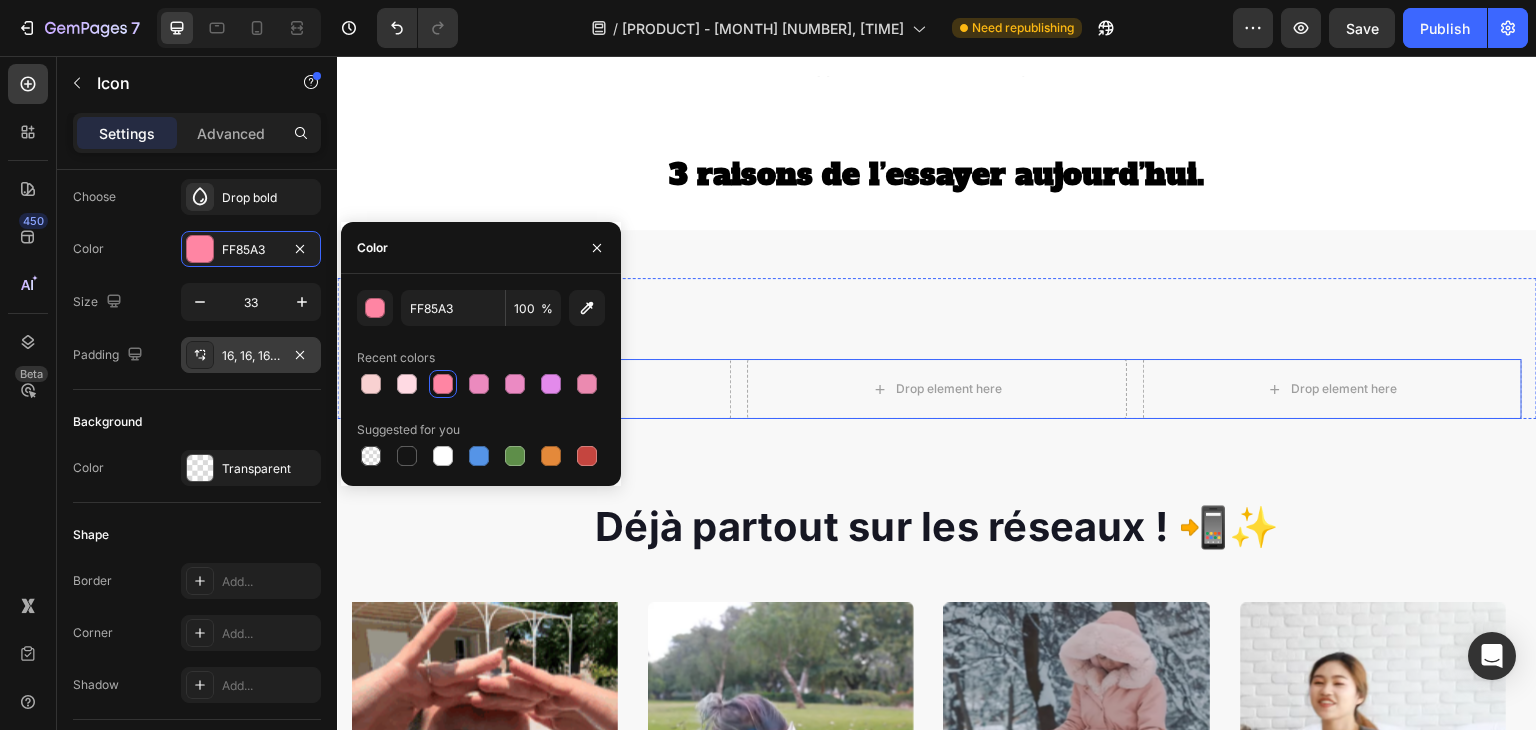 click on "Icon
Drop element here
Drop element here
Drop element here Row Row Section 5" at bounding box center [937, 324] 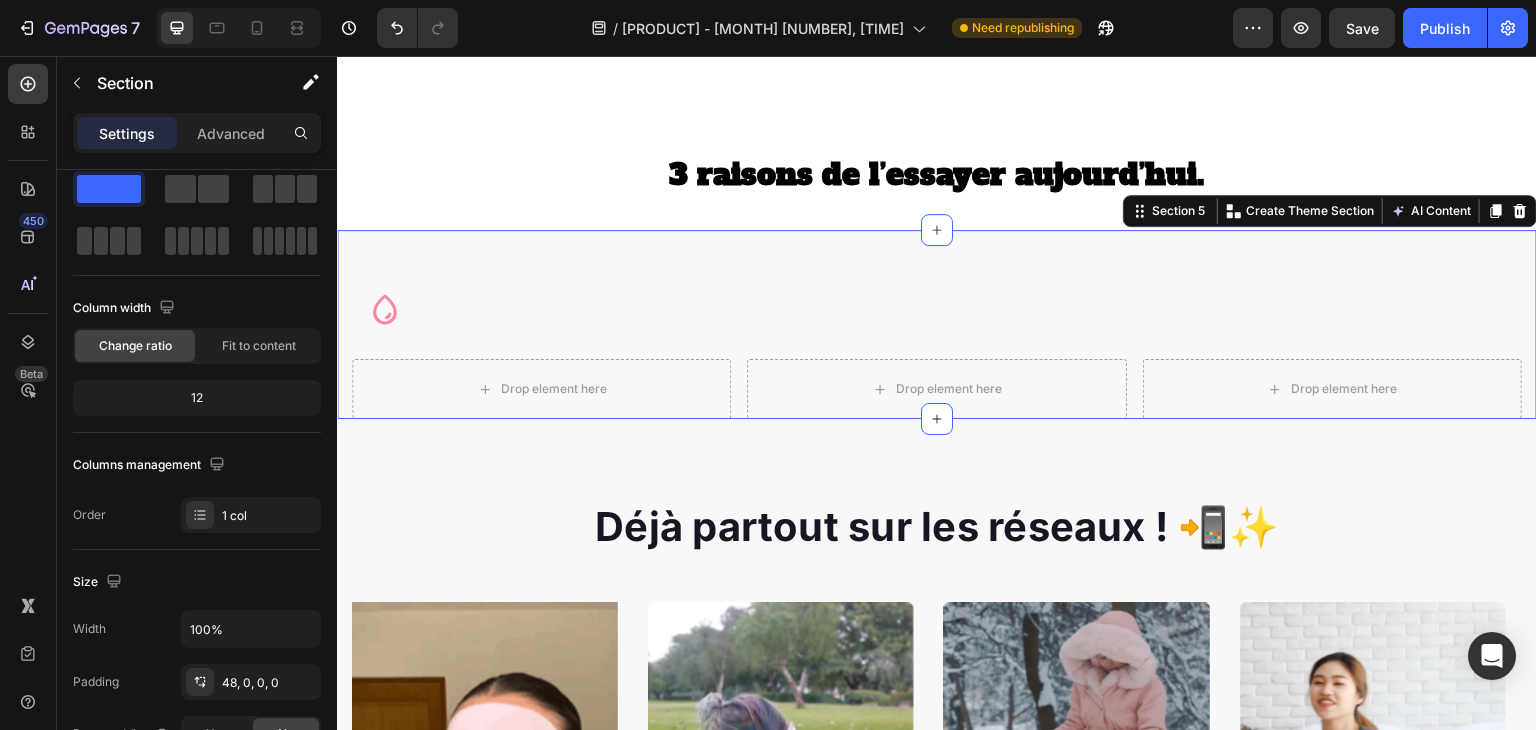 click on "Icon
Drop element here
Drop element here
Drop element here Row Row Section 5   You can create reusable sections Create Theme Section AI Content Write with GemAI What would you like to describe here? Tone and Voice Persuasive Product Show more Generate" at bounding box center (937, 324) 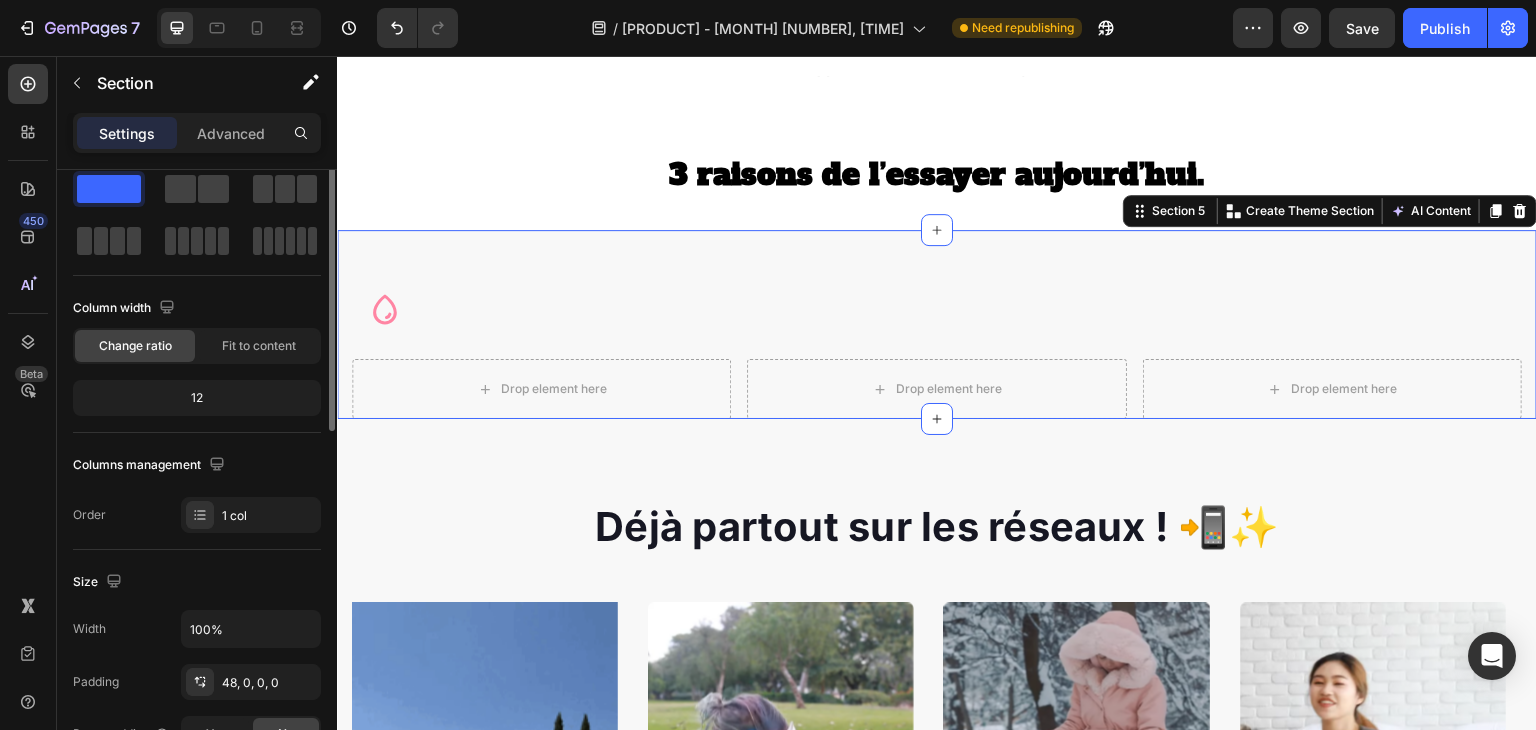 scroll, scrollTop: 0, scrollLeft: 0, axis: both 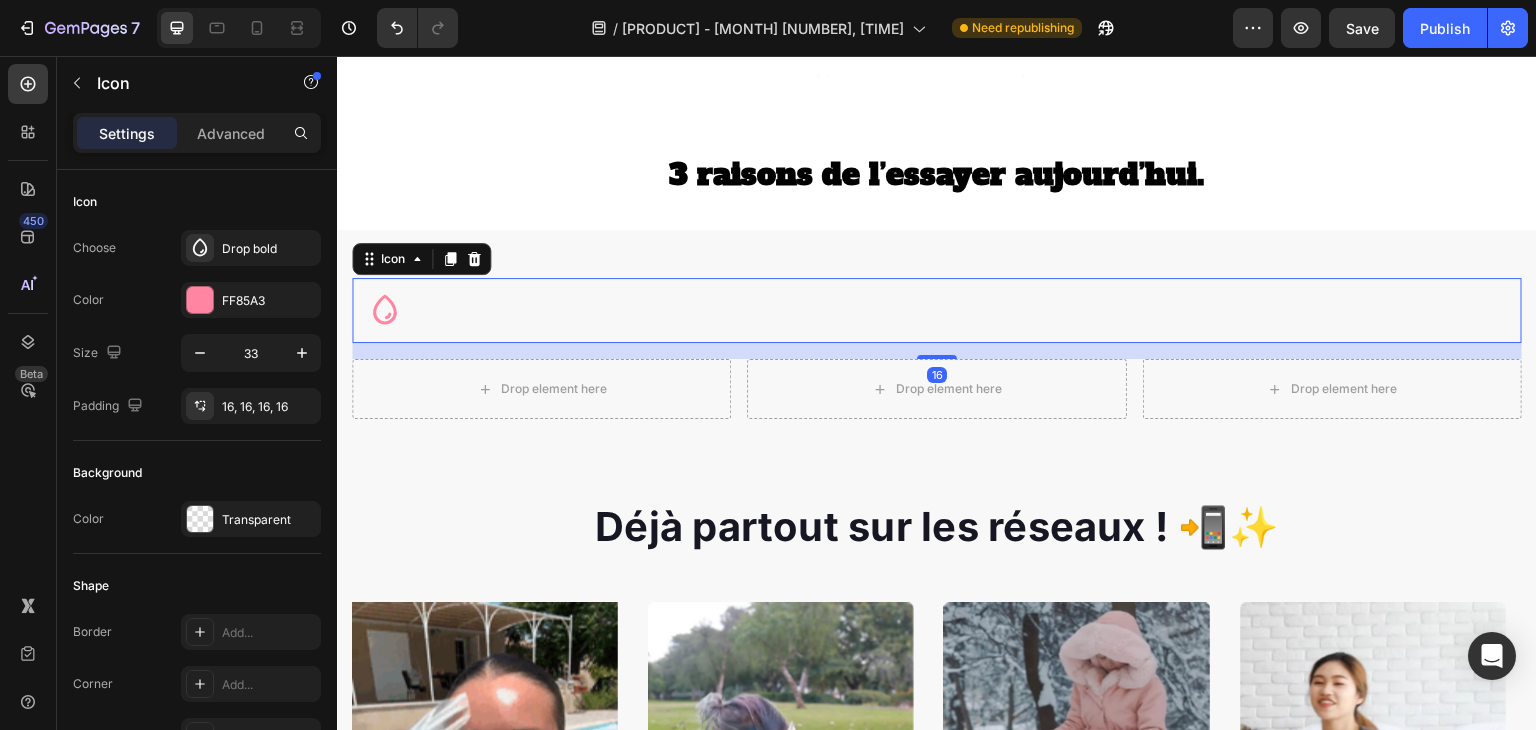 click at bounding box center [384, 310] 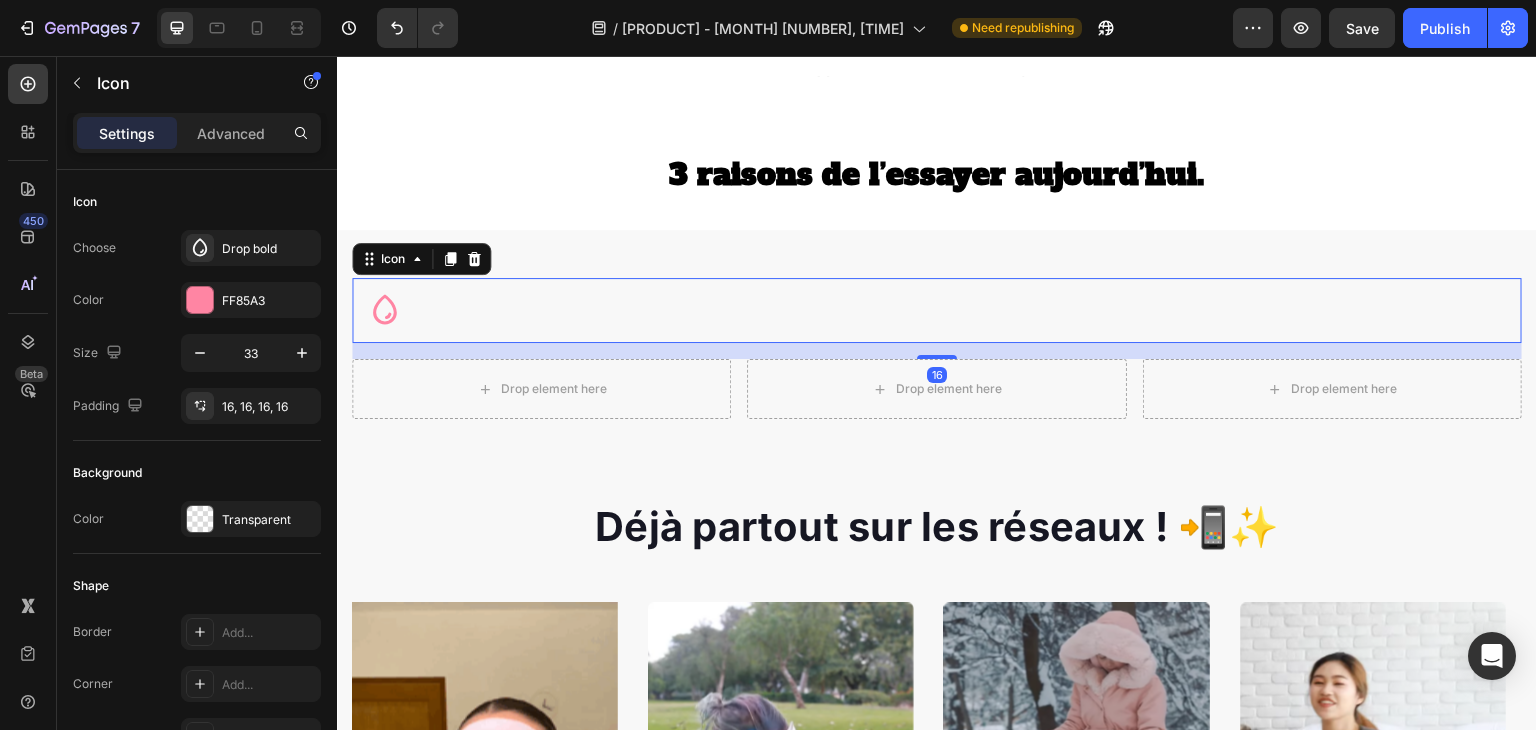 click at bounding box center [384, 310] 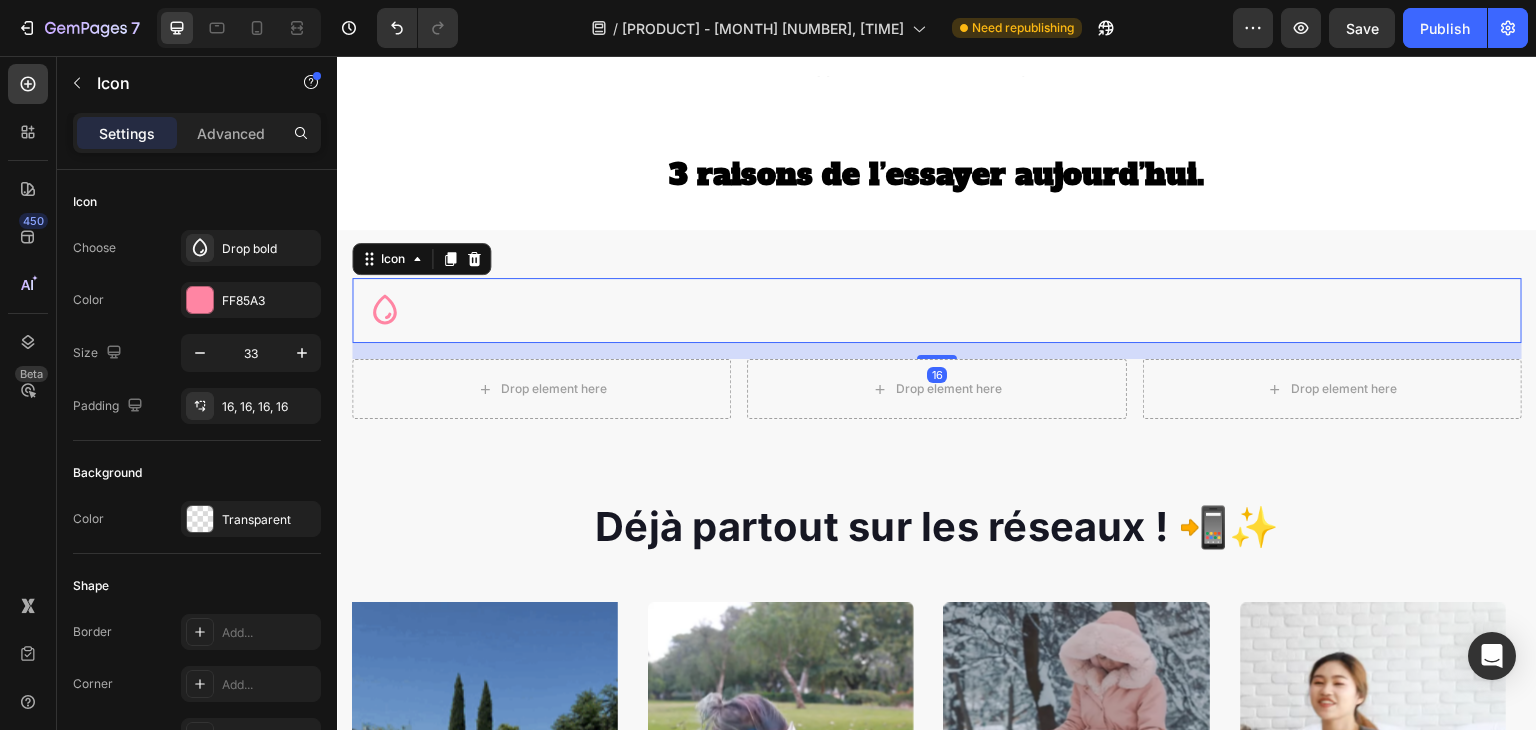 click at bounding box center [384, 310] 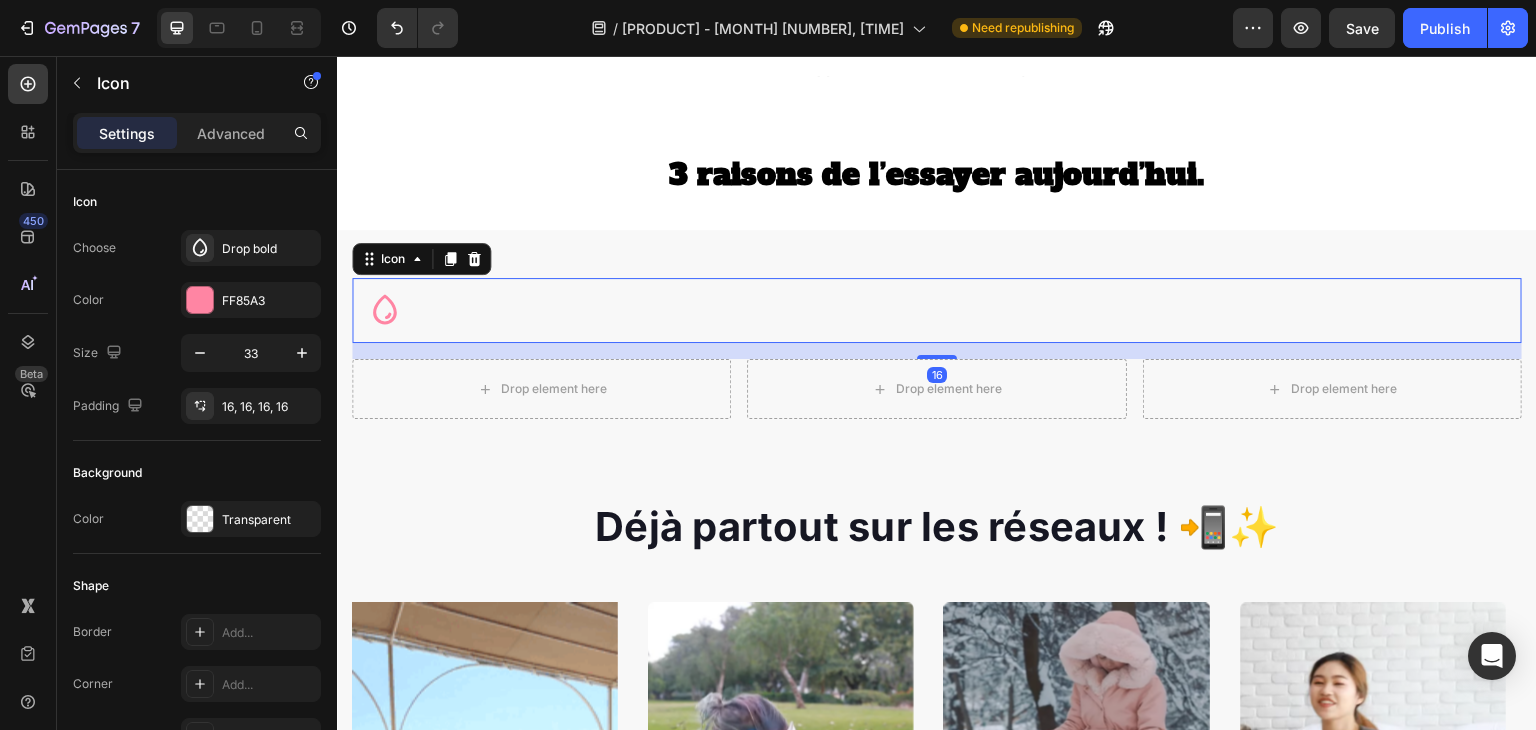 click at bounding box center [384, 310] 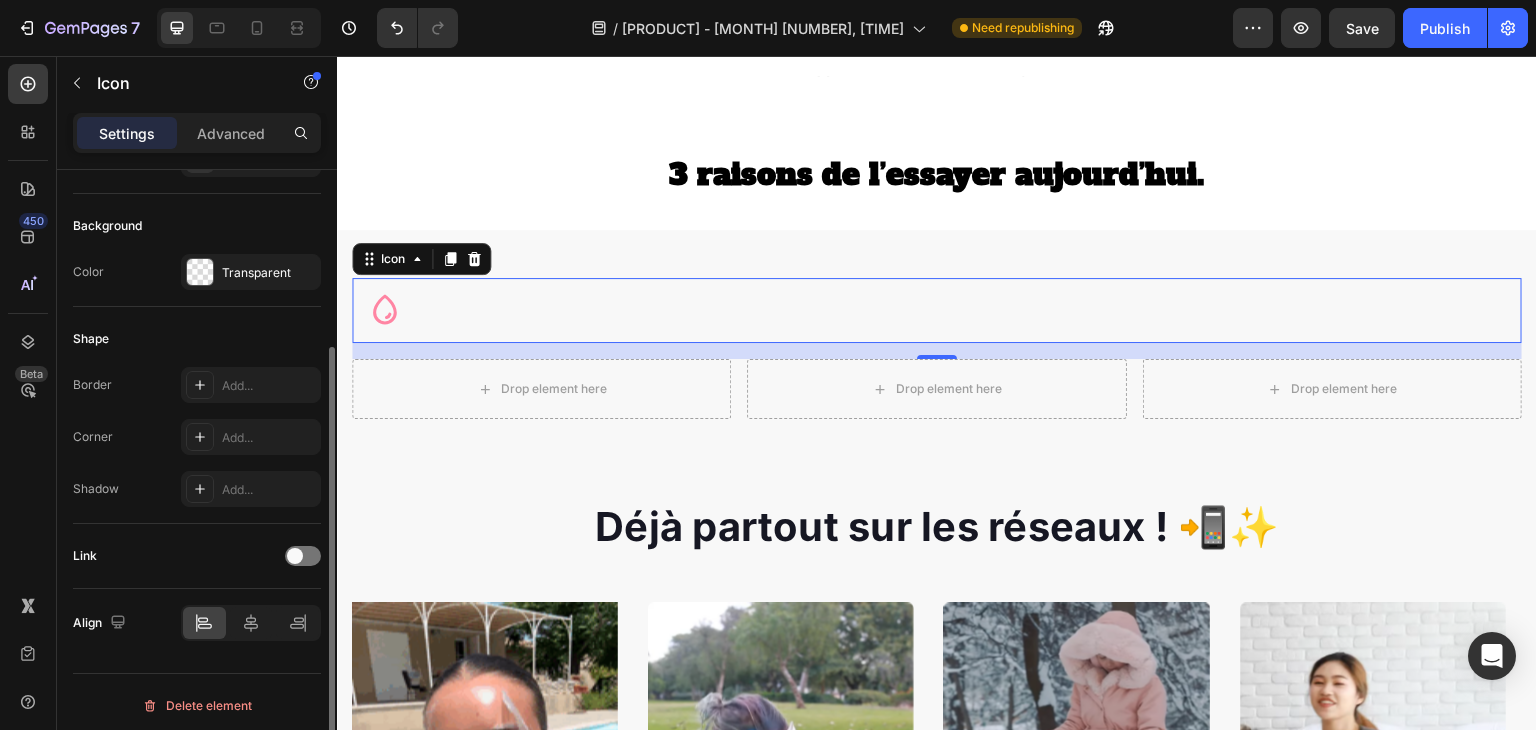 scroll, scrollTop: 252, scrollLeft: 0, axis: vertical 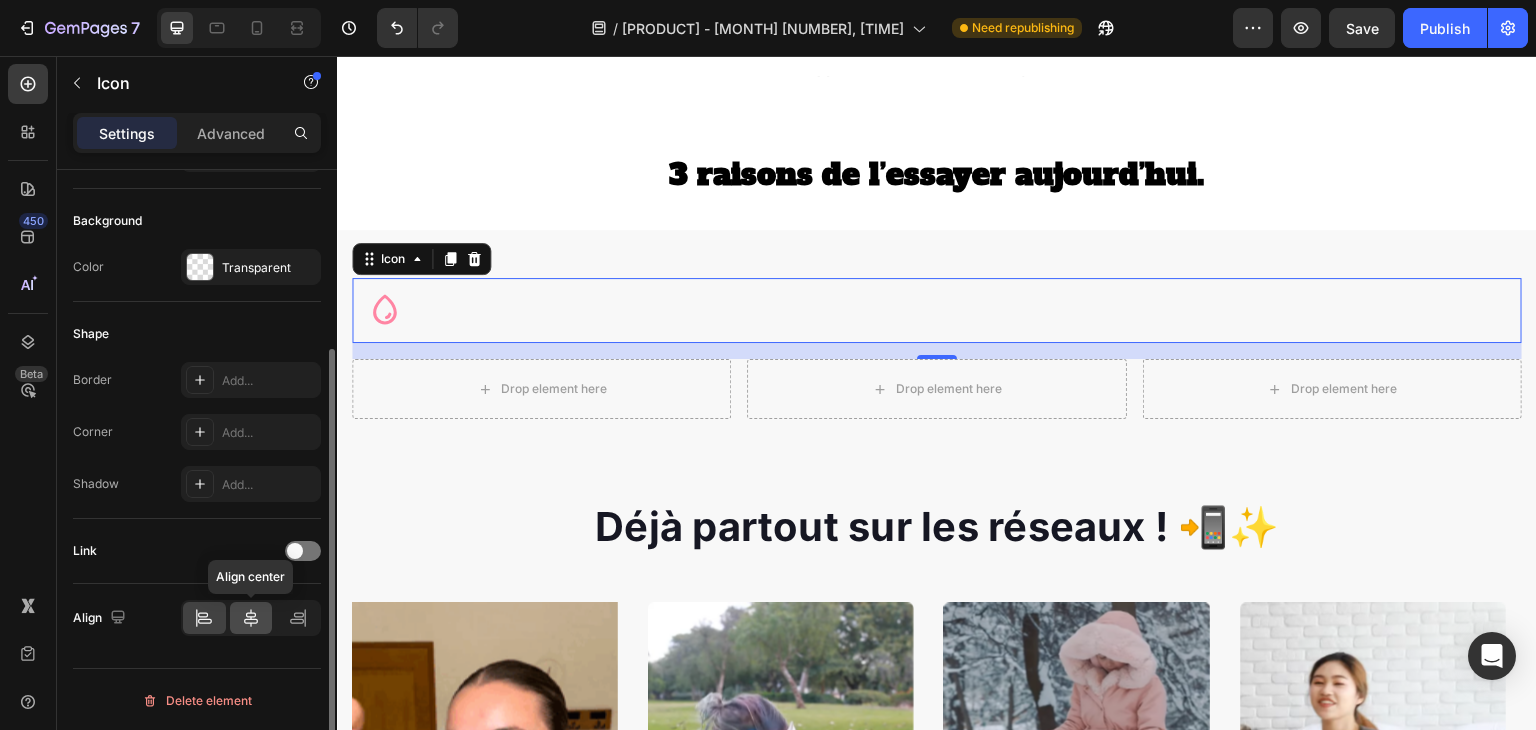 click 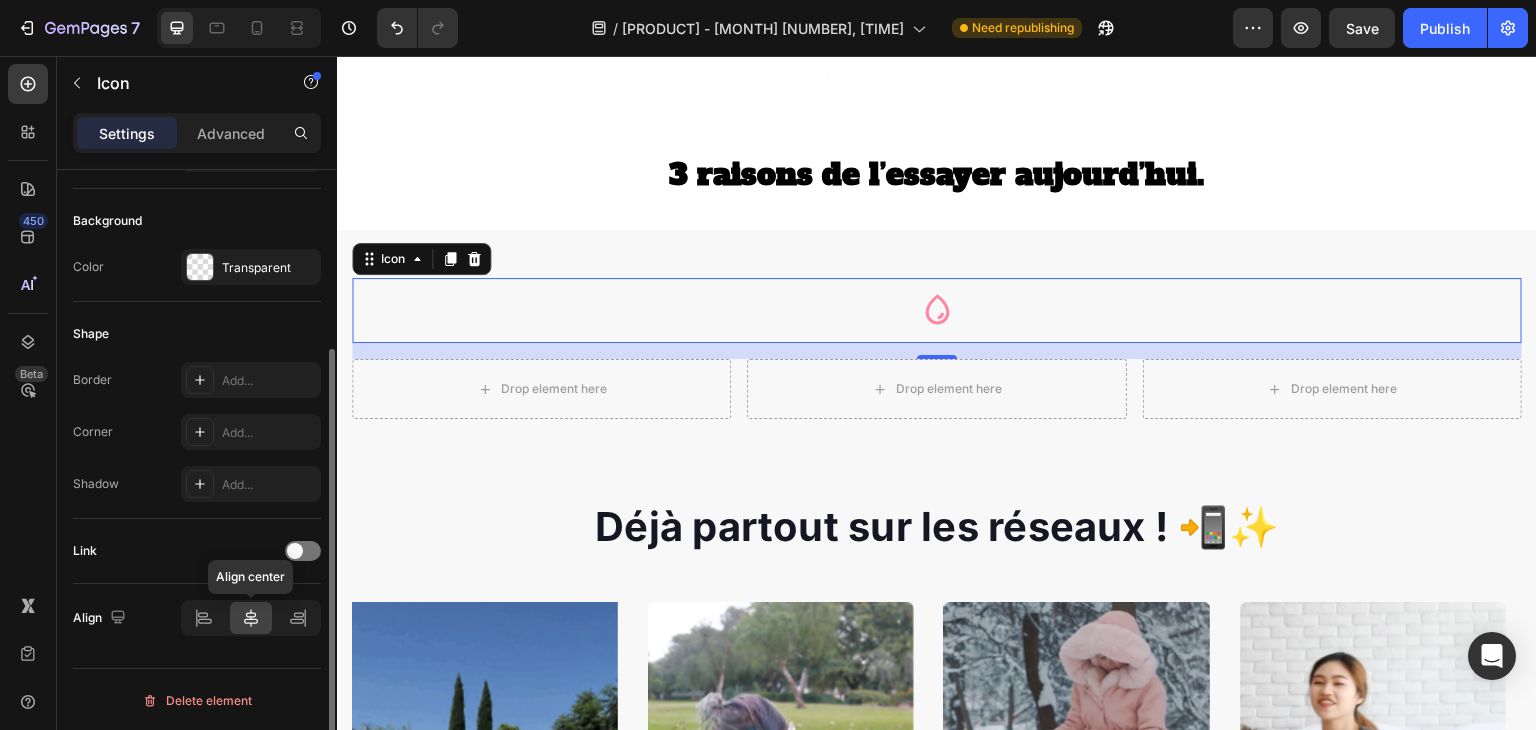 click 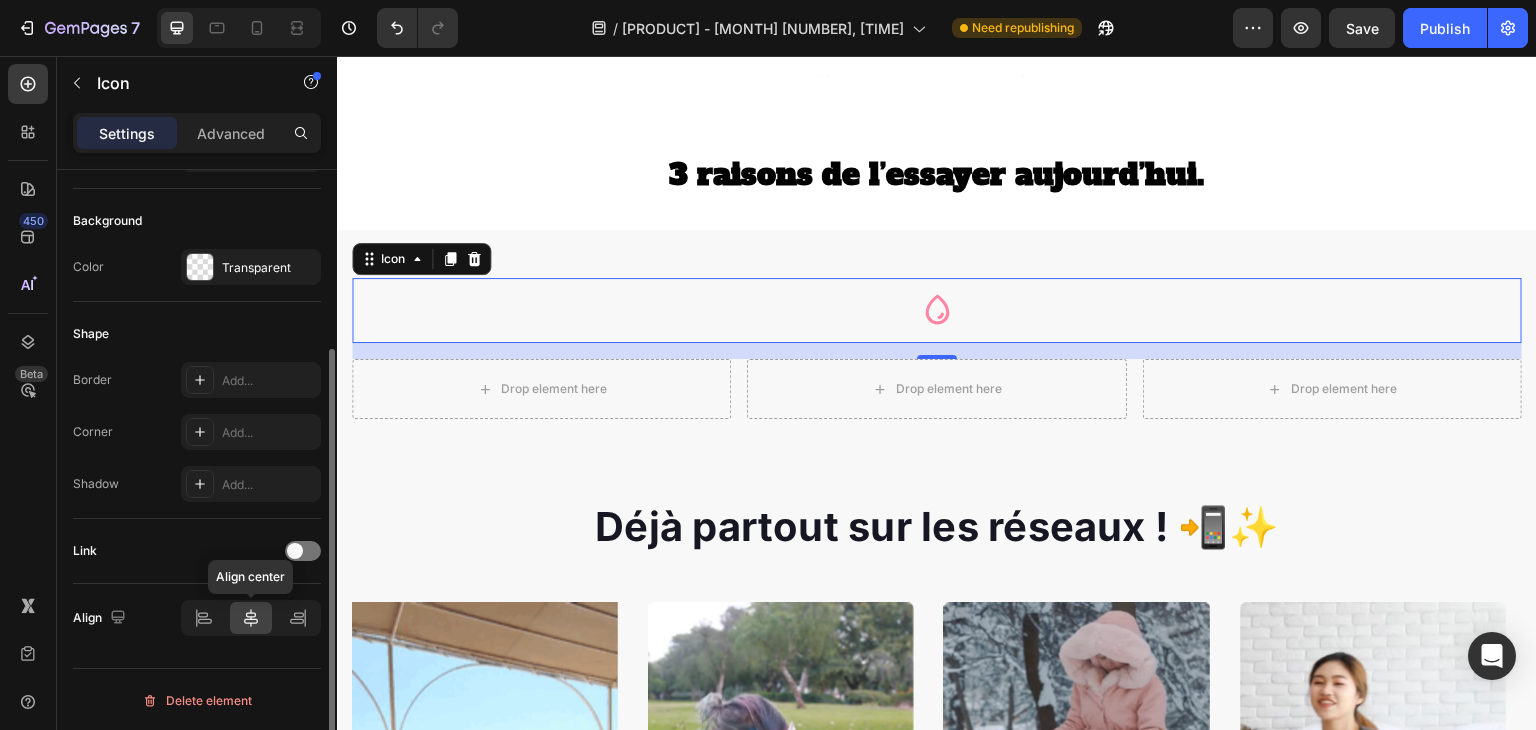 click 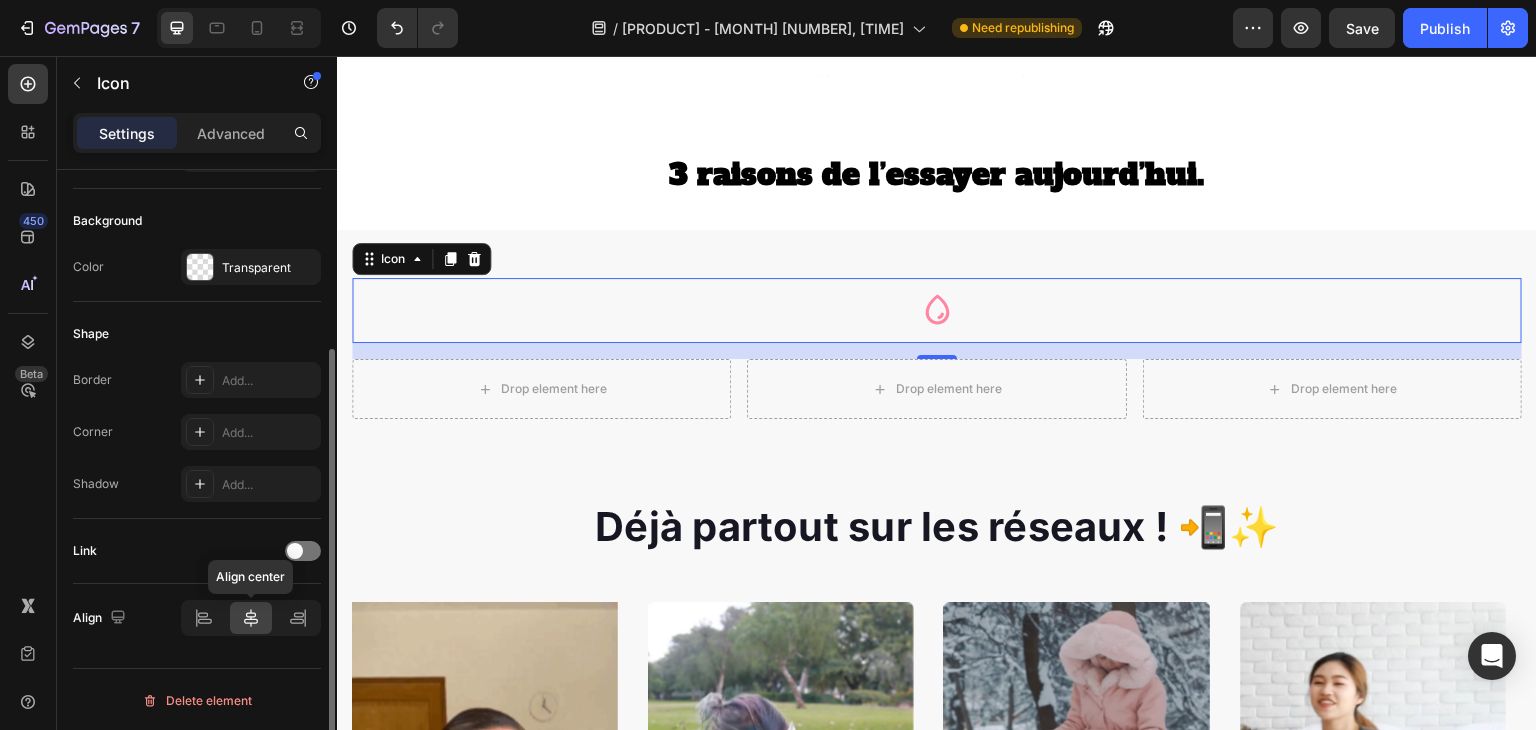 click 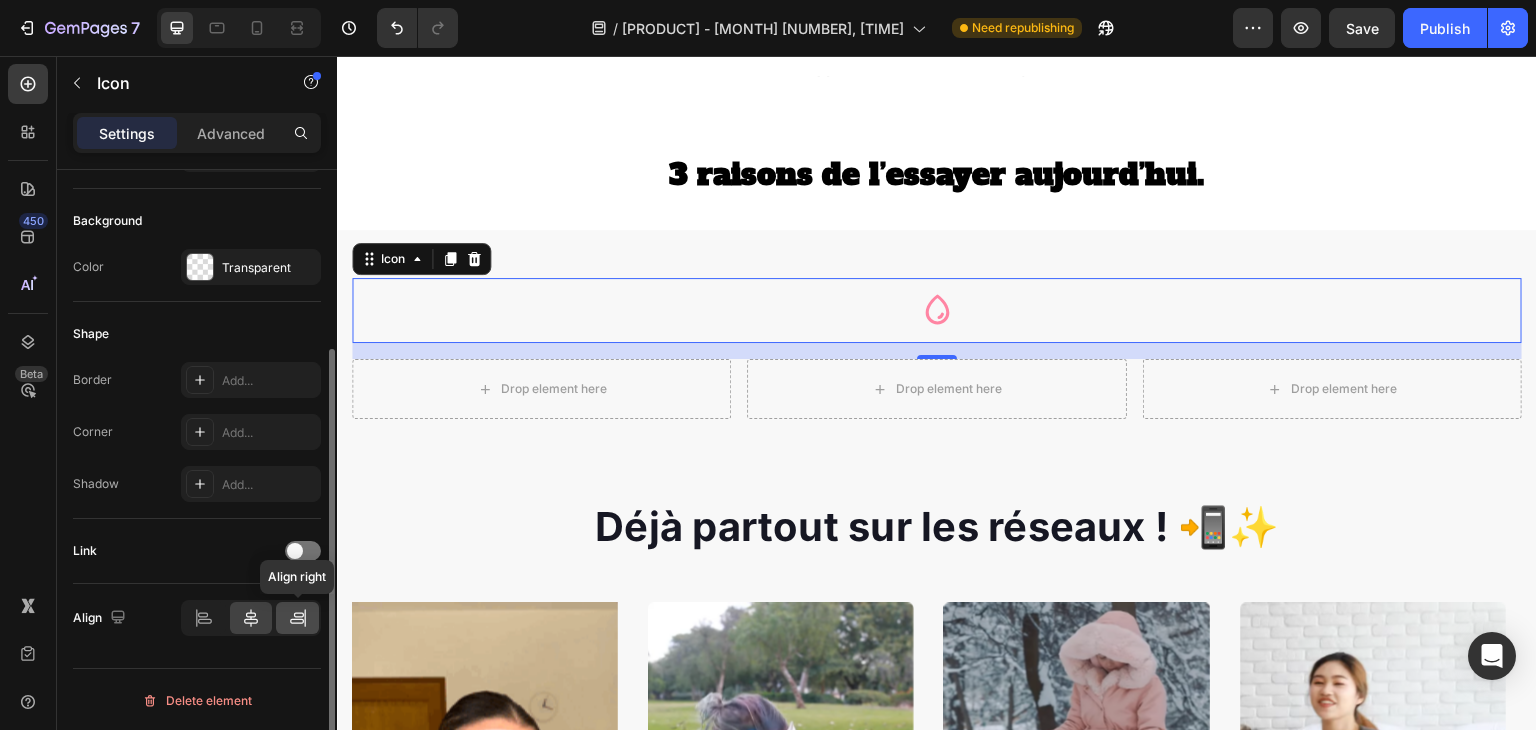 click 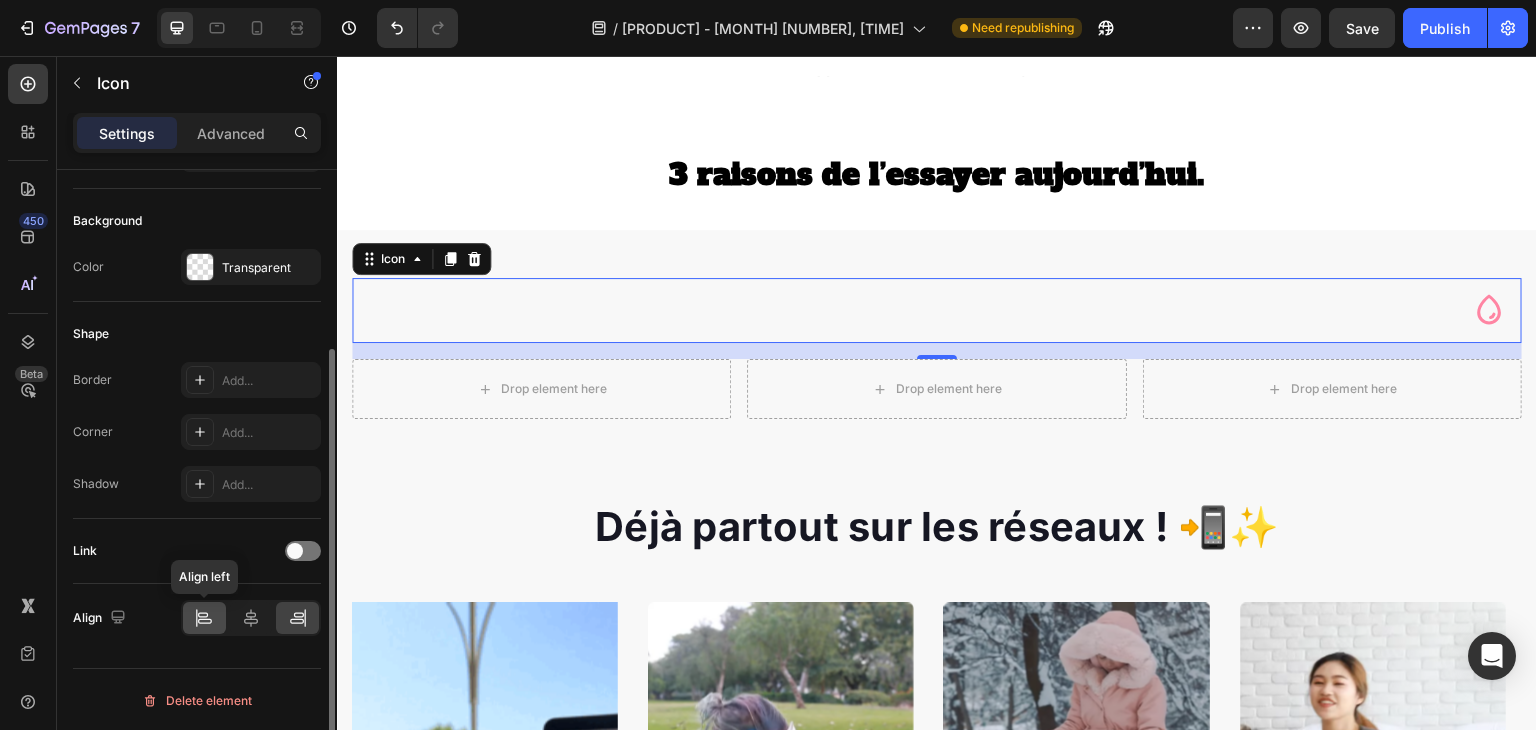 click 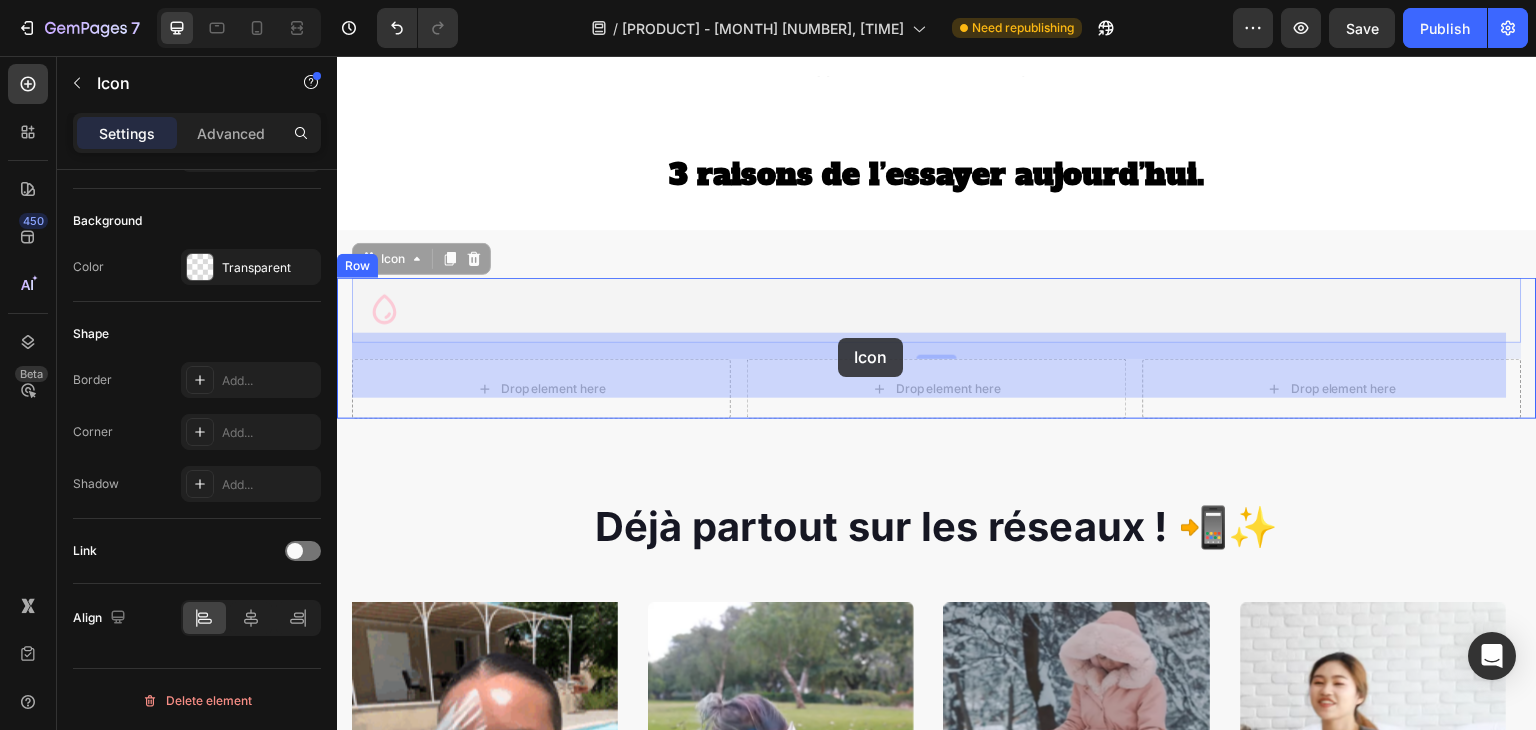 drag, startPoint x: 720, startPoint y: 338, endPoint x: 838, endPoint y: 338, distance: 118 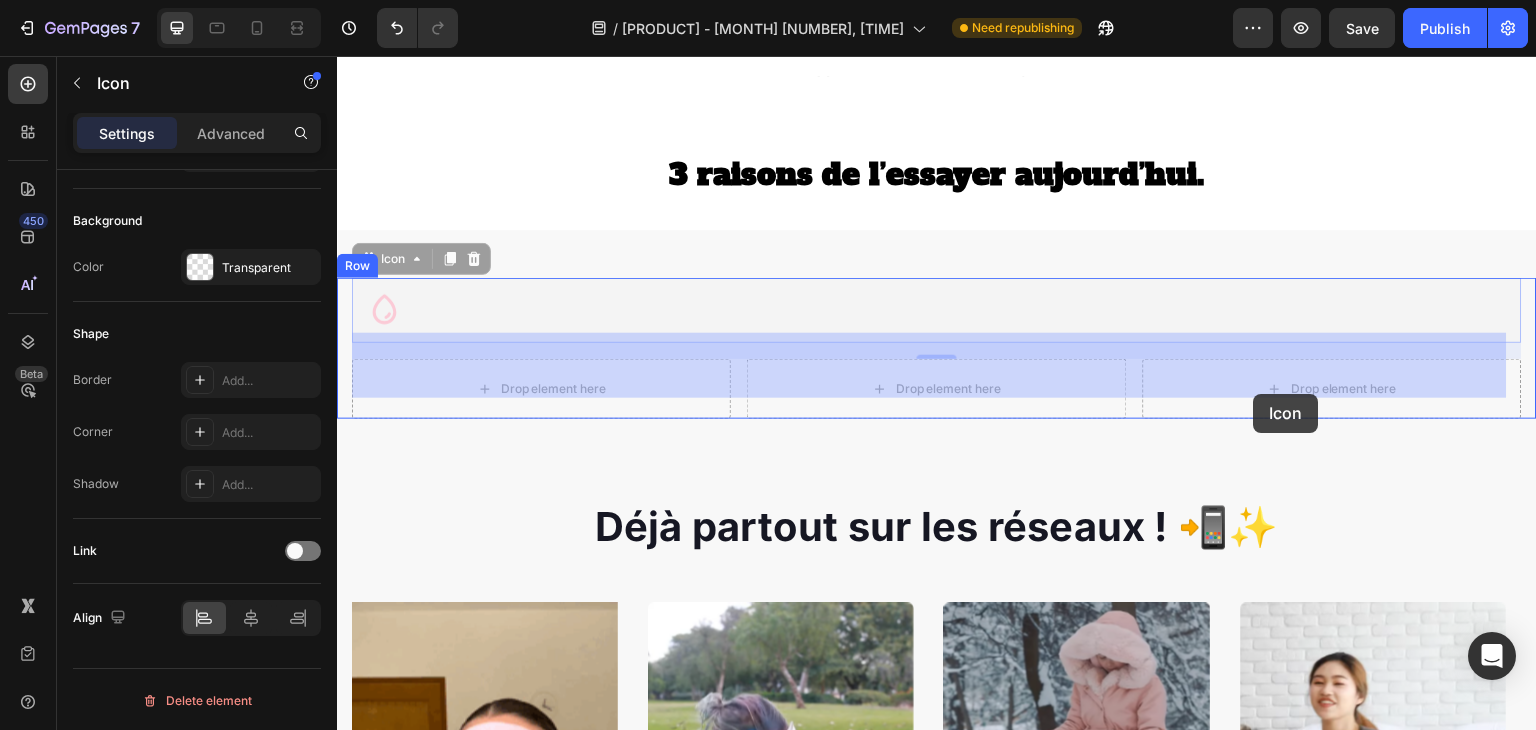 drag, startPoint x: 761, startPoint y: 358, endPoint x: 1273, endPoint y: 394, distance: 513.26404 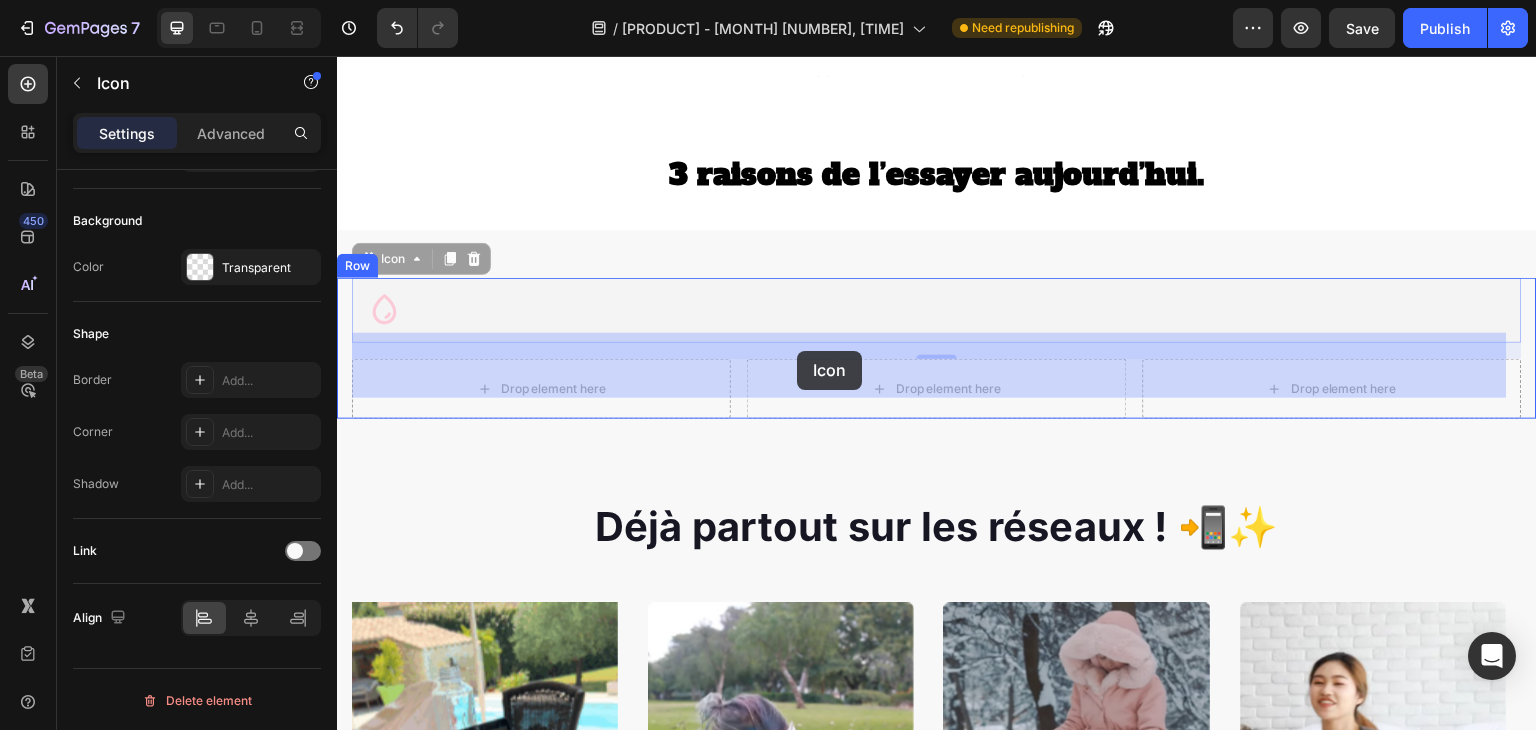 drag, startPoint x: 408, startPoint y: 323, endPoint x: 817, endPoint y: 356, distance: 410.32913 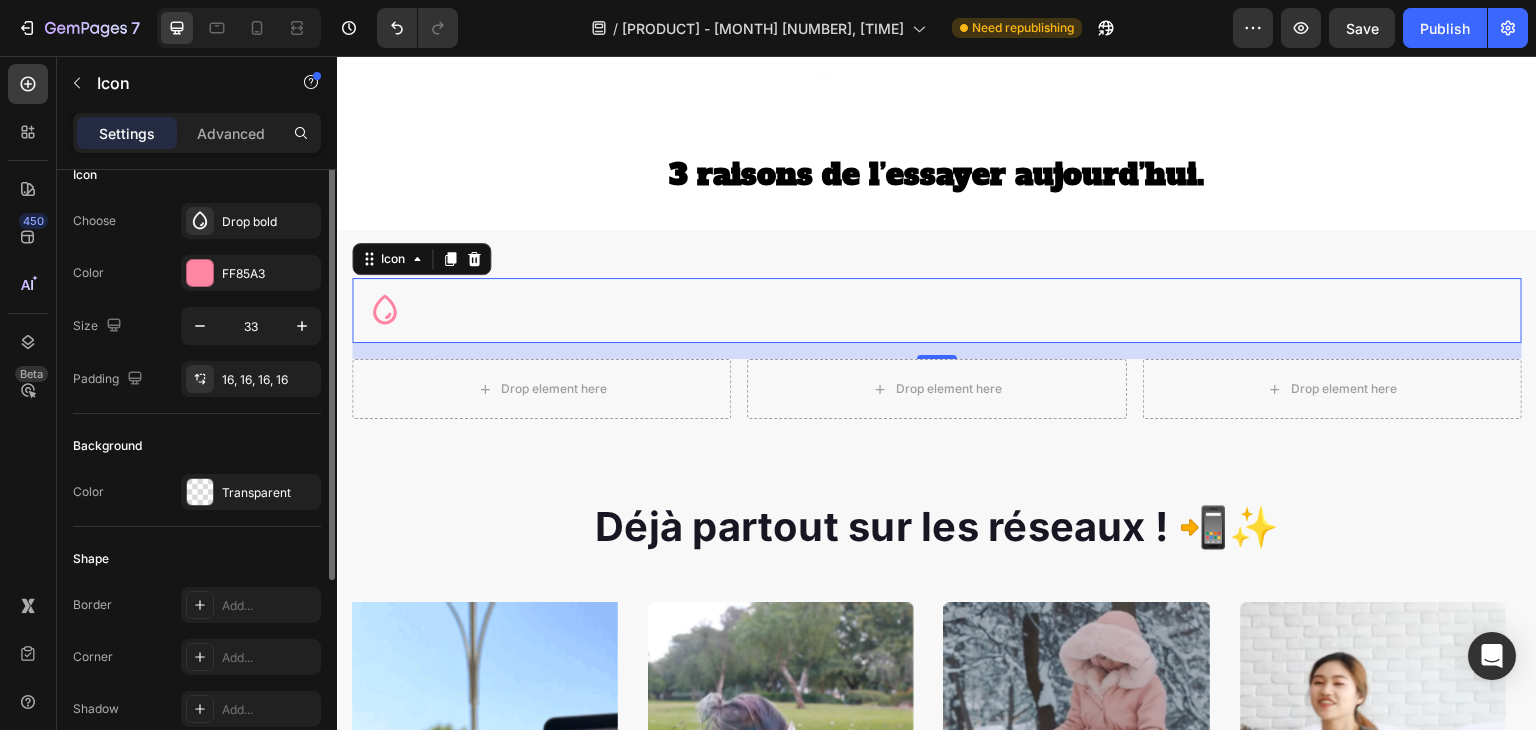 scroll, scrollTop: 0, scrollLeft: 0, axis: both 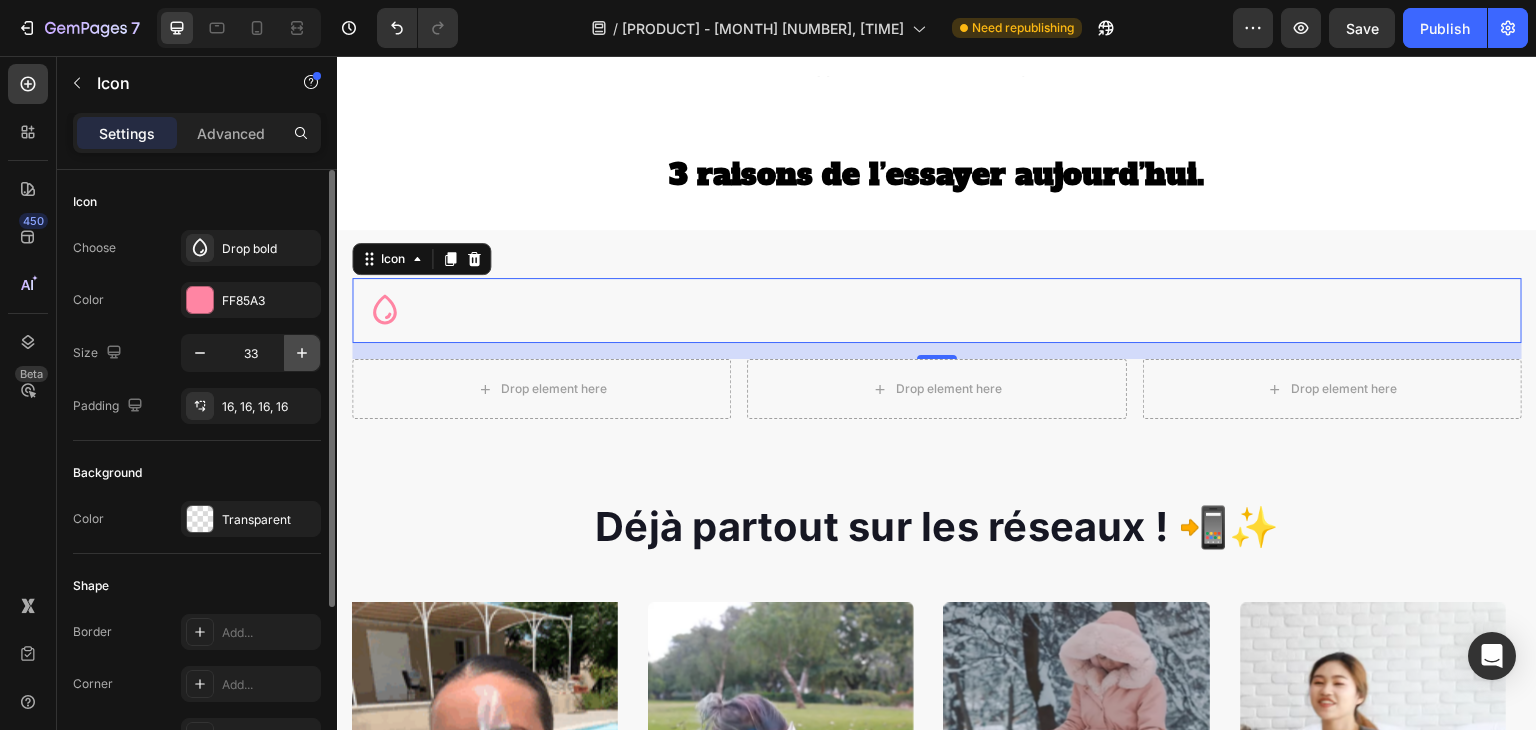 click 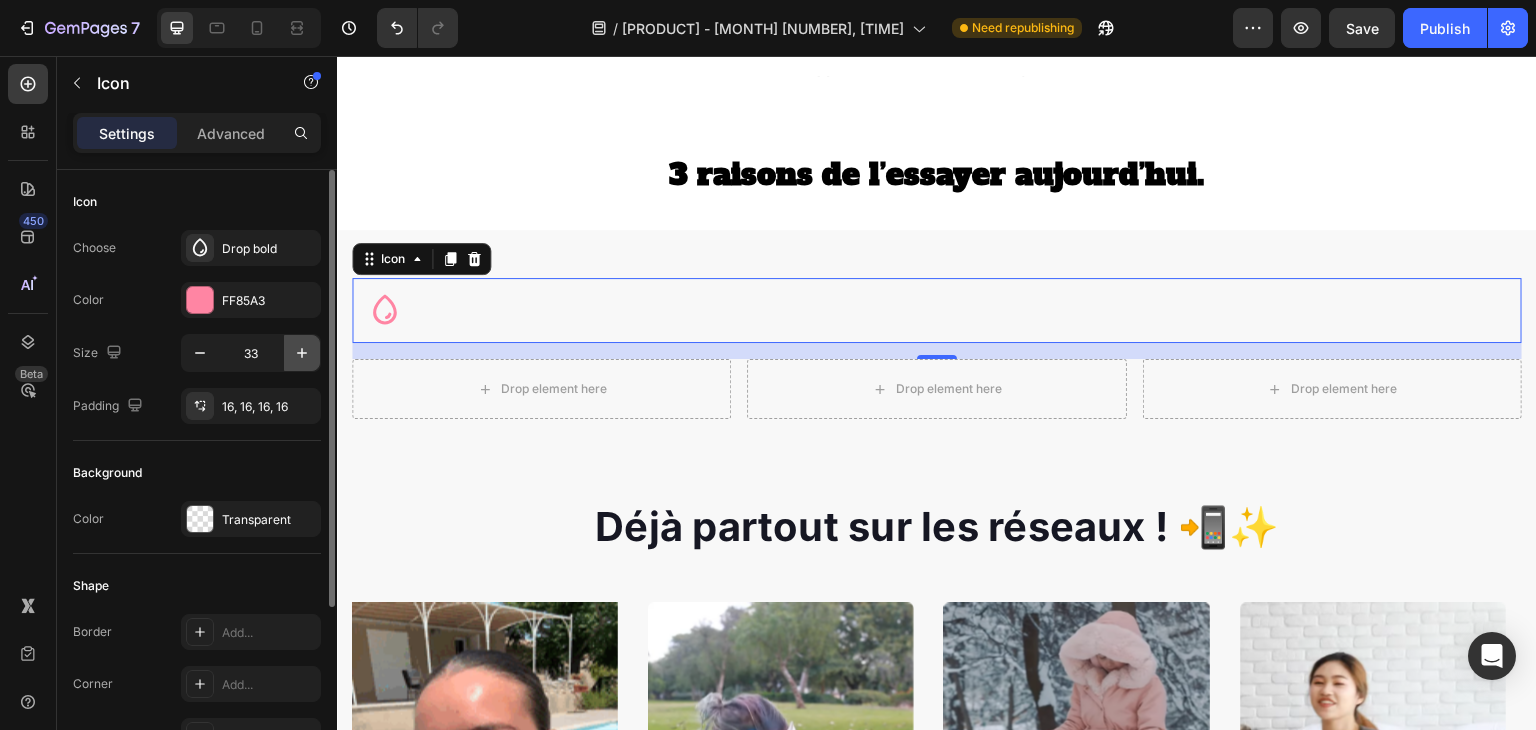 type on "34" 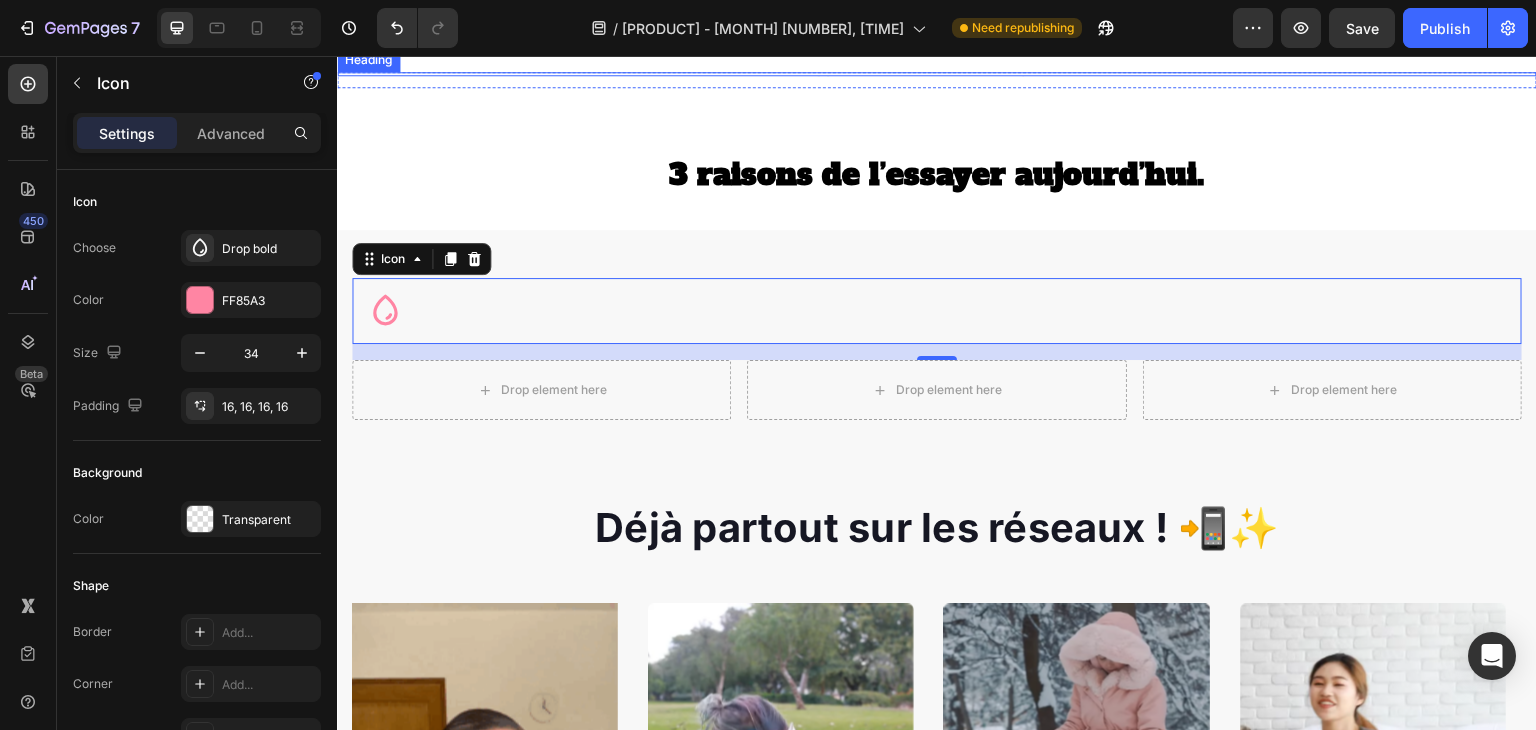 click on "[NUMBER] raisons de l’essayer aujourd’hui ." at bounding box center (937, 175) 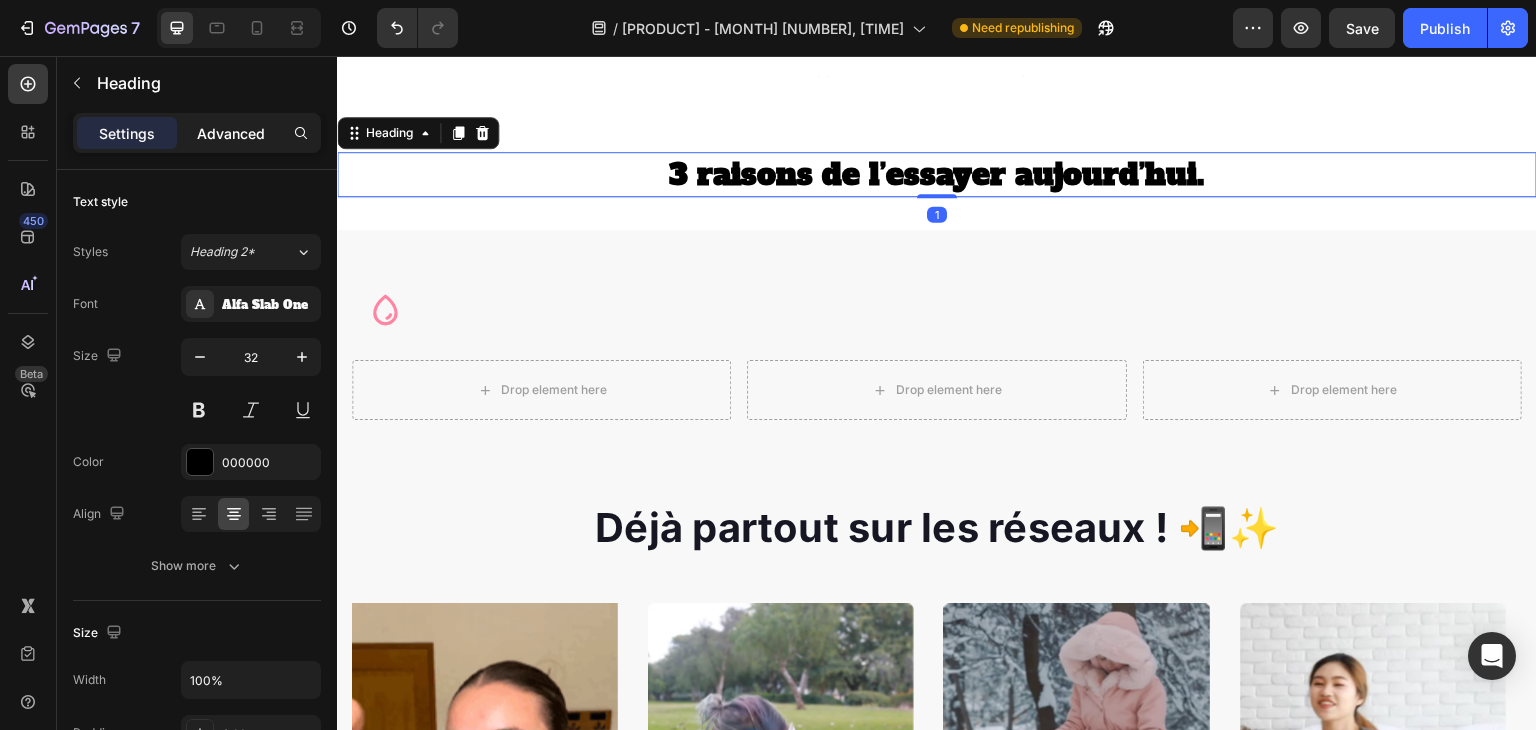 click on "Advanced" 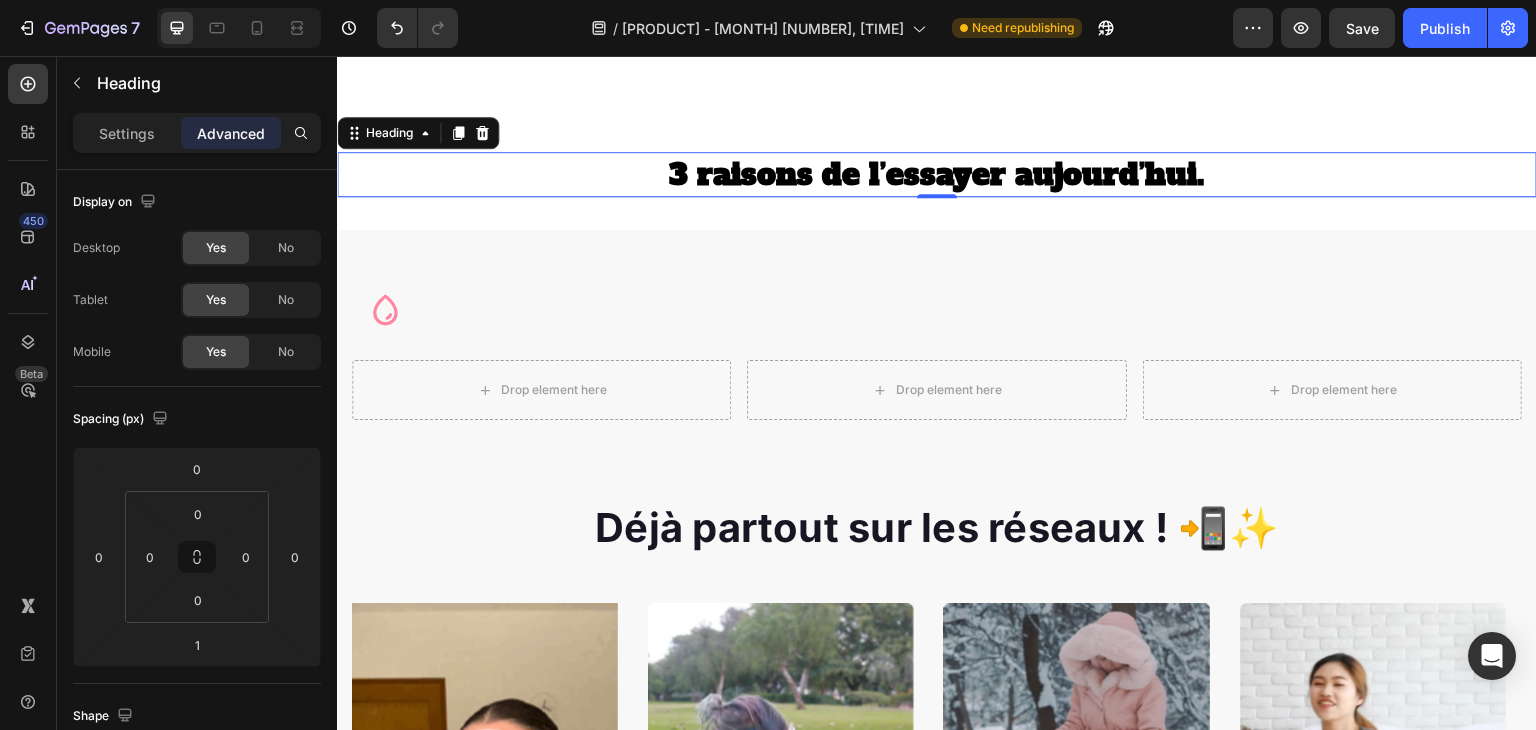 click on "Advanced" 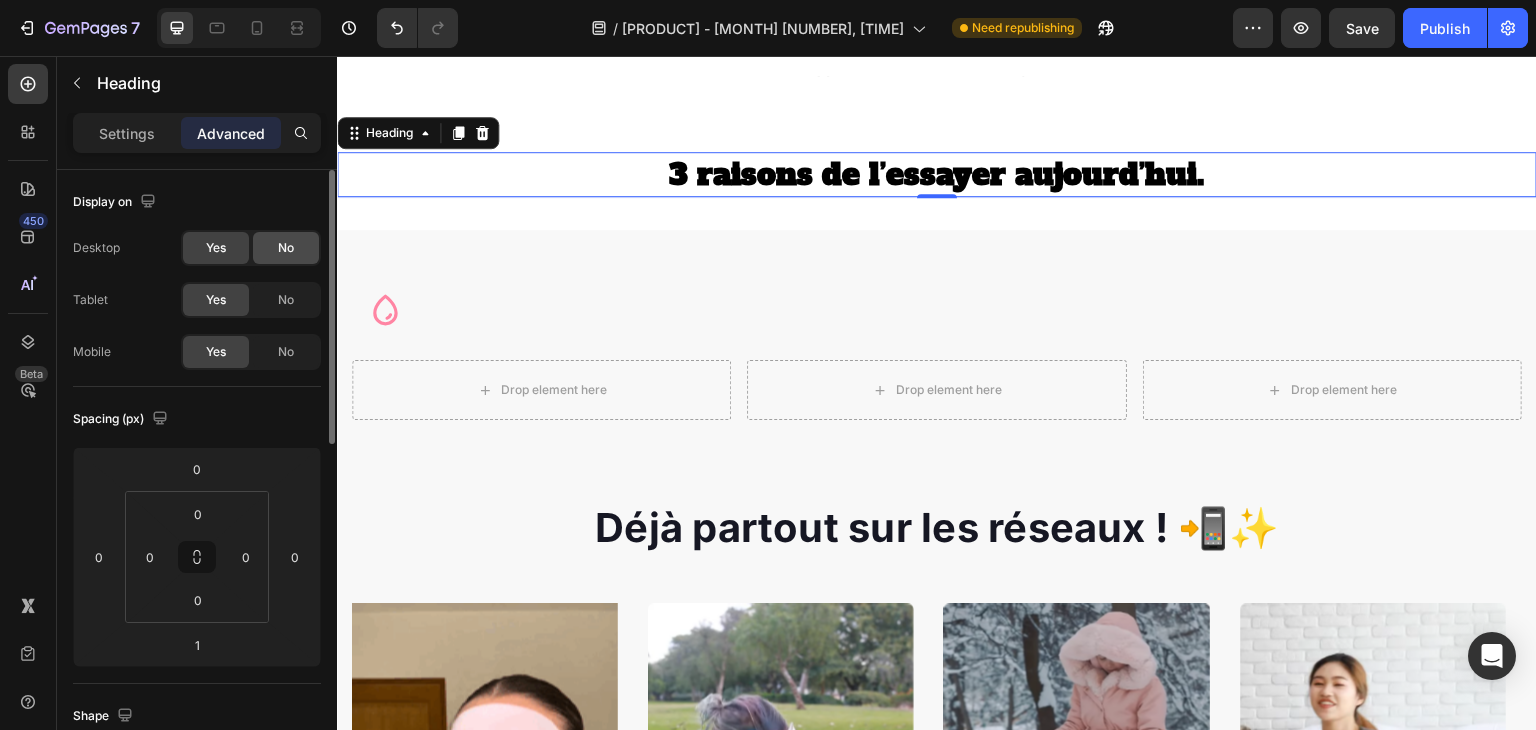 click on "No" 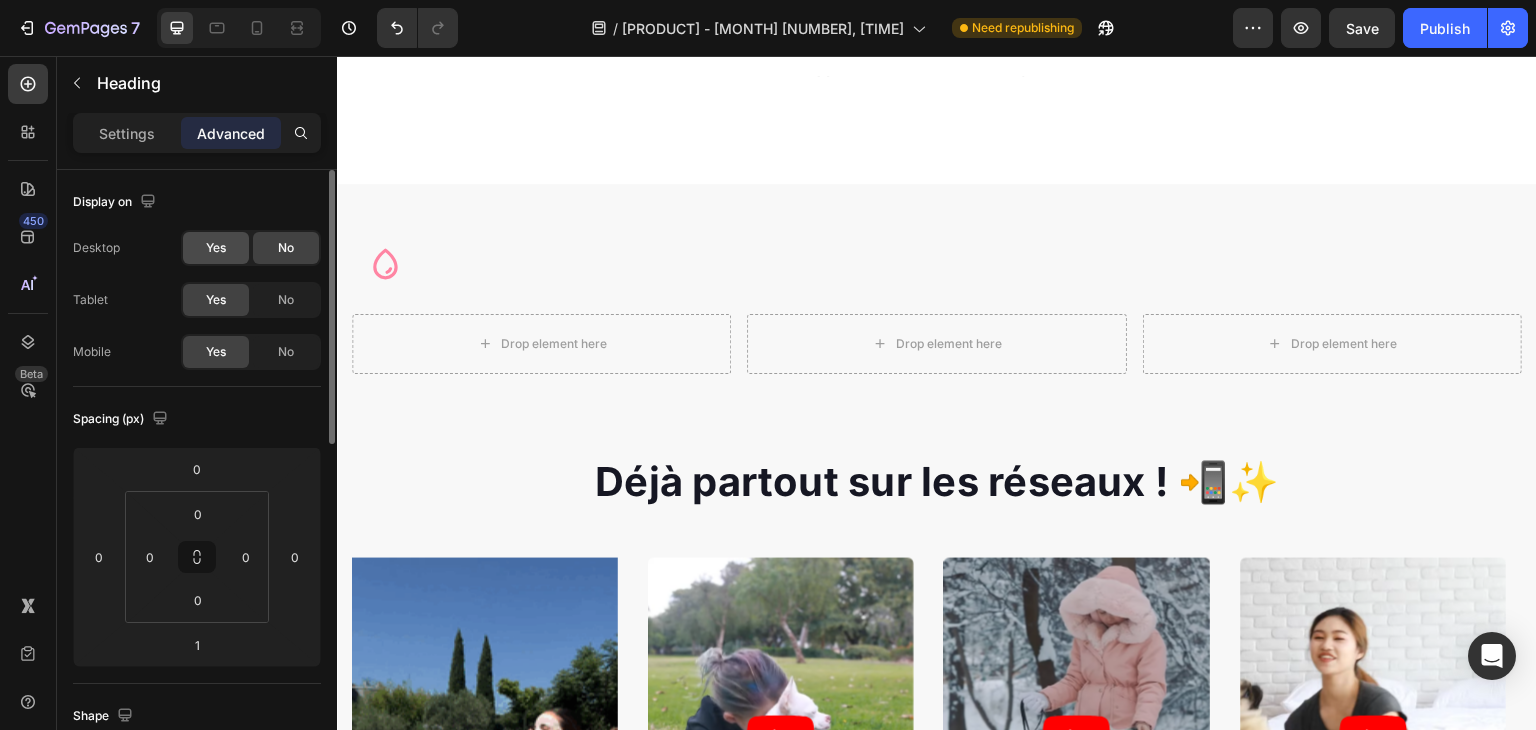 click on "Yes" 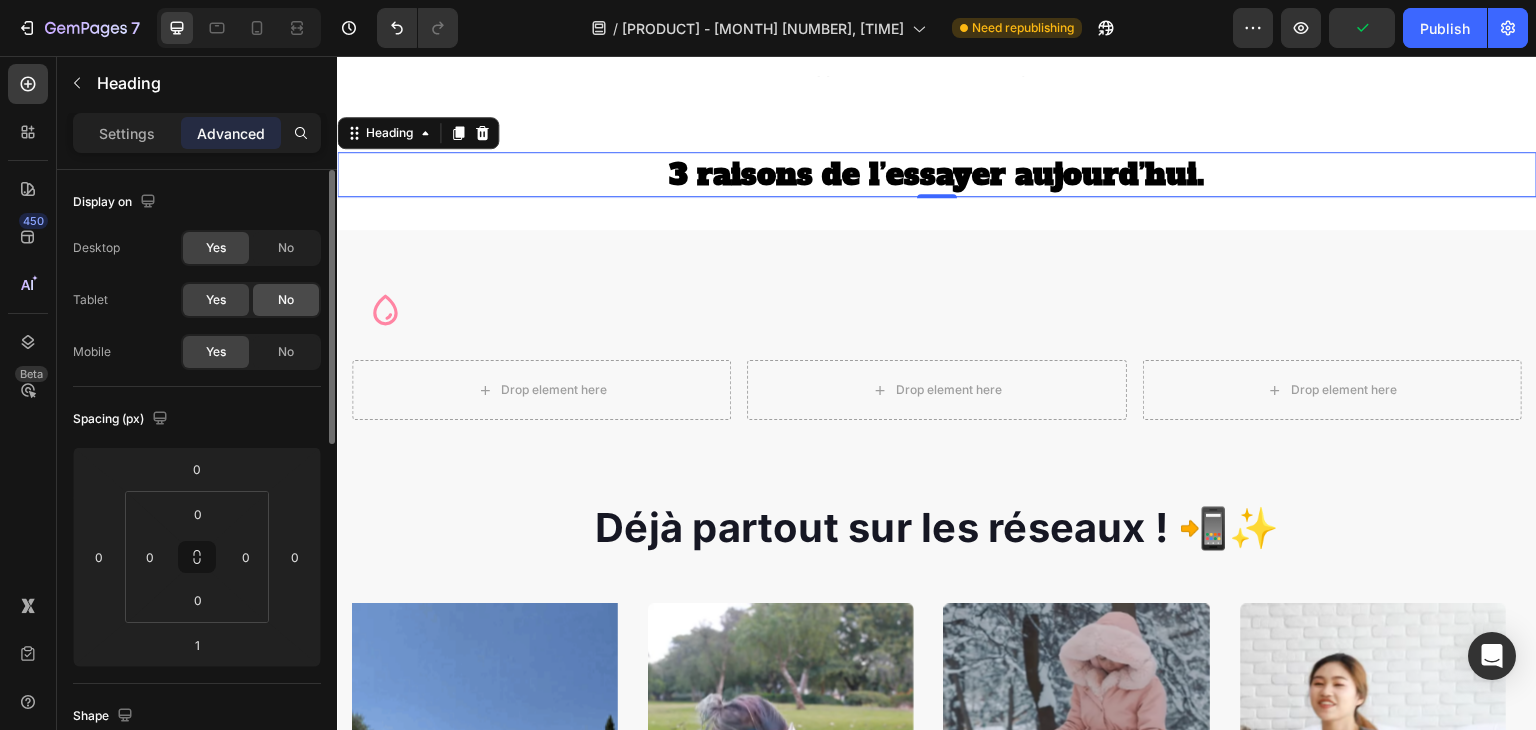 click on "No" 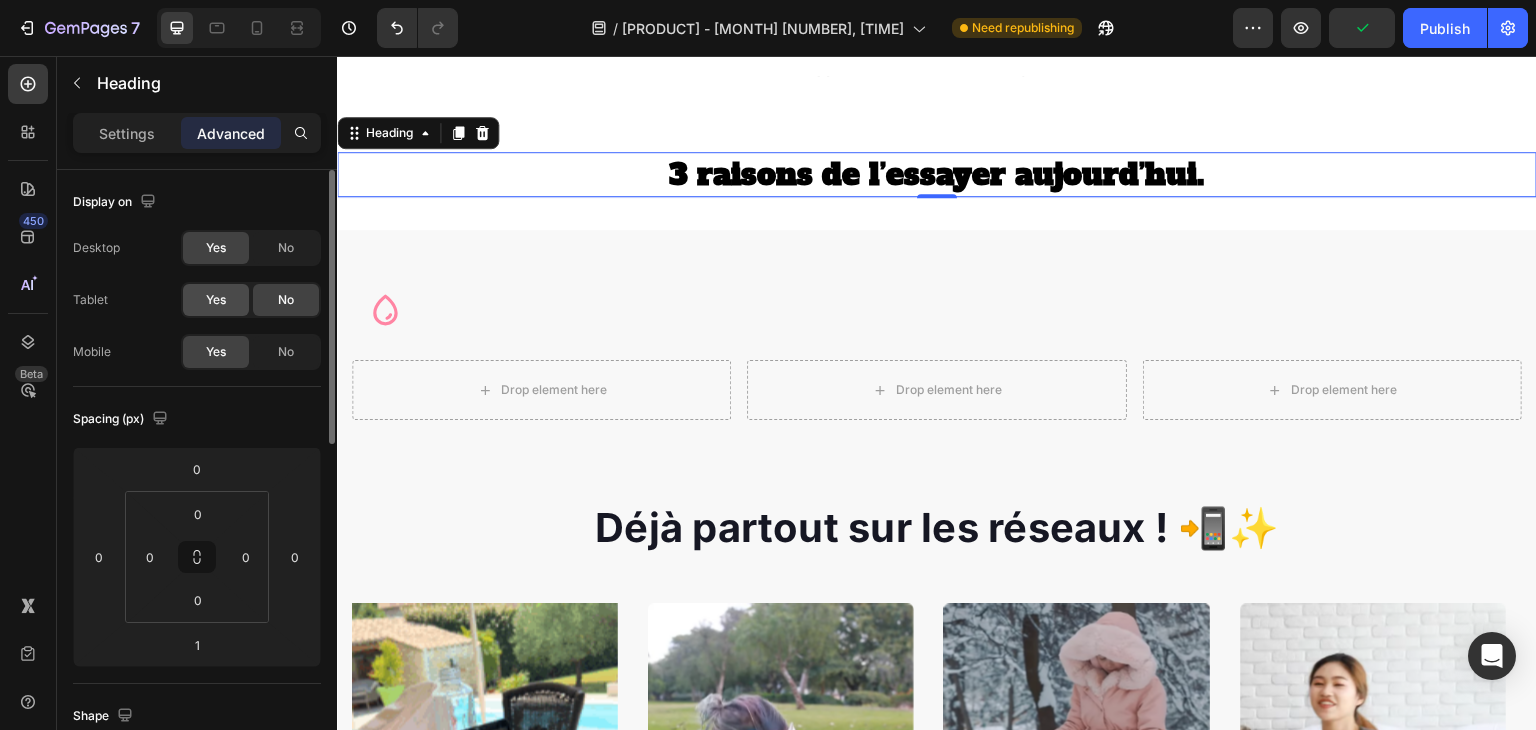 click on "Yes" 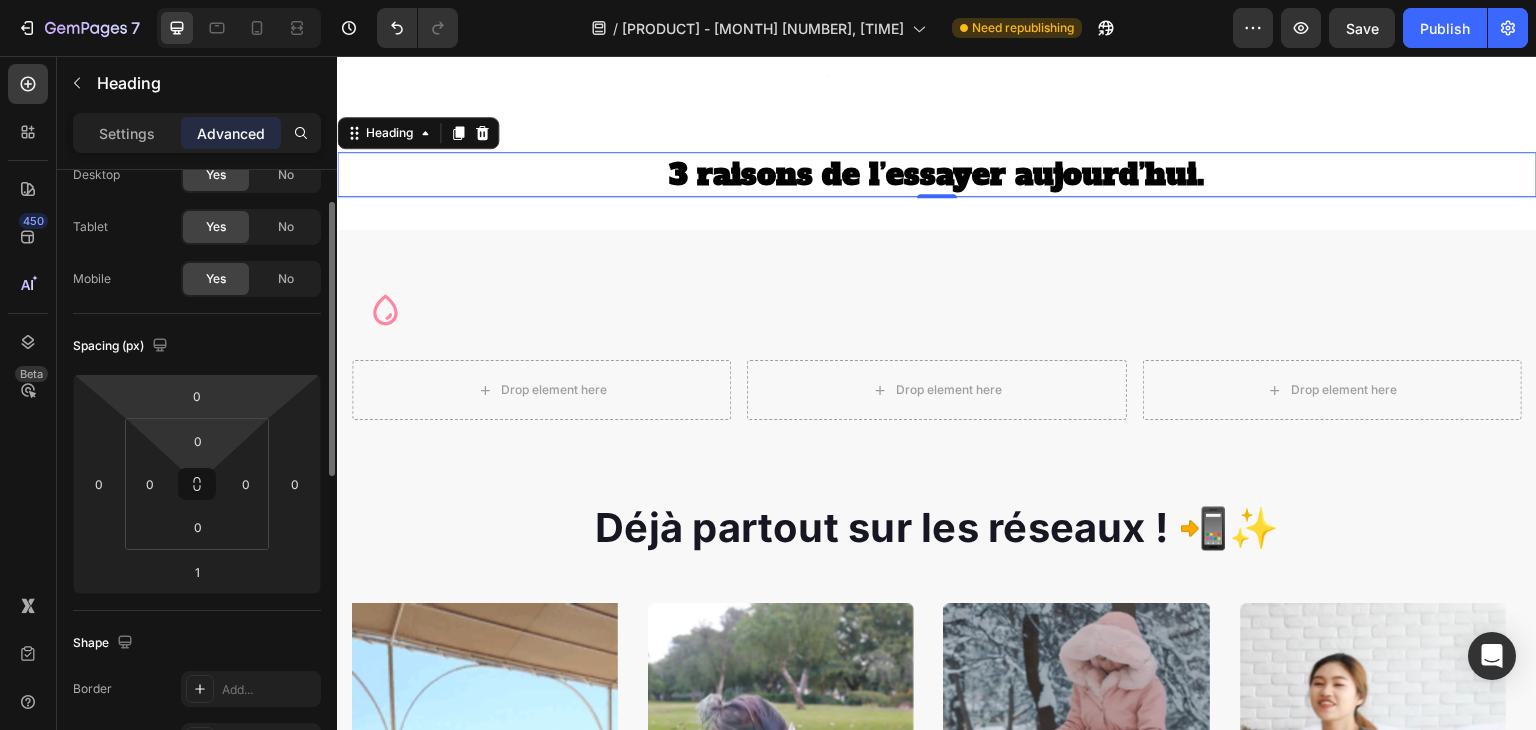 scroll, scrollTop: 74, scrollLeft: 0, axis: vertical 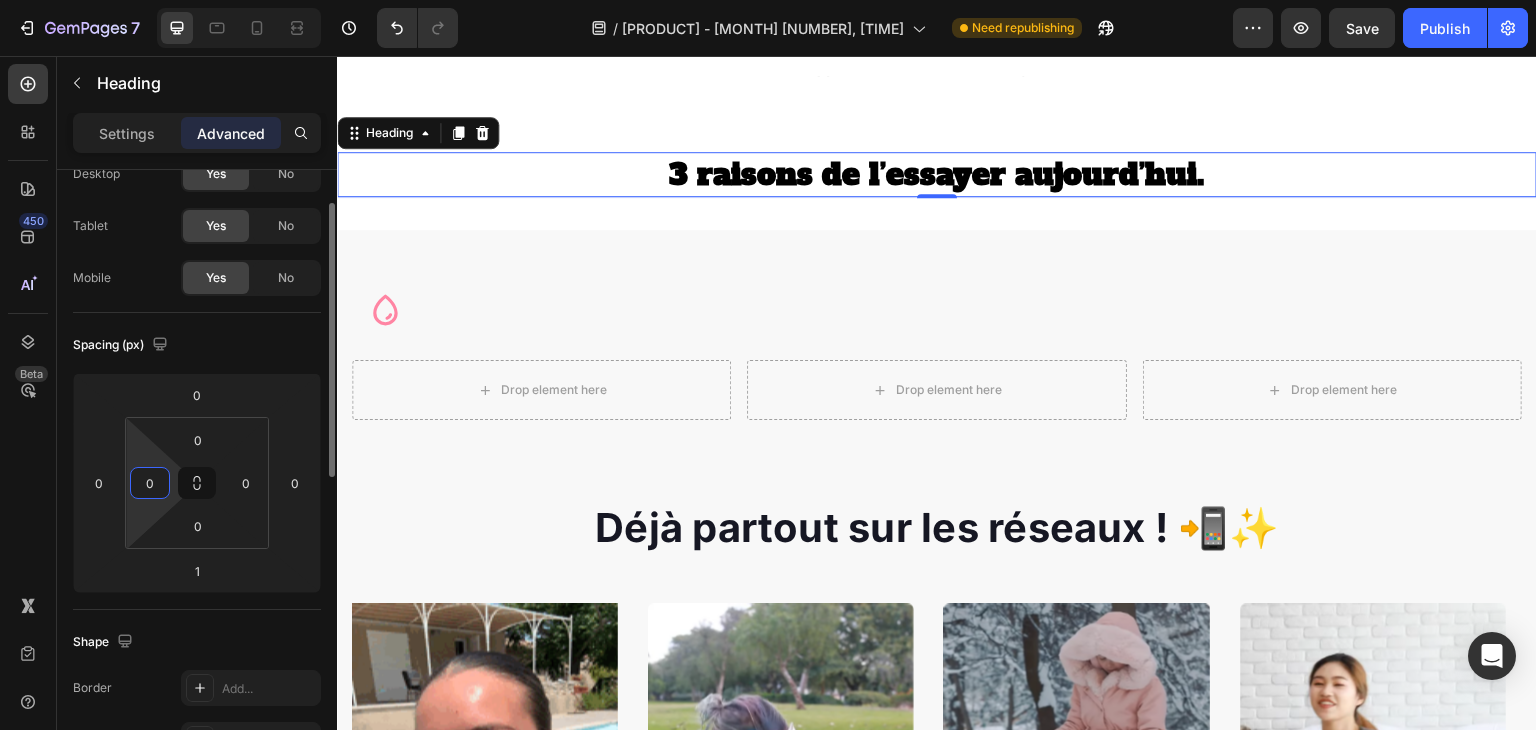 click on "0" at bounding box center [150, 483] 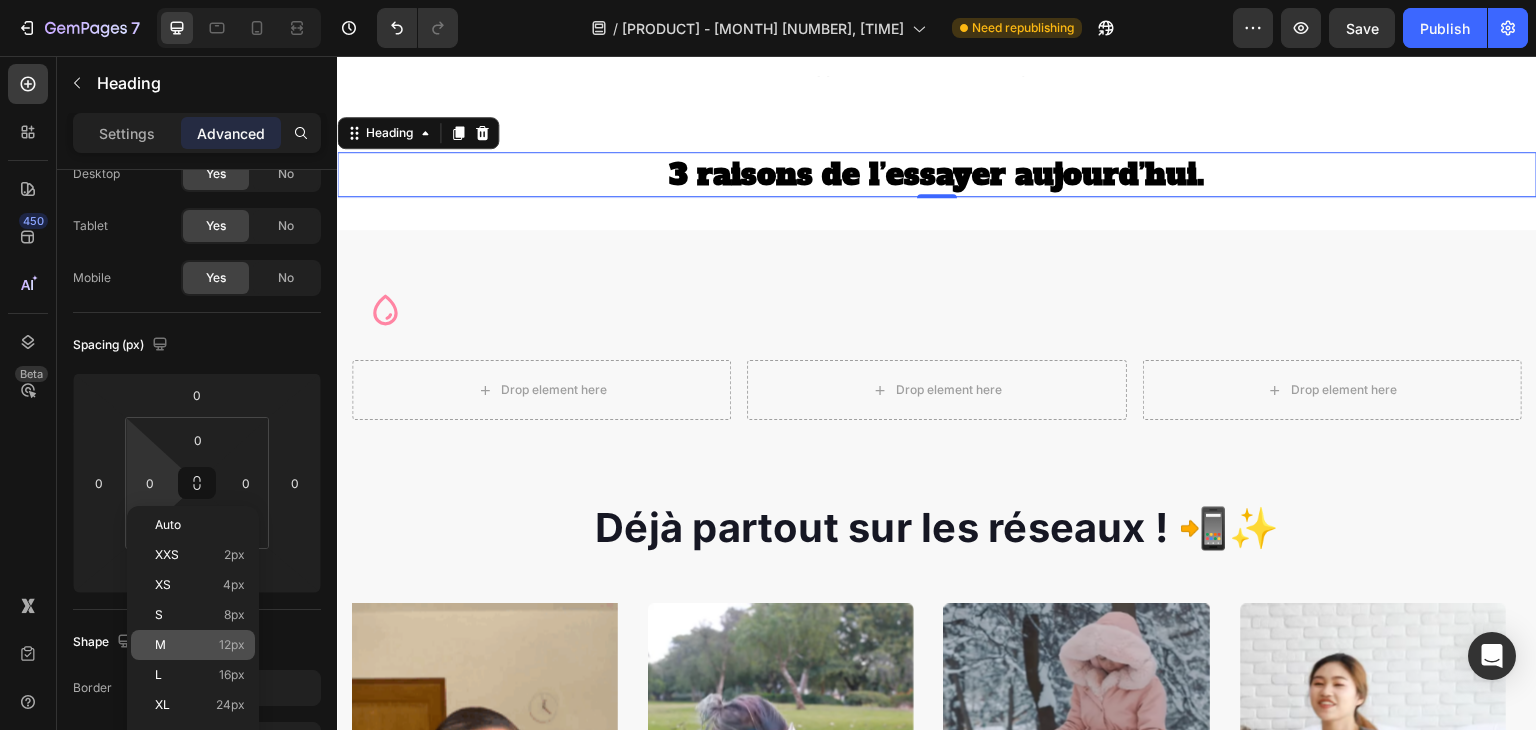 click on "M 12px" at bounding box center [200, 645] 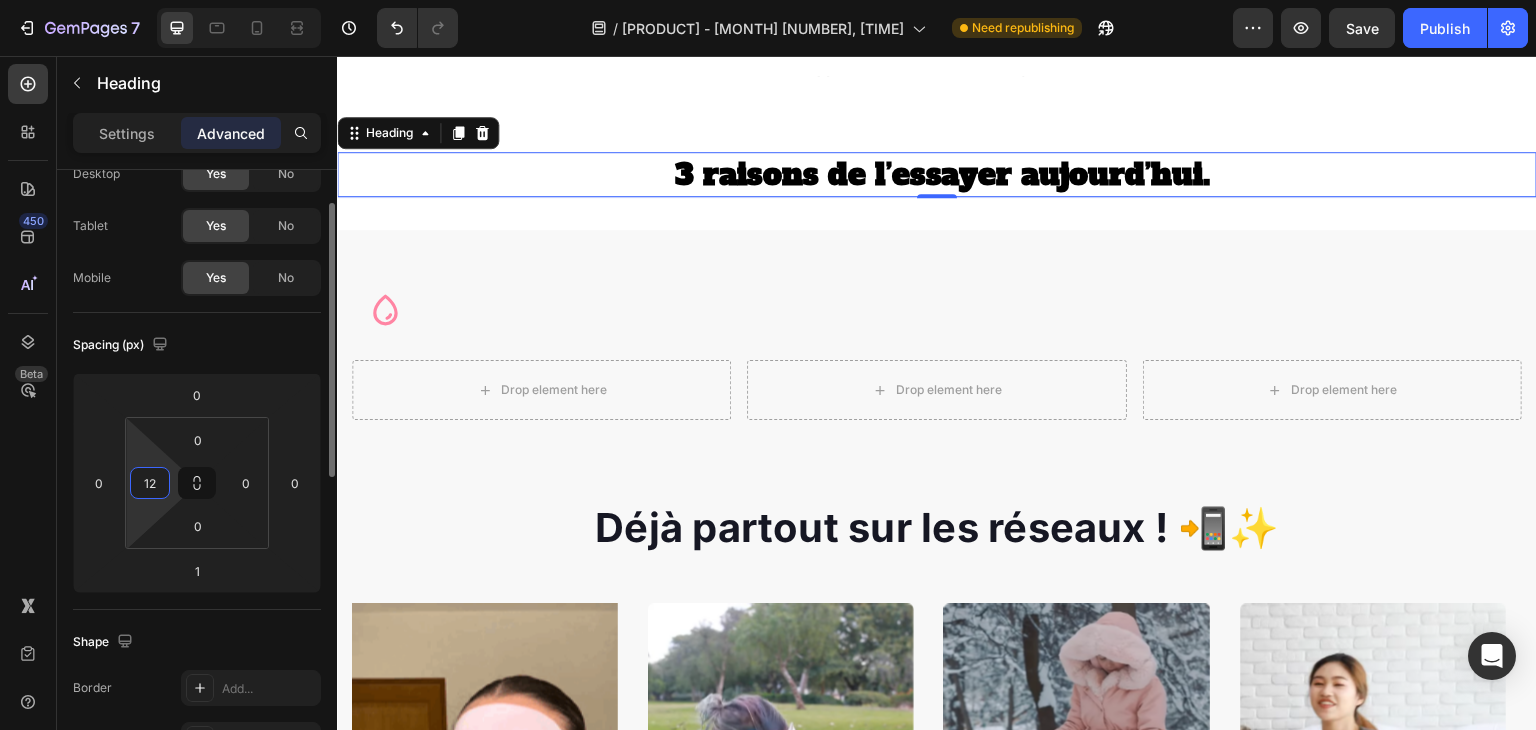 click on "12" at bounding box center [150, 483] 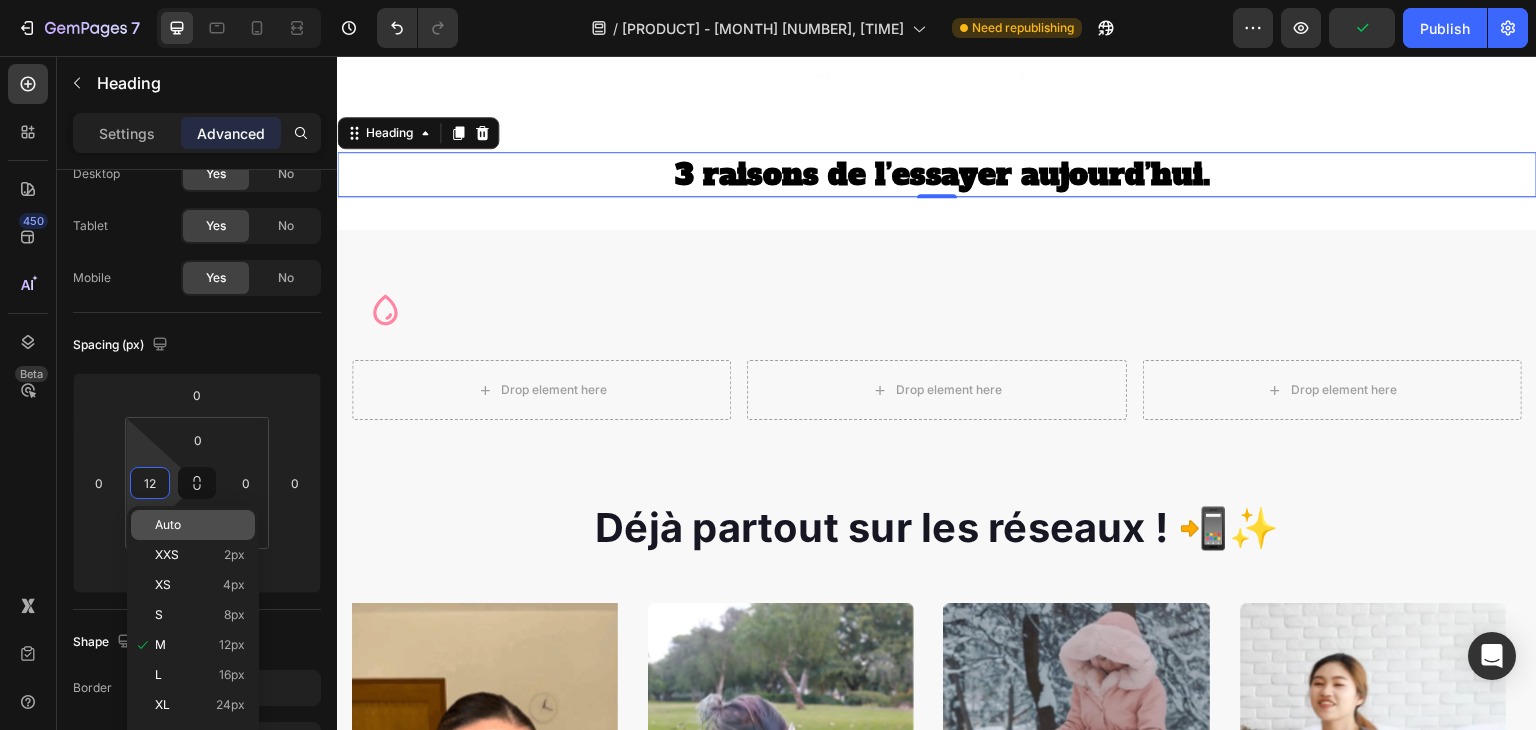 click on "Auto" at bounding box center [168, 525] 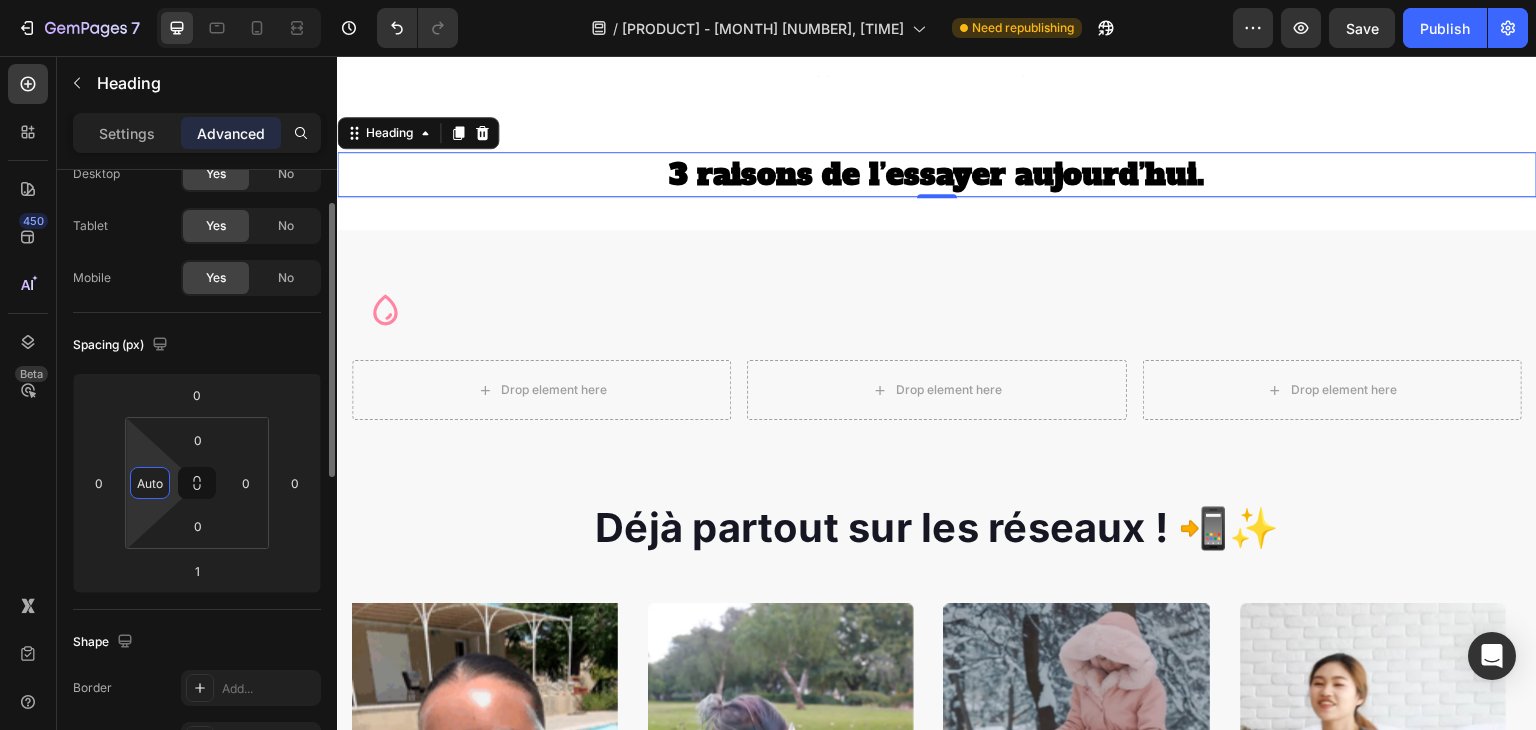 click on "[NUMBER] / One Product Store - [DATE] Need republishing Preview Save Publish [NUMBER] Beta Sections([NUMBER]) Elements([NUMBER]) Section Element Hero Section Product Detail Brands Trusted Badges Guarantee Product Breakdown How to use Testimonials Compare Bundle FAQs Social Proof Brand Story Product List Collection Blog List Contact Sticky Add to Cart Custom Footer Browse Library [NUMBER] Layout Row Row Row Row Text Heading Text Block Button Button Button Media Image Image Image Image Video" at bounding box center (768, 0) 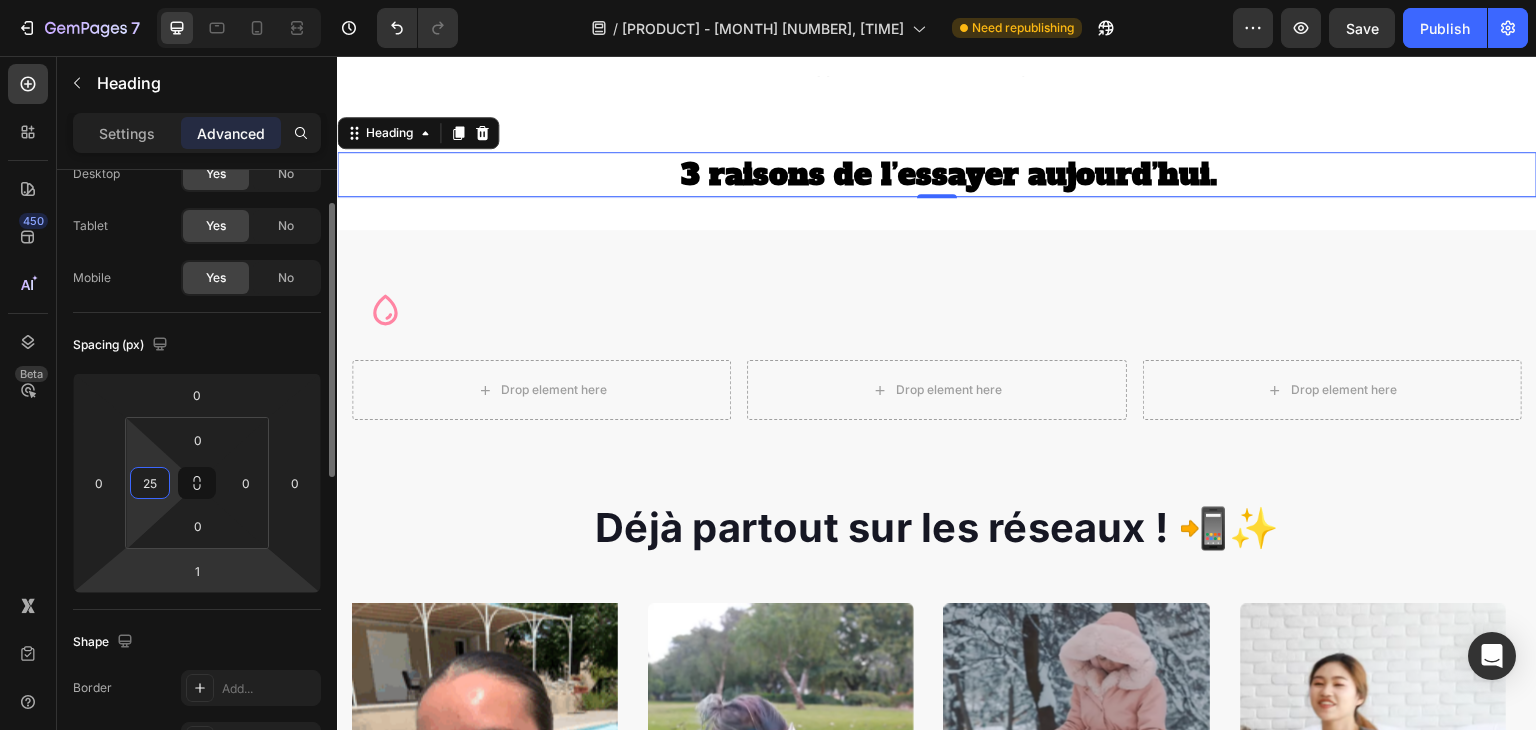 type on "2" 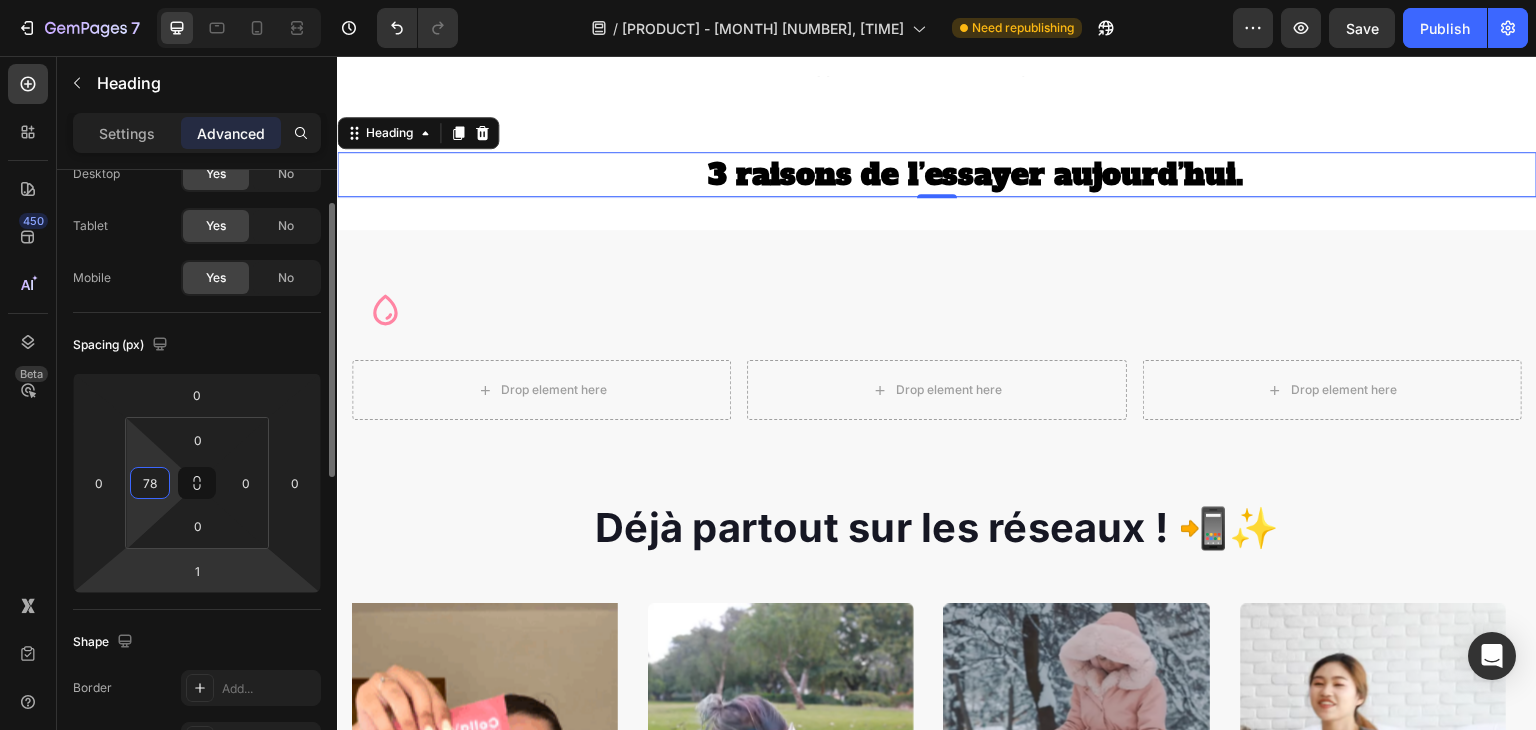 type on "7" 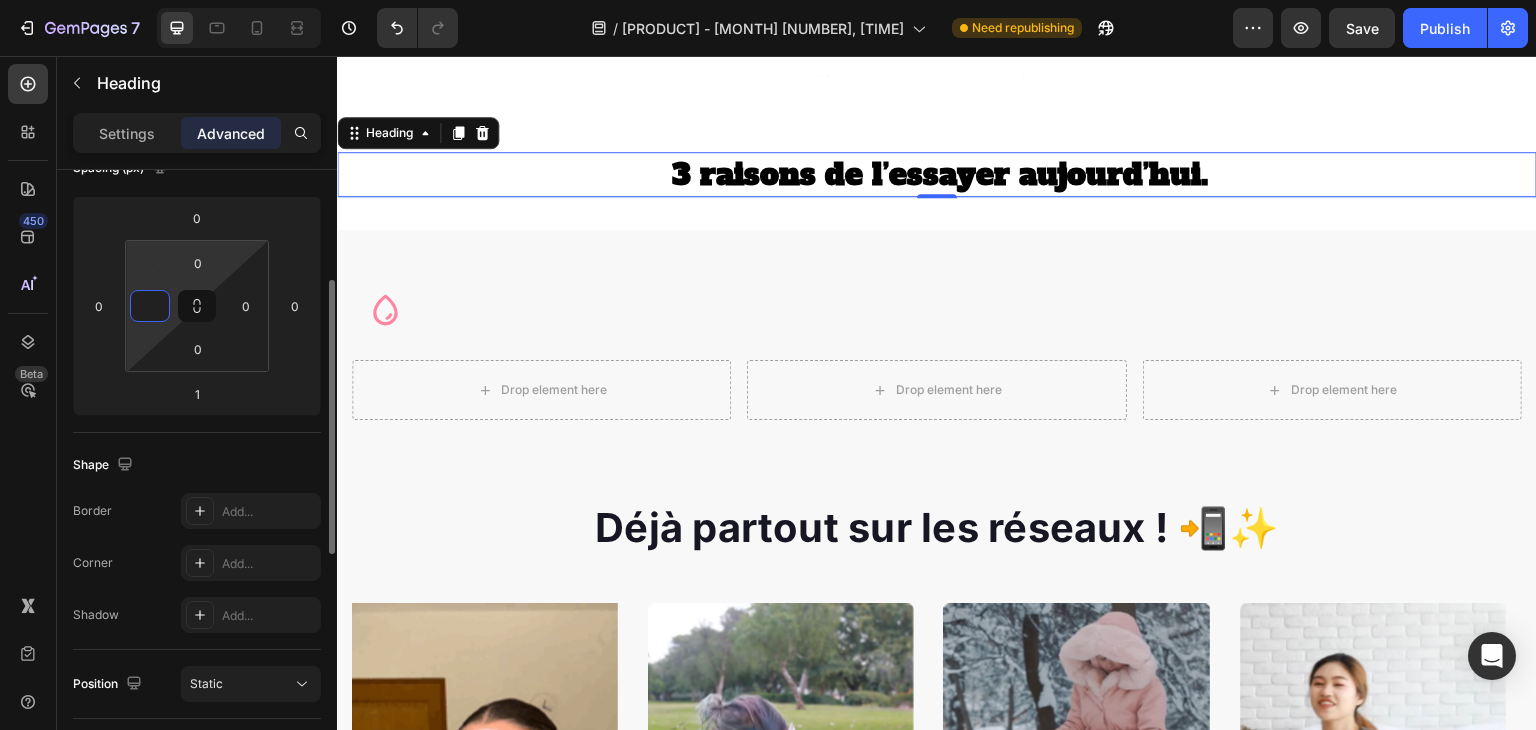 scroll, scrollTop: 252, scrollLeft: 0, axis: vertical 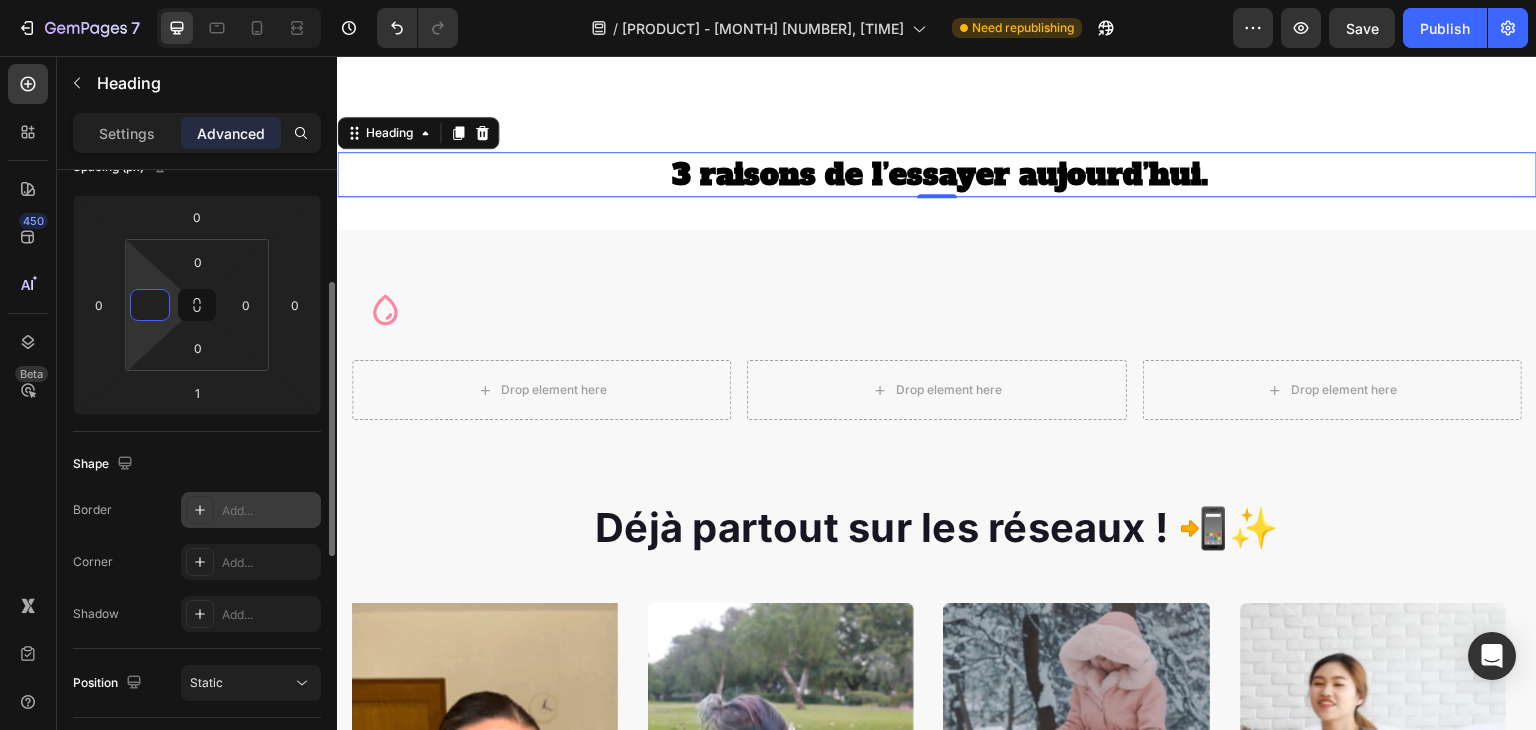type on "0" 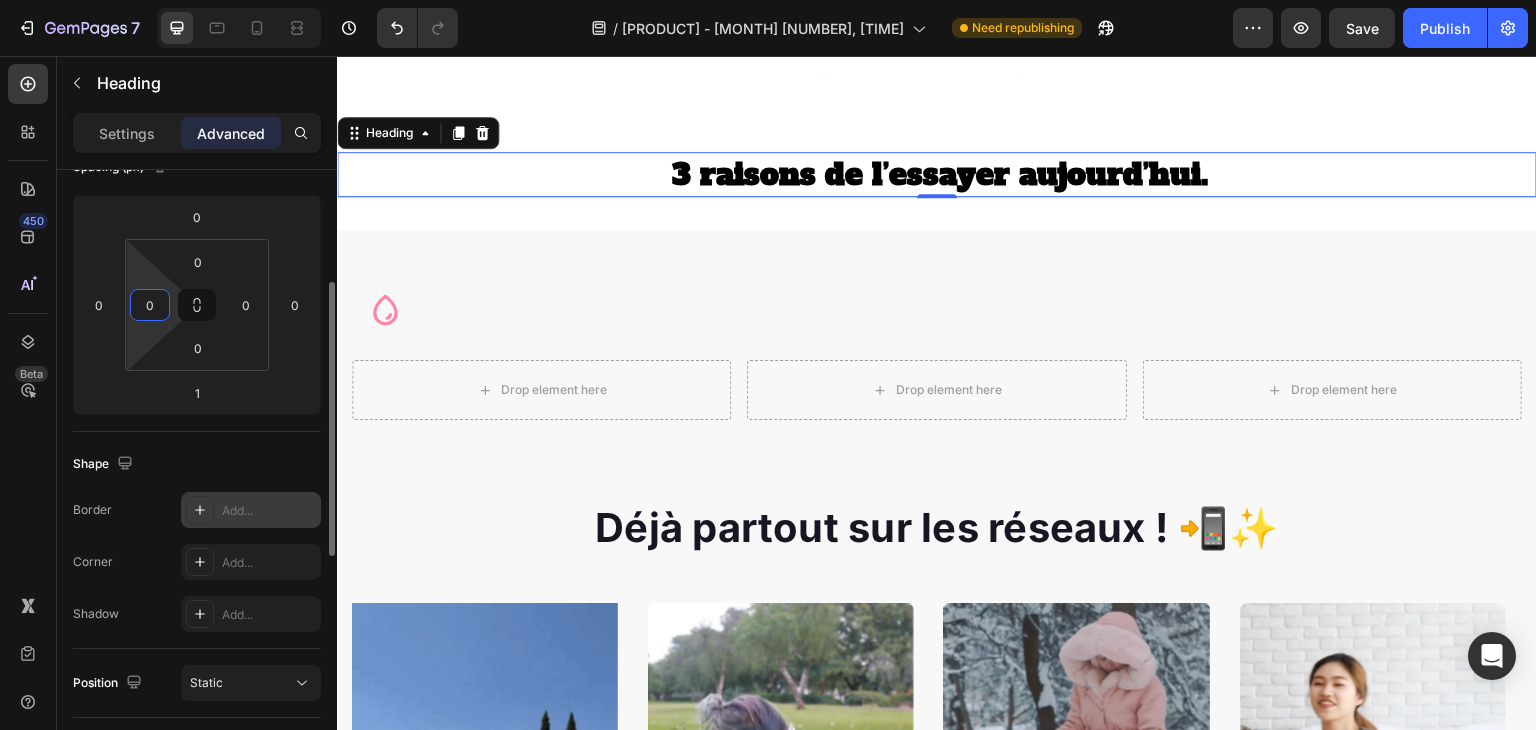 click on "Add..." at bounding box center [251, 510] 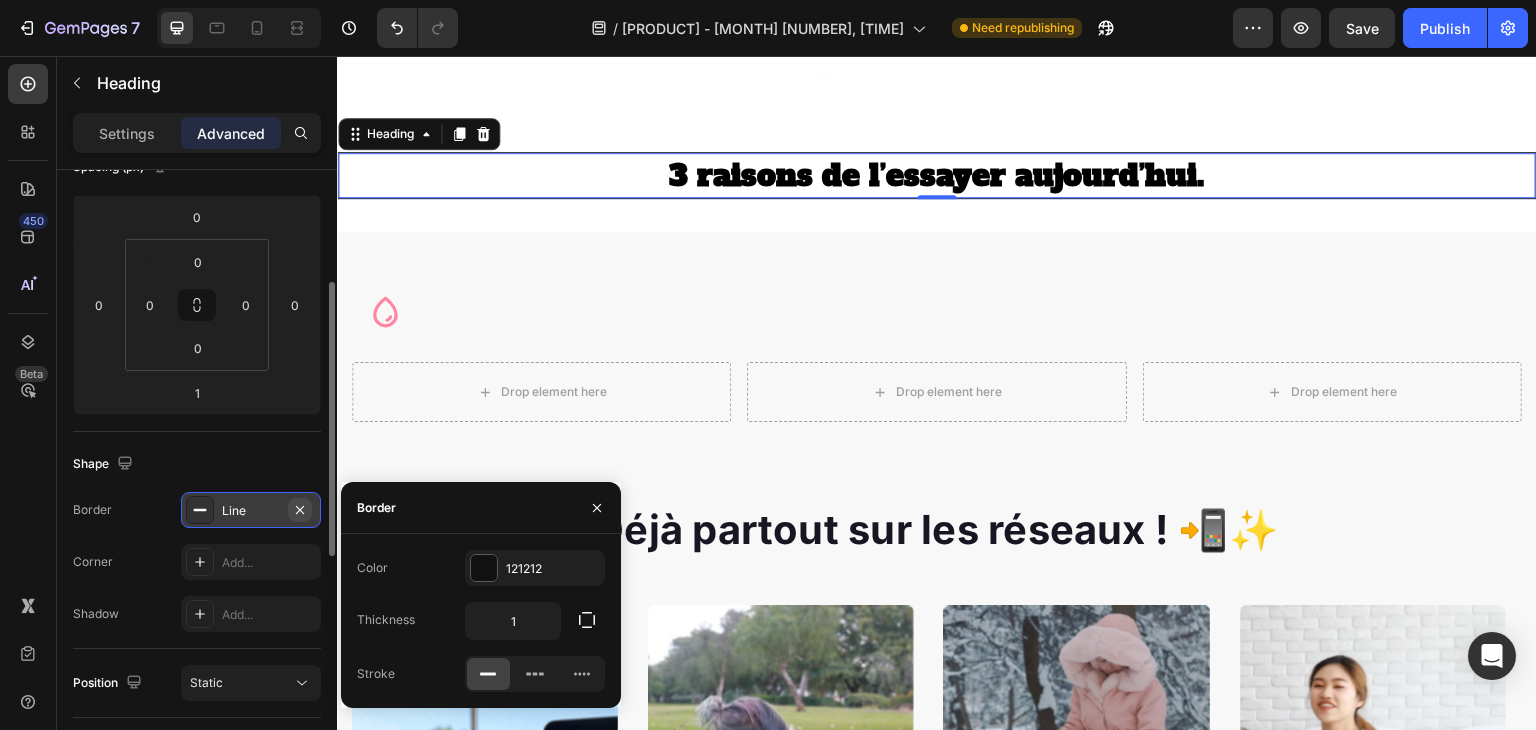 click 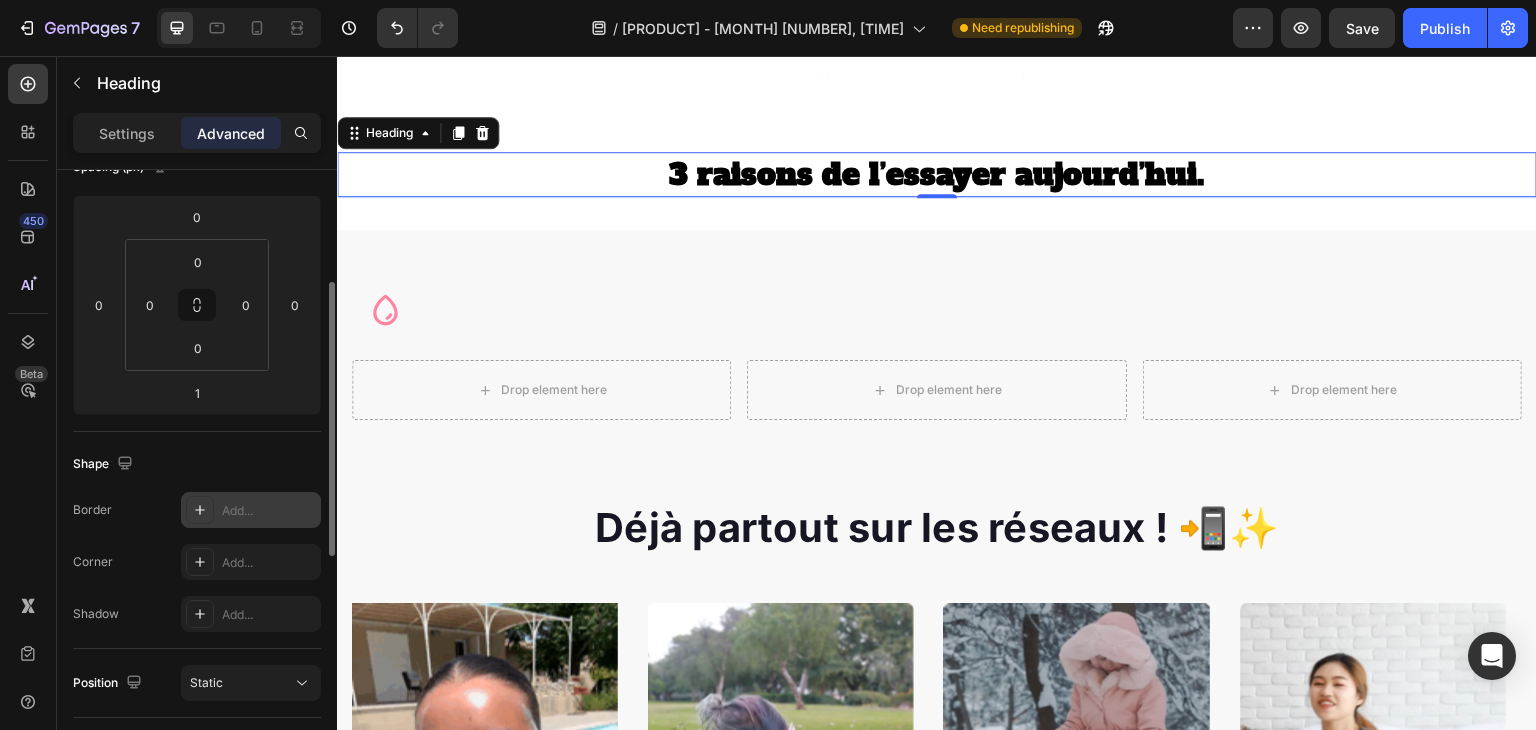 click on "Add..." at bounding box center (251, 510) 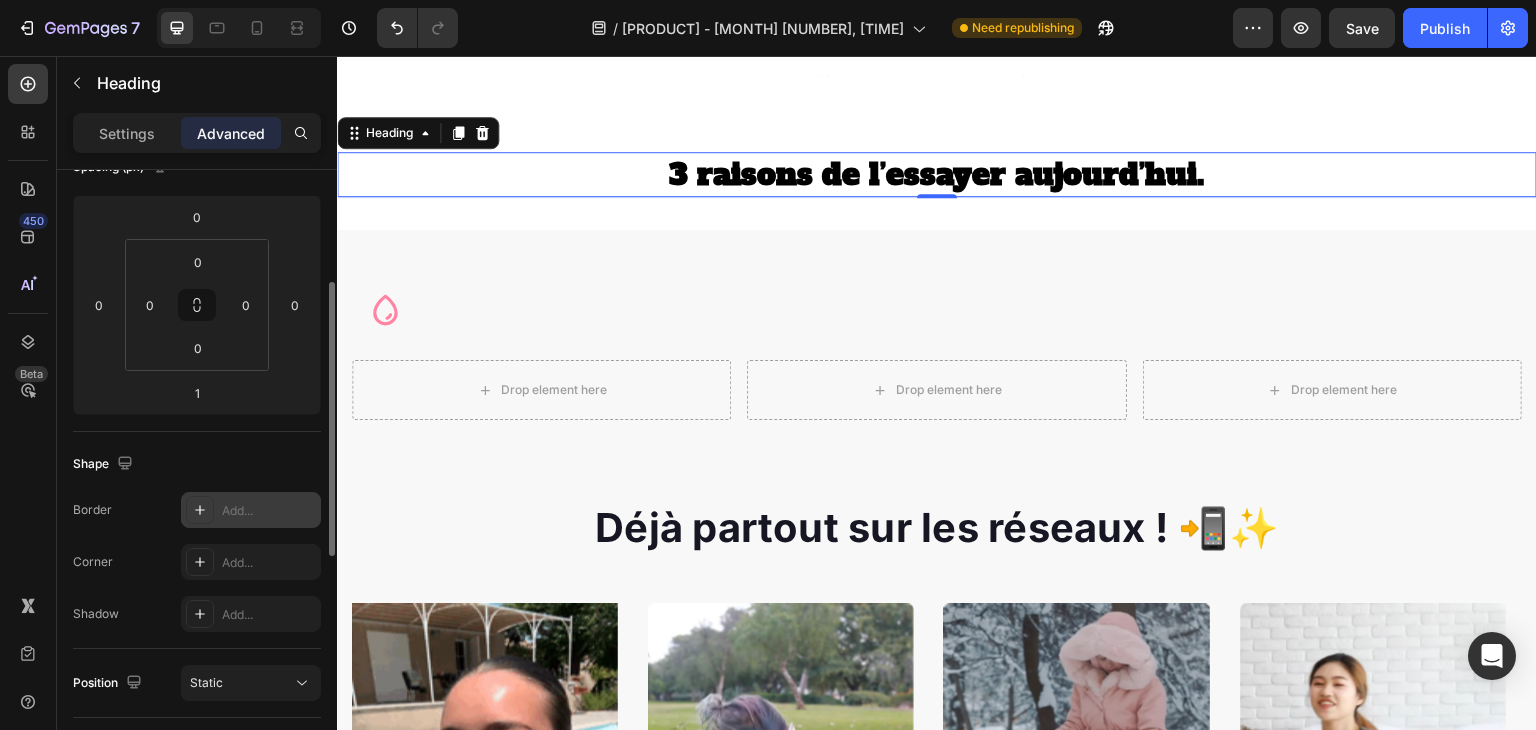 type on "1" 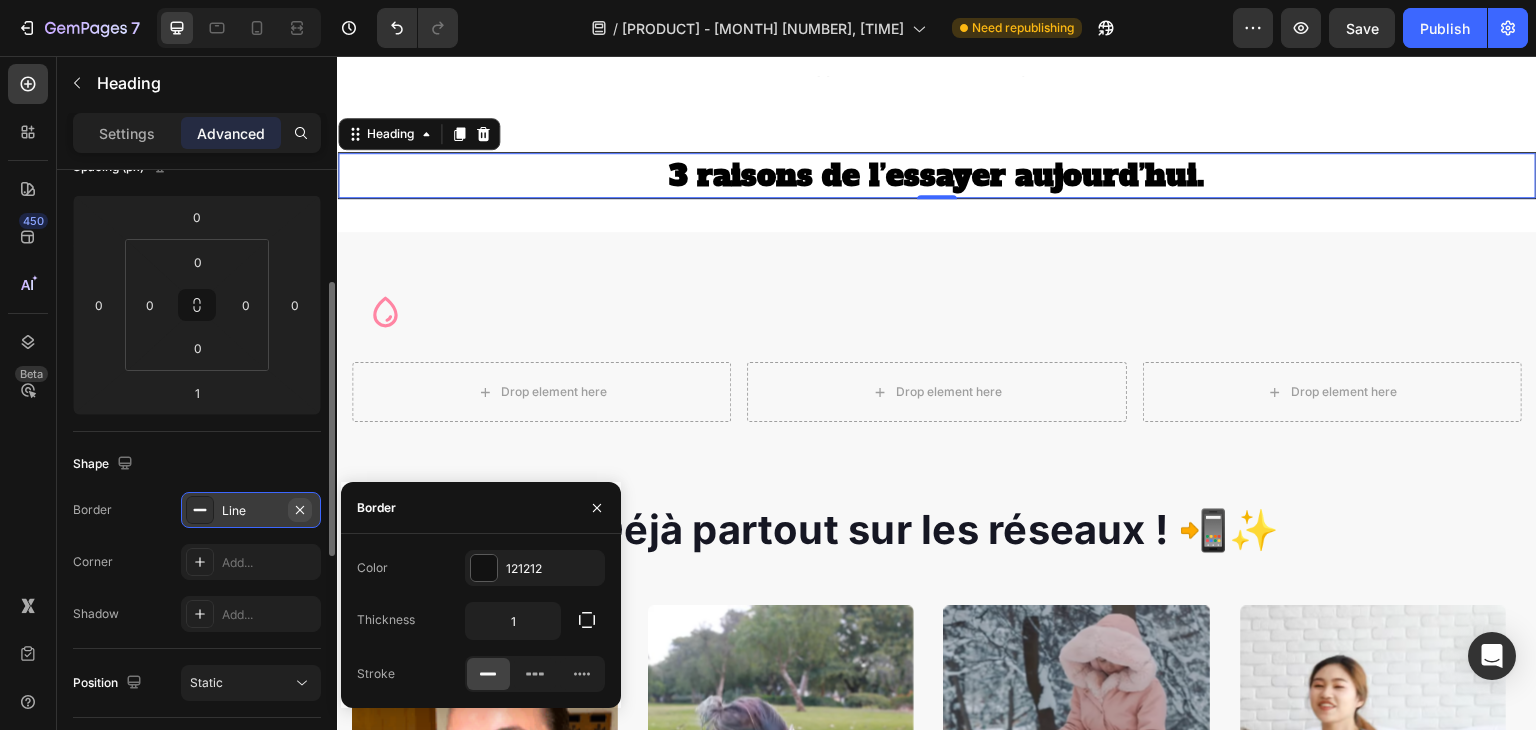 click 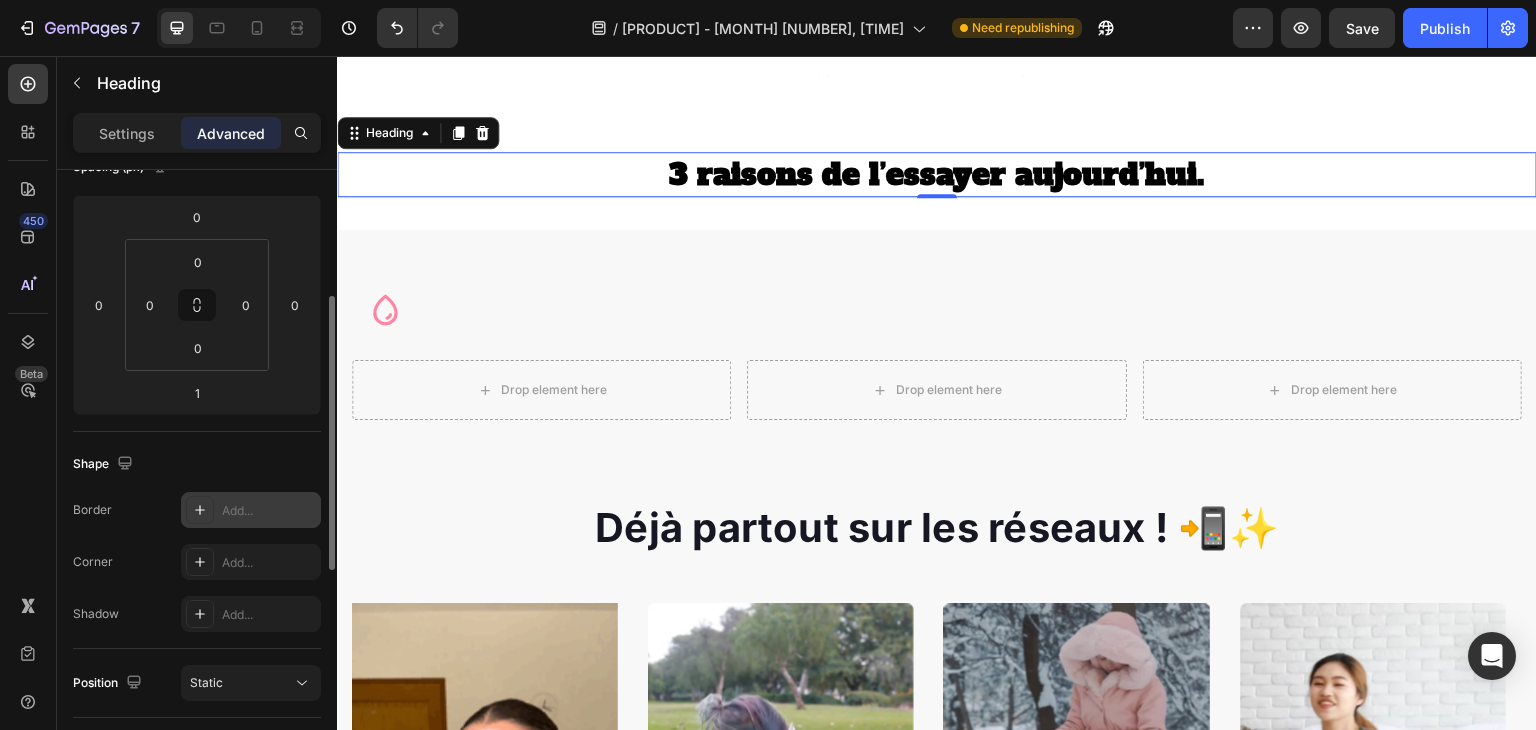 scroll, scrollTop: 267, scrollLeft: 0, axis: vertical 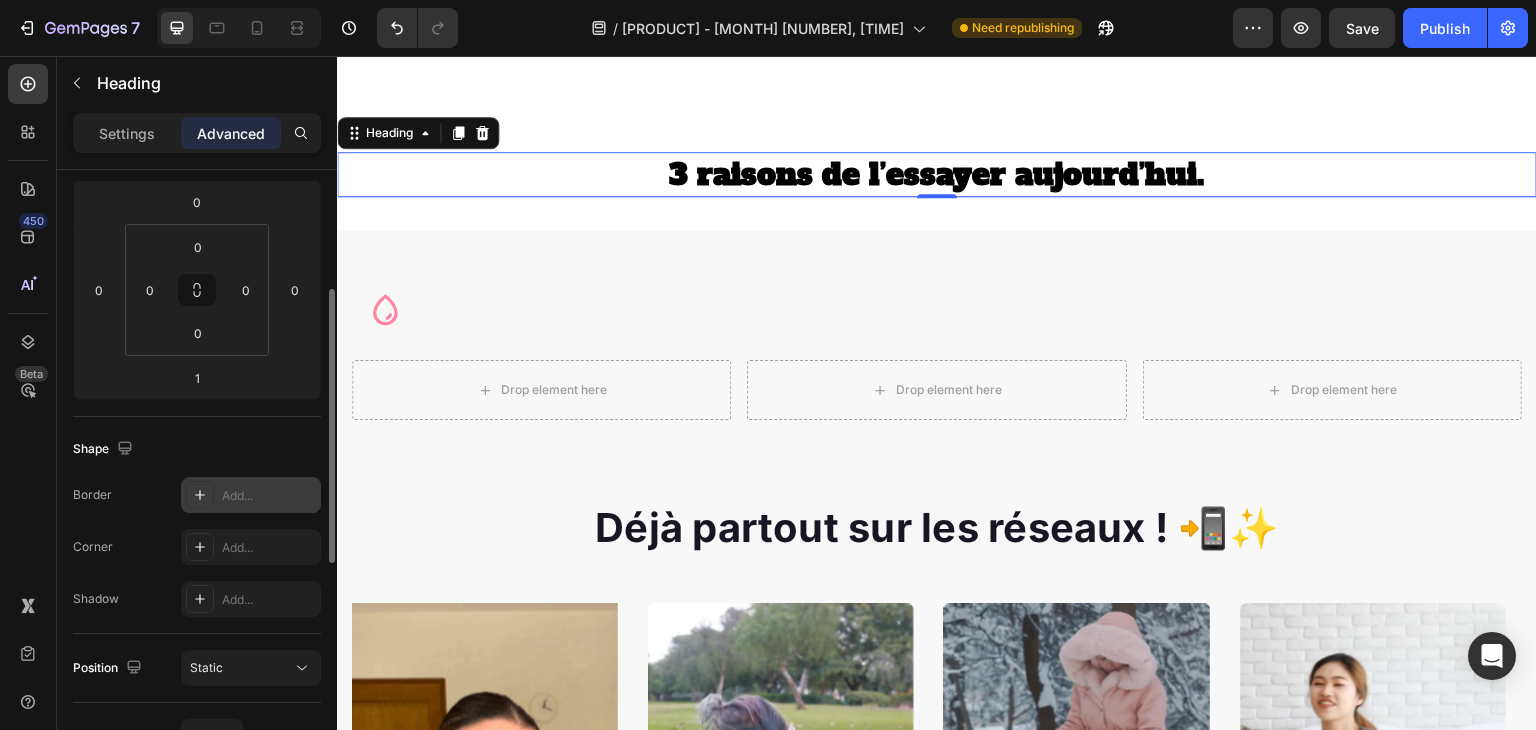 click on "Add..." at bounding box center [269, 600] 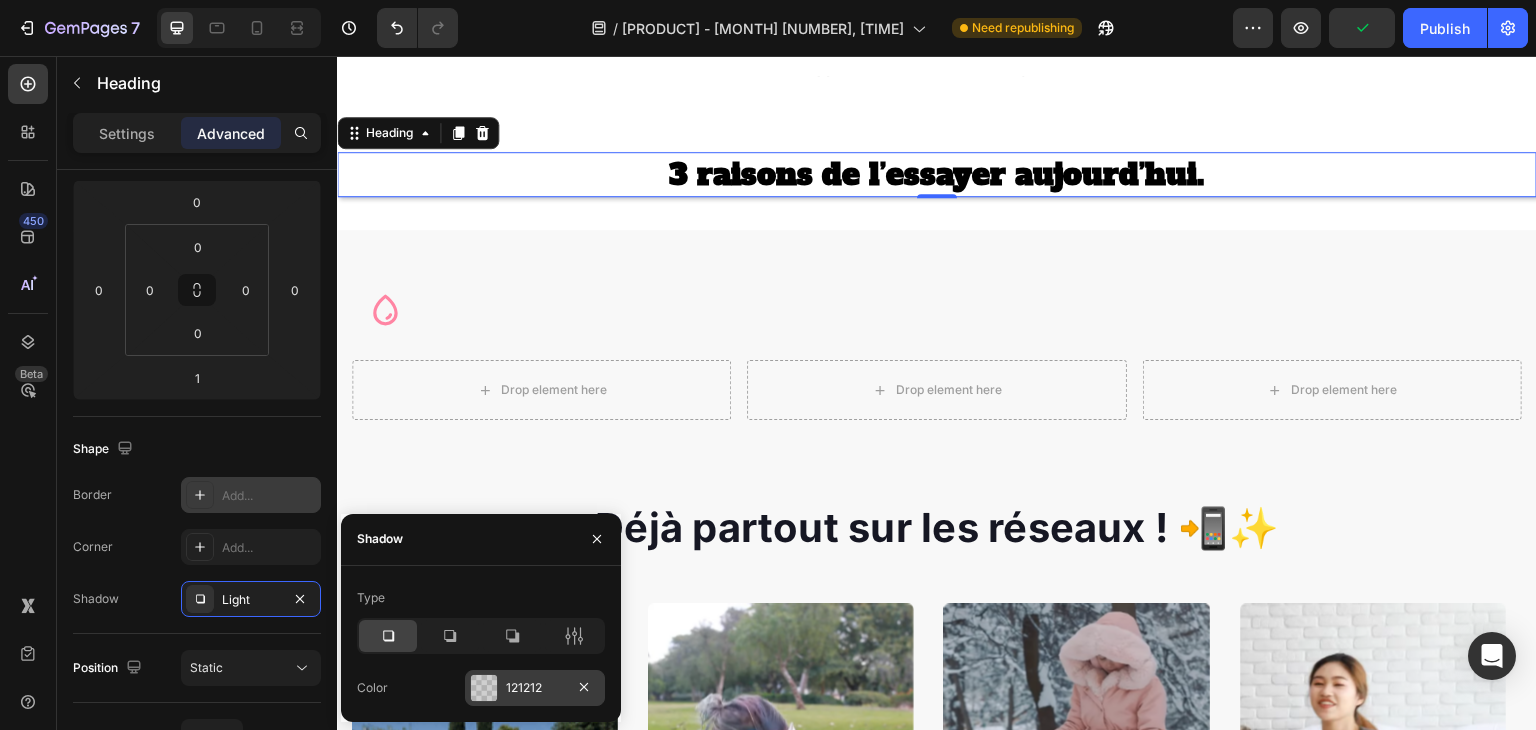 click at bounding box center (484, 688) 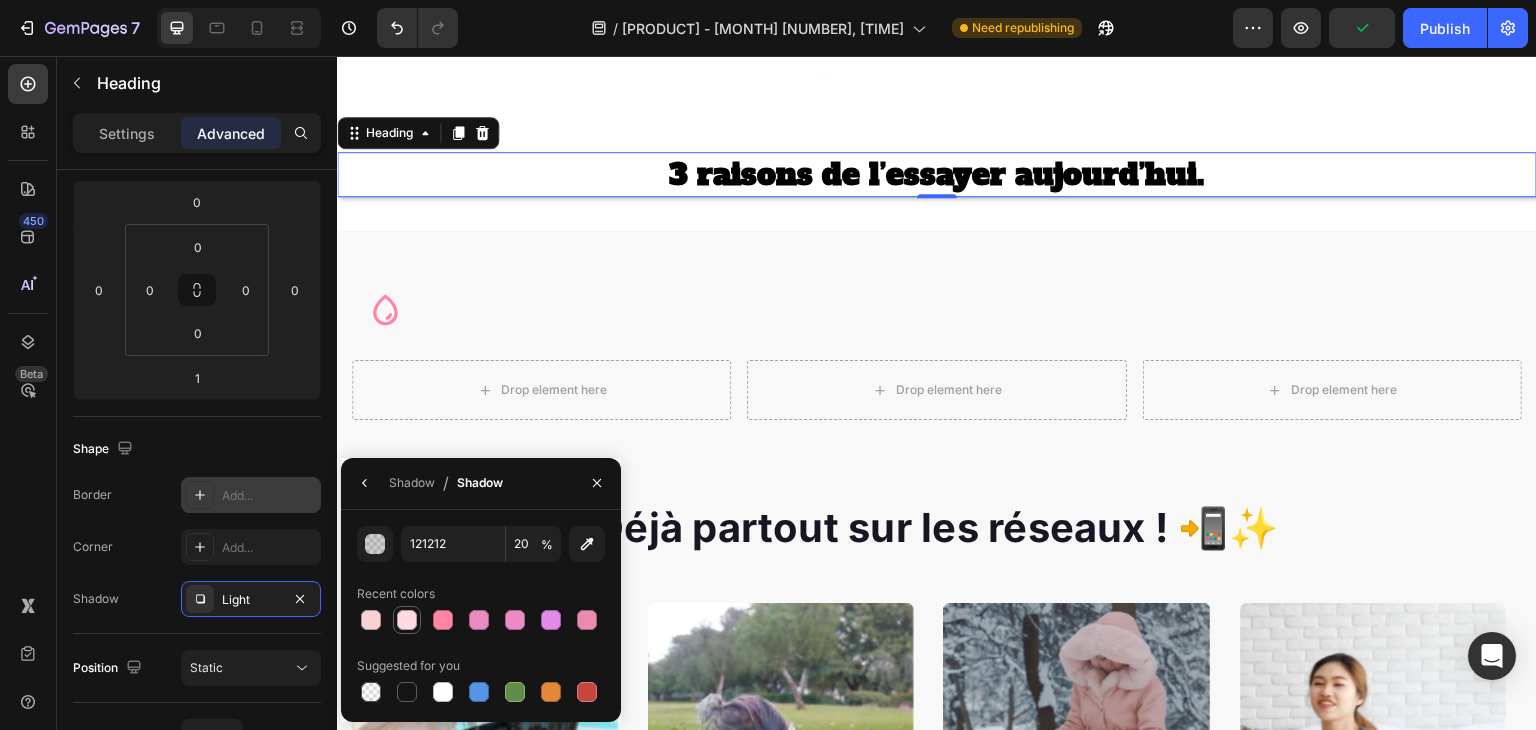click at bounding box center [407, 620] 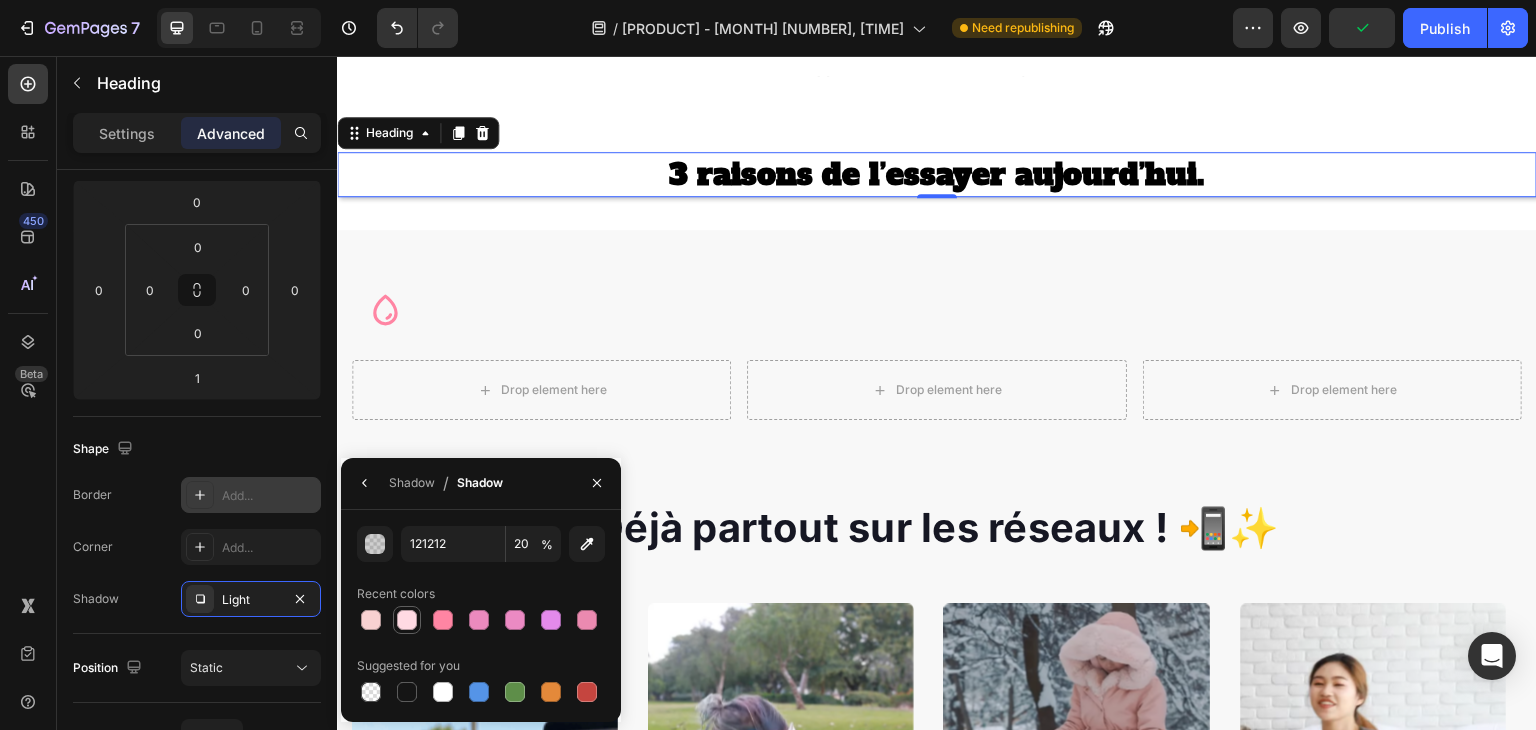 type on "FFDAE3" 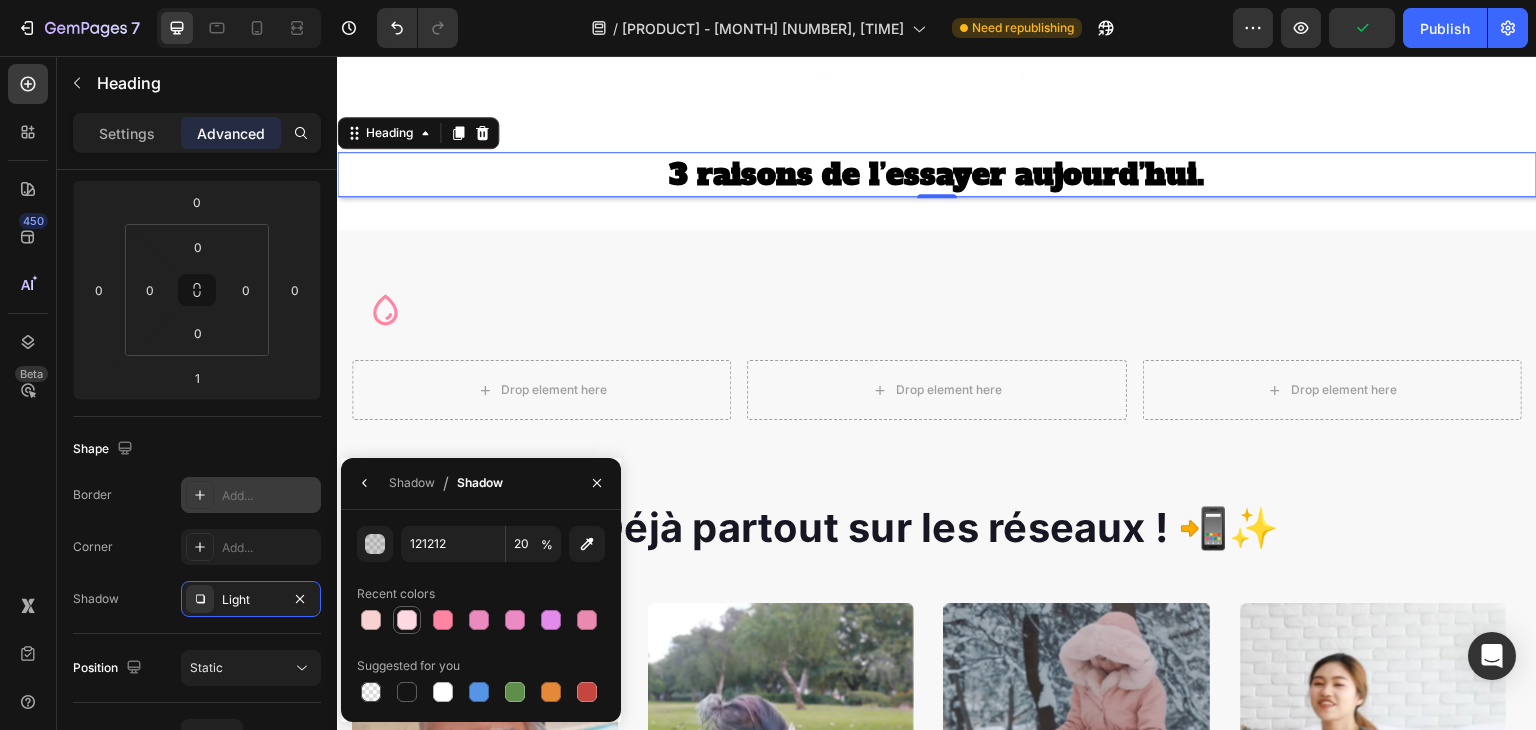 type on "100" 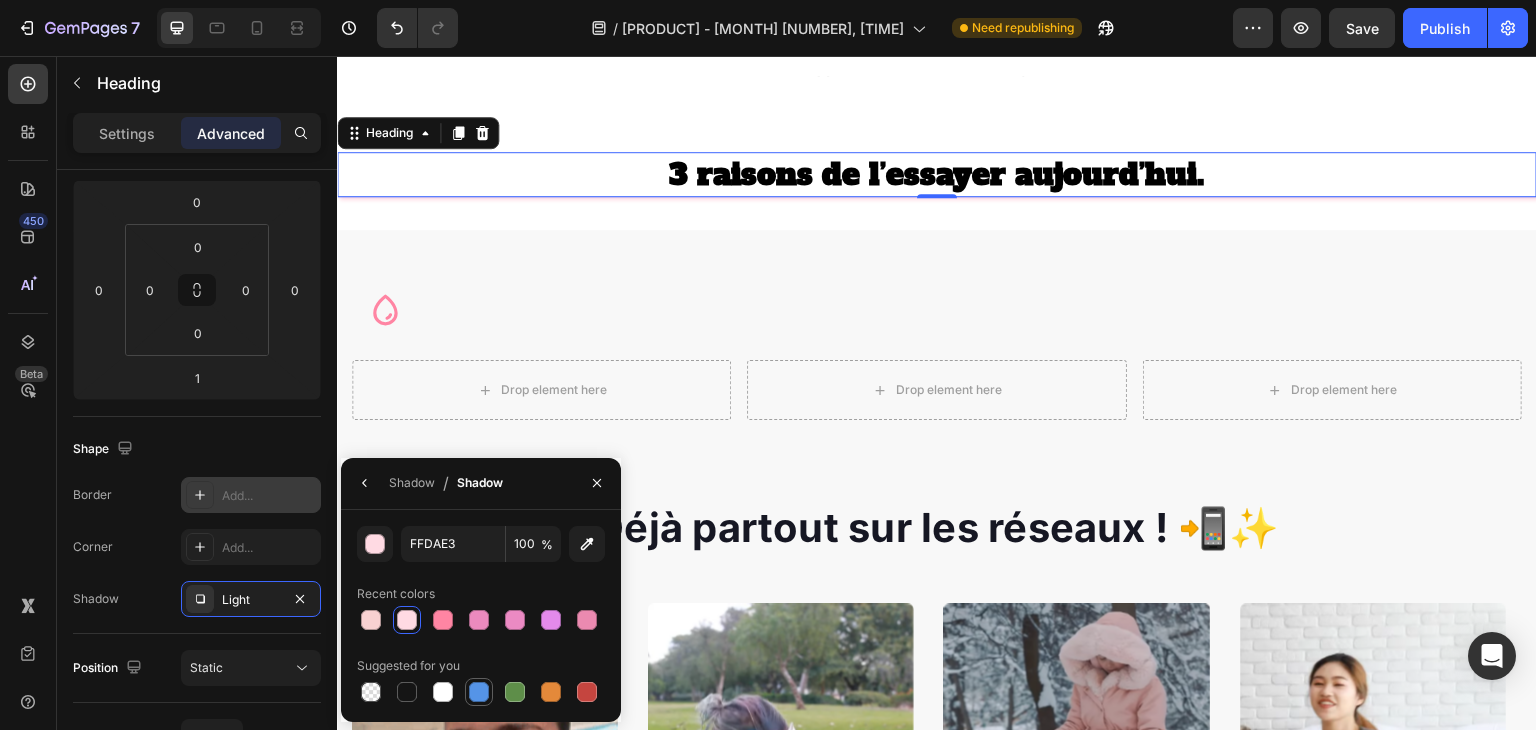 click at bounding box center [479, 692] 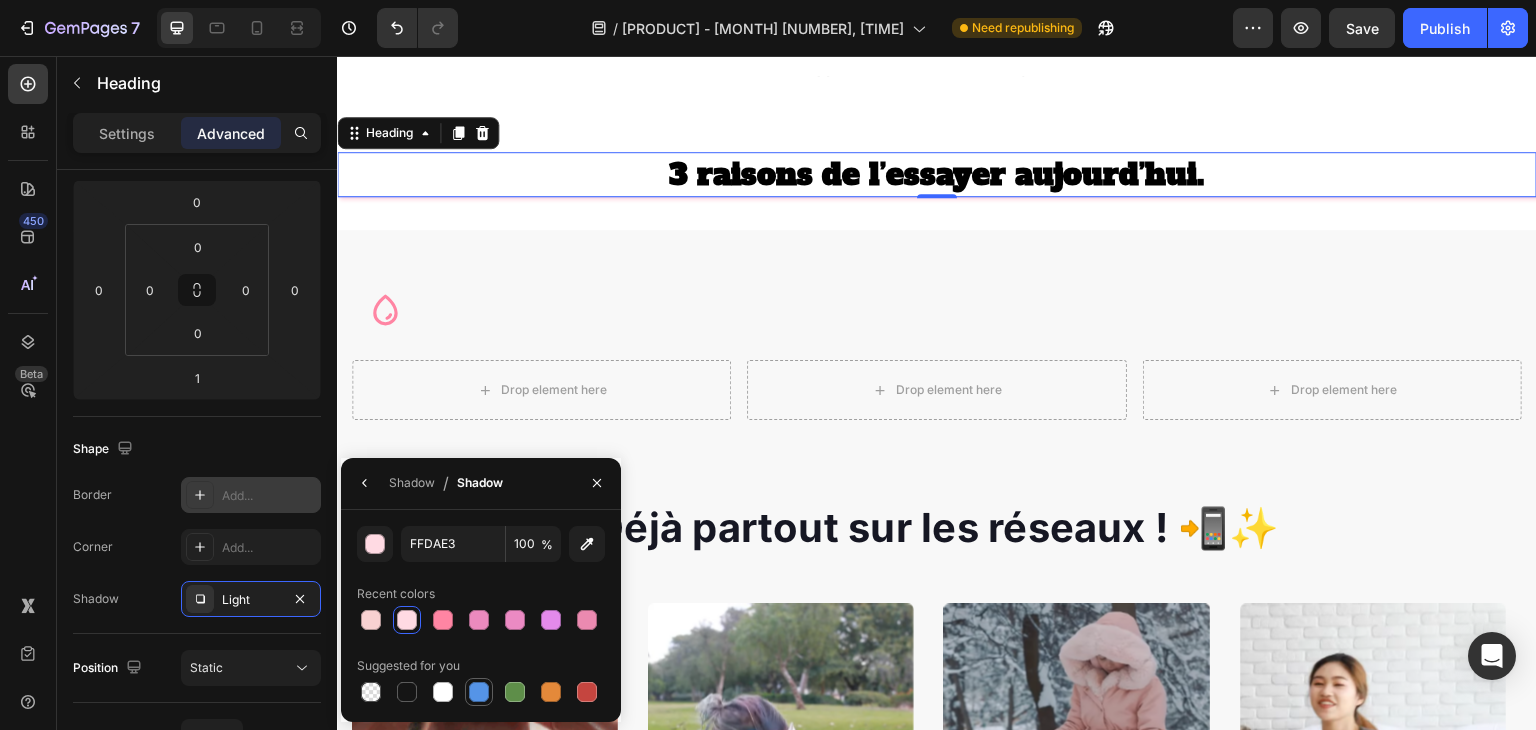 type on "5594E7" 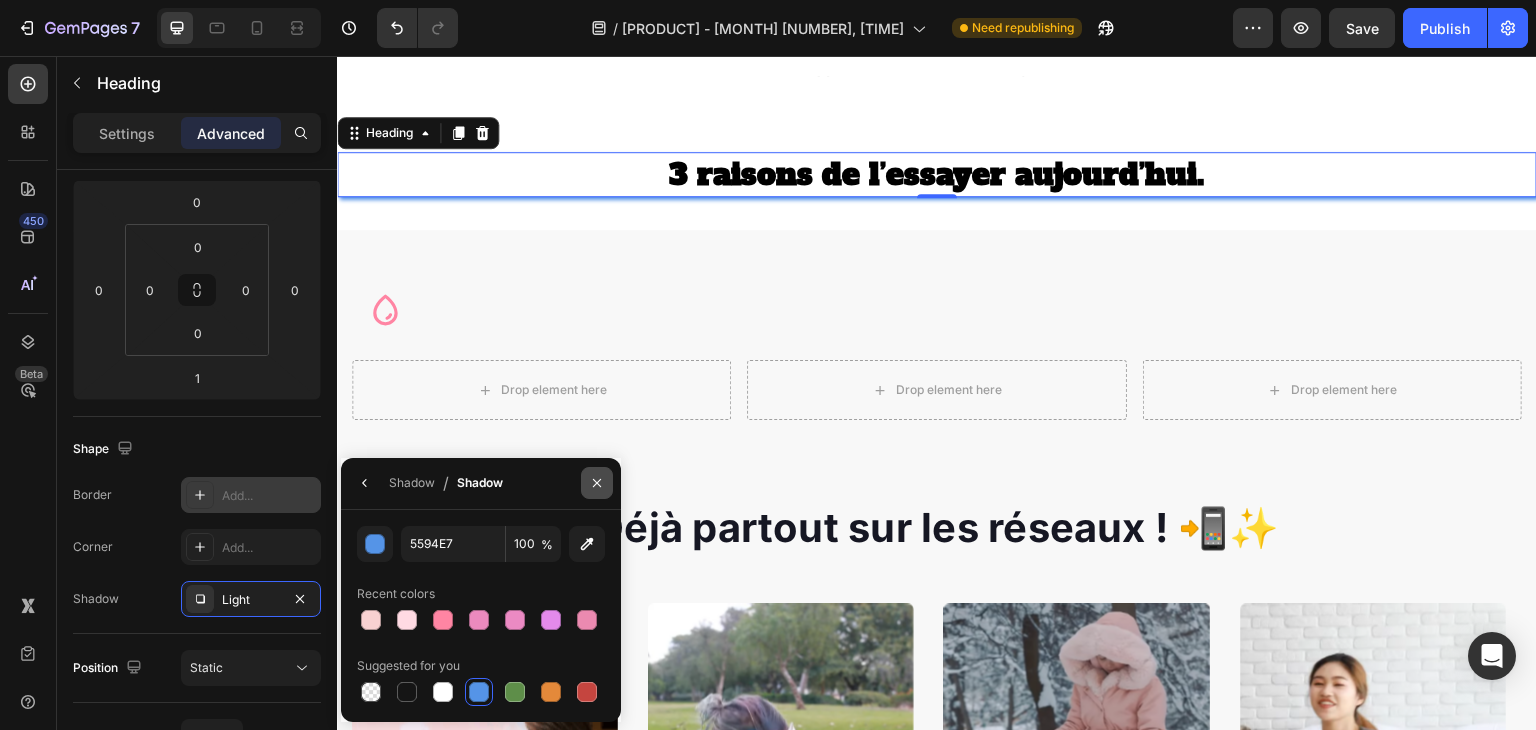 click at bounding box center (597, 483) 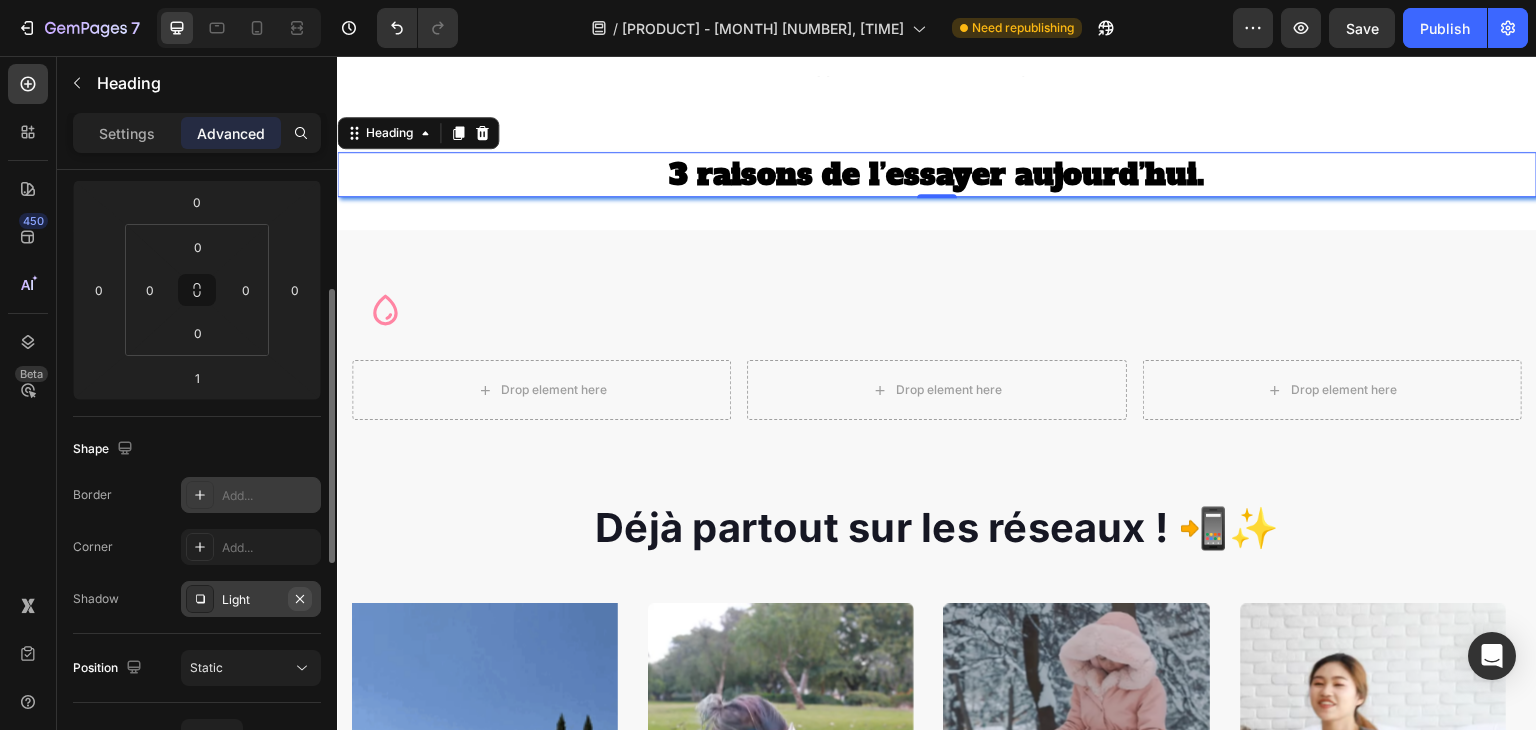 click 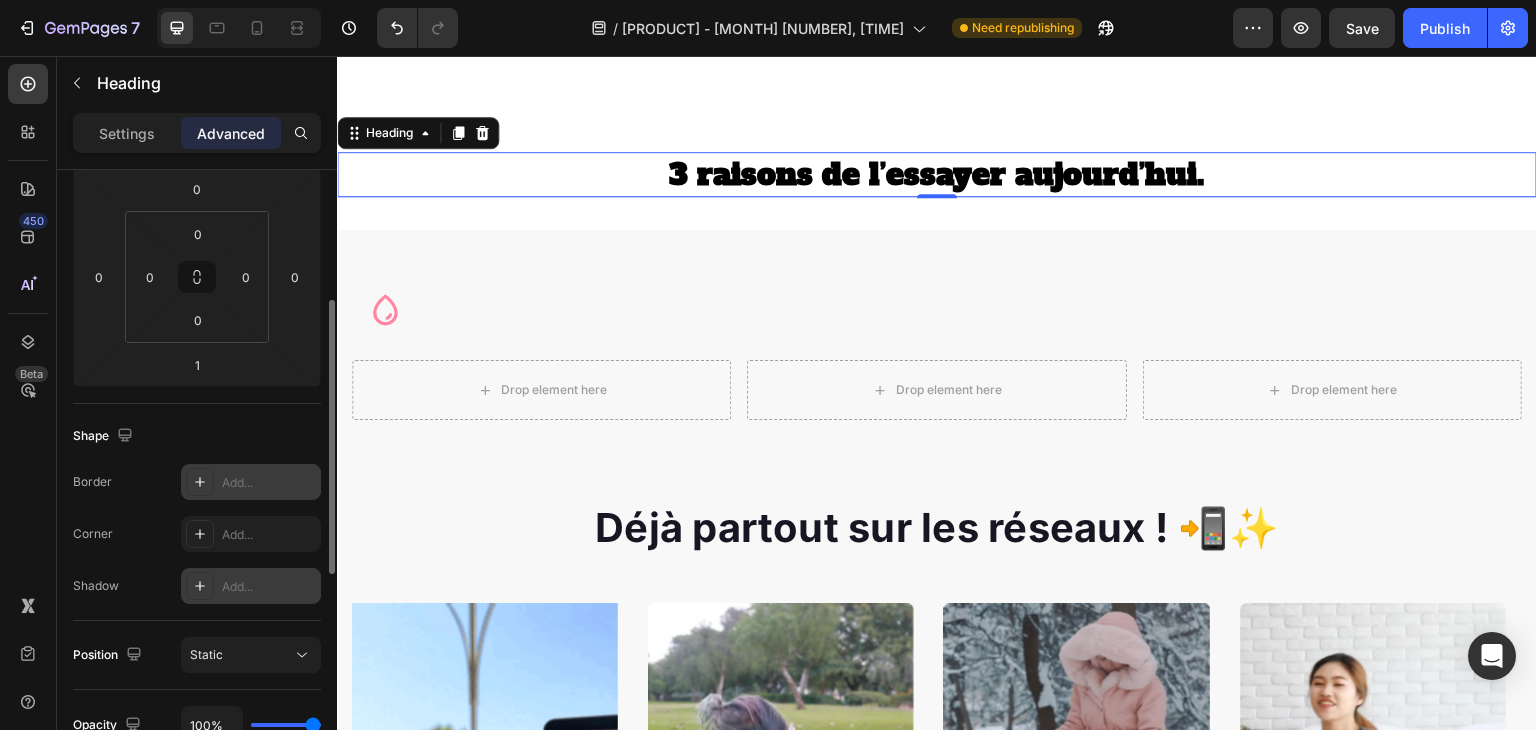 scroll, scrollTop: 293, scrollLeft: 0, axis: vertical 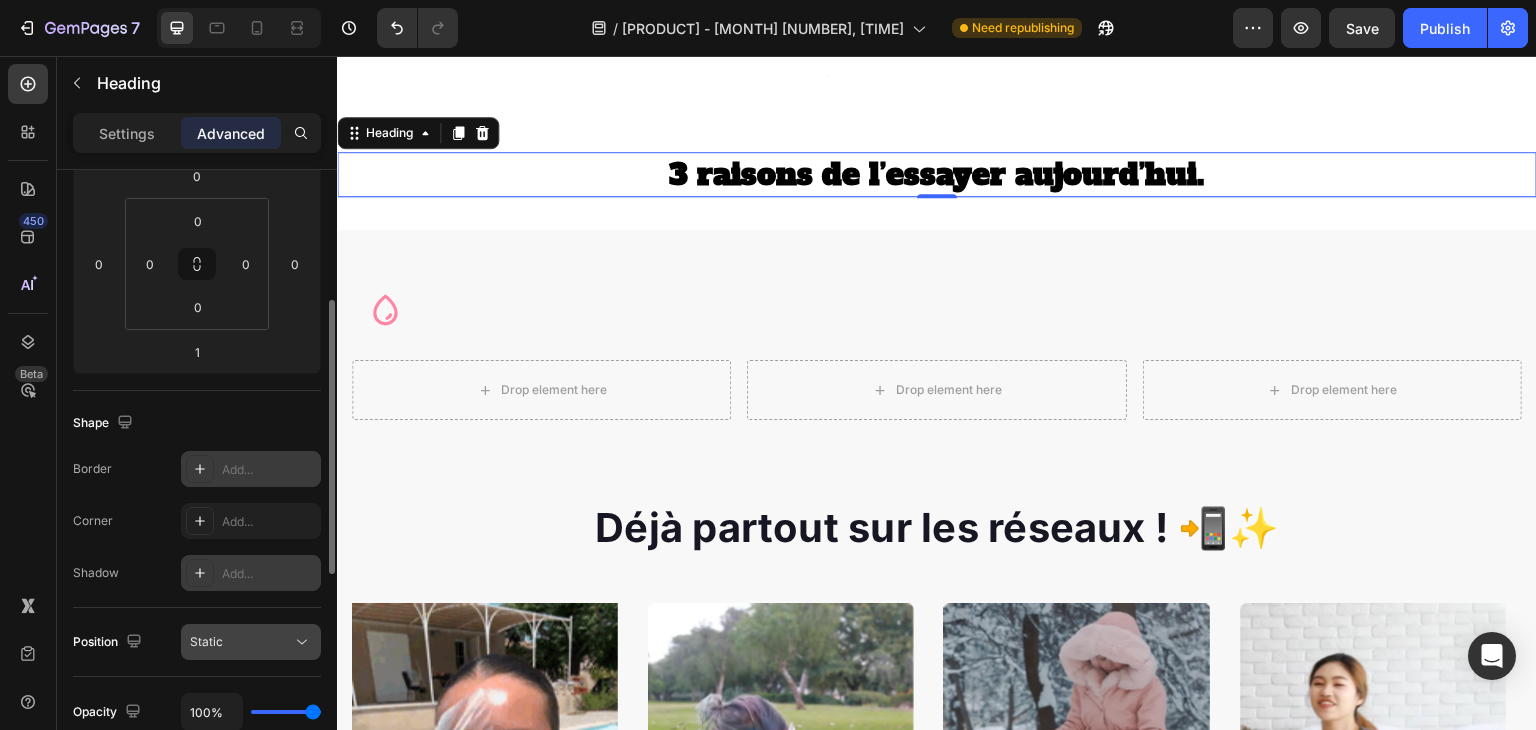 click on "Static" 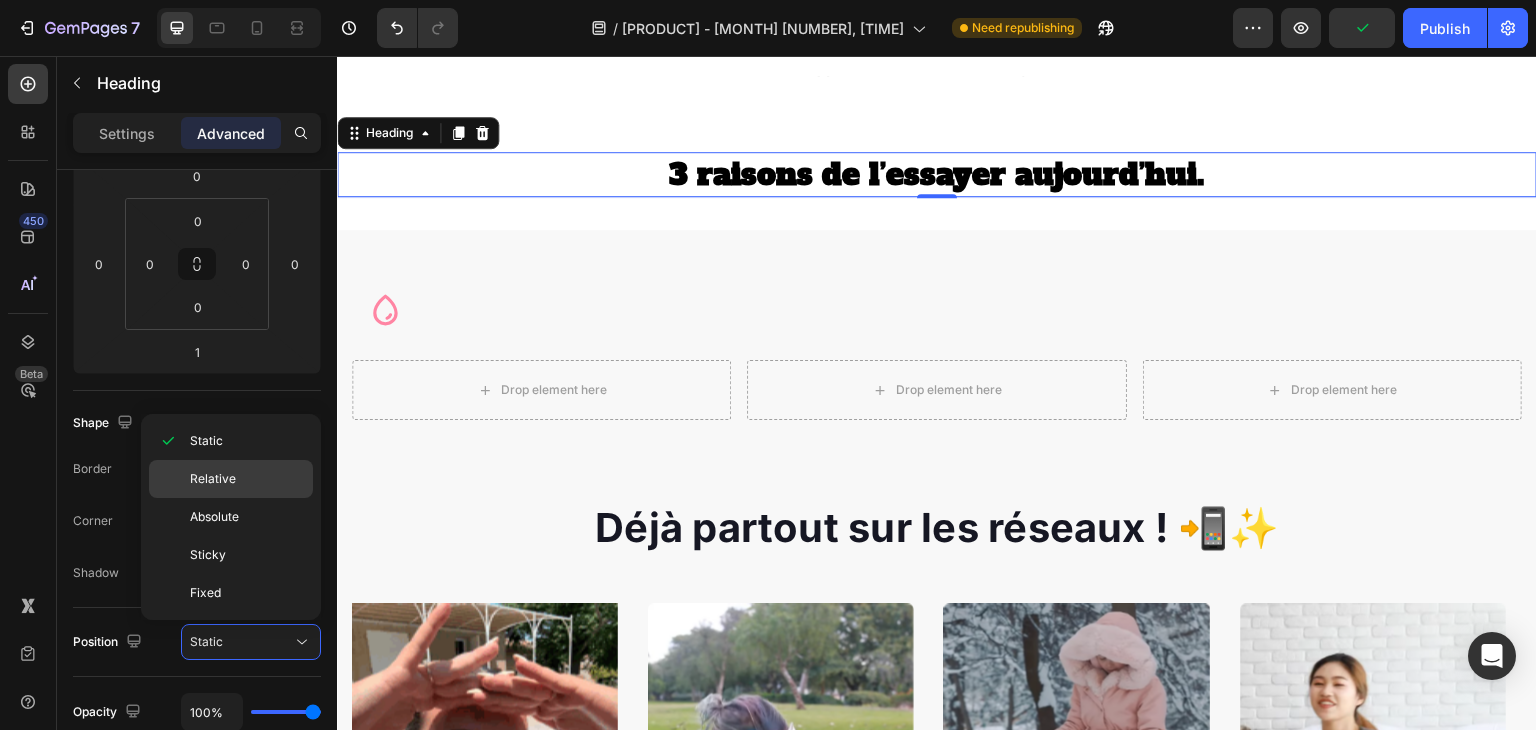 click on "Relative" at bounding box center (247, 479) 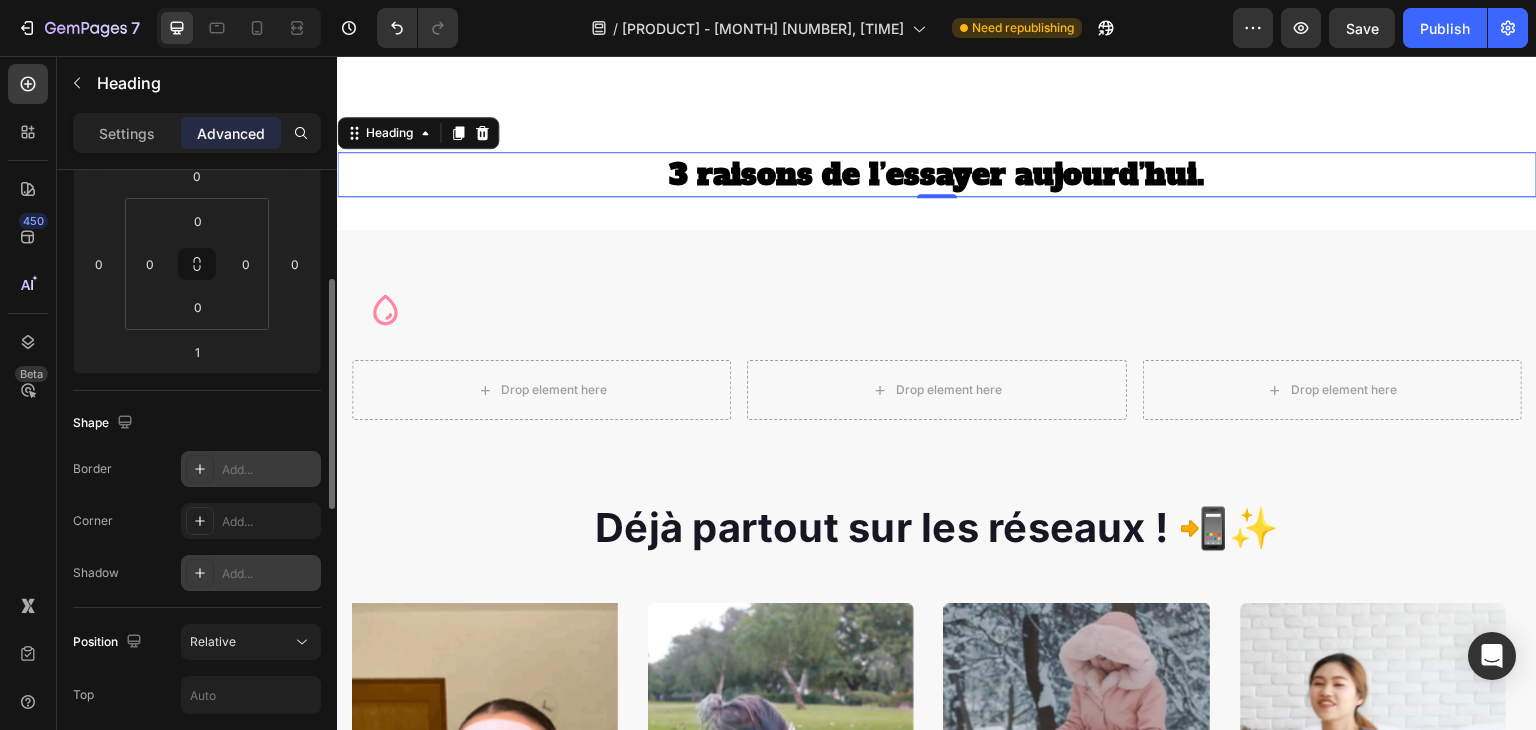 click on "Position Relative Top Right Bottom Left Z-Index" 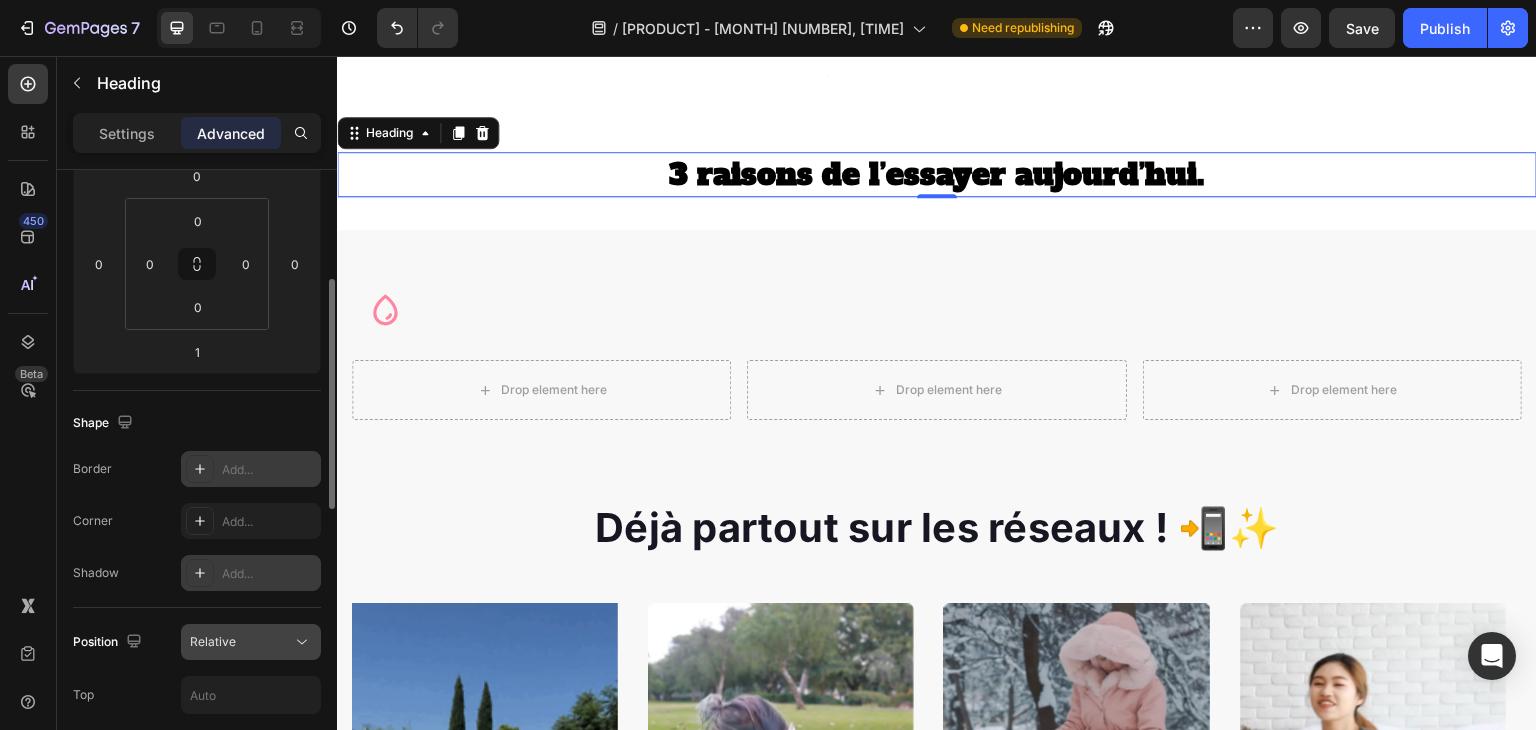click on "Relative" 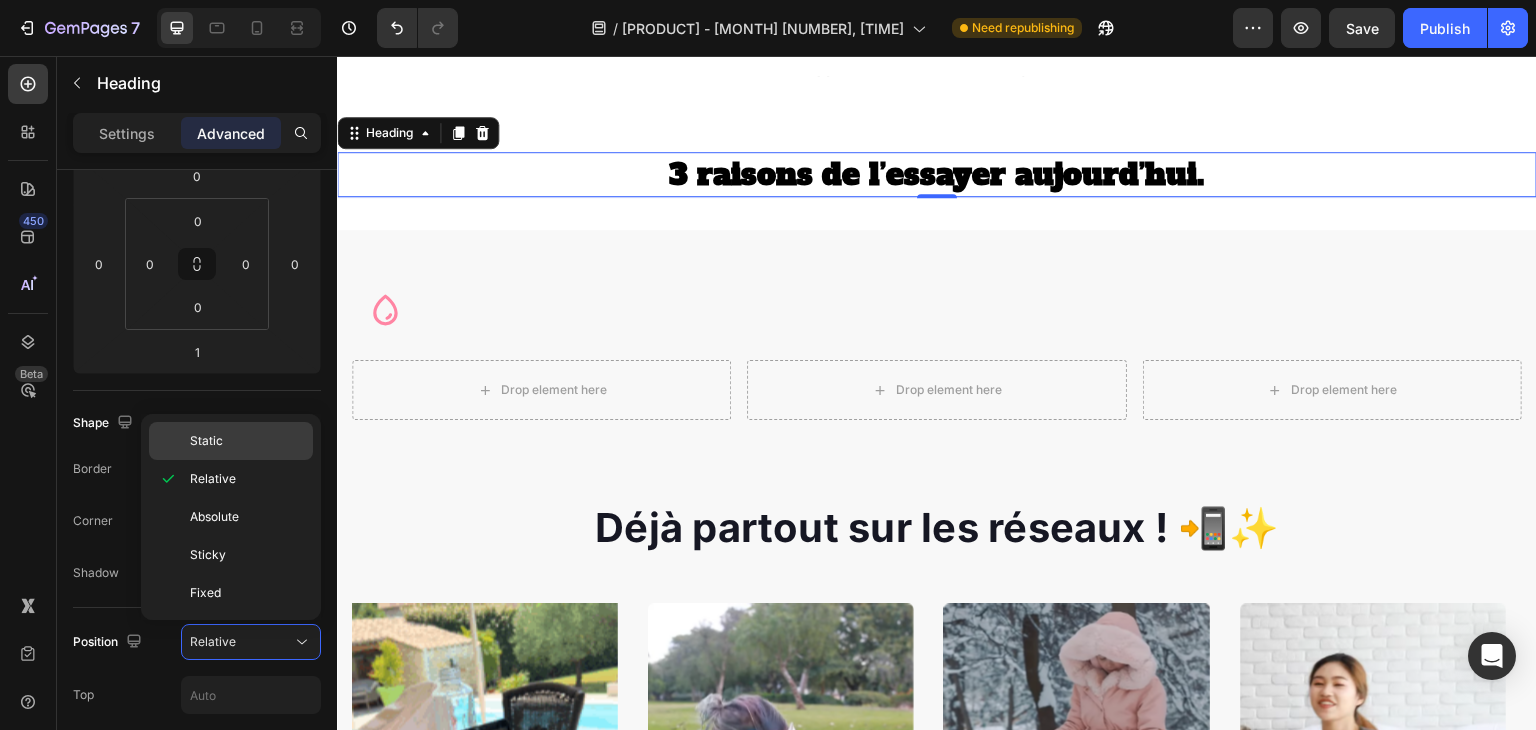 click on "Static" 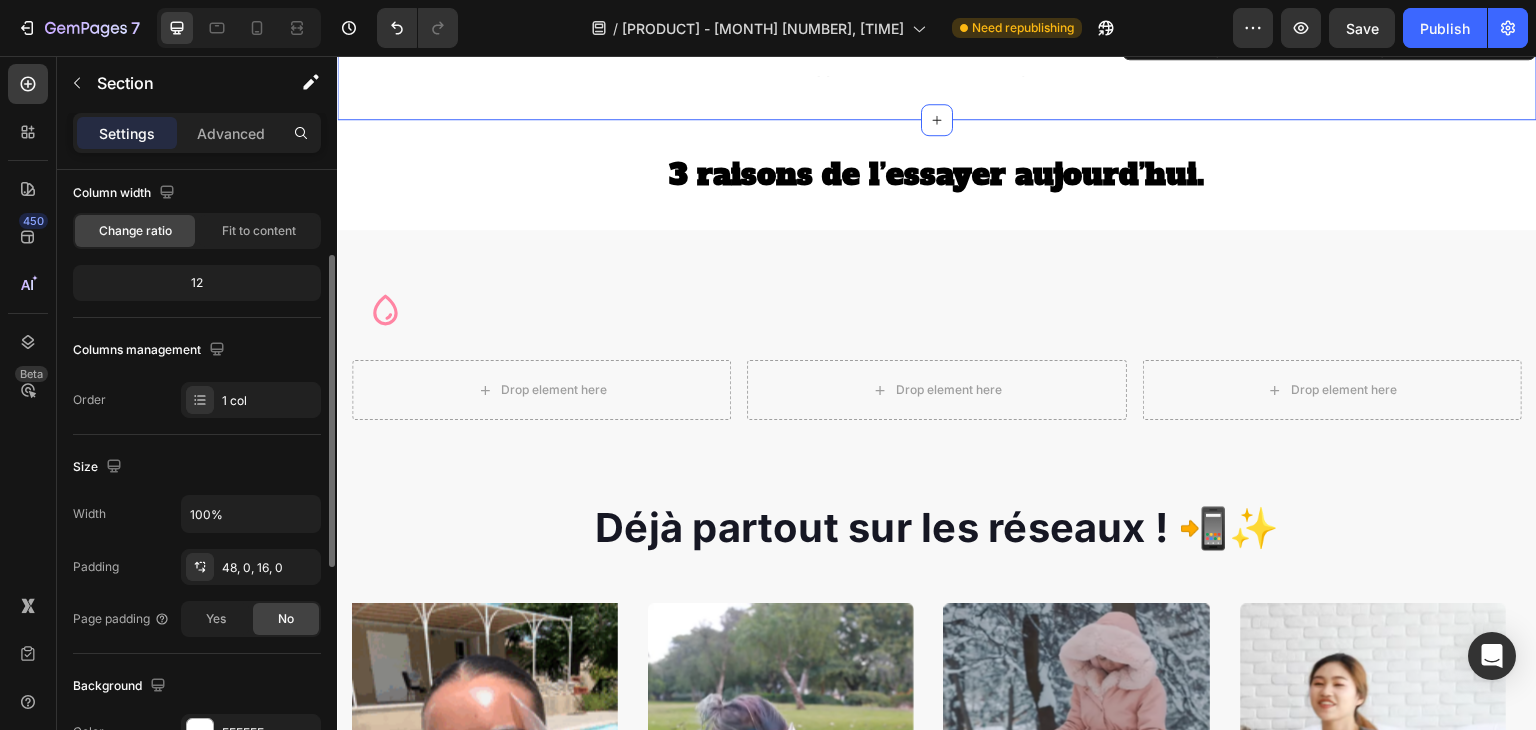 scroll, scrollTop: 168, scrollLeft: 0, axis: vertical 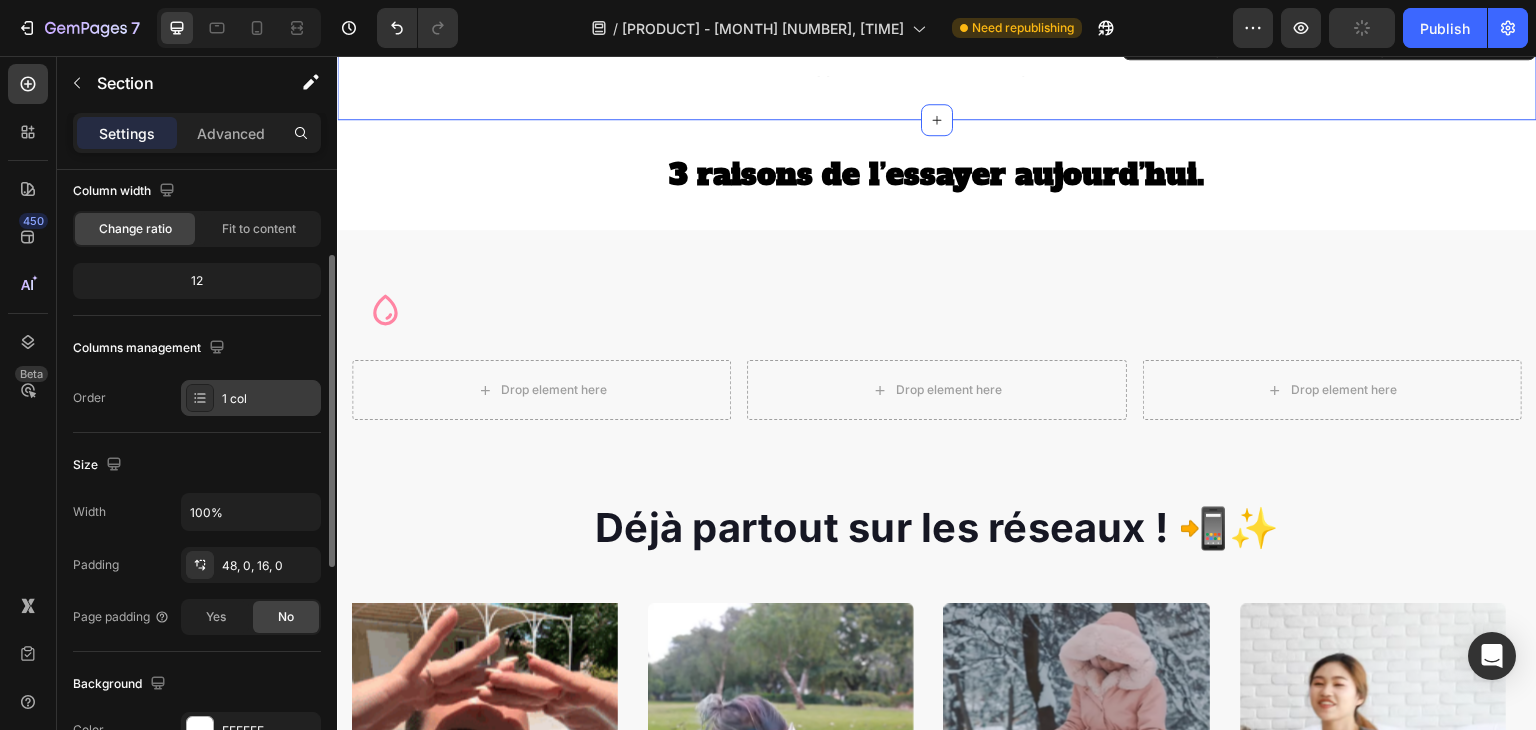 click on "1 col" at bounding box center (251, 398) 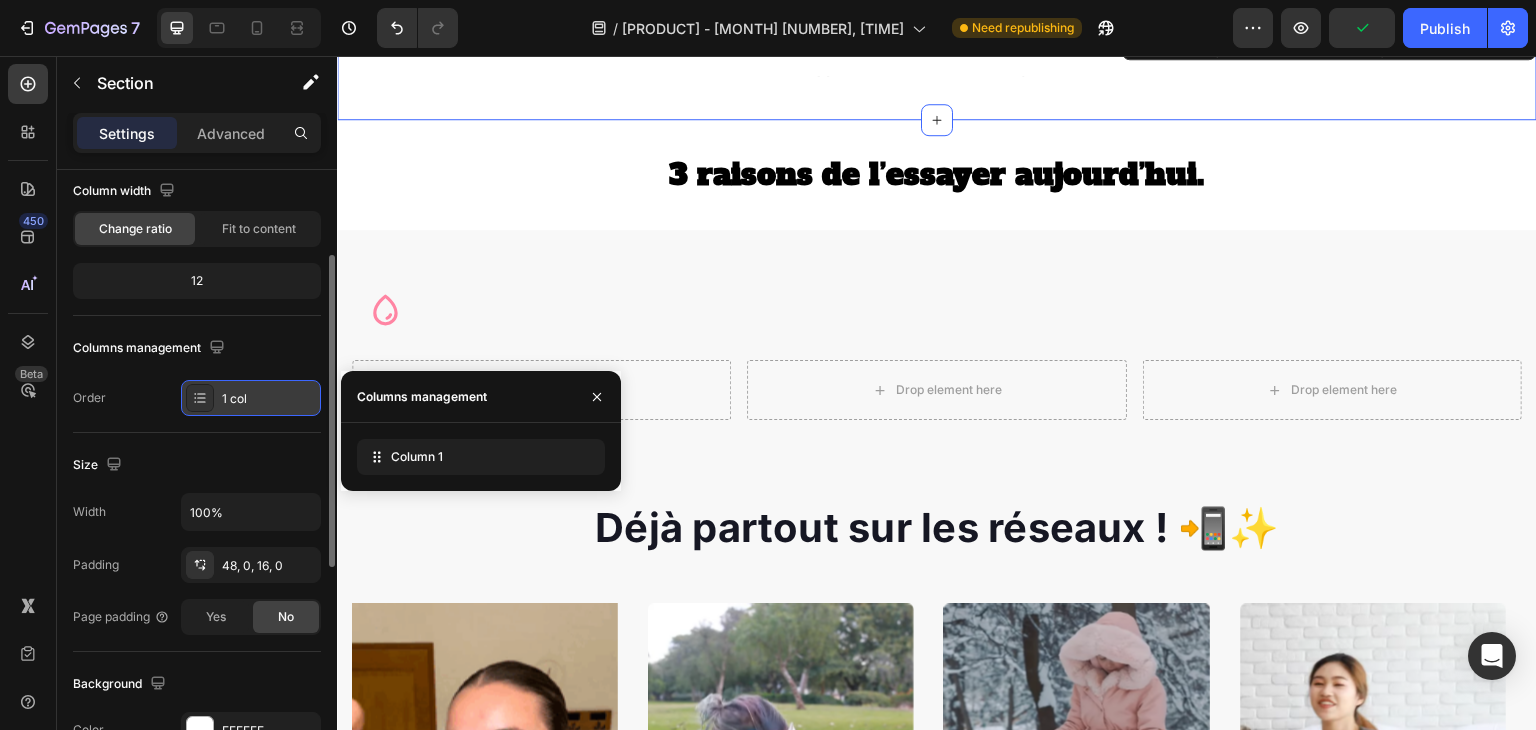 click on "1 col" at bounding box center (269, 399) 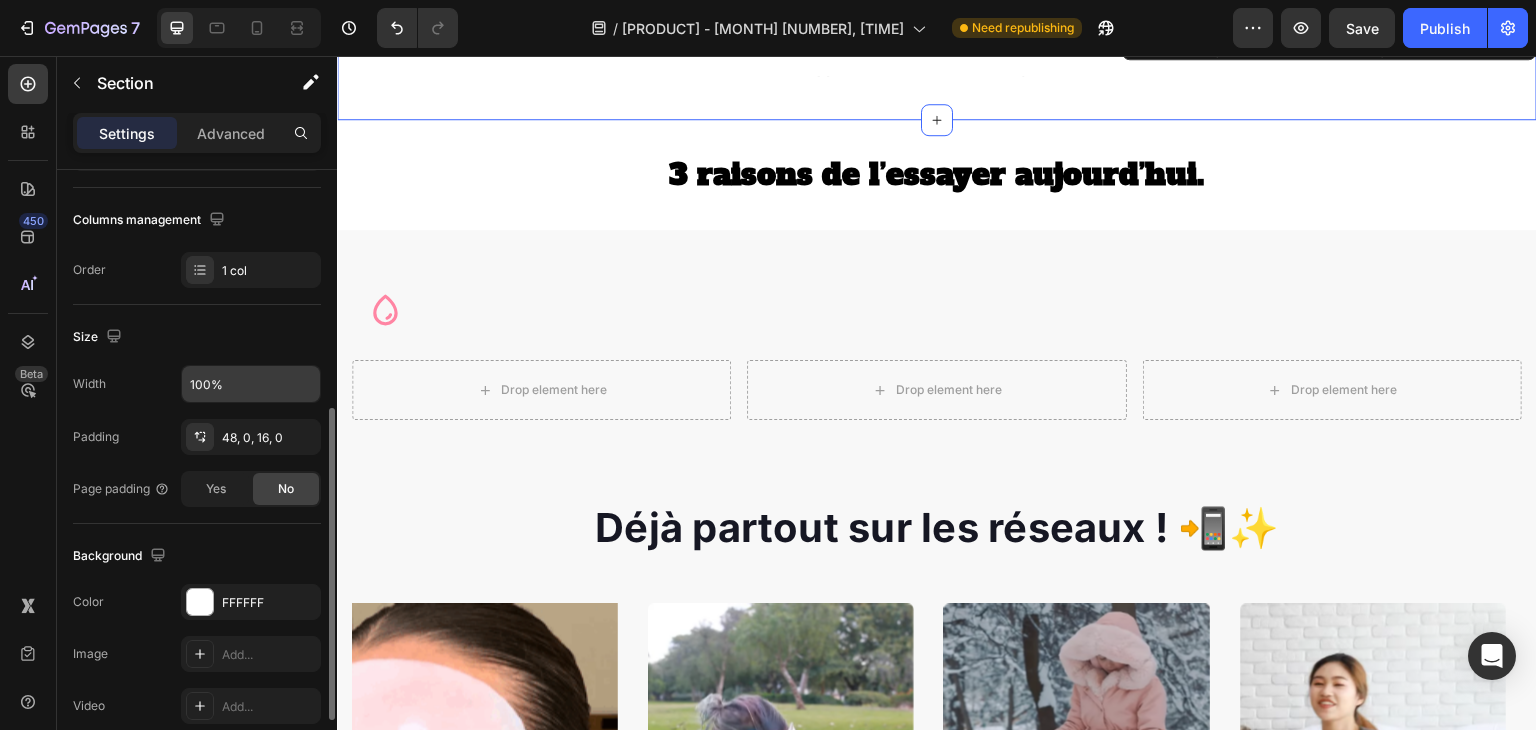 scroll, scrollTop: 601, scrollLeft: 0, axis: vertical 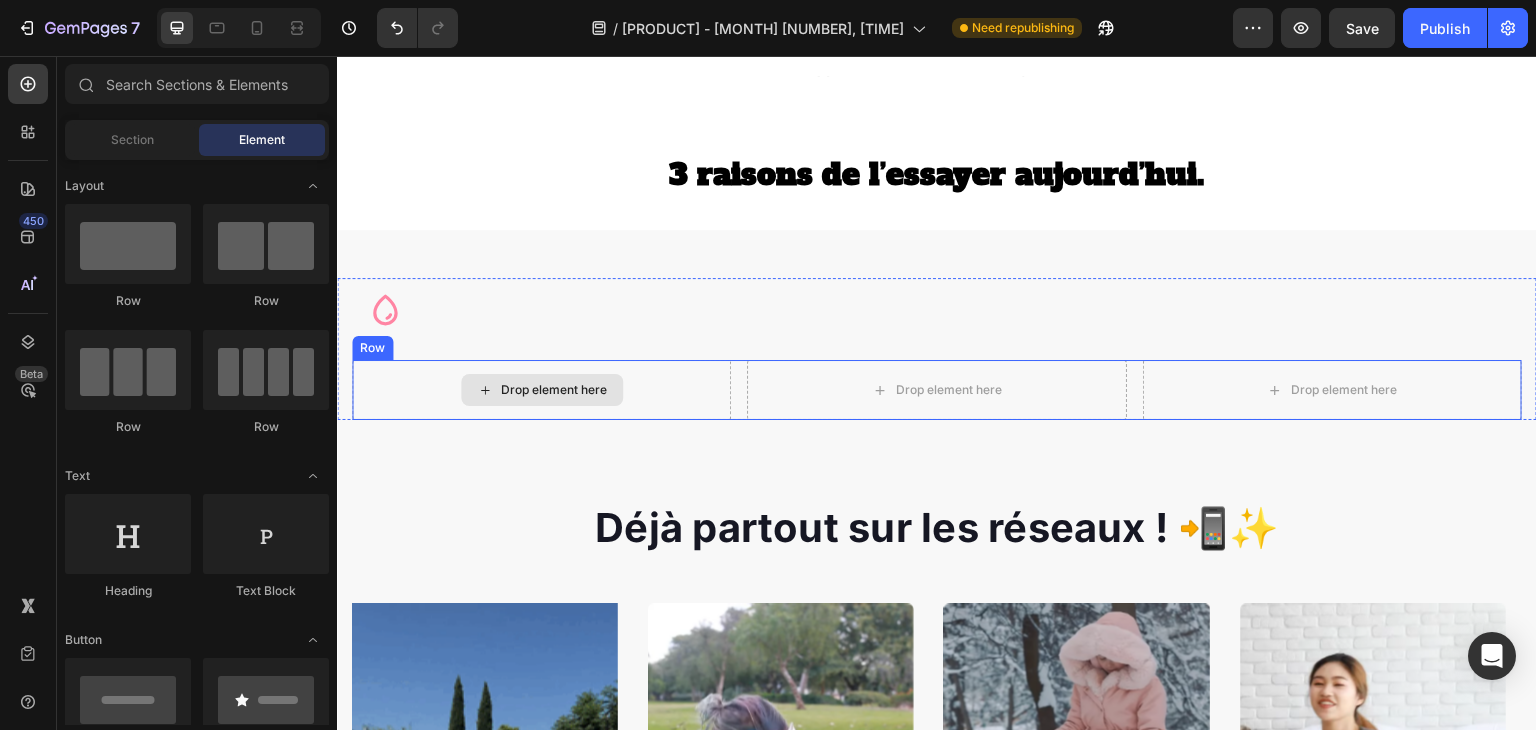 click on "Drop element here" at bounding box center (542, 390) 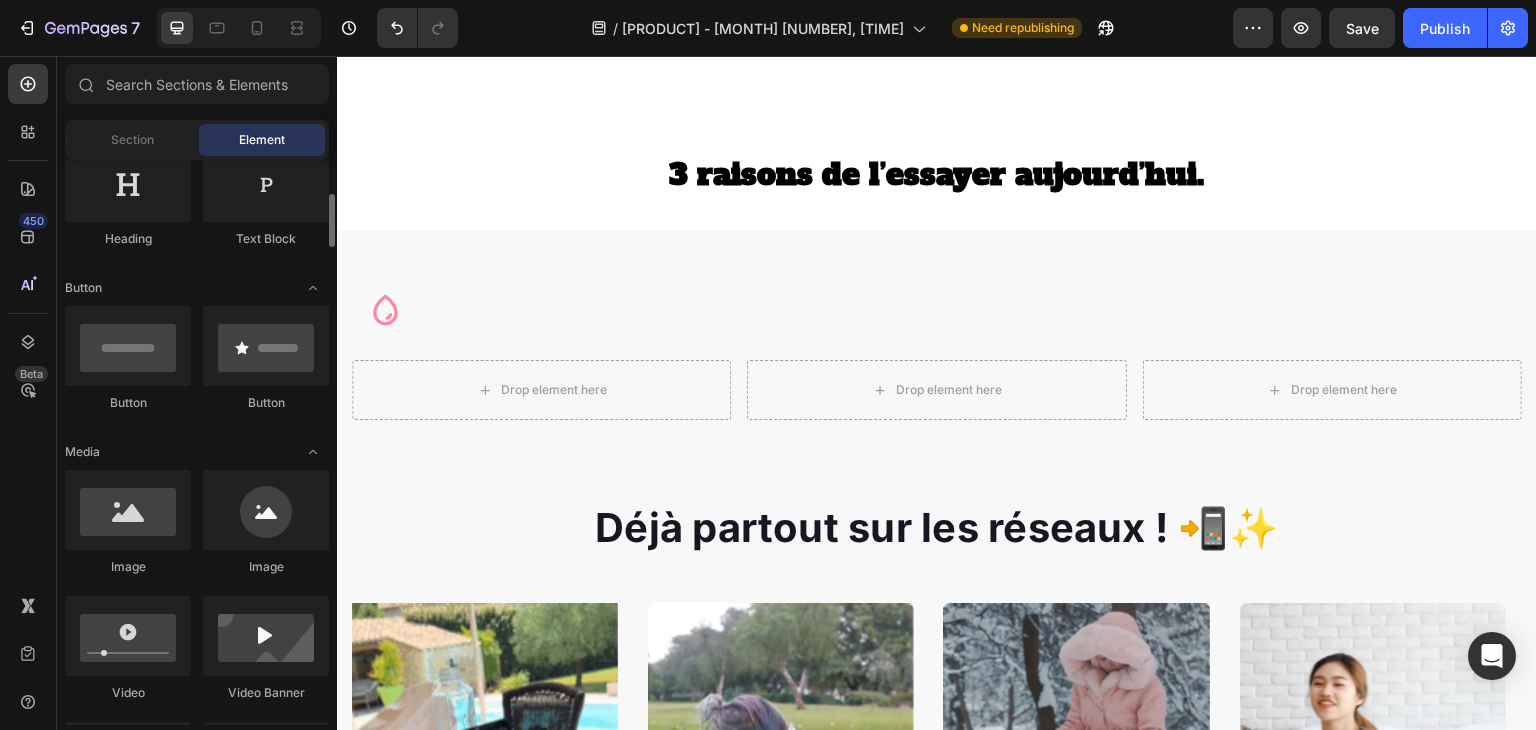 scroll, scrollTop: 351, scrollLeft: 0, axis: vertical 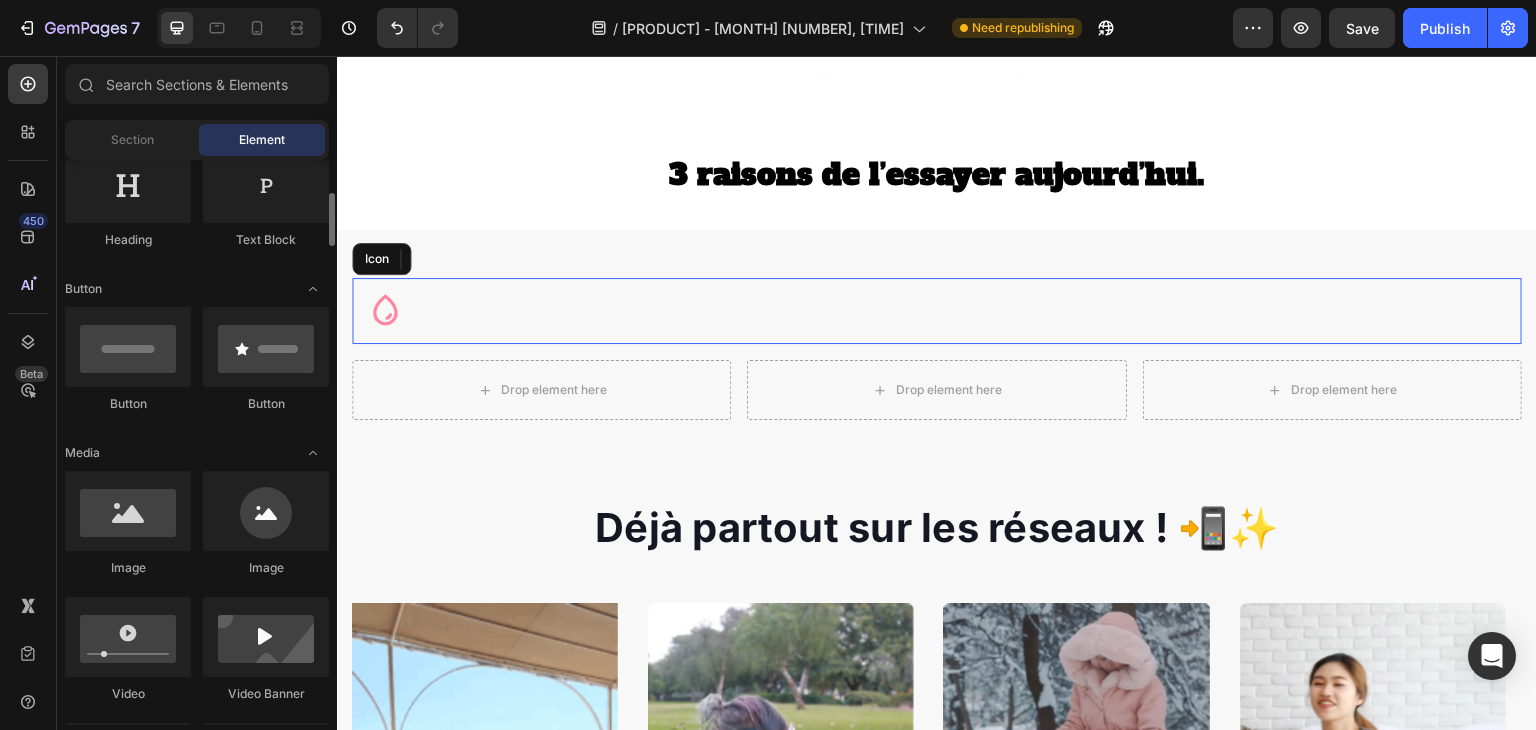 click 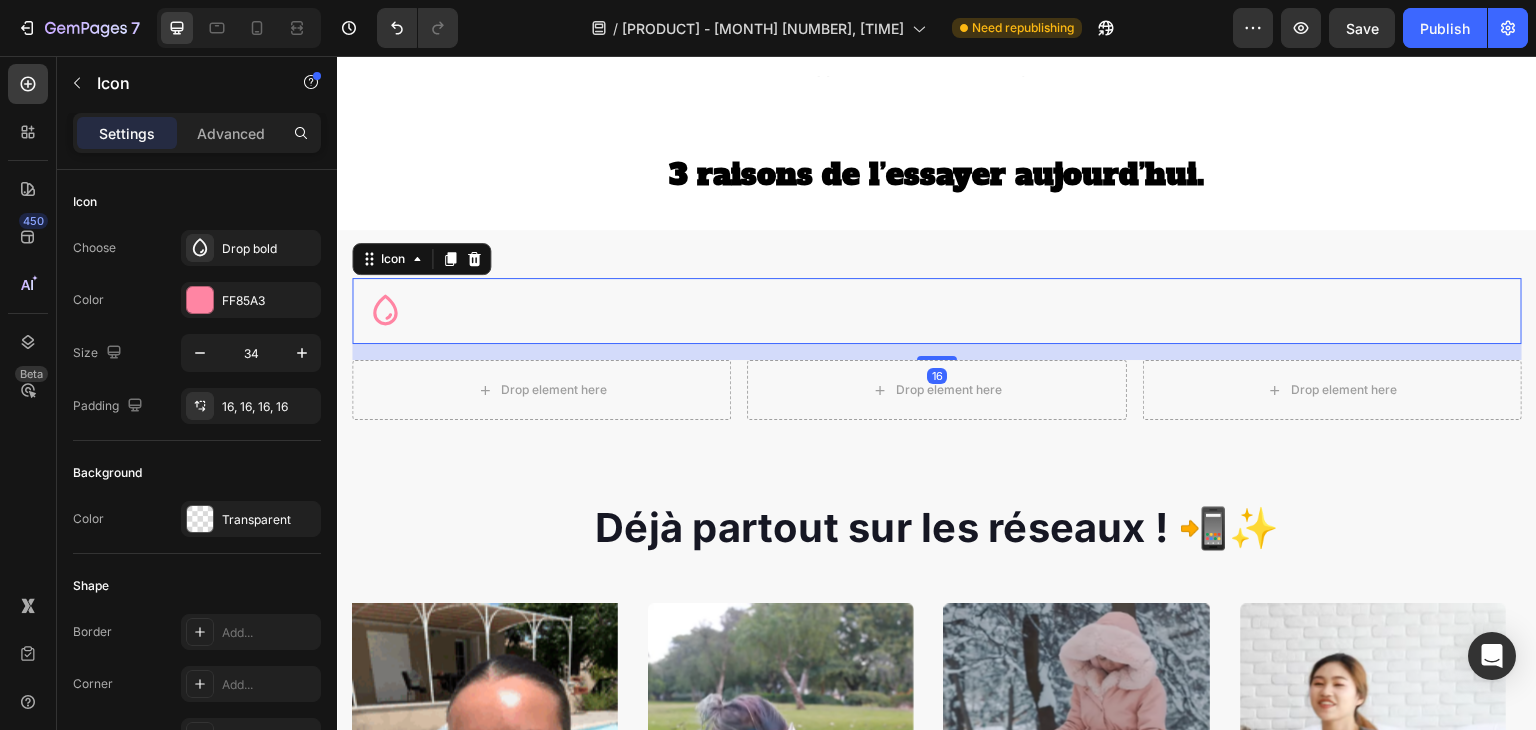 click at bounding box center [385, 311] 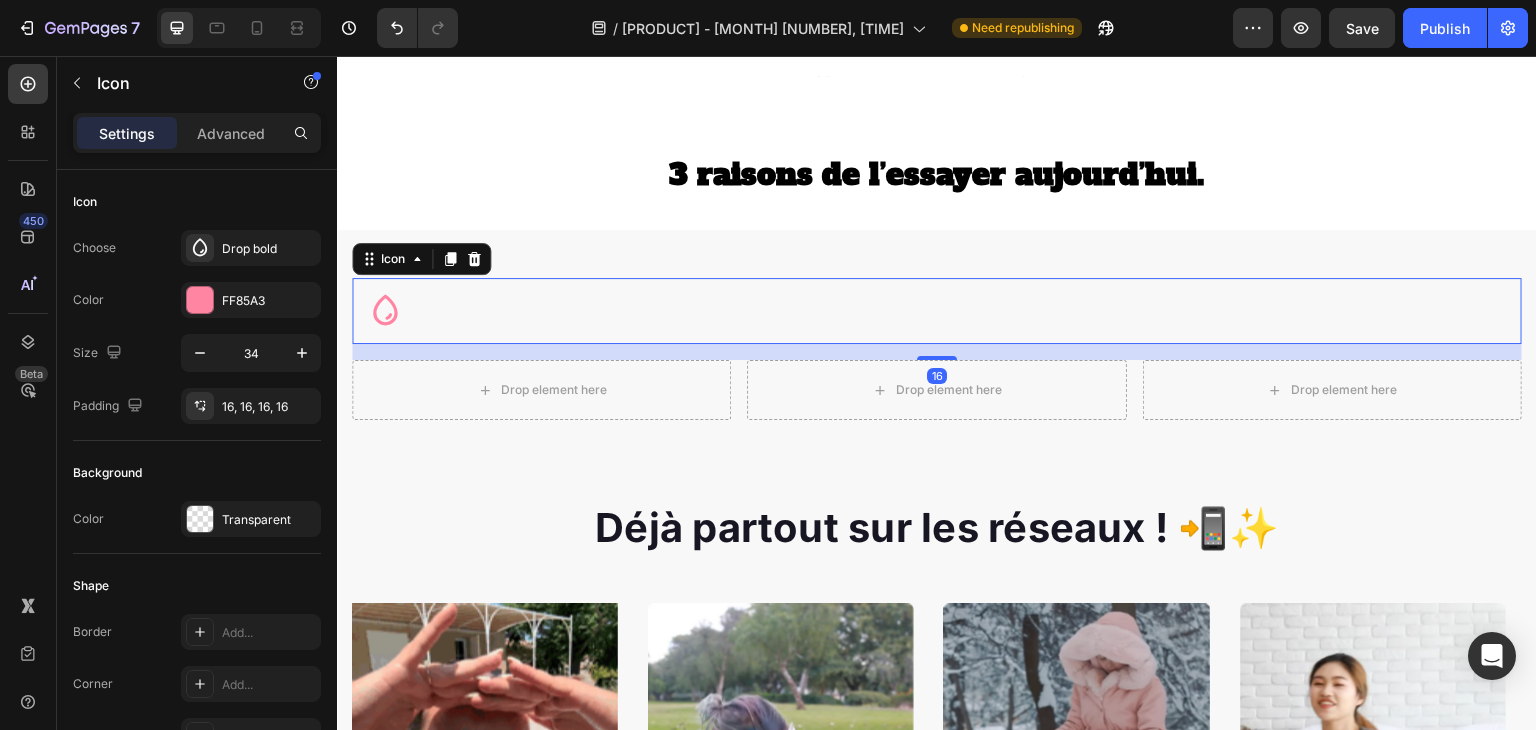 click at bounding box center [385, 311] 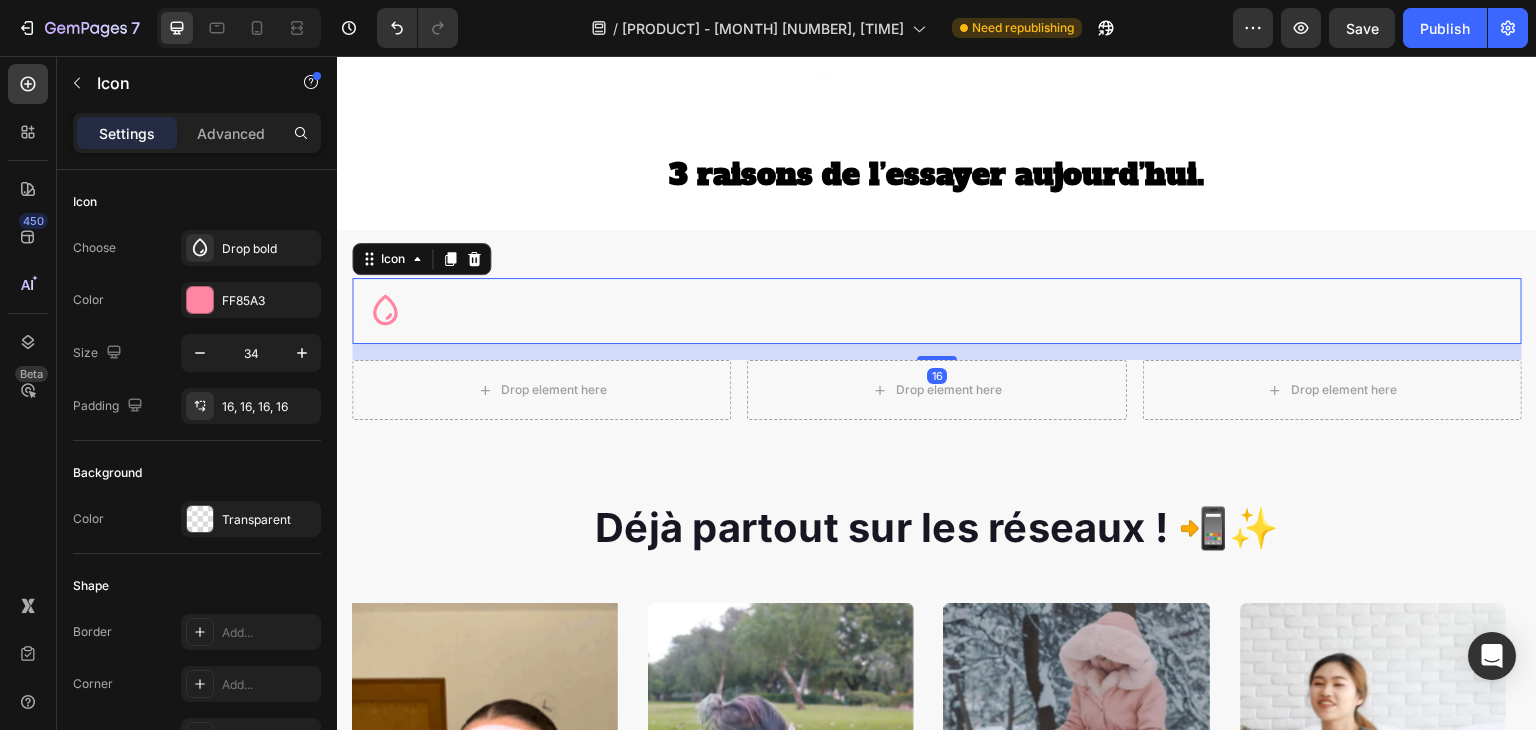 click at bounding box center (385, 311) 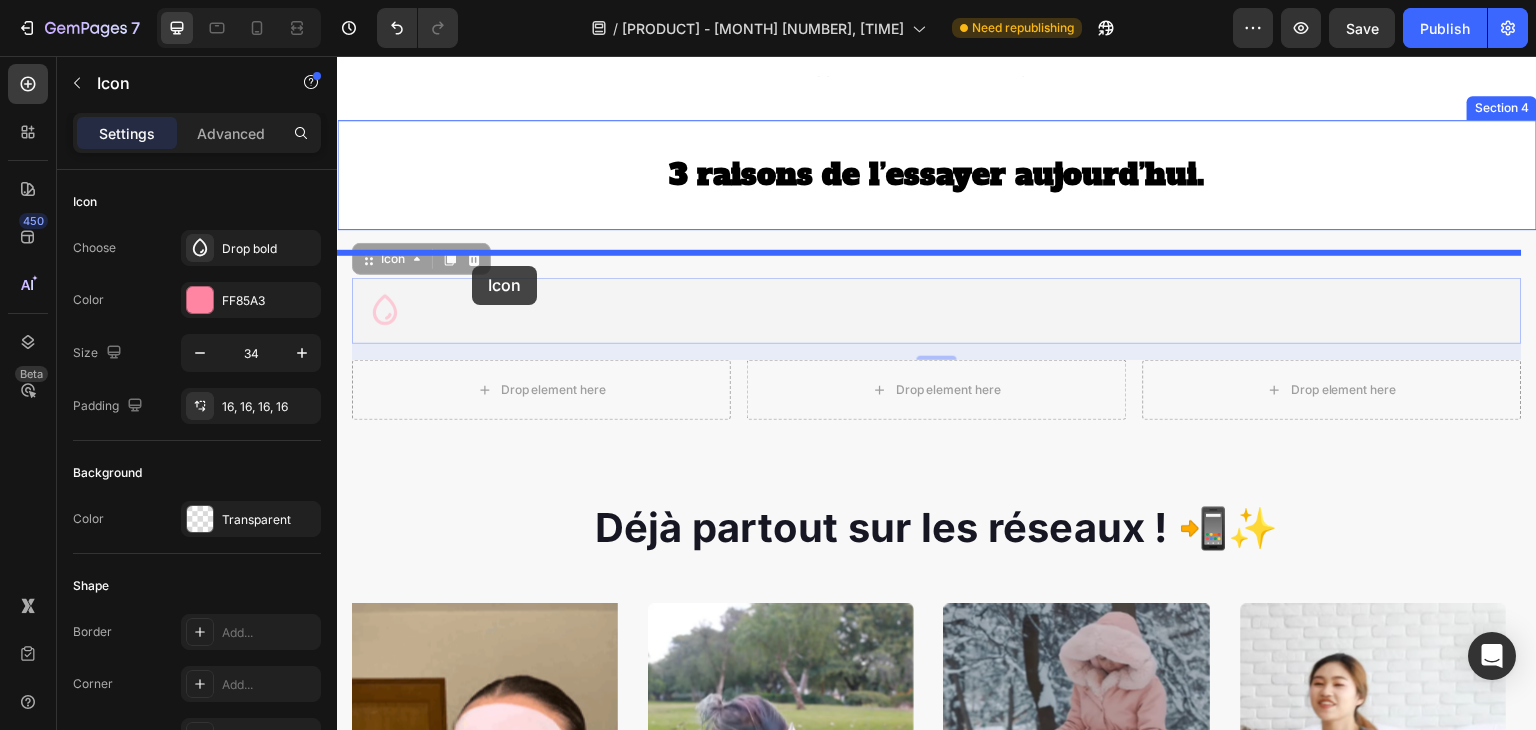 drag, startPoint x: 413, startPoint y: 370, endPoint x: 472, endPoint y: 266, distance: 119.57006 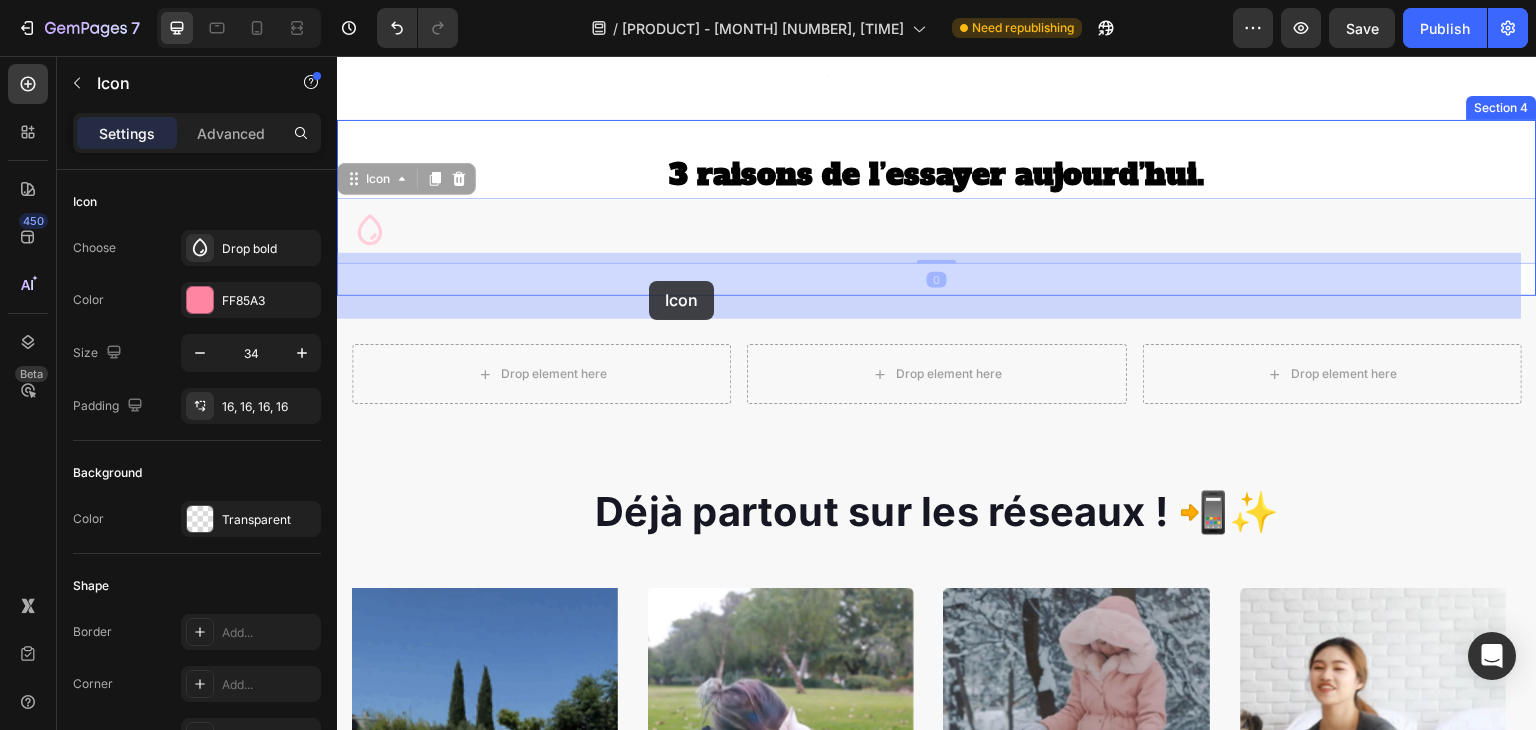 drag, startPoint x: 429, startPoint y: 286, endPoint x: 617, endPoint y: 285, distance: 188.00266 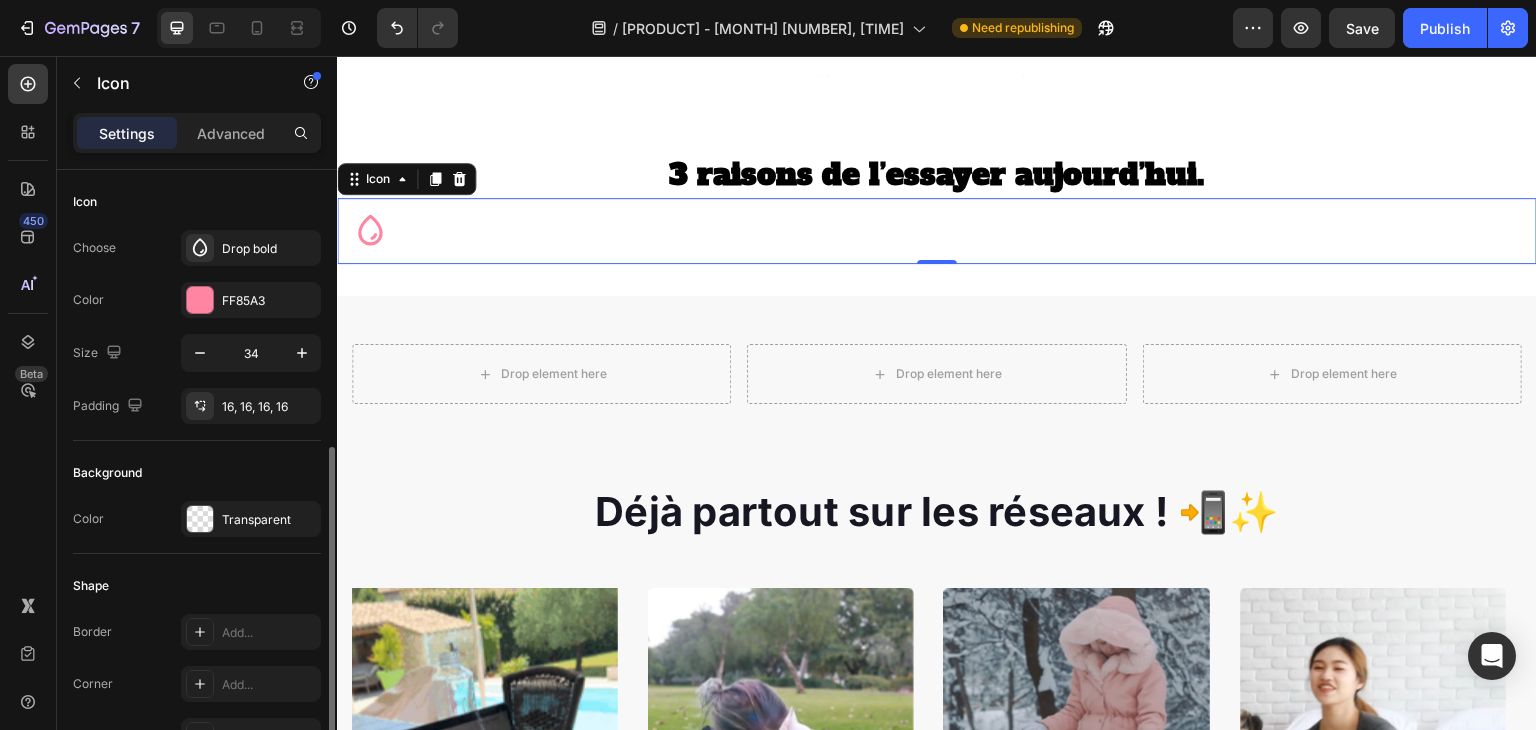 scroll, scrollTop: 252, scrollLeft: 0, axis: vertical 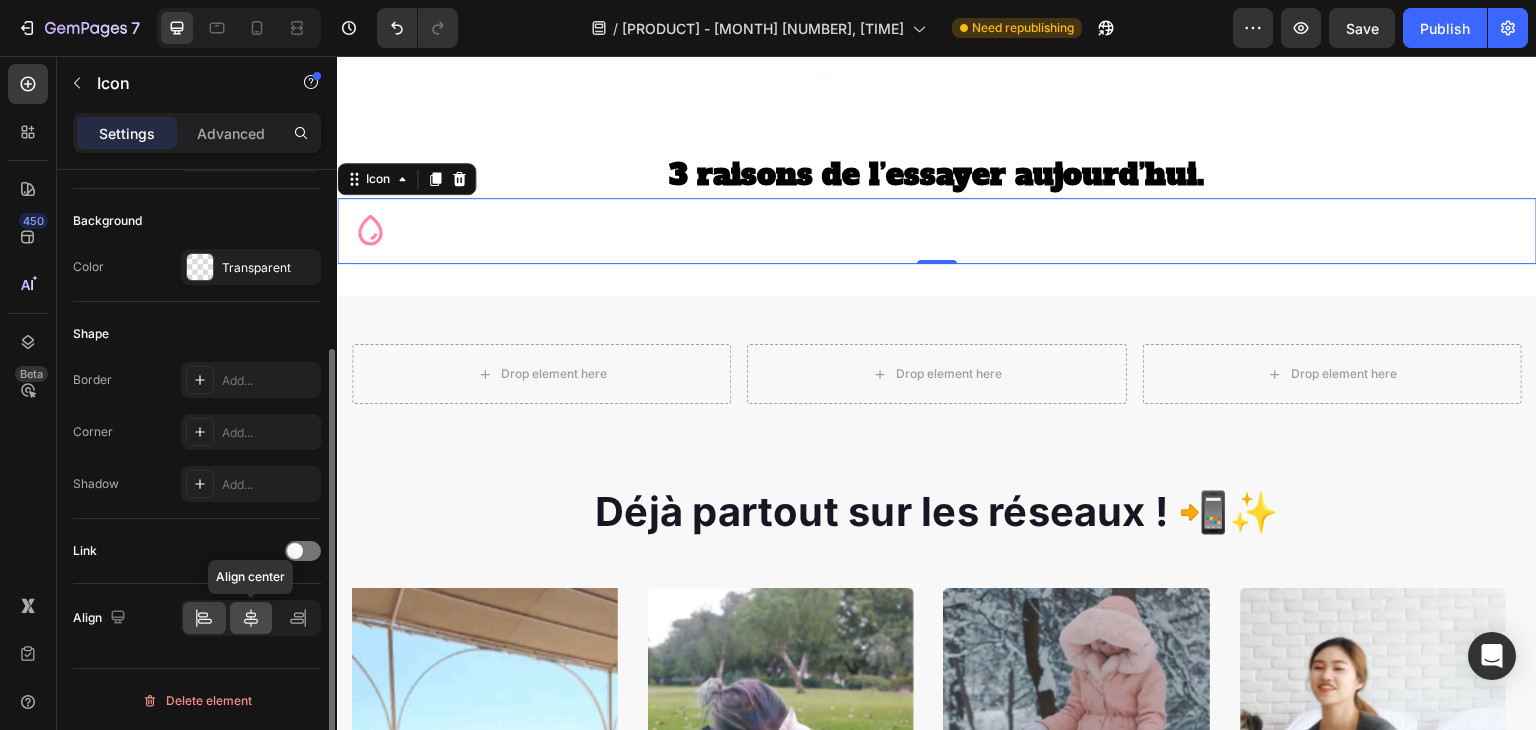 click 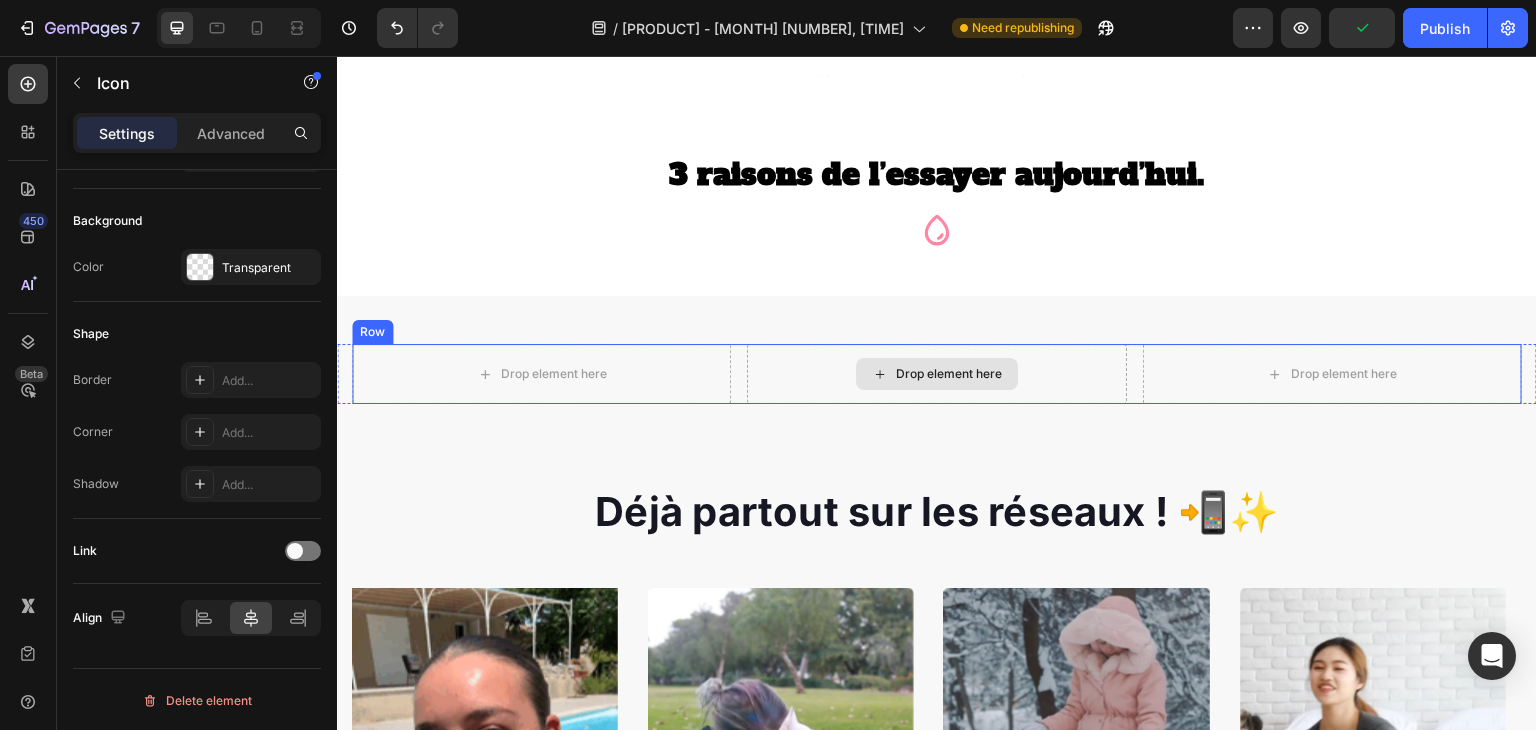 click on "Drop element here" at bounding box center [937, 374] 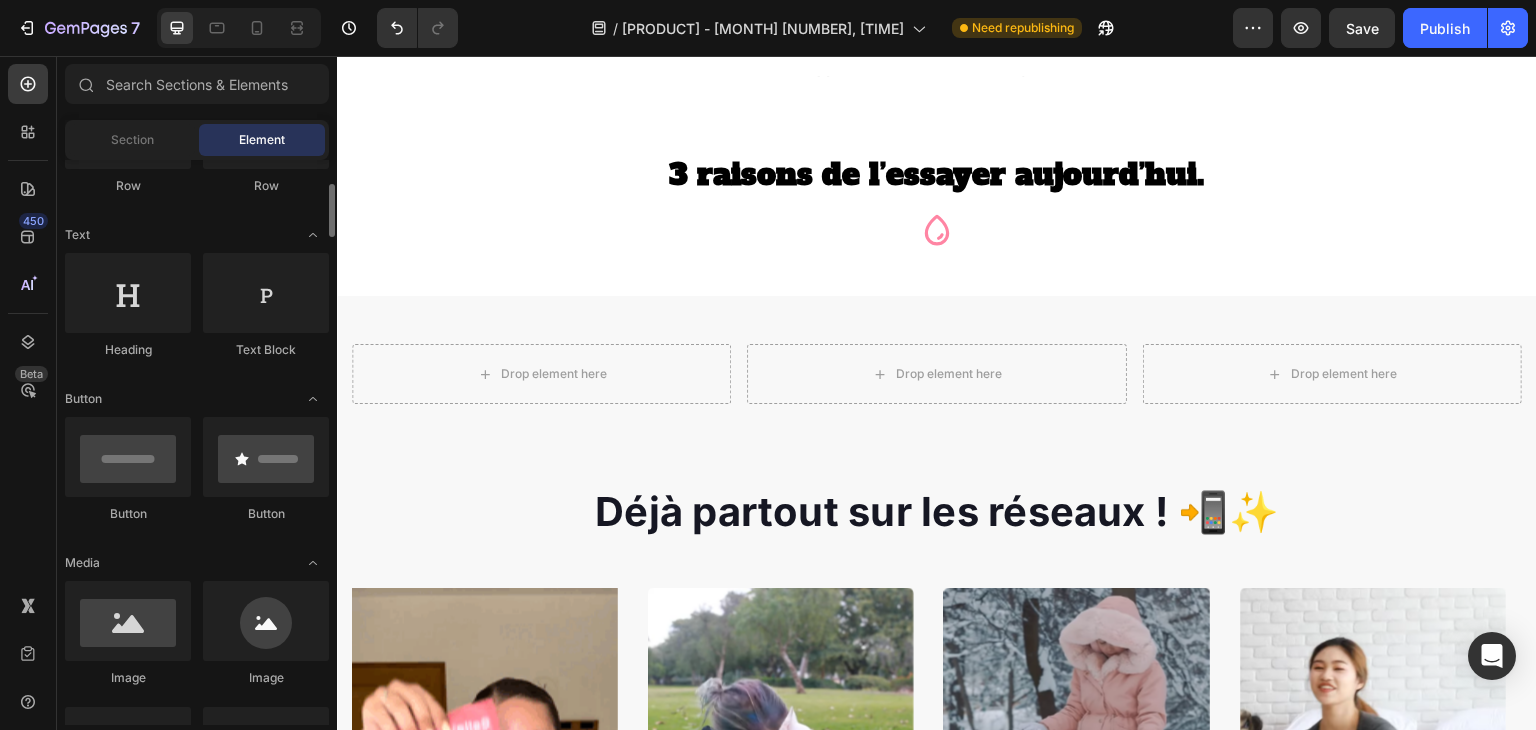 scroll, scrollTop: 240, scrollLeft: 0, axis: vertical 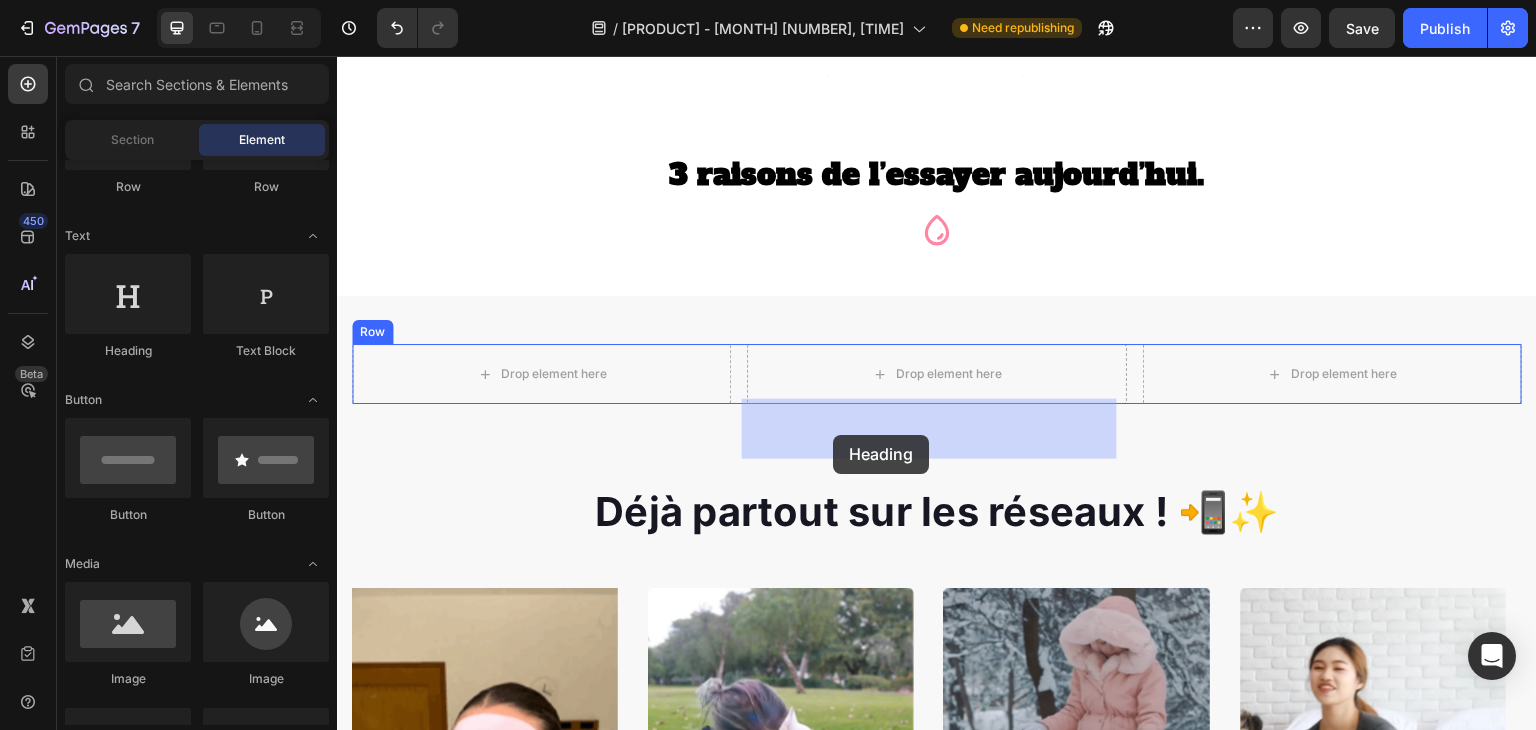 drag, startPoint x: 485, startPoint y: 332, endPoint x: 874, endPoint y: 429, distance: 400.91147 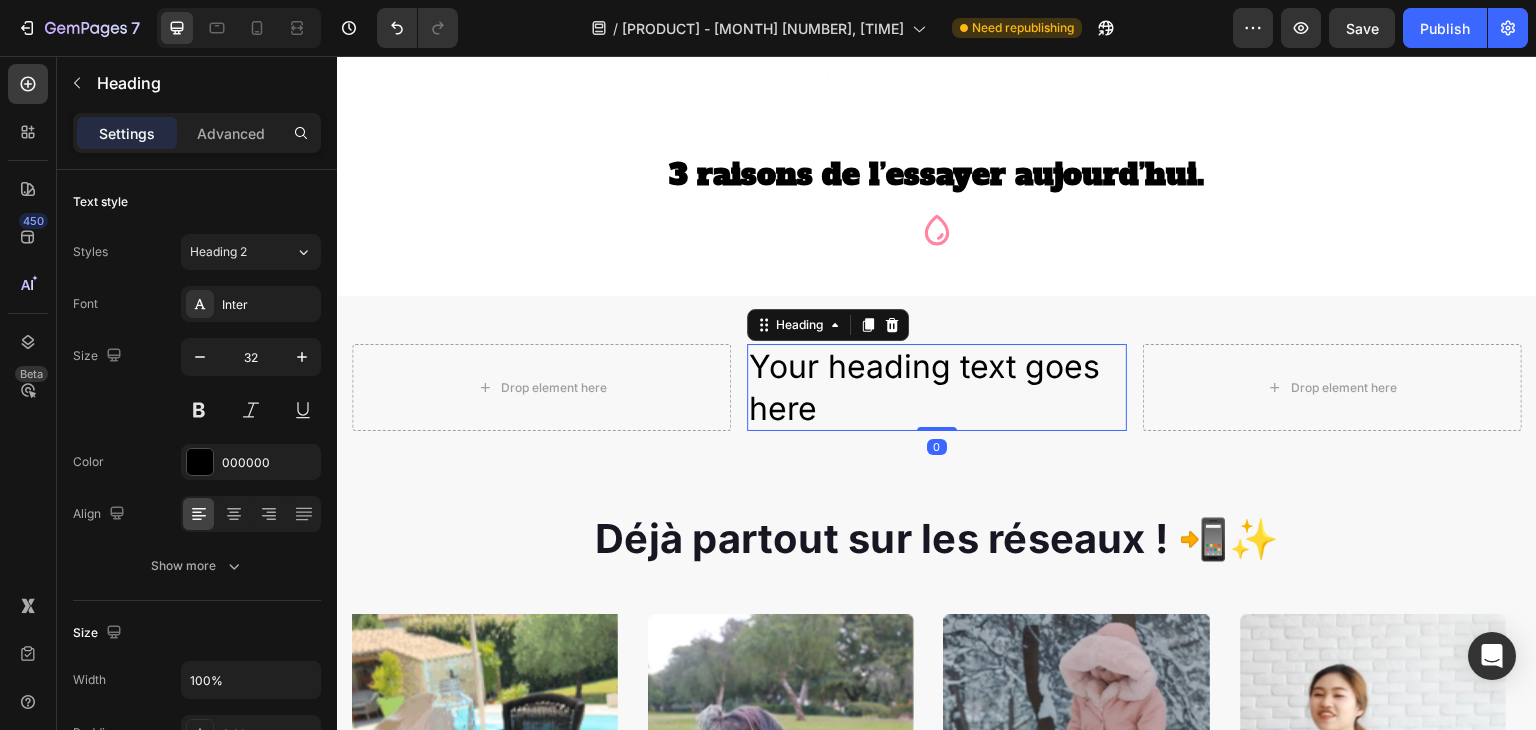 click on "Your heading text goes here" at bounding box center [936, 387] 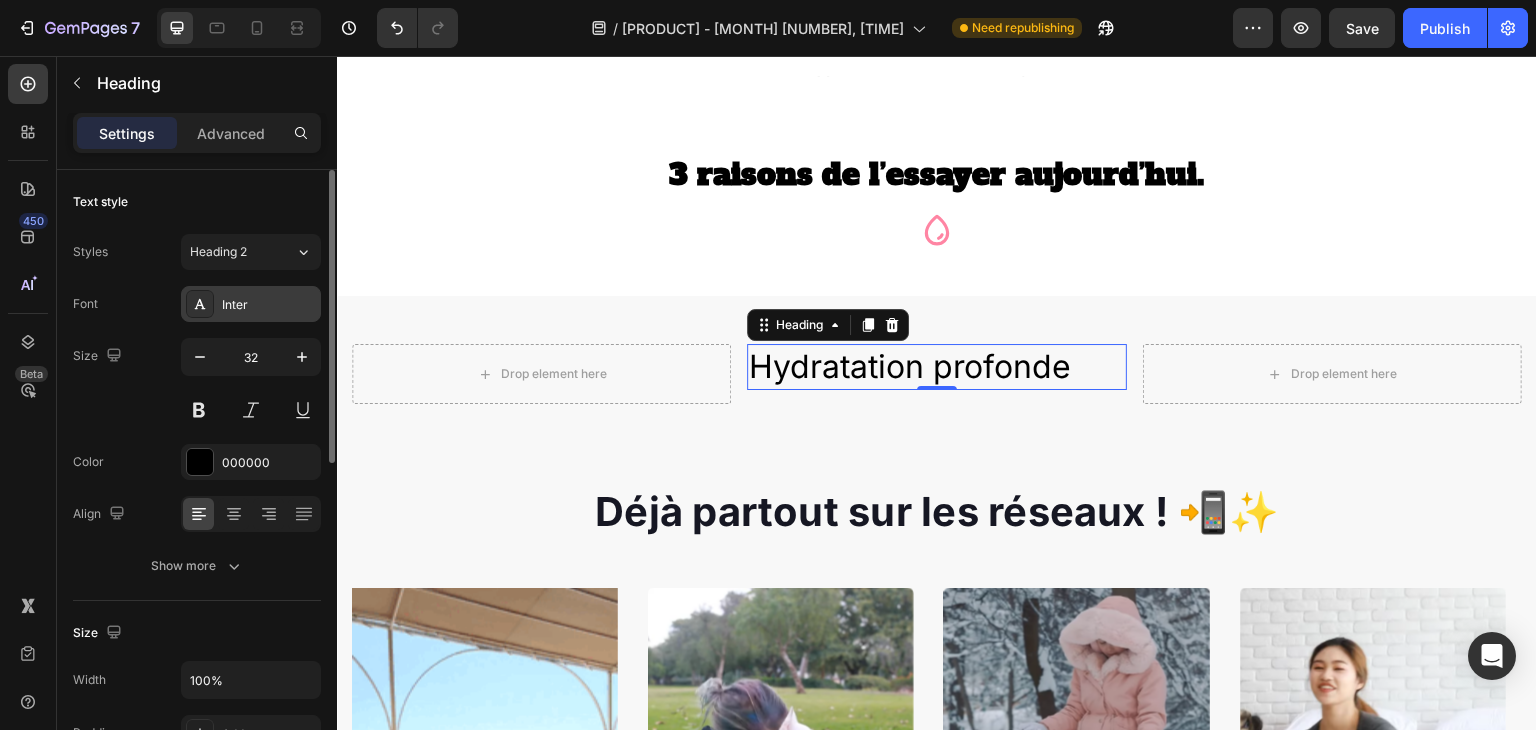click on "Inter" at bounding box center (269, 305) 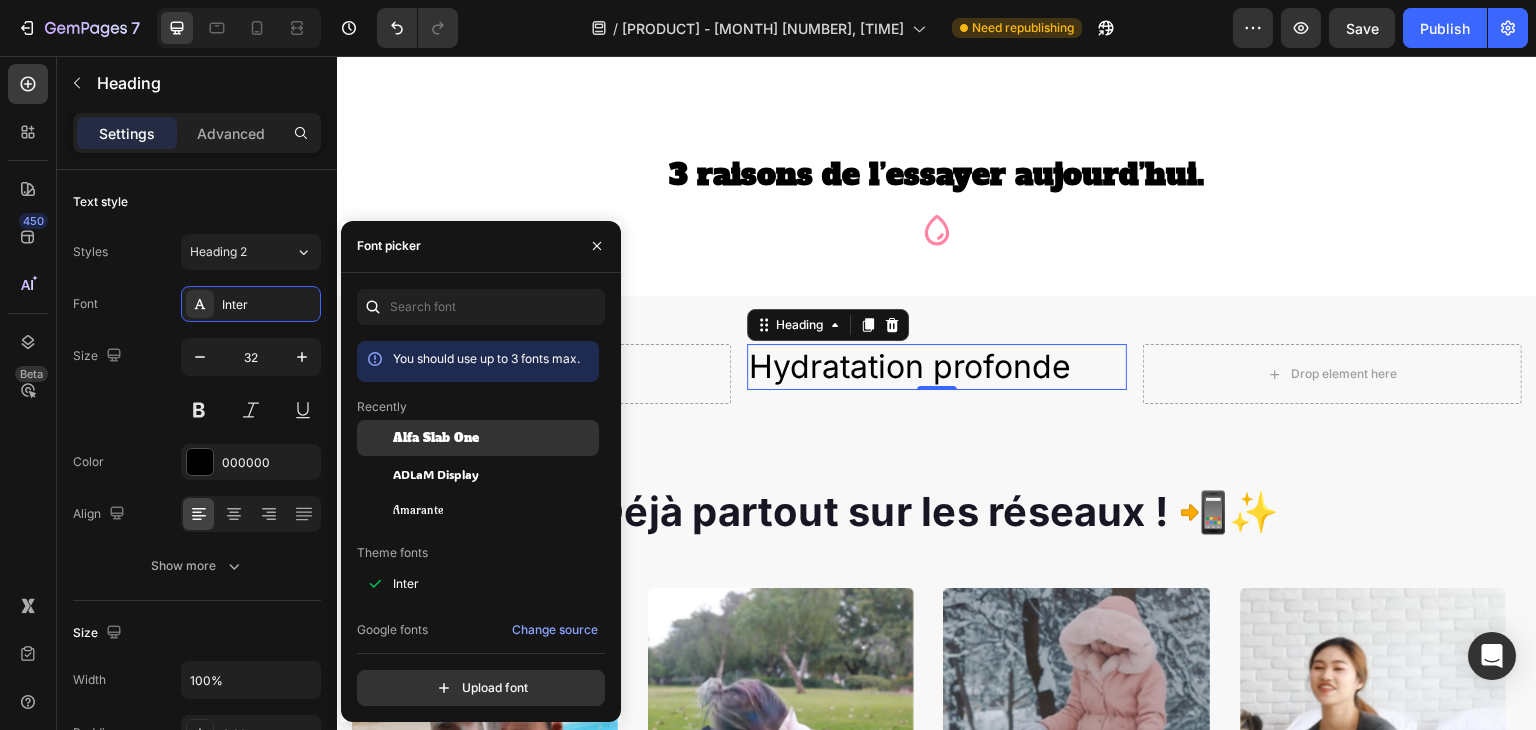 click at bounding box center (375, 438) 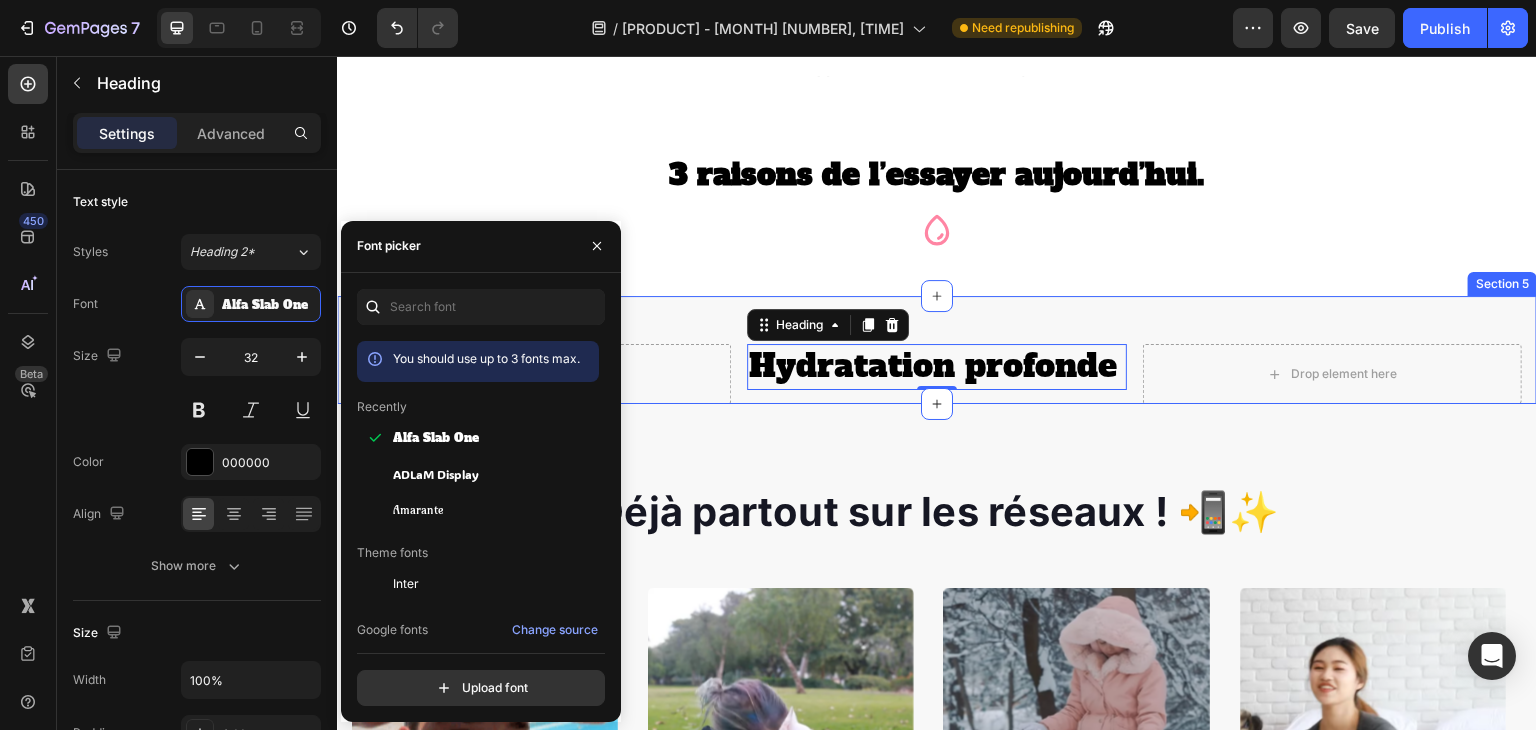 click on "3 raisons de l’essayer aujourd’hui . Heading
Icon Section 4" at bounding box center (937, 208) 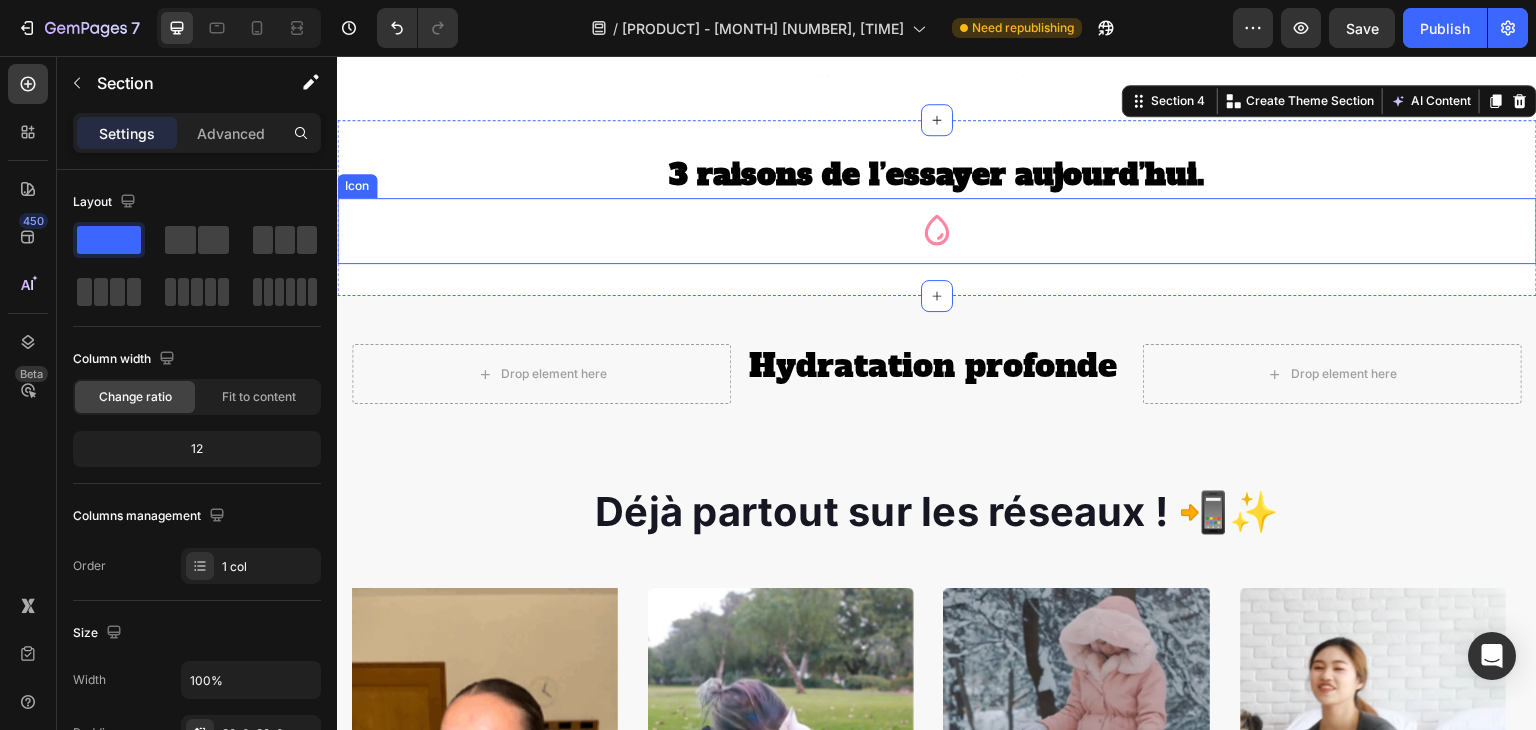 click 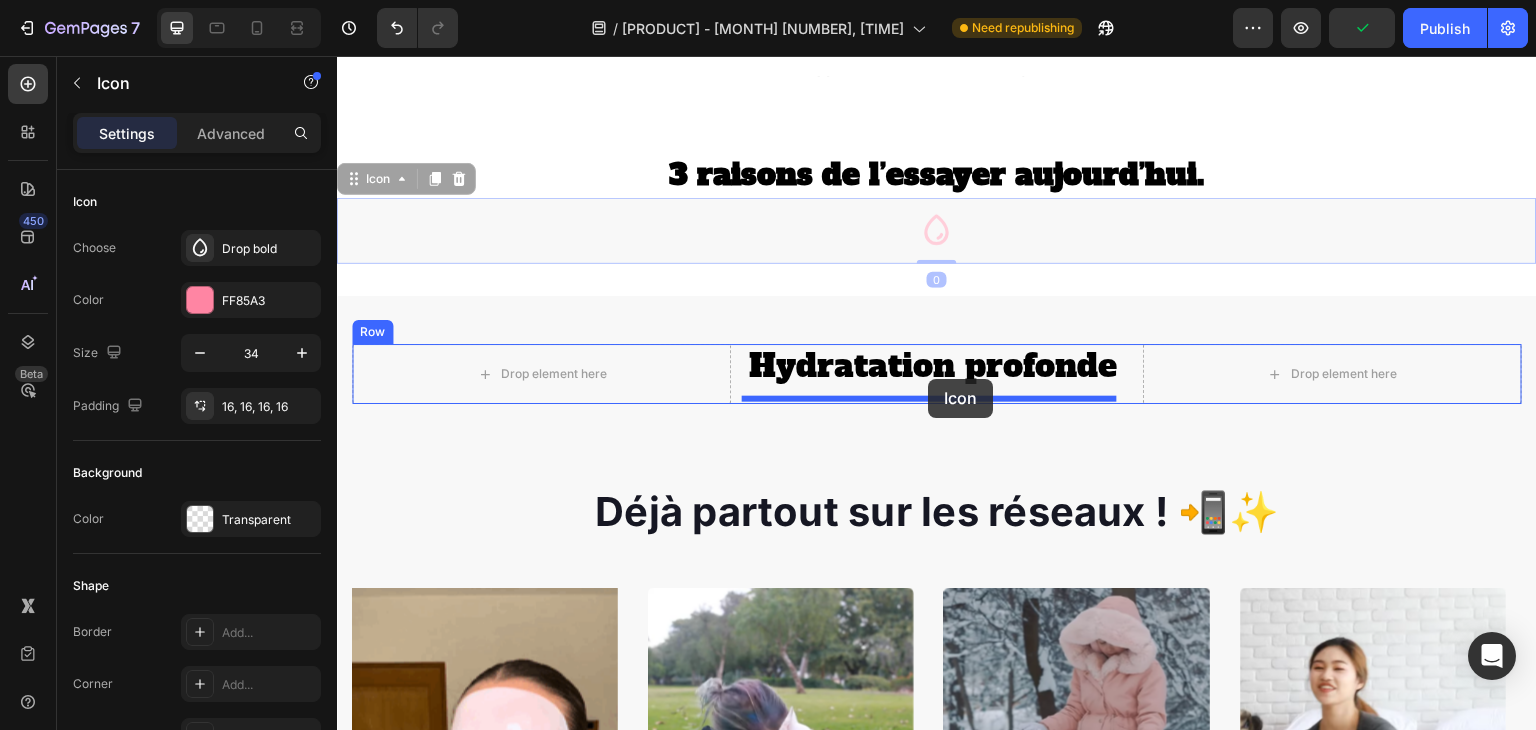 drag, startPoint x: 927, startPoint y: 297, endPoint x: 928, endPoint y: 379, distance: 82.006096 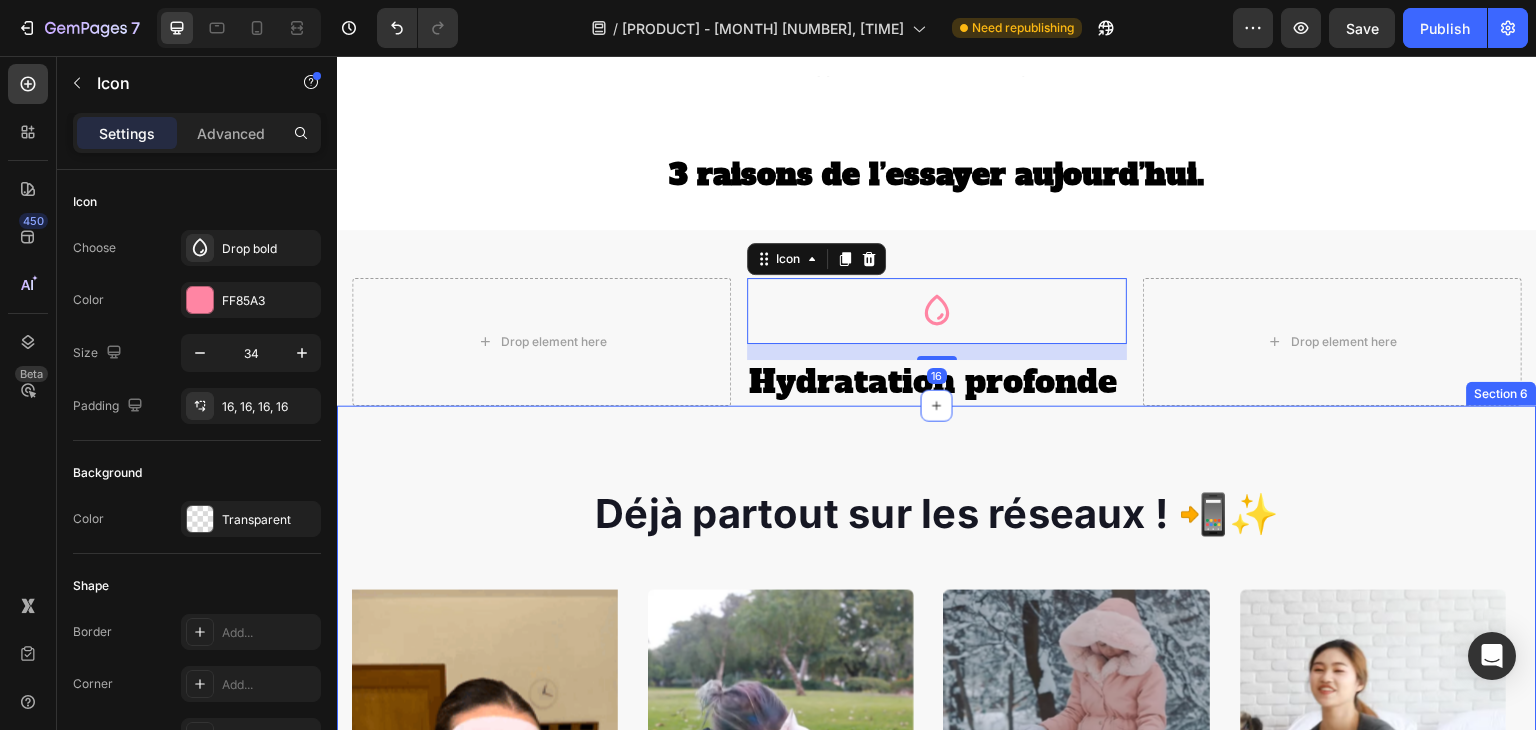 click on "Déjà partout sur les réseaux ! 📲✨ Heading Image Video Video Video Video Carousel Row Section [NUMBER]" at bounding box center (937, 797) 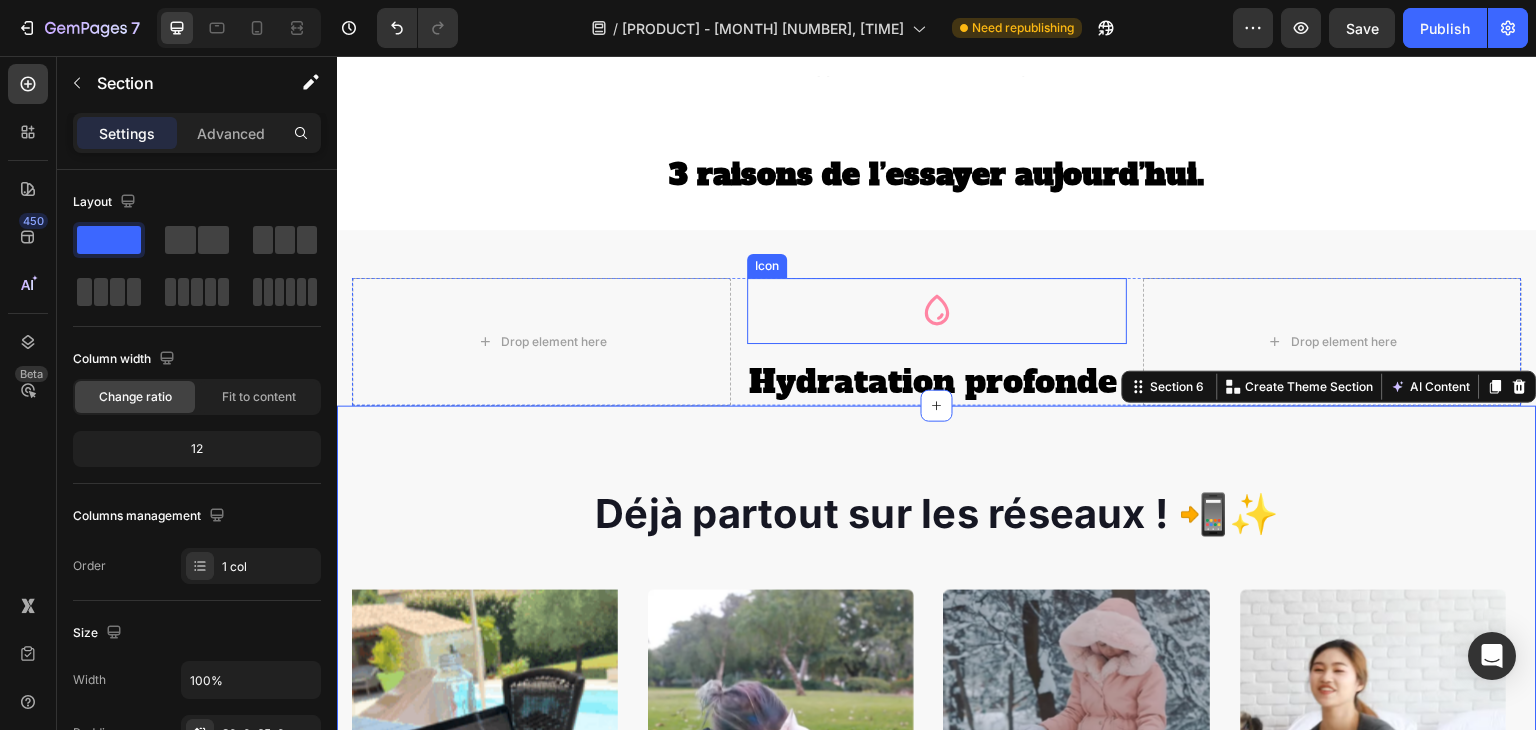click at bounding box center [937, 311] 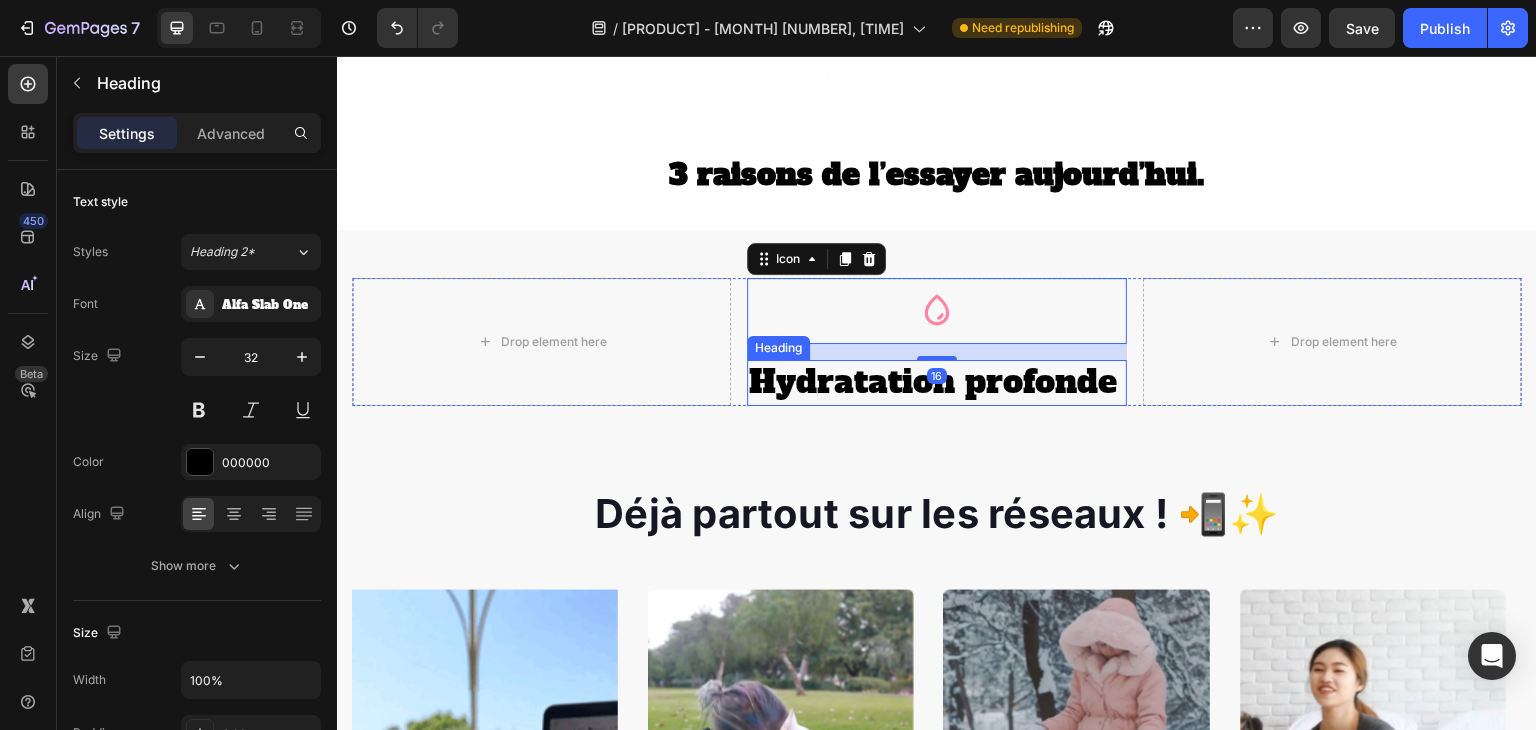 click on "Hydratation profonde" at bounding box center (936, 383) 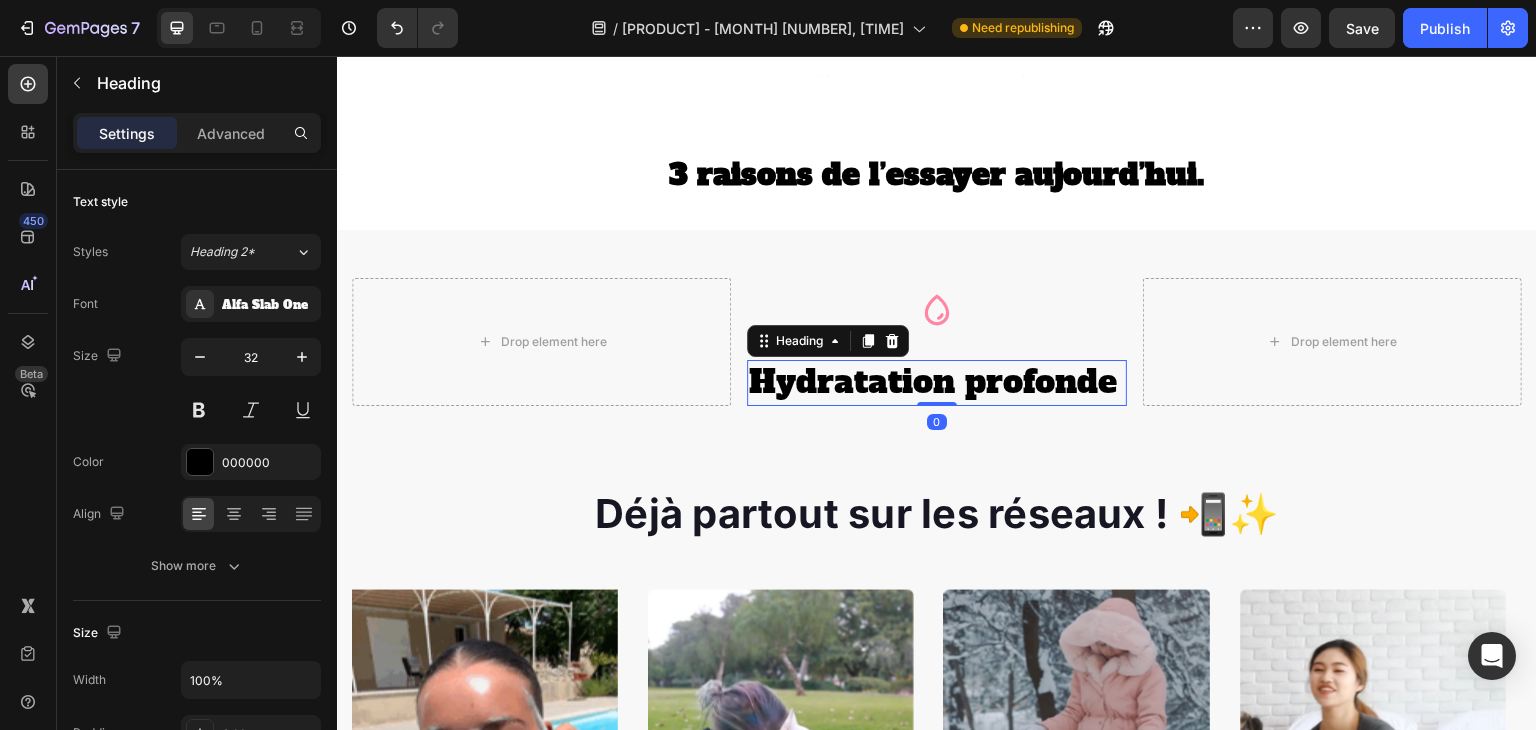click on "Heading" at bounding box center (828, 341) 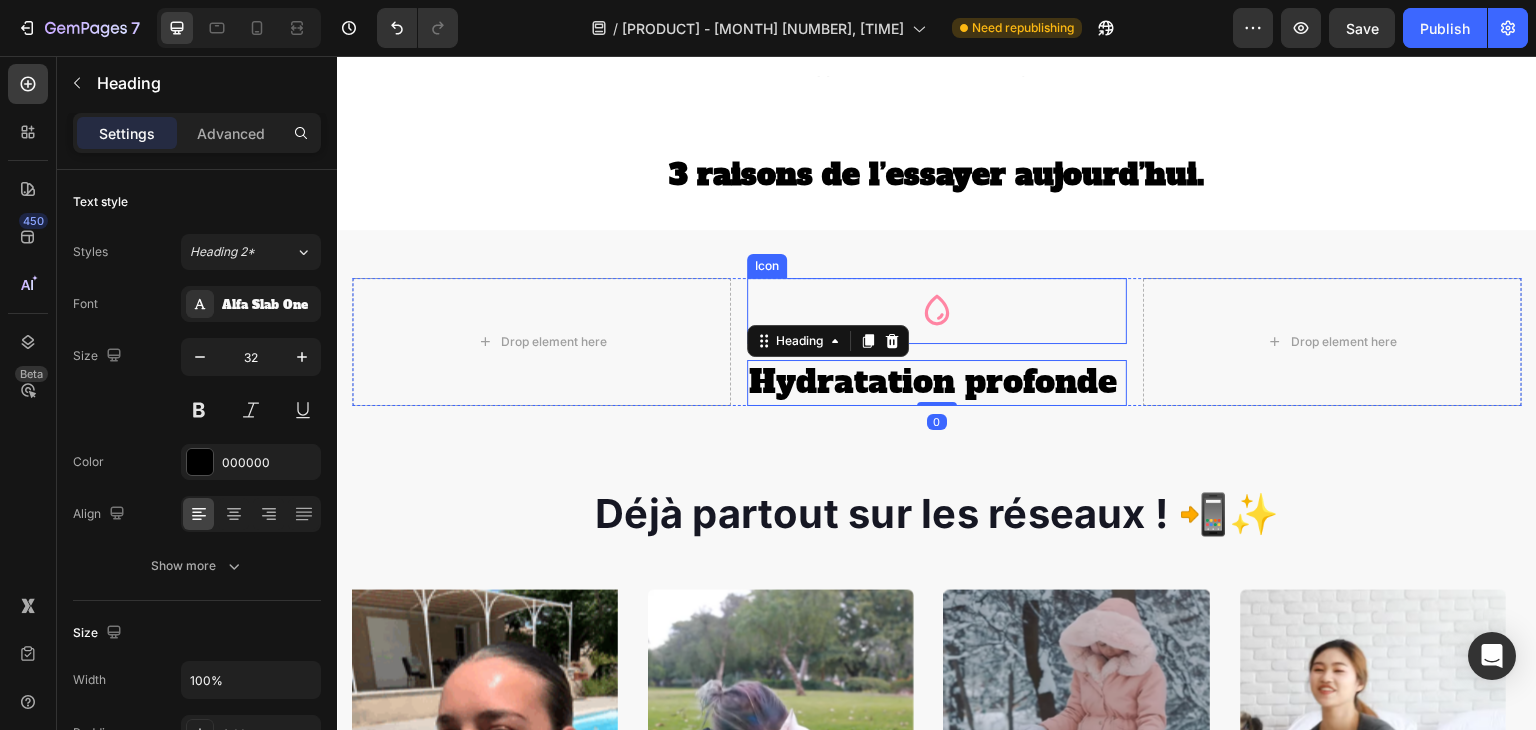 click at bounding box center (937, 311) 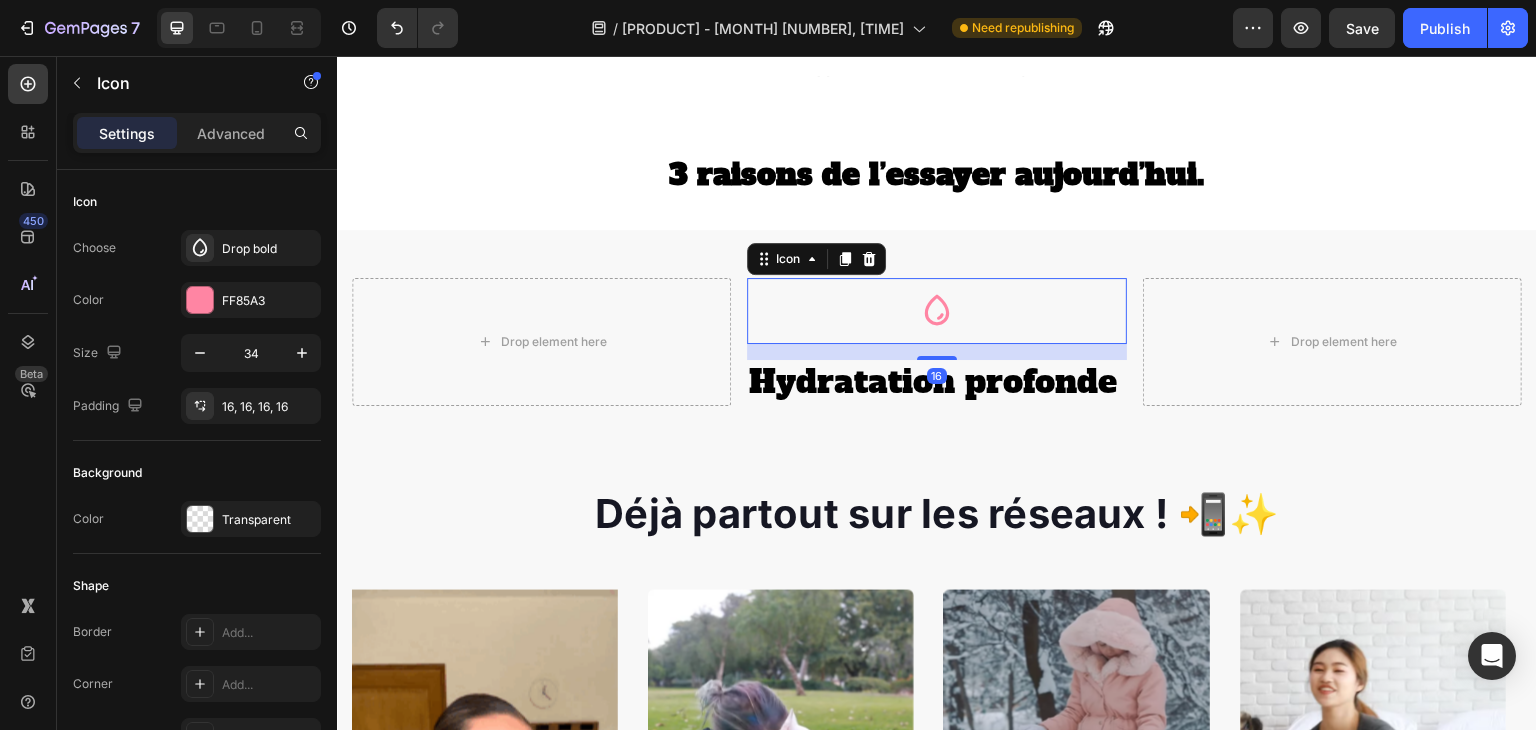 click at bounding box center (937, 311) 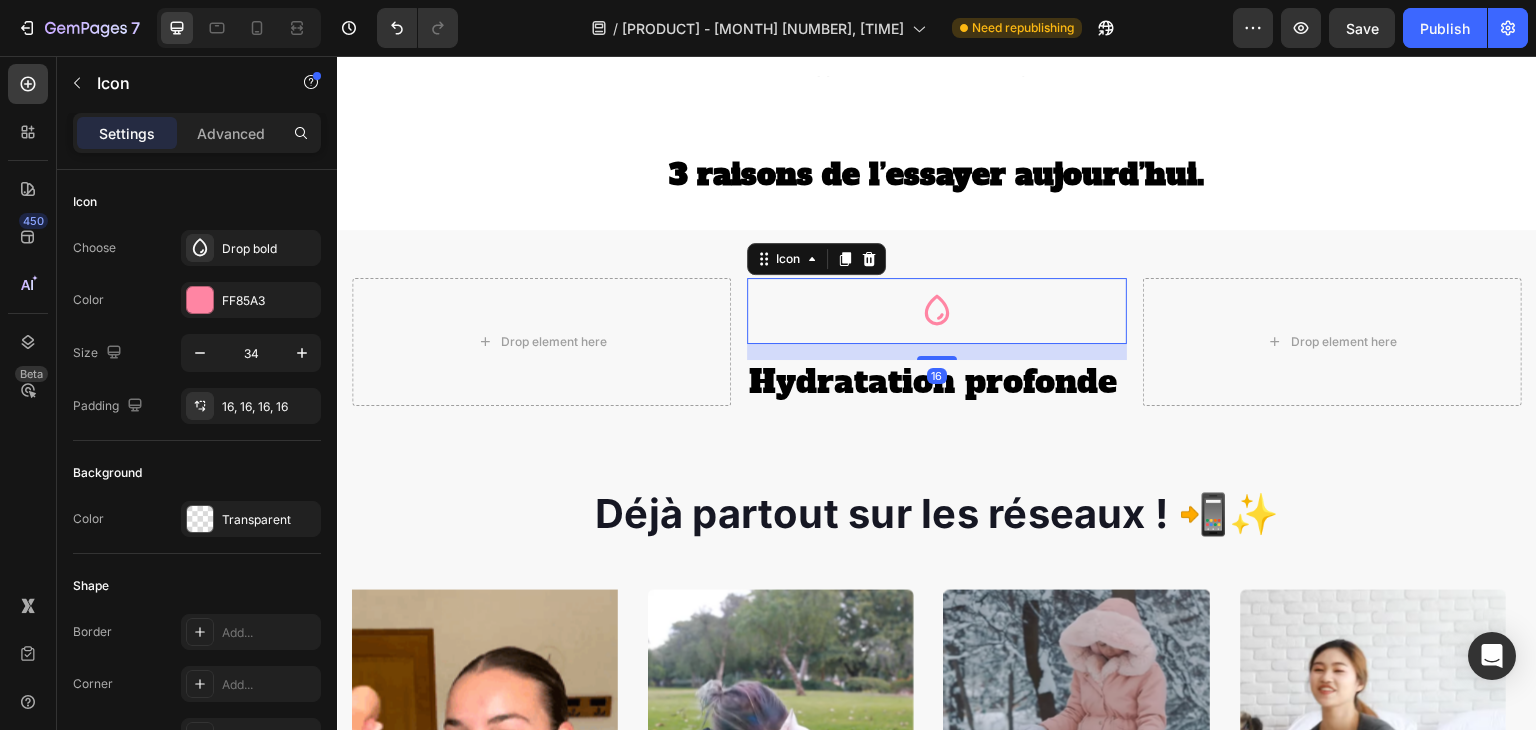 click on "Icon   16" at bounding box center [936, 311] 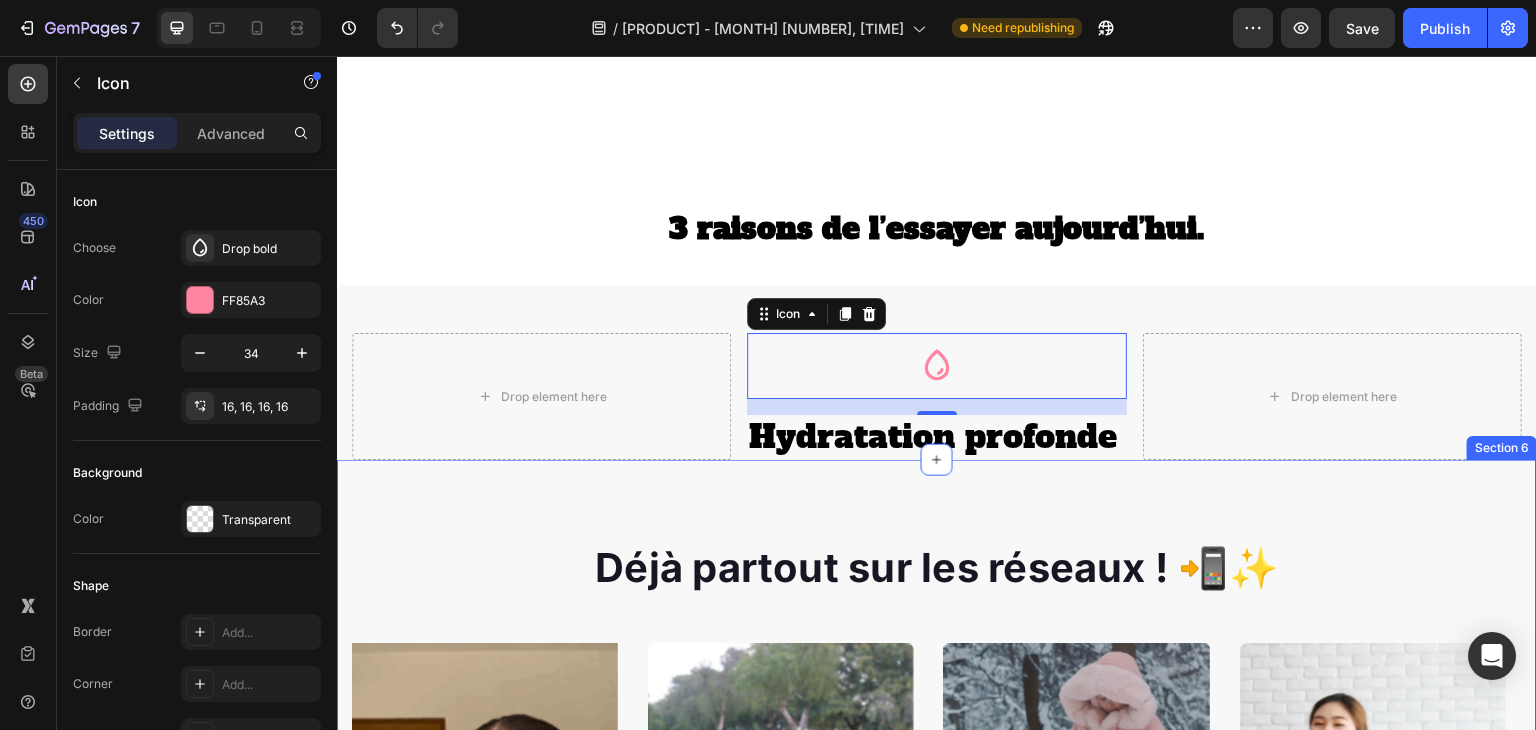 scroll, scrollTop: 1323, scrollLeft: 0, axis: vertical 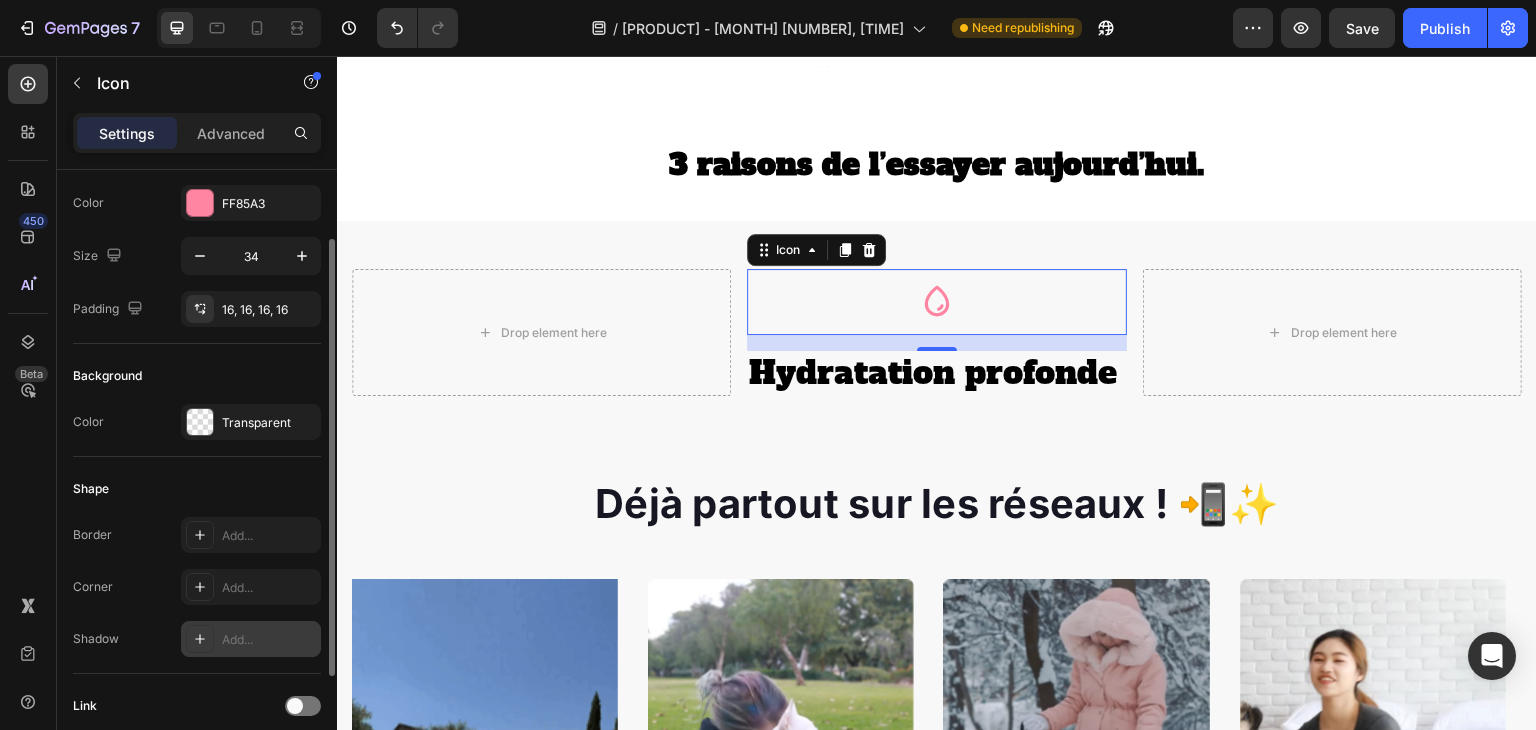 click on "Add..." at bounding box center [269, 640] 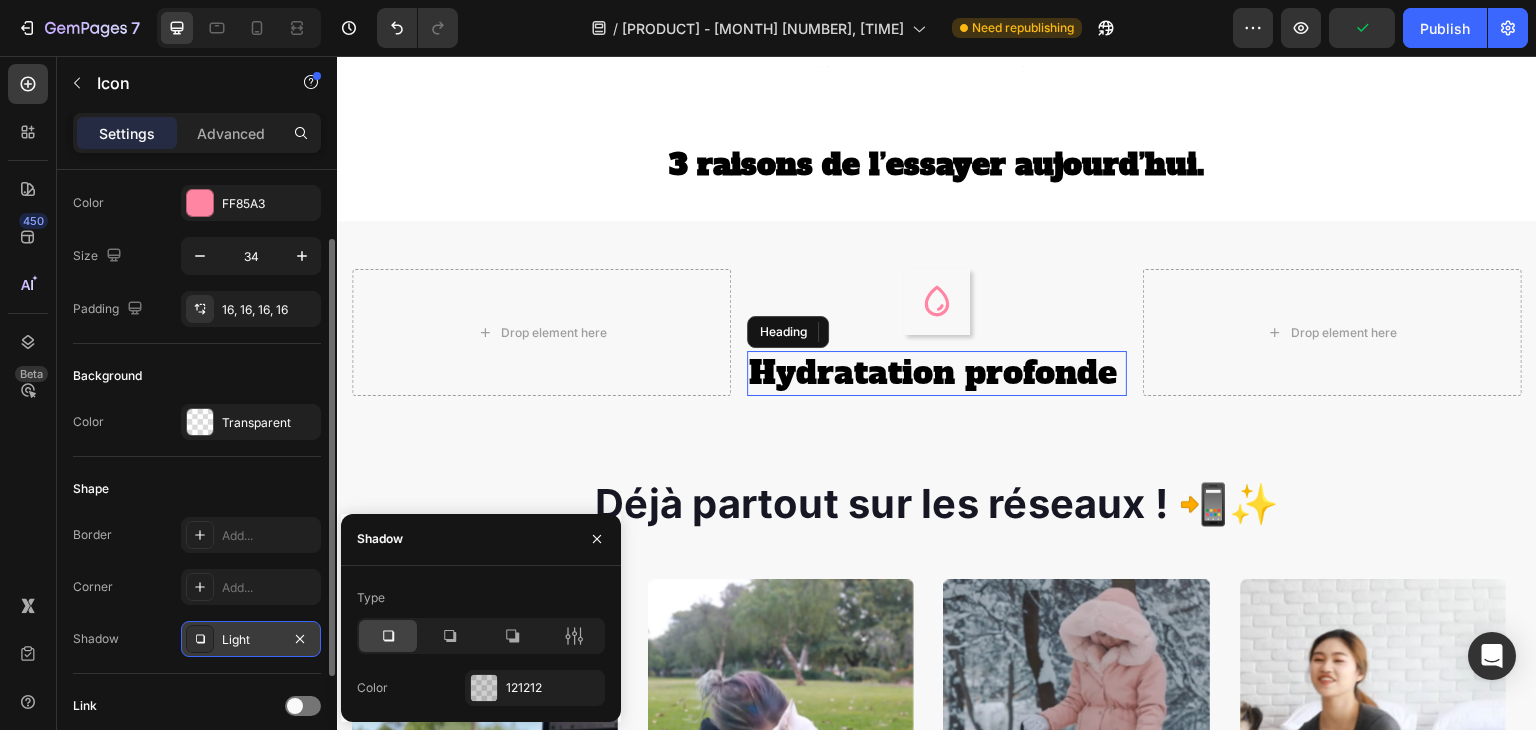 click on "Hydratation profonde" at bounding box center [936, 374] 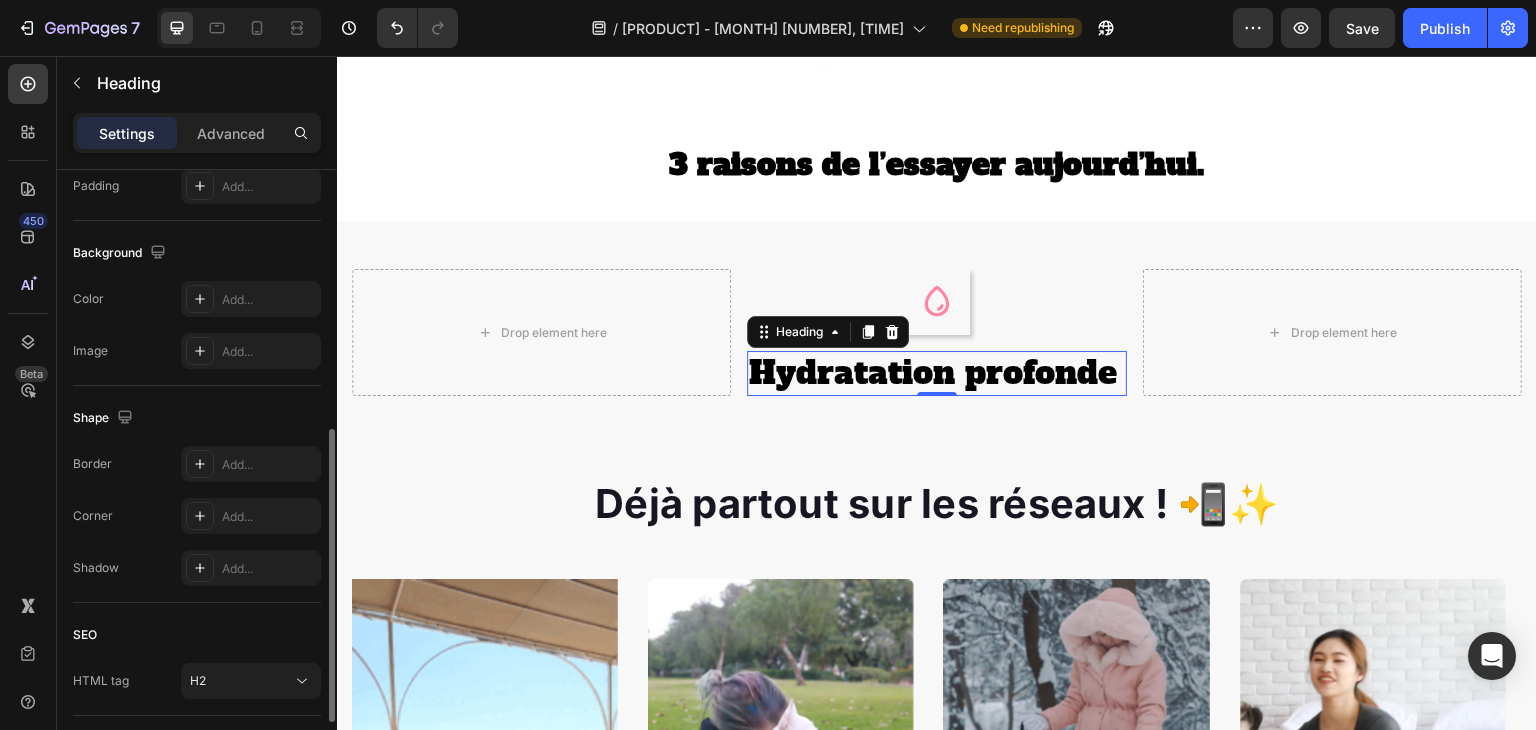 scroll, scrollTop: 544, scrollLeft: 0, axis: vertical 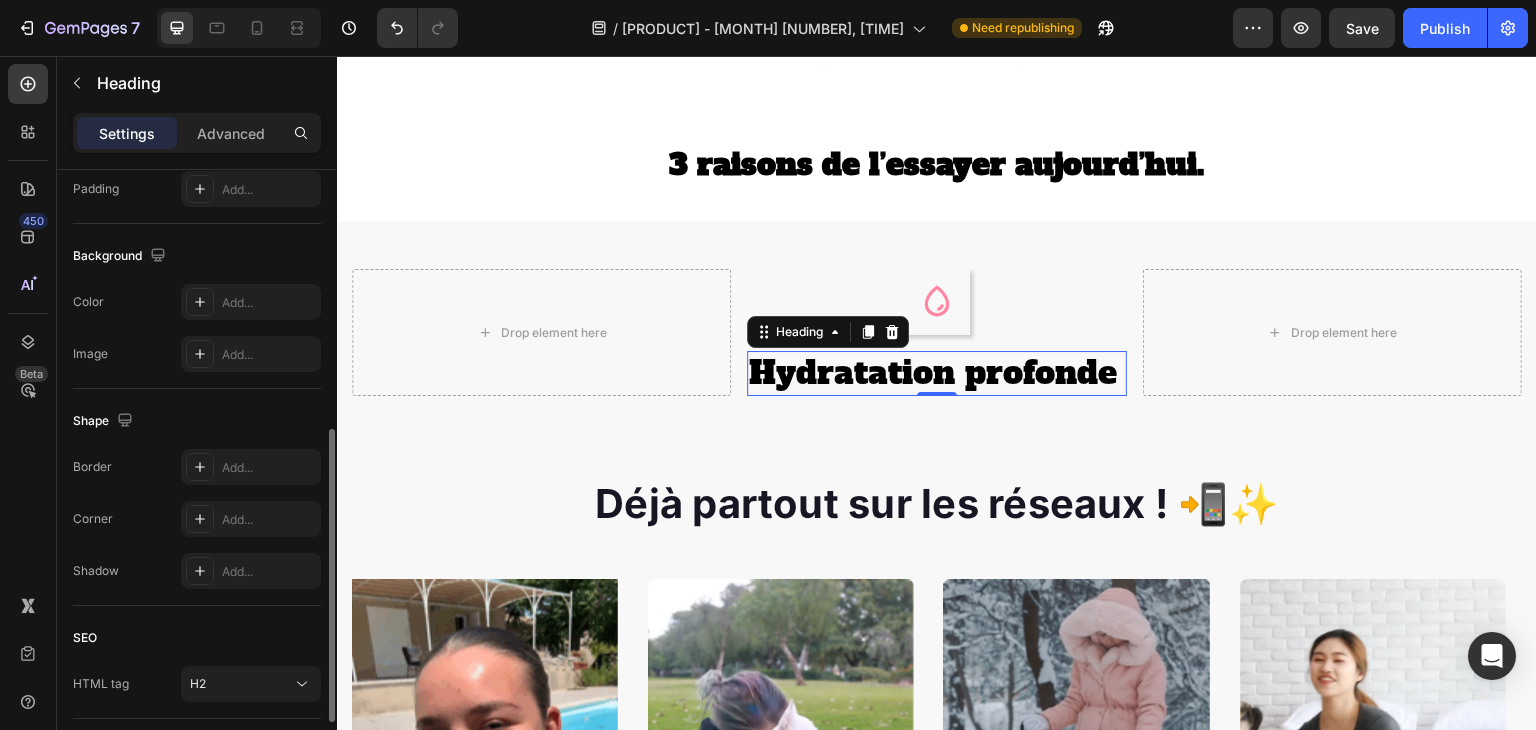 click on "Shape Border Add... Corner Add... Shadow Add..." 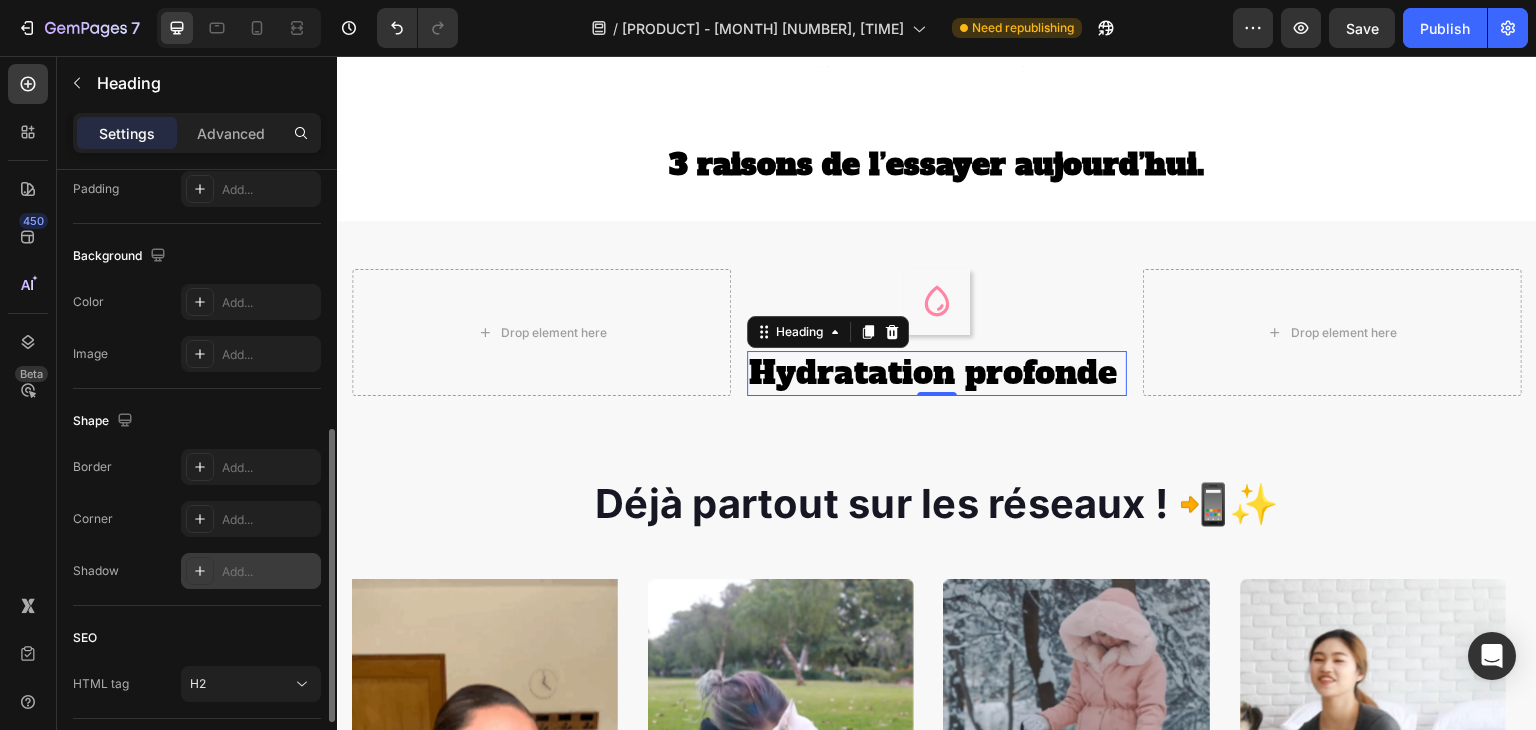 click on "Add..." at bounding box center (269, 572) 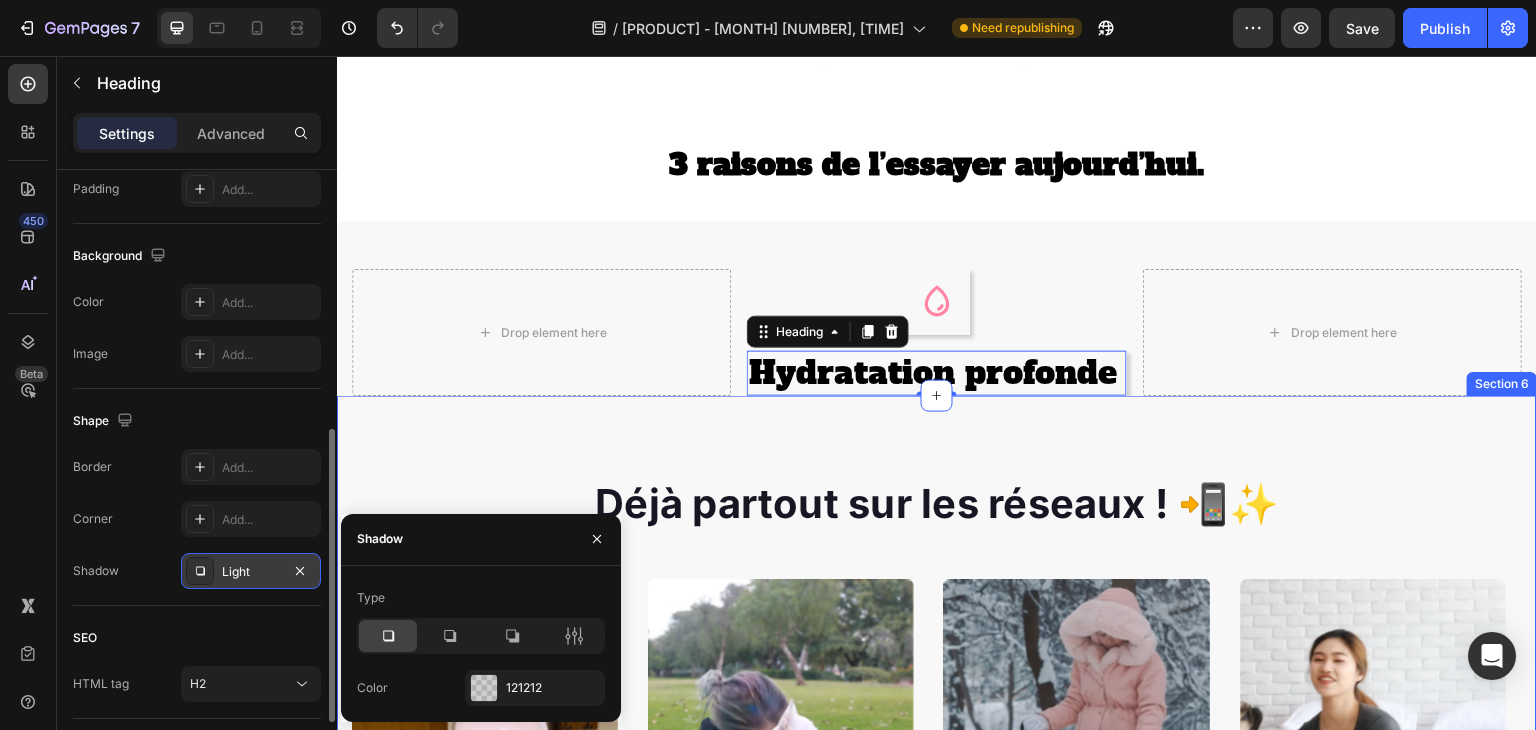 click on "Déjà partout sur les réseaux ! 📲✨ Heading Image Video Video Video Video Carousel Row Section [NUMBER]" at bounding box center [937, 787] 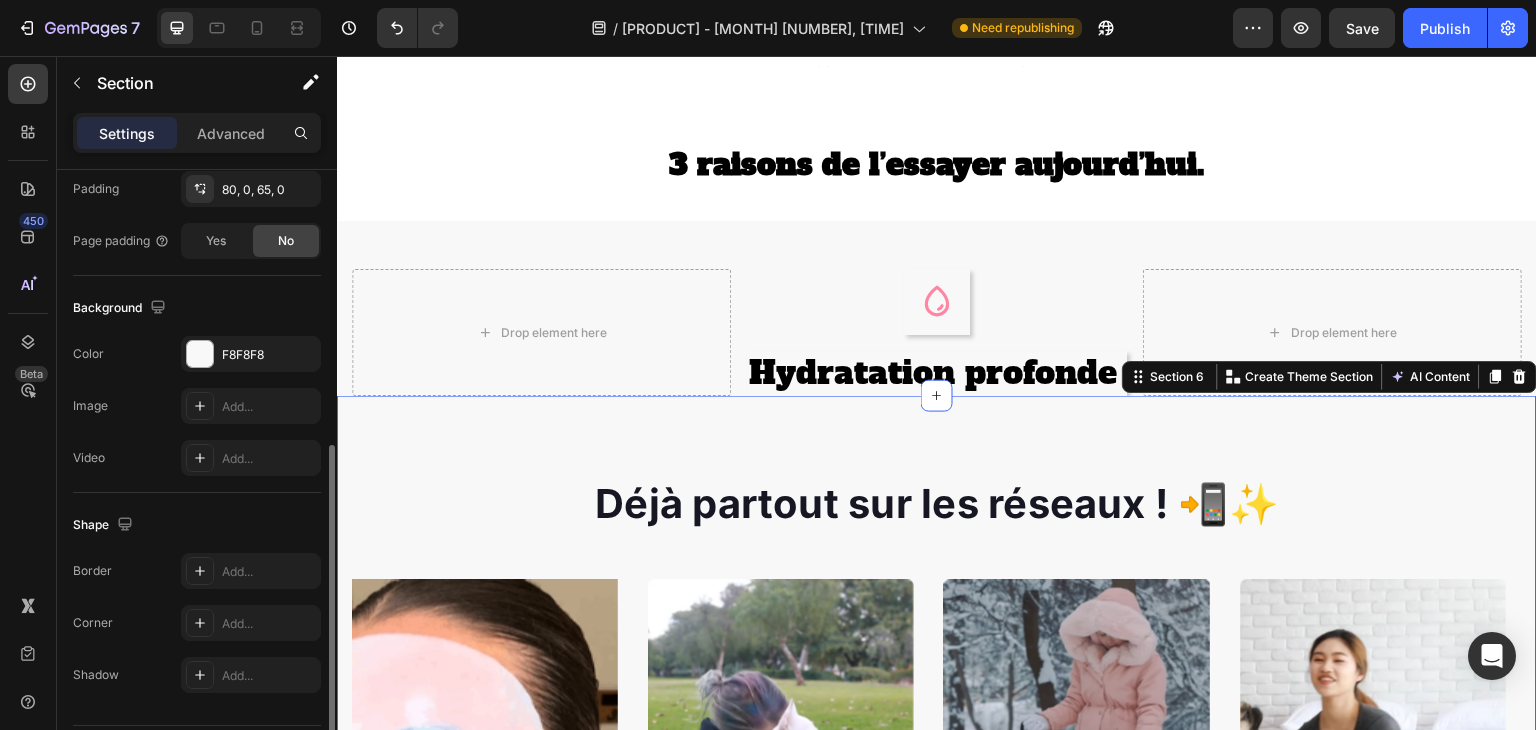 scroll, scrollTop: 0, scrollLeft: 0, axis: both 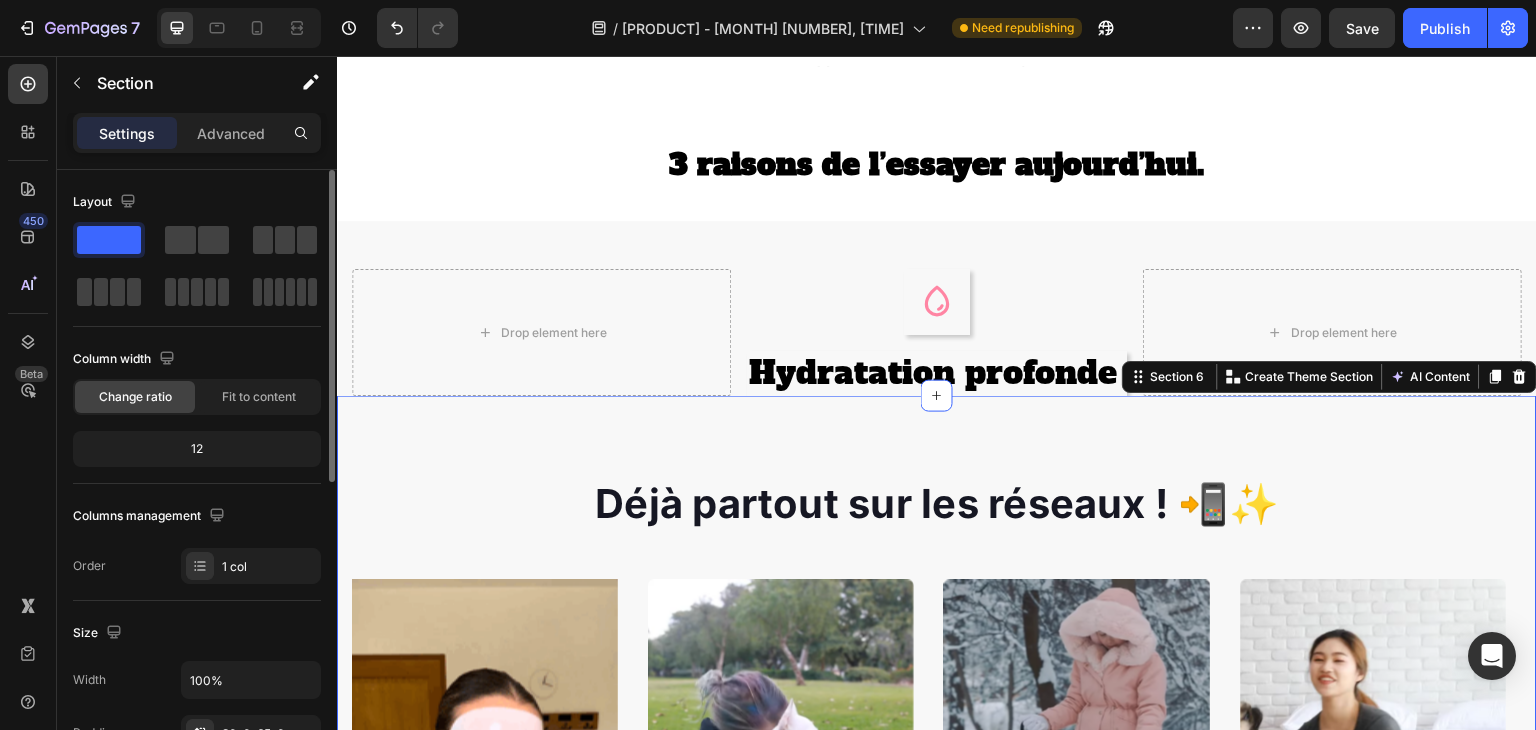 click on "Déjà partout sur les réseaux ! 📲✨ Heading Image Video Video Video Video Carousel Row Section 6   You can create reusable sections Create Theme Section AI Content Write with GemAI What would you like to describe here? Tone and Voice Persuasive Product masque collagène Show more Generate" at bounding box center (937, 787) 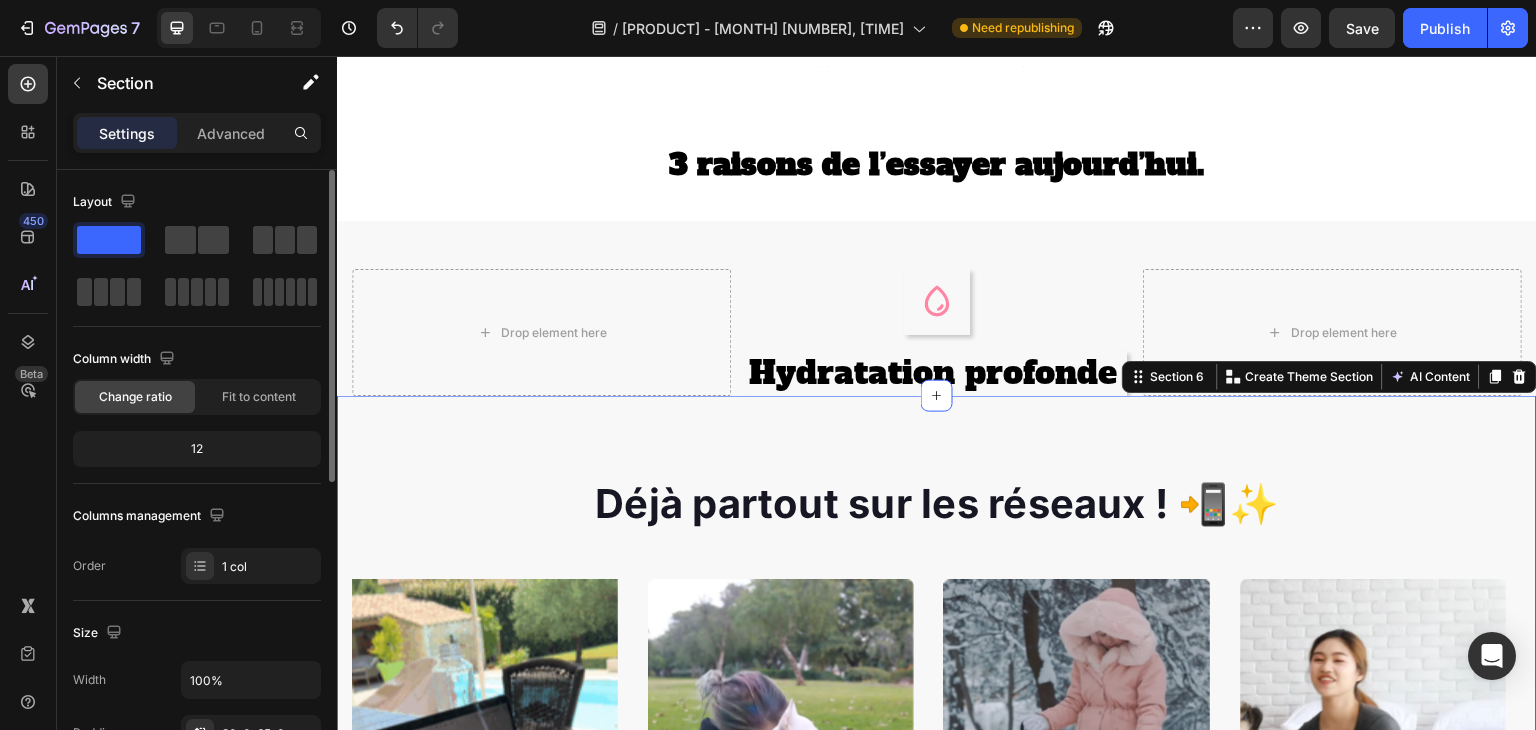 click on "Déjà partout sur les réseaux ! 📲✨ Heading Image Video Video Video Video Carousel Row Section 6   You can create reusable sections Create Theme Section AI Content Write with GemAI What would you like to describe here? Tone and Voice Persuasive Product masque collagène Show more Generate" at bounding box center (937, 787) 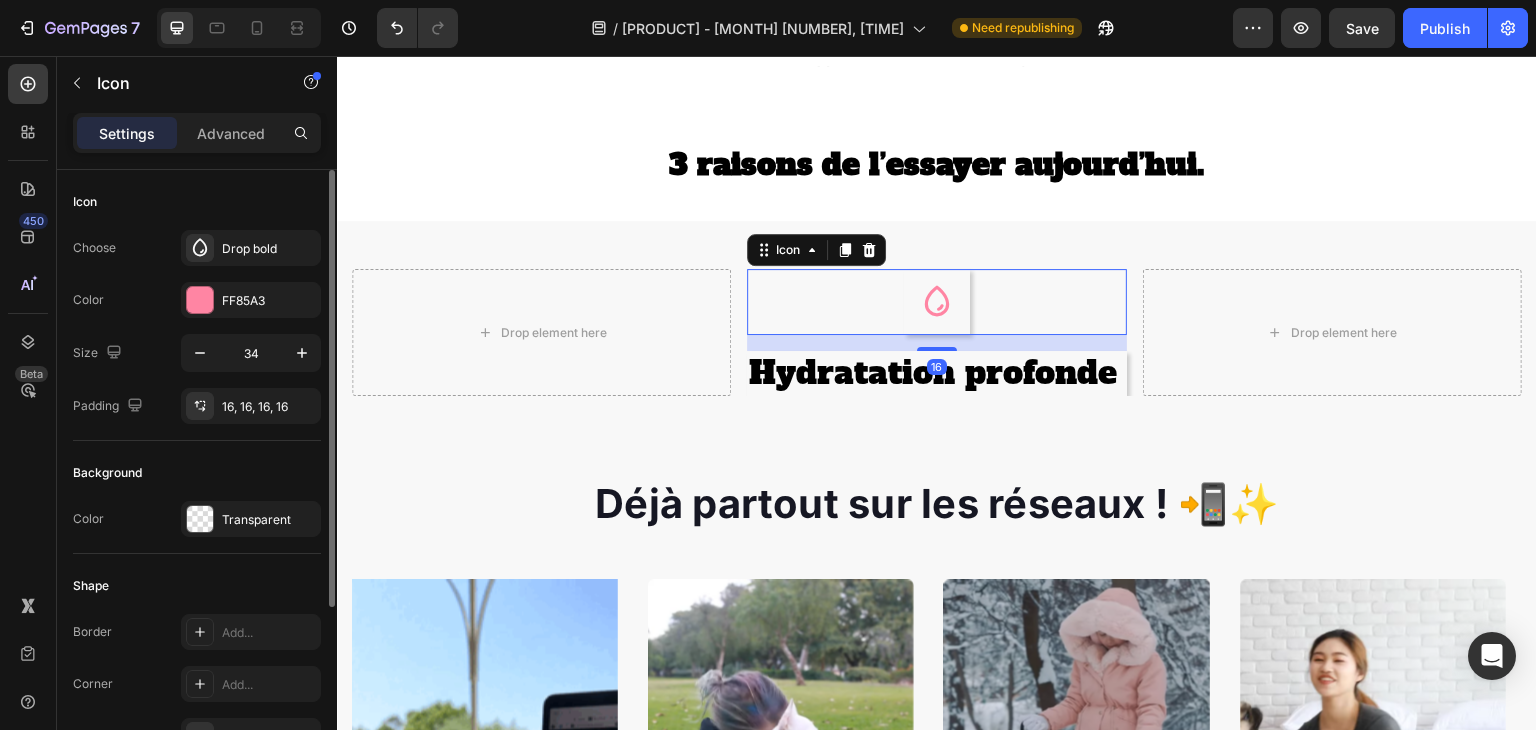 click at bounding box center [937, 302] 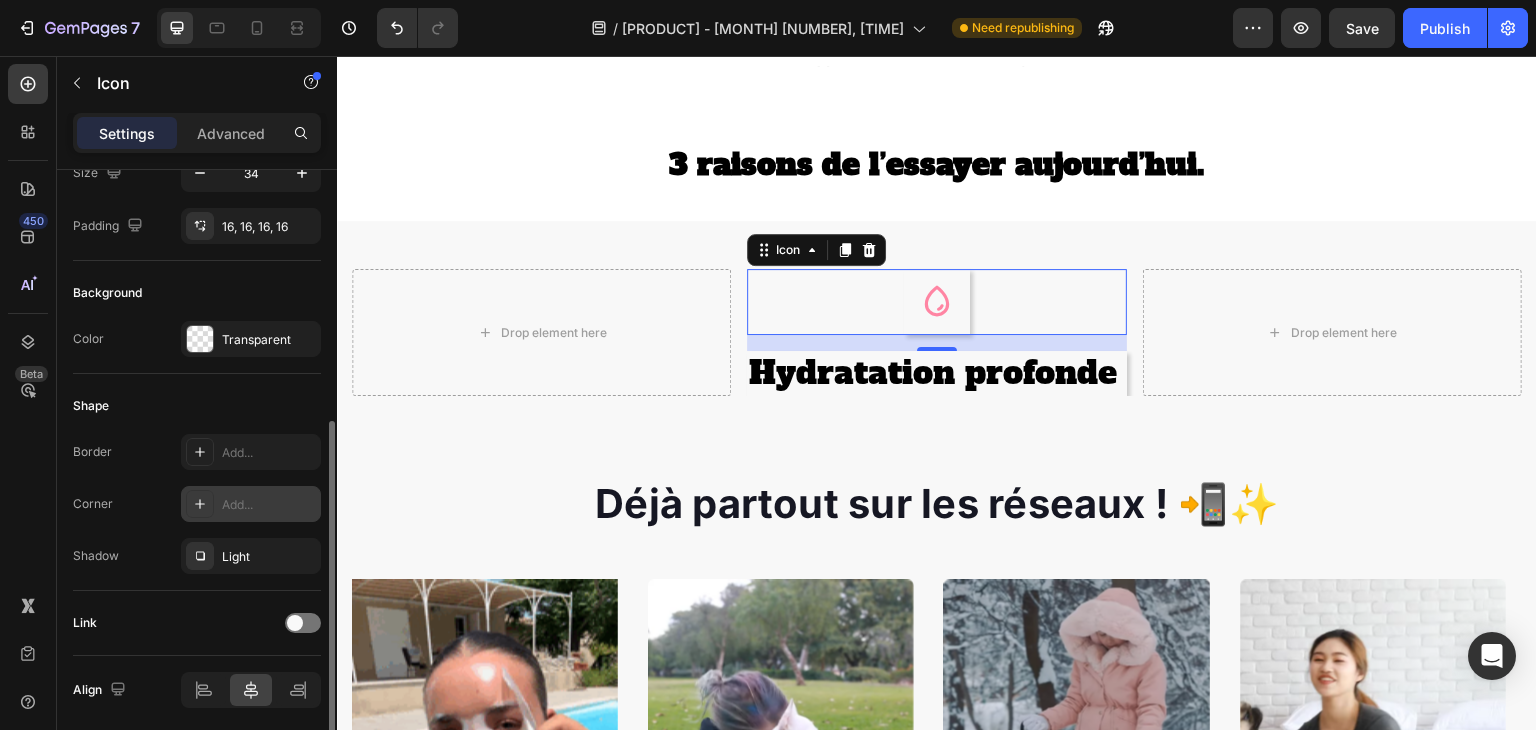 scroll, scrollTop: 252, scrollLeft: 0, axis: vertical 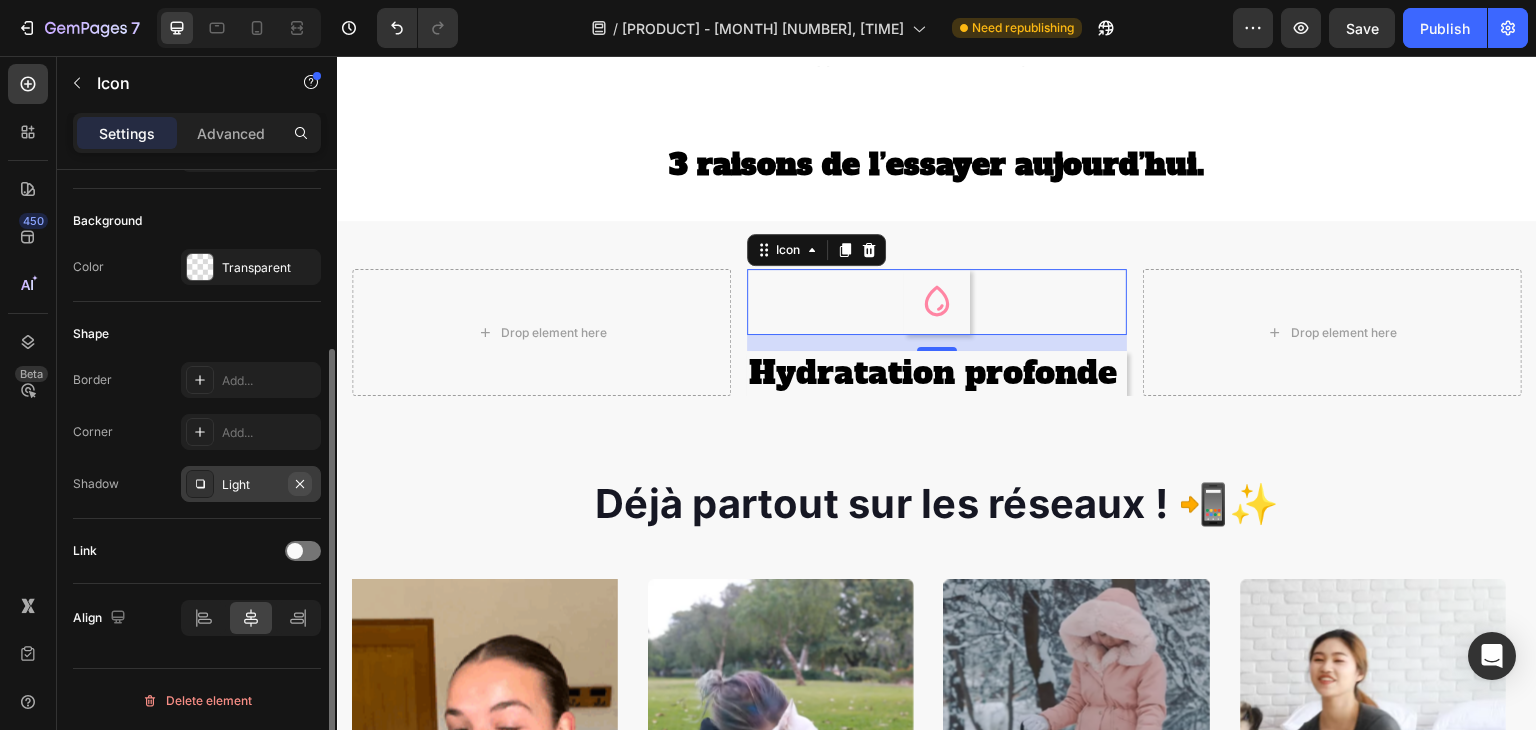 click 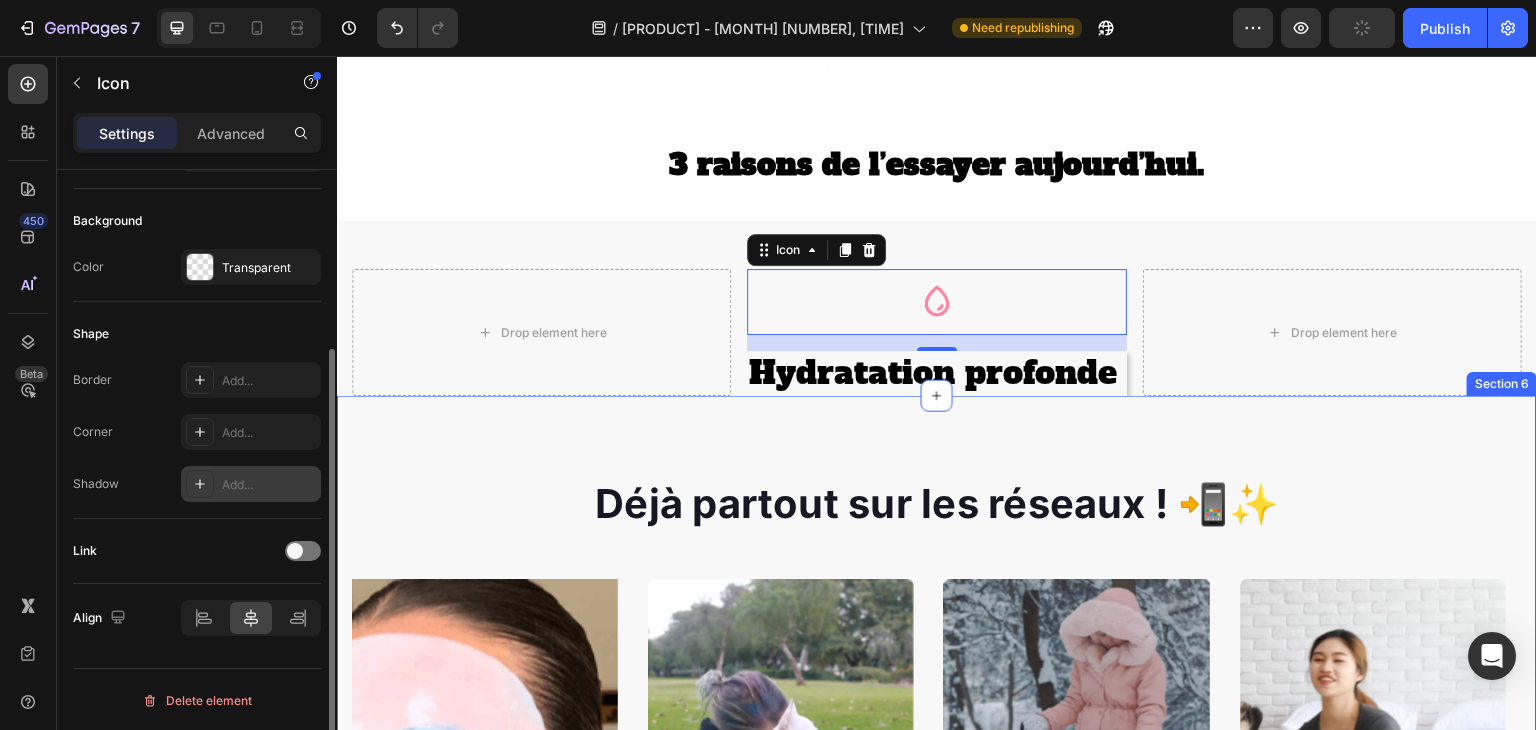 click on "Déjà partout sur les réseaux ! 📲✨" at bounding box center [937, 503] 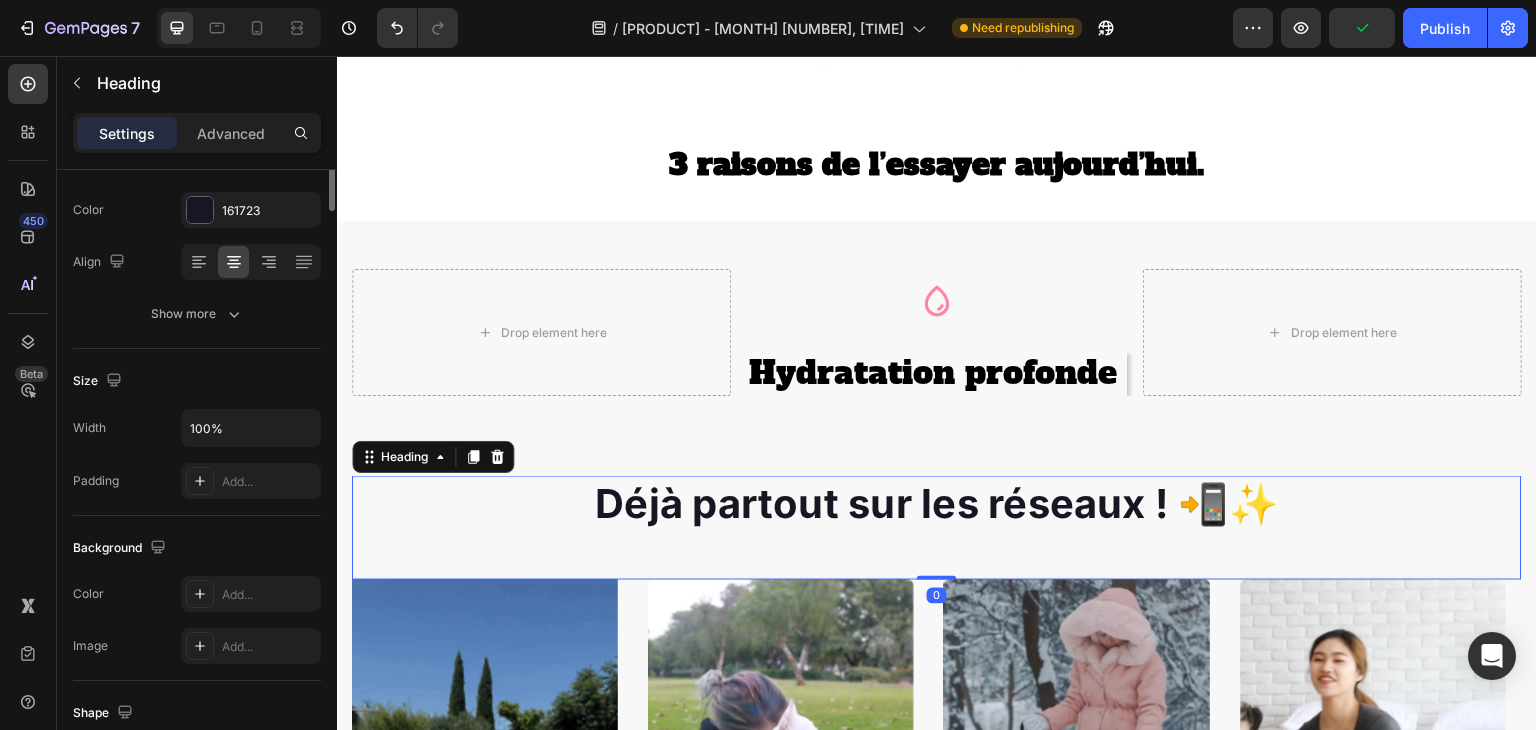 scroll, scrollTop: 0, scrollLeft: 0, axis: both 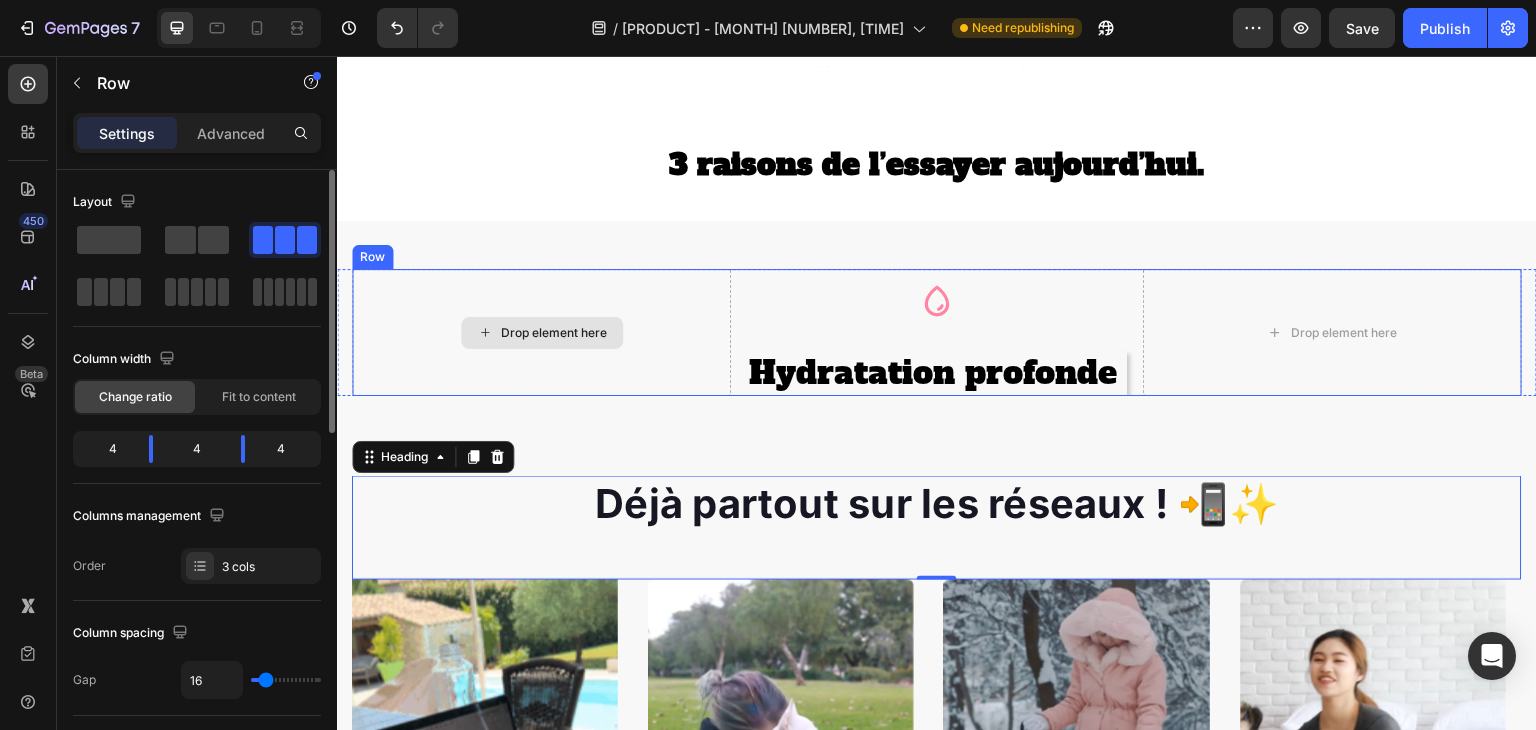 click on "Drop element here" at bounding box center [541, 333] 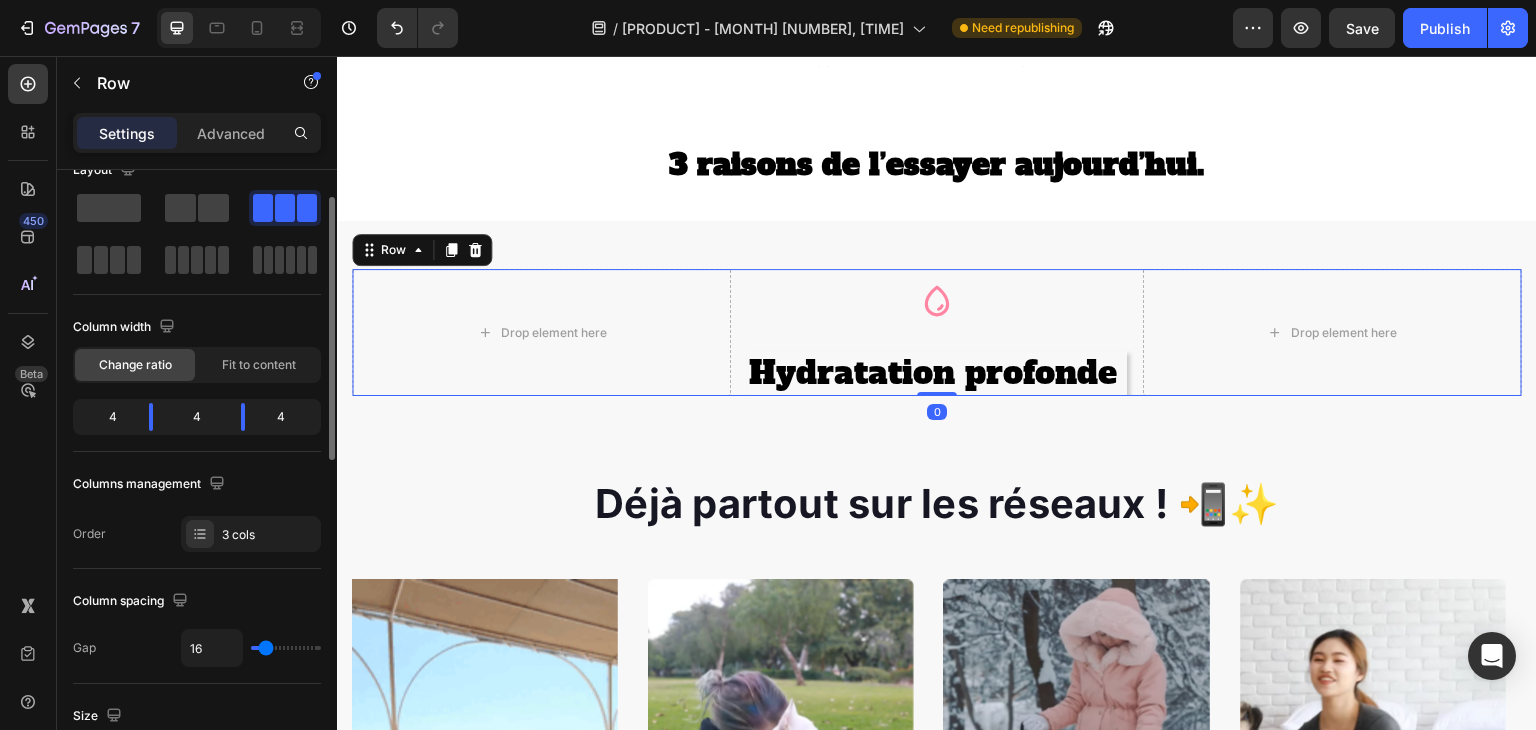 scroll, scrollTop: 24, scrollLeft: 0, axis: vertical 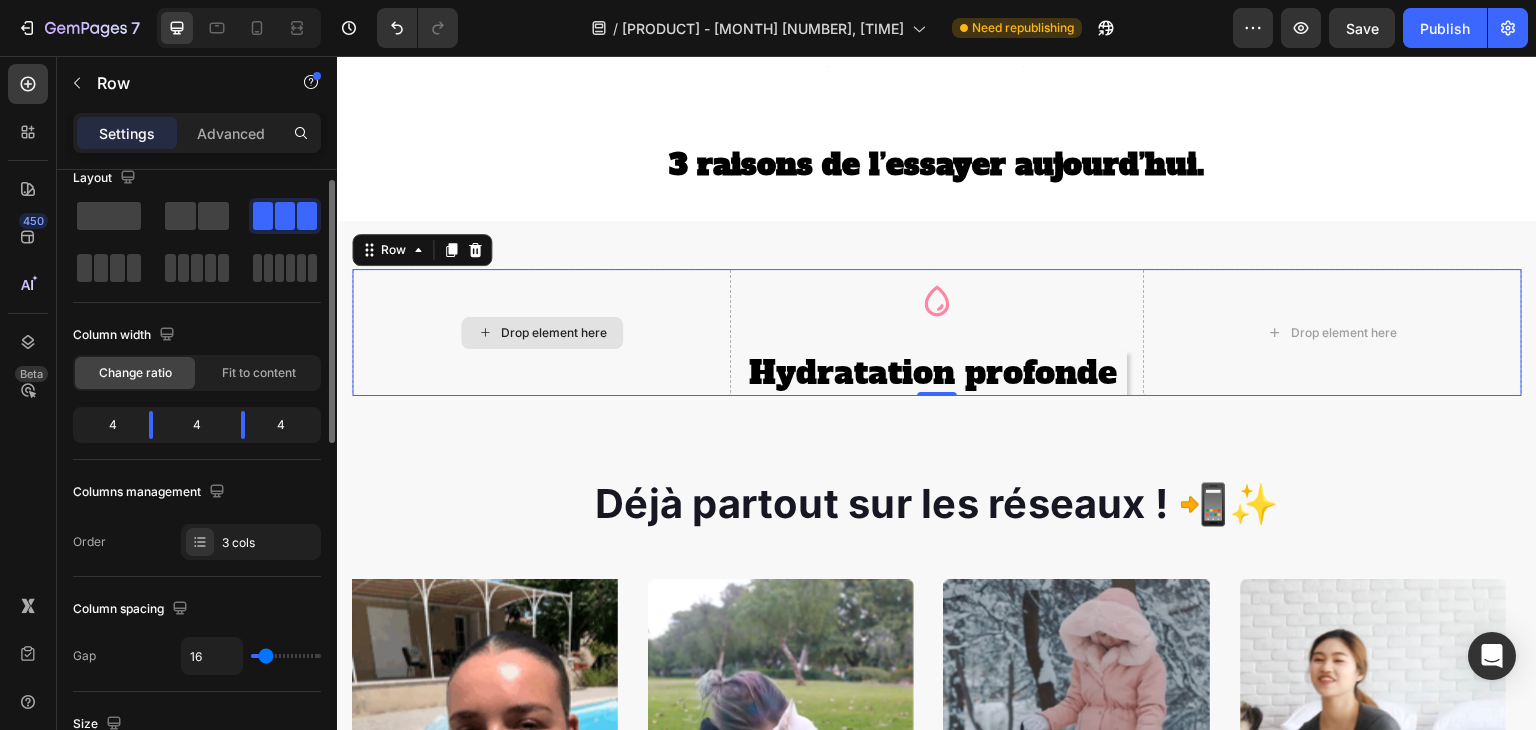 click on "Drop element here" at bounding box center [554, 333] 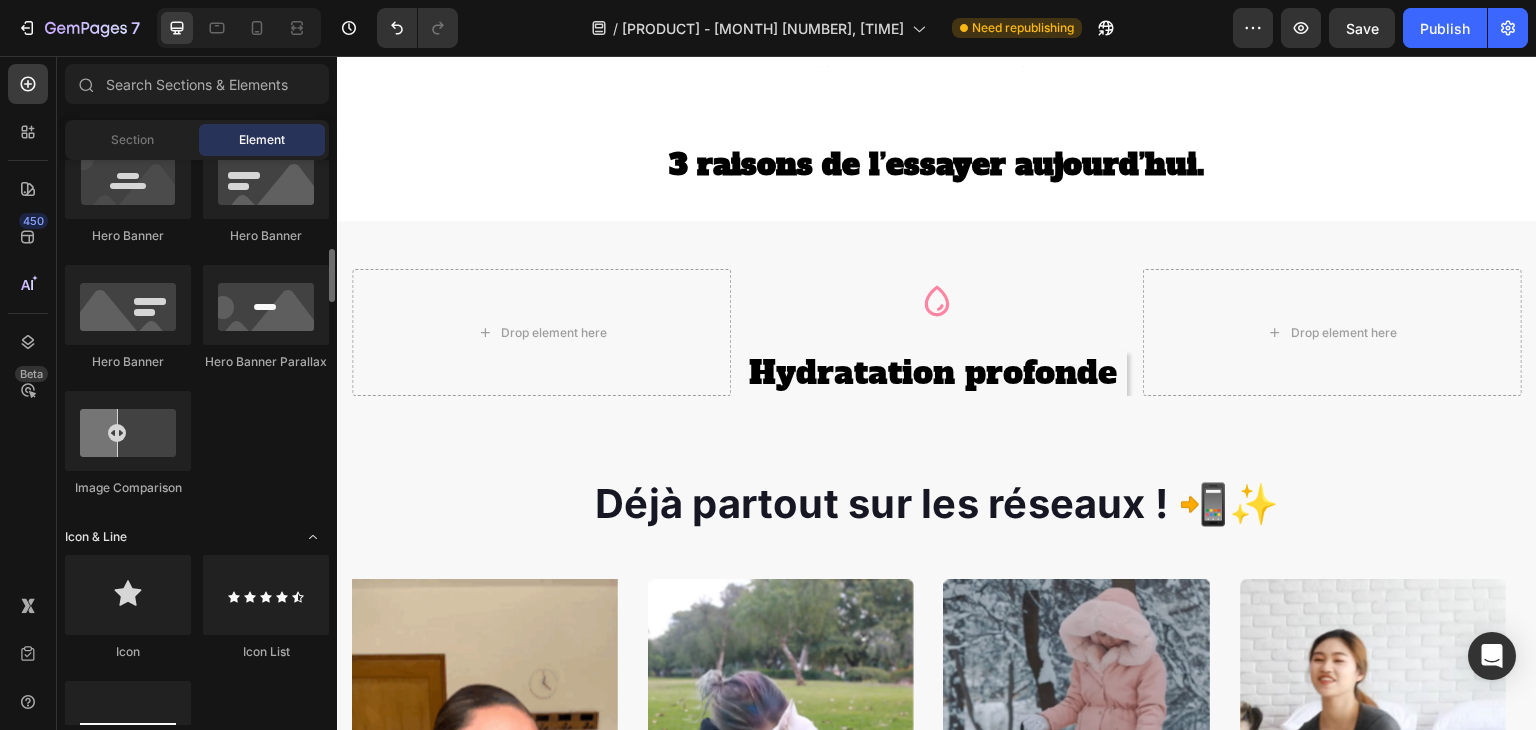 scroll, scrollTop: 936, scrollLeft: 0, axis: vertical 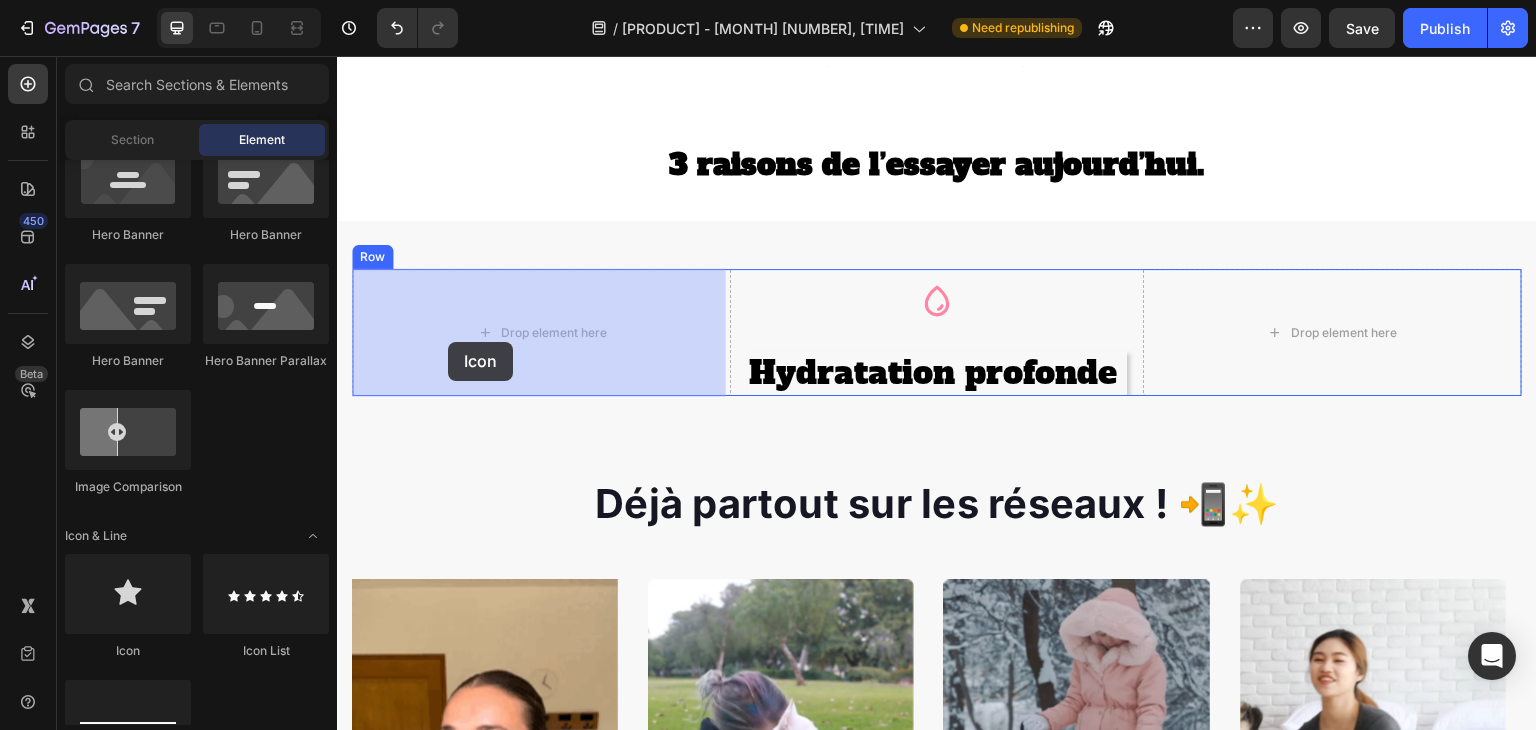 drag, startPoint x: 461, startPoint y: 654, endPoint x: 452, endPoint y: 339, distance: 315.12854 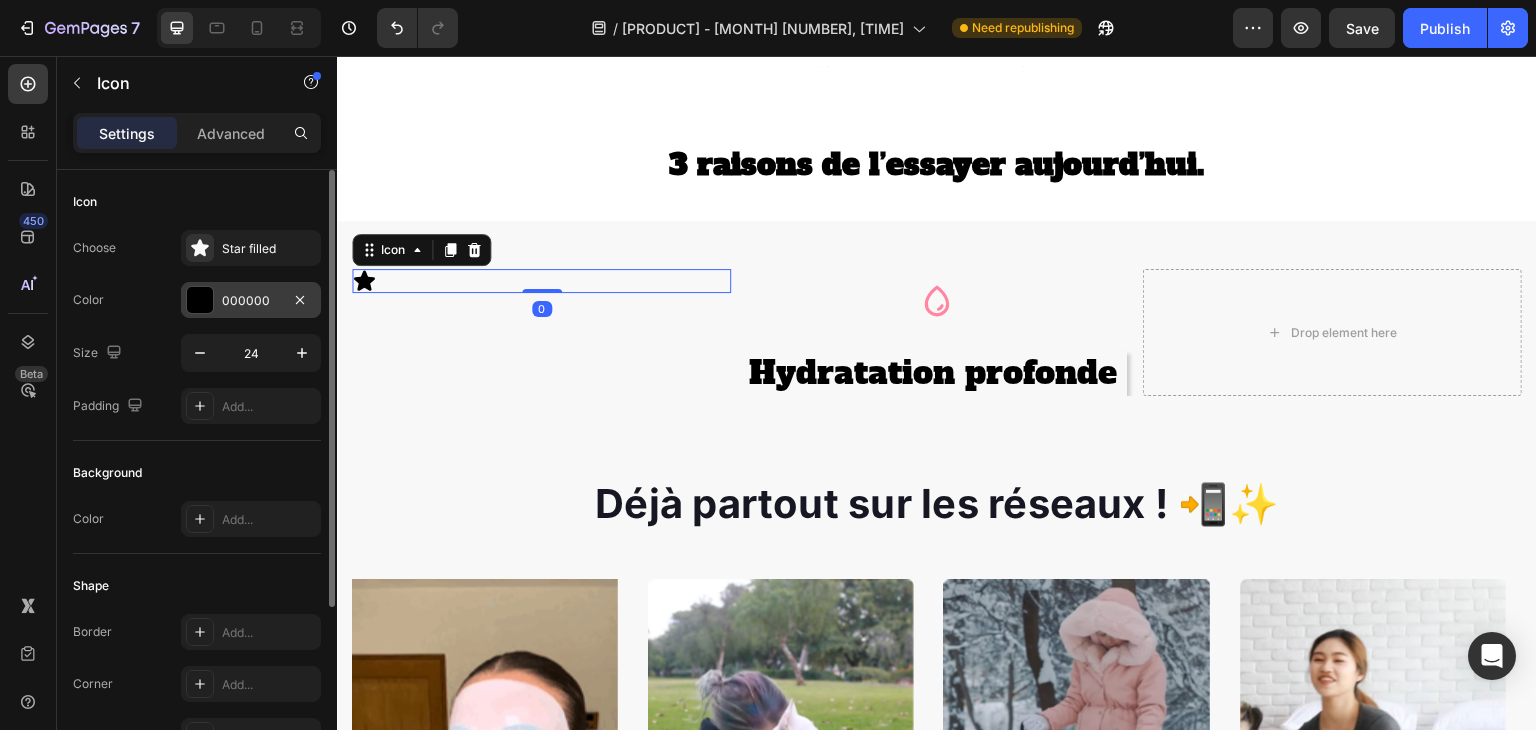 click at bounding box center (200, 300) 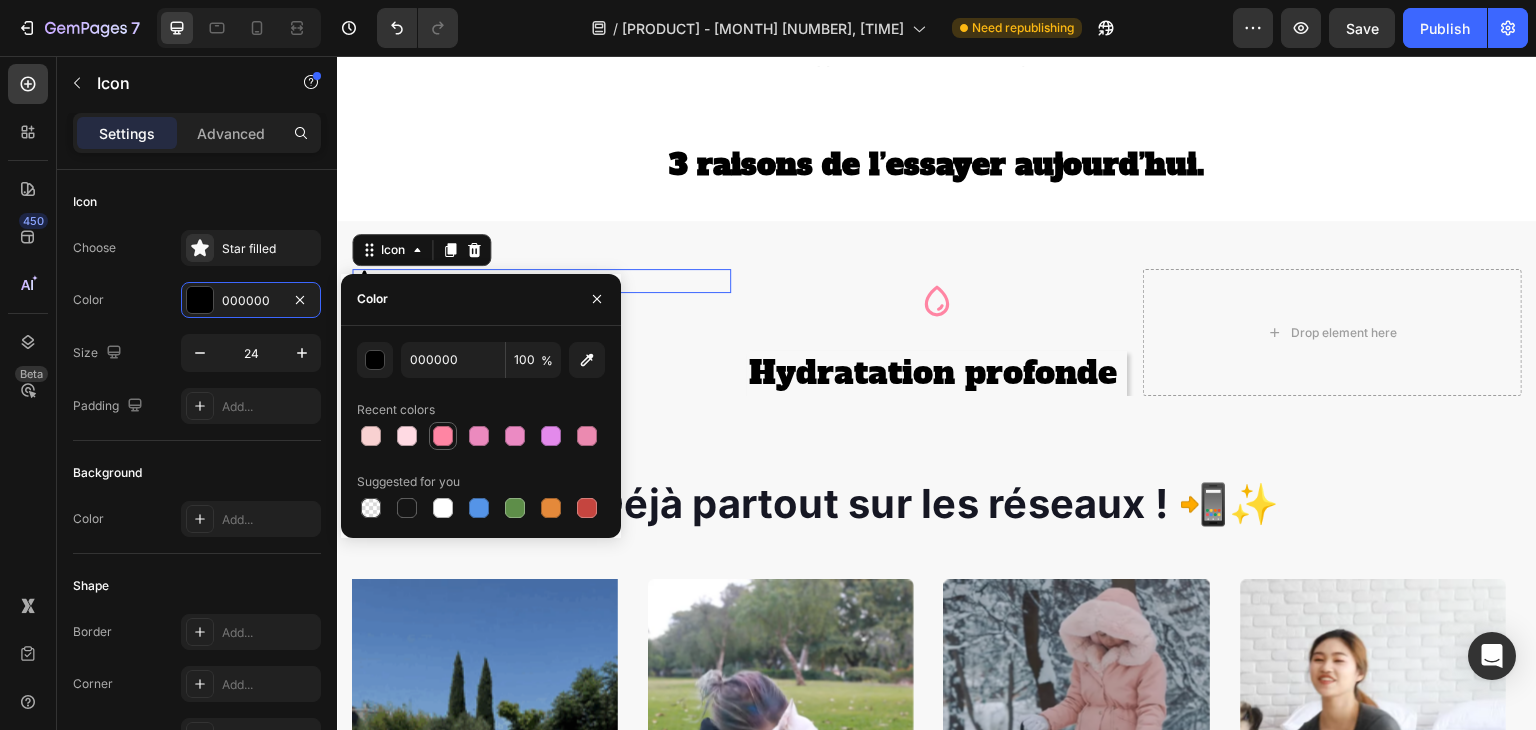 click at bounding box center [443, 436] 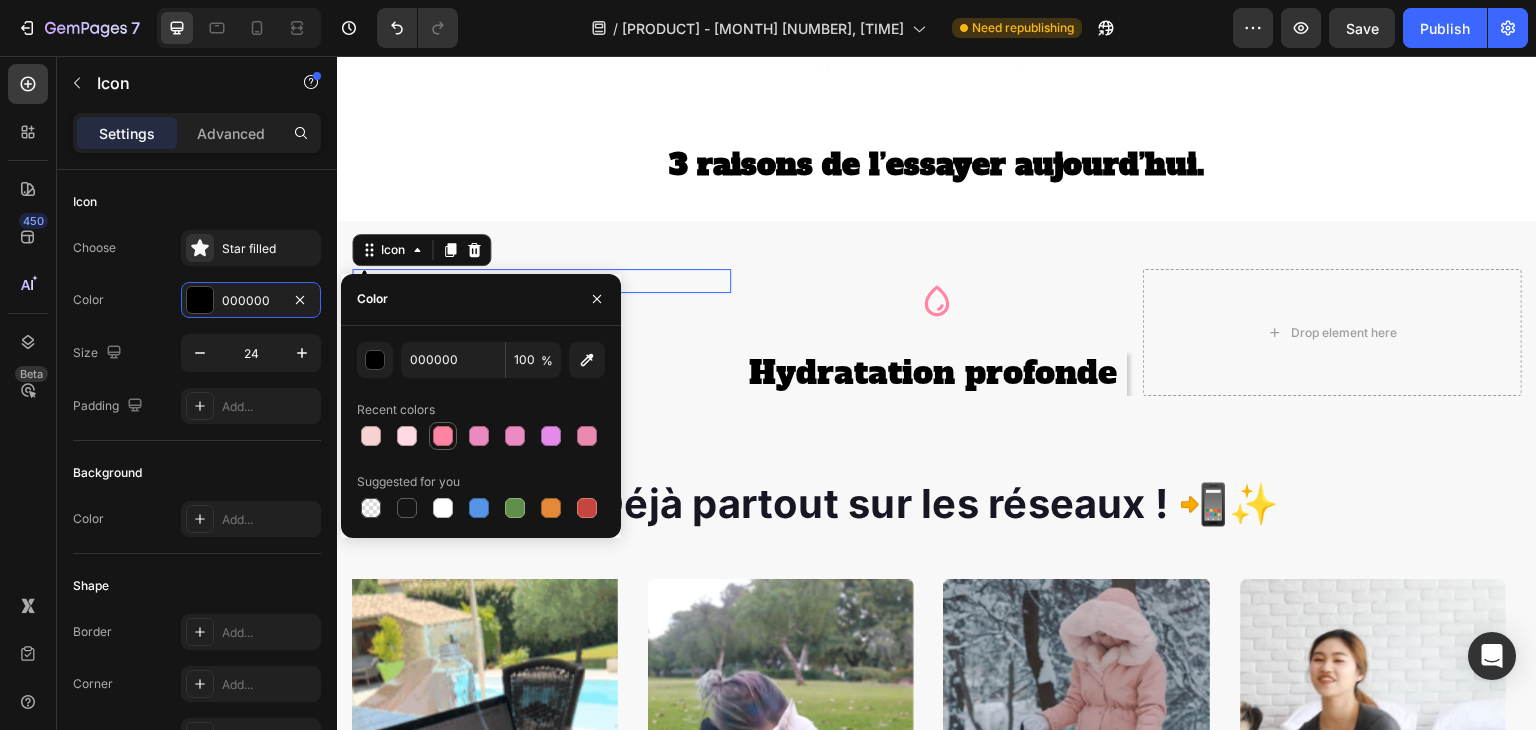 type on "FF85A3" 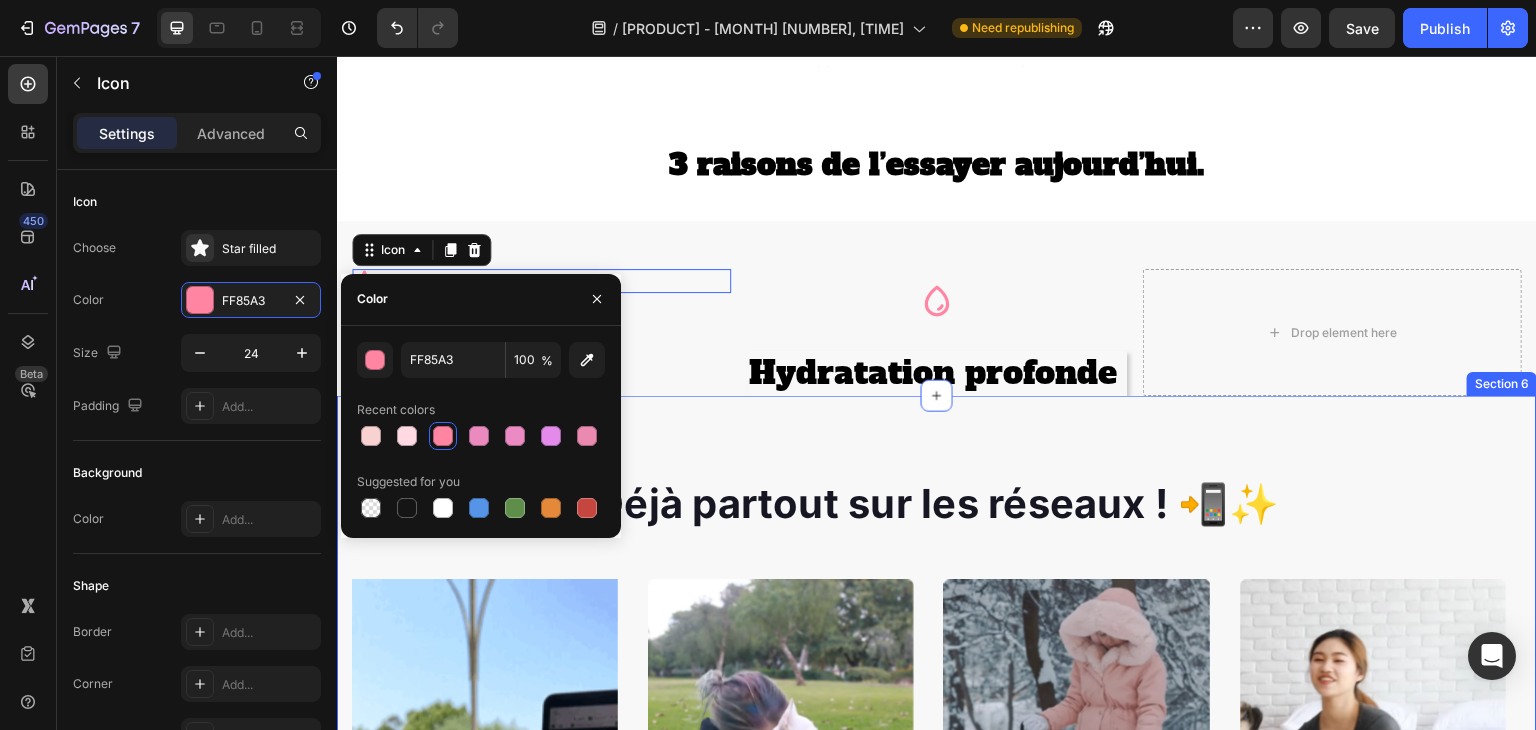 click on "Déjà partout sur les réseaux ! 📲✨ Heading Image Video Video Video Video Carousel Row Section [NUMBER]" at bounding box center [937, 787] 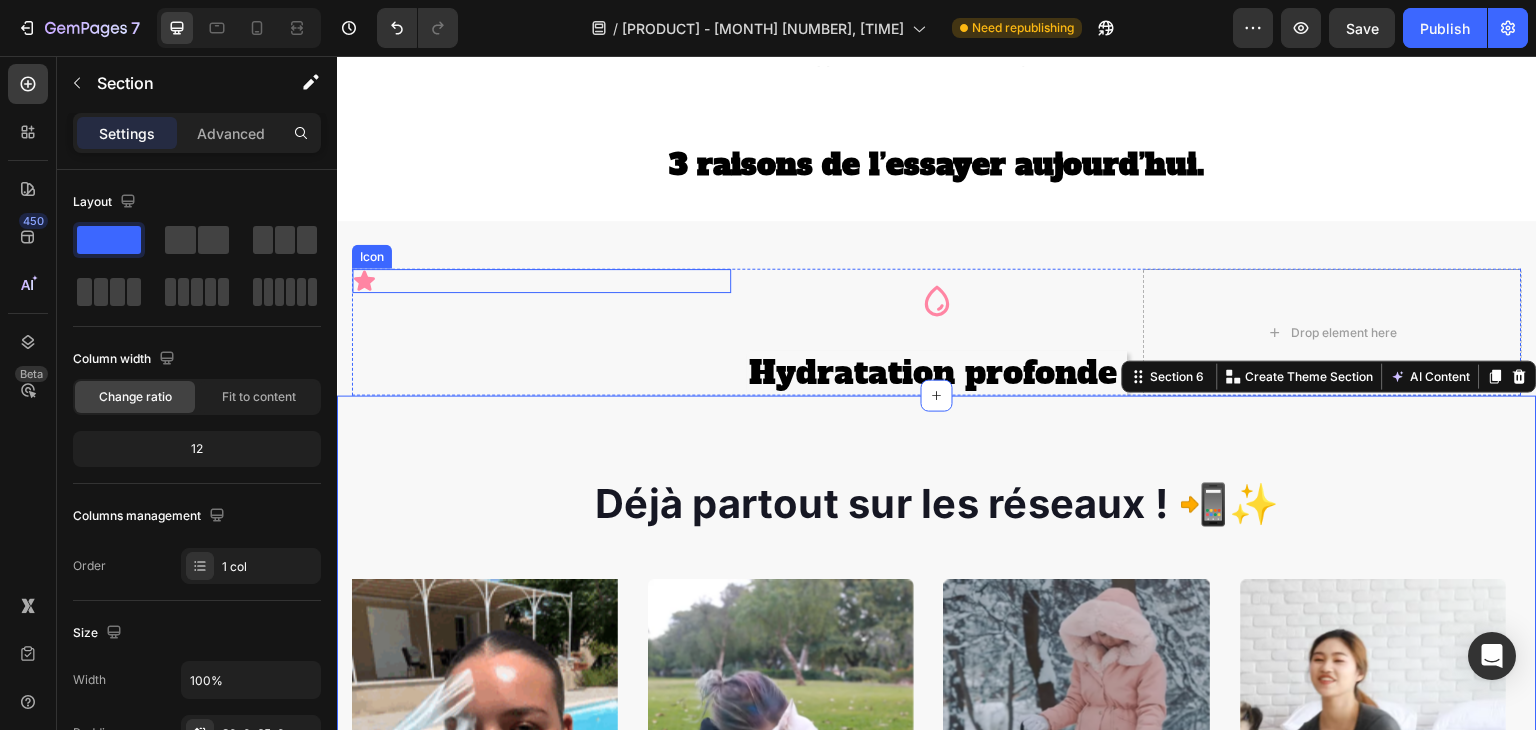 click 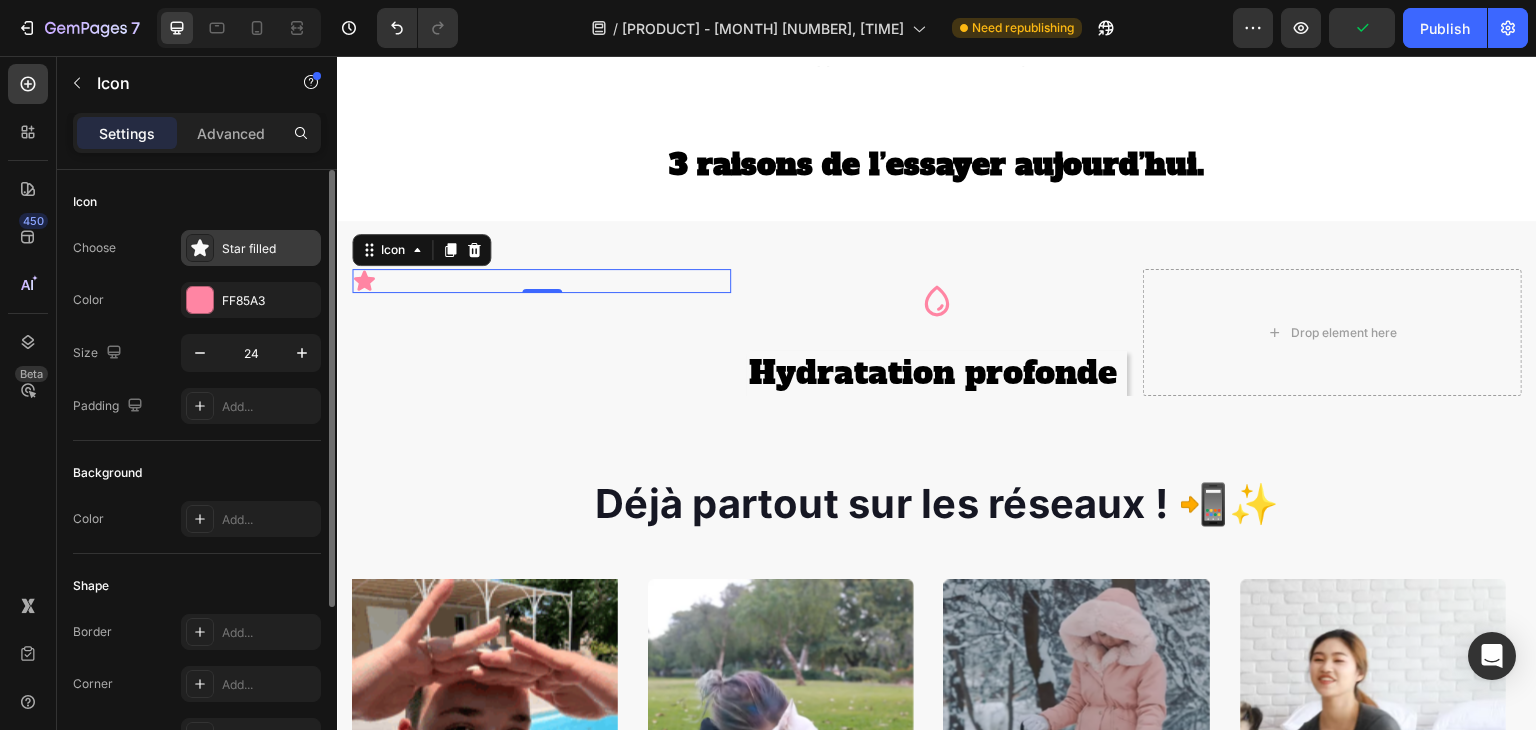 click on "Star filled" at bounding box center [269, 249] 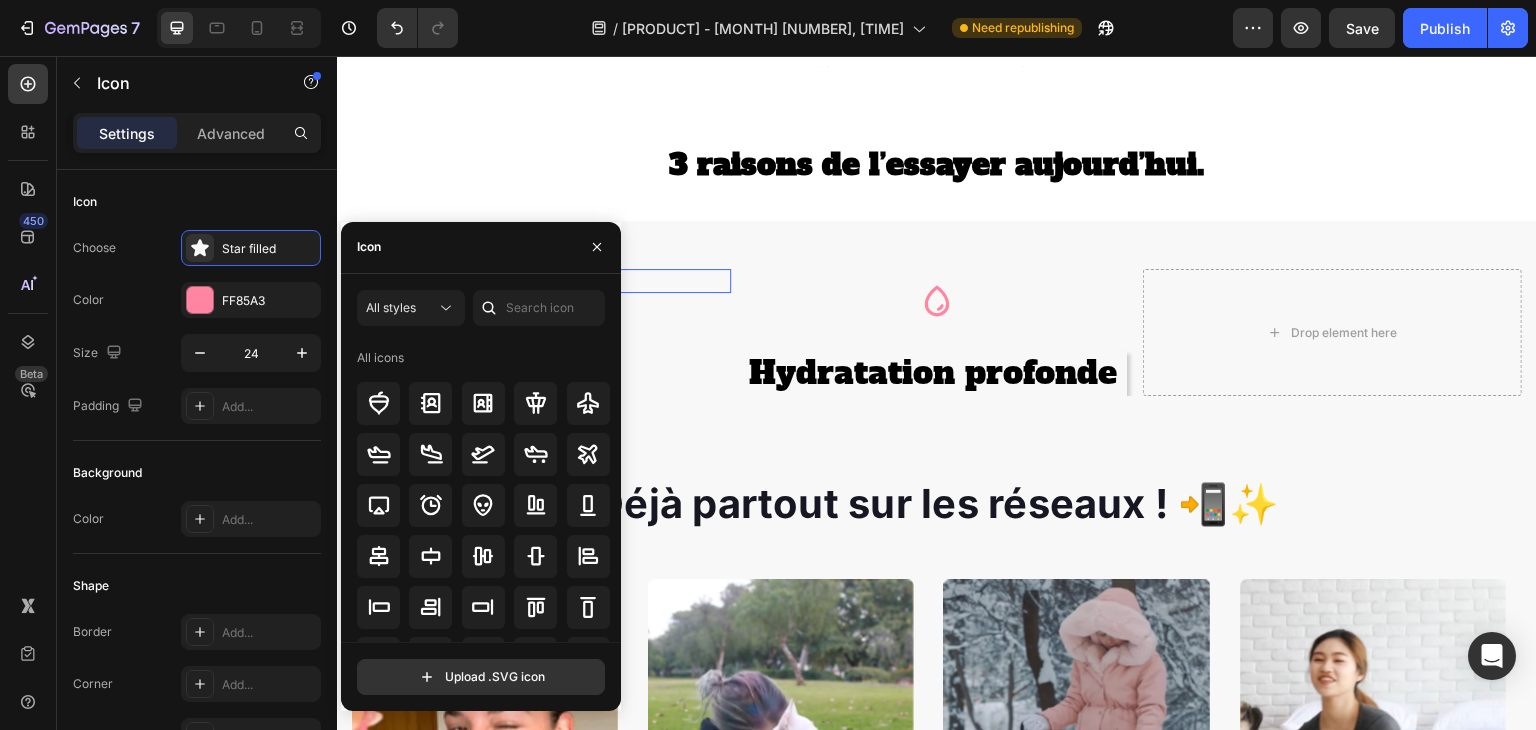 click at bounding box center (489, 308) 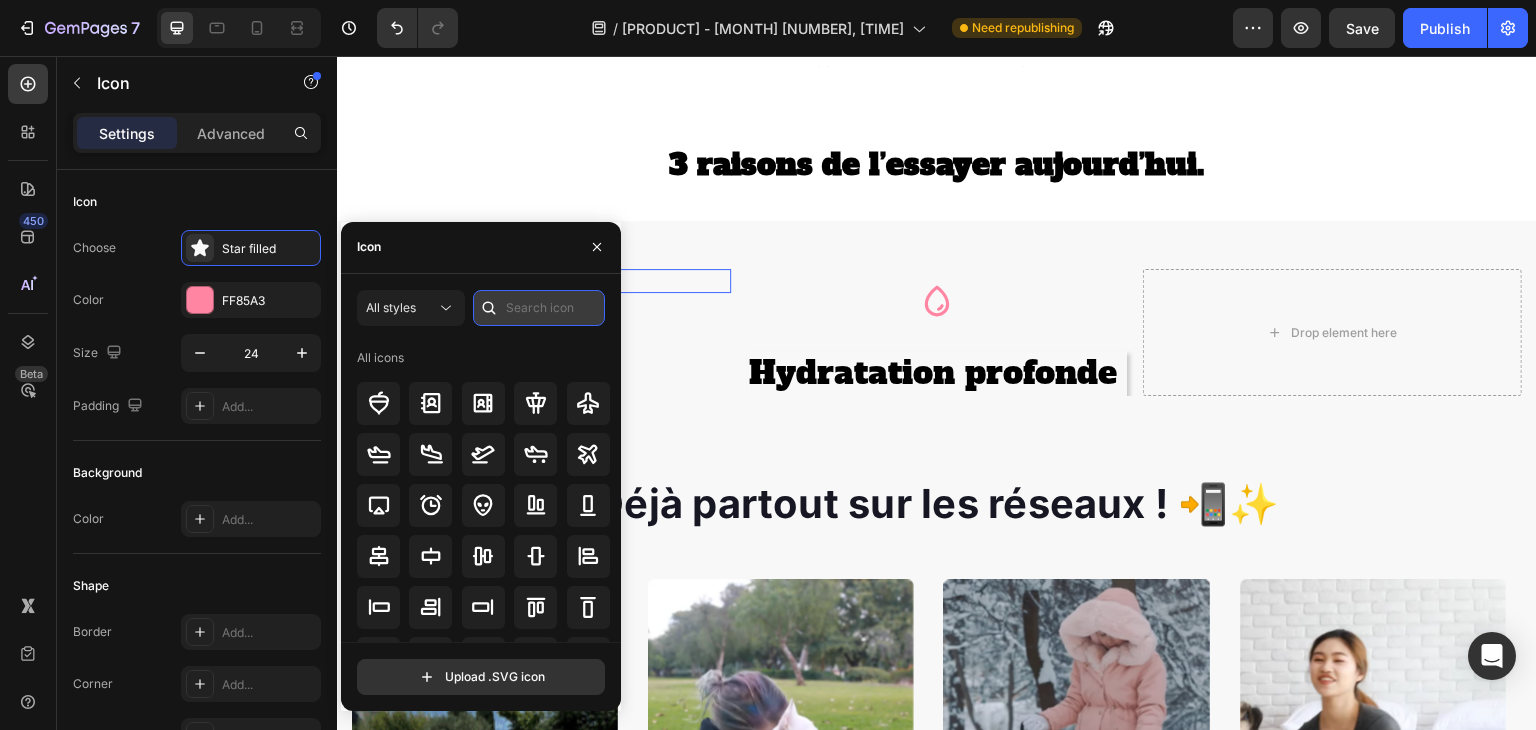 click at bounding box center [539, 308] 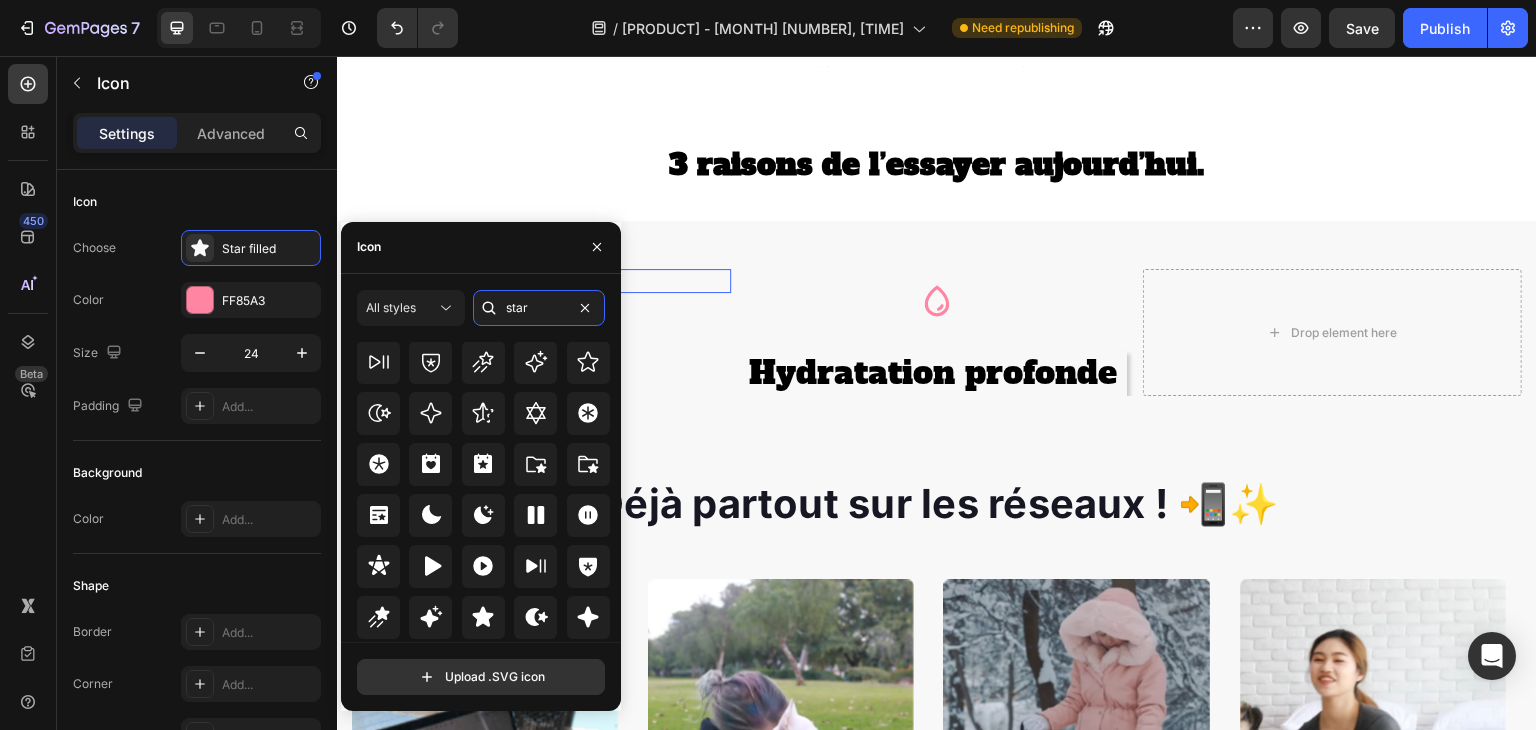 scroll, scrollTop: 568, scrollLeft: 0, axis: vertical 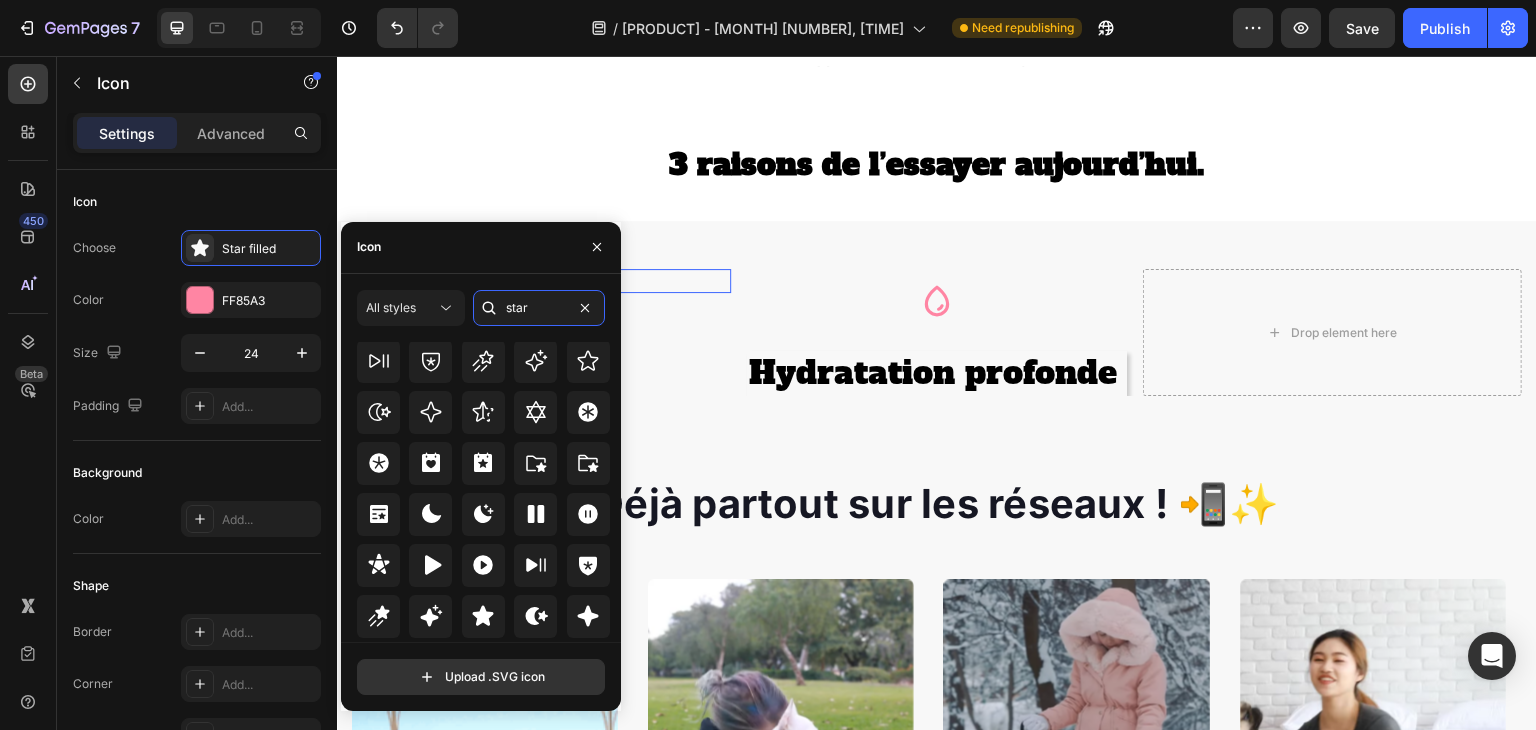 type on "star" 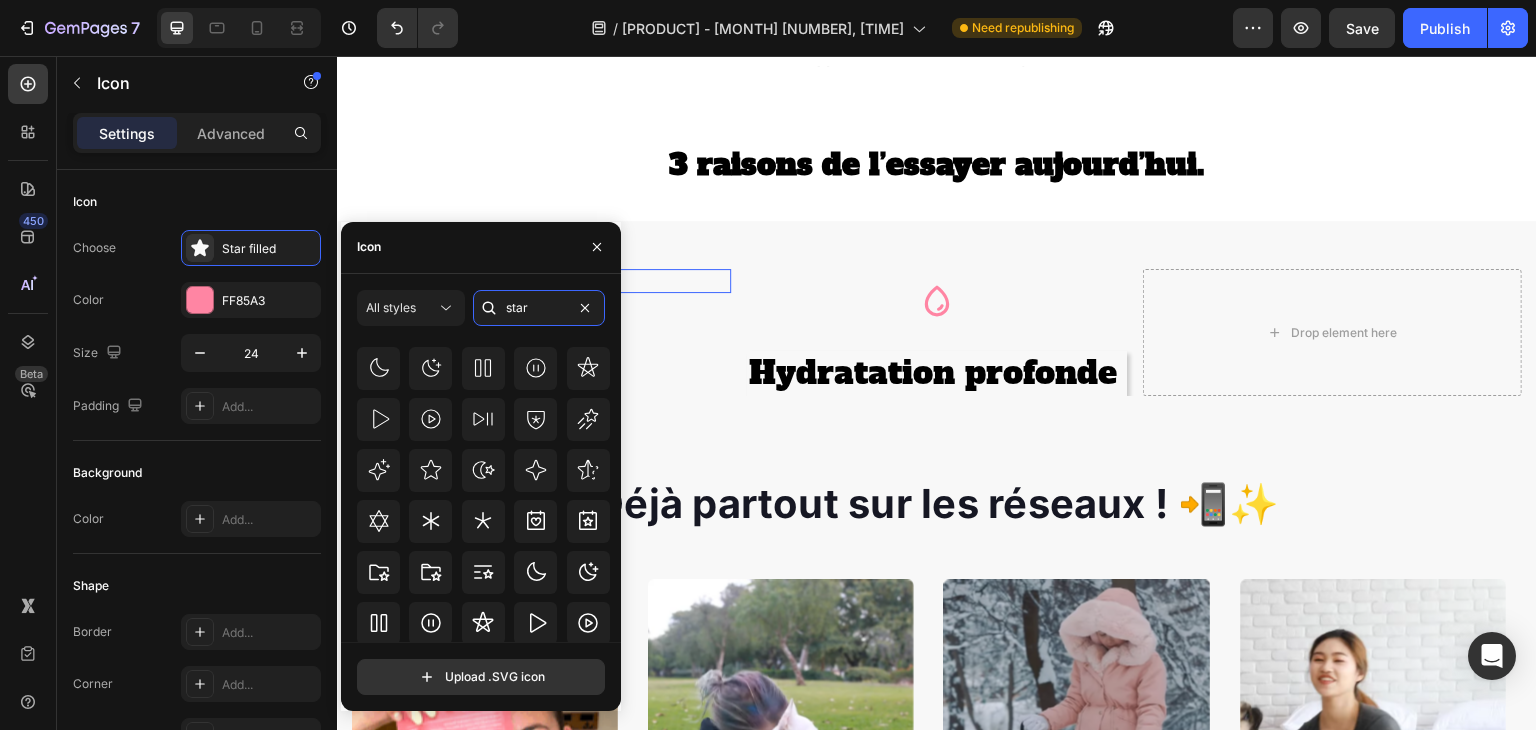 scroll, scrollTop: 299, scrollLeft: 0, axis: vertical 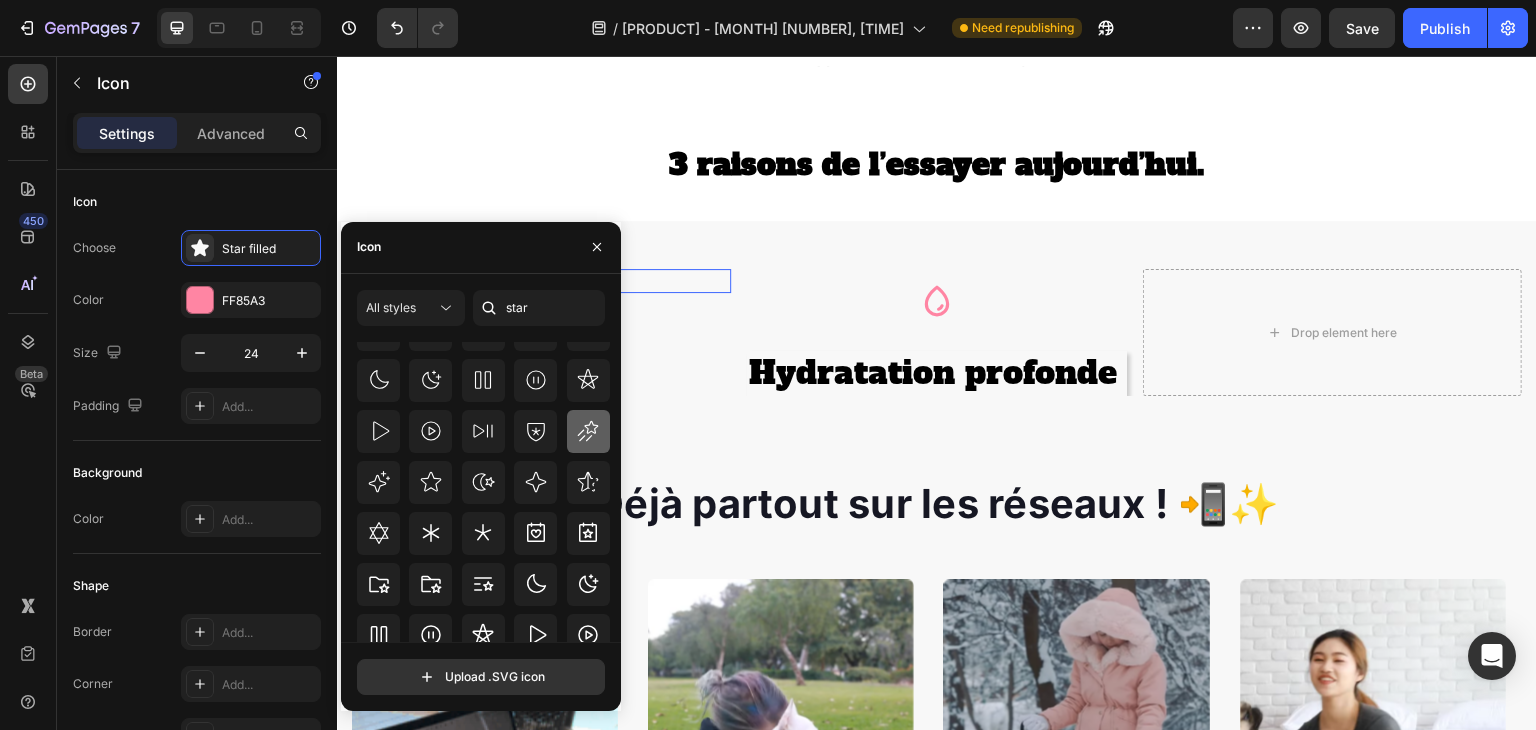click 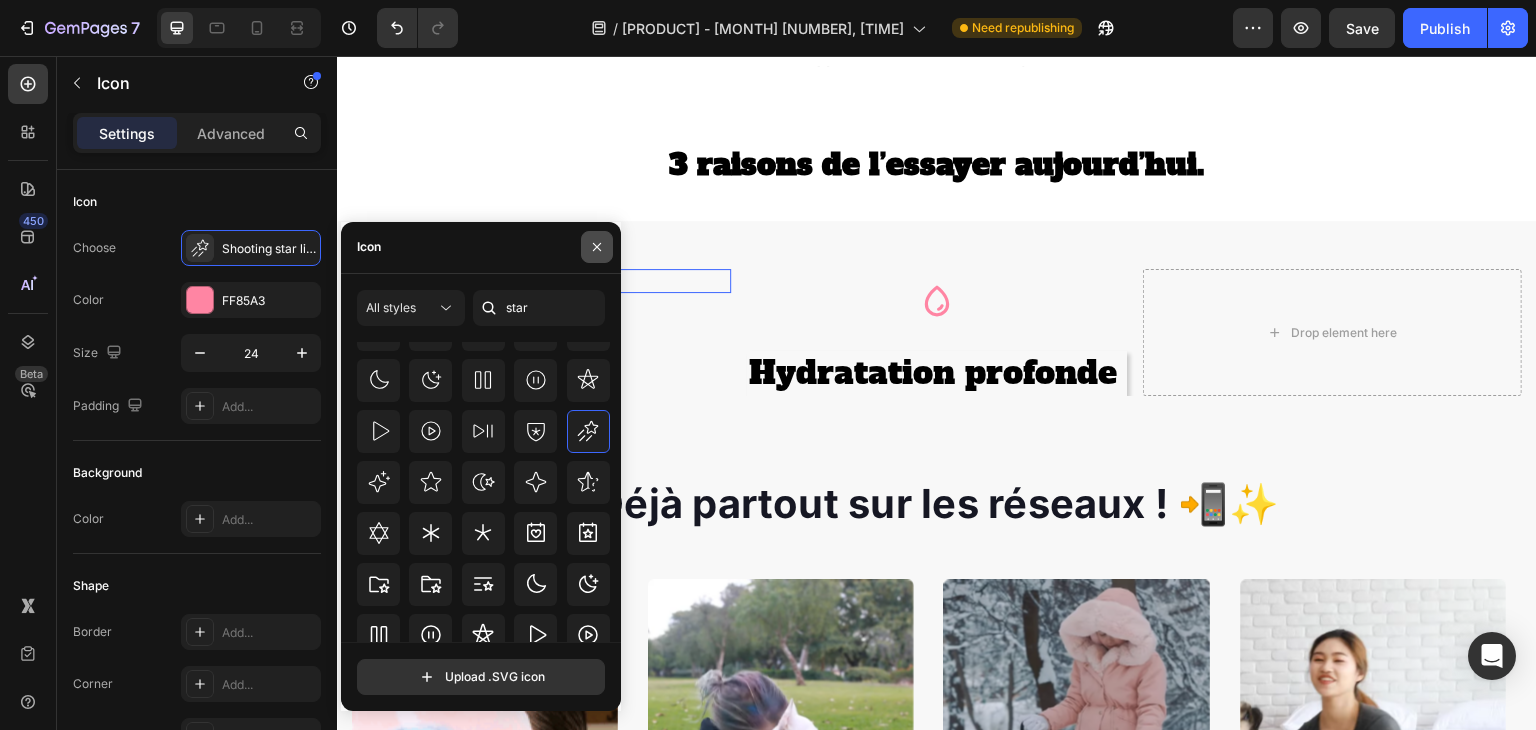 click 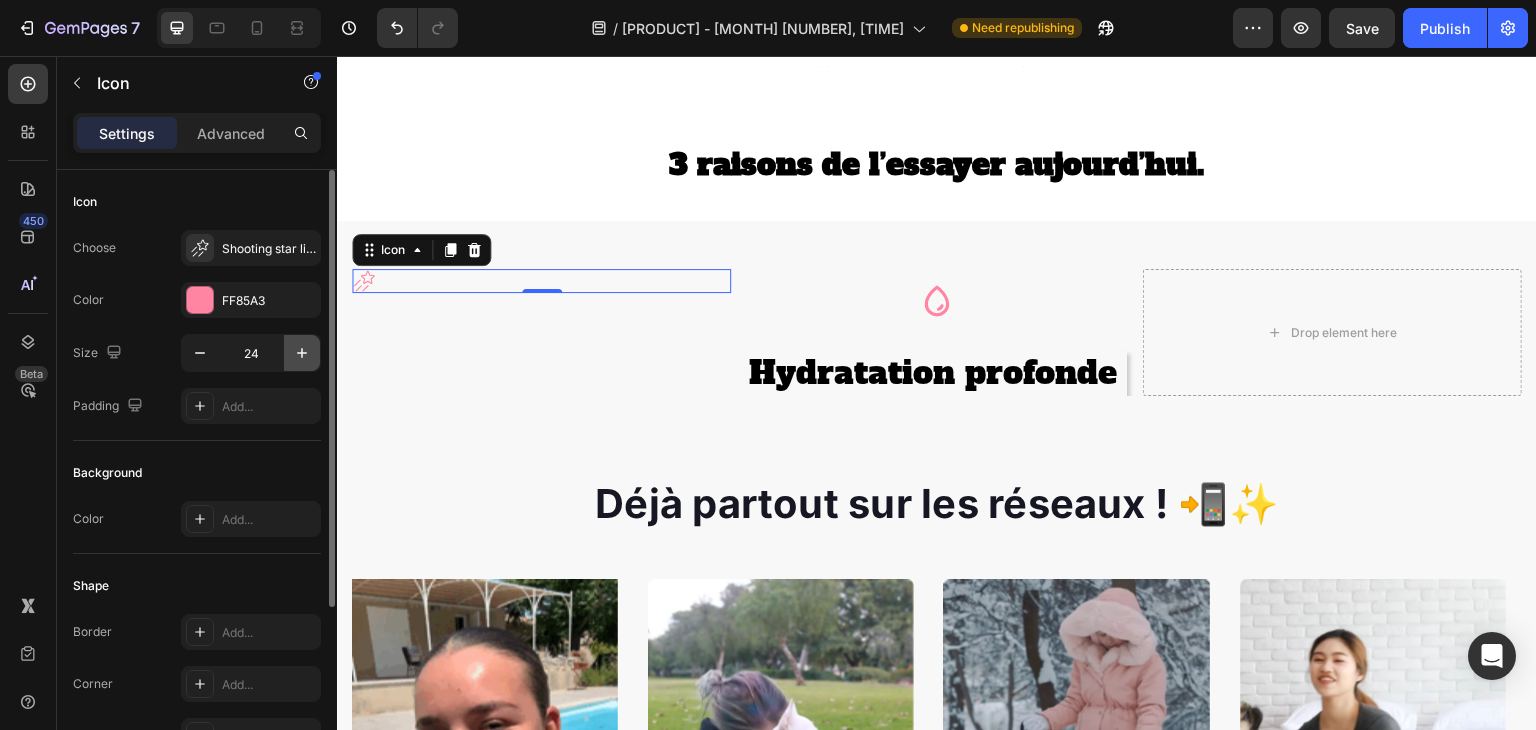 click 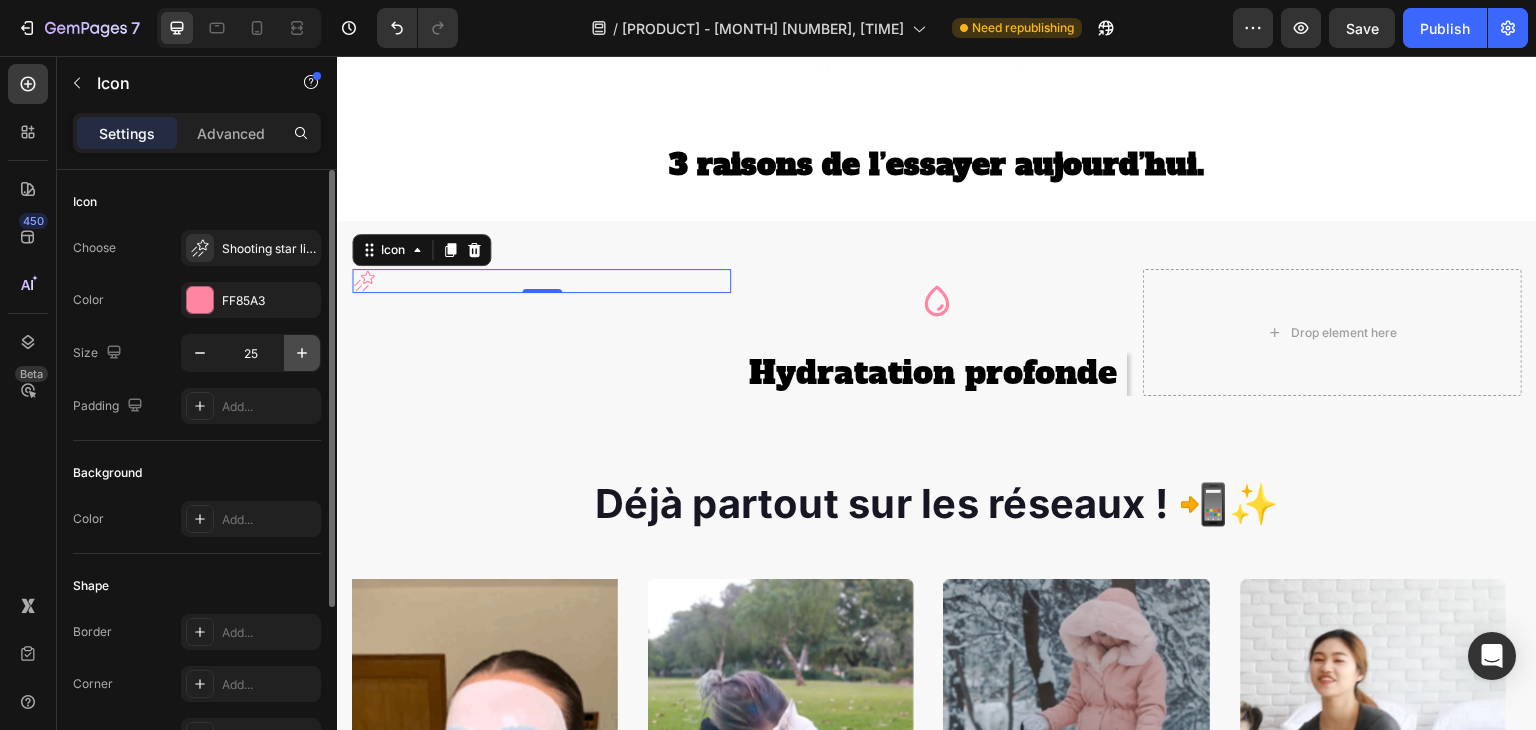 click 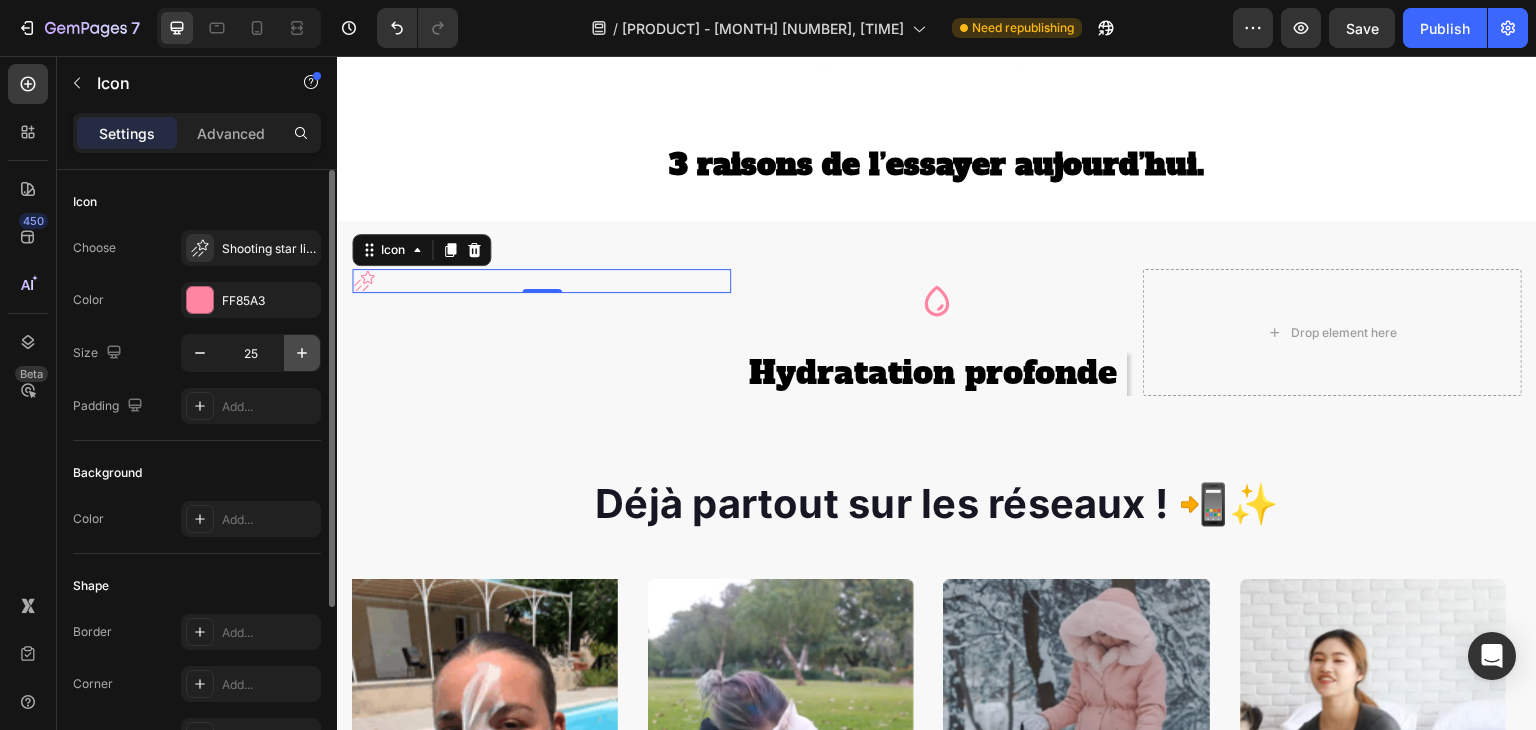 click 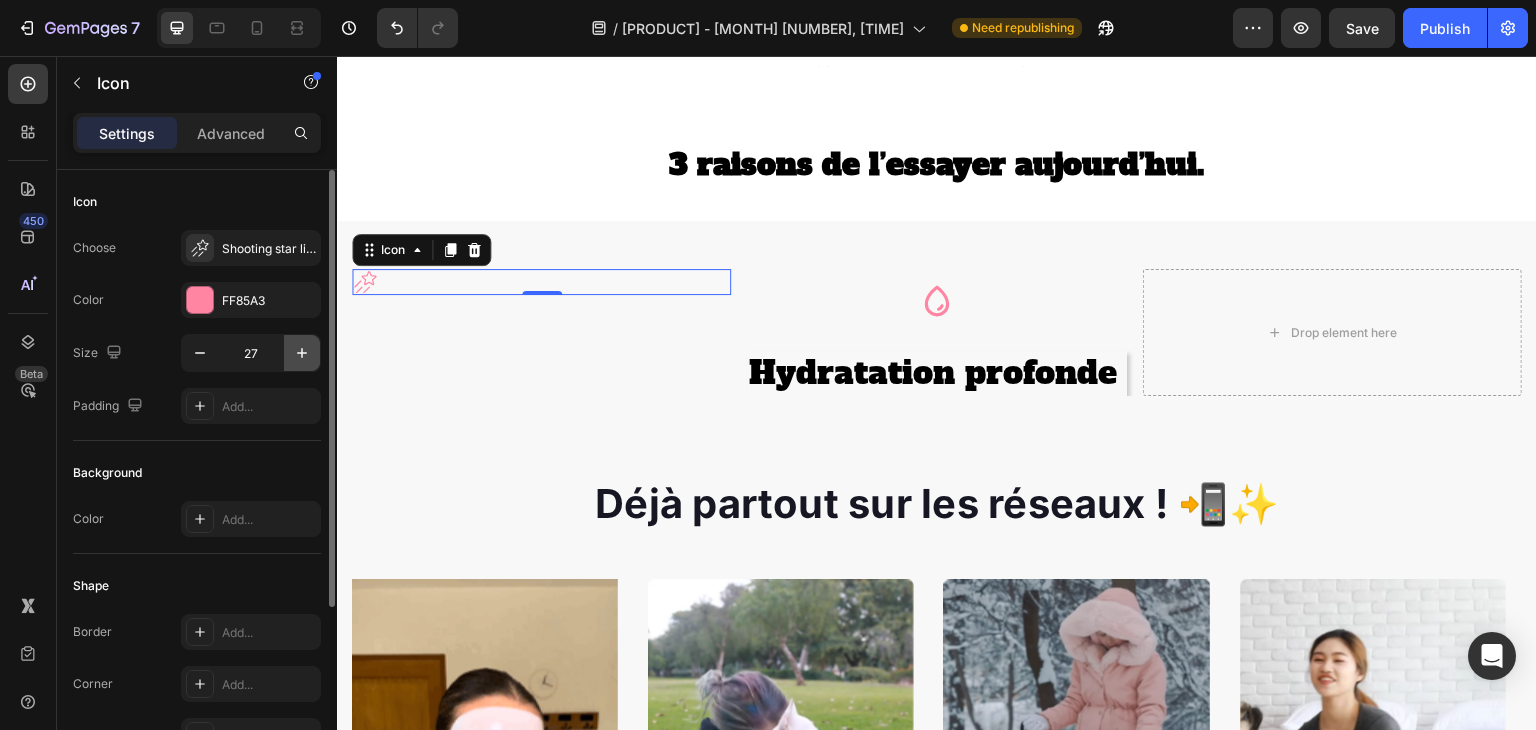 click 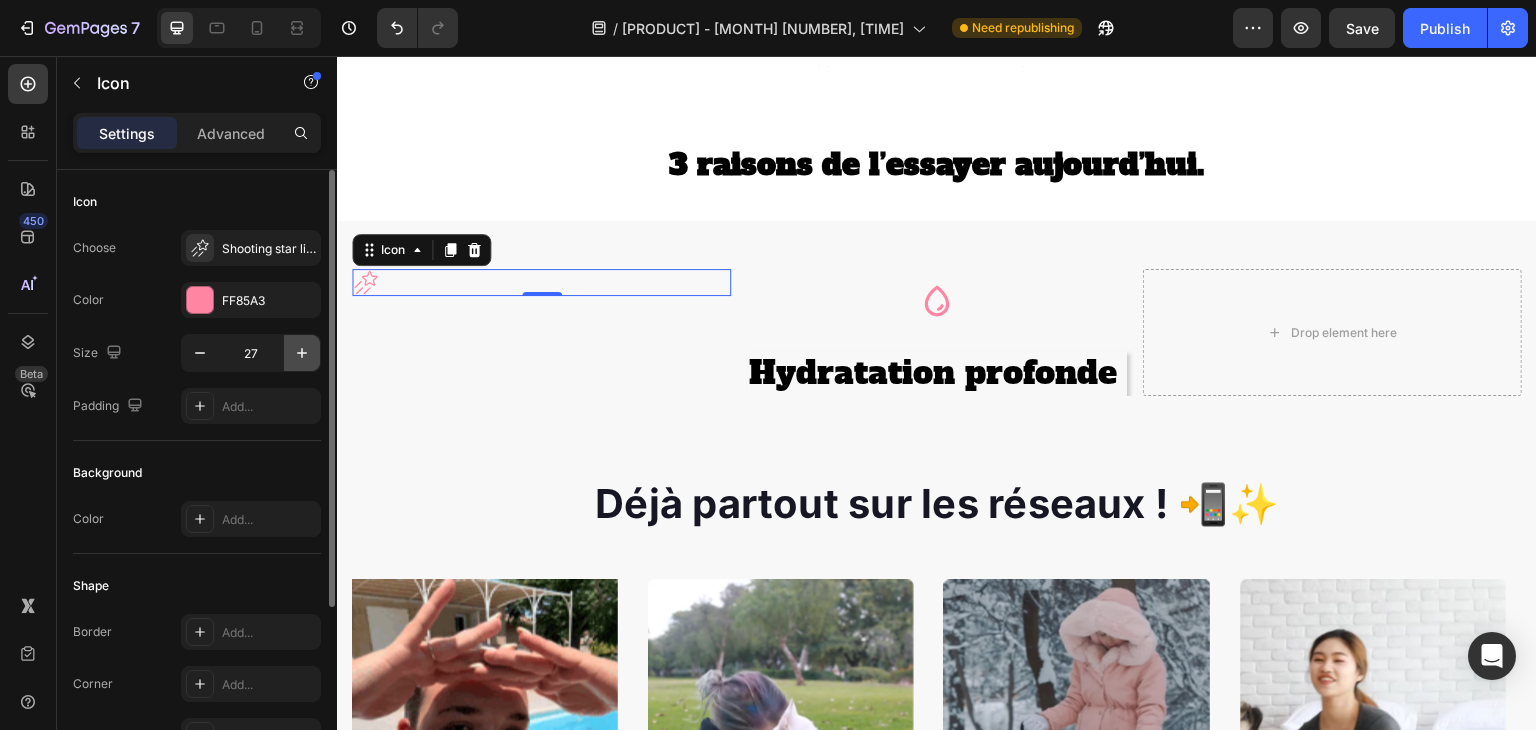 click 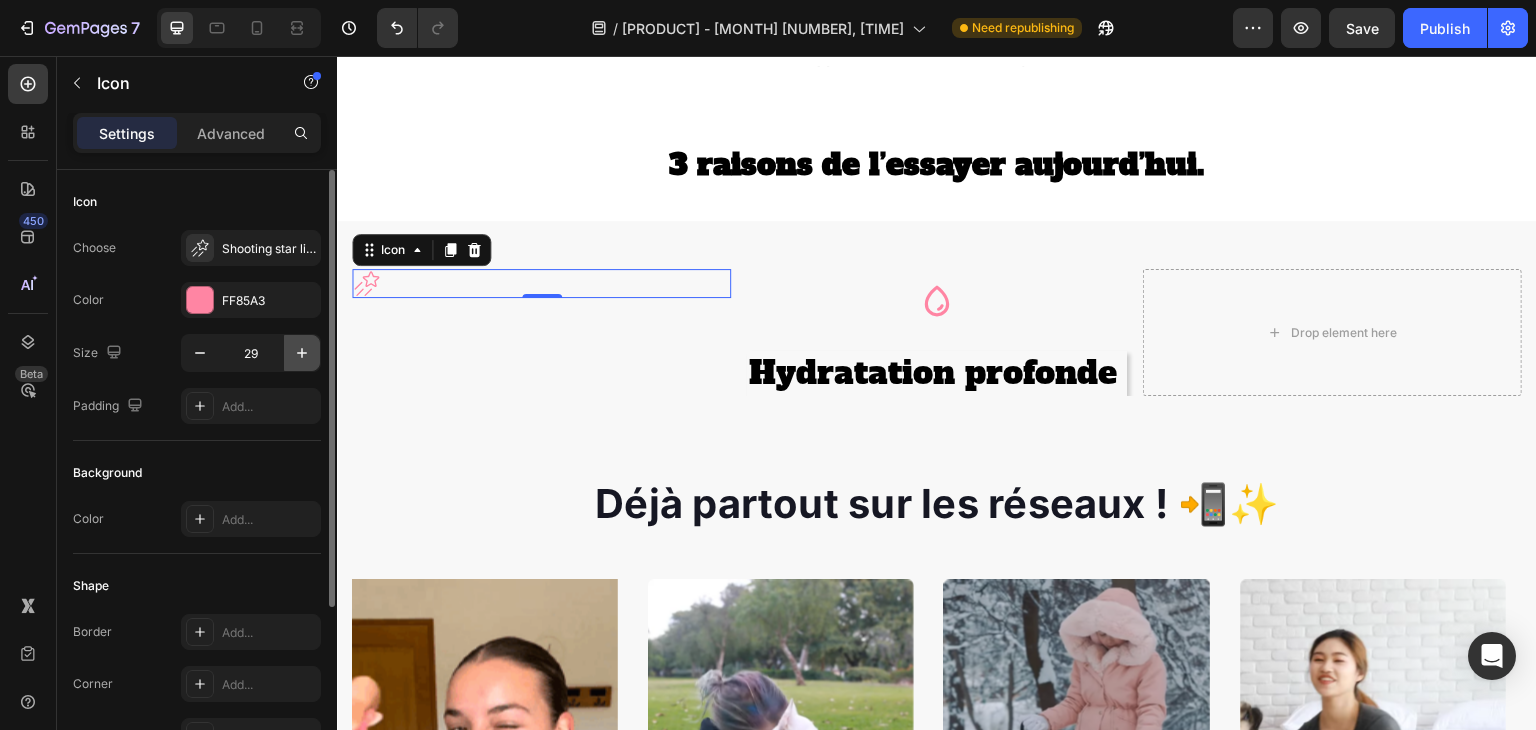 click 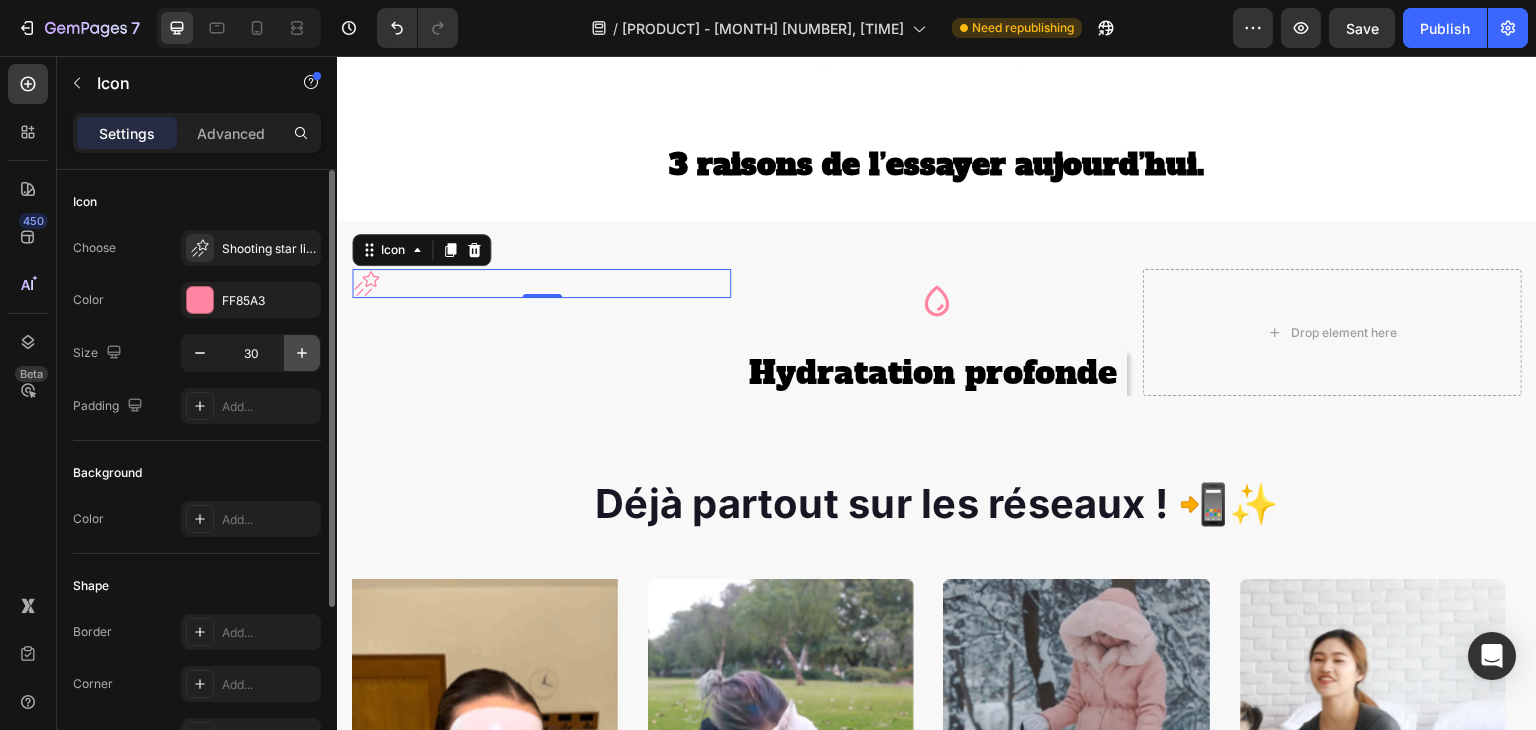 click 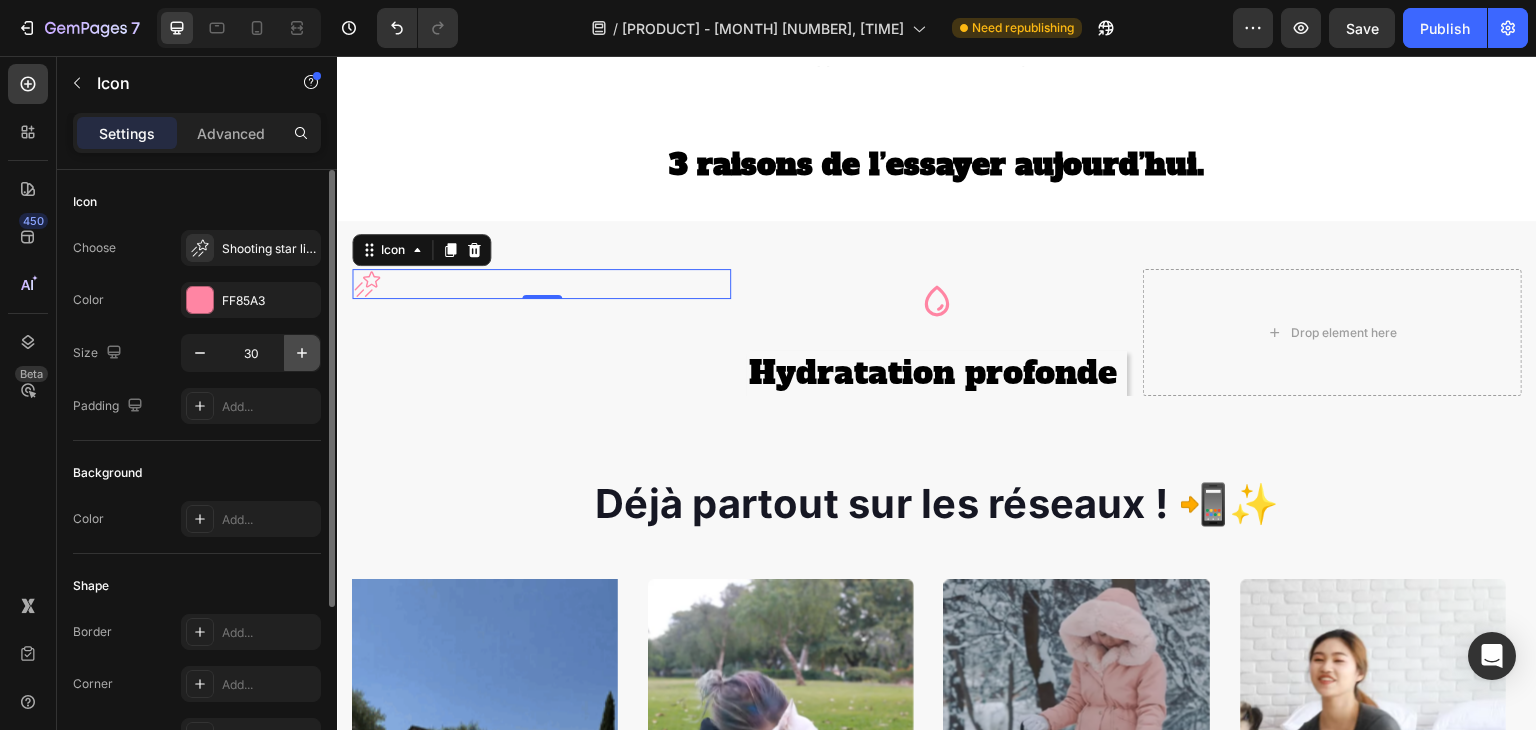 click 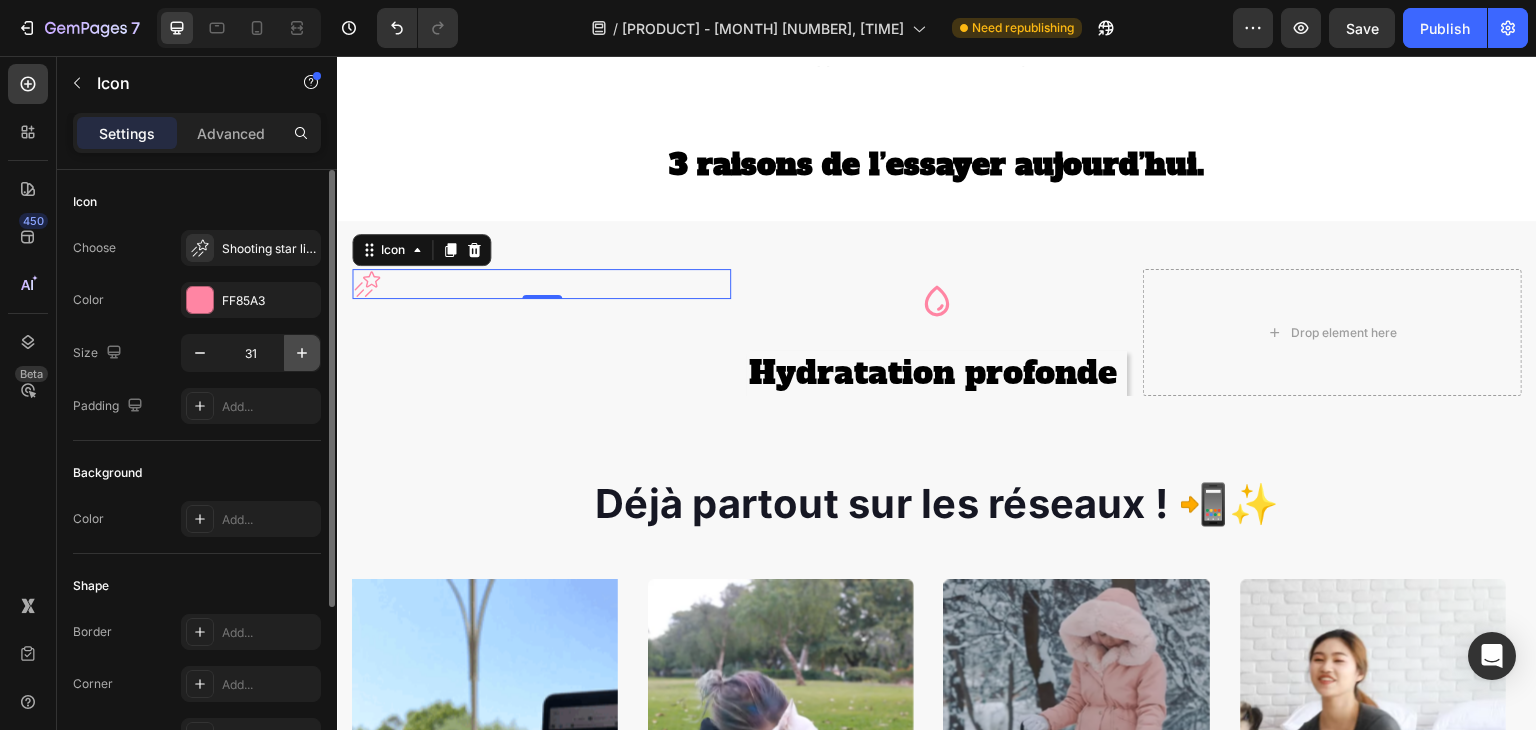 click 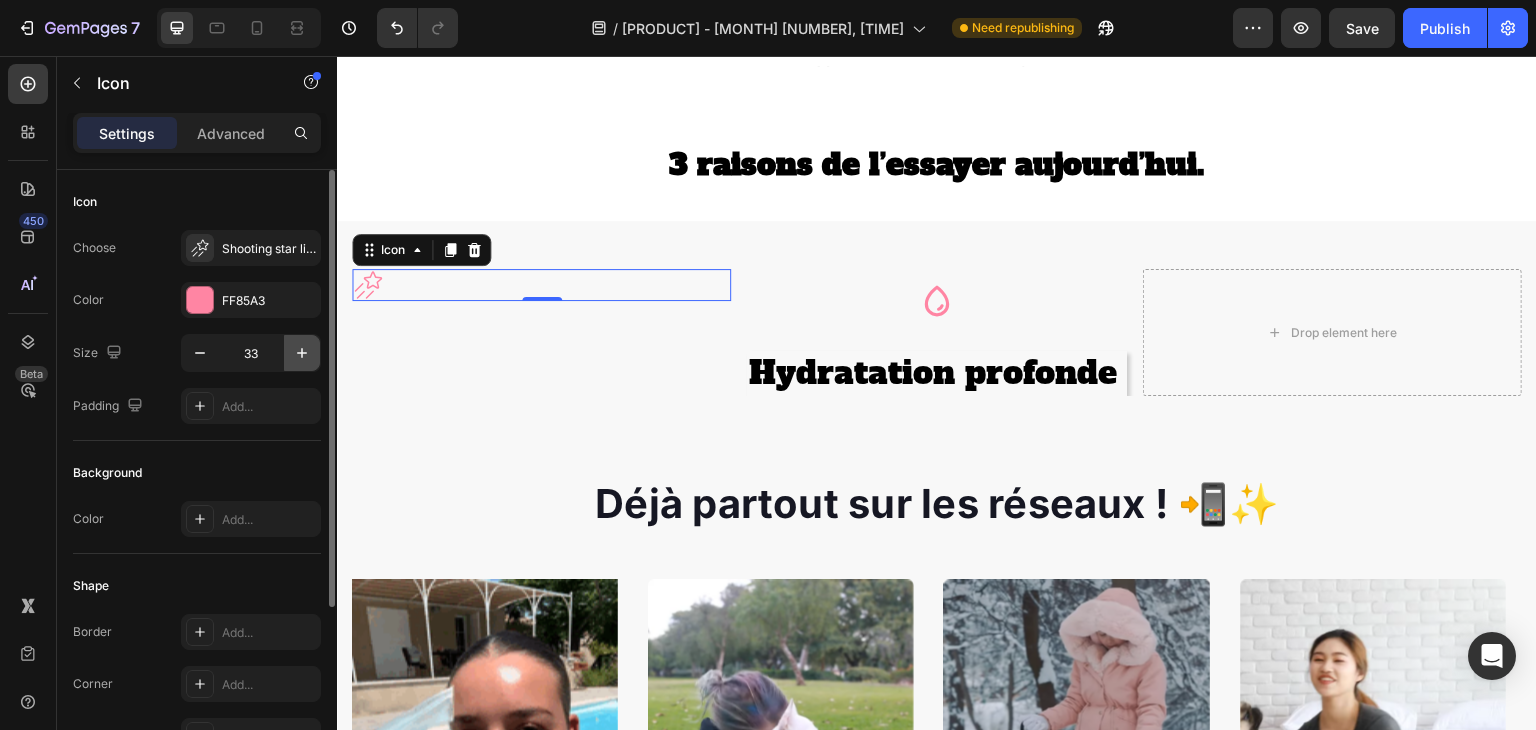 click 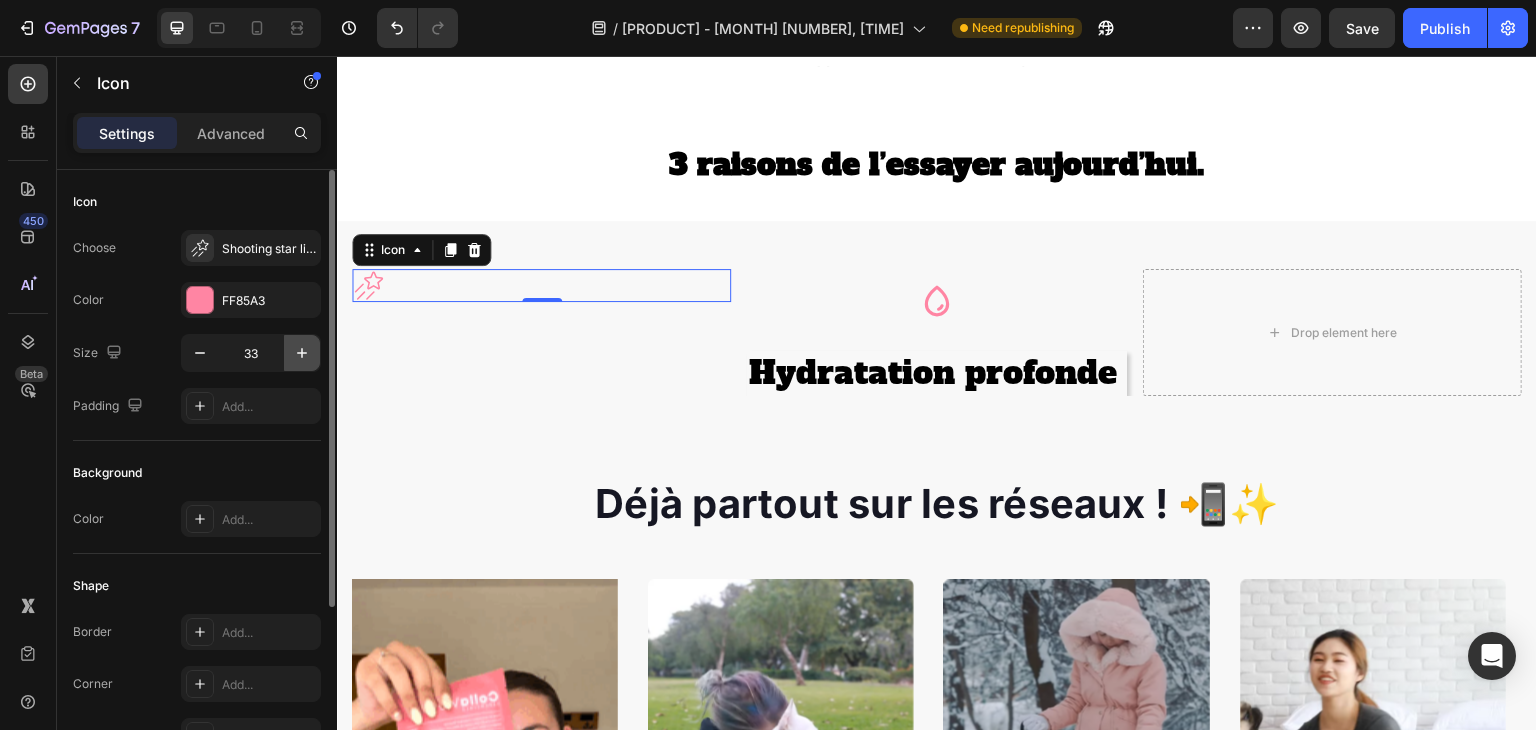 click 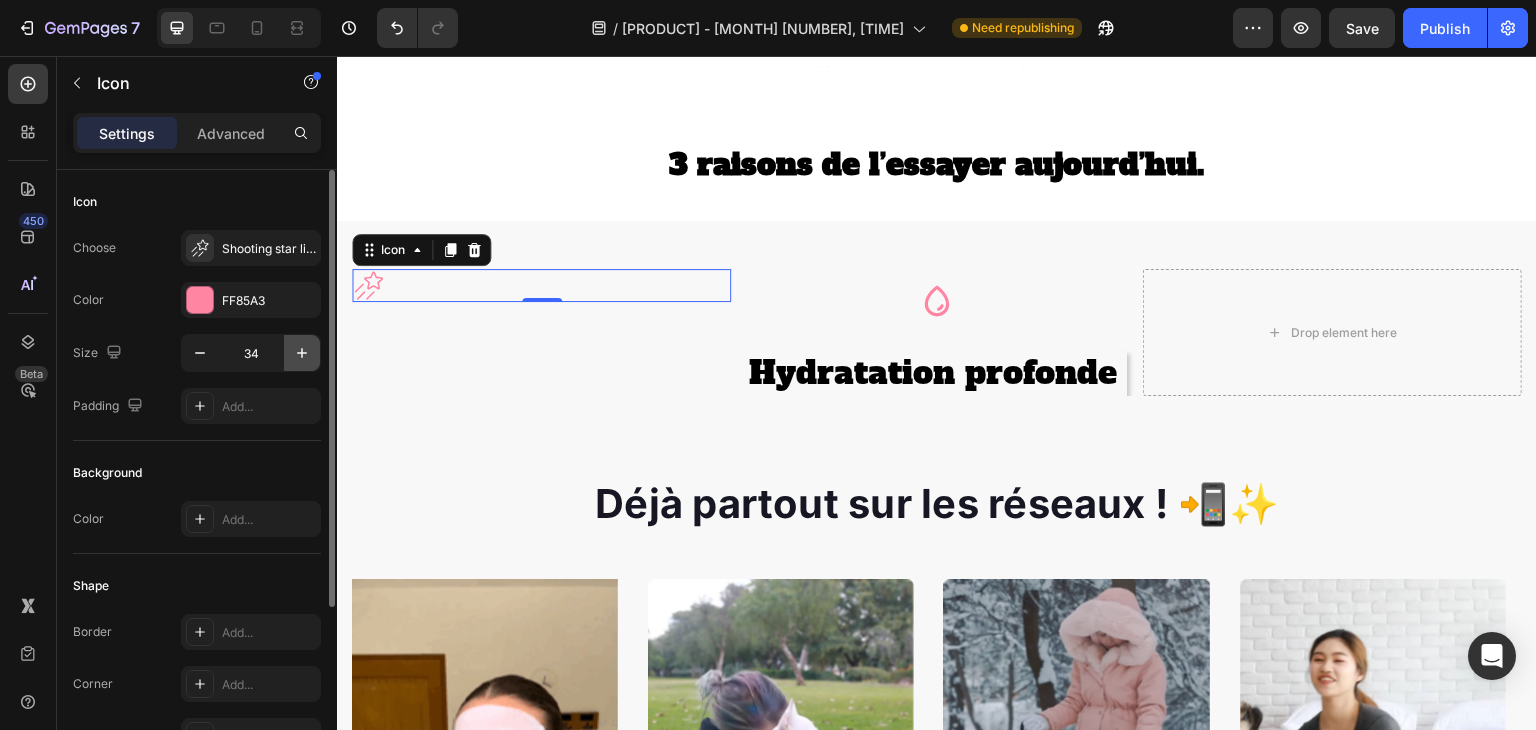 click 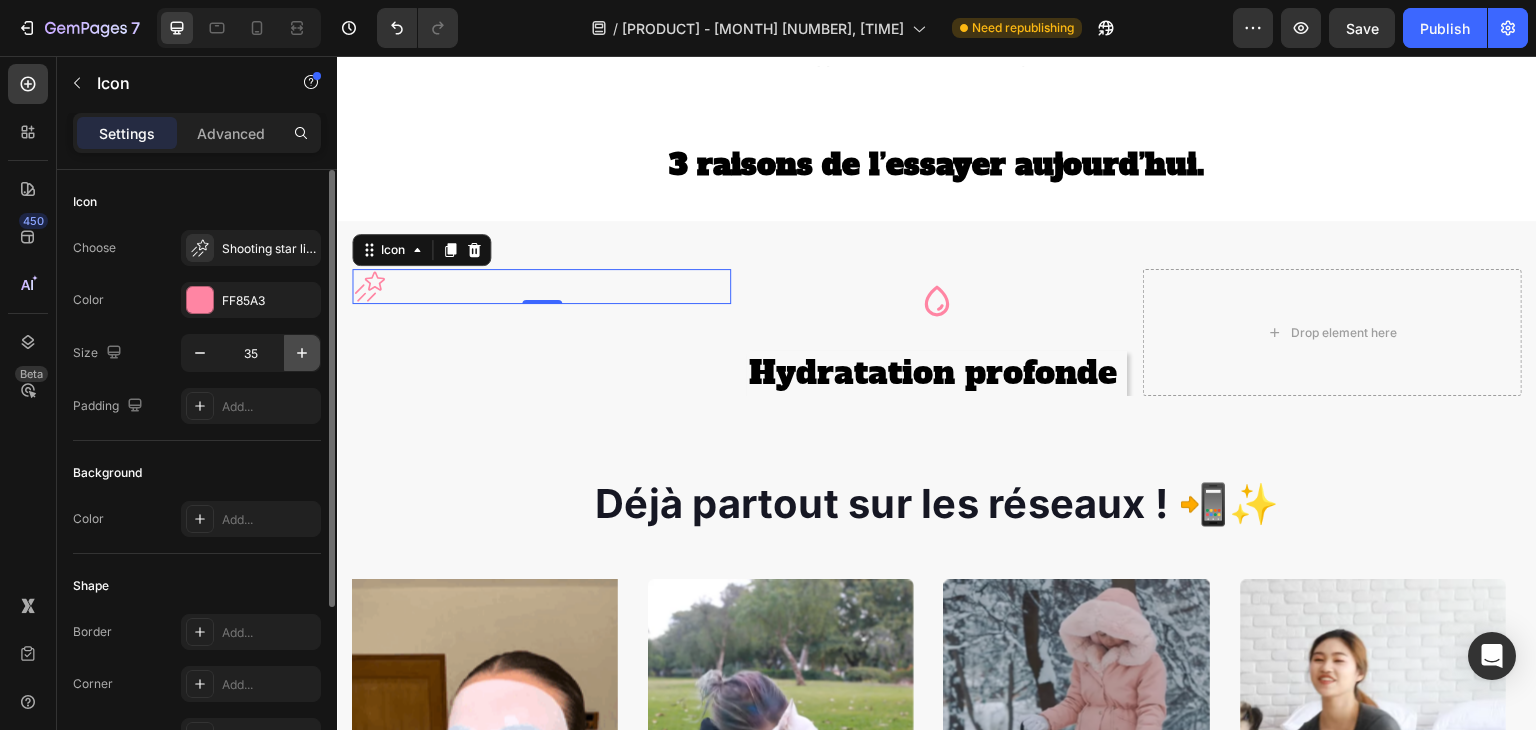 click 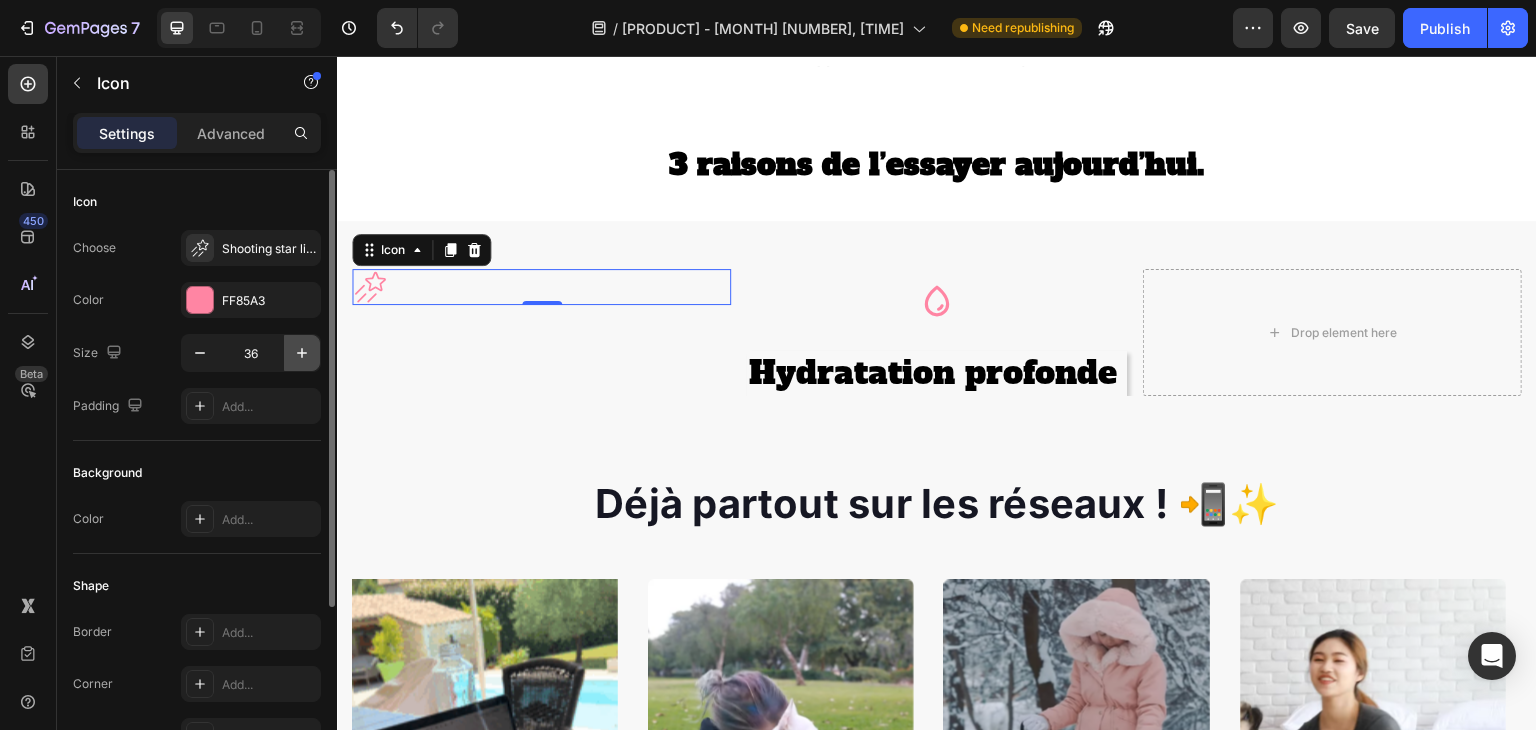 click 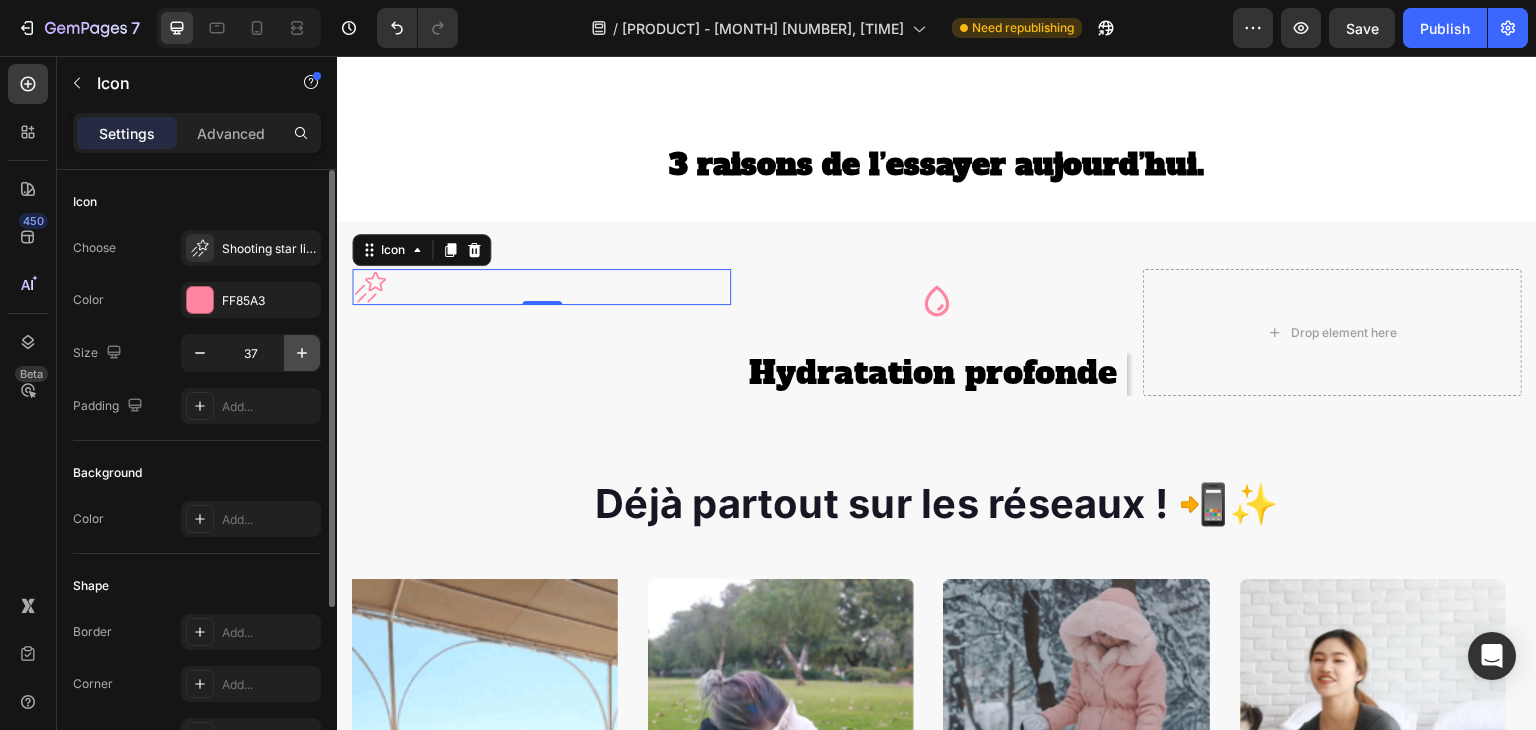 type on "38" 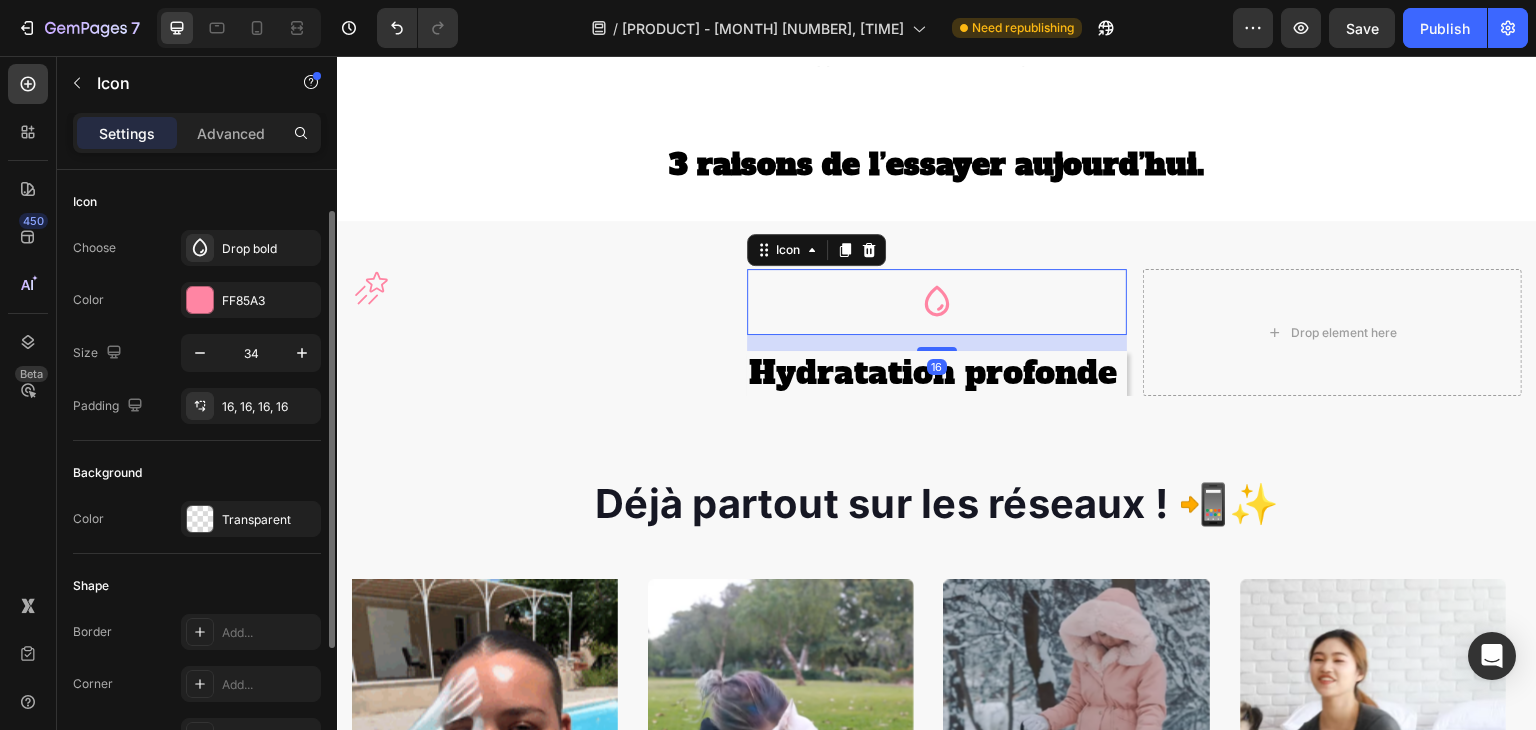 scroll, scrollTop: 24, scrollLeft: 0, axis: vertical 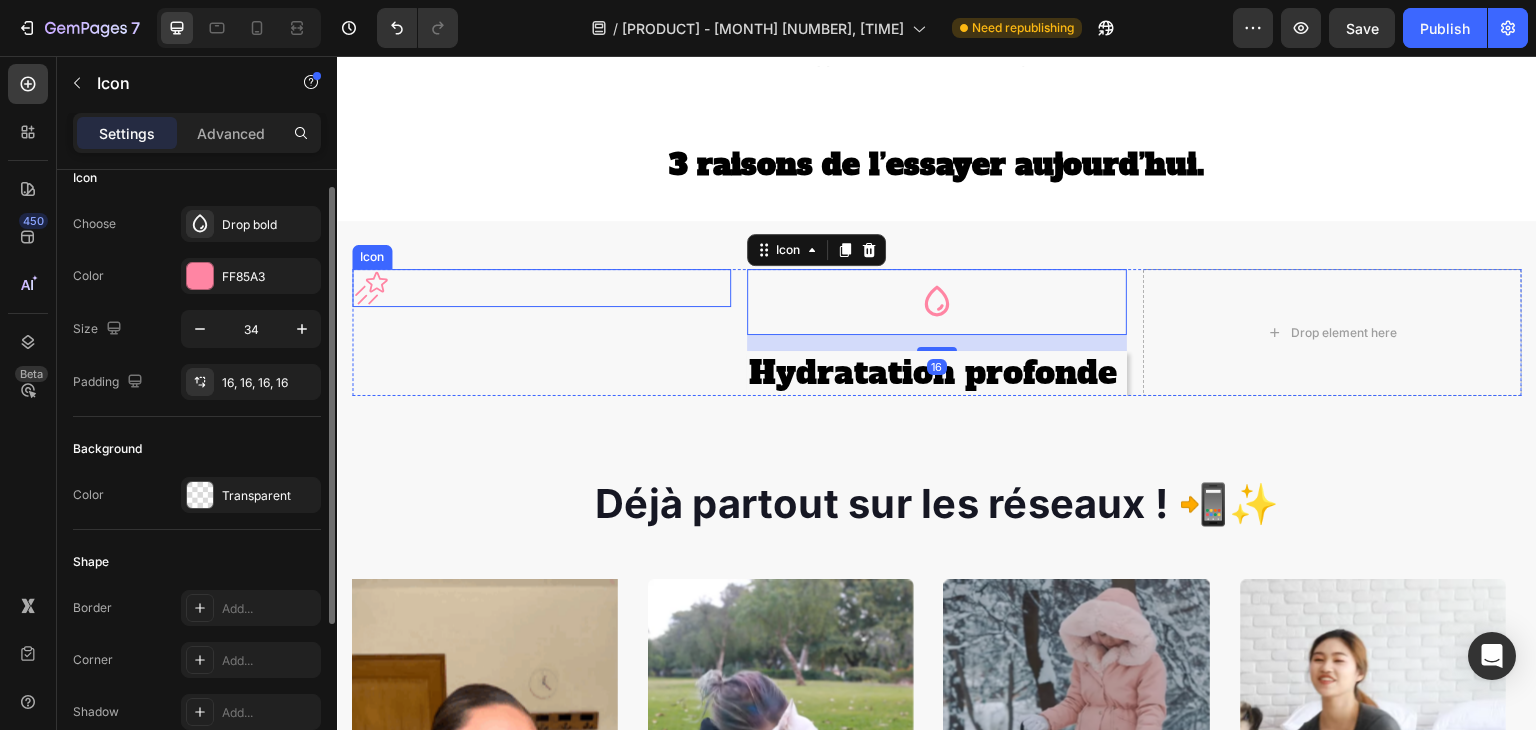 click on "Icon" at bounding box center (541, 288) 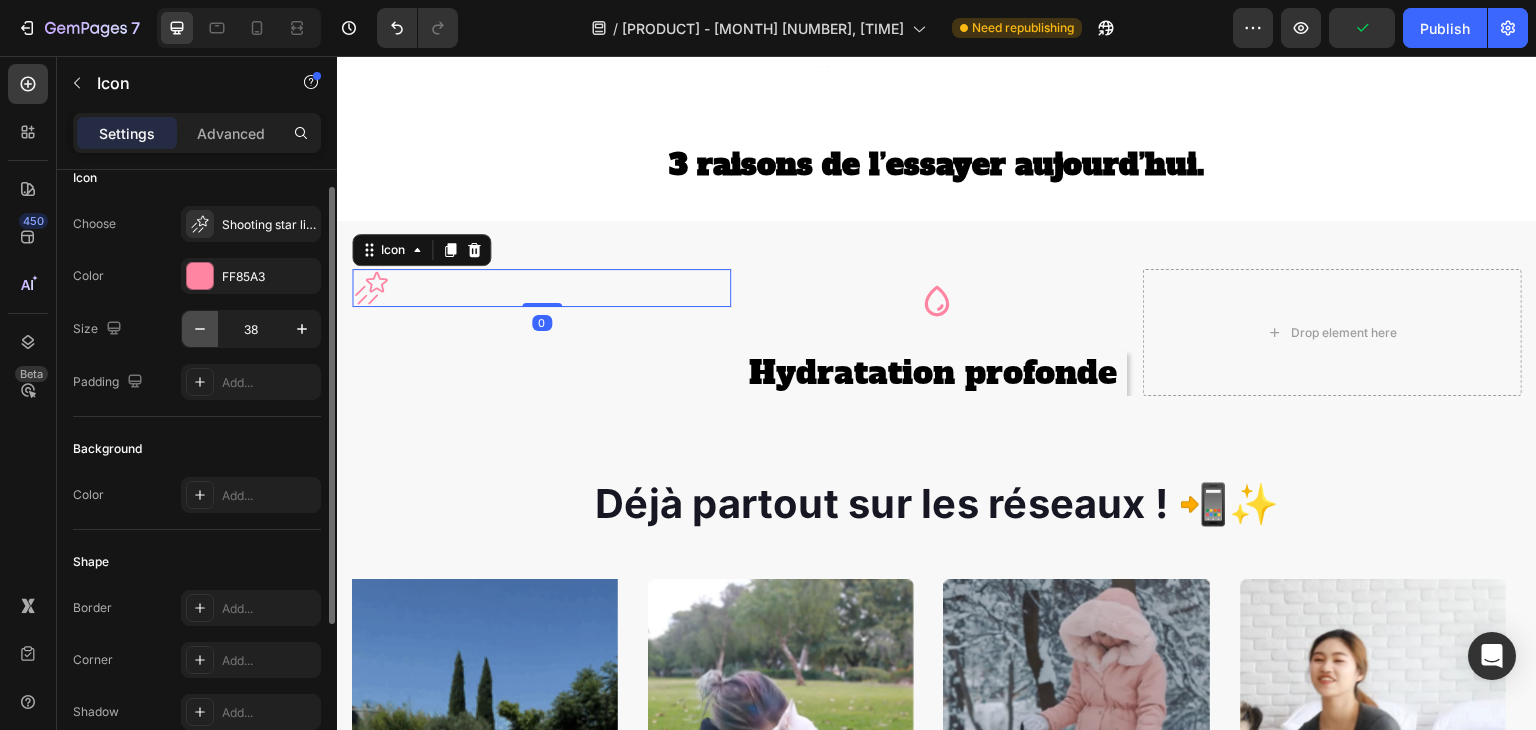 click at bounding box center (200, 329) 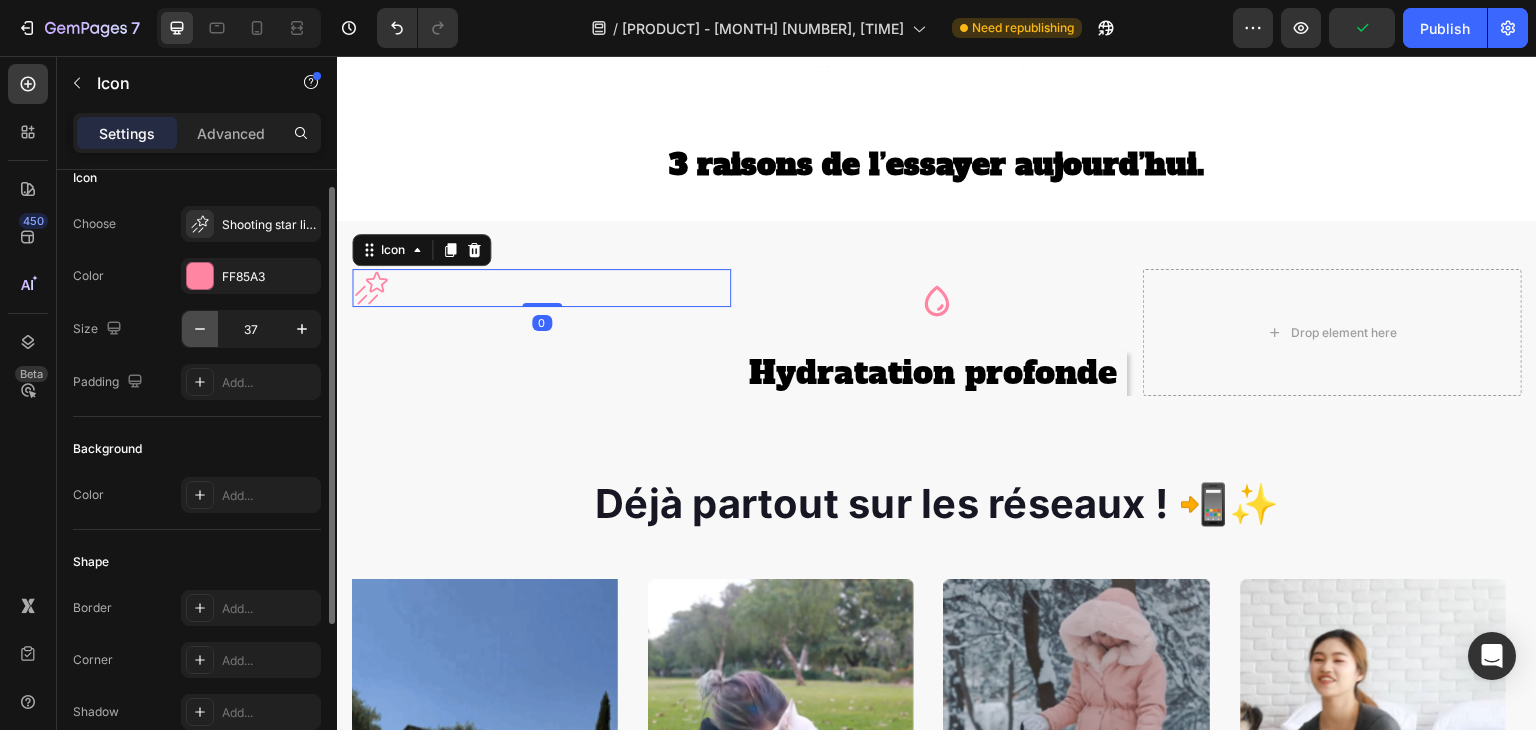 click at bounding box center [200, 329] 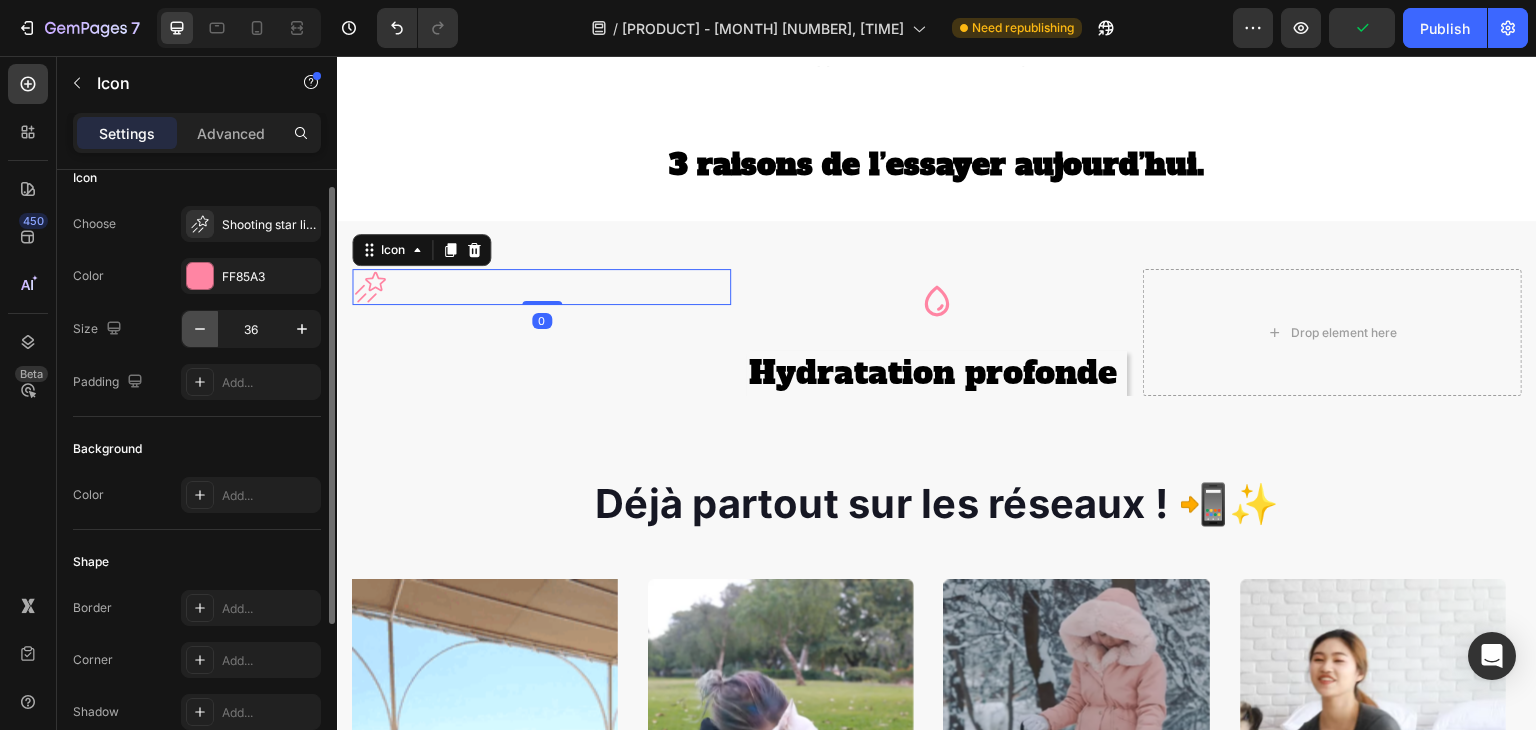 click at bounding box center [200, 329] 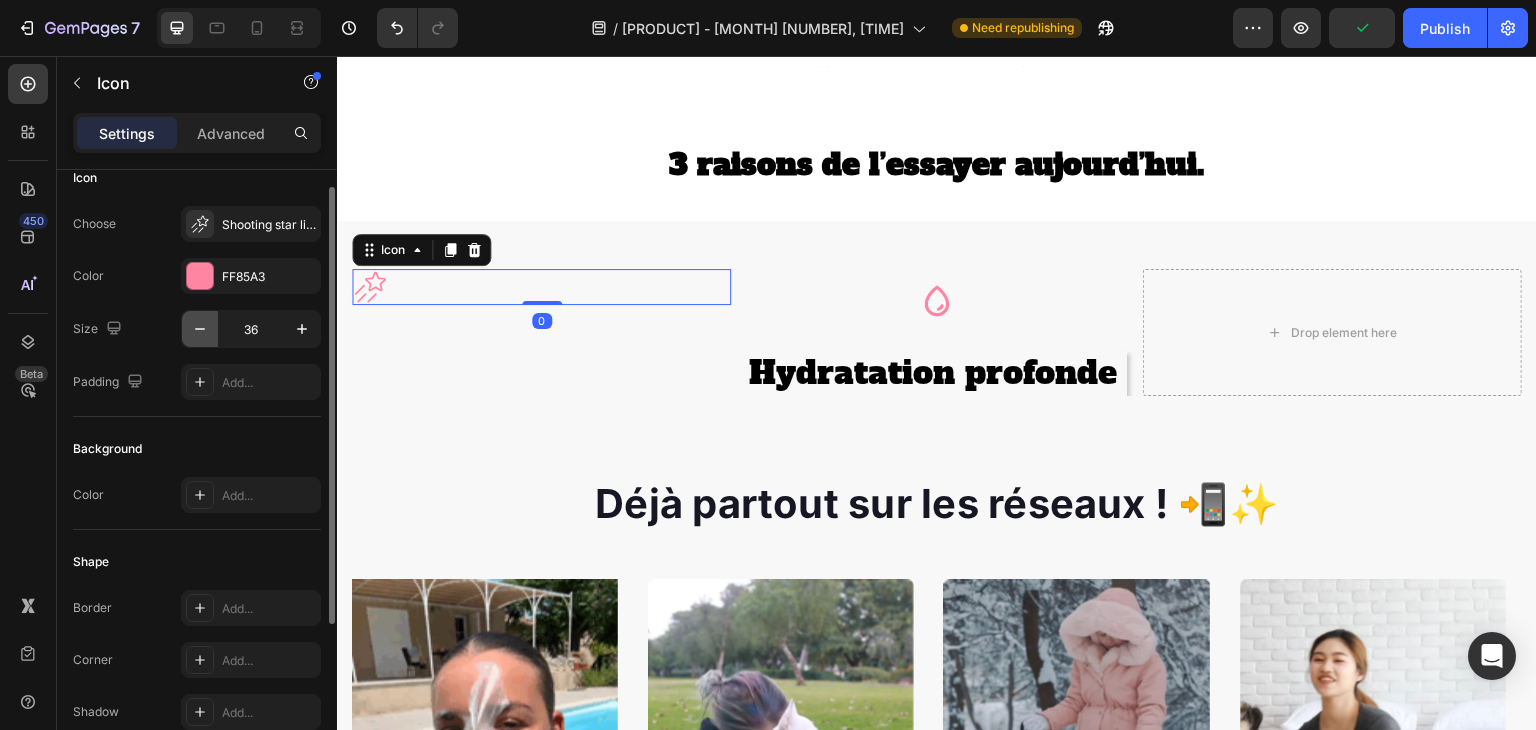 click at bounding box center (200, 329) 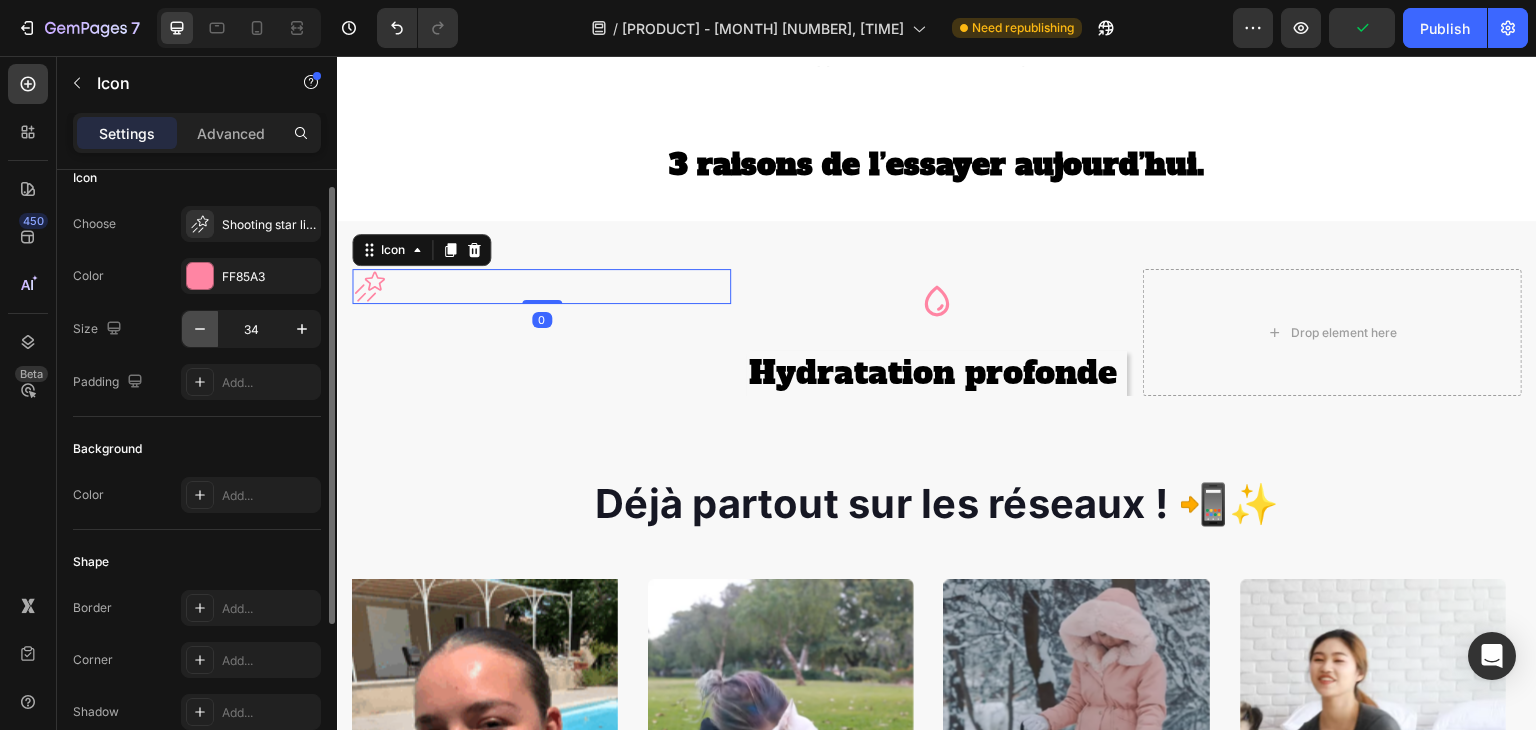 click at bounding box center (200, 329) 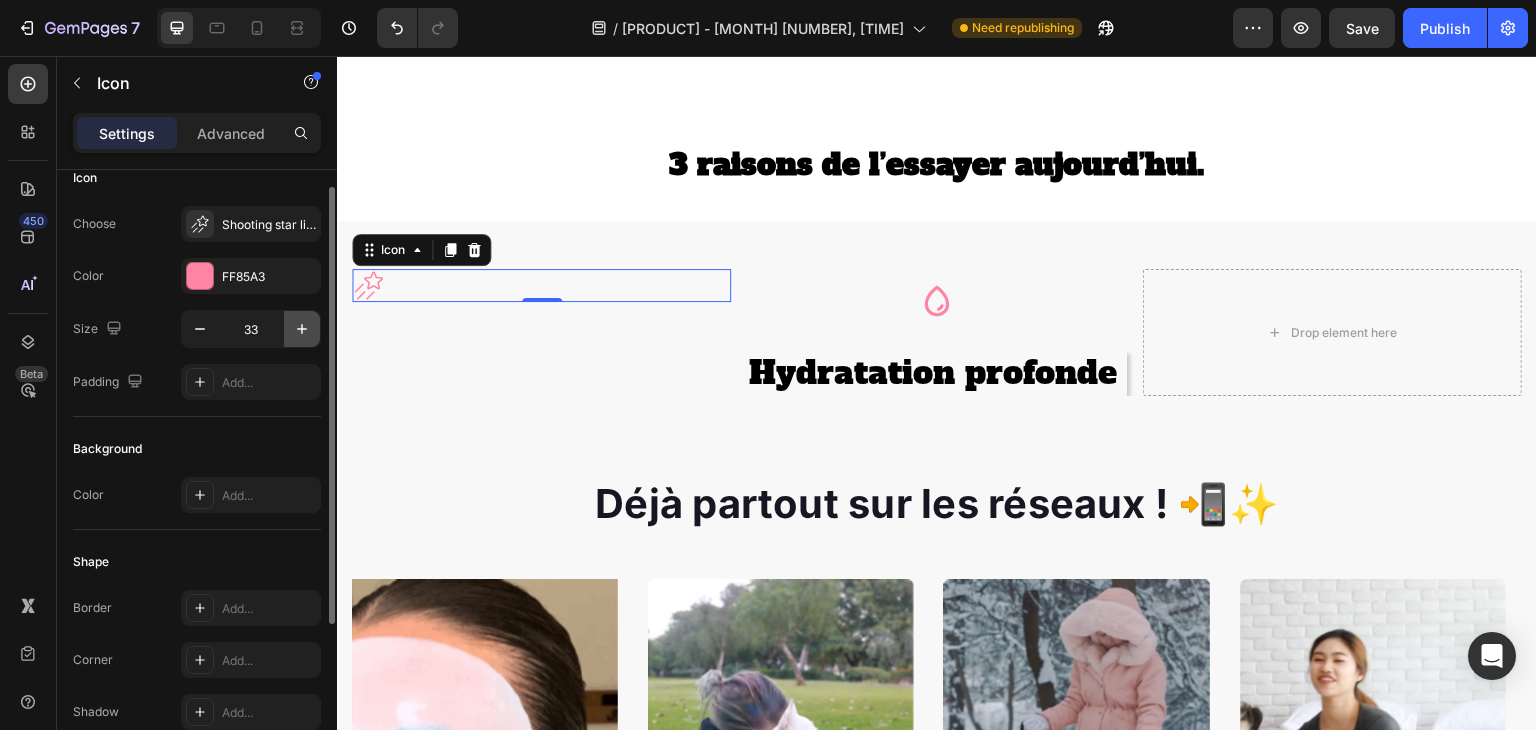 click 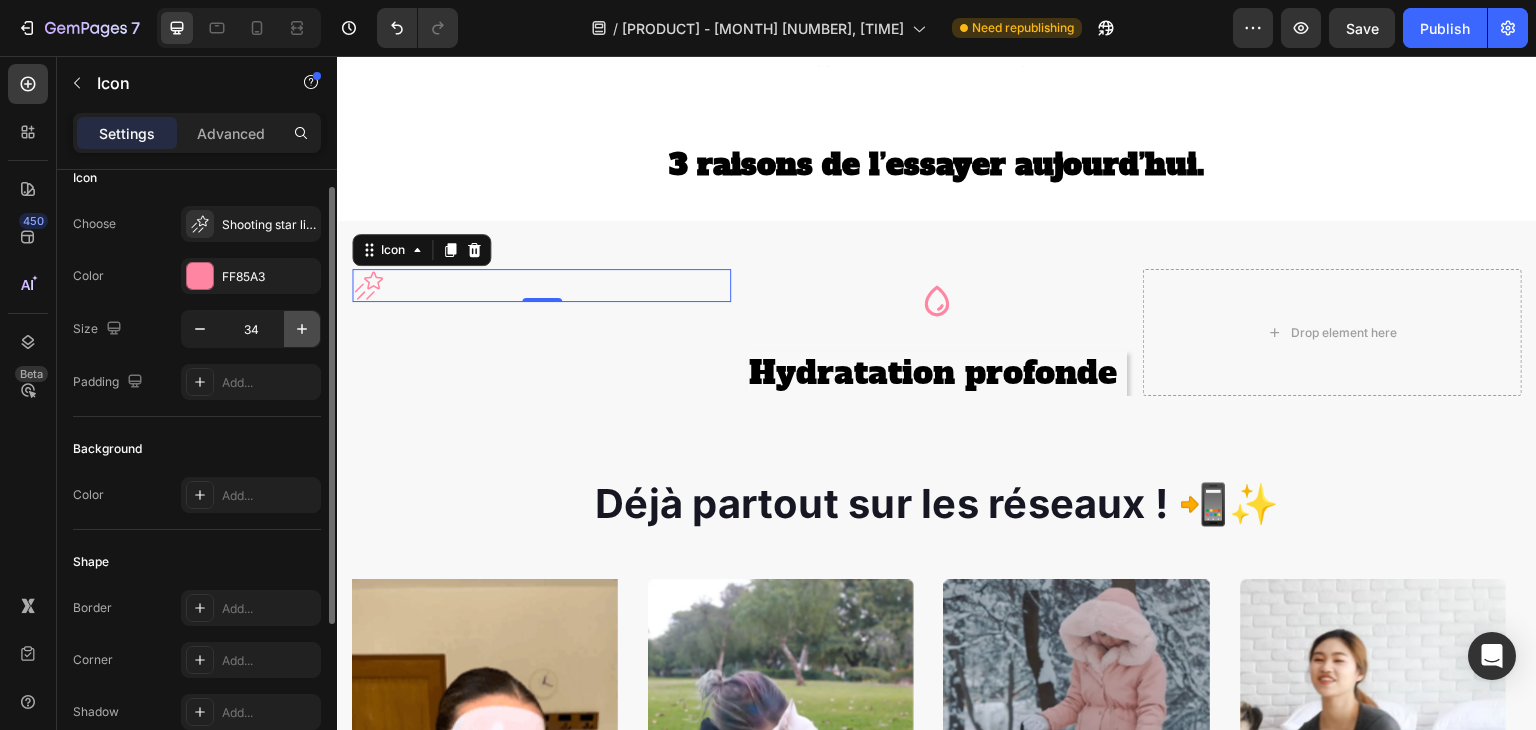 click 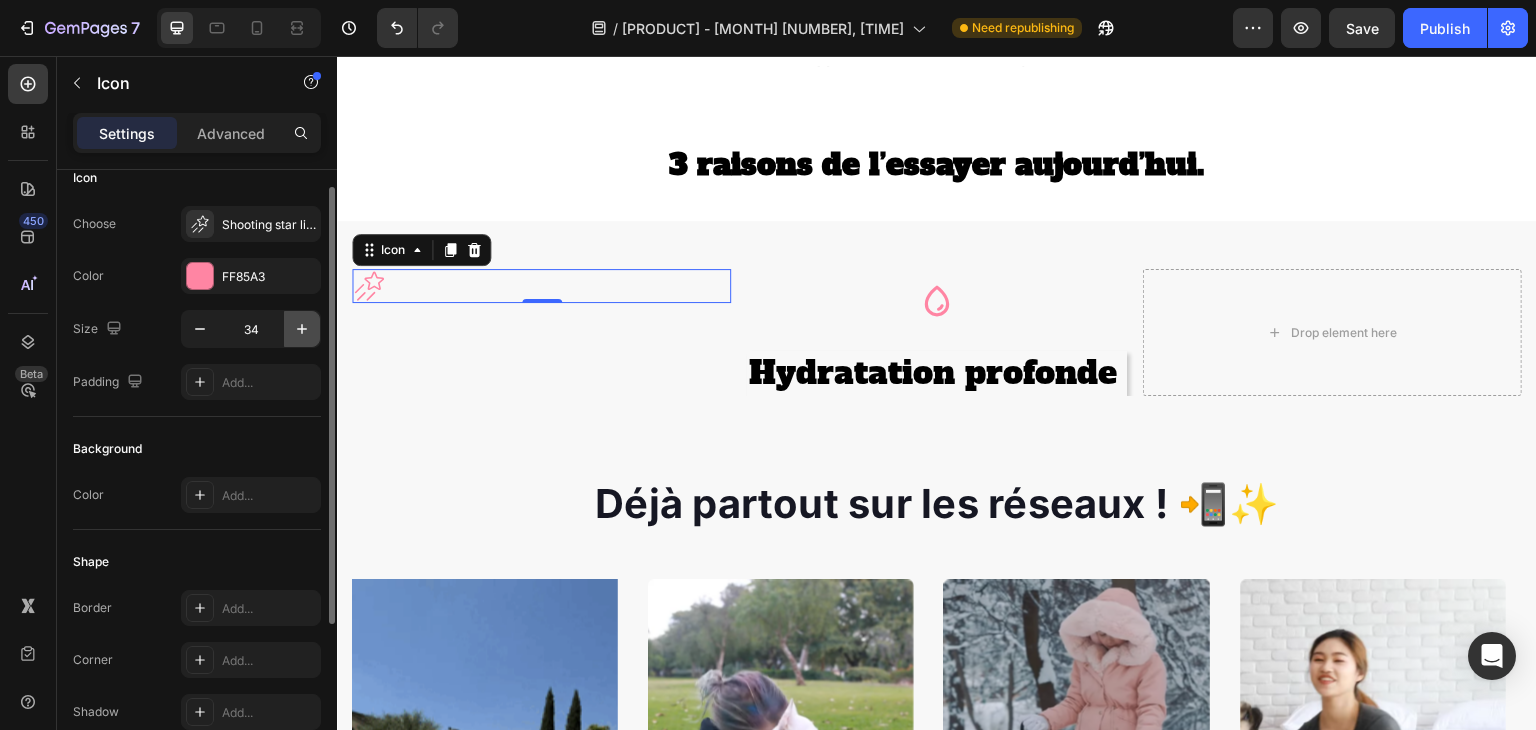 type on "35" 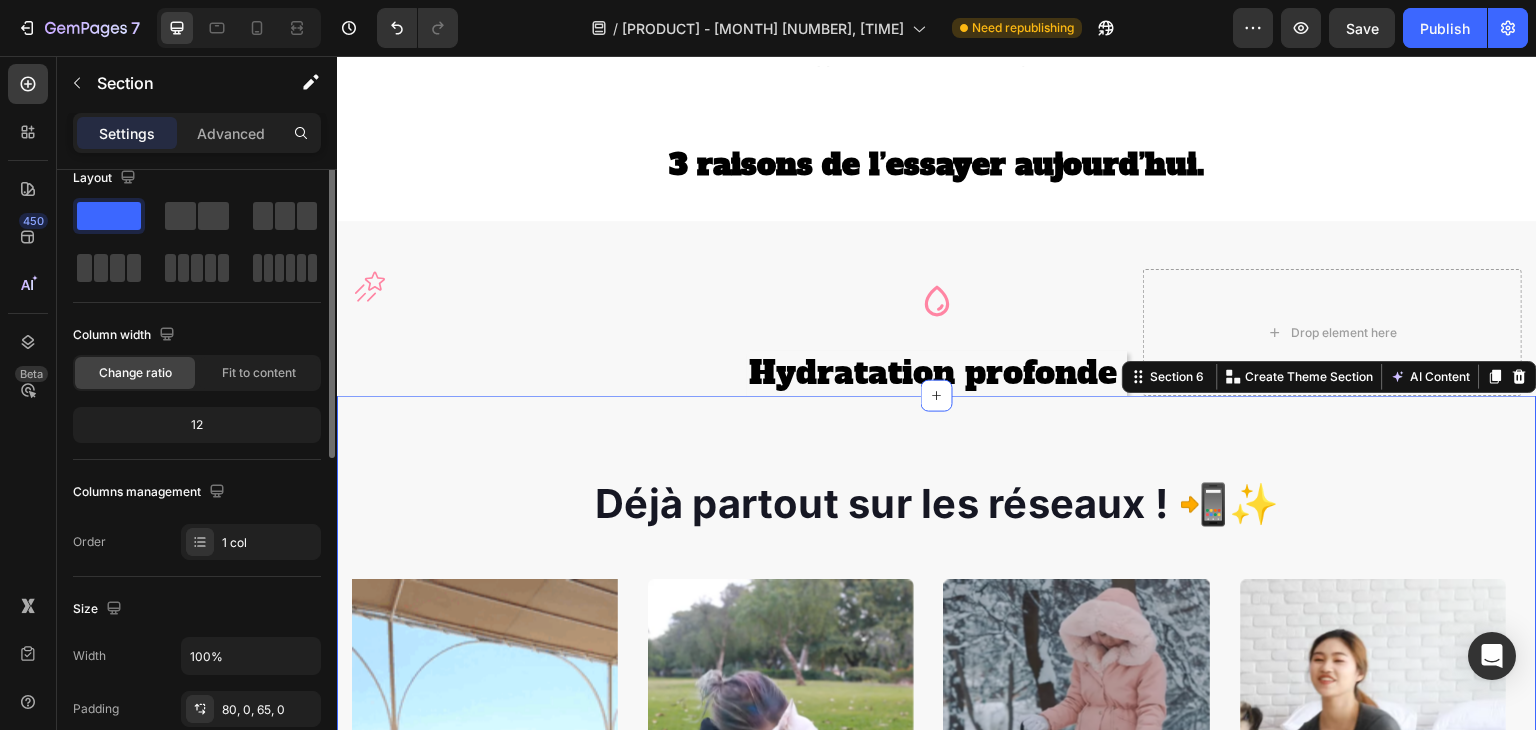 scroll, scrollTop: 0, scrollLeft: 0, axis: both 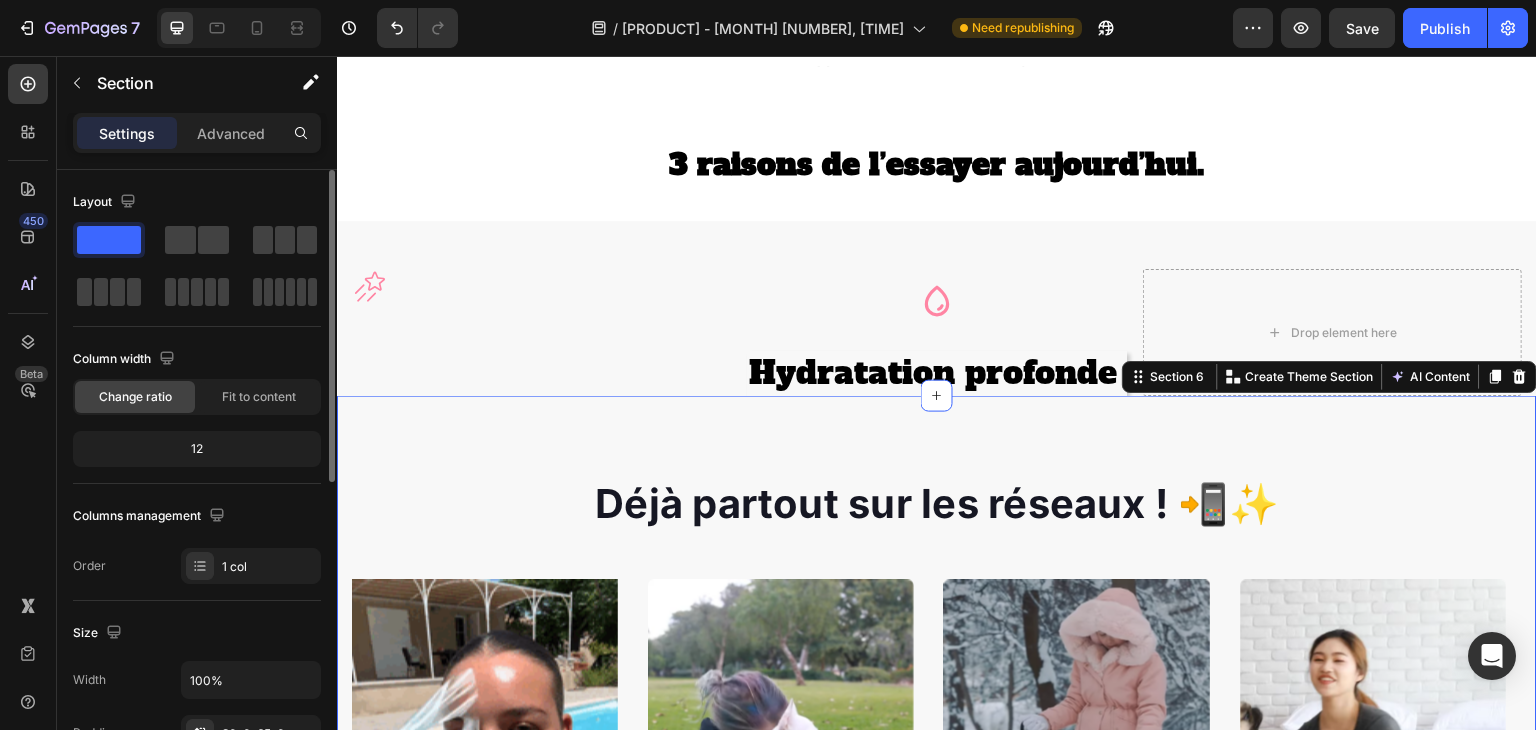 click on "Déjà partout sur les réseaux ! 📲✨ Heading Image Video Video Video Video Carousel Row Section 6   You can create reusable sections Create Theme Section AI Content Write with GemAI What would you like to describe here? Tone and Voice Persuasive Product masque collagène Show more Generate" at bounding box center (937, 787) 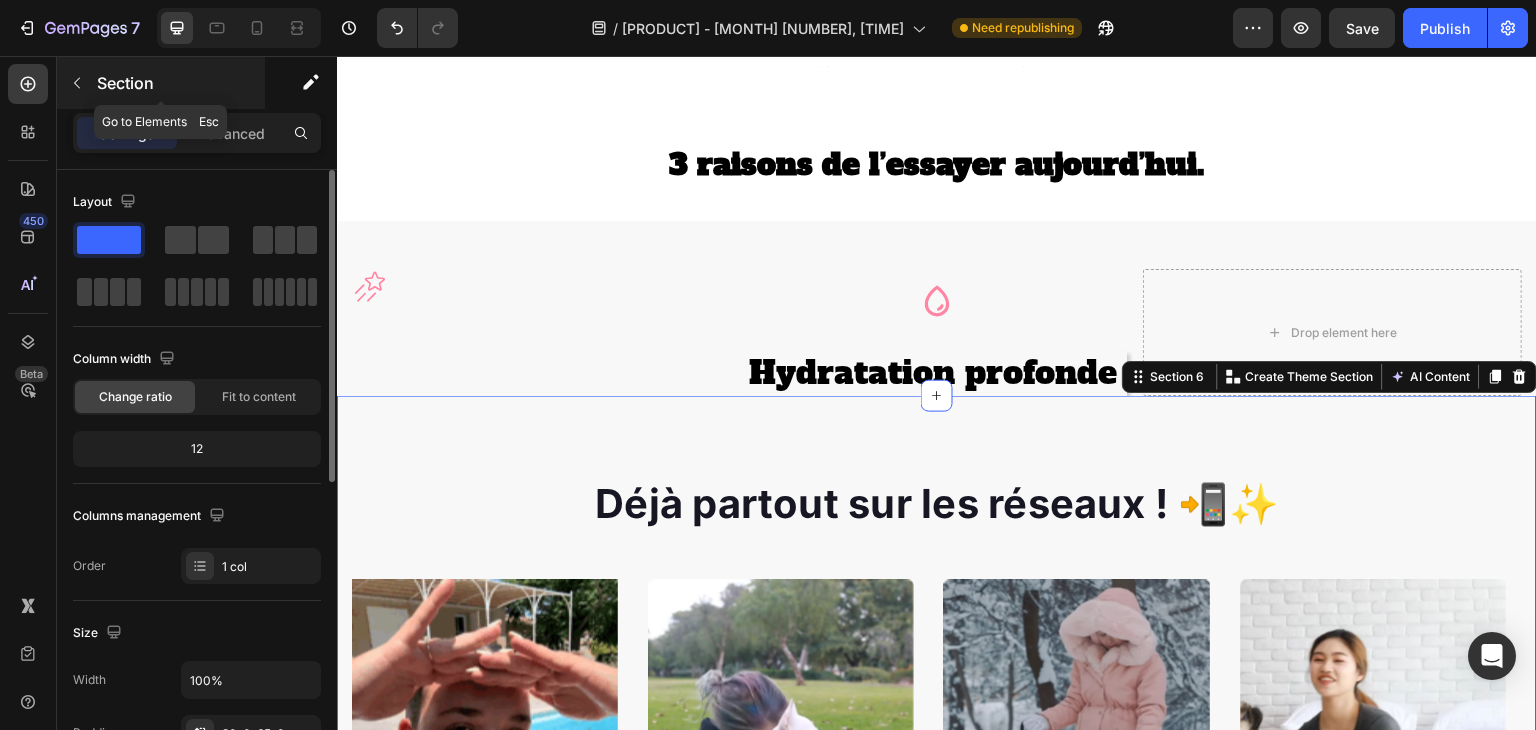 click on "Section" at bounding box center (179, 83) 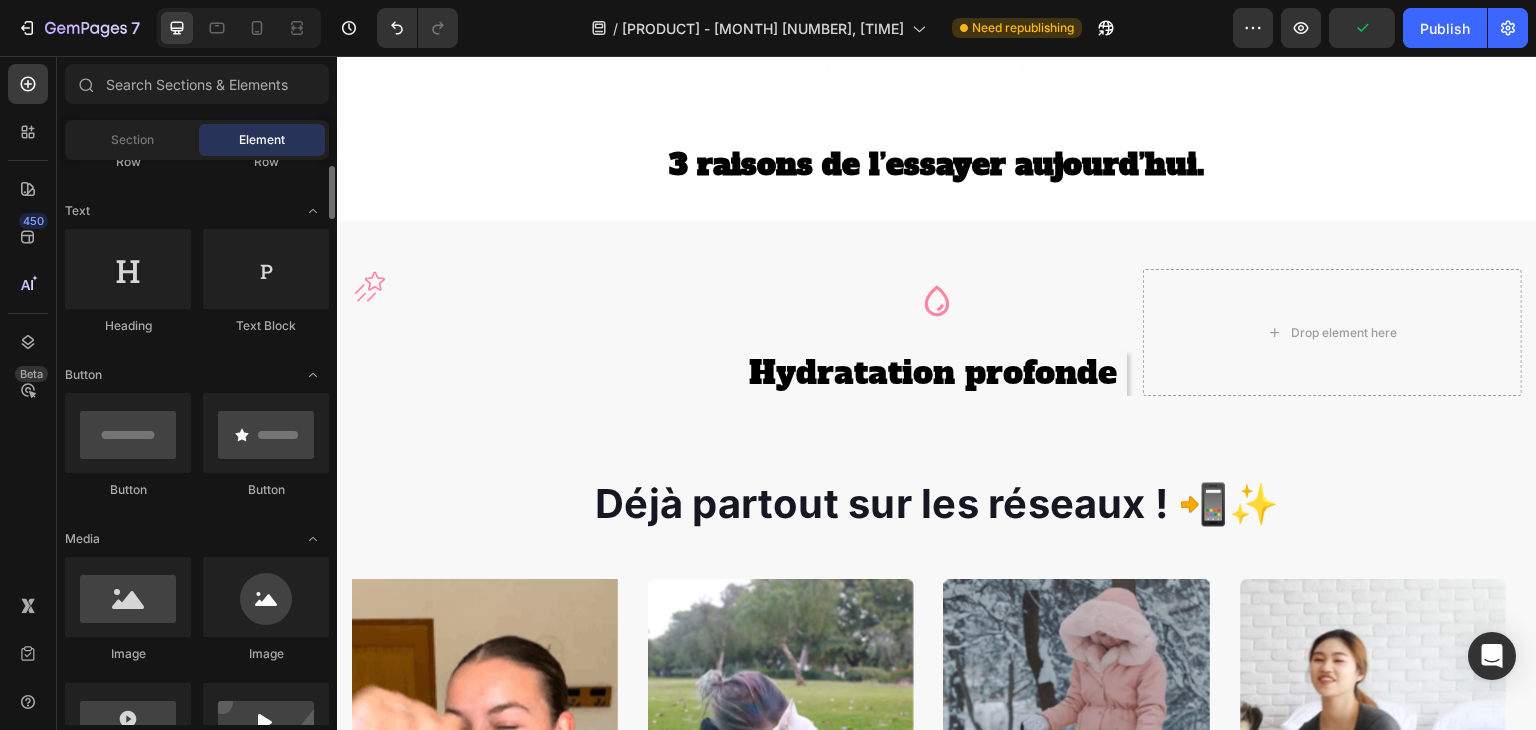 scroll, scrollTop: 248, scrollLeft: 0, axis: vertical 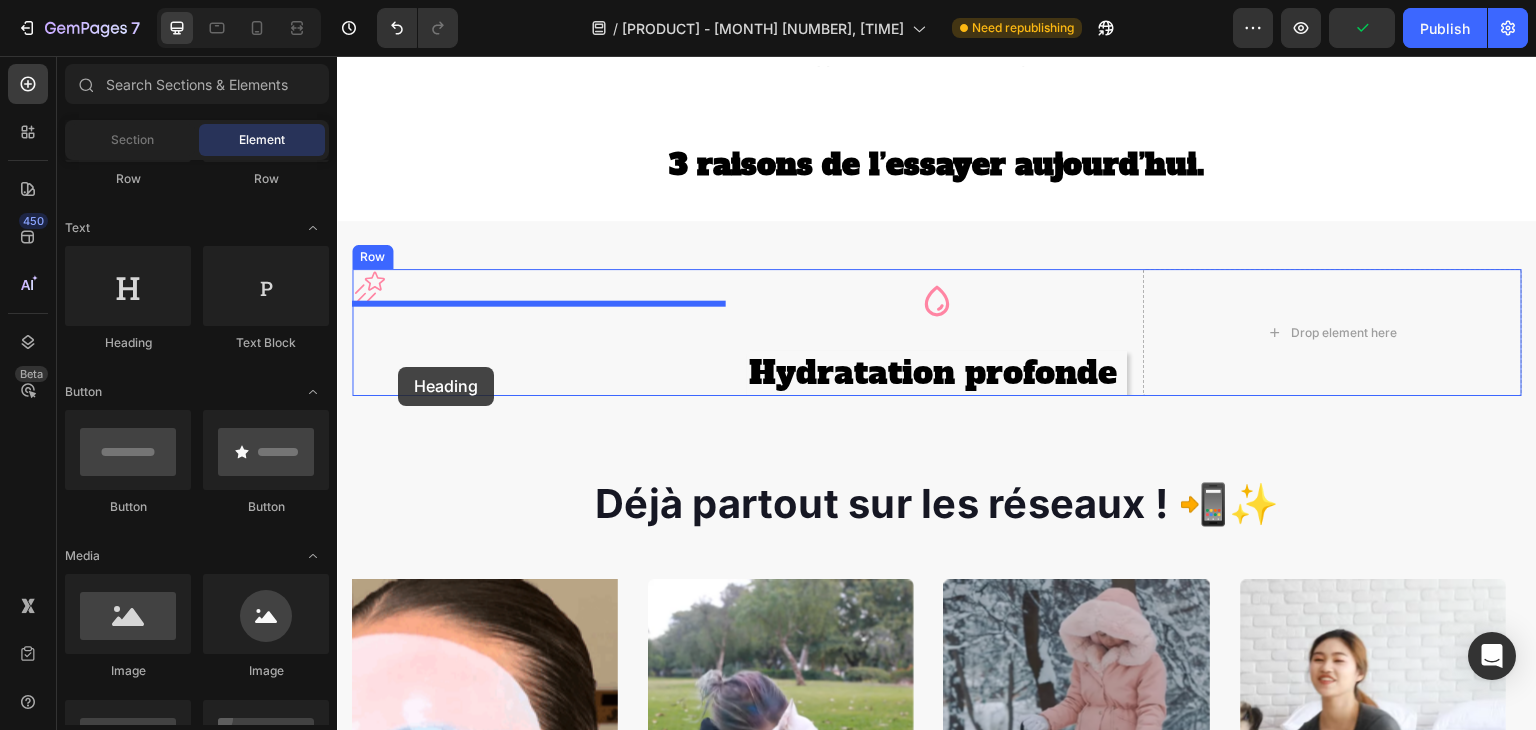 drag, startPoint x: 453, startPoint y: 355, endPoint x: 399, endPoint y: 367, distance: 55.31727 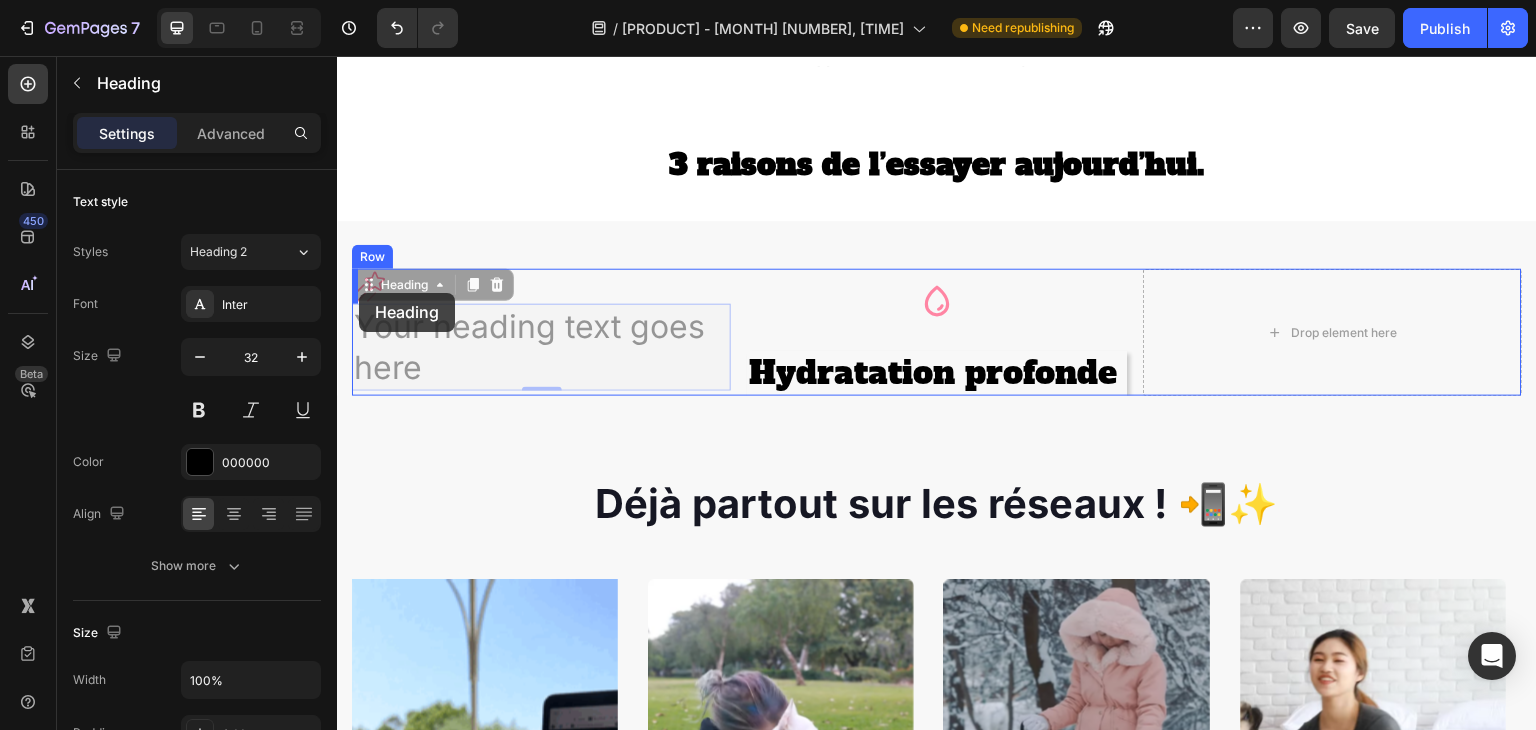 drag, startPoint x: 453, startPoint y: 381, endPoint x: 360, endPoint y: 301, distance: 122.67436 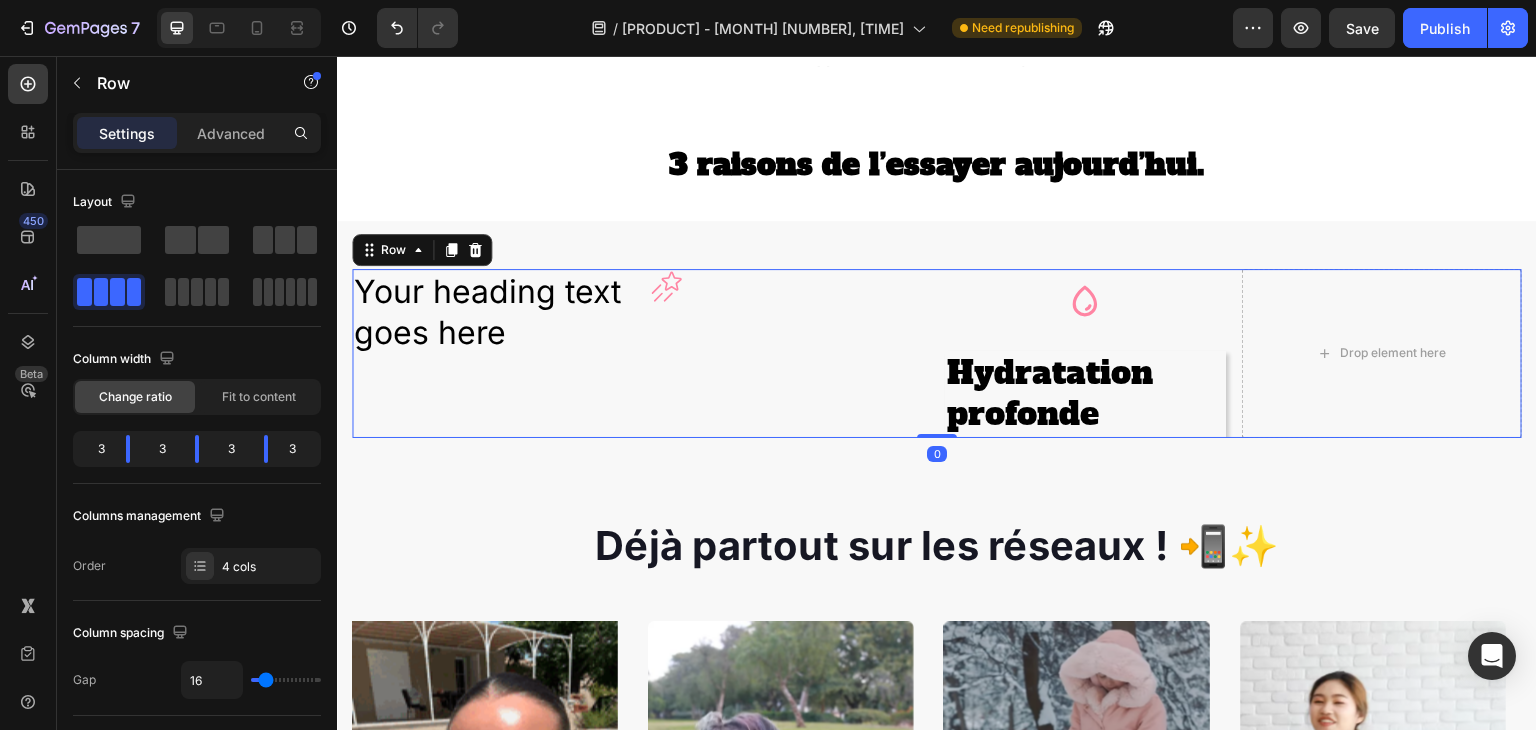 click on "Your heading text goes here Heading" at bounding box center (492, 353) 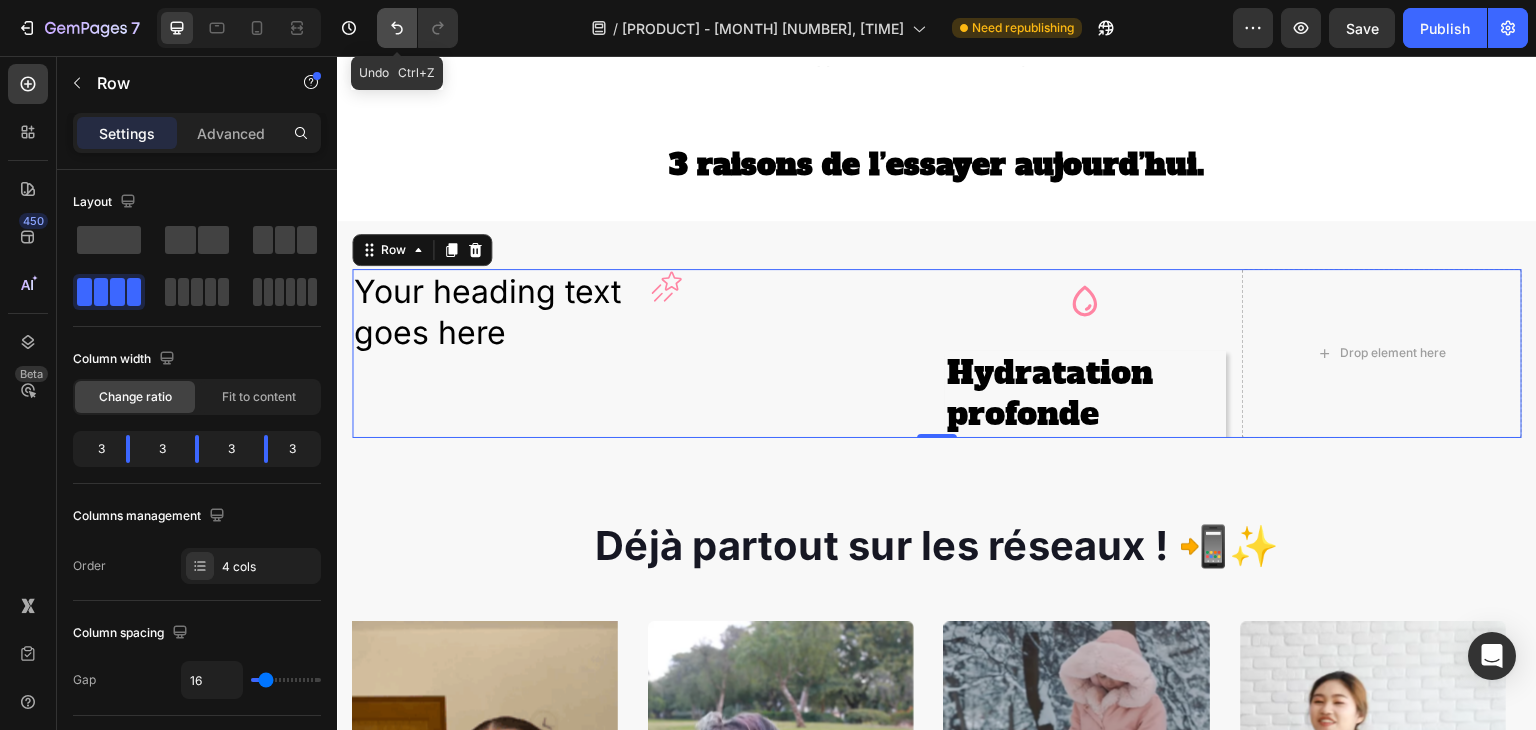 click 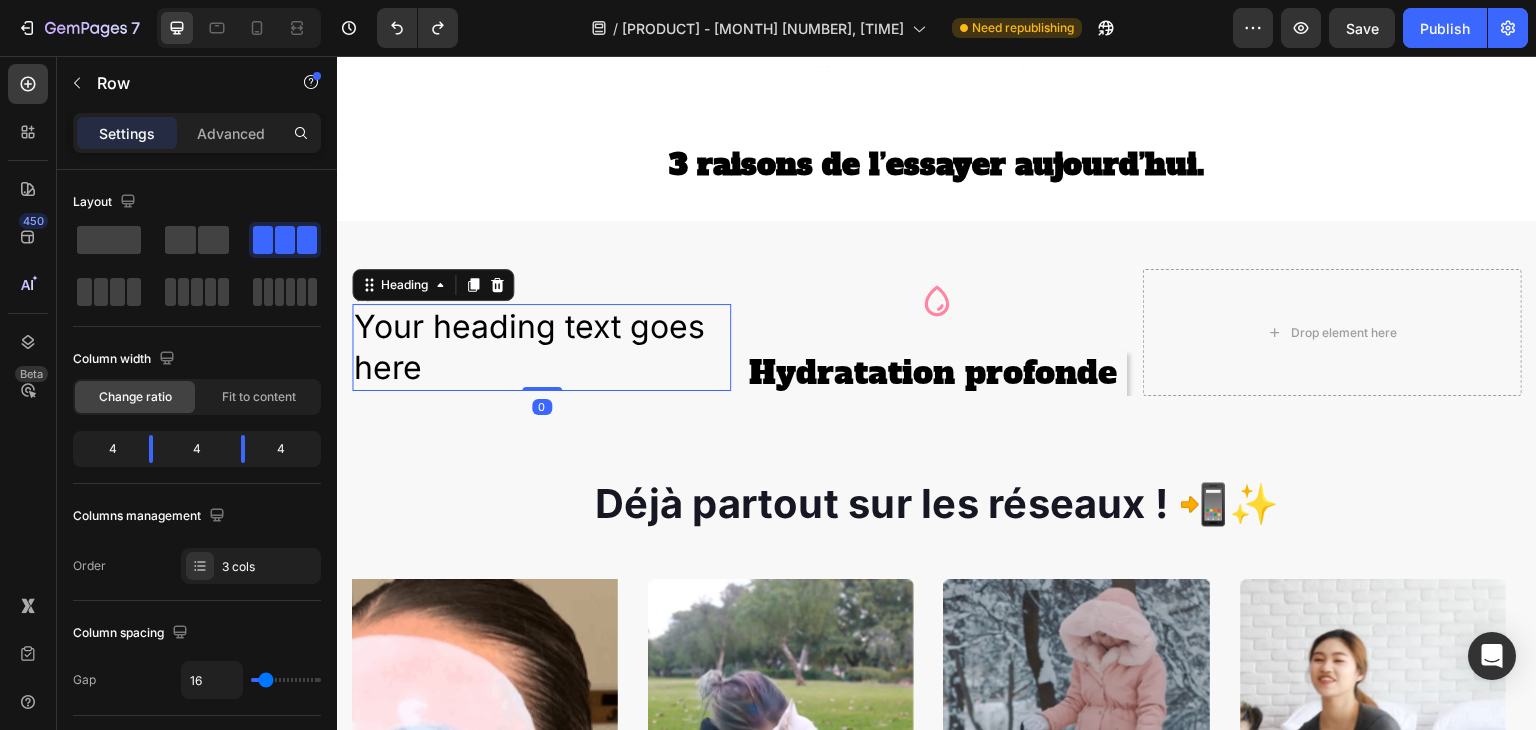 click on "Your heading text goes here" at bounding box center (541, 347) 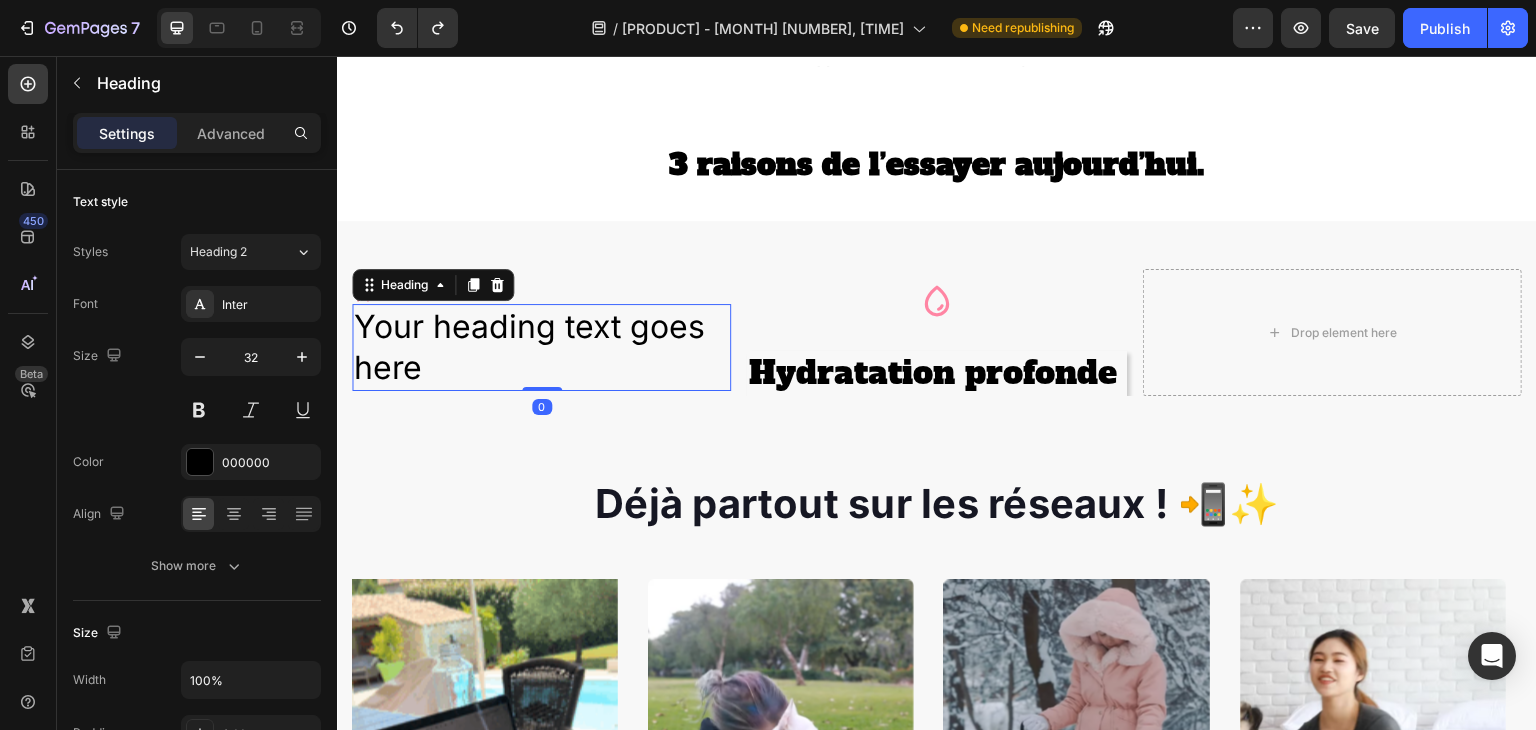 click on "Your heading text goes here" at bounding box center (541, 347) 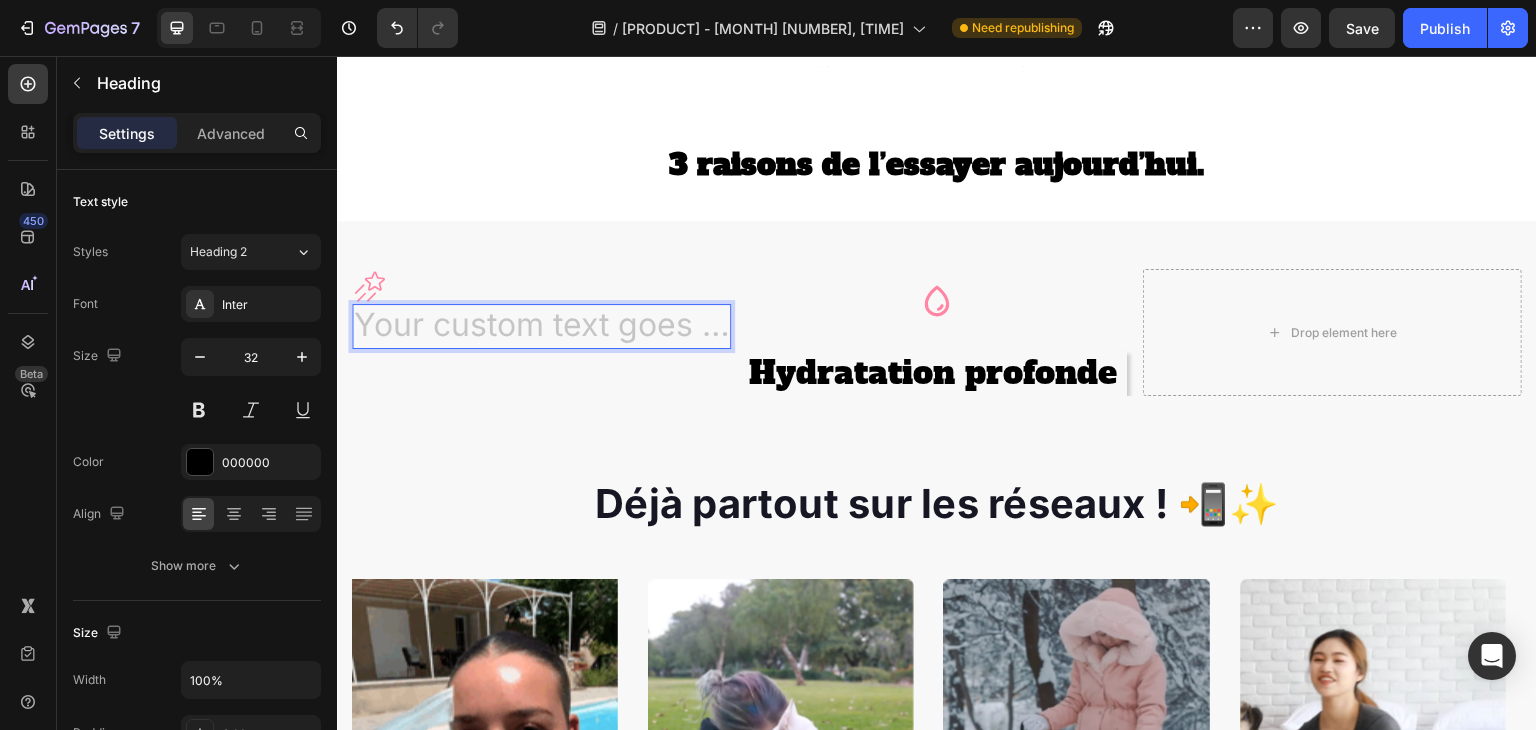 click at bounding box center [541, 327] 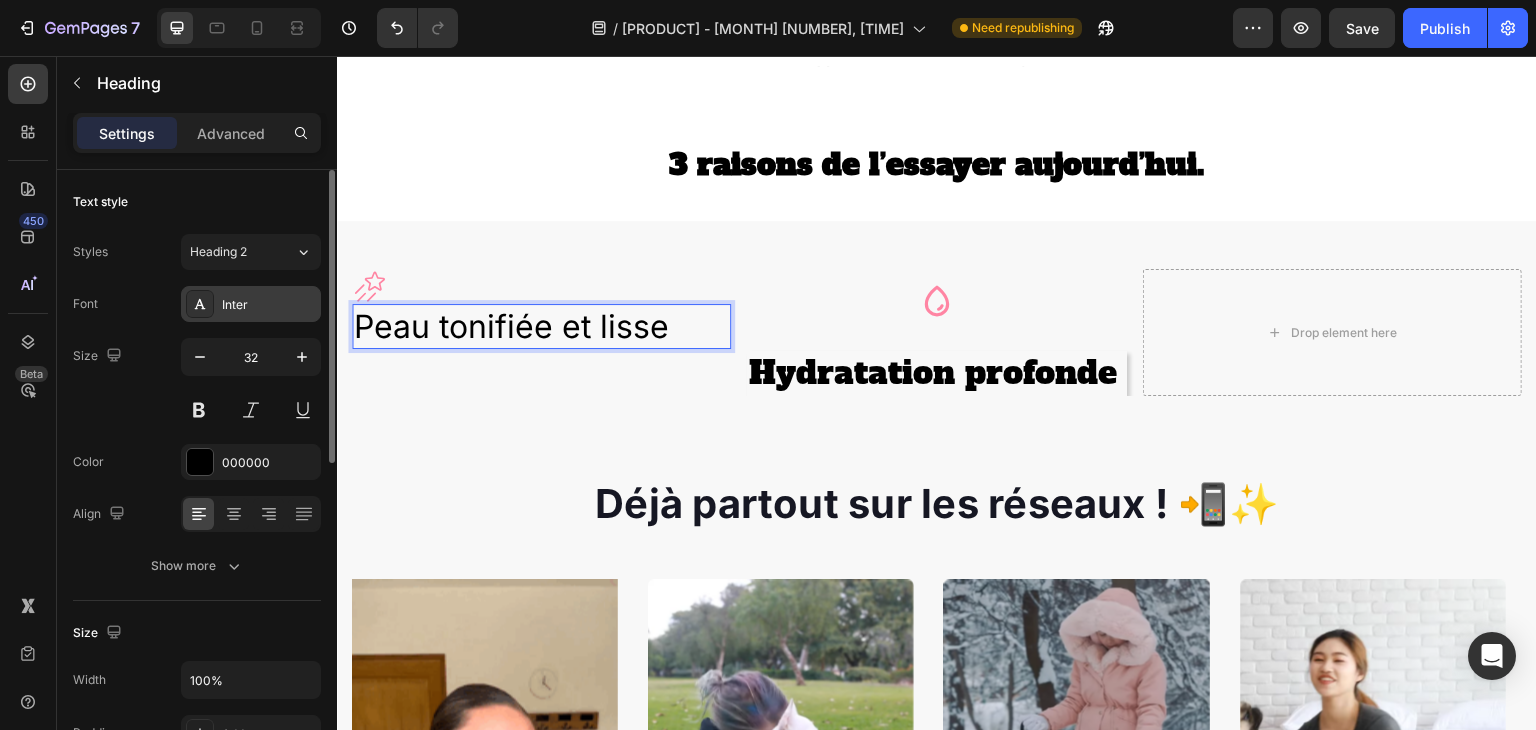 click at bounding box center (200, 304) 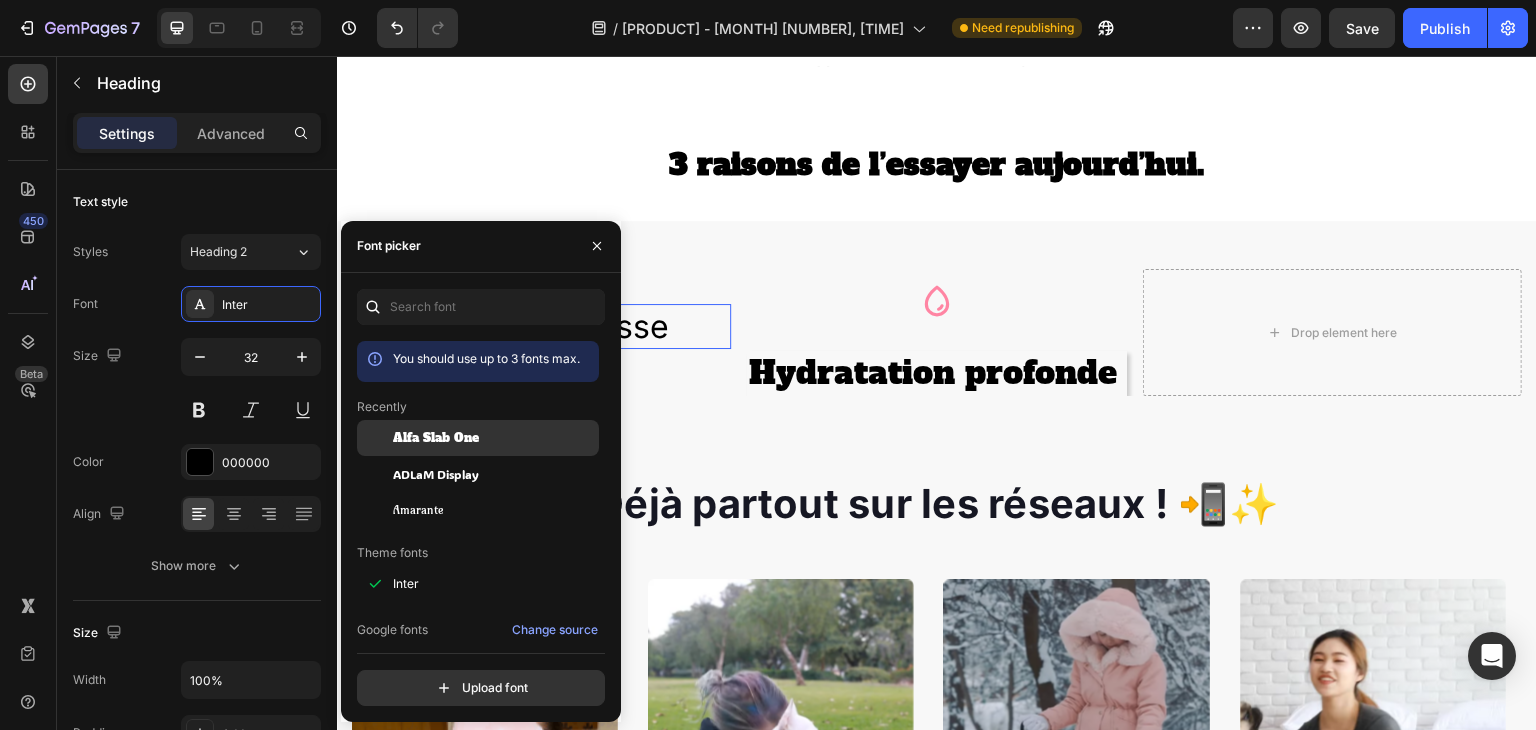 click on "Alfa Slab One" at bounding box center [436, 438] 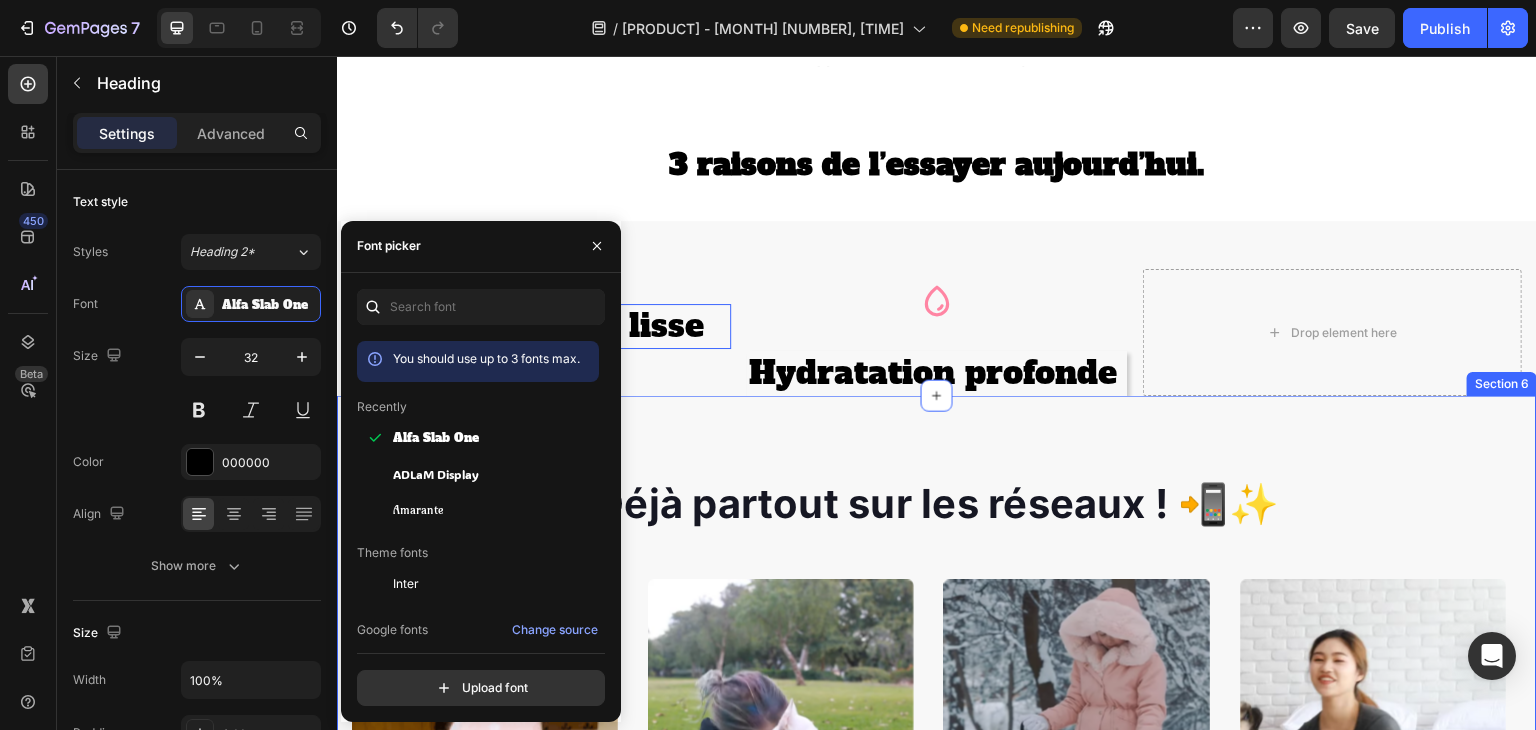 click on "Déjà partout sur les réseaux ! 📲✨ Heading Image Video Video Video Video Carousel Row Section [NUMBER]" at bounding box center (937, 787) 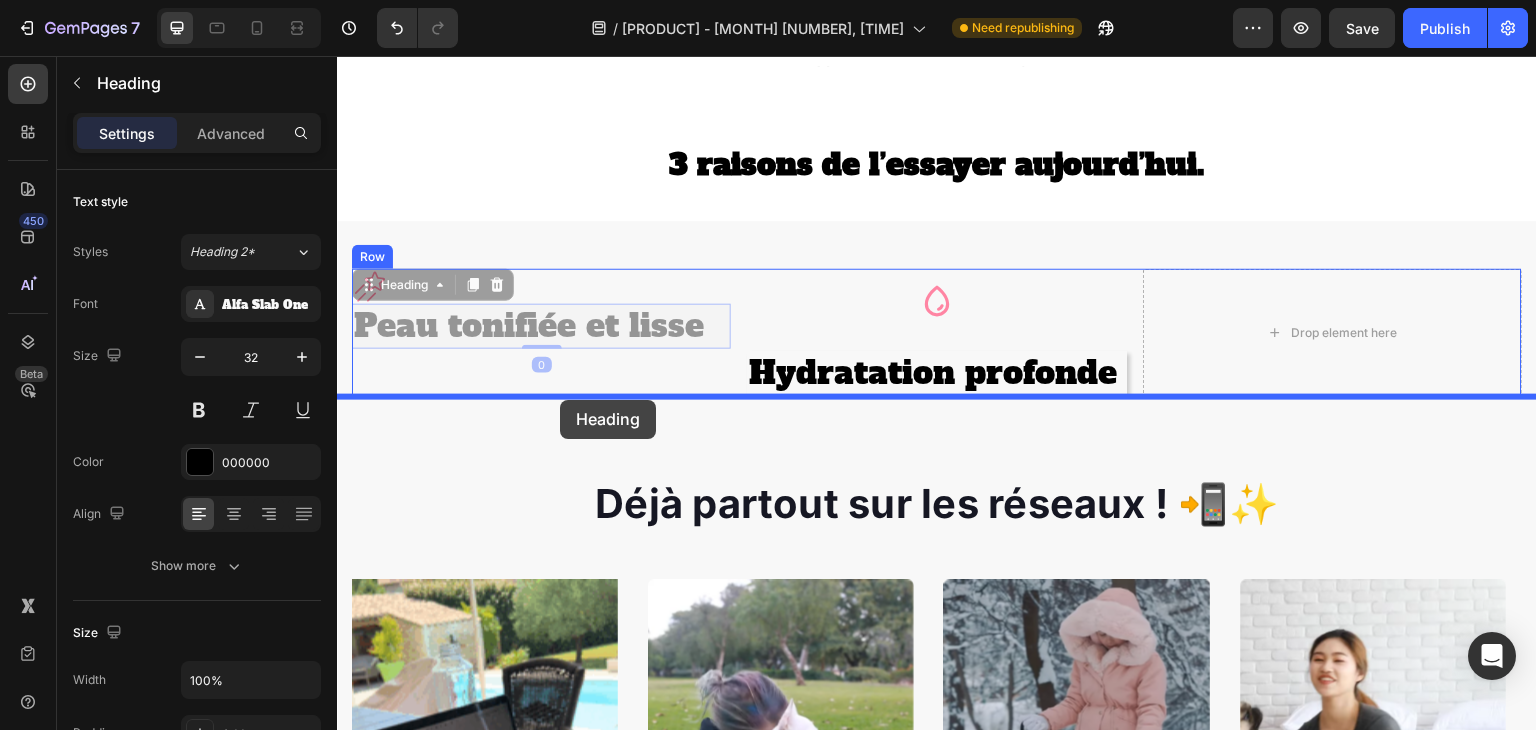drag, startPoint x: 547, startPoint y: 322, endPoint x: 561, endPoint y: 399, distance: 78.26238 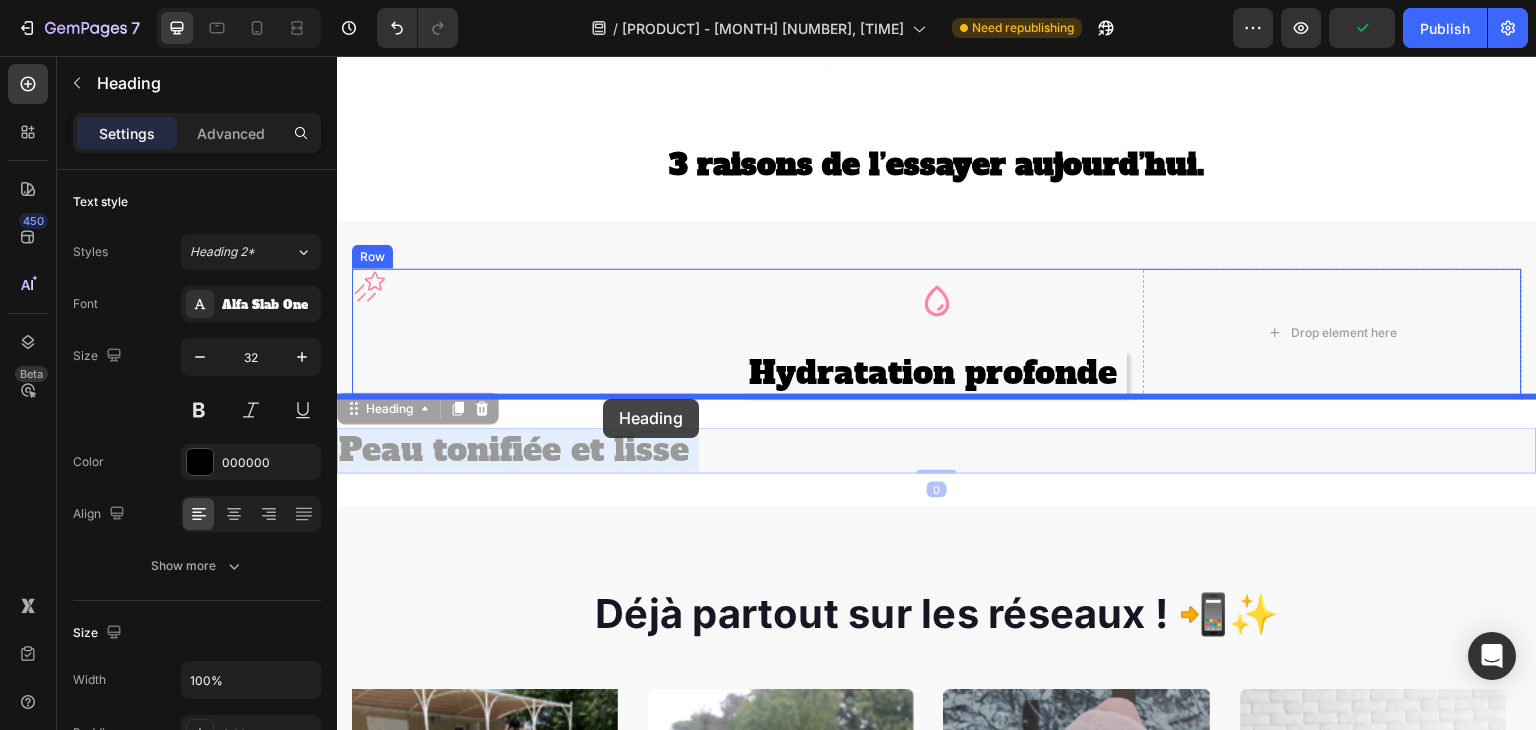 drag, startPoint x: 581, startPoint y: 441, endPoint x: 604, endPoint y: 399, distance: 47.88528 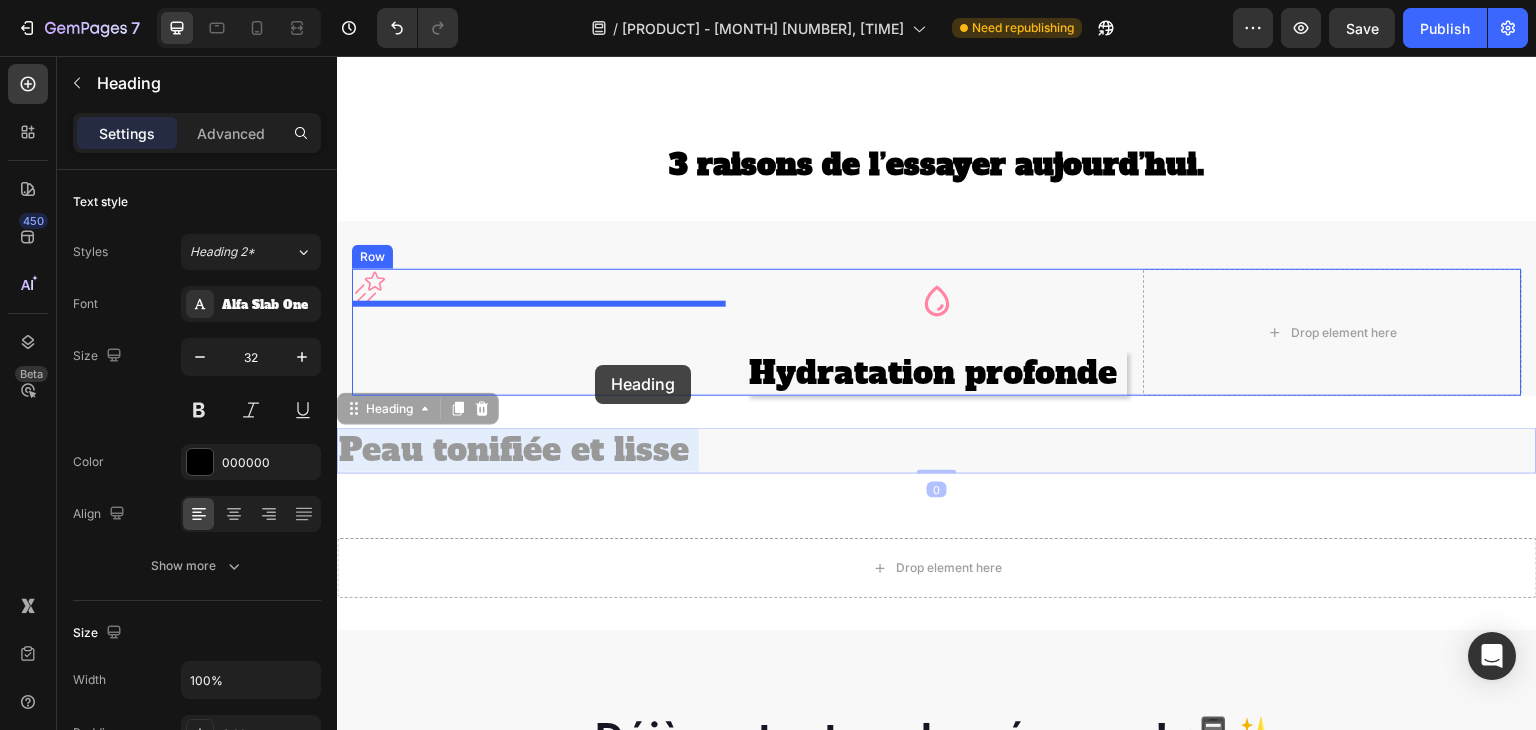 drag, startPoint x: 615, startPoint y: 463, endPoint x: 596, endPoint y: 365, distance: 99.824844 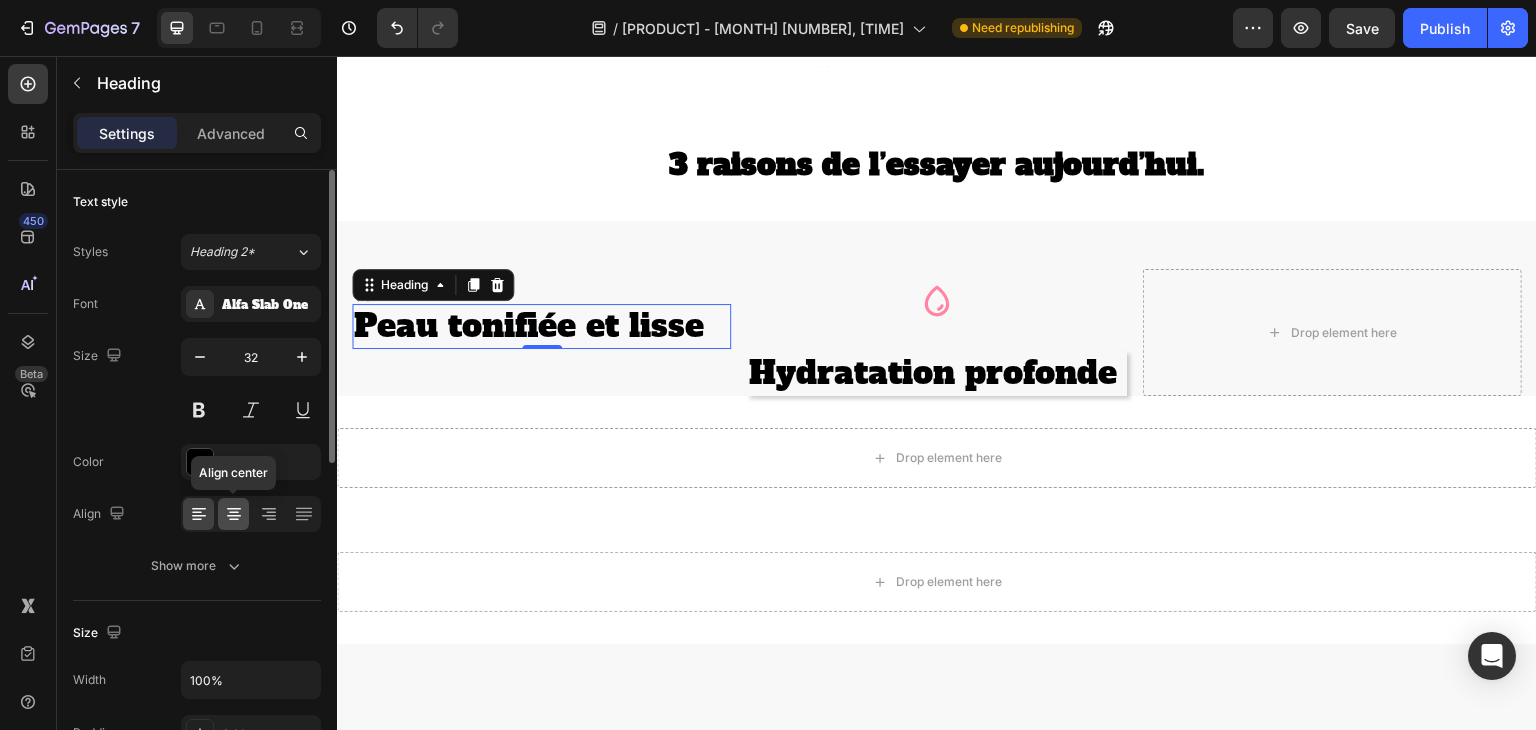 click 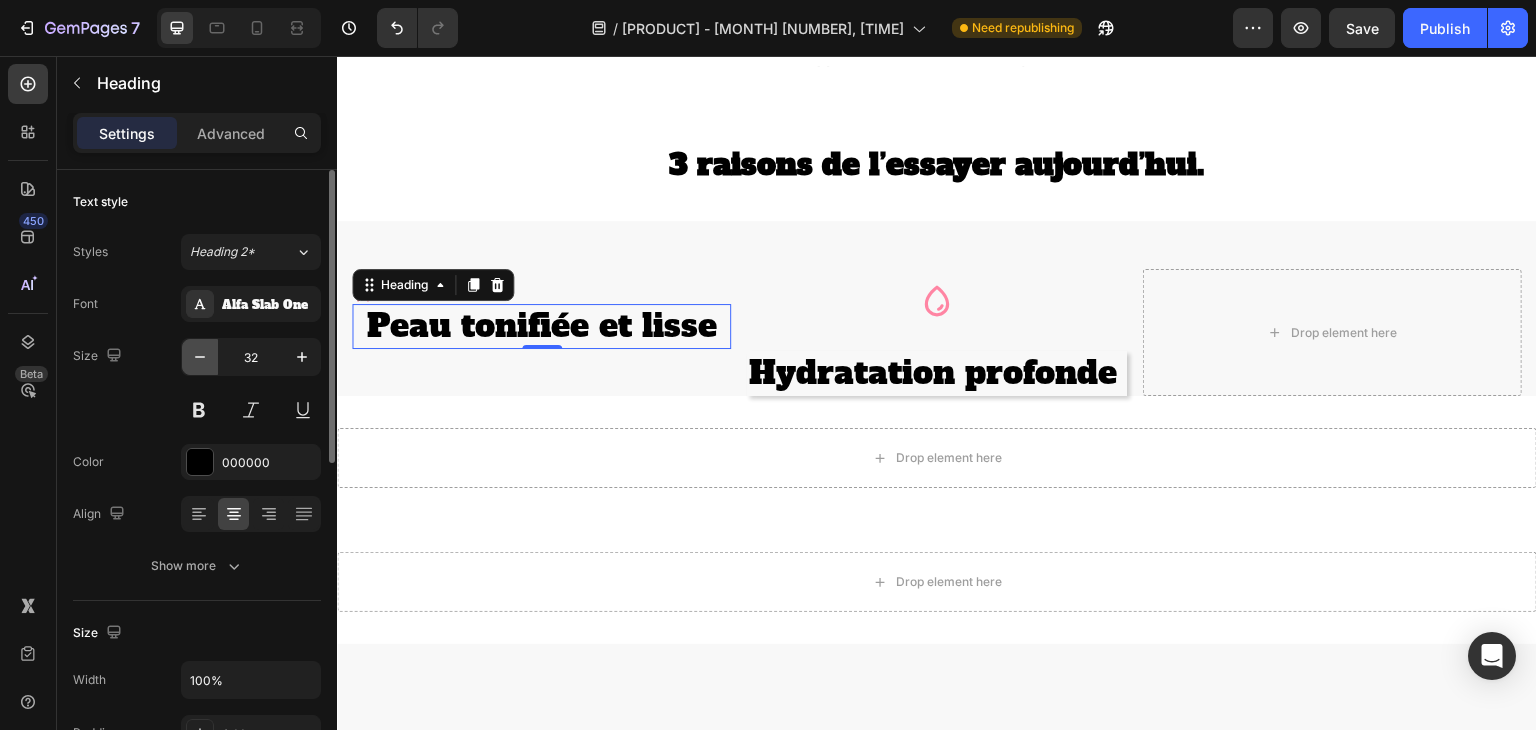 click at bounding box center [200, 357] 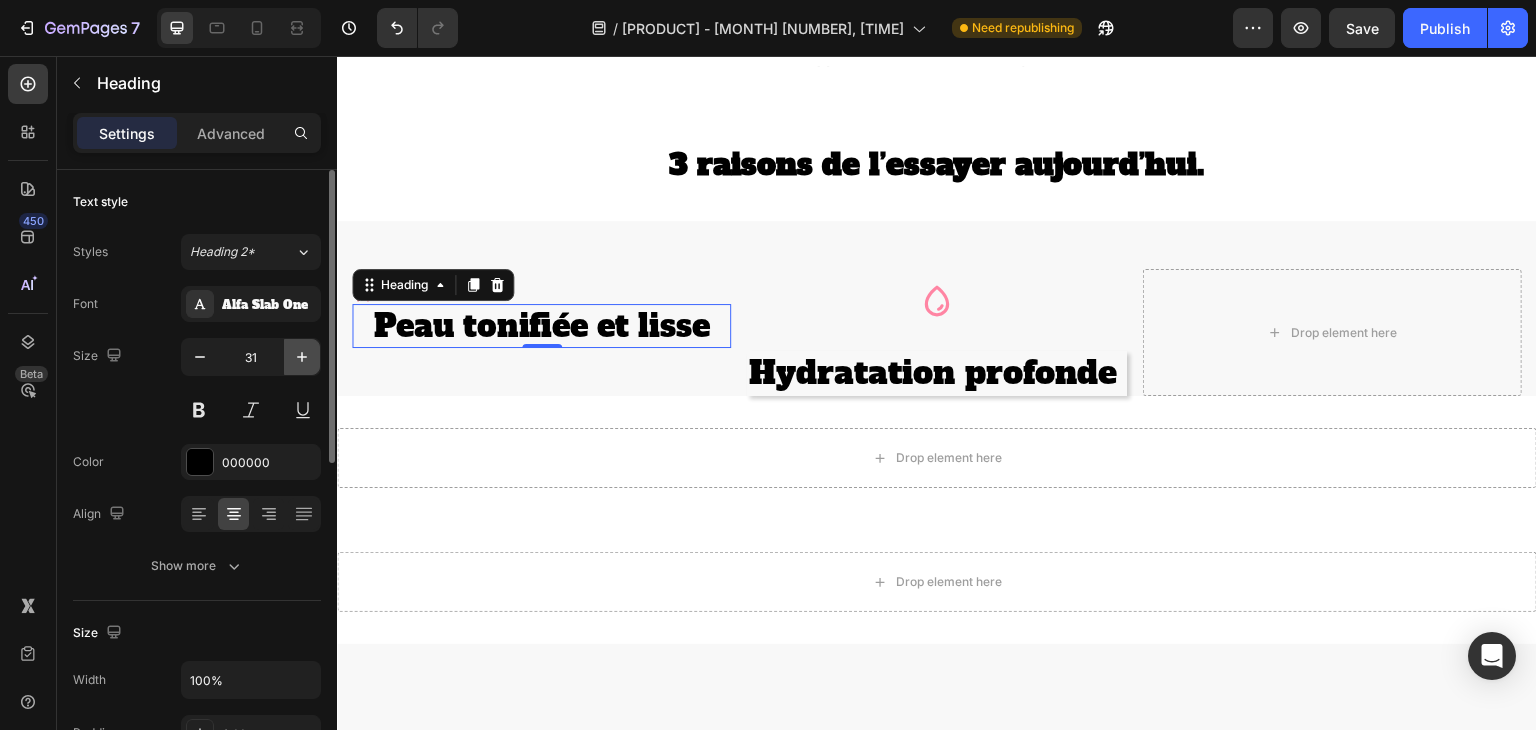 click 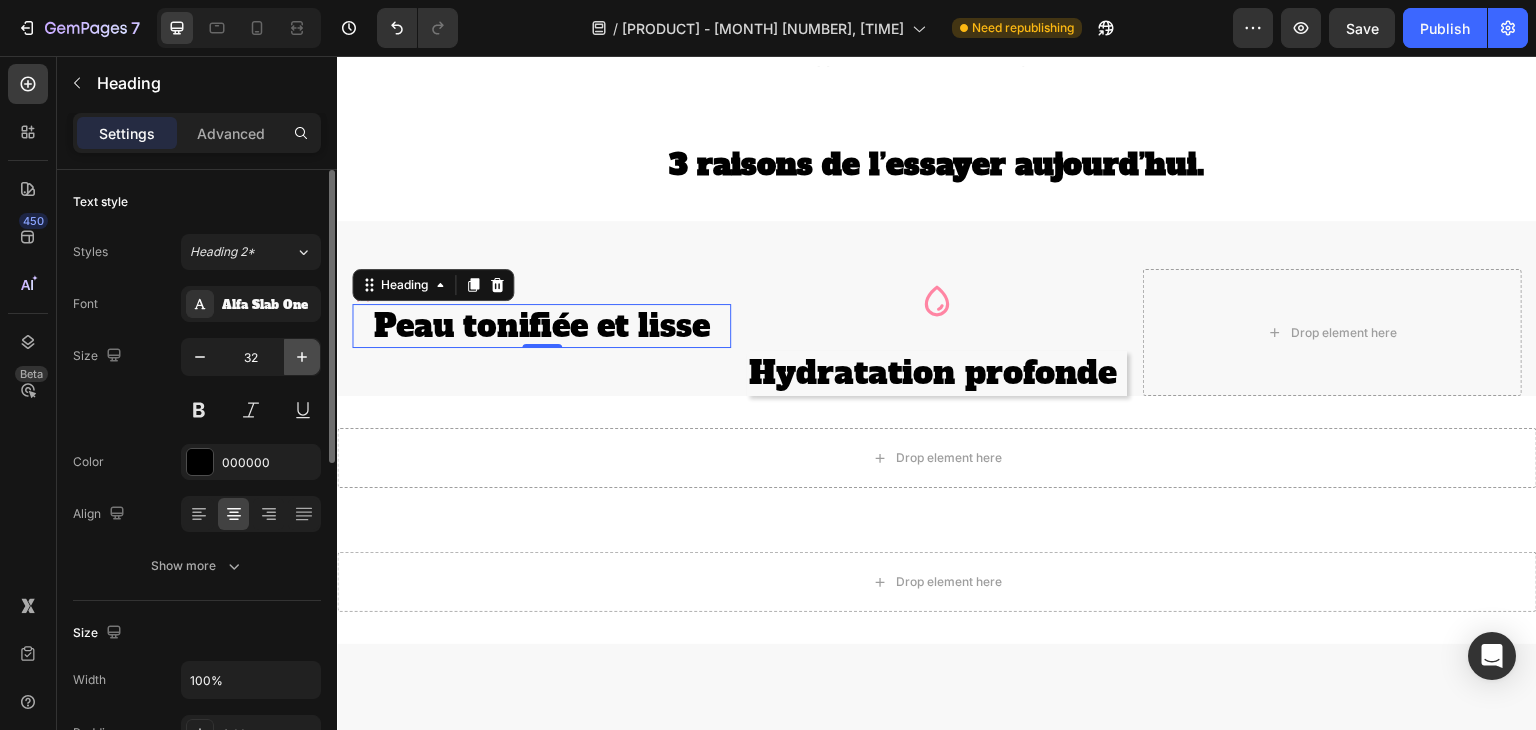 click 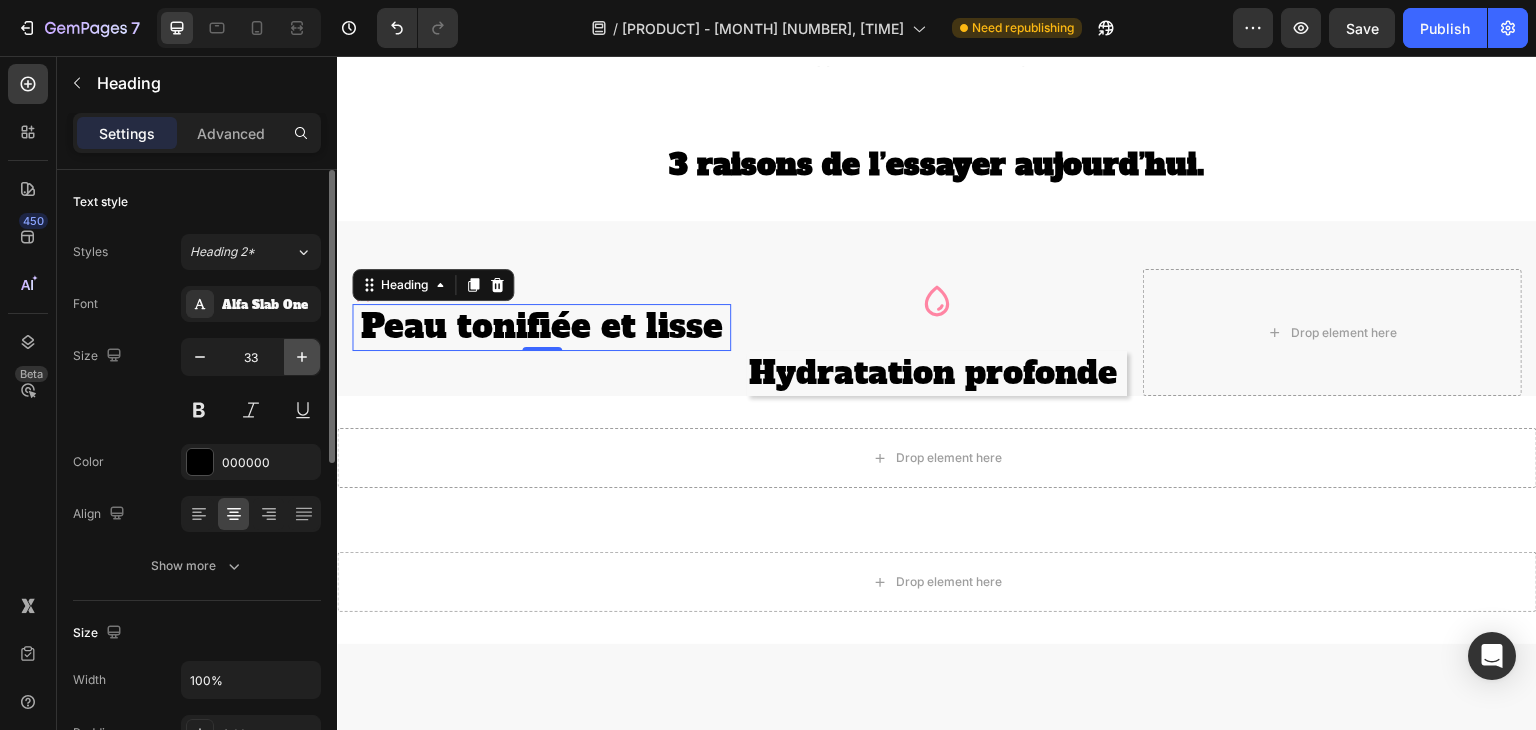 click 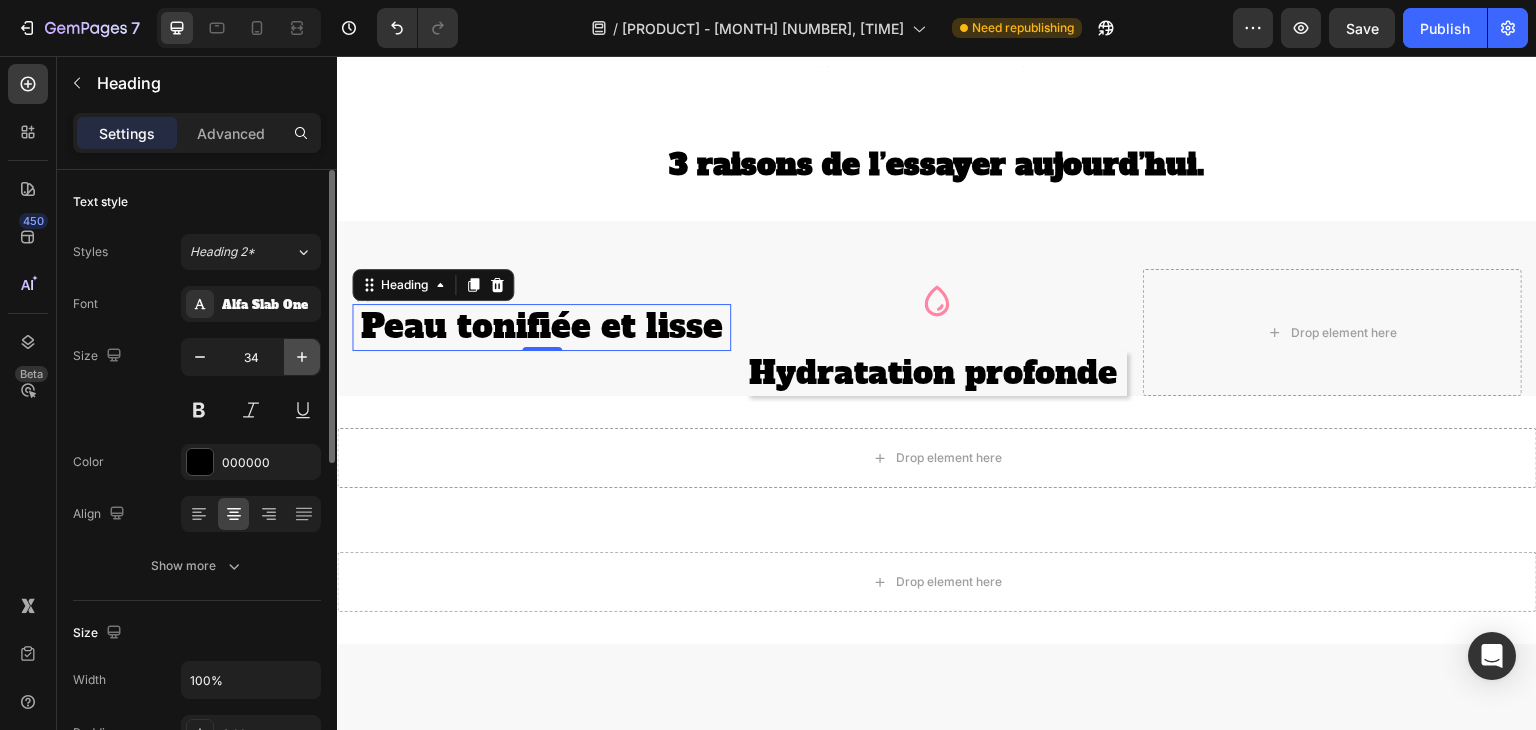 click 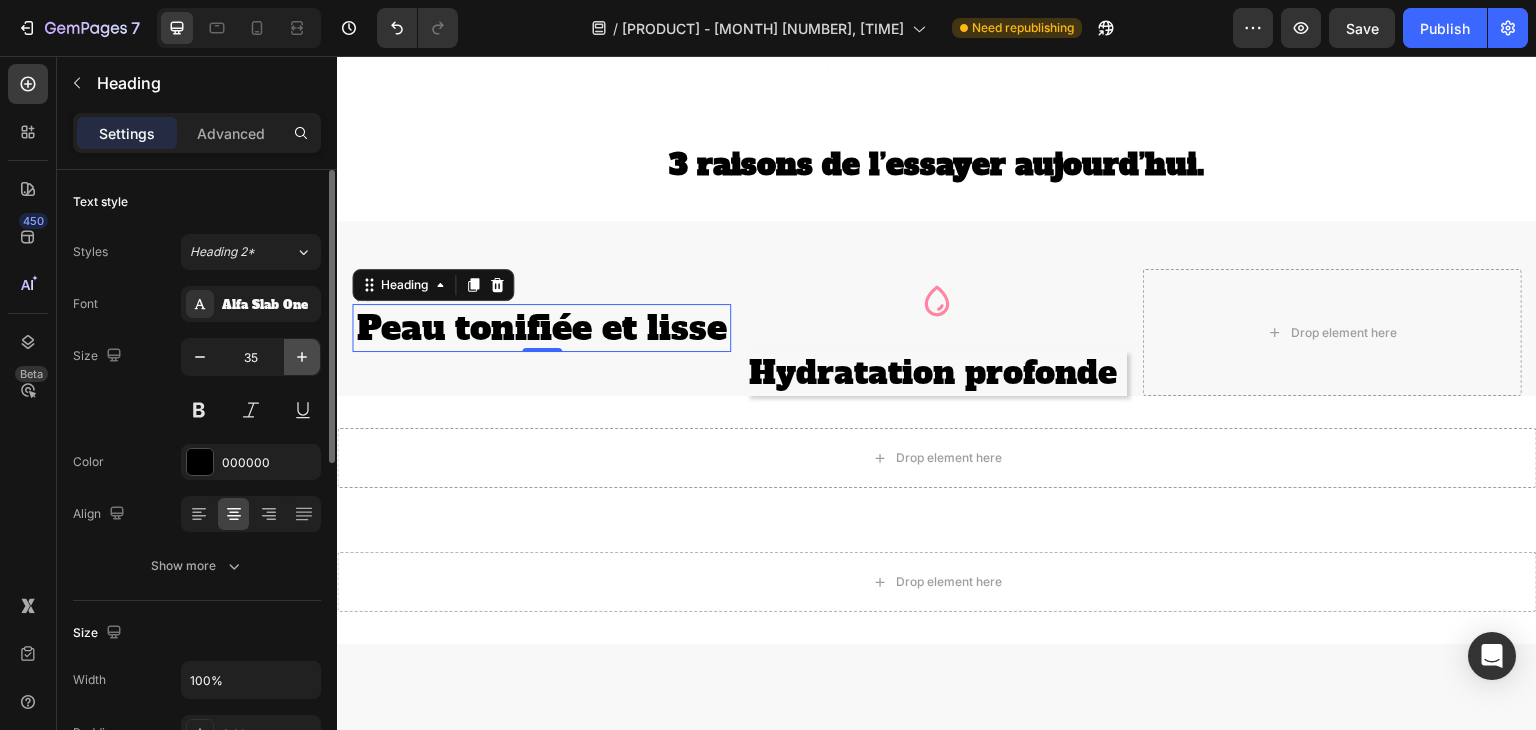 click 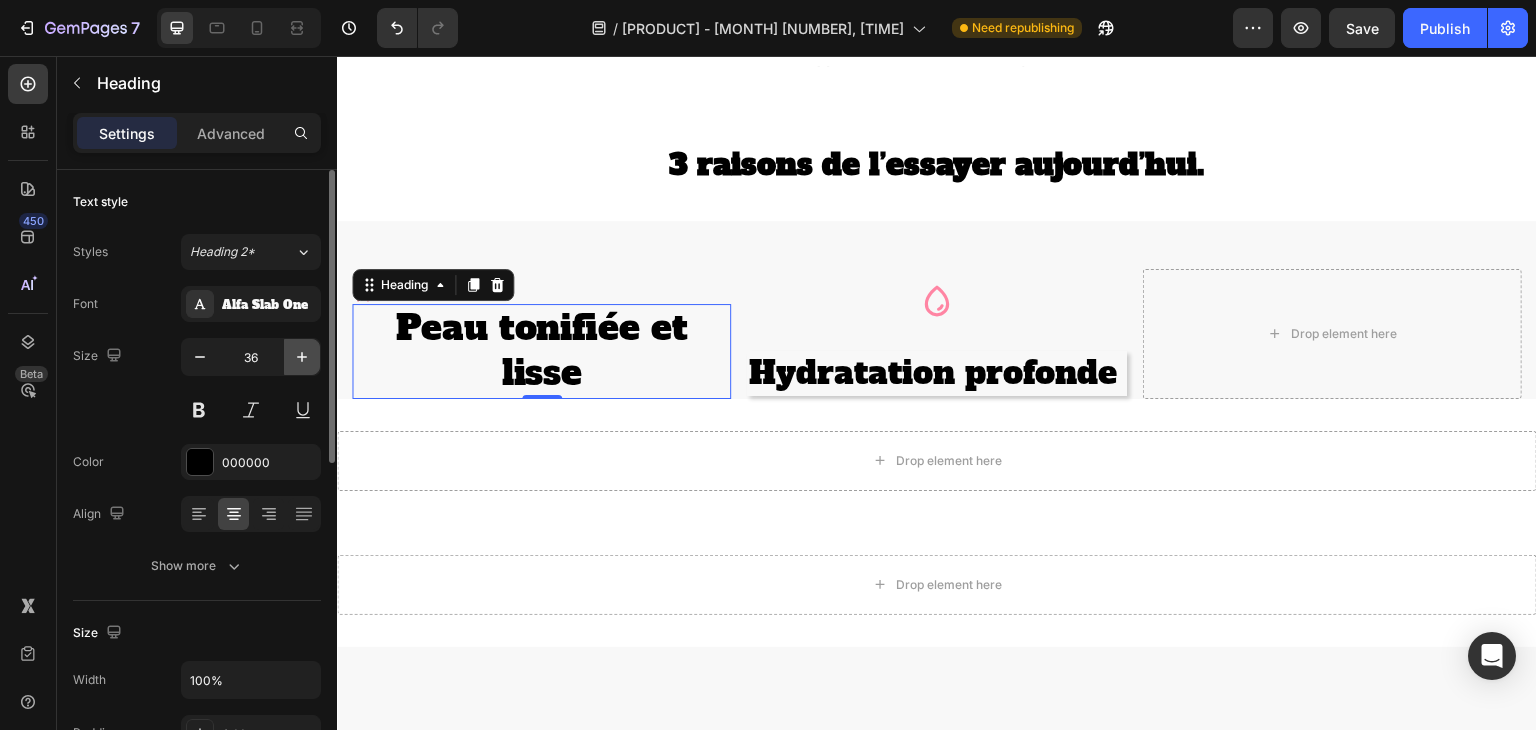 click 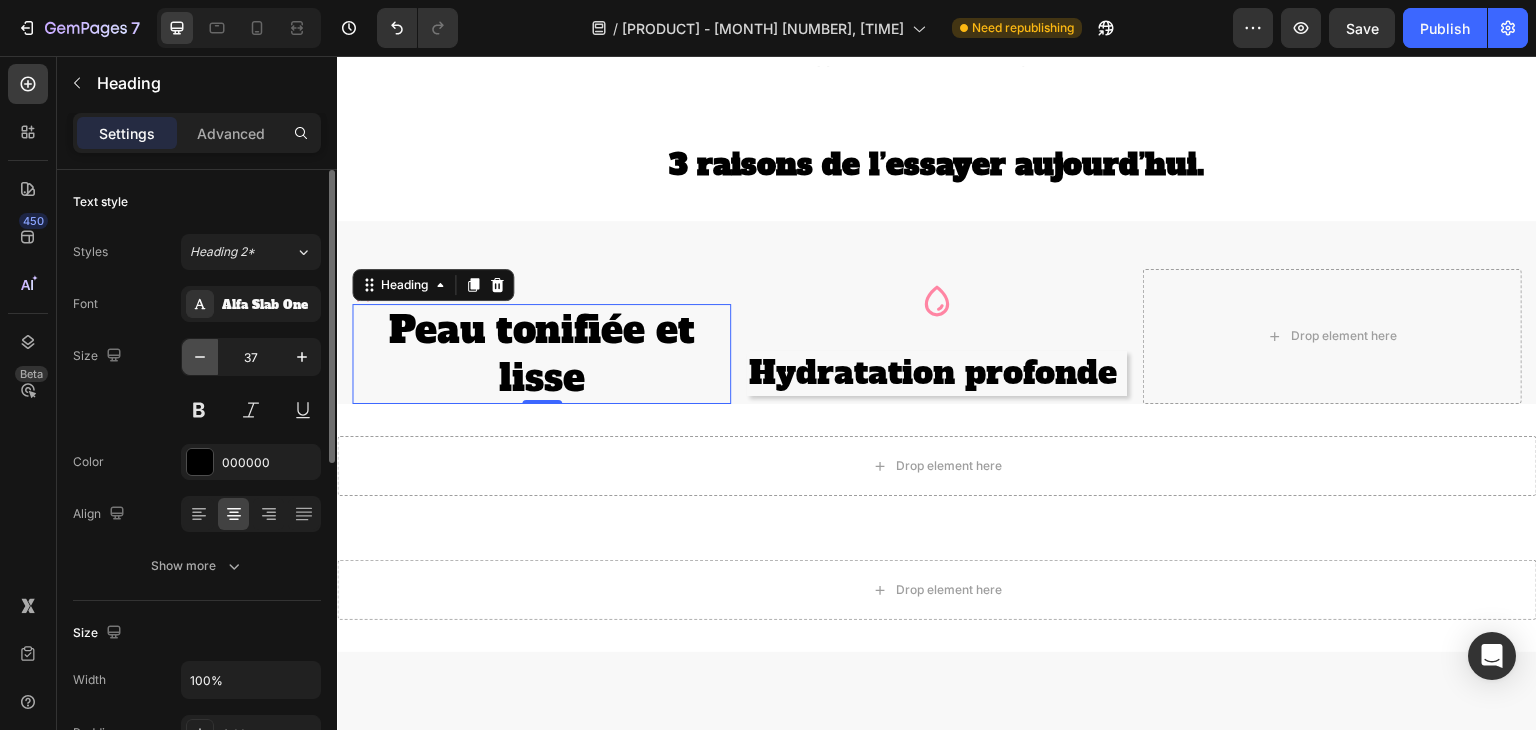 click 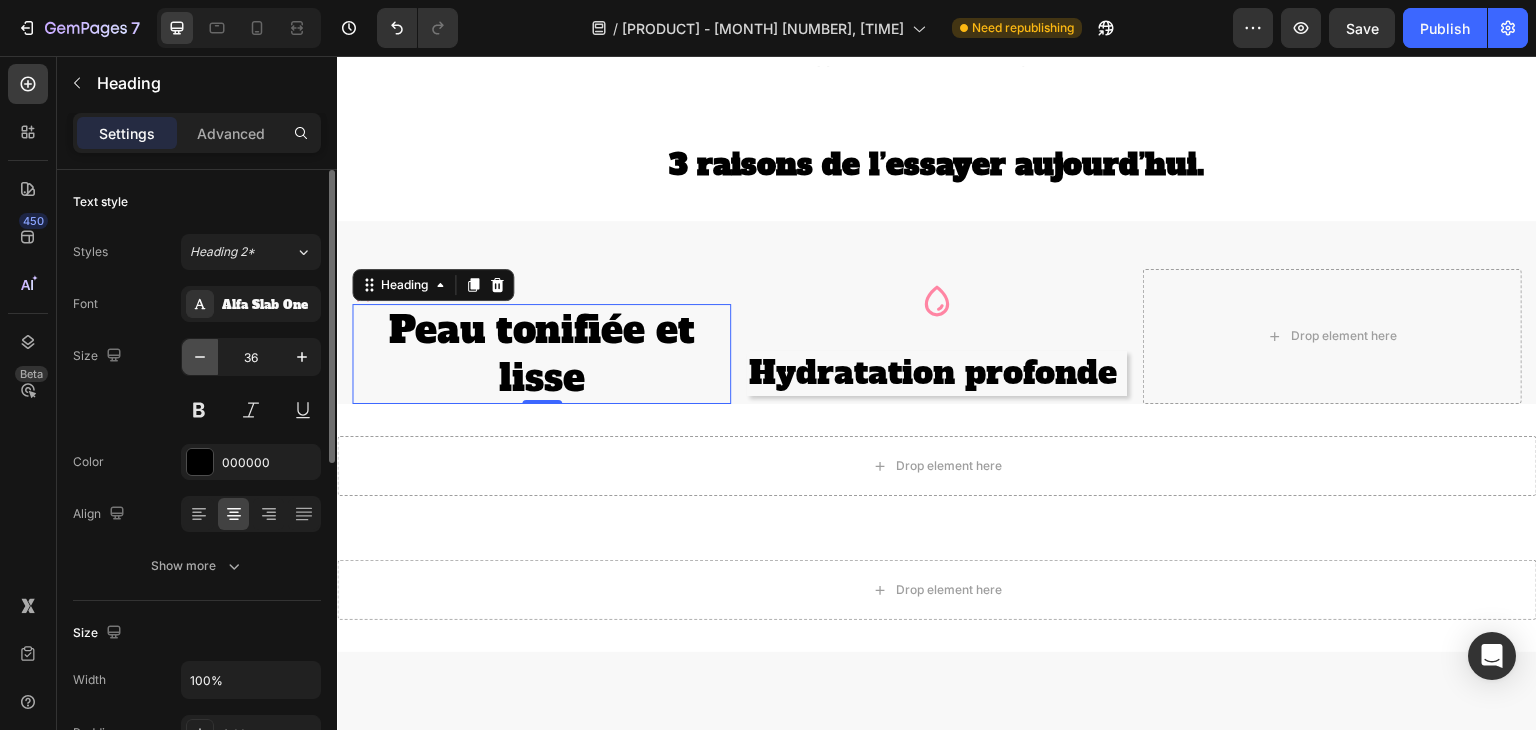 click 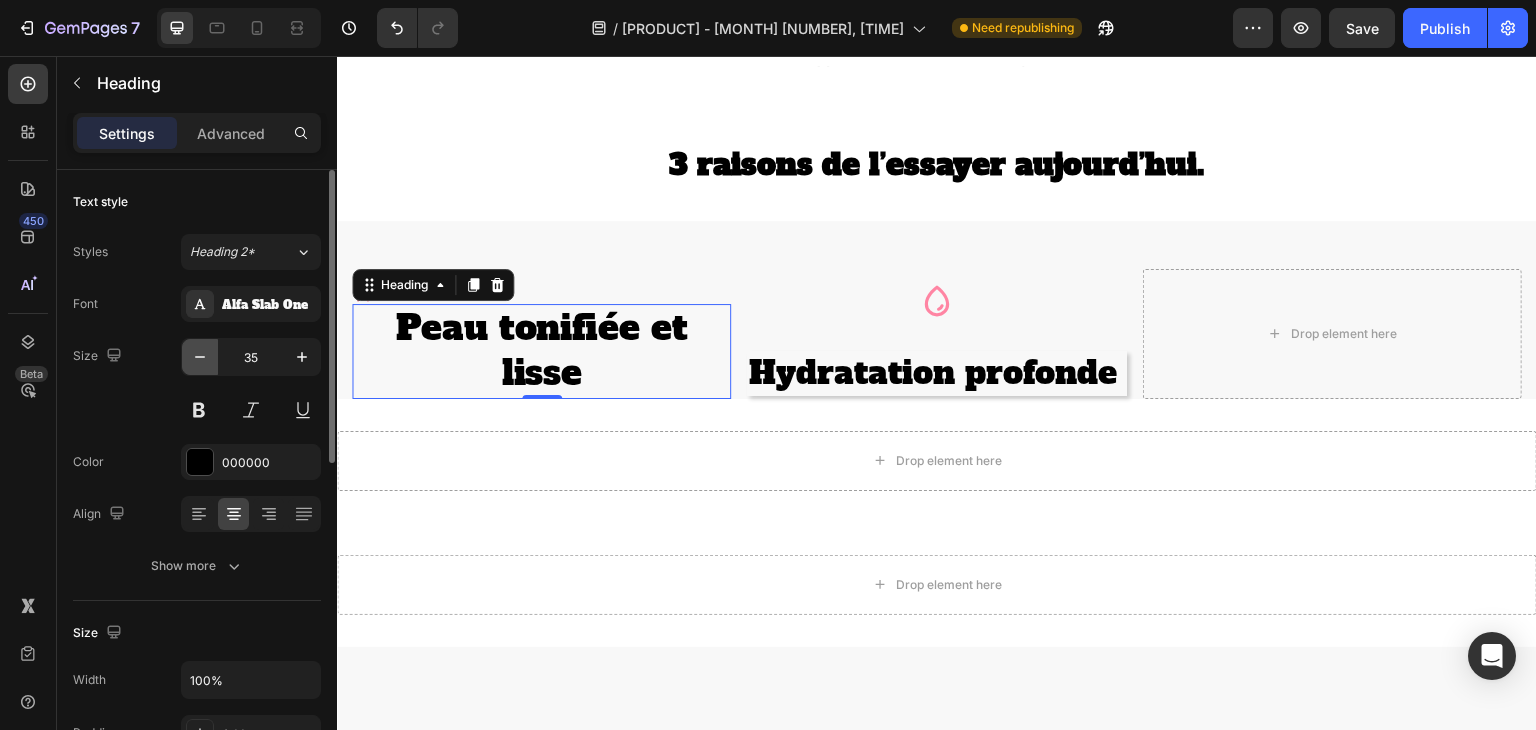 click 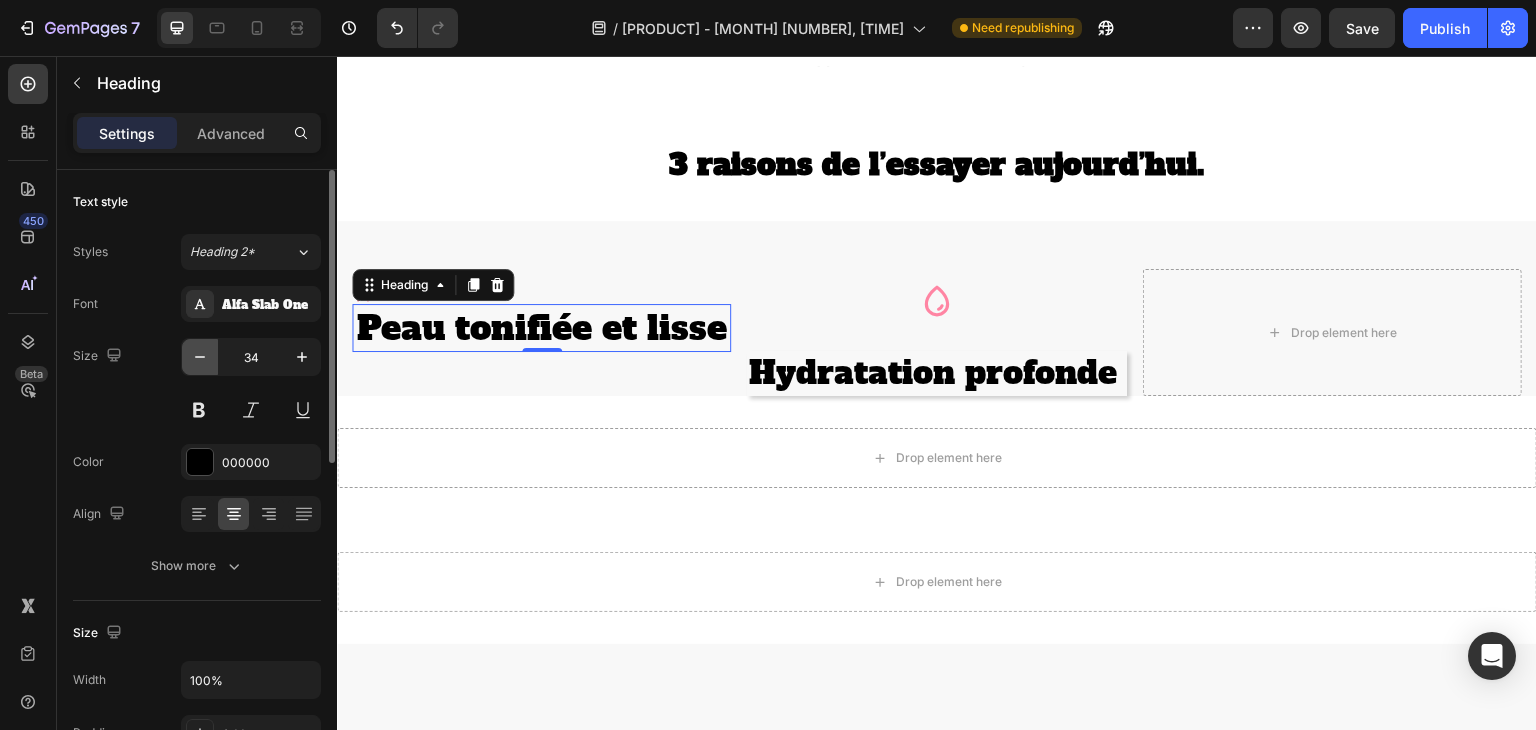 click 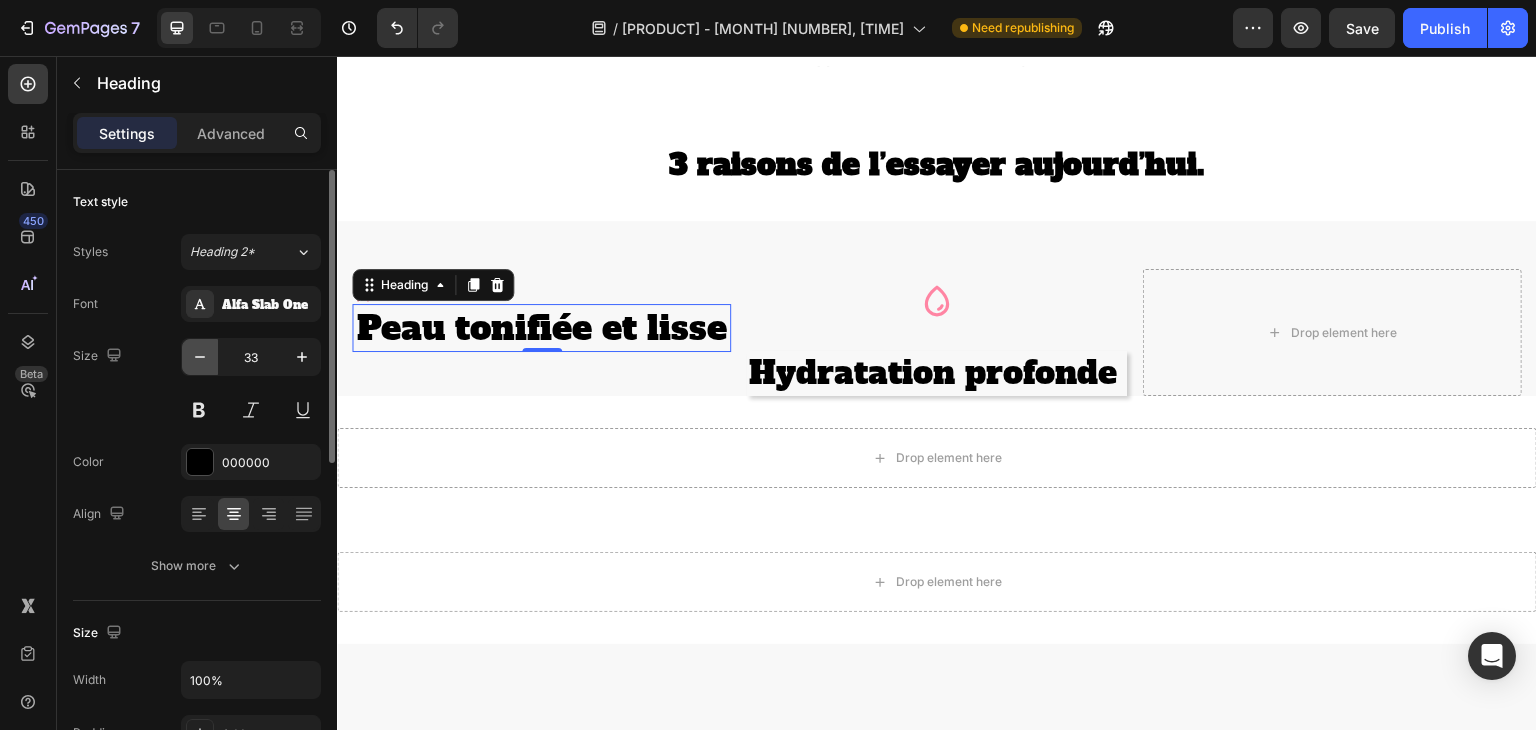 click 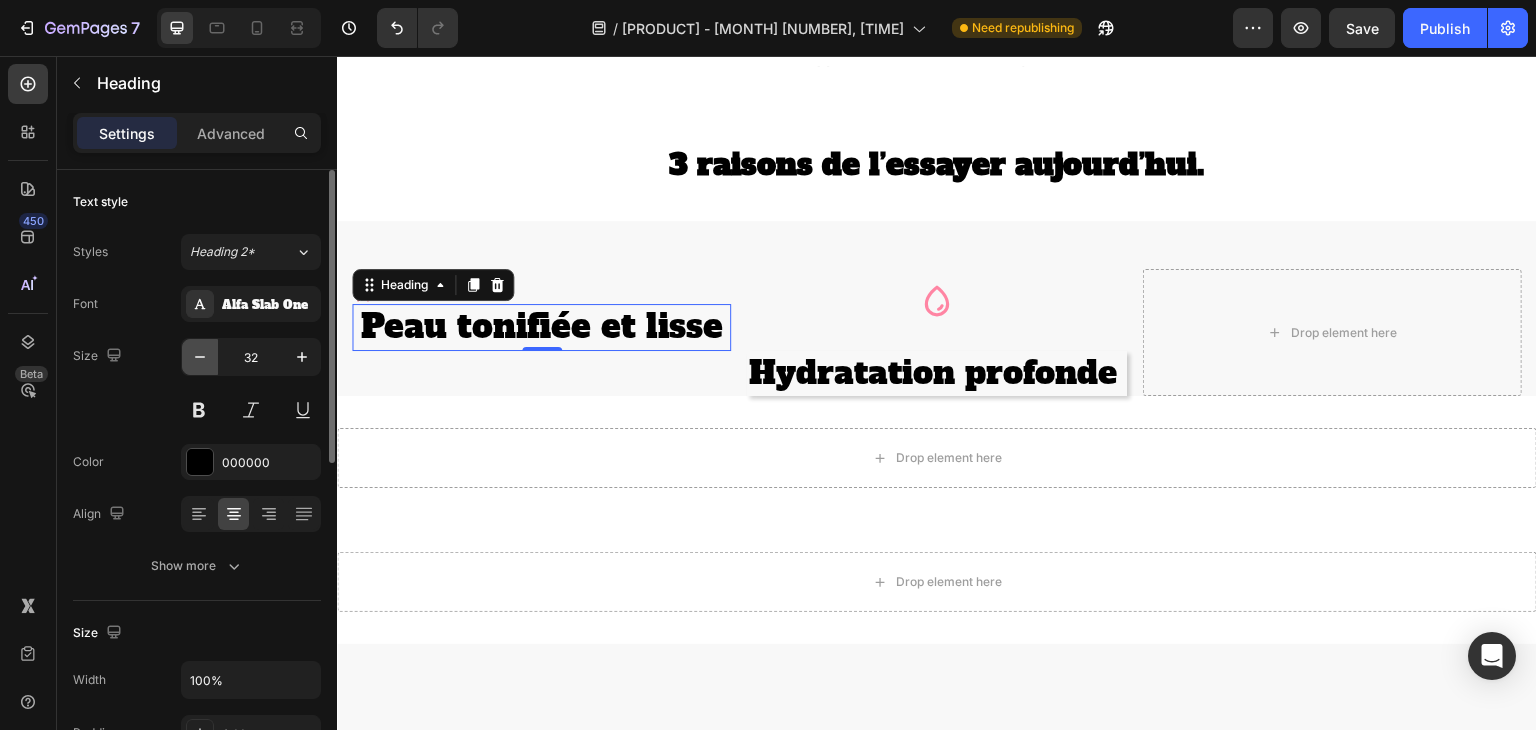click 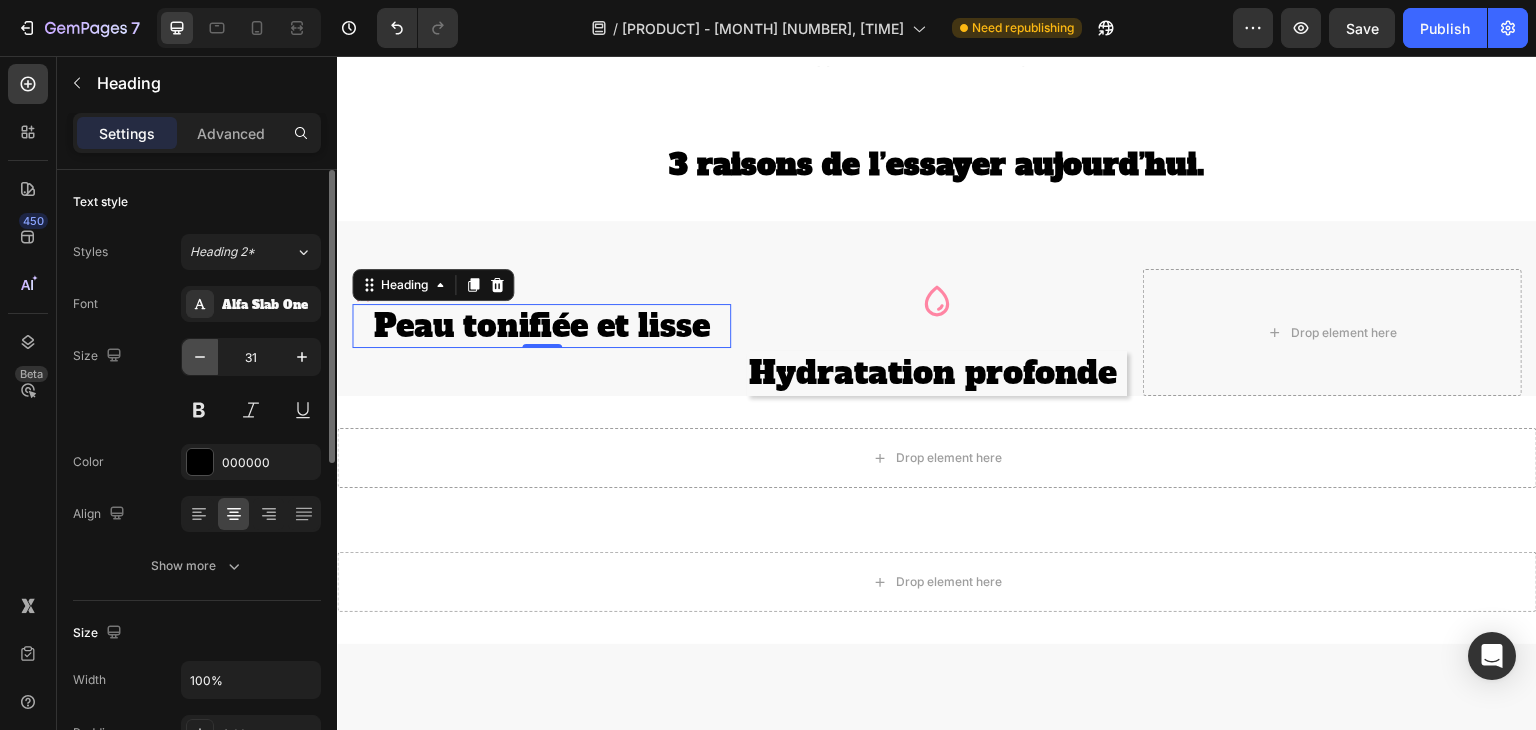 click 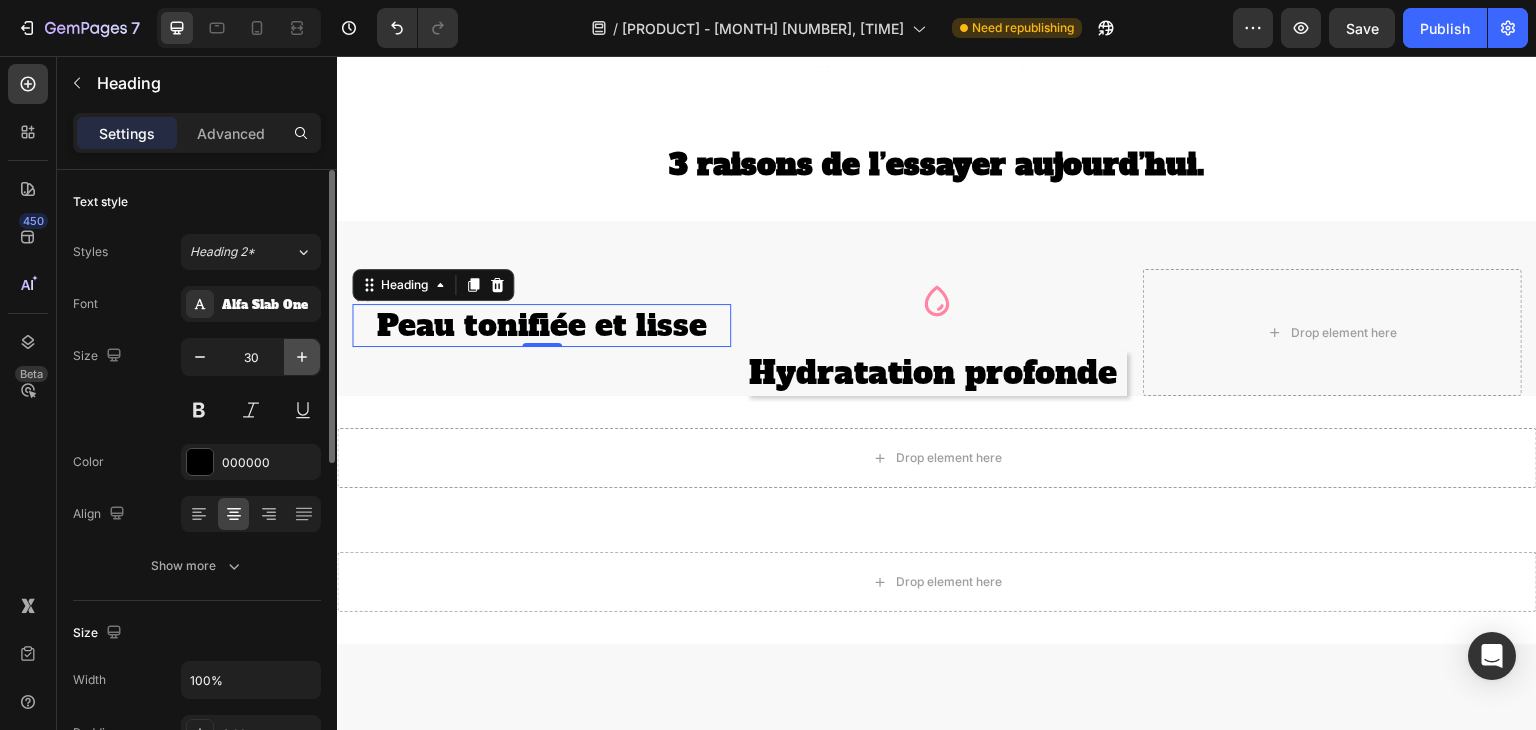 click 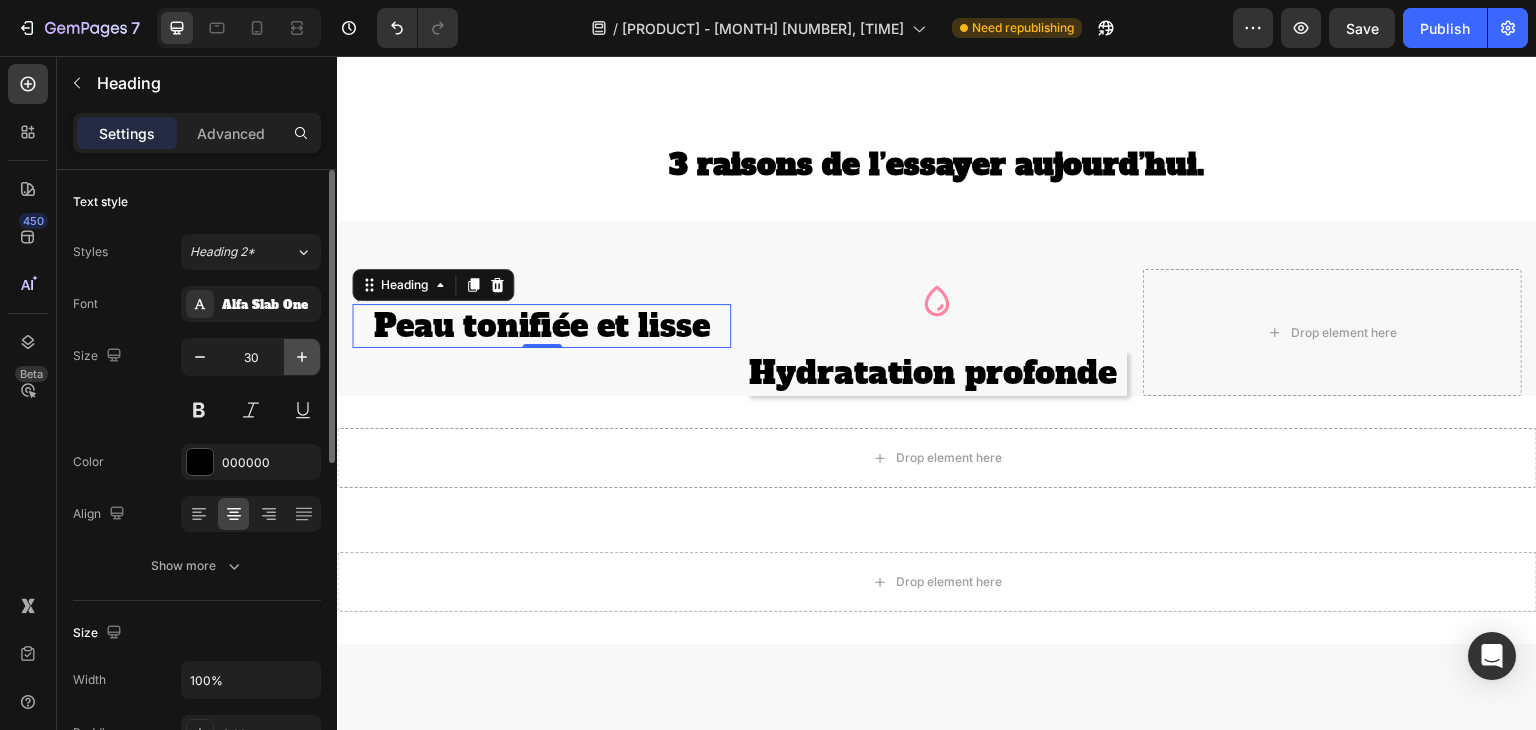 type on "31" 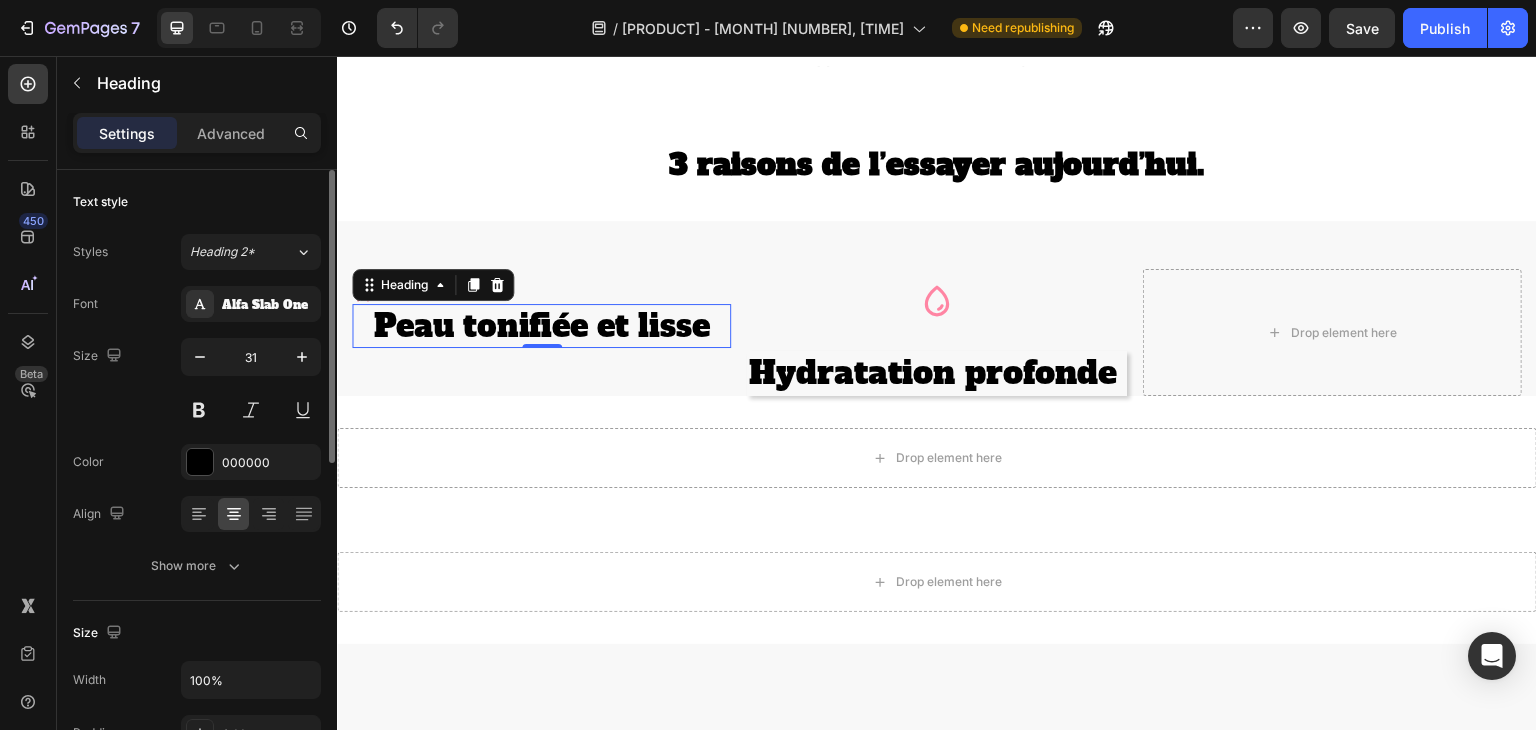 drag, startPoint x: 175, startPoint y: 500, endPoint x: 180, endPoint y: 560, distance: 60.207973 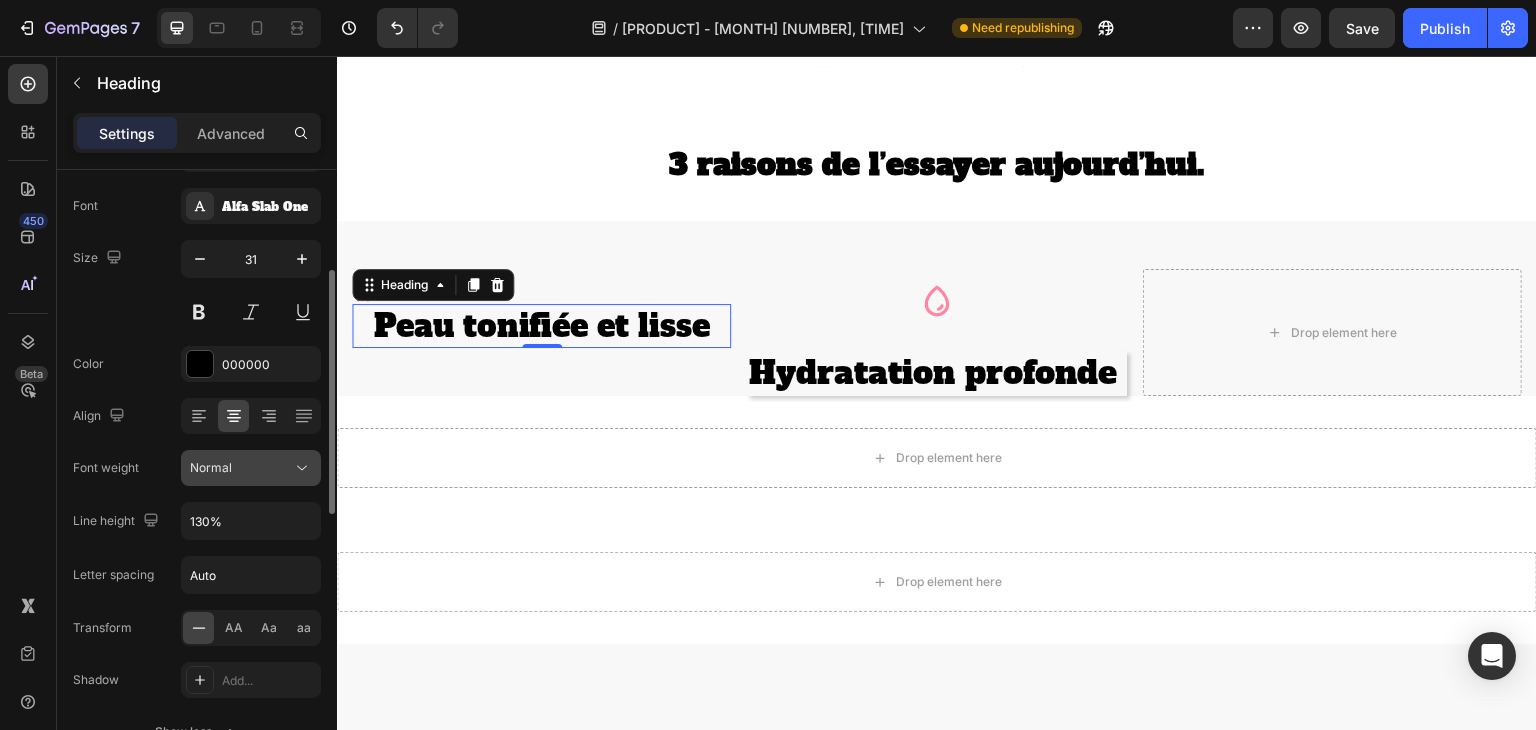scroll, scrollTop: 197, scrollLeft: 0, axis: vertical 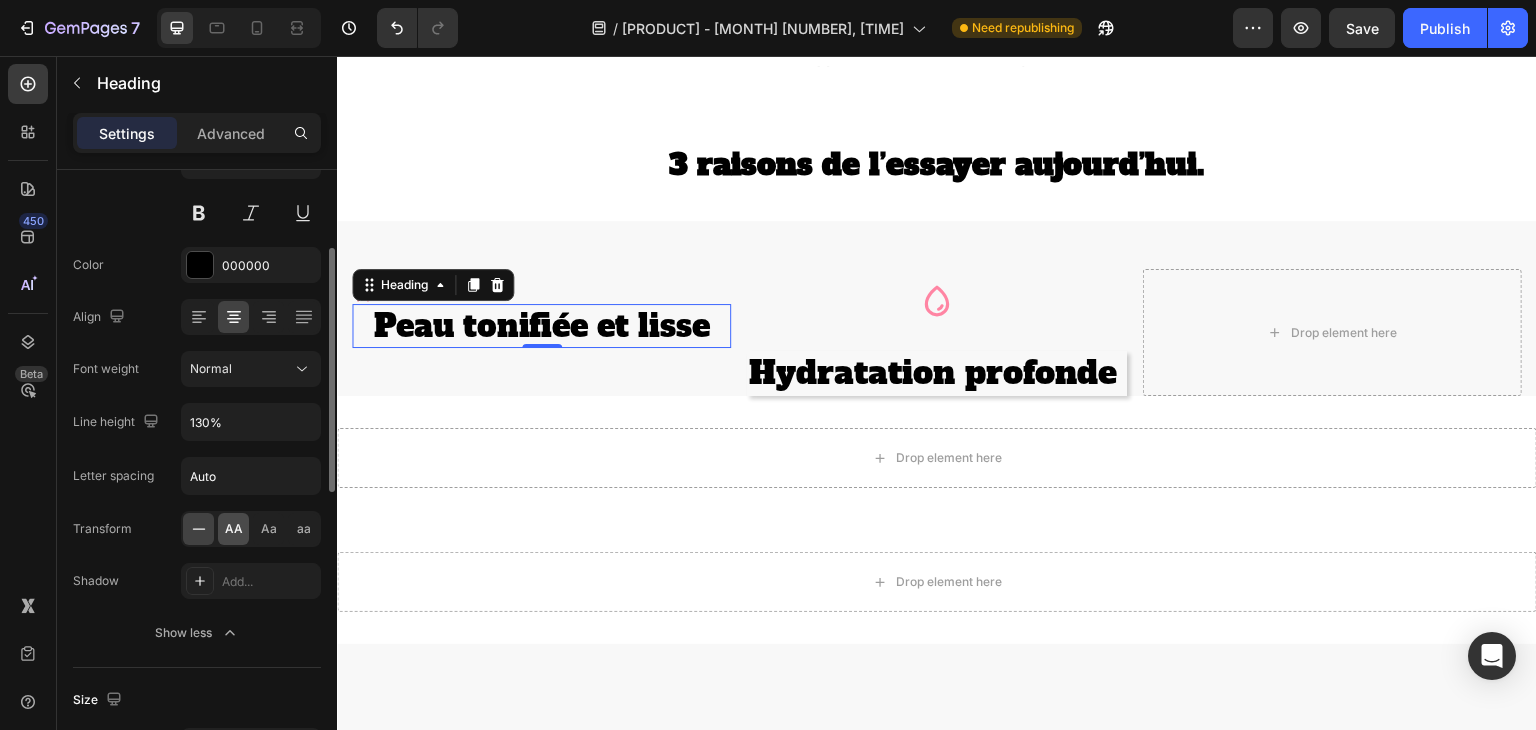 click on "AA" 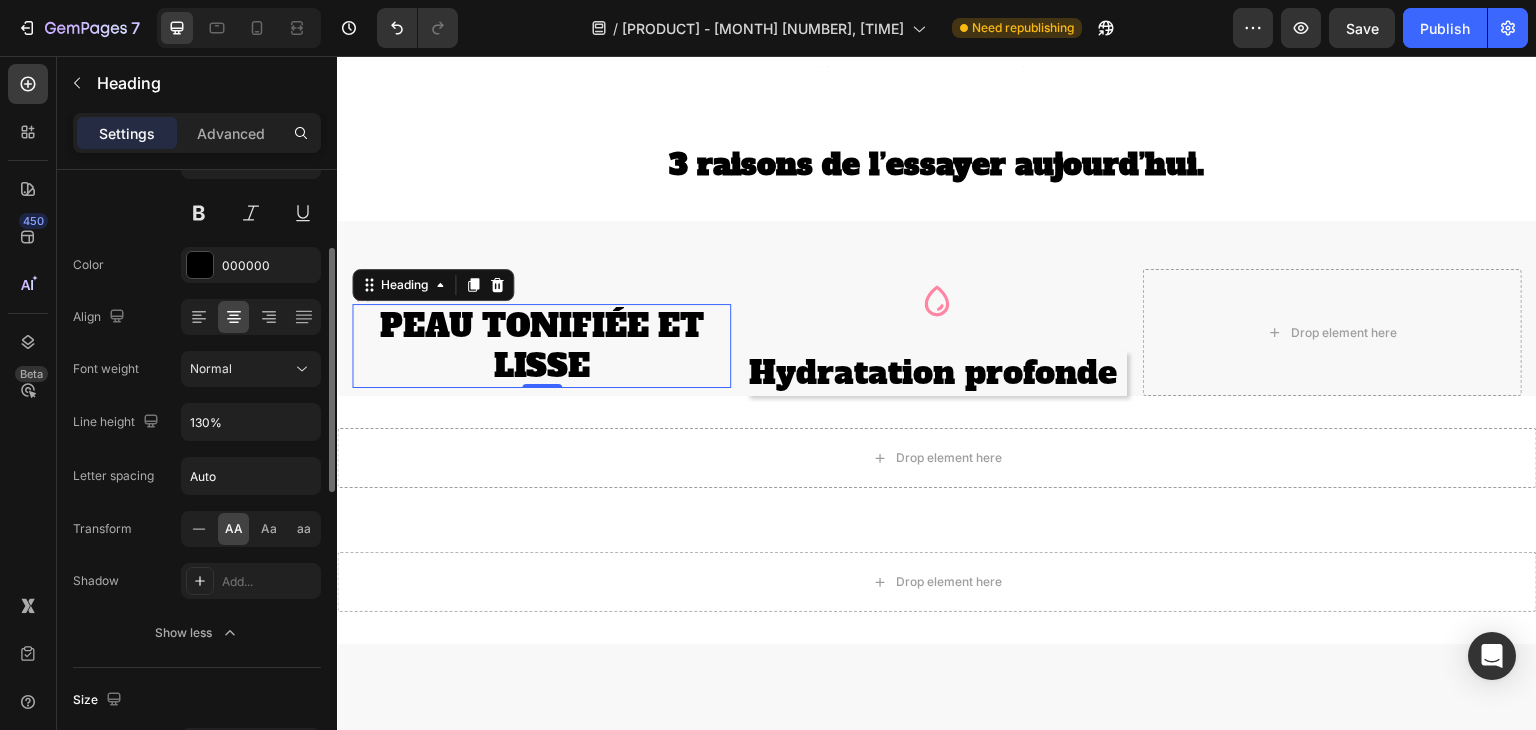 click on "AA Aa aa" 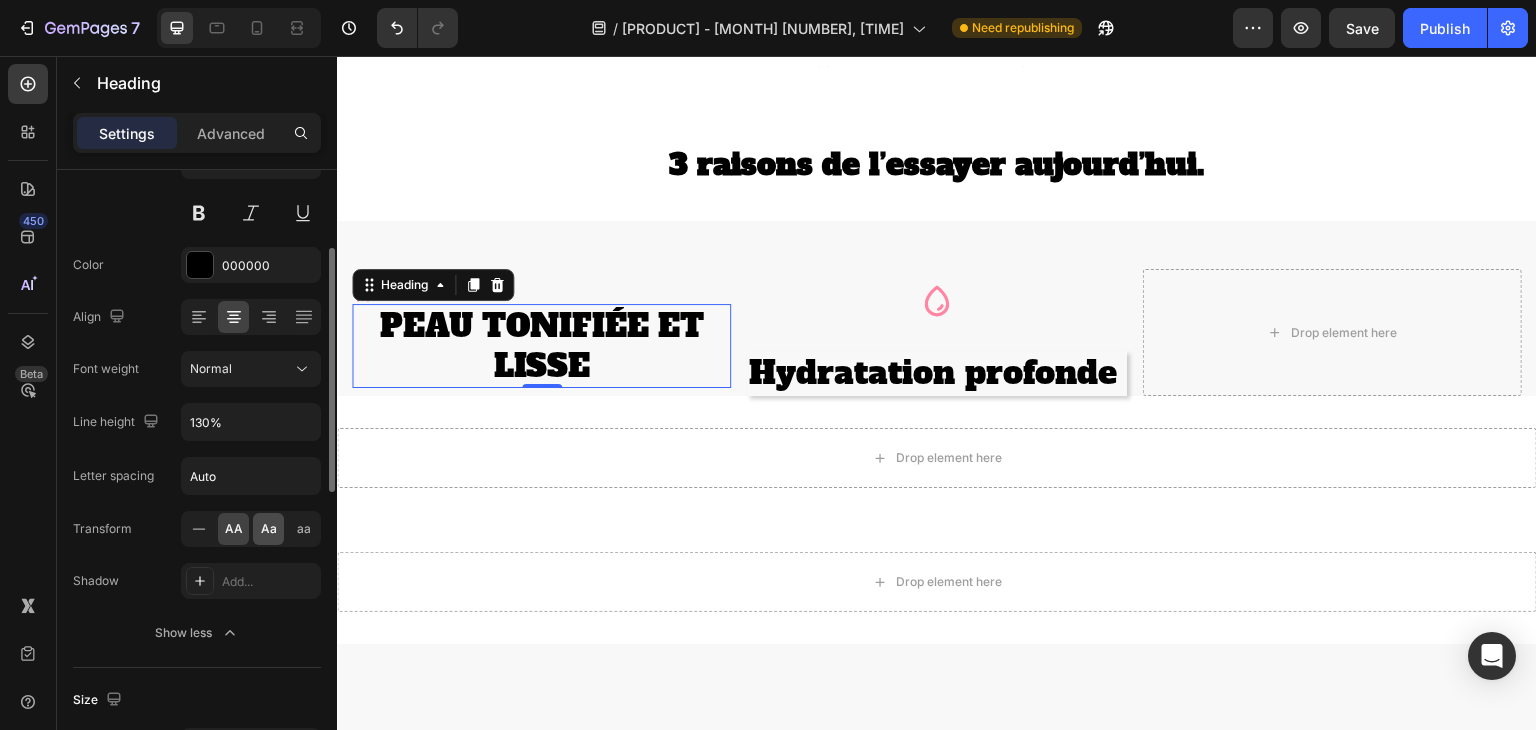 click on "Aa" 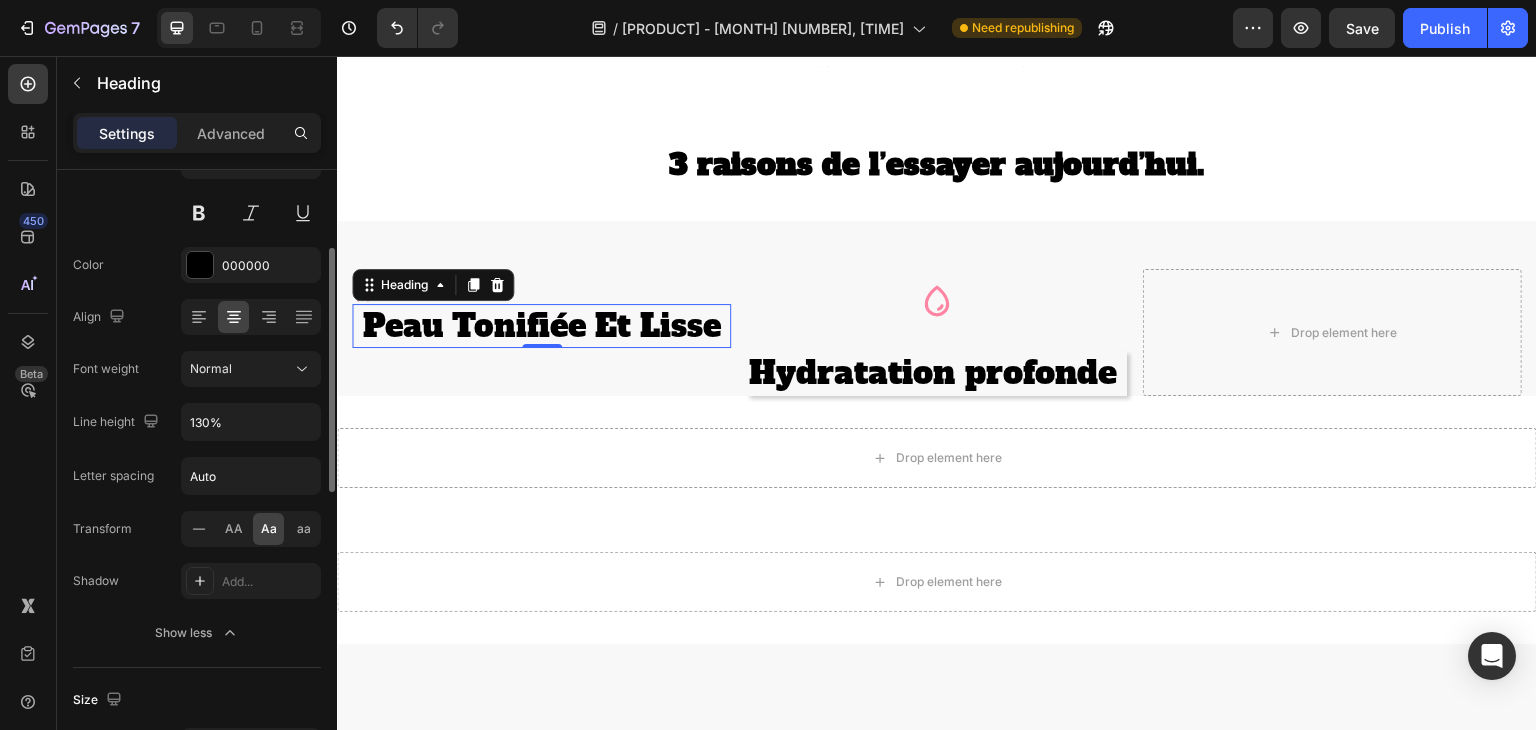 click on "AA Aa aa" 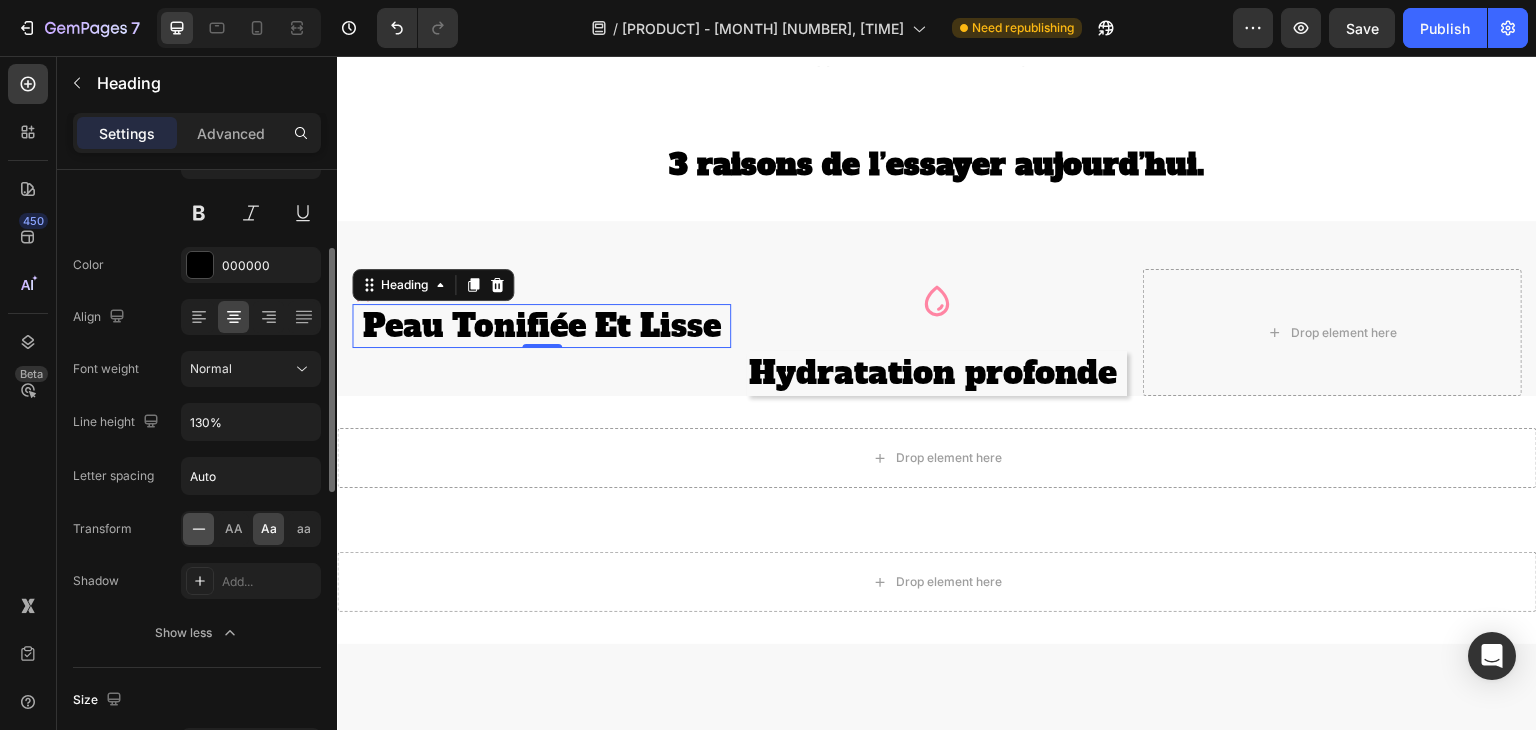 click 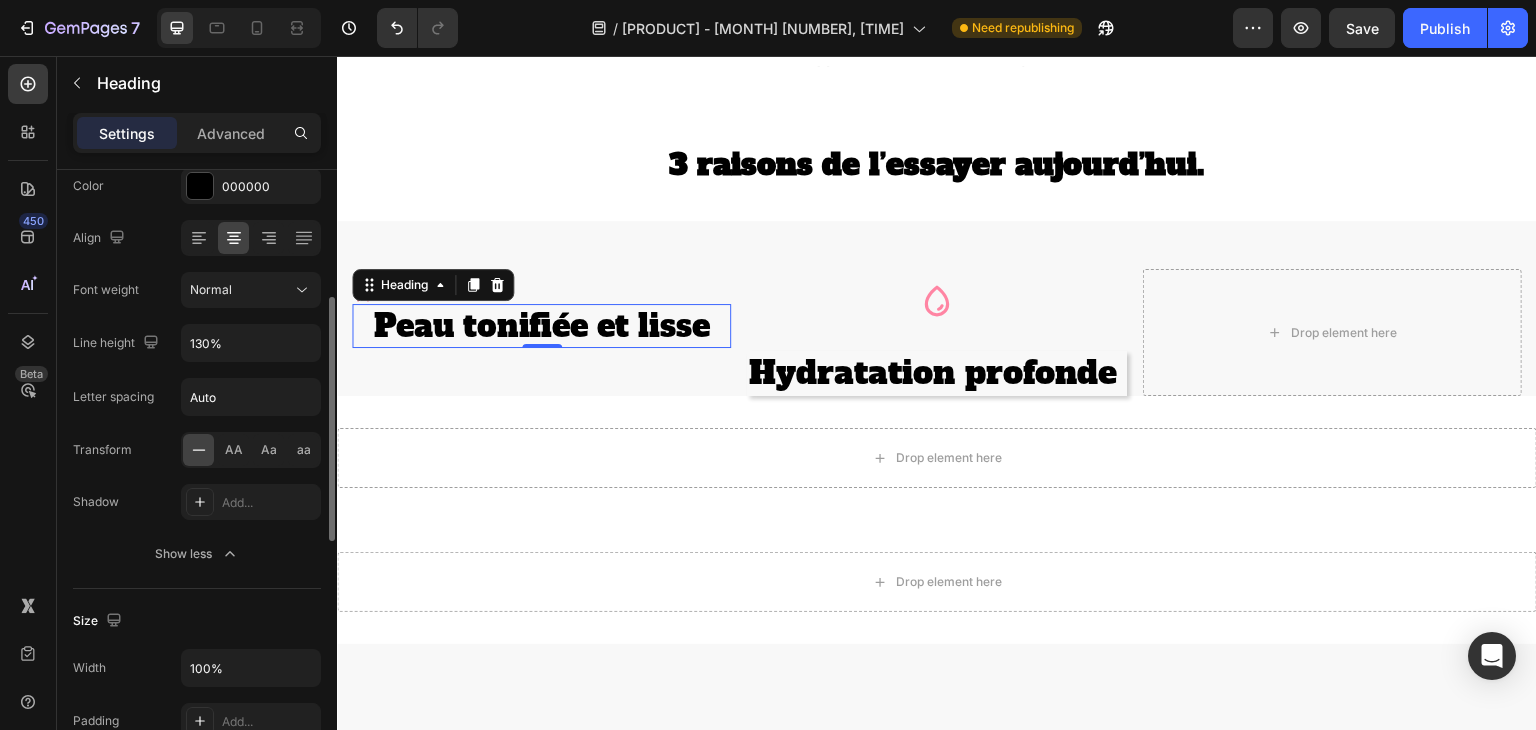 scroll, scrollTop: 292, scrollLeft: 0, axis: vertical 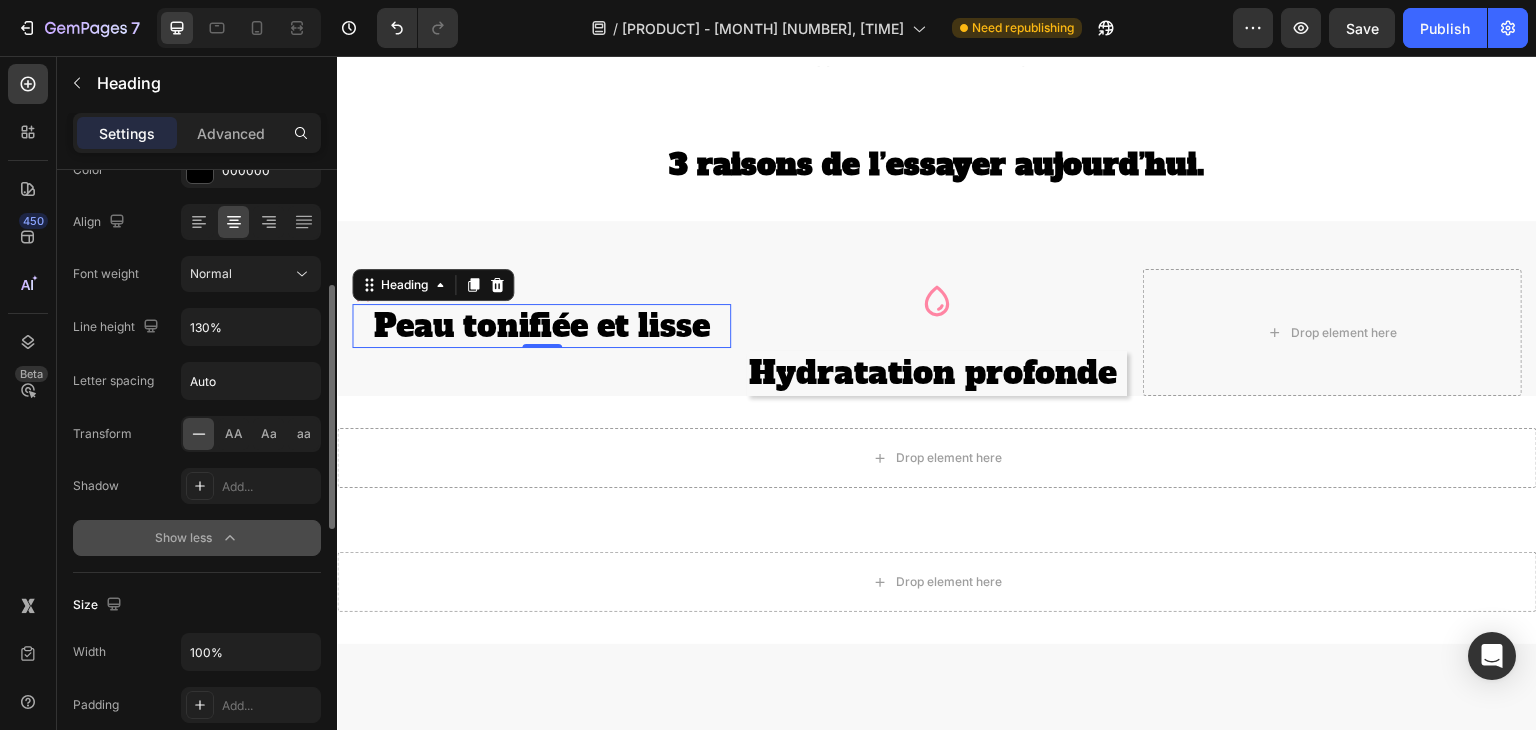 click on "Show less" at bounding box center (197, 538) 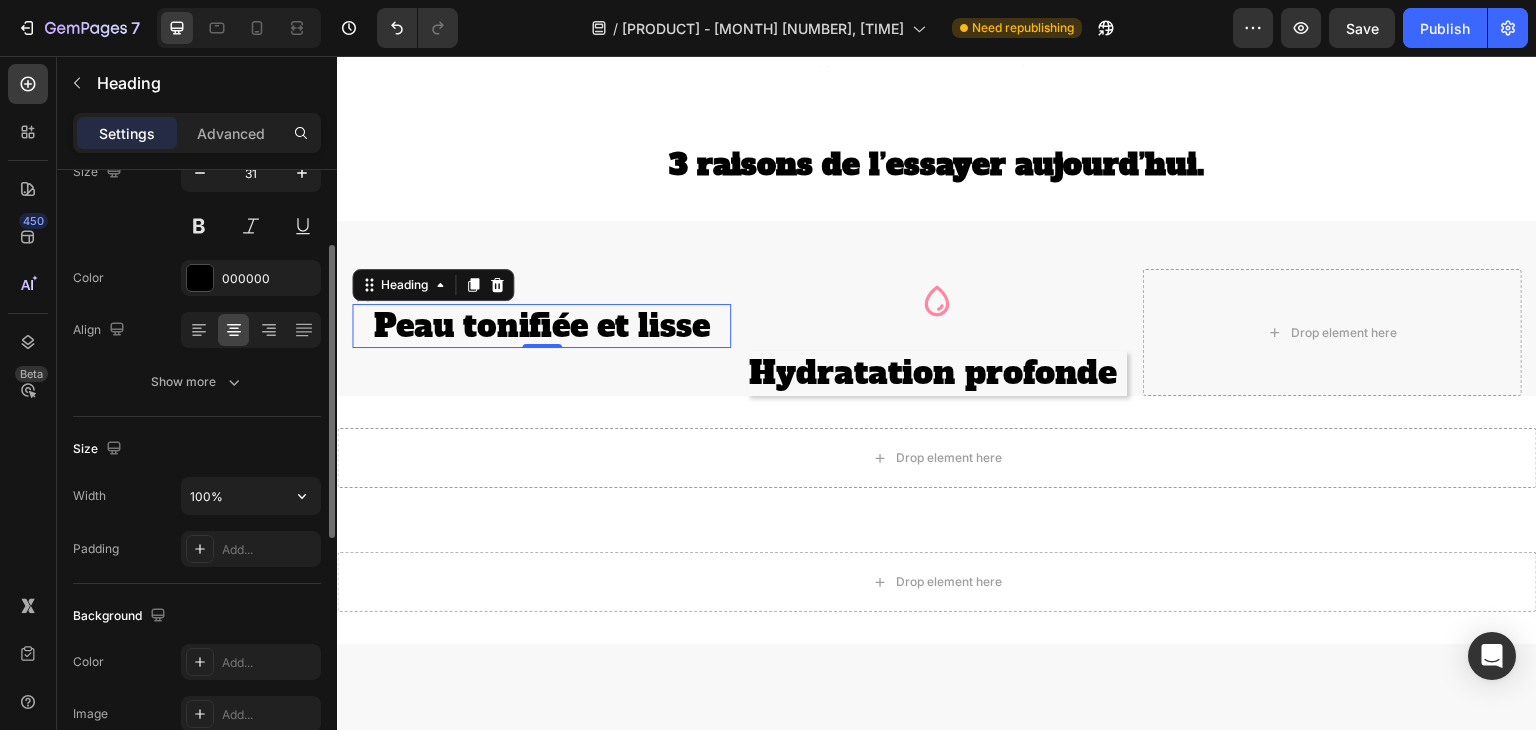 scroll, scrollTop: 174, scrollLeft: 0, axis: vertical 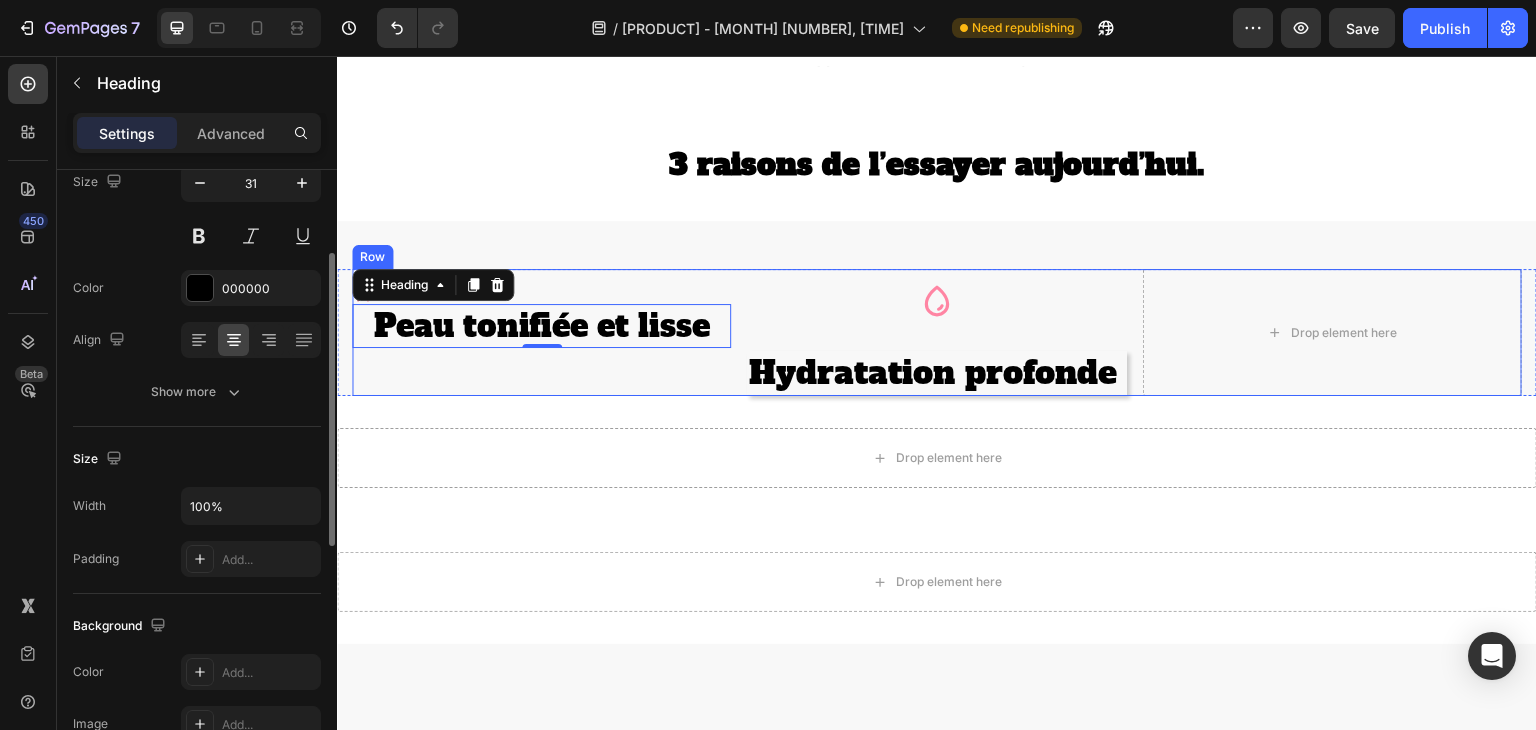 click on "Icon Peau tonifiée et lisse Heading   0" at bounding box center (541, 333) 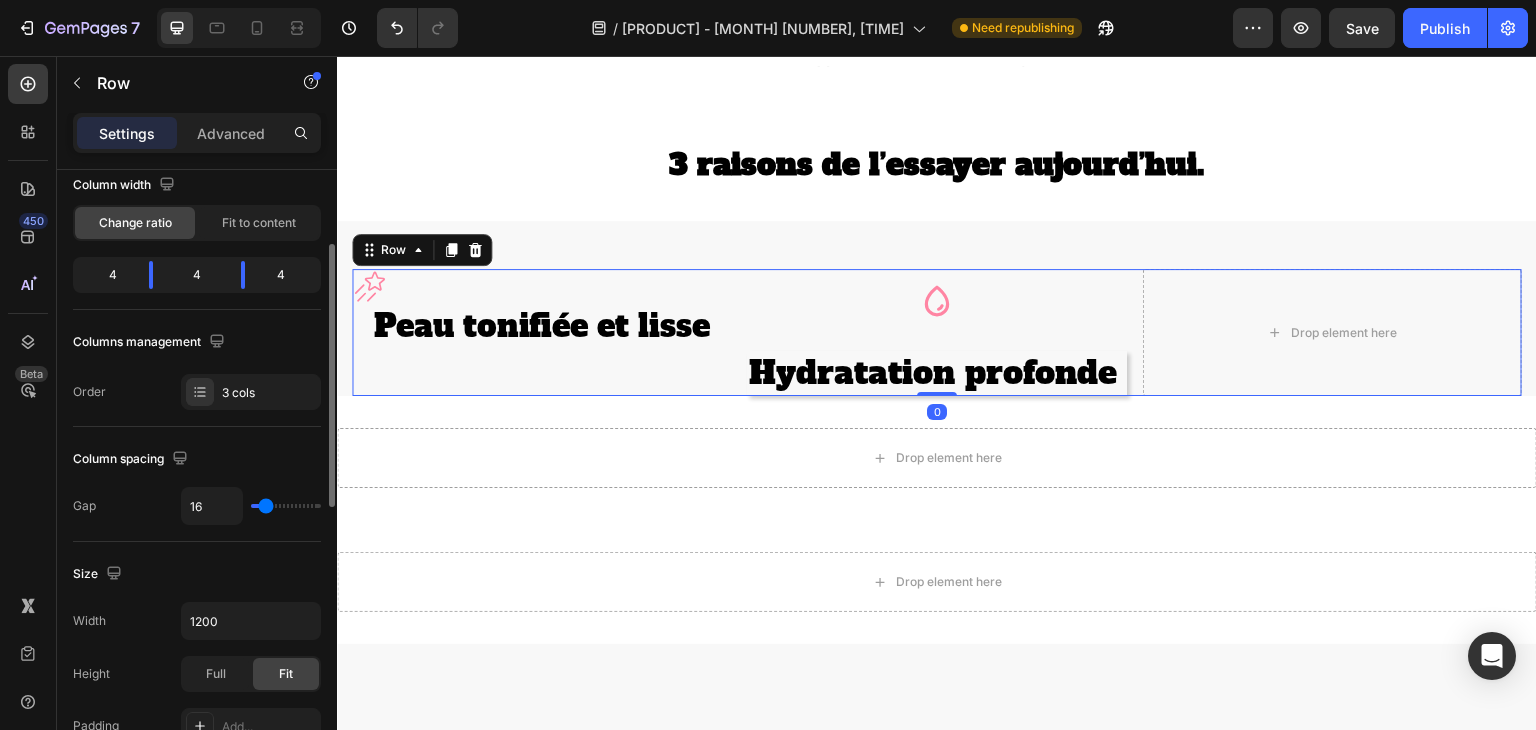 scroll, scrollTop: 0, scrollLeft: 0, axis: both 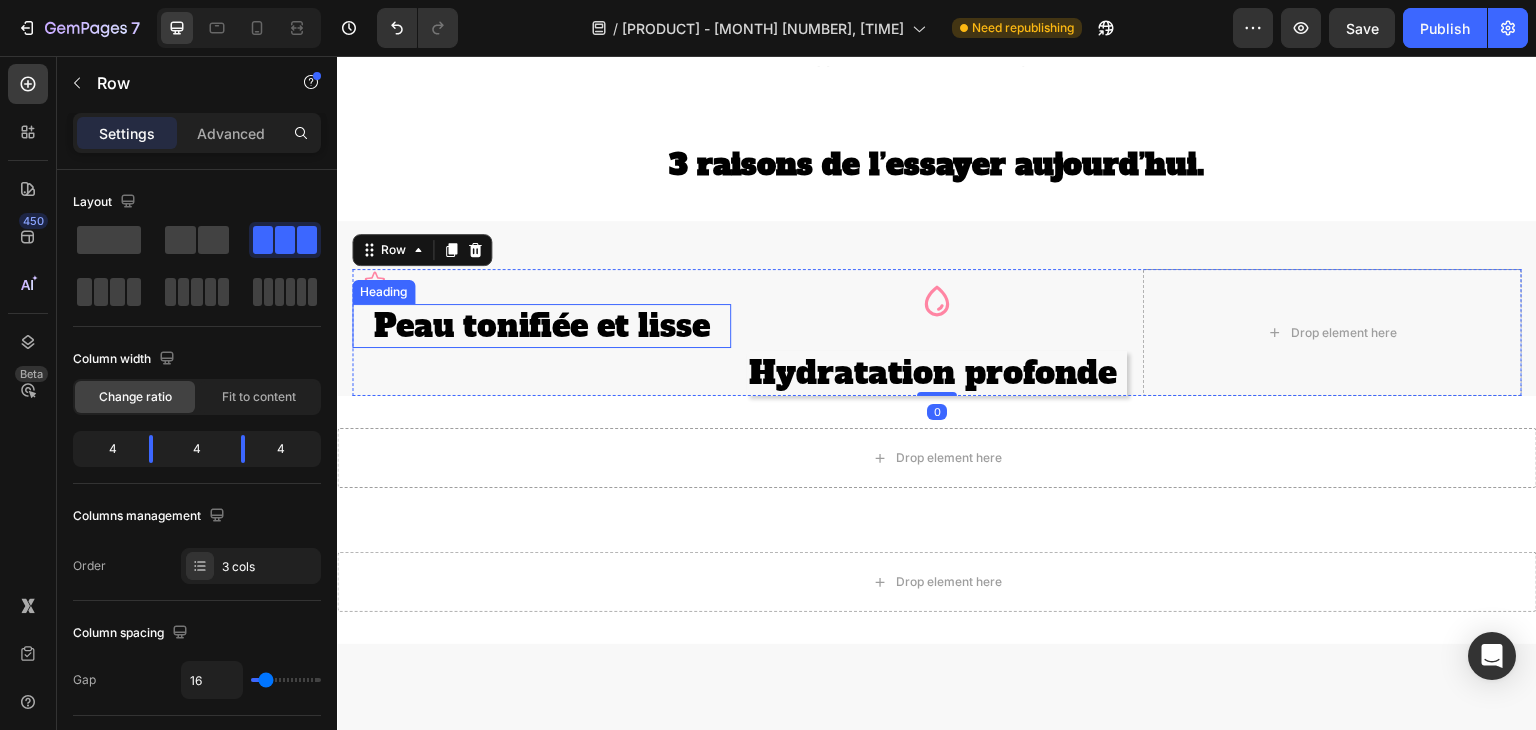 click on "Peau tonifiée et lisse" at bounding box center (541, 326) 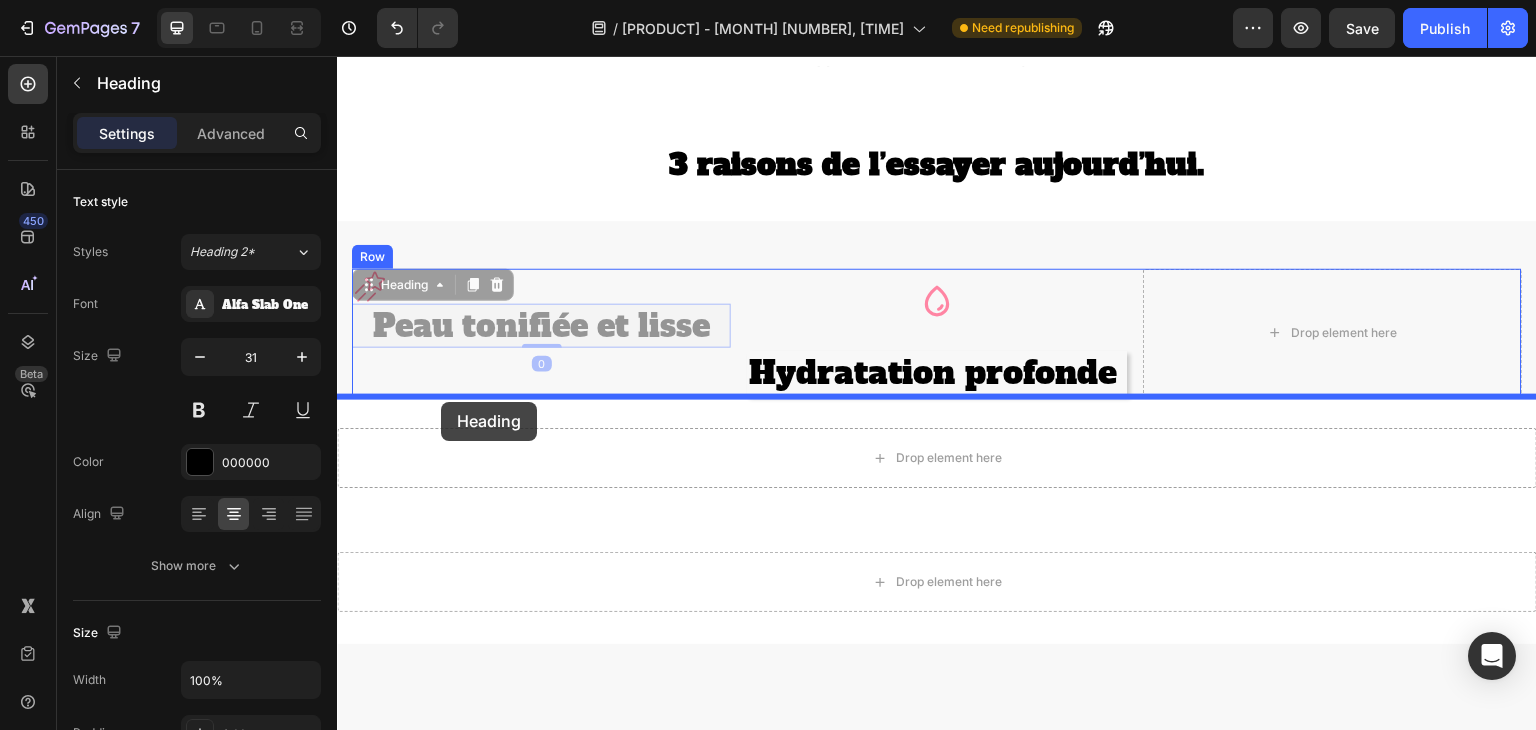 drag, startPoint x: 445, startPoint y: 338, endPoint x: 441, endPoint y: 402, distance: 64.12488 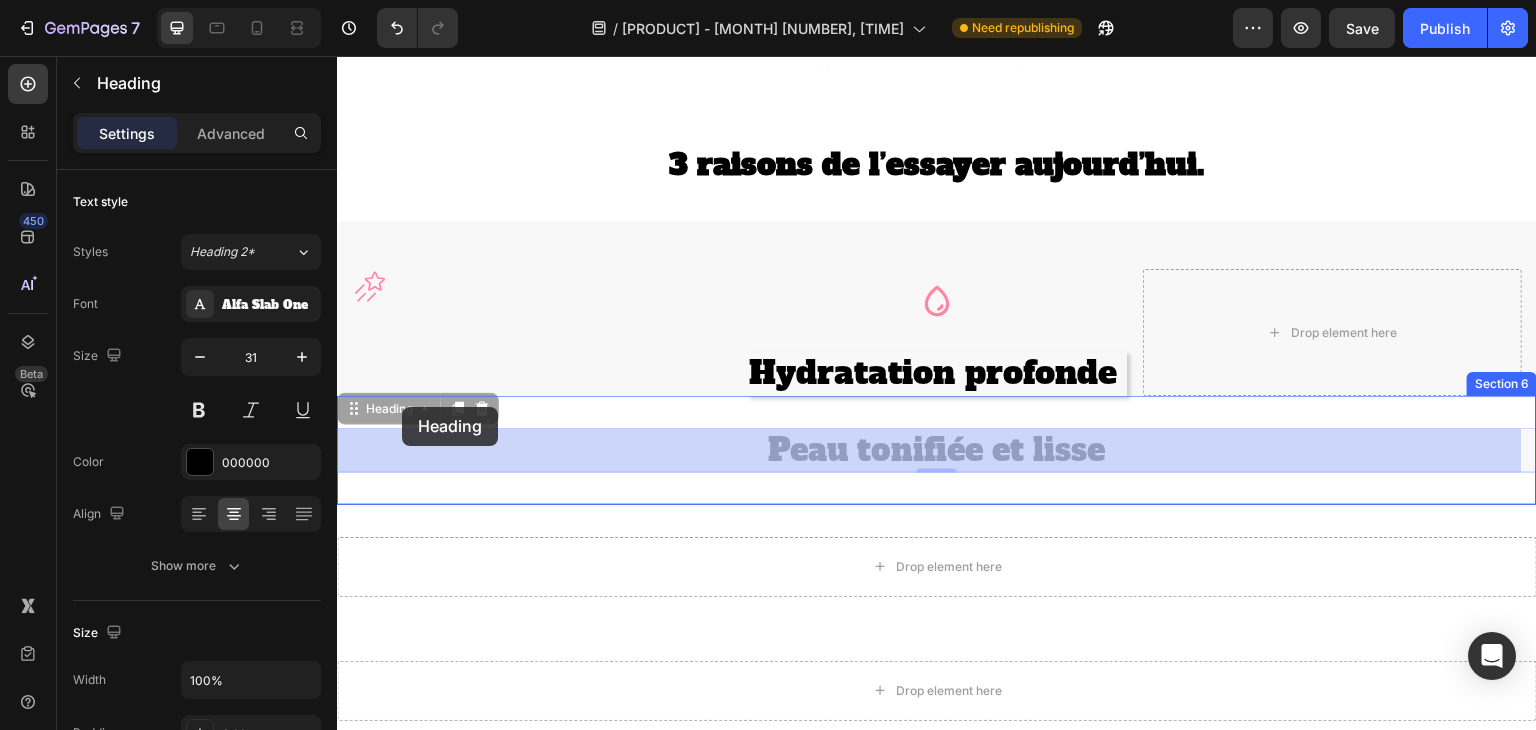 drag, startPoint x: 788, startPoint y: 454, endPoint x: 402, endPoint y: 407, distance: 388.85086 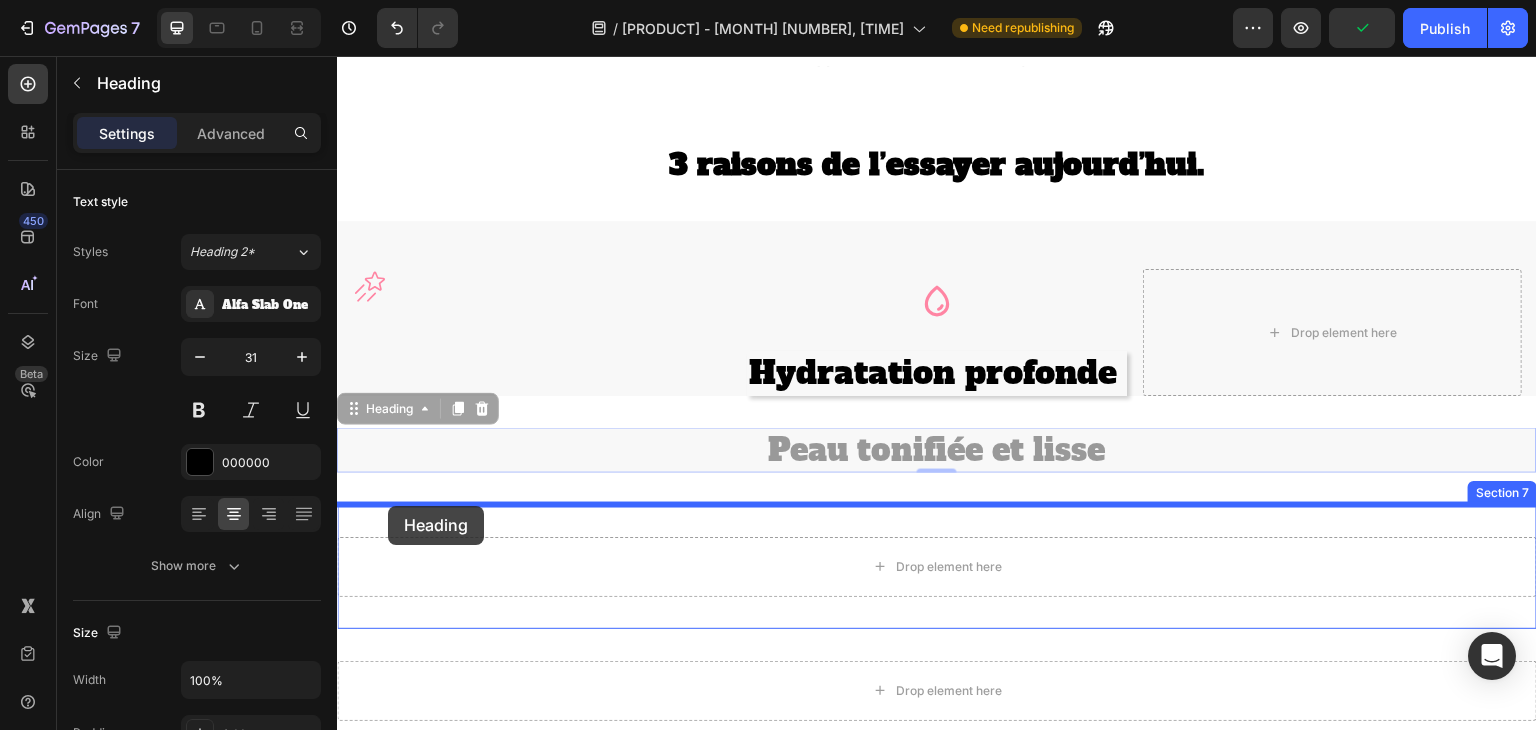 drag, startPoint x: 395, startPoint y: 411, endPoint x: 388, endPoint y: 506, distance: 95.257545 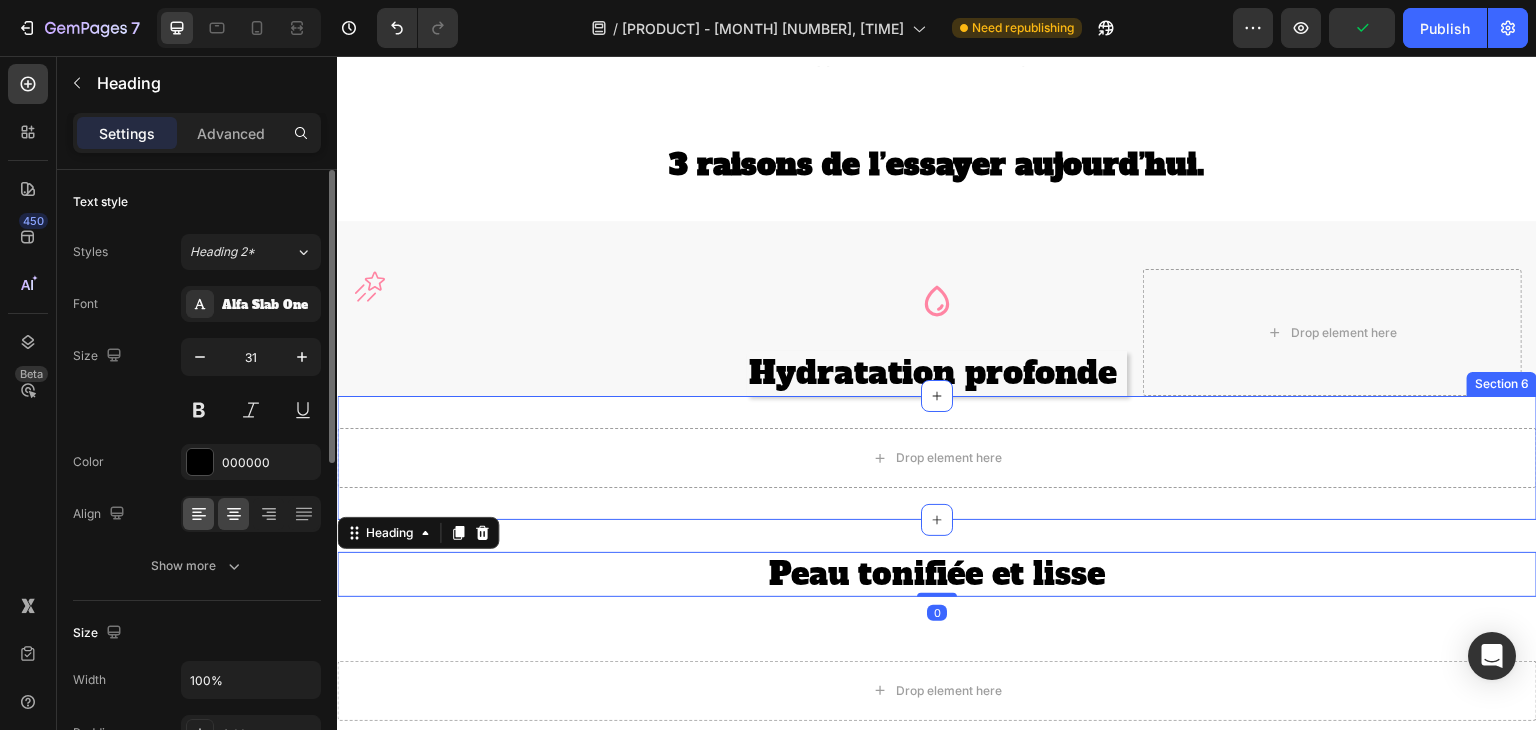click 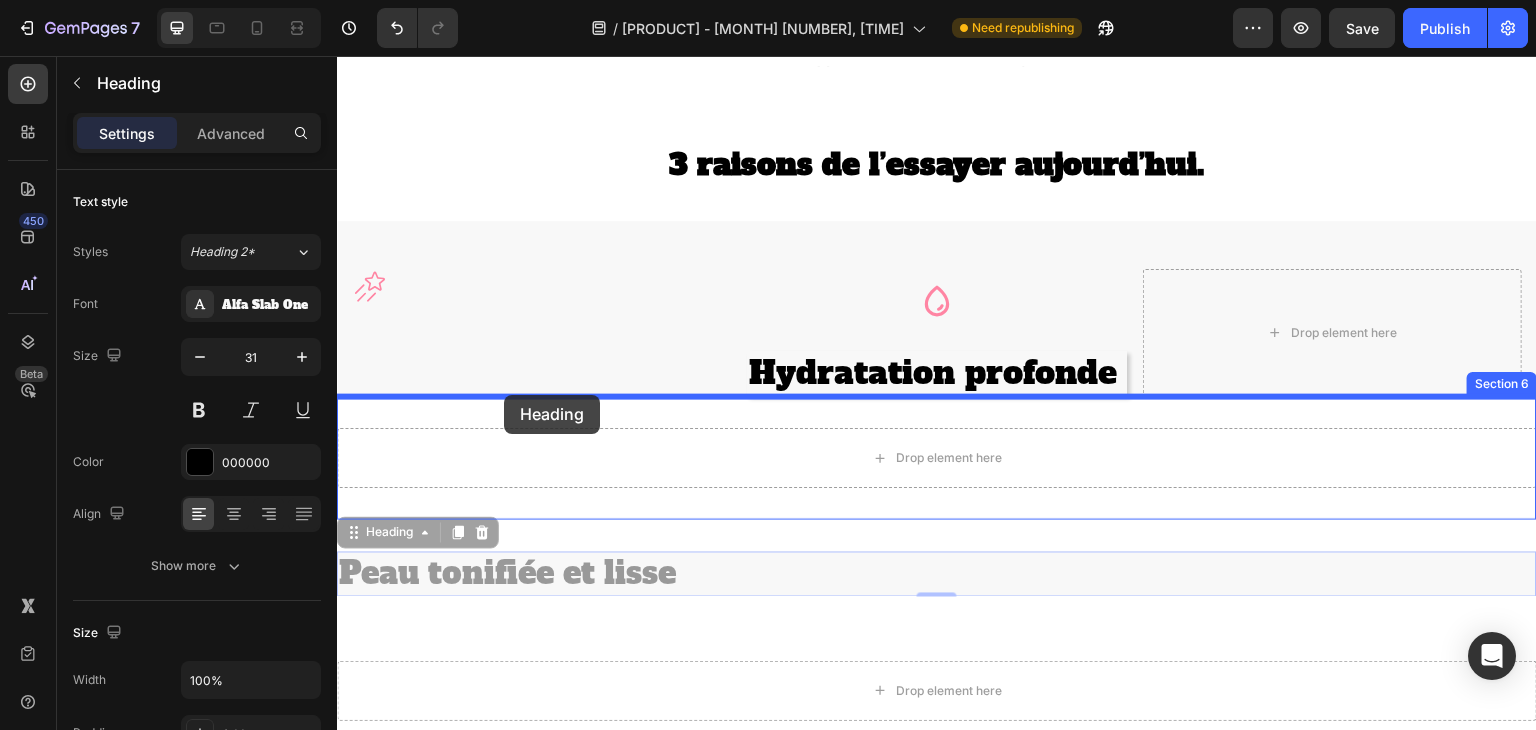 drag, startPoint x: 510, startPoint y: 552, endPoint x: 504, endPoint y: 401, distance: 151.11916 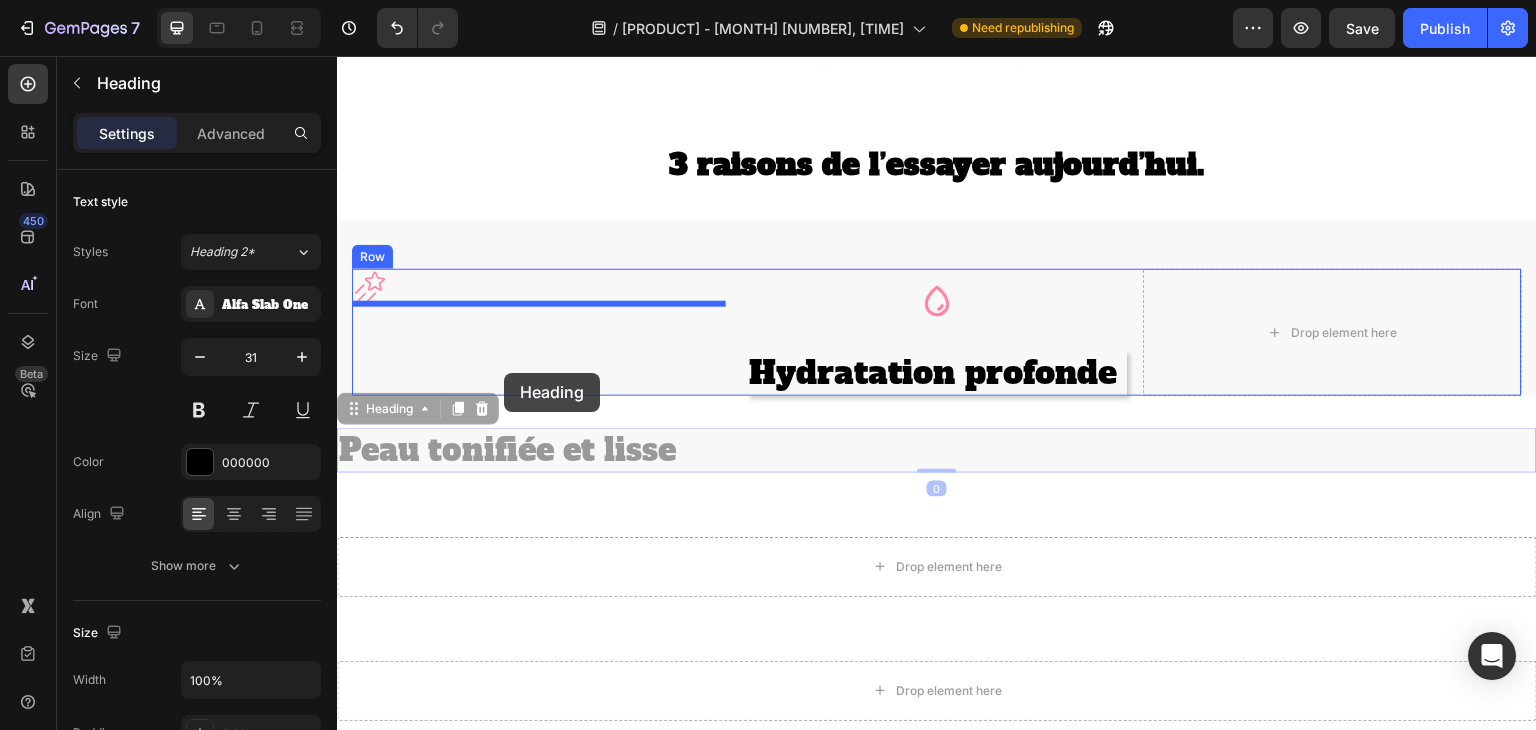 drag, startPoint x: 528, startPoint y: 430, endPoint x: 505, endPoint y: 373, distance: 61.46544 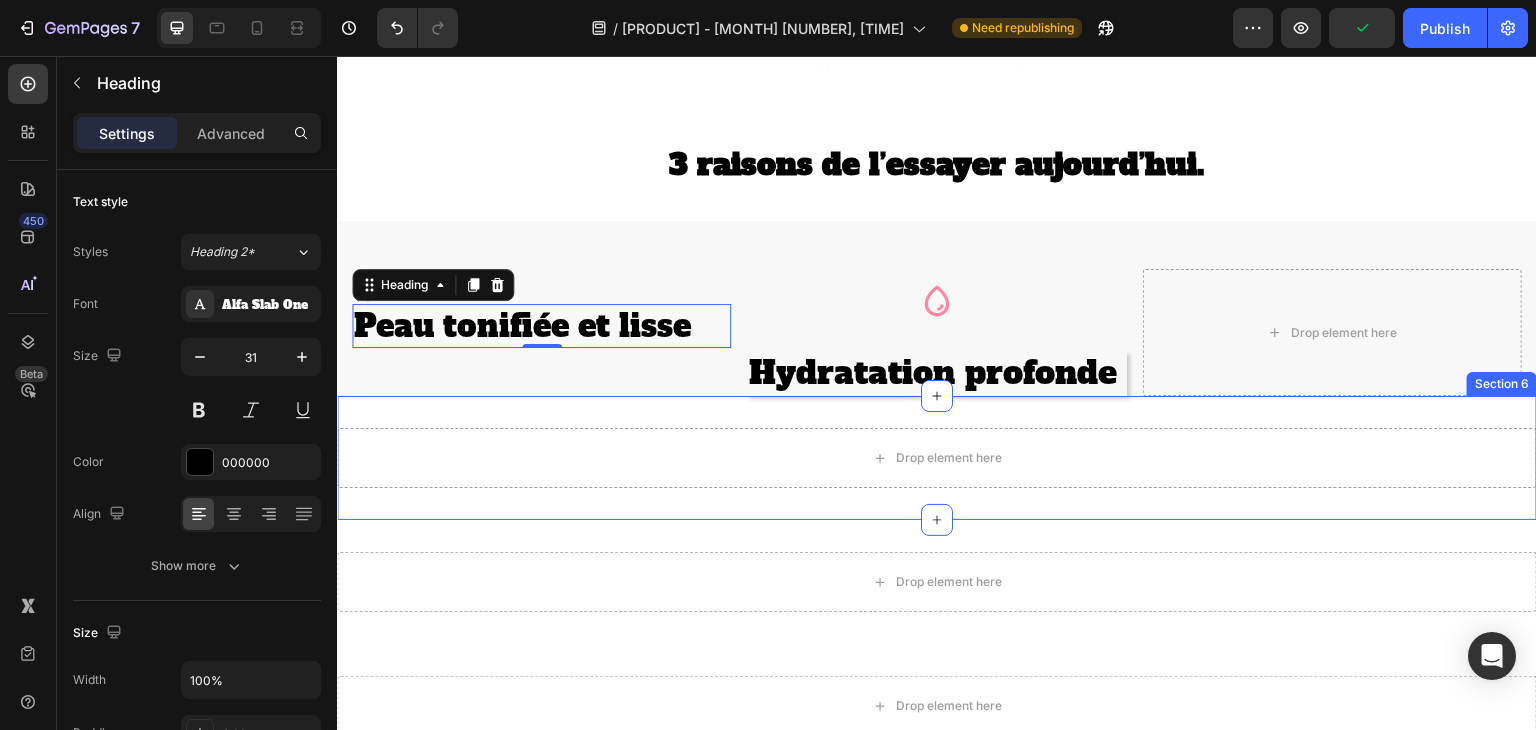 scroll, scrollTop: 1287, scrollLeft: 0, axis: vertical 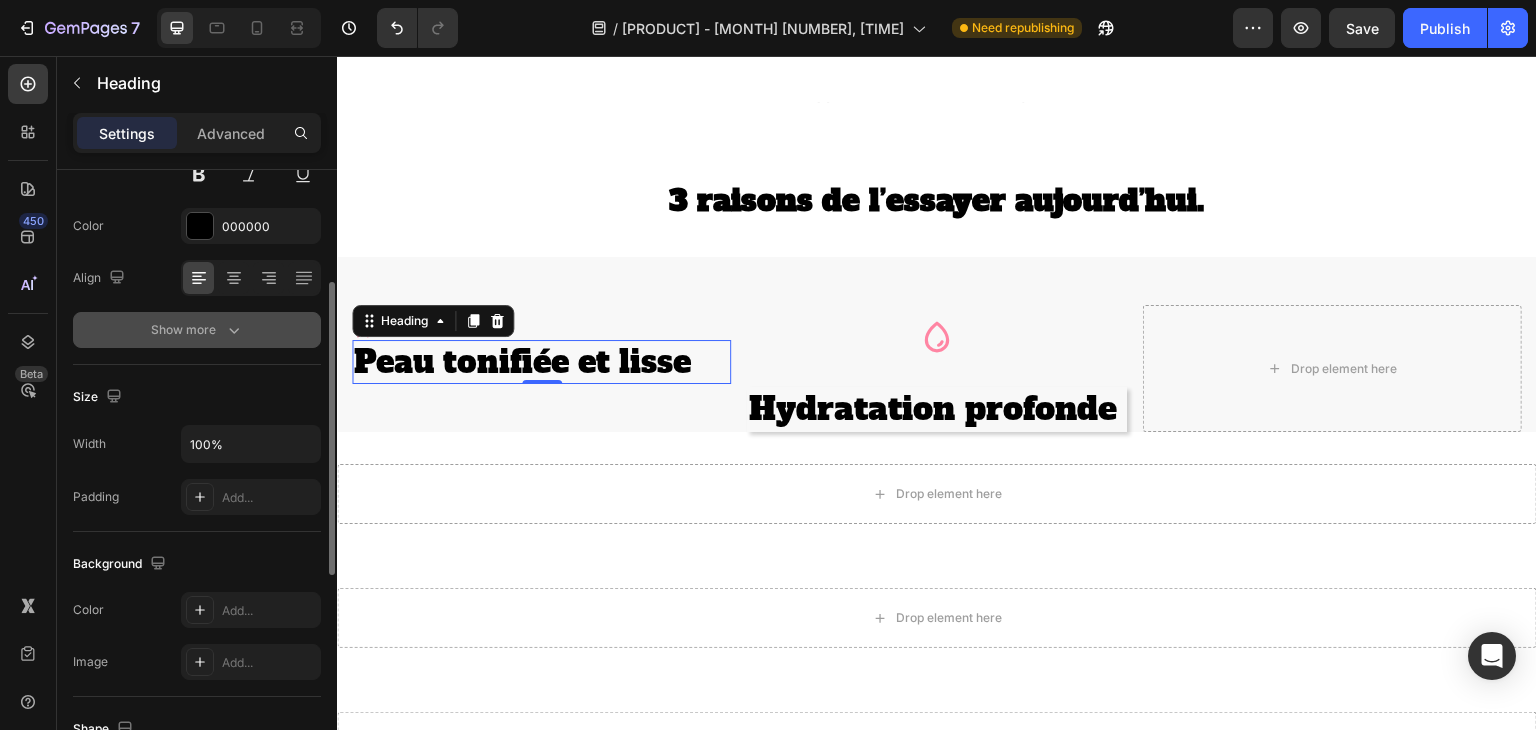 click on "Show more" at bounding box center [197, 330] 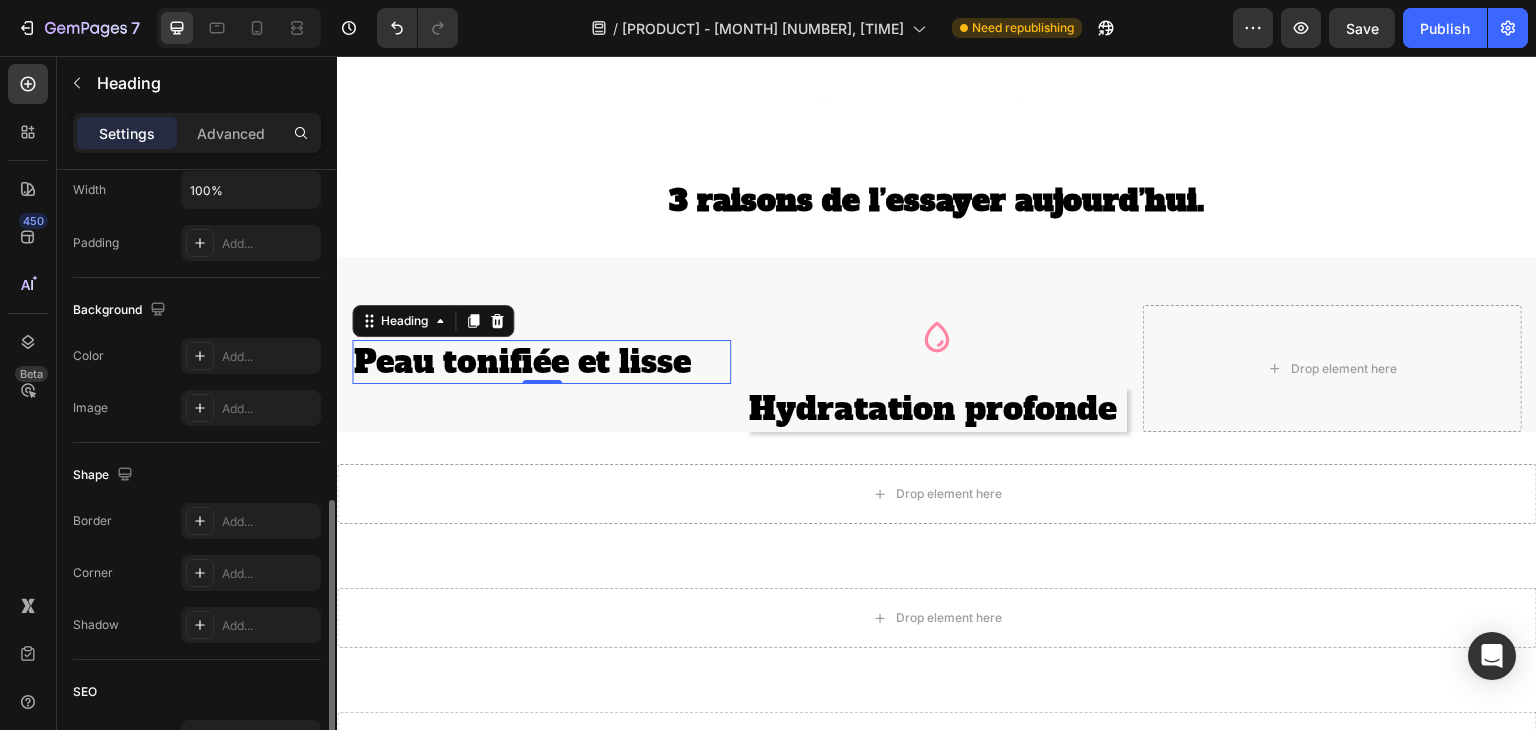 scroll, scrollTop: 942, scrollLeft: 0, axis: vertical 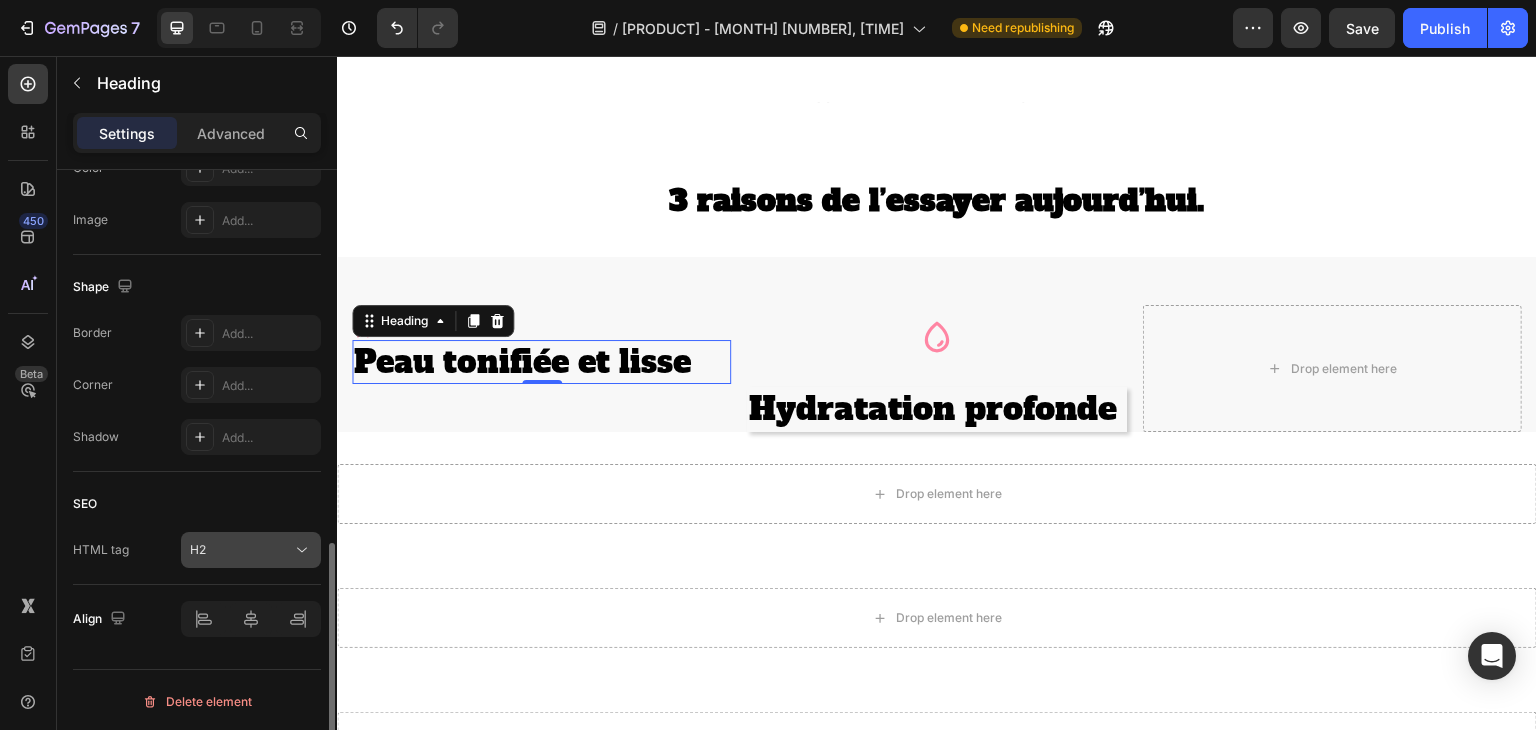 click on "H2" at bounding box center [241, 550] 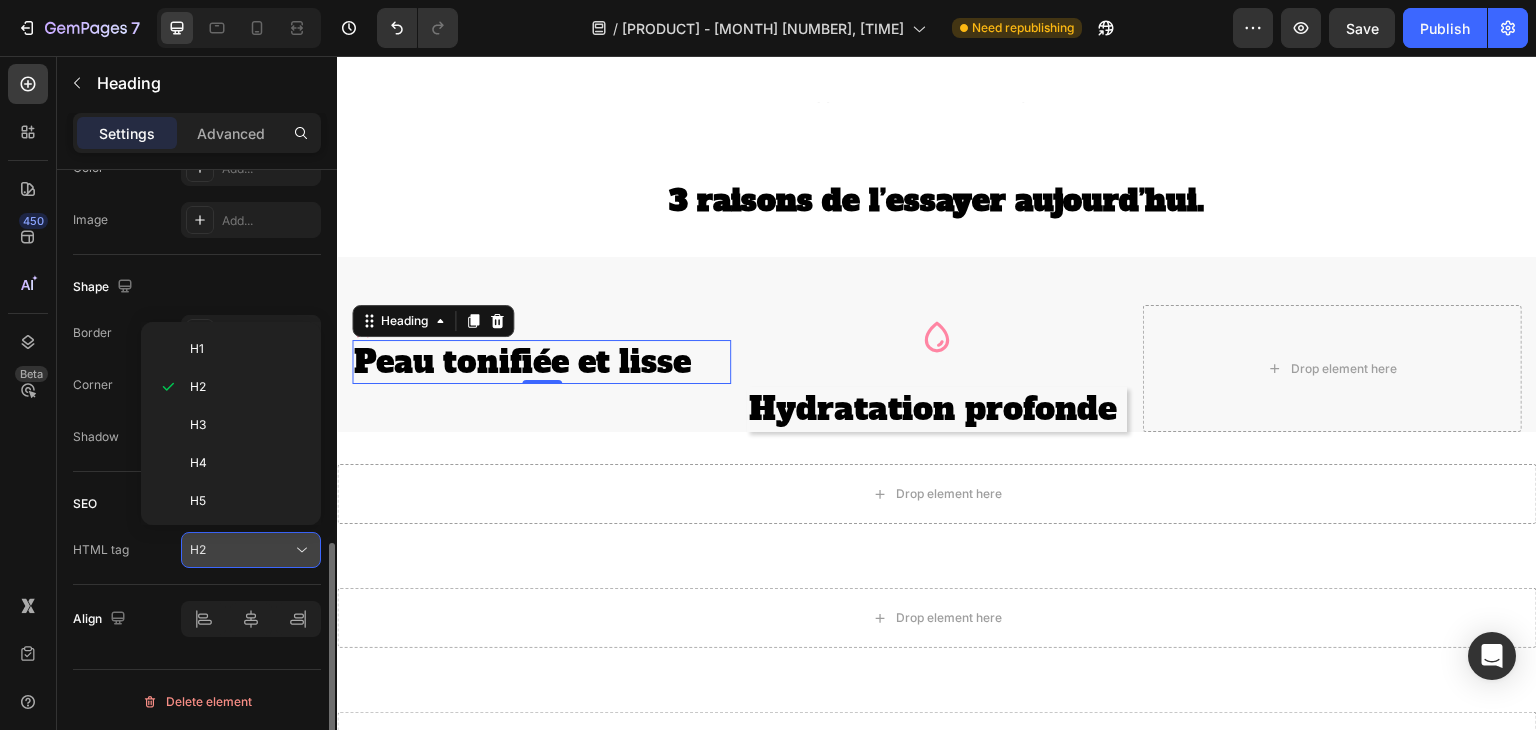 click on "H2" at bounding box center [241, 550] 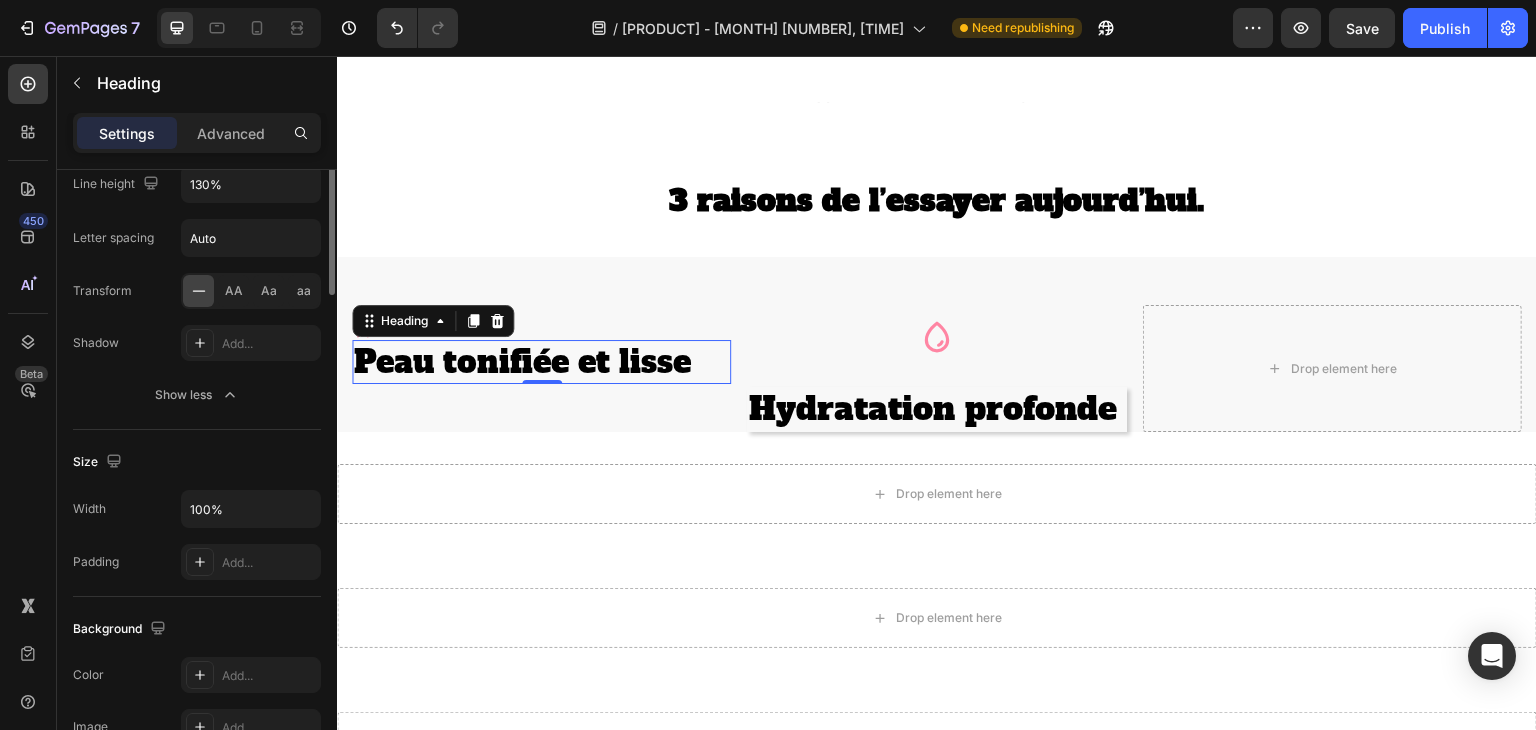 scroll, scrollTop: 0, scrollLeft: 0, axis: both 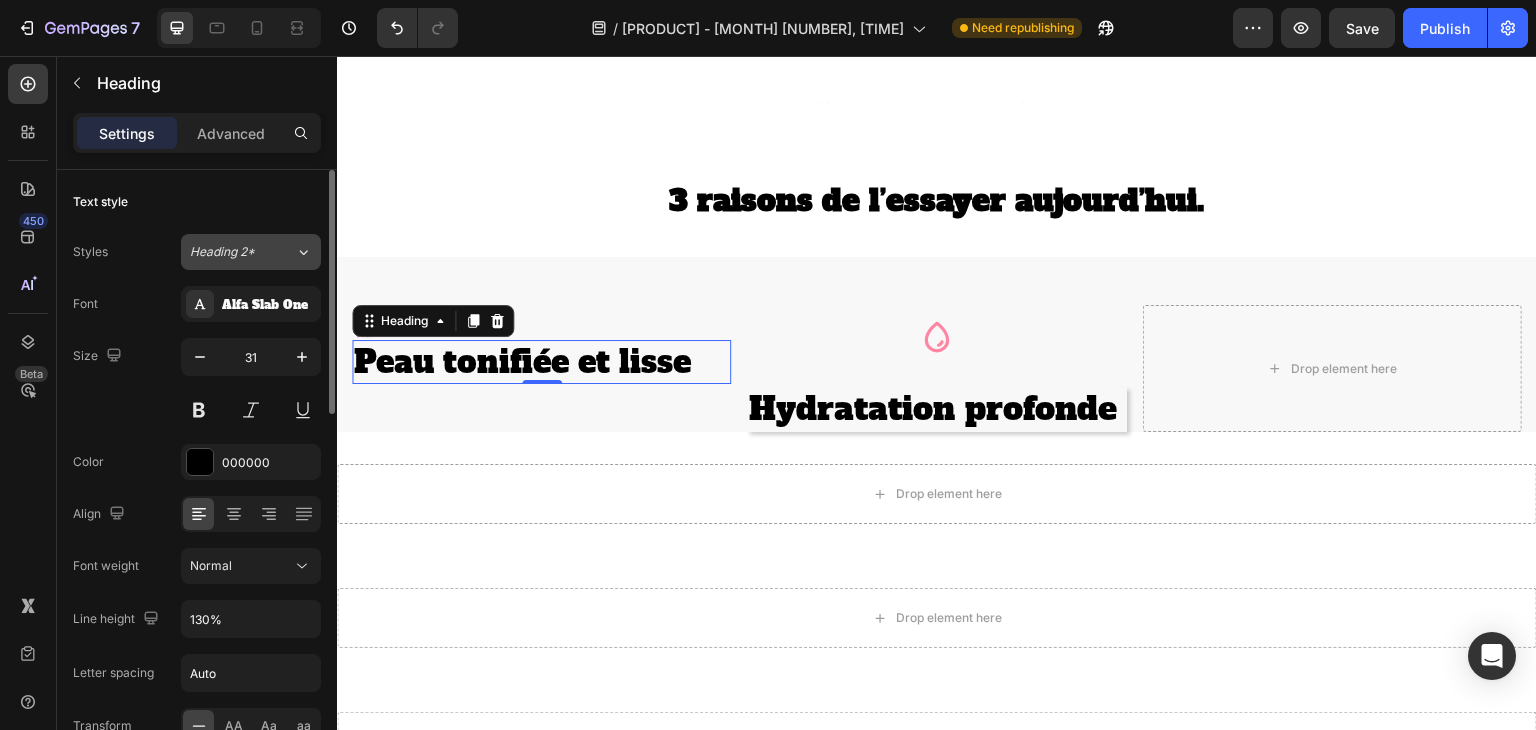 click on "Heading 2*" 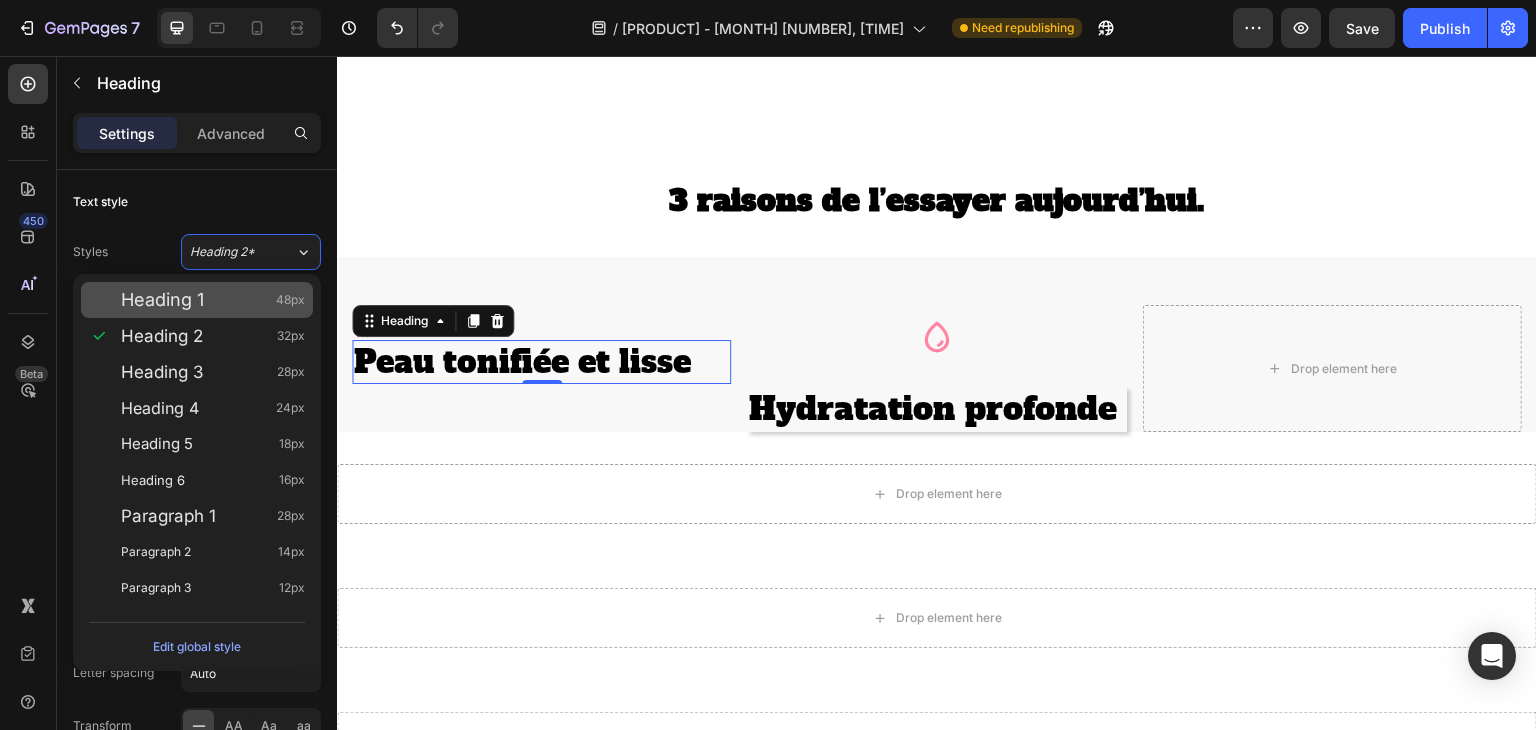 click on "Heading 1 48px" at bounding box center (213, 300) 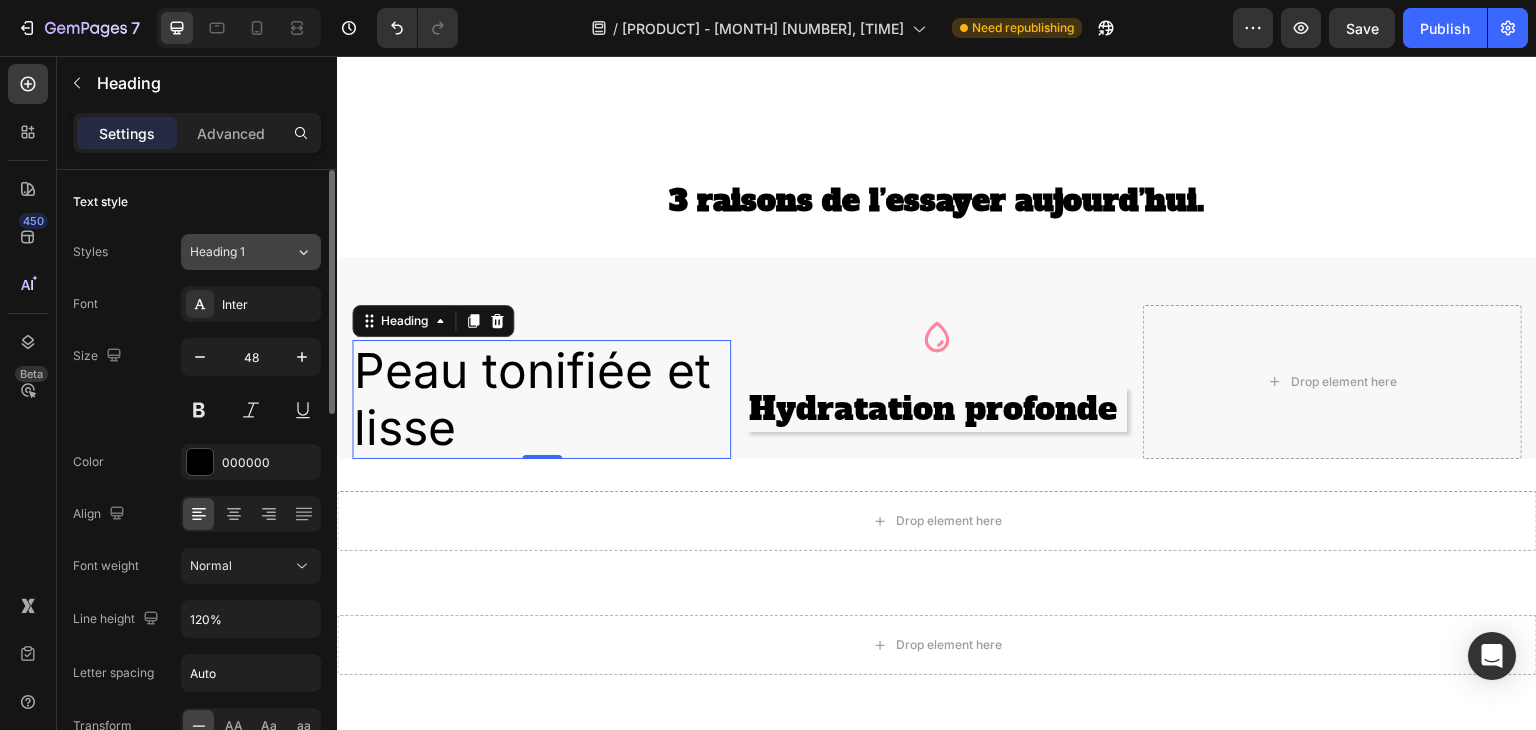 click on "Heading 1" at bounding box center [230, 252] 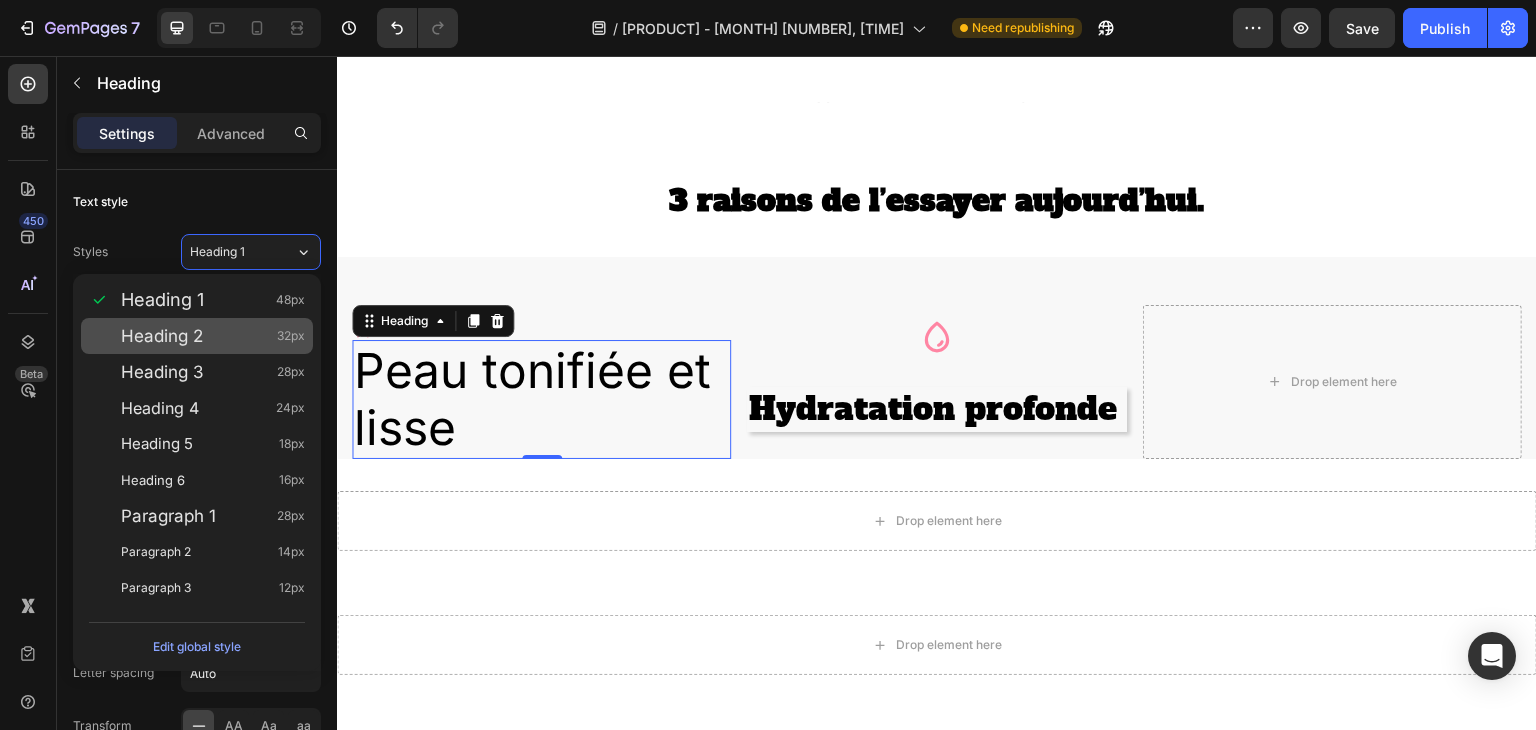 click on "Heading 2 32px" at bounding box center (213, 336) 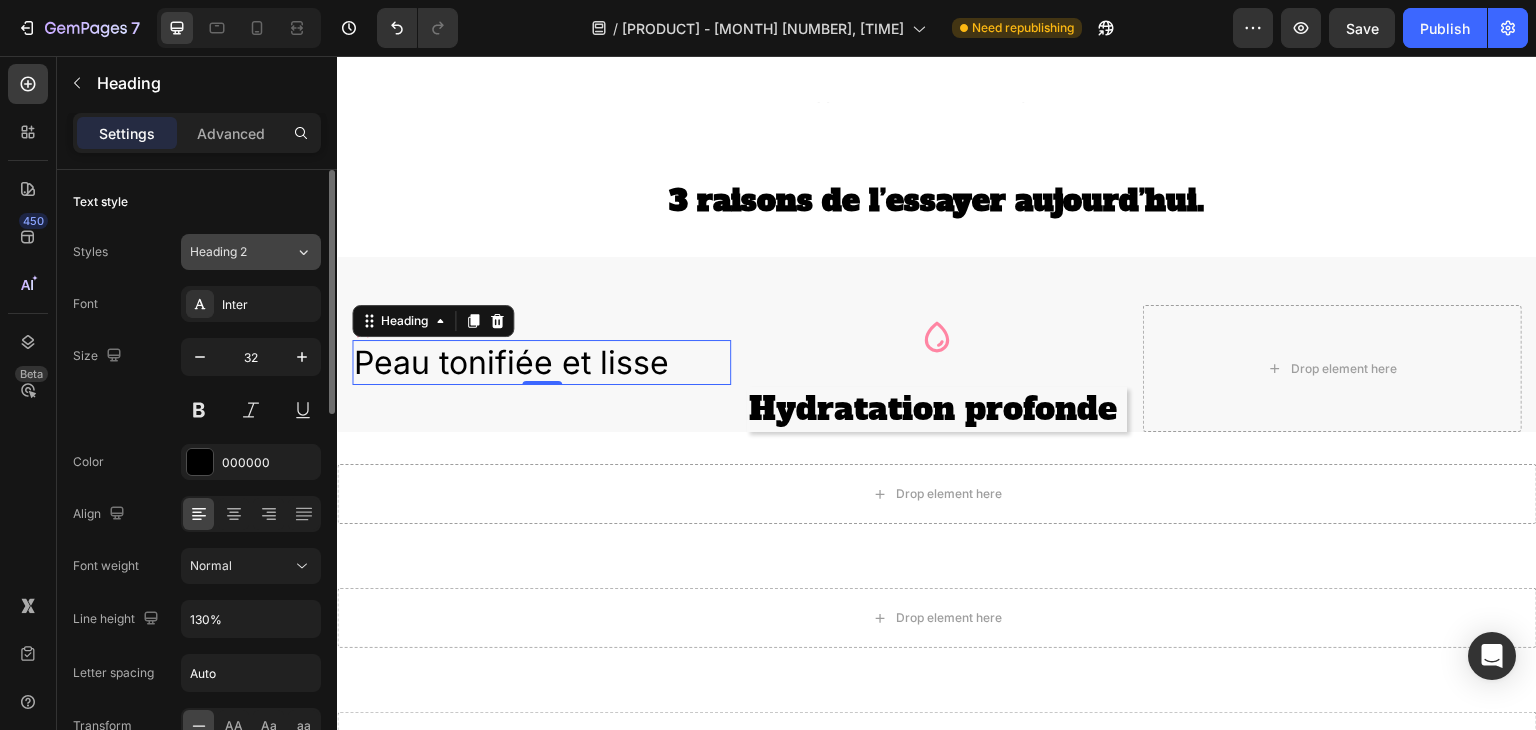 click on "Heading 2" at bounding box center [230, 252] 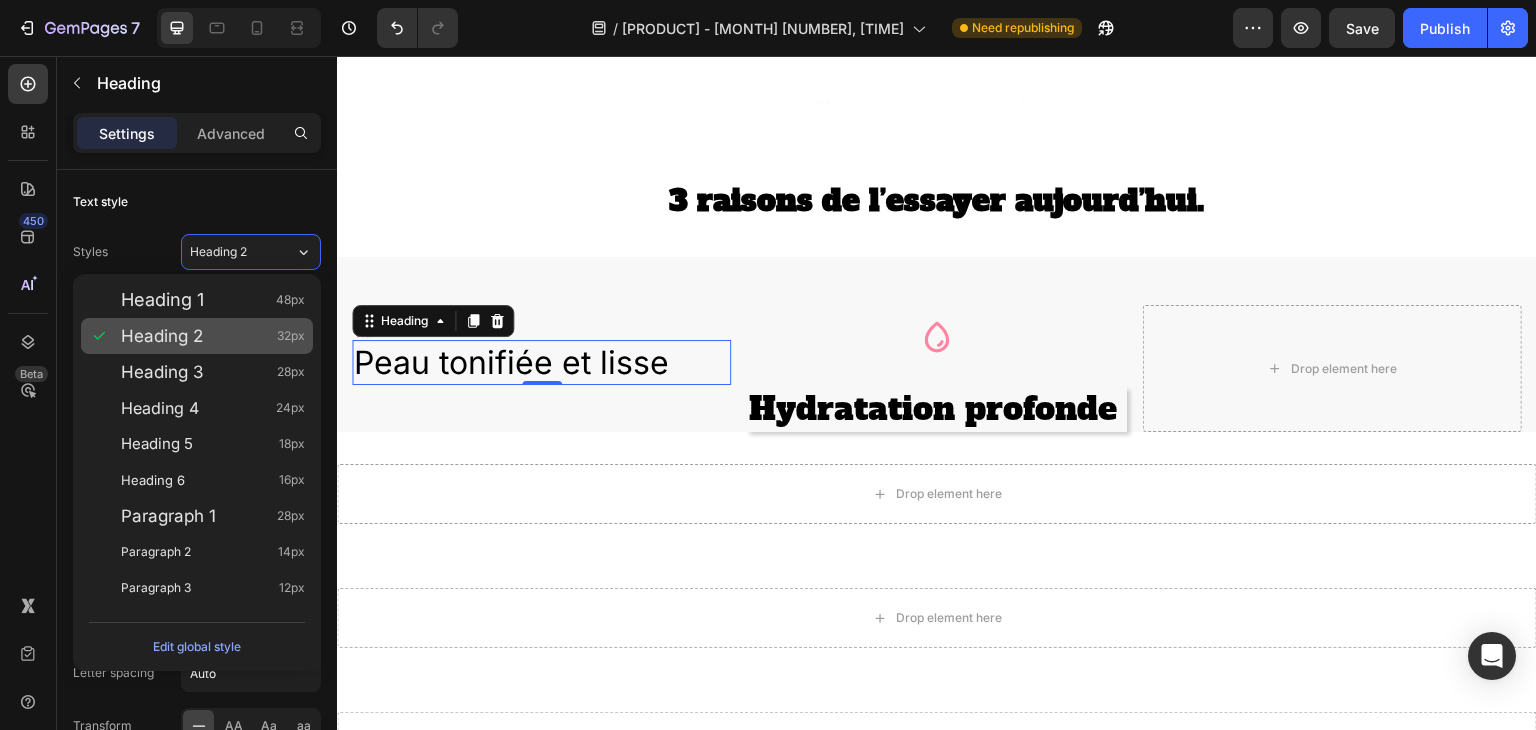 click on "Heading 2 32px" at bounding box center (213, 336) 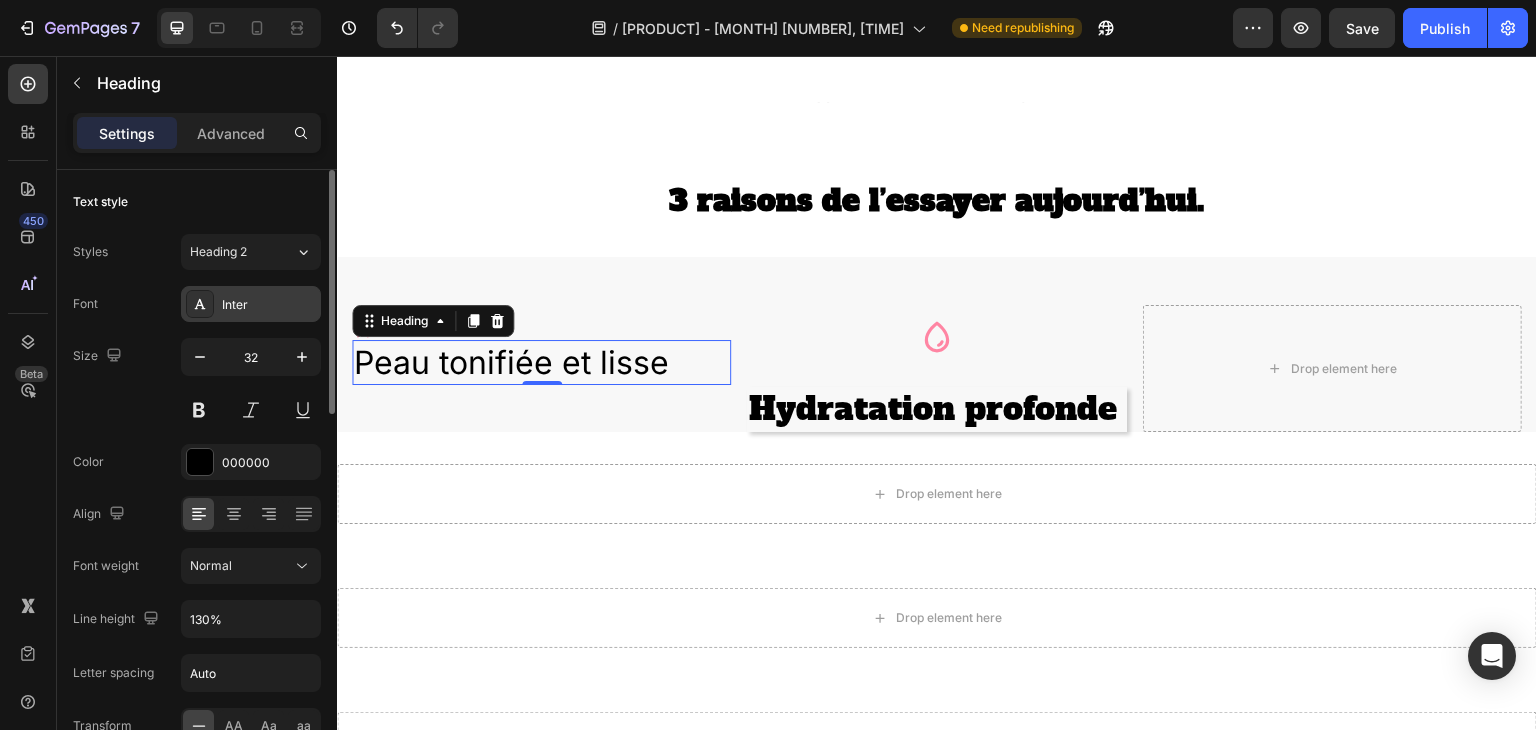 click on "Inter" at bounding box center [251, 304] 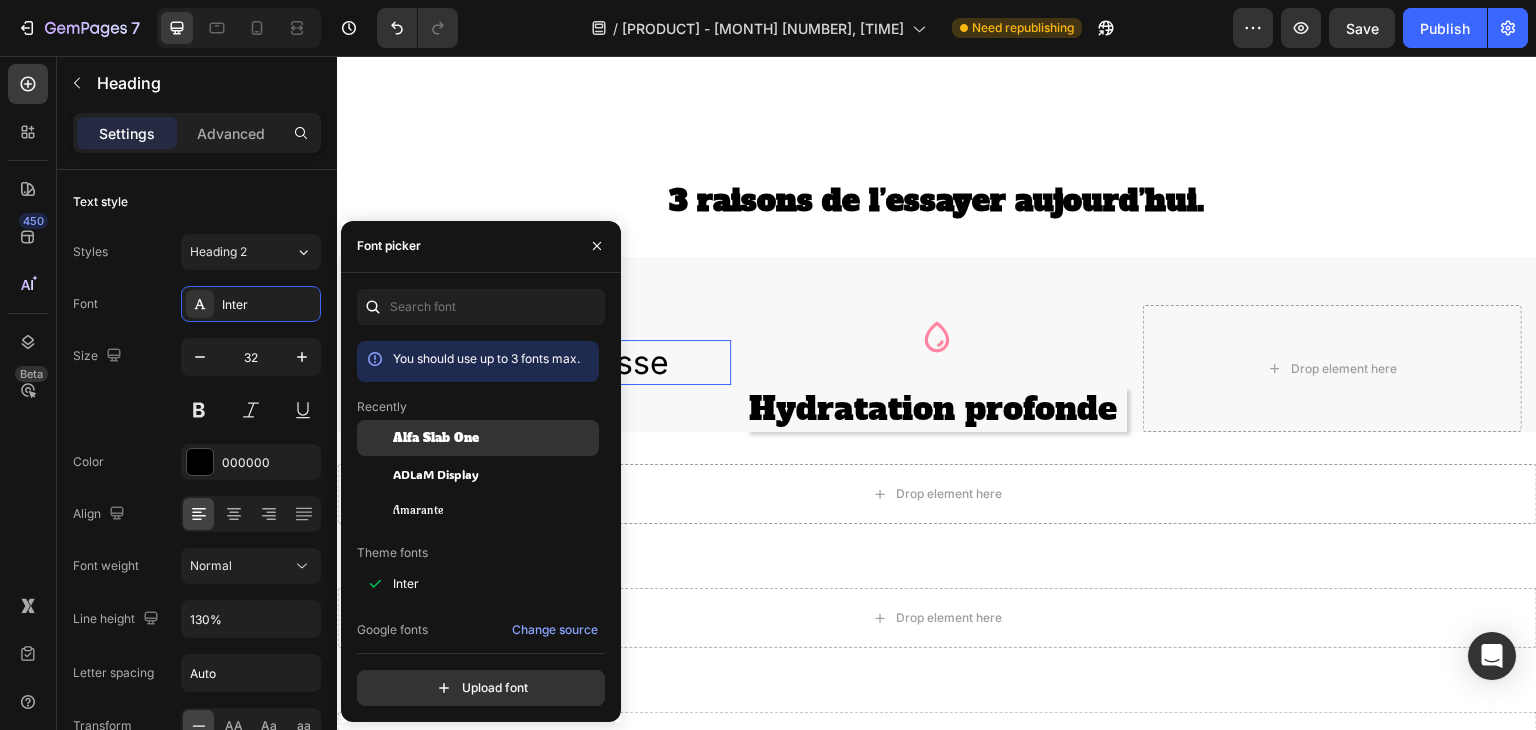 click at bounding box center [375, 438] 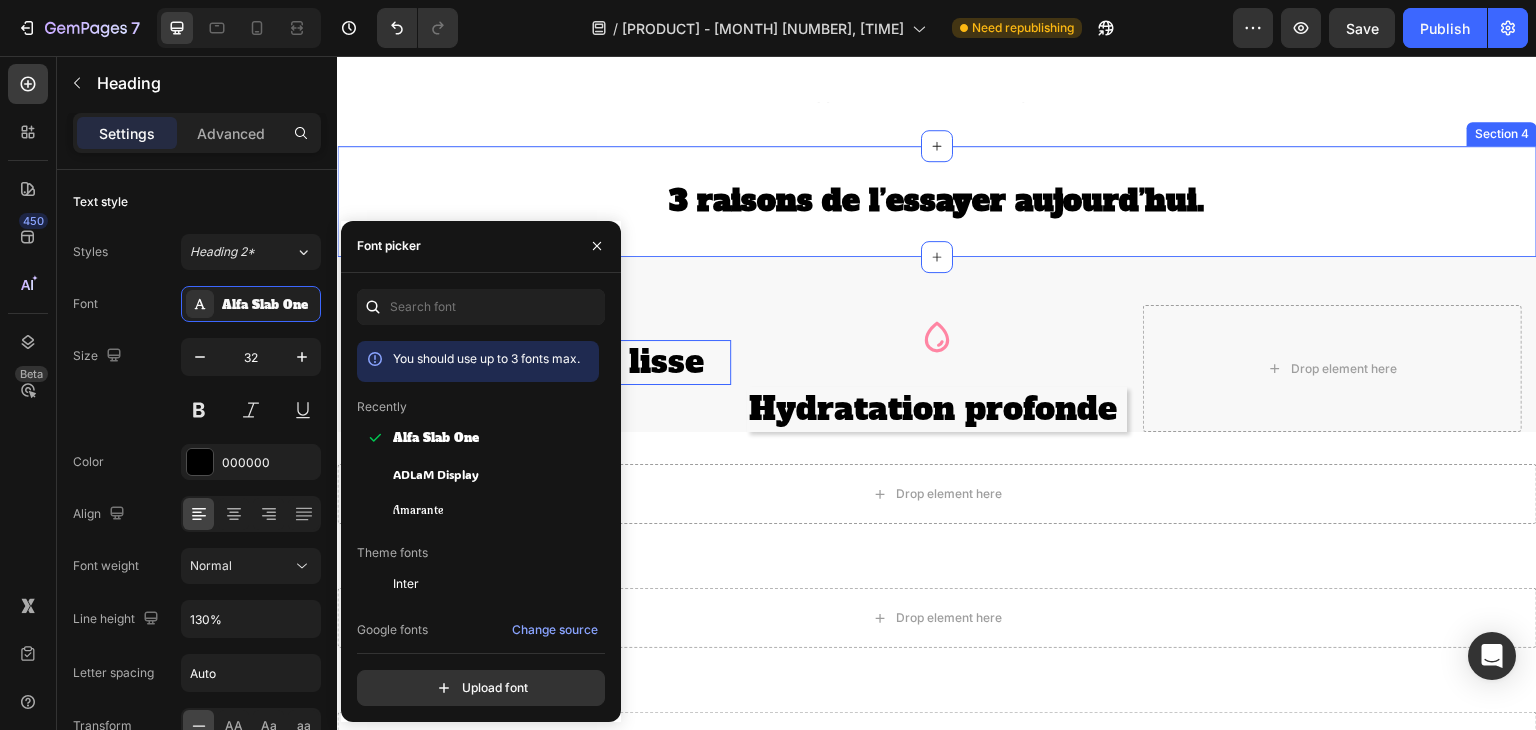 click on "[NUMBER] raisons de l’essayer aujourd’hui . Heading Section [NUMBER]" at bounding box center (937, 201) 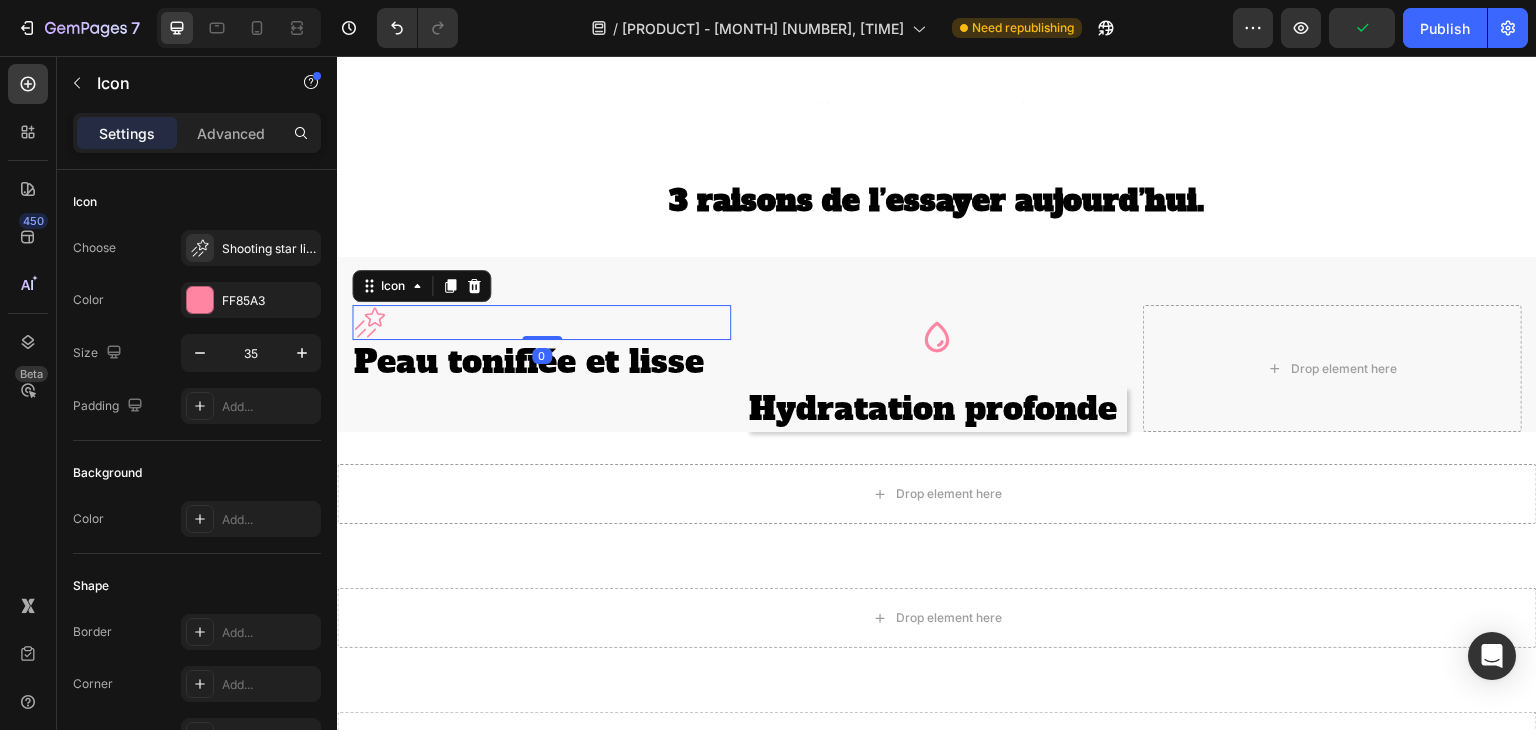 click 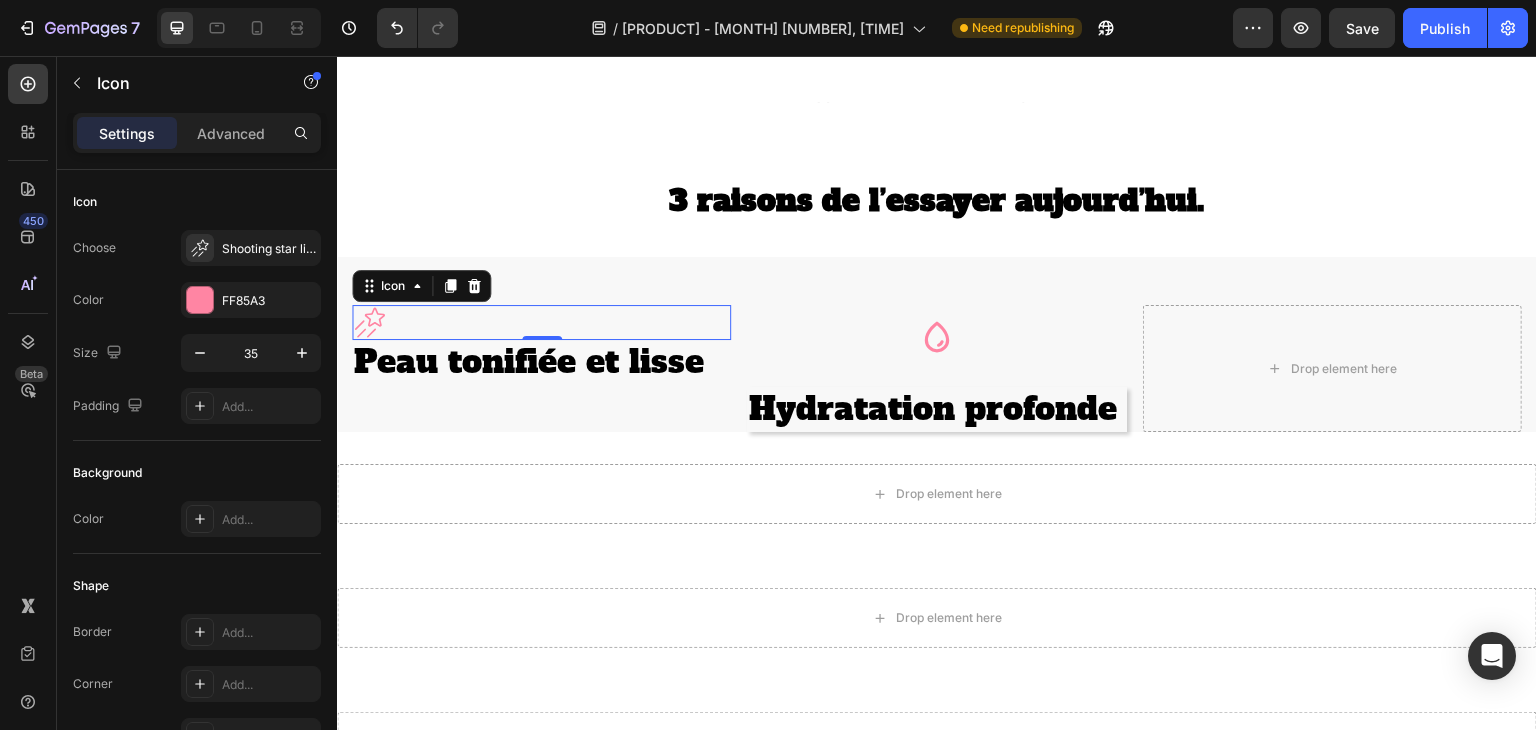 click on "Settings Advanced" at bounding box center [197, 133] 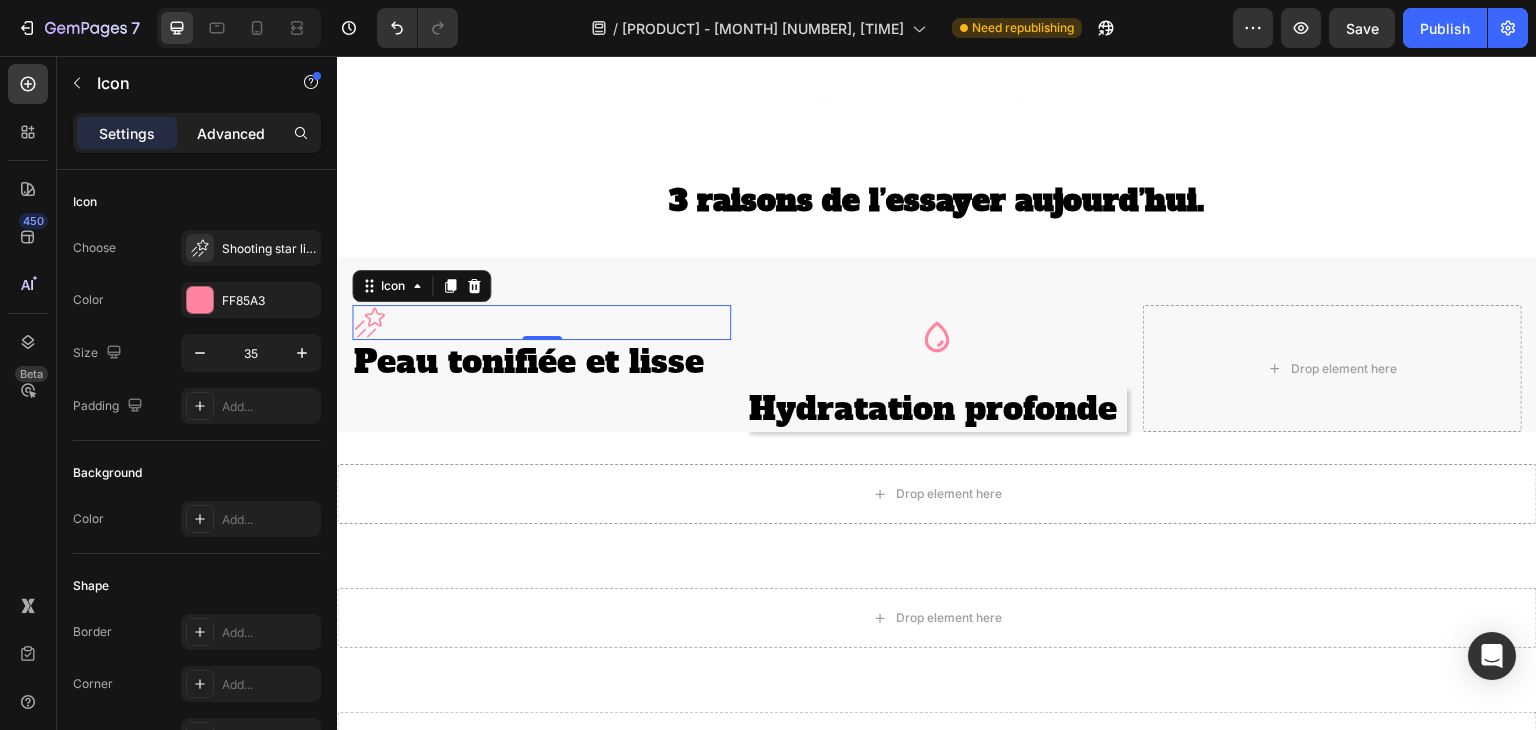 click on "Advanced" 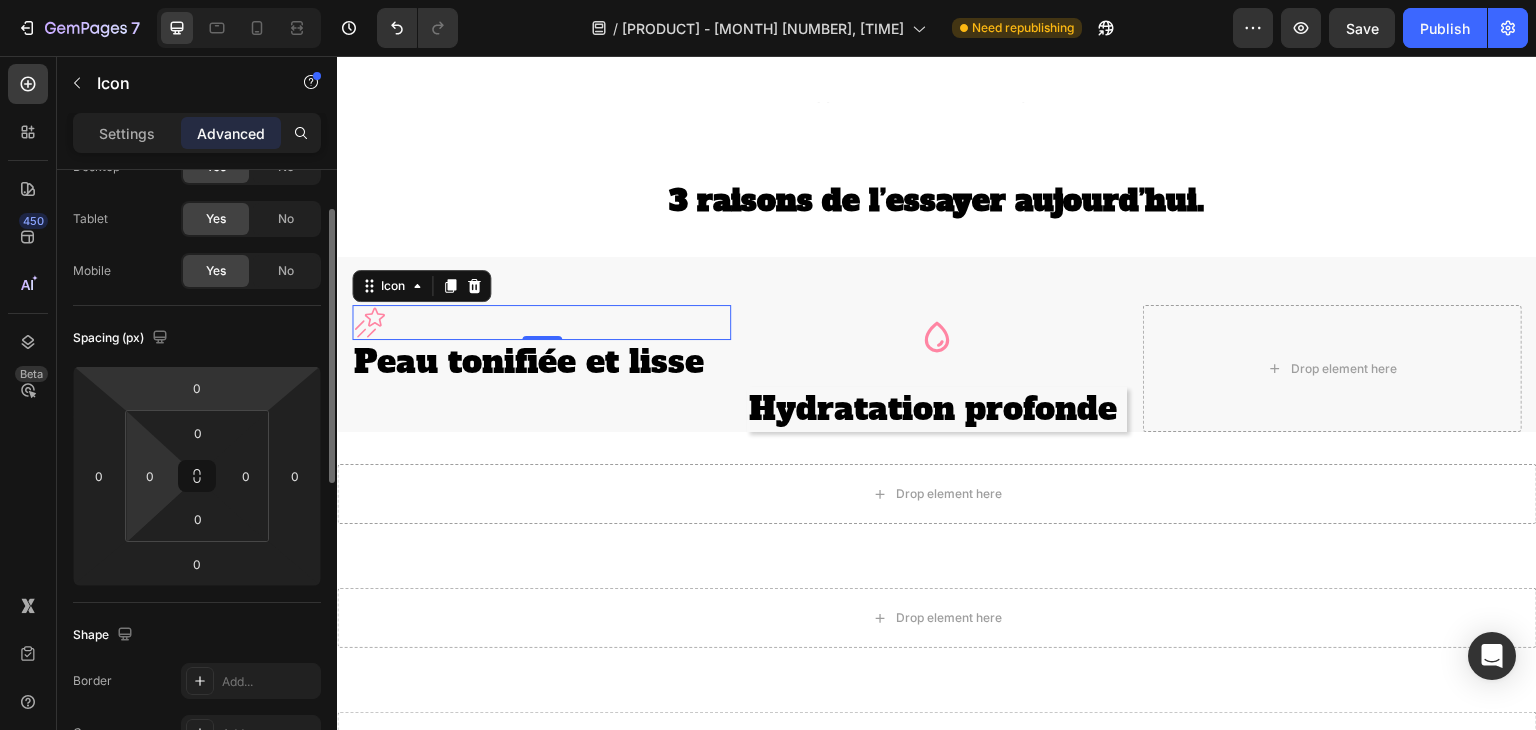 scroll, scrollTop: 83, scrollLeft: 0, axis: vertical 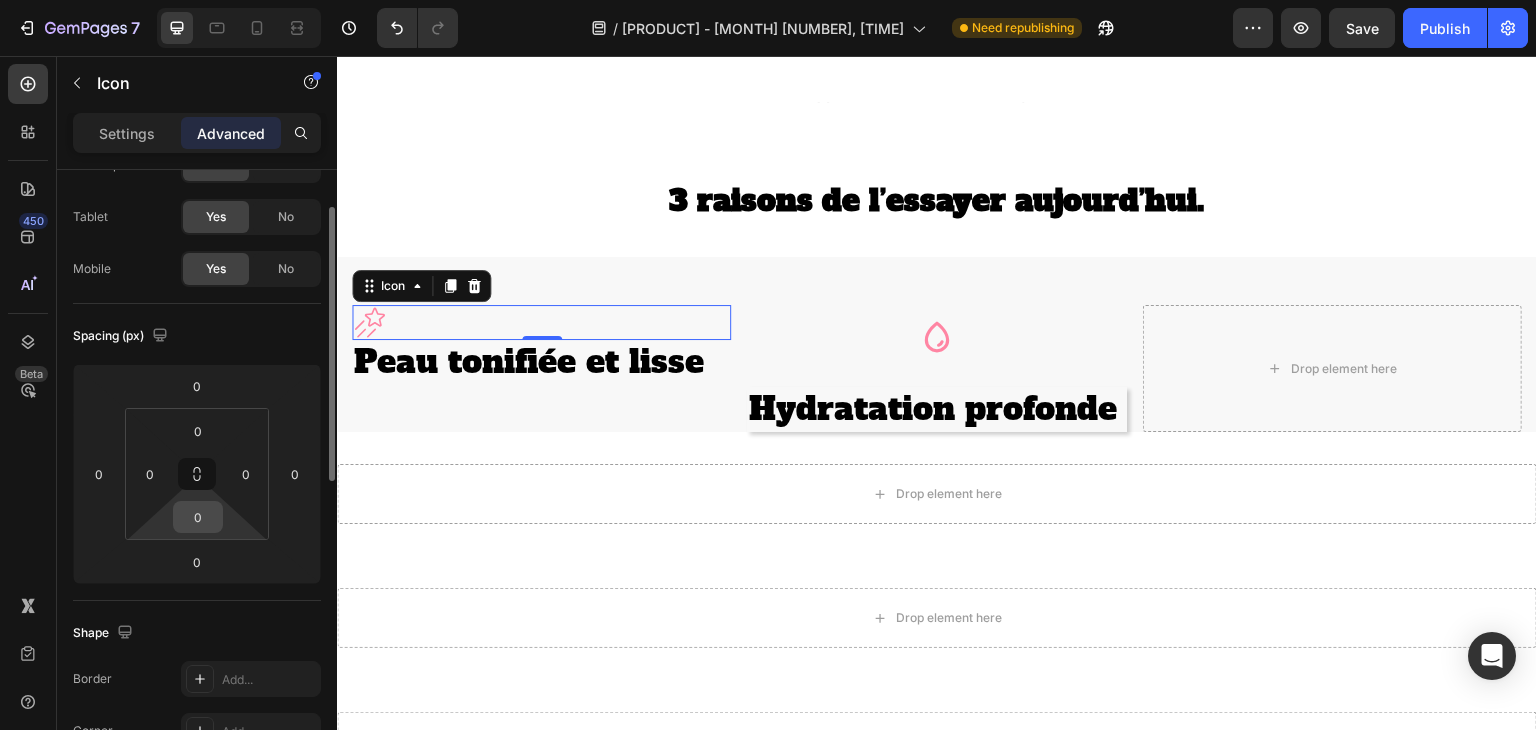 click on "0" at bounding box center (198, 517) 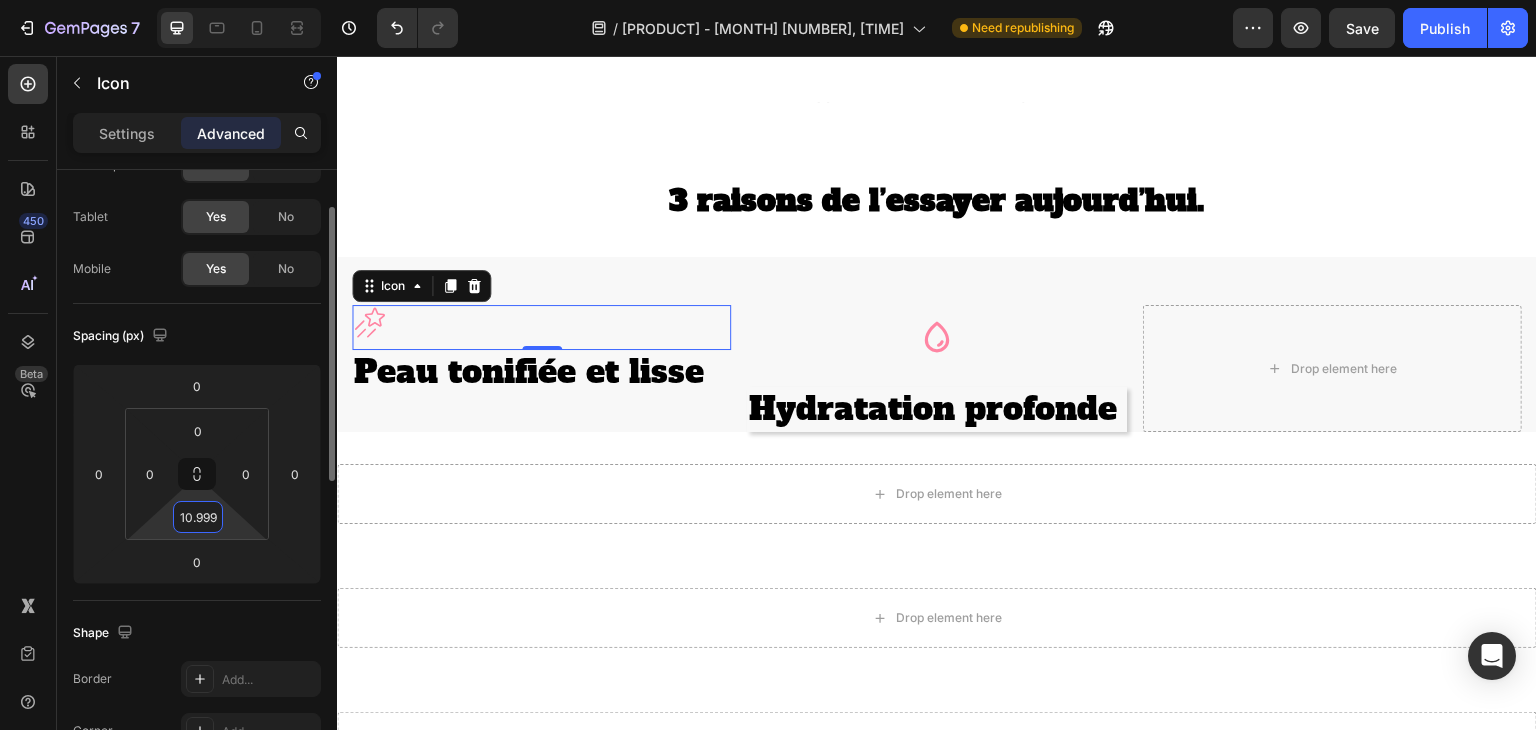 scroll, scrollTop: 0, scrollLeft: 0, axis: both 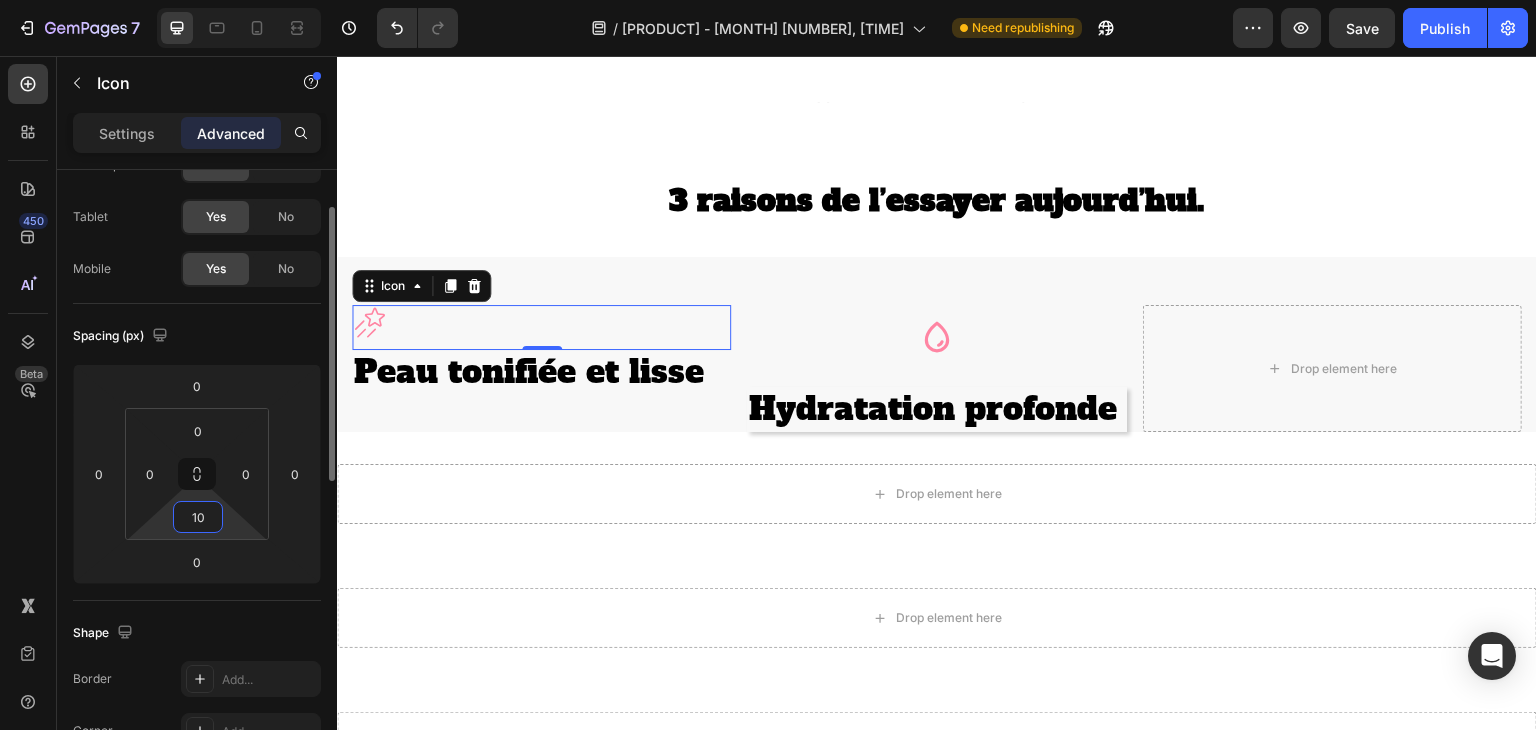 type on "109" 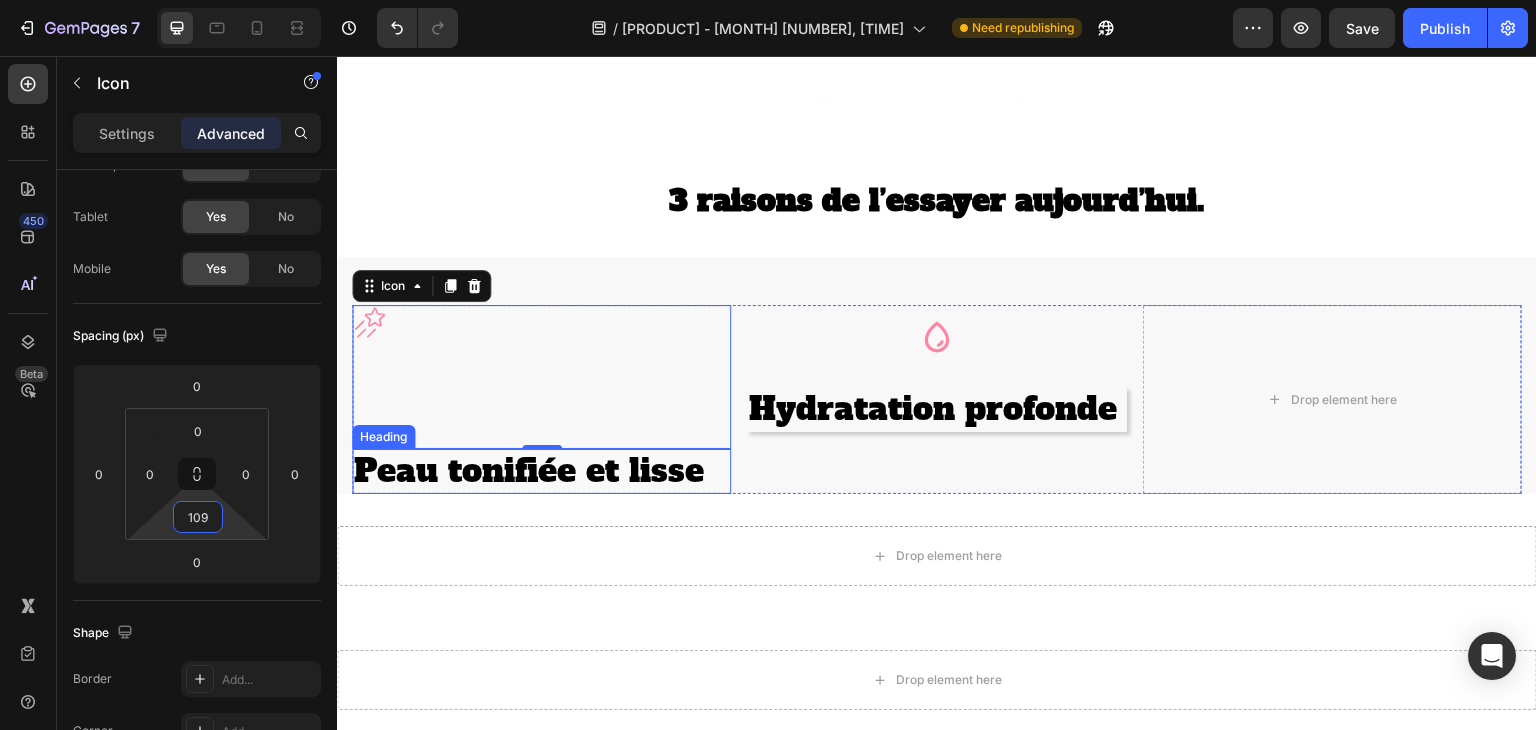 click on "Peau tonifiée et lisse" at bounding box center [541, 472] 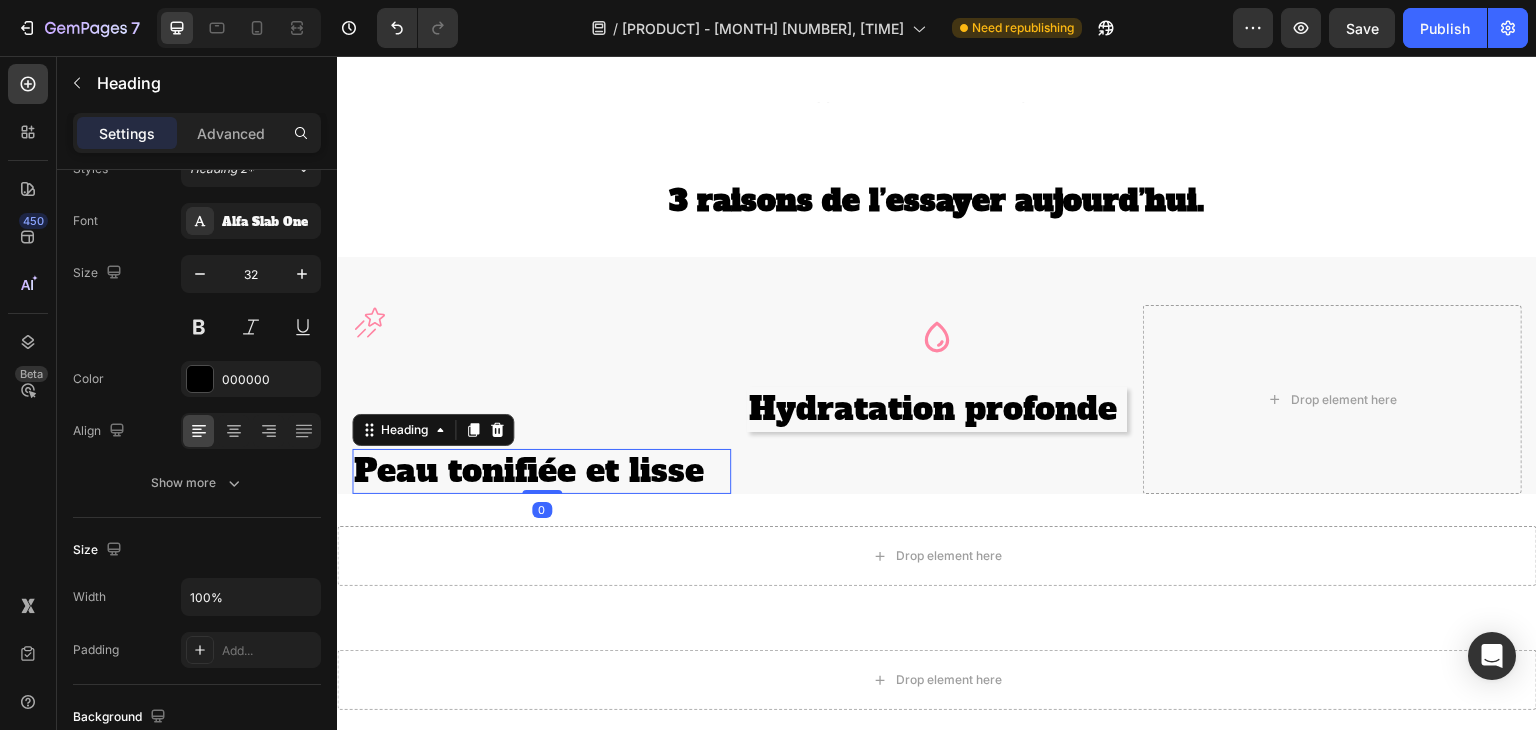 scroll, scrollTop: 0, scrollLeft: 0, axis: both 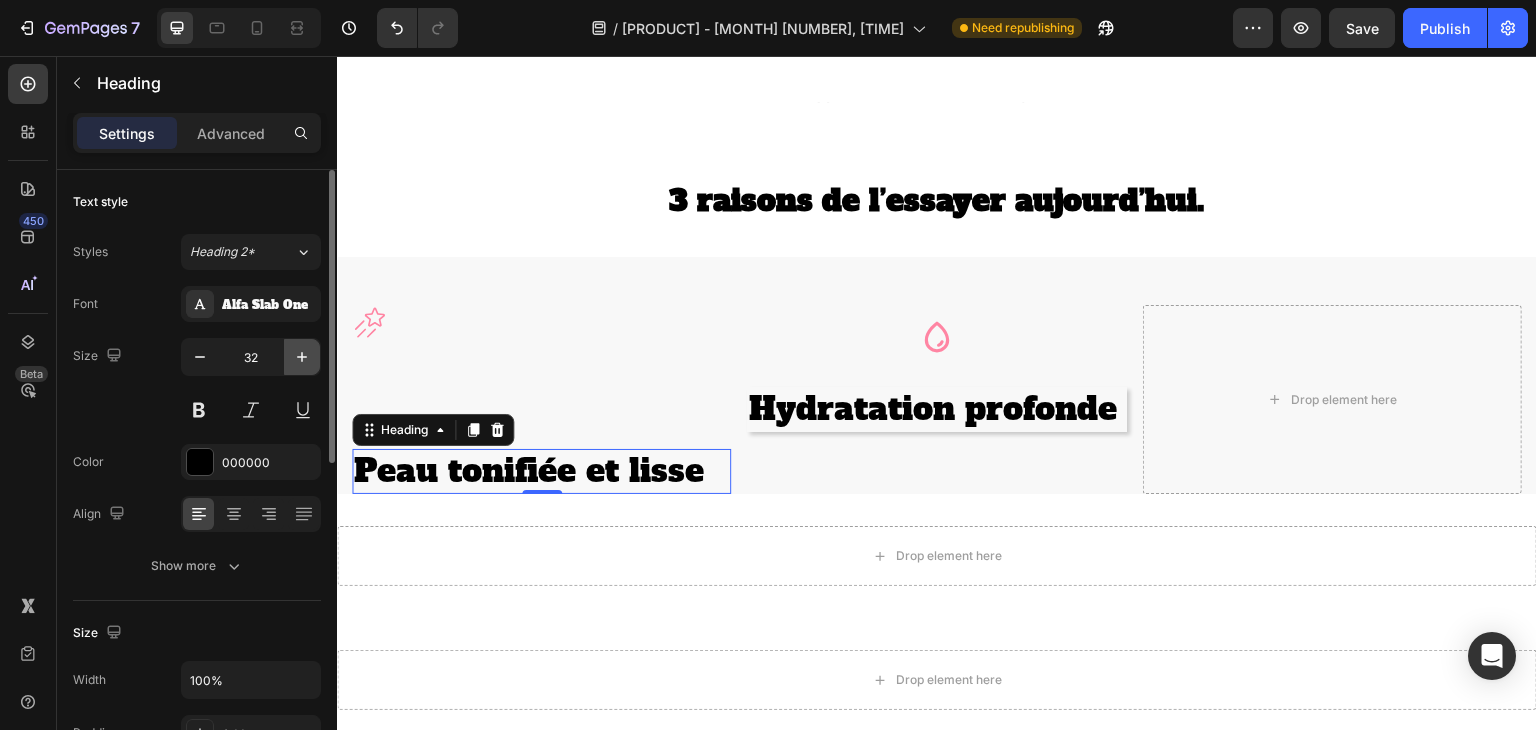 click at bounding box center (302, 357) 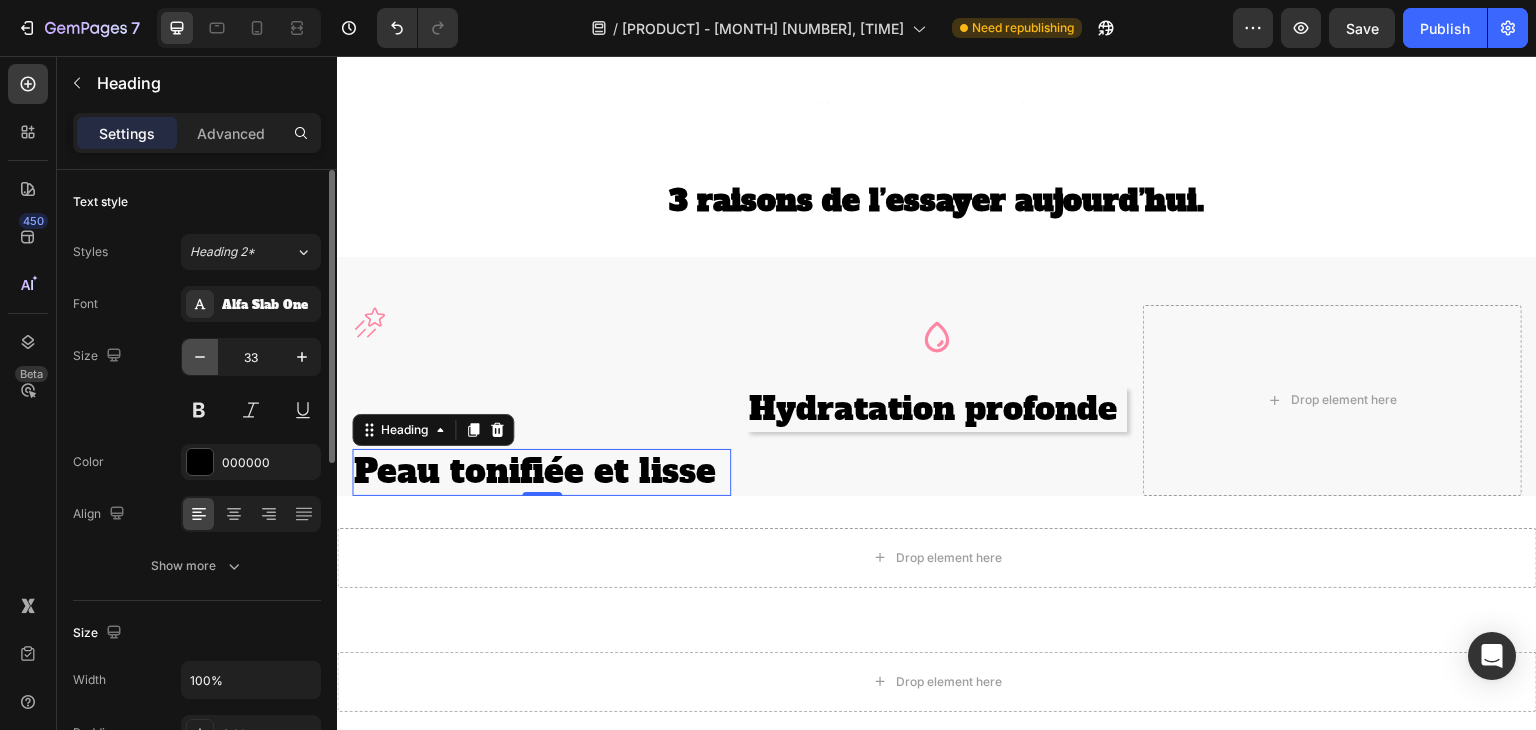 click 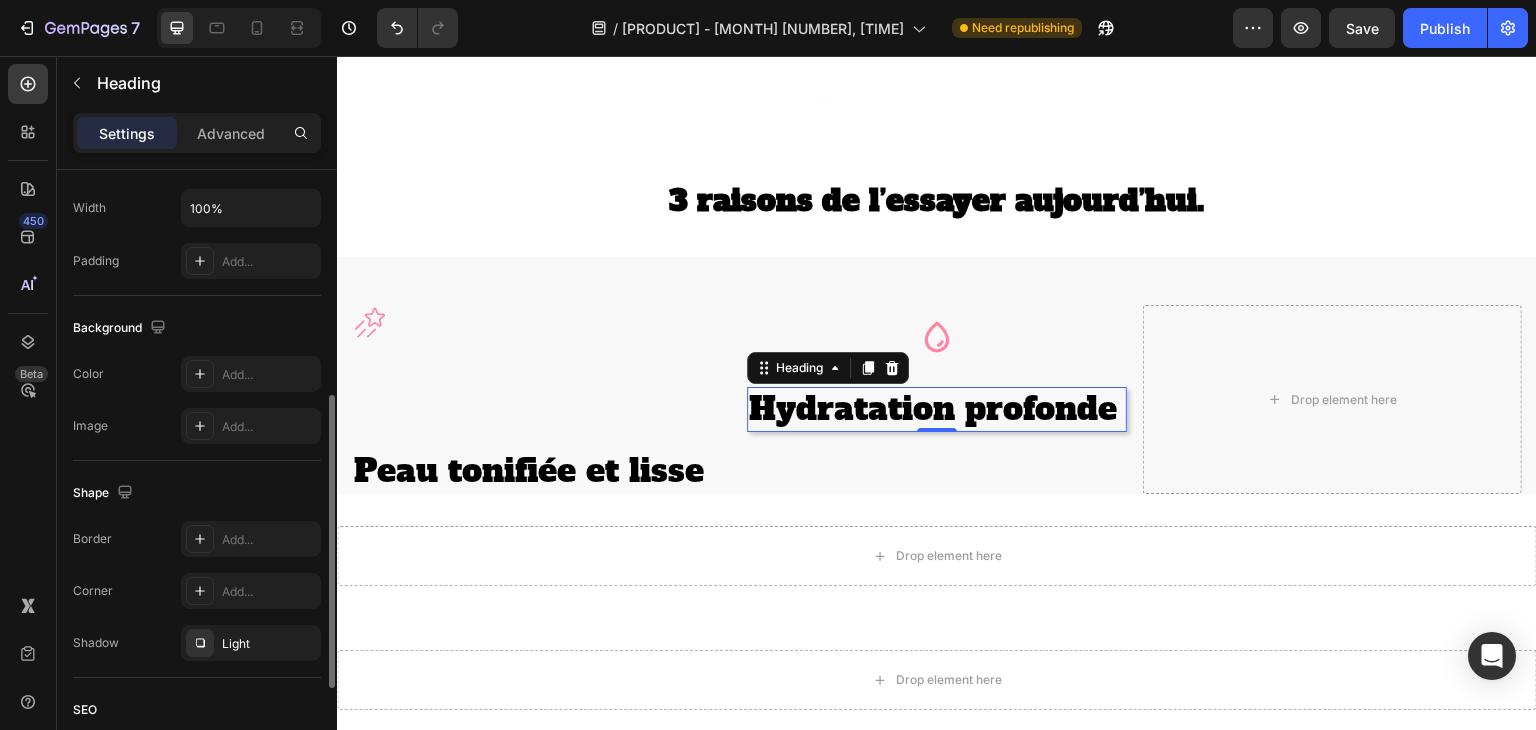 scroll, scrollTop: 480, scrollLeft: 0, axis: vertical 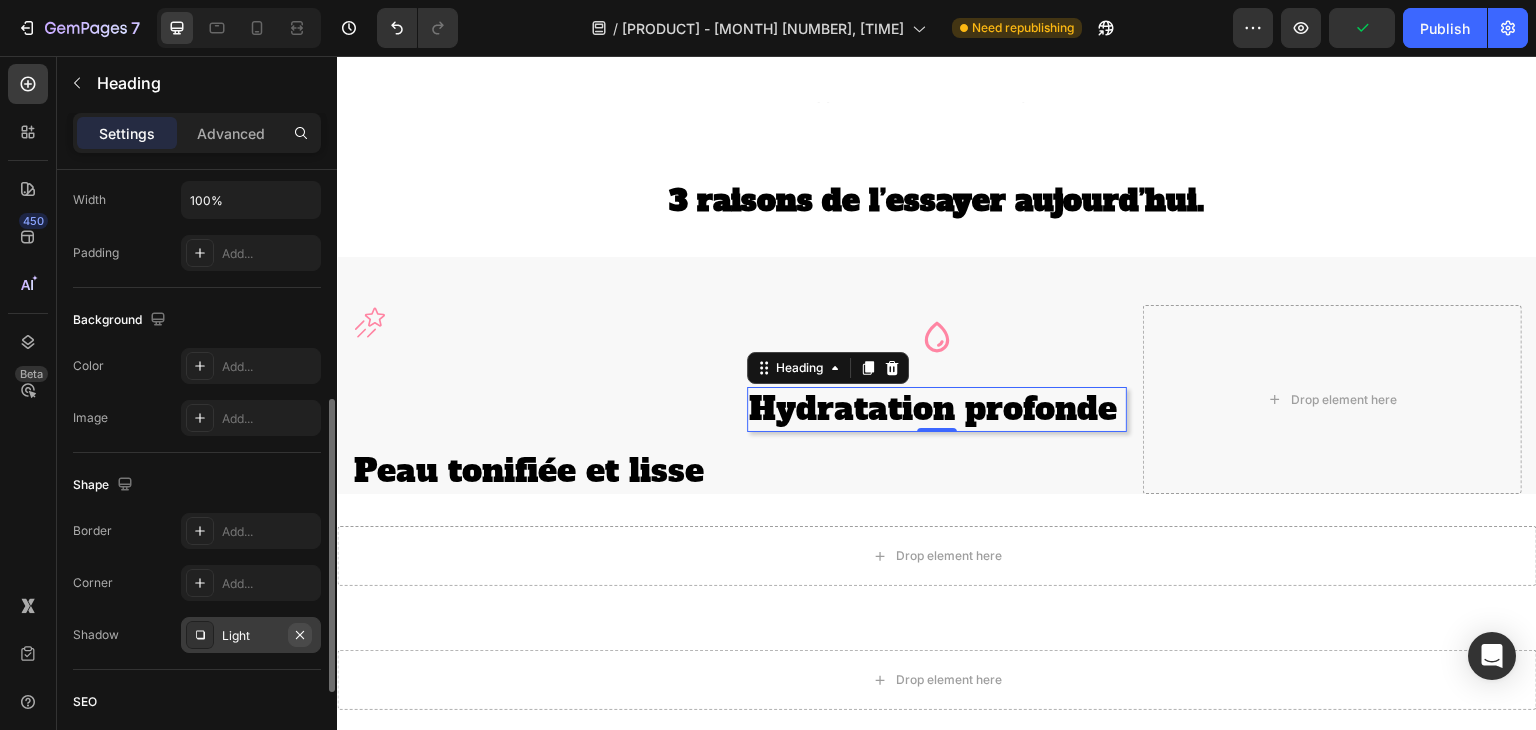 click 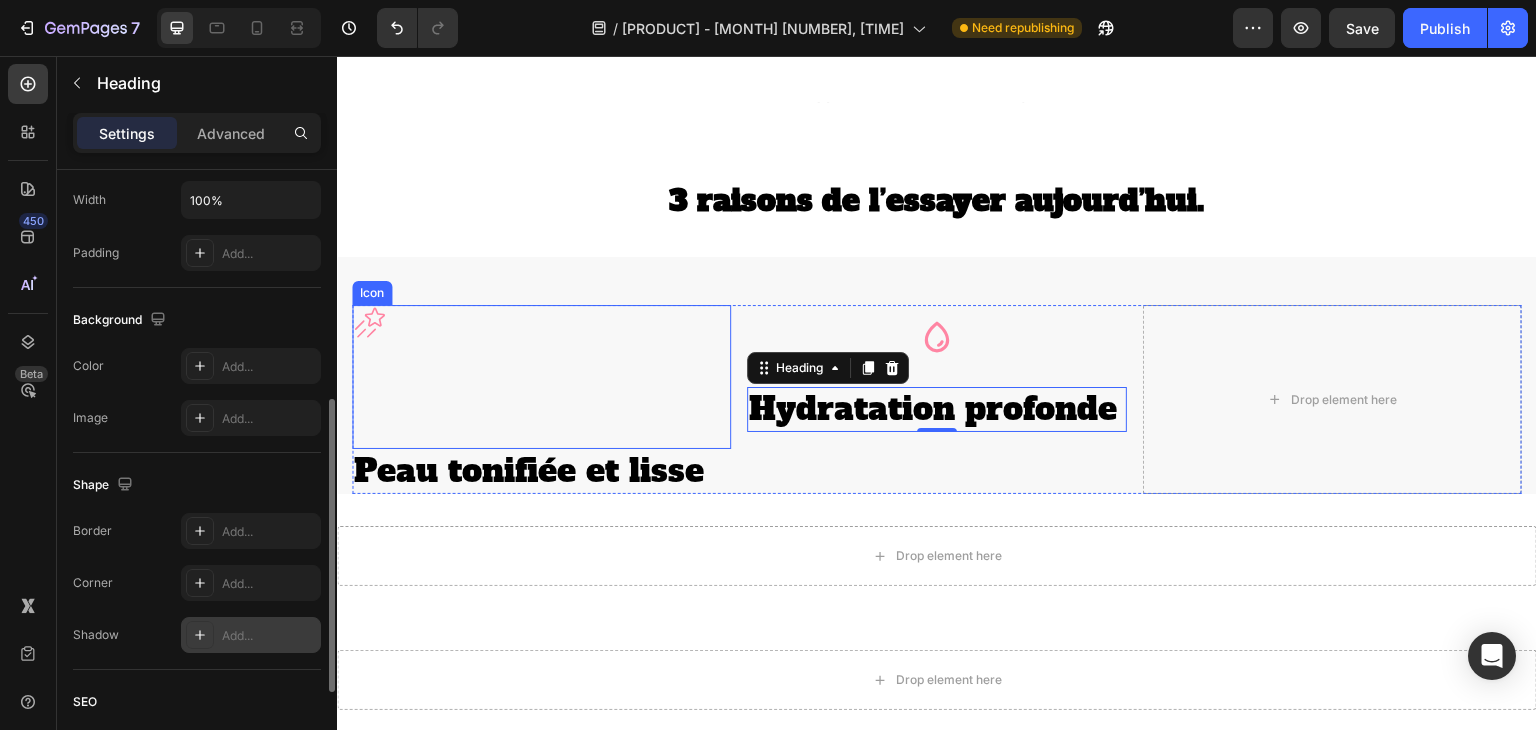 click on "Icon" at bounding box center [541, 377] 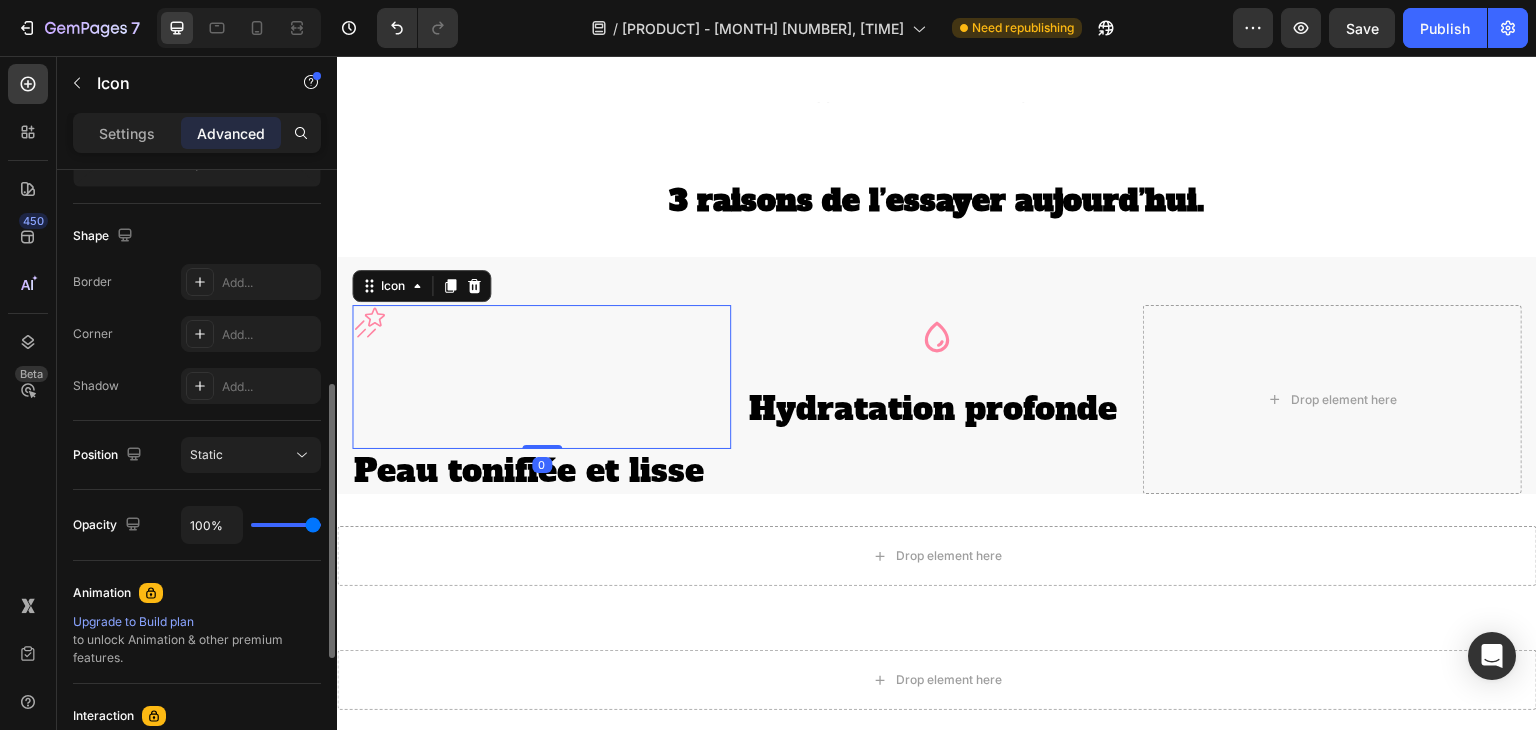 scroll, scrollTop: 0, scrollLeft: 0, axis: both 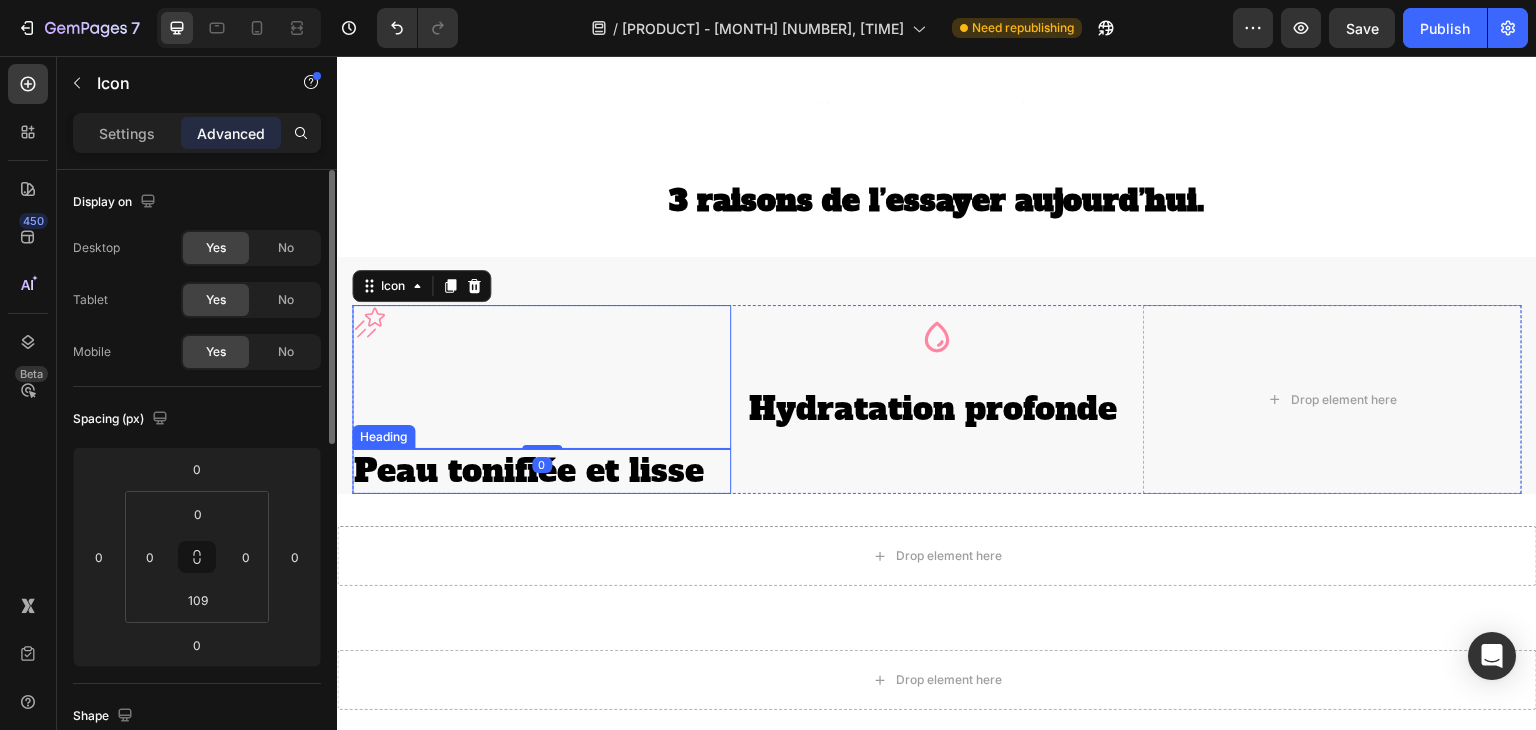 click on "Peau tonifiée et lisse" at bounding box center (541, 472) 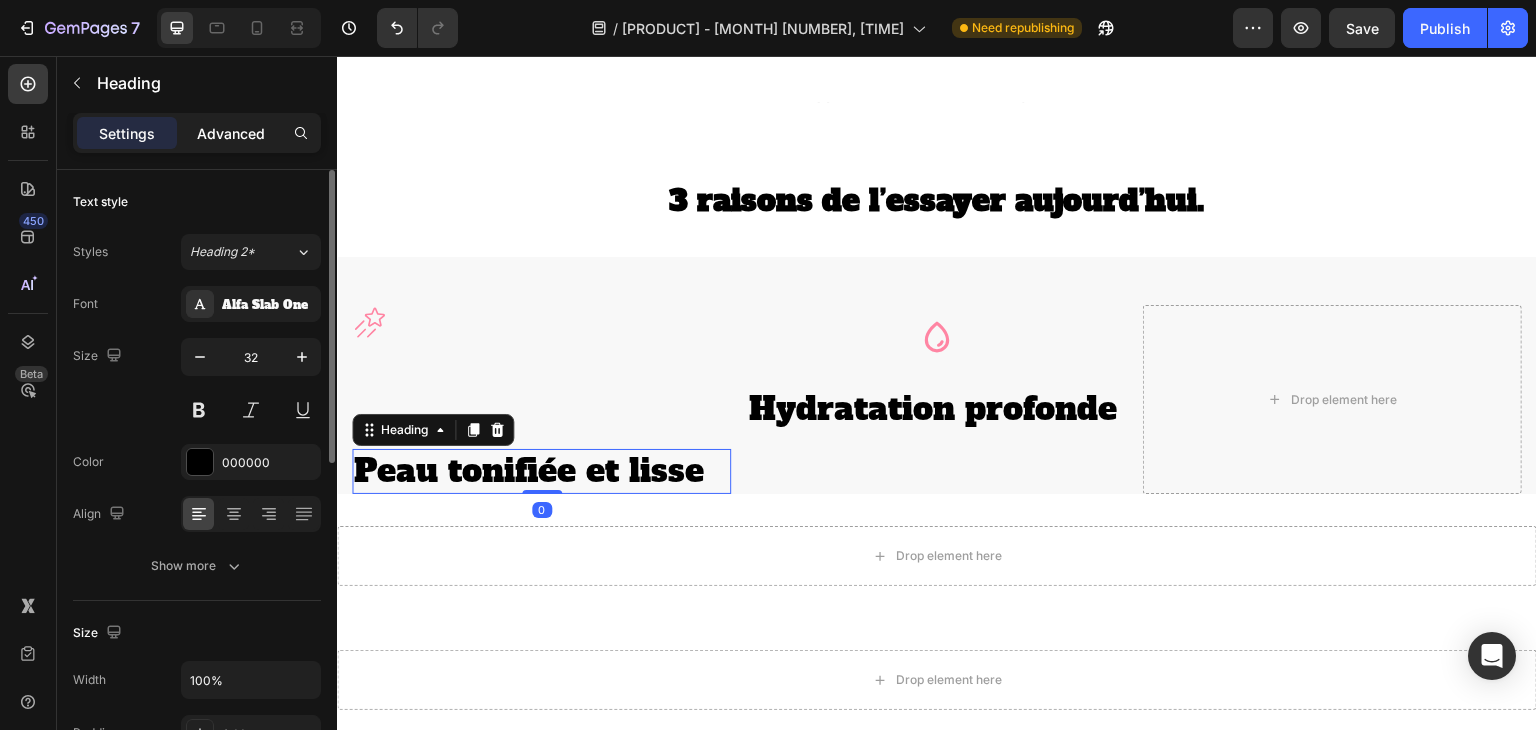 click on "Advanced" at bounding box center [231, 133] 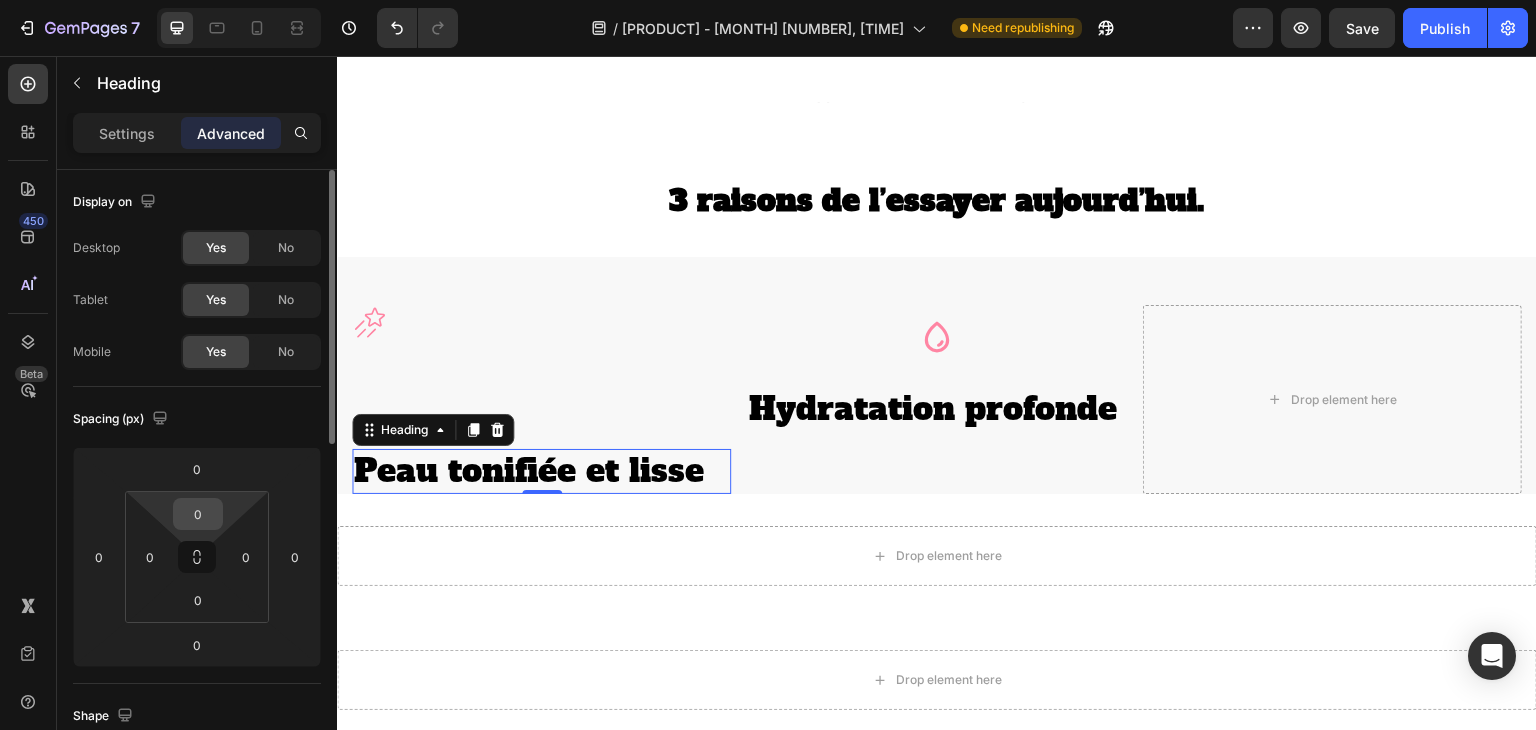 click on "0" at bounding box center (198, 514) 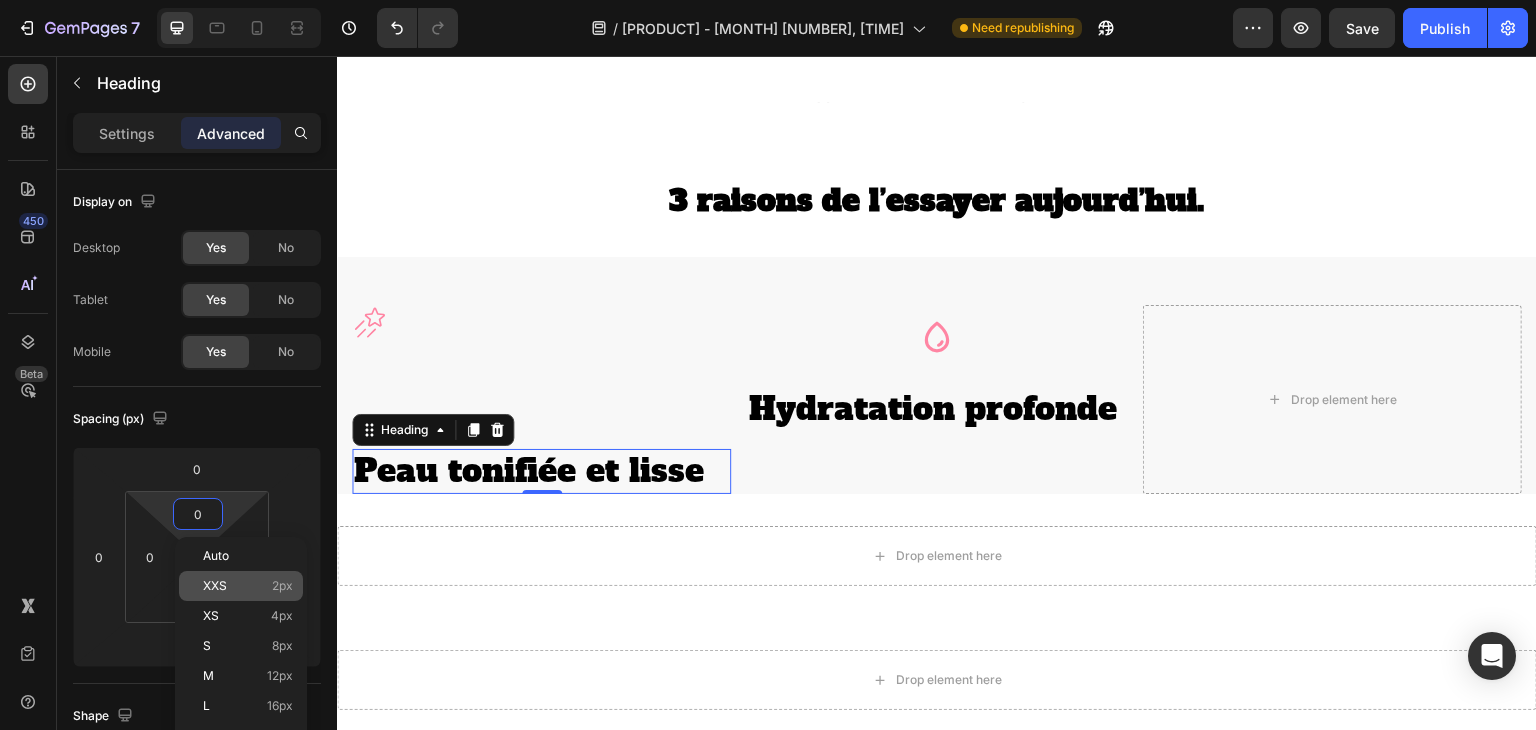 click on "XXS" at bounding box center [215, 586] 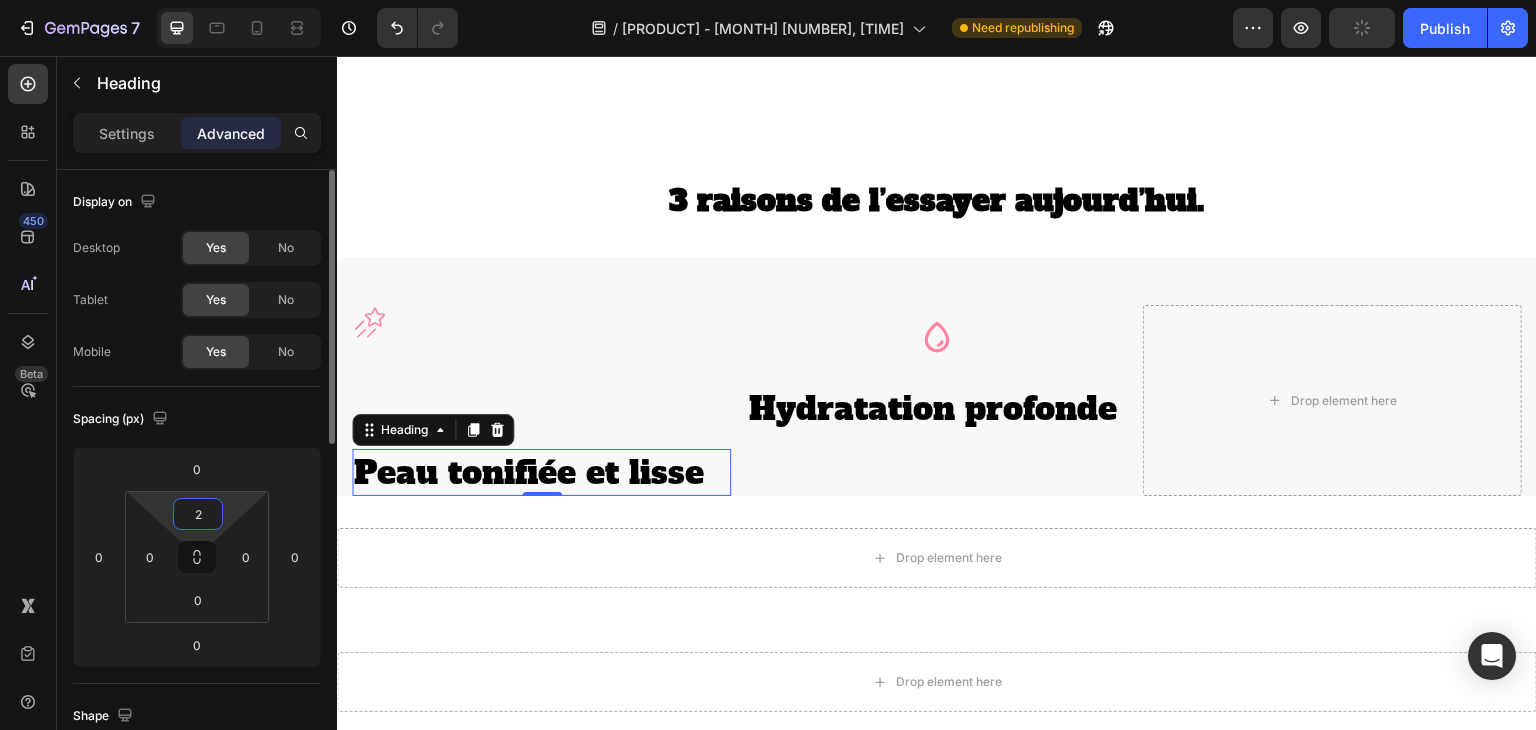 click on "2" at bounding box center (198, 514) 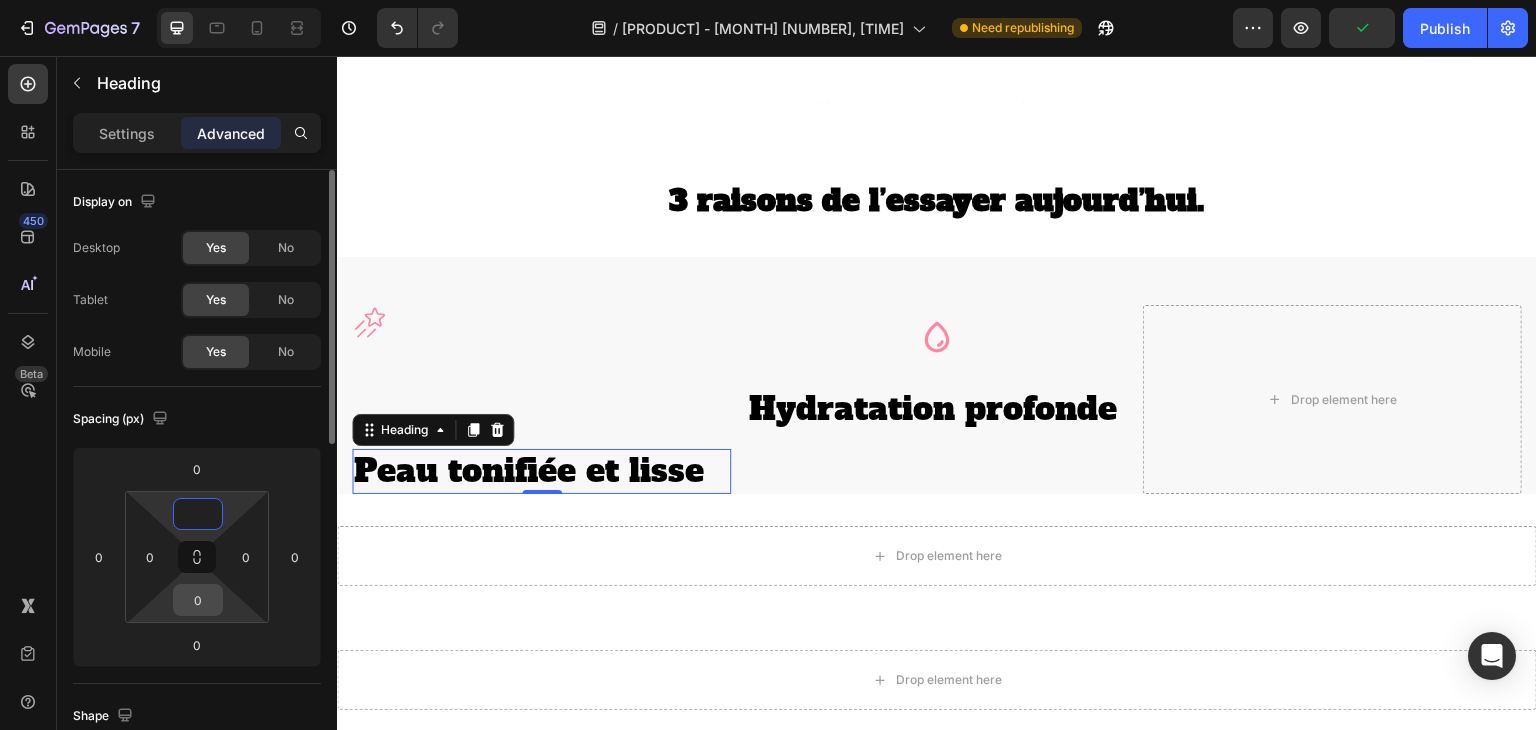 type on "0" 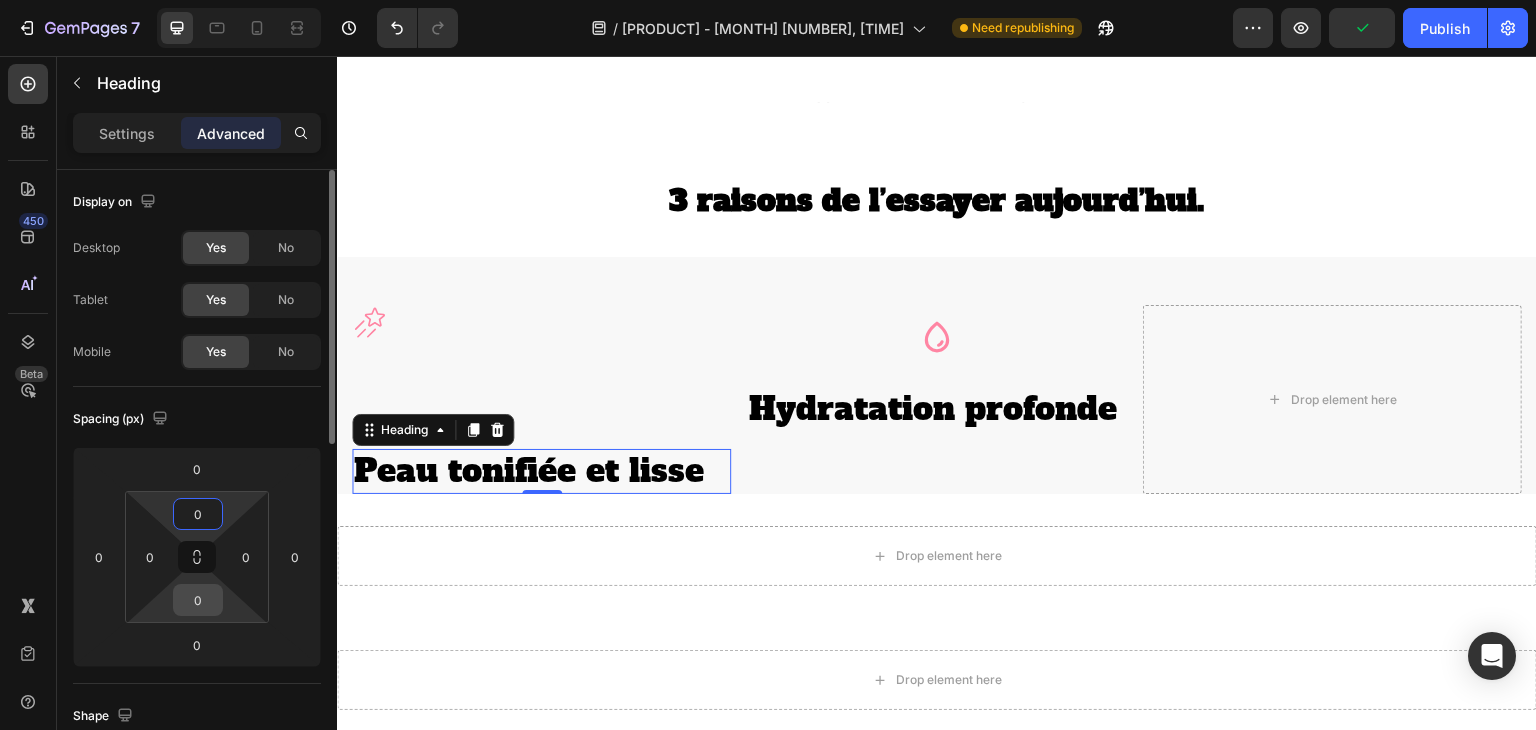 click on "0" at bounding box center (198, 600) 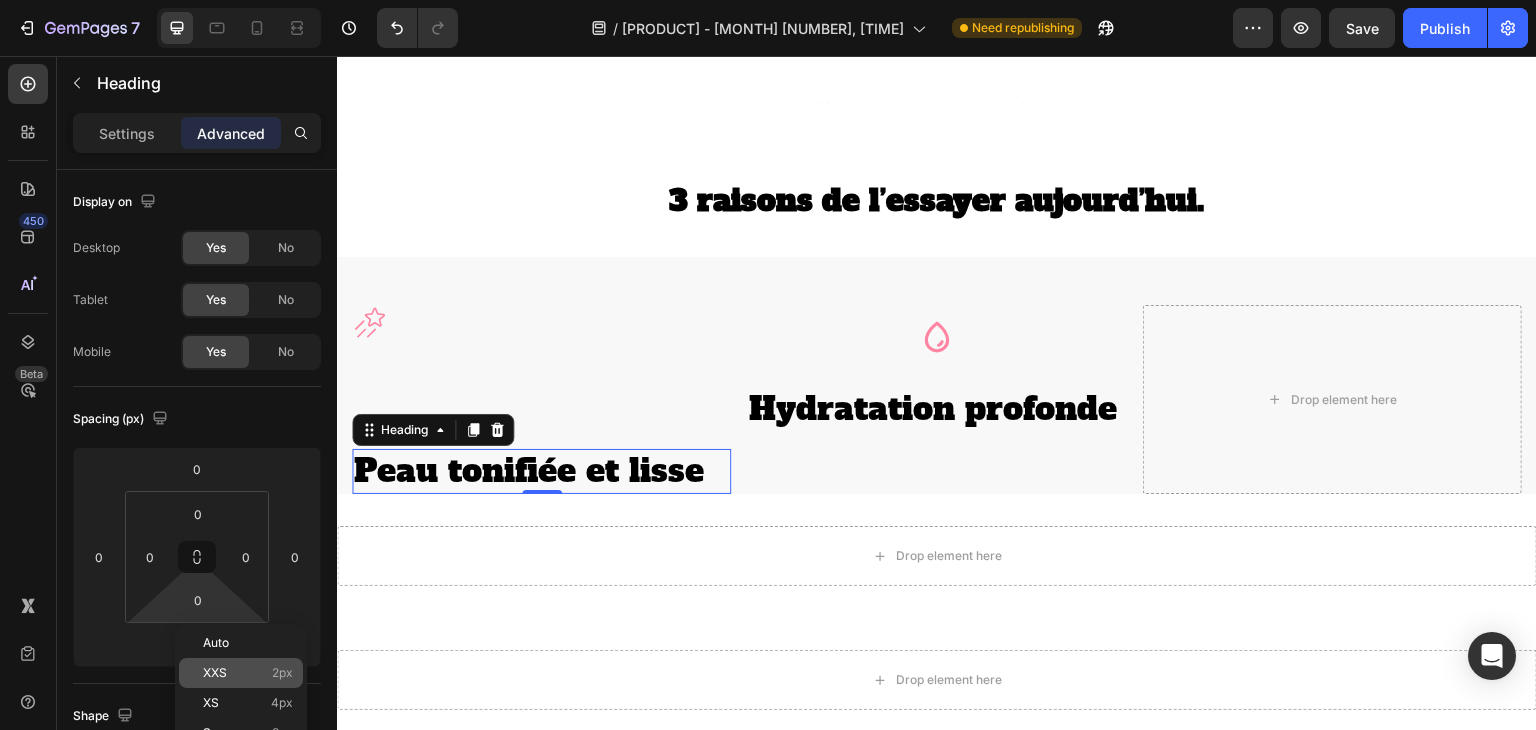 click on "XXS 2px" at bounding box center (248, 673) 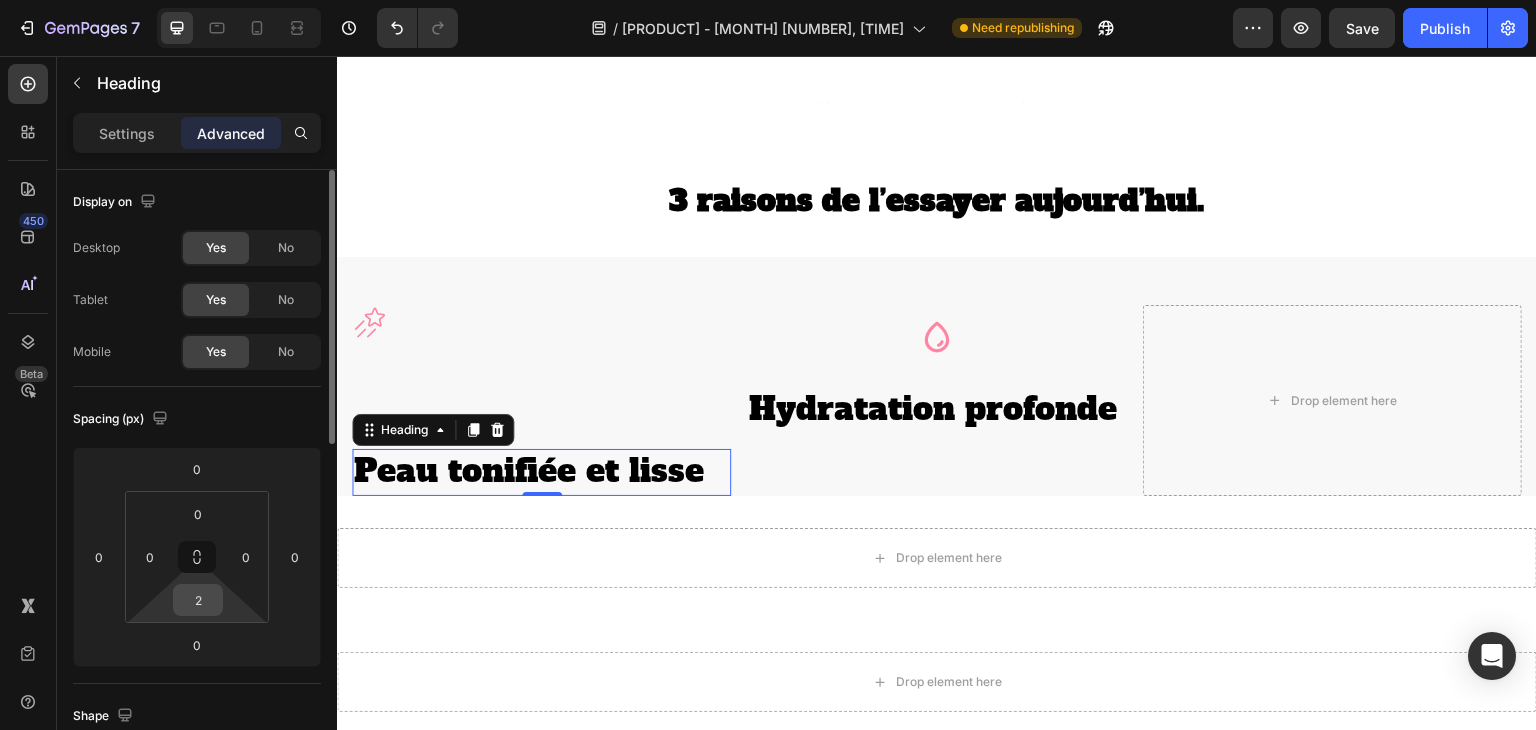 click on "2" at bounding box center (198, 600) 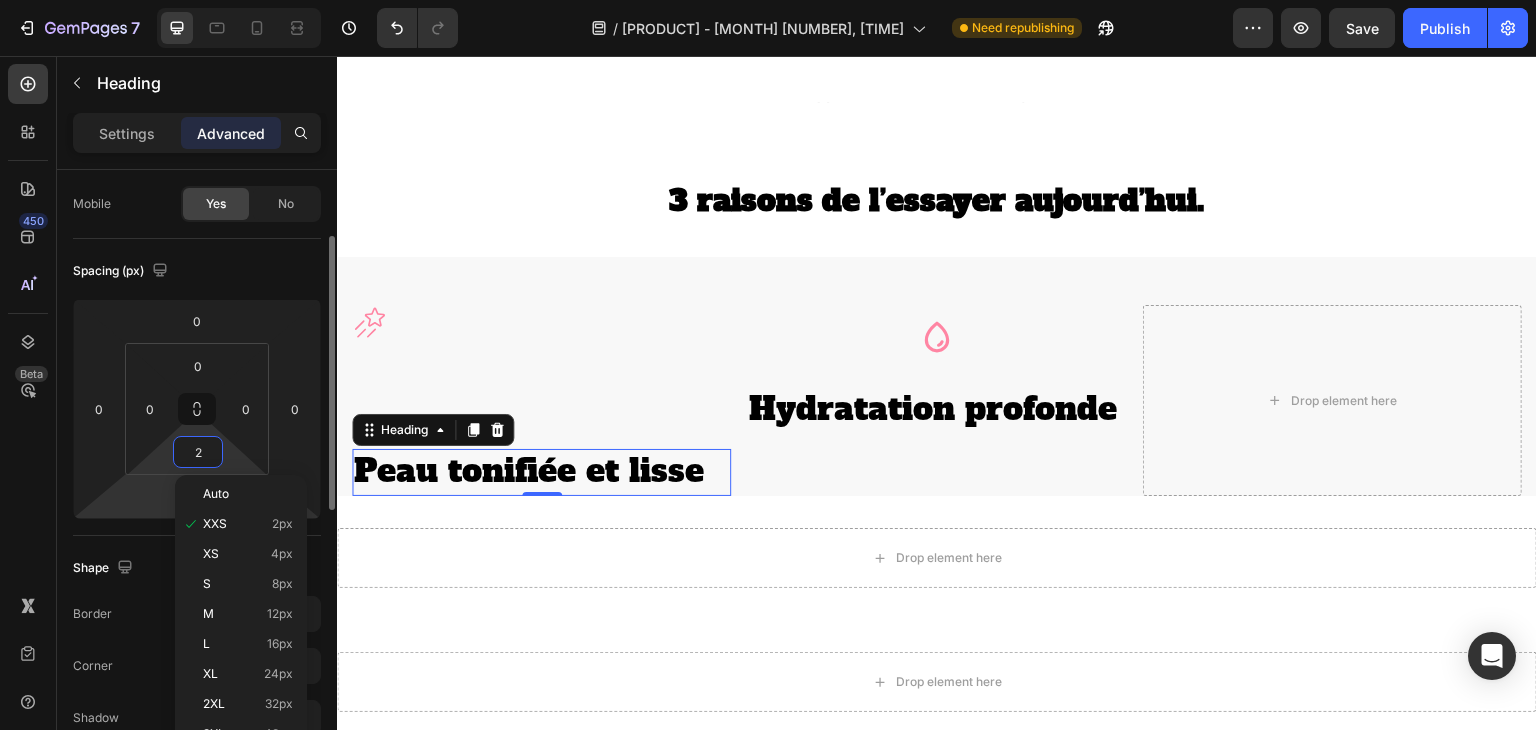 scroll, scrollTop: 149, scrollLeft: 0, axis: vertical 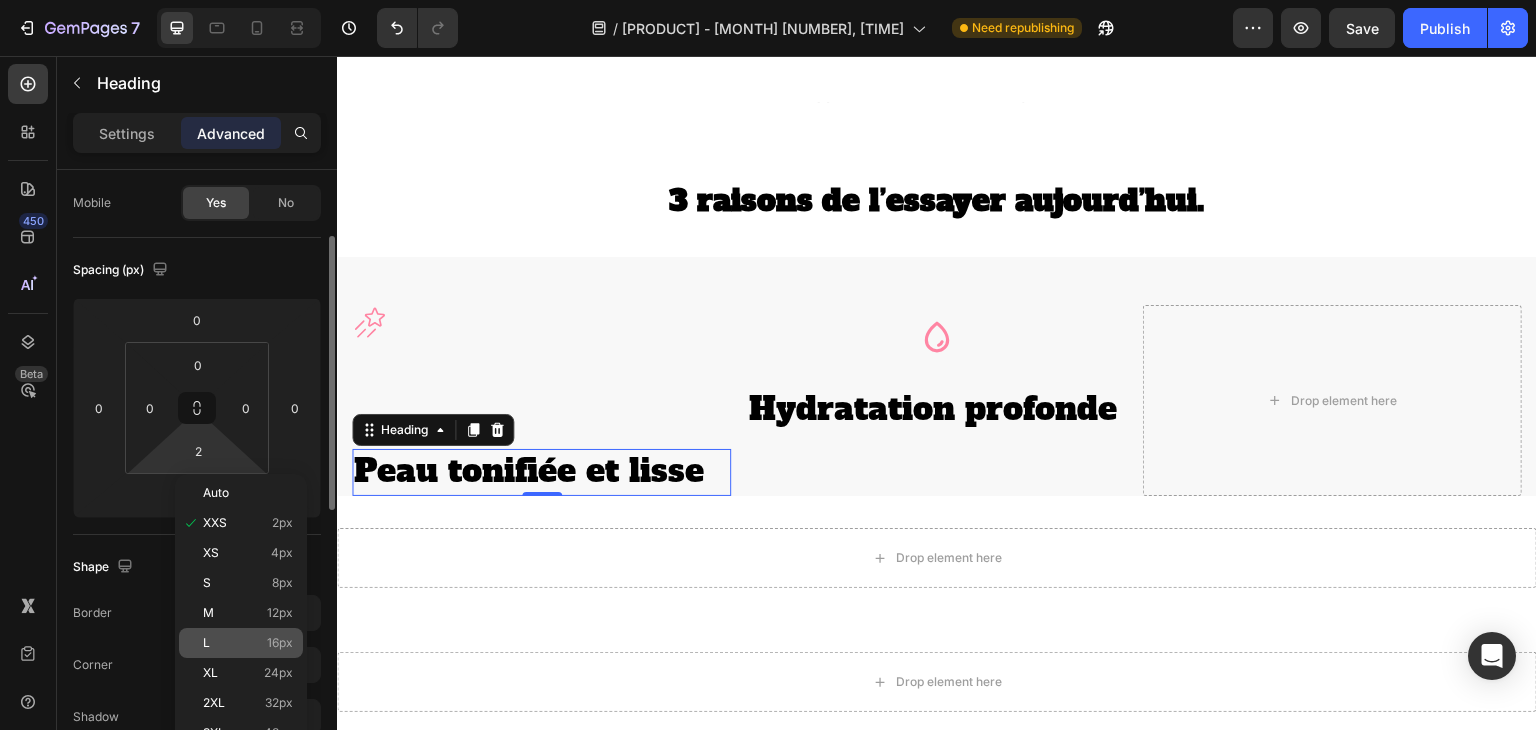 click on "L" at bounding box center [206, 643] 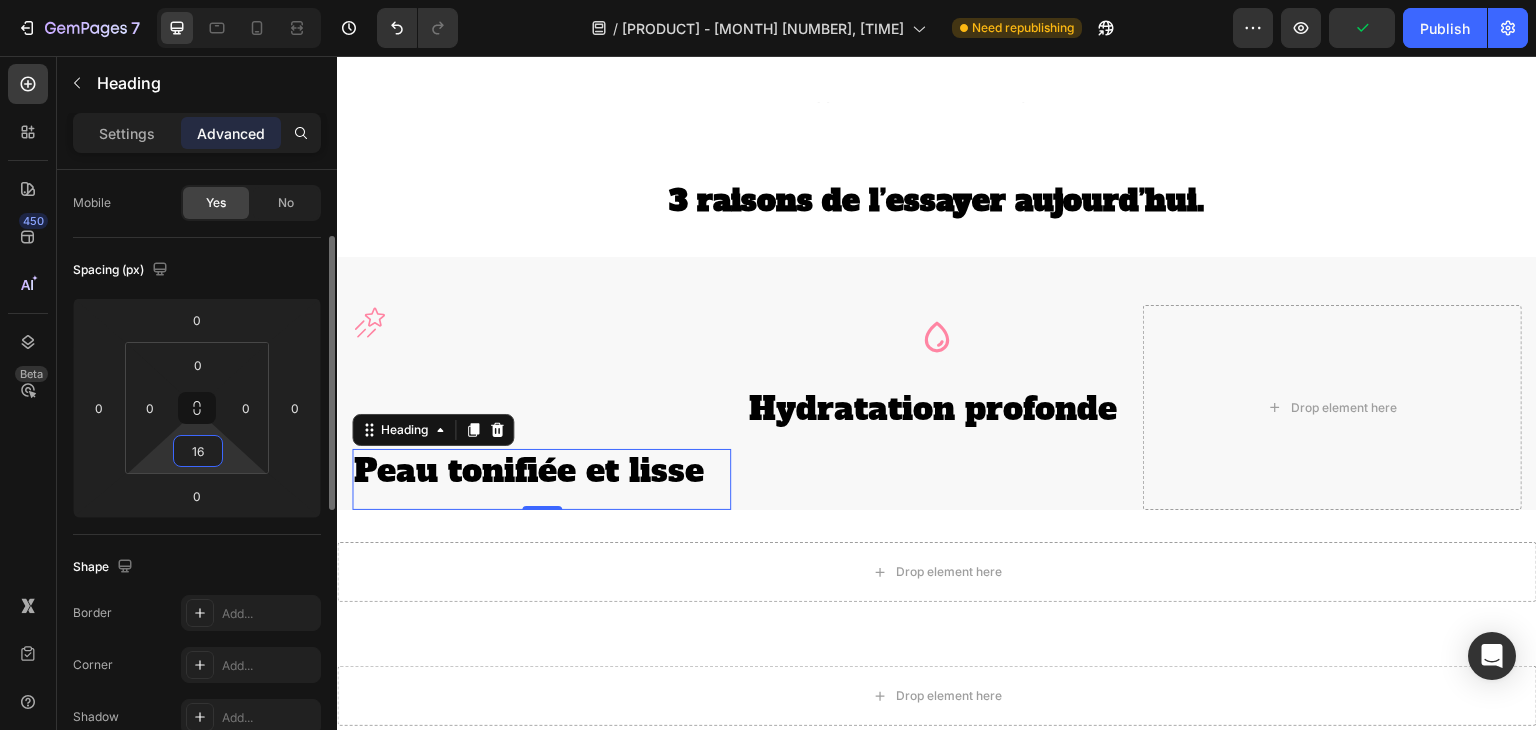 click on "16" at bounding box center (198, 451) 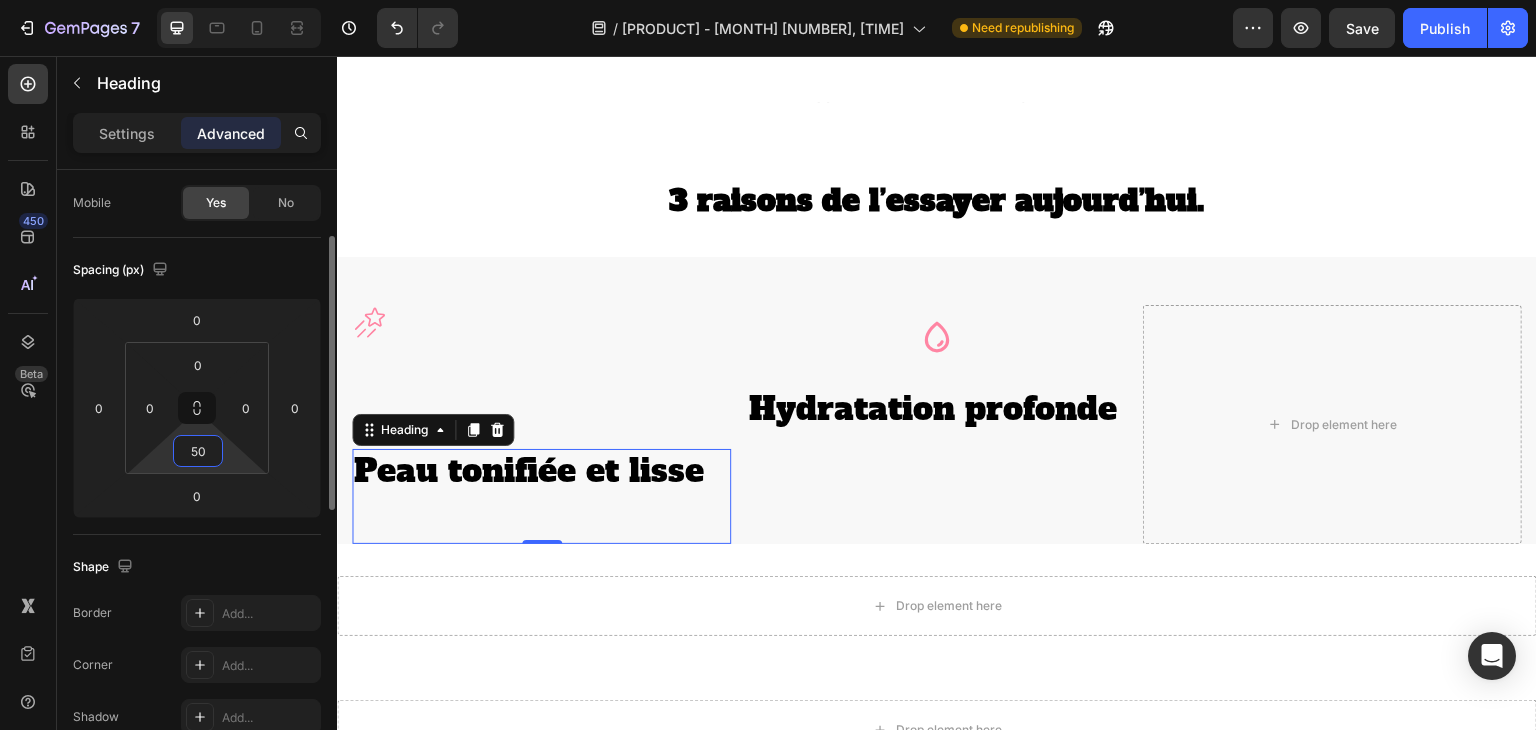 type on "5" 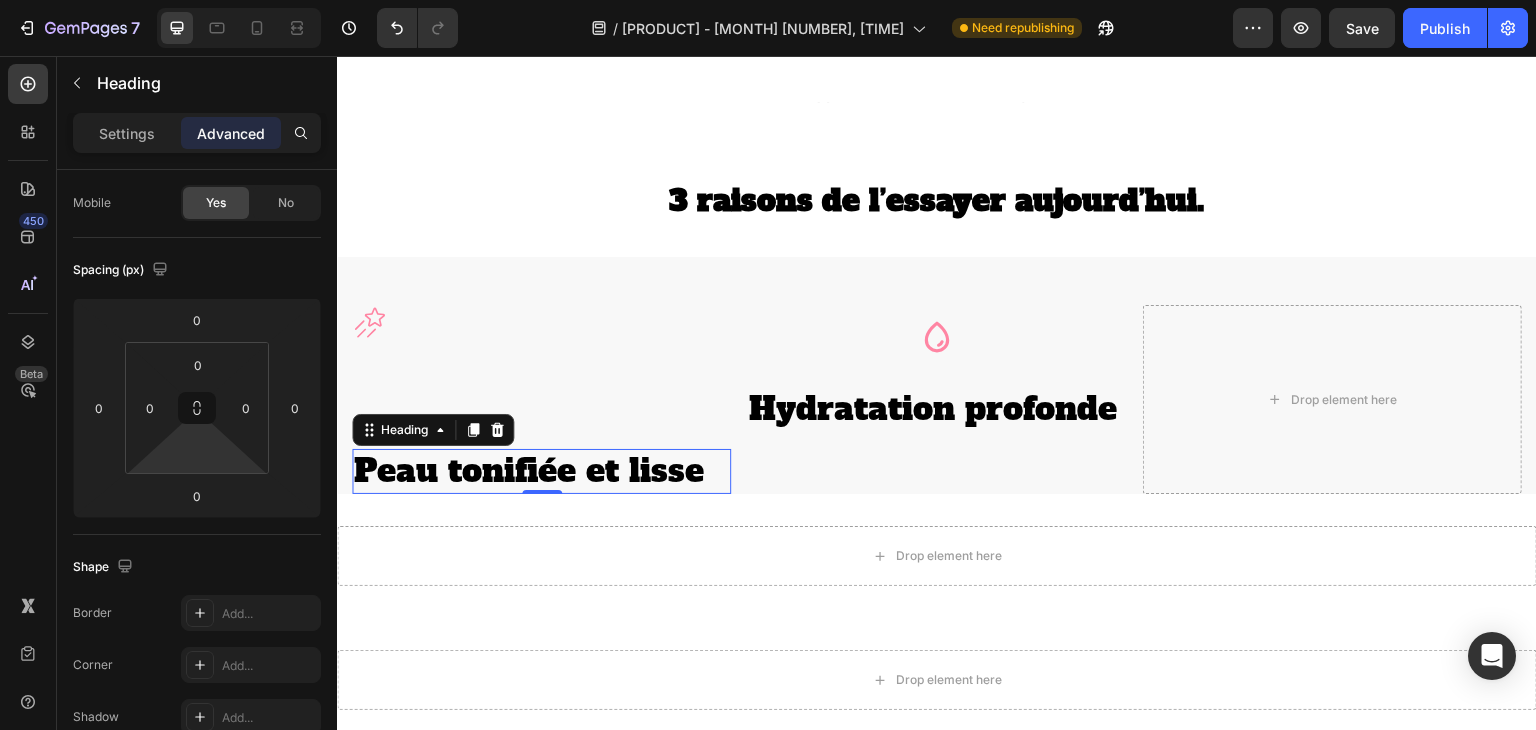type on "0" 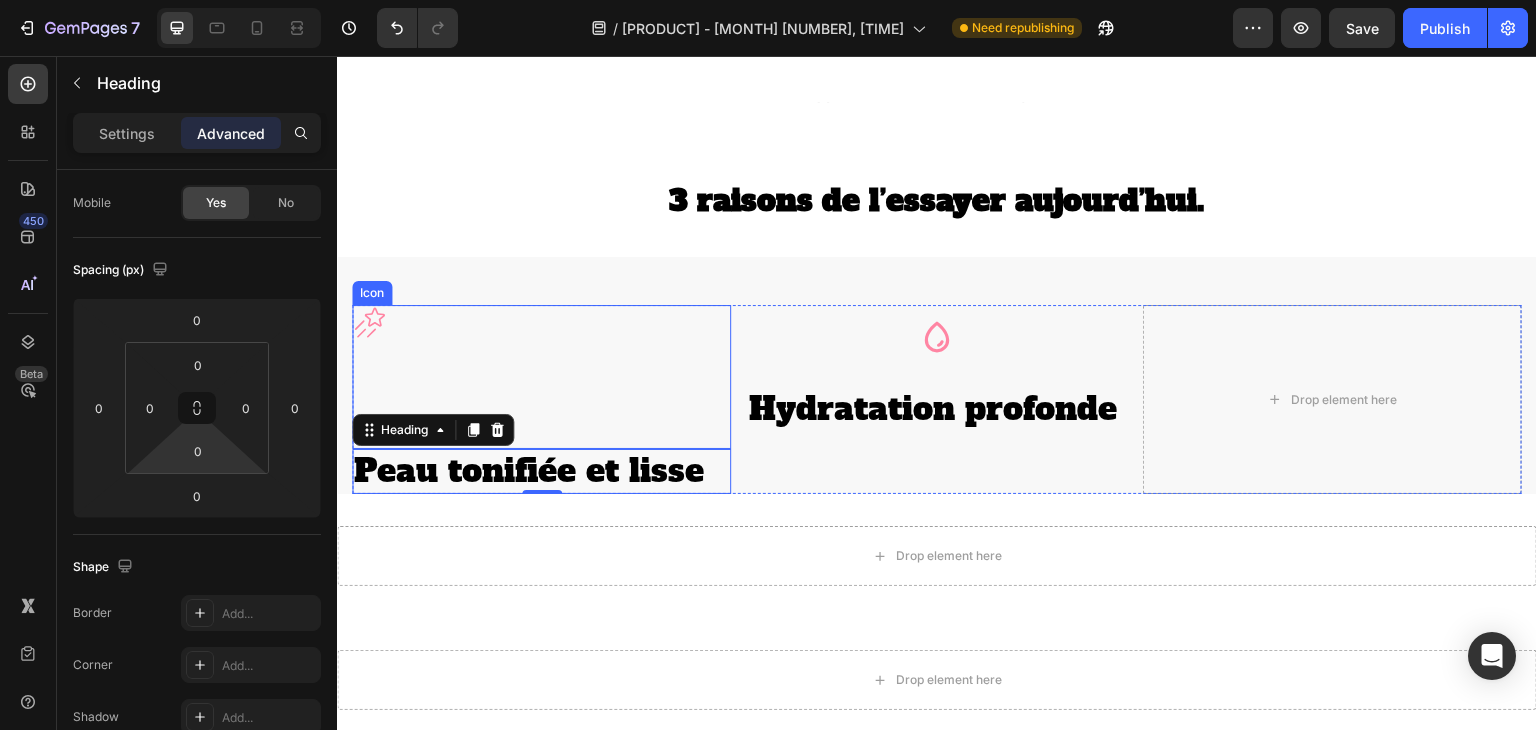 click 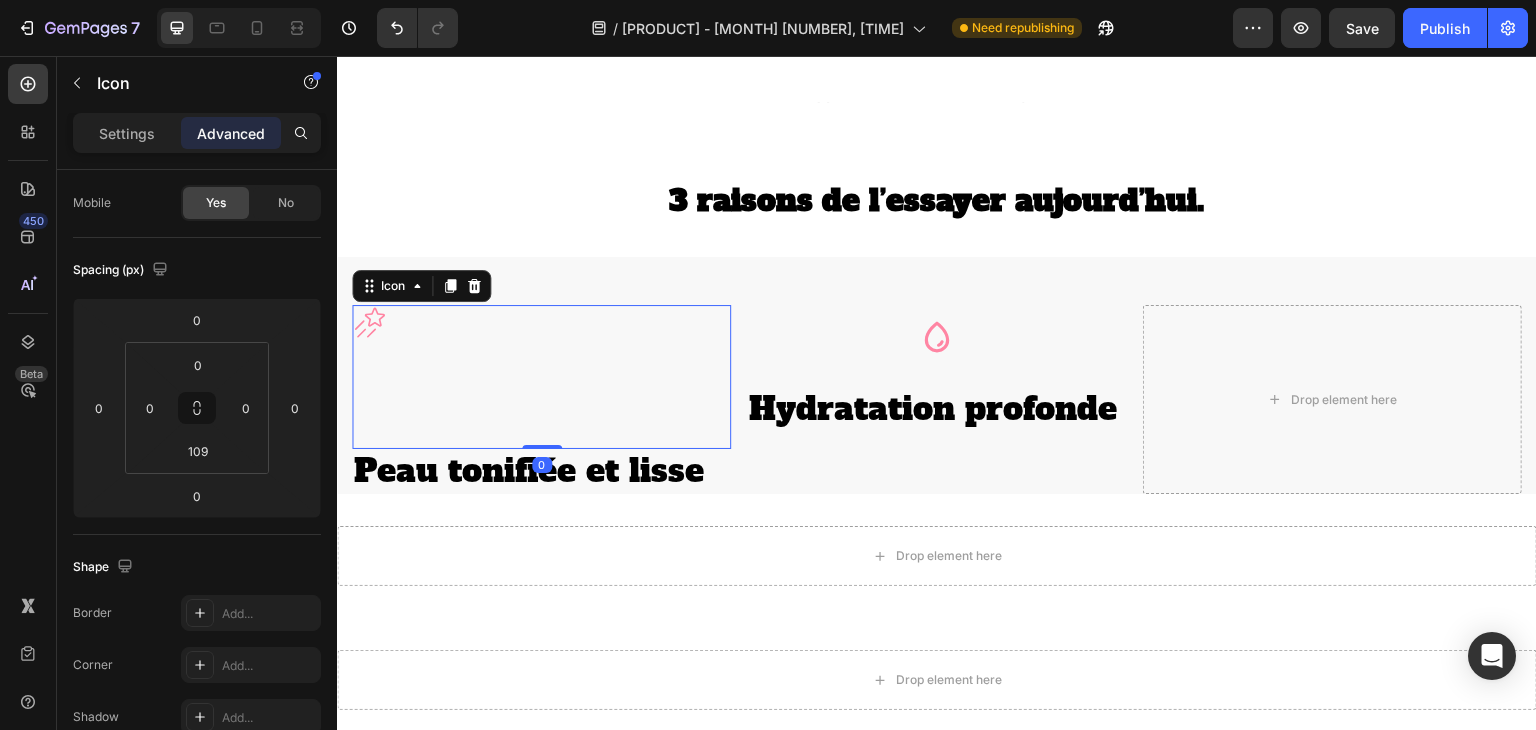 scroll, scrollTop: 0, scrollLeft: 0, axis: both 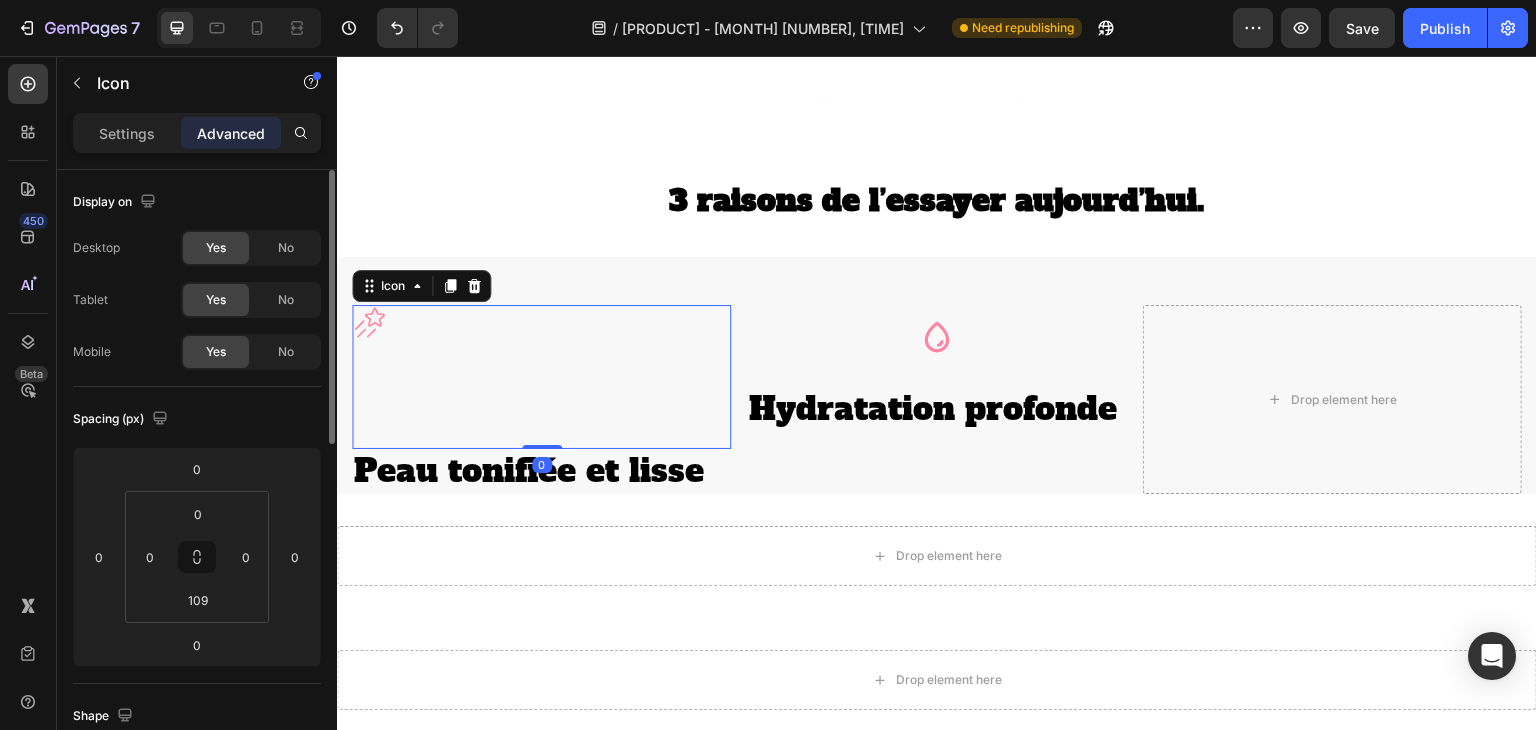 click 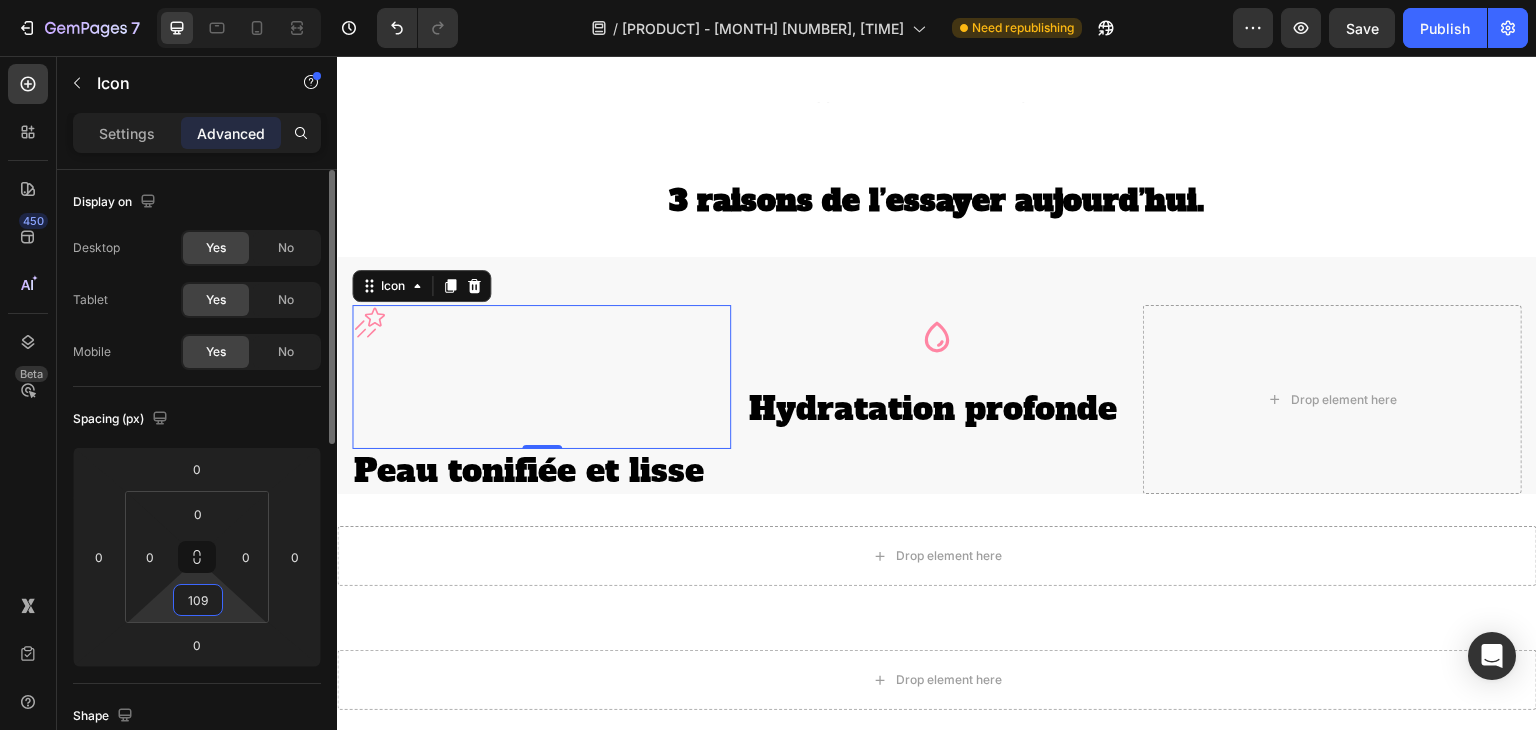 click on "109" at bounding box center (198, 600) 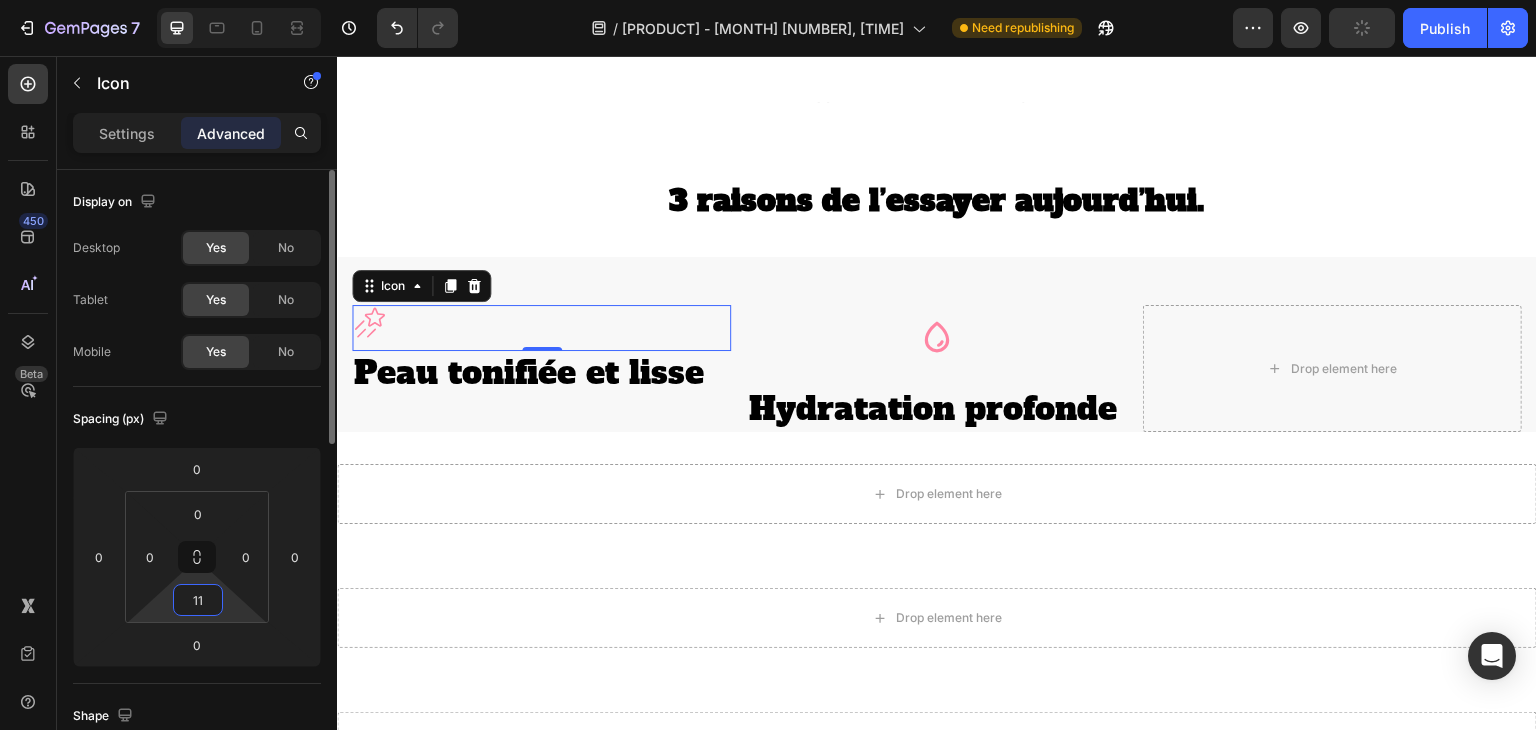 type on "110" 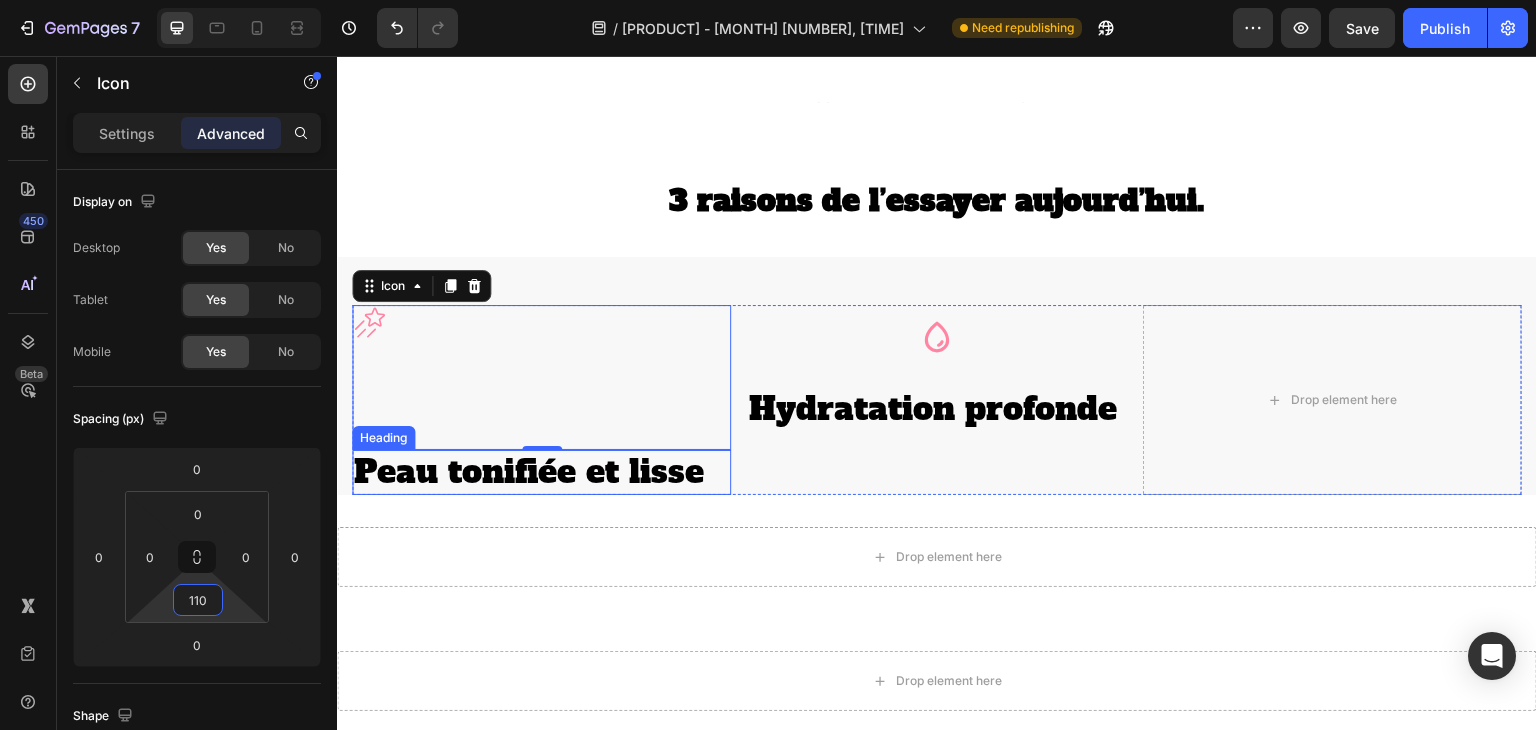 click on "Peau tonifiée et lisse" at bounding box center [541, 473] 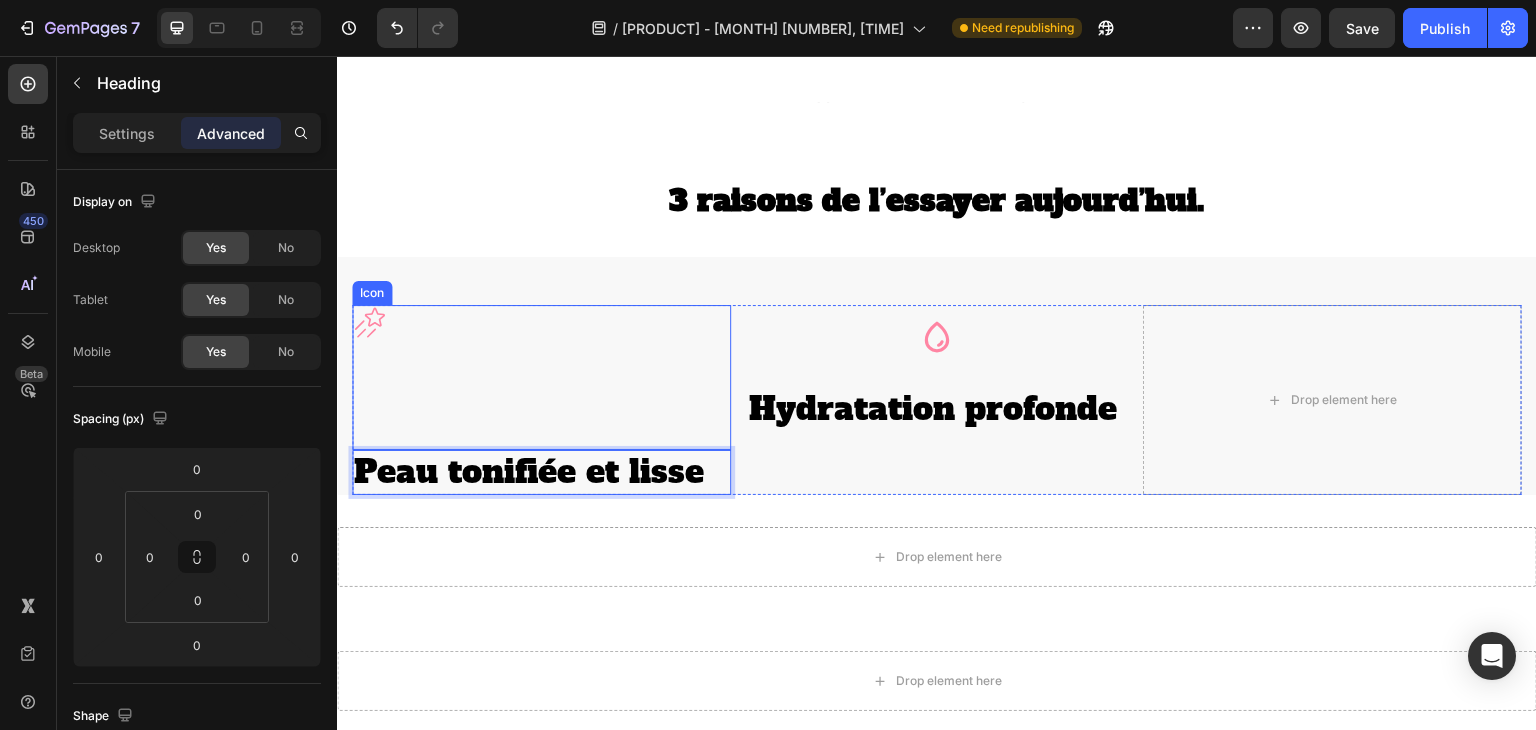 drag, startPoint x: 496, startPoint y: 458, endPoint x: 496, endPoint y: 379, distance: 79 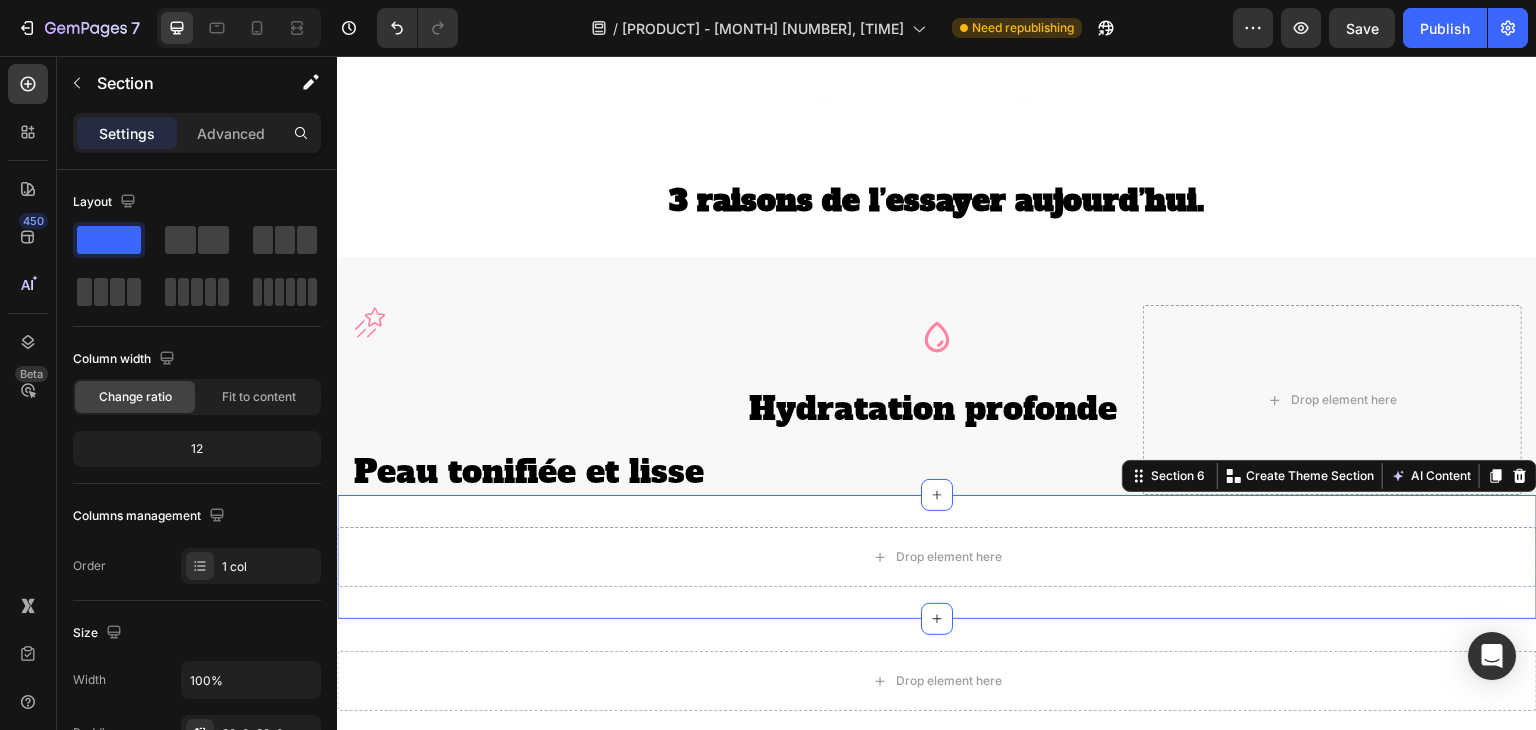 click on "Drop element here Section 6   You can create reusable sections Create Theme Section AI Content Write with GemAI What would you like to describe here? Tone and Voice Persuasive Product masque collagène Show more Generate" at bounding box center (937, 557) 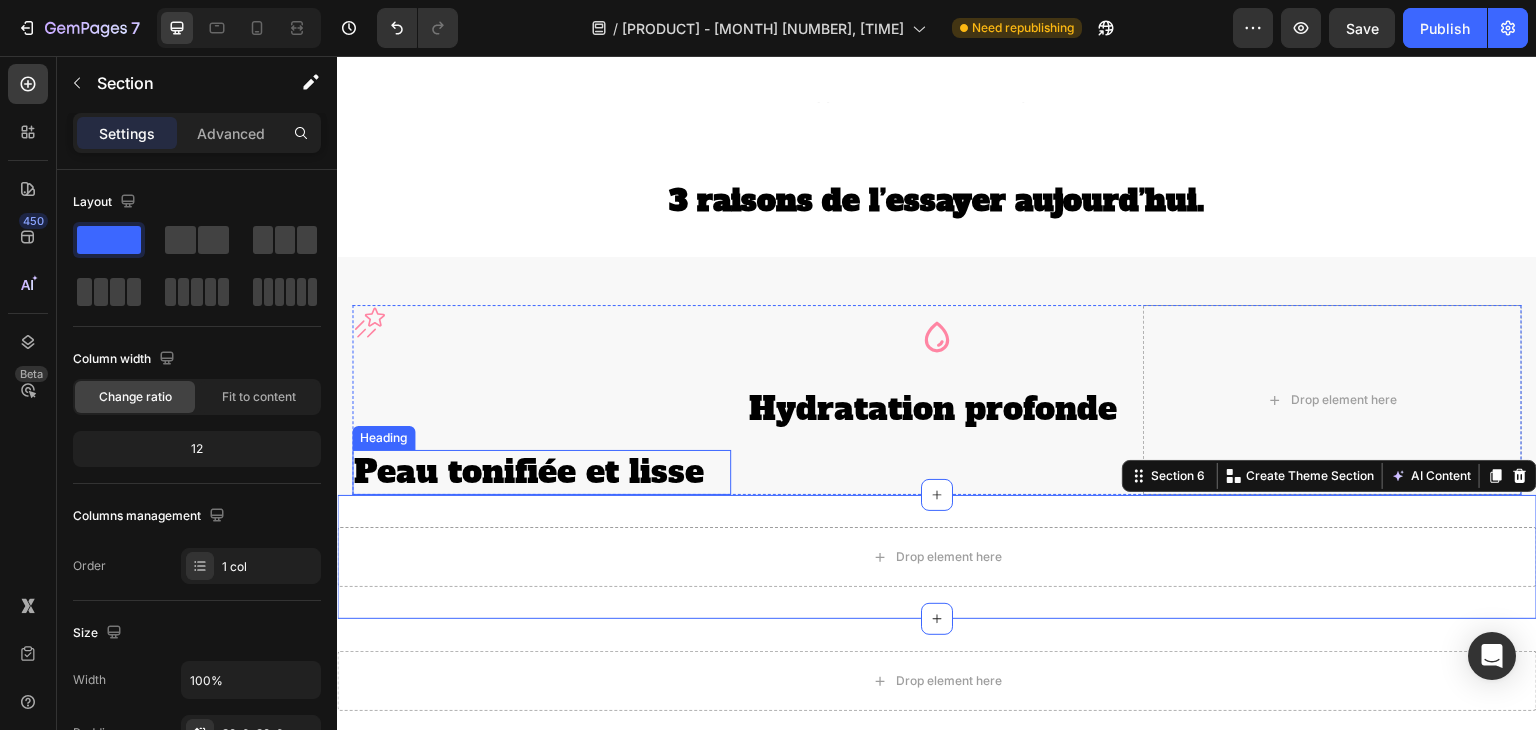 click on "Peau tonifiée et lisse" at bounding box center (541, 473) 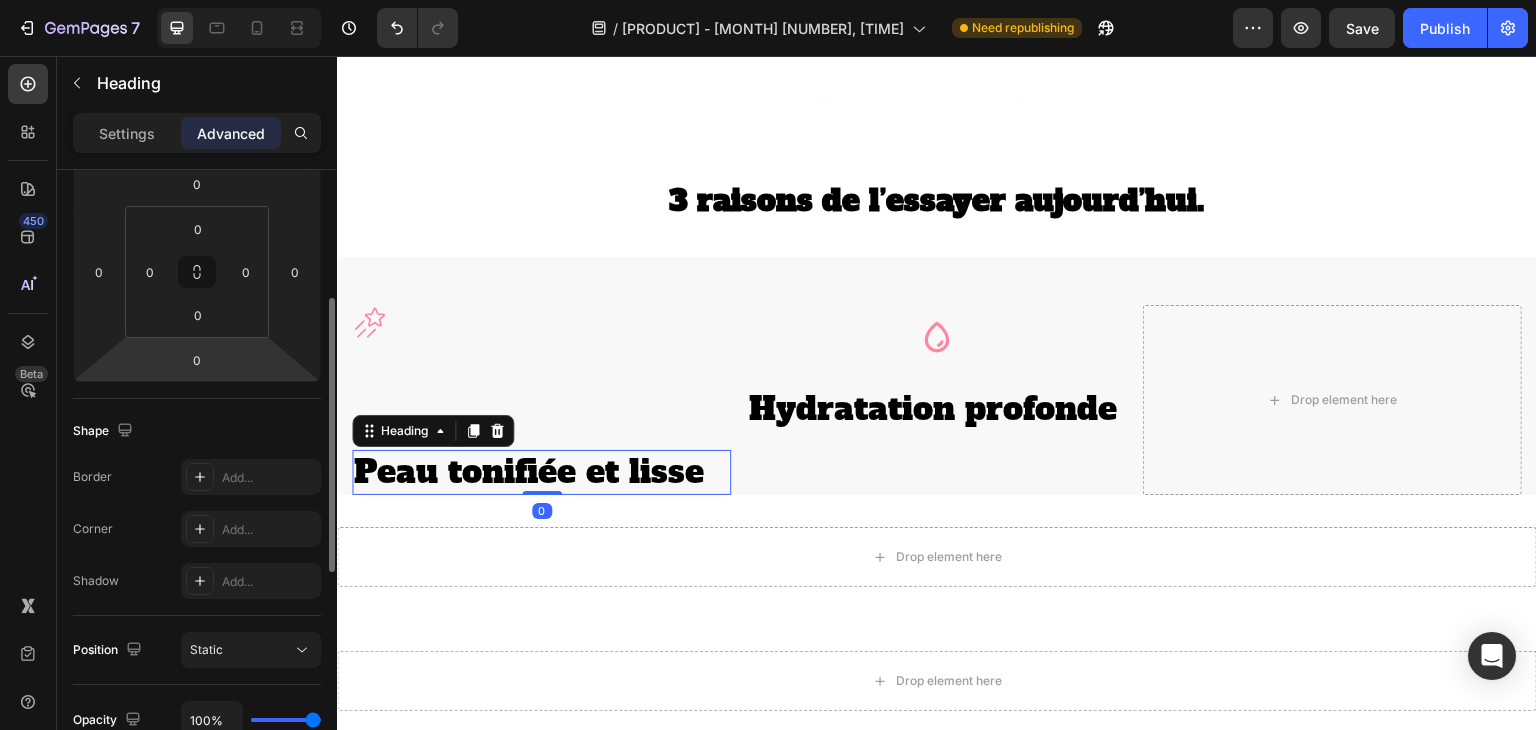 scroll, scrollTop: 286, scrollLeft: 0, axis: vertical 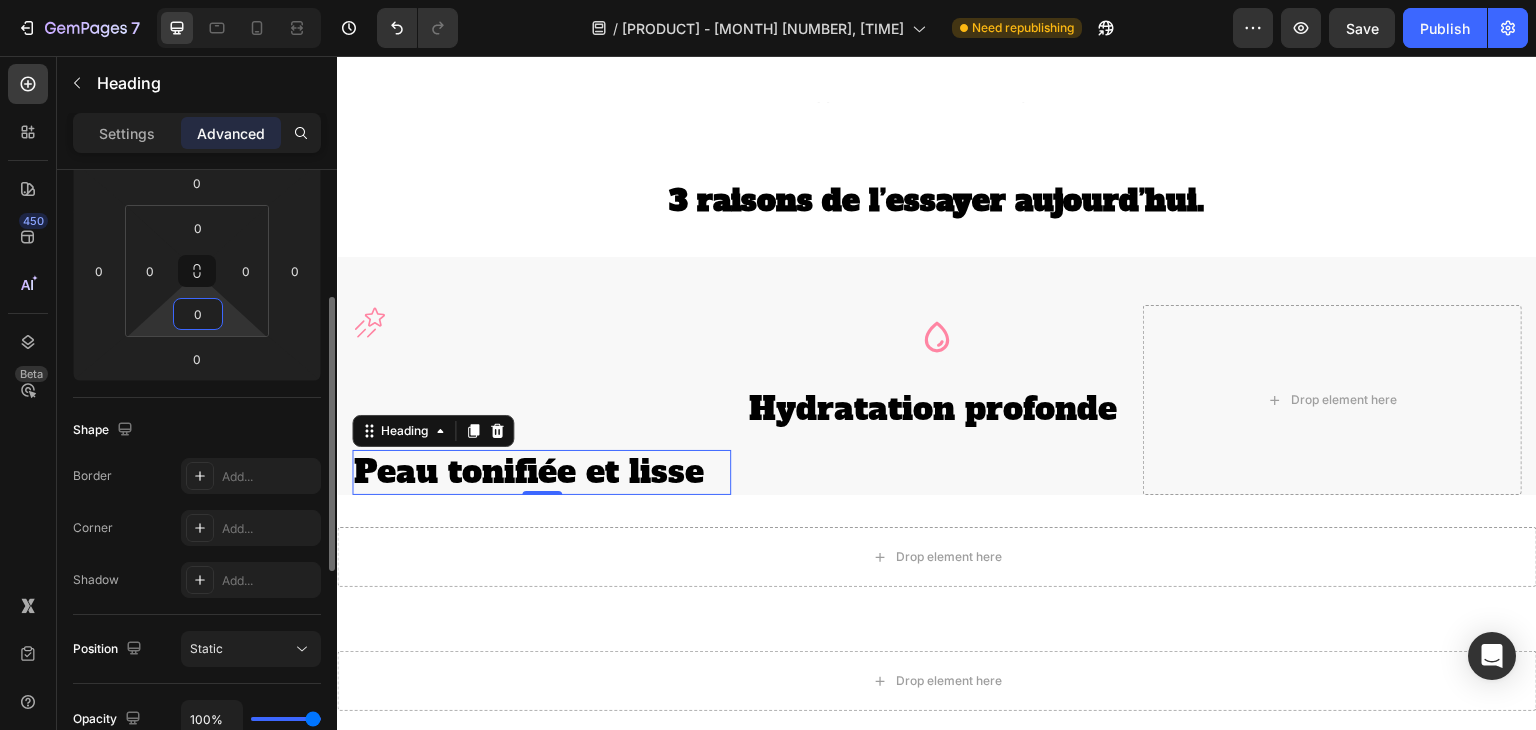 click on "0" at bounding box center [198, 314] 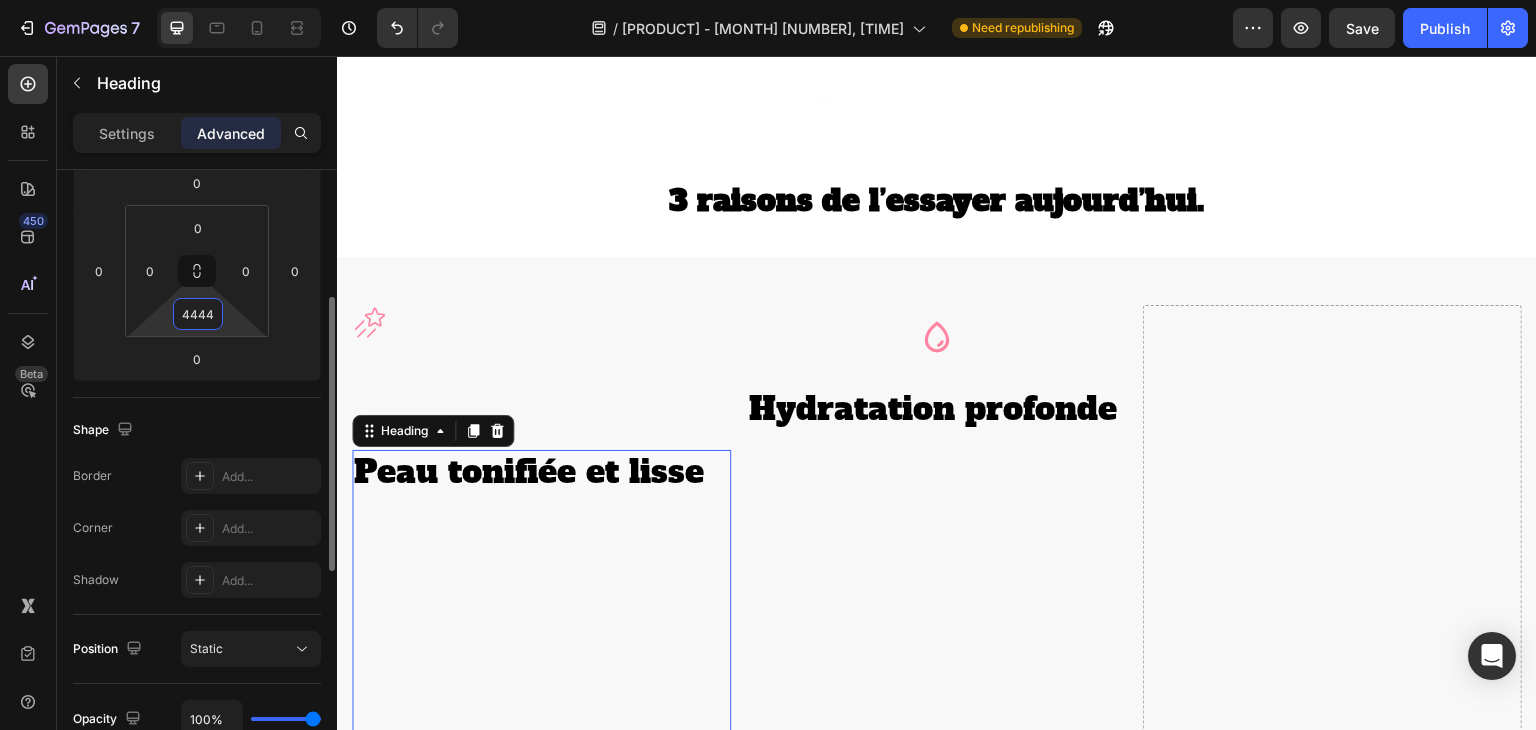 click on "4444" at bounding box center [198, 314] 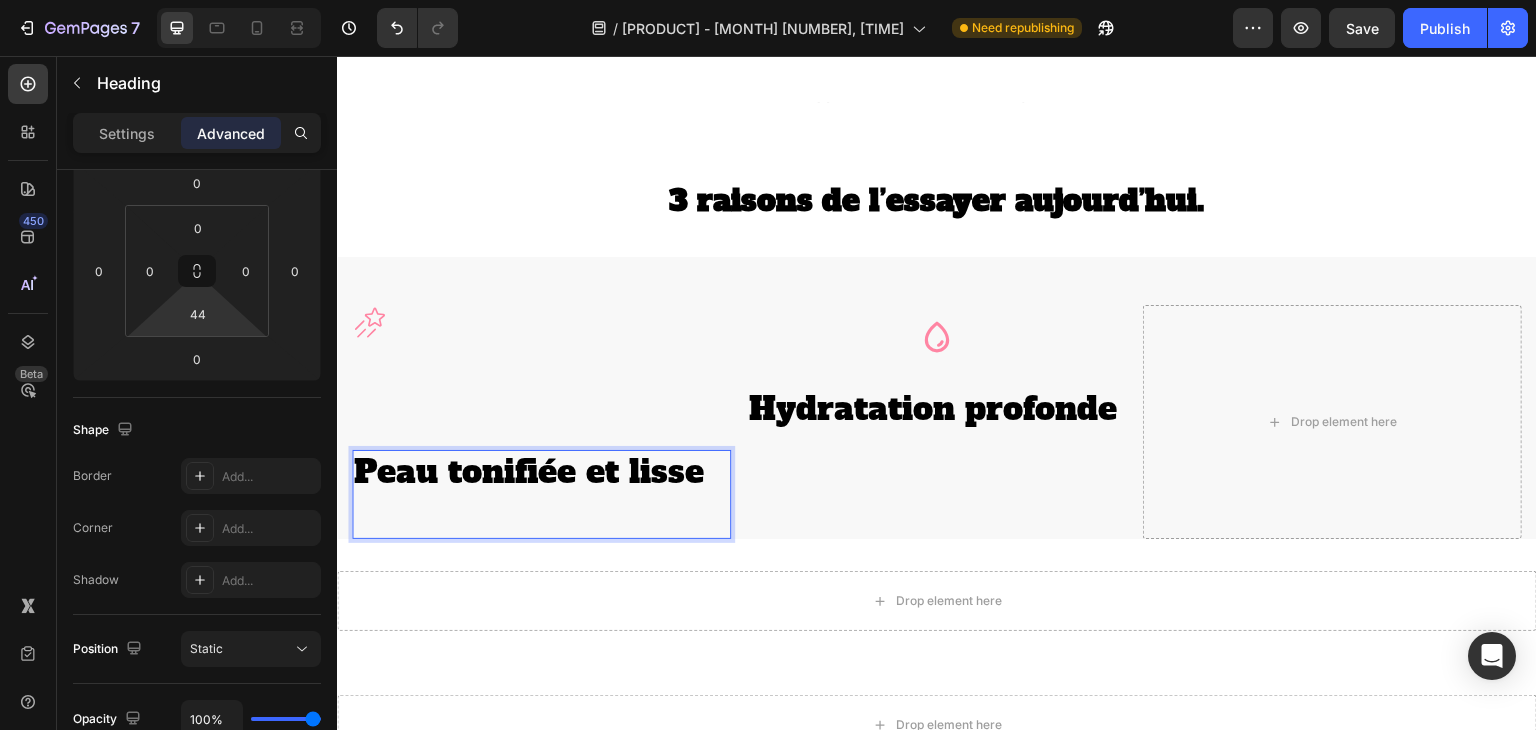 click on "Peau tonifiée et lisse" at bounding box center [541, 473] 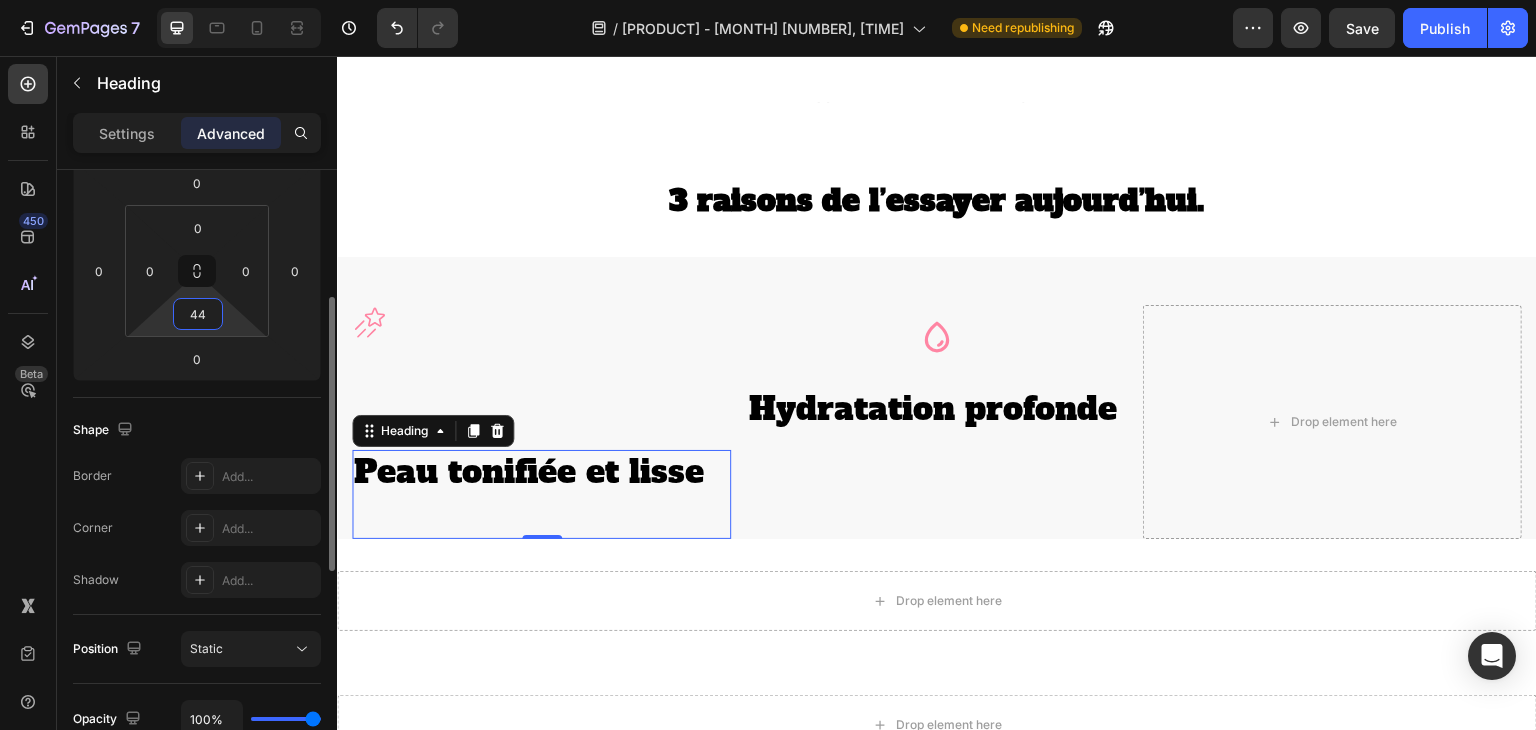 click on "44" at bounding box center (198, 314) 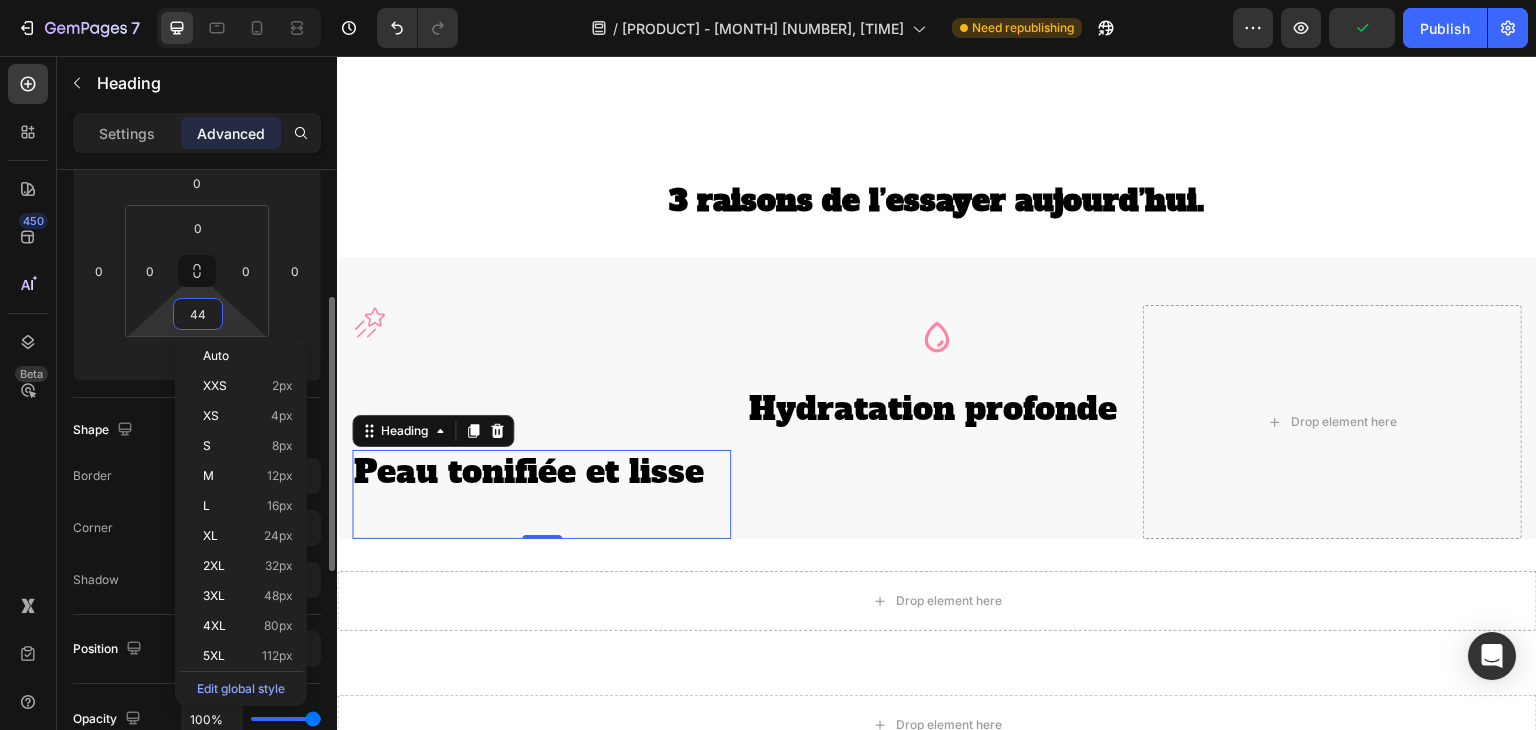 type on "4" 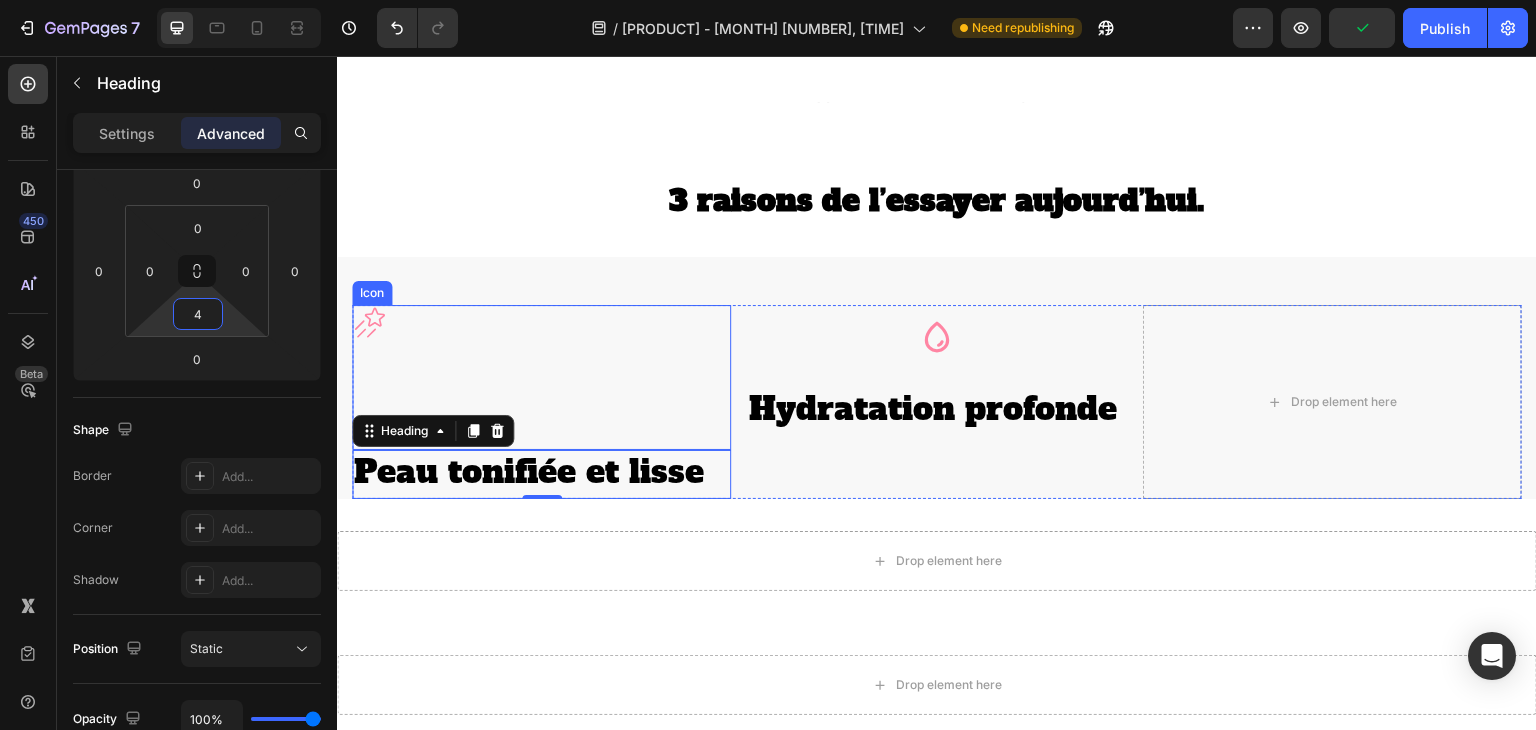 click on "Icon" at bounding box center [541, 377] 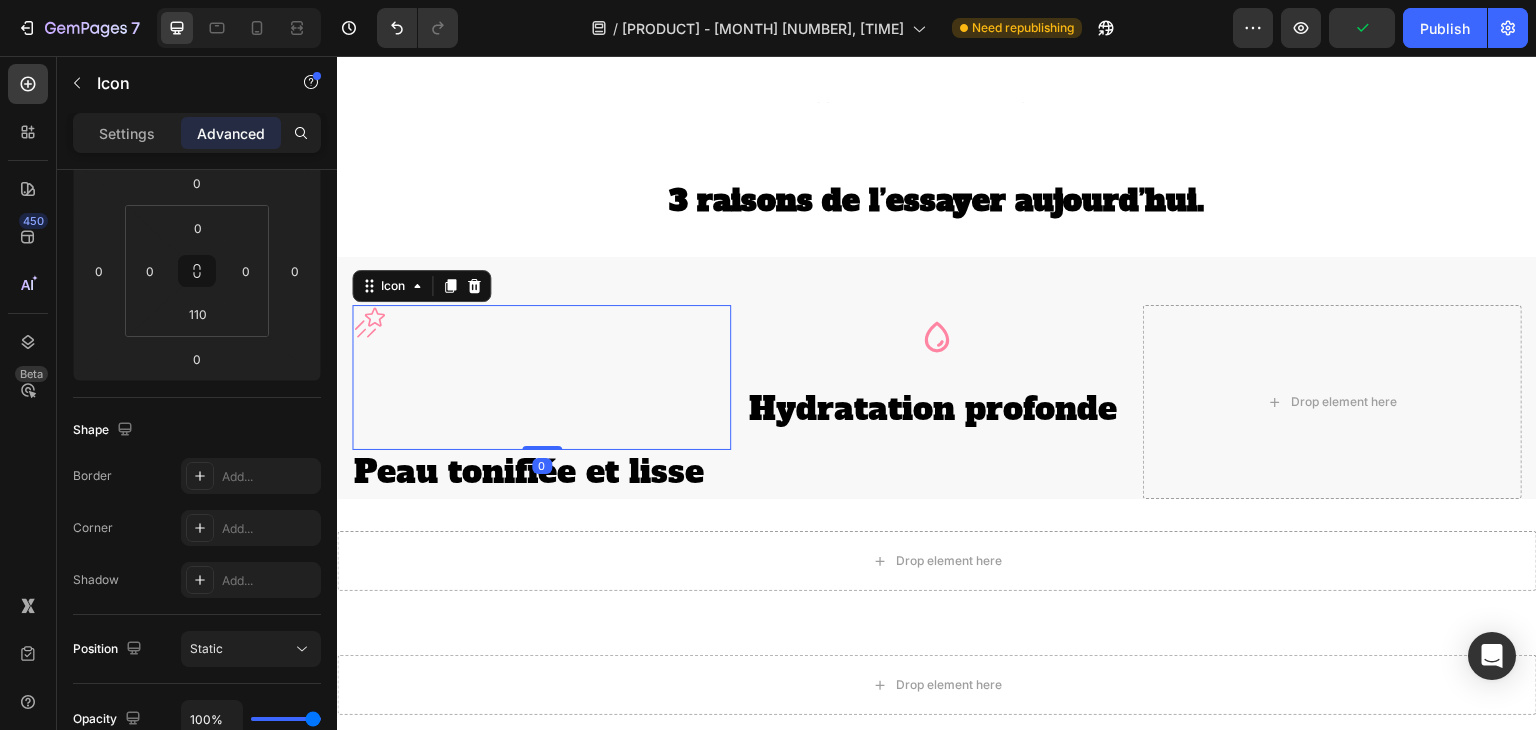 scroll, scrollTop: 0, scrollLeft: 0, axis: both 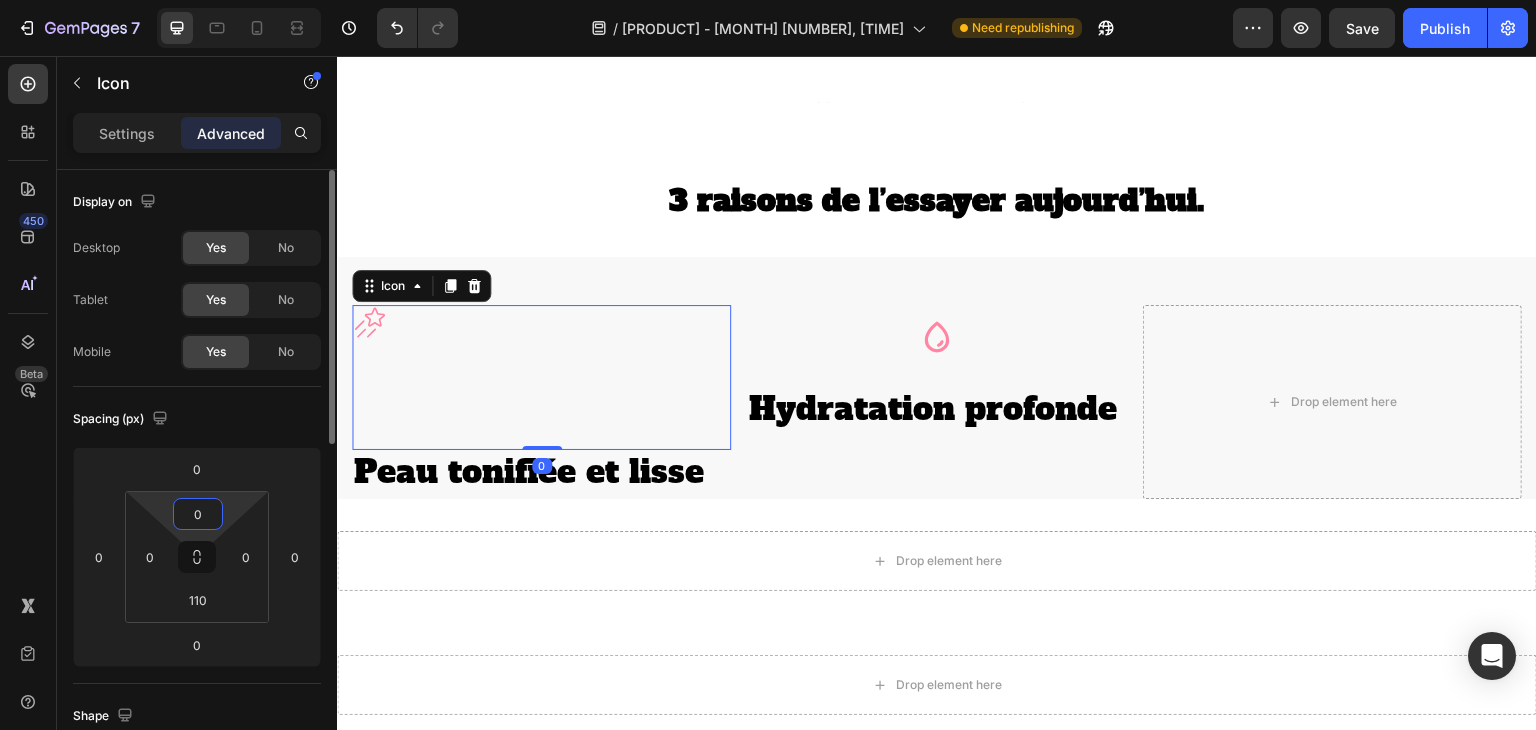 click on "0" at bounding box center (198, 514) 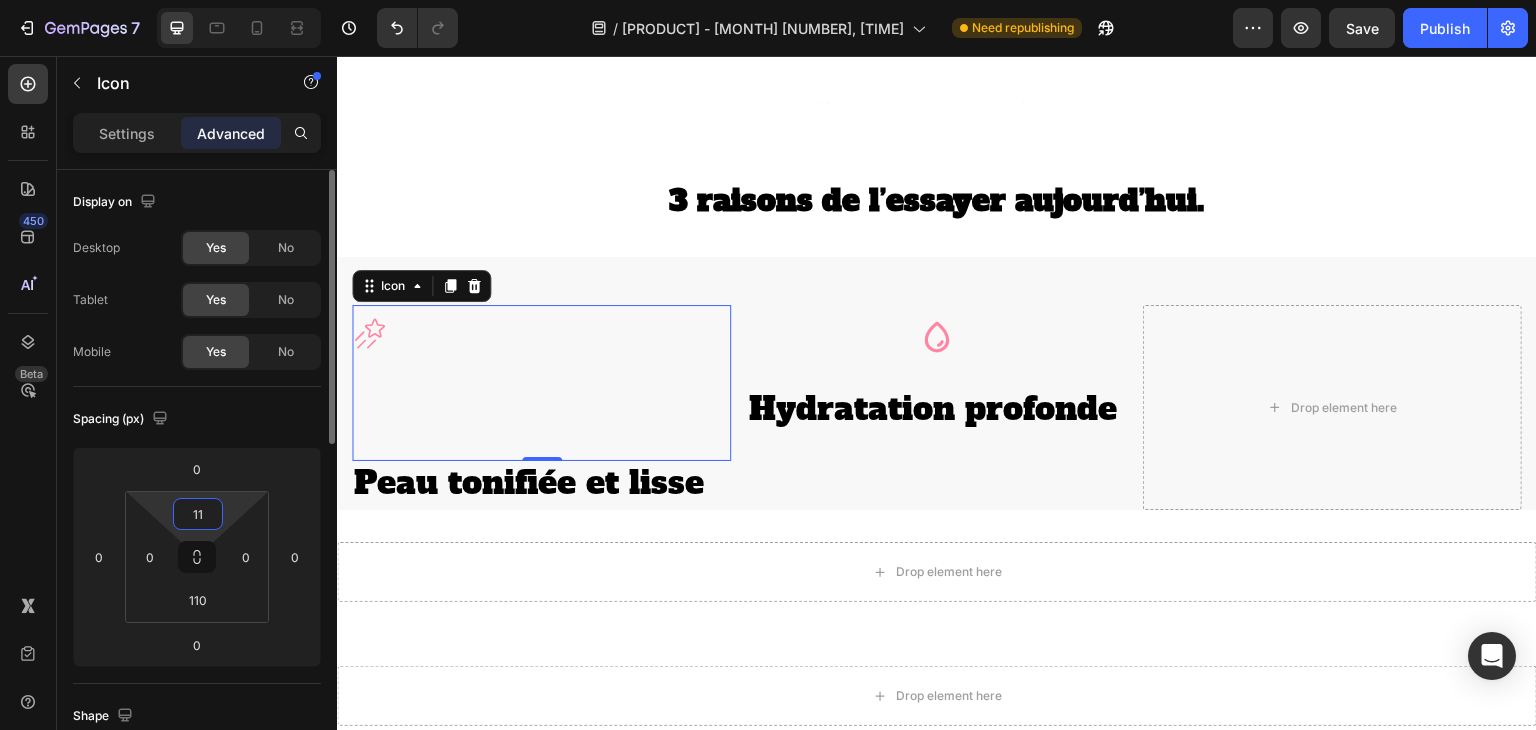type on "1" 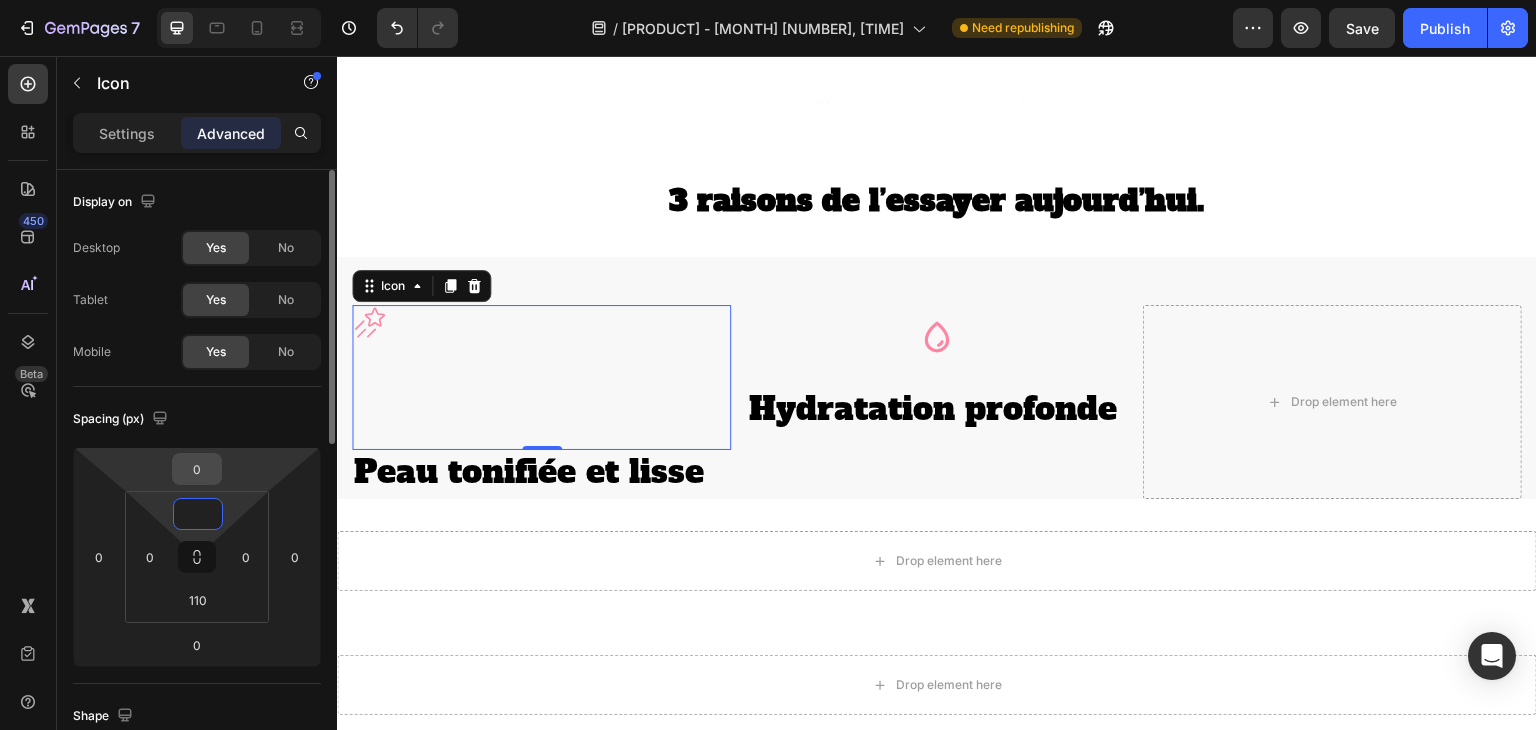 click on "0" at bounding box center (197, 469) 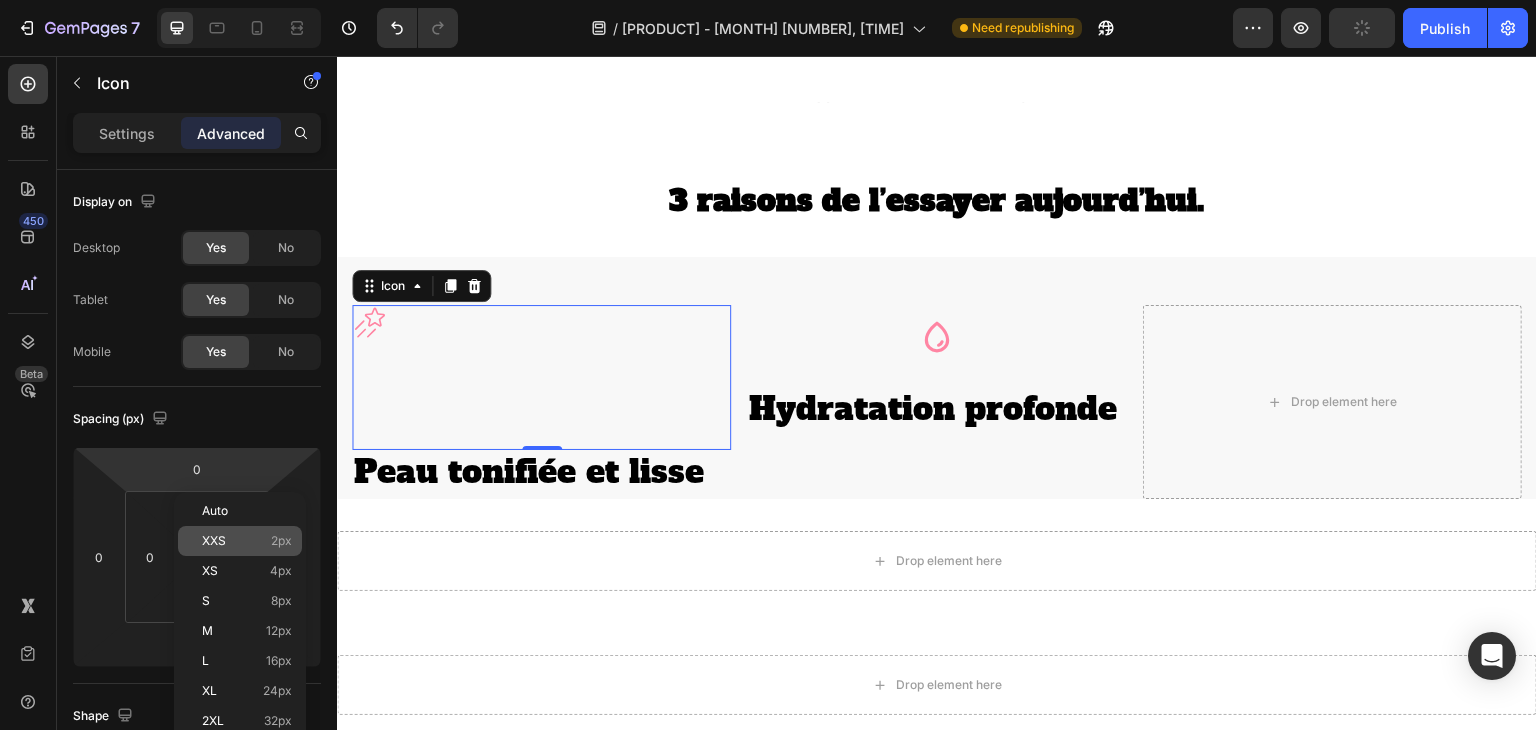 click on "XXS" at bounding box center [214, 541] 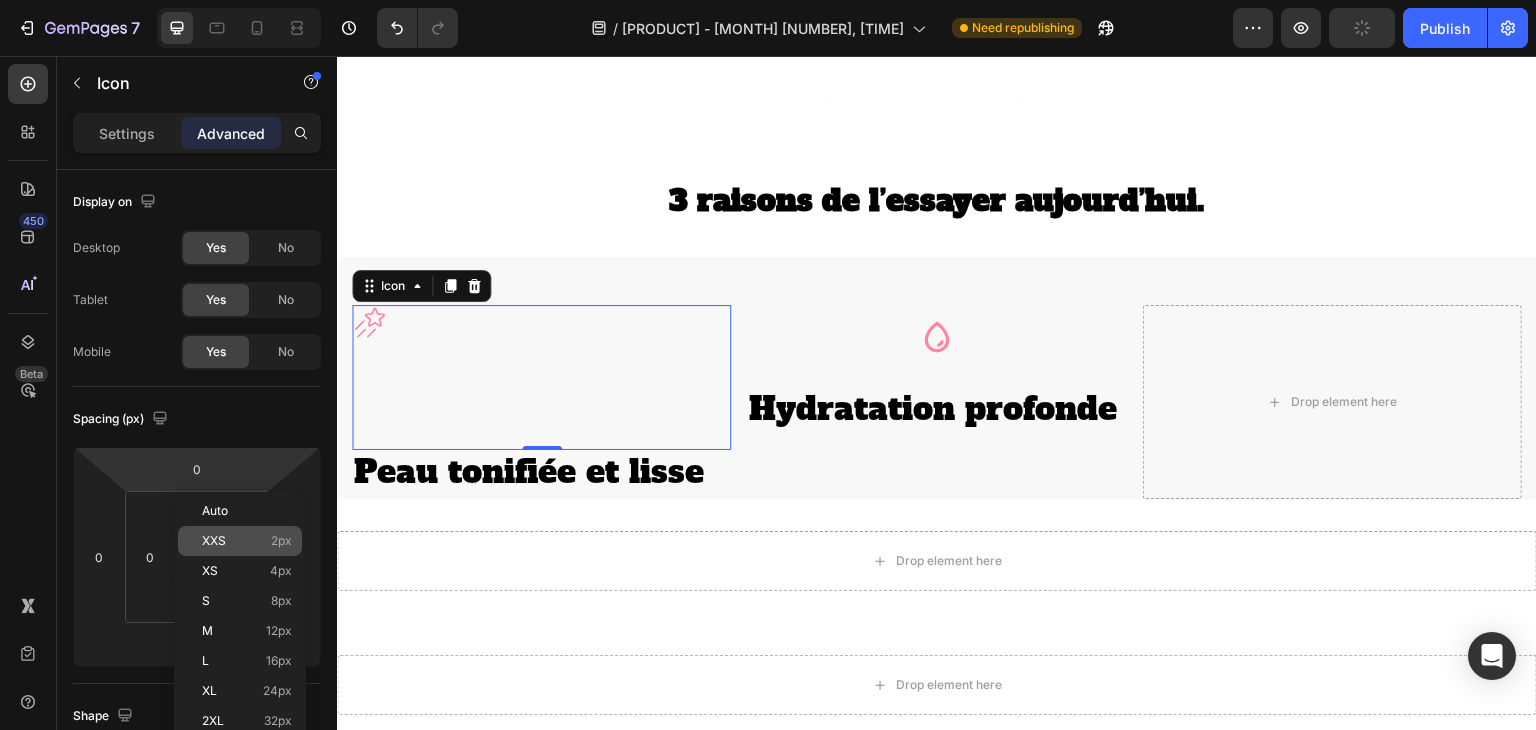 type on "2" 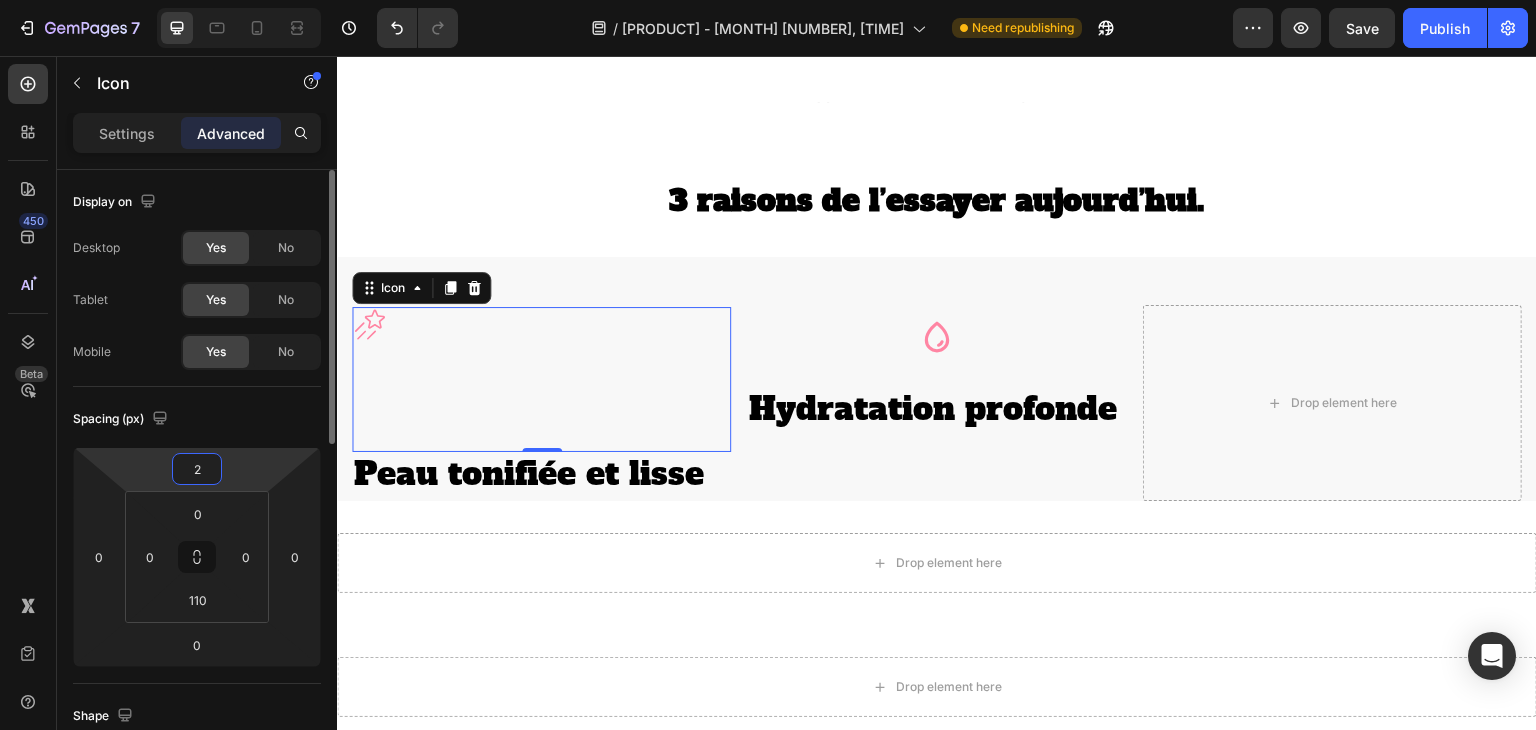 click on "[NUMBER] / One Product Store - [DATE] Need republishing Preview Save Publish [NUMBER] Beta Sections([NUMBER]) Elements([NUMBER]) Section Element Hero Section Product Detail Brands Trusted Badges Guarantee Product Breakdown How to use Testimonials Compare Bundle FAQs Social Proof Brand Story Product List Collection Blog List Contact Sticky Add to Cart Custom Footer Browse Library [NUMBER] Layout Row Row Row Row Text Heading Text Block Button Button Button Media Image Image Image Image Video" at bounding box center [768, 0] 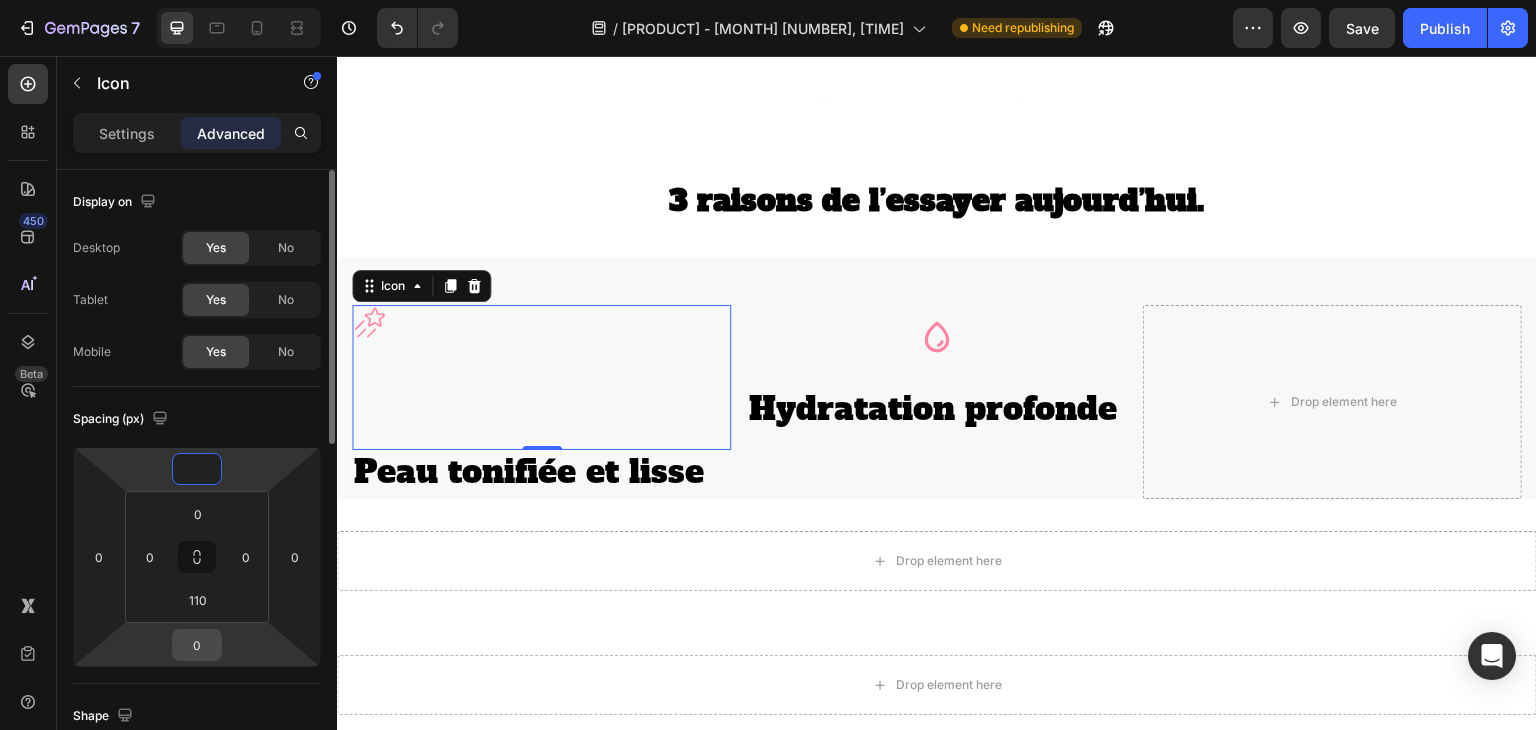 type on "0" 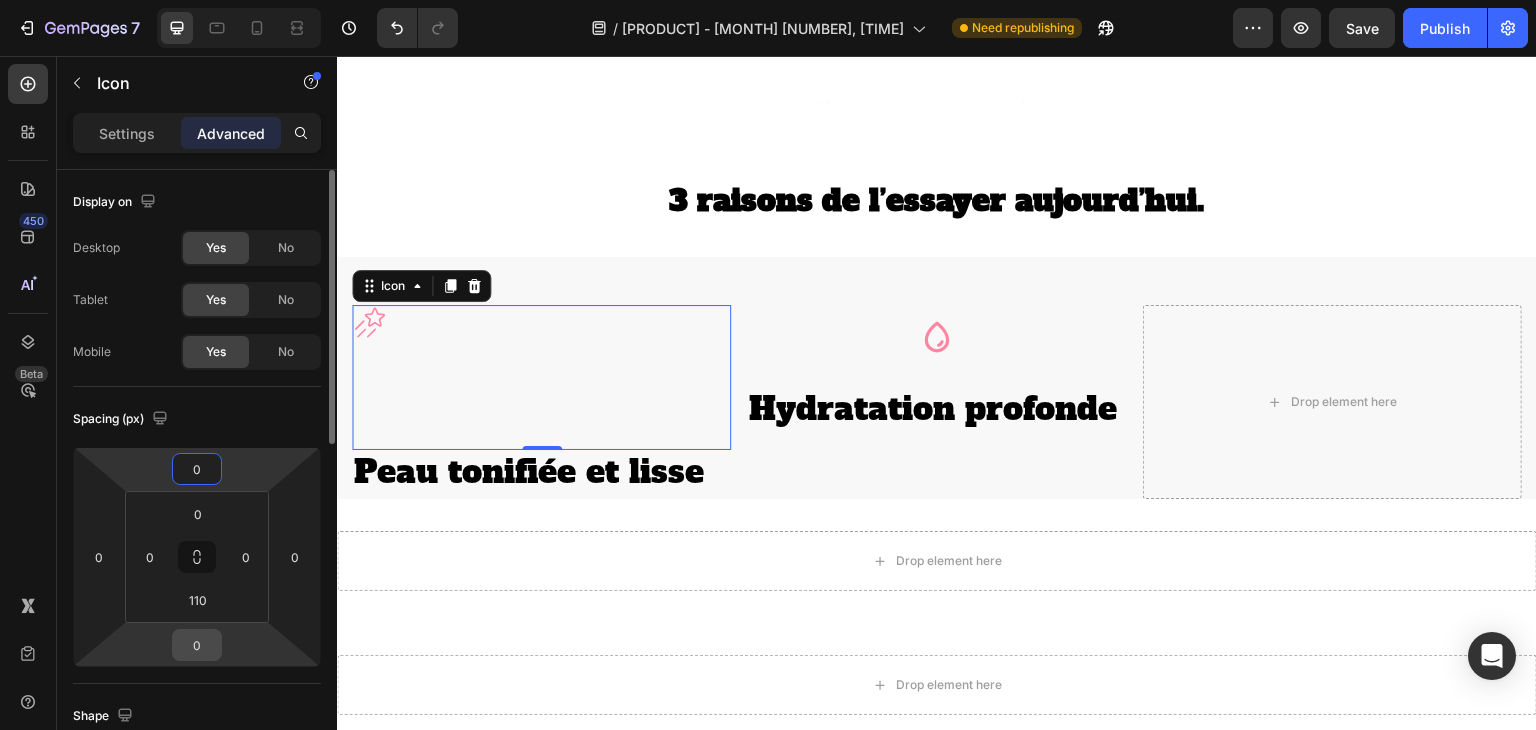 click on "0" at bounding box center [197, 645] 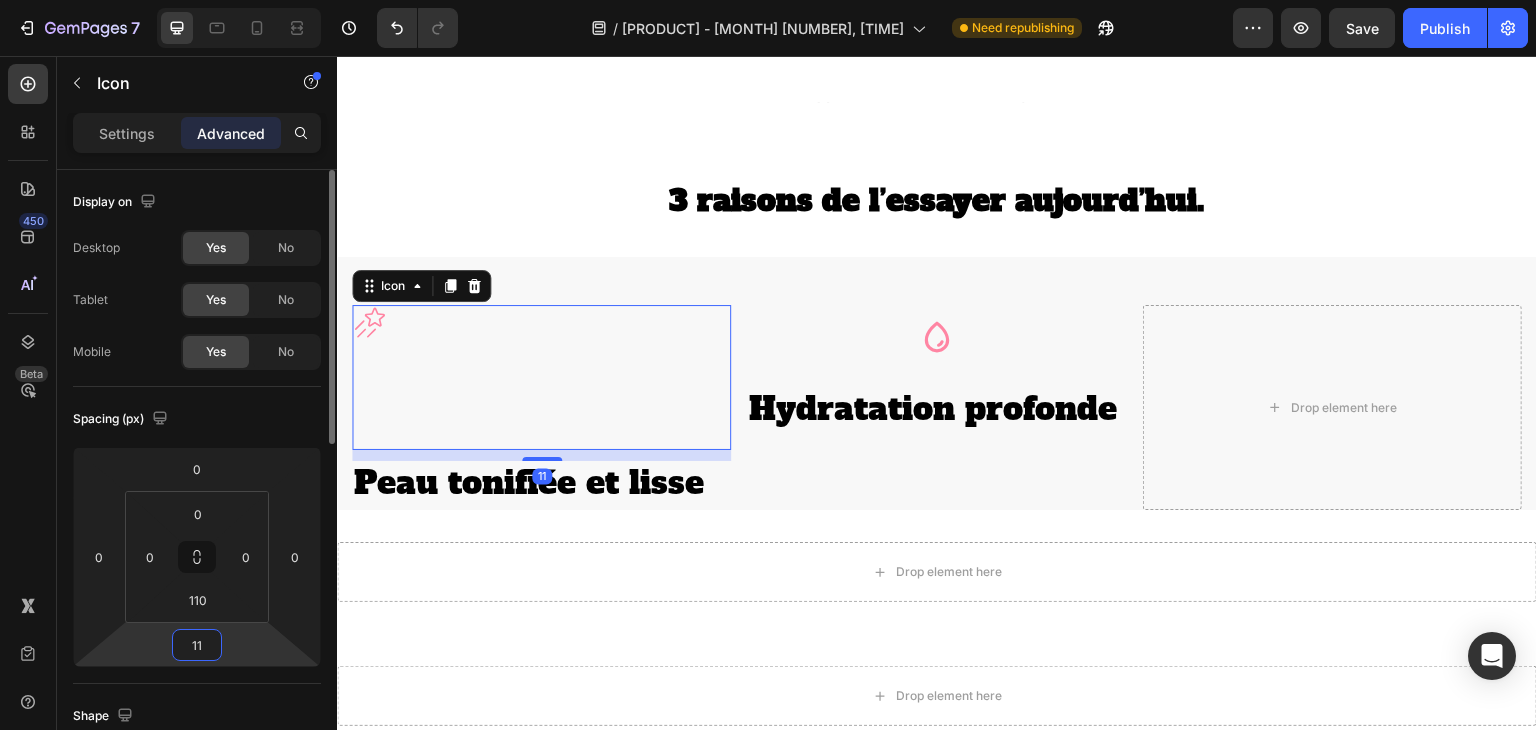 type on "1" 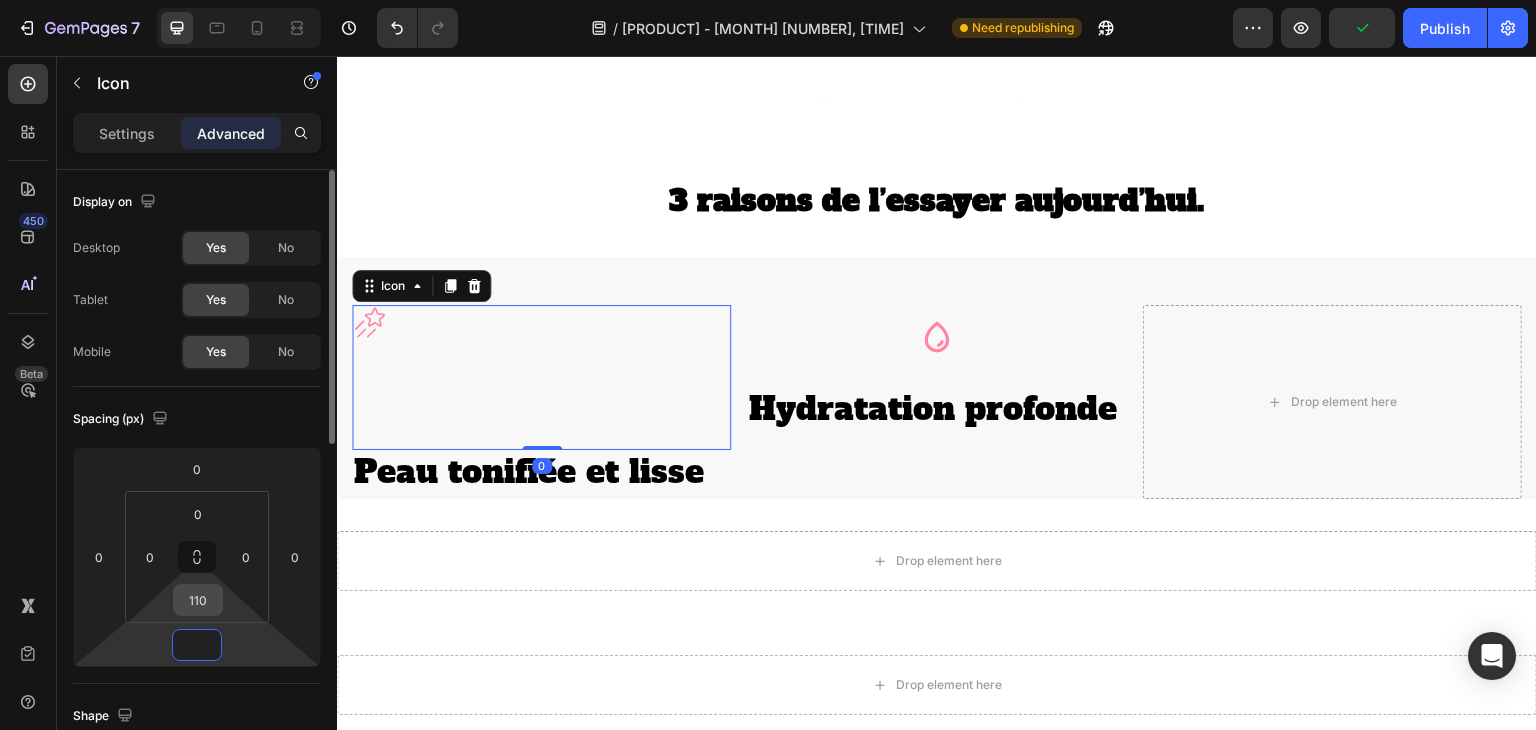click on "110" at bounding box center (198, 600) 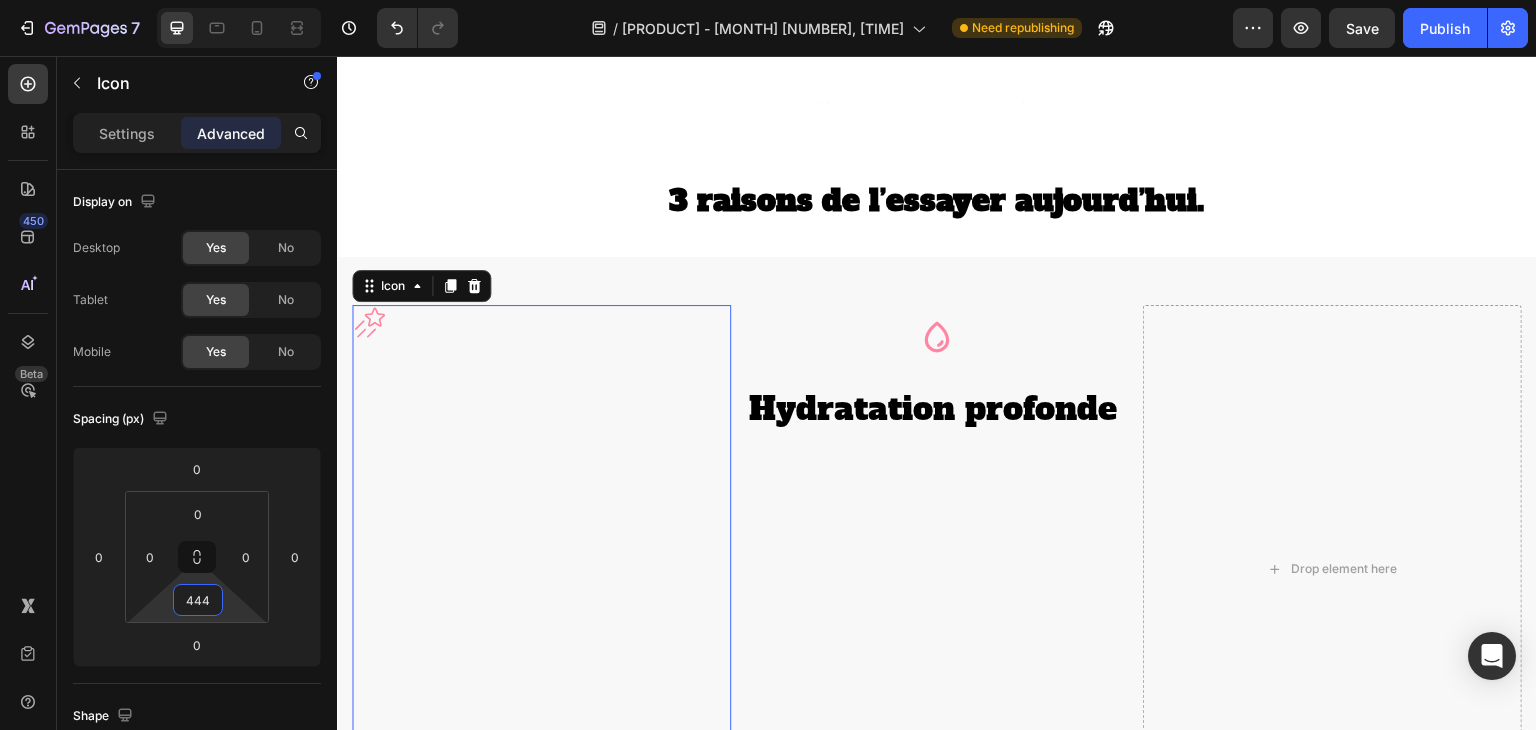 type on "44" 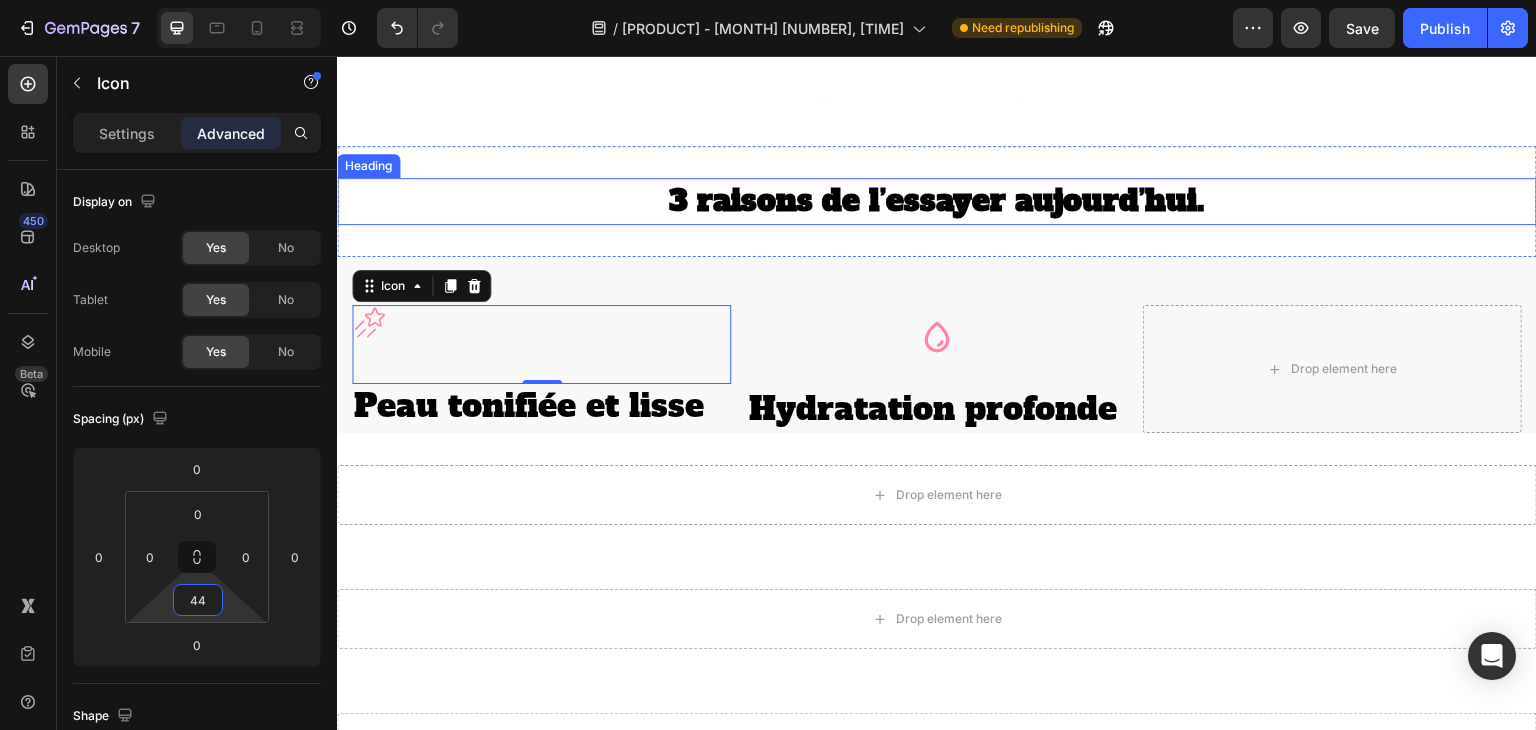 click on "[NUMBER] raisons de l’essayer aujourd’hui ." at bounding box center [937, 201] 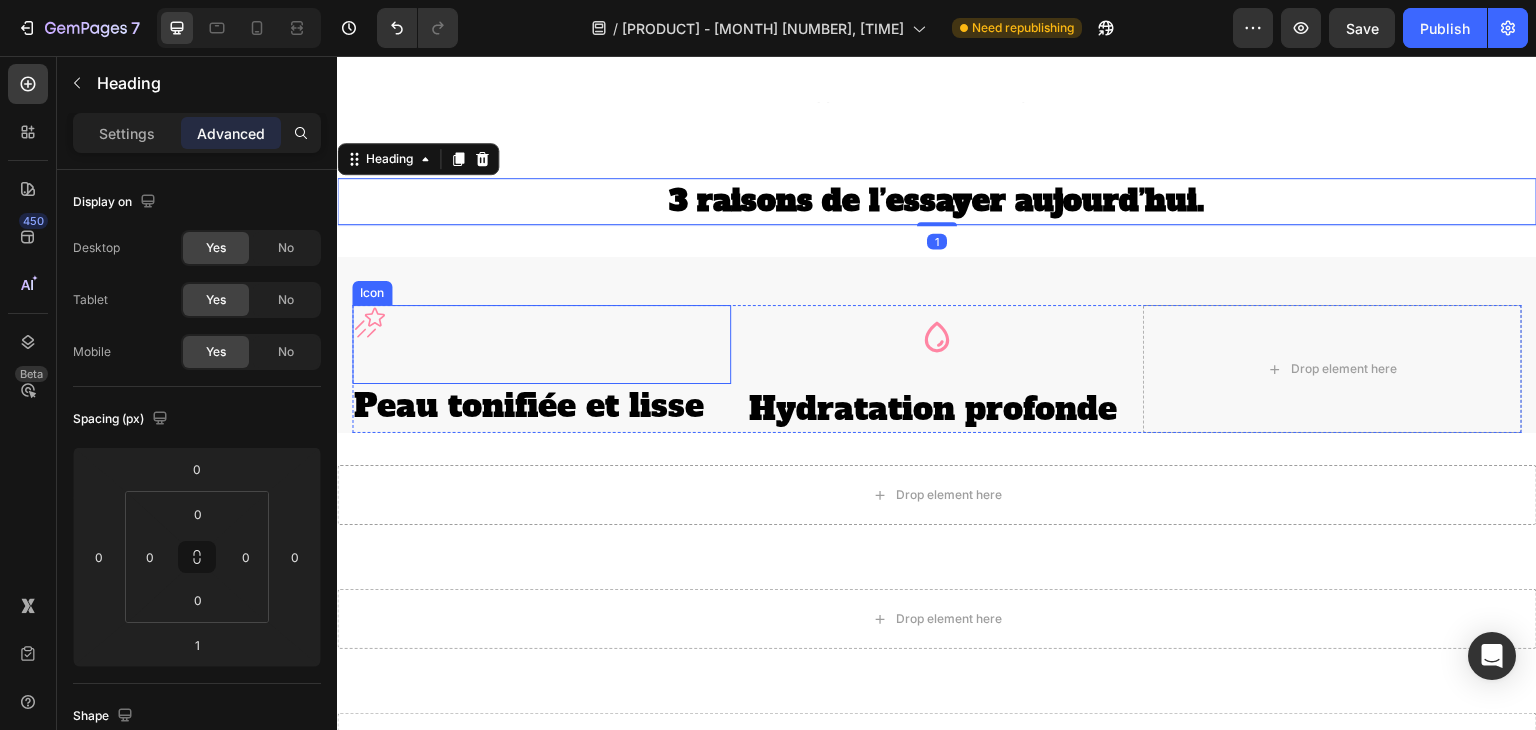 click 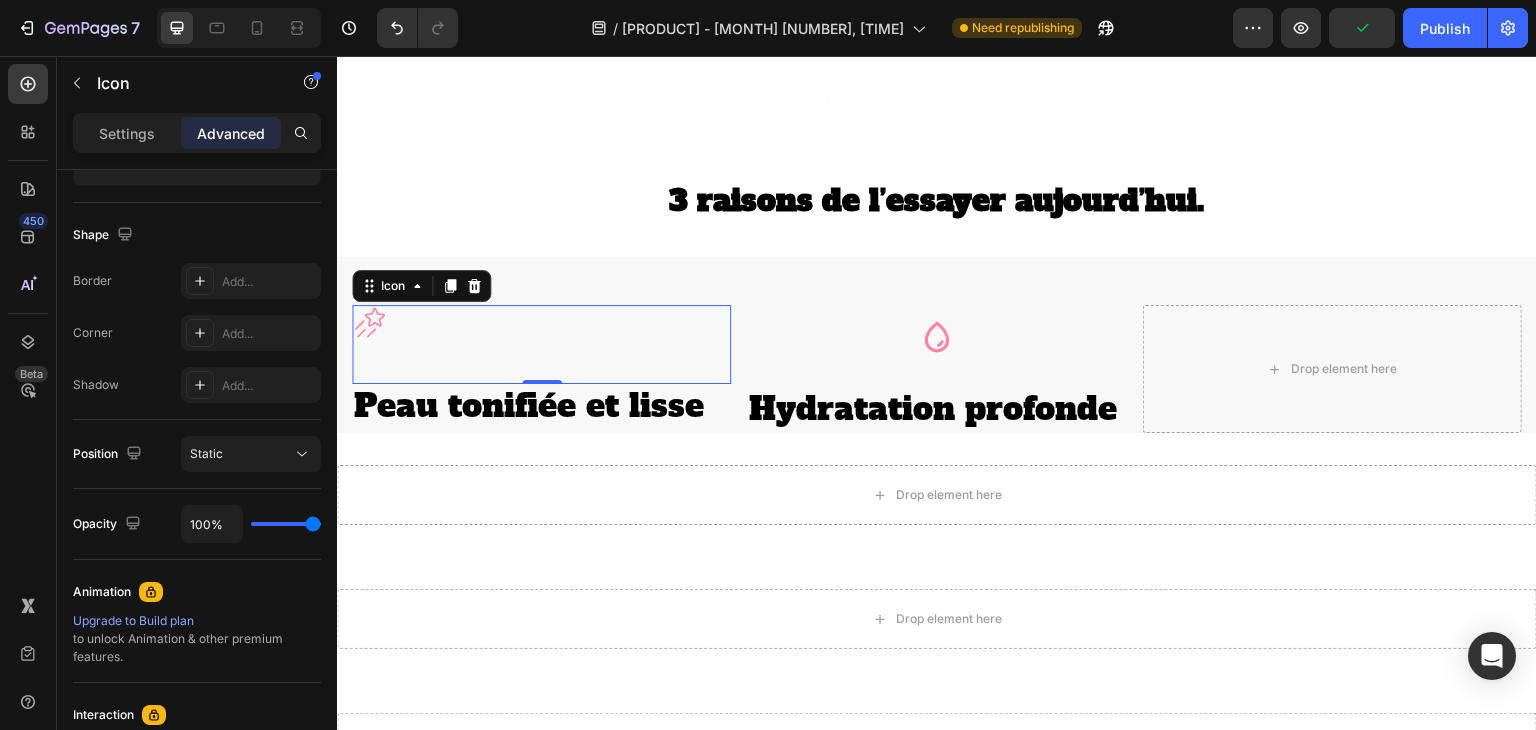 scroll, scrollTop: 0, scrollLeft: 0, axis: both 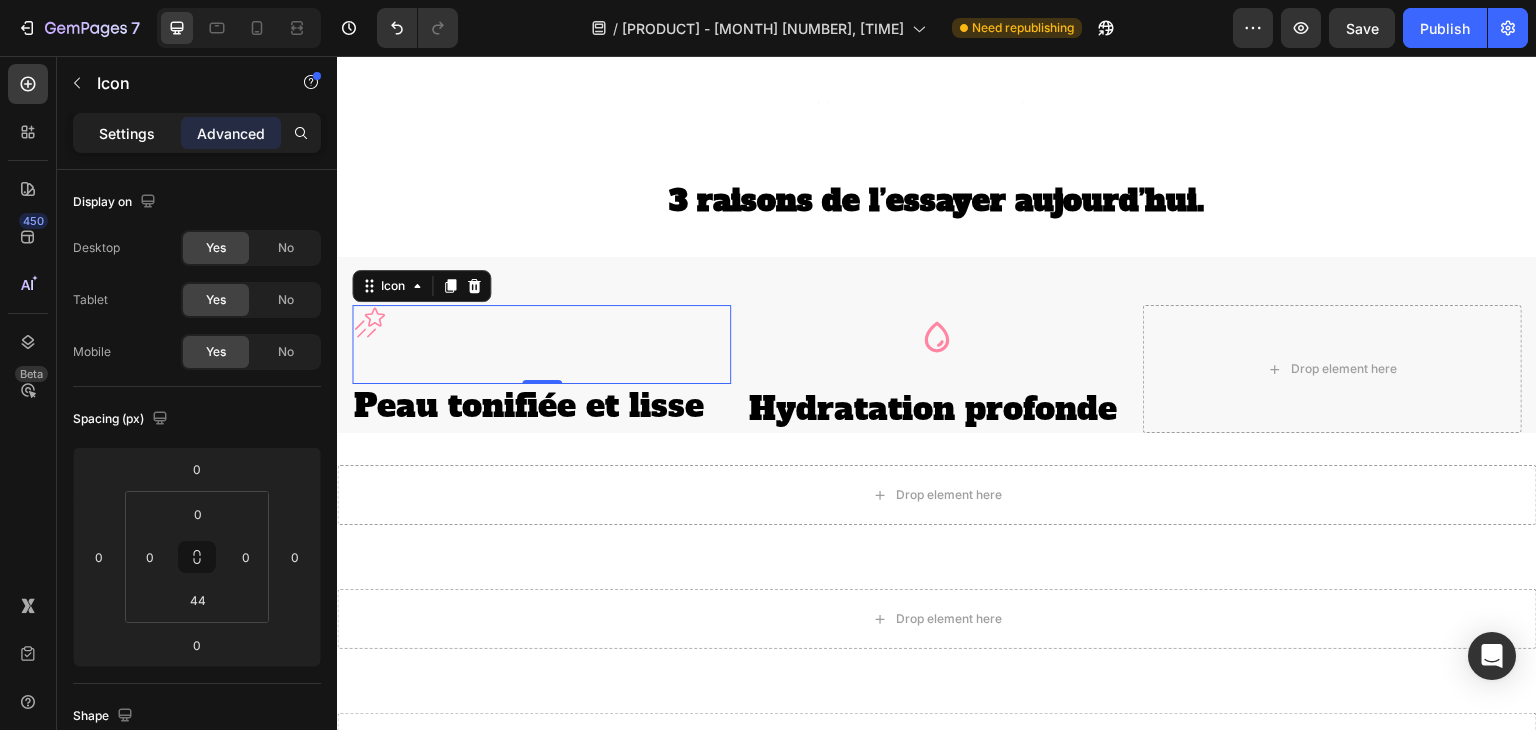 click on "Settings" at bounding box center (127, 133) 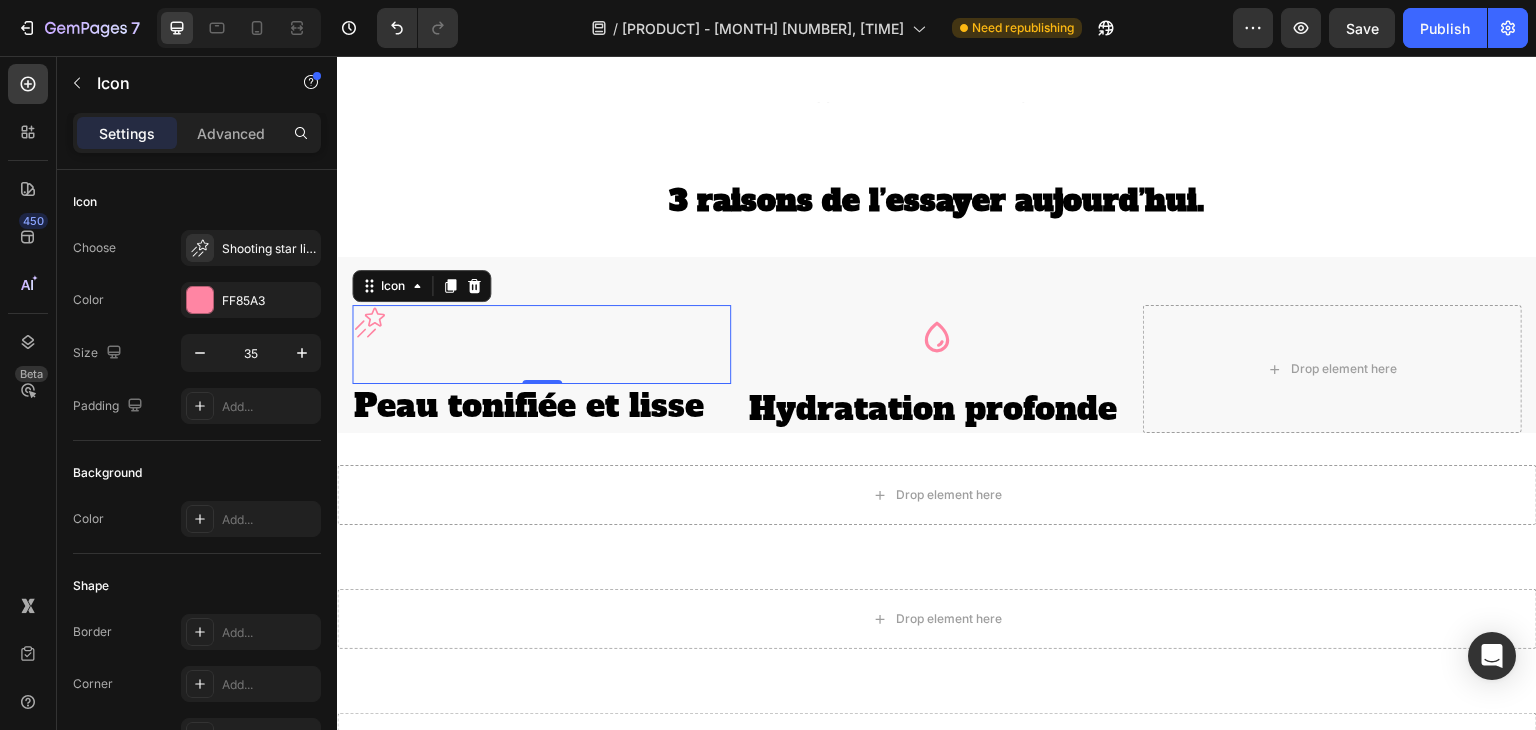 click on "Settings" at bounding box center (127, 133) 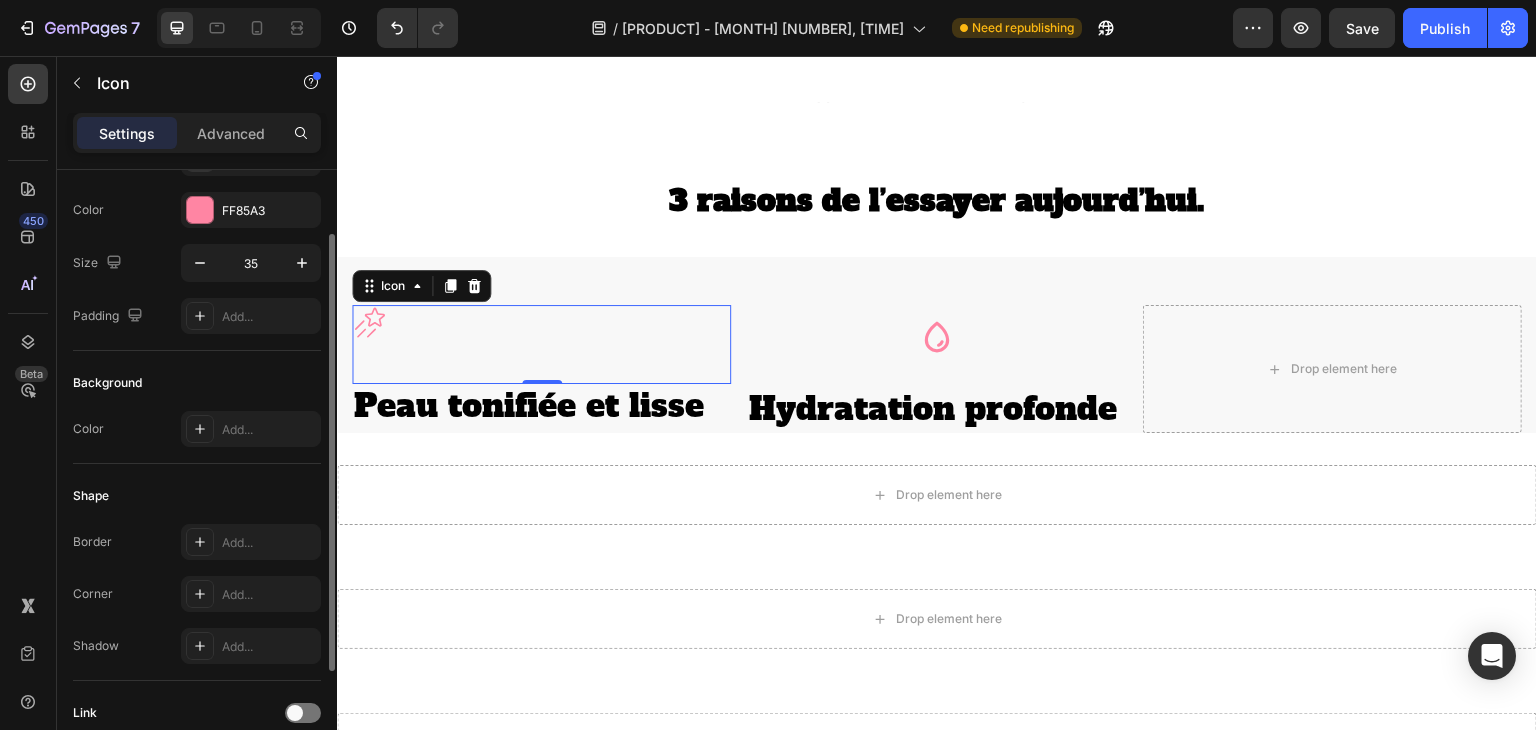 scroll, scrollTop: 252, scrollLeft: 0, axis: vertical 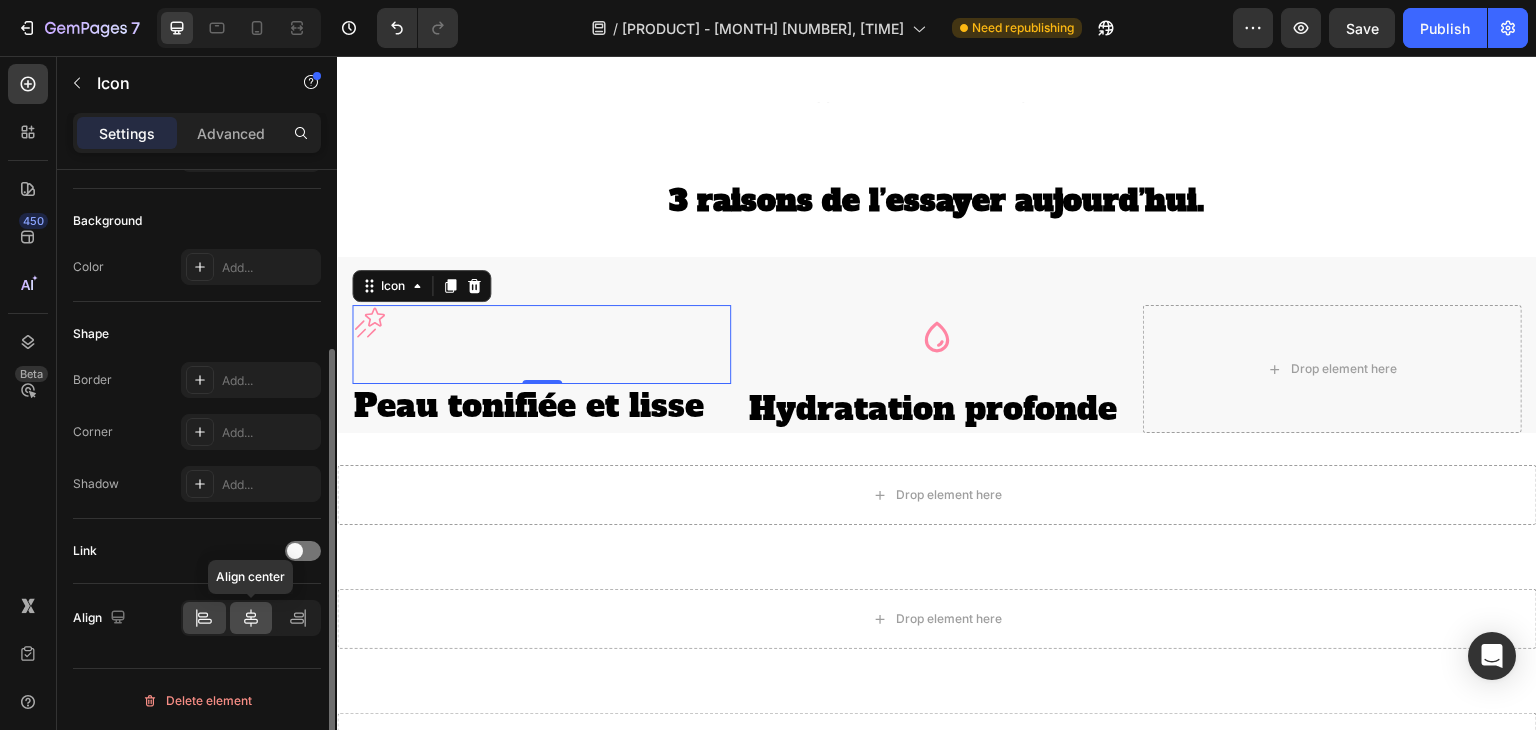 click 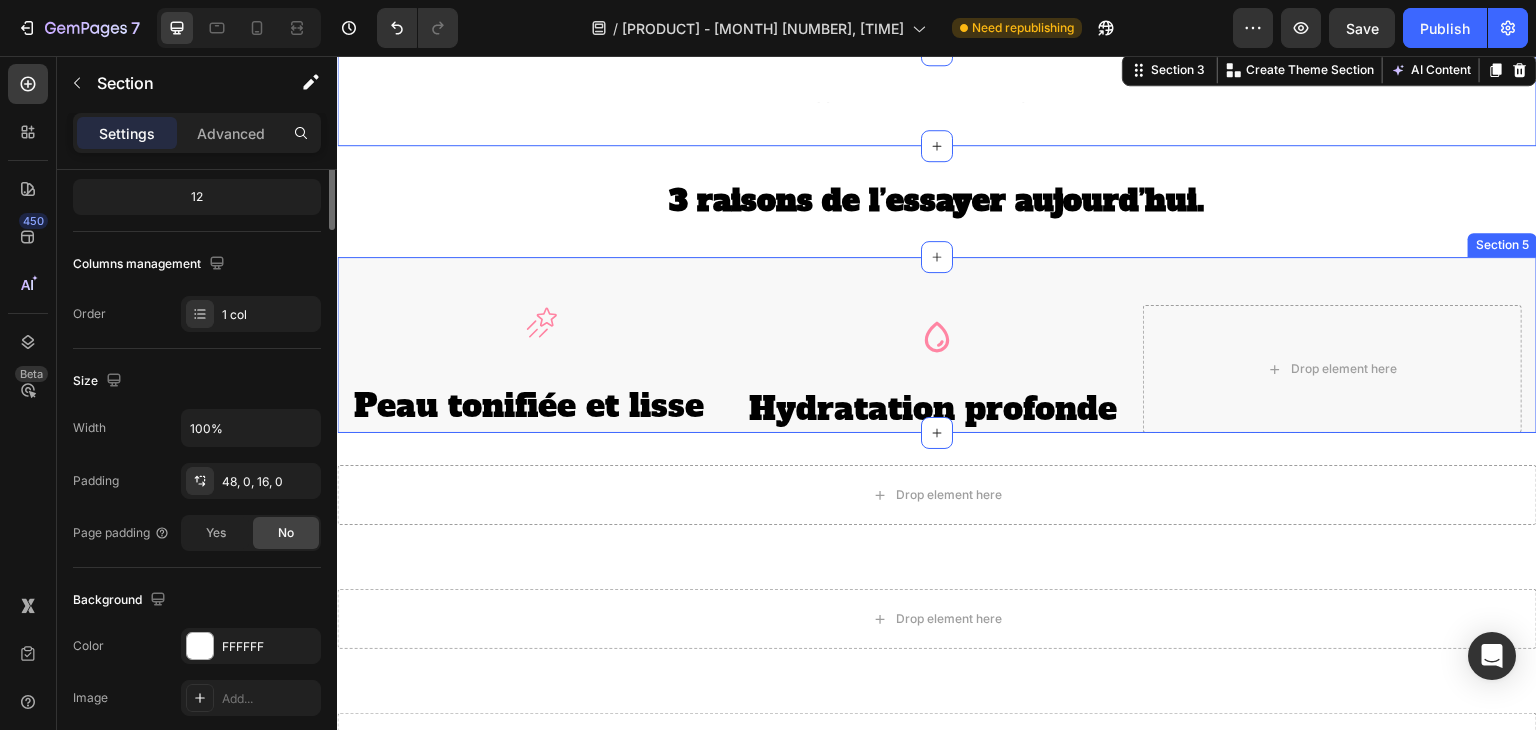 scroll, scrollTop: 0, scrollLeft: 0, axis: both 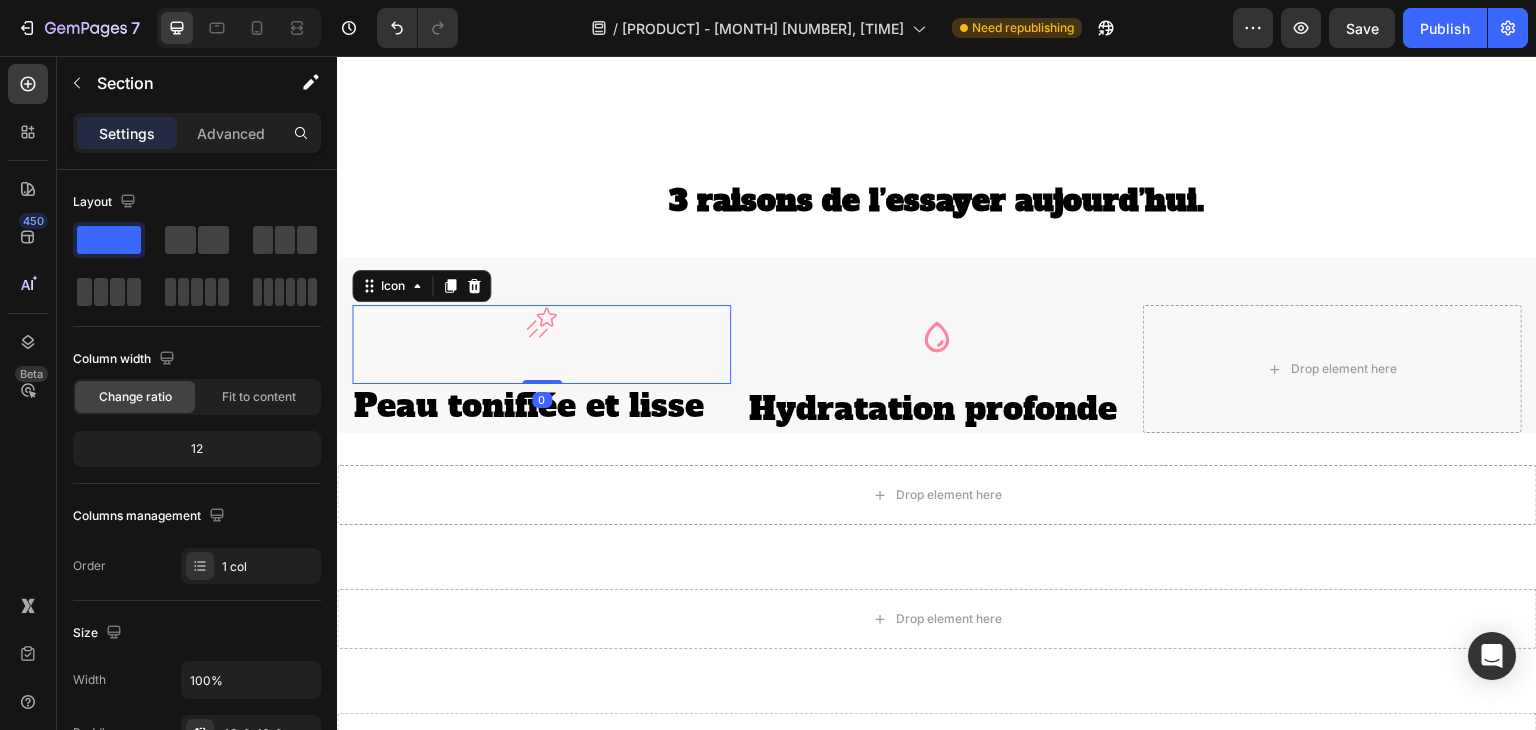 click 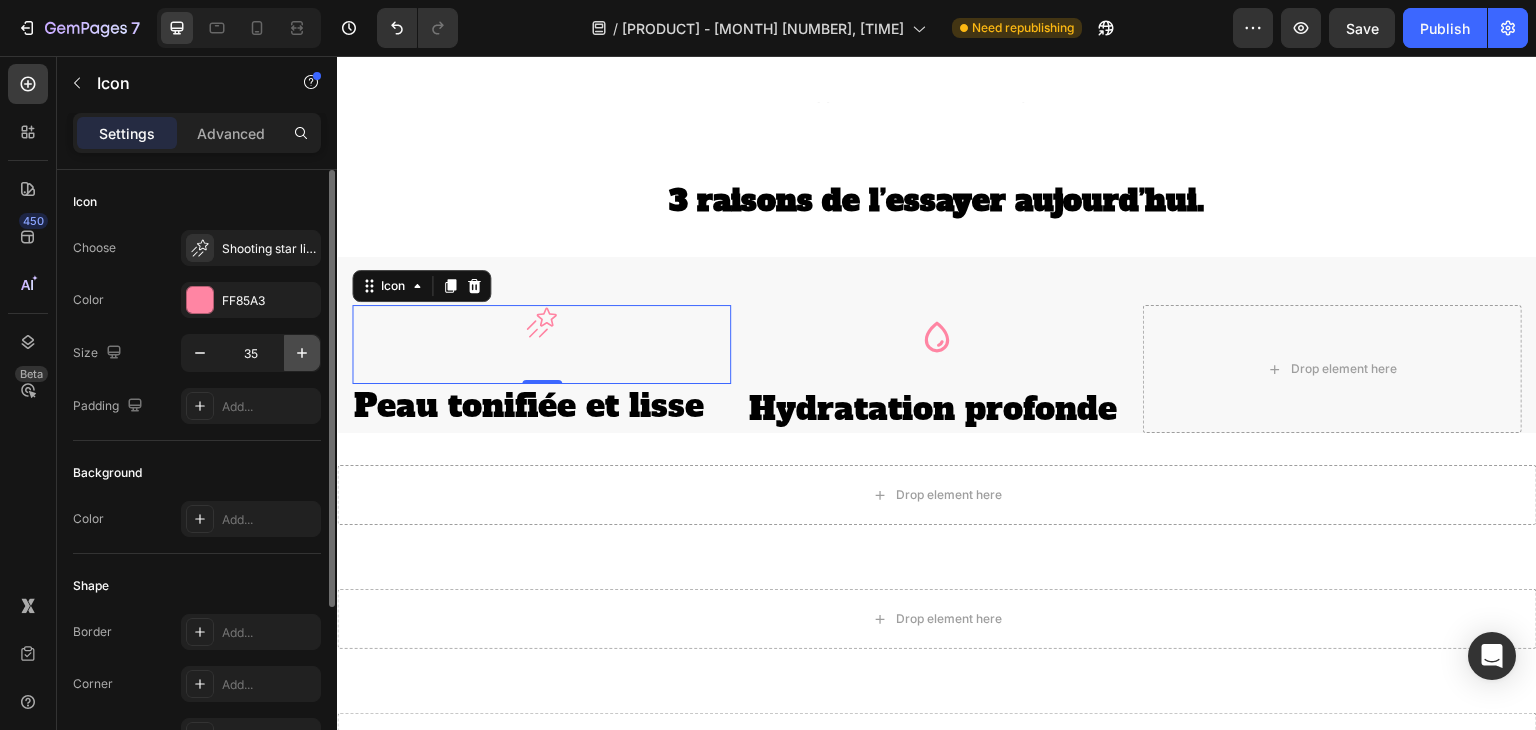 click 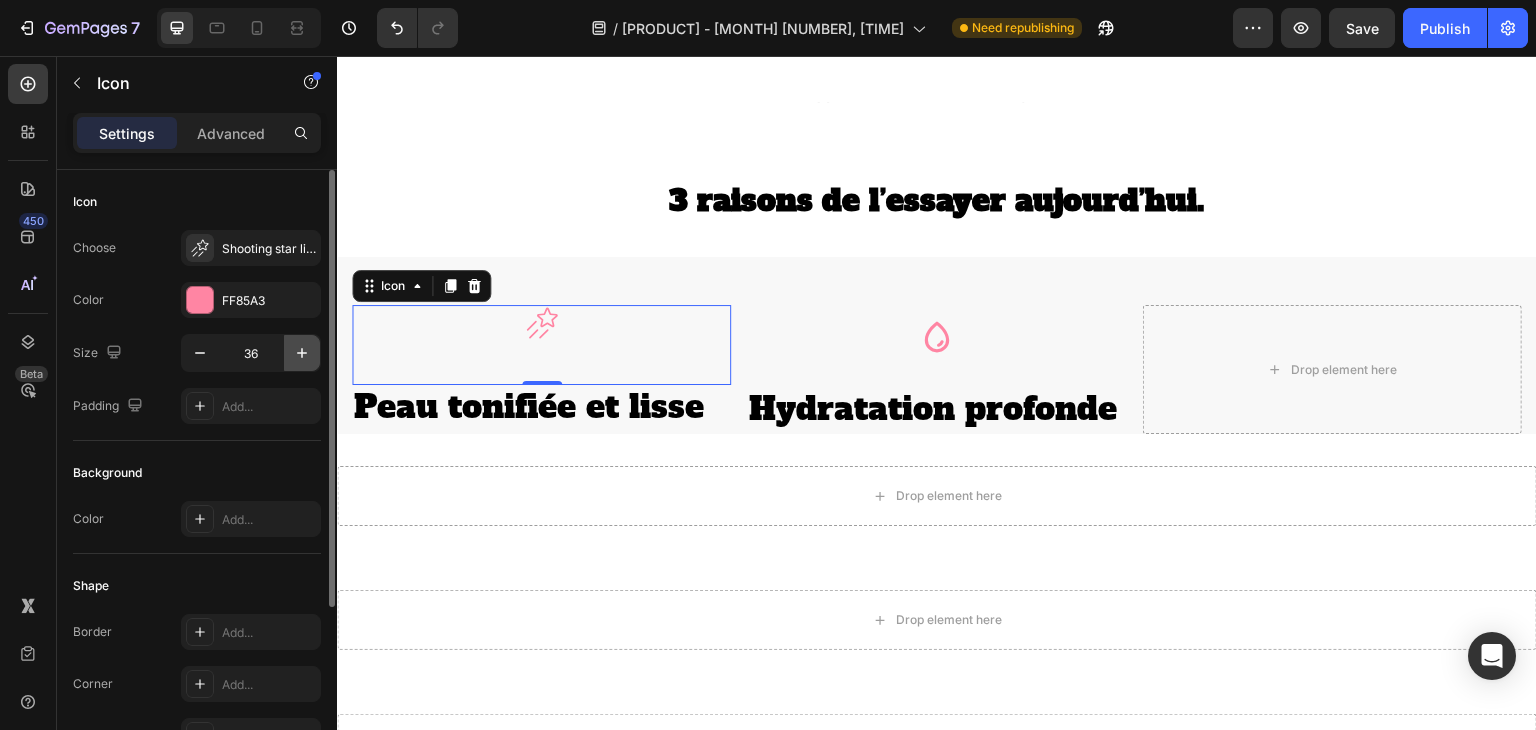 click 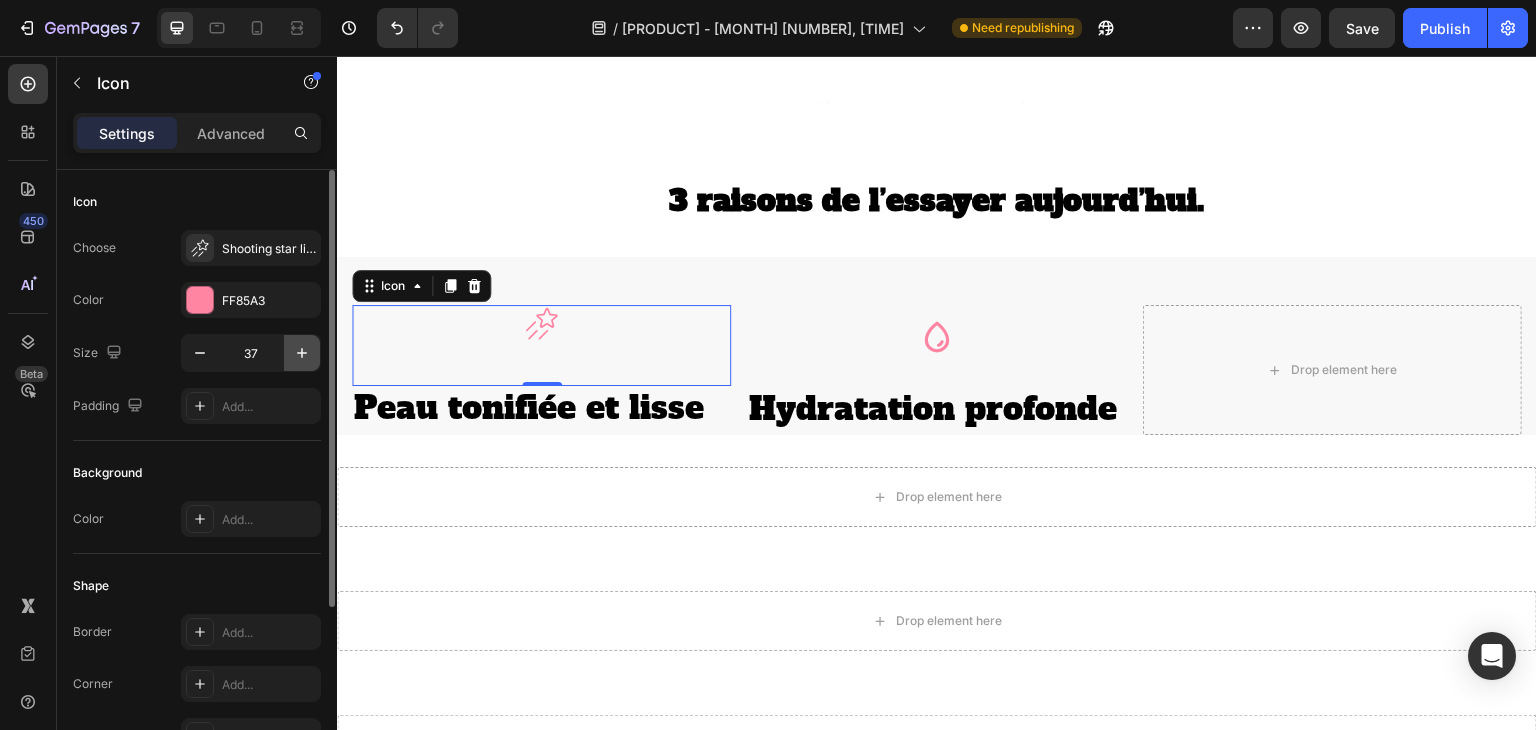 click 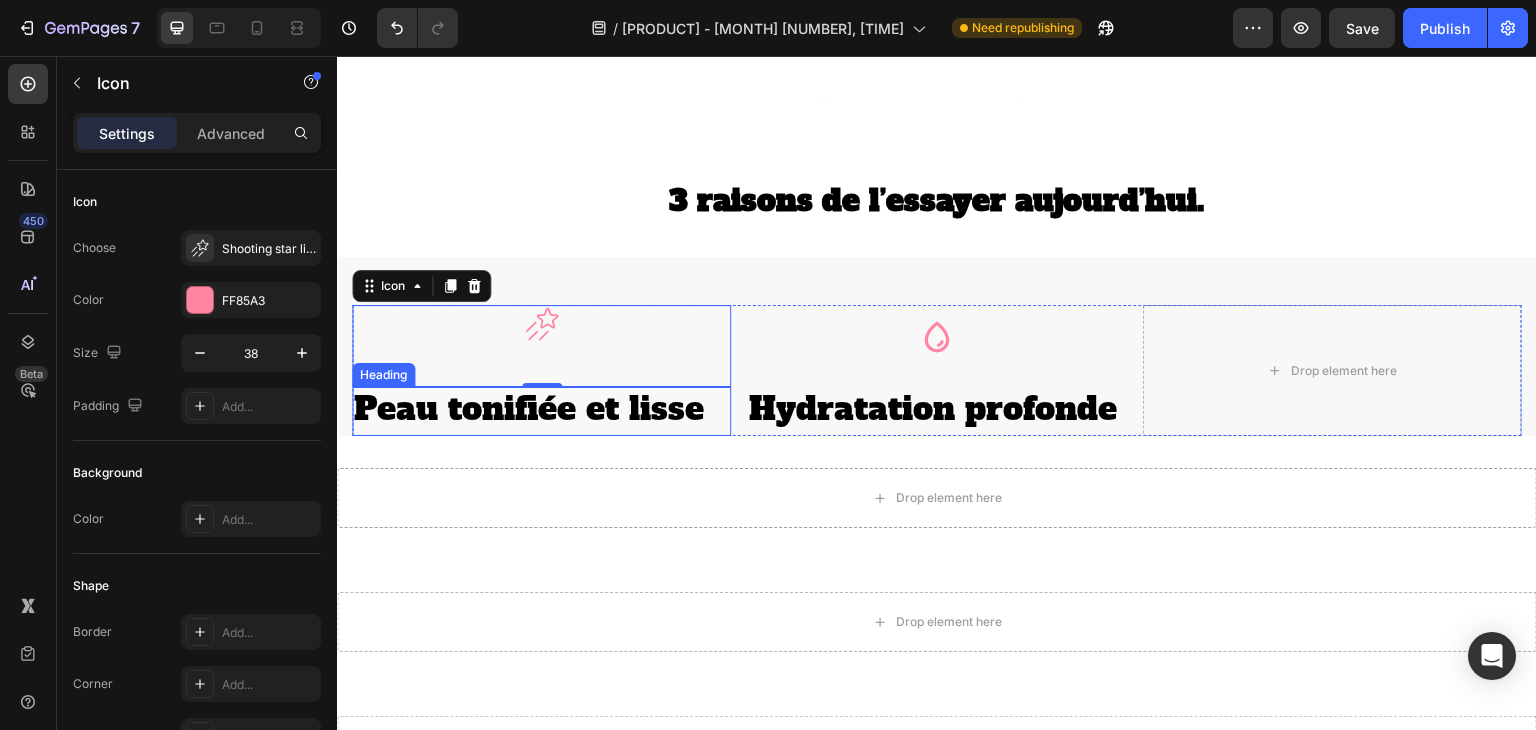 click on "Peau tonifiée et lisse" at bounding box center (541, 410) 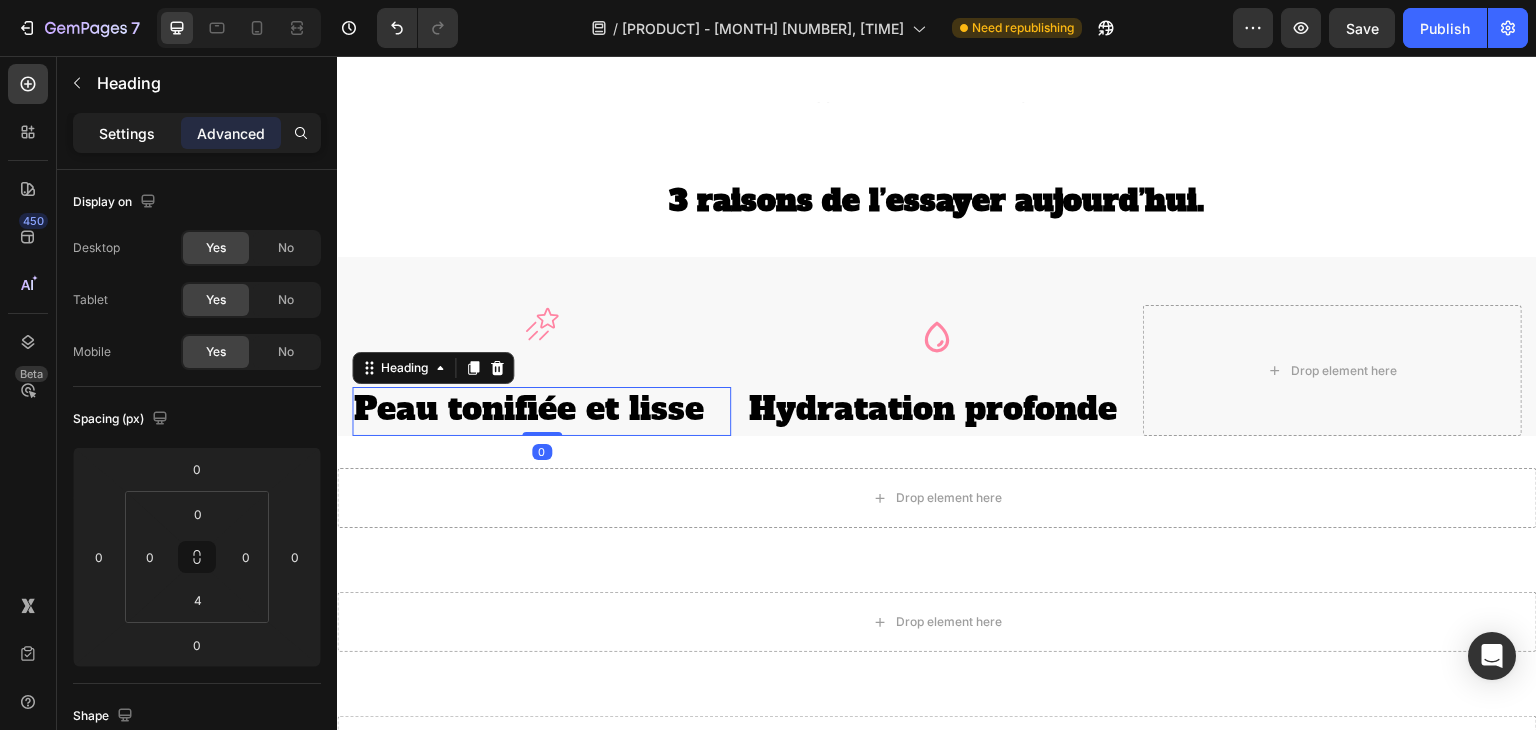 click on "Settings" 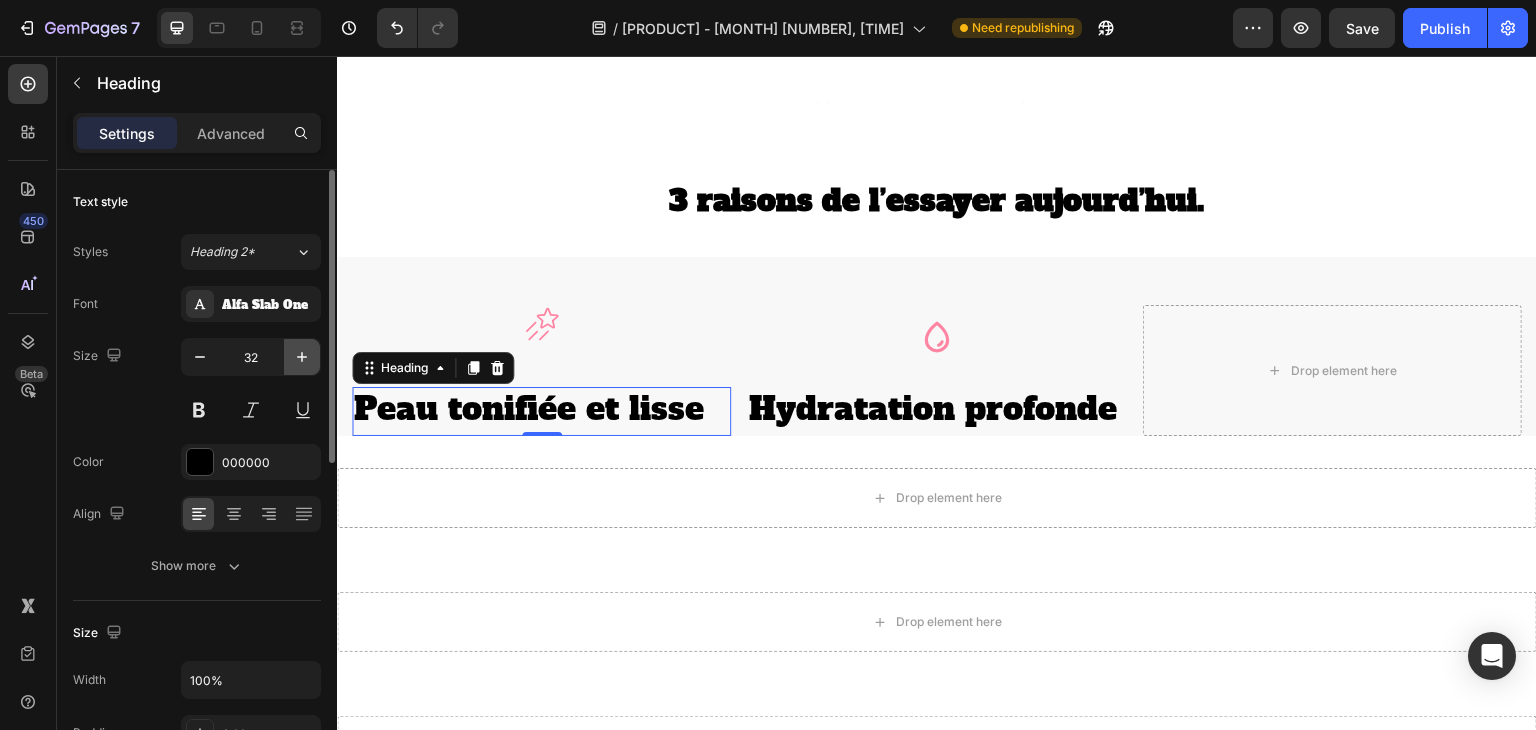 click 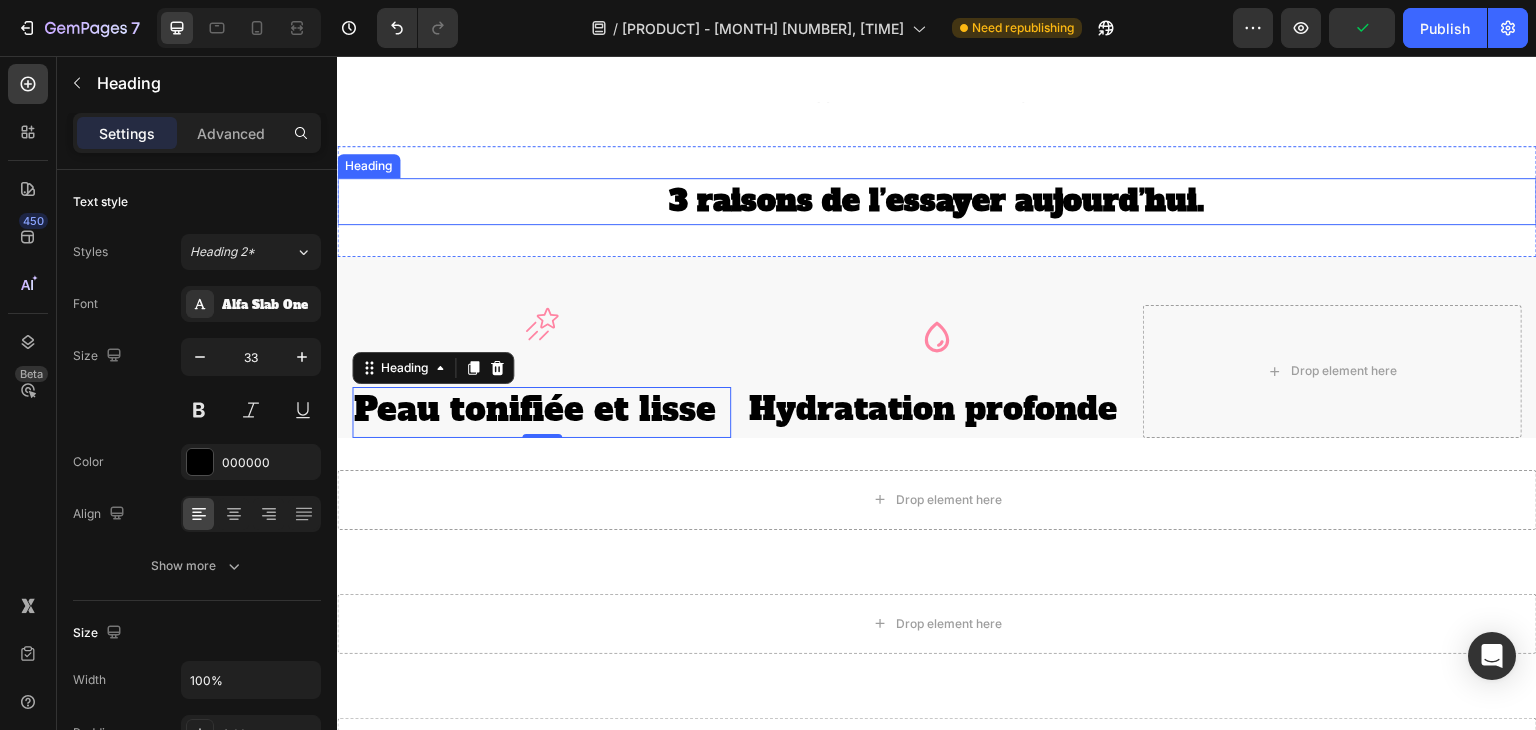 click on "[NUMBER] raisons de l’essayer aujourd’hui ." at bounding box center [937, 201] 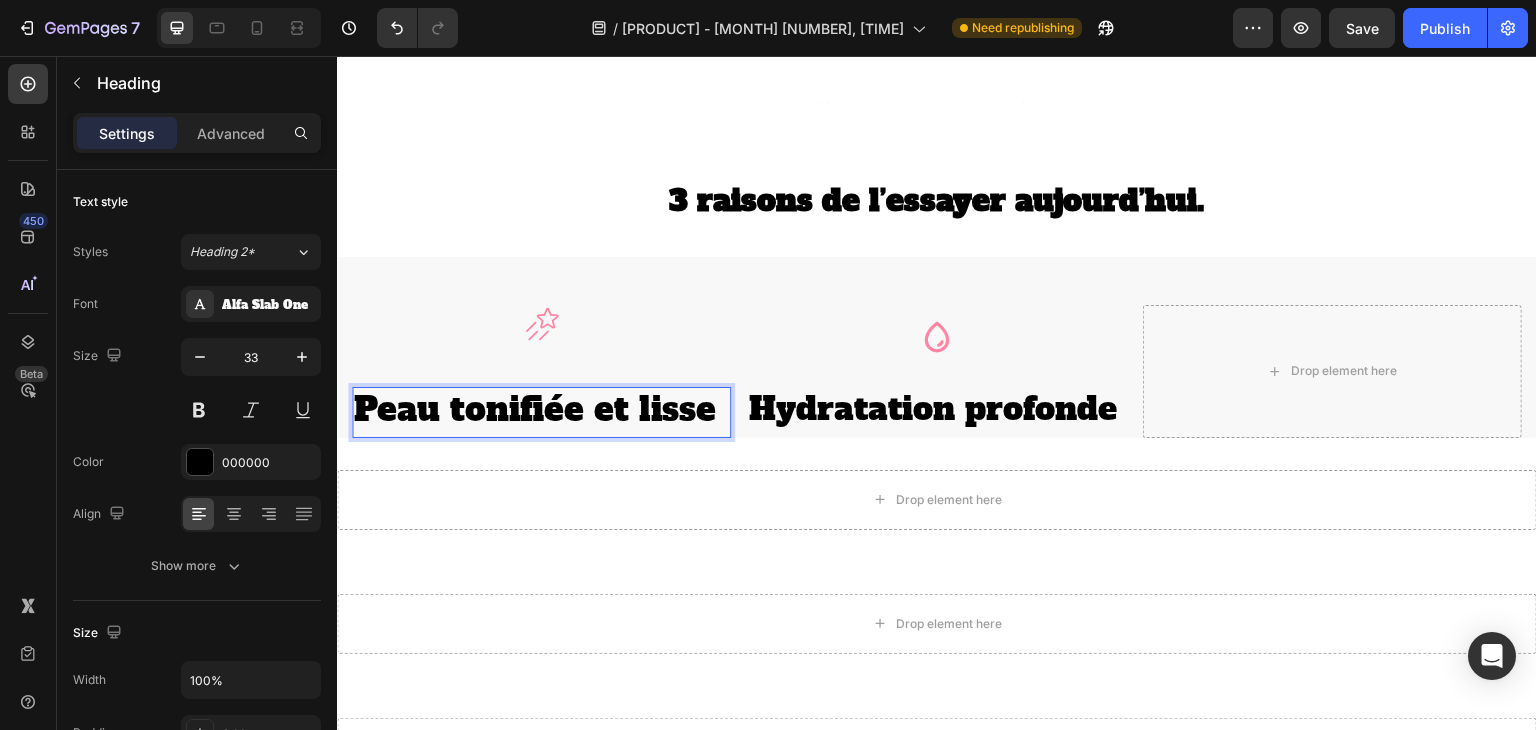 click on "Peau tonifiée et lisse" at bounding box center (541, 410) 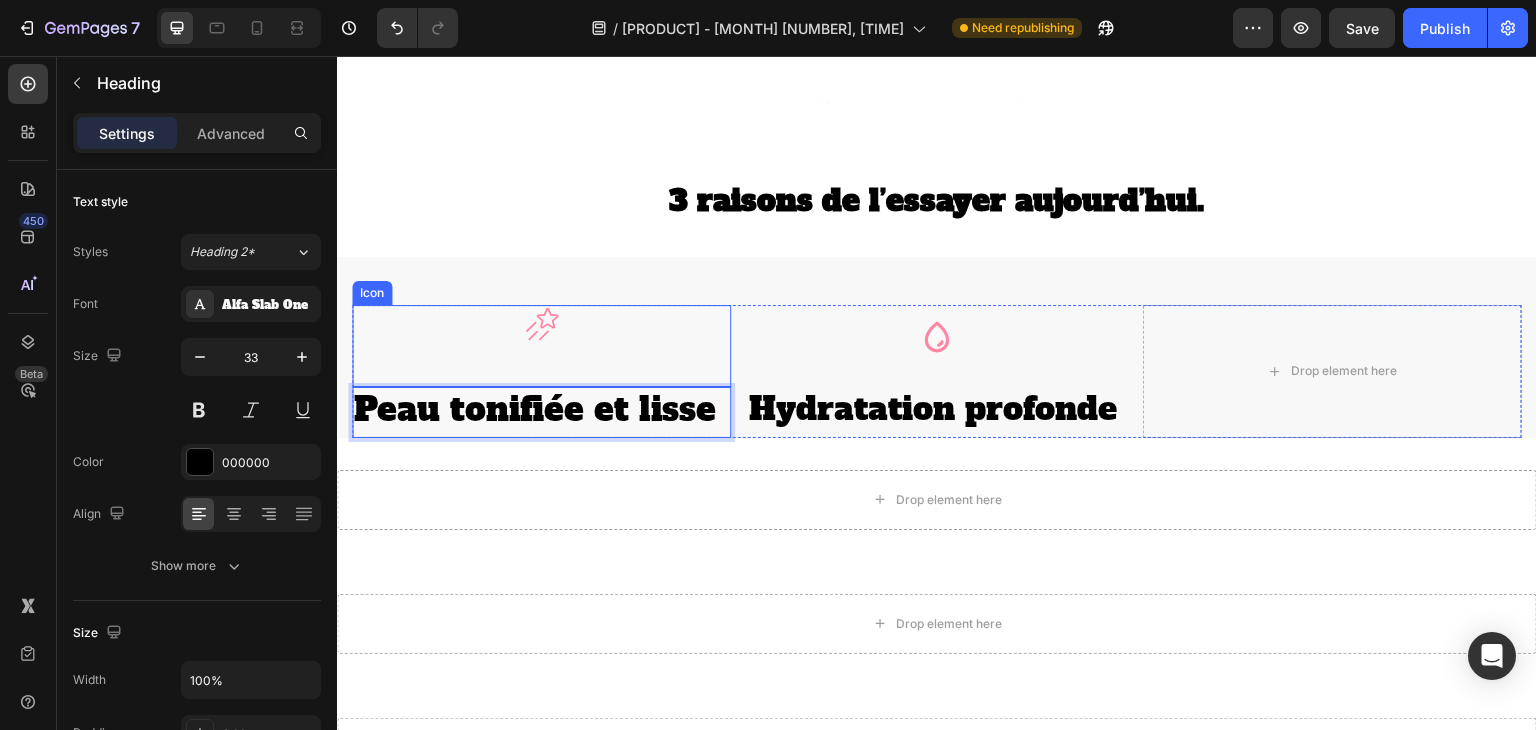 click 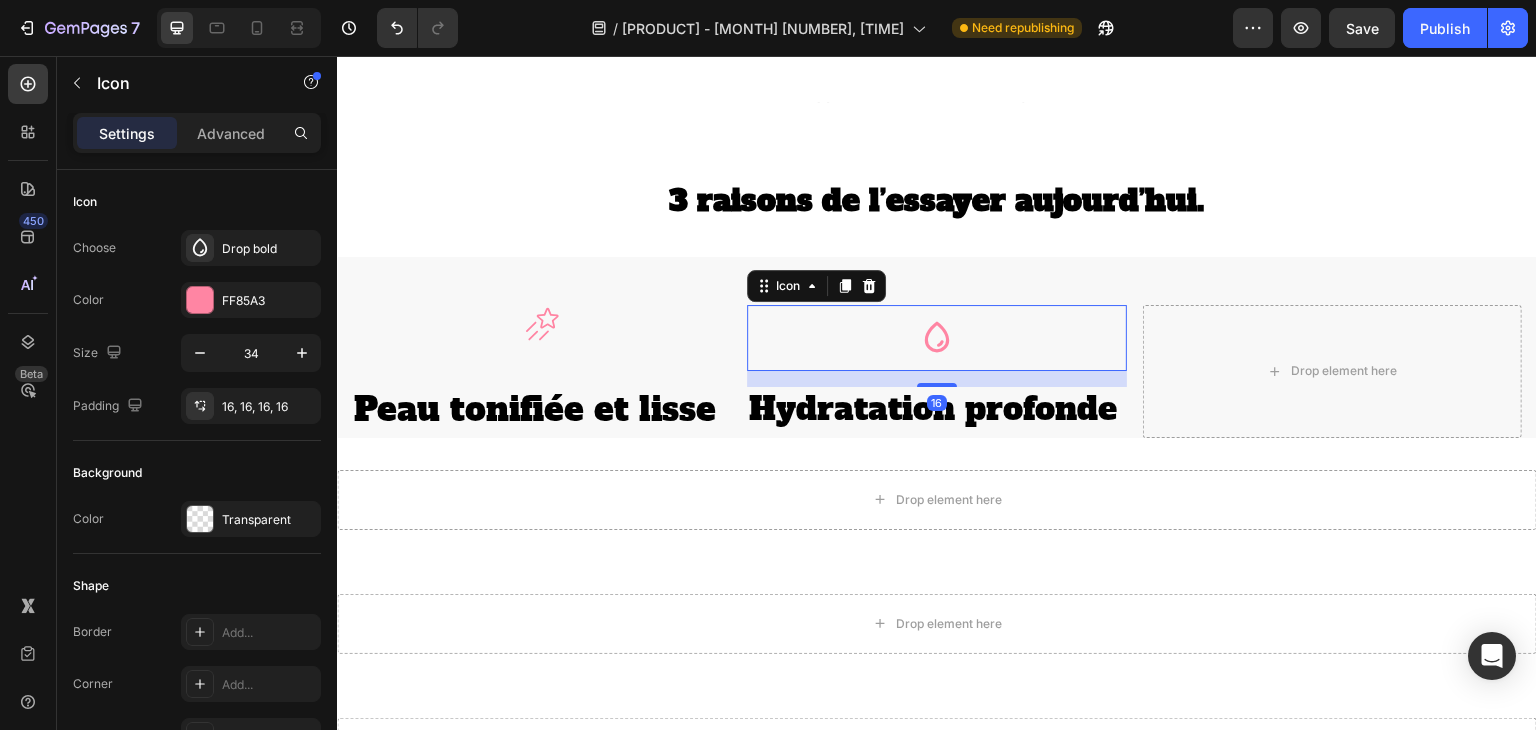 click 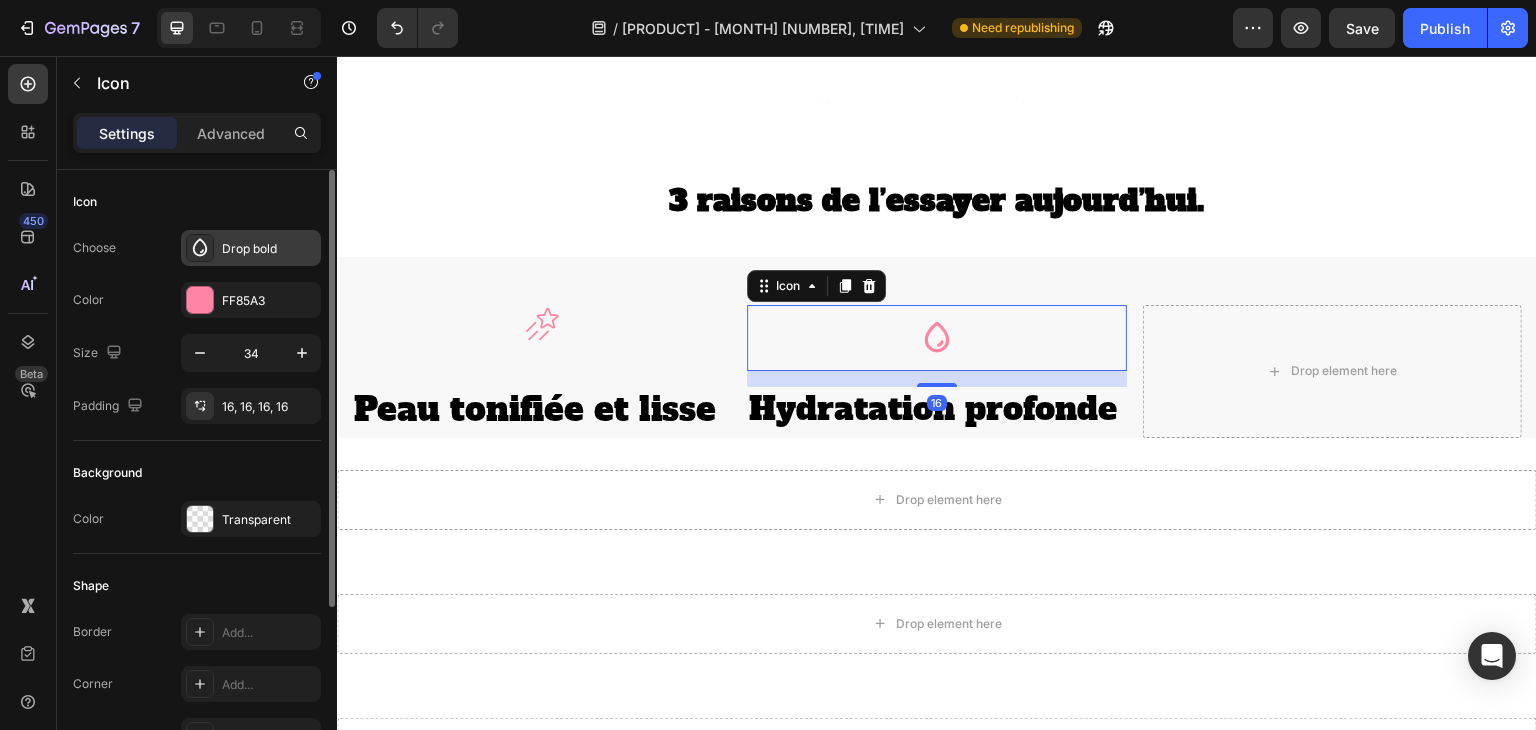 click on "Drop bold" at bounding box center (251, 248) 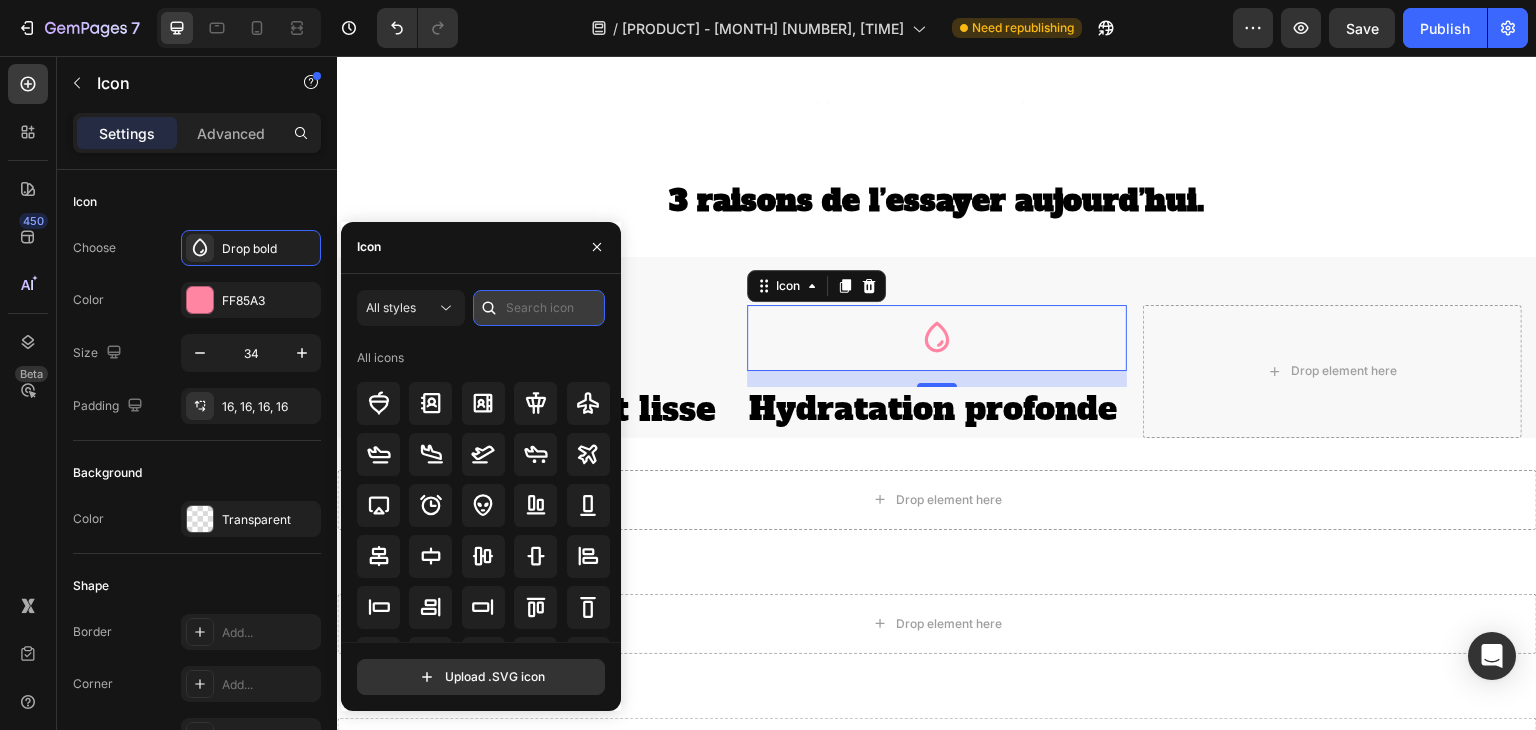 click at bounding box center [539, 308] 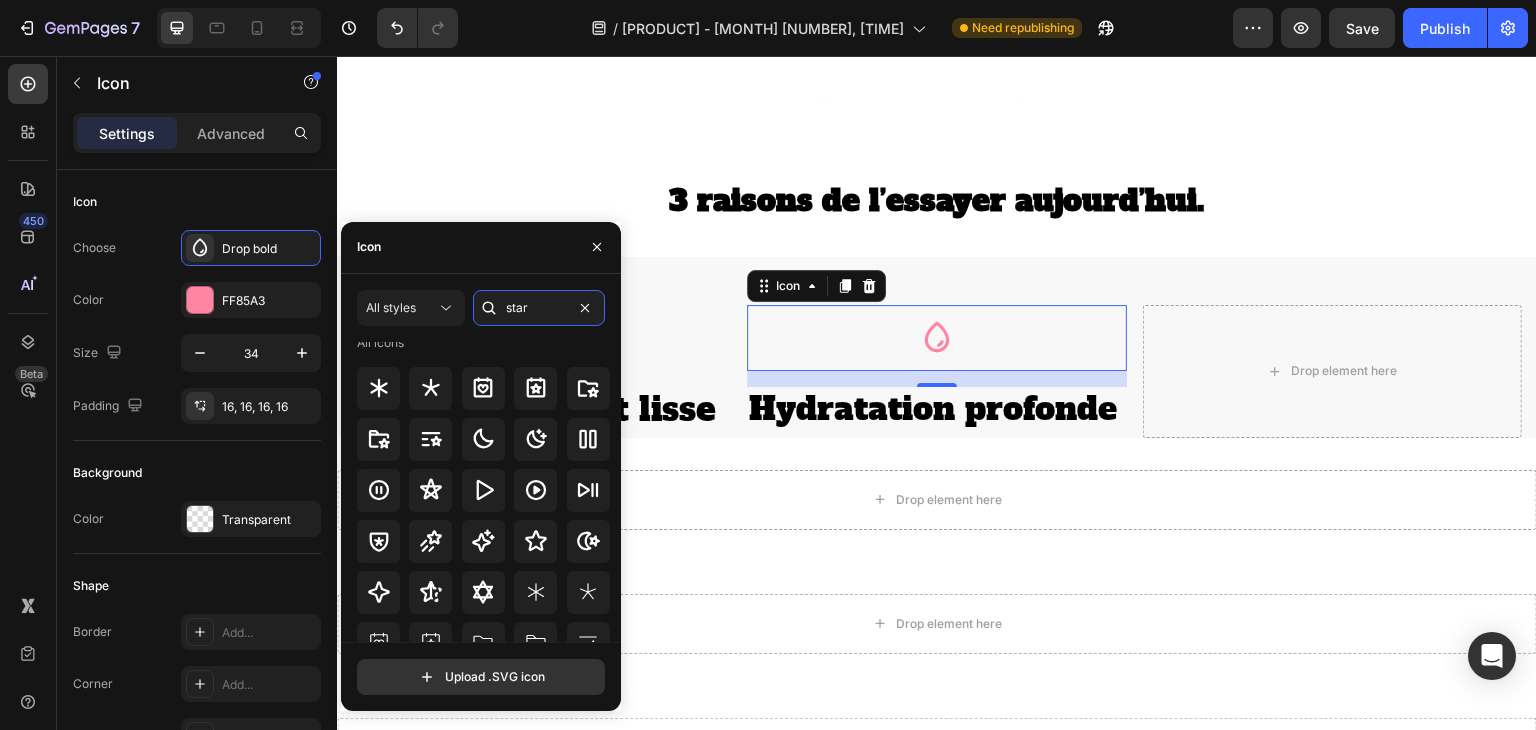 scroll, scrollTop: 14, scrollLeft: 0, axis: vertical 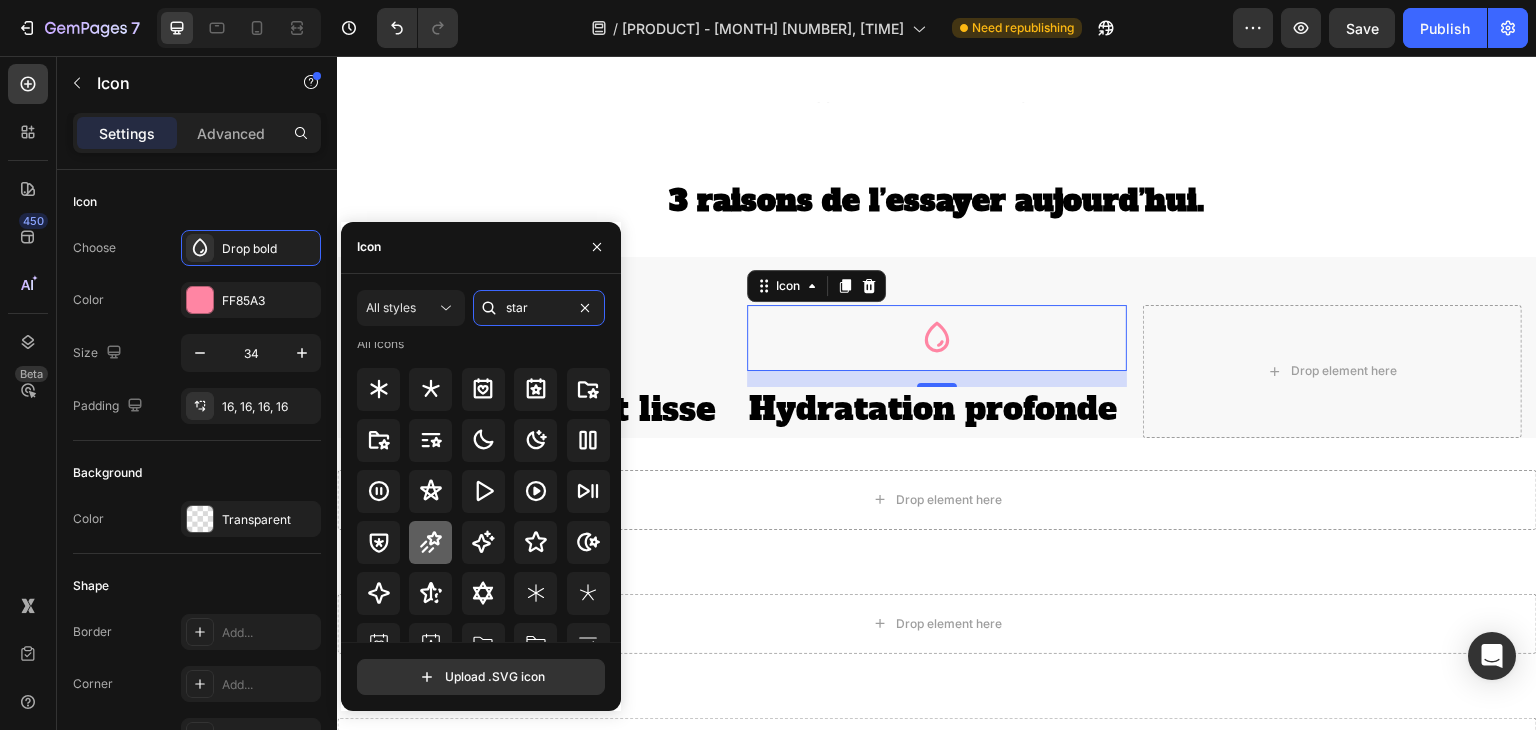 type on "star" 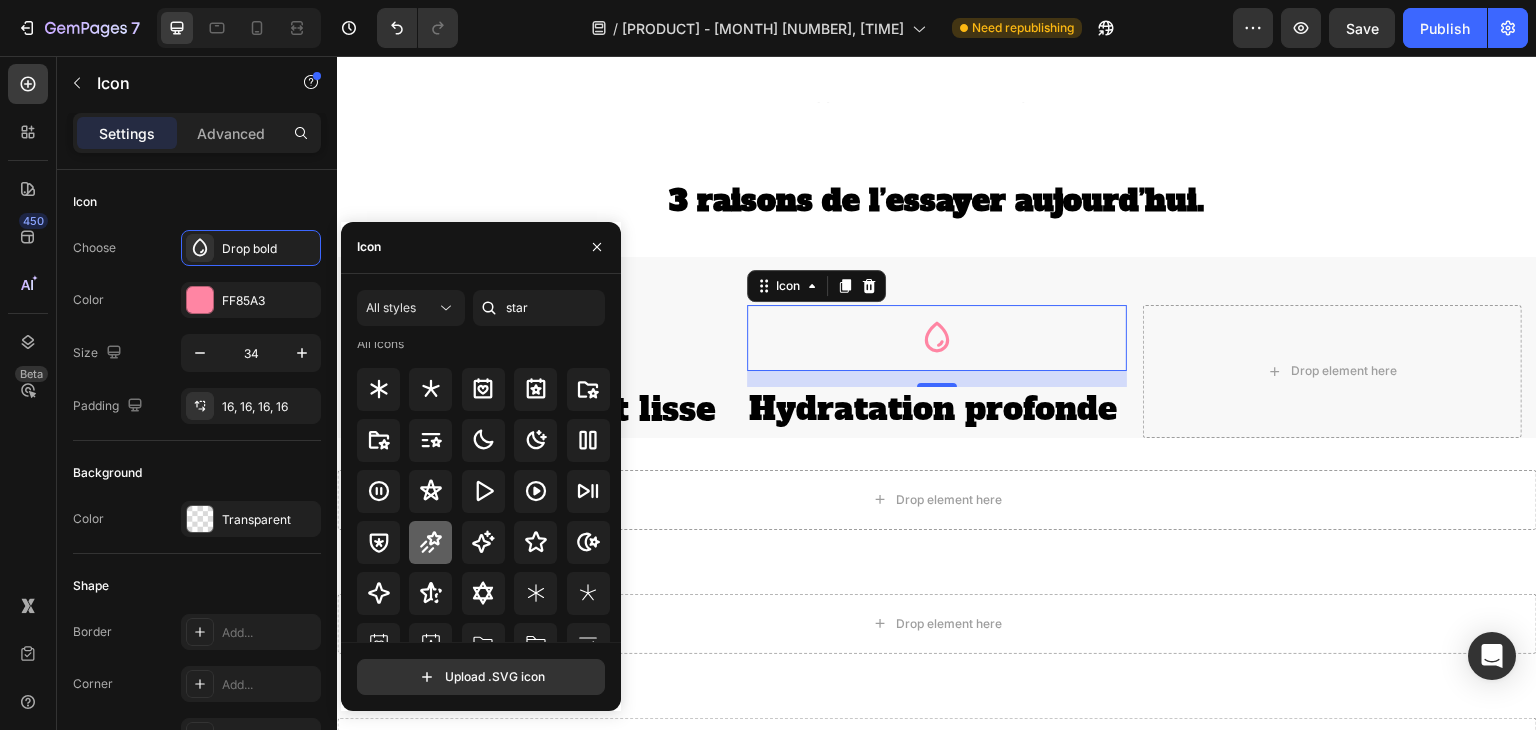 click 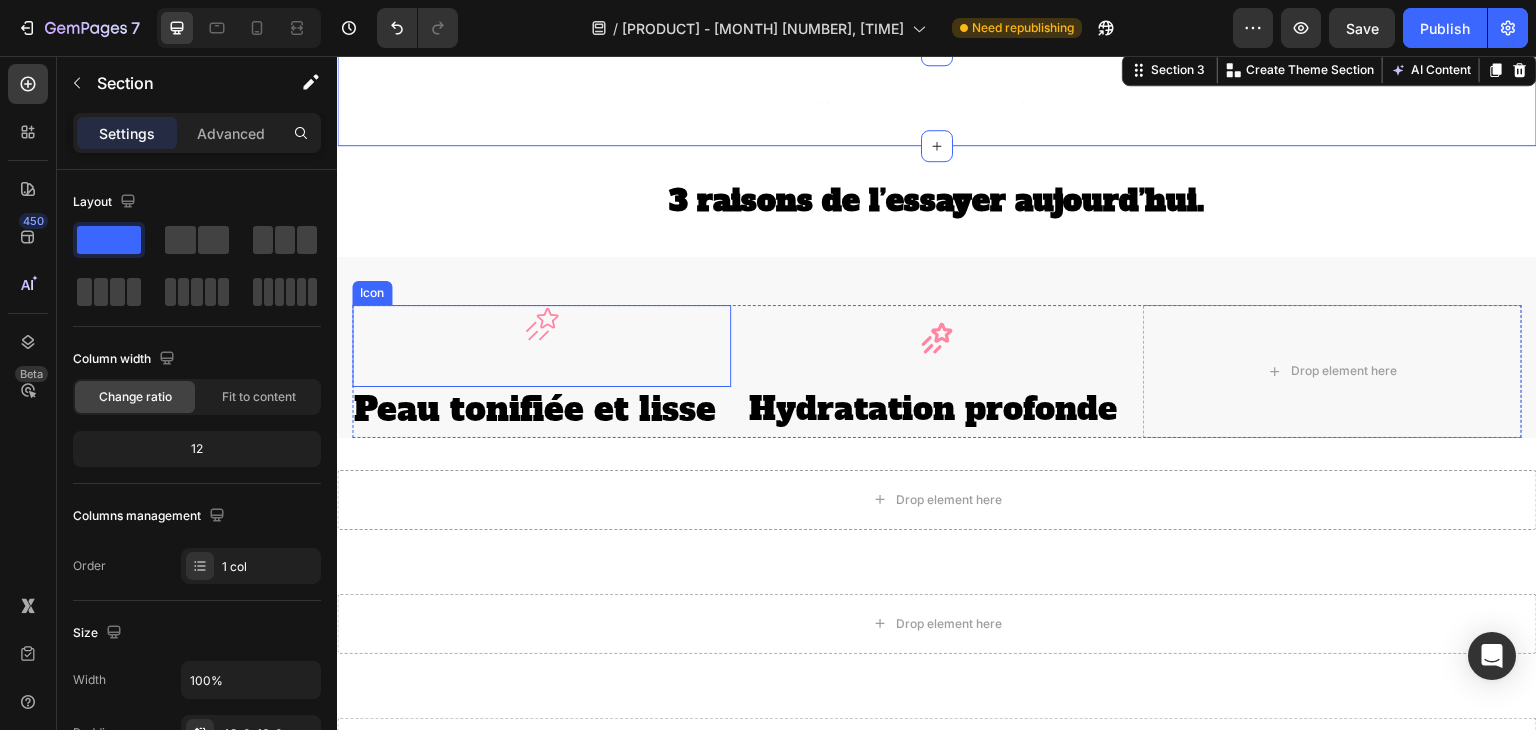 click 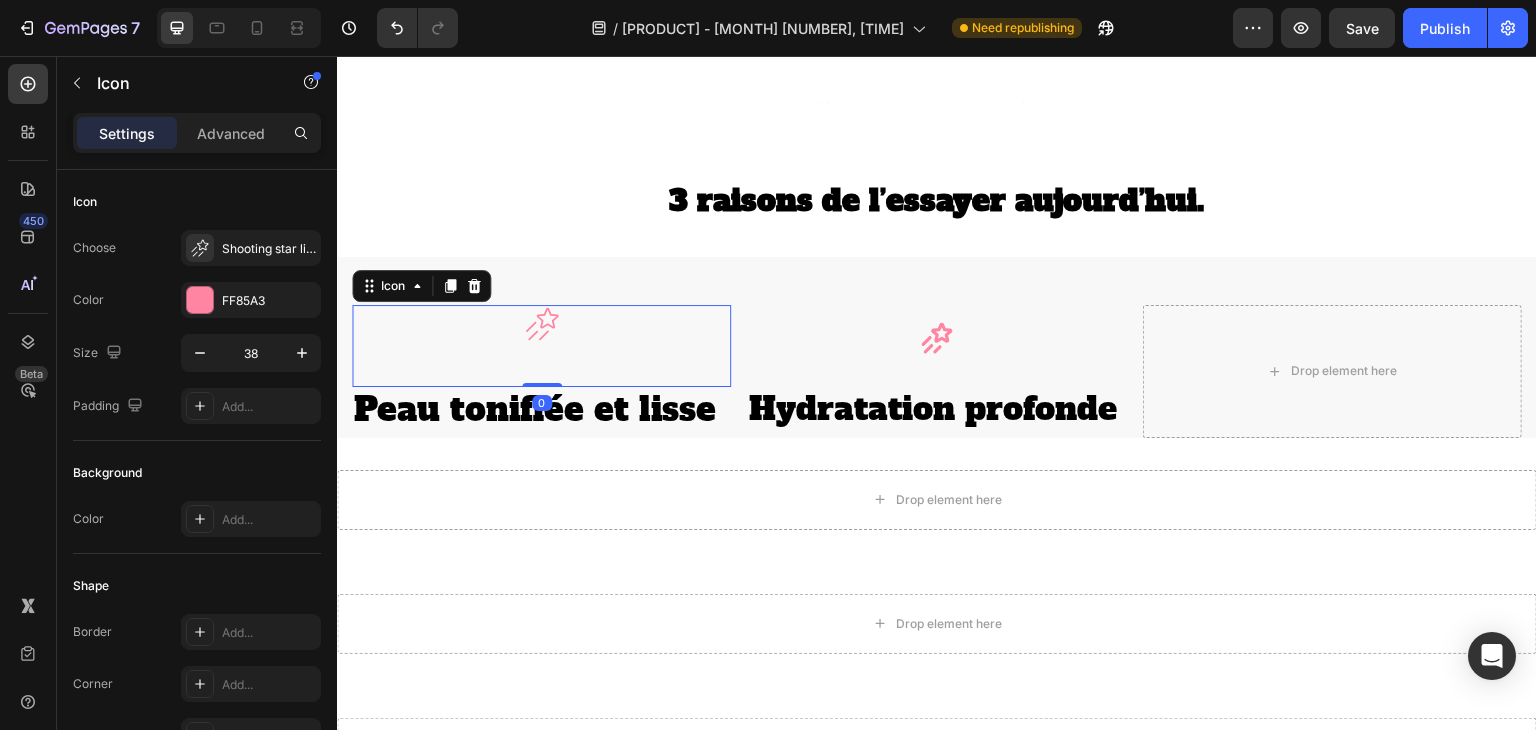 click on "Icon   0" at bounding box center (541, 346) 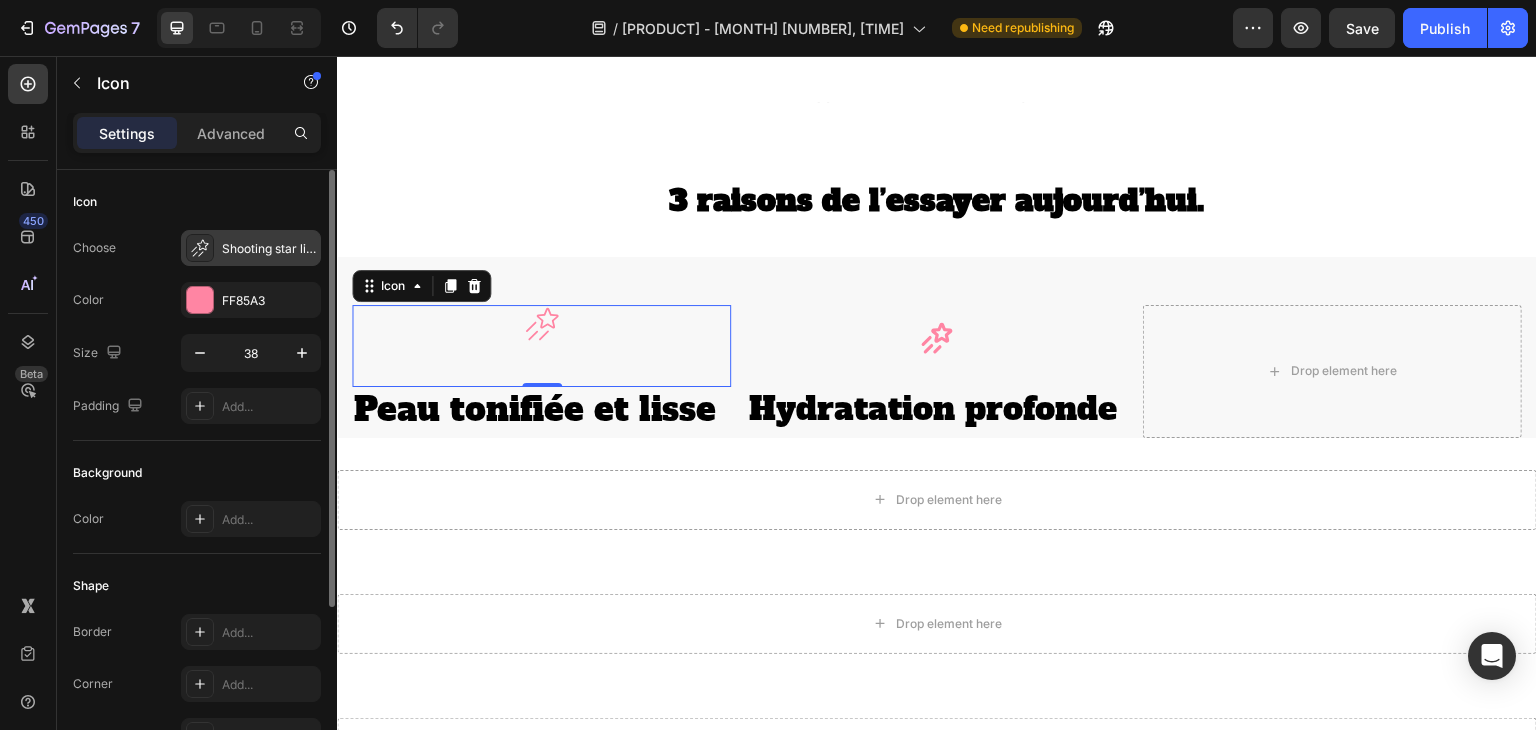 click on "Shooting star light" at bounding box center (269, 249) 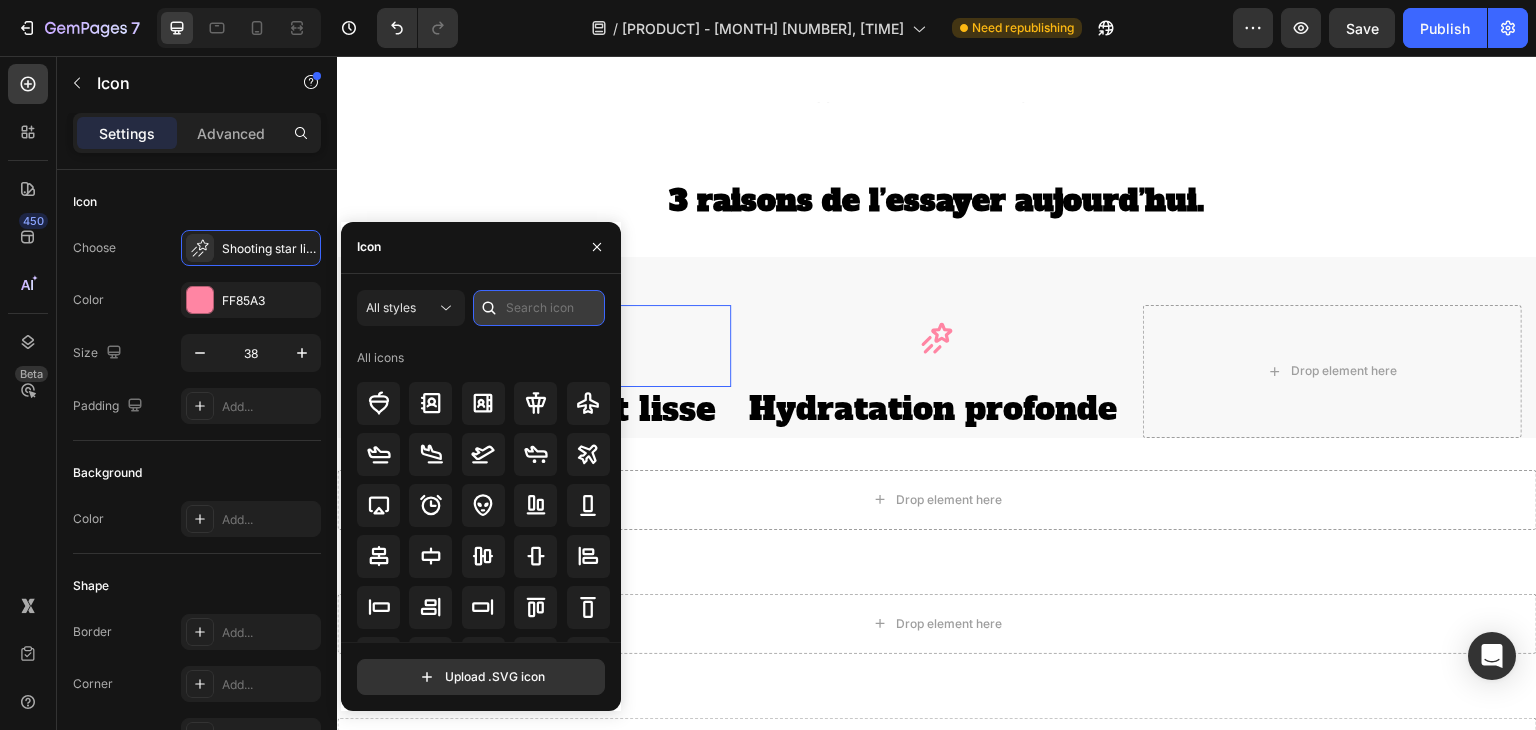 click at bounding box center (539, 308) 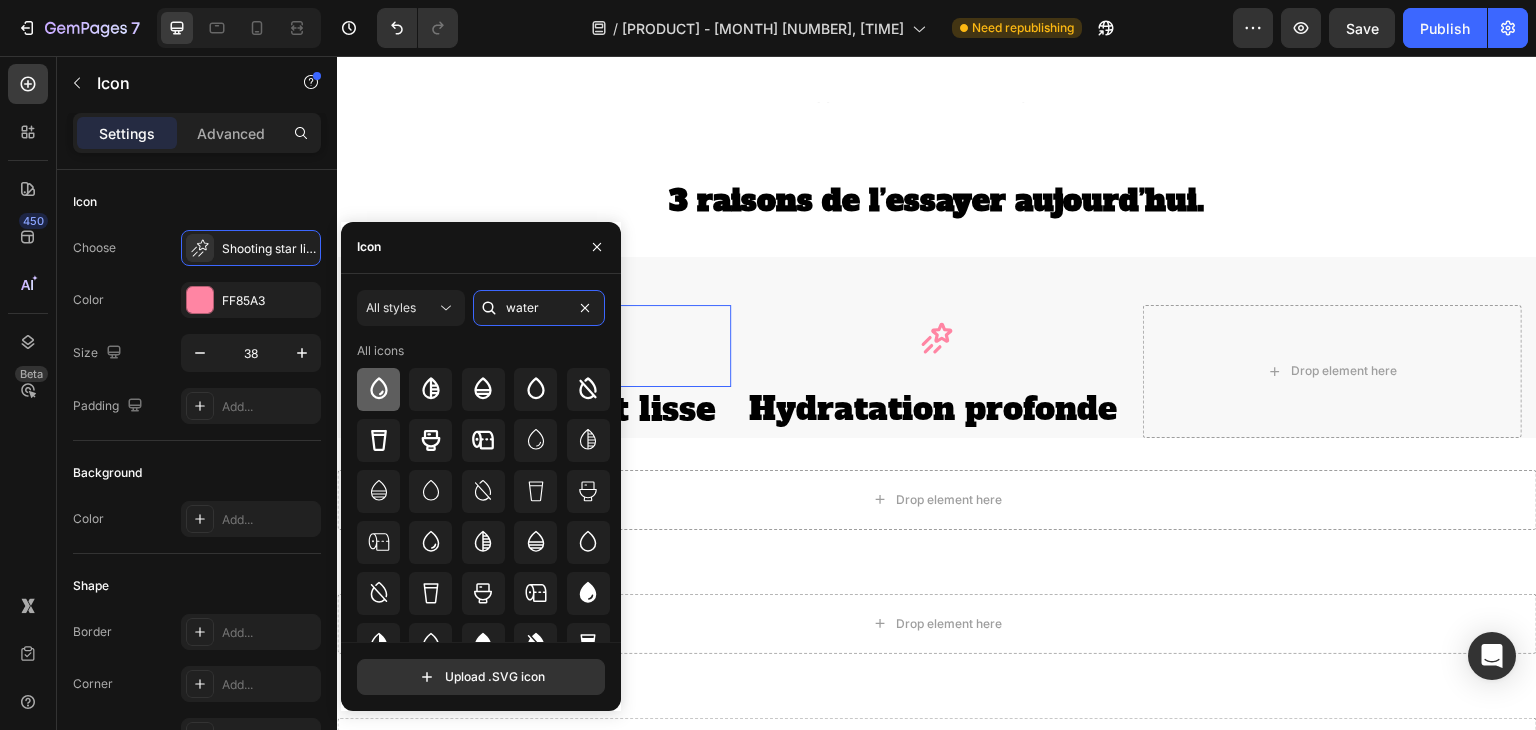 type on "water" 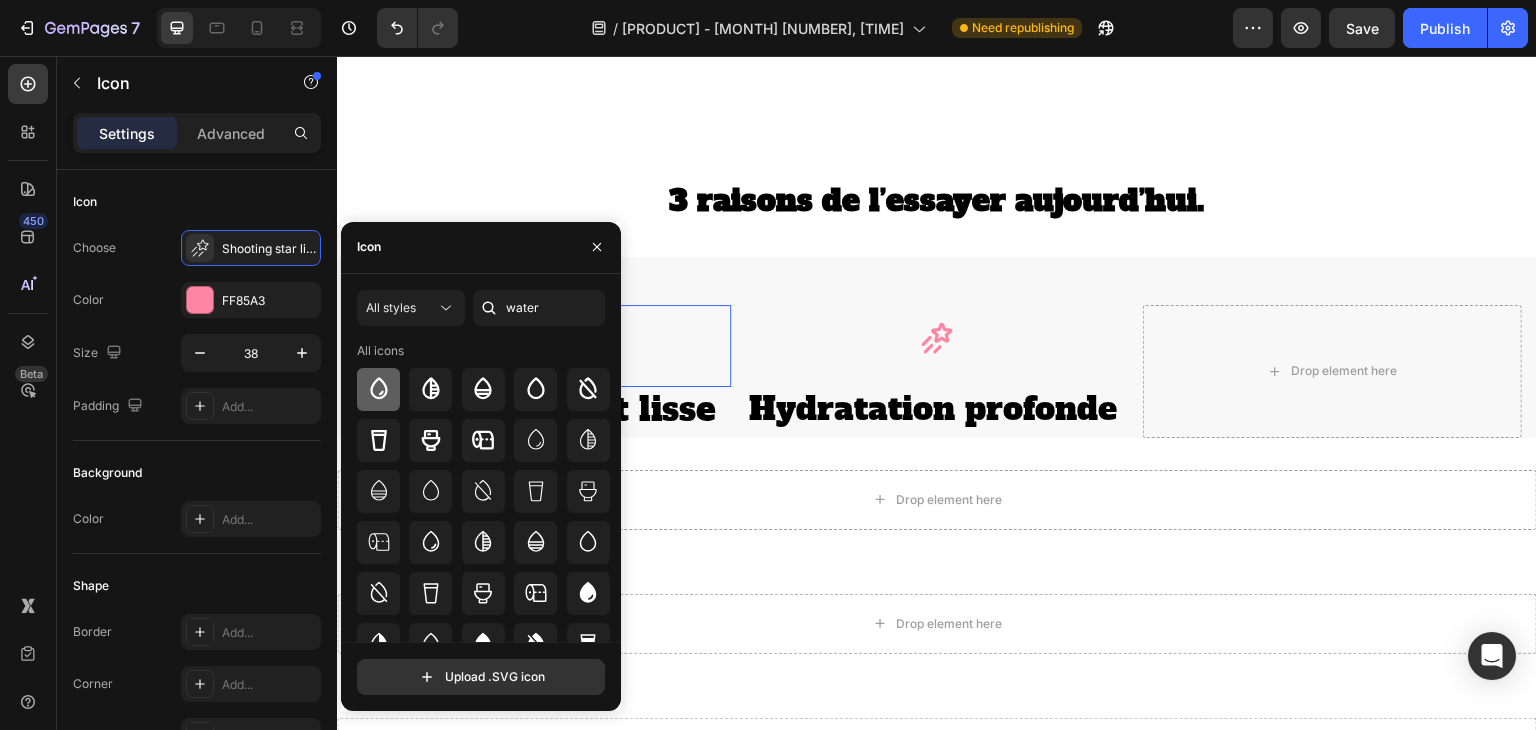 click 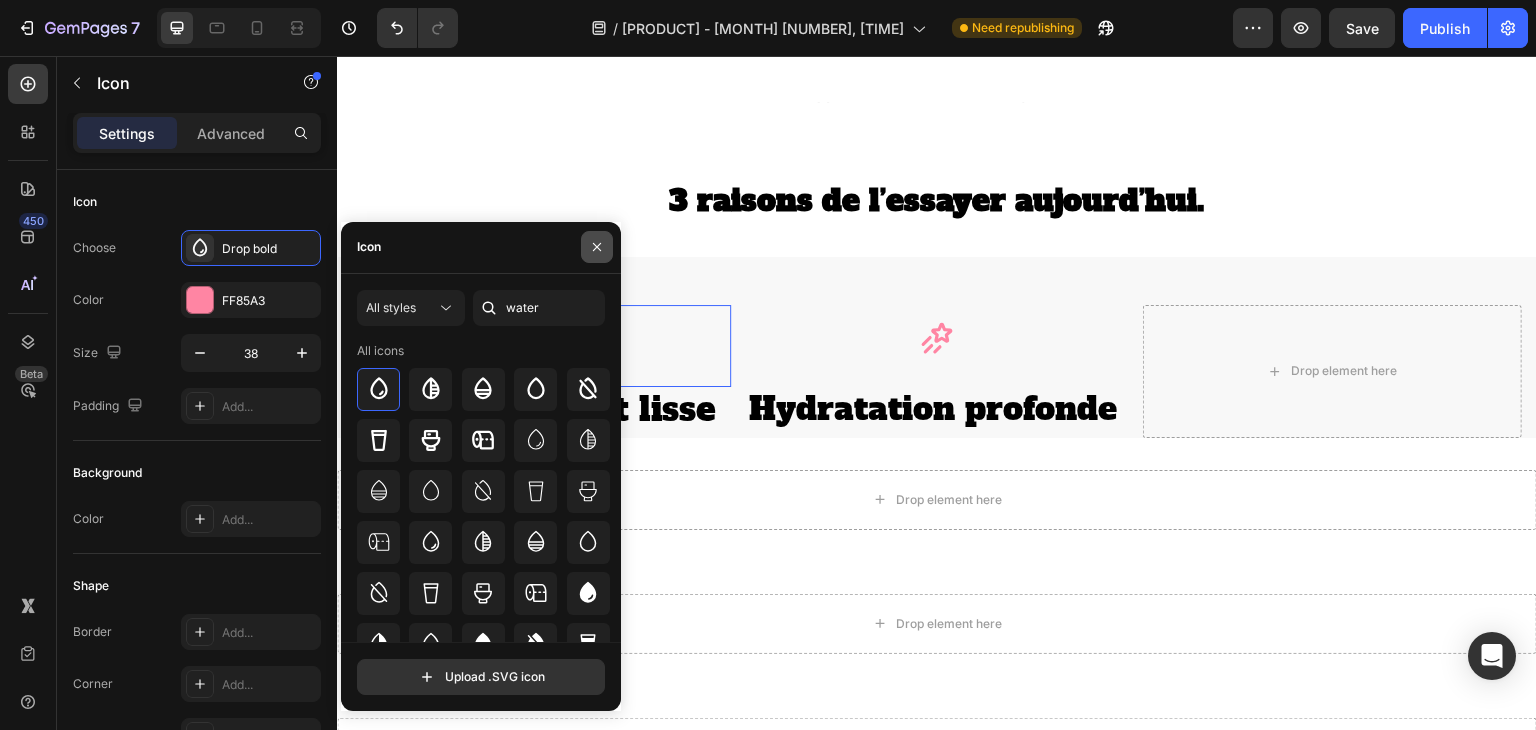 click 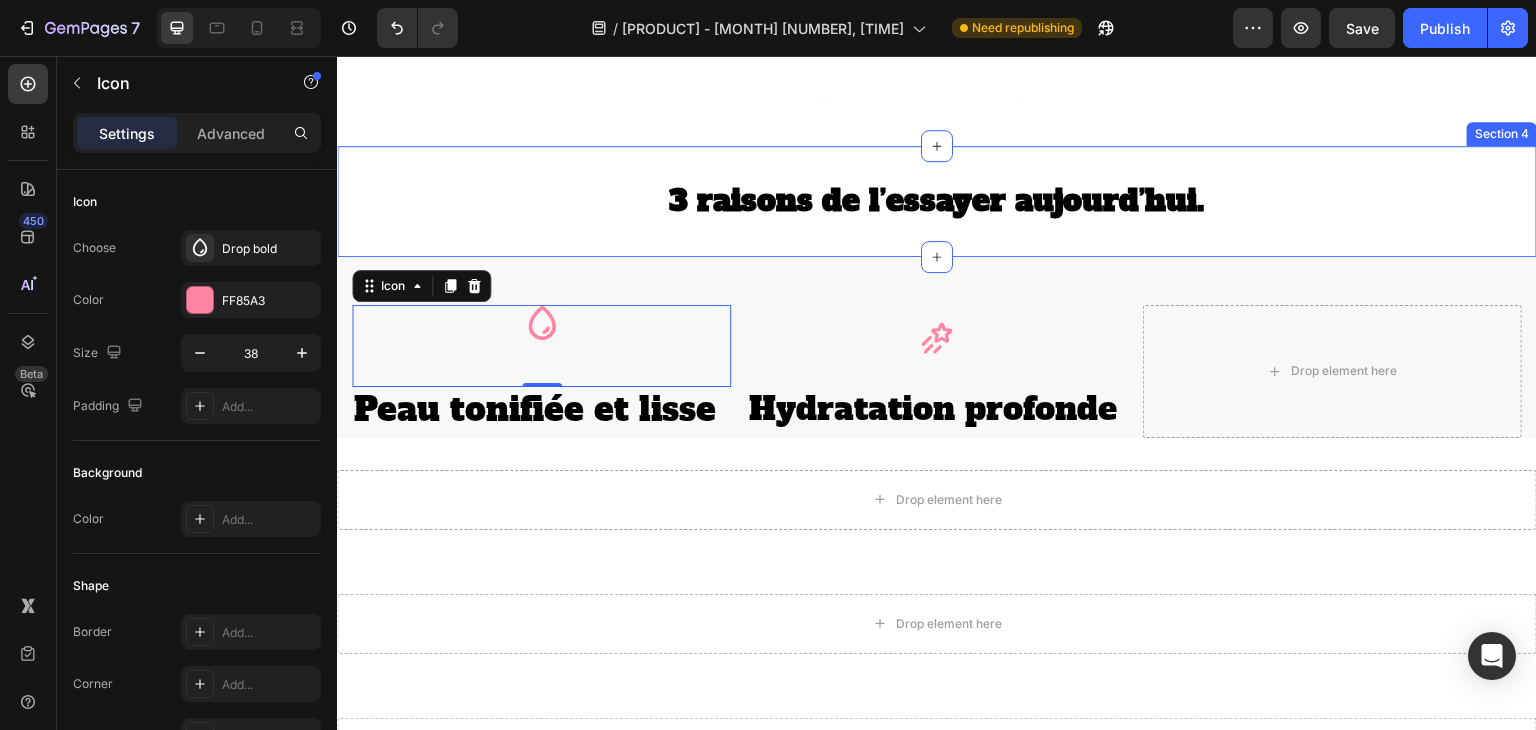 click on "[NUMBER] raisons de l’essayer aujourd’hui . Heading Section [NUMBER]" at bounding box center [937, 201] 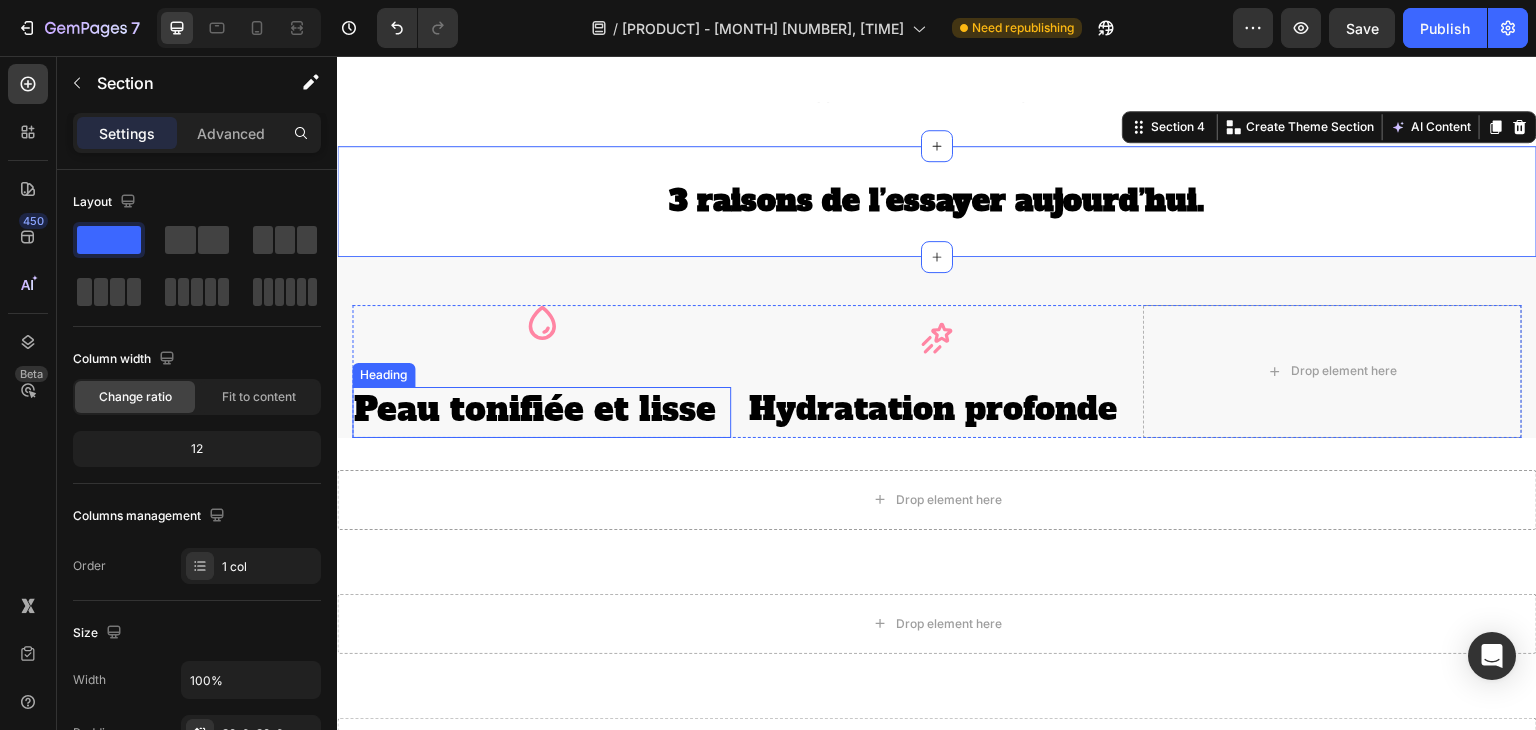 click on "Peau tonifiée et lisse" at bounding box center [541, 410] 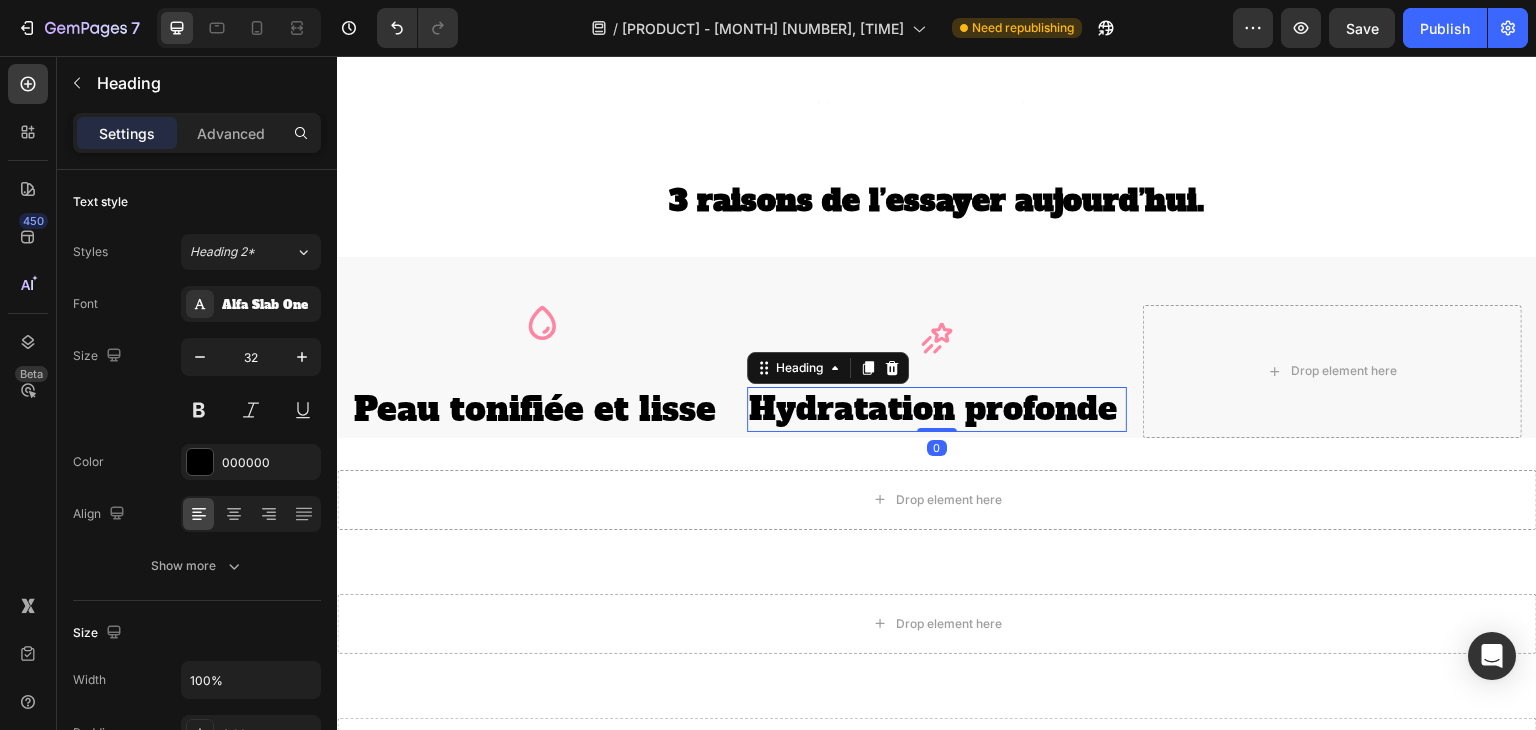 click on "Hydratation profonde" at bounding box center (936, 410) 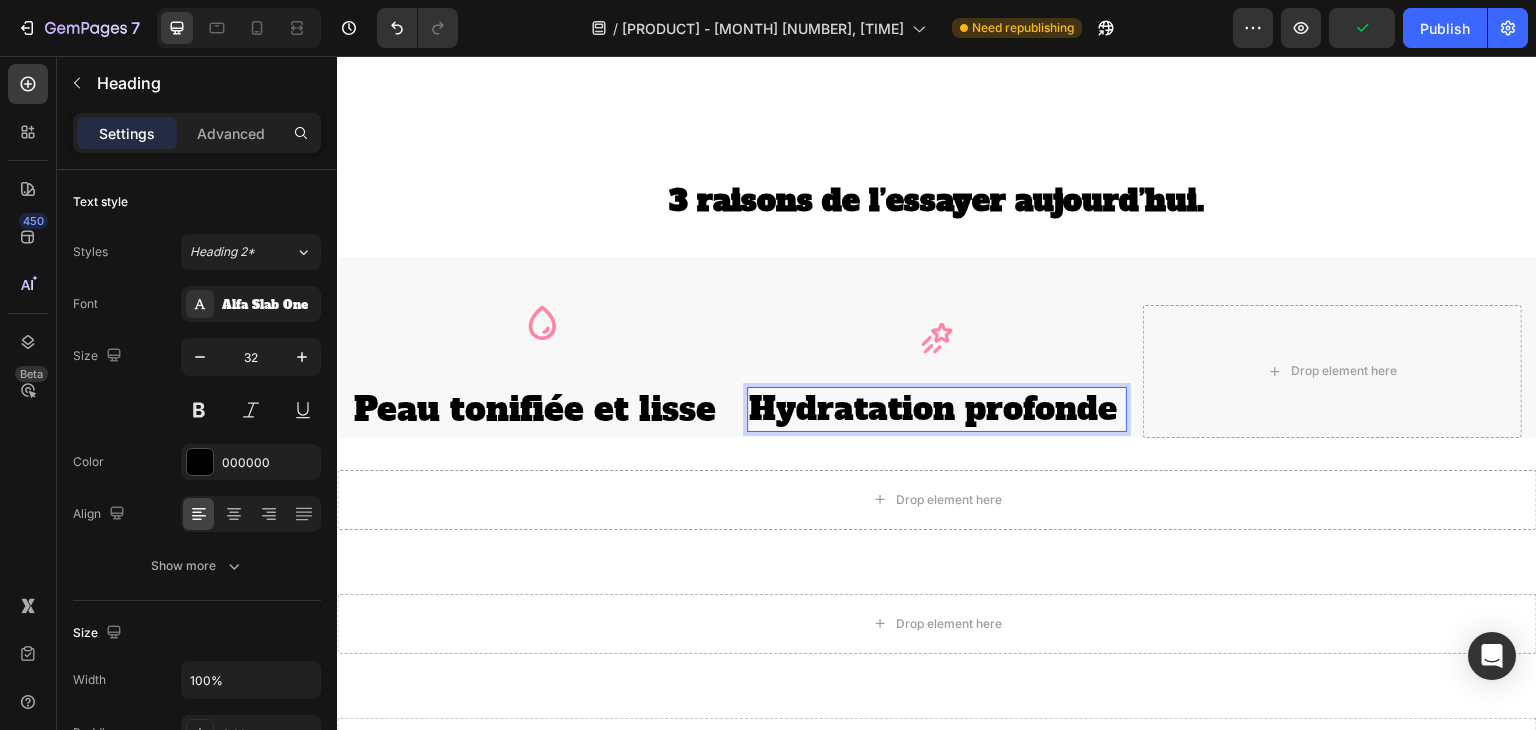 click on "Hydratation profonde" at bounding box center [936, 410] 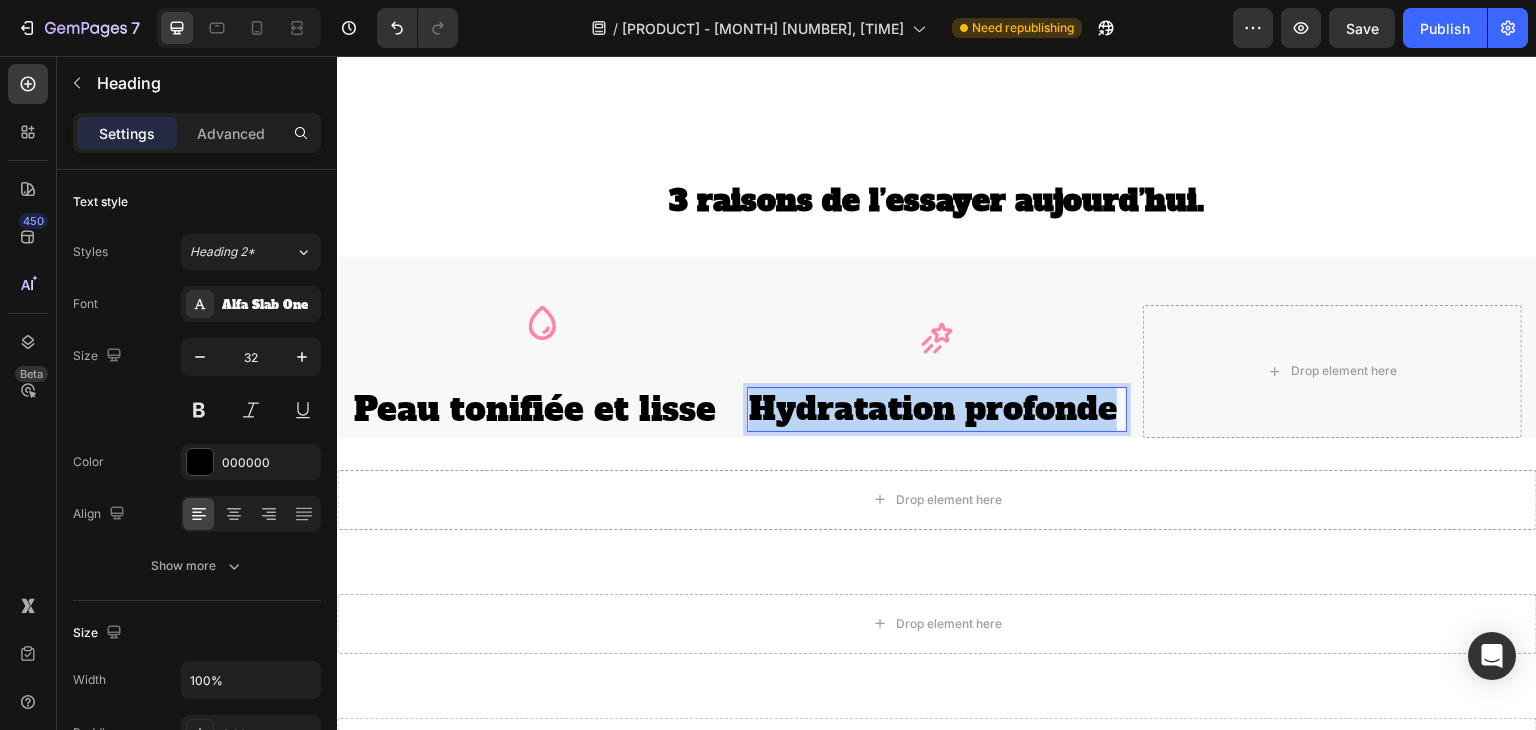 drag, startPoint x: 1108, startPoint y: 415, endPoint x: 751, endPoint y: 412, distance: 357.0126 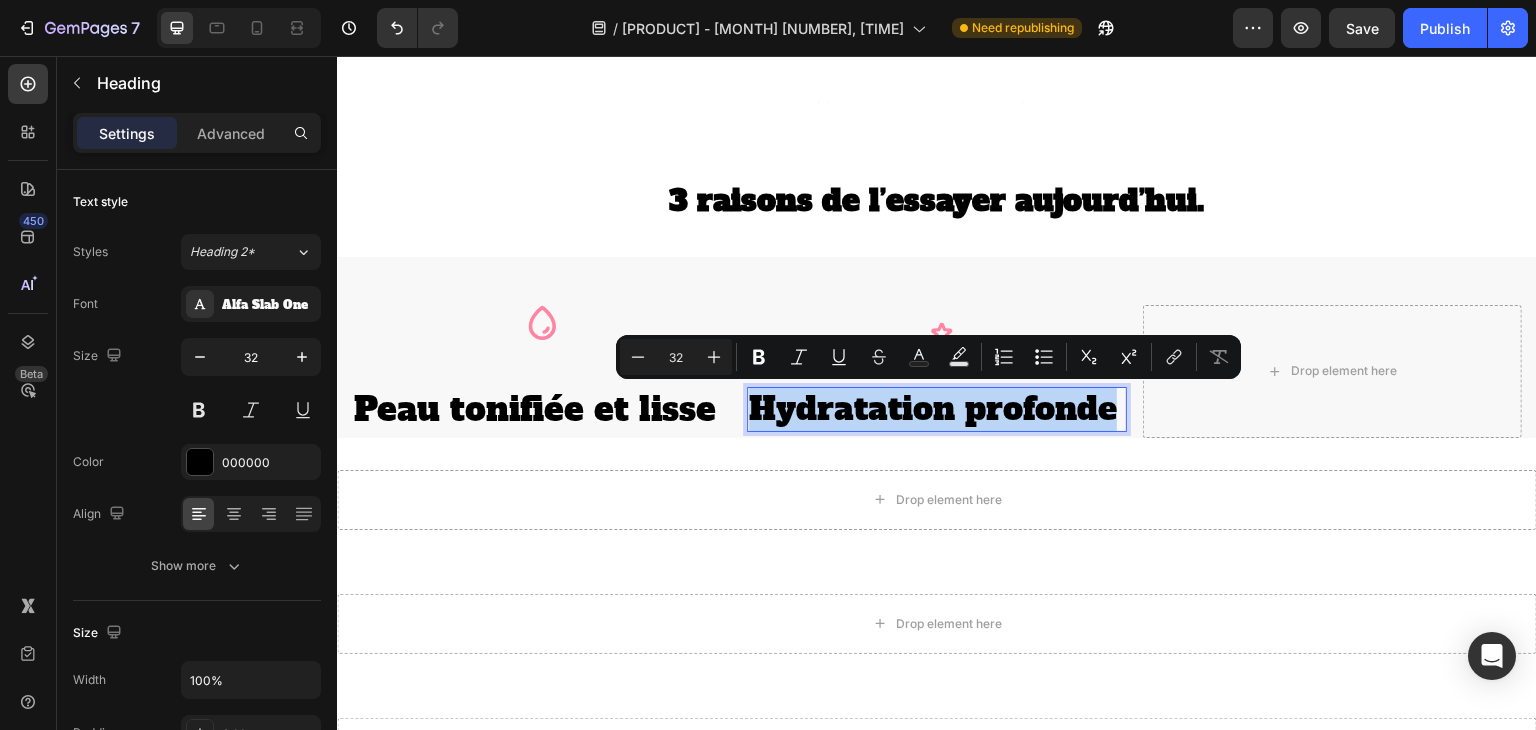 copy on "Hydratation profonde" 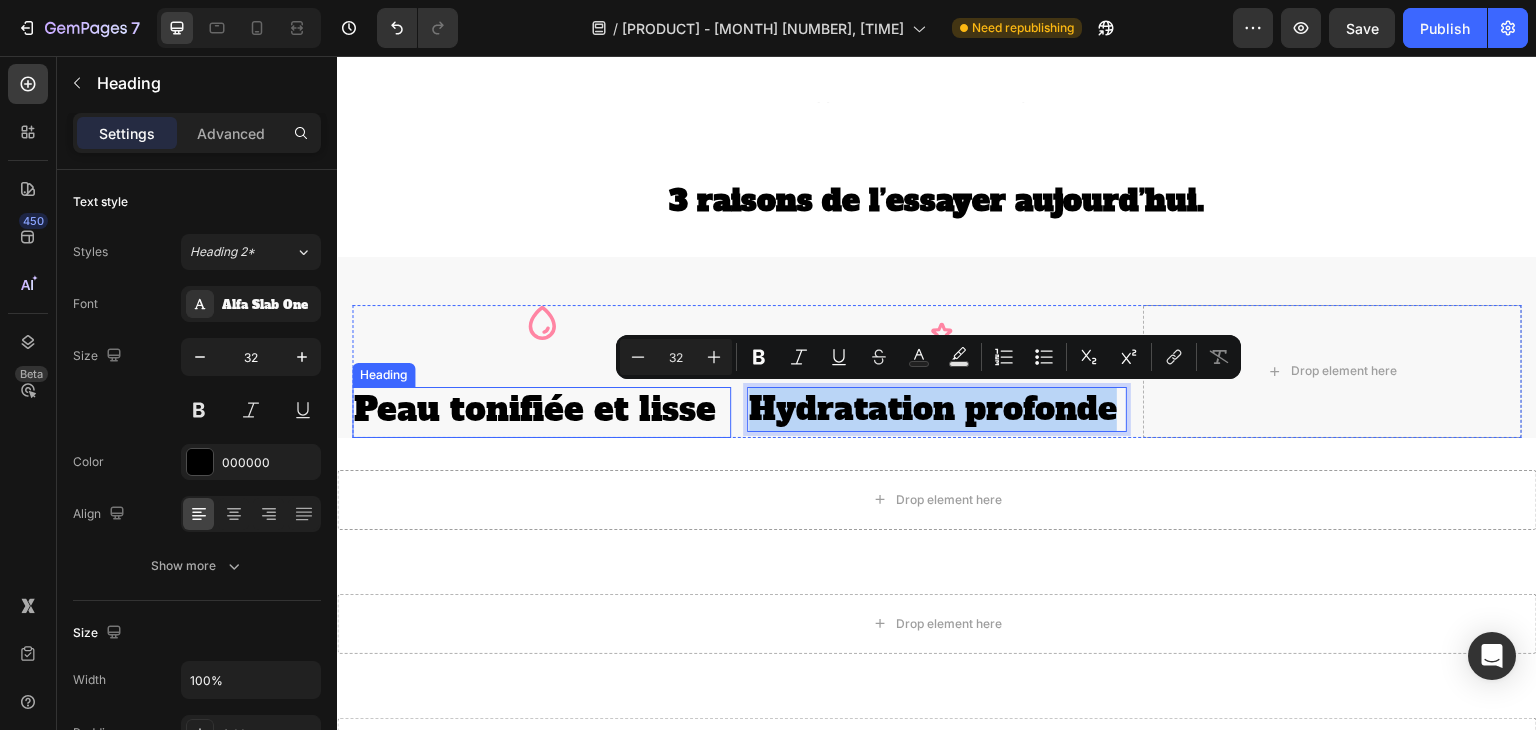click on "Peau tonifiée et lisse" at bounding box center [541, 410] 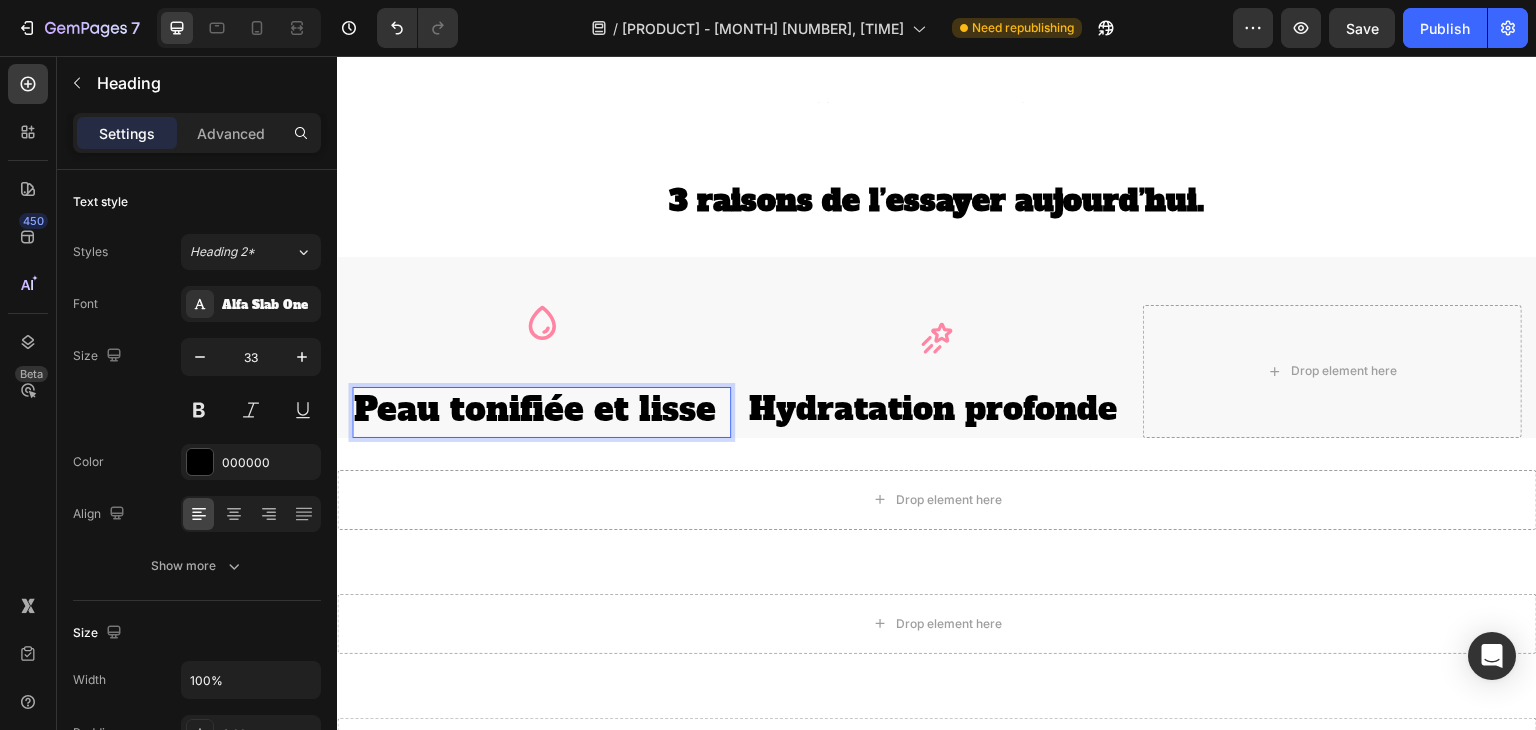 drag, startPoint x: 714, startPoint y: 414, endPoint x: 436, endPoint y: 391, distance: 278.94983 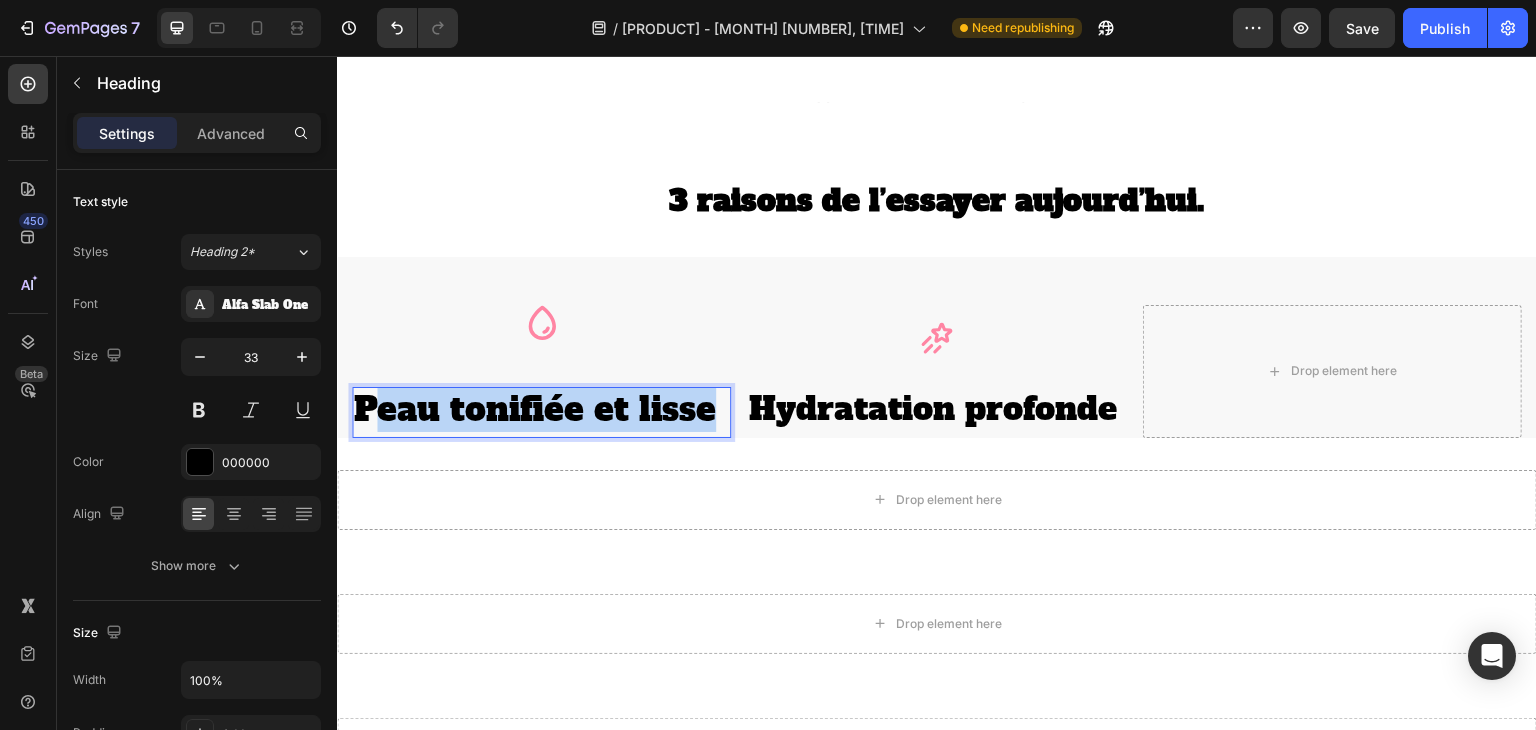 drag, startPoint x: 718, startPoint y: 418, endPoint x: 368, endPoint y: 399, distance: 350.51532 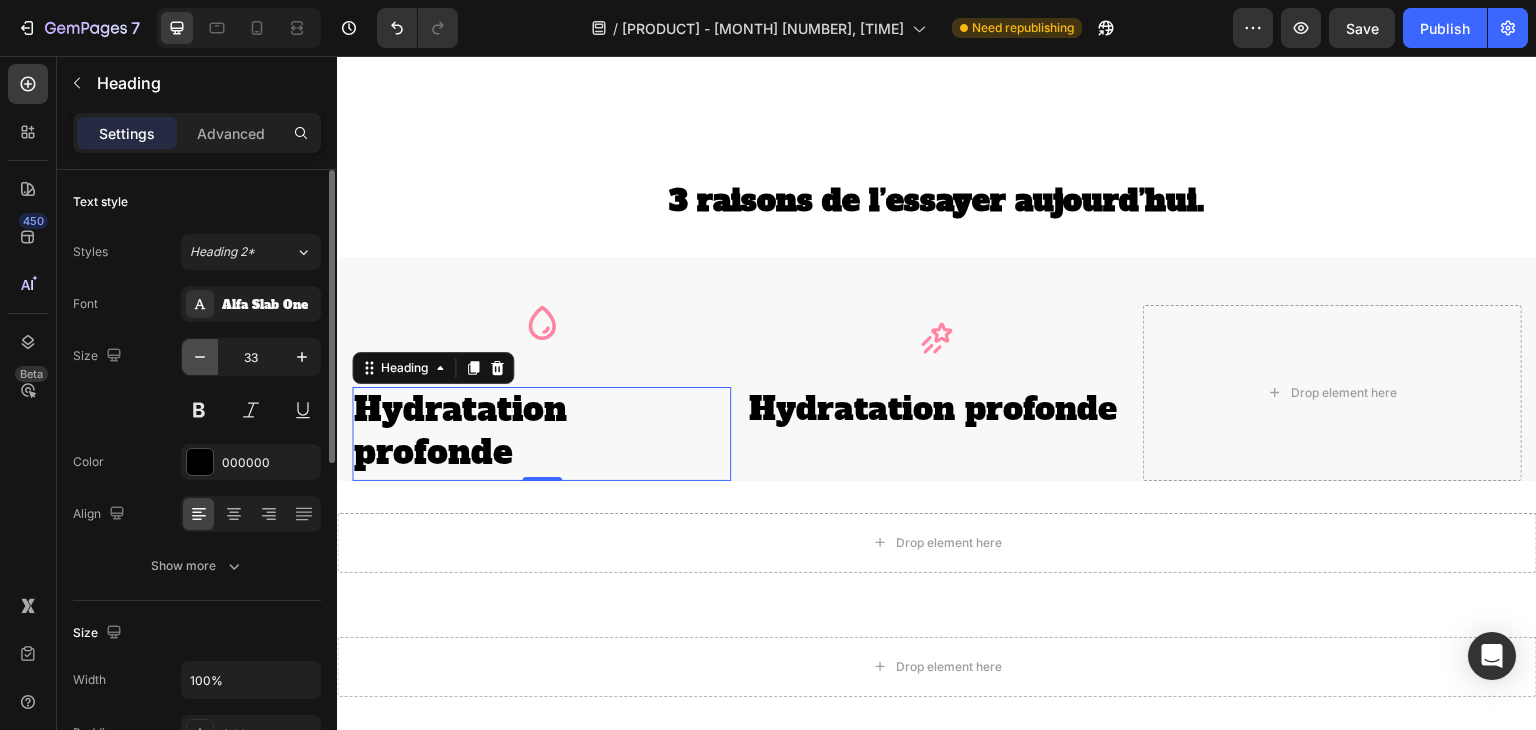click 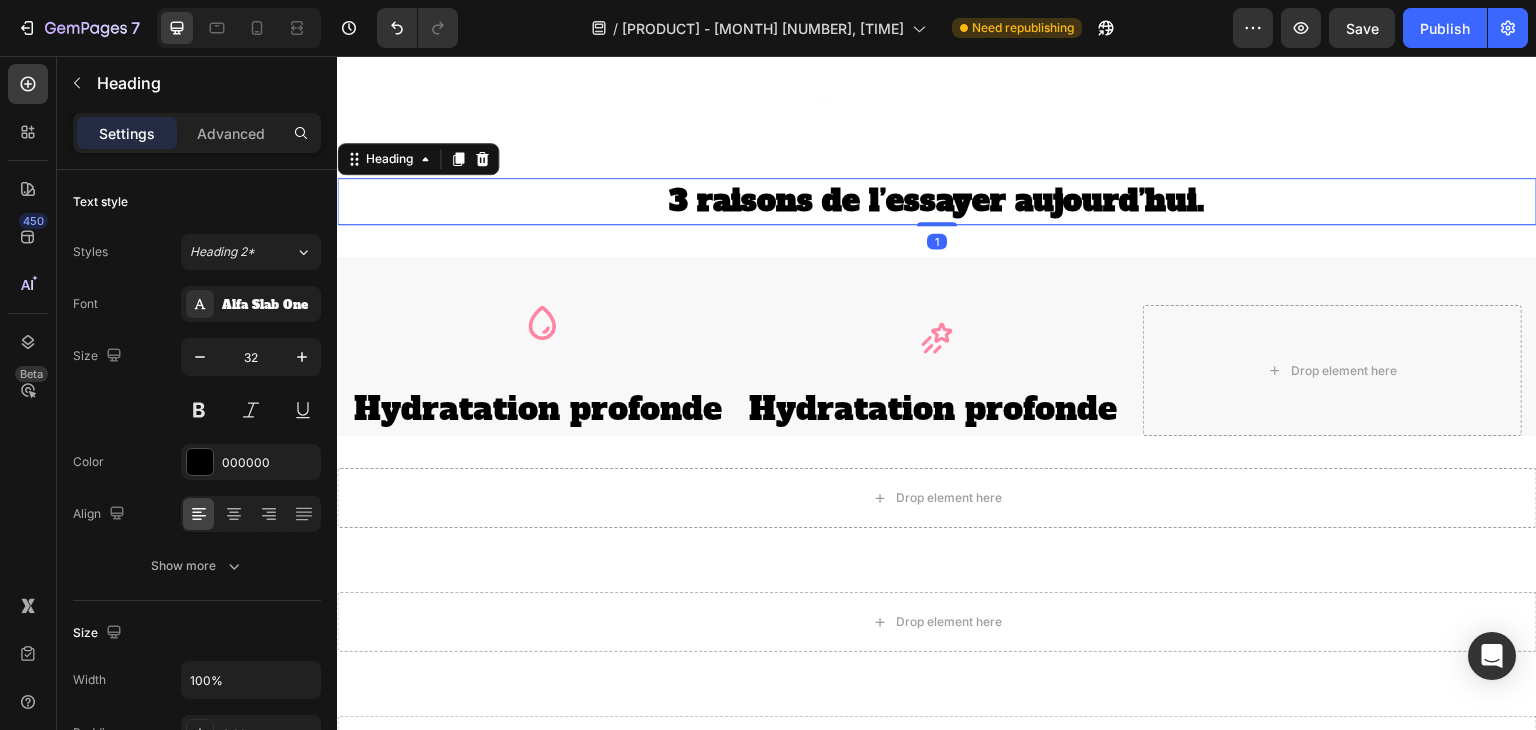 click on "[NUMBER] raisons de l’essayer aujourd’hui ." at bounding box center [937, 201] 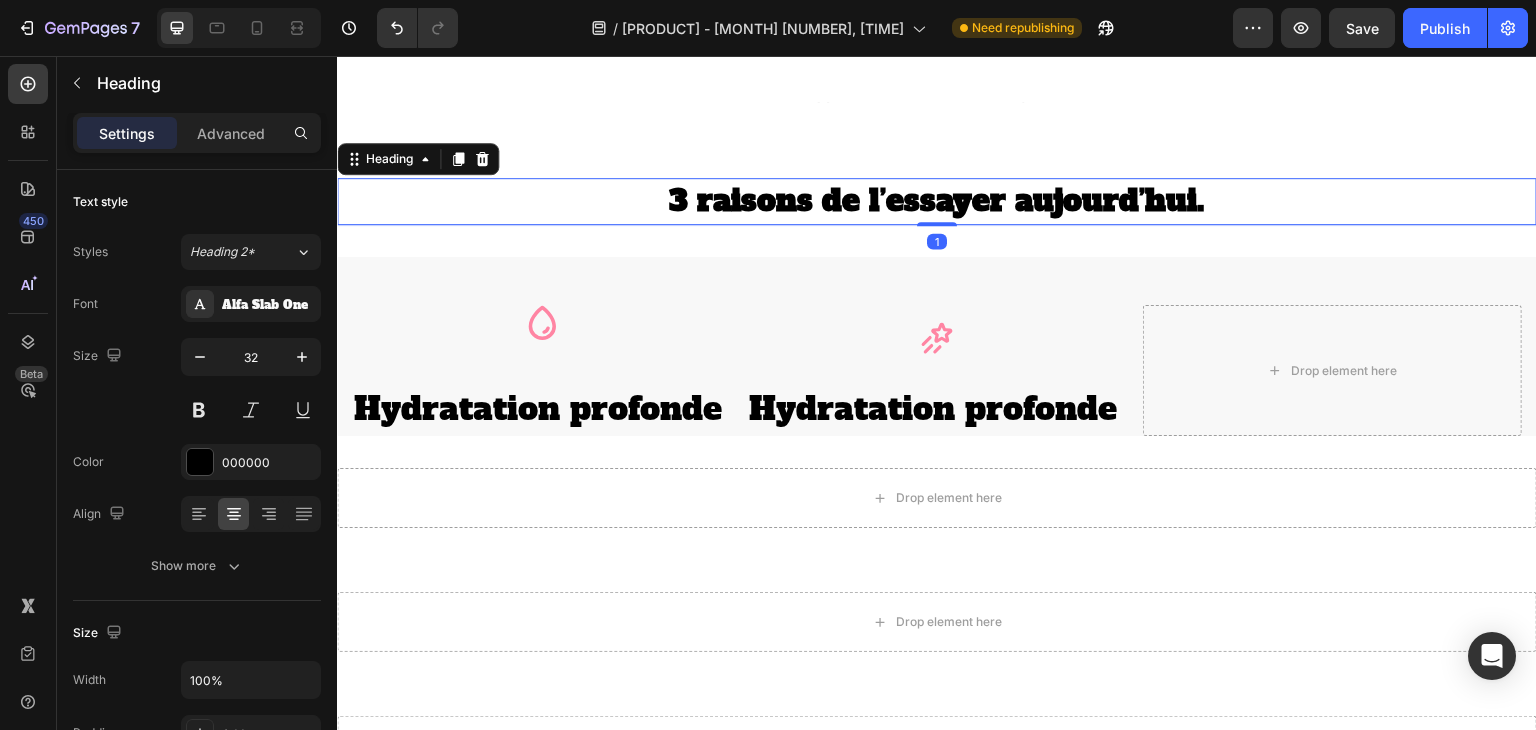 click on "Hydratation profonde" at bounding box center (936, 410) 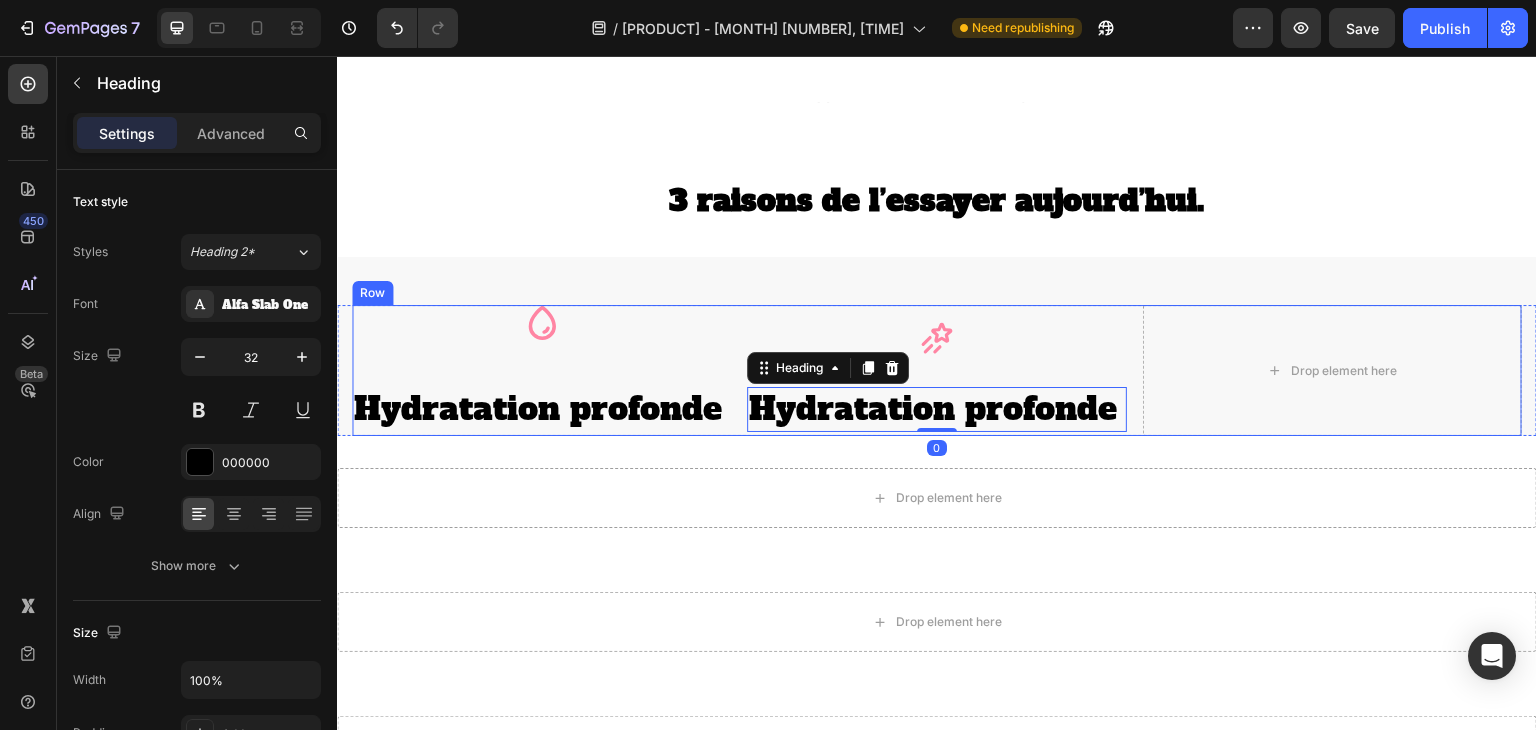 click on "Hydratation profonde" at bounding box center (936, 410) 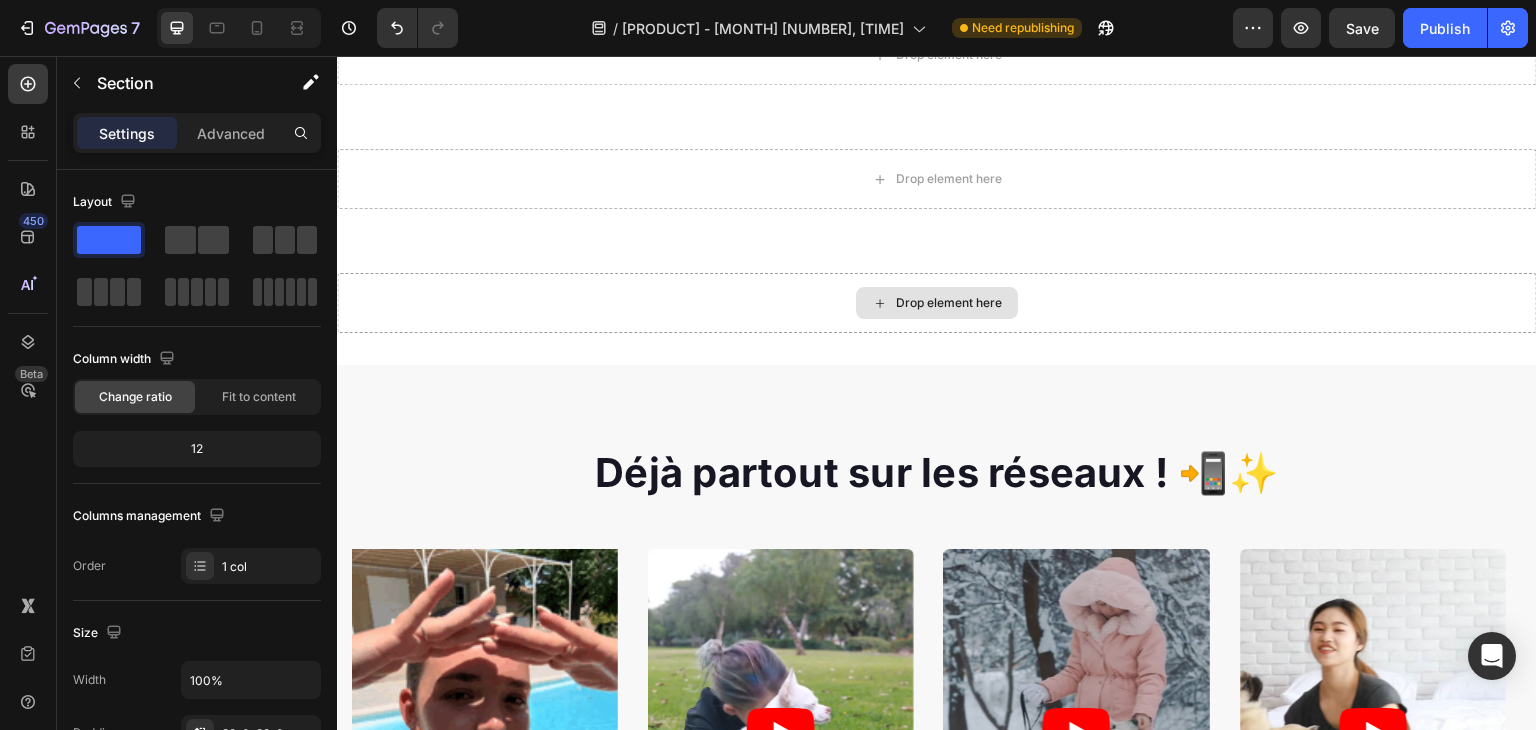 scroll, scrollTop: 1960, scrollLeft: 0, axis: vertical 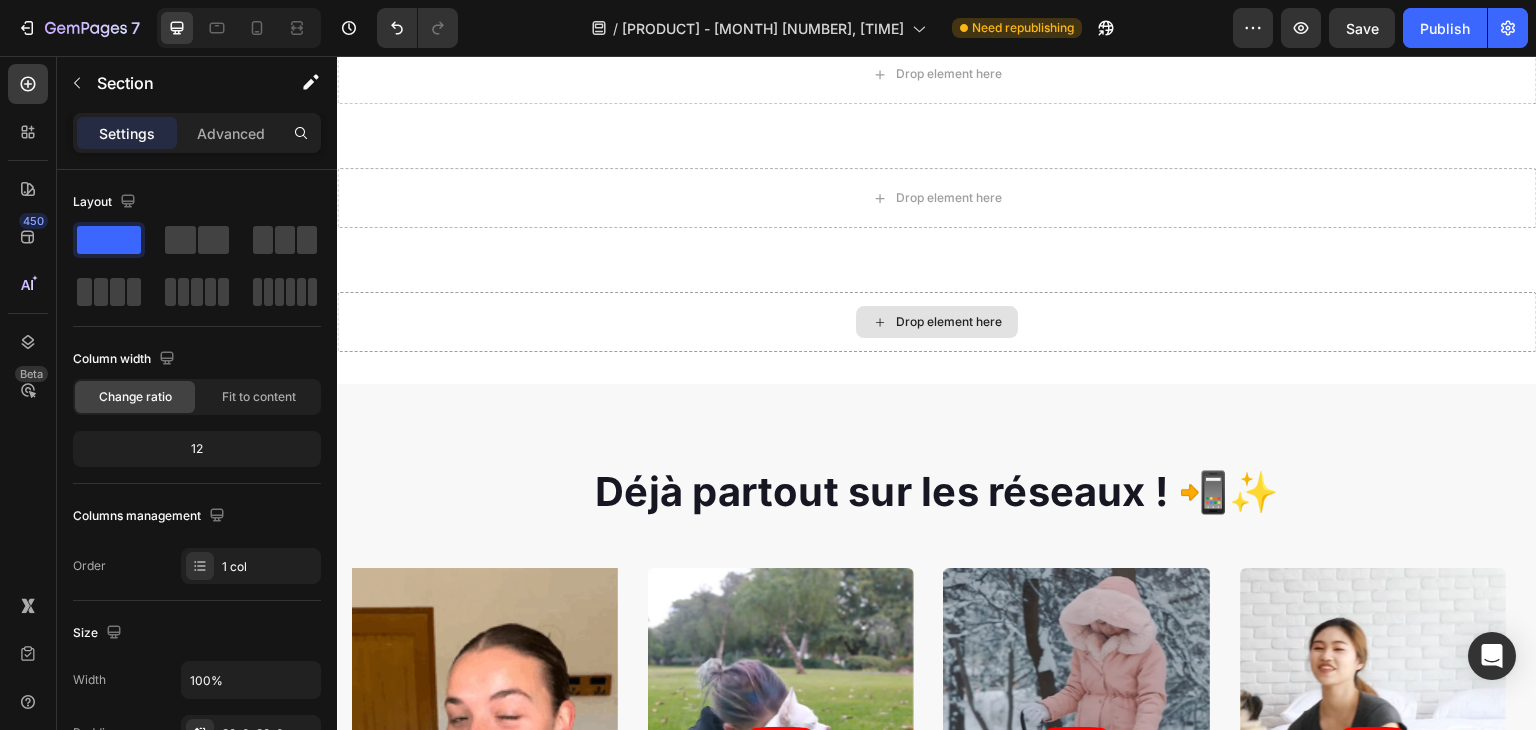 click on "Drop element here" at bounding box center [937, 322] 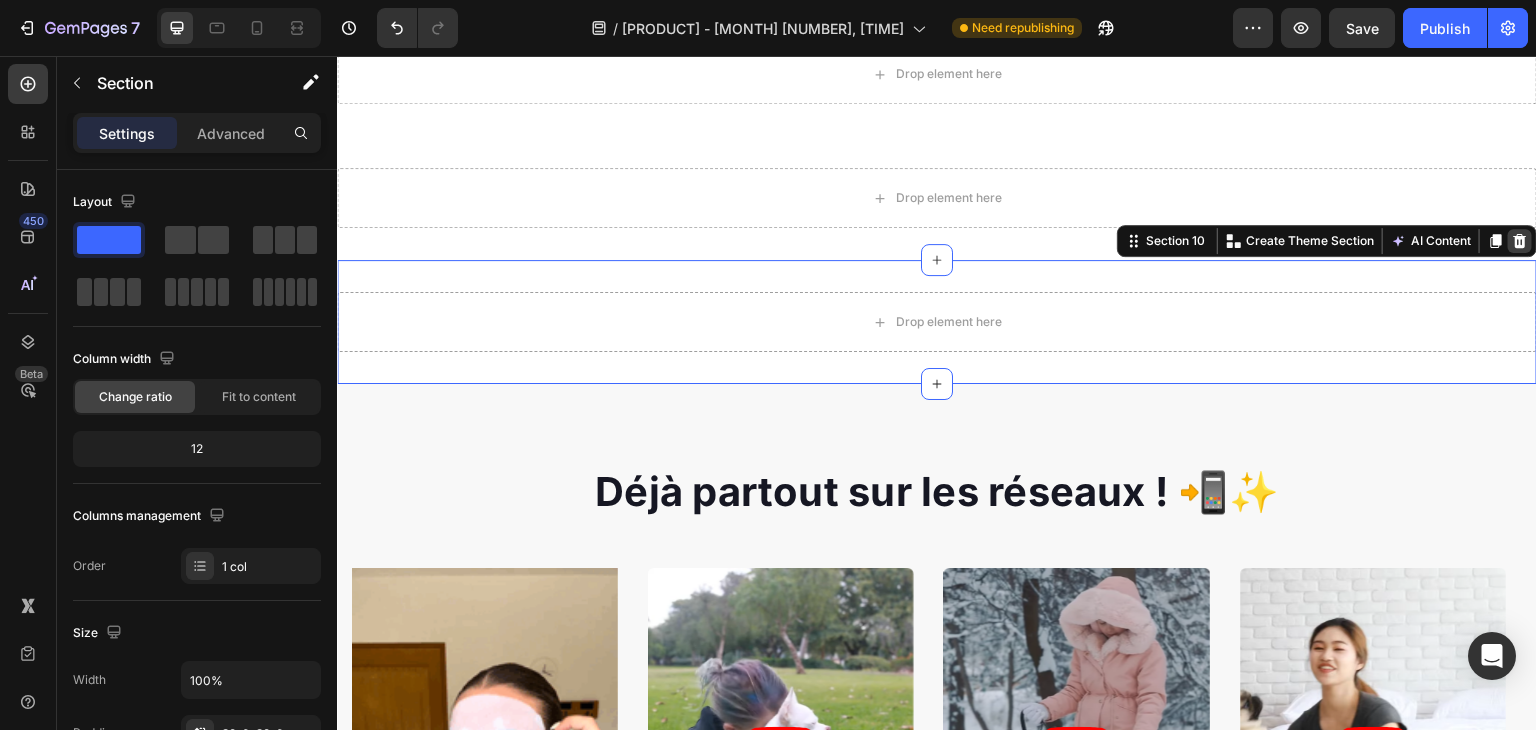 click 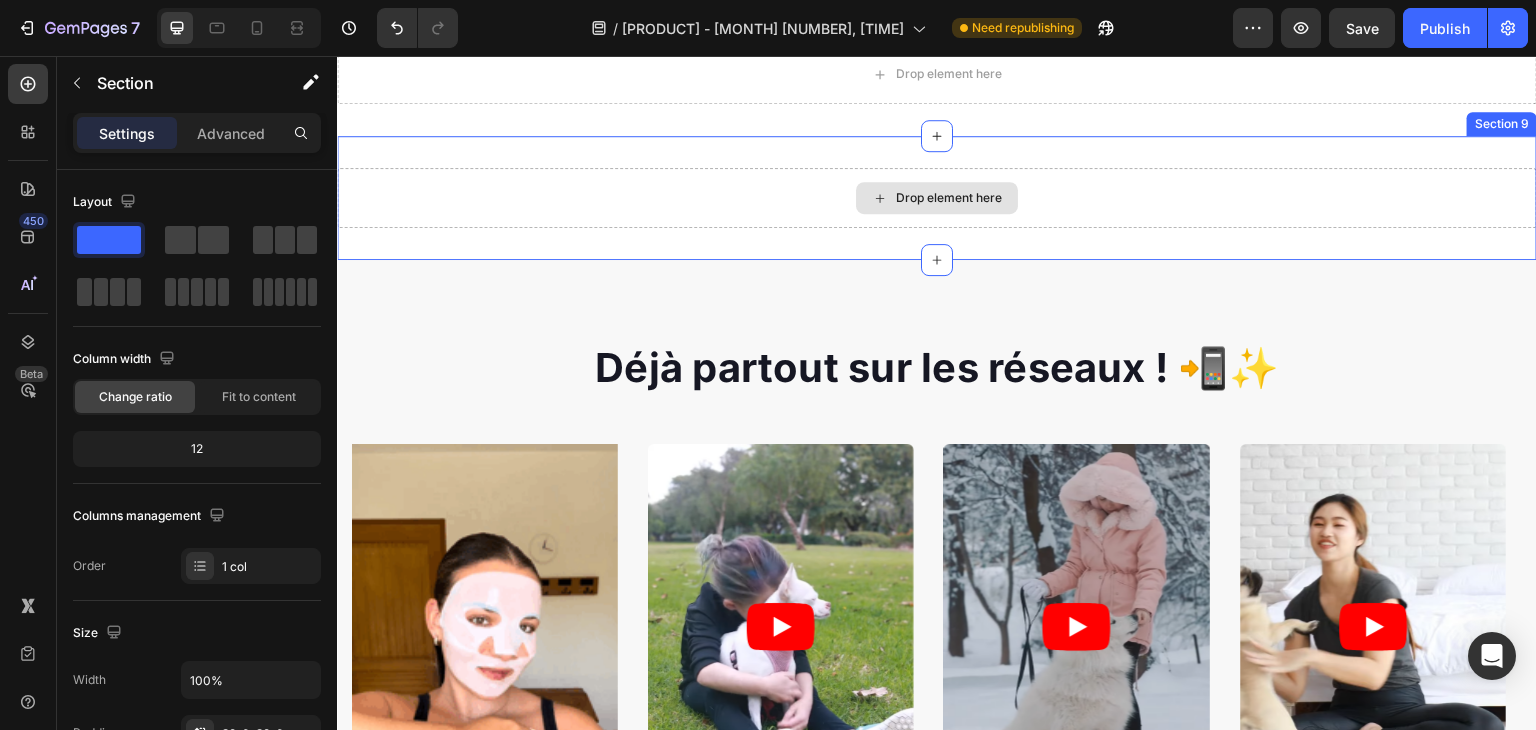 click on "Drop element here" at bounding box center (937, 198) 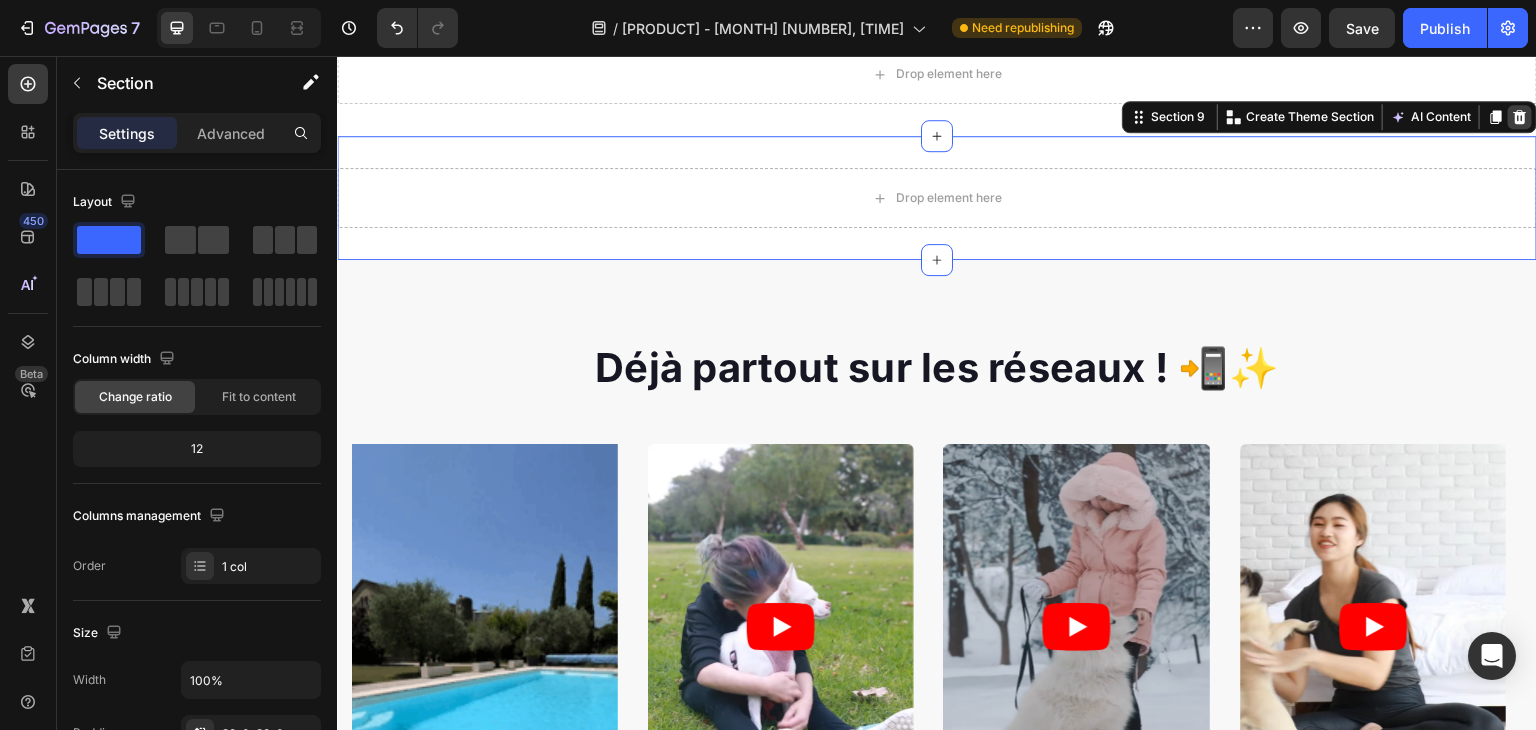 click 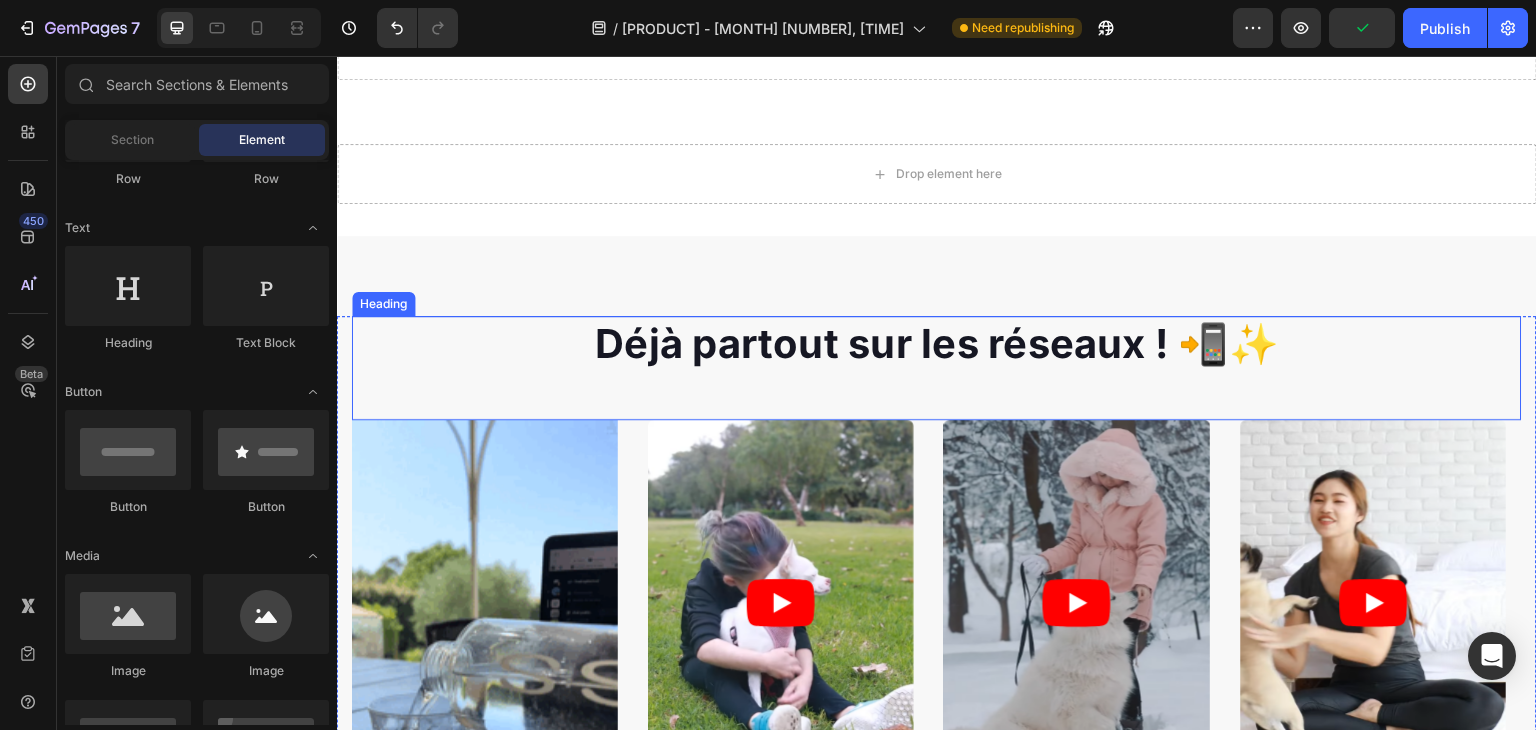 scroll, scrollTop: 1859, scrollLeft: 0, axis: vertical 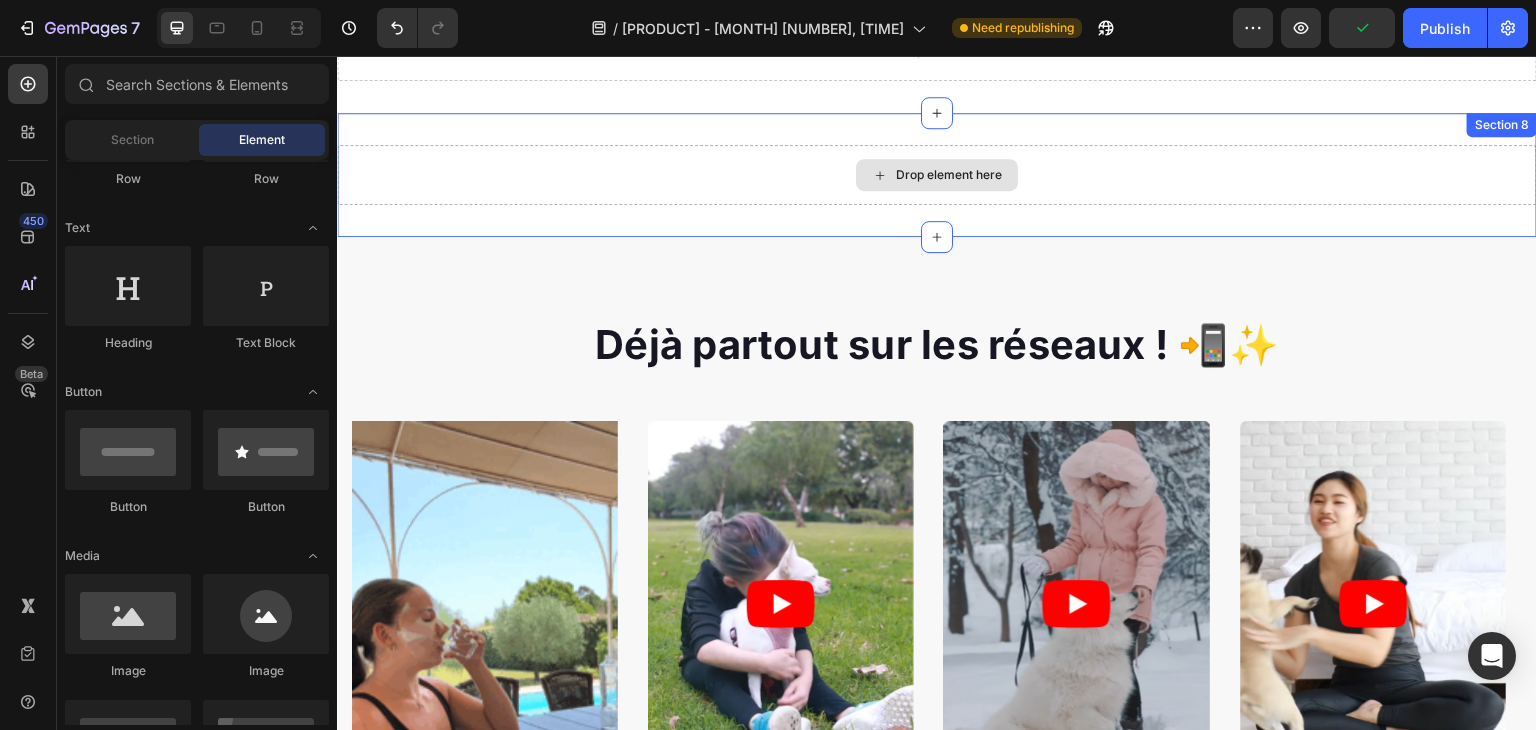 click on "Drop element here" at bounding box center [937, 175] 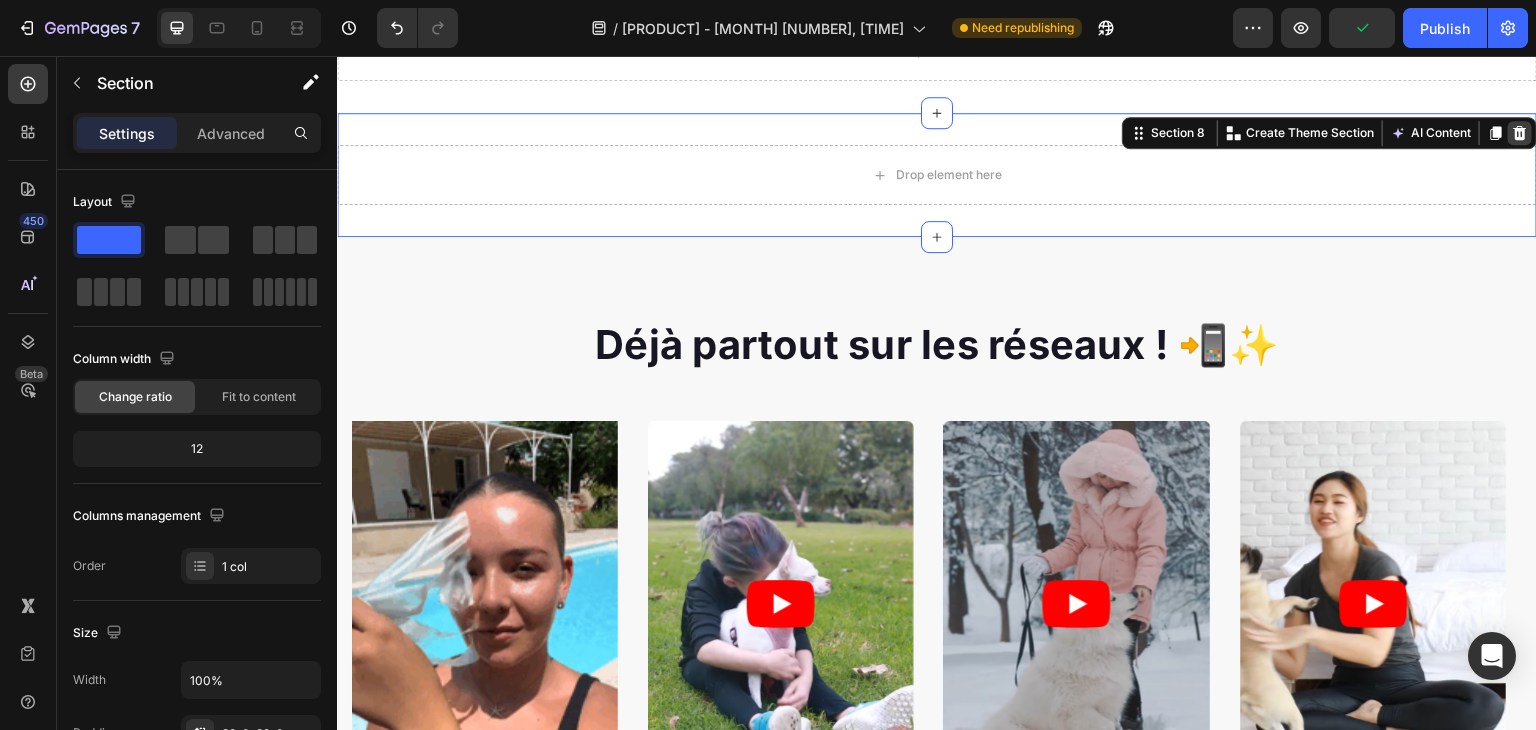 click 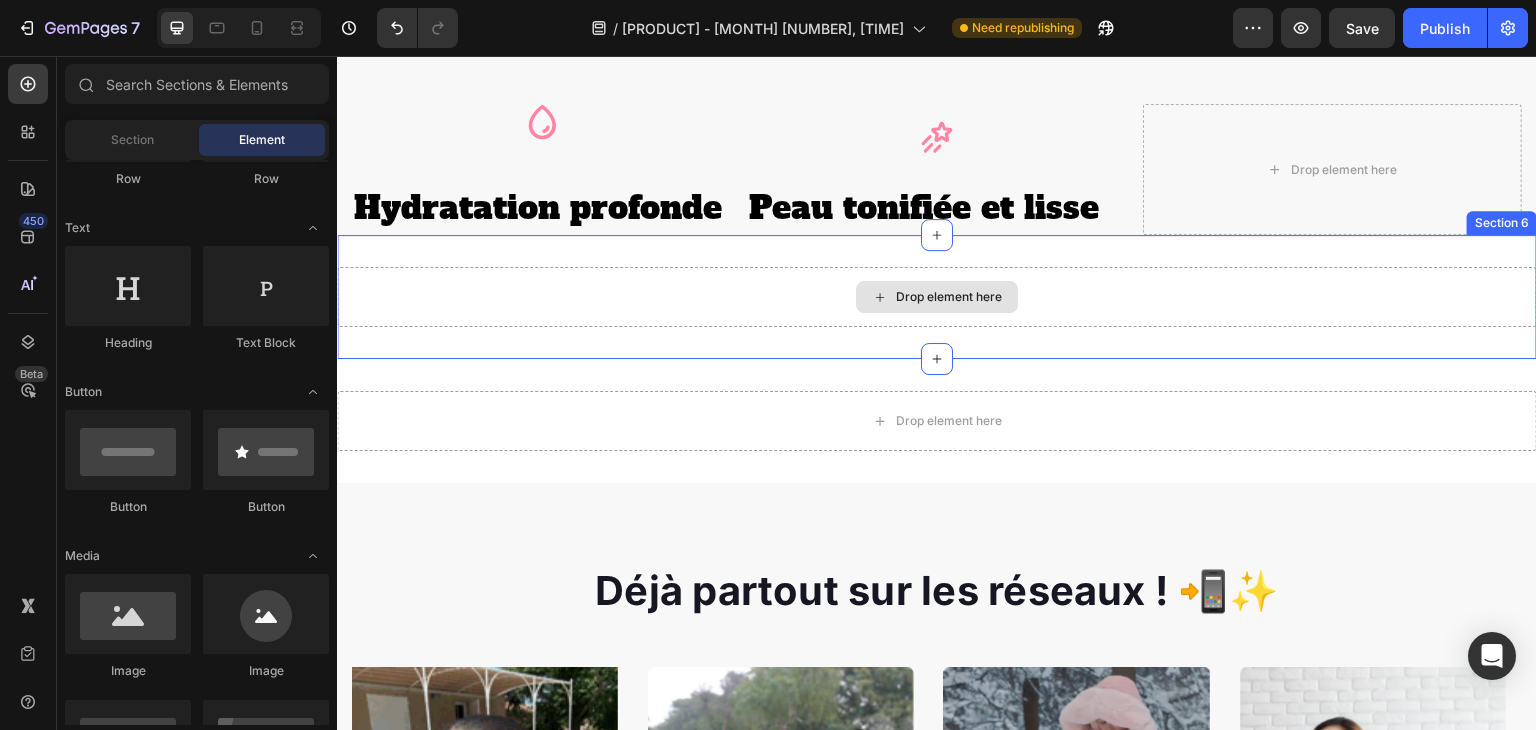 scroll, scrollTop: 1487, scrollLeft: 0, axis: vertical 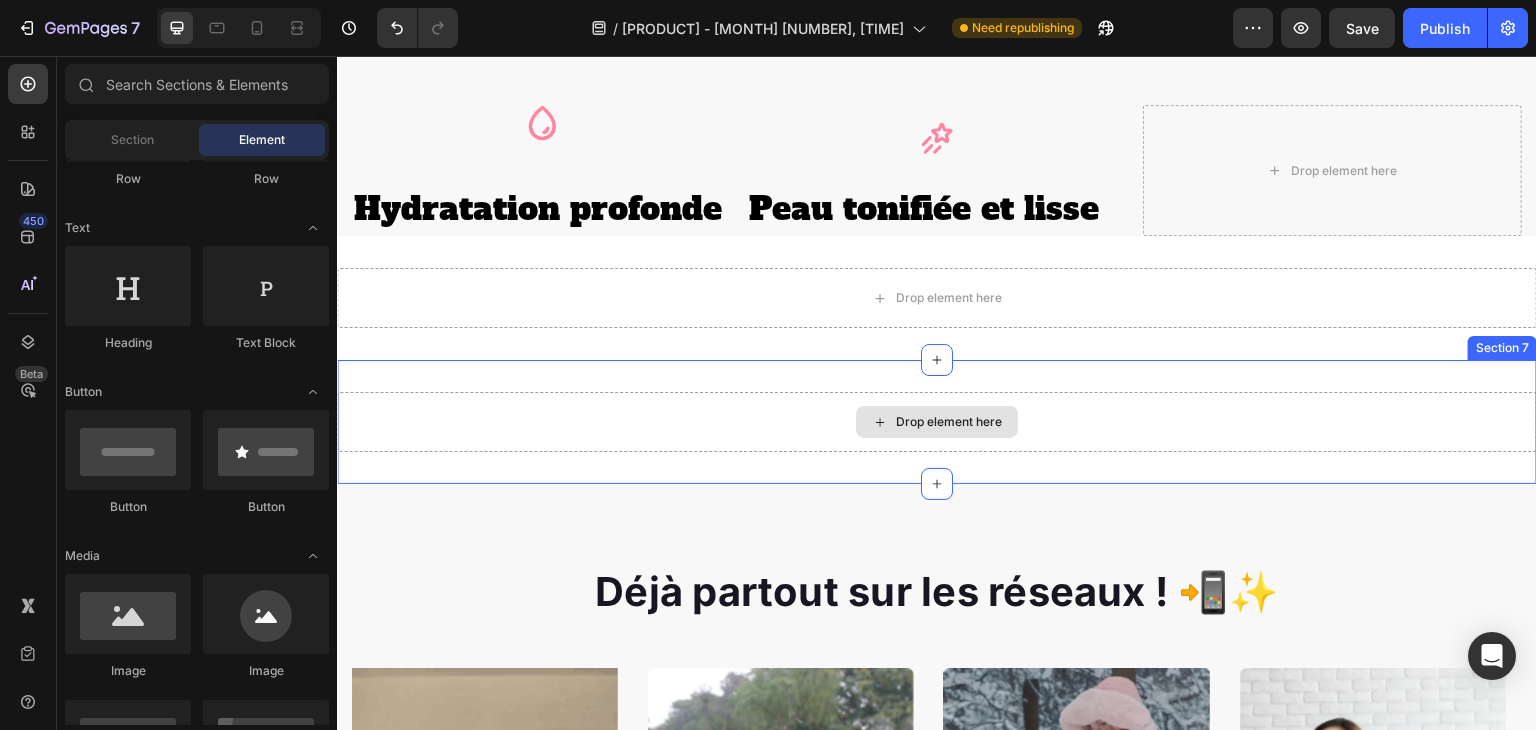 click on "Drop element here" at bounding box center [937, 422] 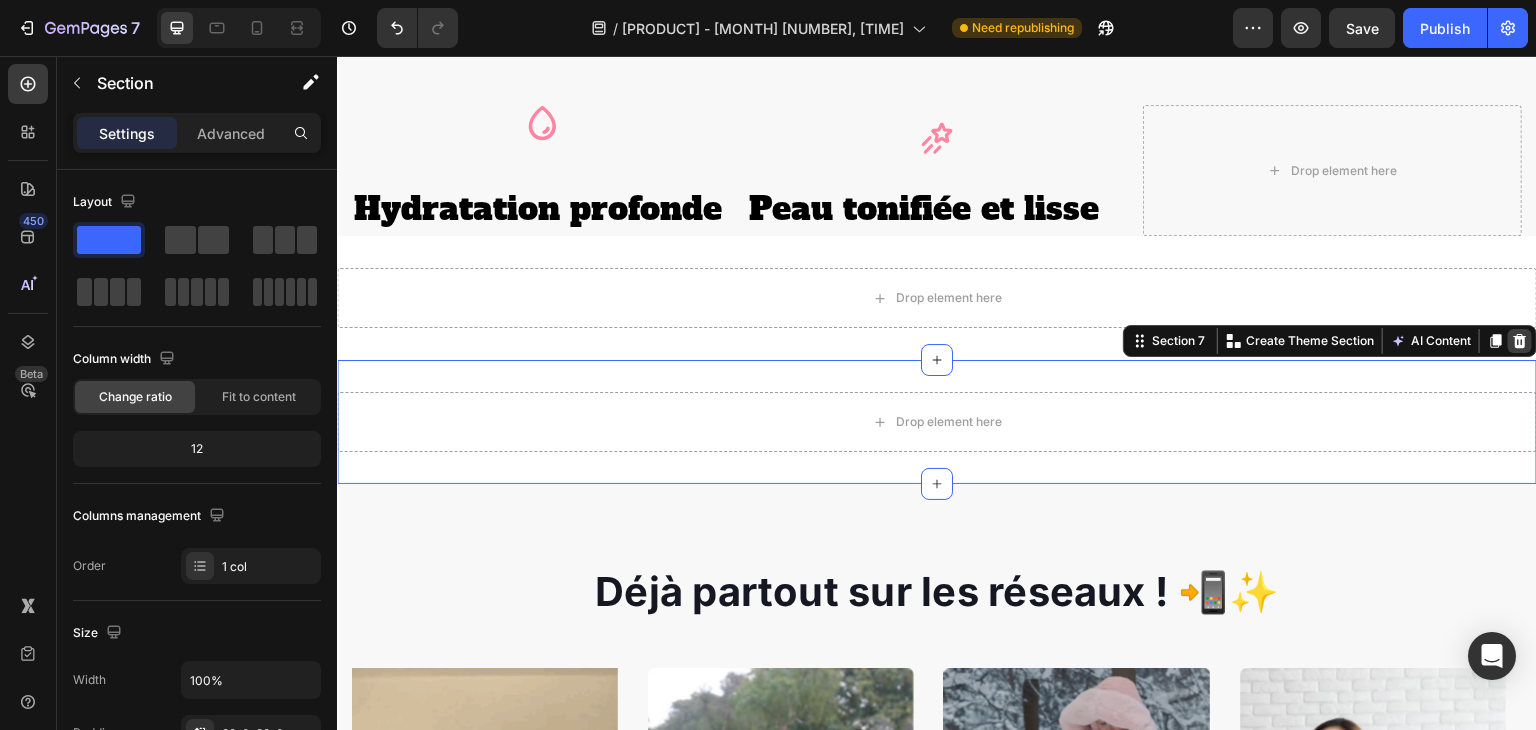 click at bounding box center [1520, 341] 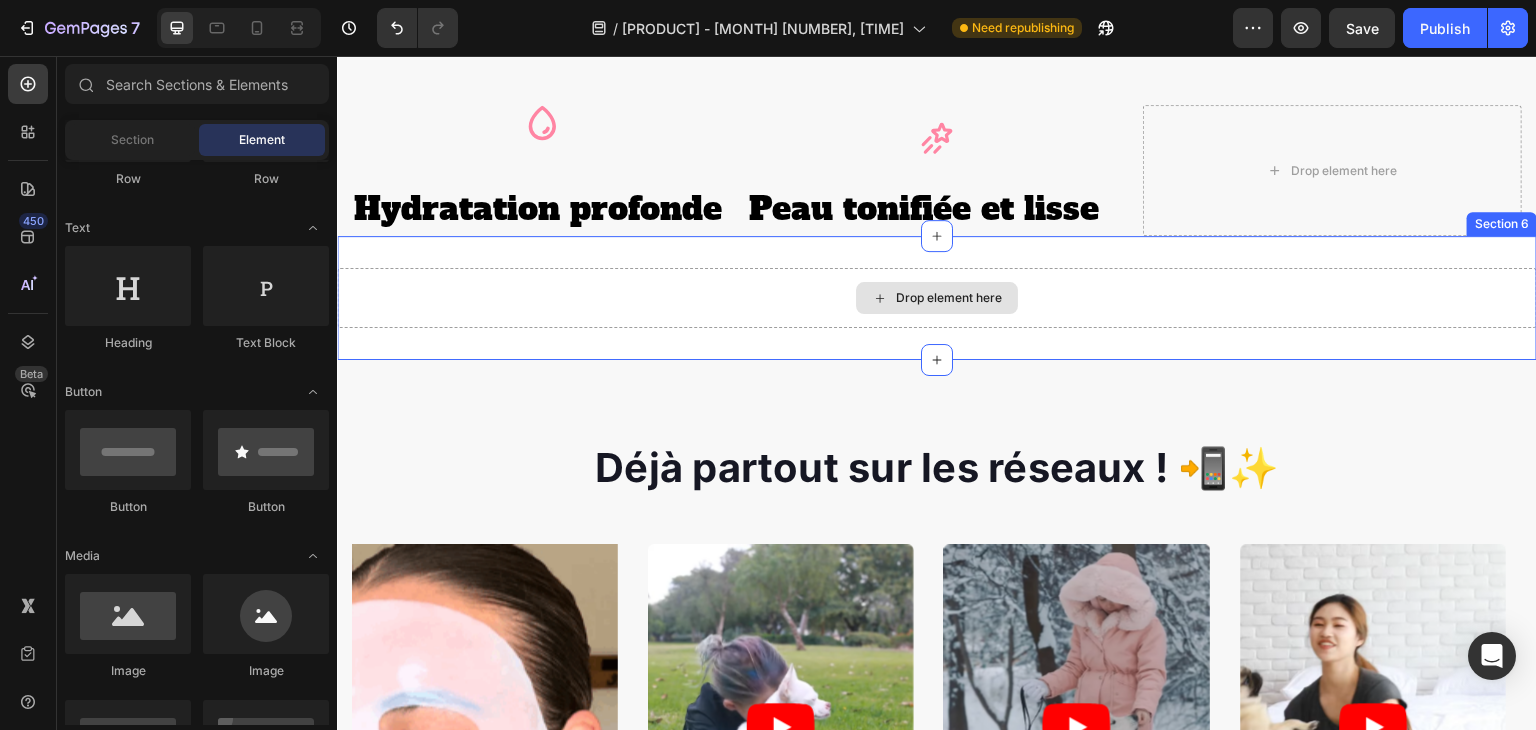 click on "Drop element here" at bounding box center (937, 298) 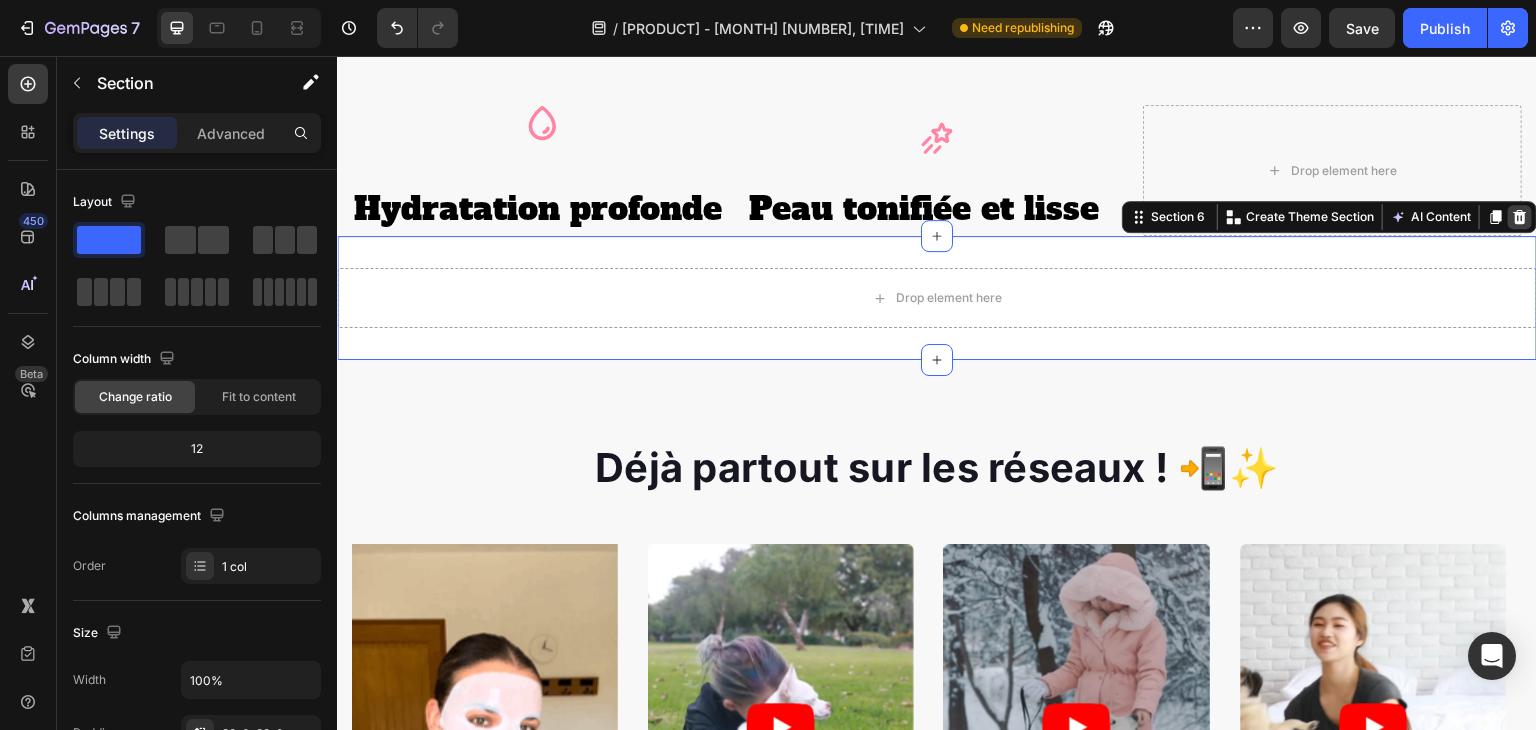 click 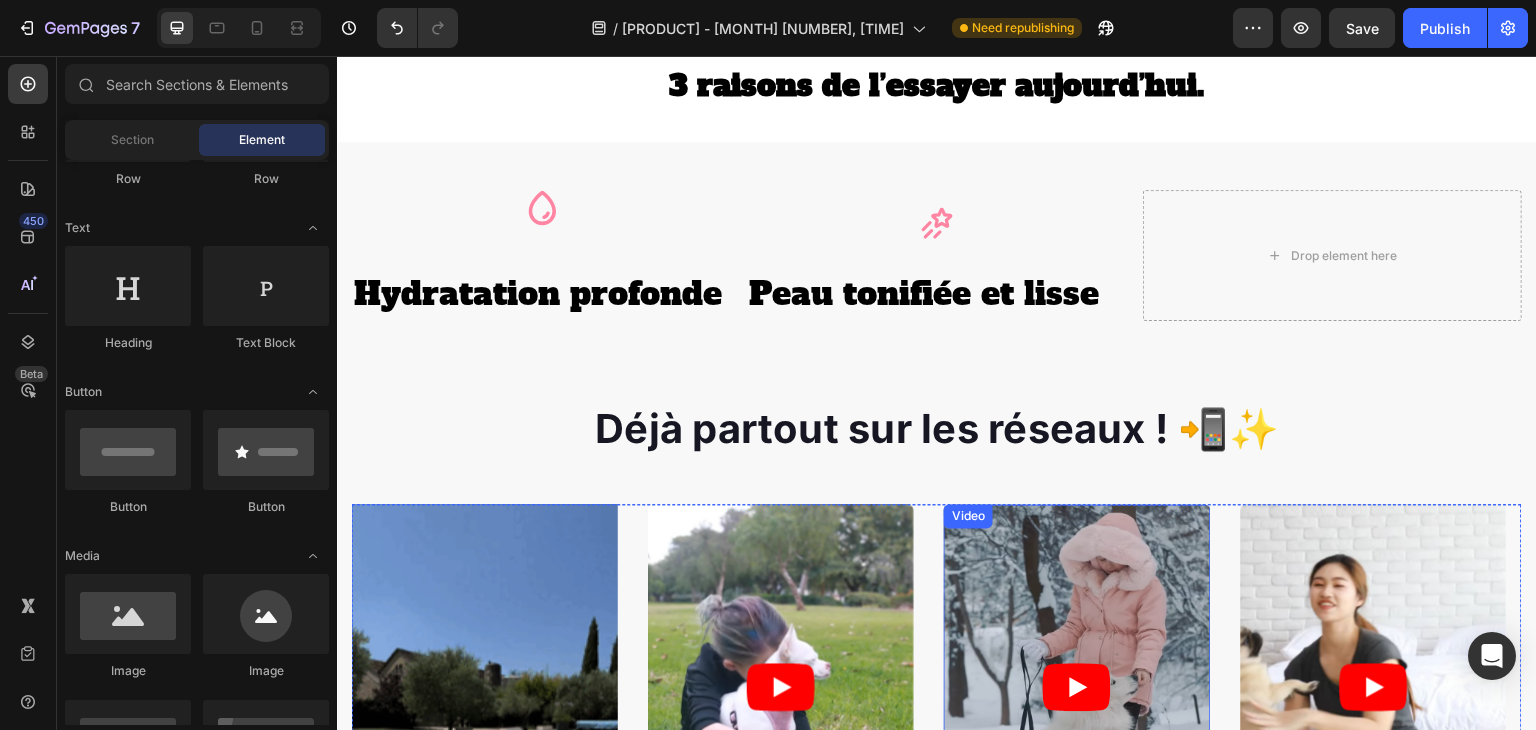 scroll, scrollTop: 1387, scrollLeft: 0, axis: vertical 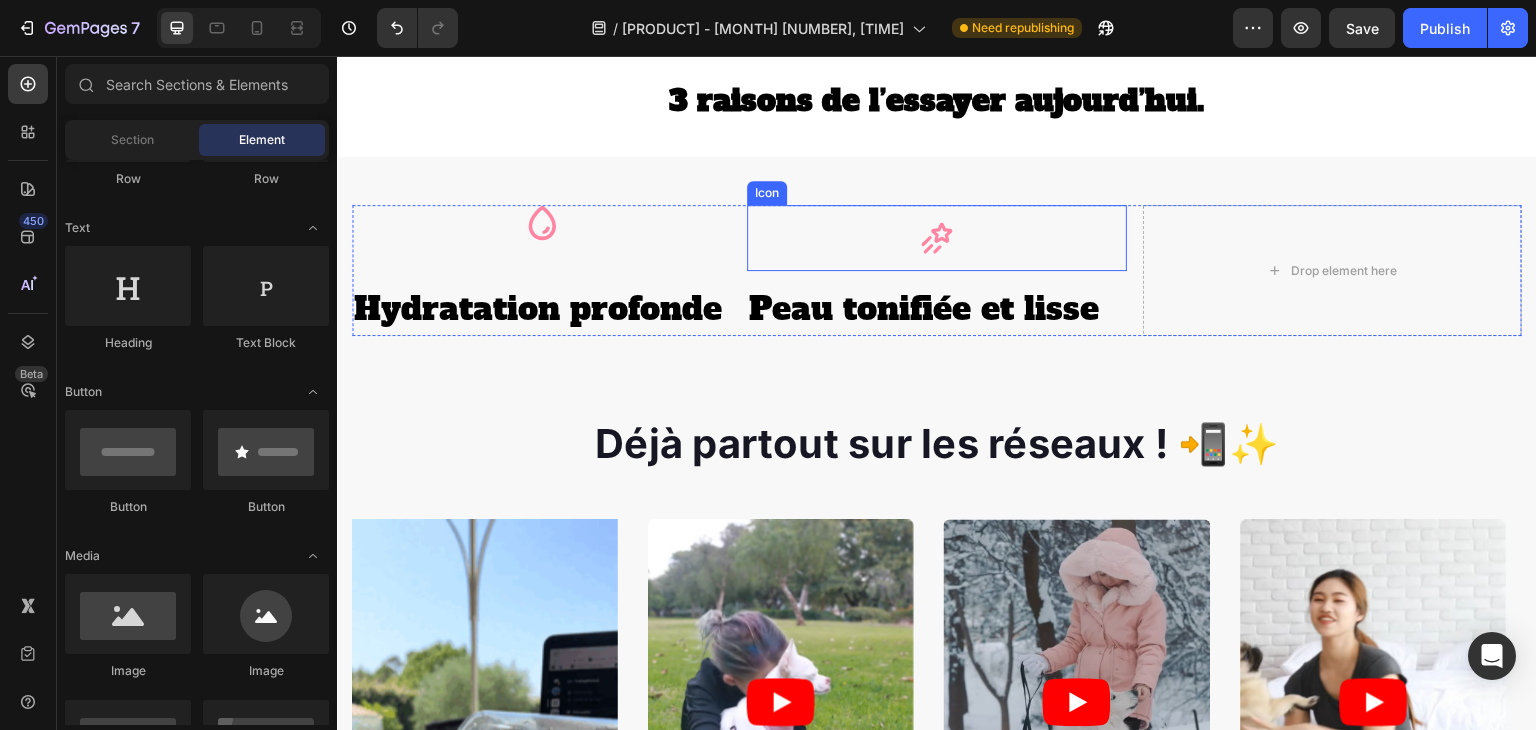 click 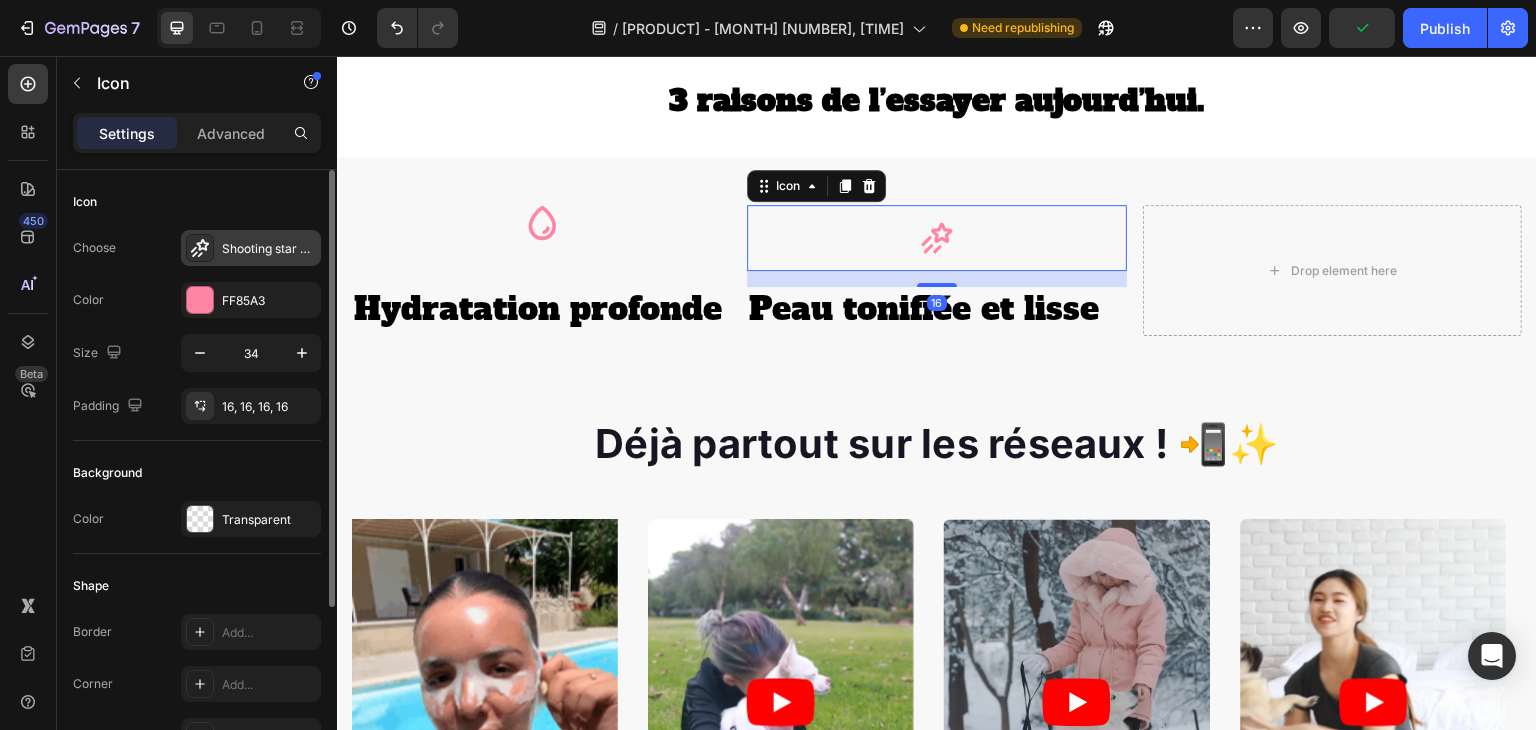 click on "Shooting star bold" at bounding box center (269, 249) 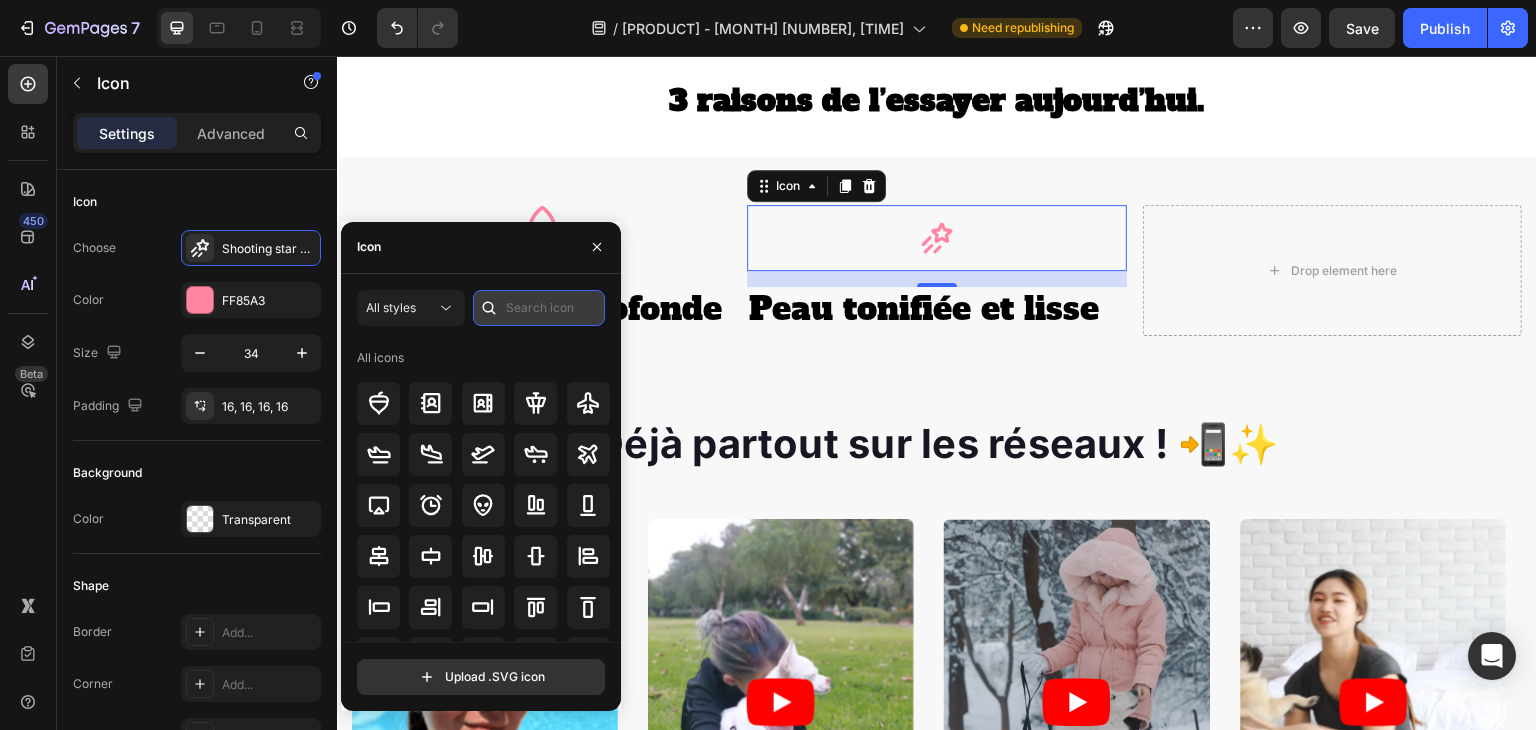 click at bounding box center [539, 308] 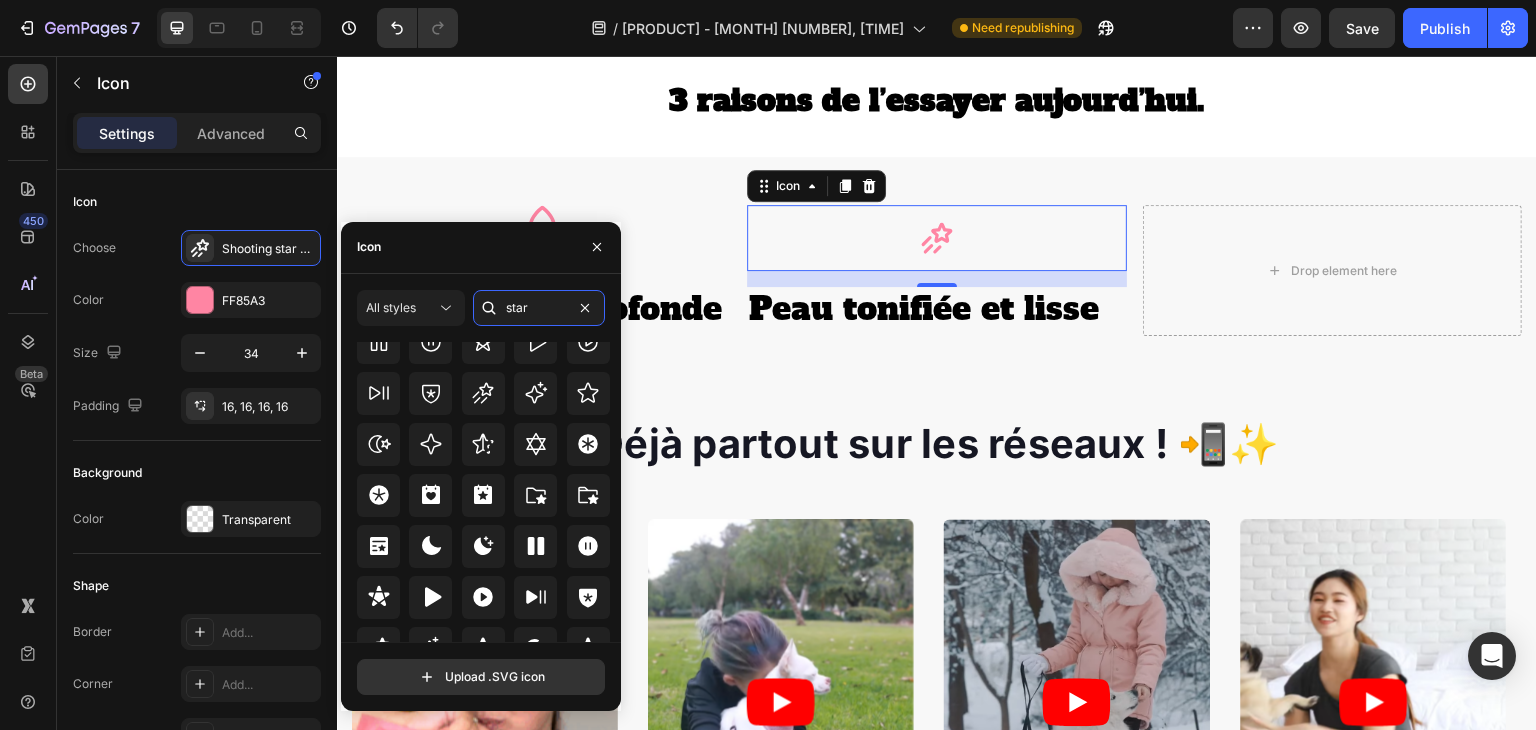 scroll, scrollTop: 607, scrollLeft: 0, axis: vertical 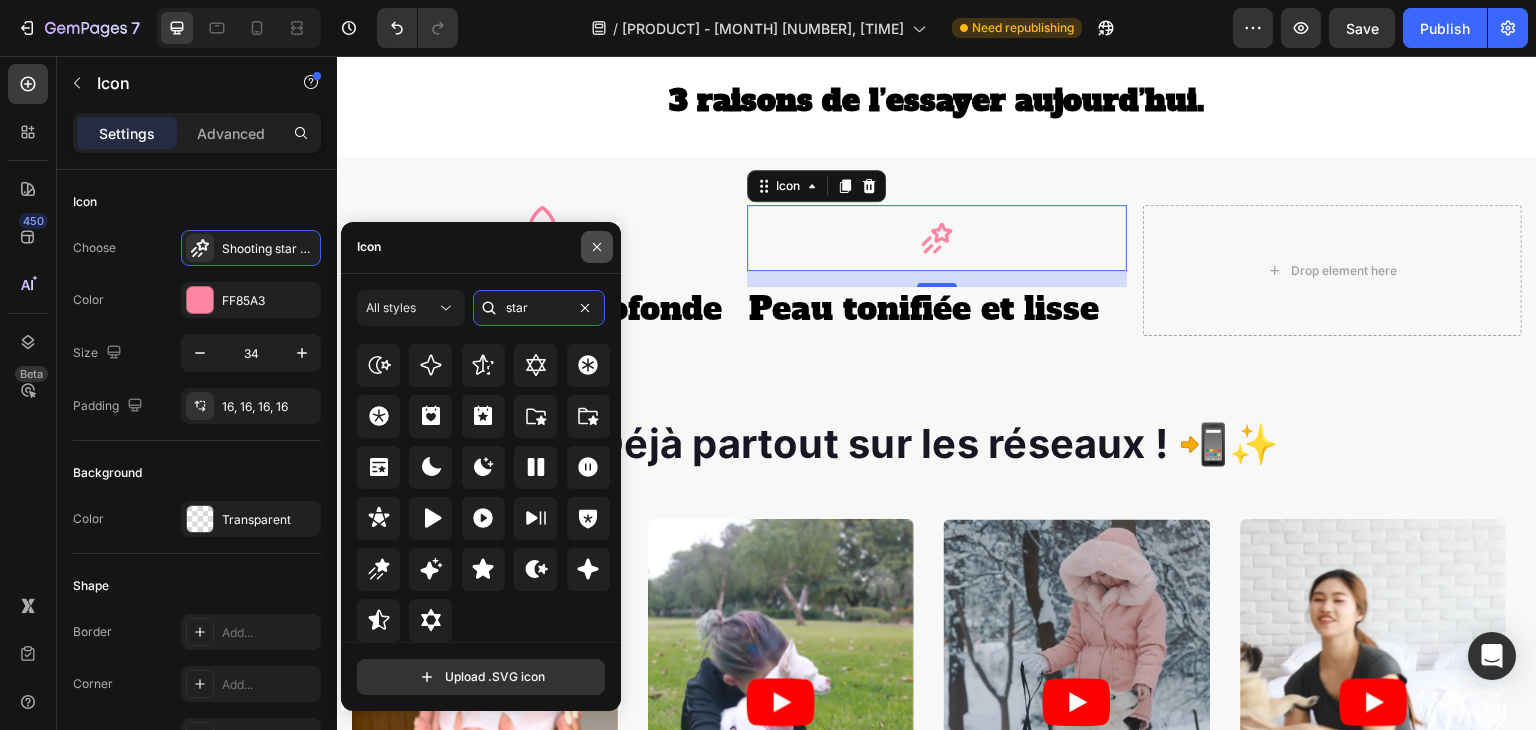 type on "star" 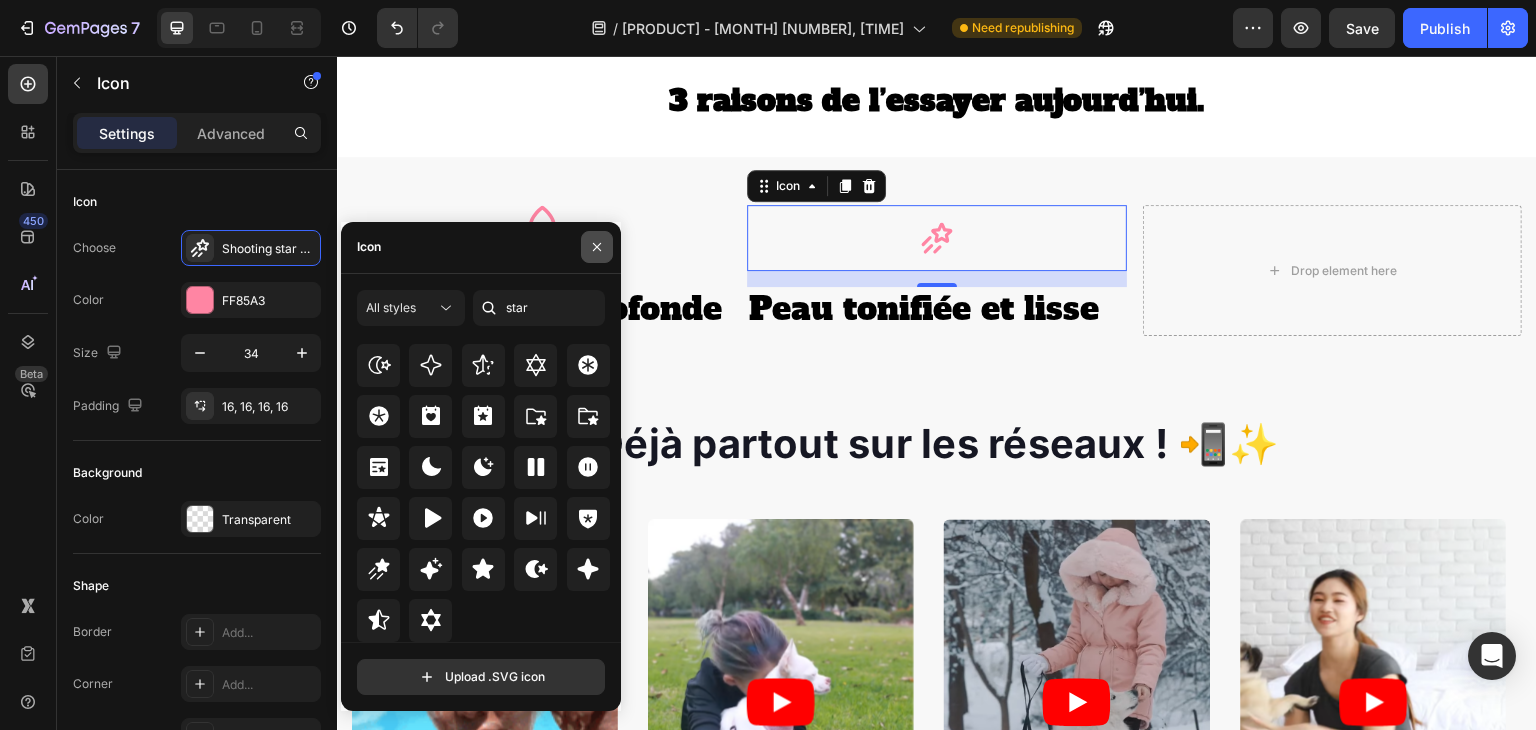 click 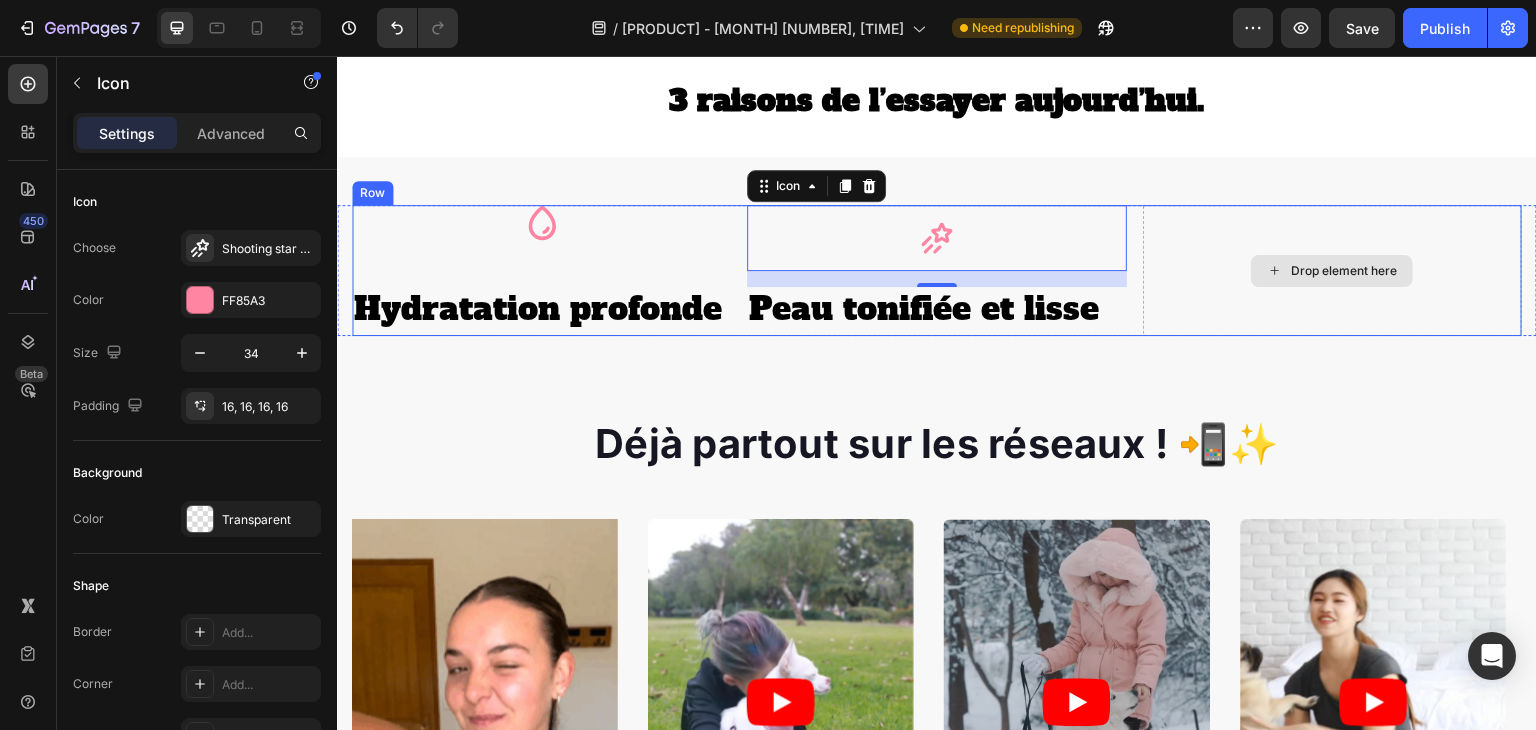 click on "Drop element here" at bounding box center [1332, 271] 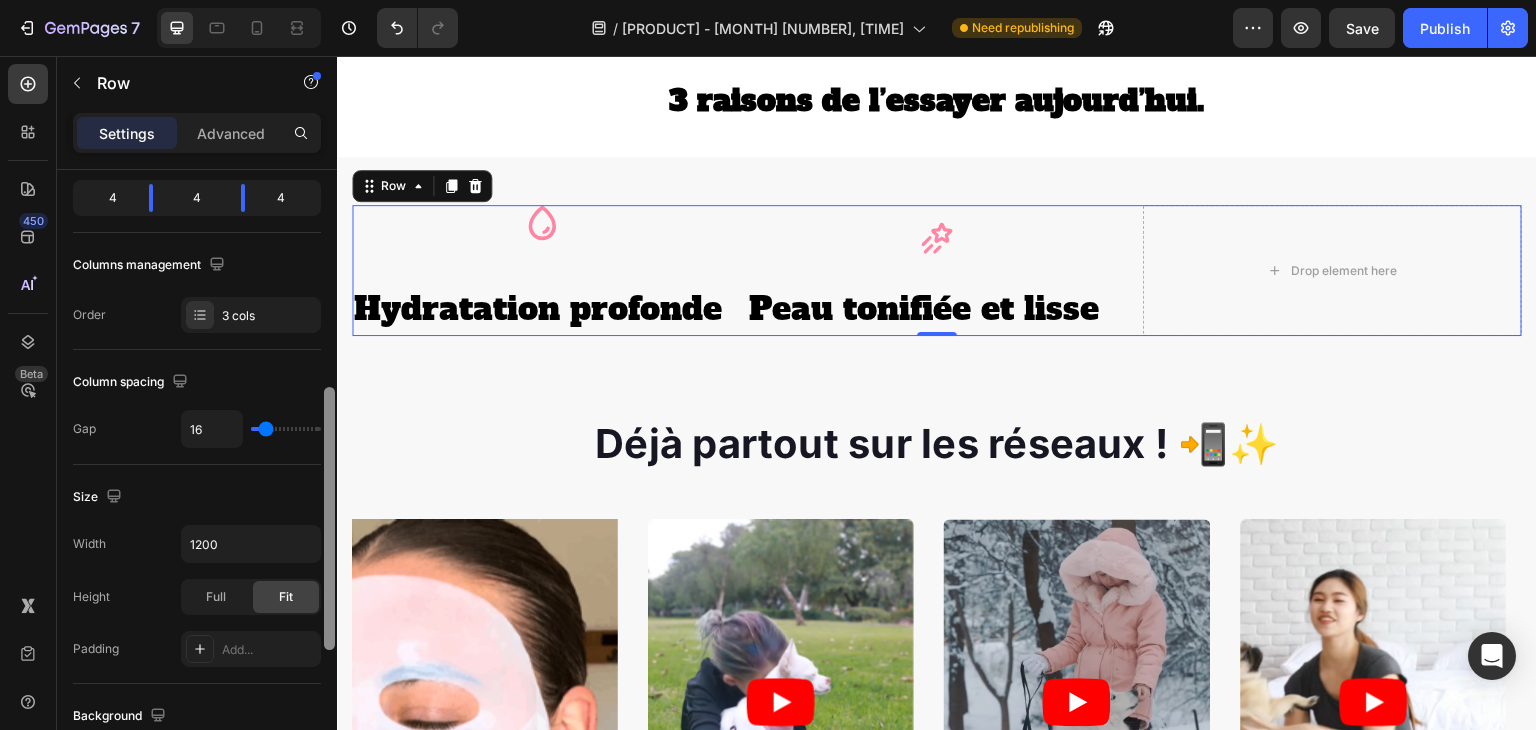 scroll, scrollTop: 160, scrollLeft: 0, axis: vertical 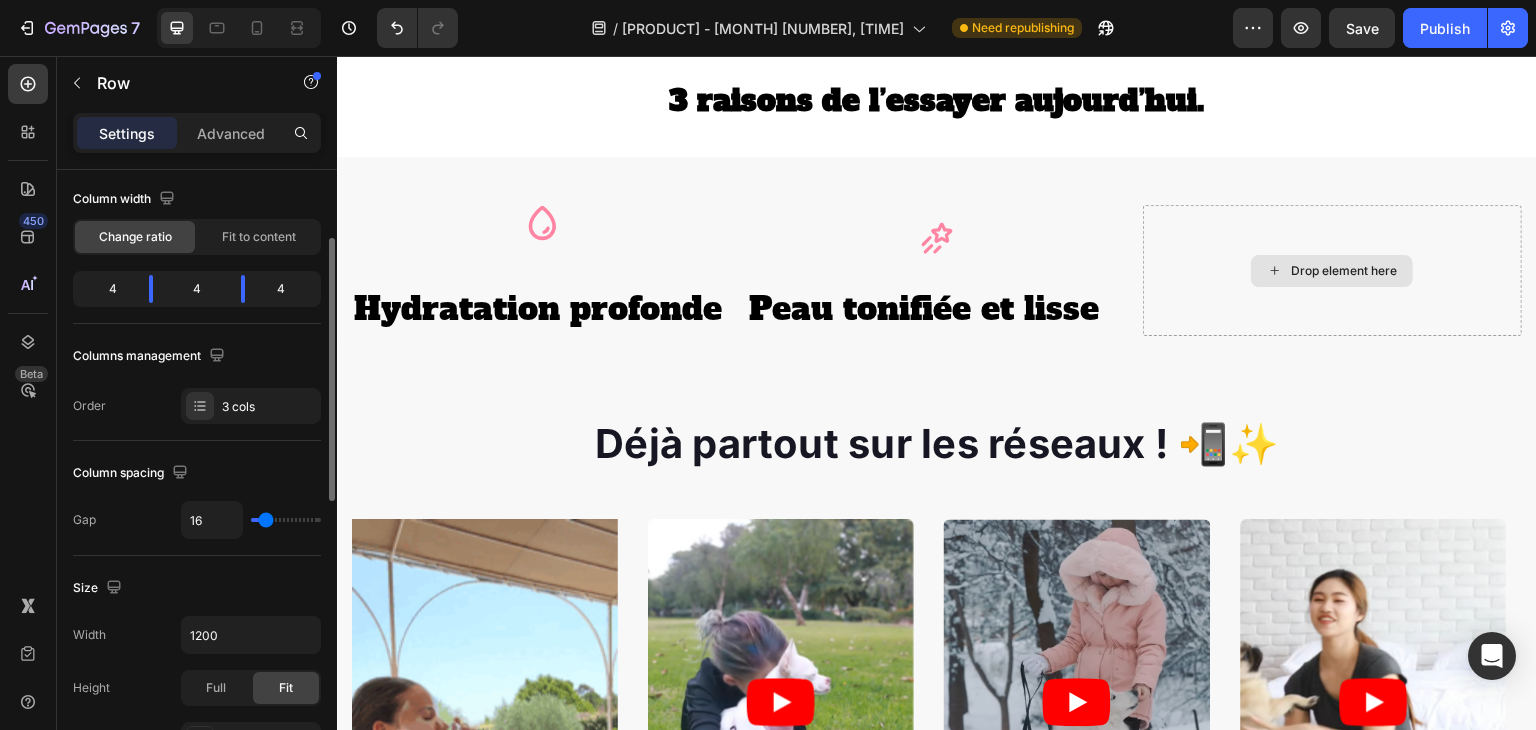 click on "Drop element here" at bounding box center [1332, 271] 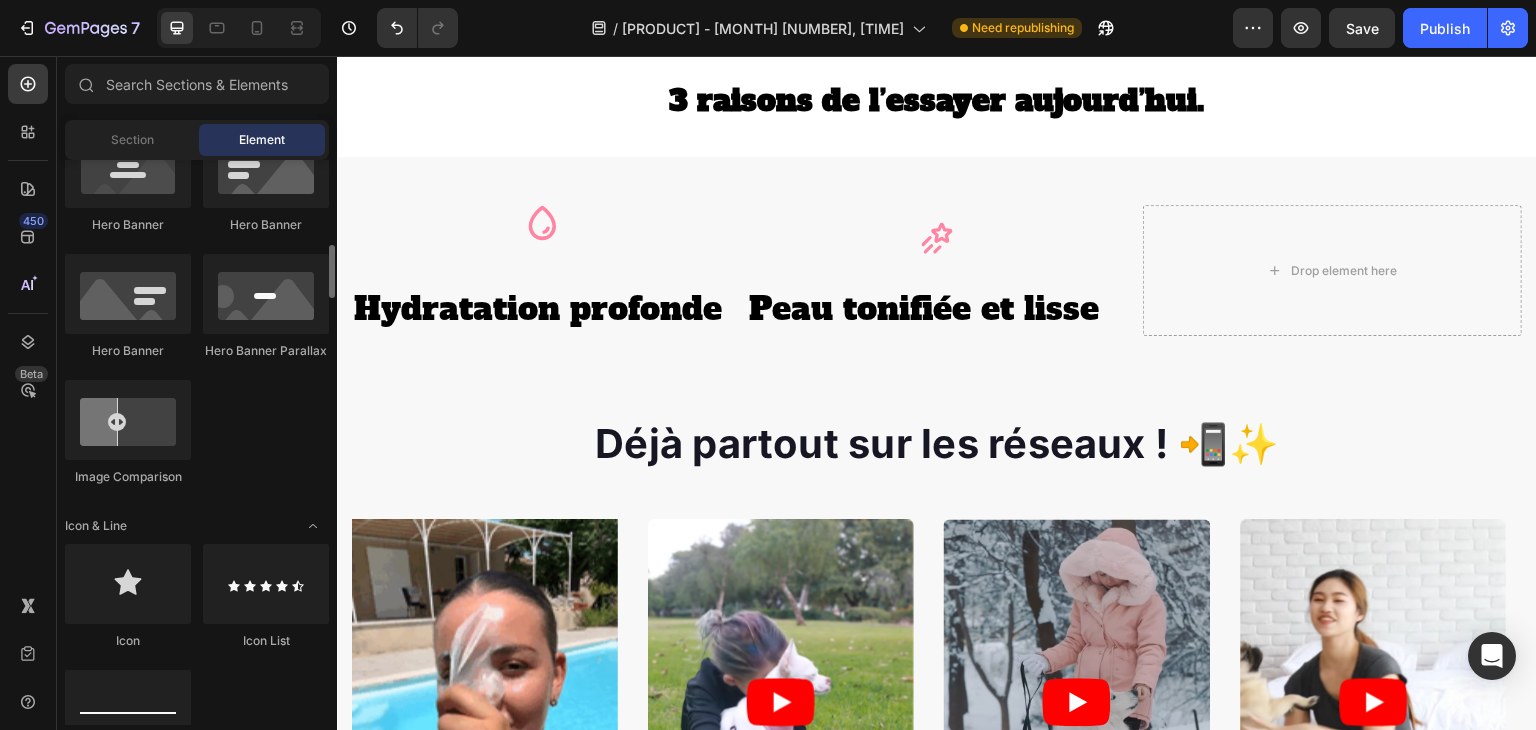 scroll, scrollTop: 948, scrollLeft: 0, axis: vertical 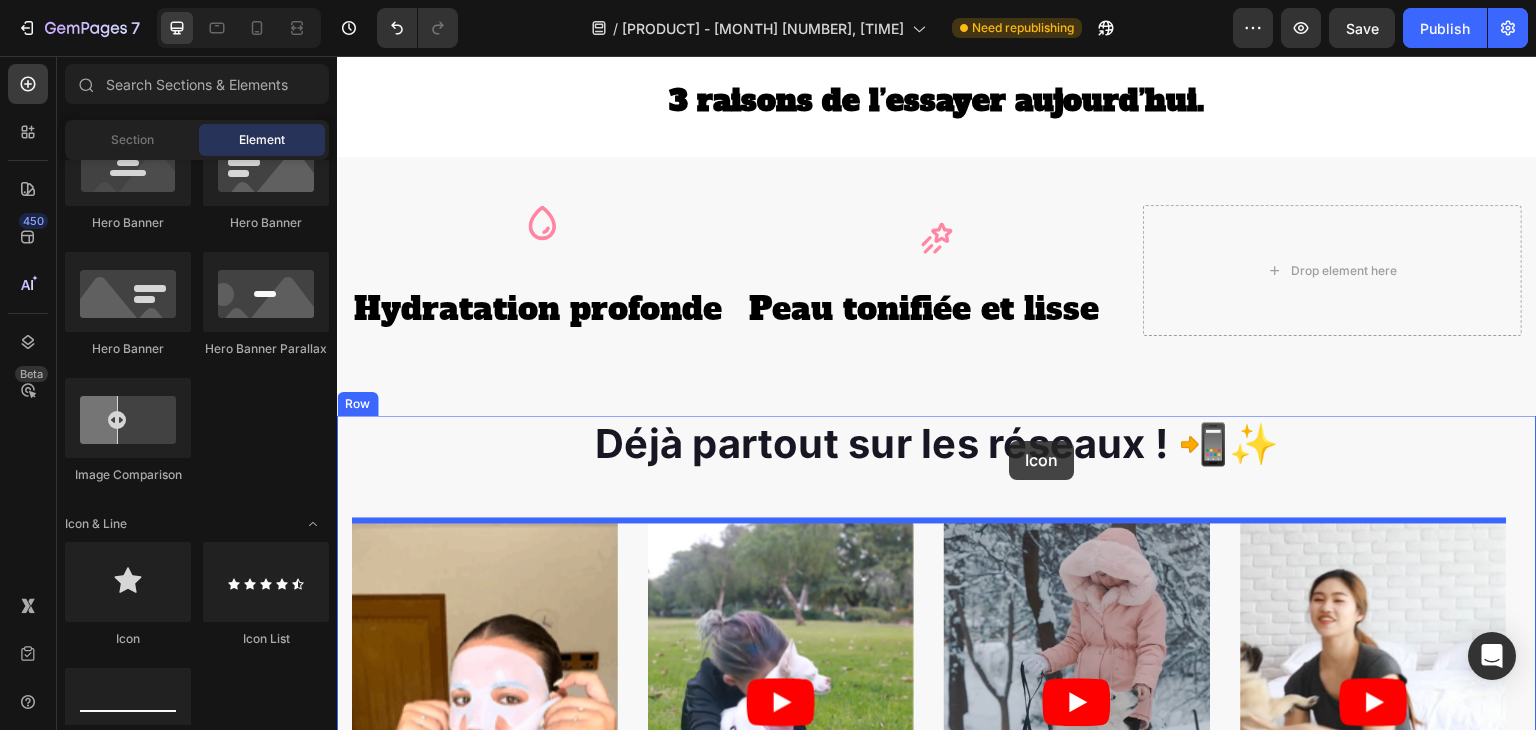 drag, startPoint x: 477, startPoint y: 641, endPoint x: 1099, endPoint y: 450, distance: 650.66504 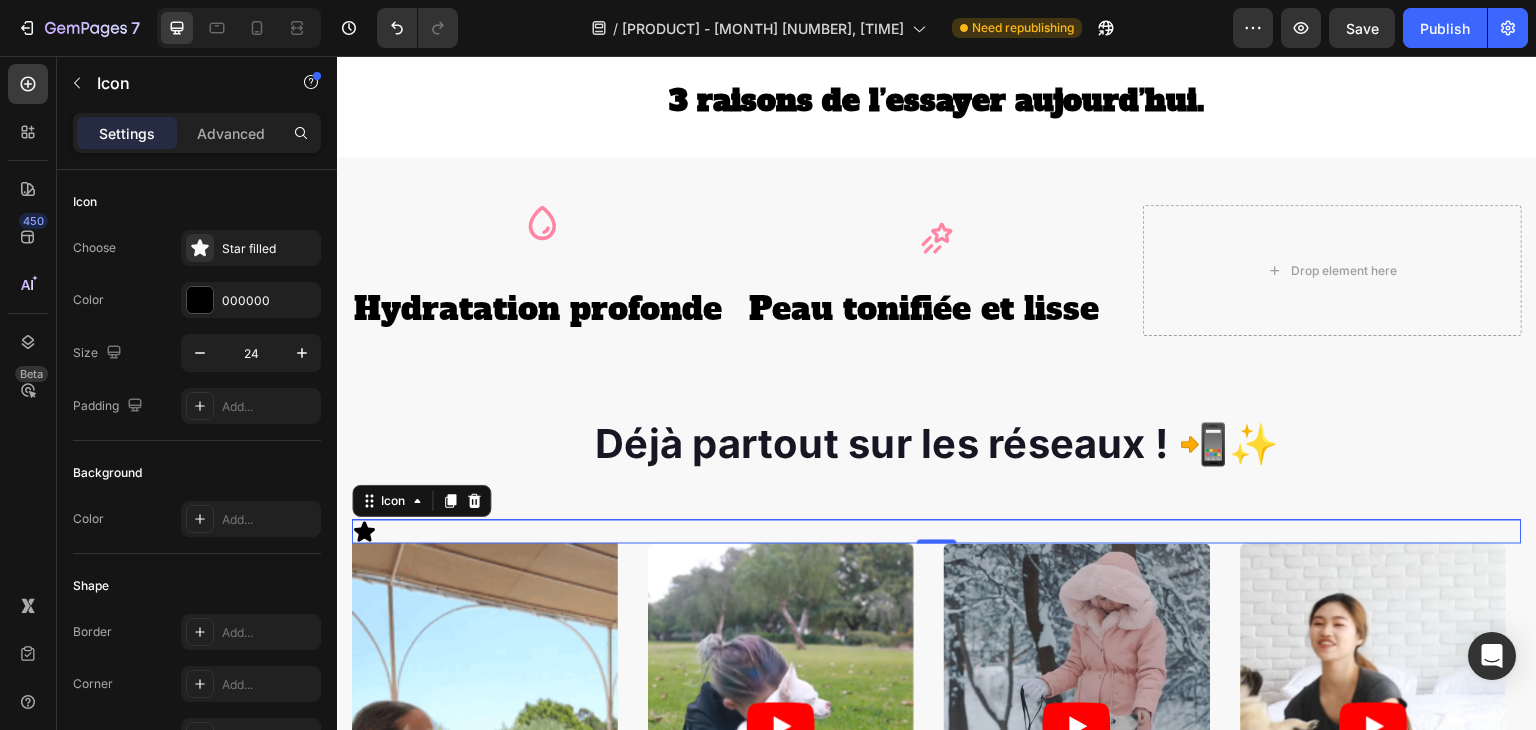 click on "Icon   0" at bounding box center [937, 532] 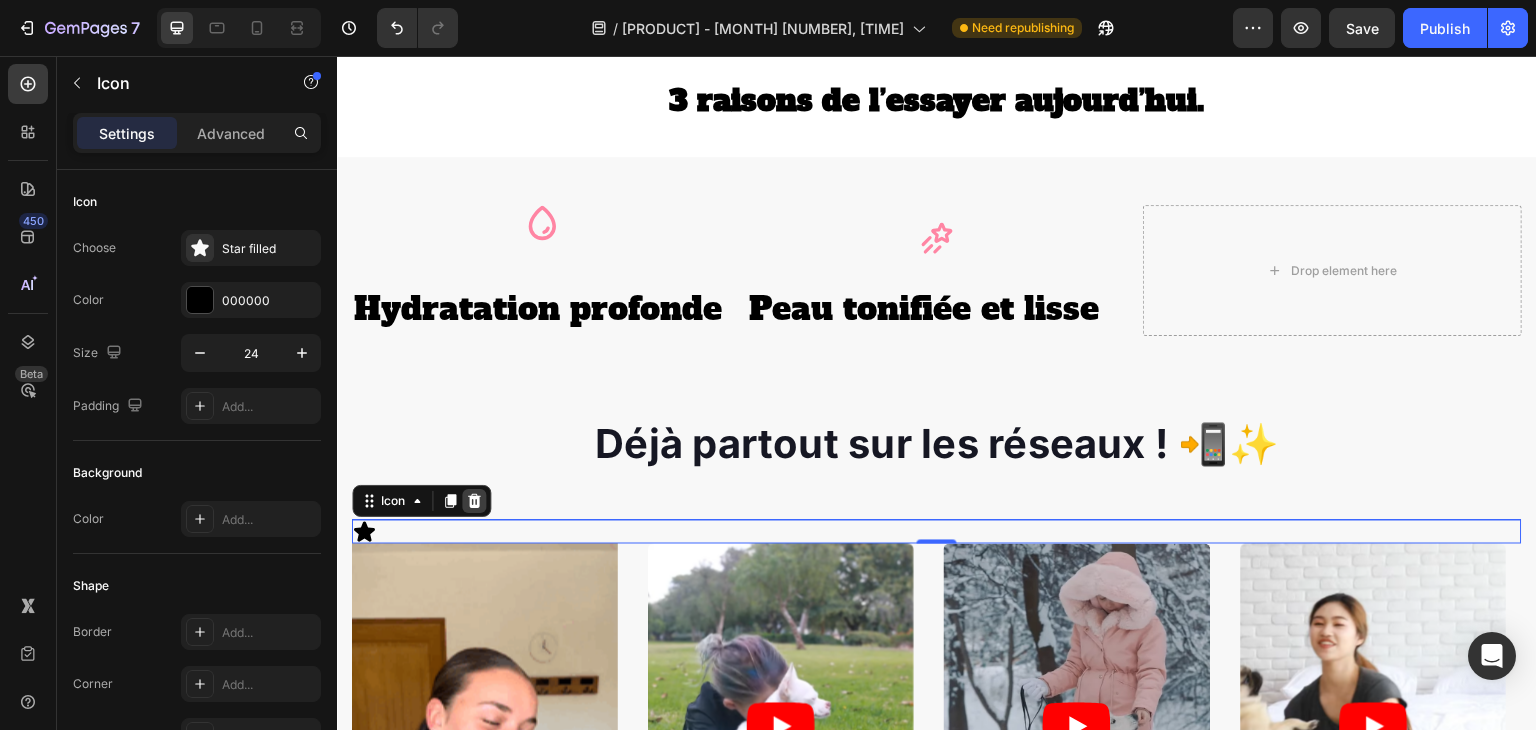 click 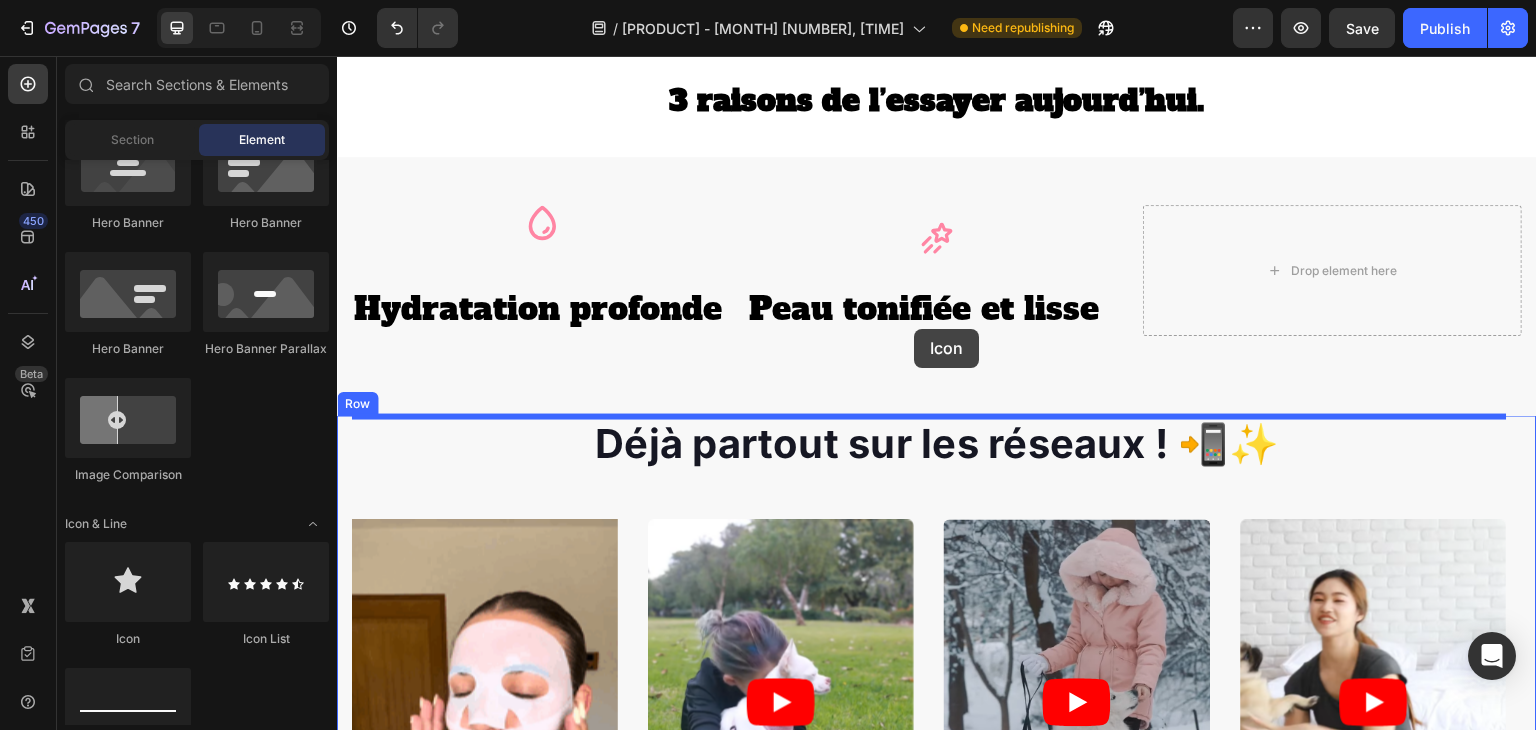 drag, startPoint x: 481, startPoint y: 653, endPoint x: 1005, endPoint y: 312, distance: 625.18555 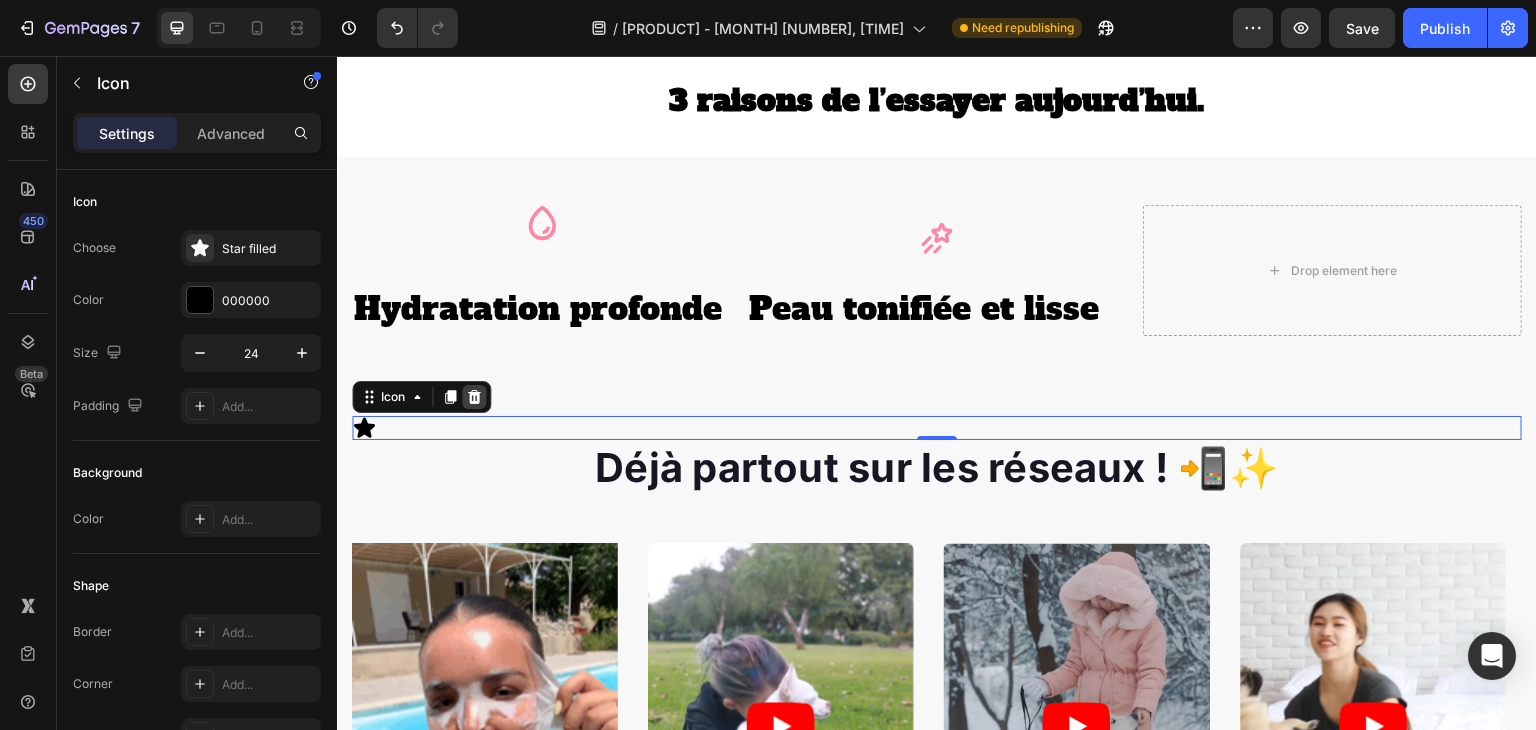 click 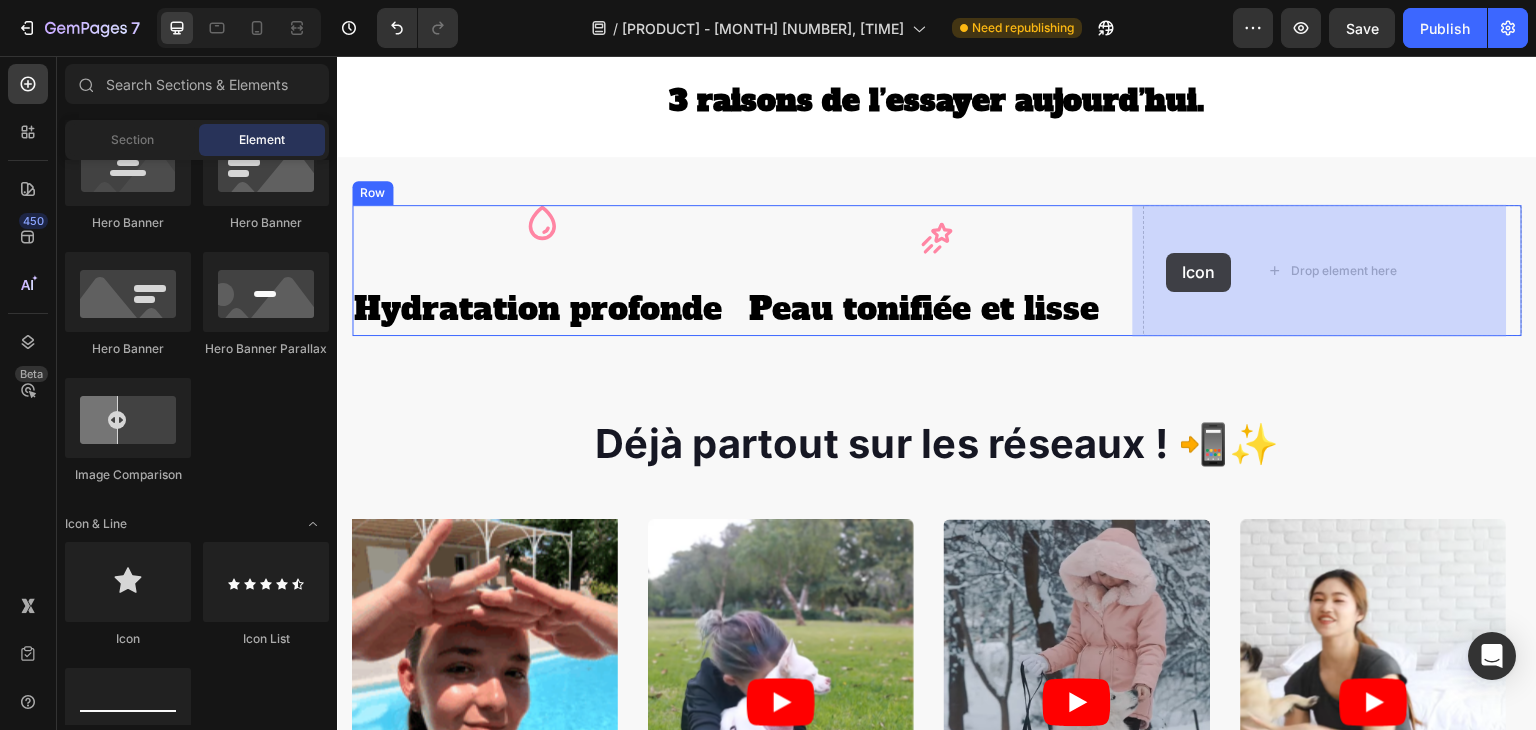 drag, startPoint x: 441, startPoint y: 665, endPoint x: 1189, endPoint y: 254, distance: 853.47815 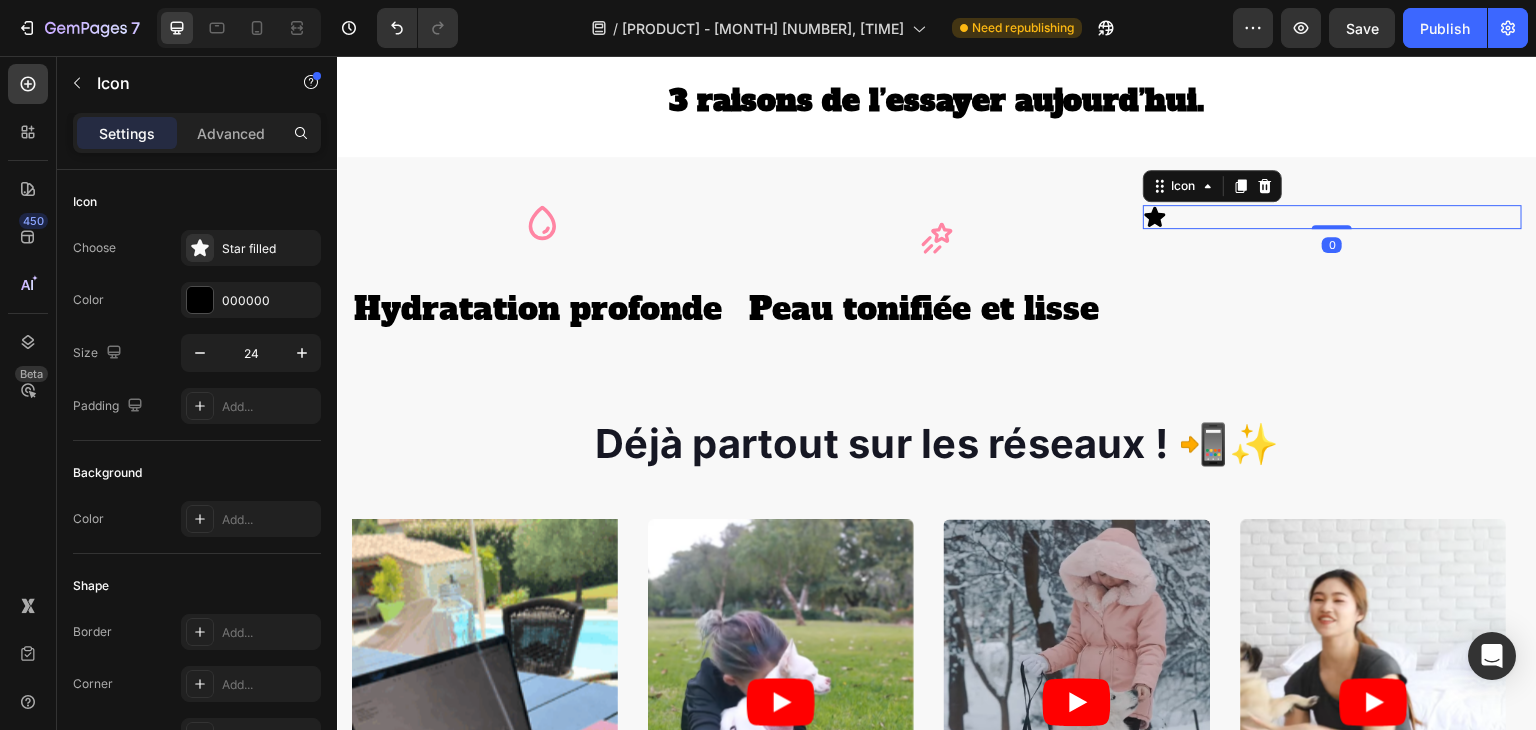 click 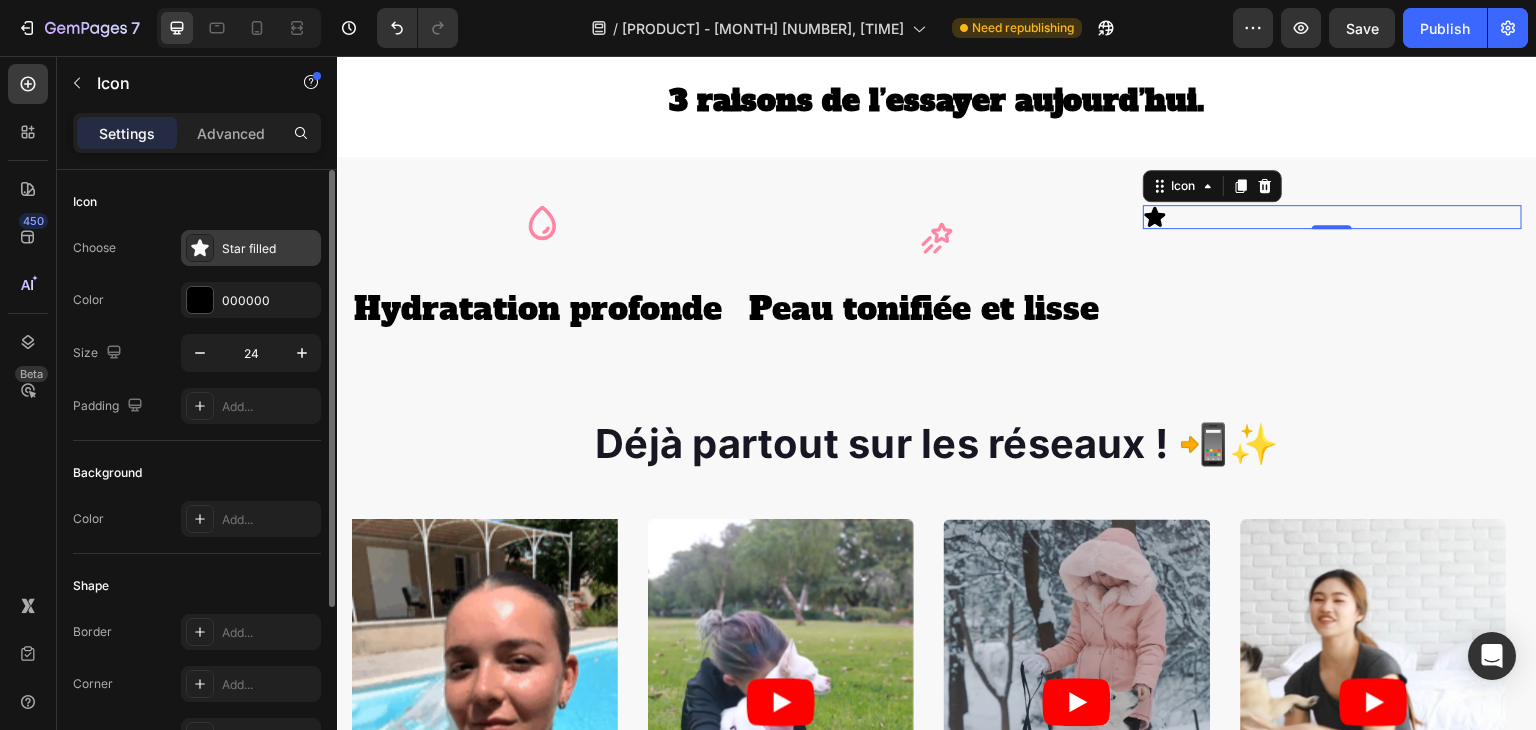 click on "Star filled" at bounding box center (269, 249) 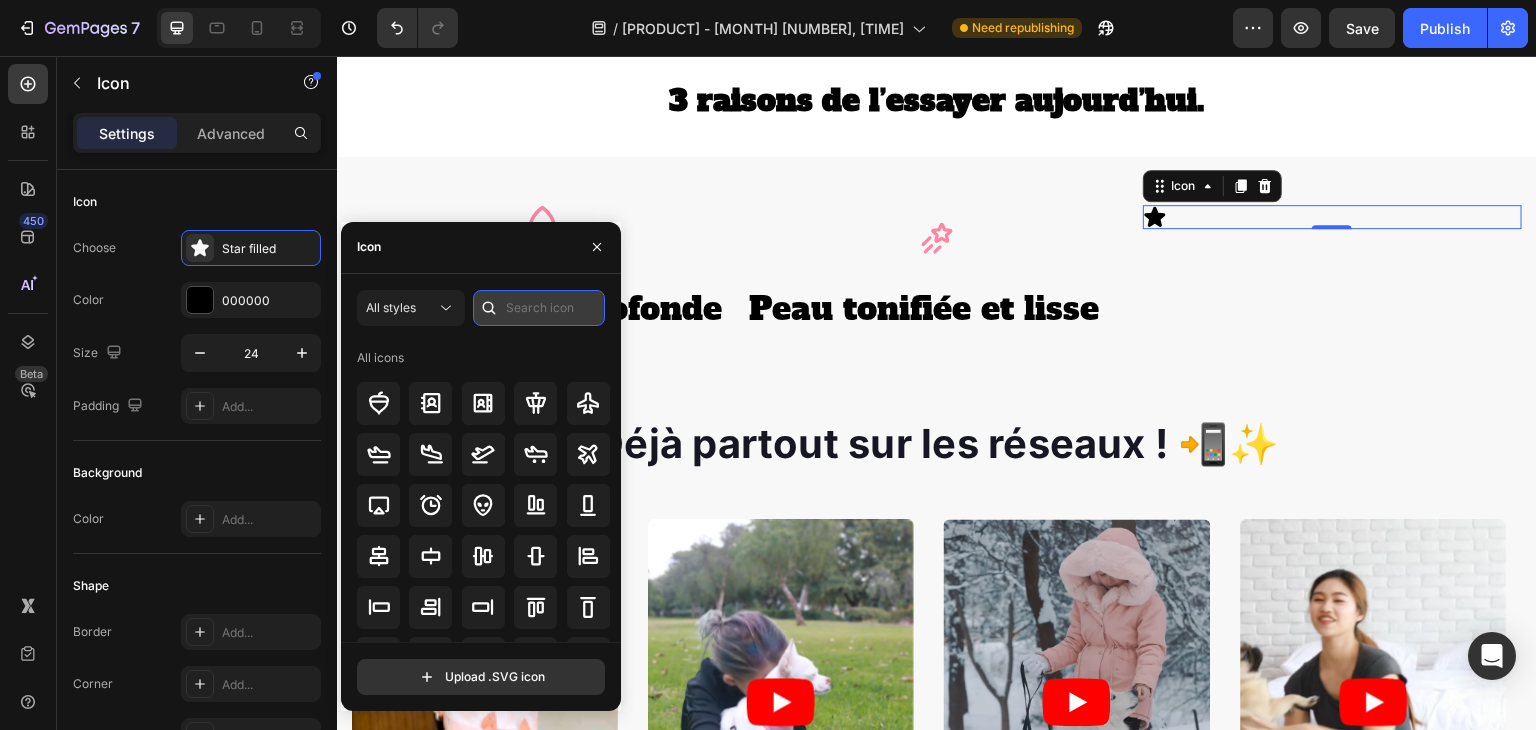 click at bounding box center (539, 308) 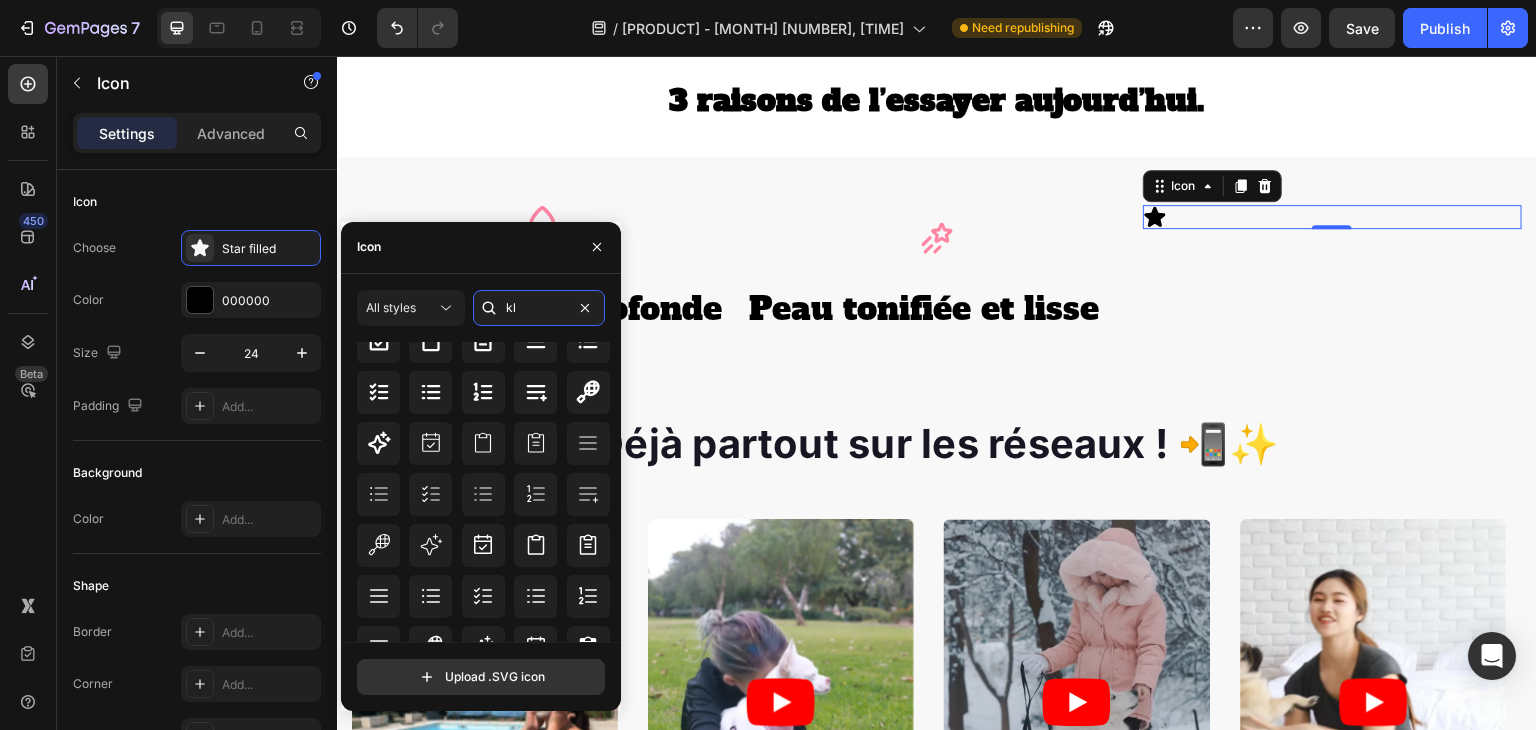 scroll, scrollTop: 47, scrollLeft: 0, axis: vertical 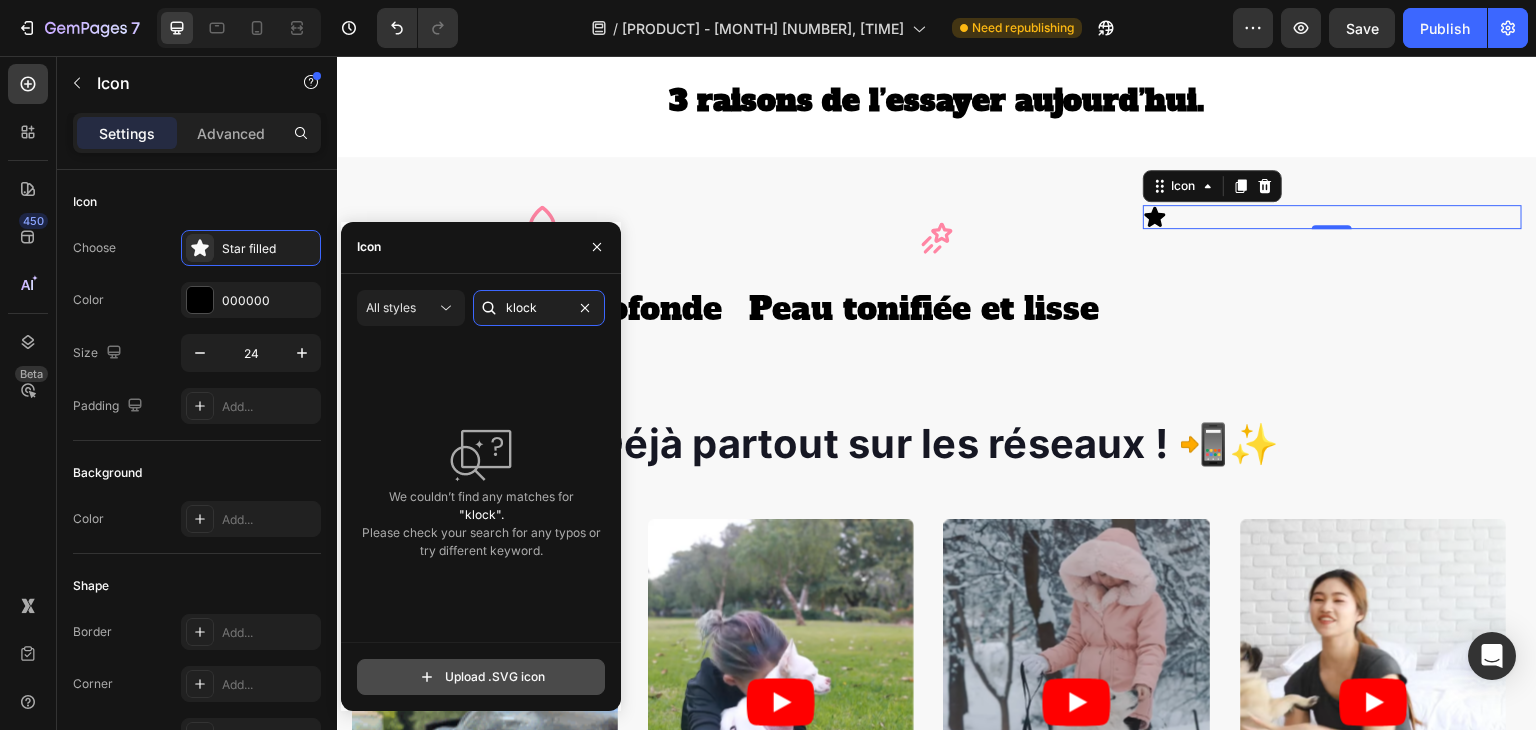 type on "klock" 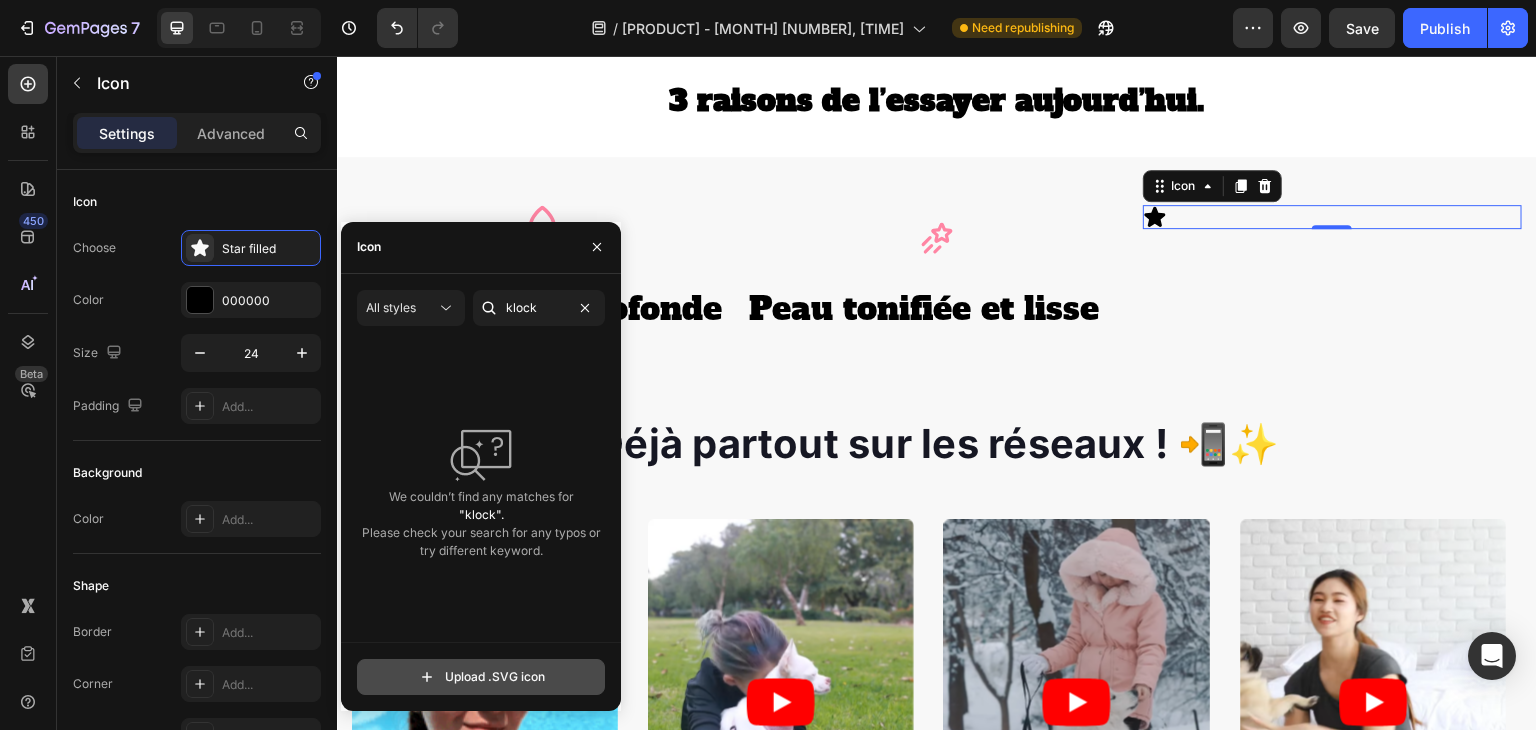 click 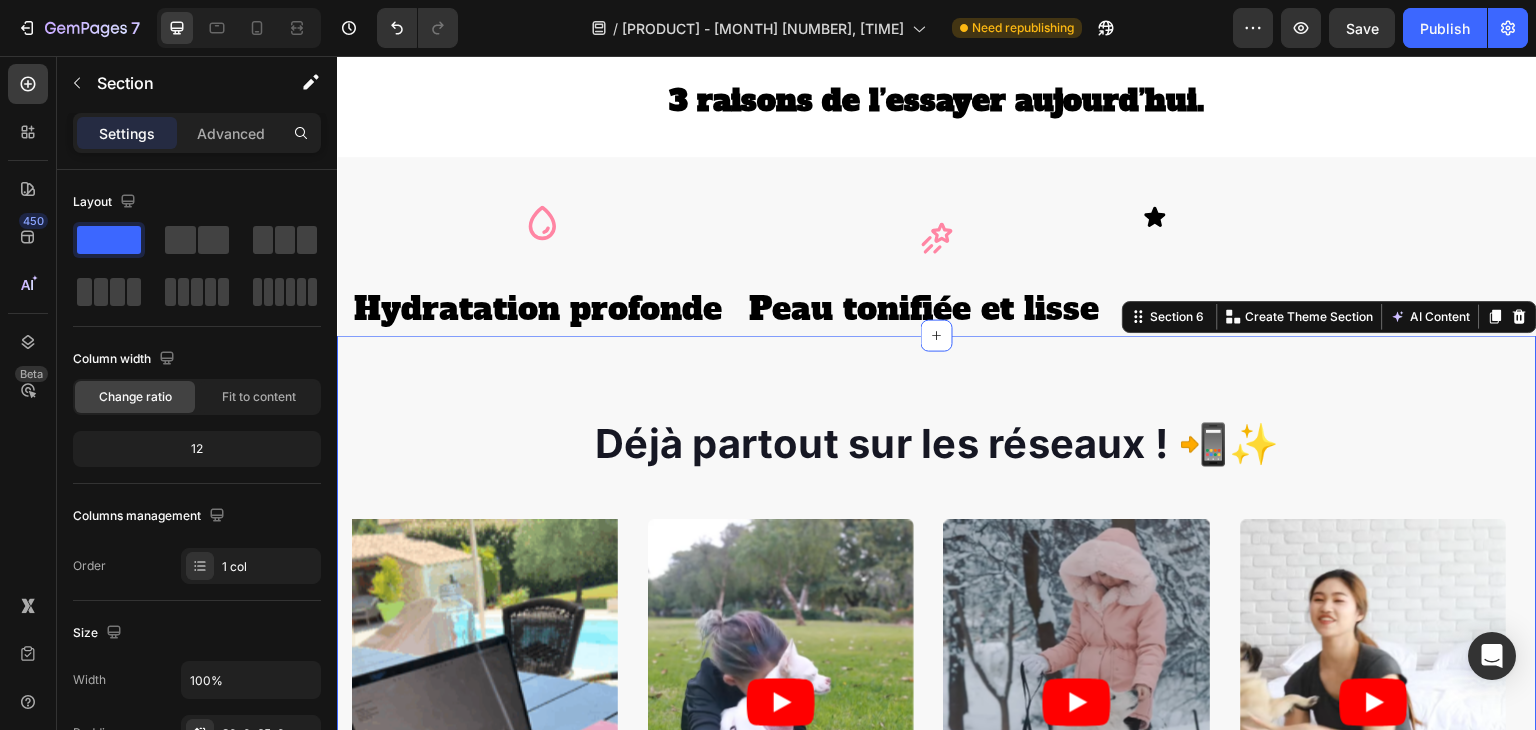 click on "Déjà partout sur les réseaux ! 📲✨ Heading Image Video Video Video Video Carousel Row Section 6   You can create reusable sections Create Theme Section AI Content Write with GemAI What would you like to describe here? Tone and Voice Persuasive Product masque collagène Show more Generate" at bounding box center [937, 727] 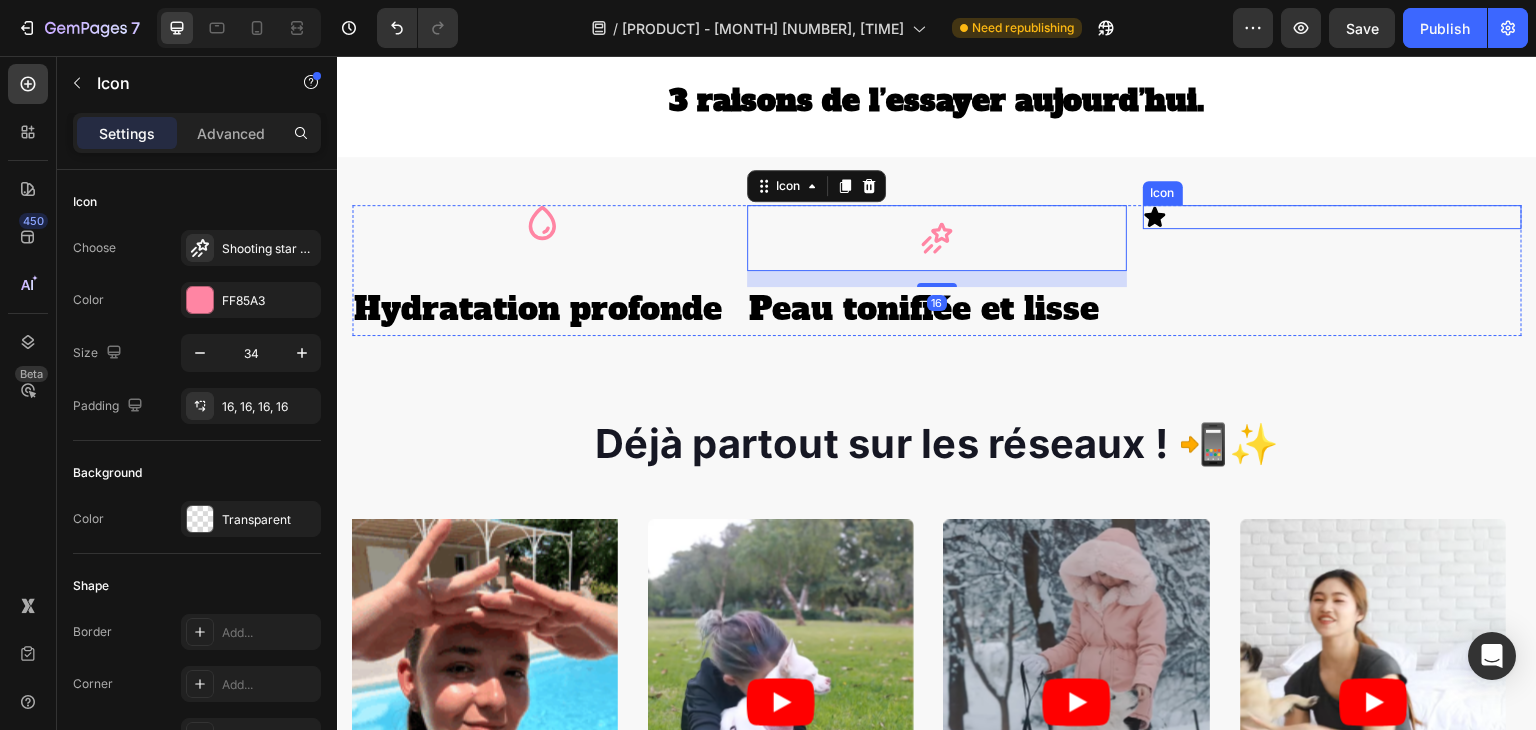 click on "Icon" at bounding box center [1332, 217] 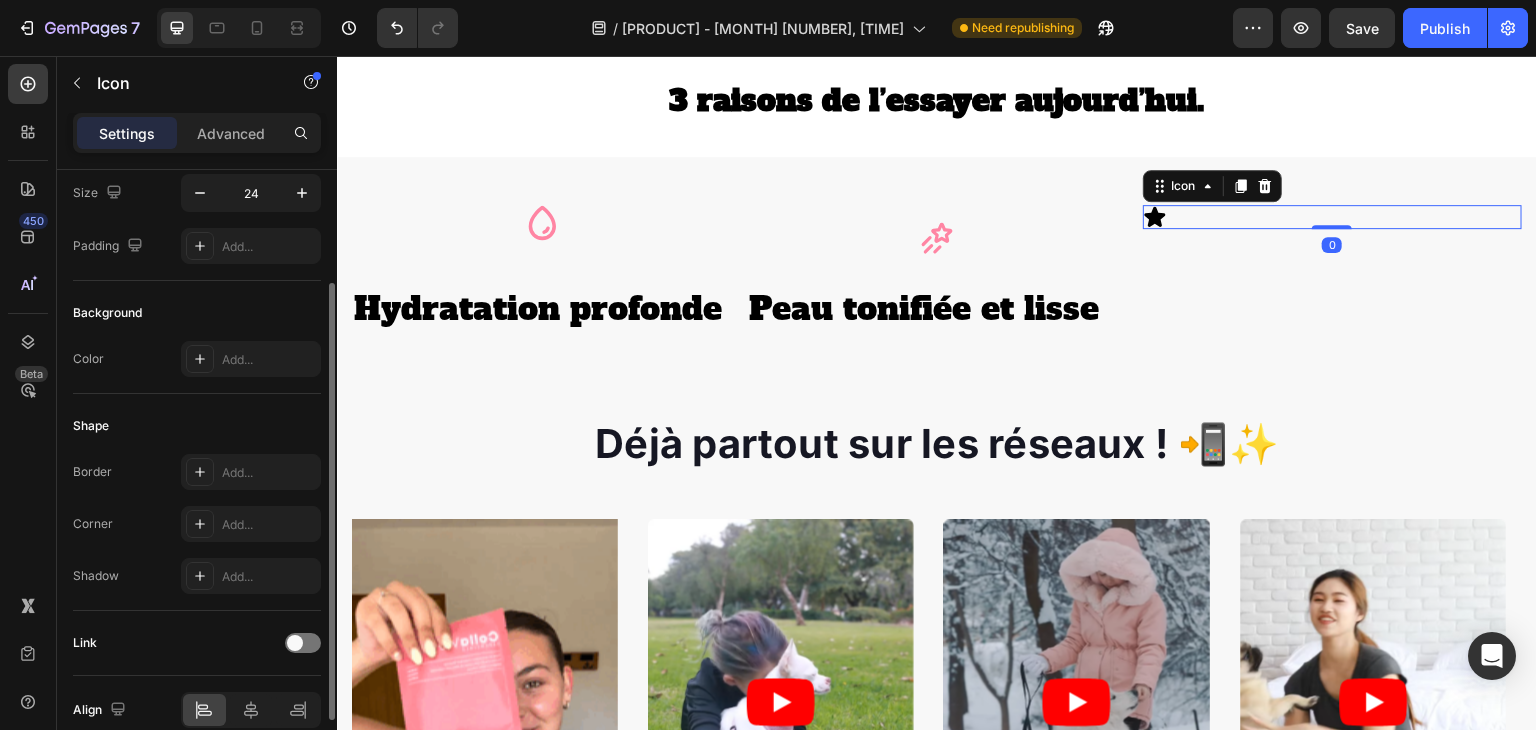 scroll, scrollTop: 0, scrollLeft: 0, axis: both 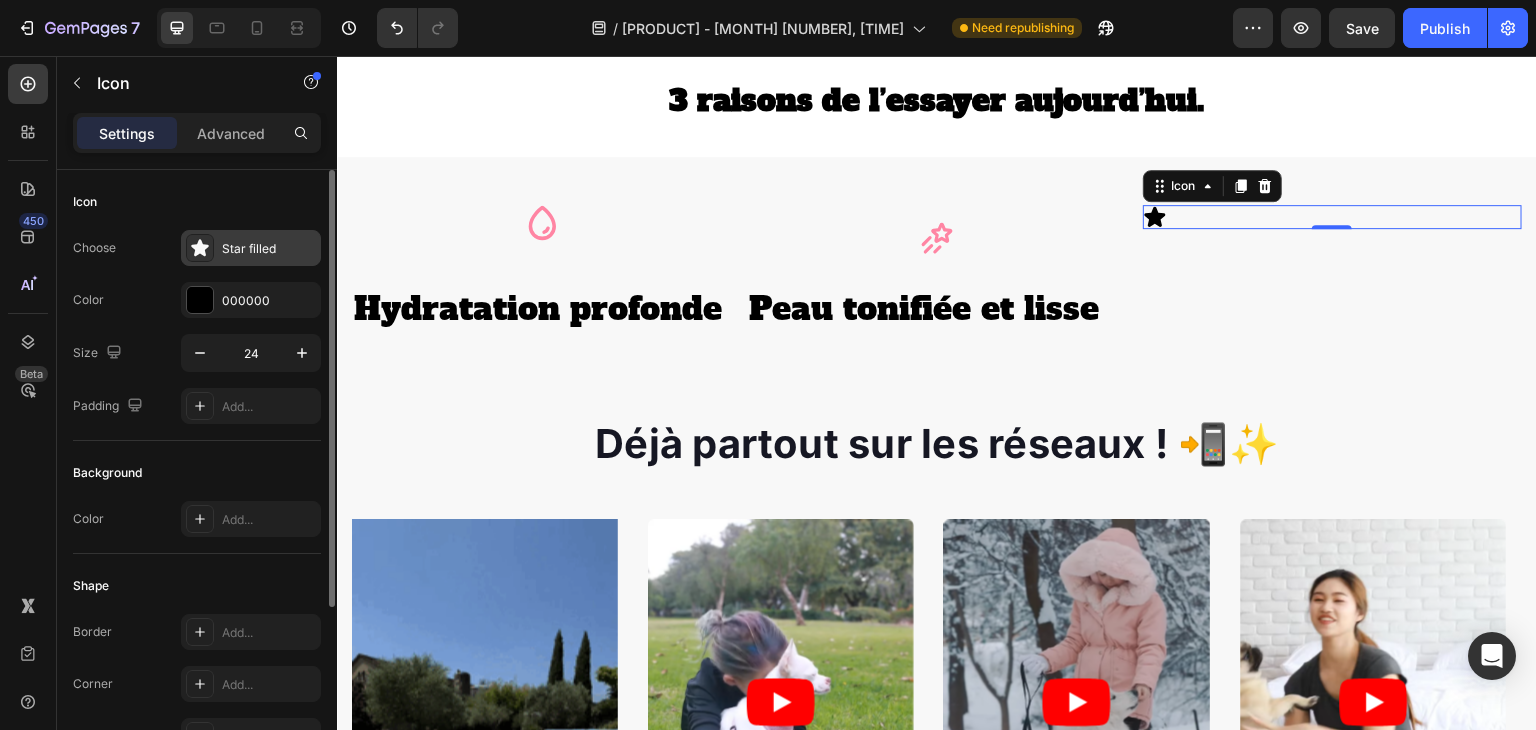 click at bounding box center (200, 248) 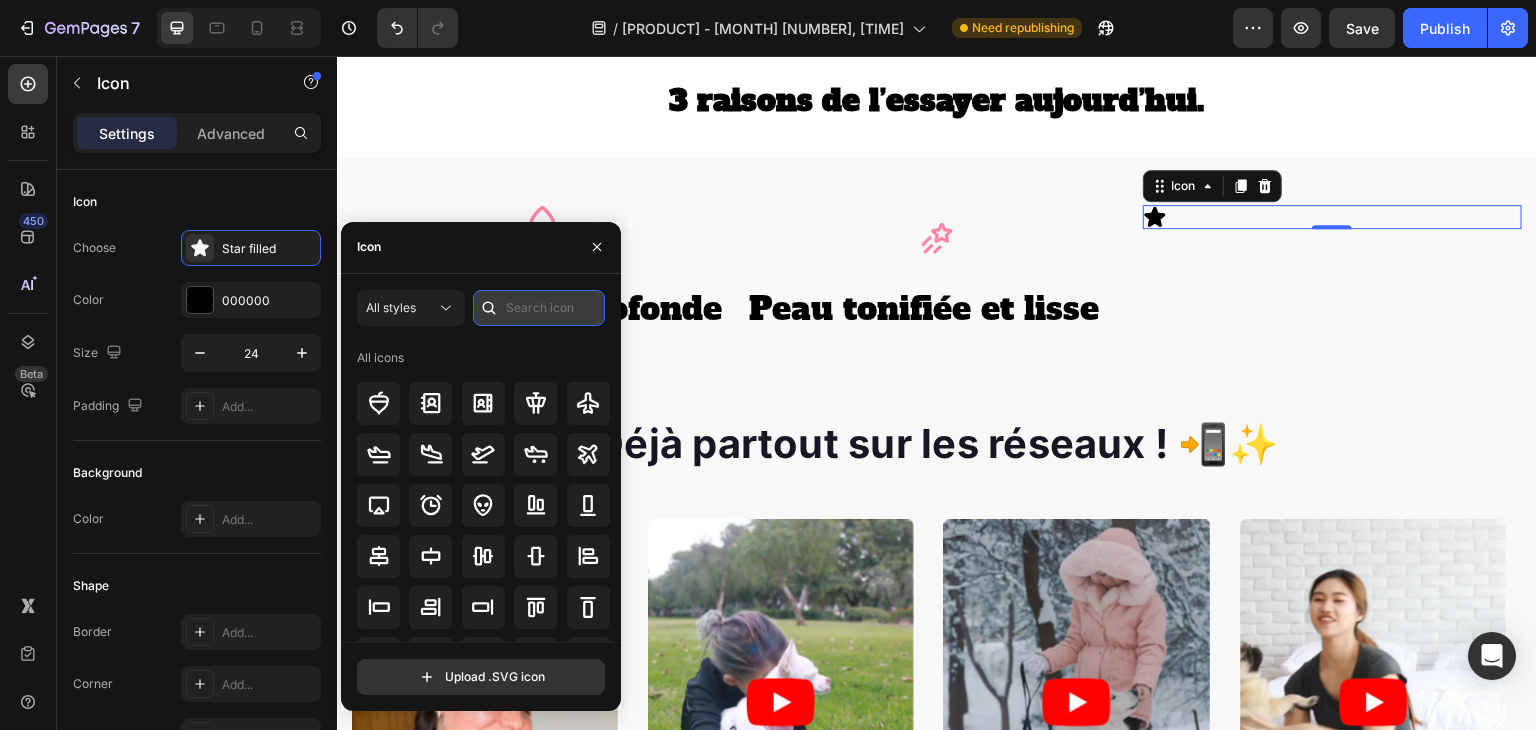 click at bounding box center (539, 308) 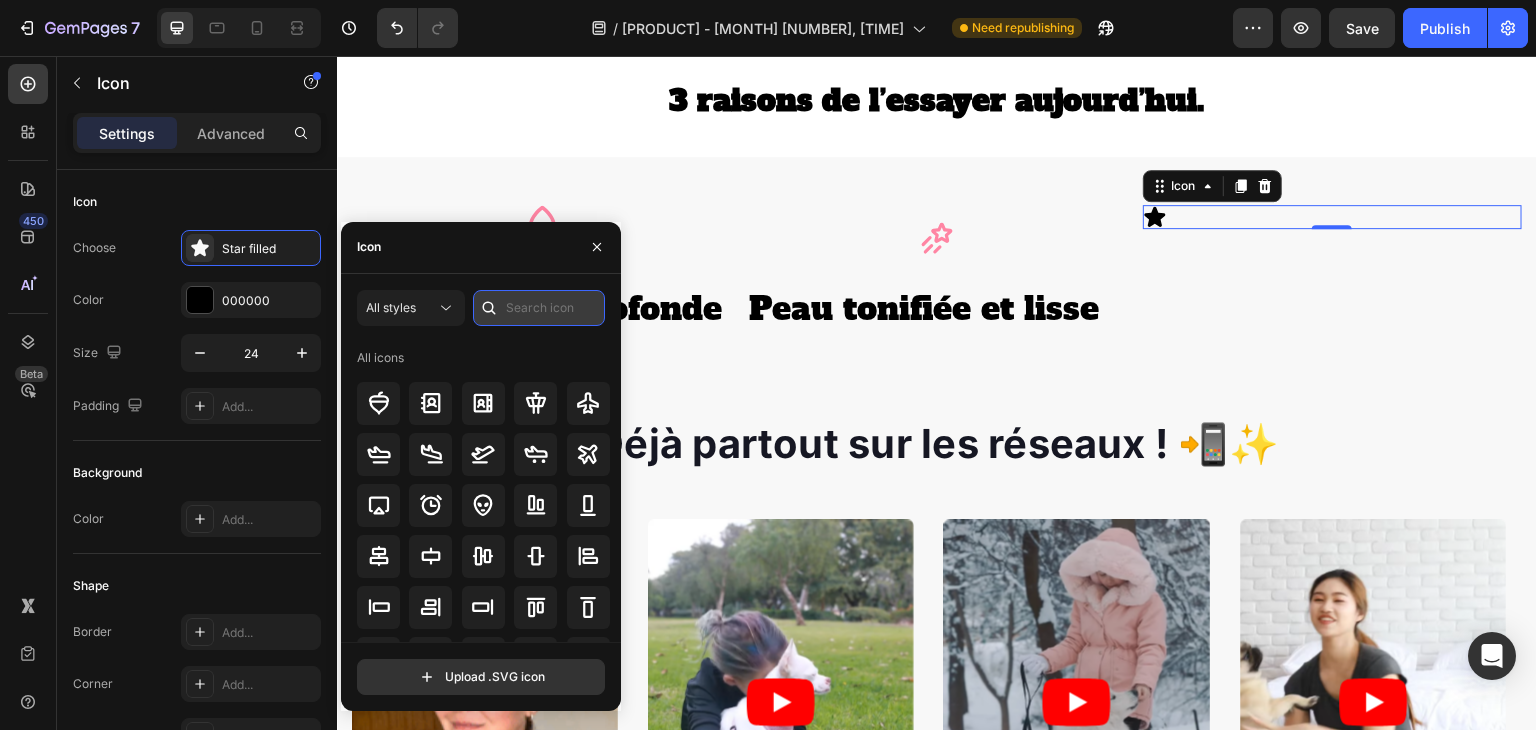 paste on "pendulum" 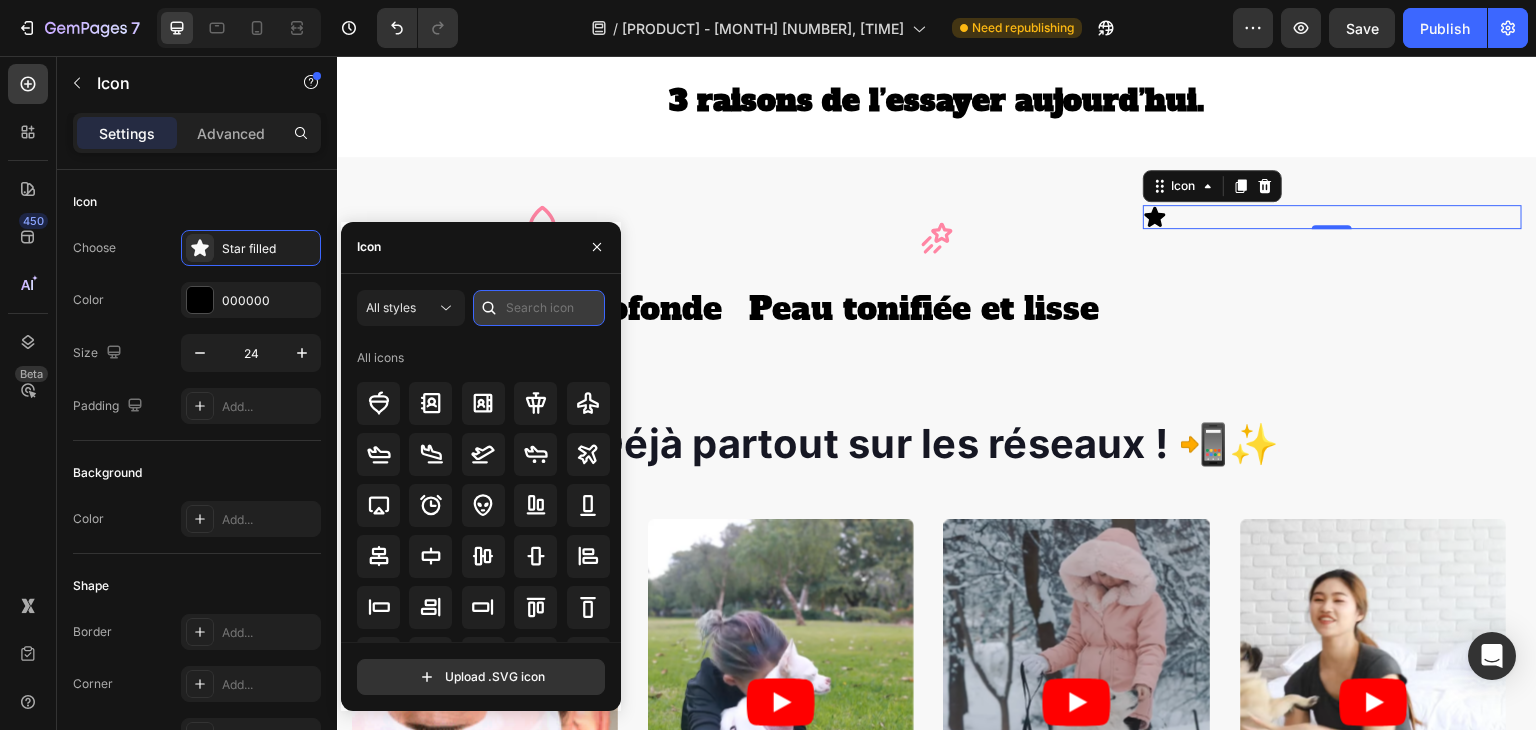 type on "pendulum" 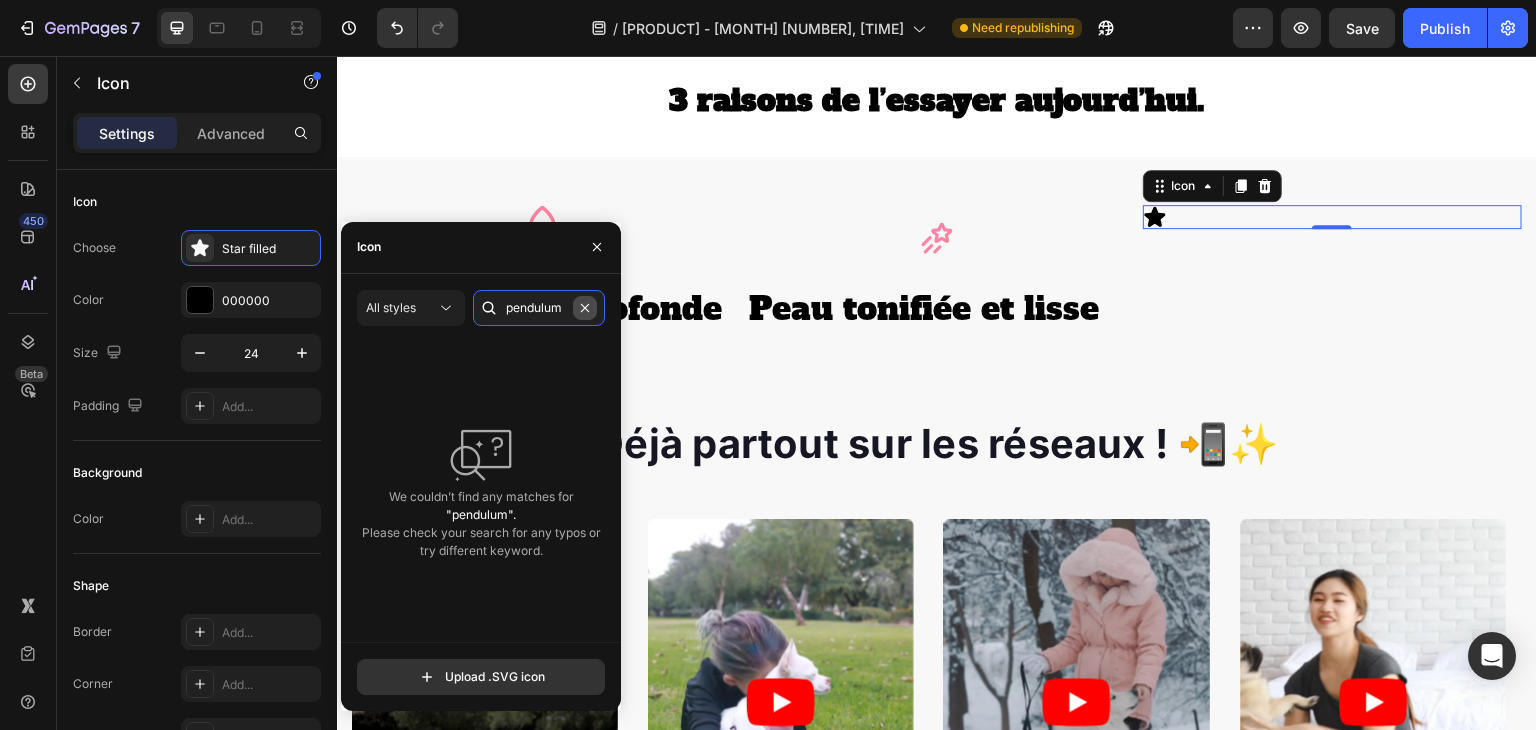 type 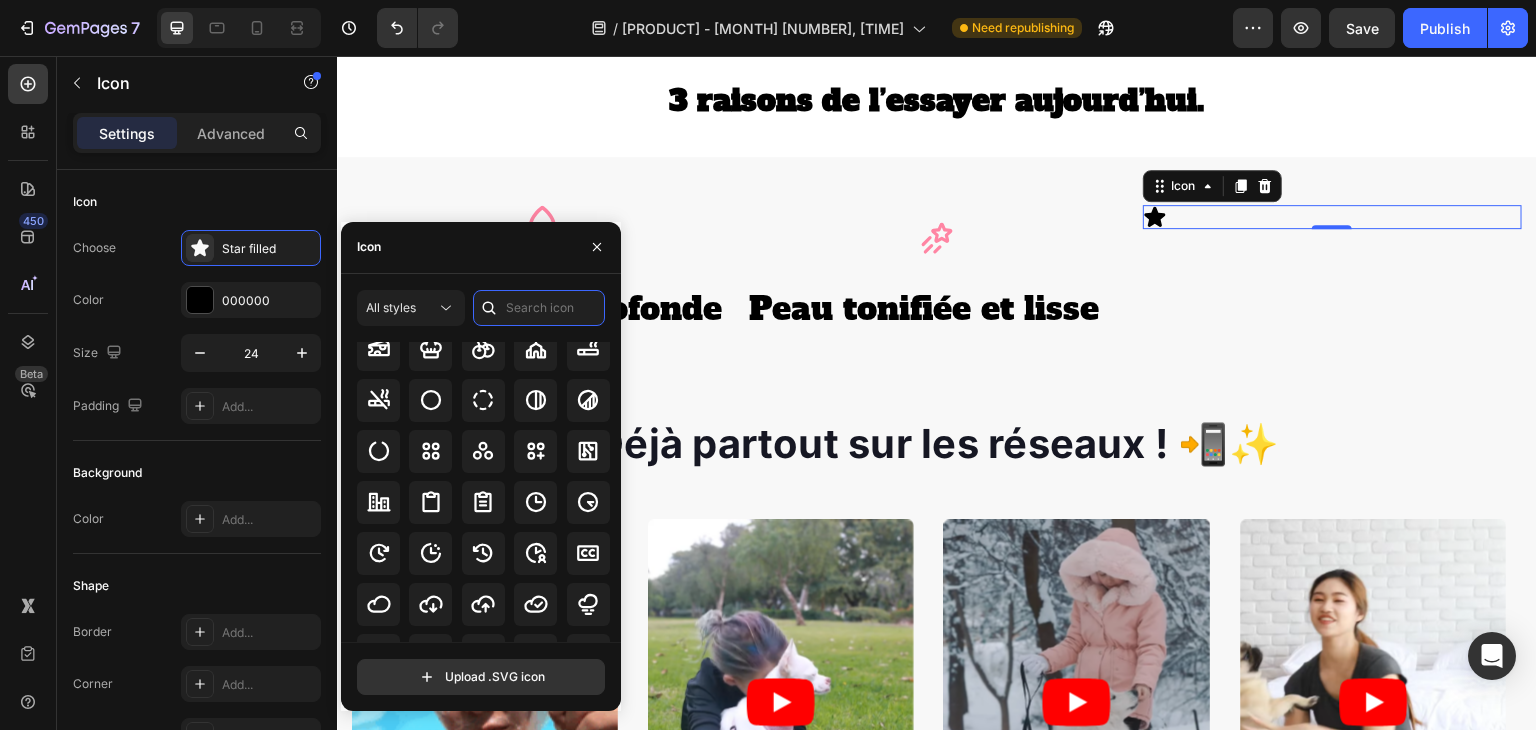 scroll, scrollTop: 3175, scrollLeft: 0, axis: vertical 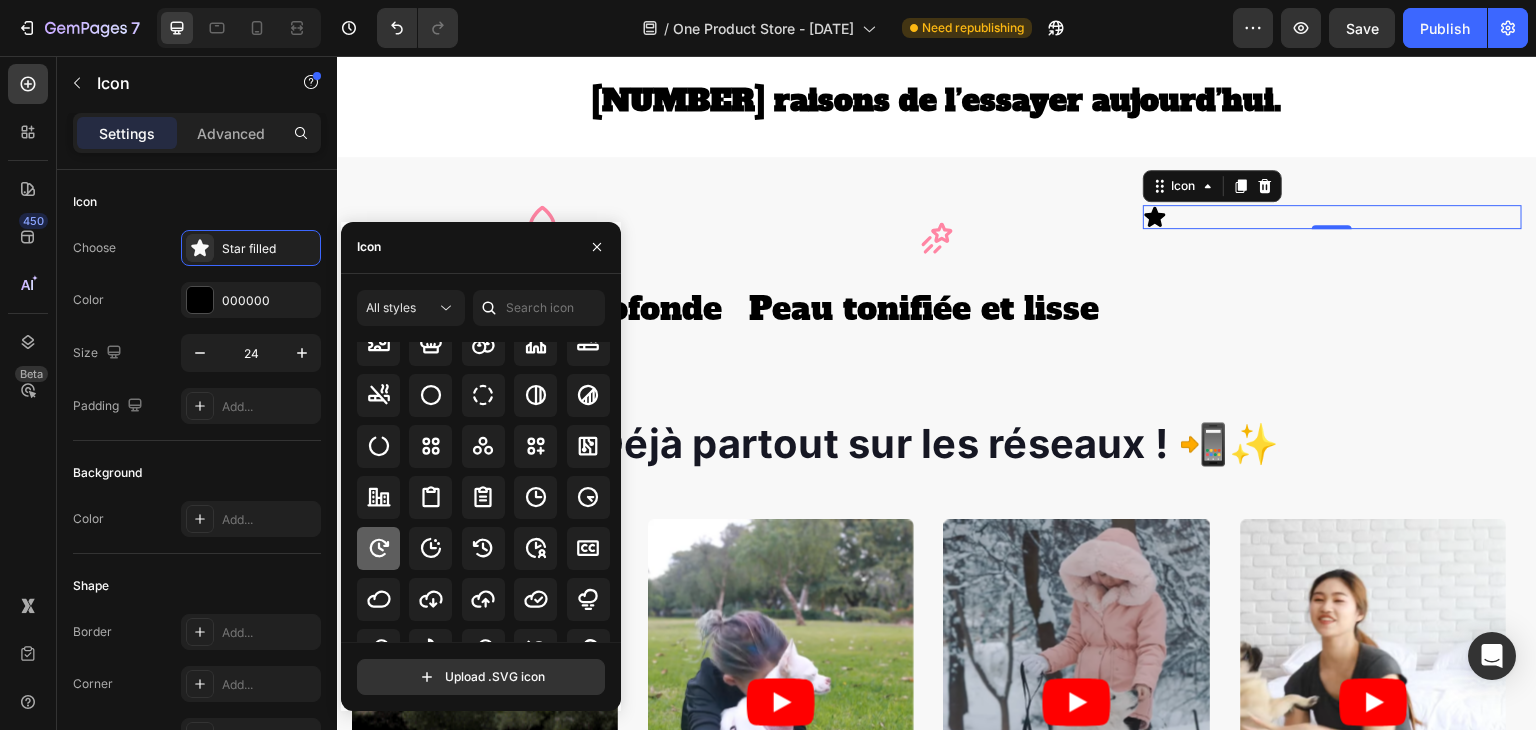click 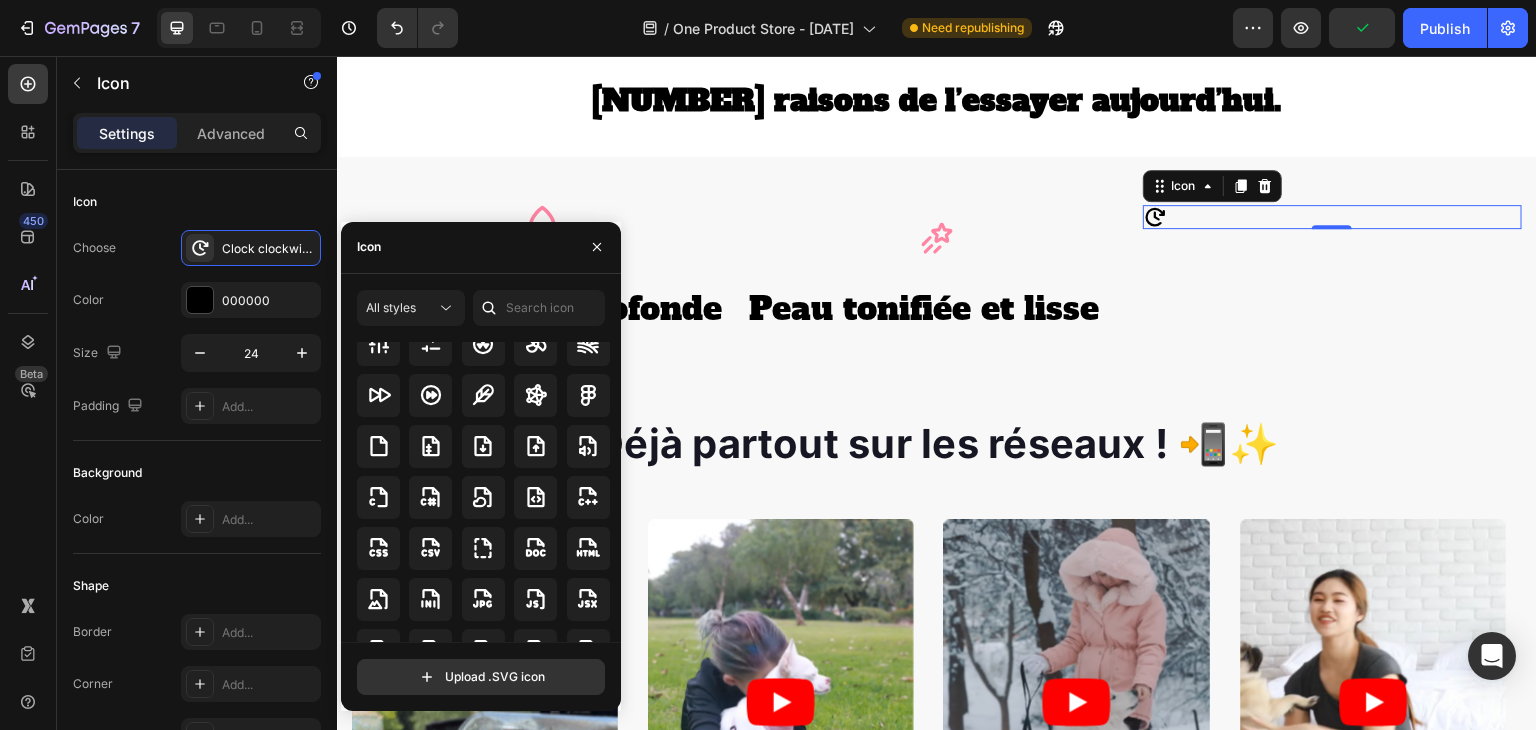 scroll, scrollTop: 4916, scrollLeft: 0, axis: vertical 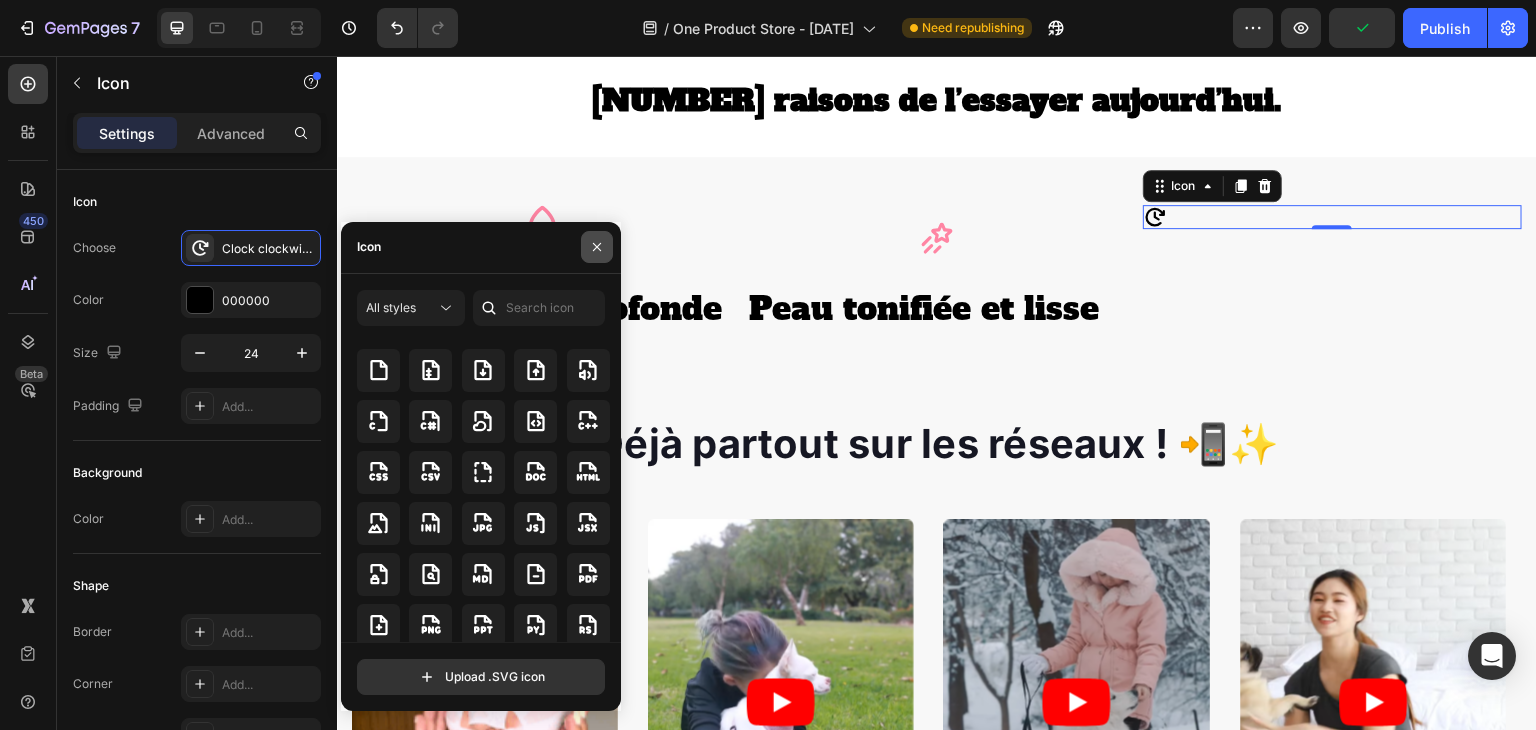 click 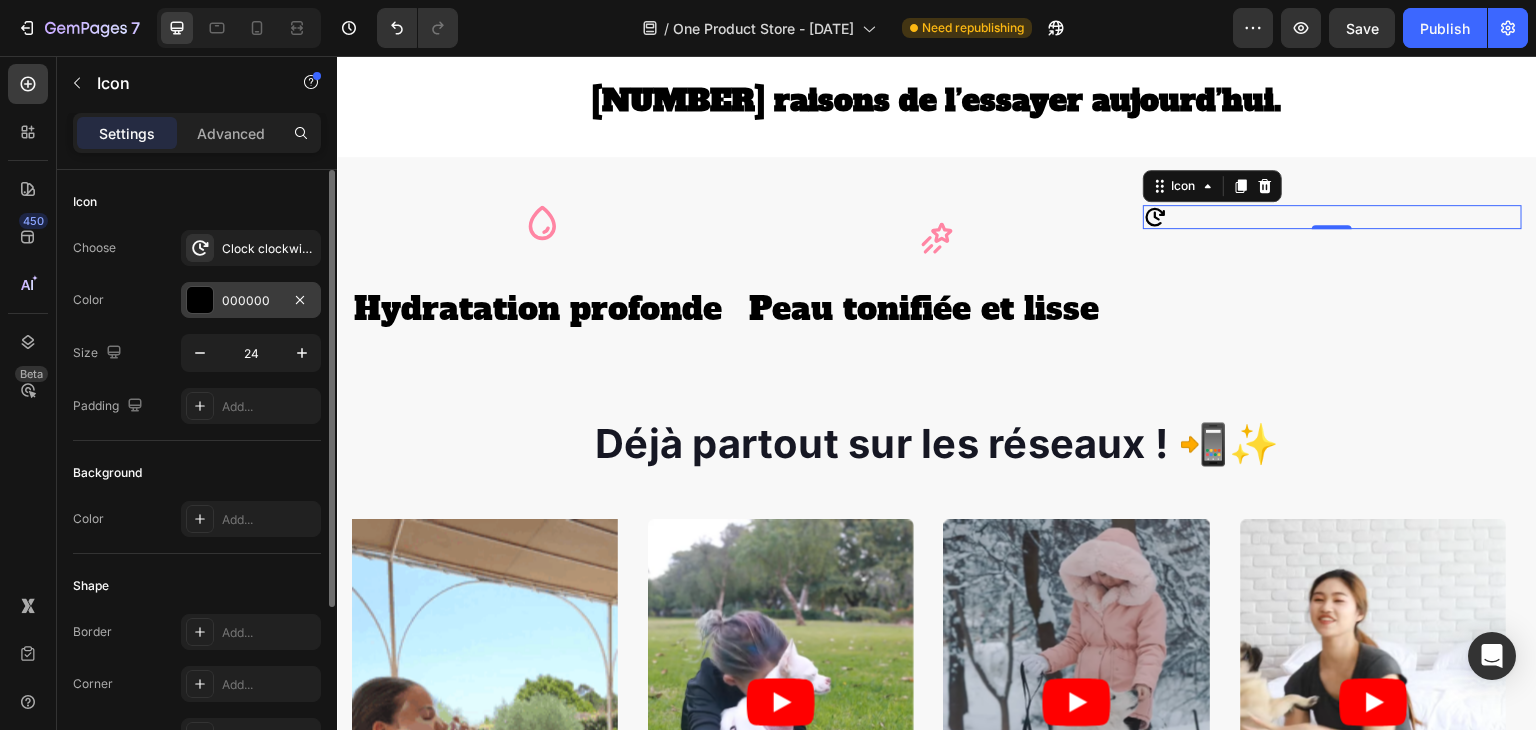 click on "000000" at bounding box center [251, 301] 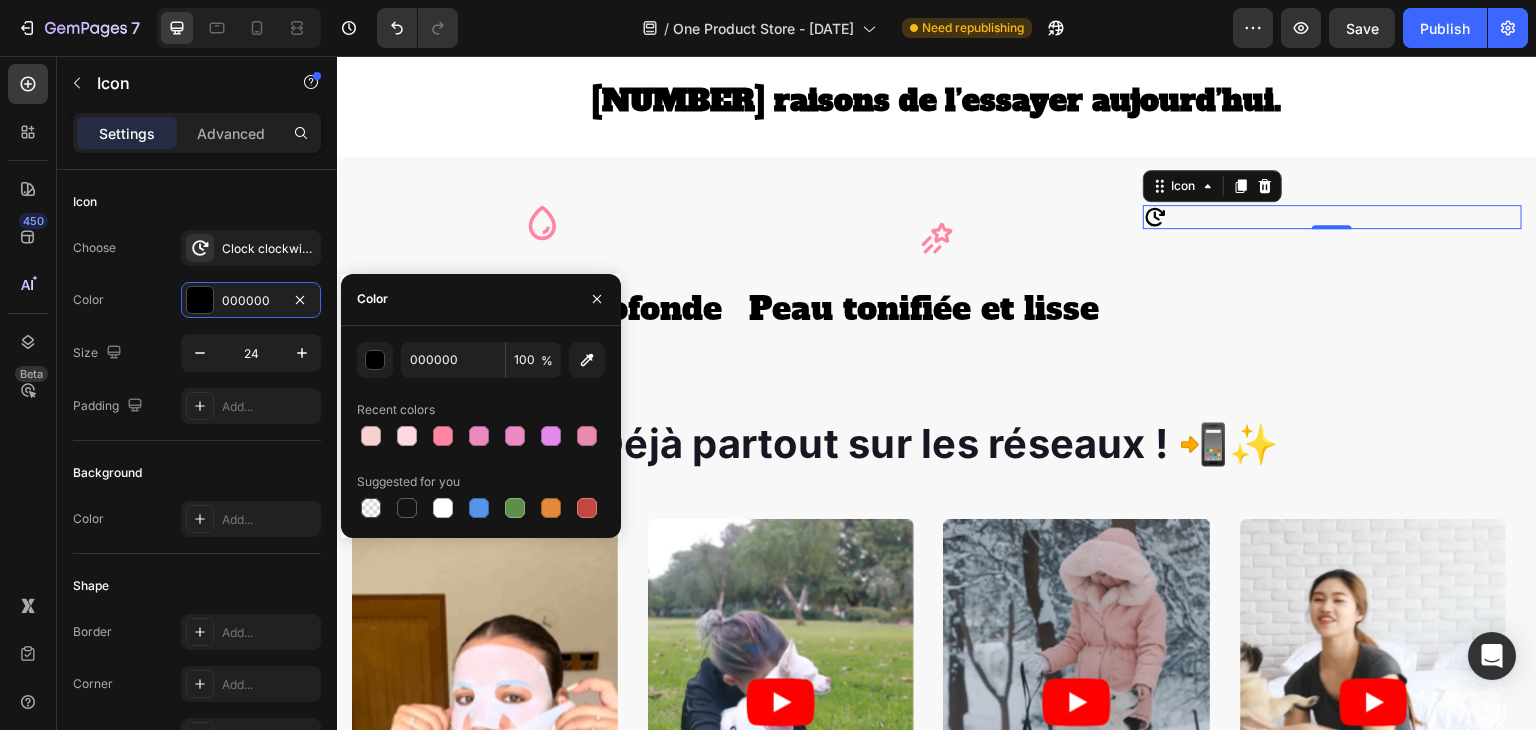 click on "Recent colors" at bounding box center (396, 410) 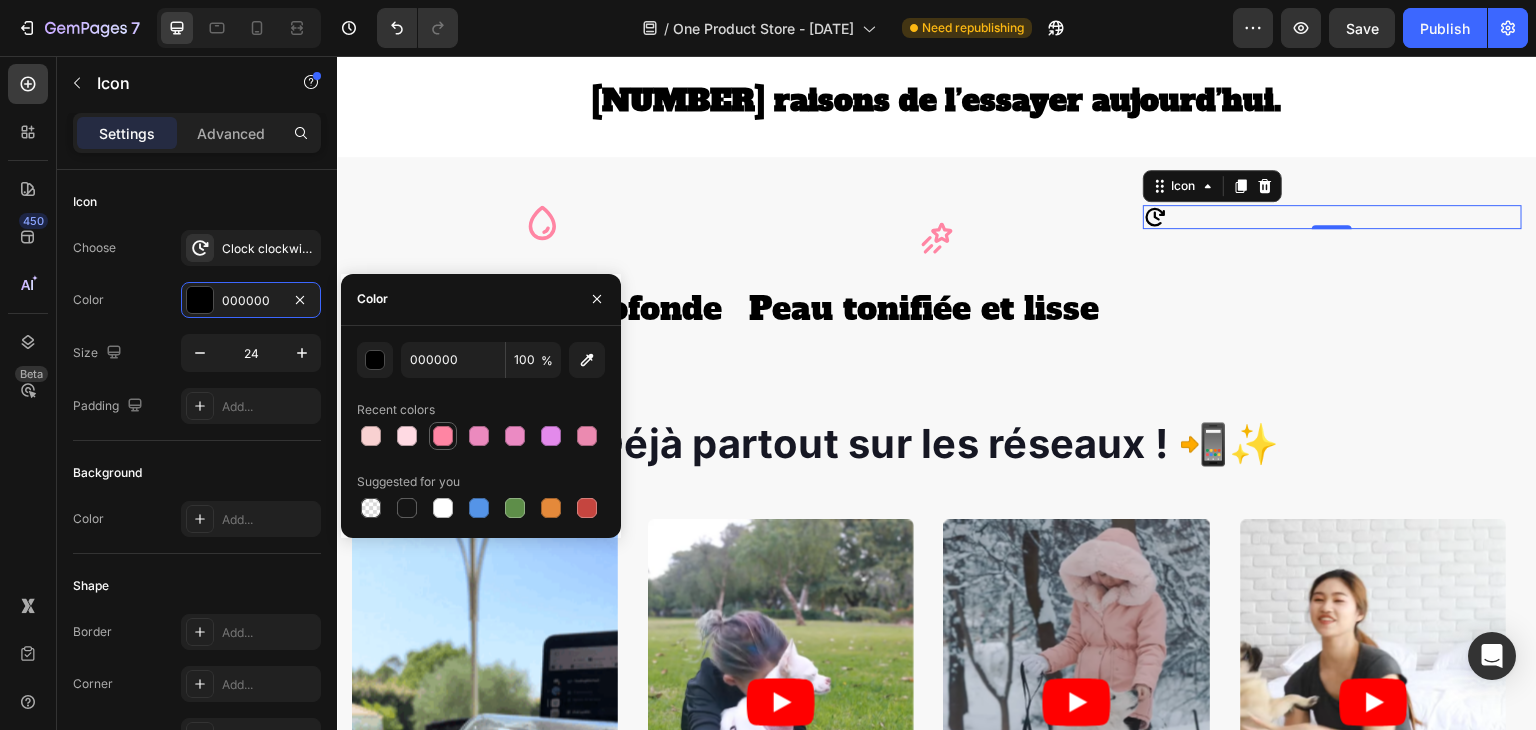 click at bounding box center [443, 436] 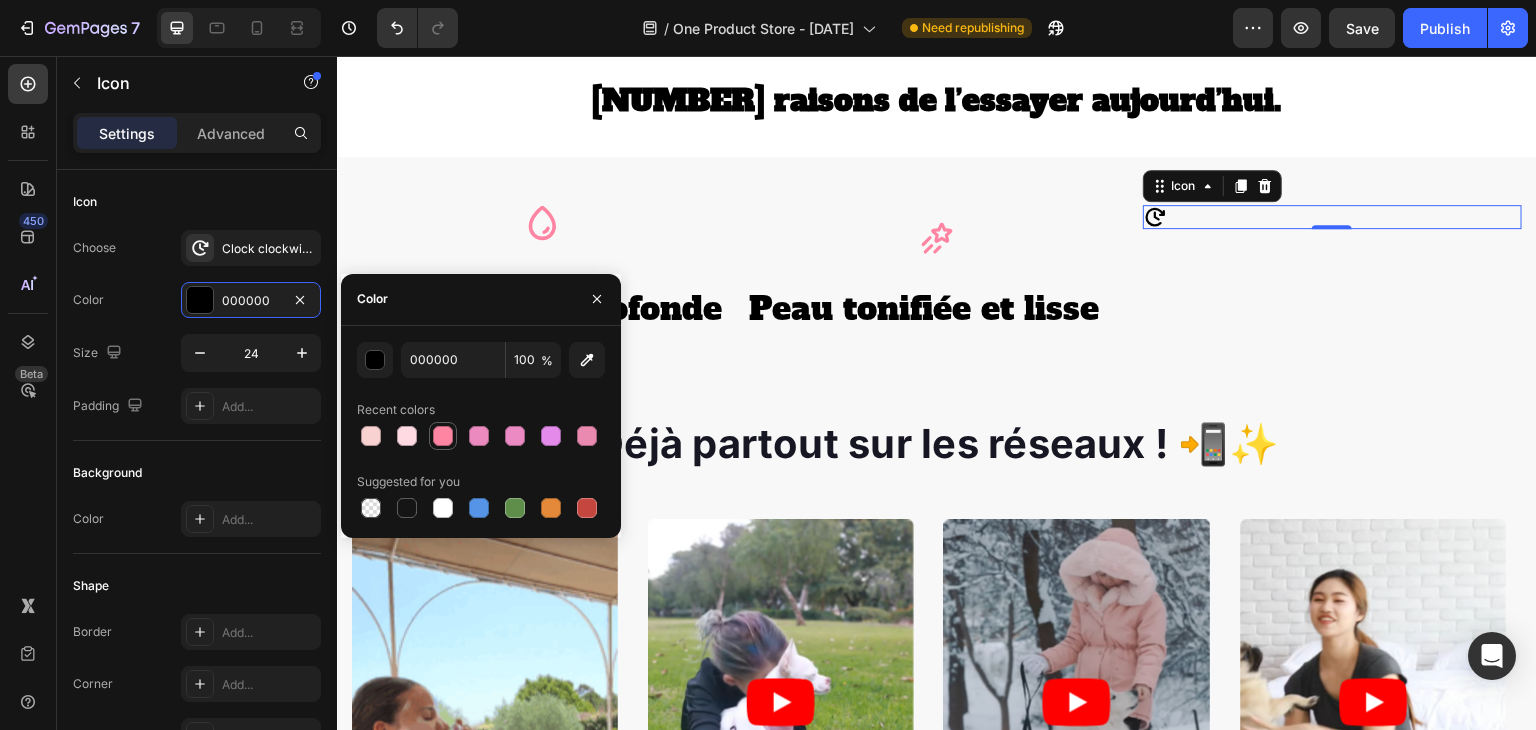 type on "FF85A3" 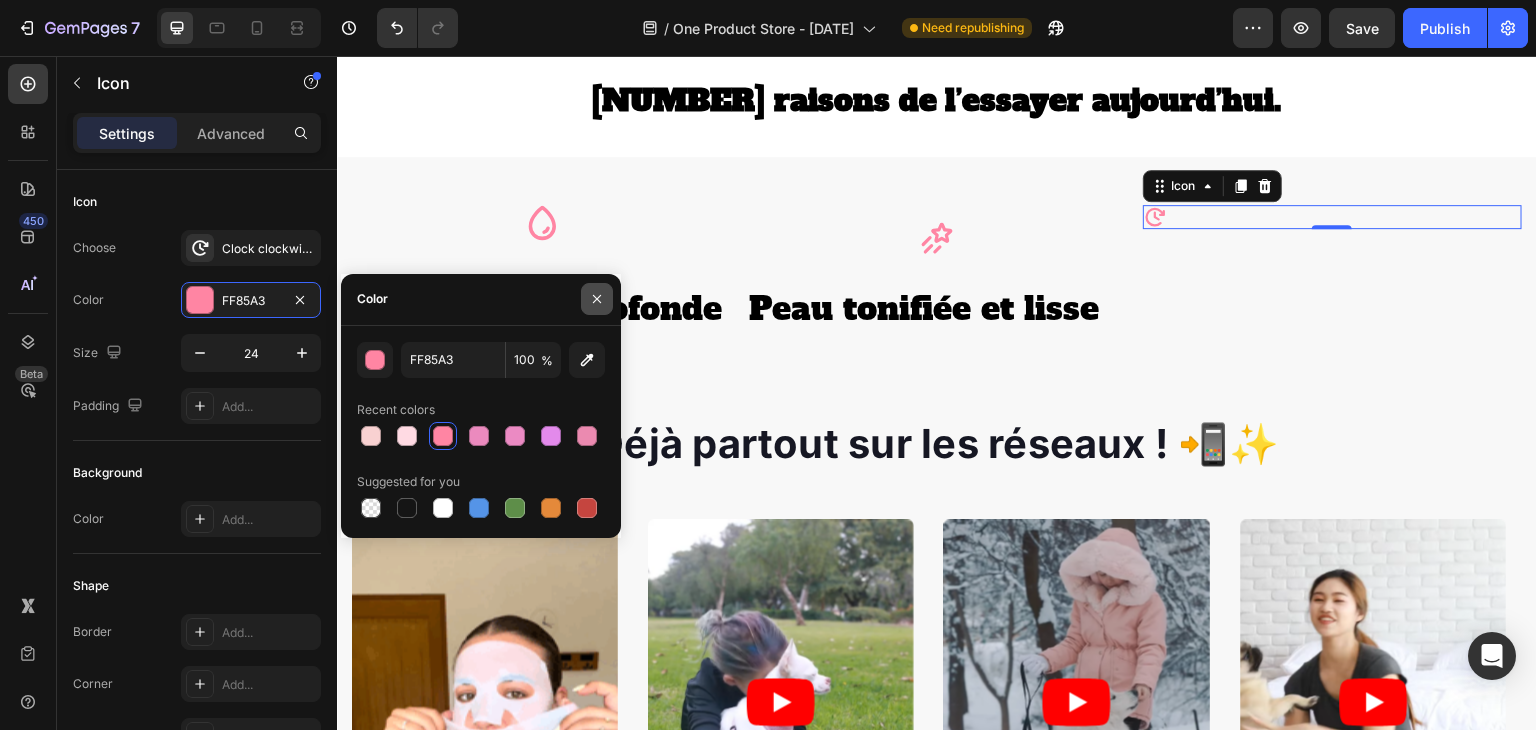 click 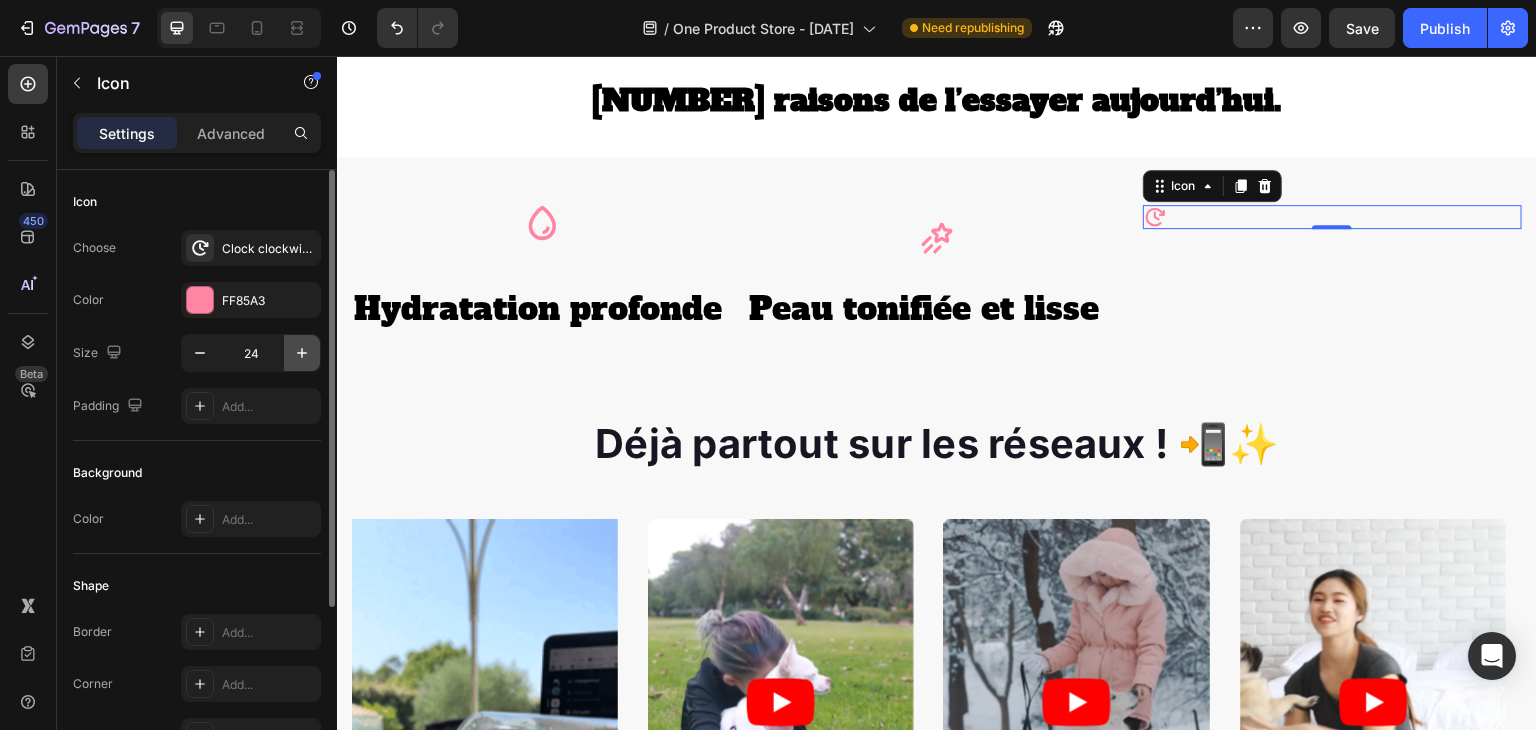 click 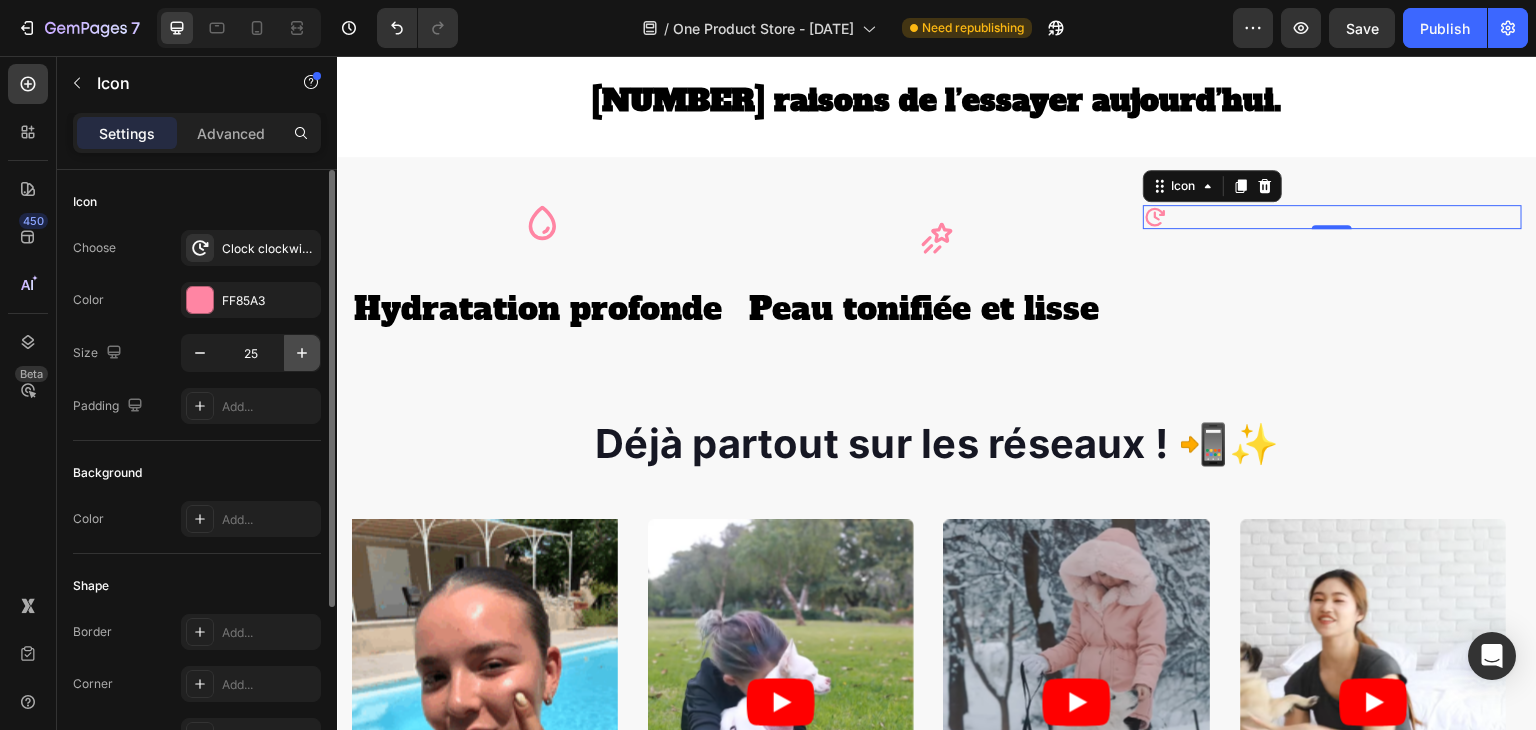 click 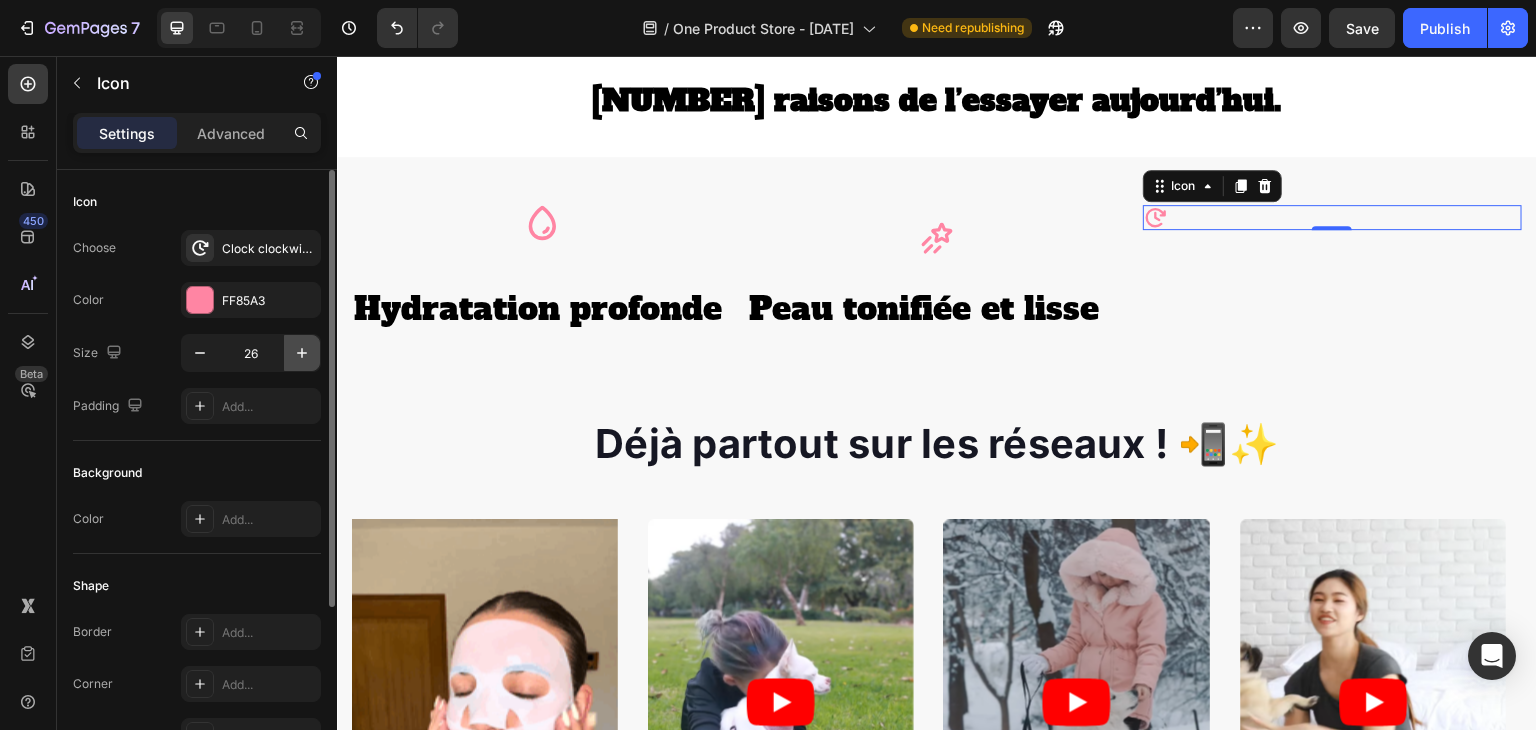 click 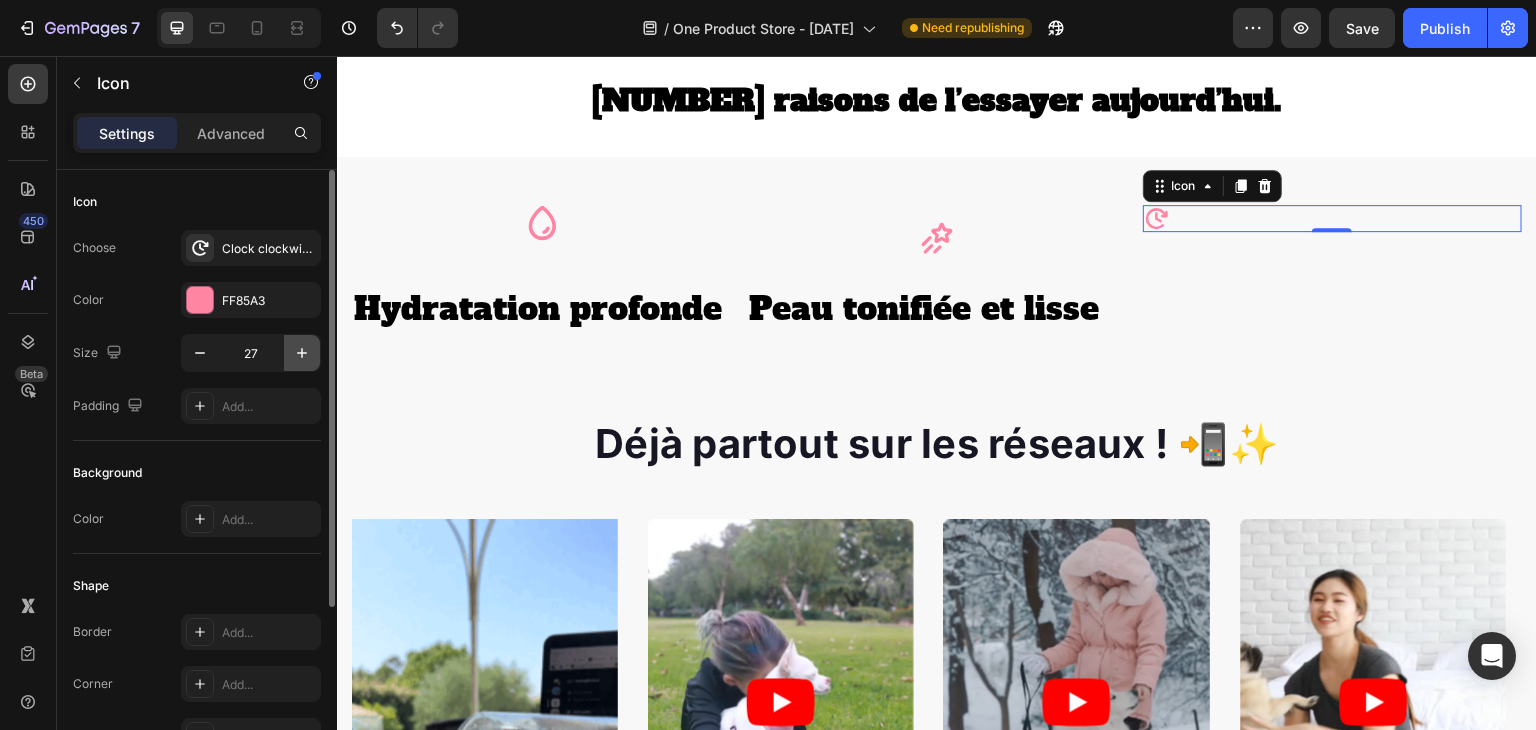 click 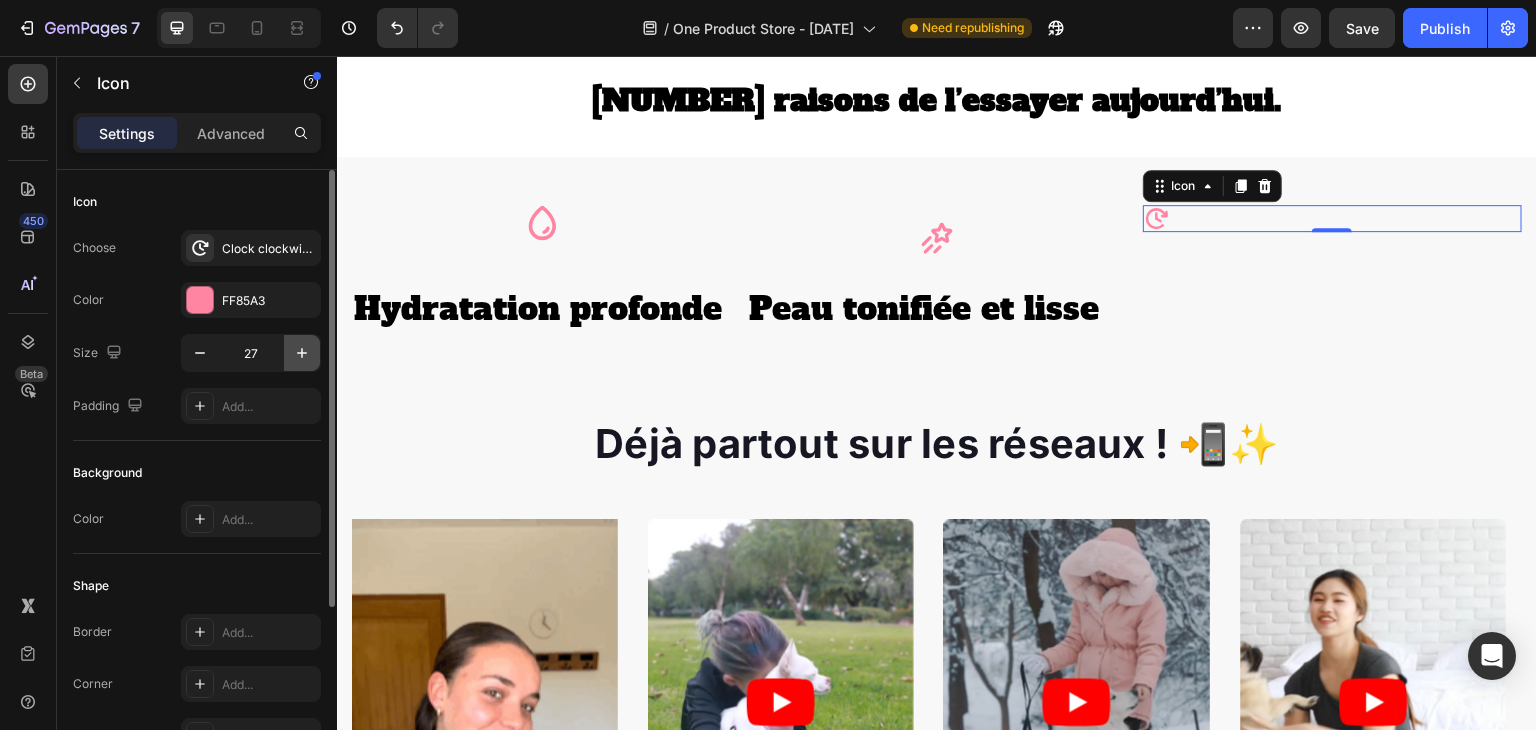 click 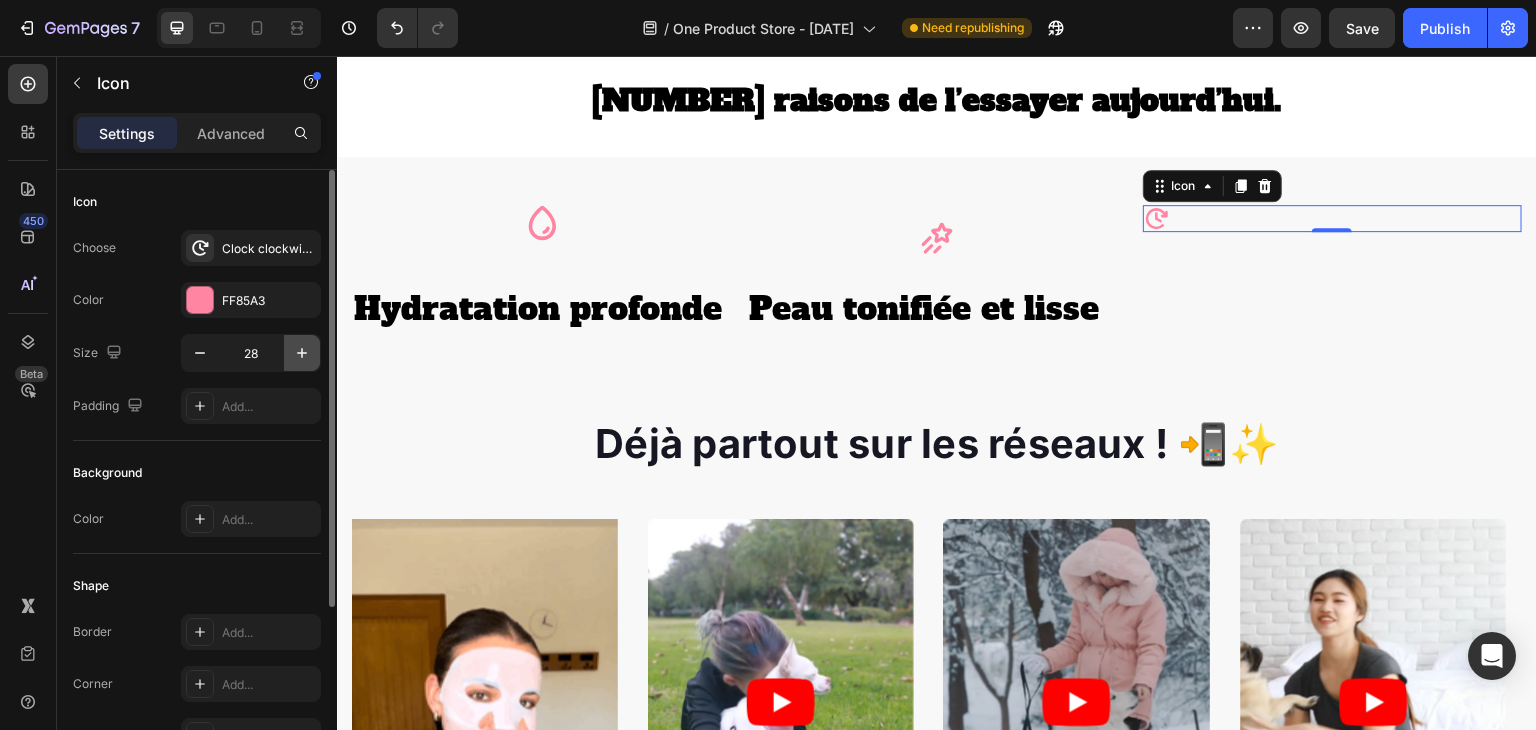 click 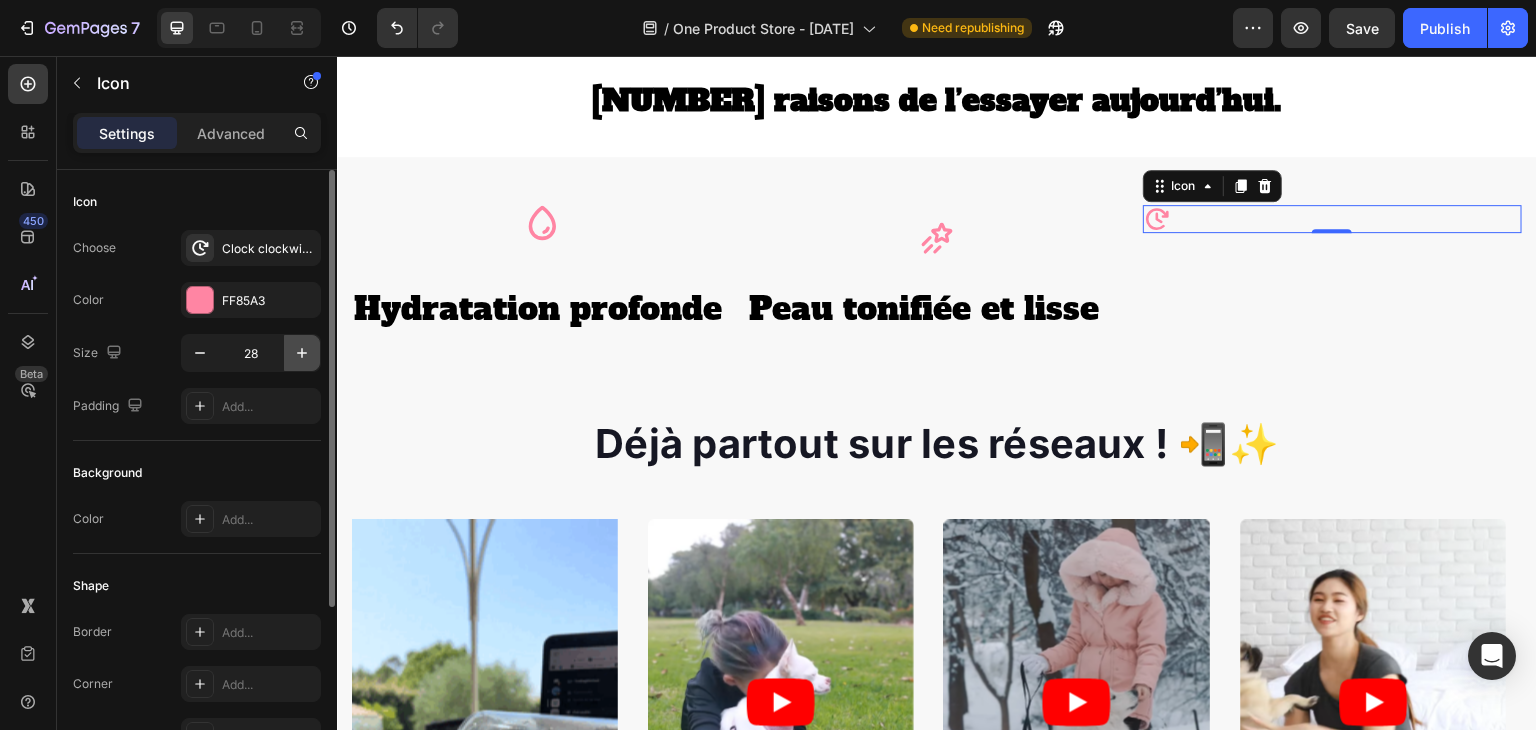click 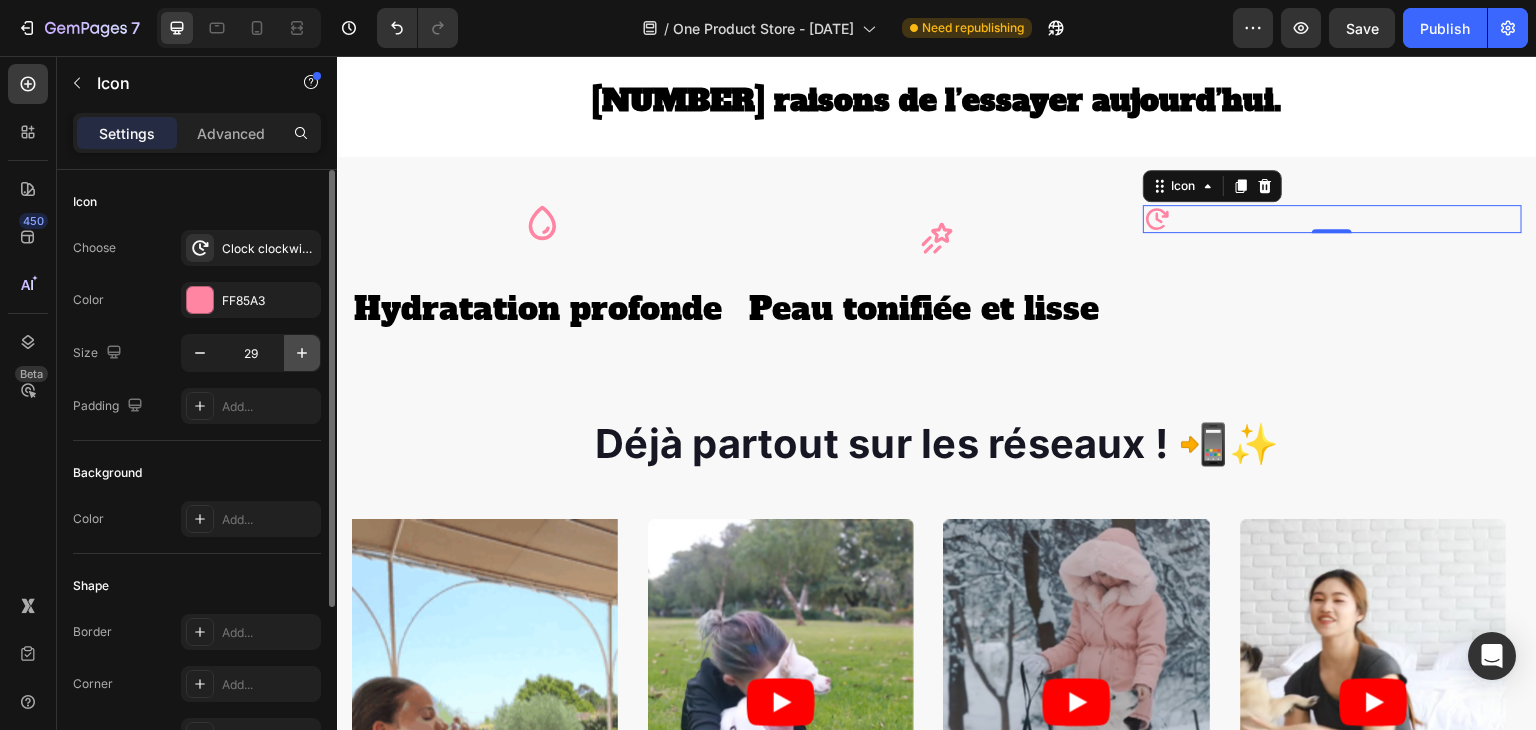 click 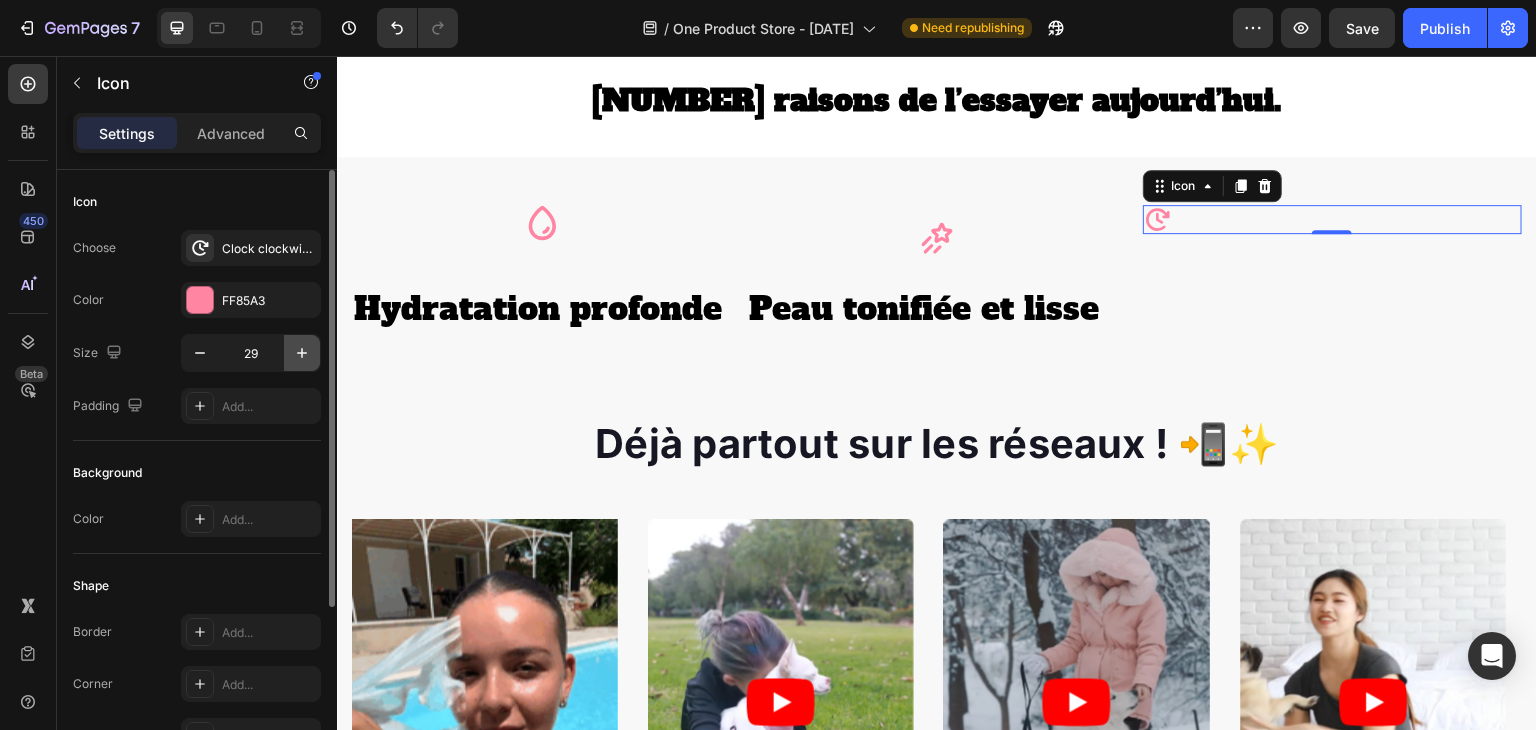 click 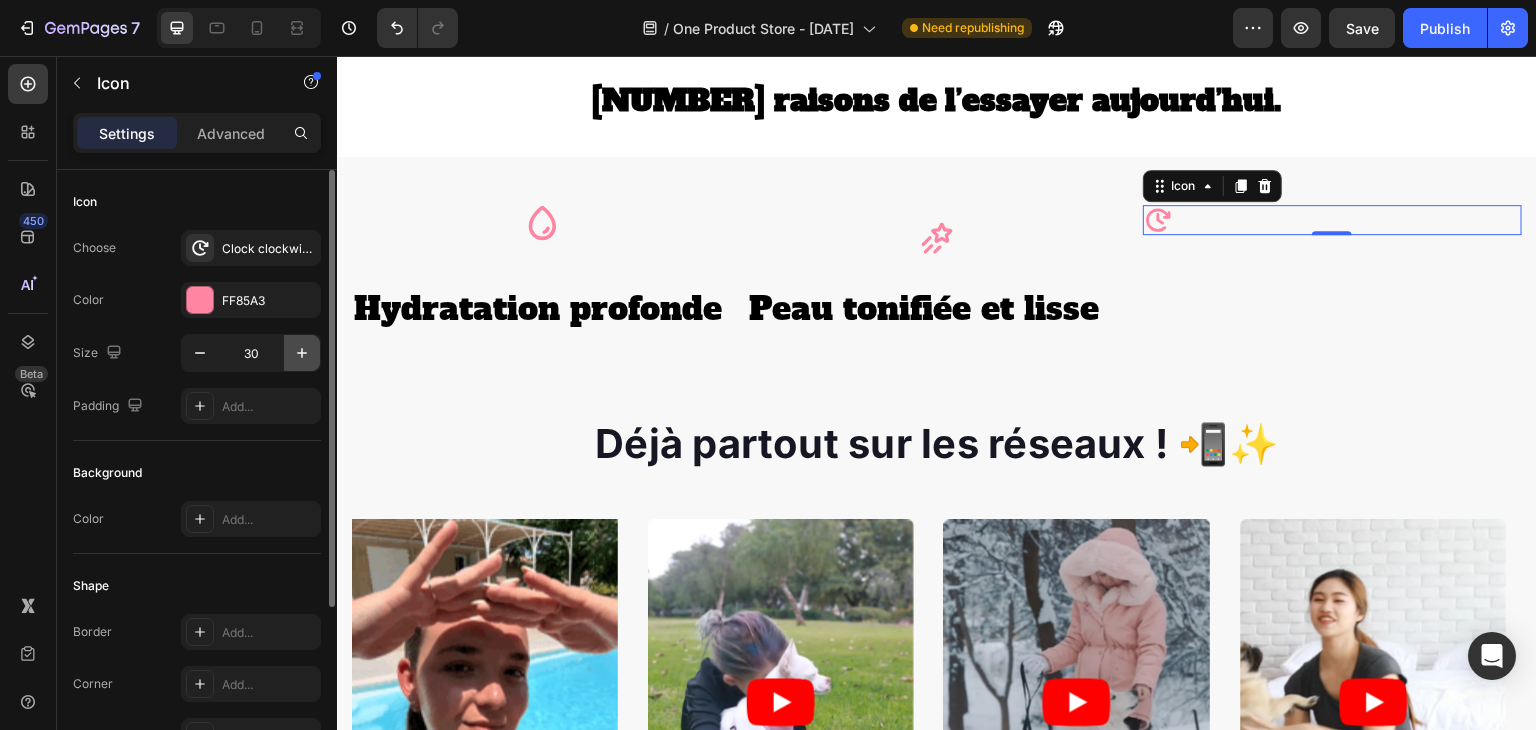 click 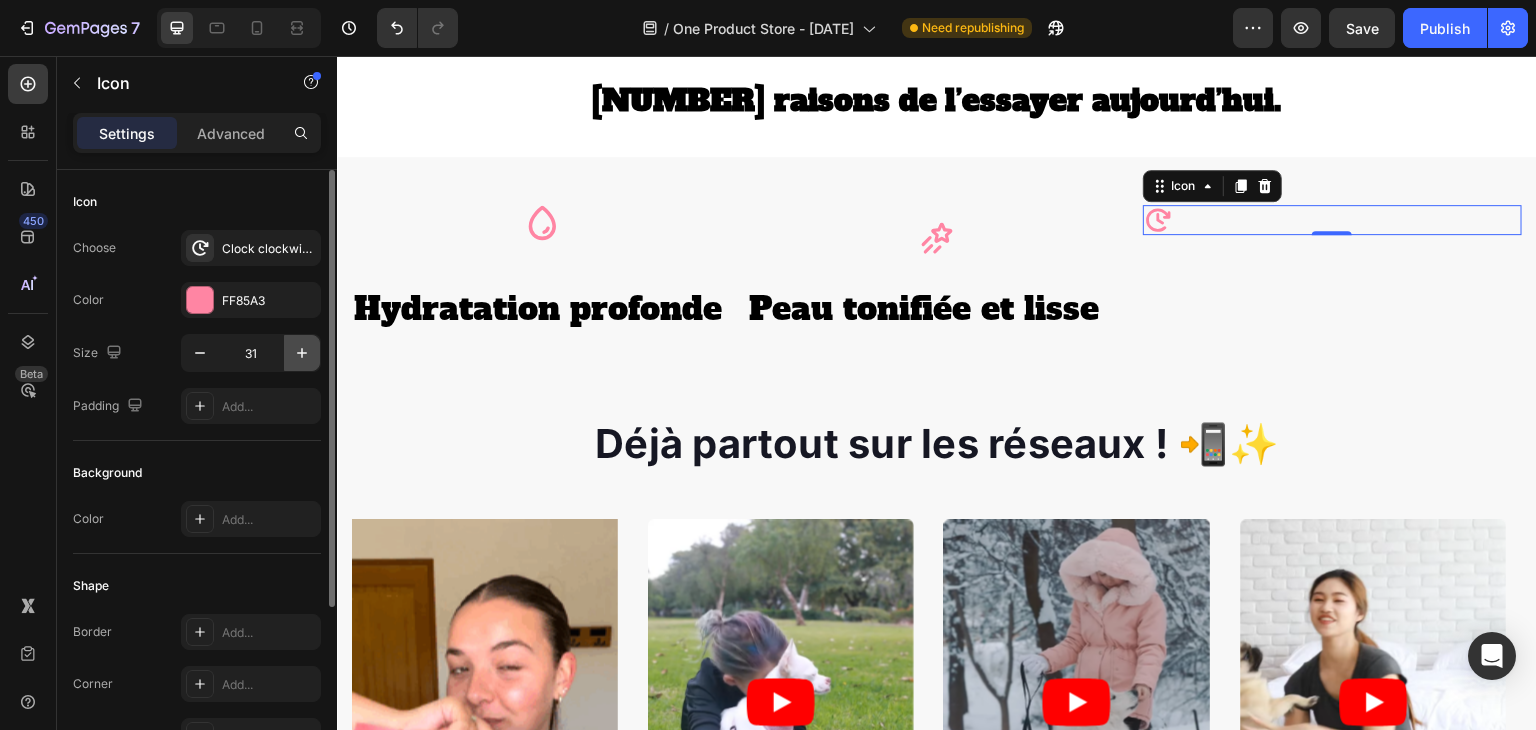click 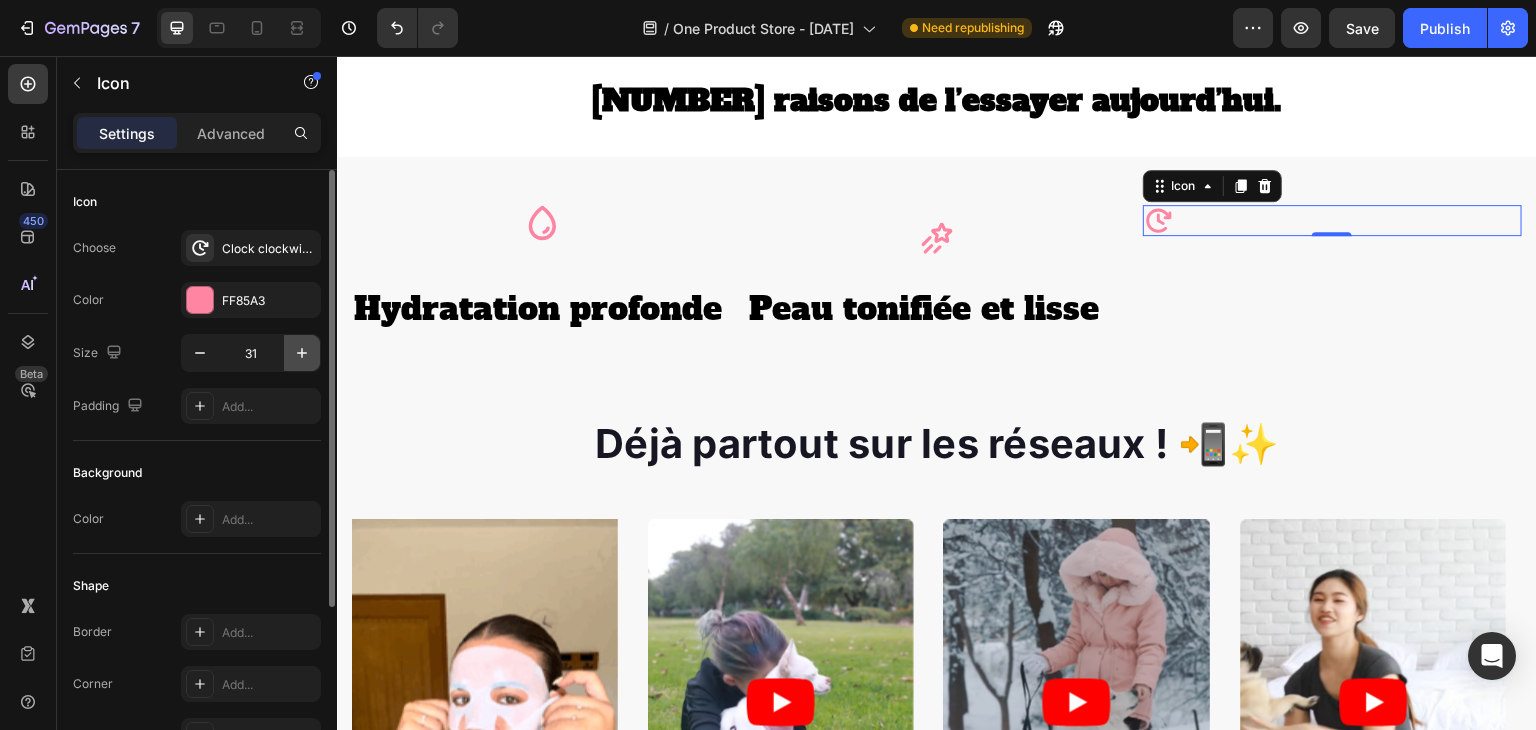 click 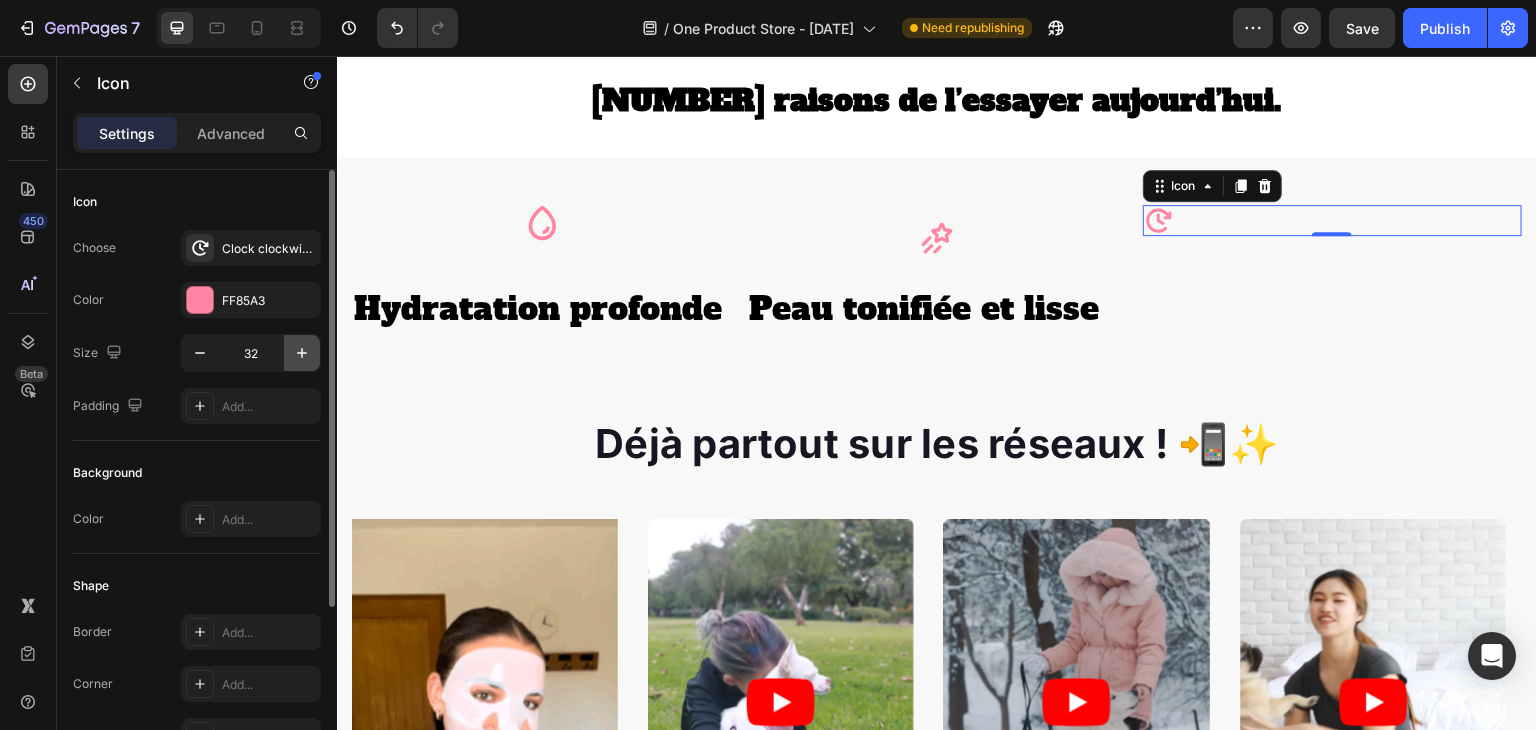 click 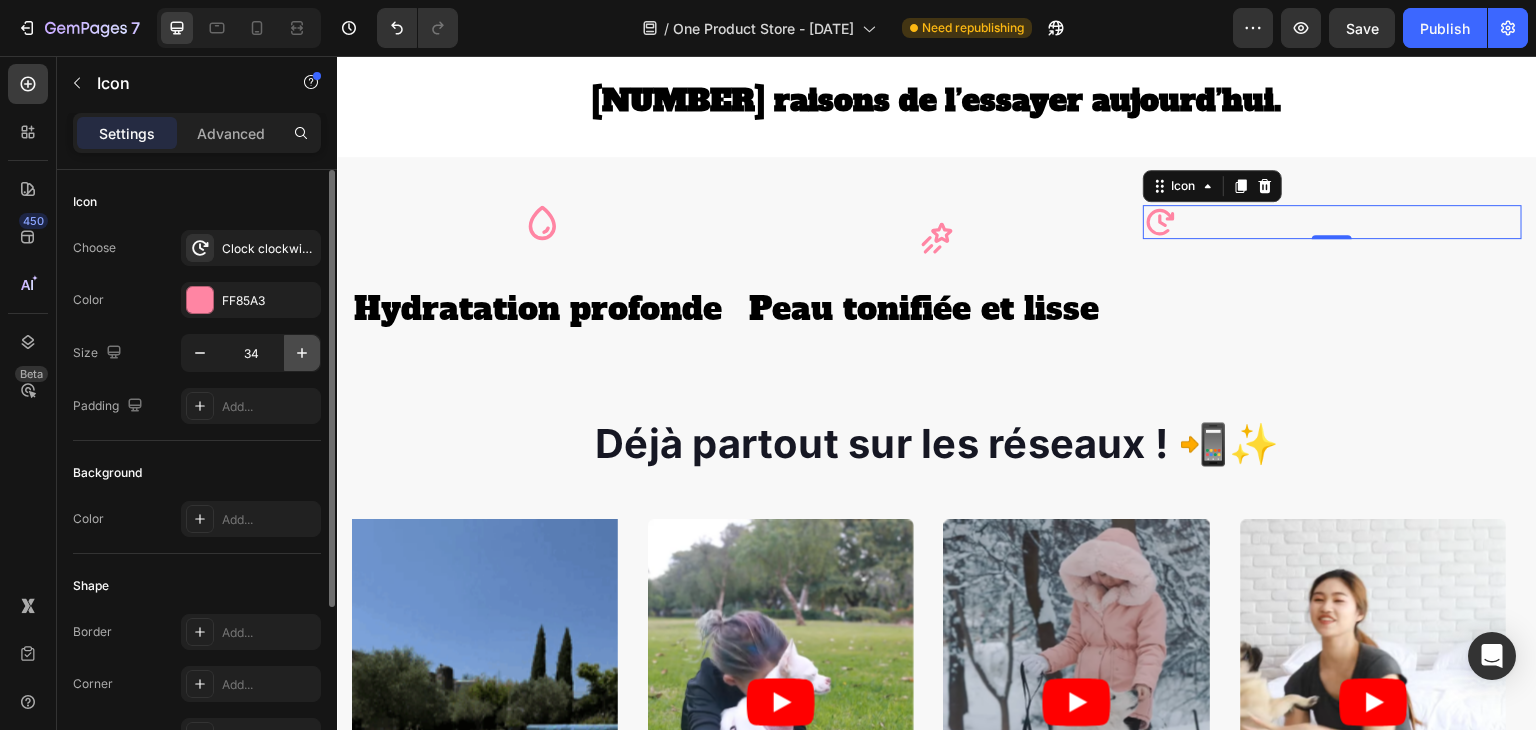 click 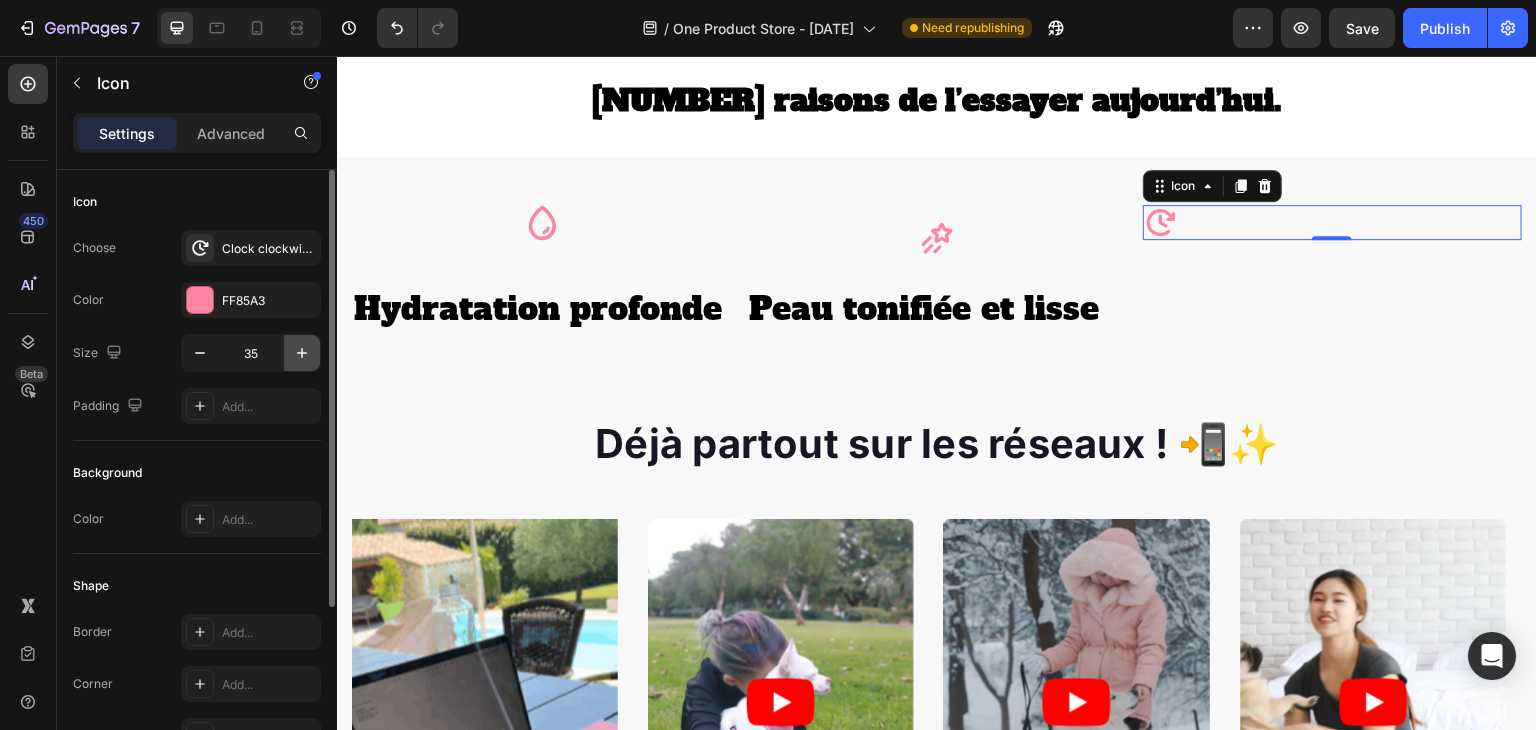 click 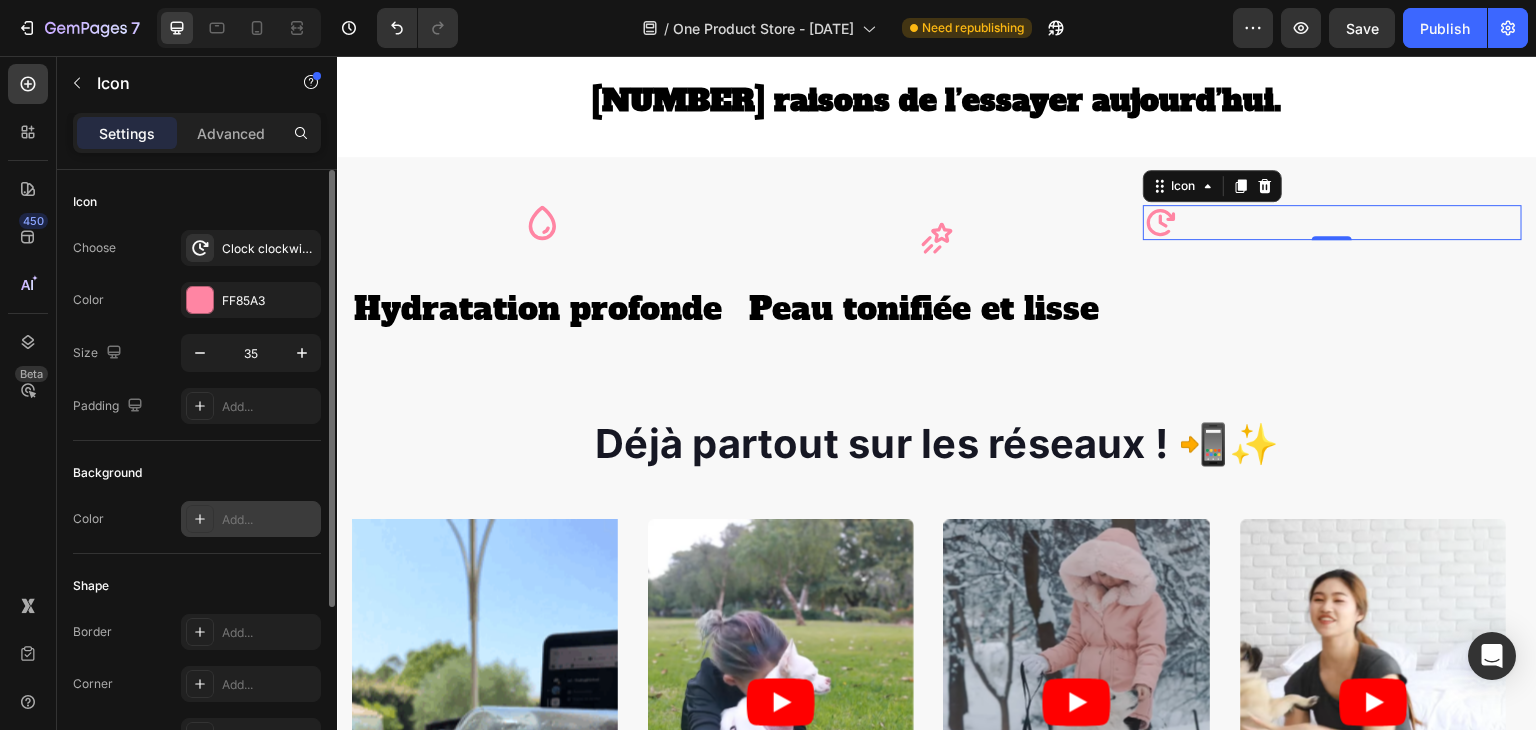 type on "36" 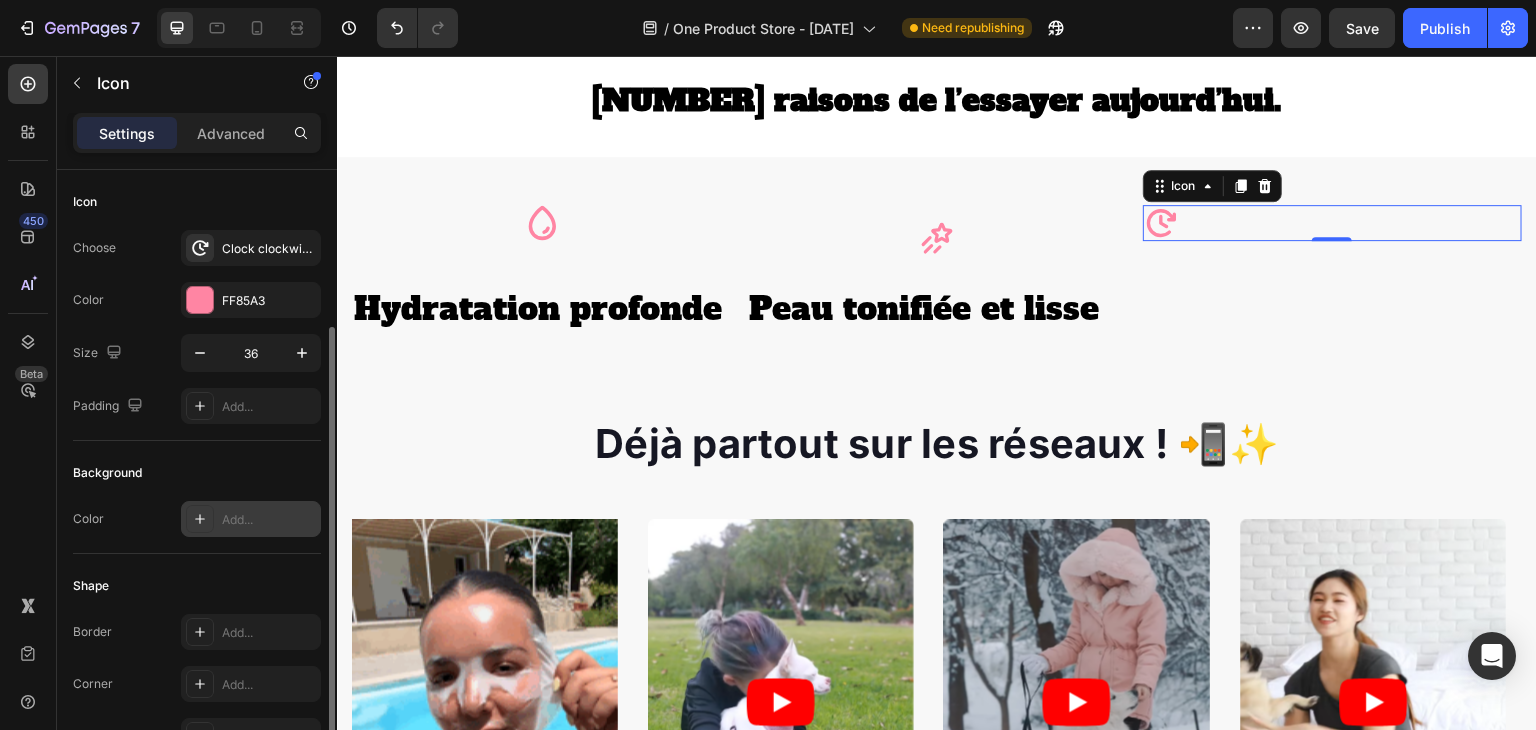 scroll, scrollTop: 252, scrollLeft: 0, axis: vertical 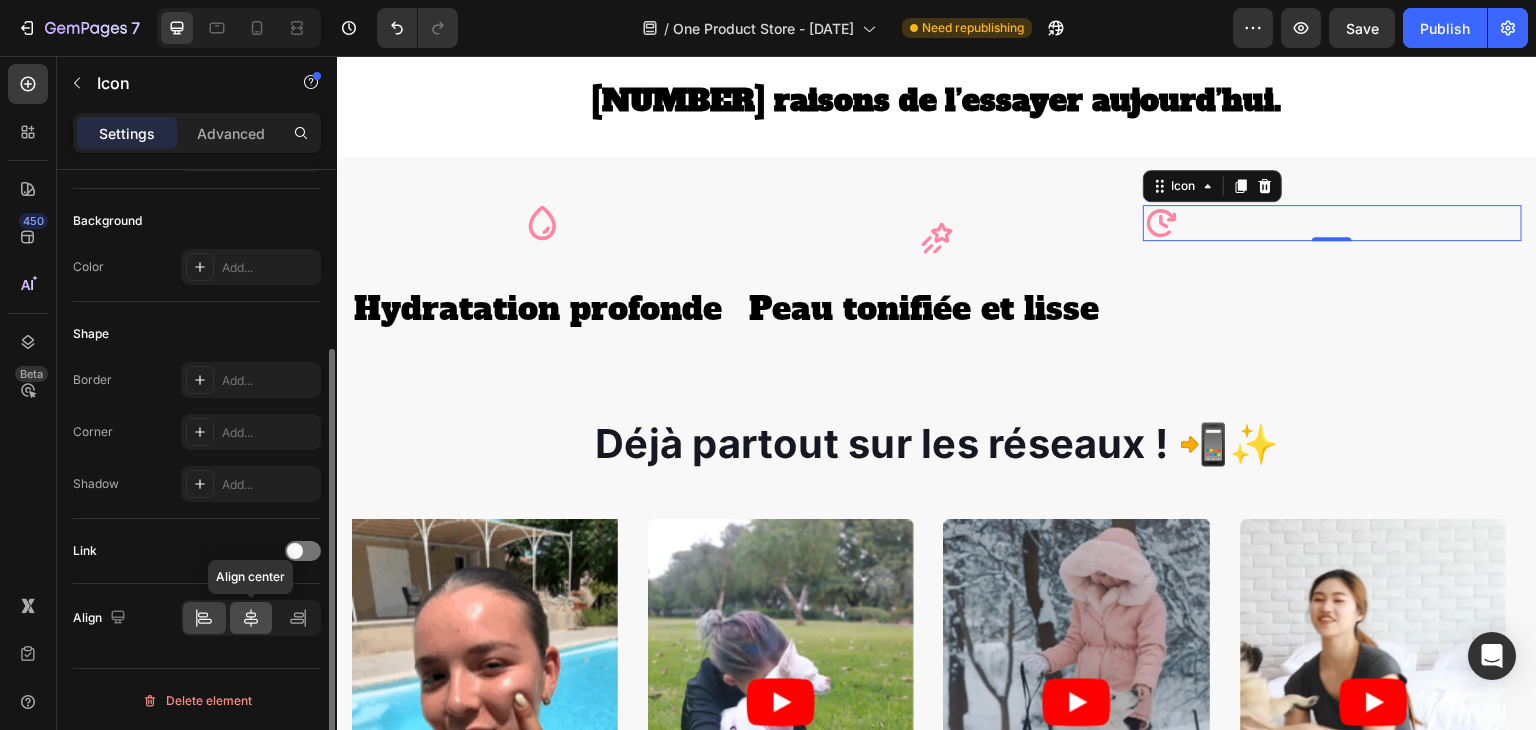 click 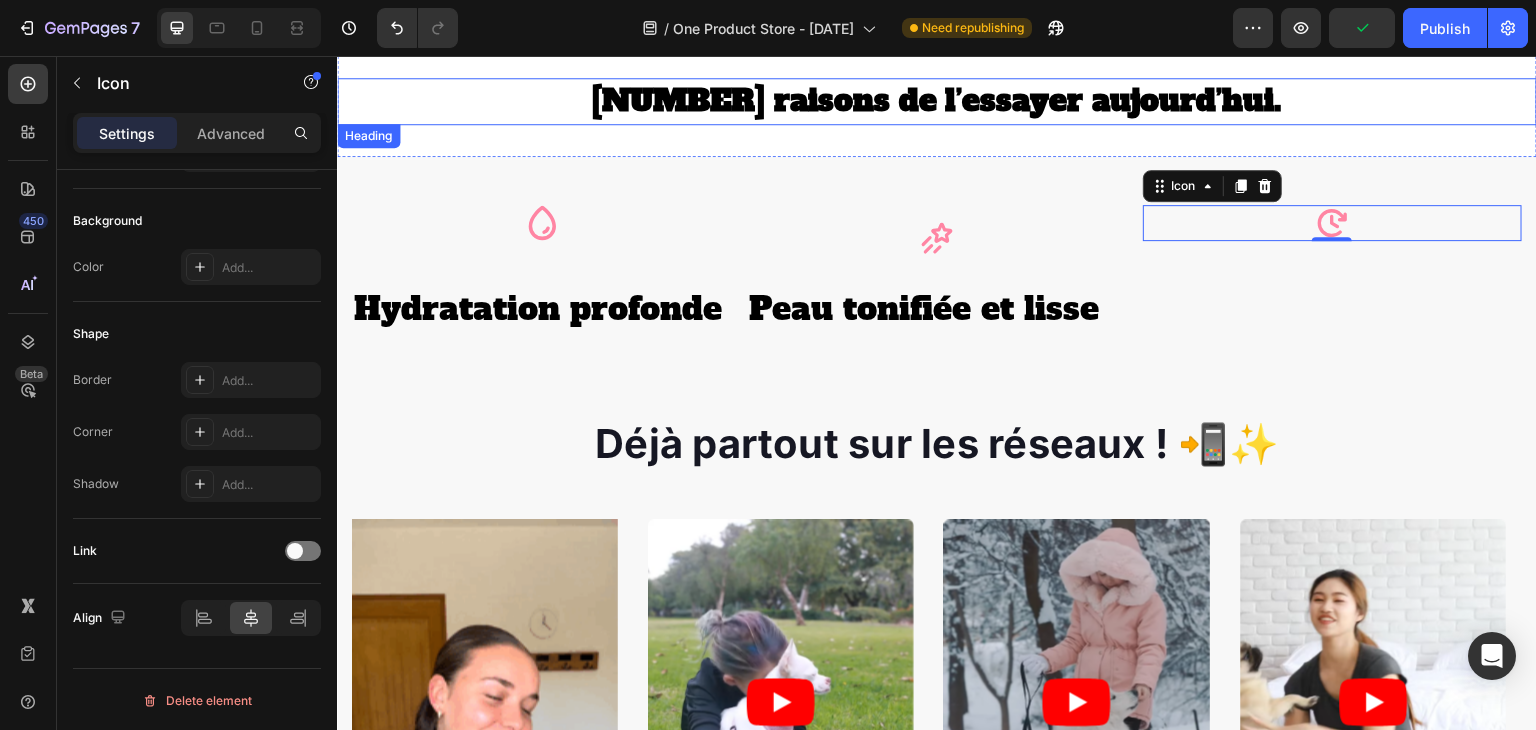 click on "[NUMBER] raisons de l’essayer aujourd’hui ." at bounding box center (937, 101) 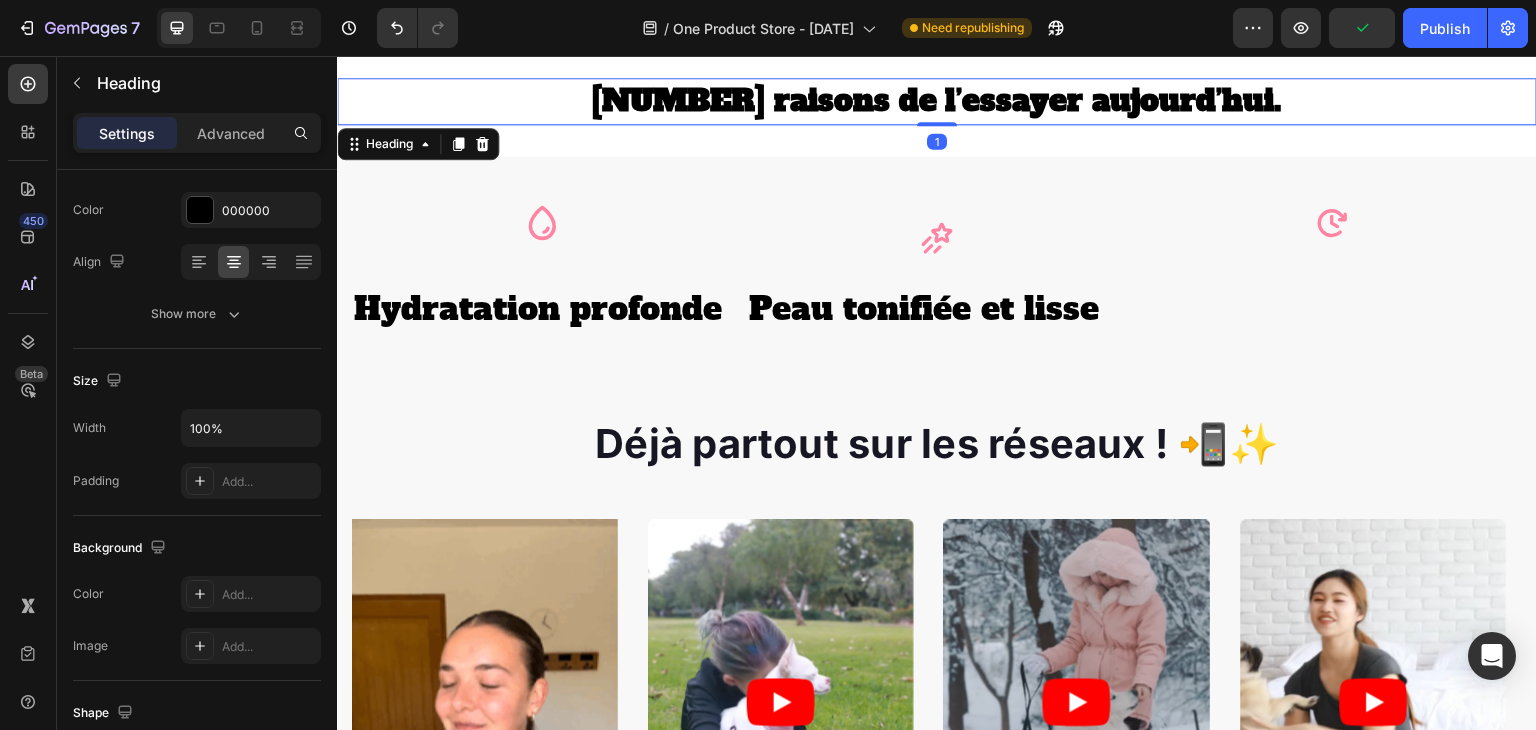 scroll, scrollTop: 0, scrollLeft: 0, axis: both 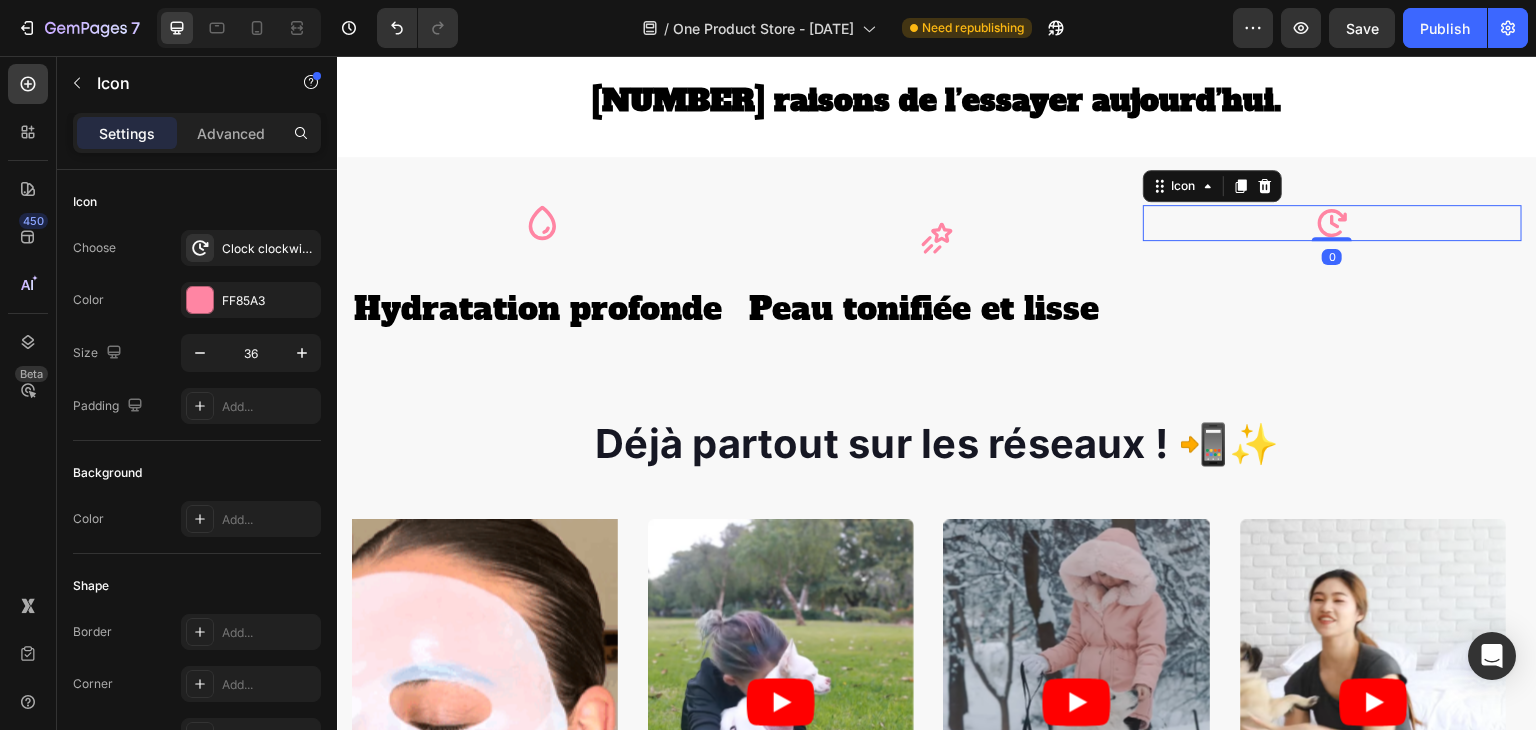 click on "Icon   0" at bounding box center [1332, 223] 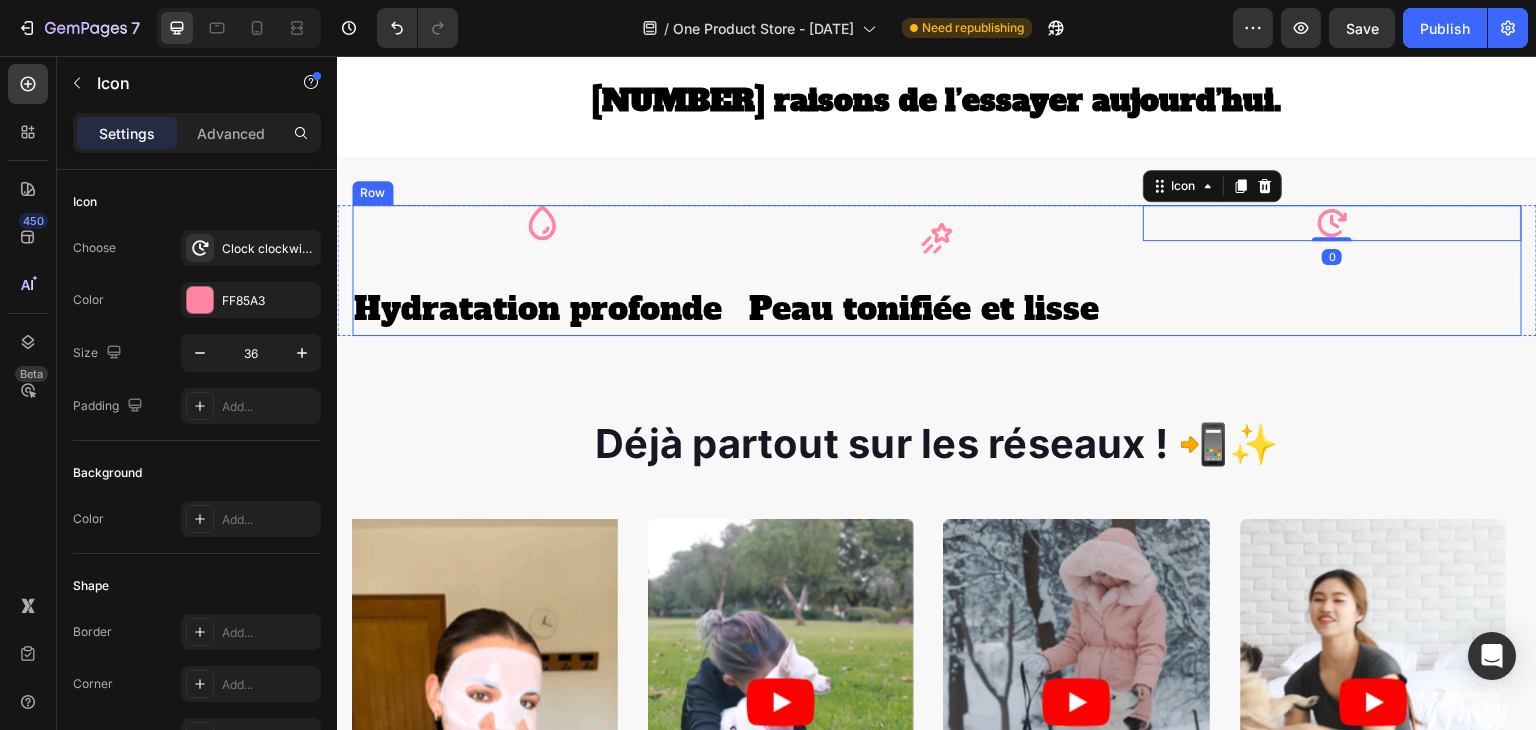 click on "Icon   0" at bounding box center [1332, 271] 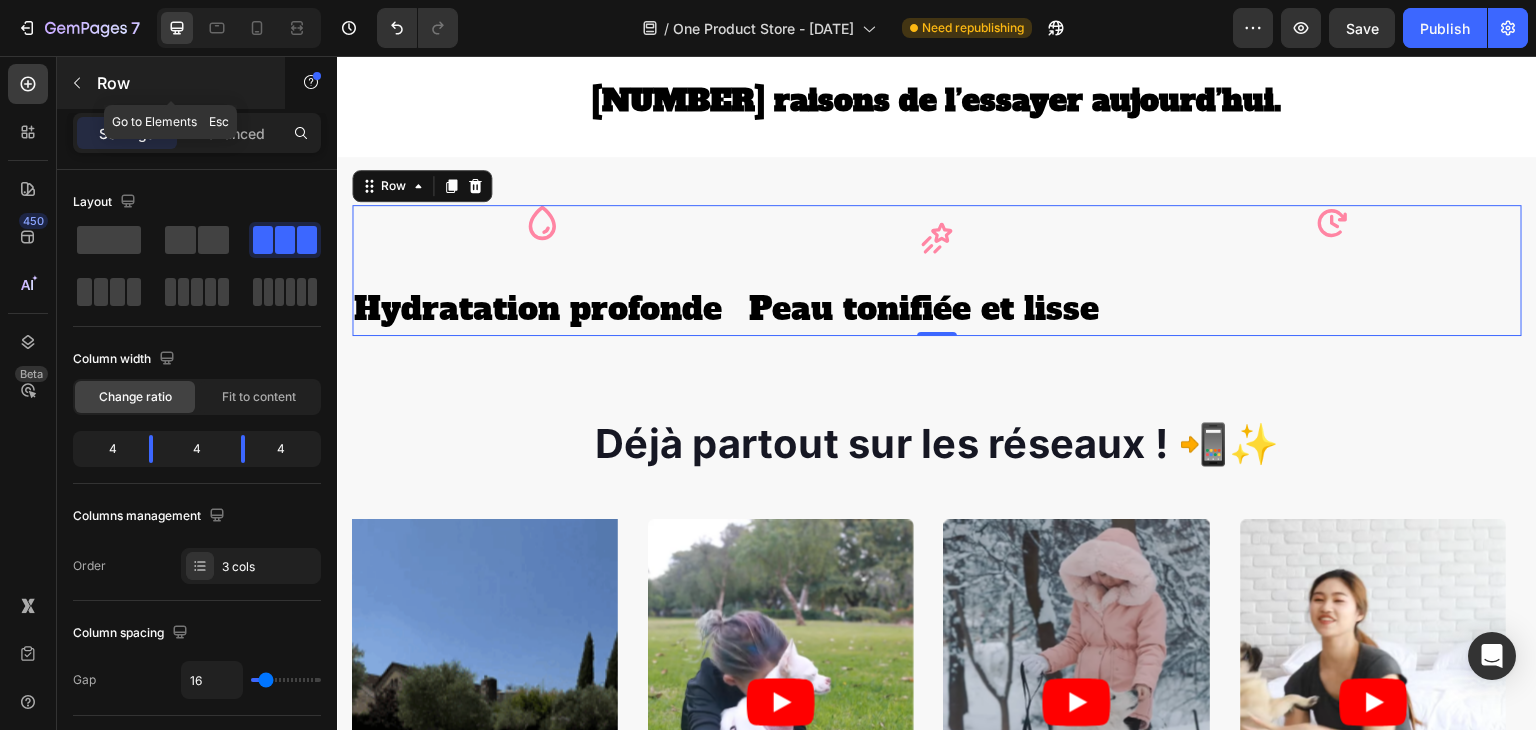 click on "Row" at bounding box center [182, 83] 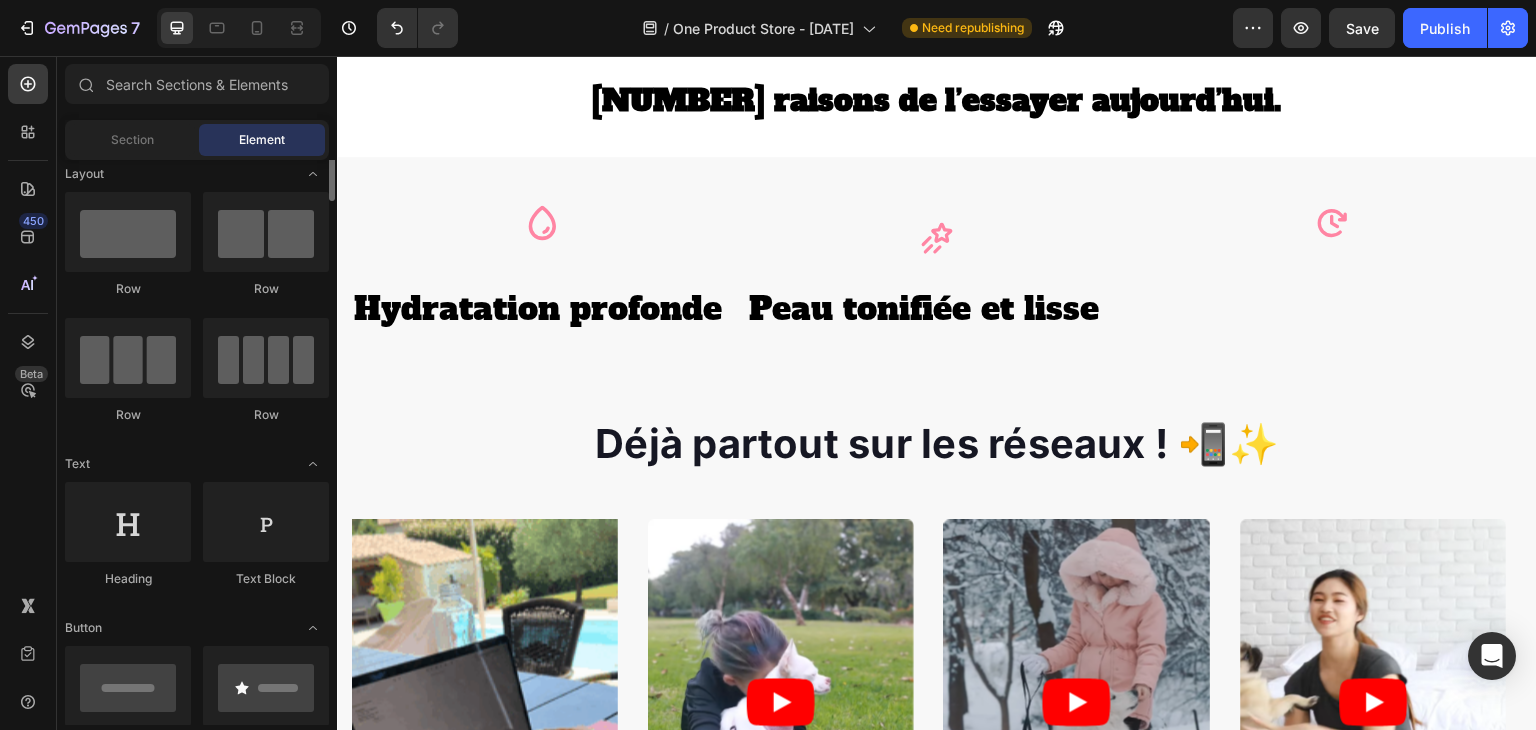 scroll, scrollTop: 0, scrollLeft: 0, axis: both 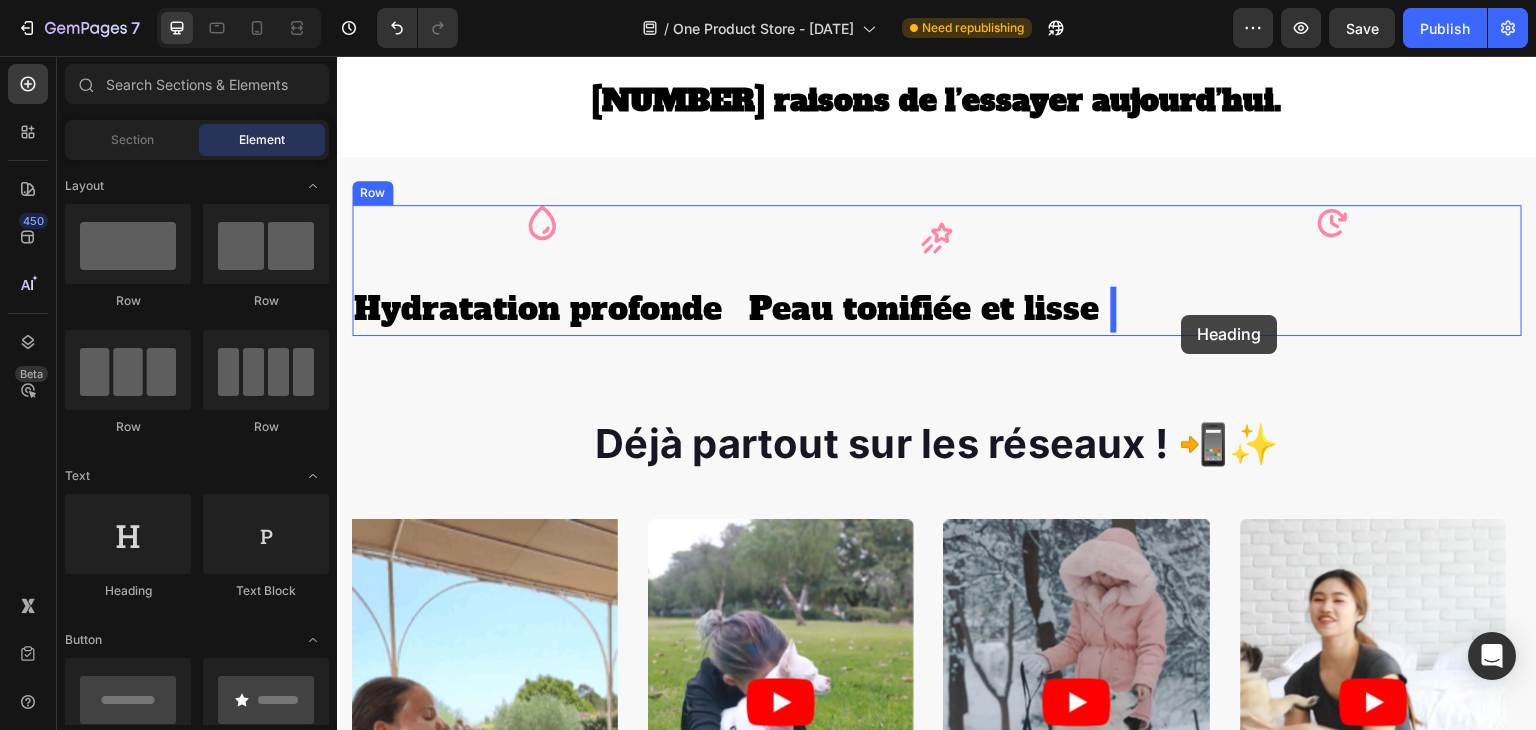 drag, startPoint x: 477, startPoint y: 591, endPoint x: 1221, endPoint y: 314, distance: 793.89233 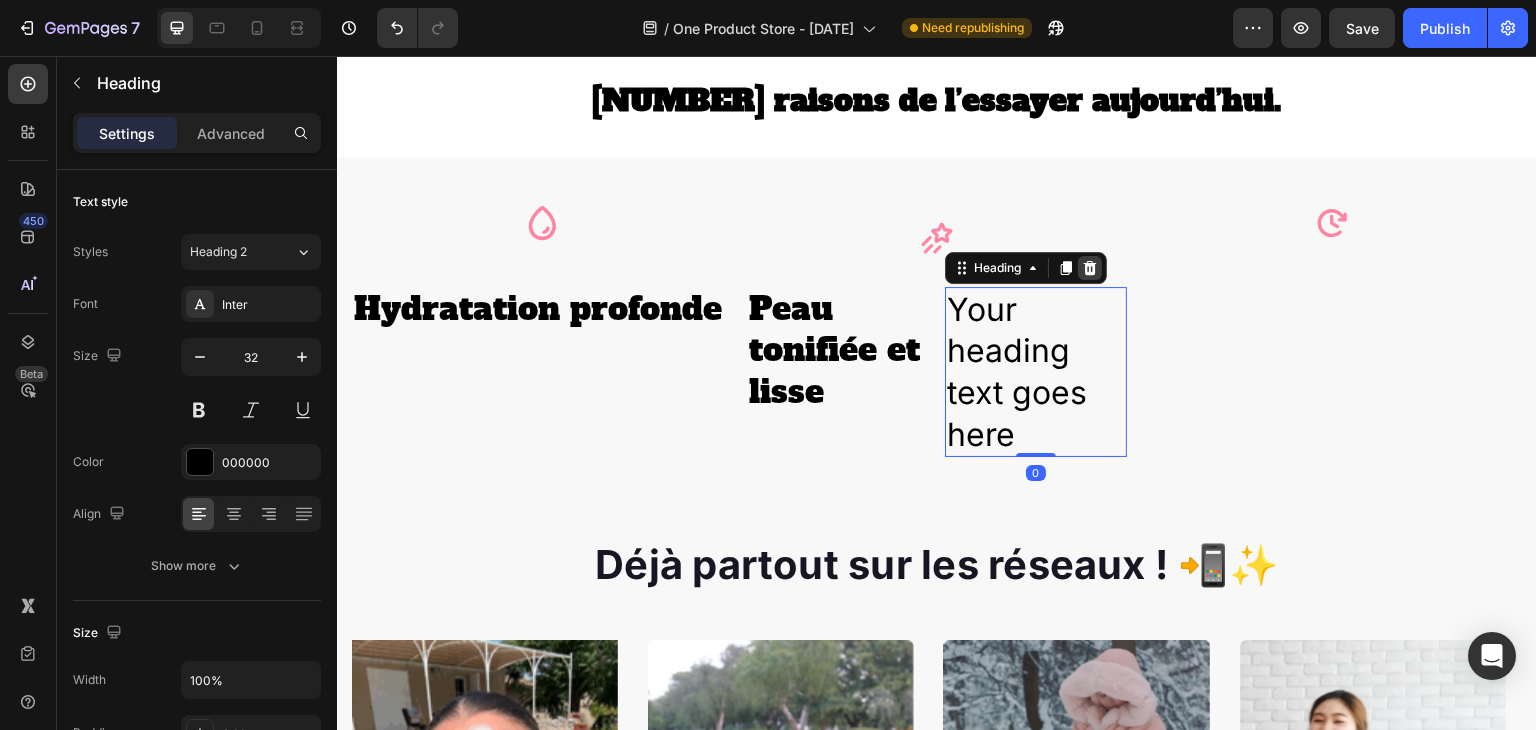 click 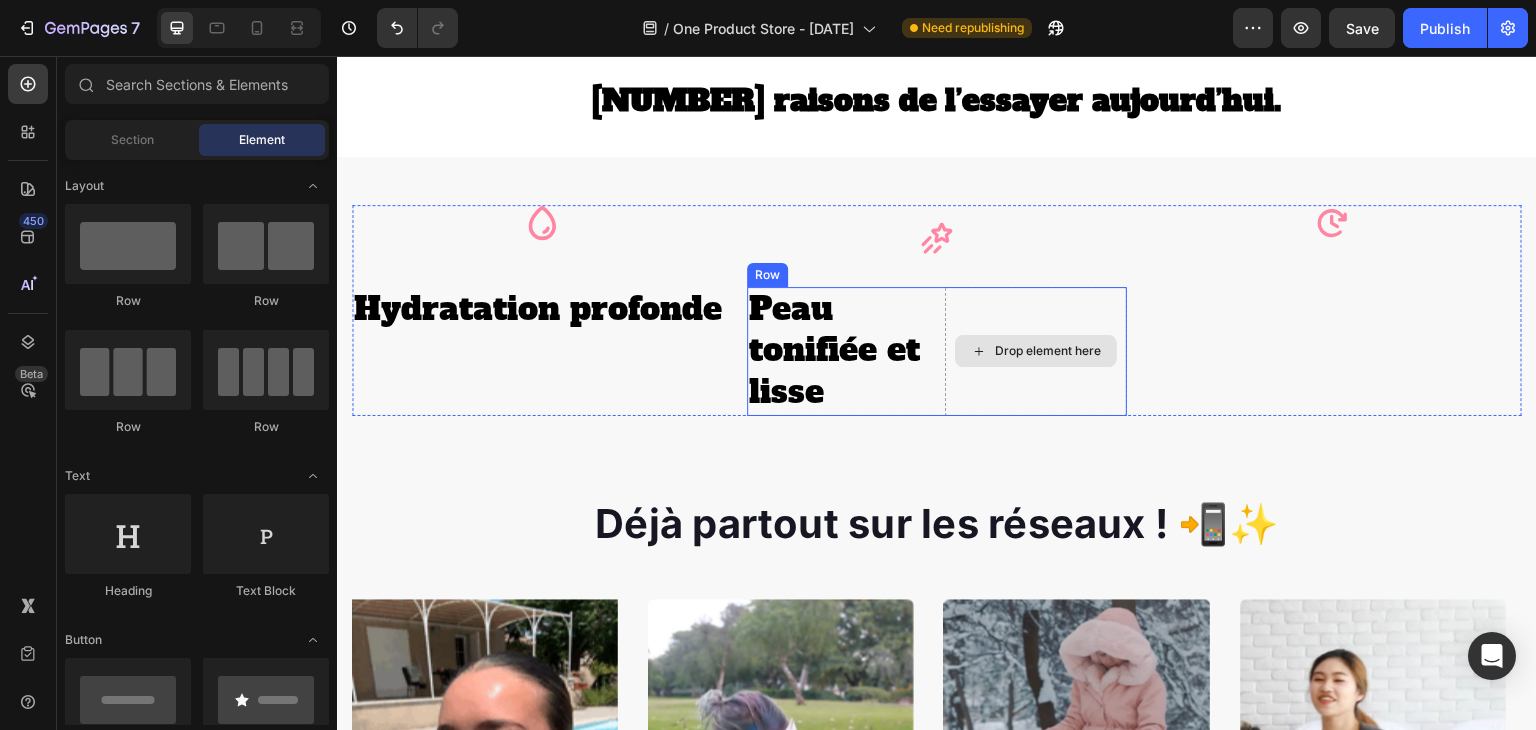 click on "Drop element here" at bounding box center [1036, 351] 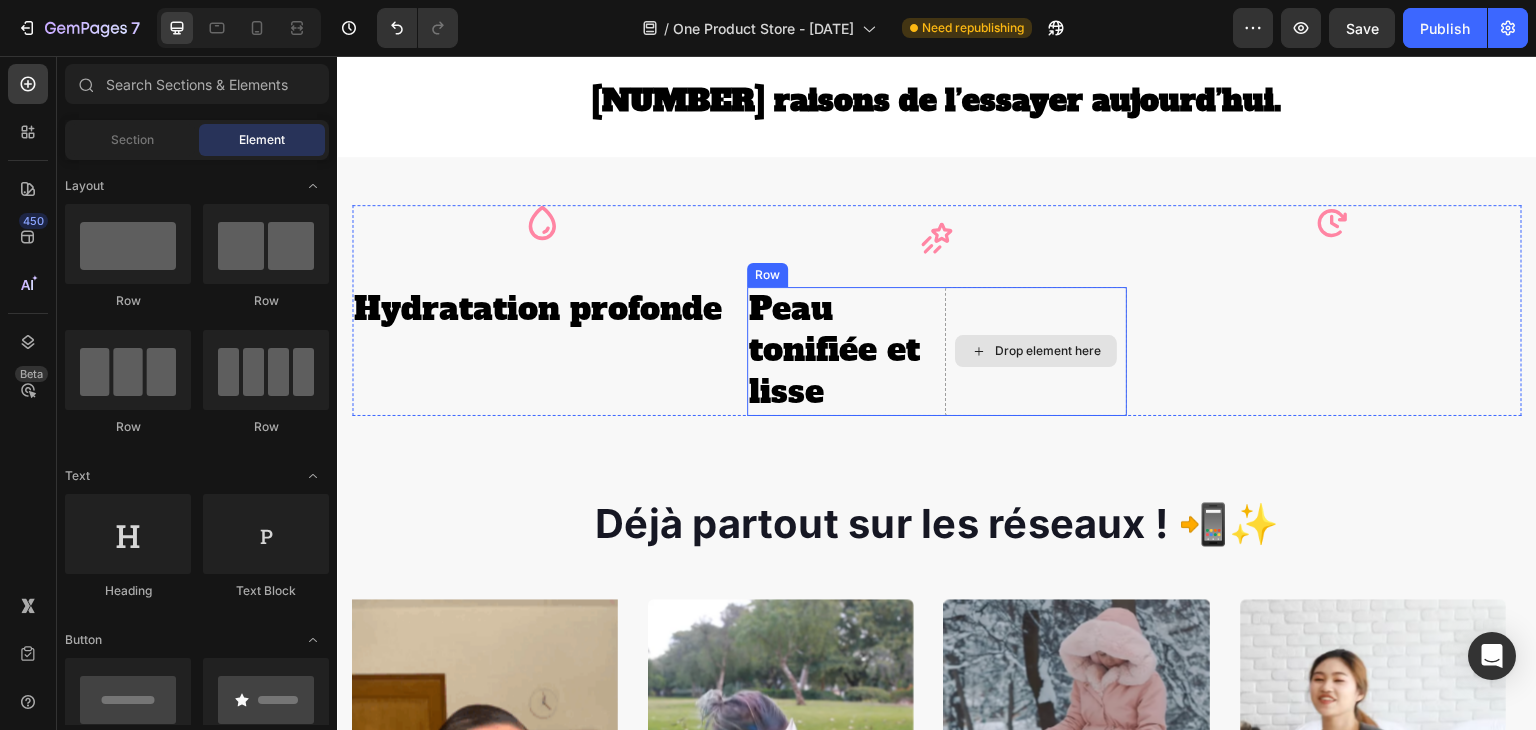 click on "Drop element here" at bounding box center (1036, 351) 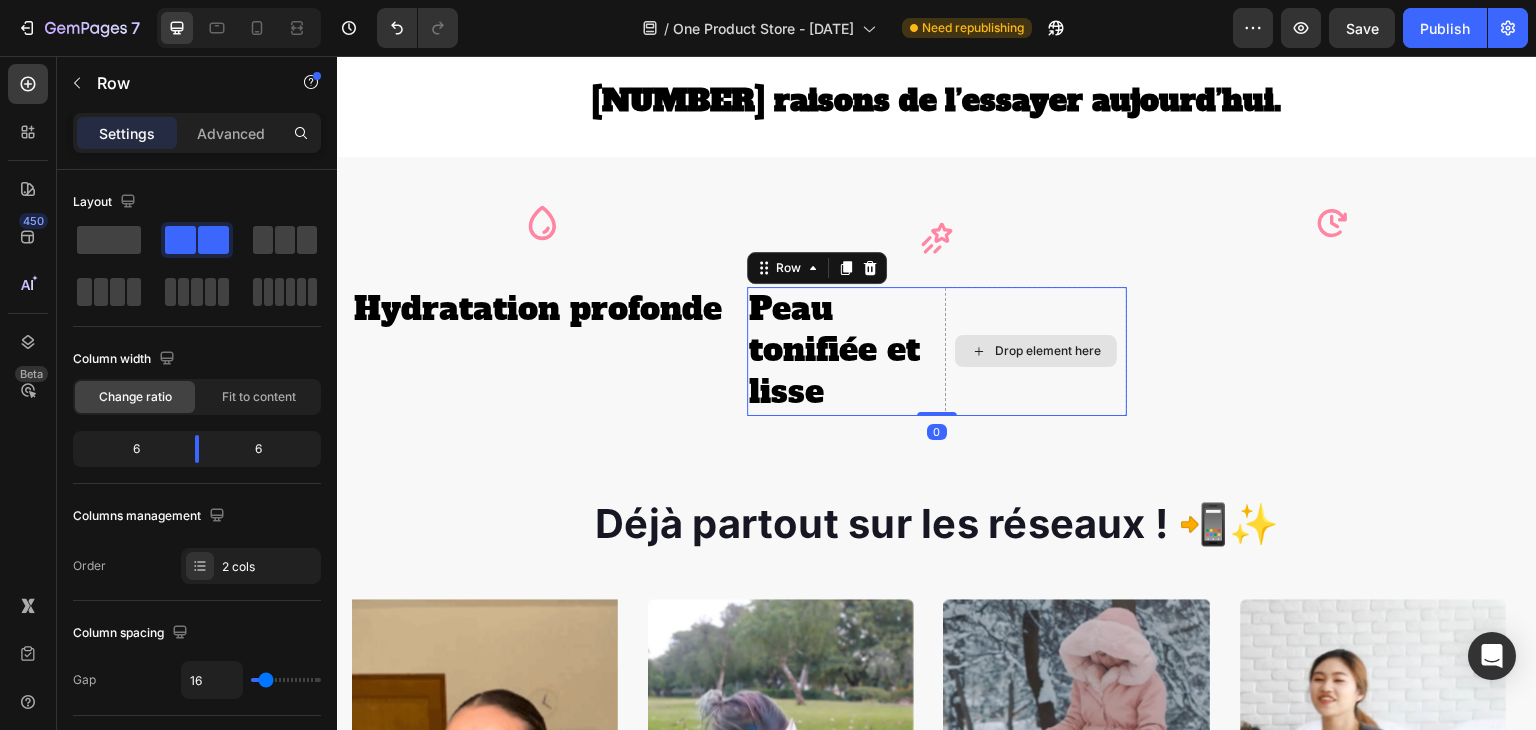 click on "Drop element here" at bounding box center (1036, 351) 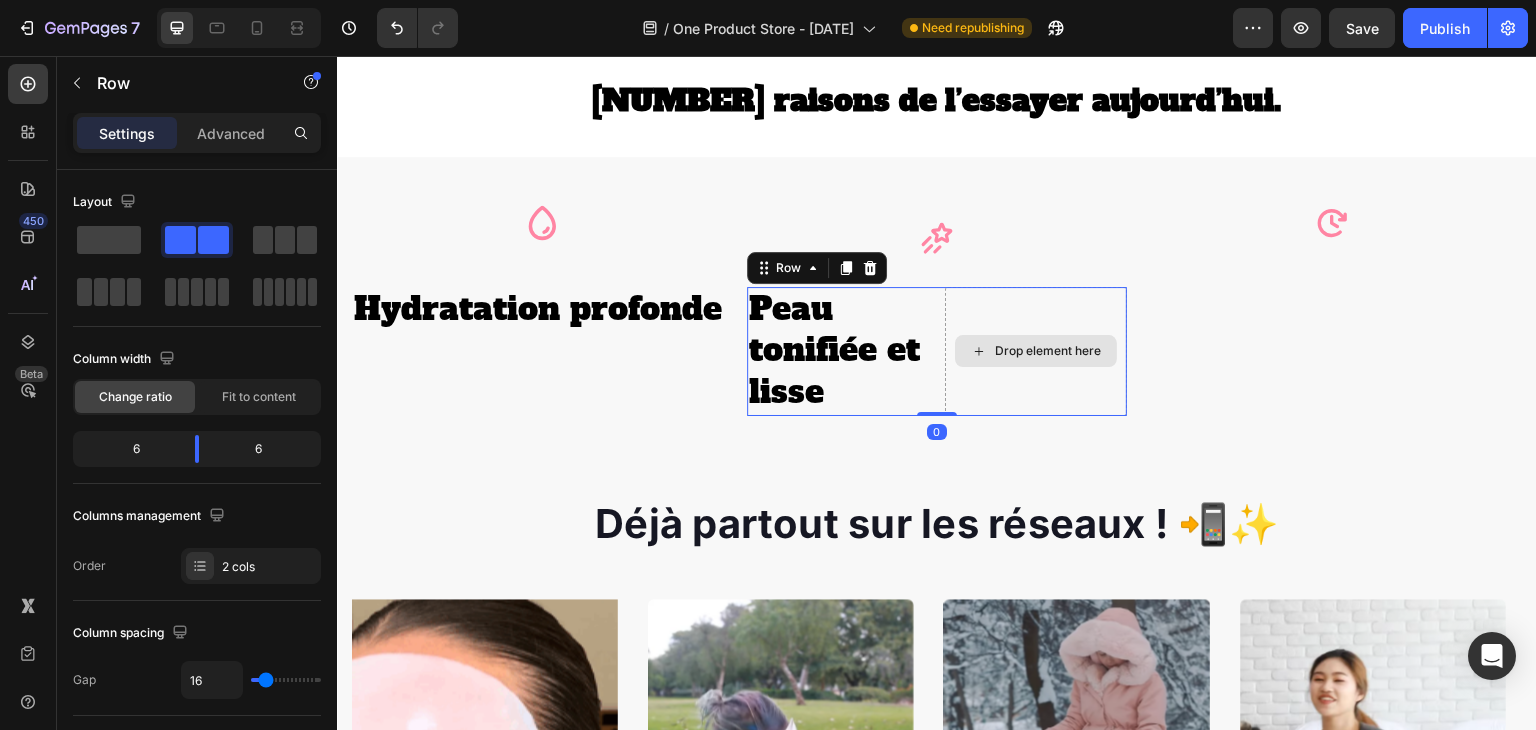 click on "Drop element here" at bounding box center [1036, 351] 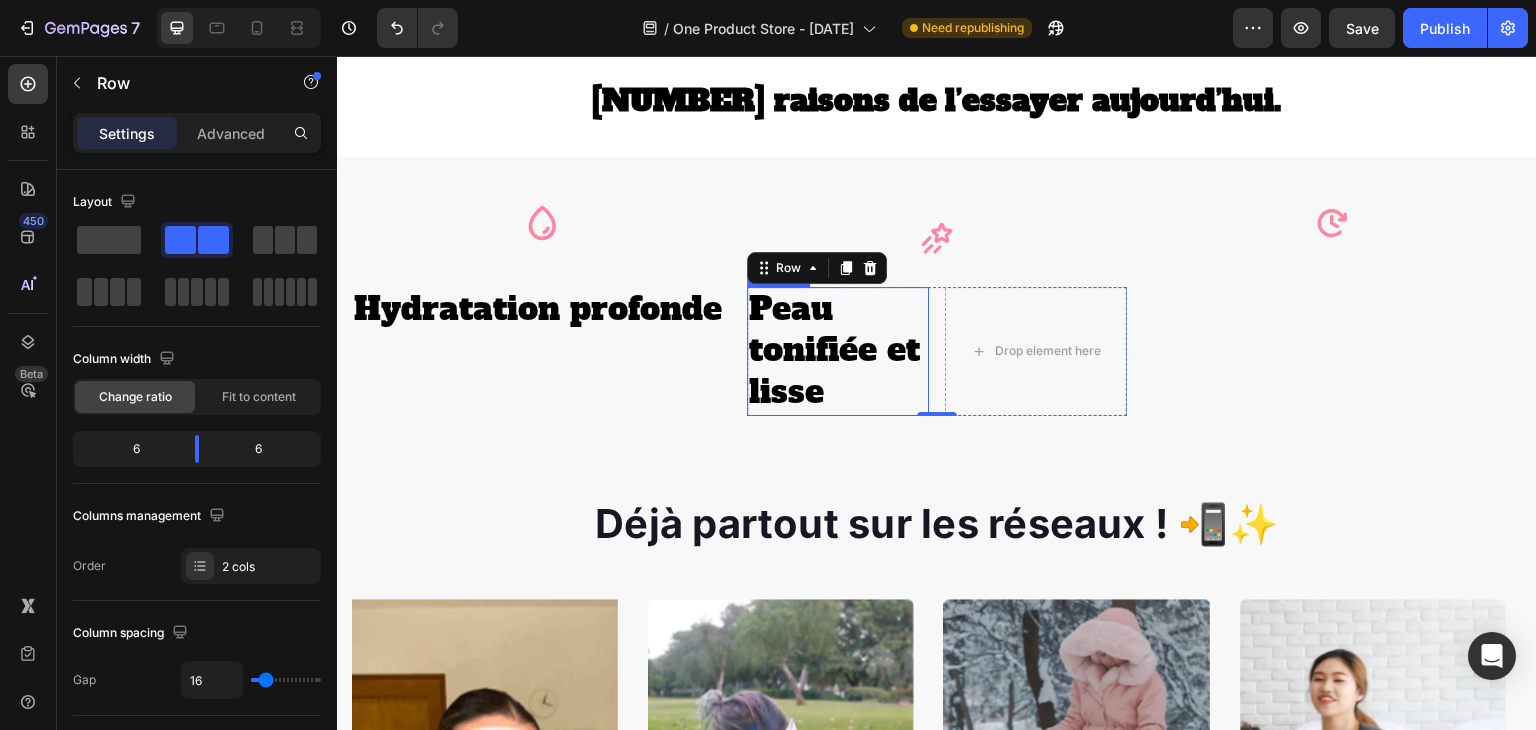 click on "Peau tonifiée et lisse" at bounding box center (838, 351) 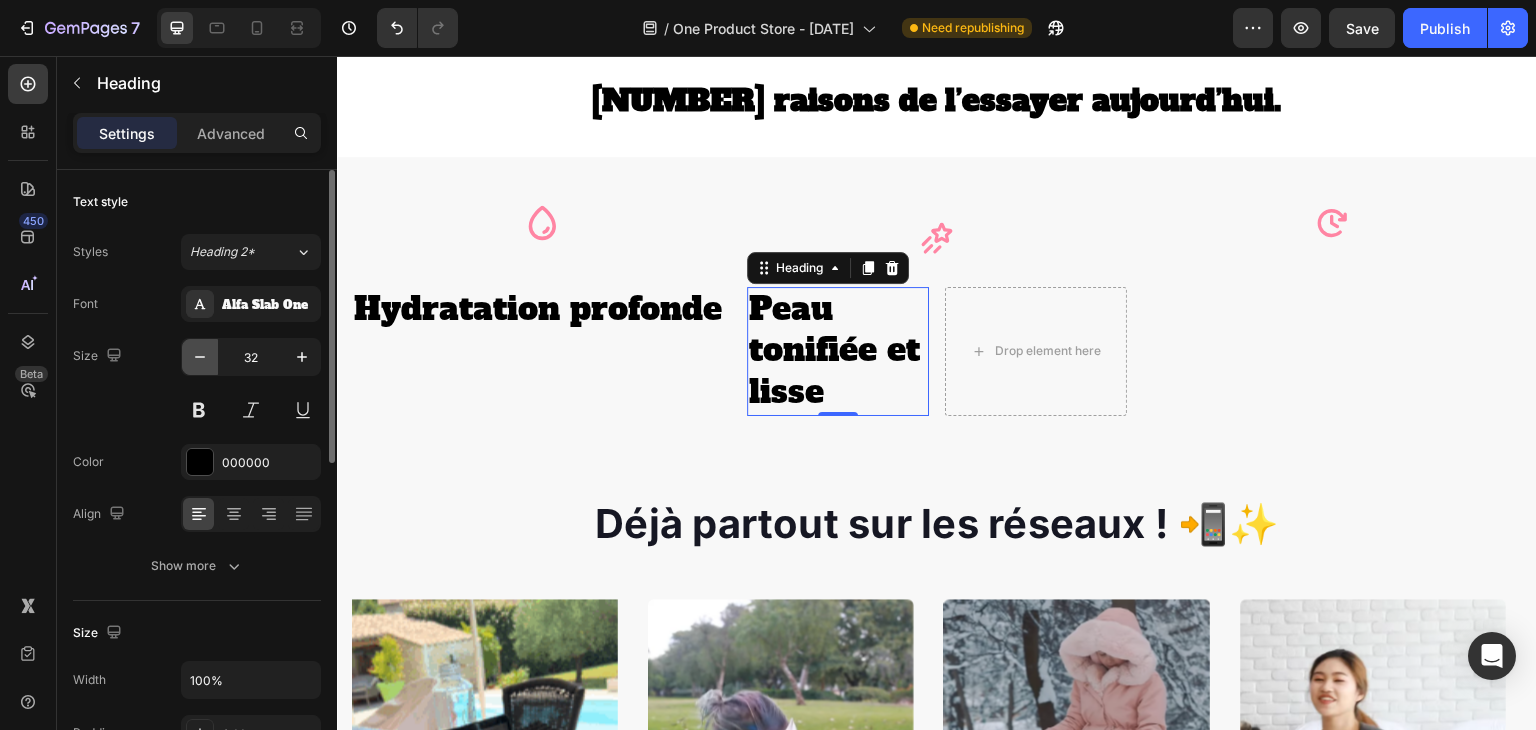 click at bounding box center [200, 357] 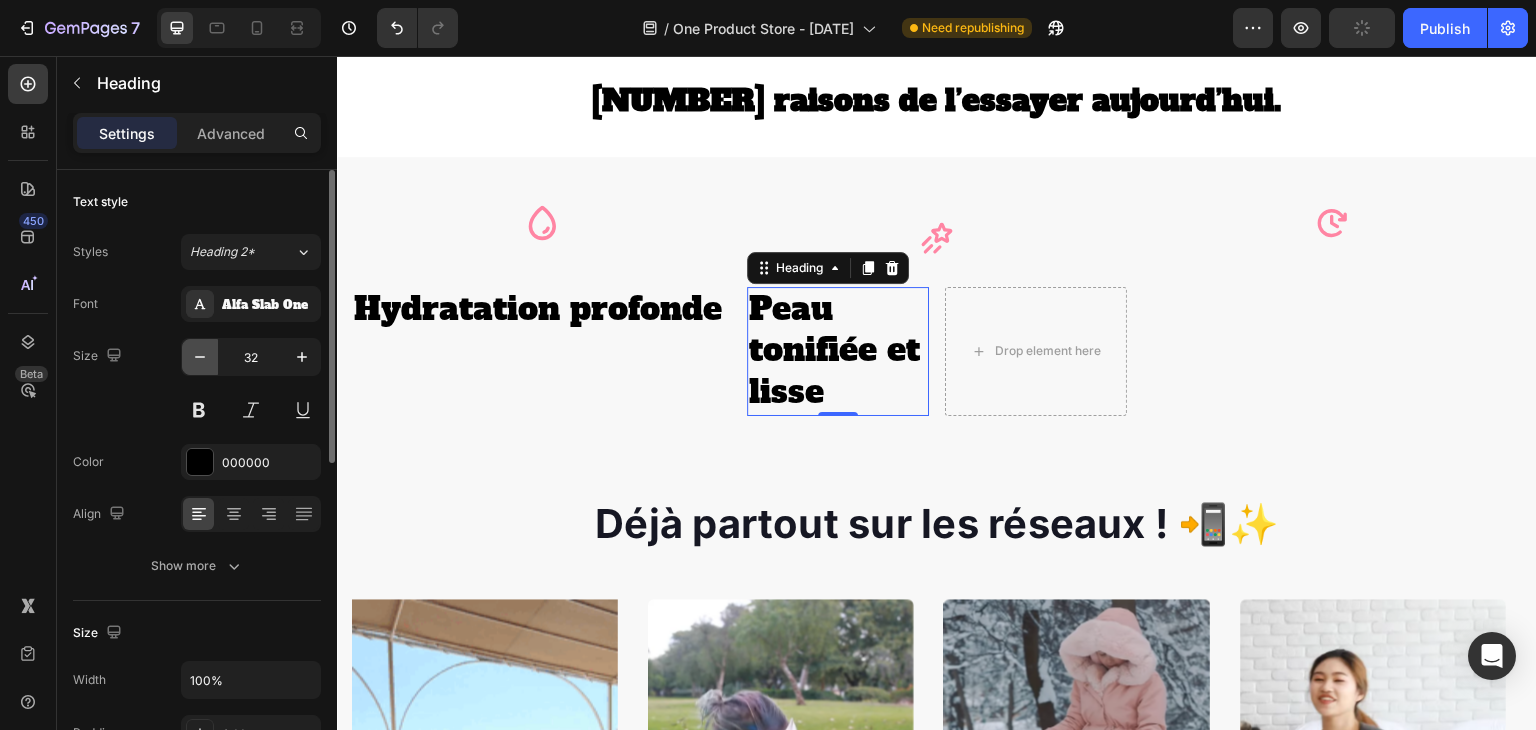 type on "31" 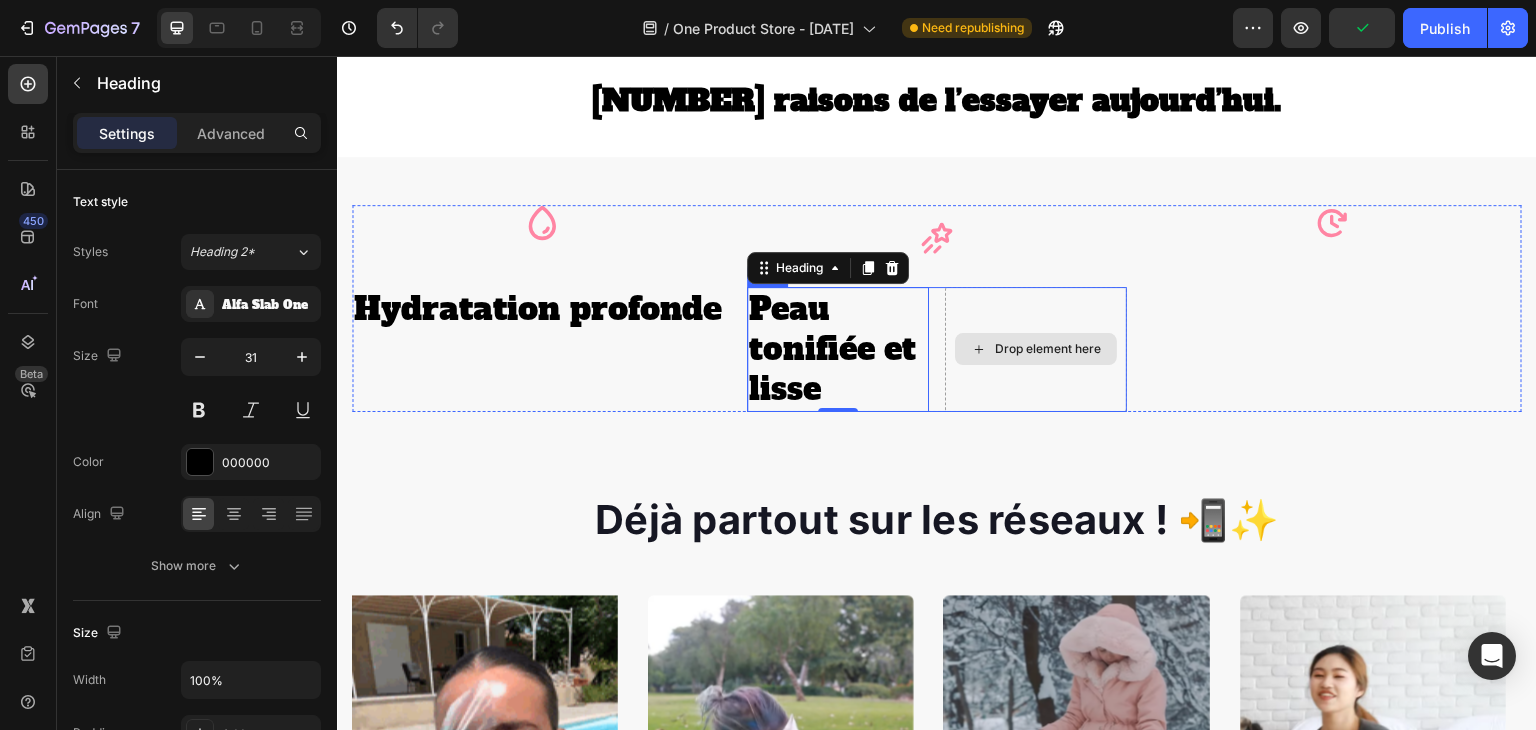 click on "Drop element here" at bounding box center (1036, 349) 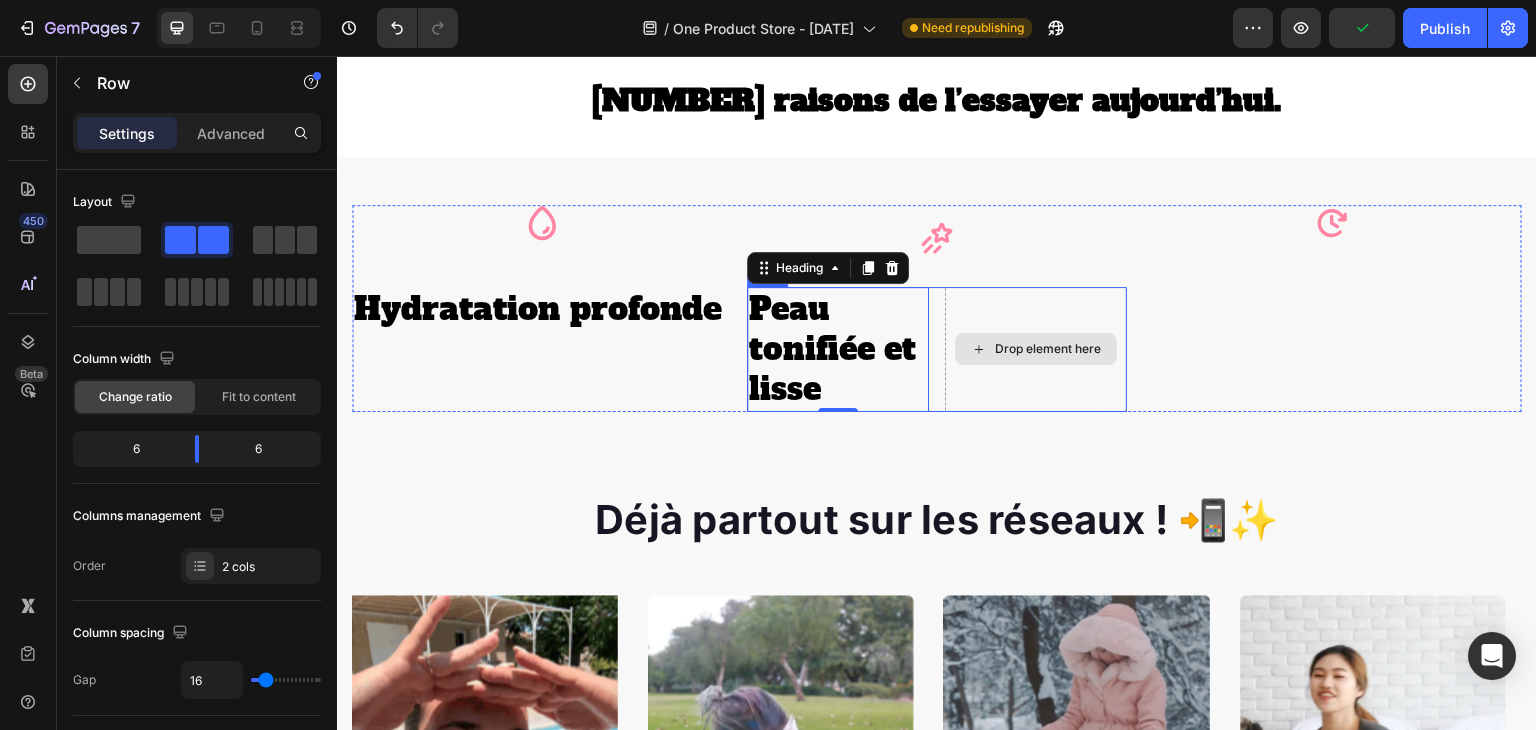 click on "Drop element here" at bounding box center [1036, 349] 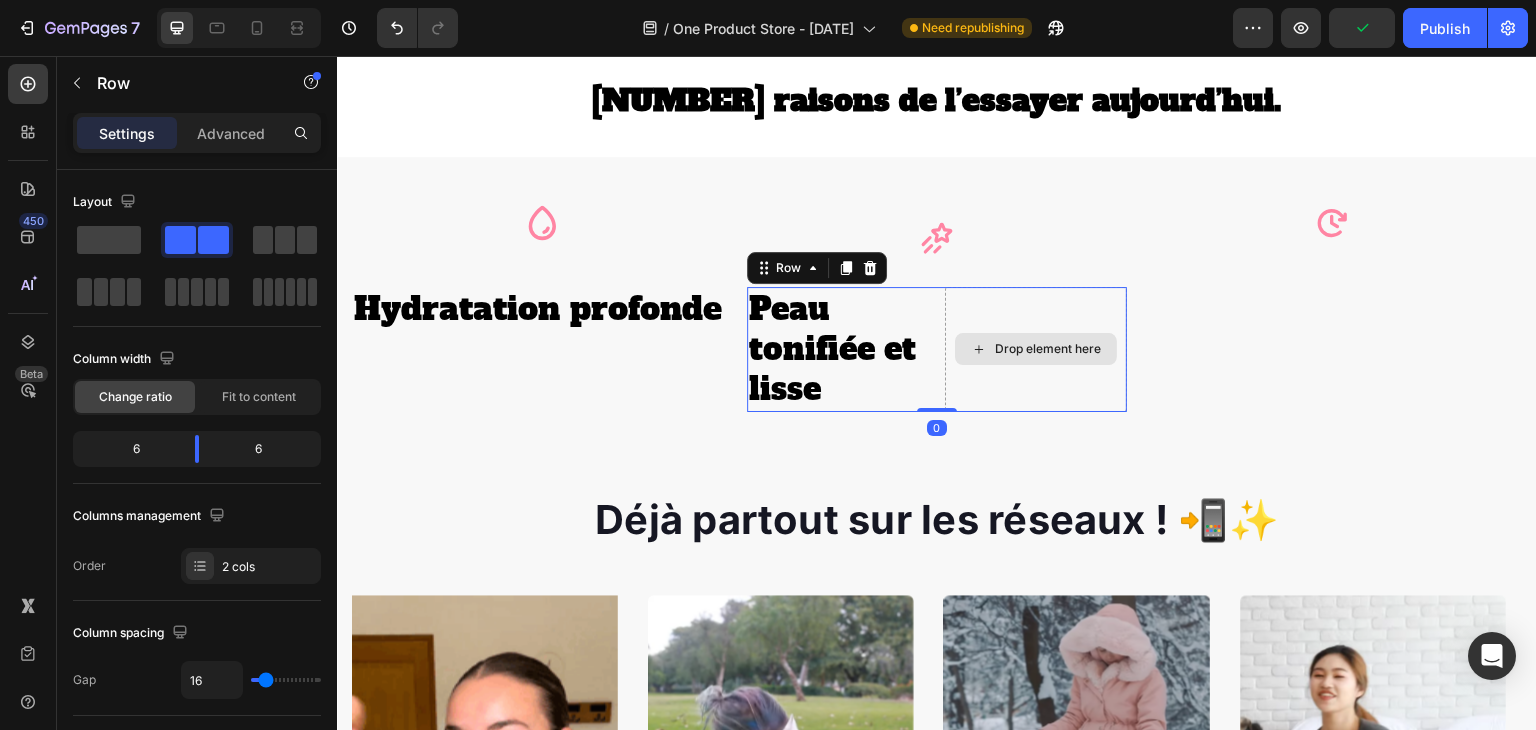 click on "Drop element here" at bounding box center (1036, 349) 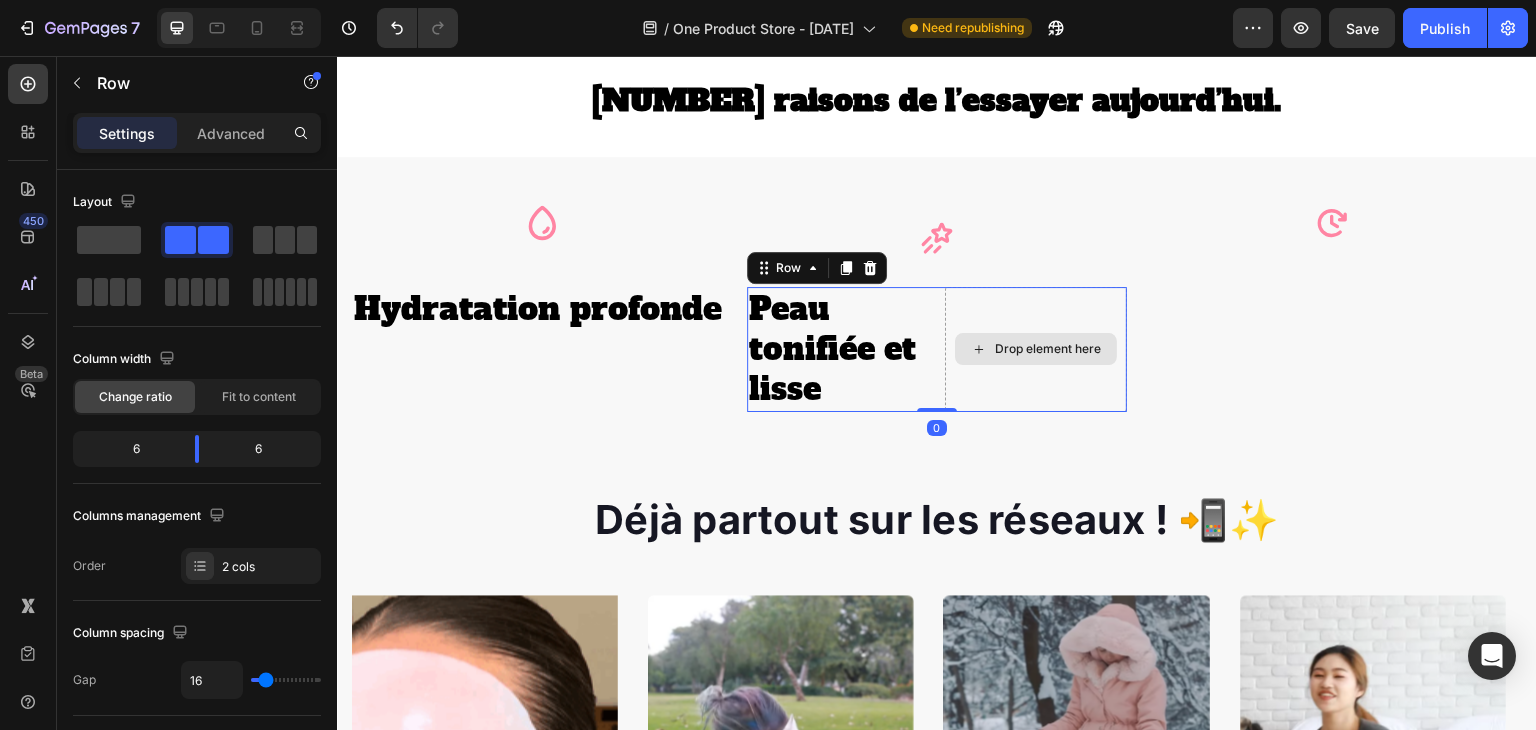 click on "Drop element here" at bounding box center [1036, 349] 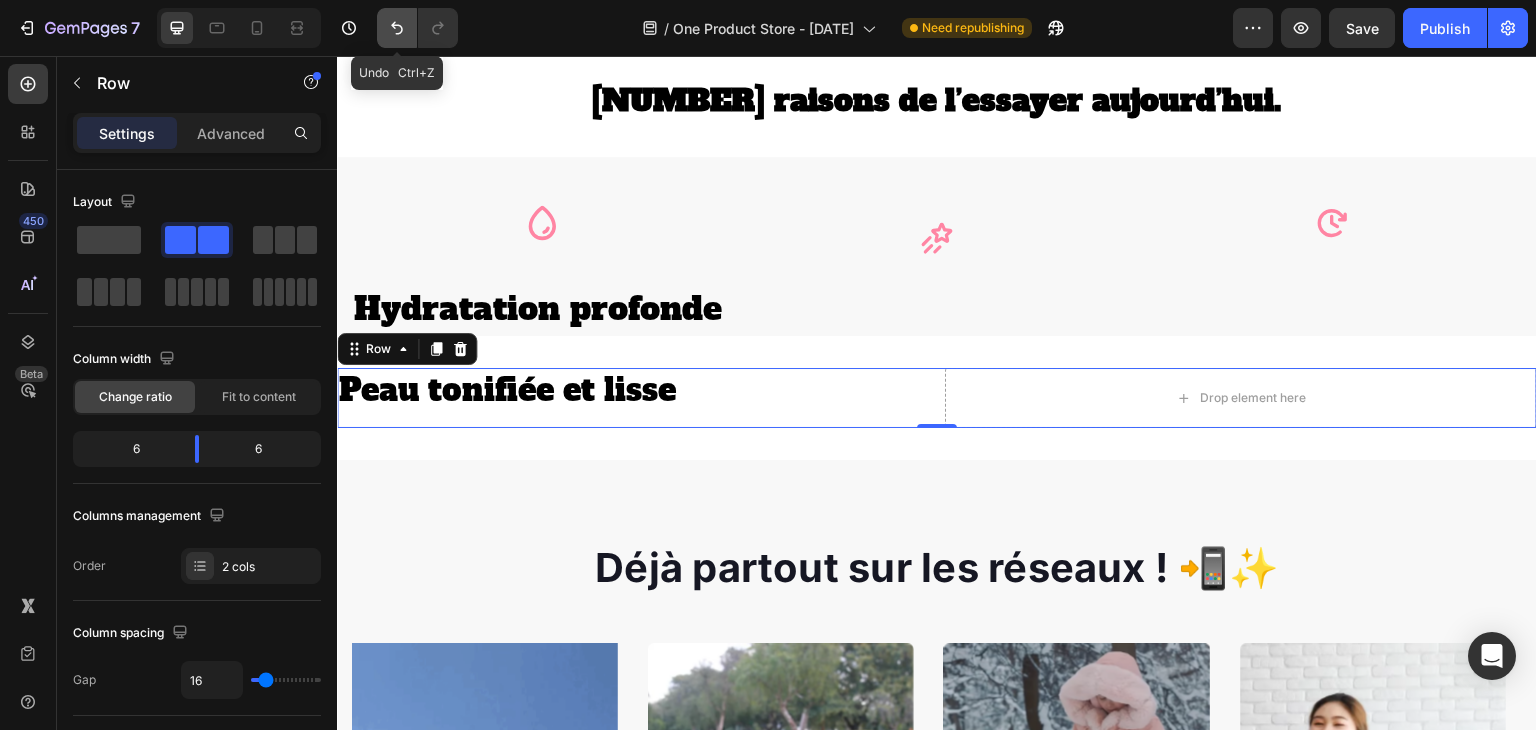 click 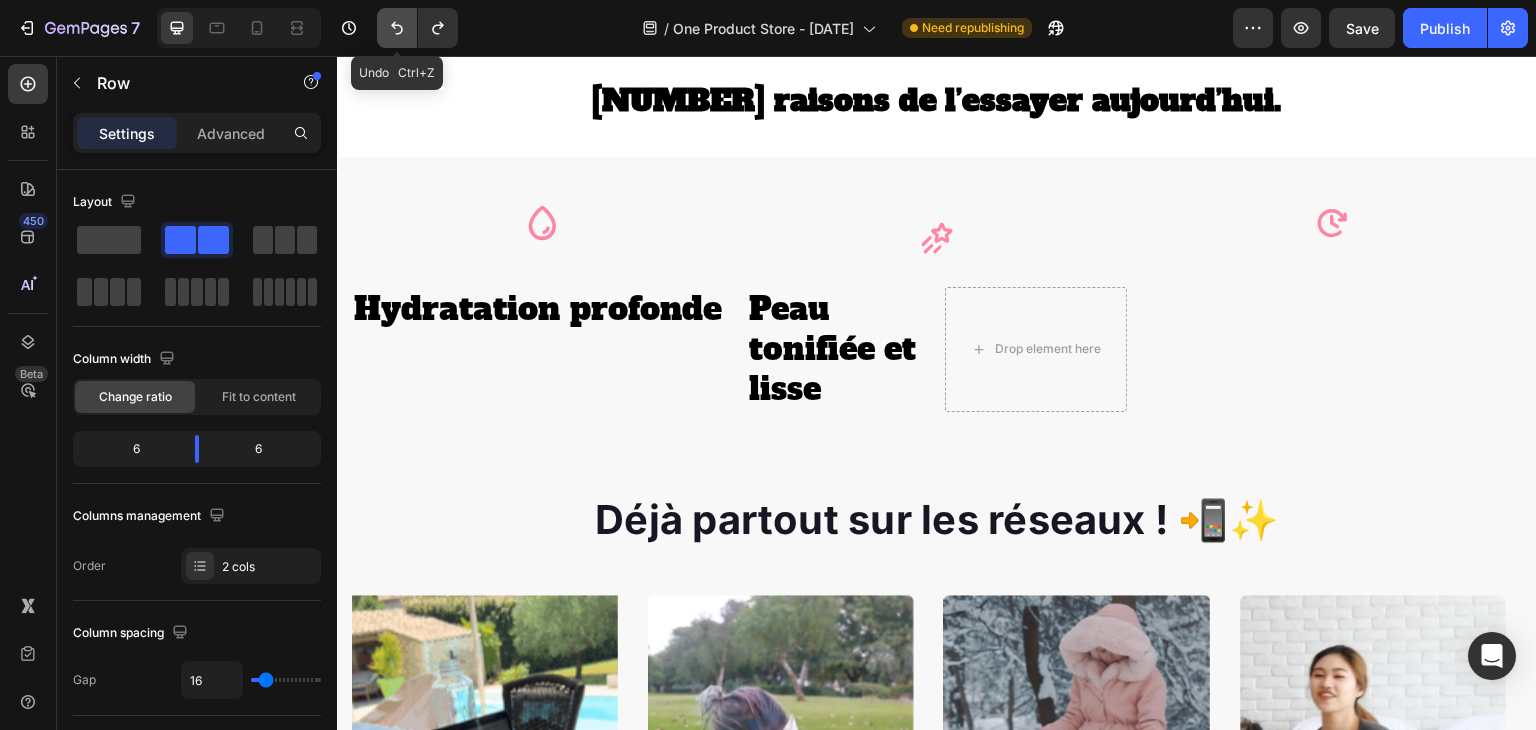 click 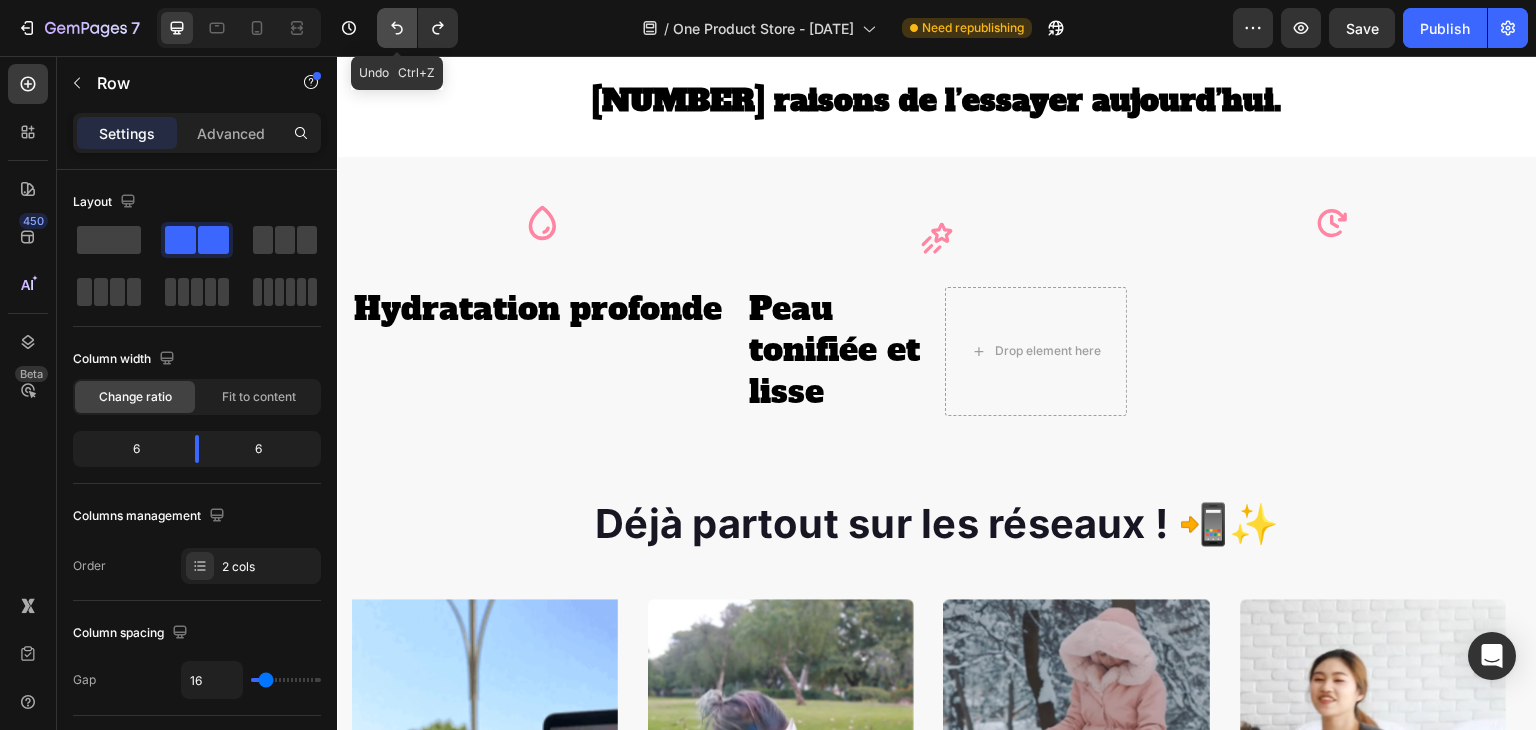 click 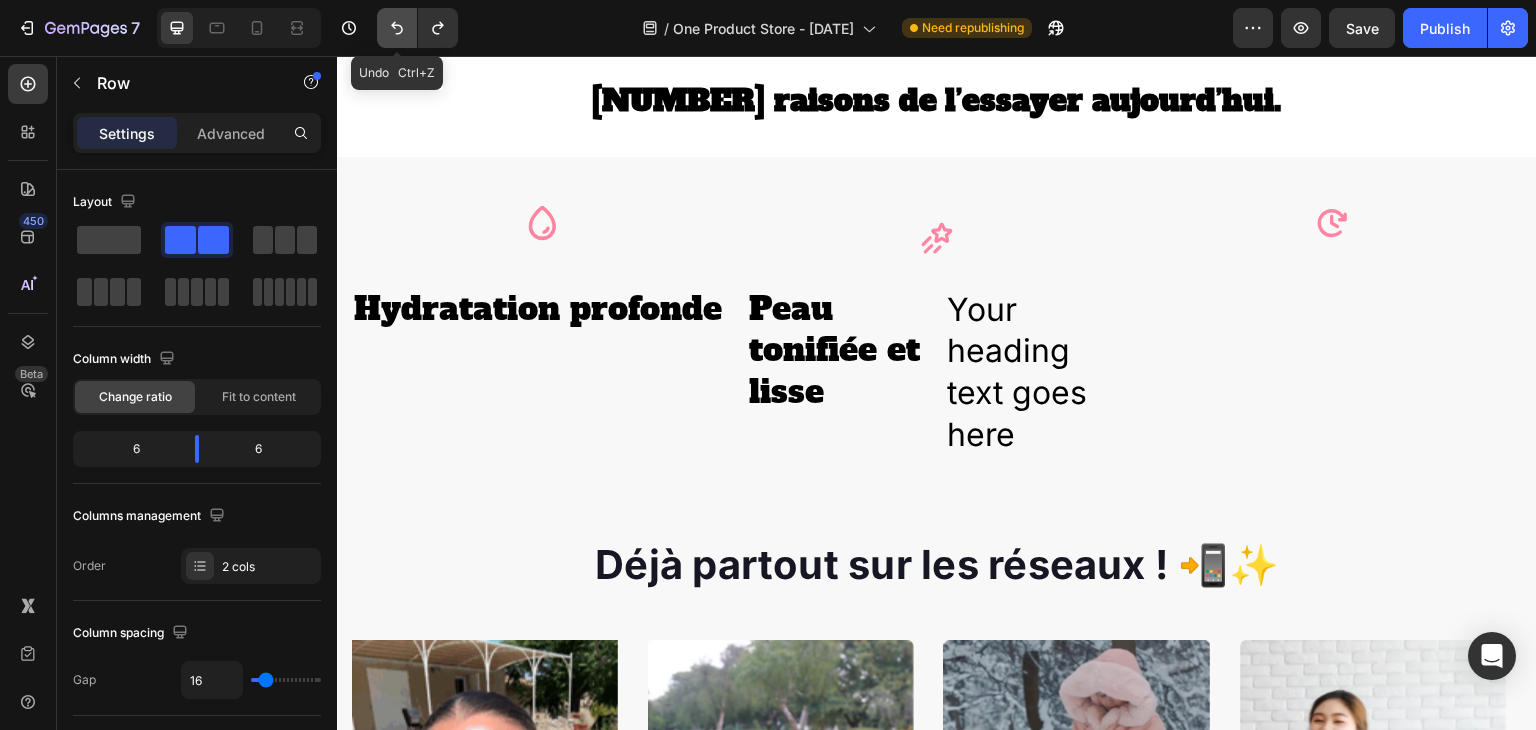 click 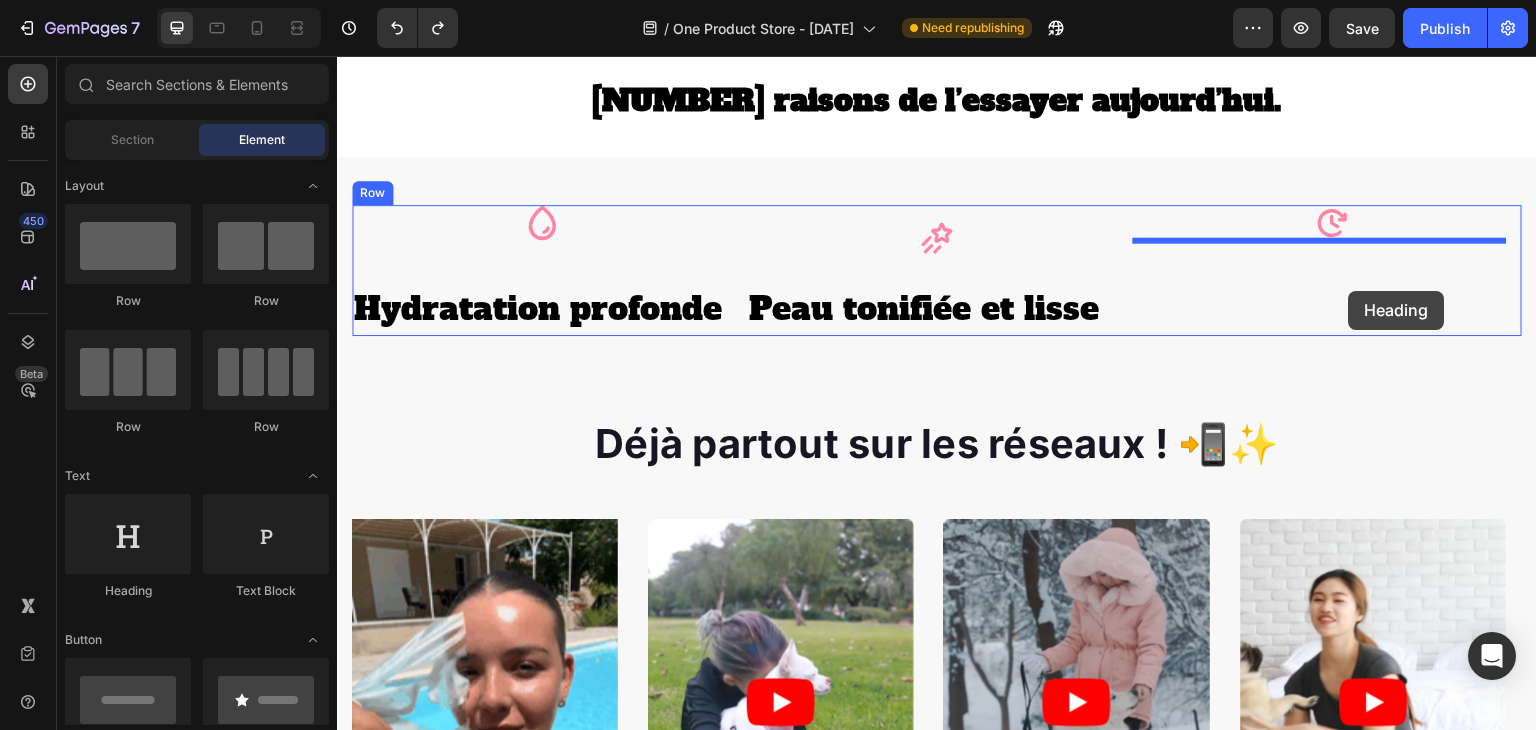 drag, startPoint x: 463, startPoint y: 574, endPoint x: 1349, endPoint y: 292, distance: 929.79565 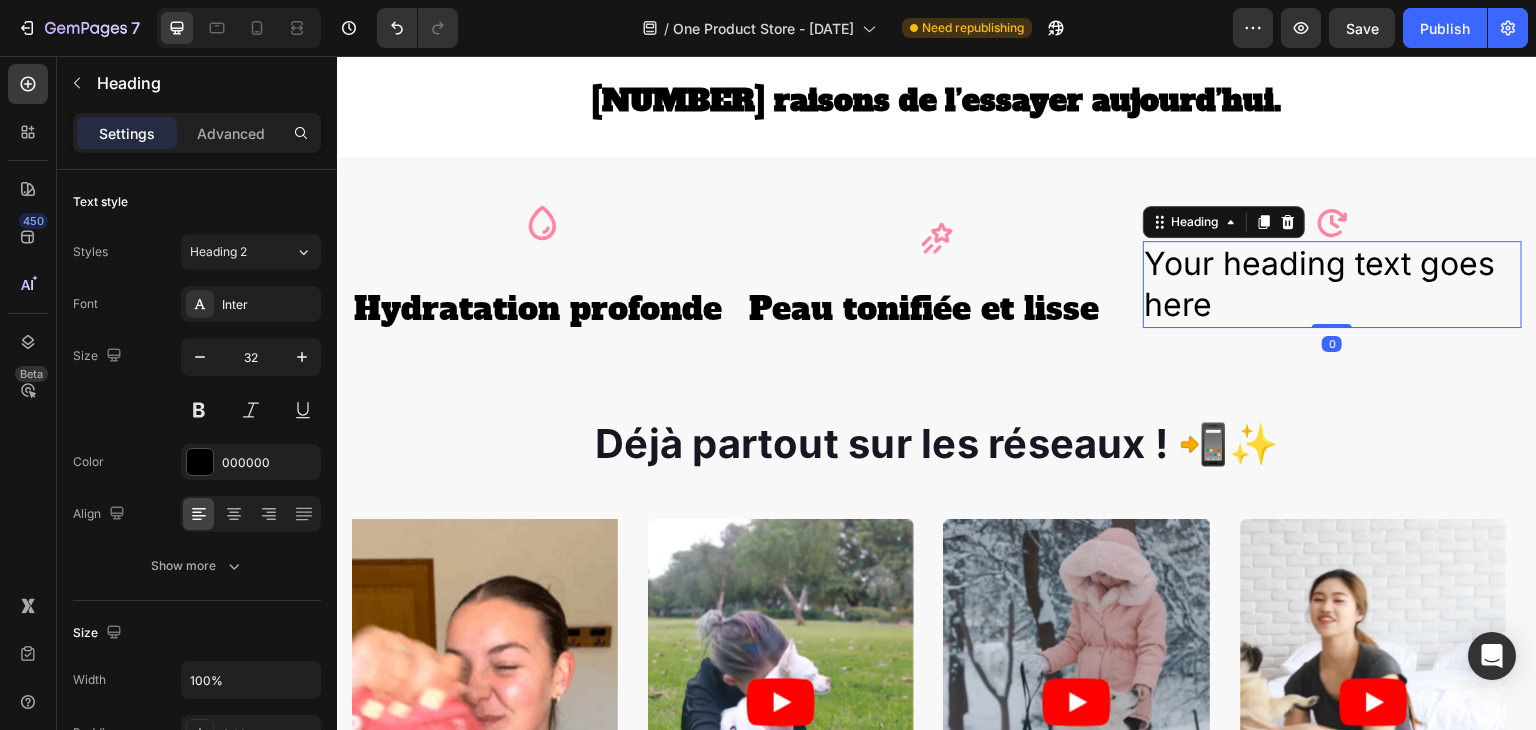 click on "Your heading text goes here" at bounding box center (1332, 284) 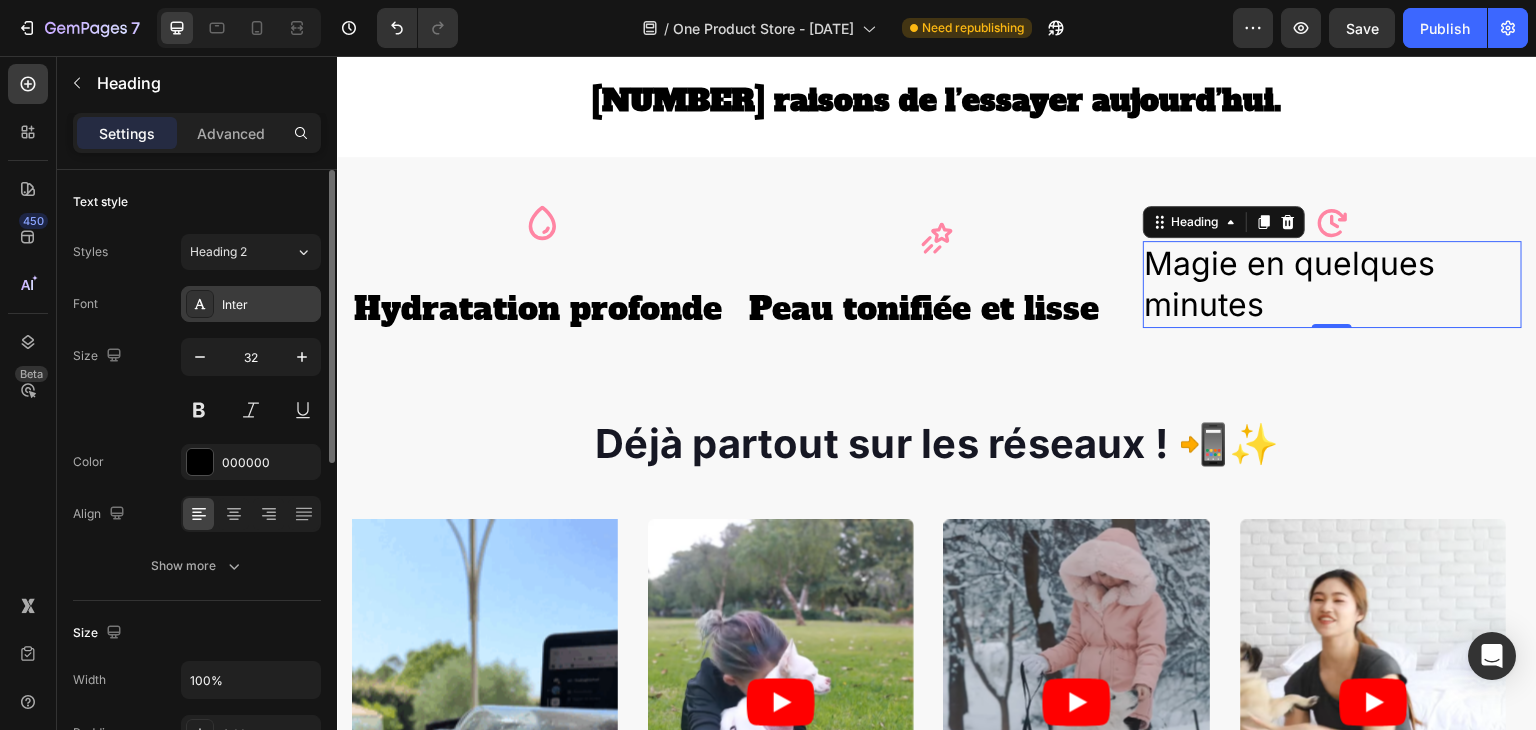 click on "Inter" at bounding box center (269, 305) 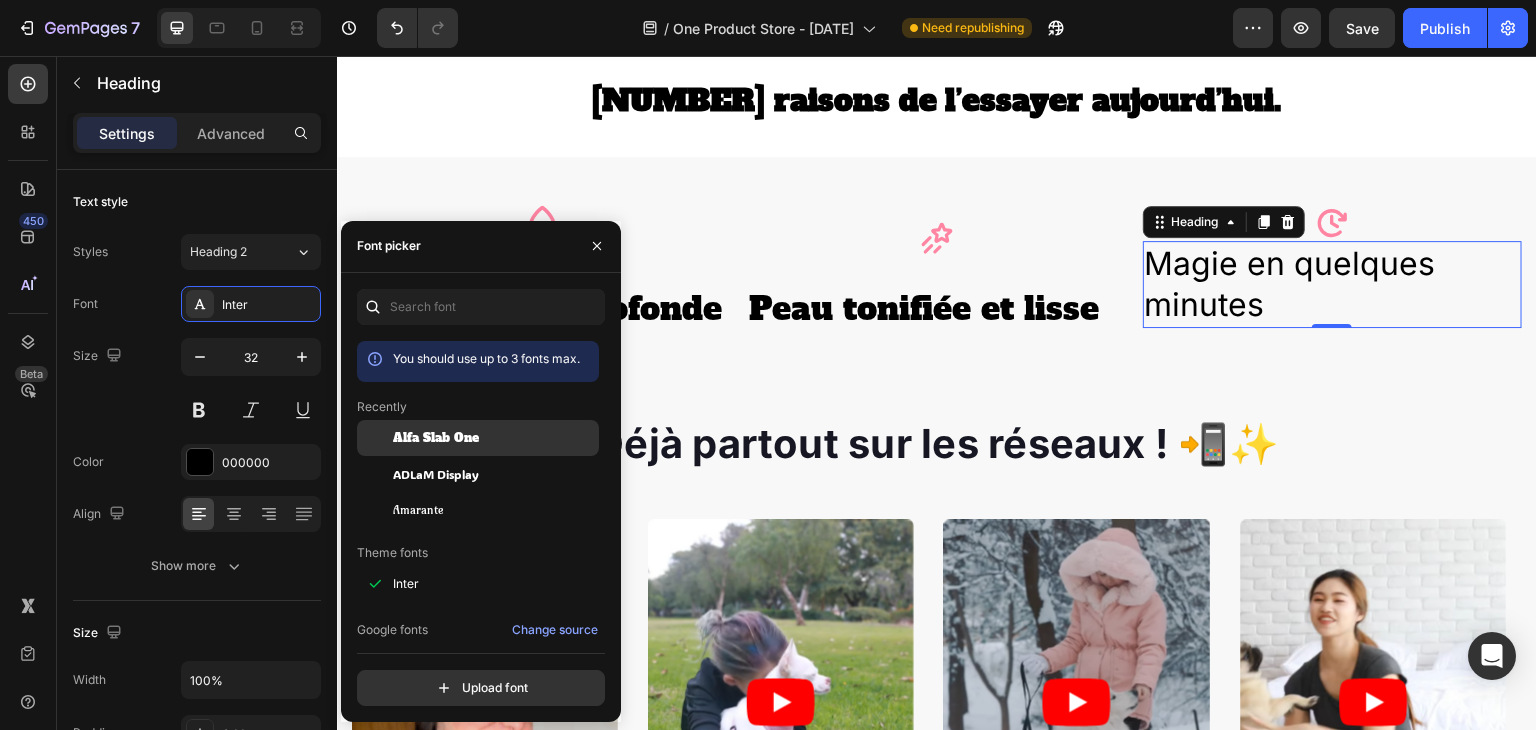 click on "Alfa Slab One" 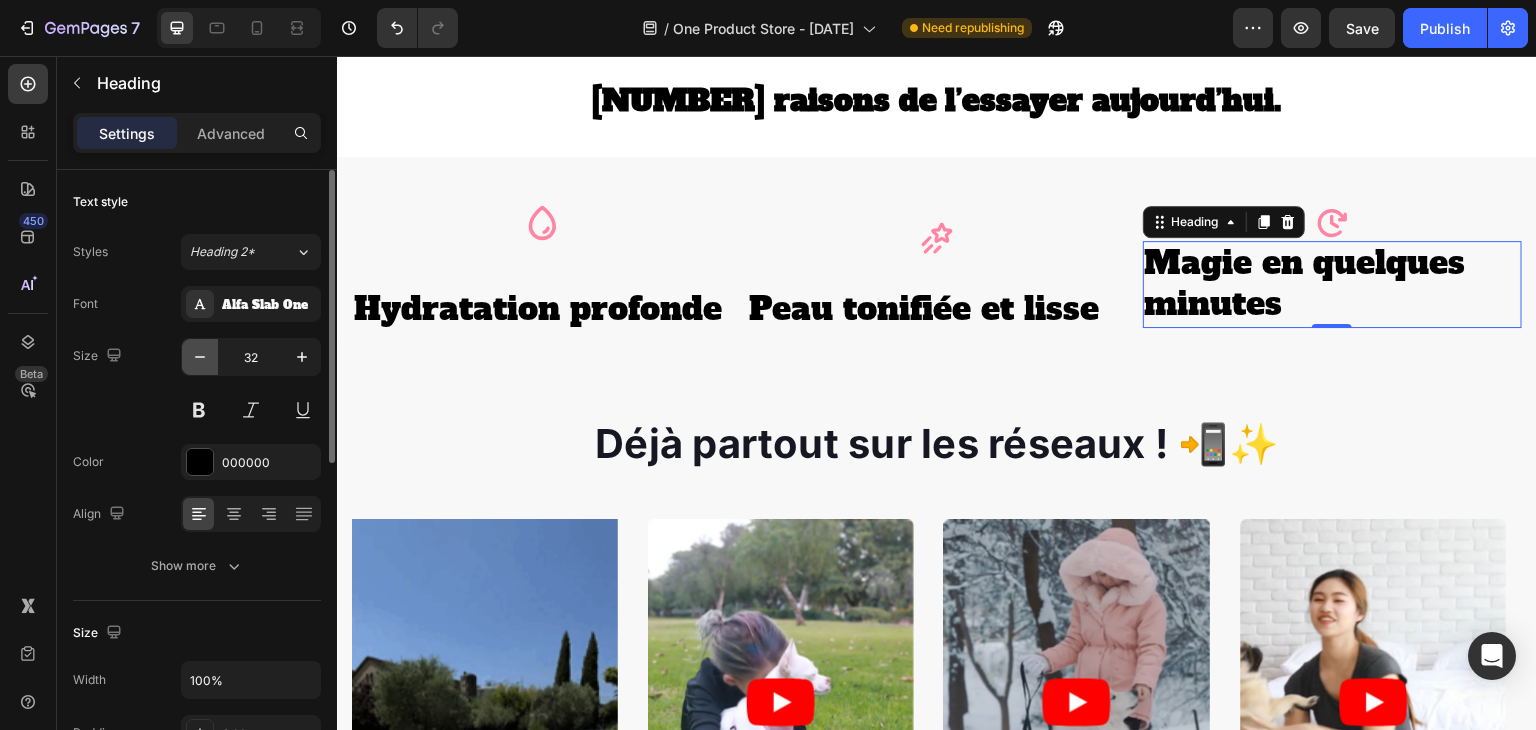 click 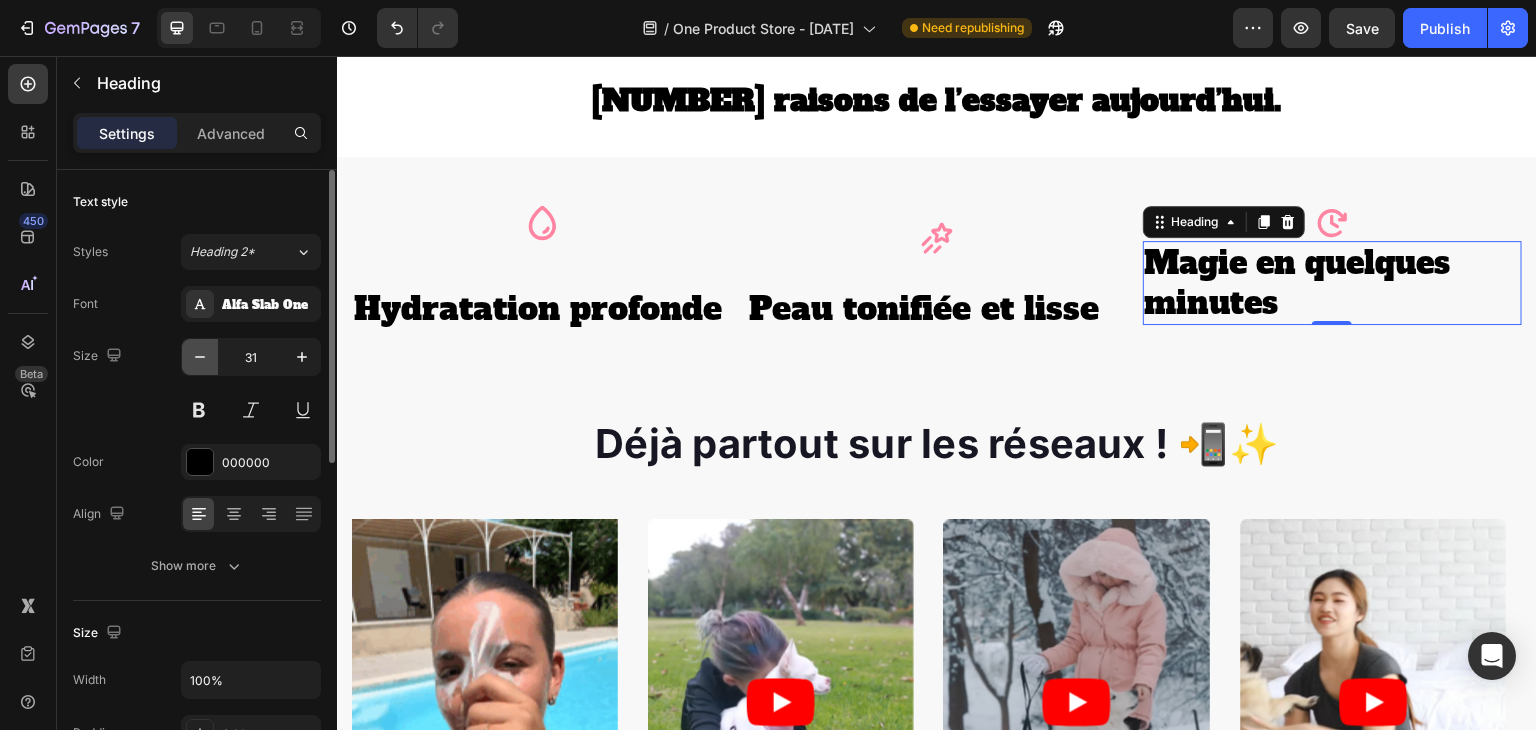 click 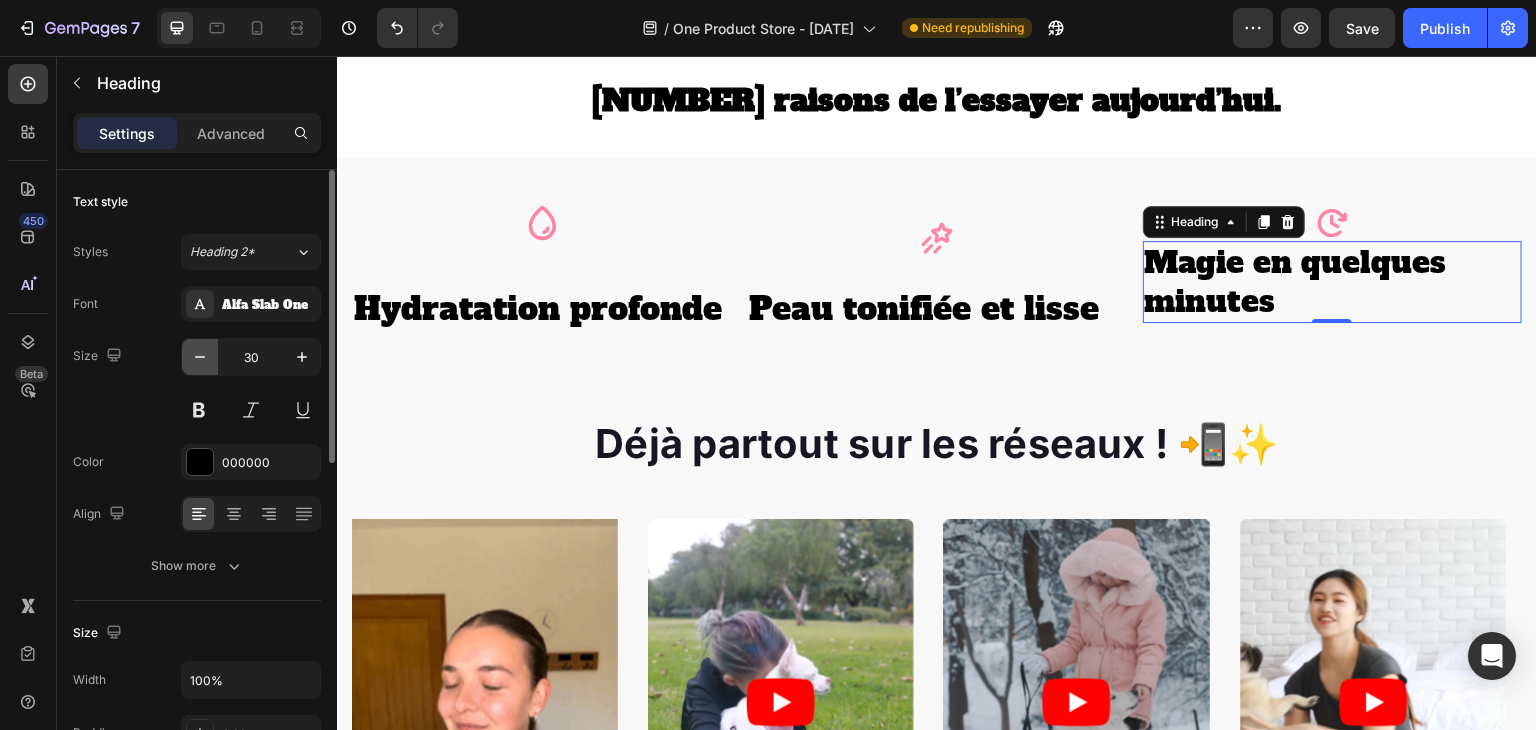 click 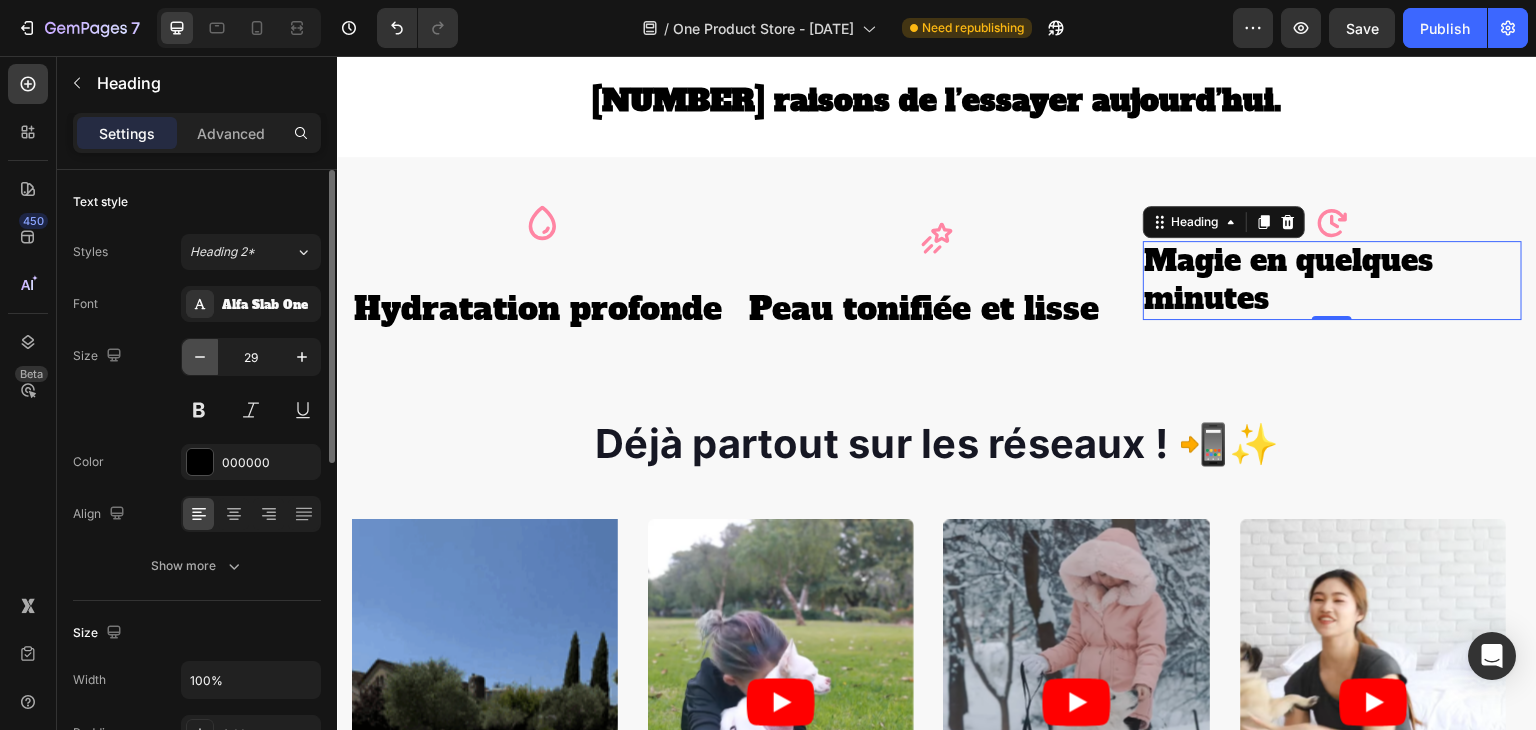 click 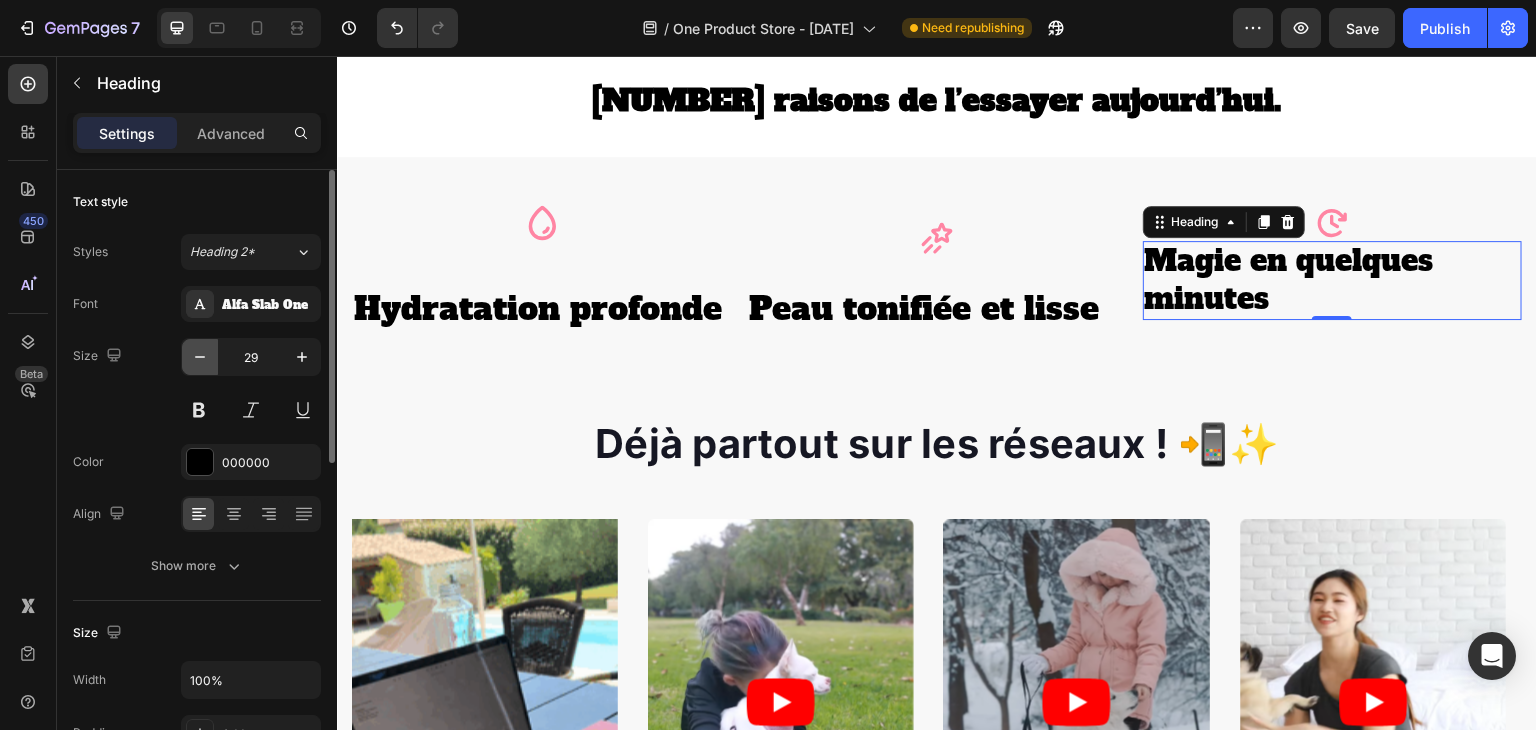 type on "28" 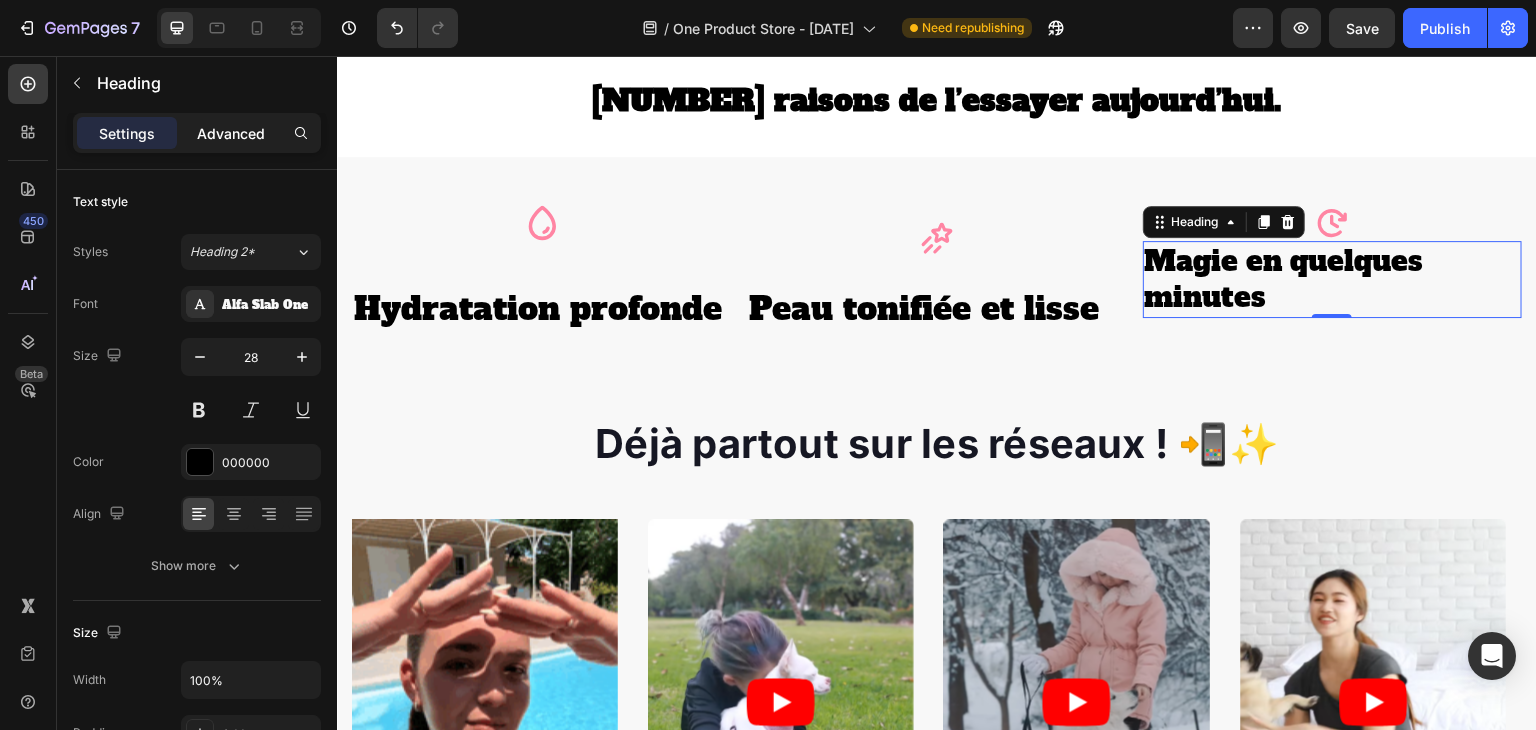 click on "Advanced" 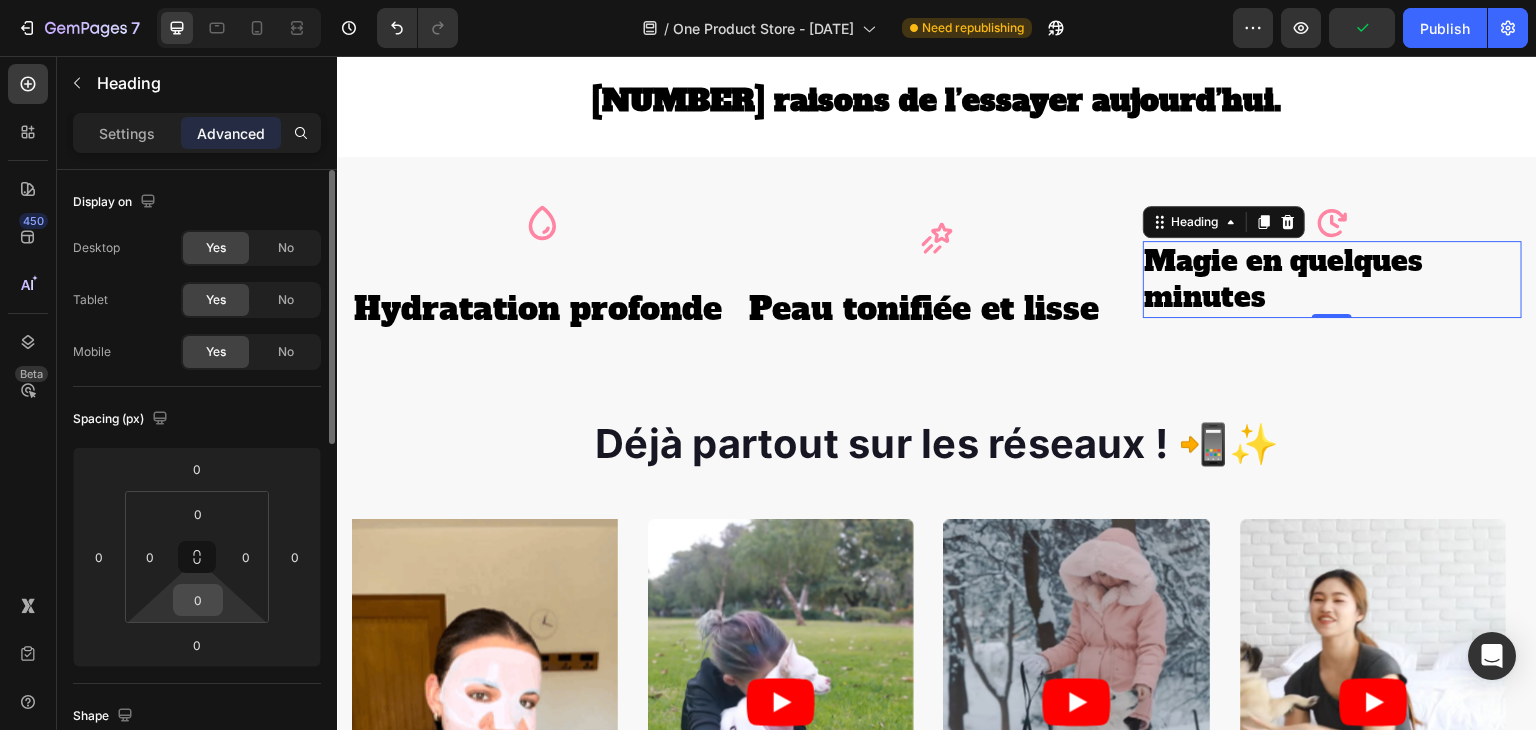 click on "0" at bounding box center [198, 600] 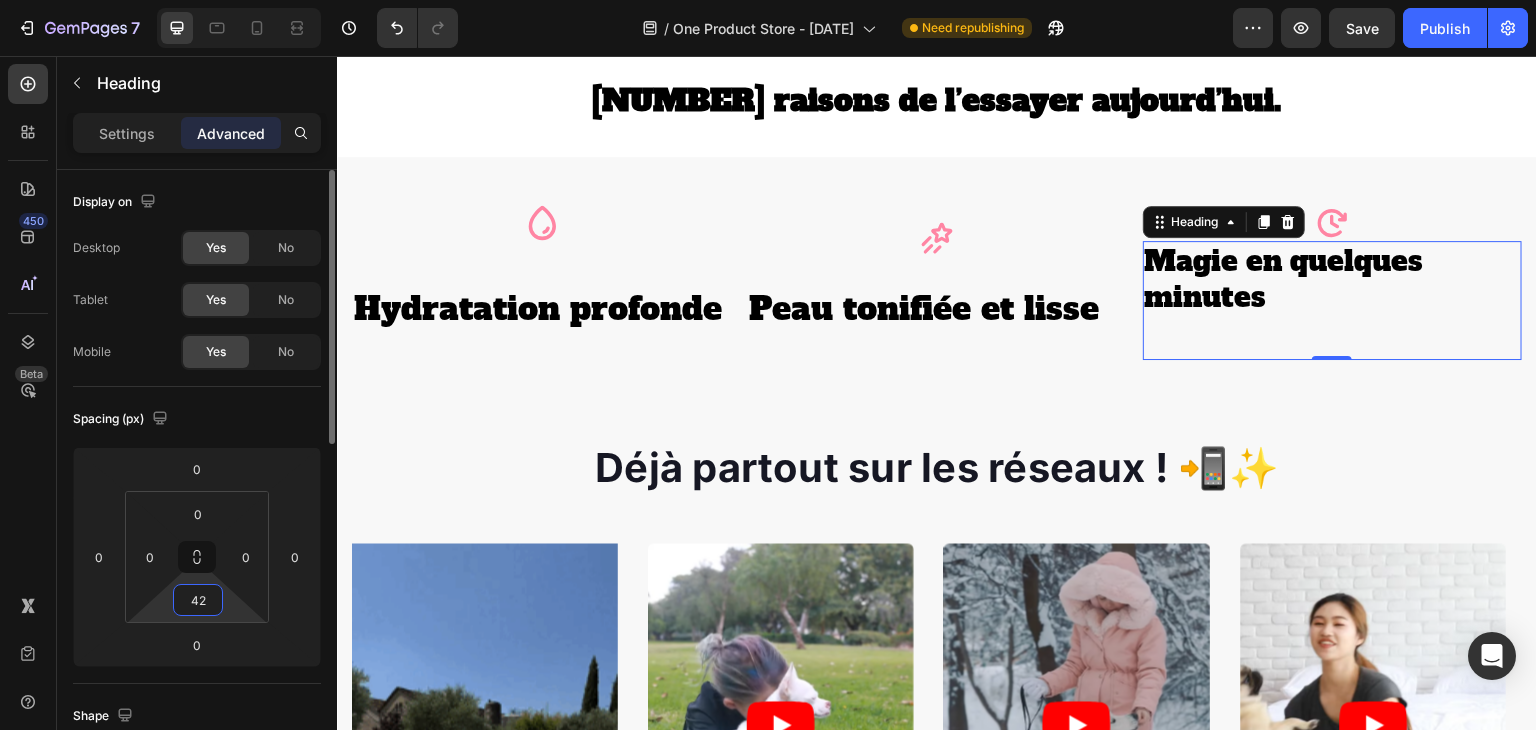 type on "4" 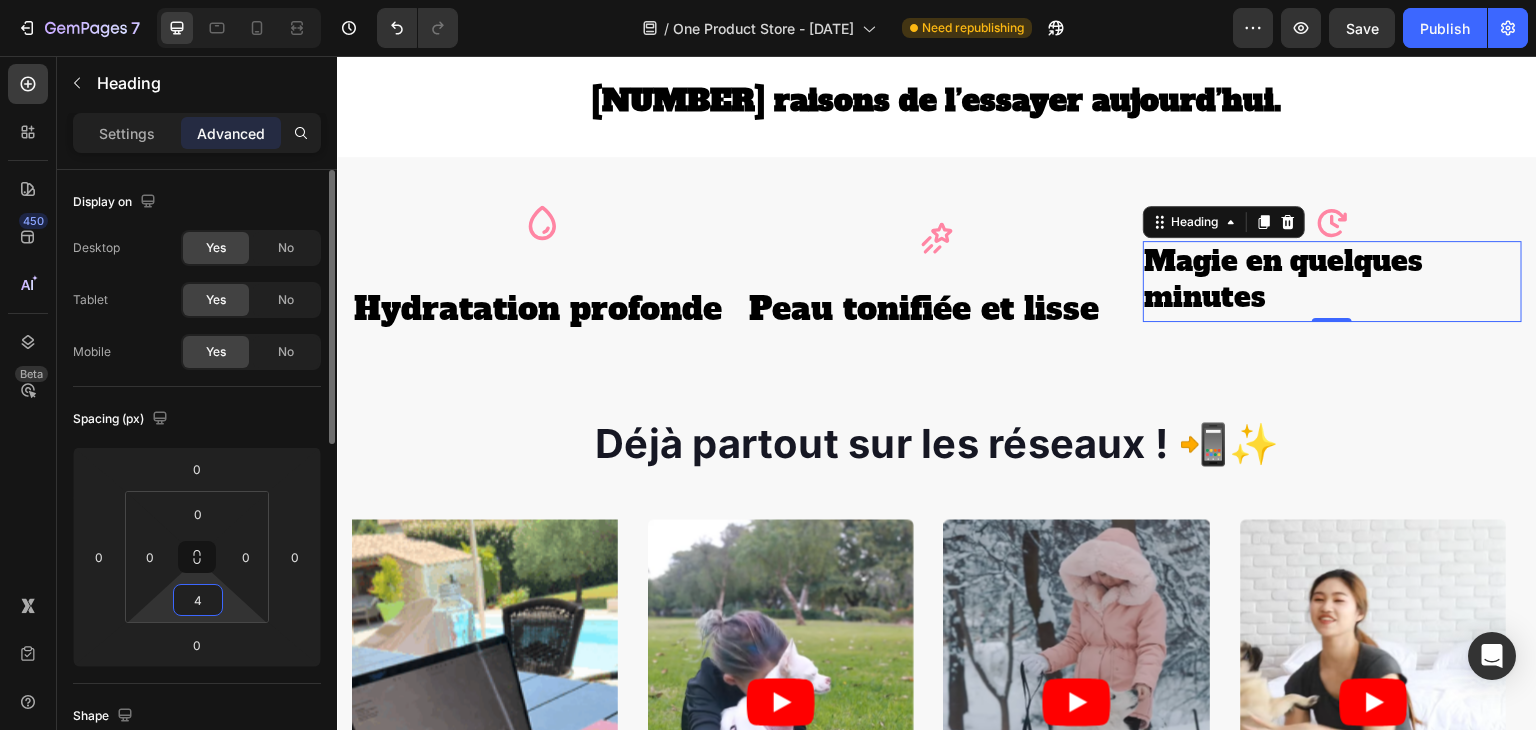 type 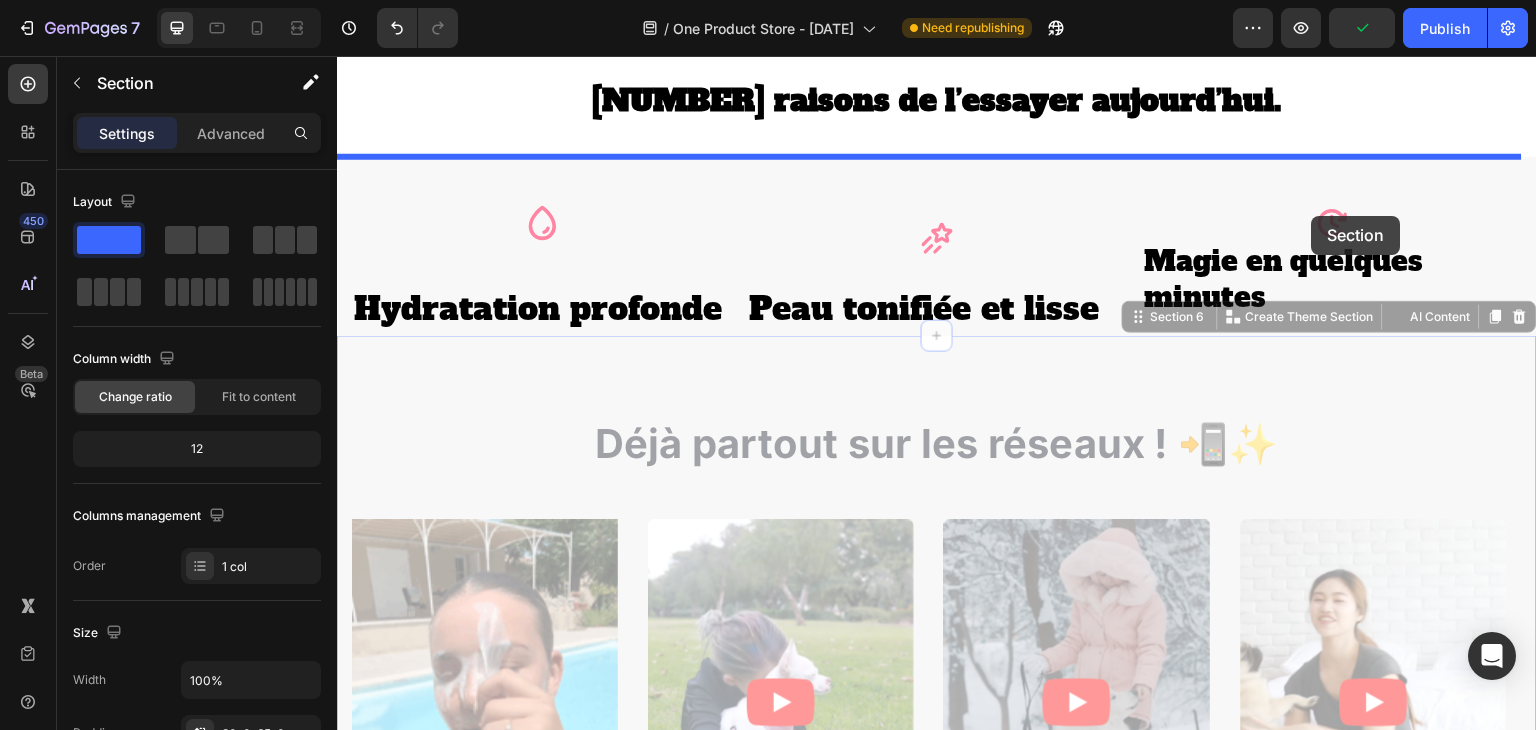 drag, startPoint x: 1257, startPoint y: 412, endPoint x: 1320, endPoint y: 233, distance: 189.76302 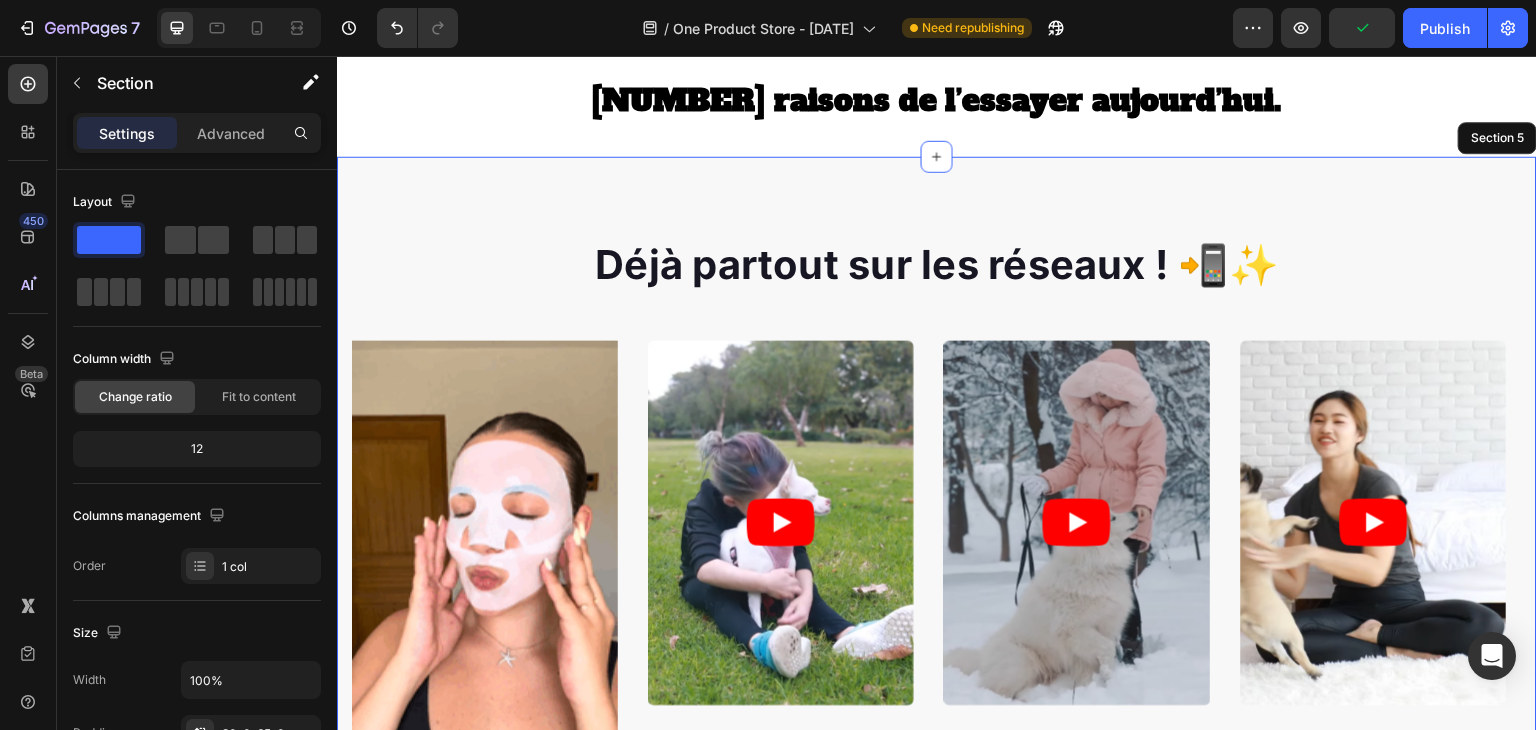click on "Déjà partout sur les réseaux ! 📲✨ Heading Image Video Video Video Video Carousel Row Section [NUMBER]" at bounding box center (937, 548) 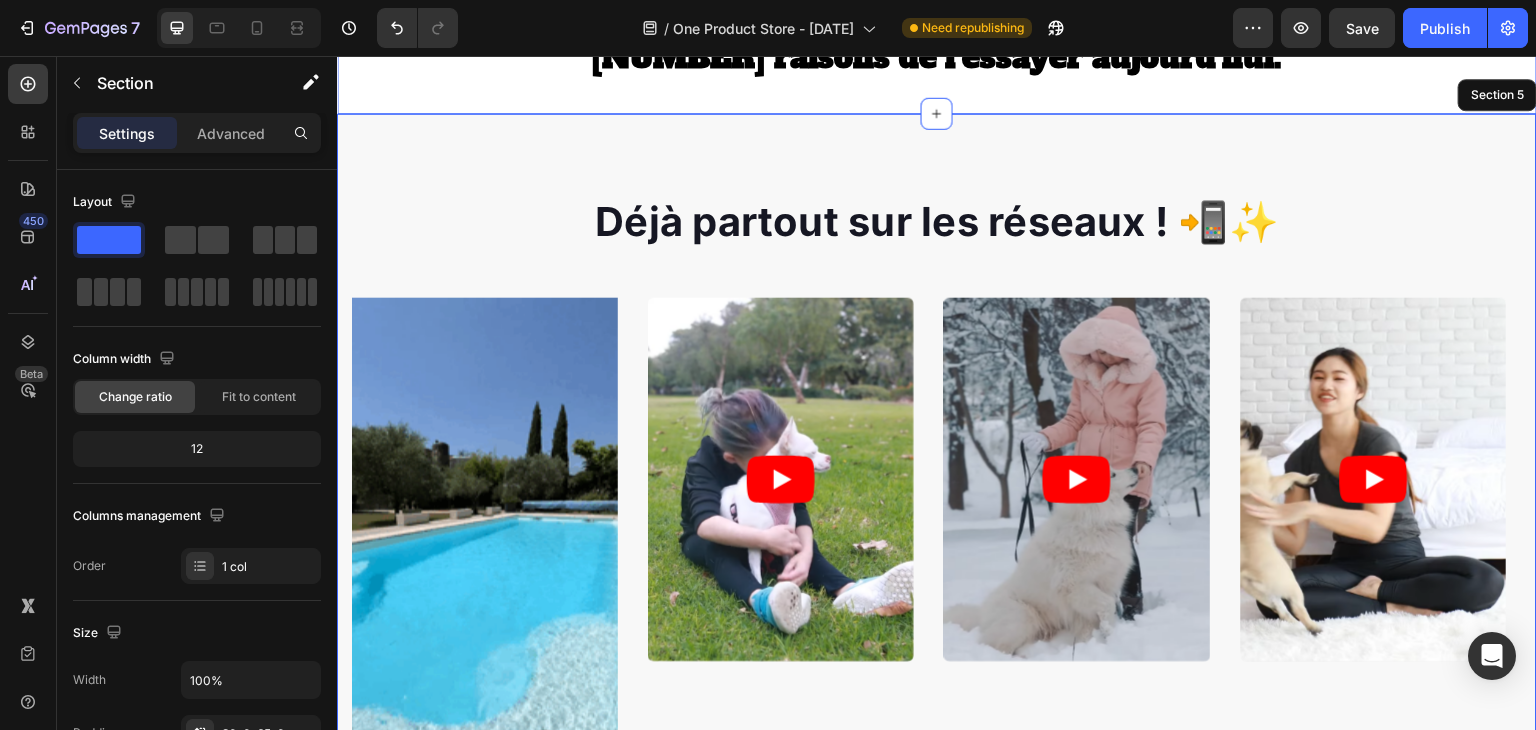 scroll, scrollTop: 1330, scrollLeft: 0, axis: vertical 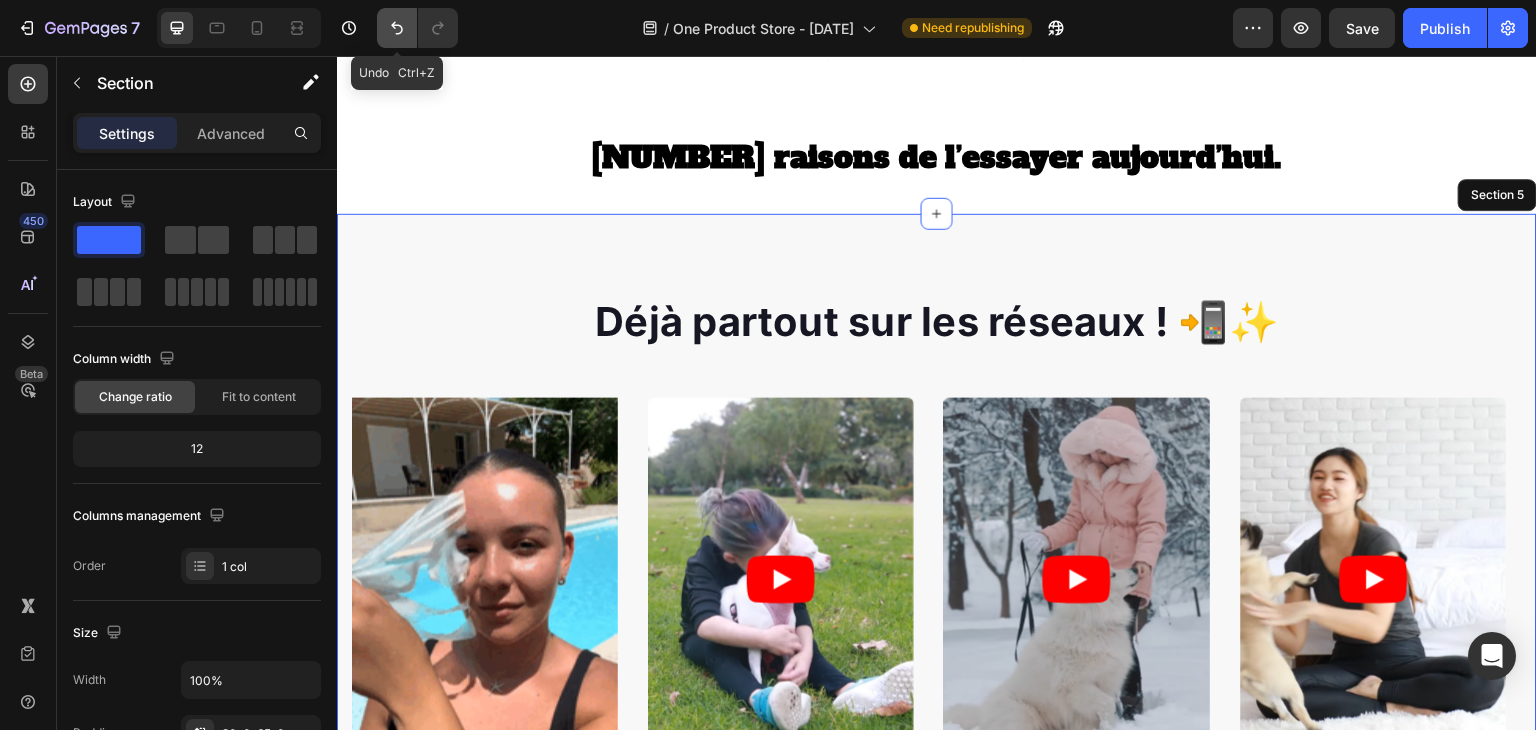 click 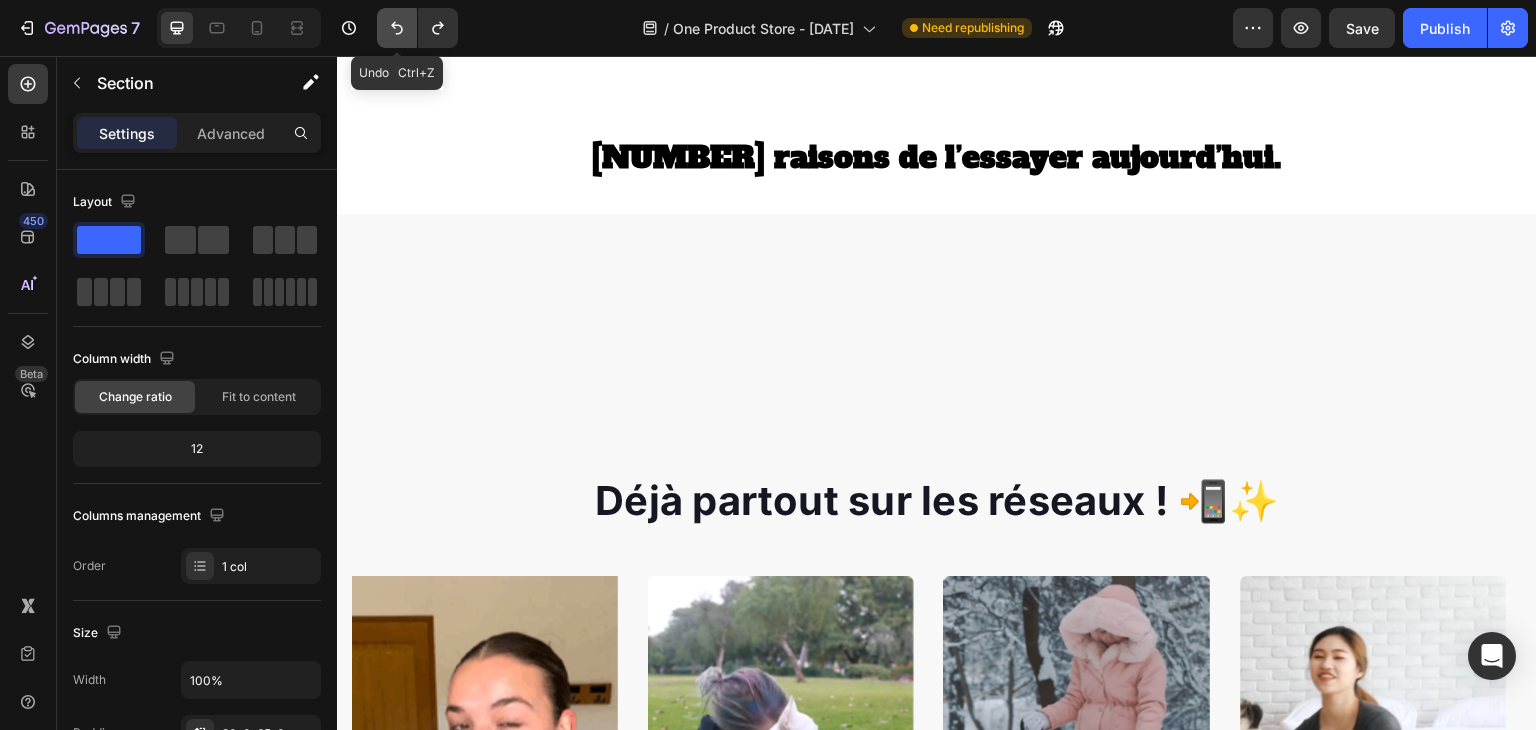 click 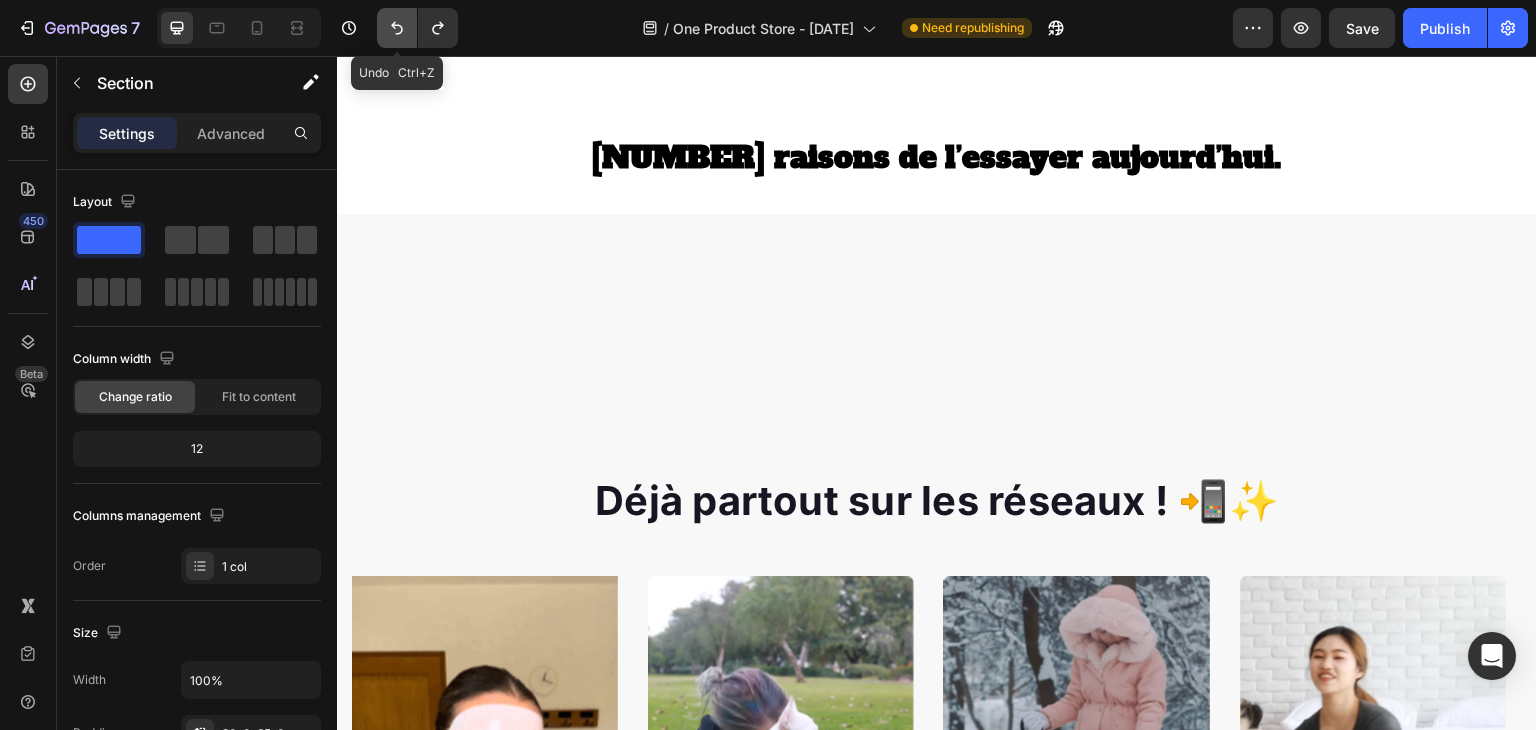 click 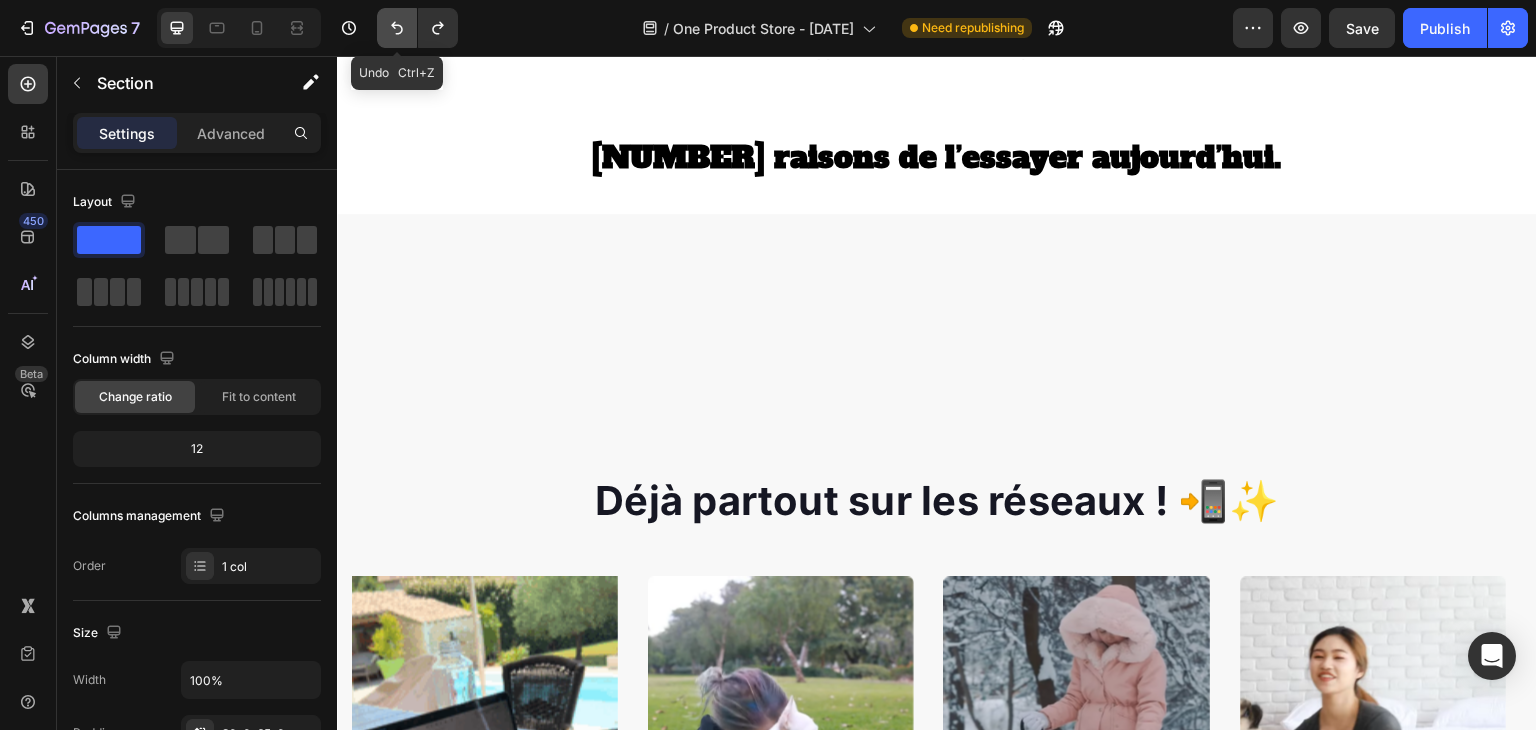 click 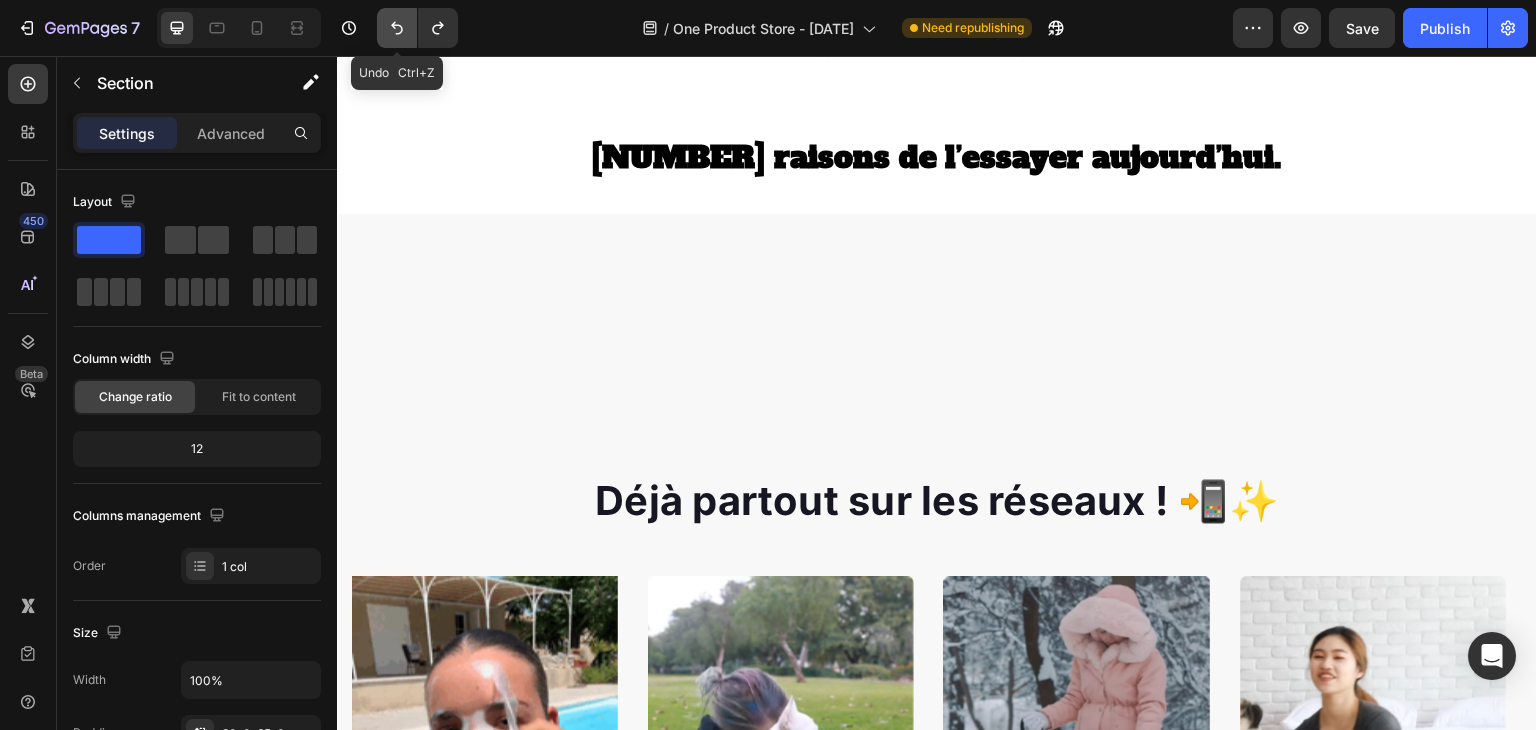 click 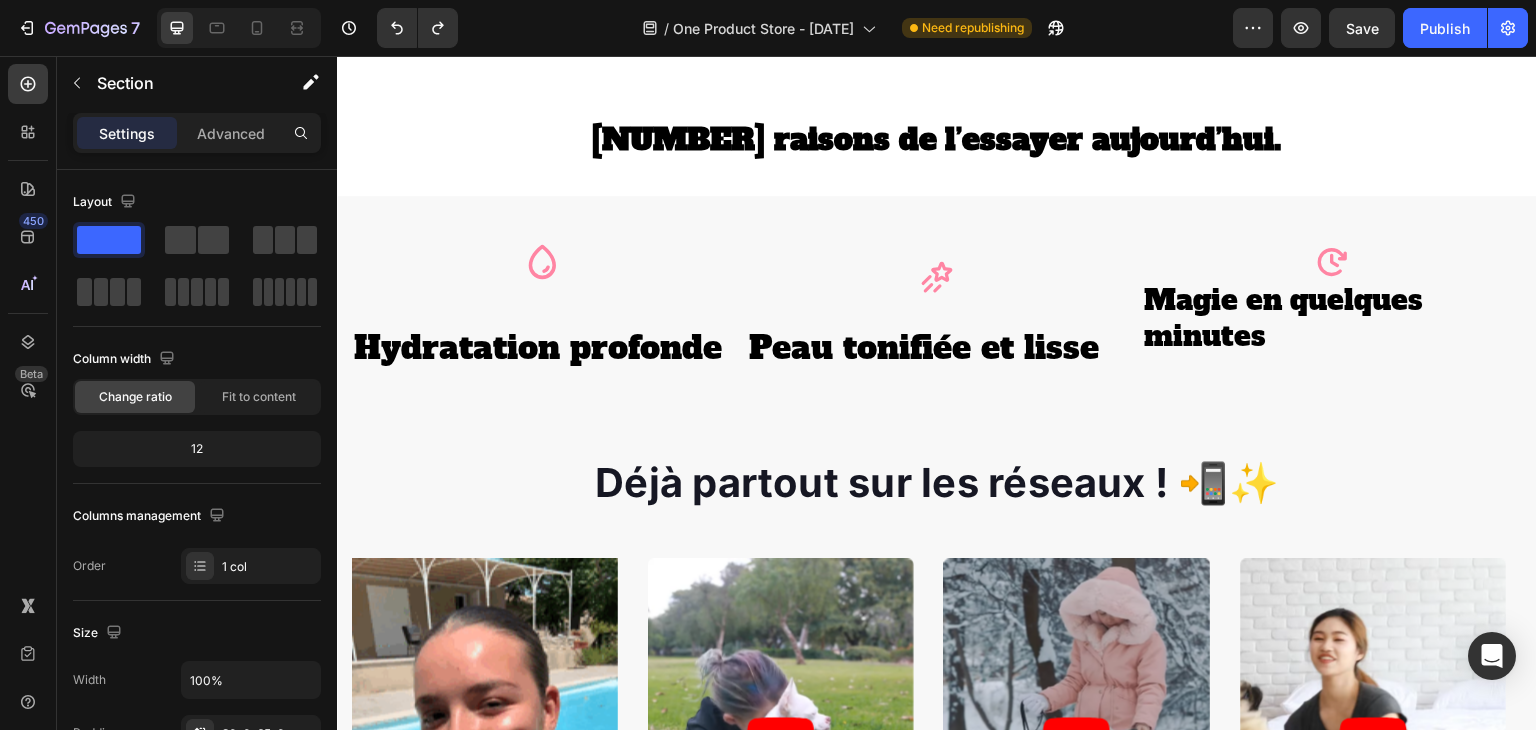 scroll, scrollTop: 1331, scrollLeft: 0, axis: vertical 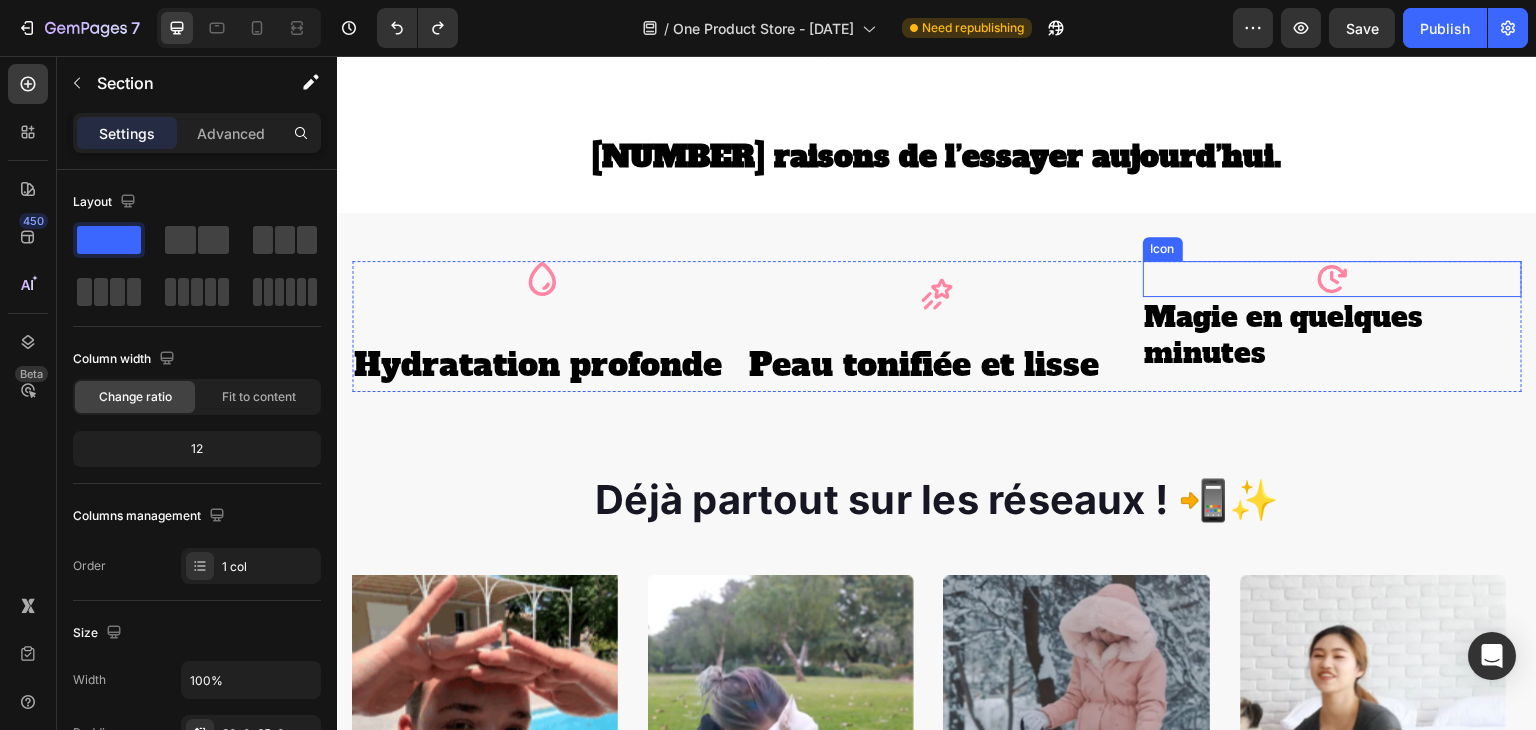 click 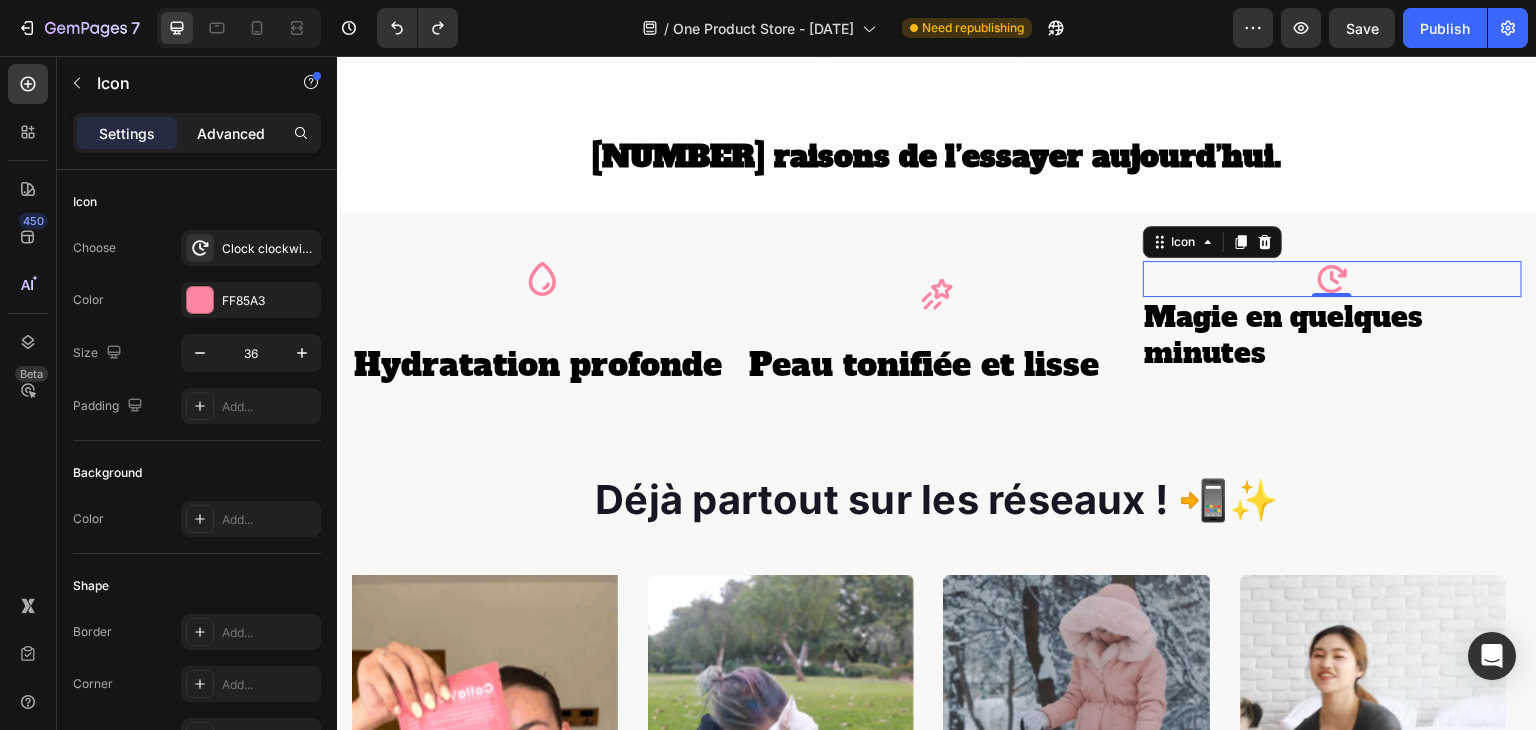 click on "Advanced" at bounding box center (231, 133) 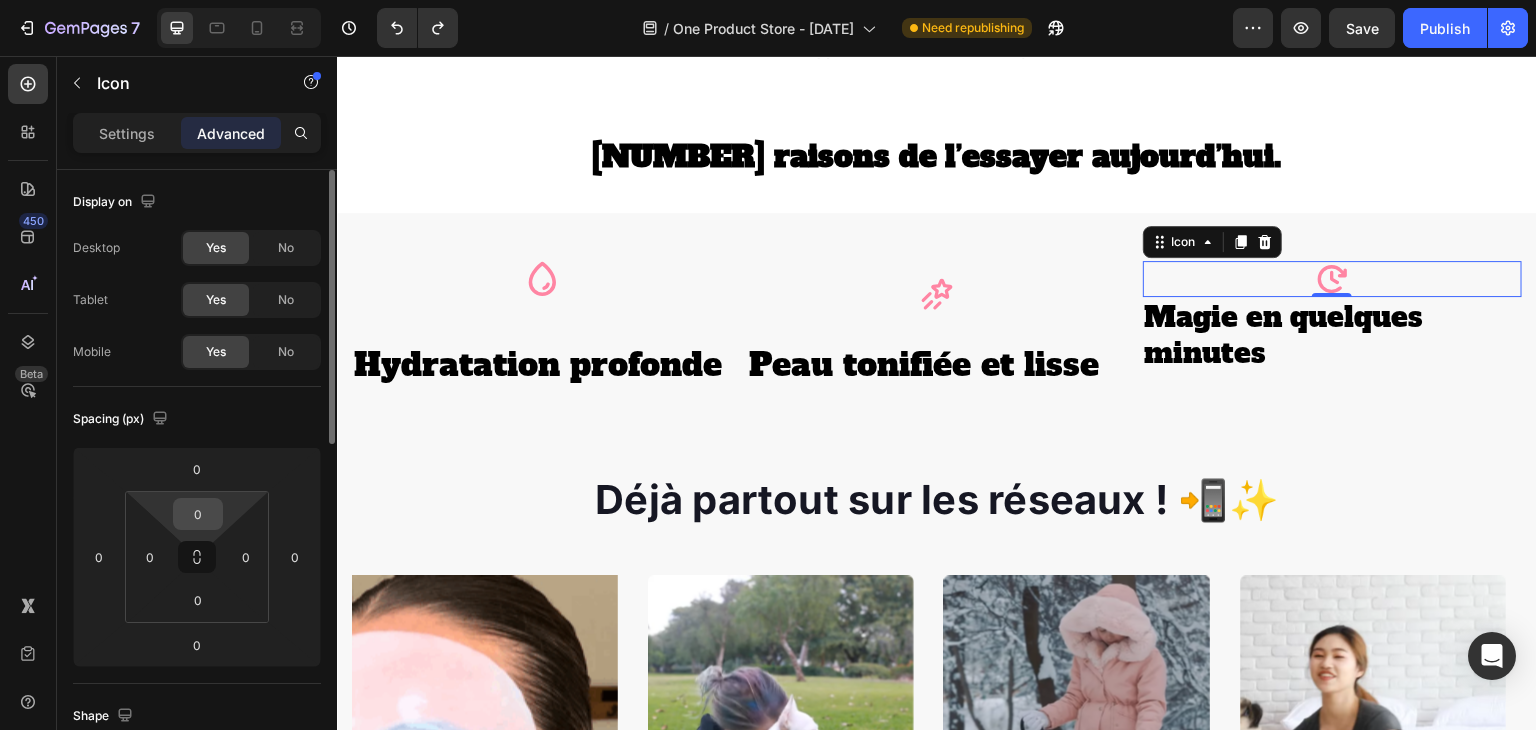 click on "0" at bounding box center (198, 514) 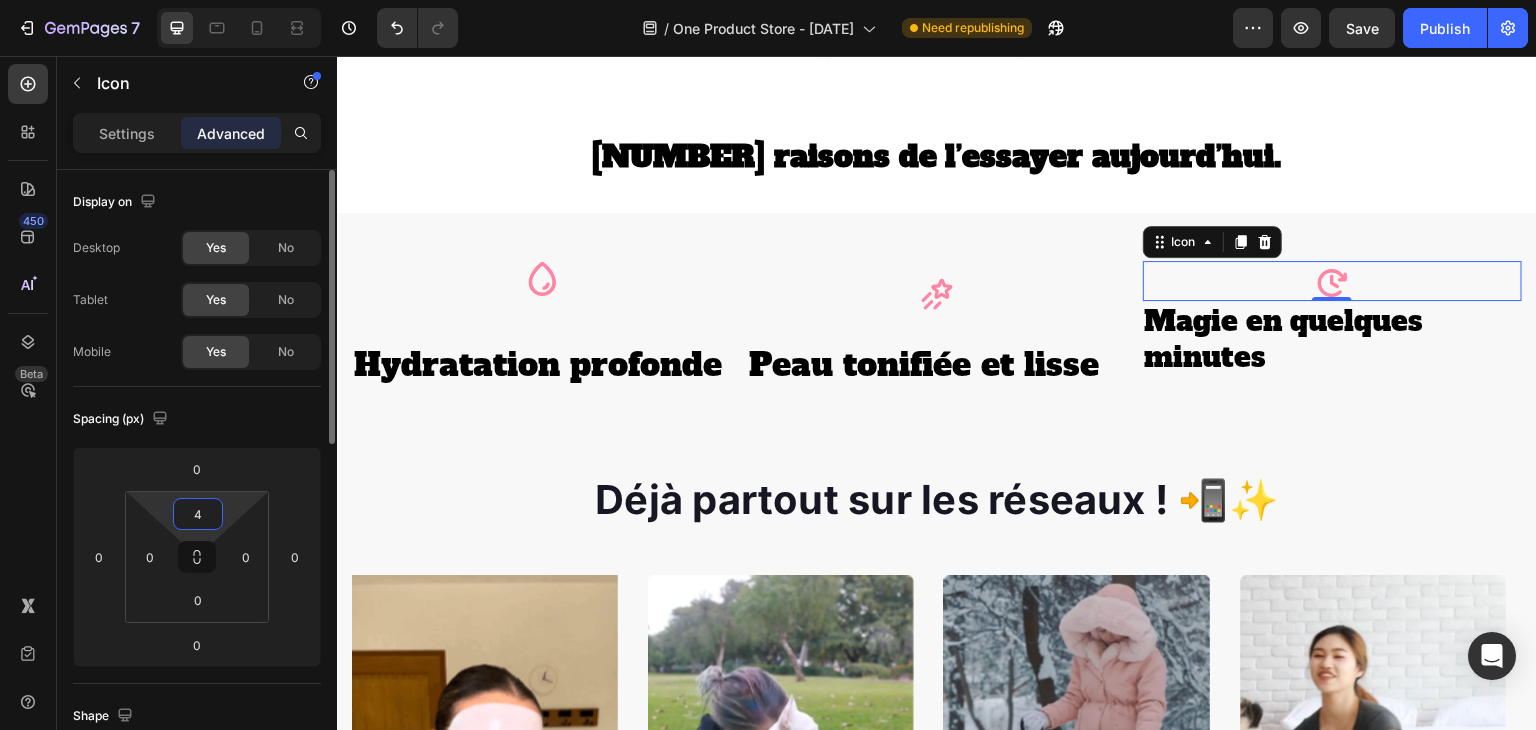 click on "4" at bounding box center [198, 514] 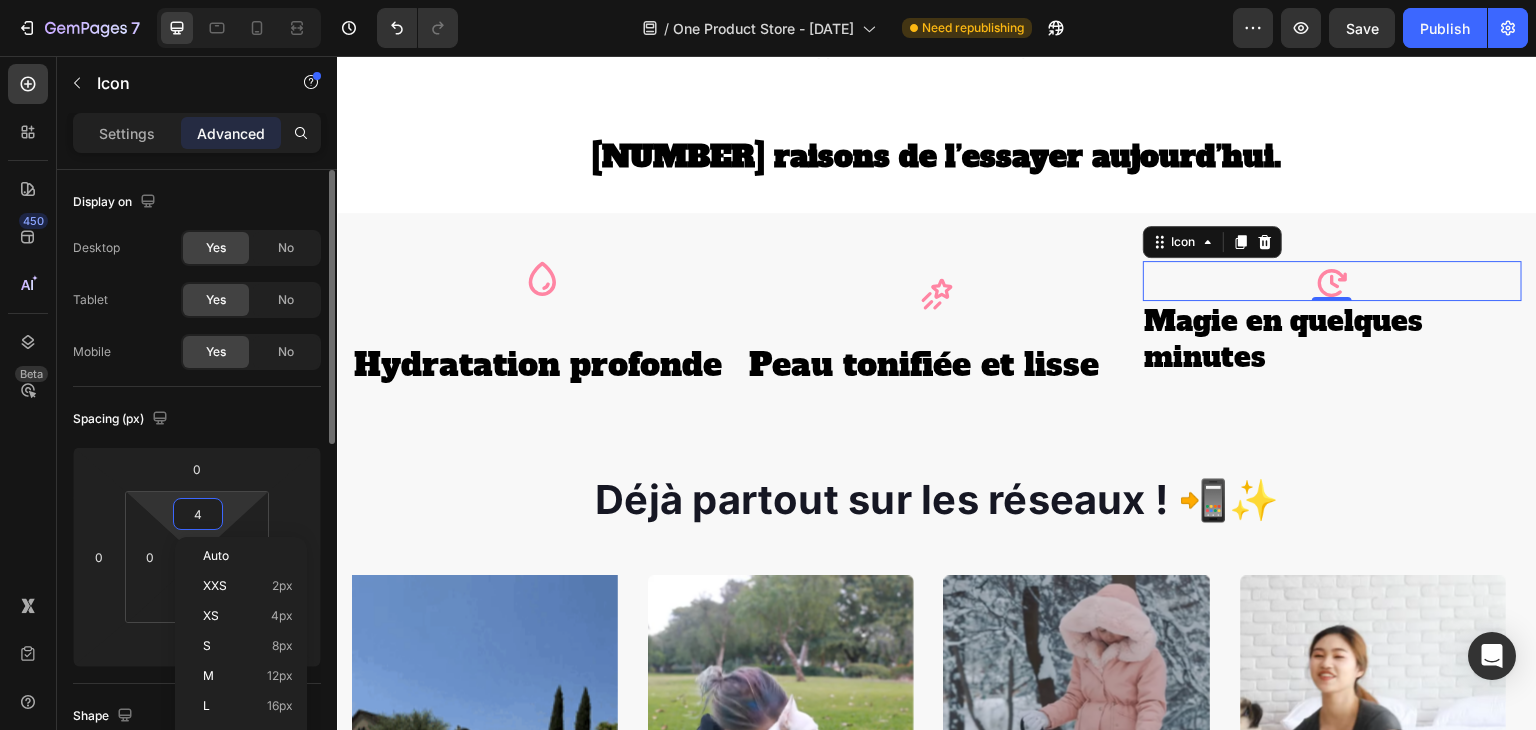 type on "44" 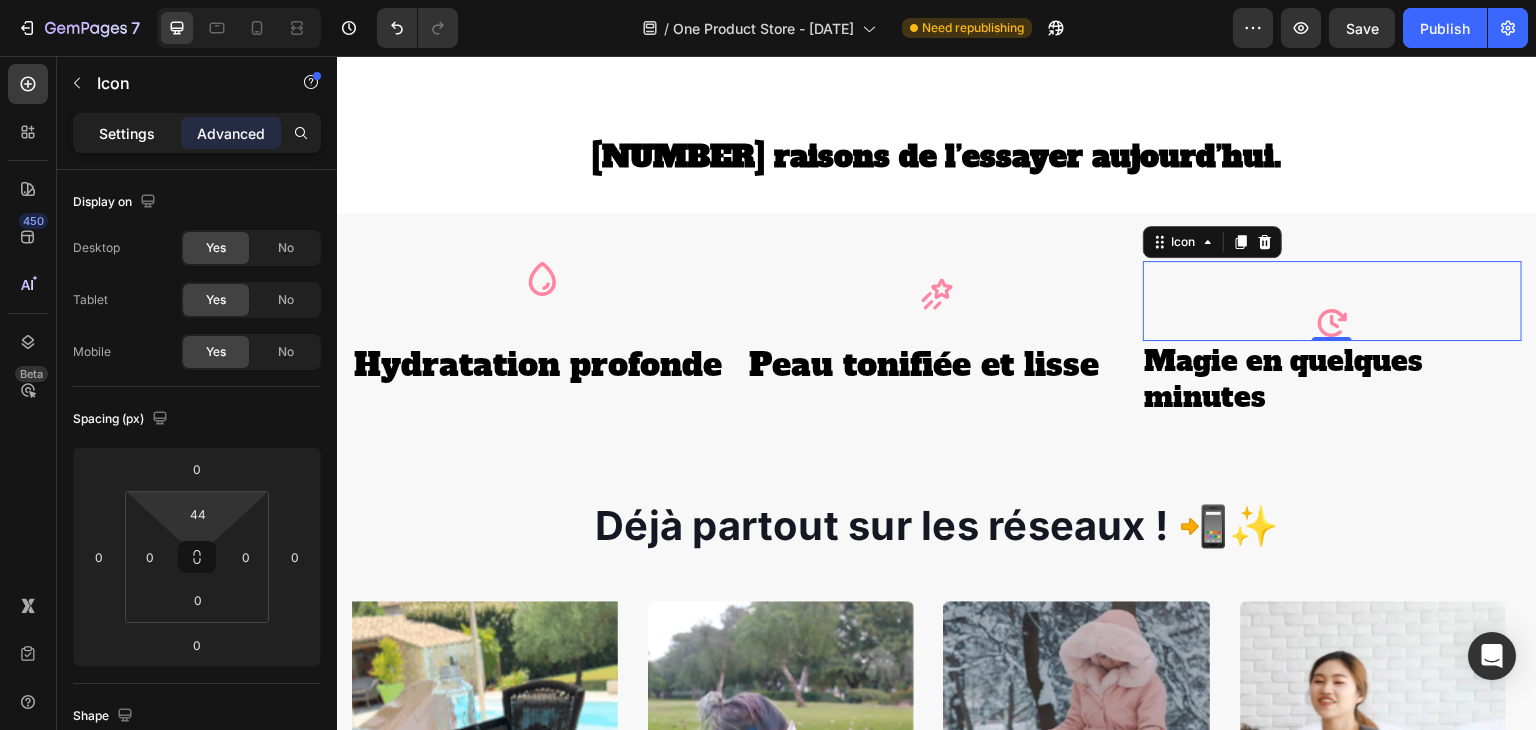 click on "Settings" 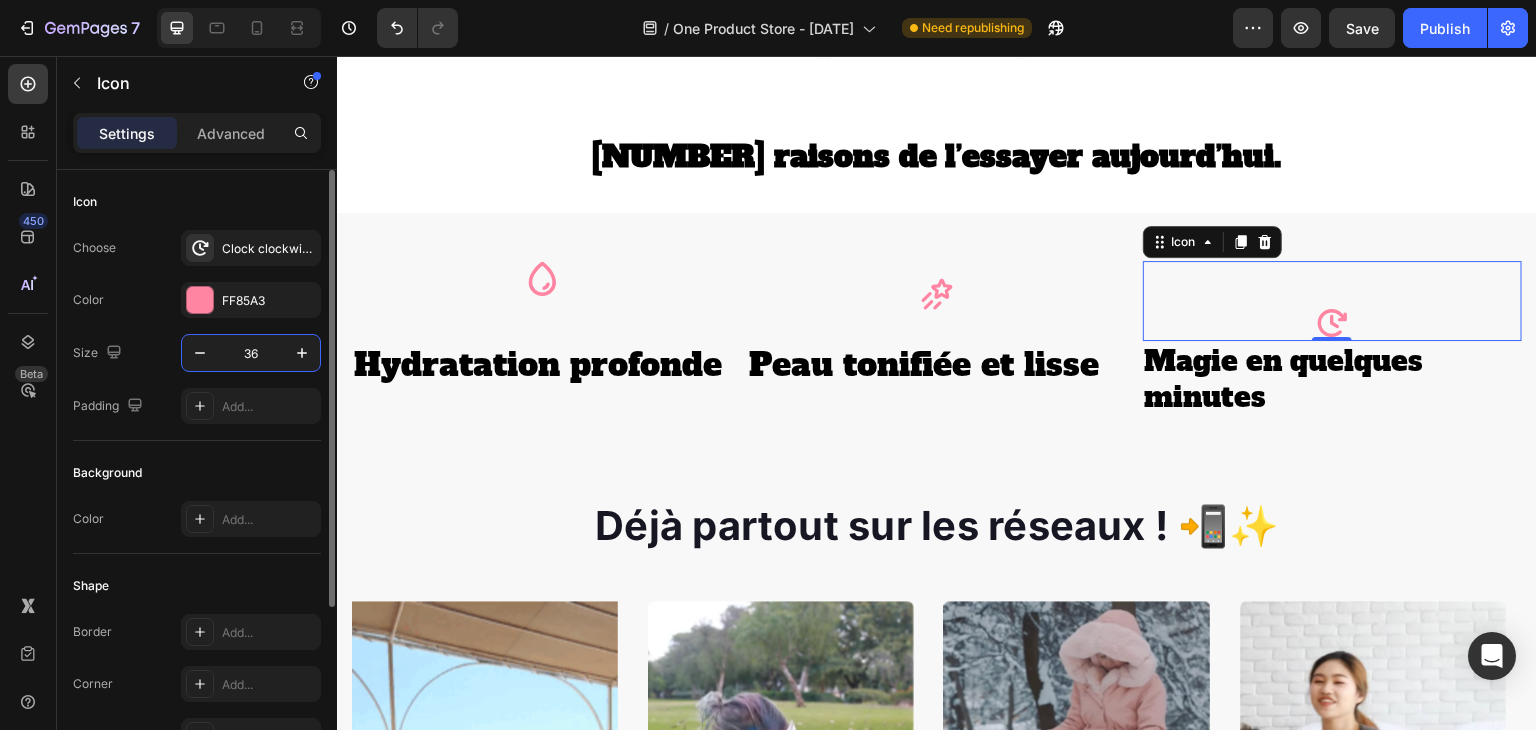 click on "36" at bounding box center (251, 353) 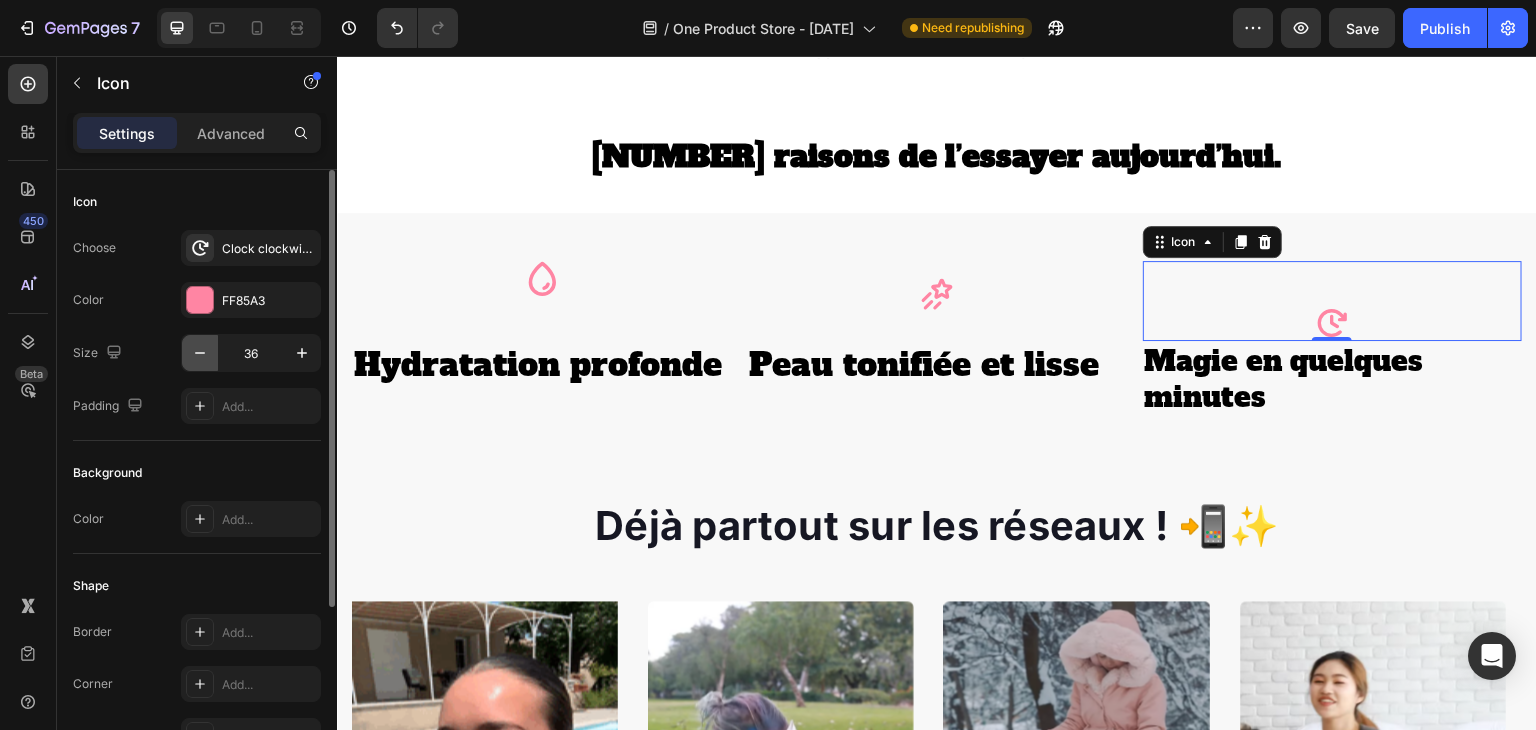click 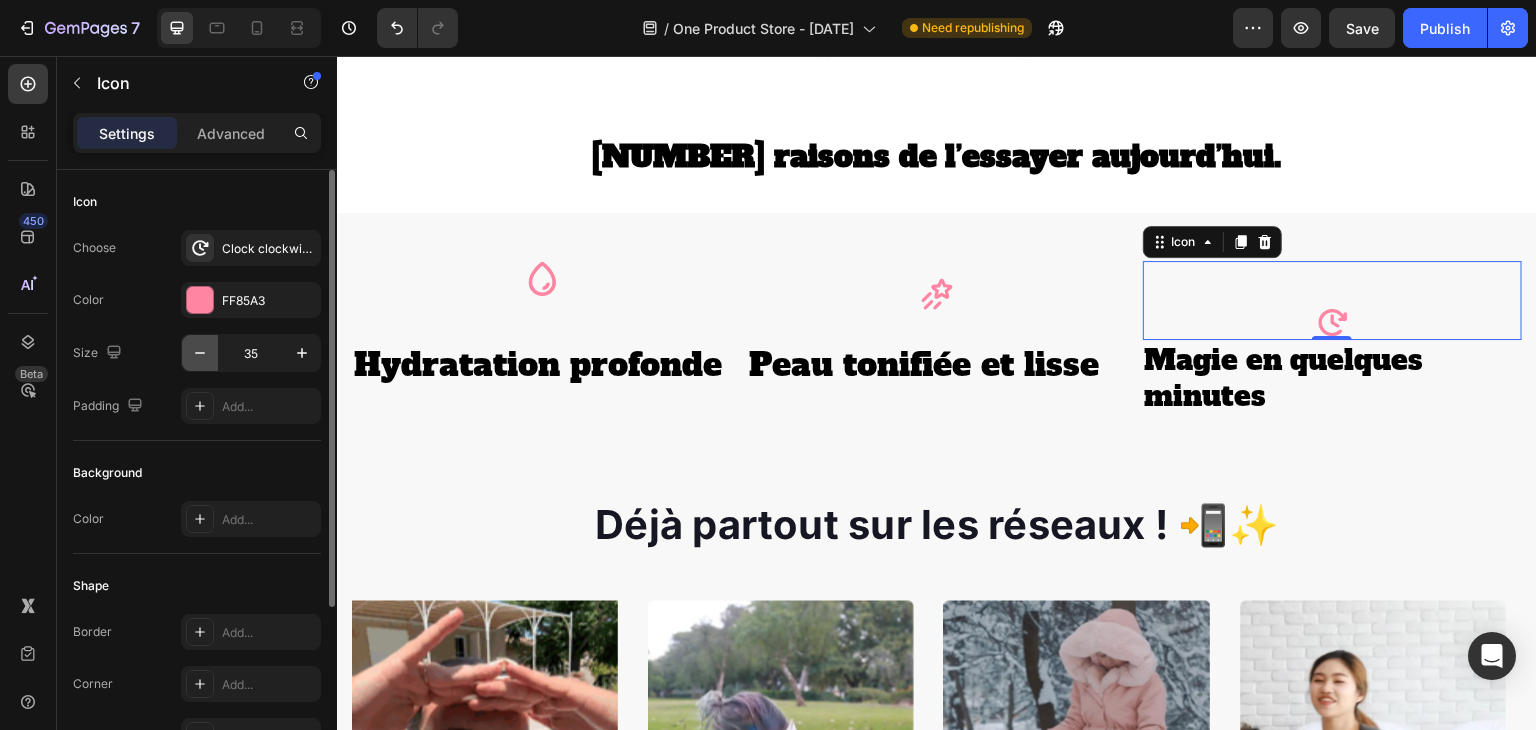 click 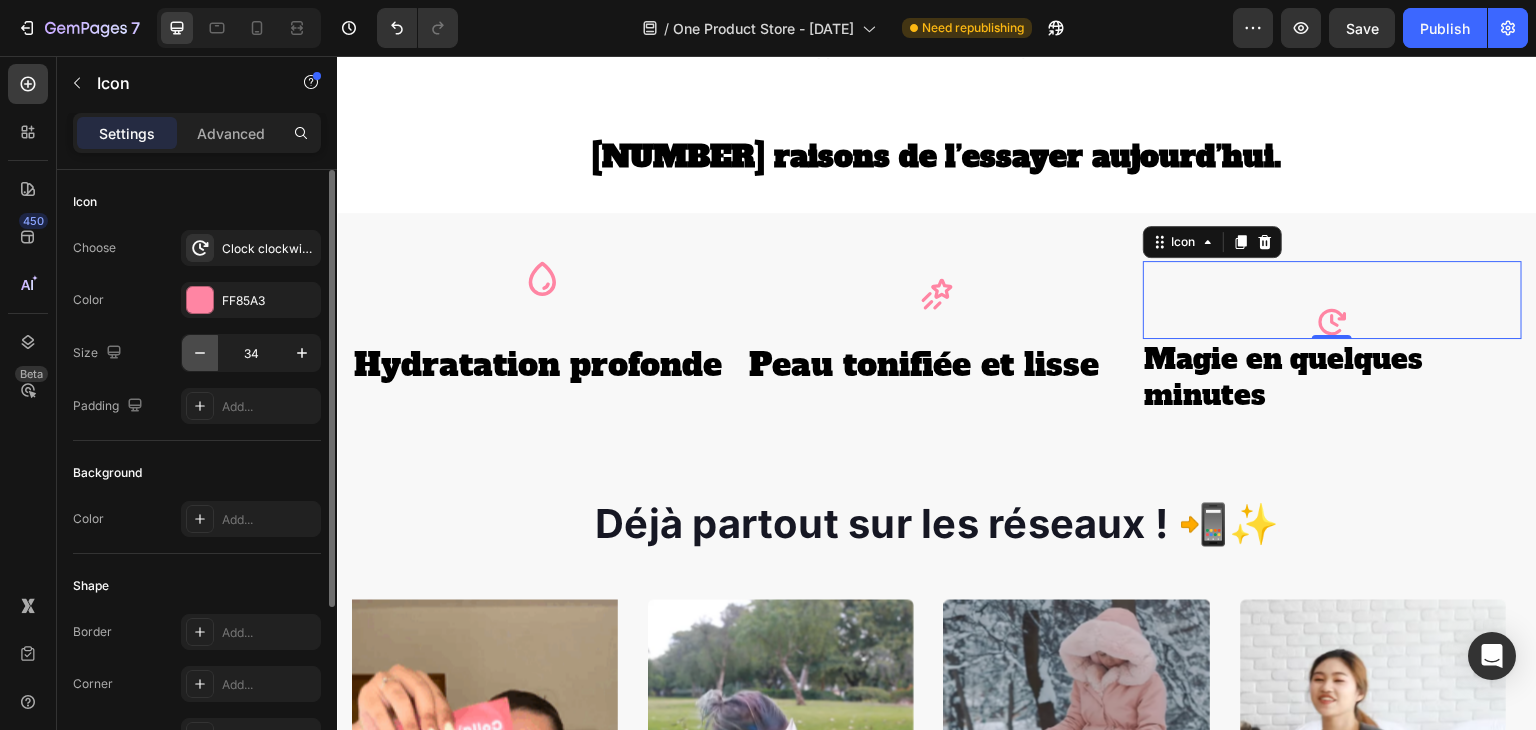 click 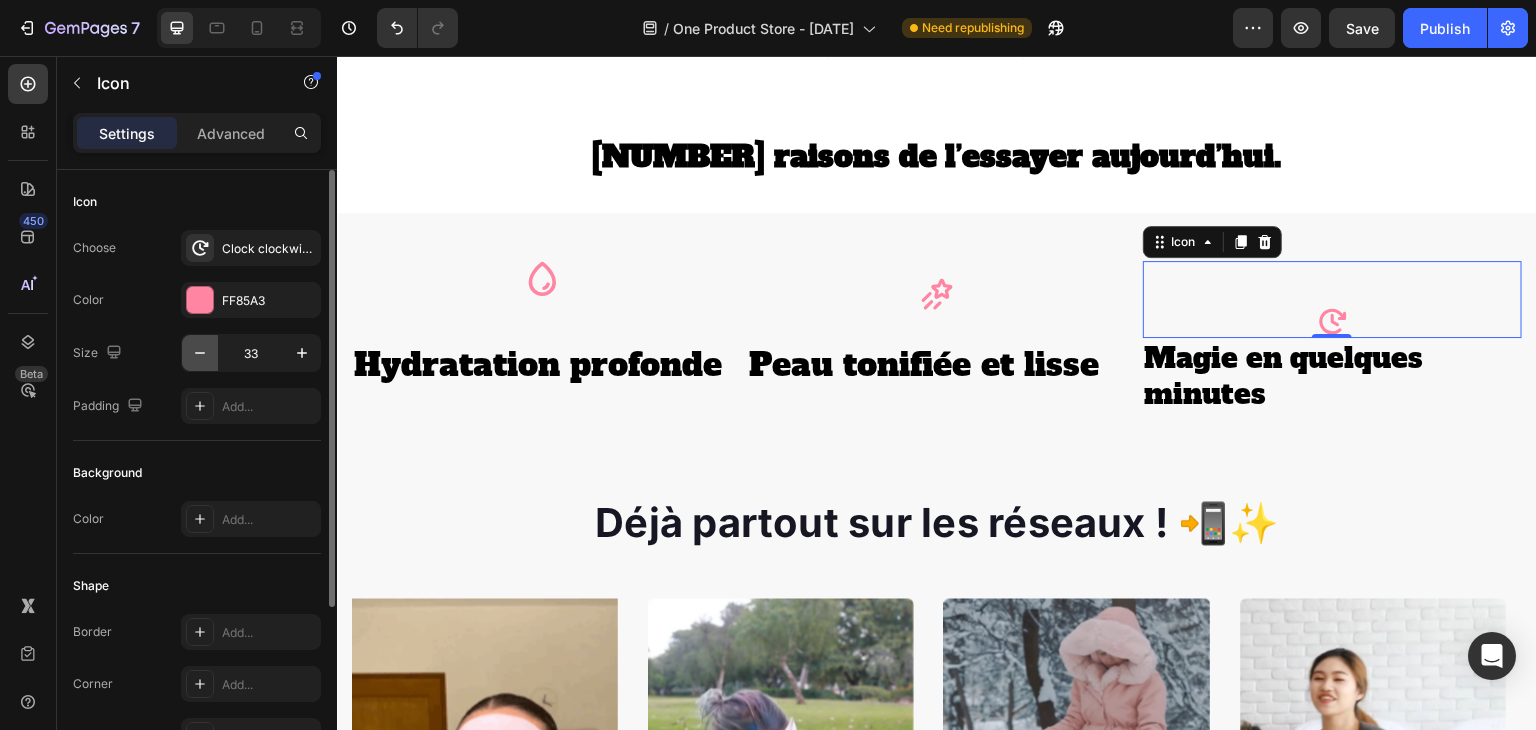 click 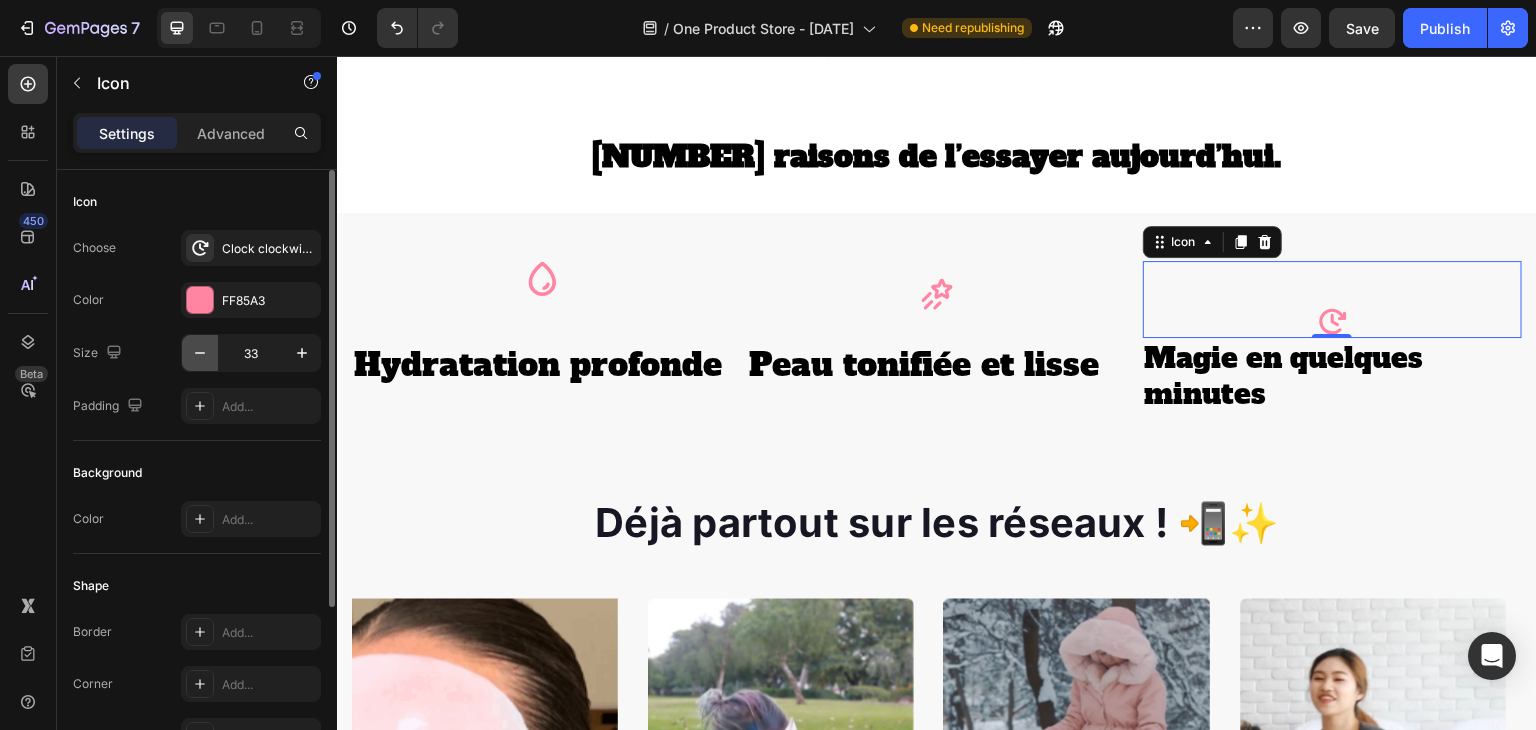 type on "32" 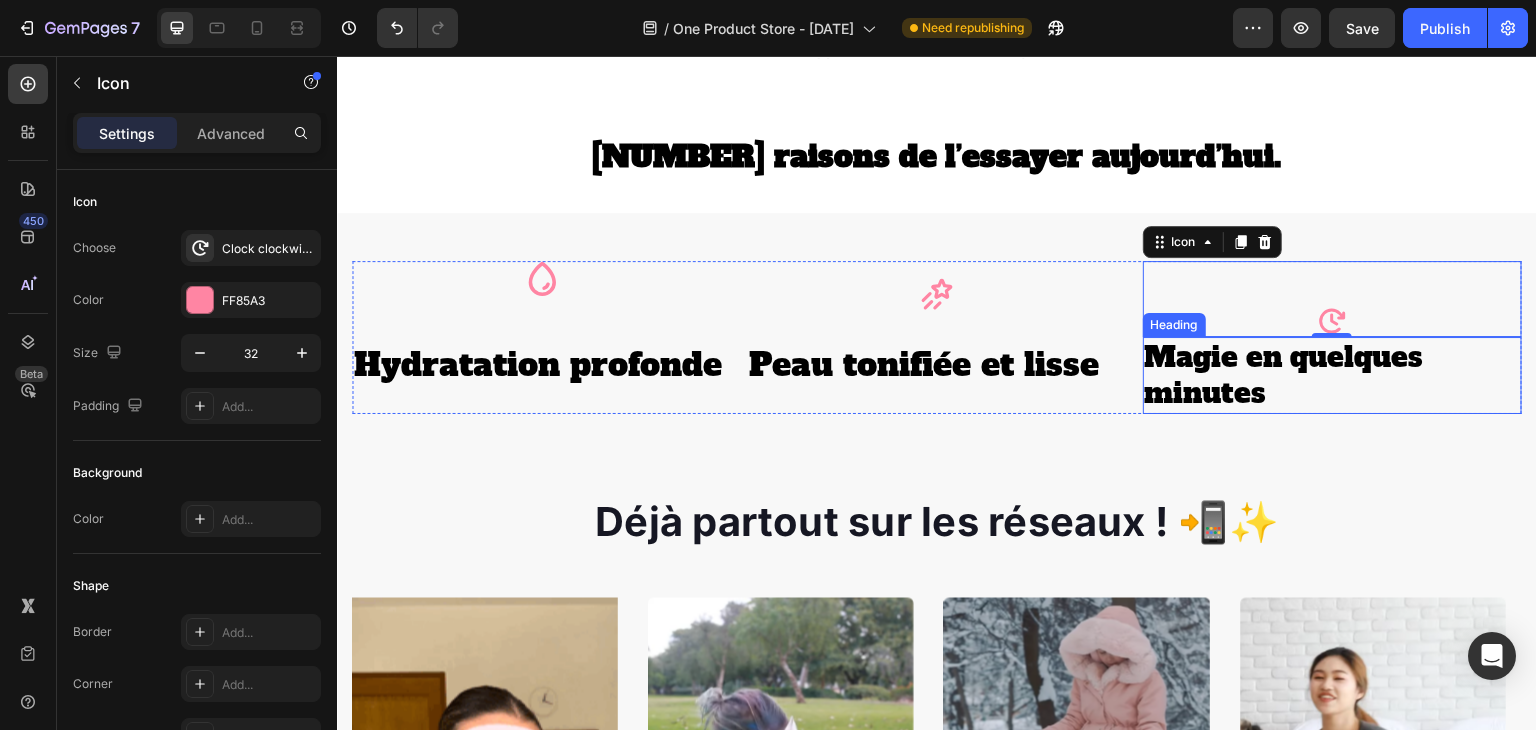 click on "Magie en quelques minutes" at bounding box center [1332, 375] 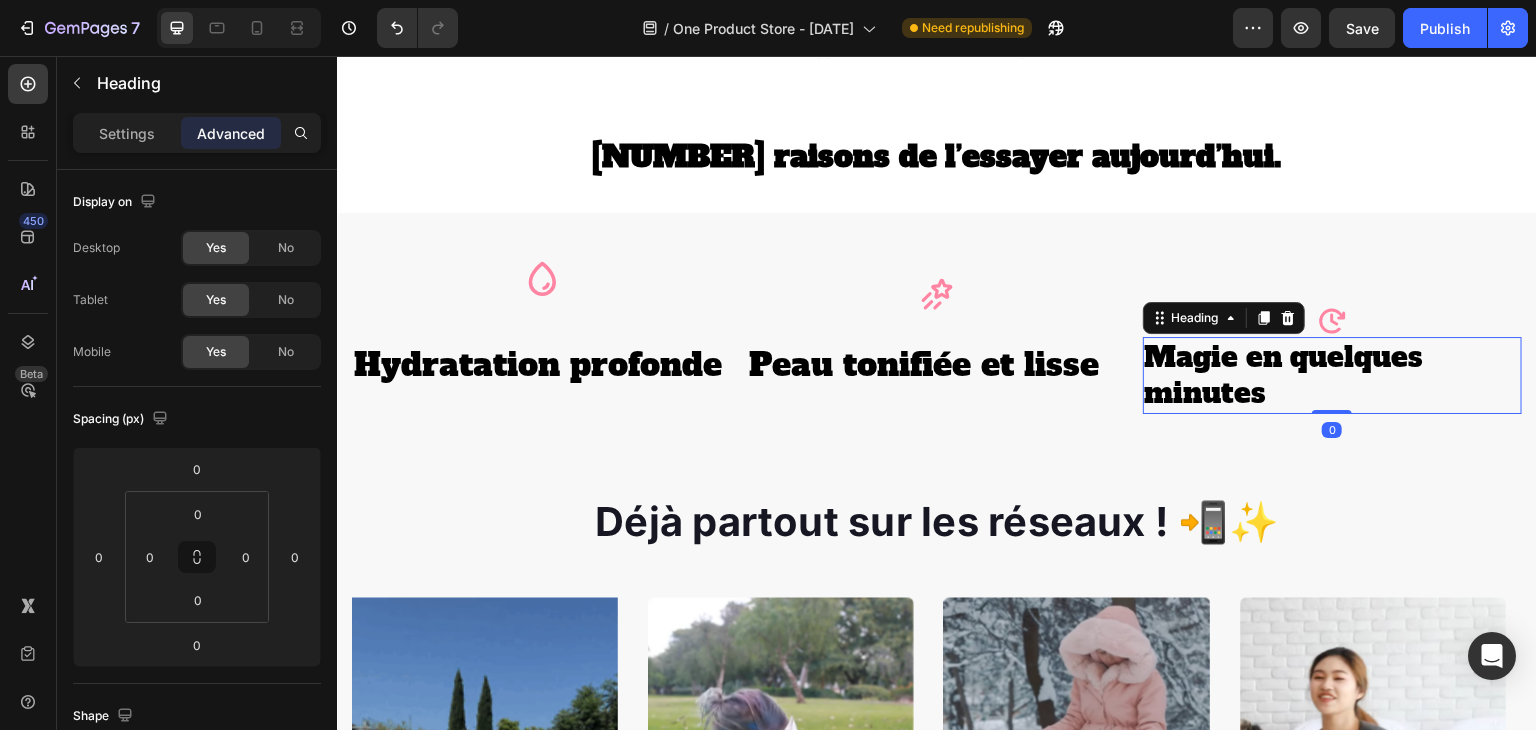 click on "Icon Hydratation profonde Heading Icon Peau tonifiée et lisse Heading Icon Magie en quelques minutes Heading 0 Row" at bounding box center (937, 337) 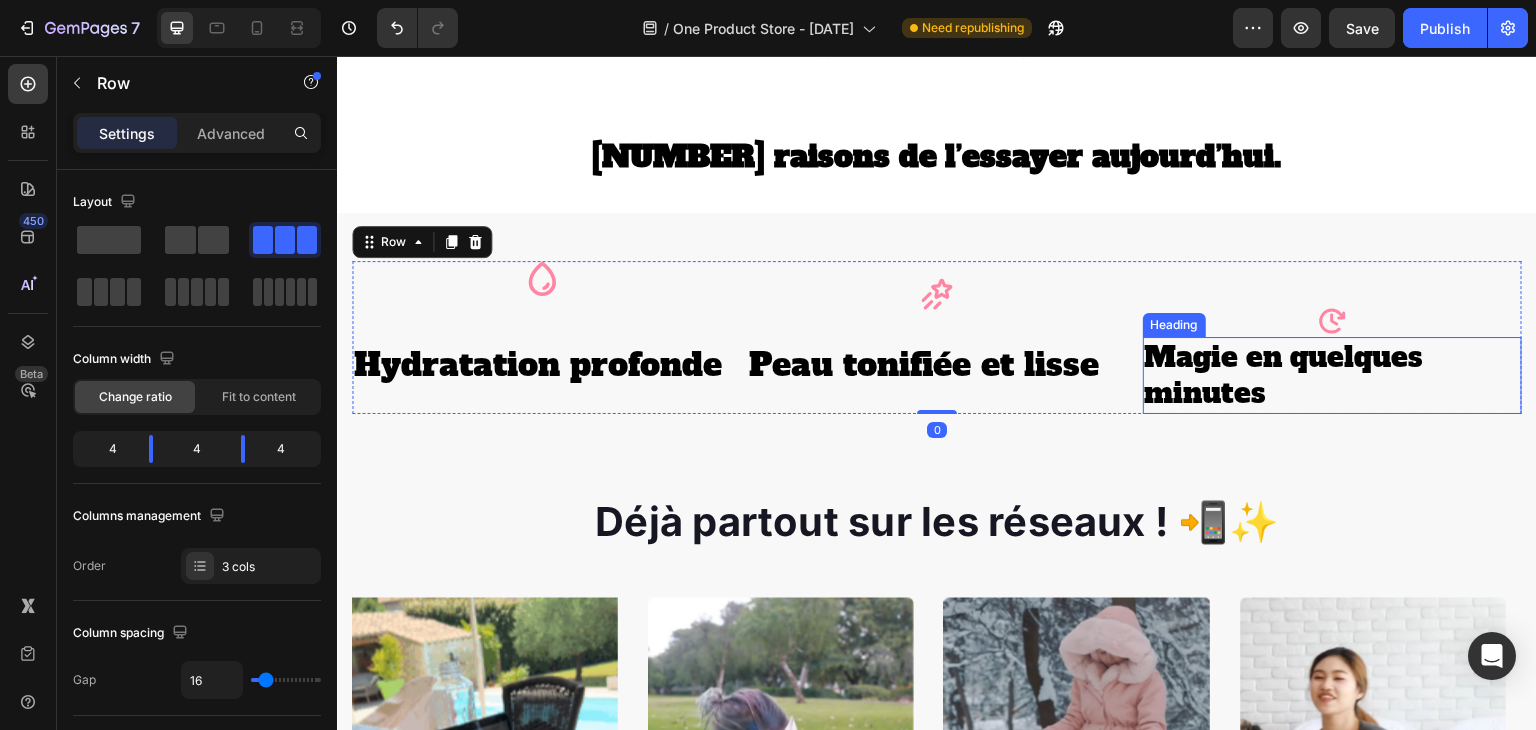 click on "Magie en quelques minutes" at bounding box center (1332, 375) 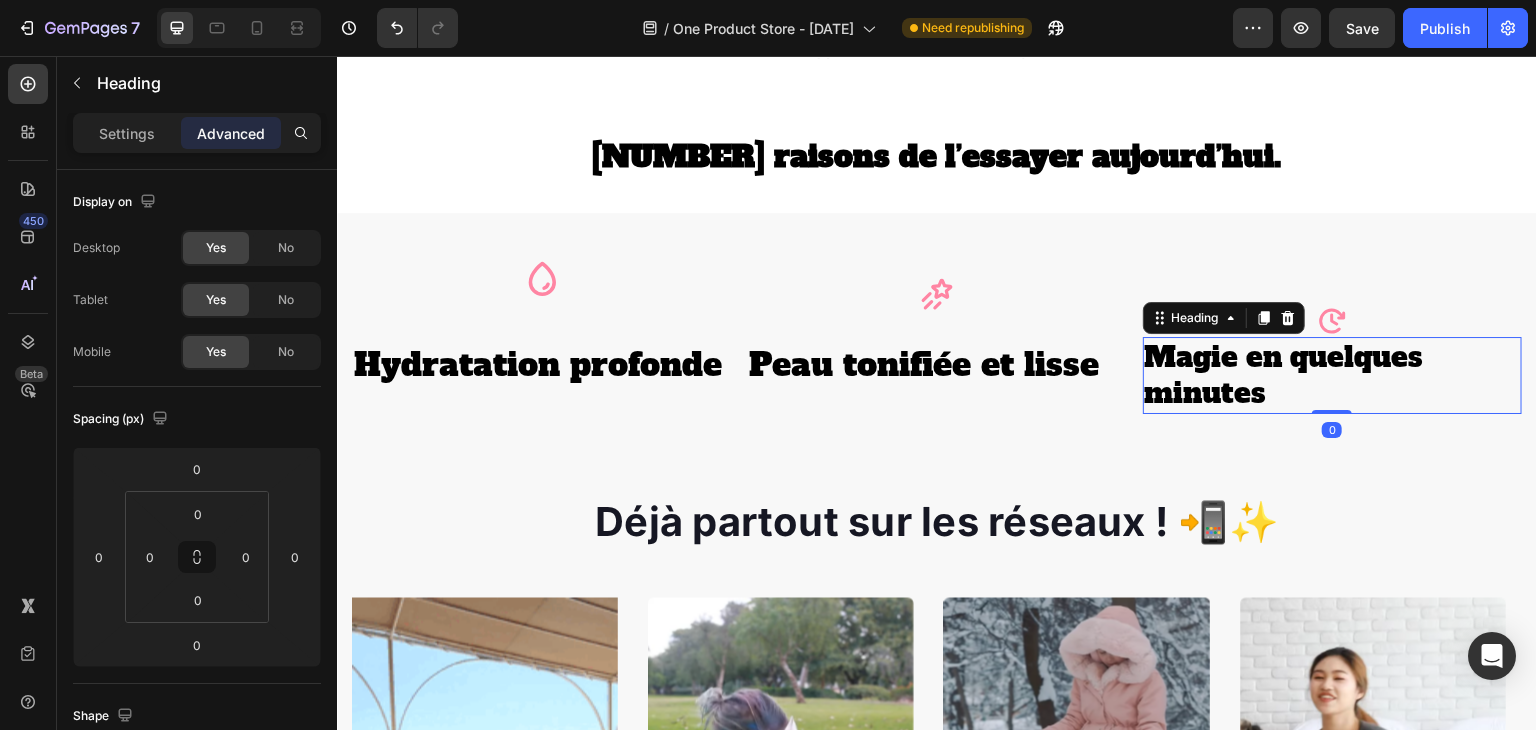 click on "Magie en quelques minutes" at bounding box center [1332, 375] 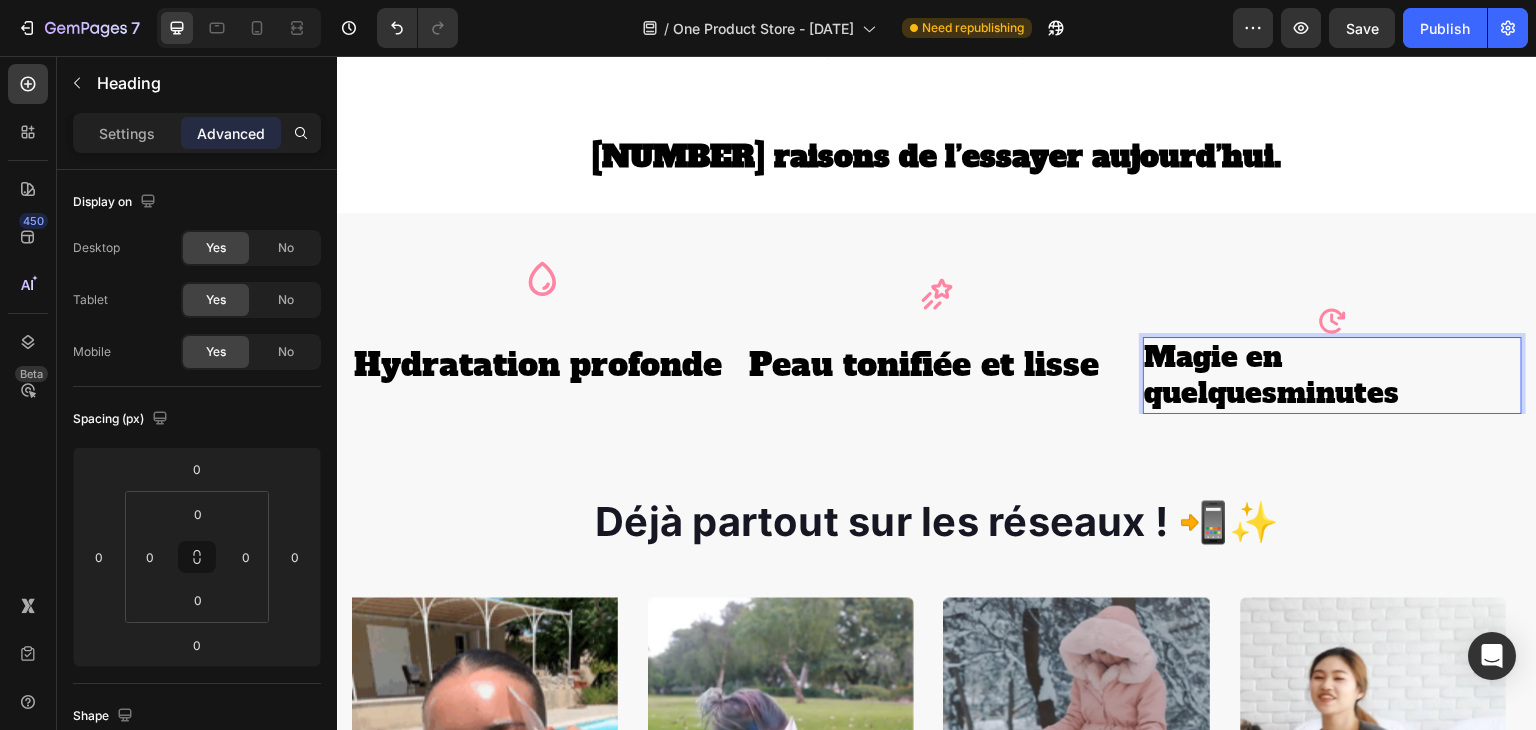 click on "Magie en quelquesminutes" at bounding box center [1332, 375] 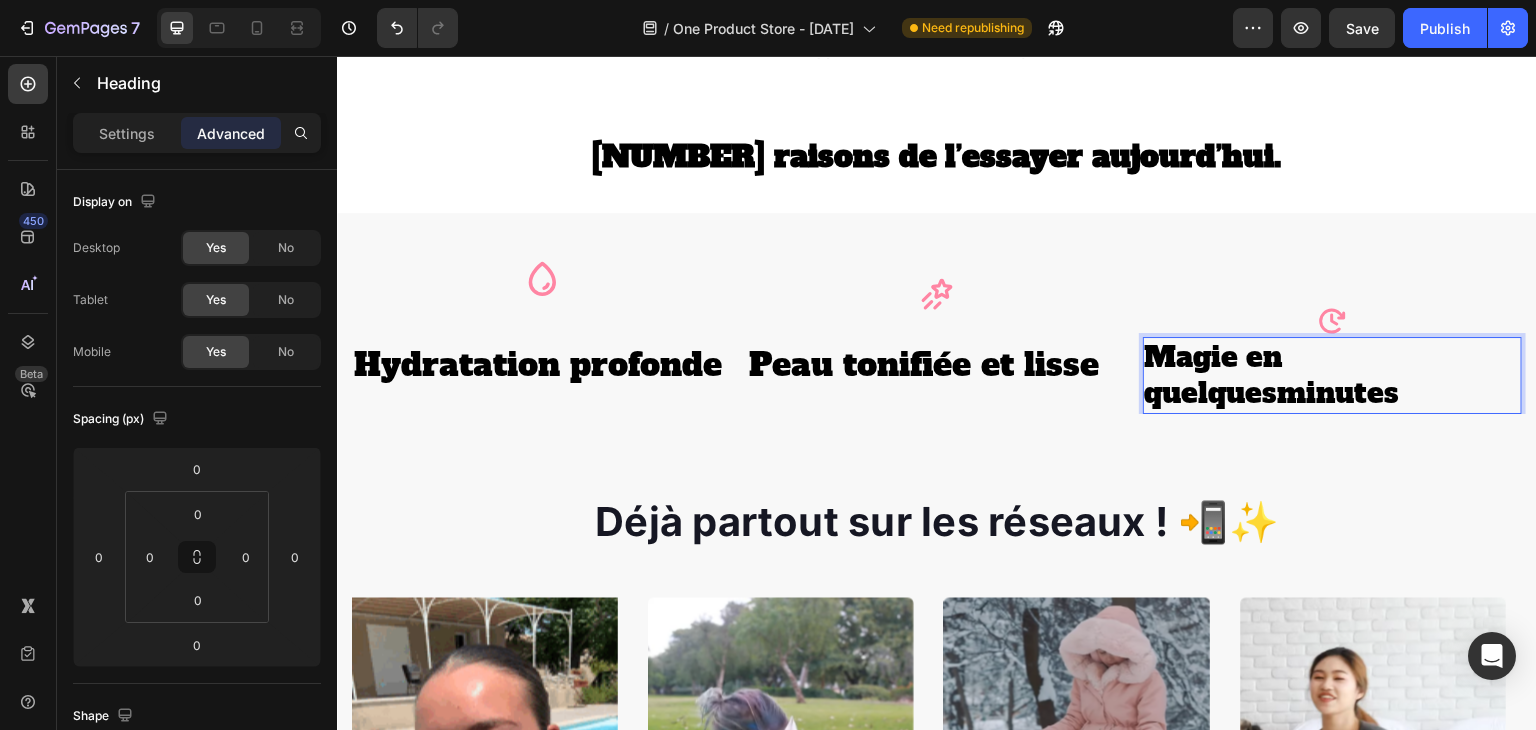 click on "Magie en quelquesminutes" at bounding box center (1332, 375) 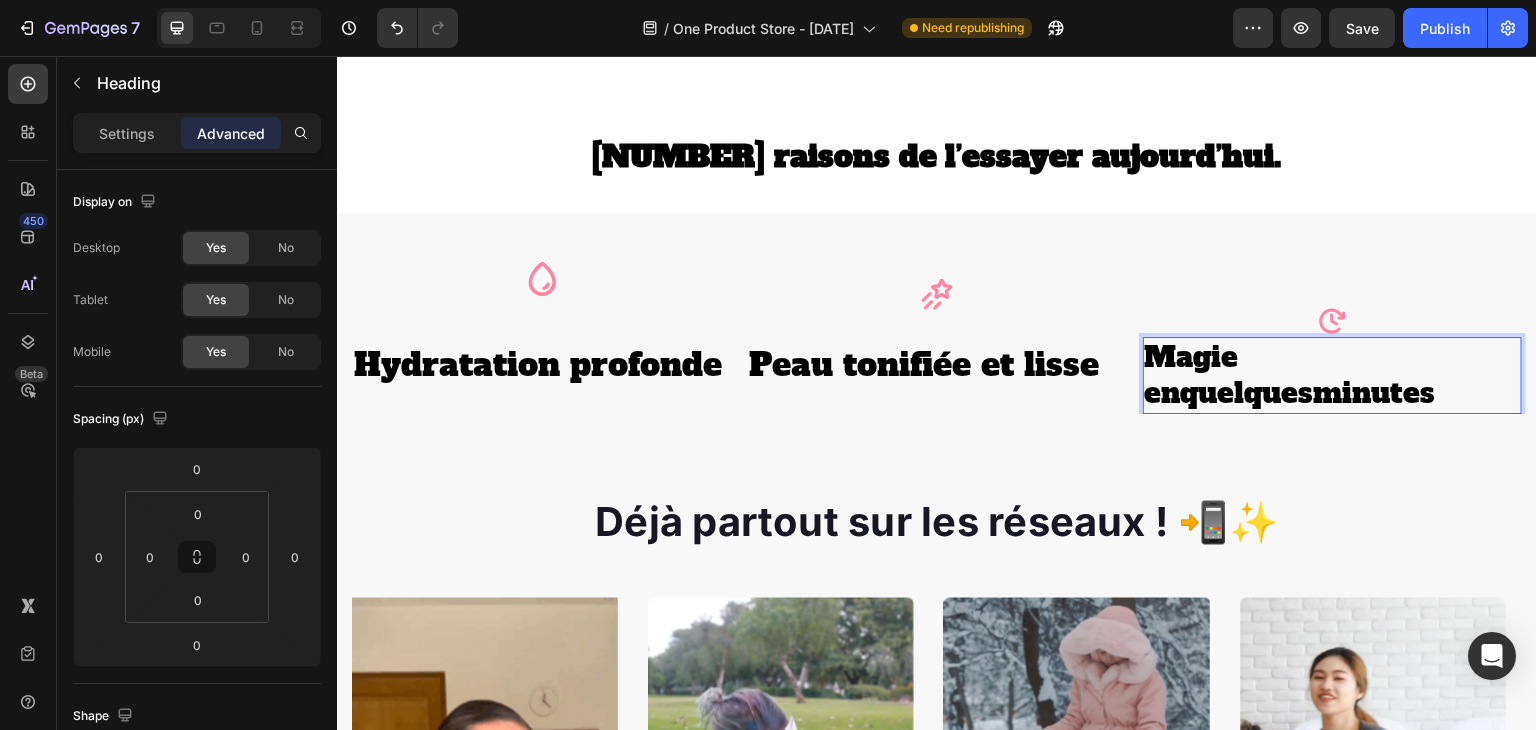 click on "Magie enquelquesminutes" at bounding box center (1332, 375) 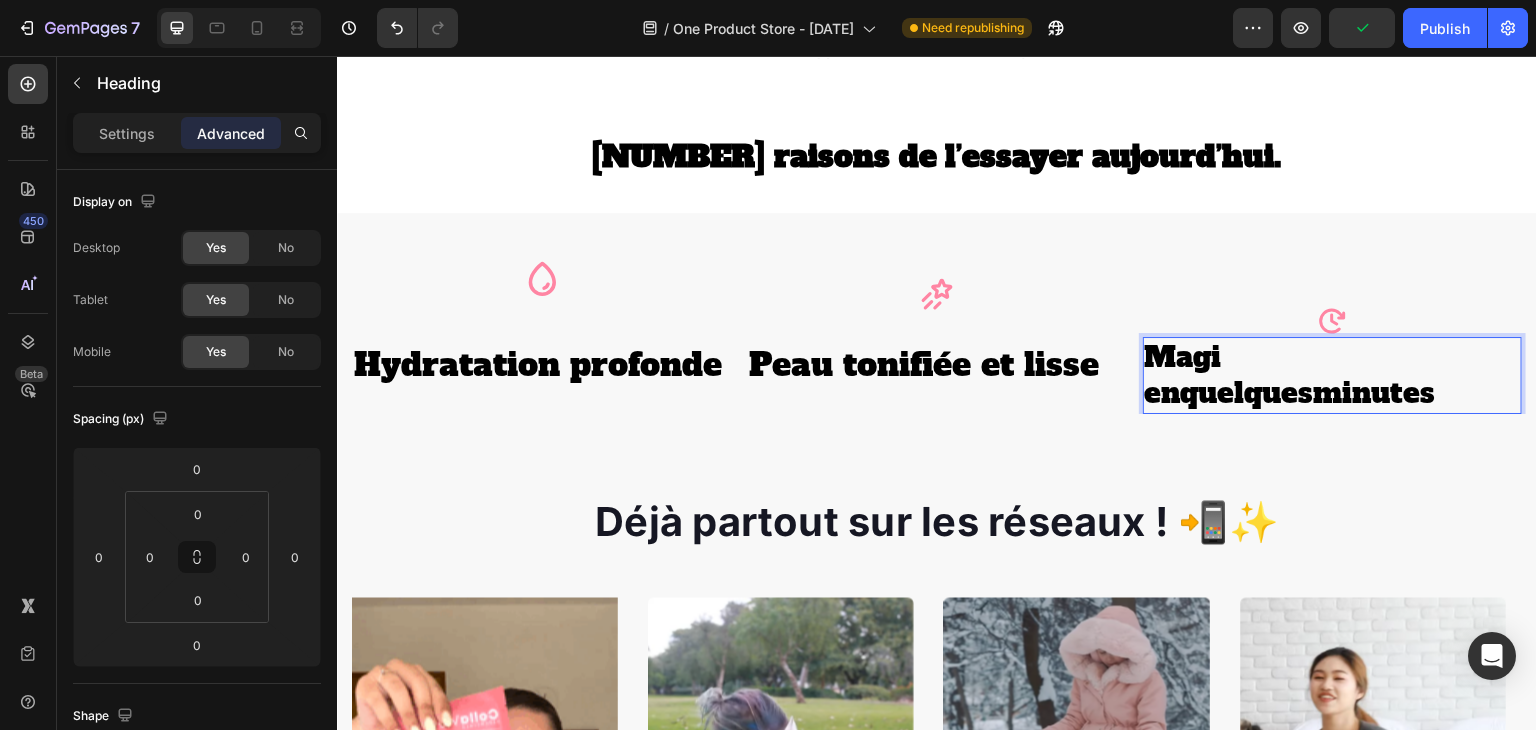 click on "Magi enquelquesminutes" at bounding box center (1332, 375) 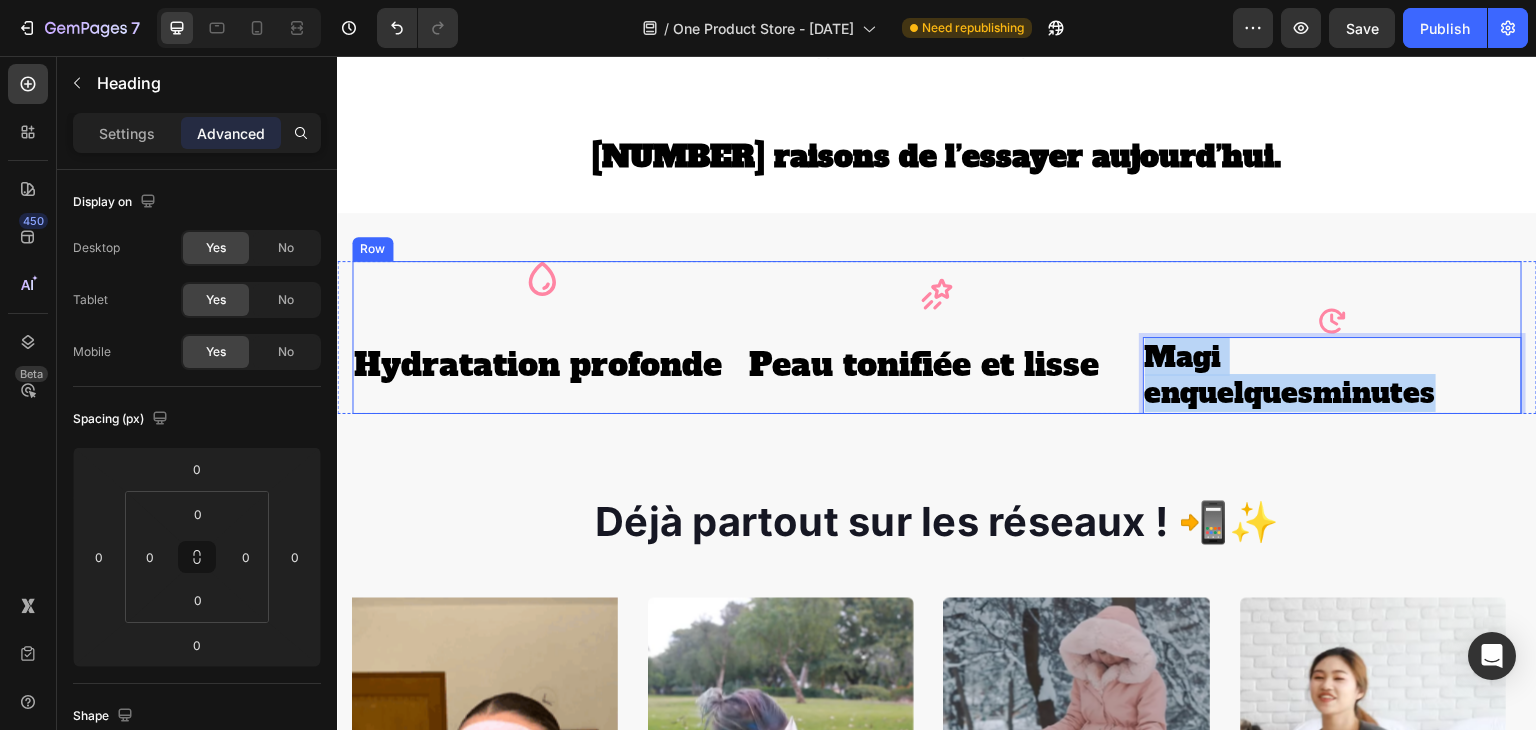 drag, startPoint x: 1432, startPoint y: 390, endPoint x: 1129, endPoint y: 358, distance: 304.6851 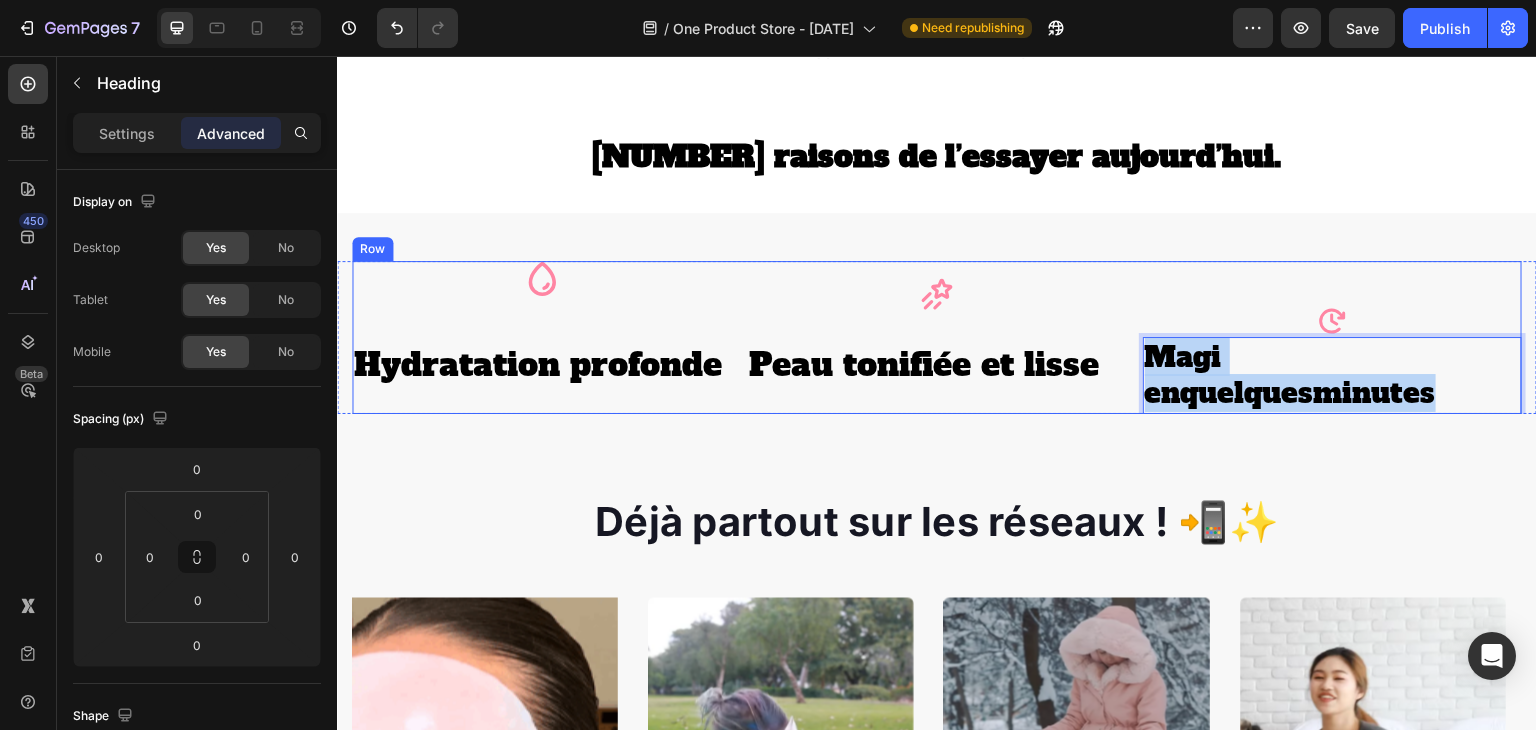 click on "Icon Hydratation profonde Heading Icon Peau tonifiée et lisse Heading Icon Magi enquelquesminutes Heading 0 Row" at bounding box center [937, 337] 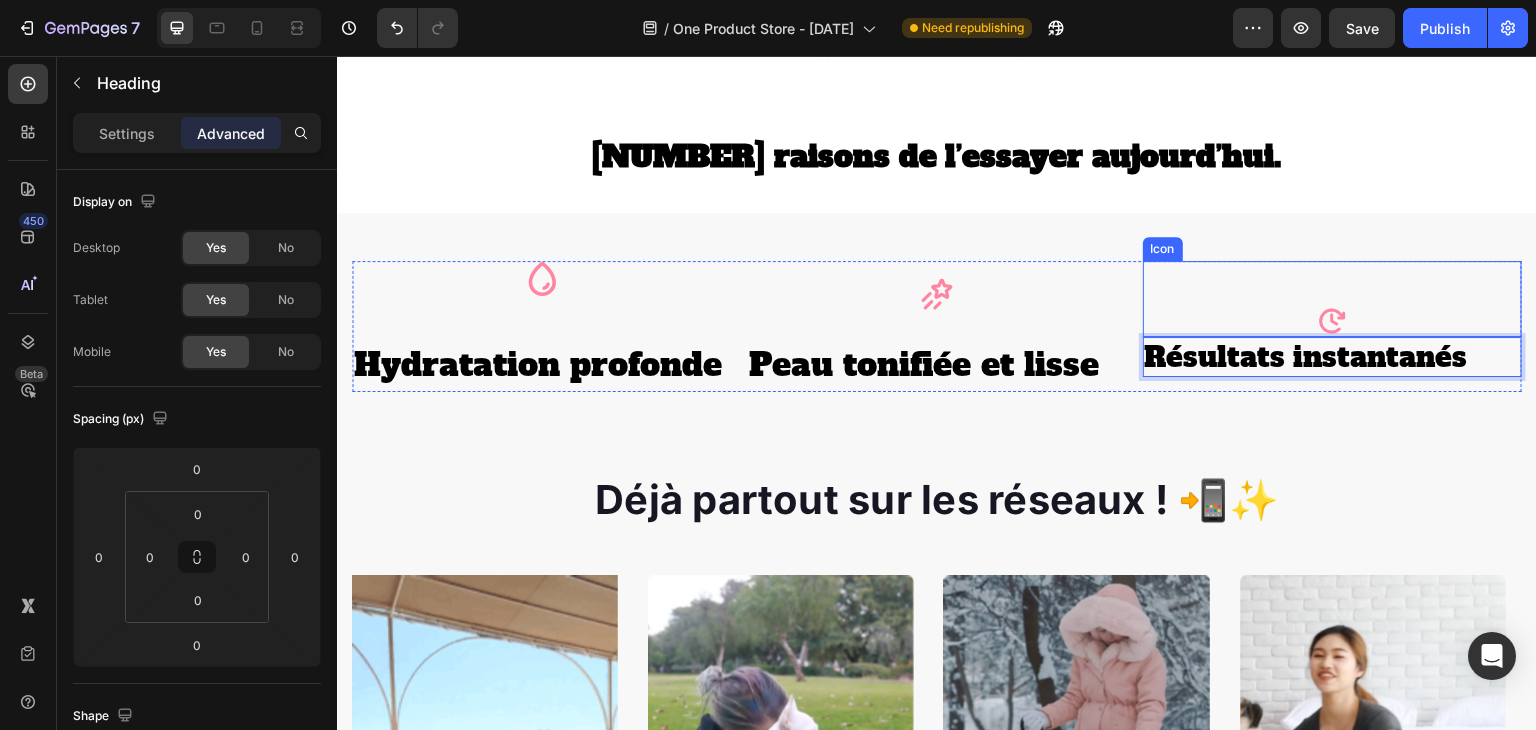 click 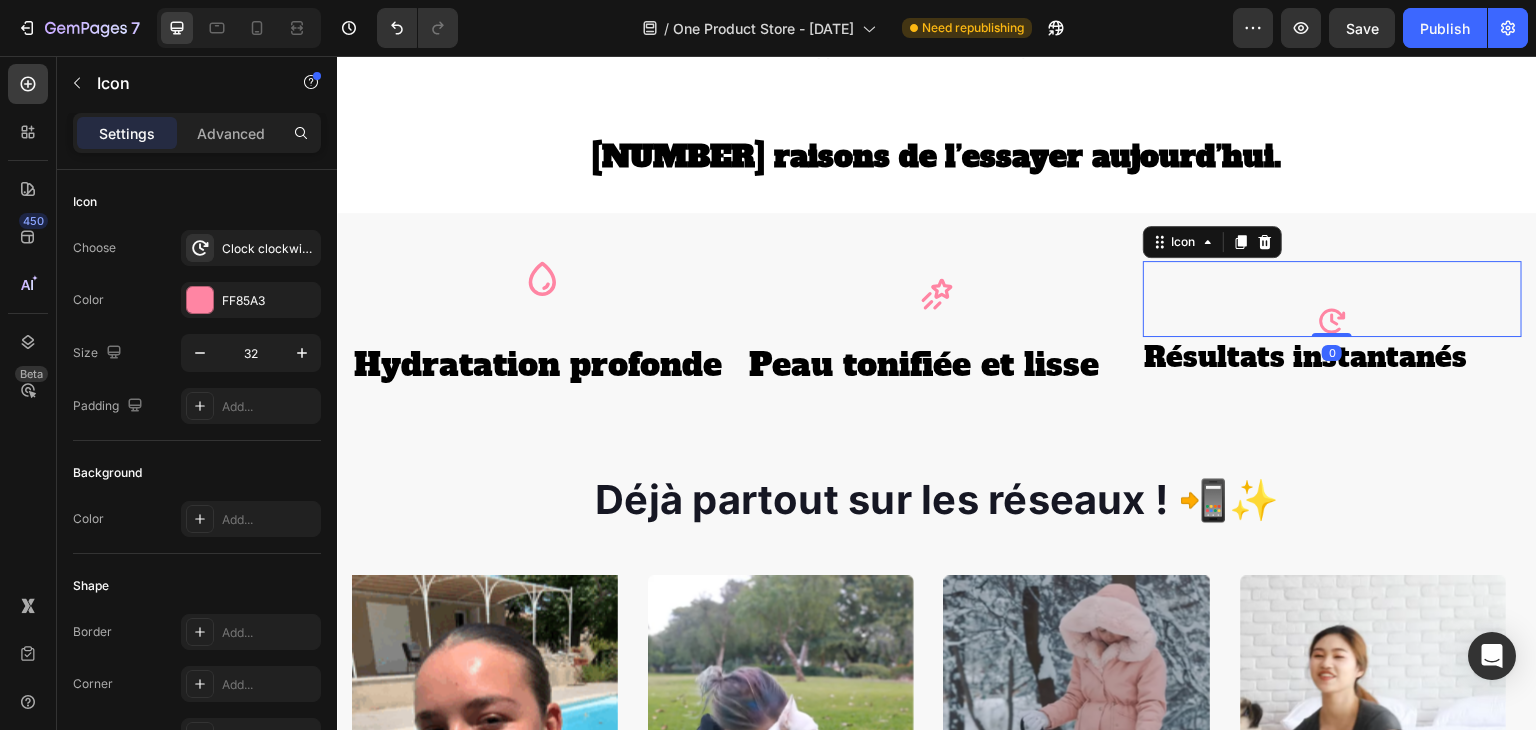 click 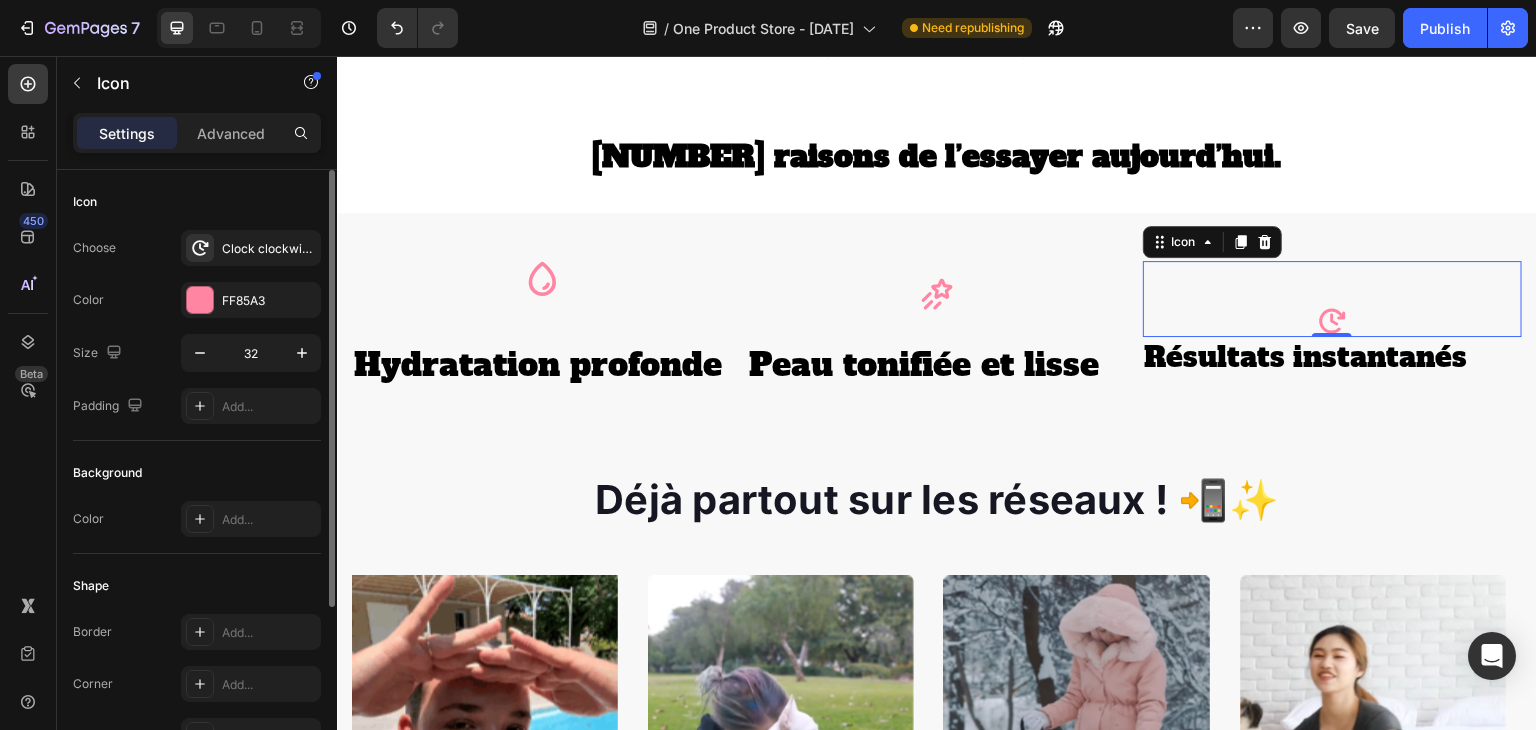 scroll, scrollTop: 252, scrollLeft: 0, axis: vertical 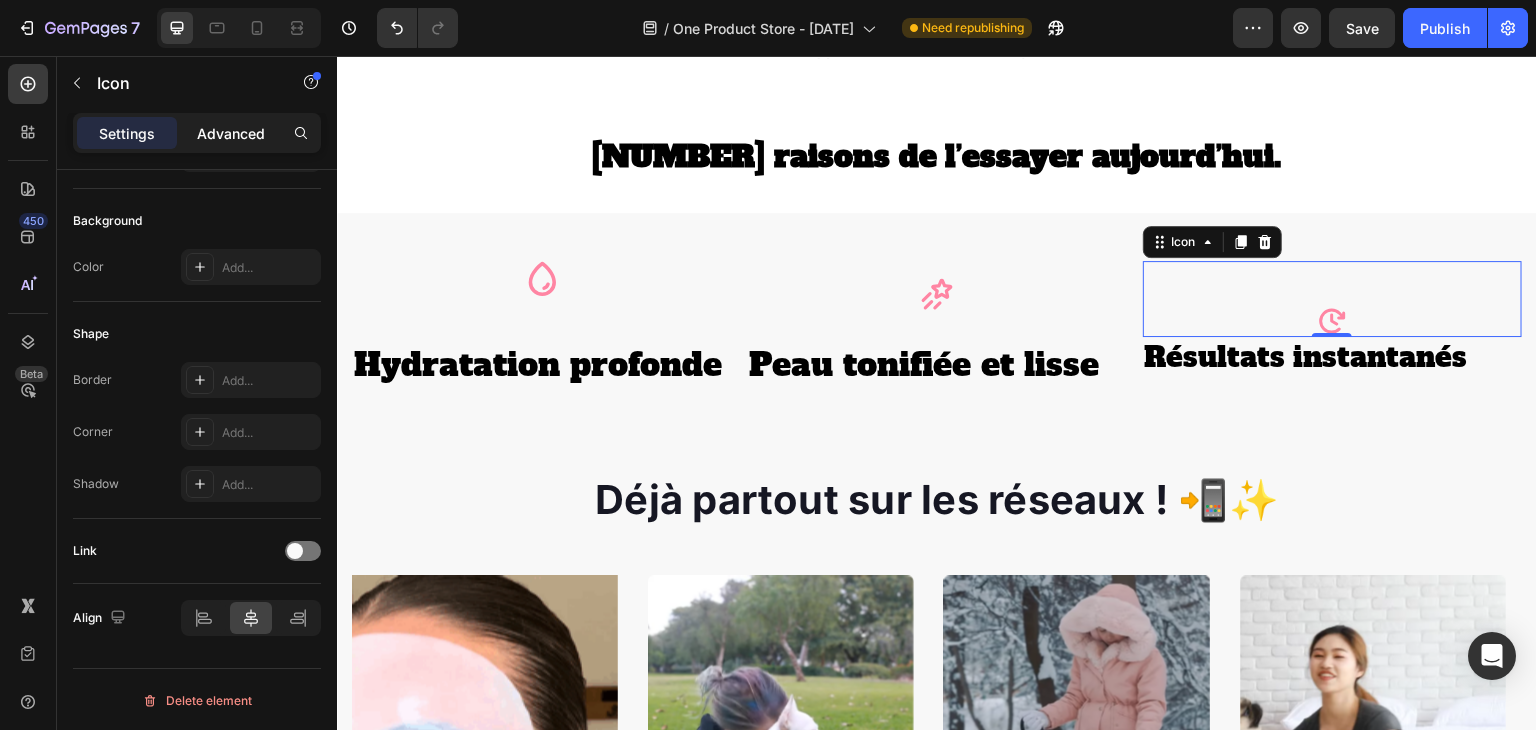 click on "Advanced" at bounding box center [231, 133] 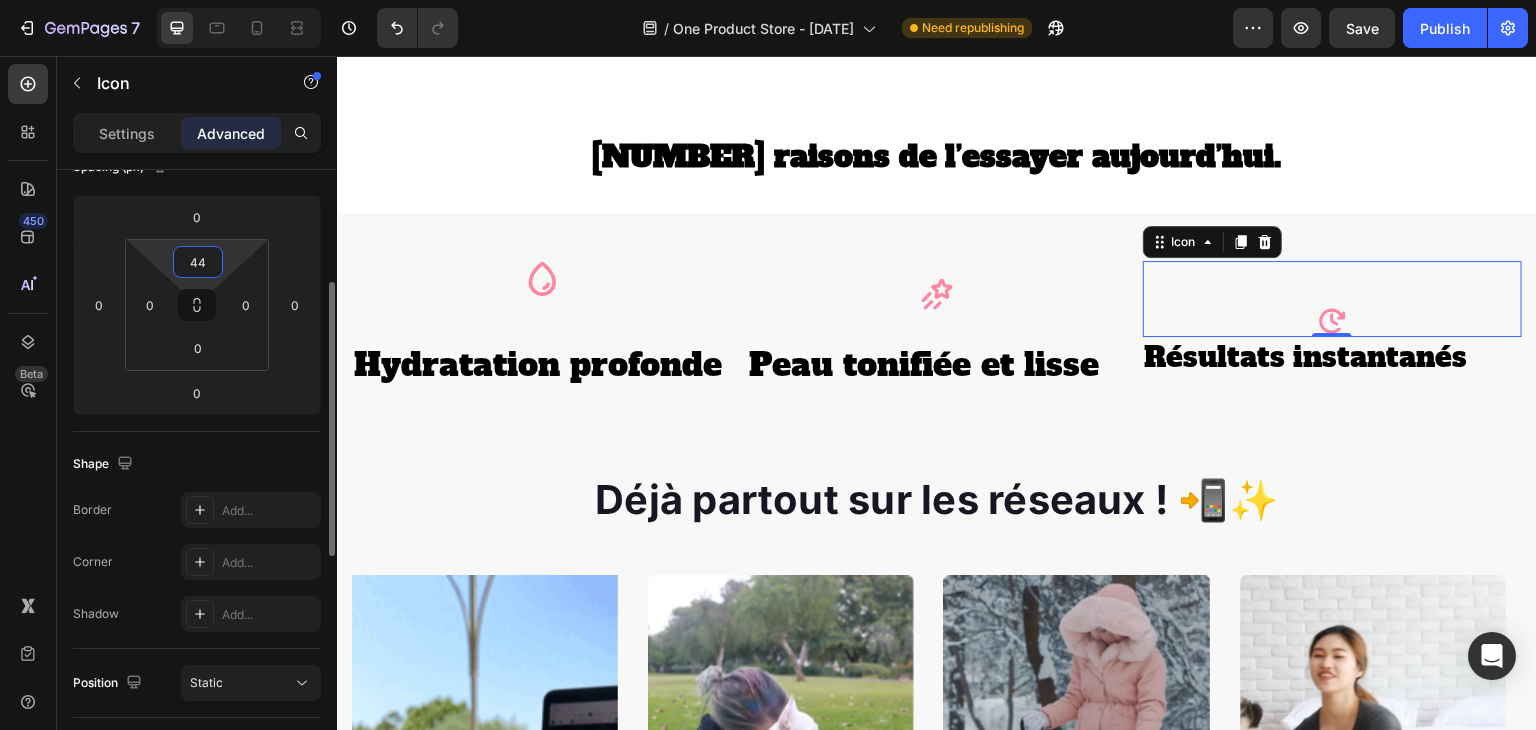 click on "[NUMBER] / One Product Store - [DATE] Need republishing Preview Save Publish [NUMBER] Beta Sections([NUMBER]) Elements([NUMBER]) Section Element Hero Section Product Detail Brands Trusted Badges Guarantee Product Breakdown How to use Testimonials Compare Bundle FAQs Social Proof Brand Story Product List Collection Blog List Contact Sticky Add to Cart Custom Footer Browse Library [NUMBER] Layout Row Row Row Row Text Heading Text Block Button Button Button Media Image Image Image Image Video" at bounding box center (768, 0) 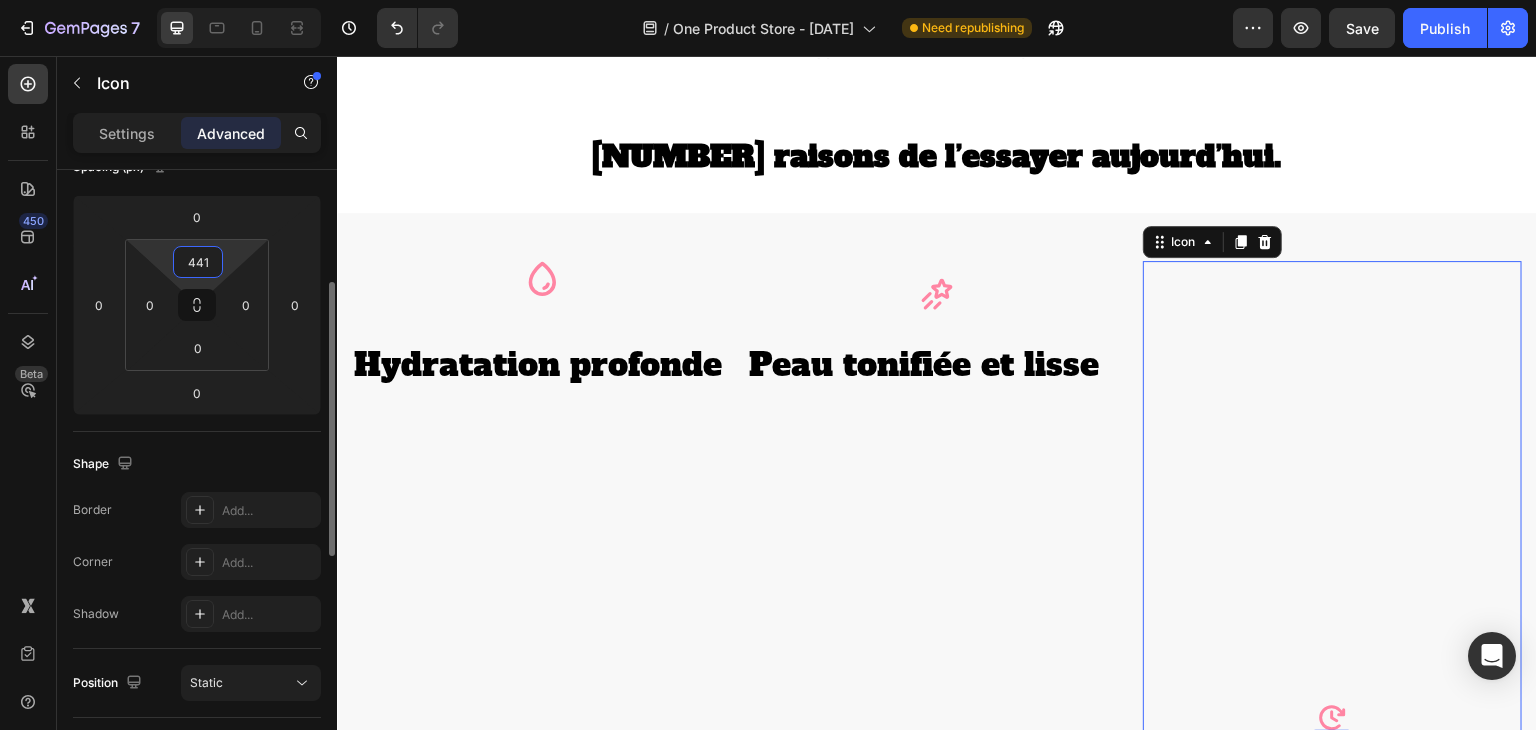 type on "44" 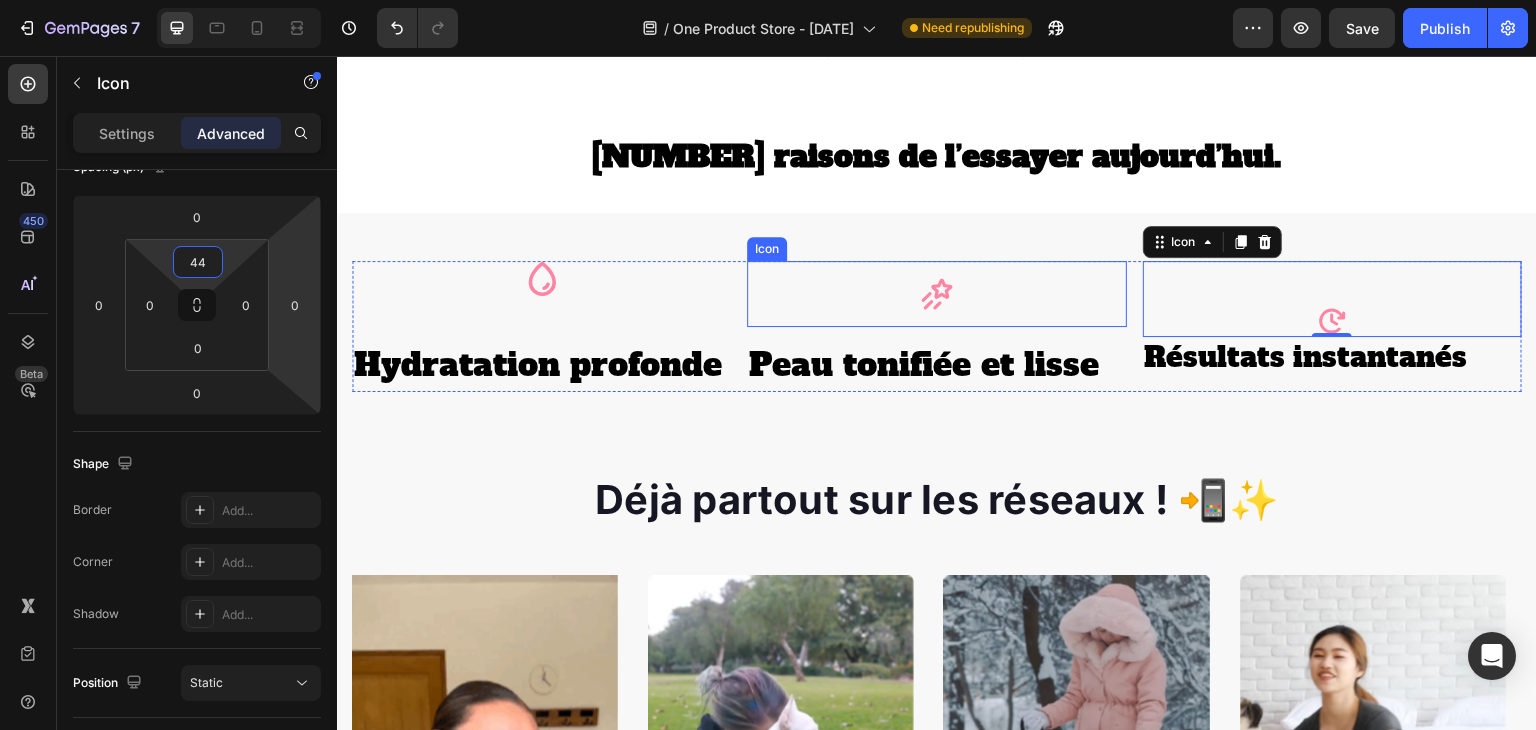 click at bounding box center (937, 294) 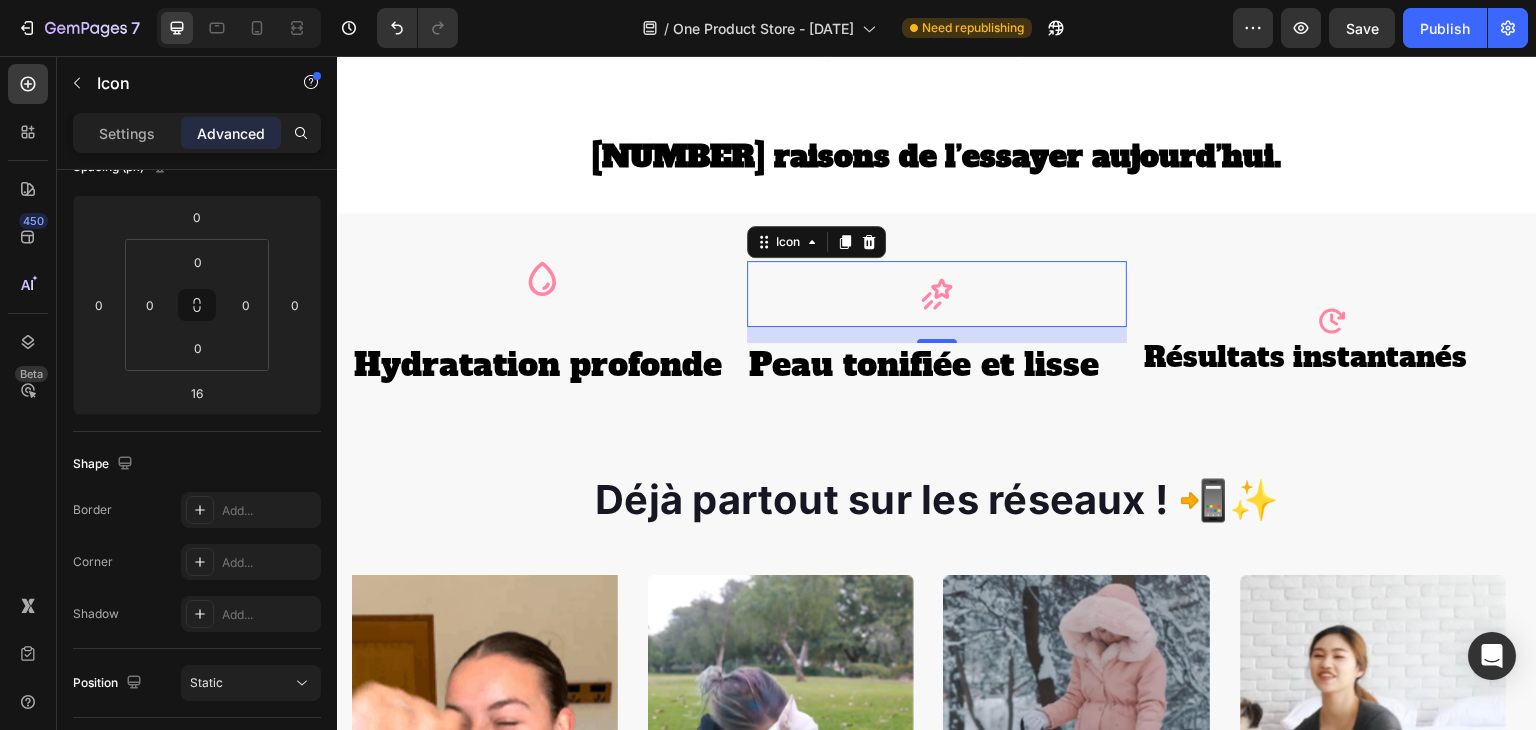 scroll, scrollTop: 252, scrollLeft: 0, axis: vertical 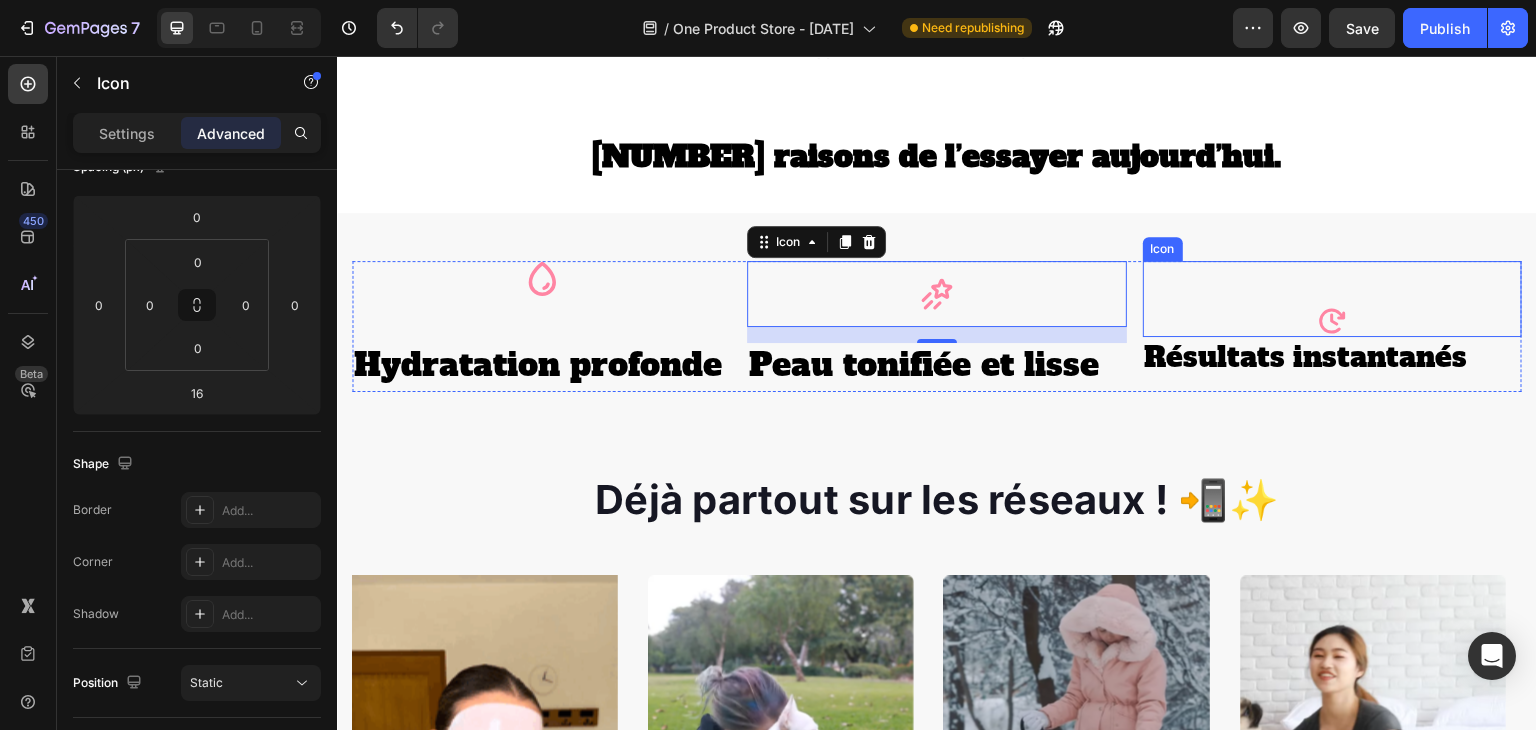 click on "Icon" at bounding box center [1332, 299] 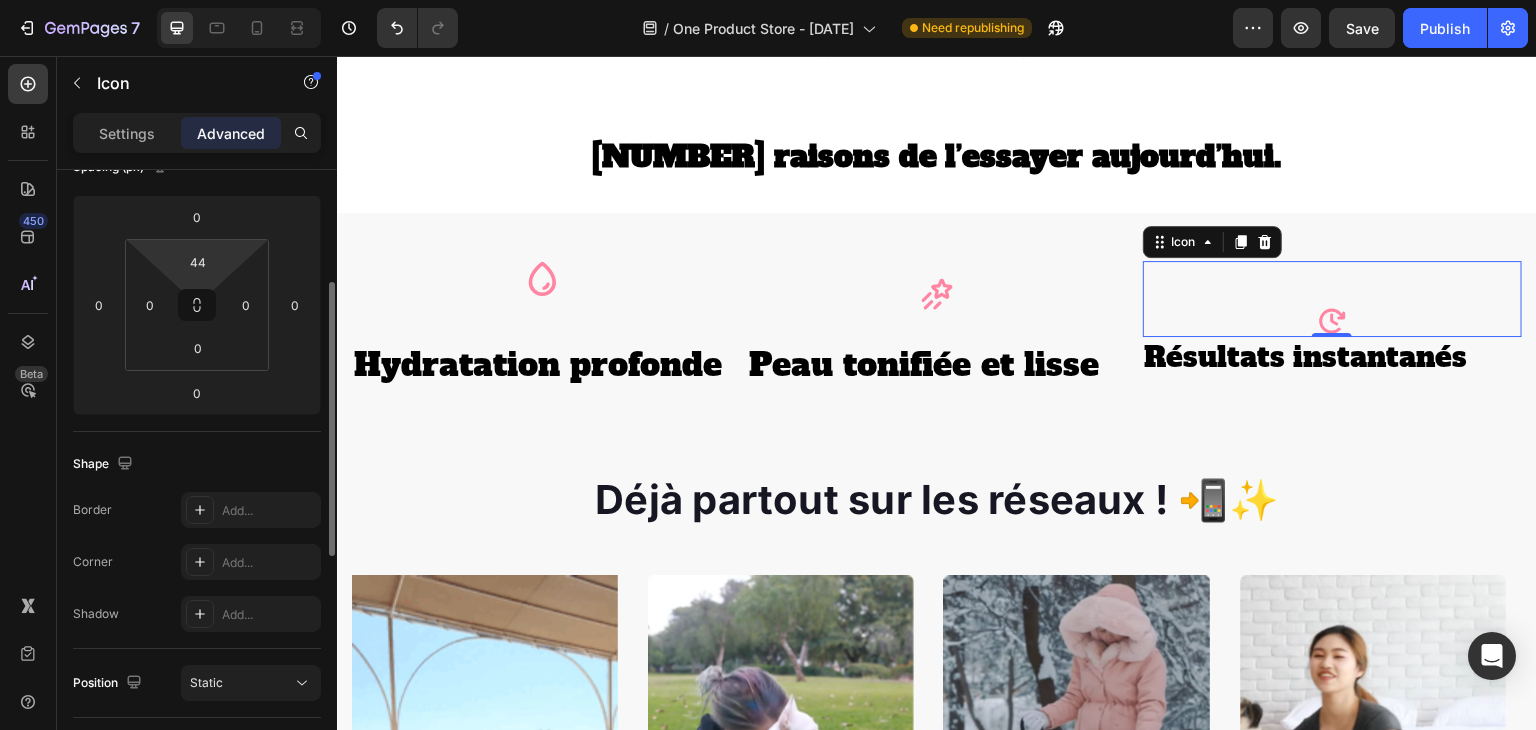 click on "[NUMBER] / One Product Store - [DATE] Need republishing Preview Save Publish [NUMBER] Beta Sections([NUMBER]) Elements([NUMBER]) Section Element Hero Section Product Detail Brands Trusted Badges Guarantee Product Breakdown How to use Testimonials Compare Bundle FAQs Social Proof Brand Story Product List Collection Blog List Contact Sticky Add to Cart Custom Footer Browse Library [NUMBER] Layout Row Row Row Row Text Heading Text Block Button Button Button Media Image Image Image Image Video" at bounding box center [768, 0] 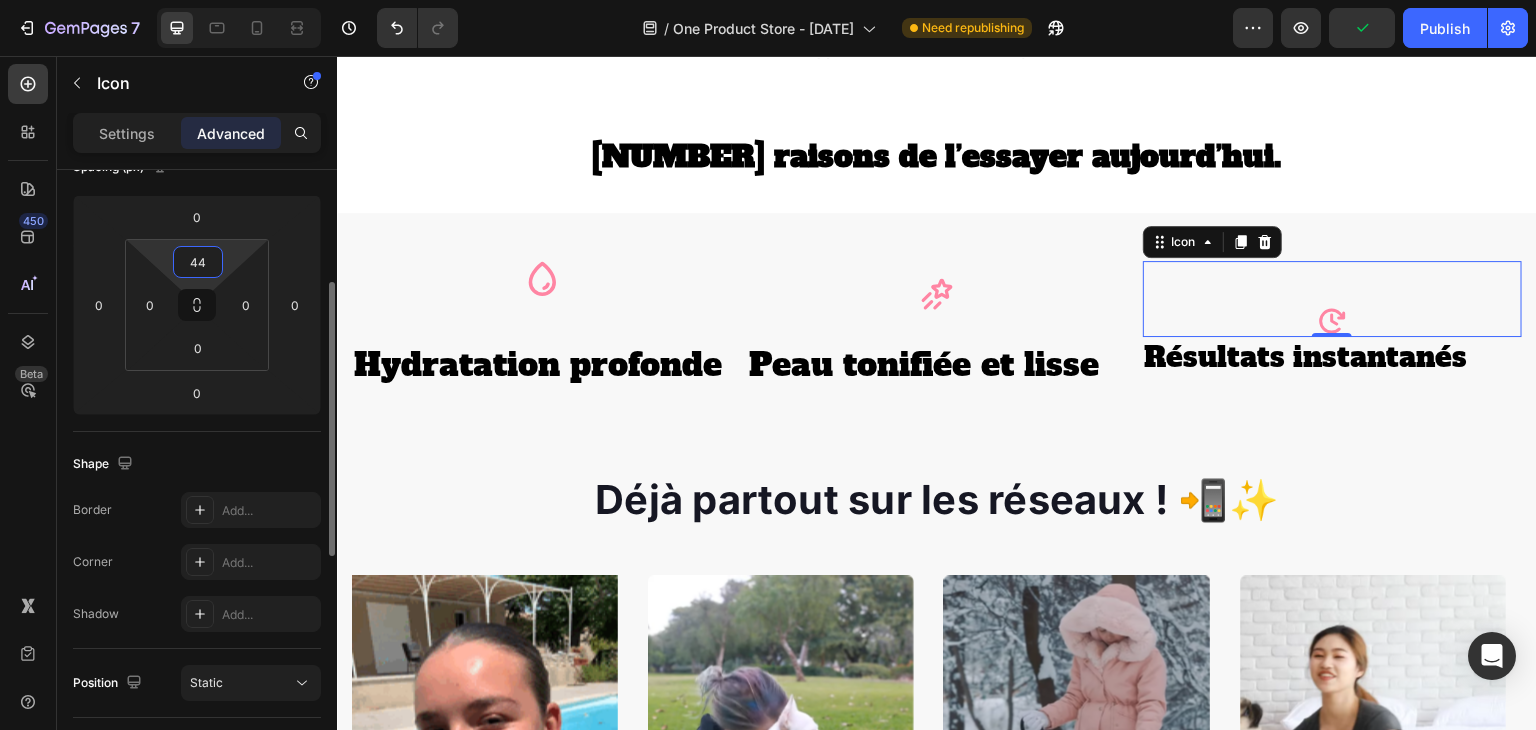 type 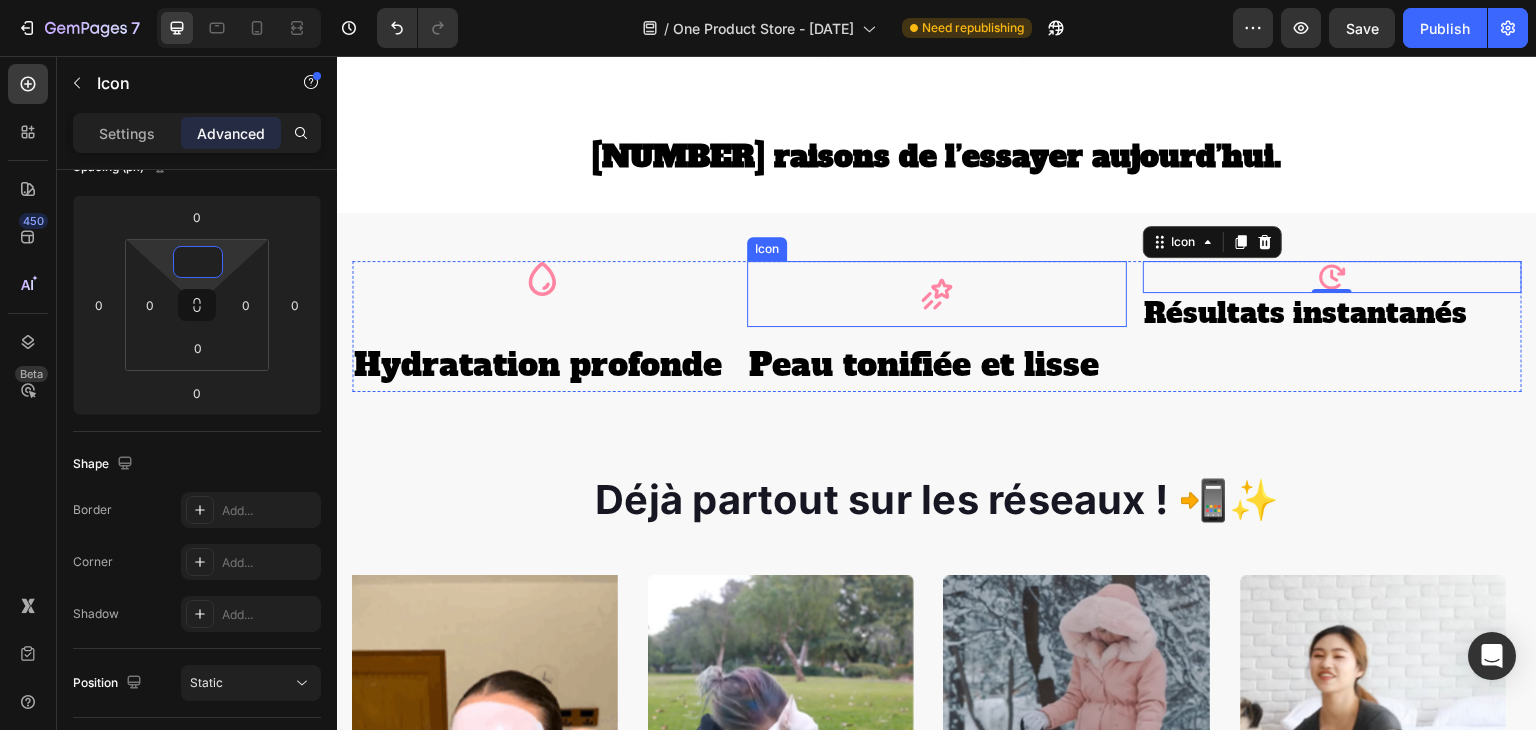 click at bounding box center [937, 294] 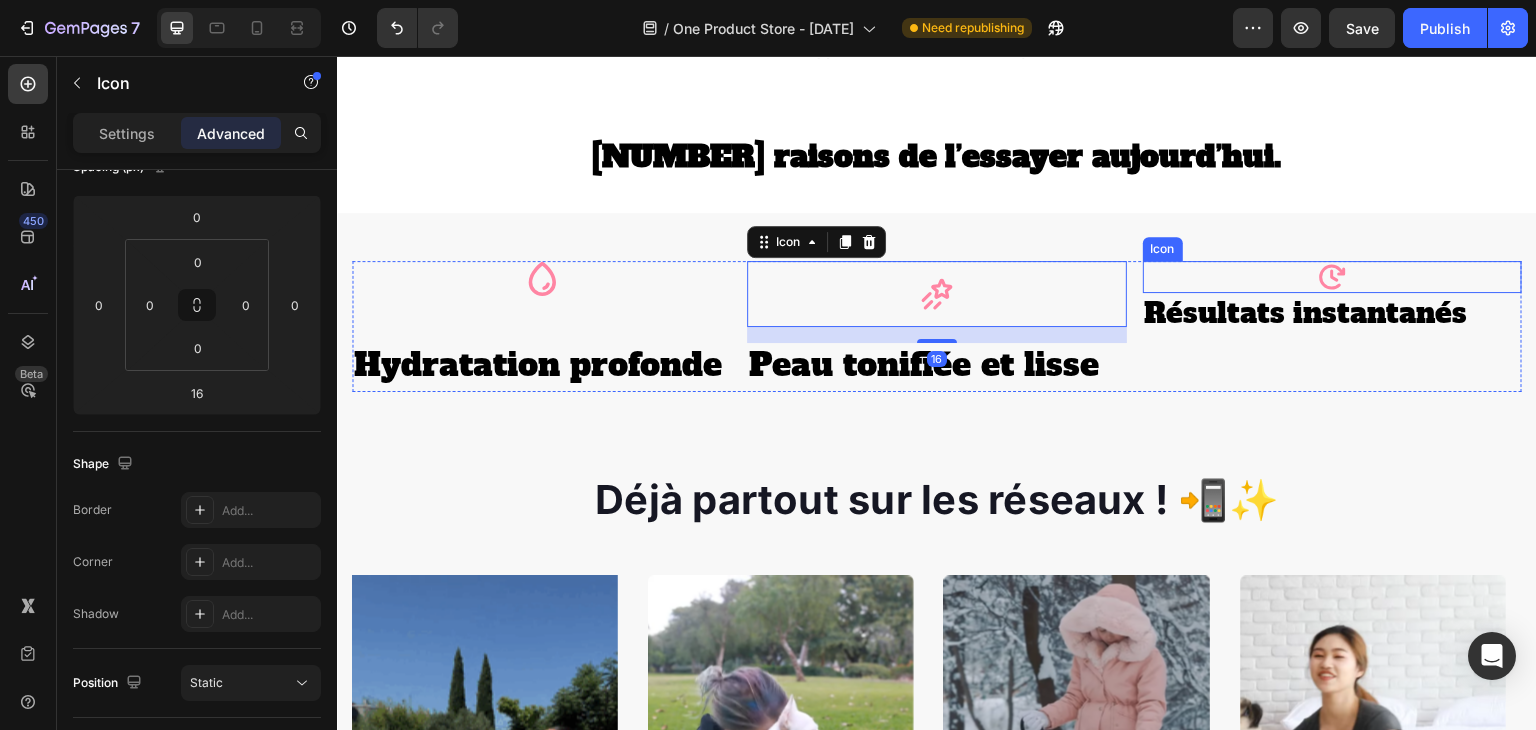 click on "Icon" at bounding box center (1332, 277) 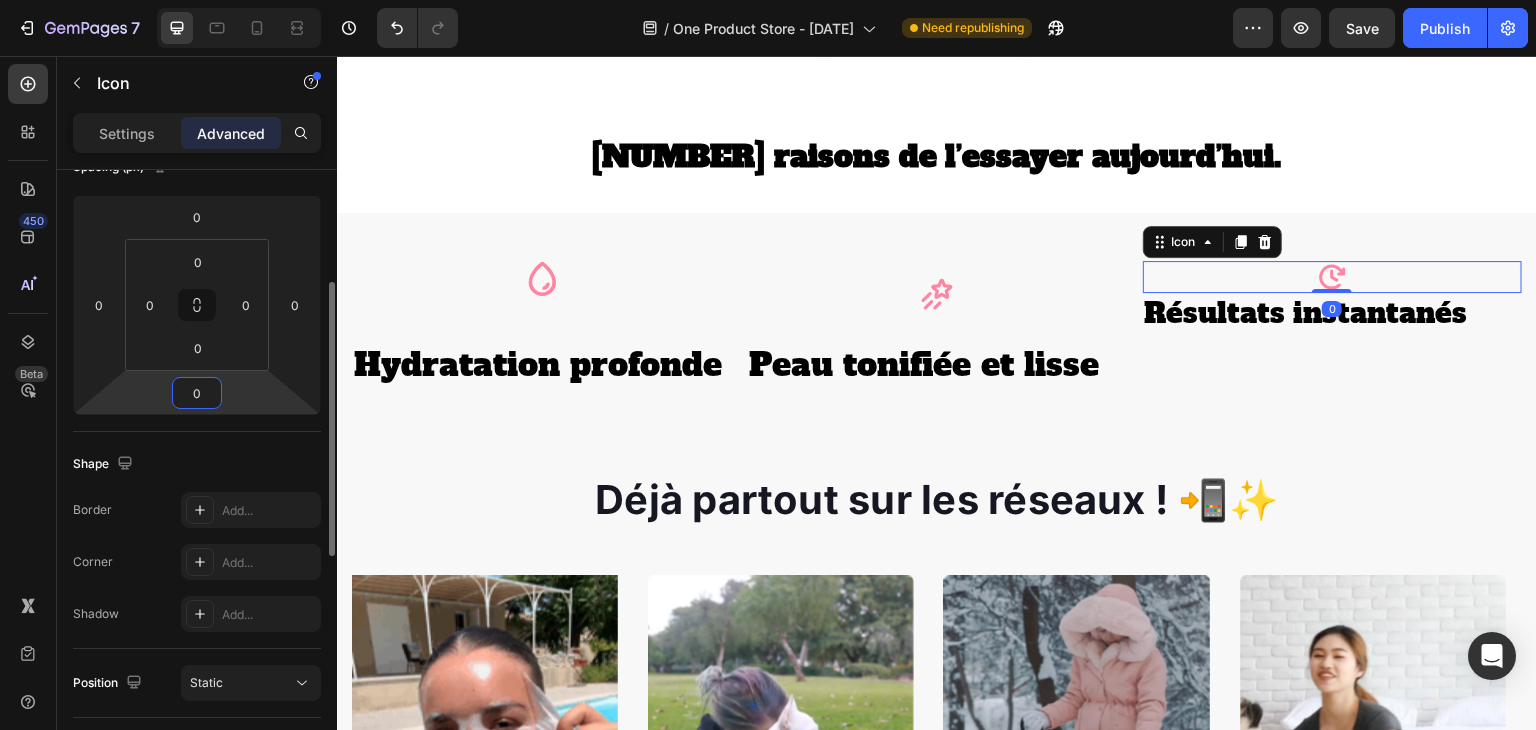 click on "0" at bounding box center [197, 393] 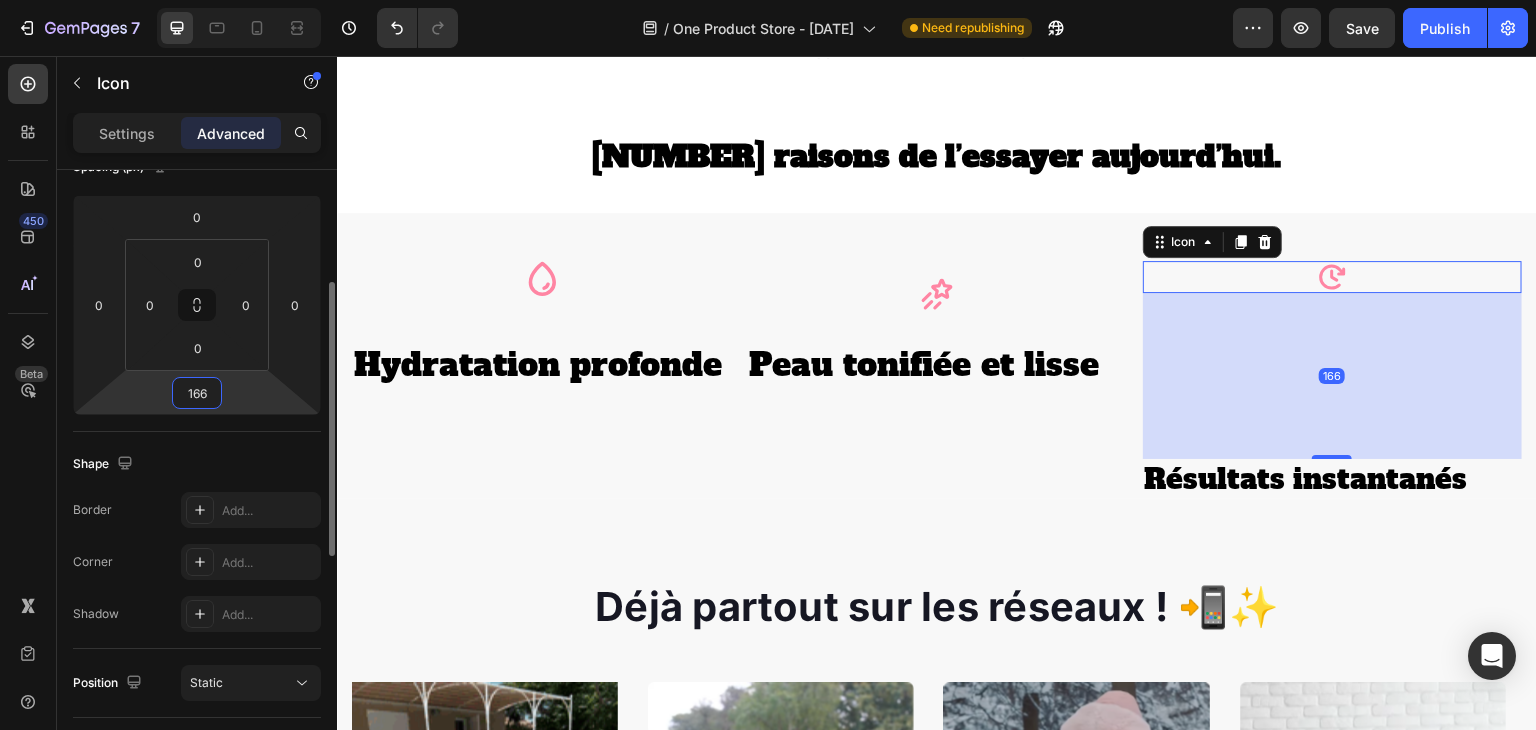 type on "16" 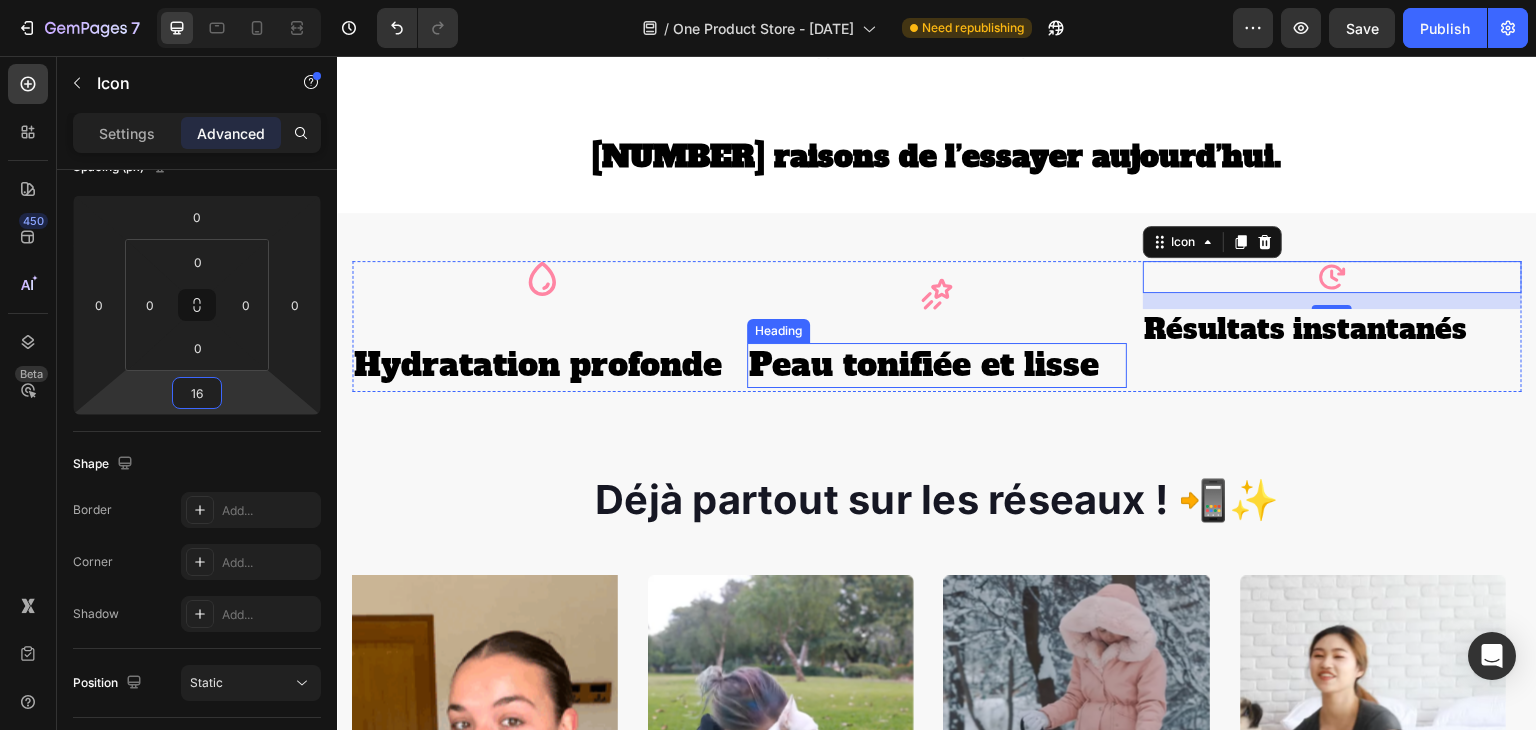 click on "Icon" at bounding box center [936, 294] 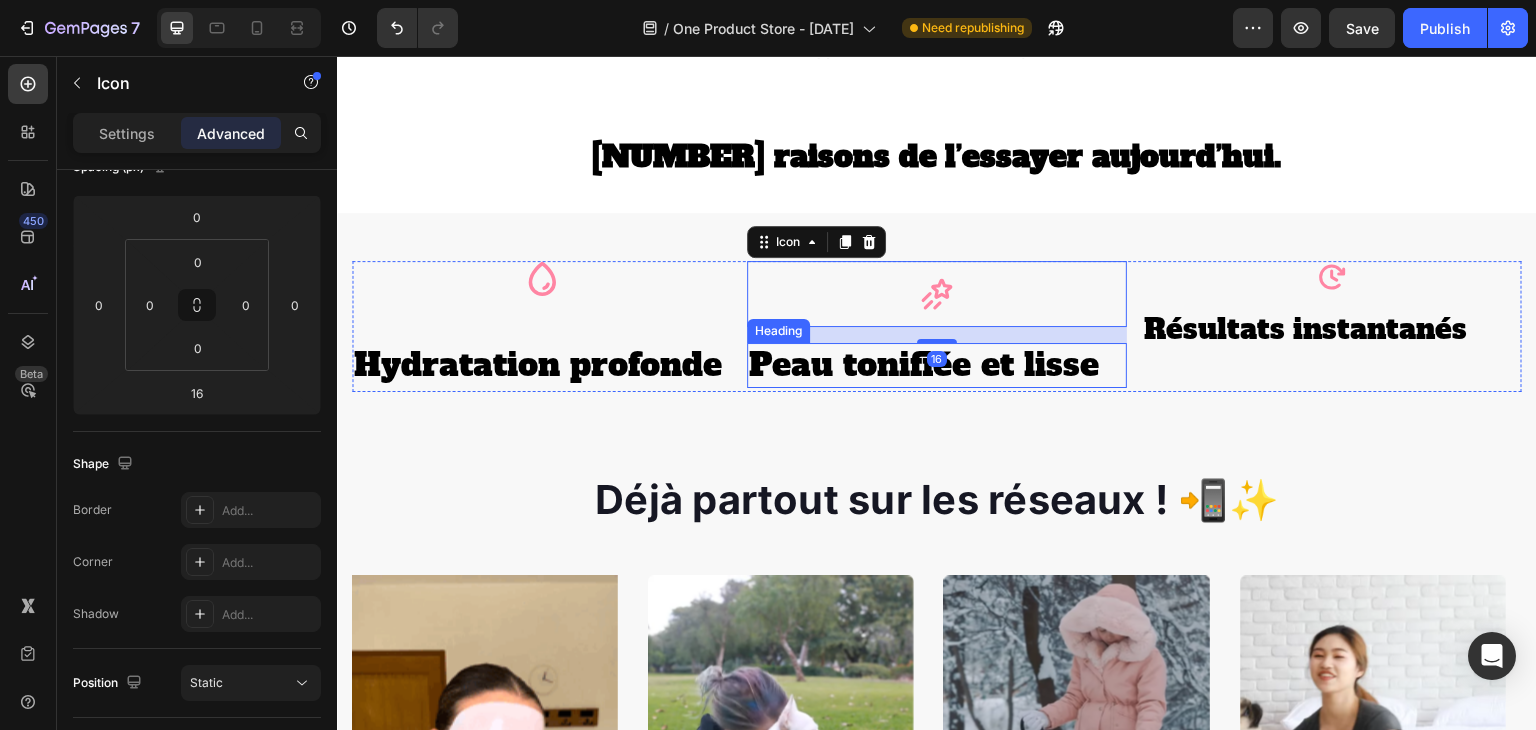 click on "Peau tonifiée et lisse" at bounding box center (936, 366) 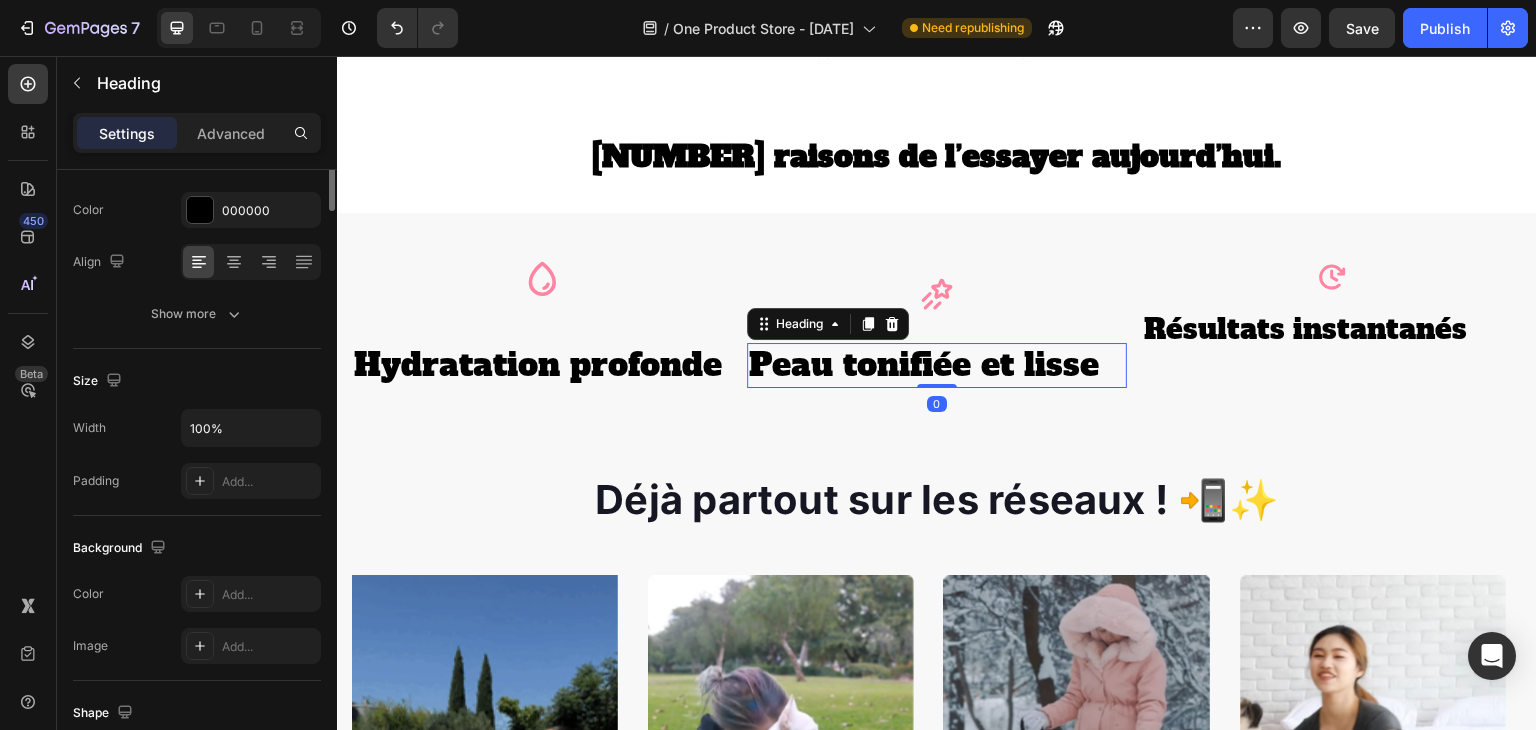 scroll, scrollTop: 0, scrollLeft: 0, axis: both 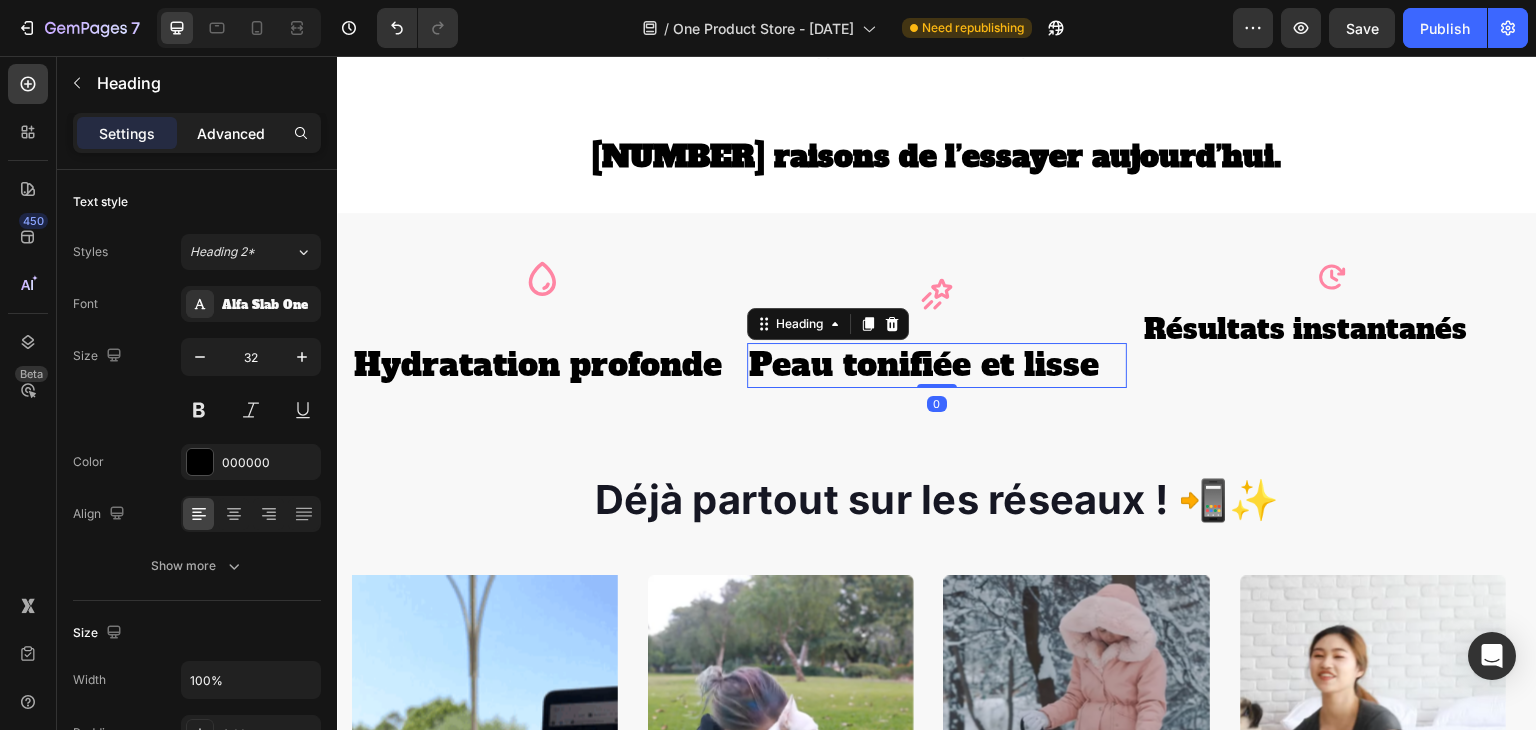 click on "Advanced" at bounding box center (231, 133) 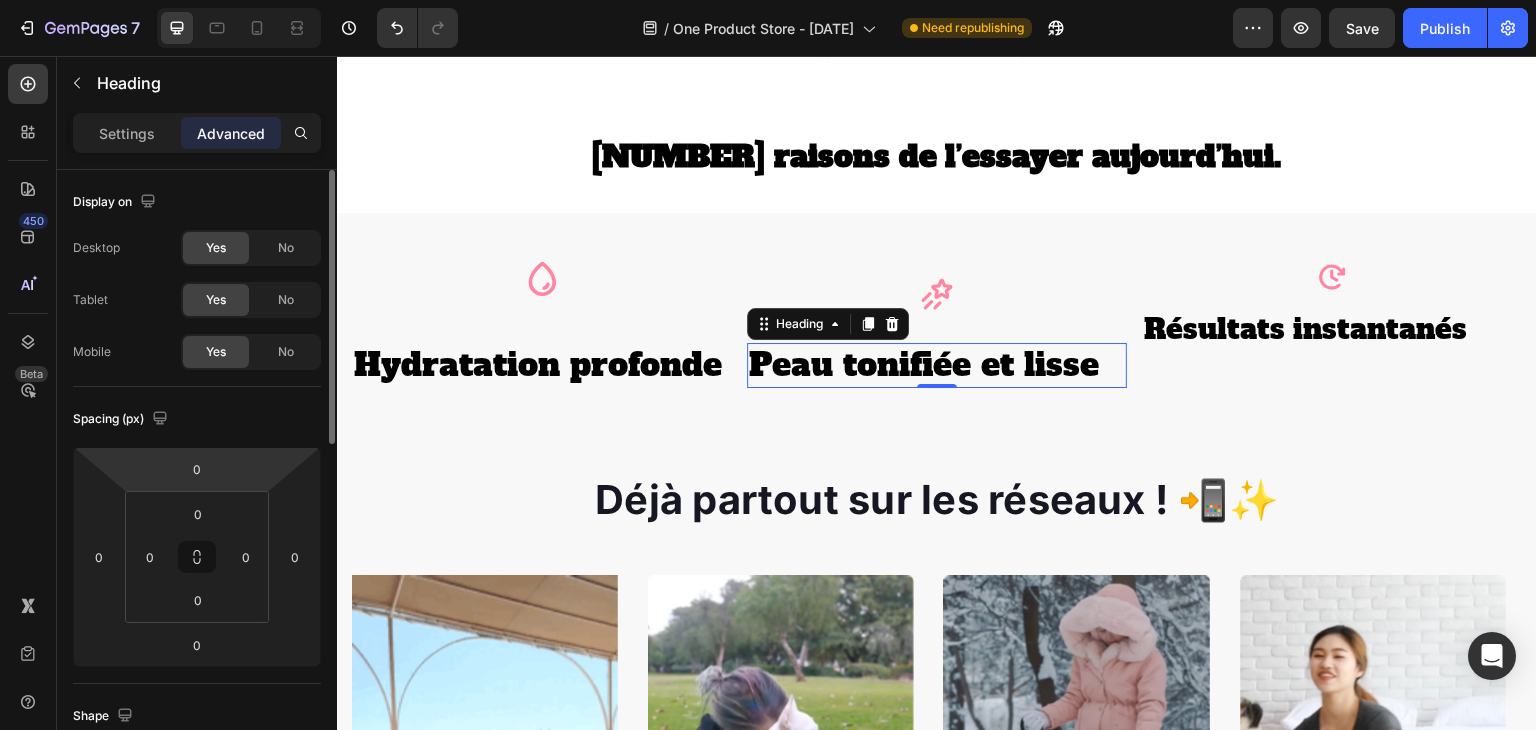 scroll, scrollTop: 0, scrollLeft: 0, axis: both 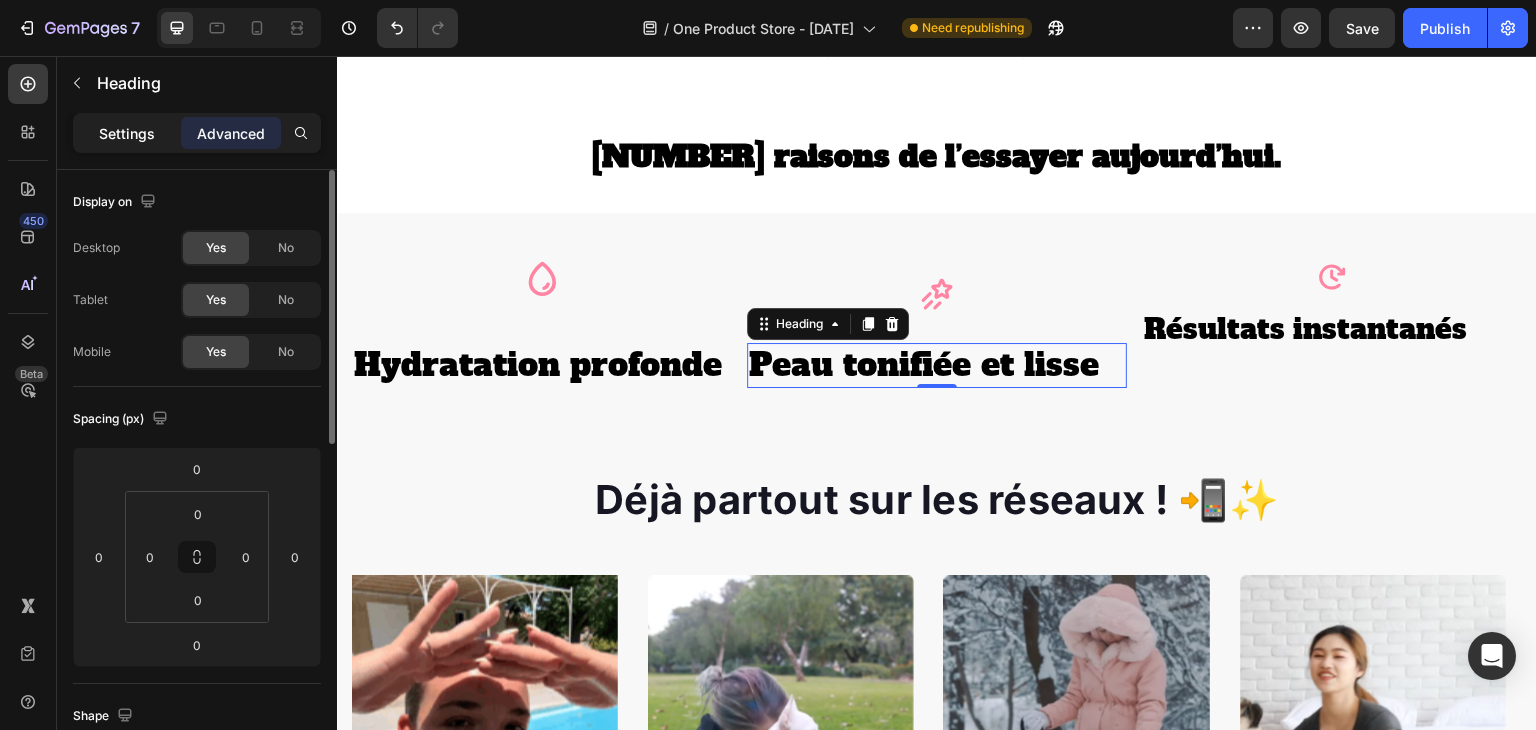 click on "Settings" at bounding box center (127, 133) 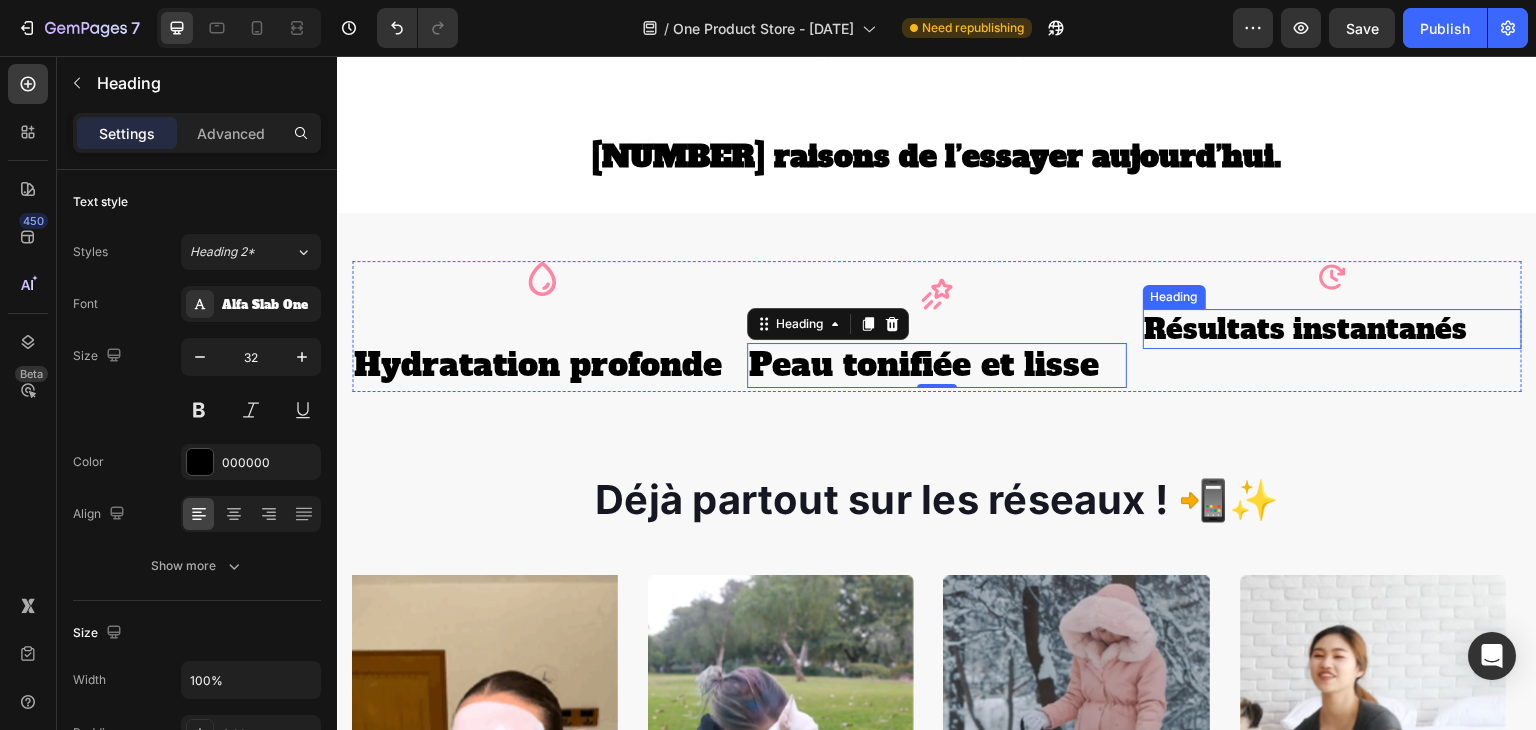 click on "Résultats instantanés" at bounding box center (1332, 329) 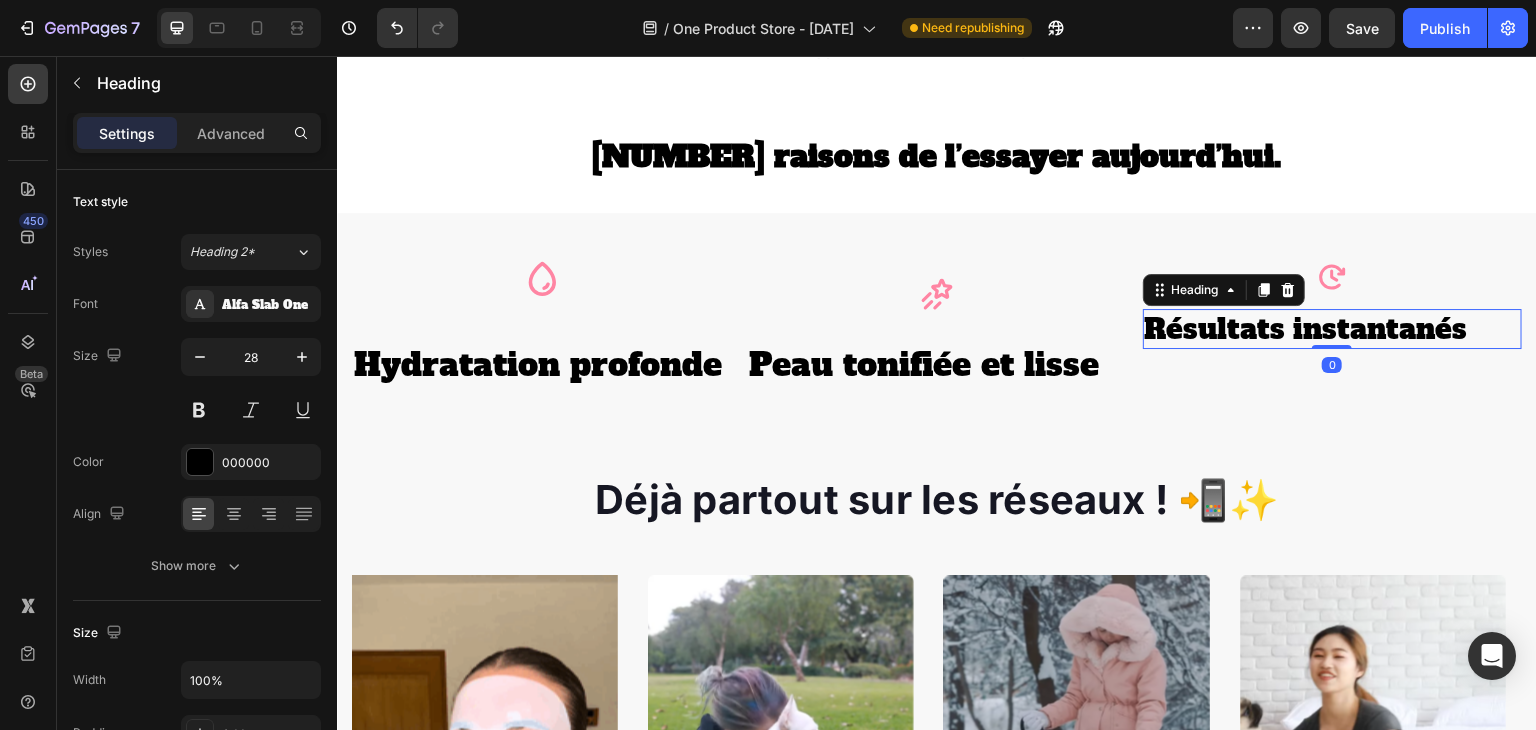 scroll, scrollTop: 0, scrollLeft: 0, axis: both 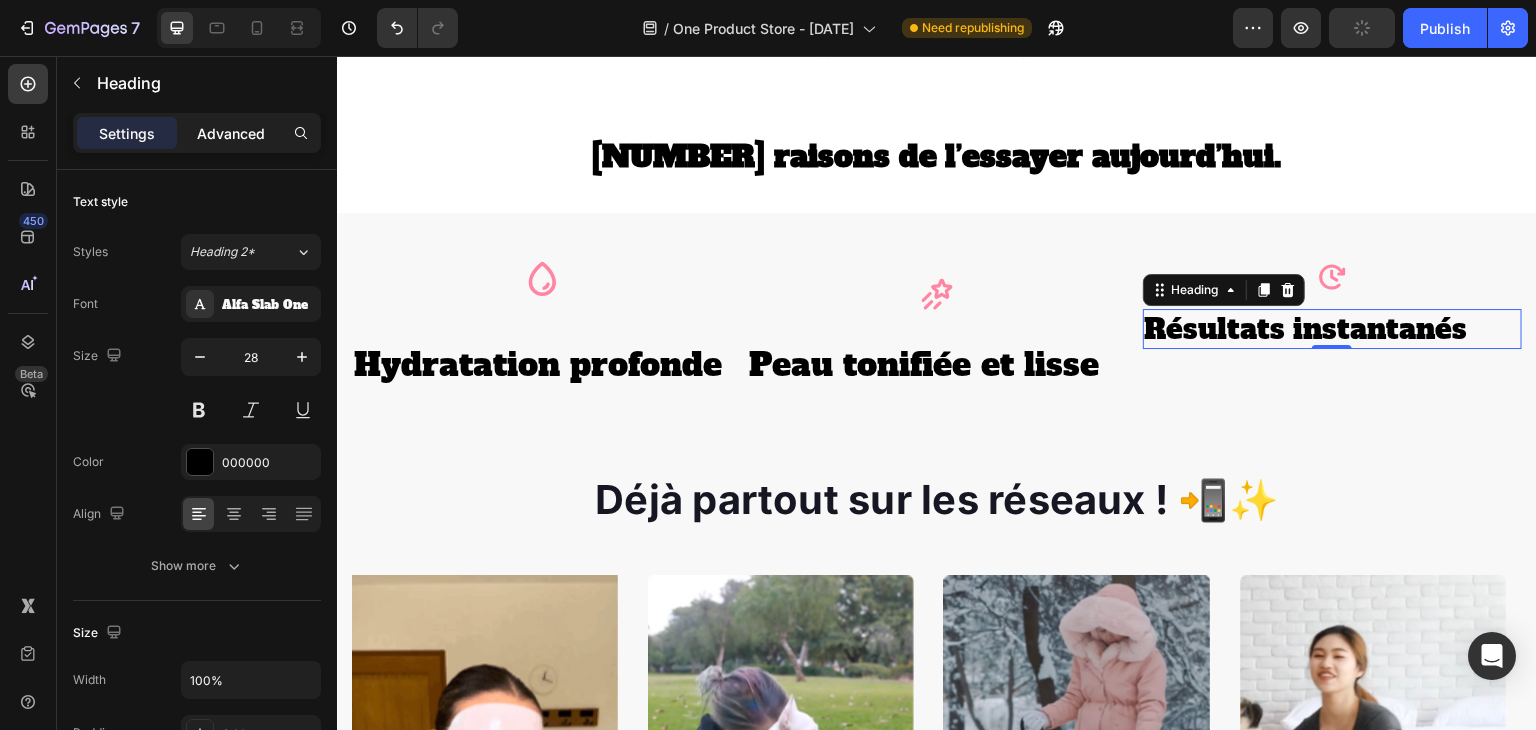 click on "Advanced" at bounding box center (231, 133) 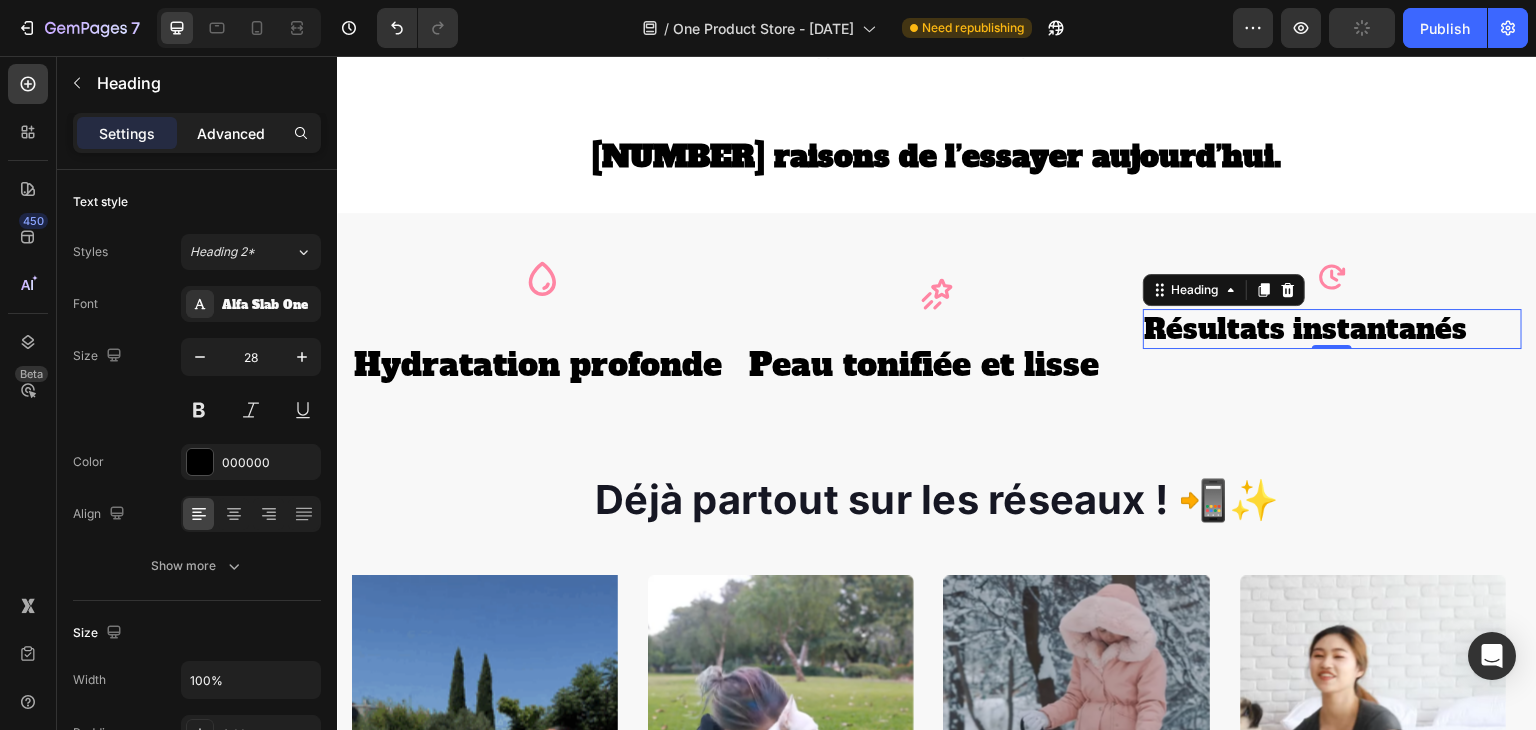click on "Advanced" at bounding box center [231, 133] 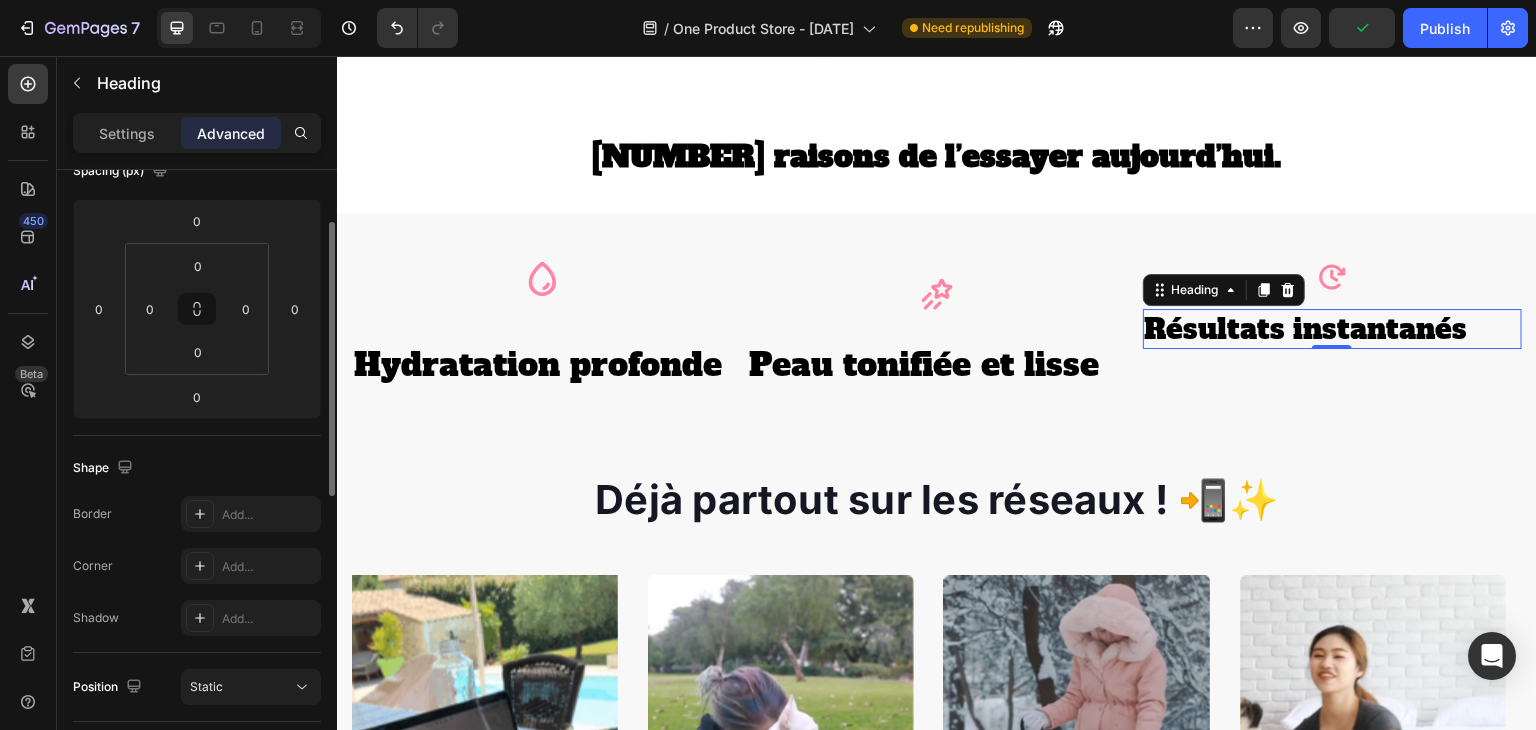 scroll, scrollTop: 261, scrollLeft: 0, axis: vertical 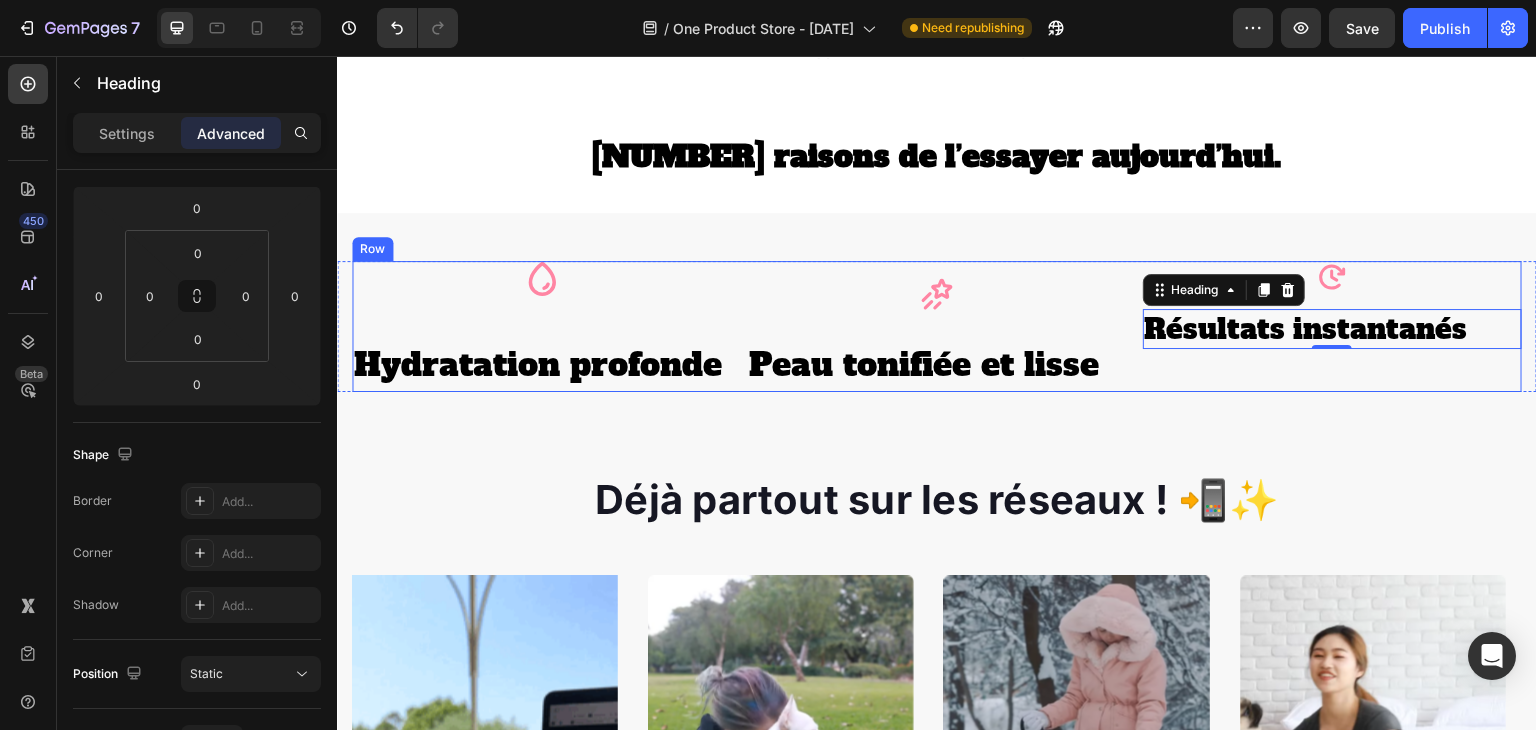 click on "Icon Résultats instantanés Heading 0" at bounding box center [1332, 327] 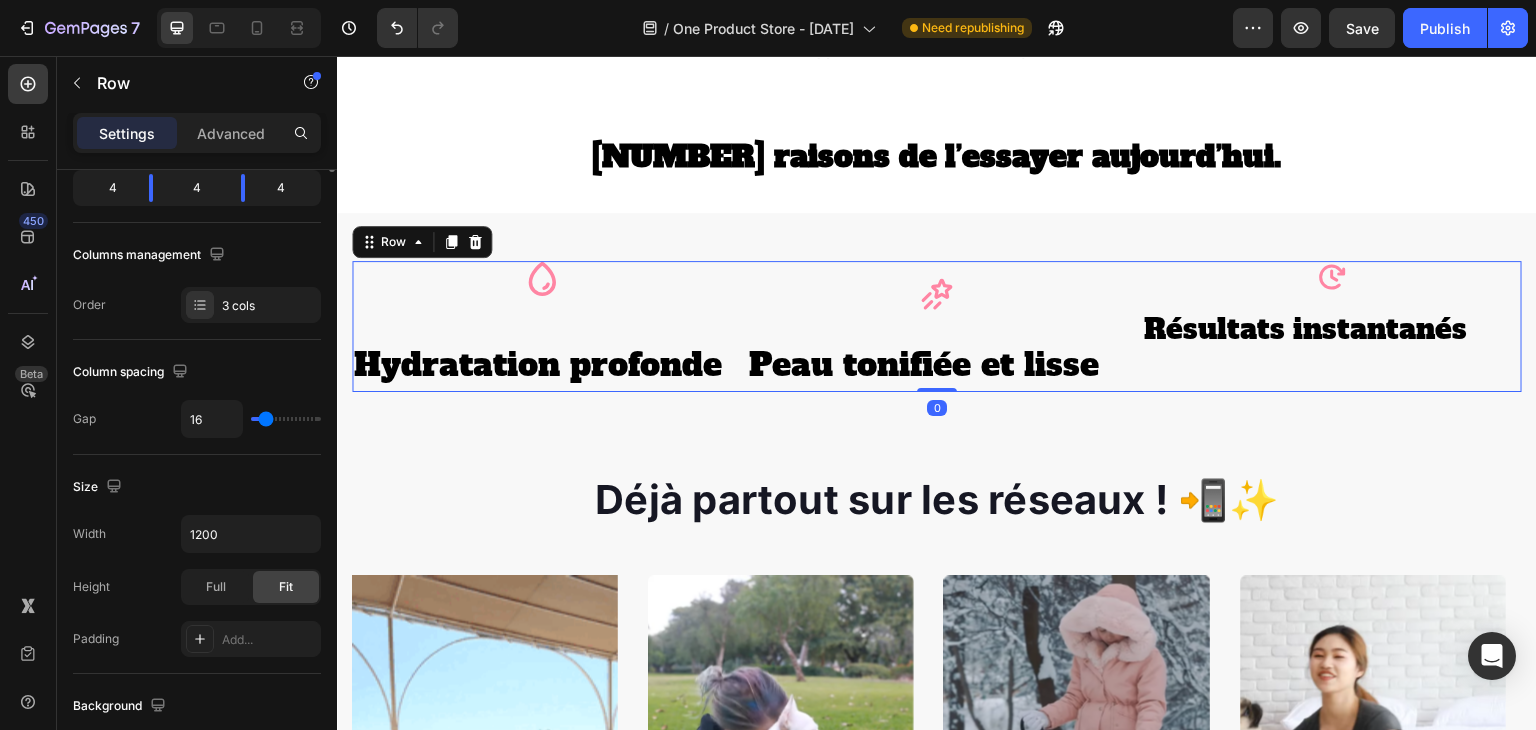 scroll, scrollTop: 0, scrollLeft: 0, axis: both 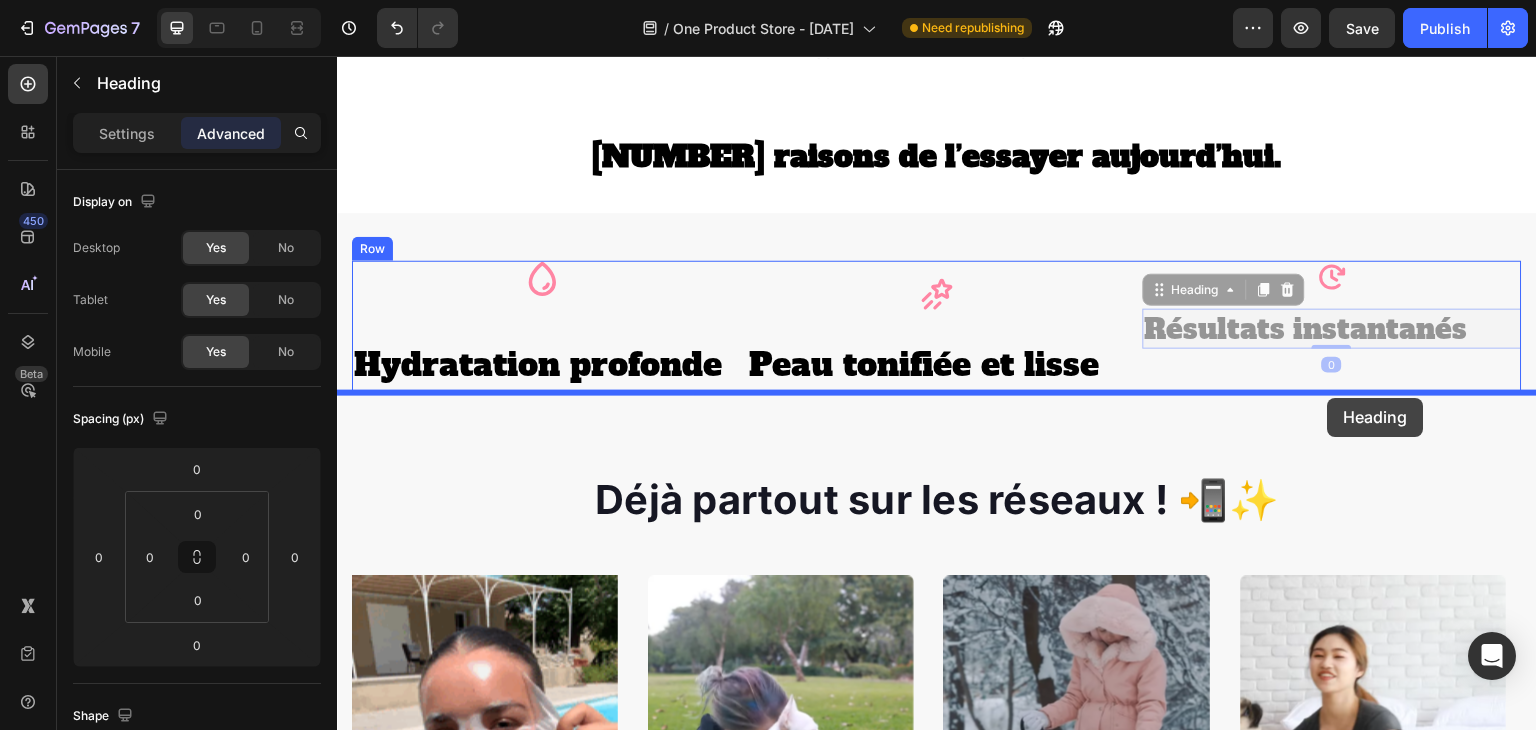 drag, startPoint x: 1309, startPoint y: 318, endPoint x: 1328, endPoint y: 398, distance: 82.2253 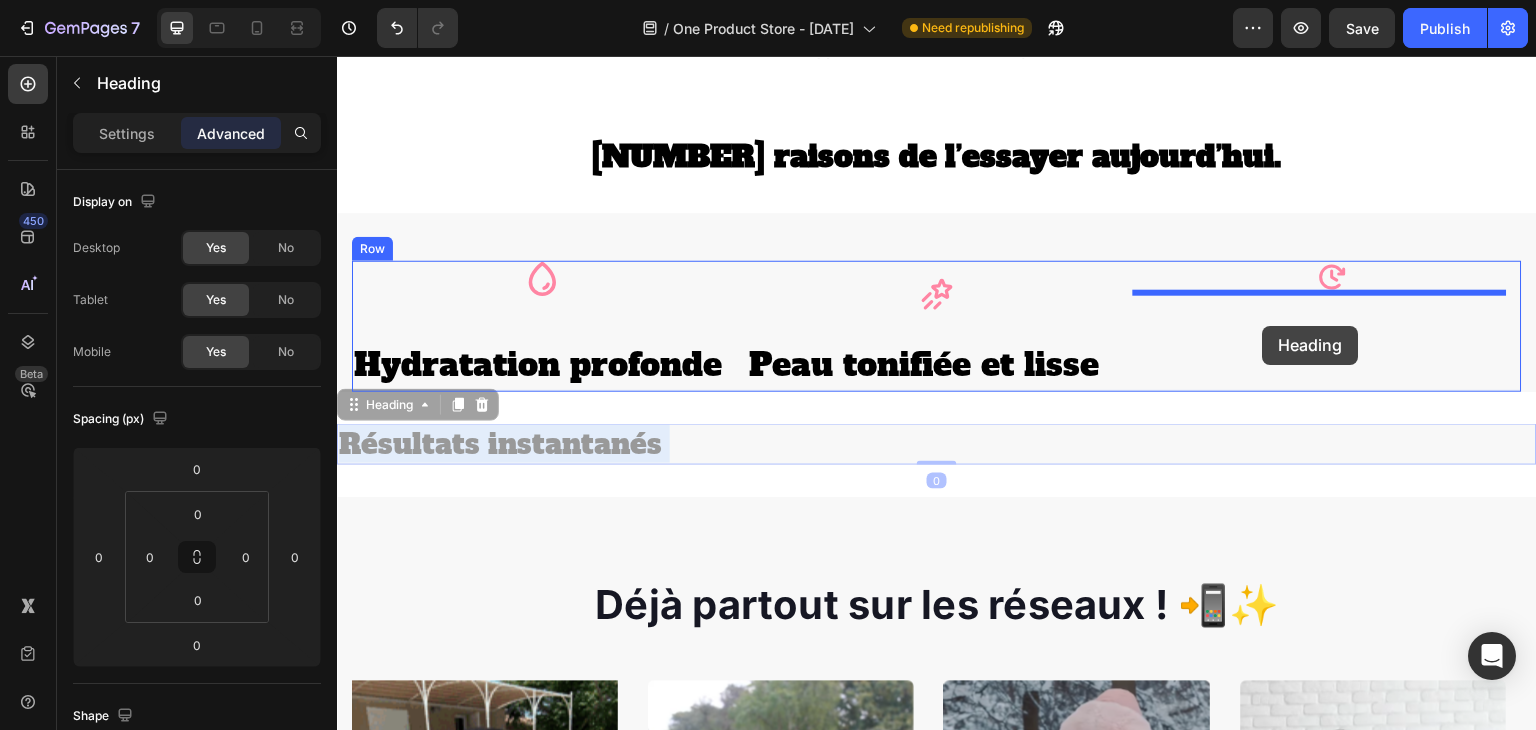 drag, startPoint x: 585, startPoint y: 462, endPoint x: 1263, endPoint y: 328, distance: 691.11505 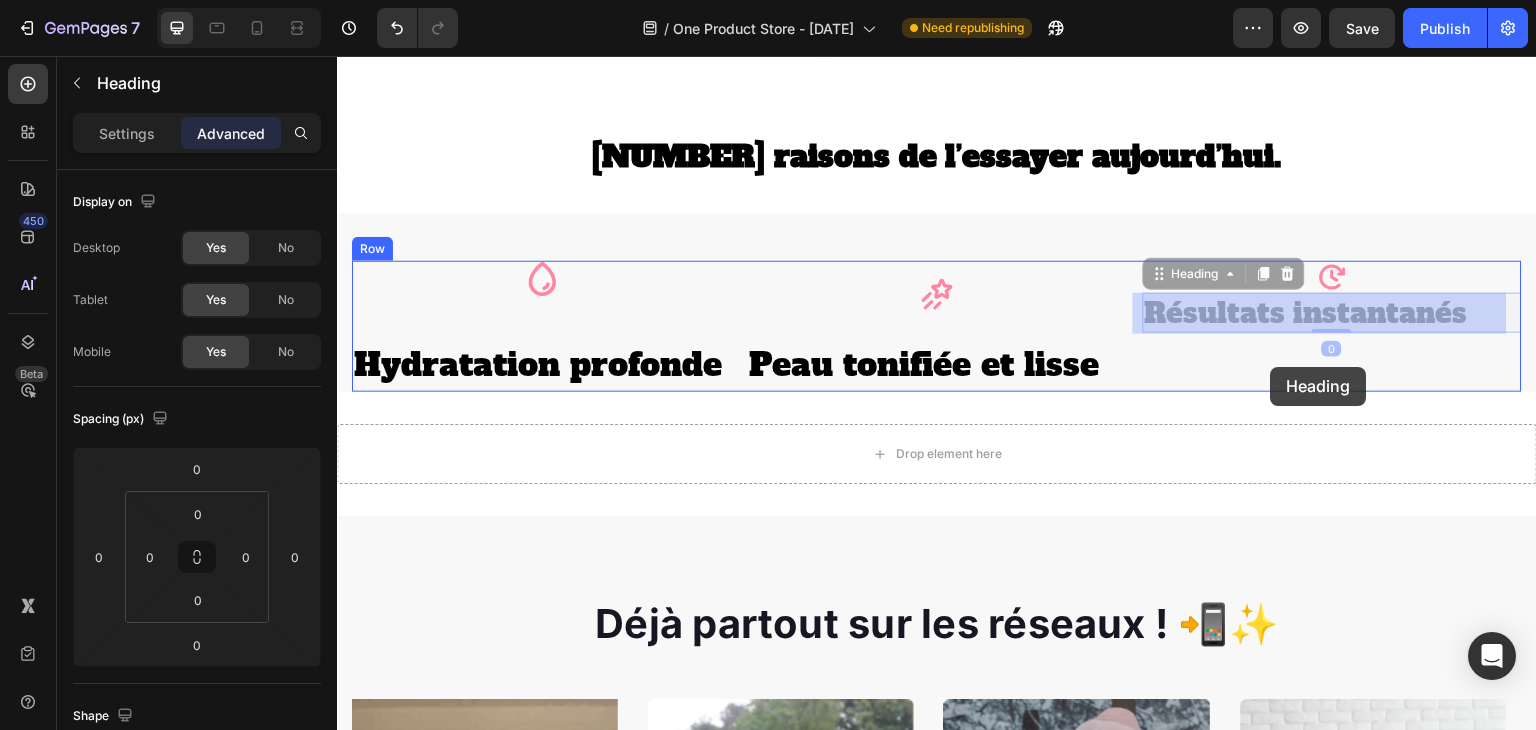 drag, startPoint x: 1263, startPoint y: 328, endPoint x: 1271, endPoint y: 367, distance: 39.812057 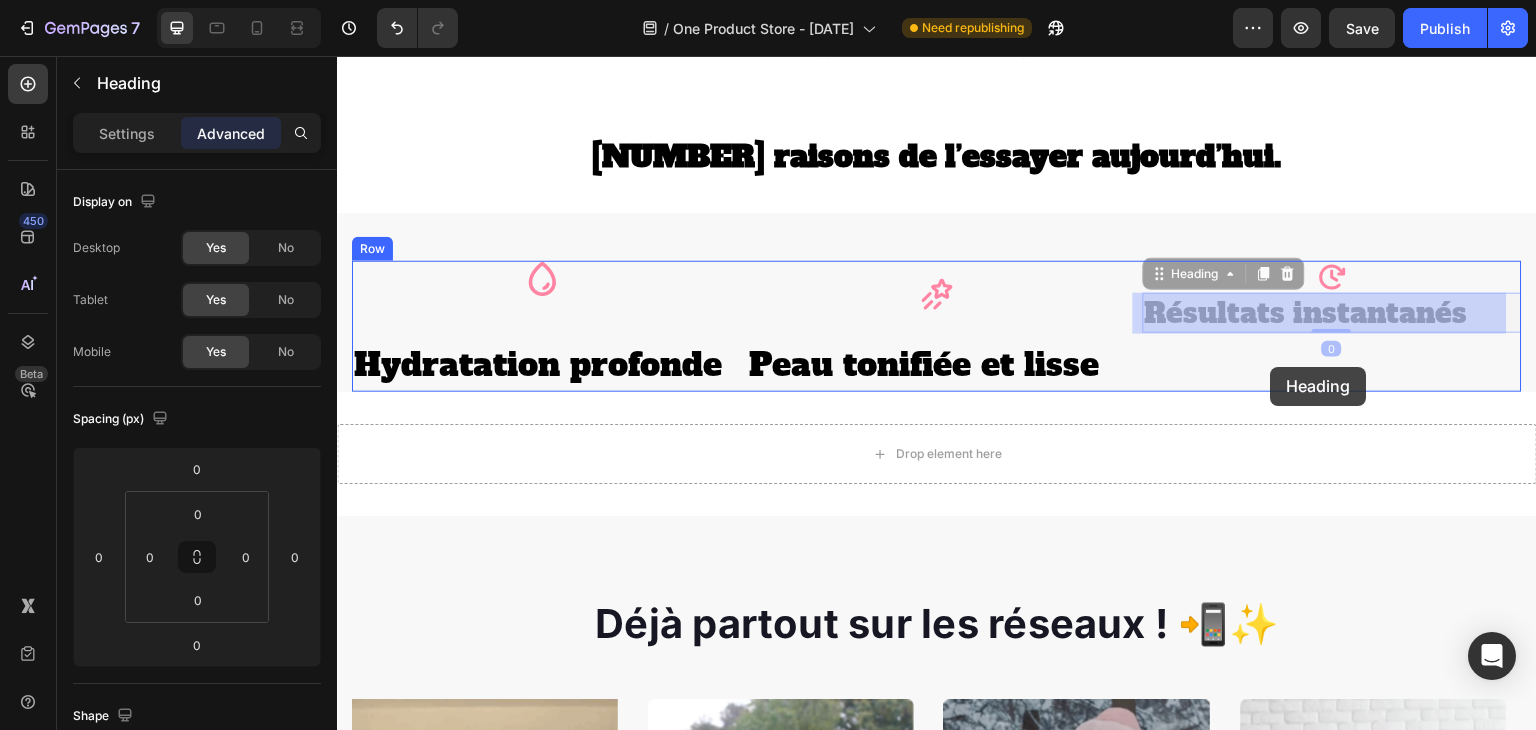 click on "Header Heading Row Section [NUMBER] [NUMBER] raisons de l’essayer aujourd’hui . Heading Section [NUMBER] Icon Hydratation profonde Heading Icon Peau tonifiée et lisse Heading Icon Résultats instantanés Heading 0 Résultats instantanés Heading 0 Row Row Section [NUMBER] Drop element here Section [NUMBER] Déjà partout sur les réseaux ! 📲✨ Heading Image Video Video Video Video Carousel Row Section [NUMBER] Root Start with Sections from sidebar Add sections Add elements Start with Generating from URL or image Add section Choose templates inspired by CRO experts Generate layout from URL or image Add blank section then drag & drop elements Footer" at bounding box center (937, 2061) 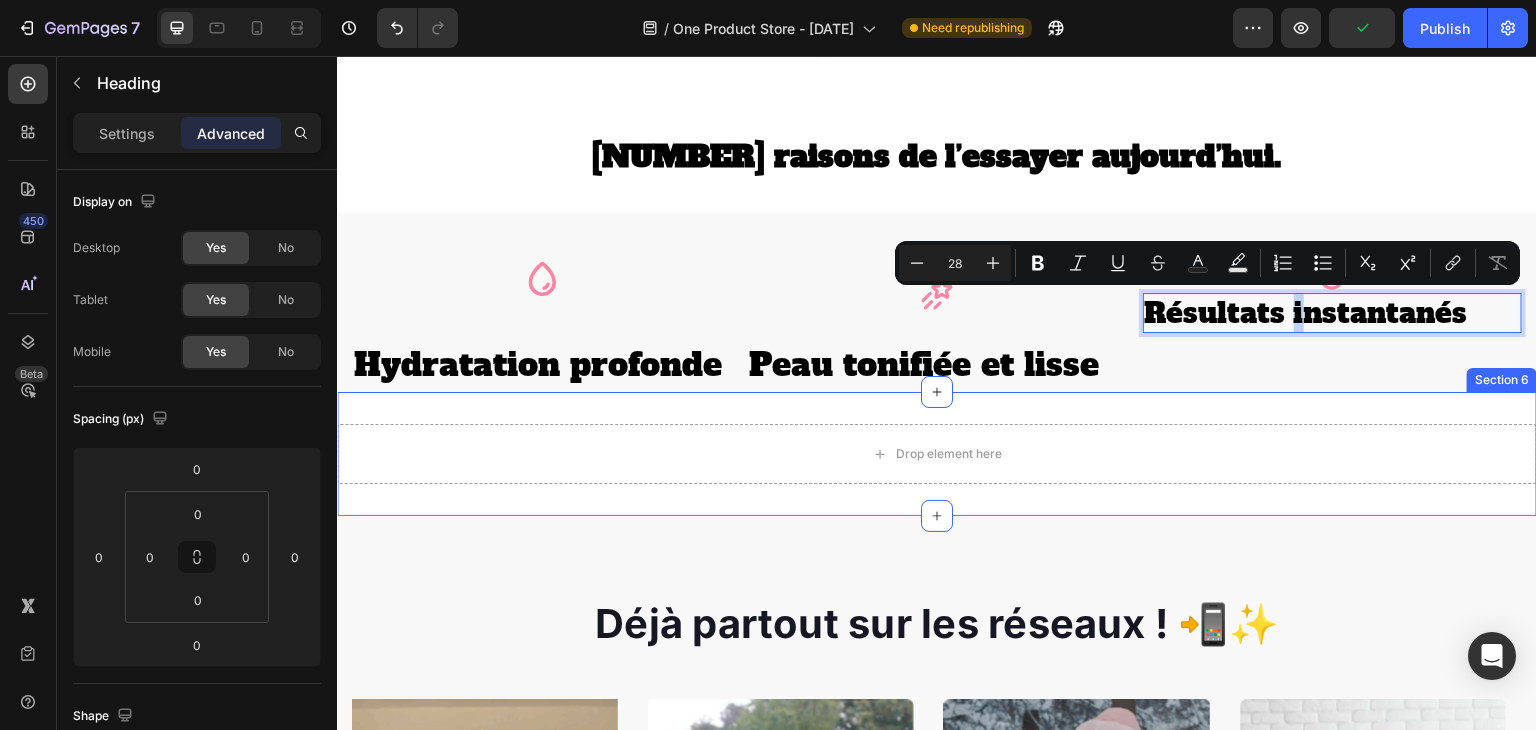 drag, startPoint x: 1281, startPoint y: 318, endPoint x: 1300, endPoint y: 395, distance: 79.30952 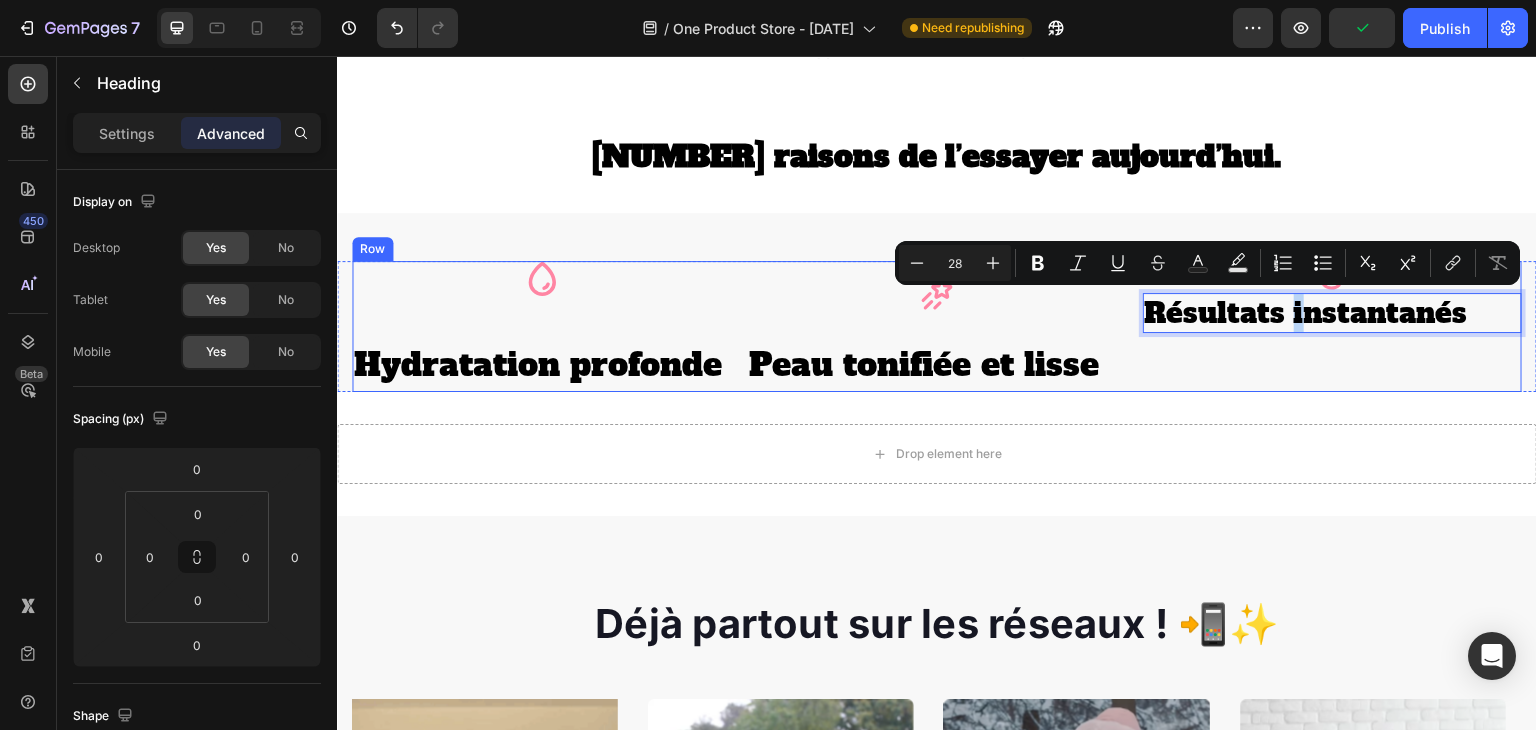 click on "Icon Résultats instantanés Heading 0" at bounding box center (1332, 327) 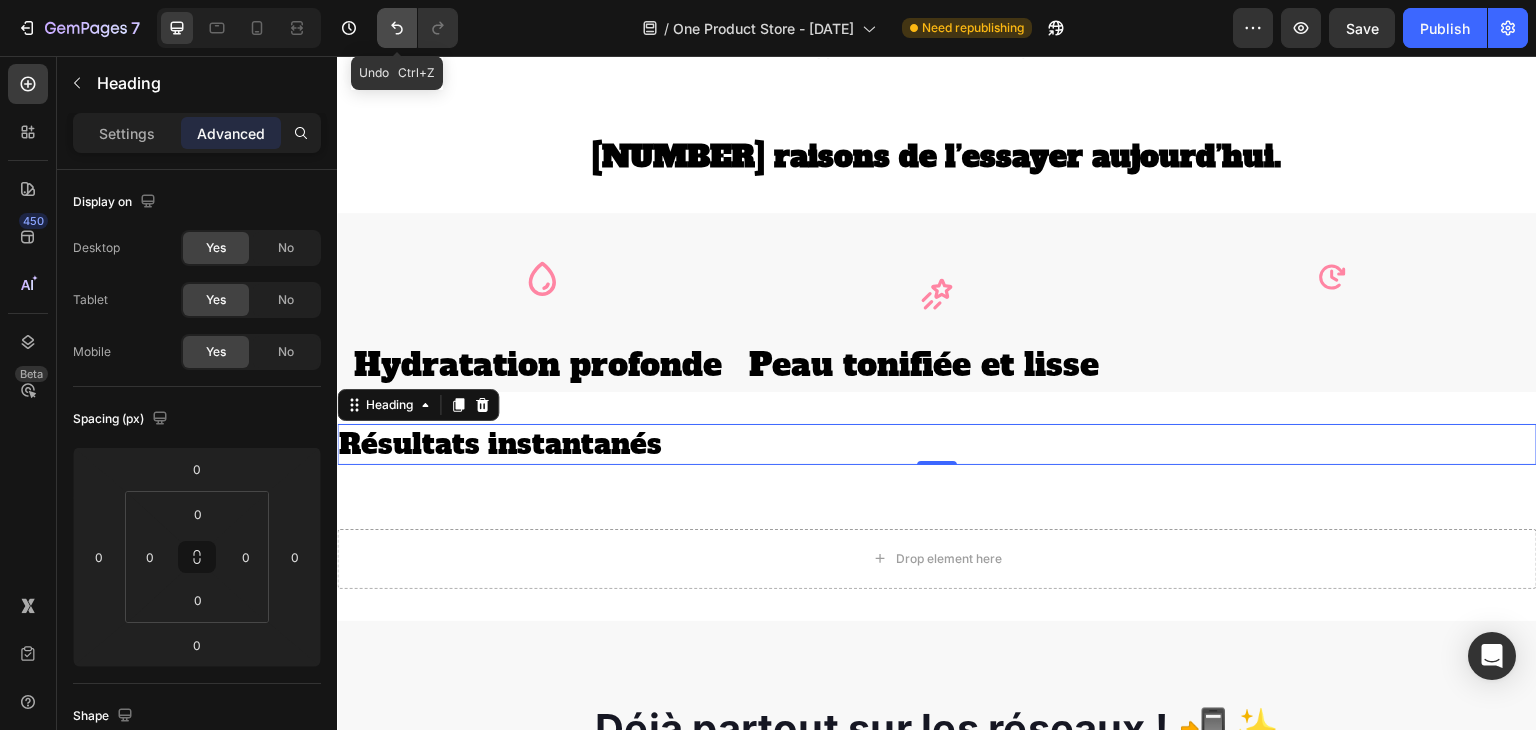 click 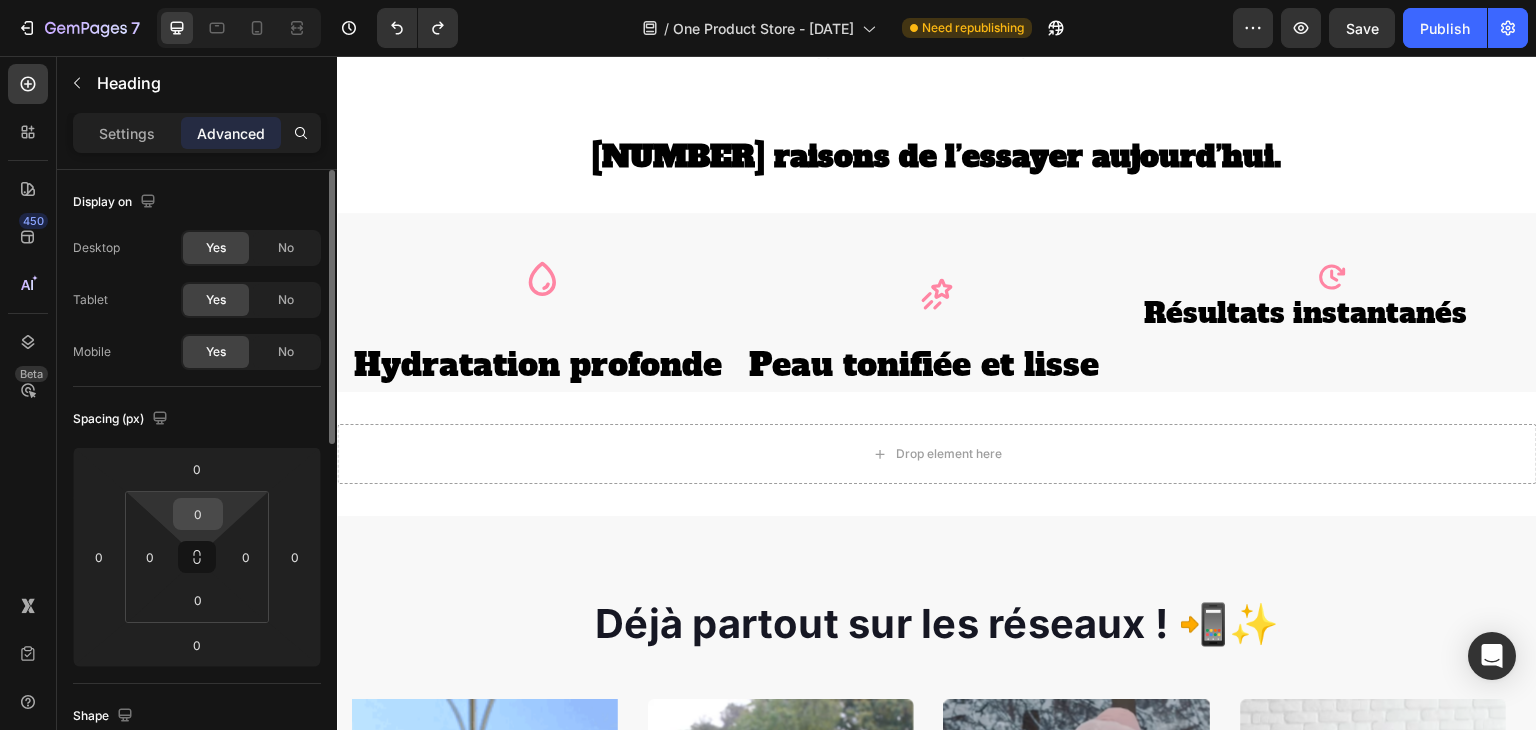 click on "0" at bounding box center (198, 514) 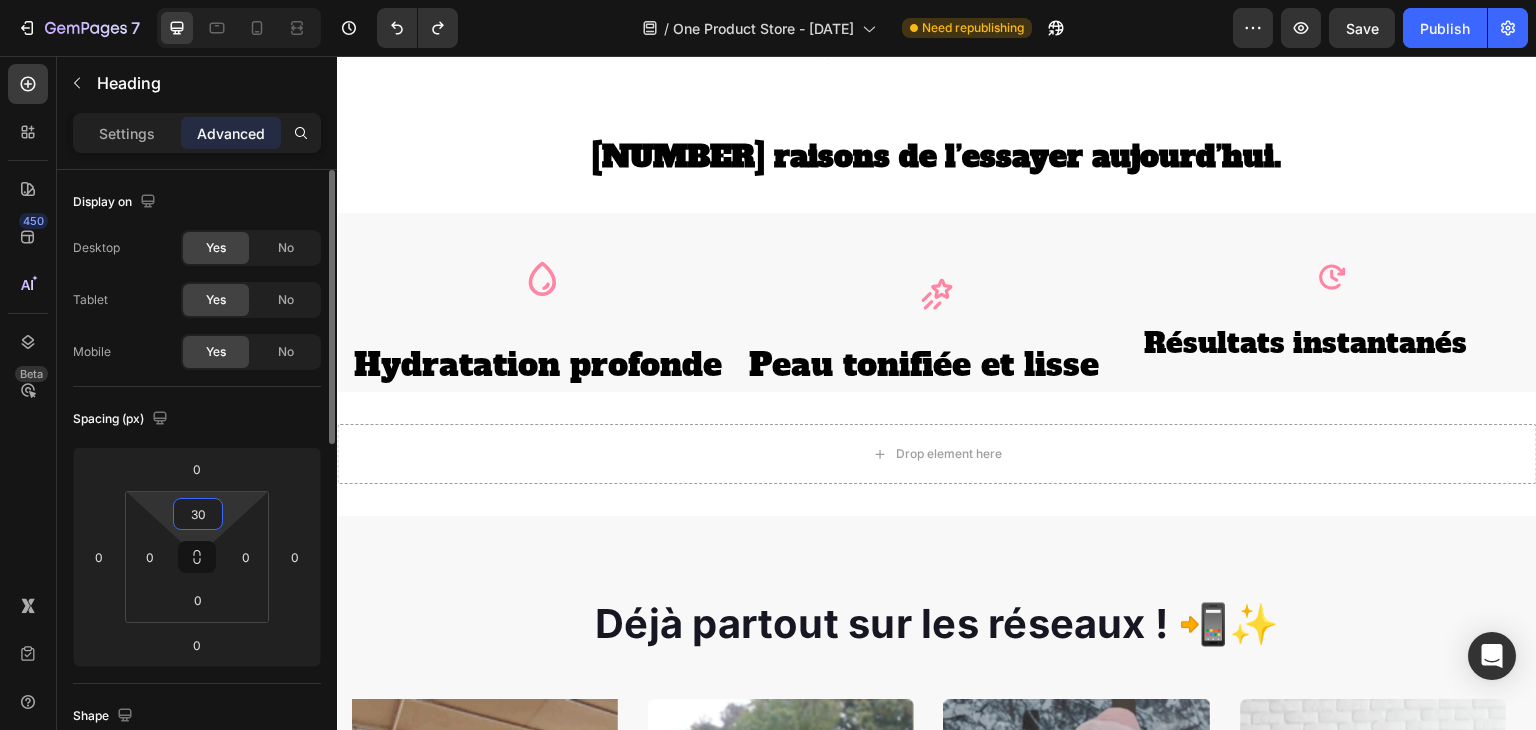 type on "3" 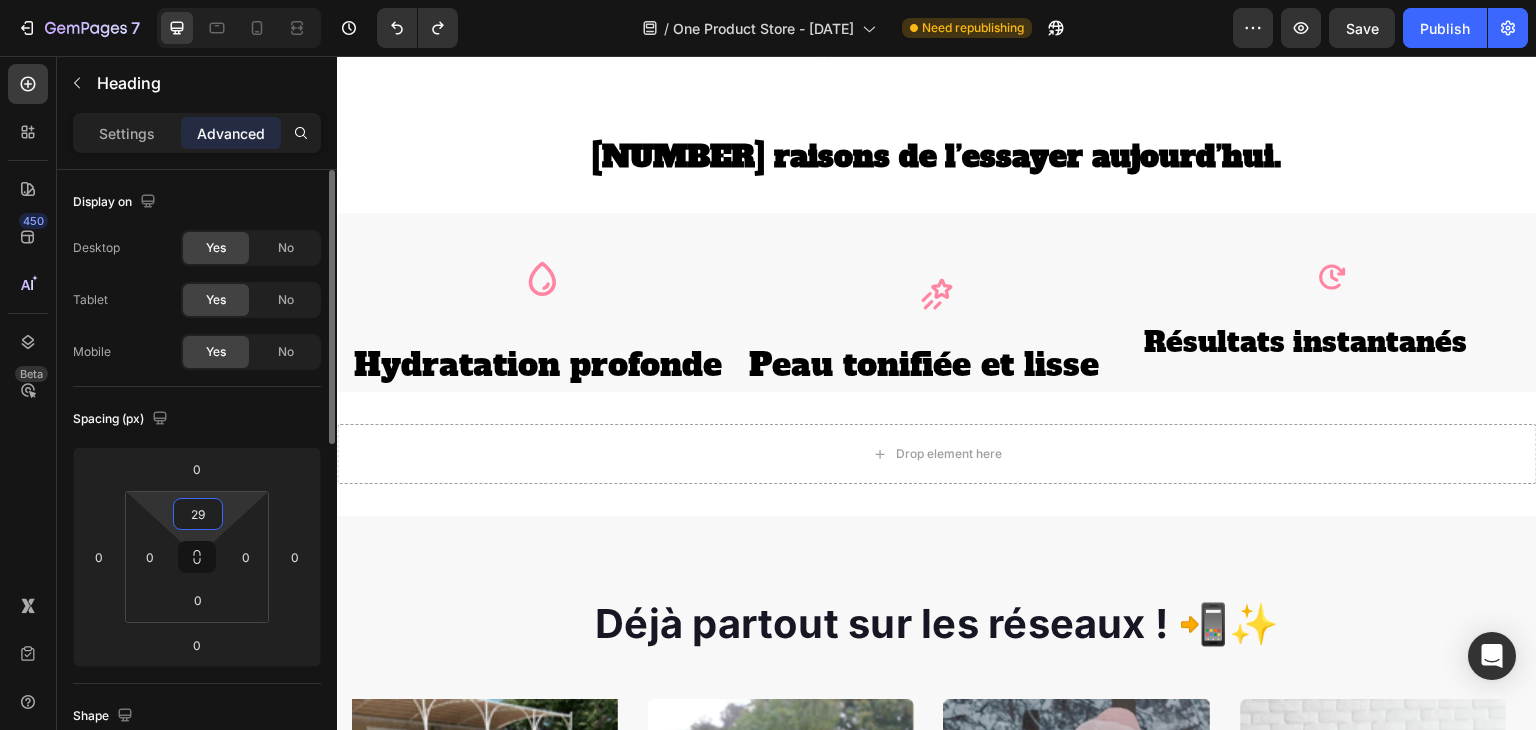 type on "2" 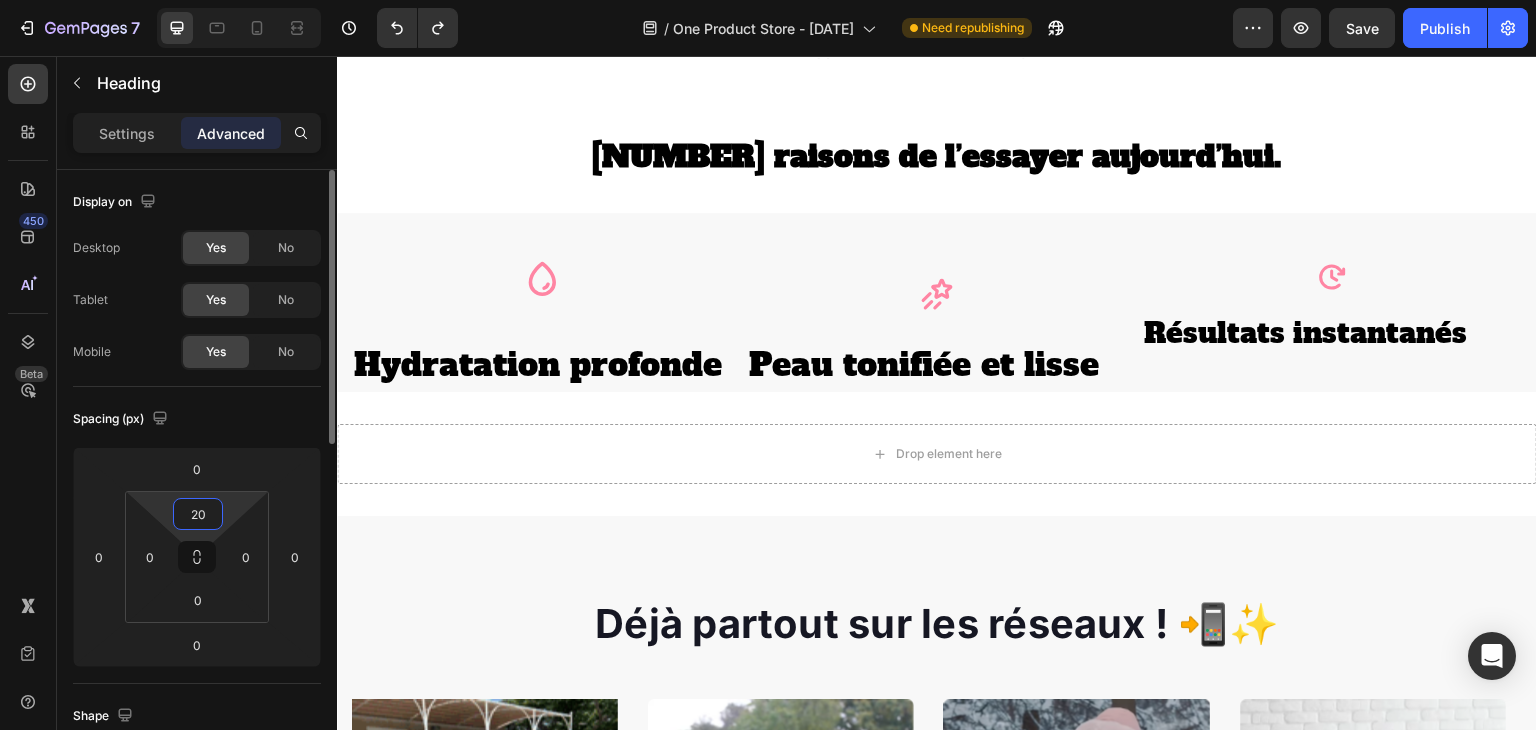 type on "2" 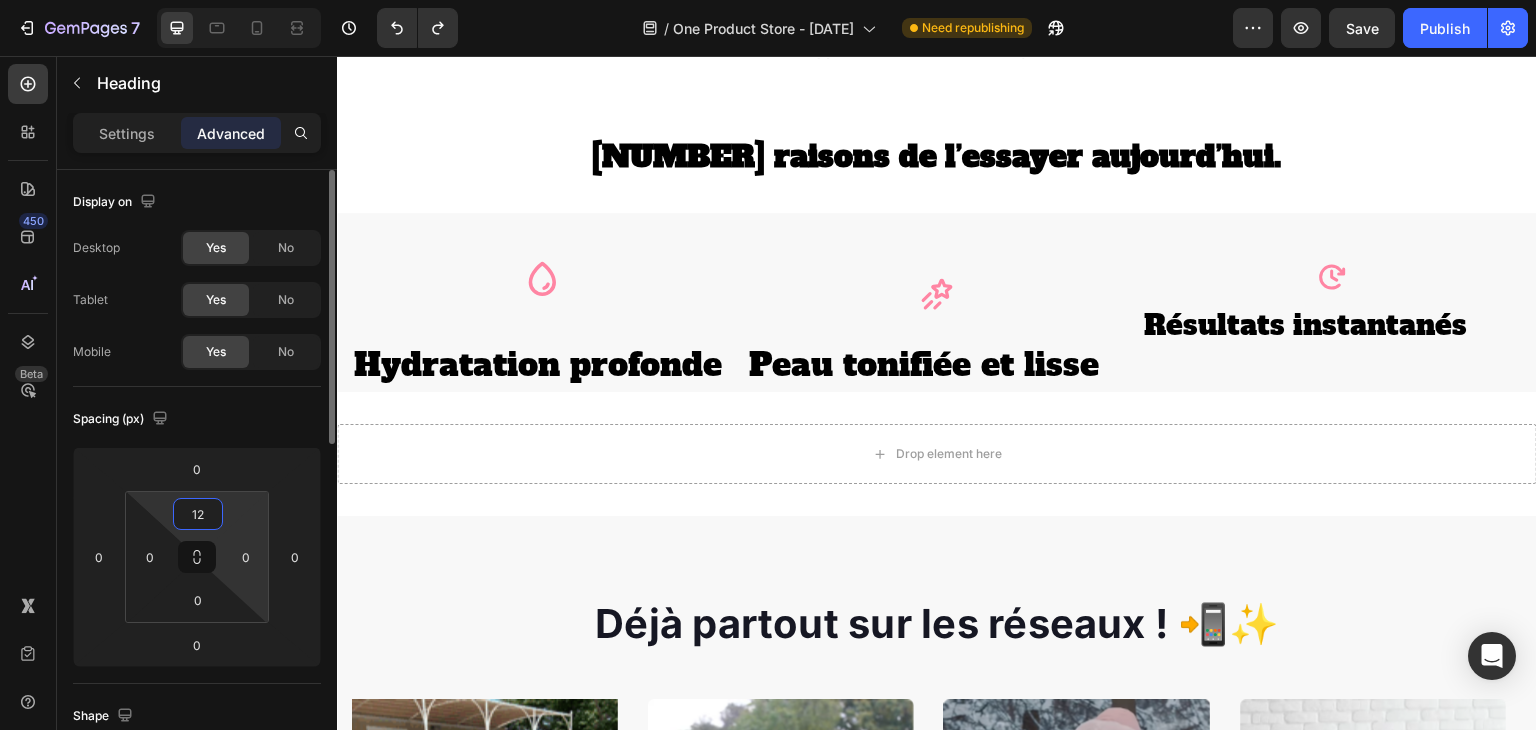 type on "1" 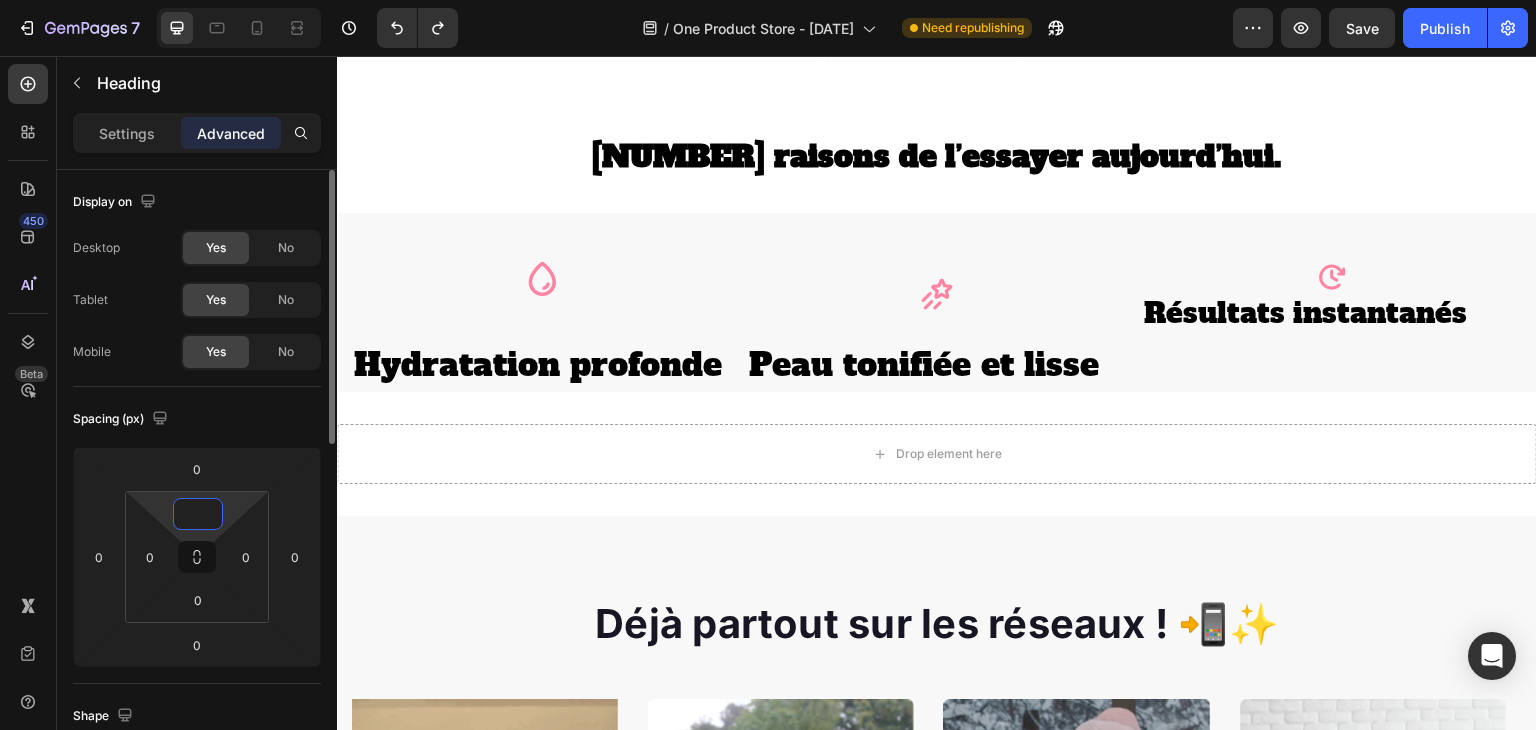 click at bounding box center [198, 514] 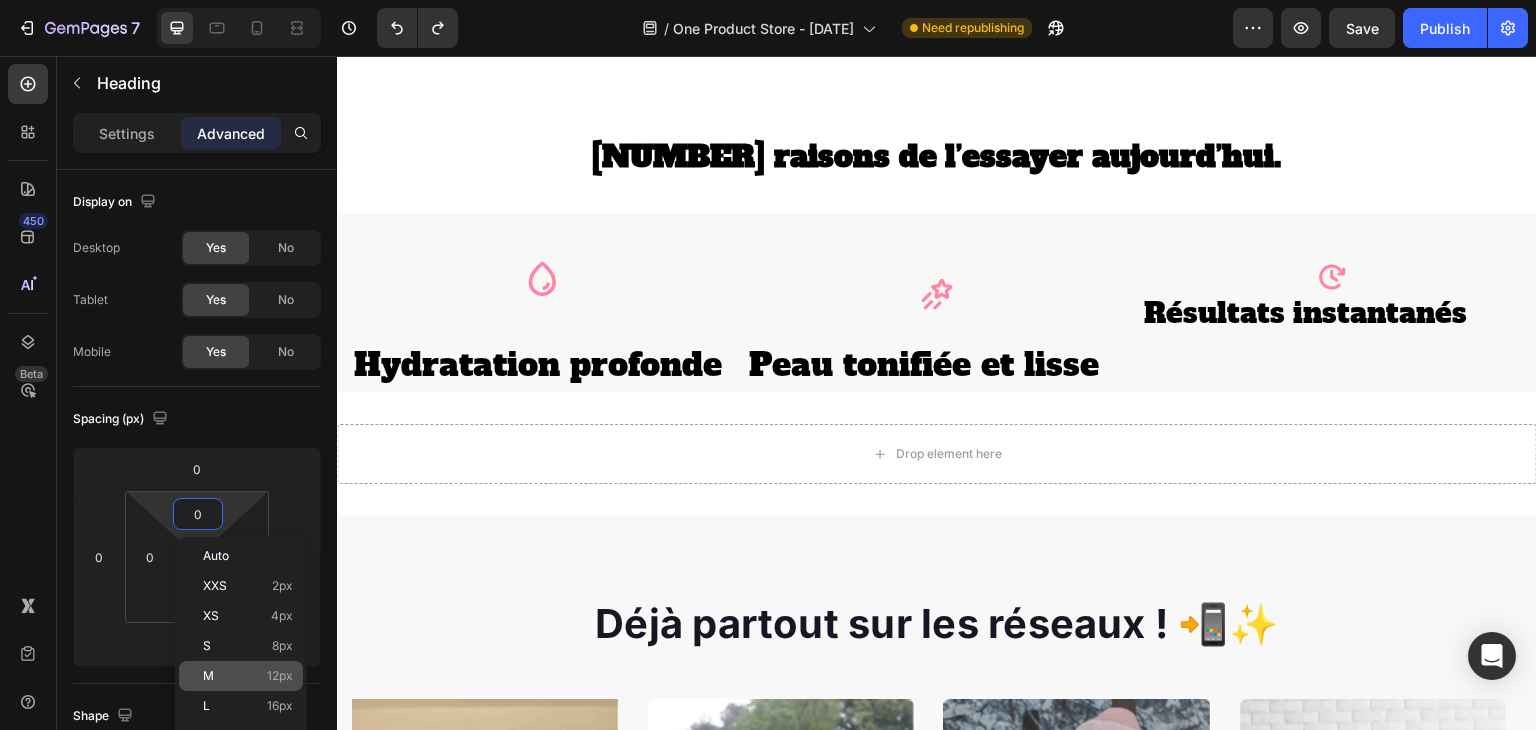 click on "12px" at bounding box center (280, 676) 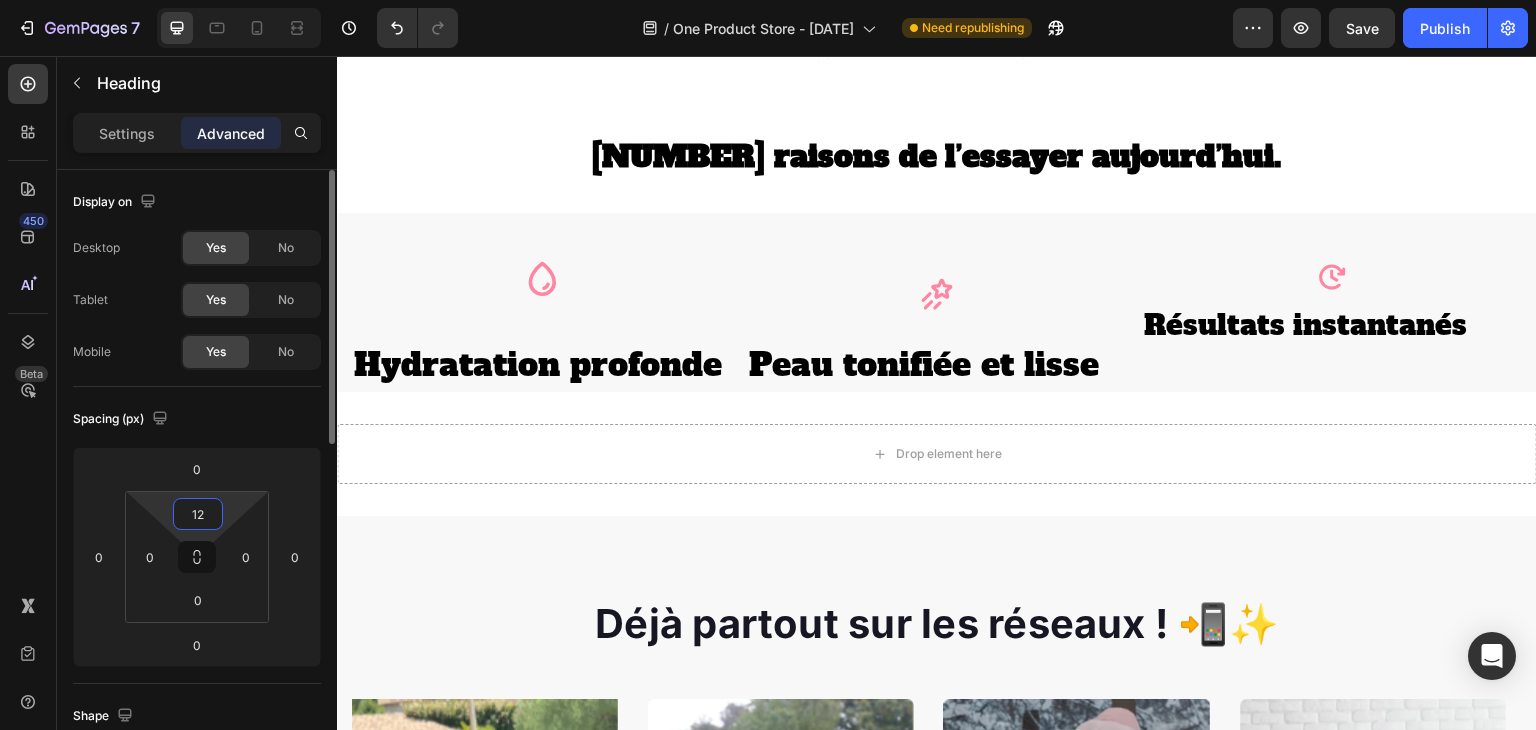 click on "12" at bounding box center (198, 514) 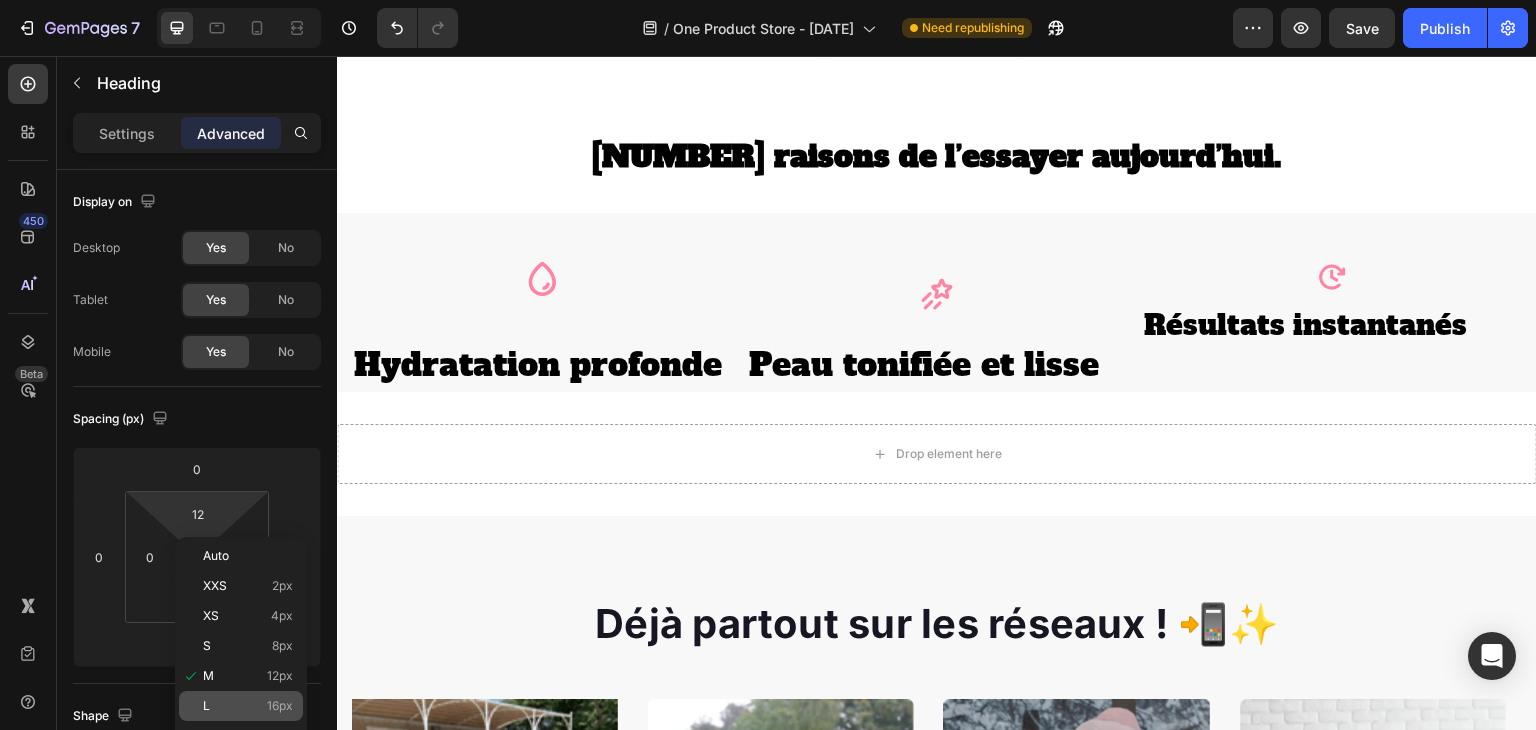 click on "16px" at bounding box center (280, 706) 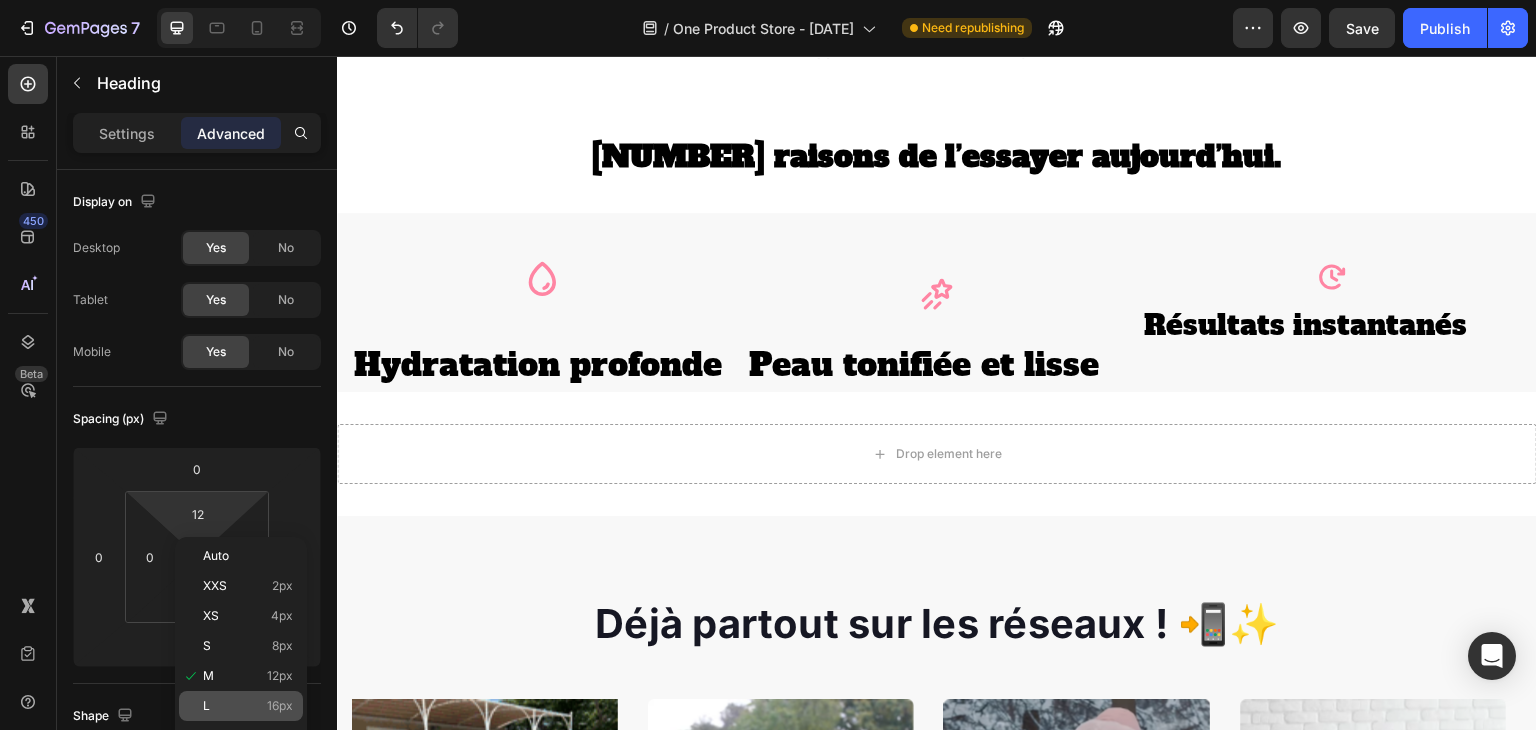 type on "16" 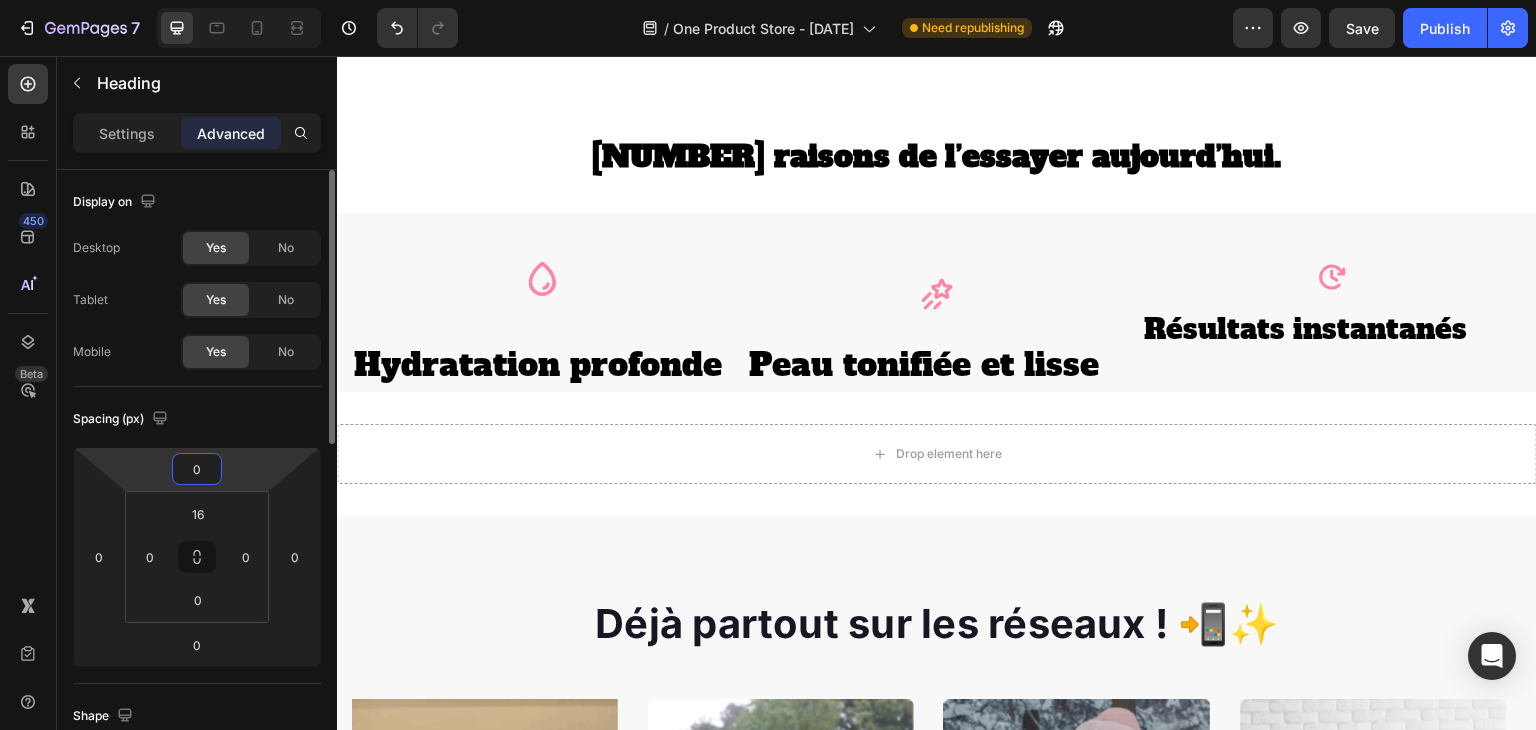 click on "0" at bounding box center (197, 469) 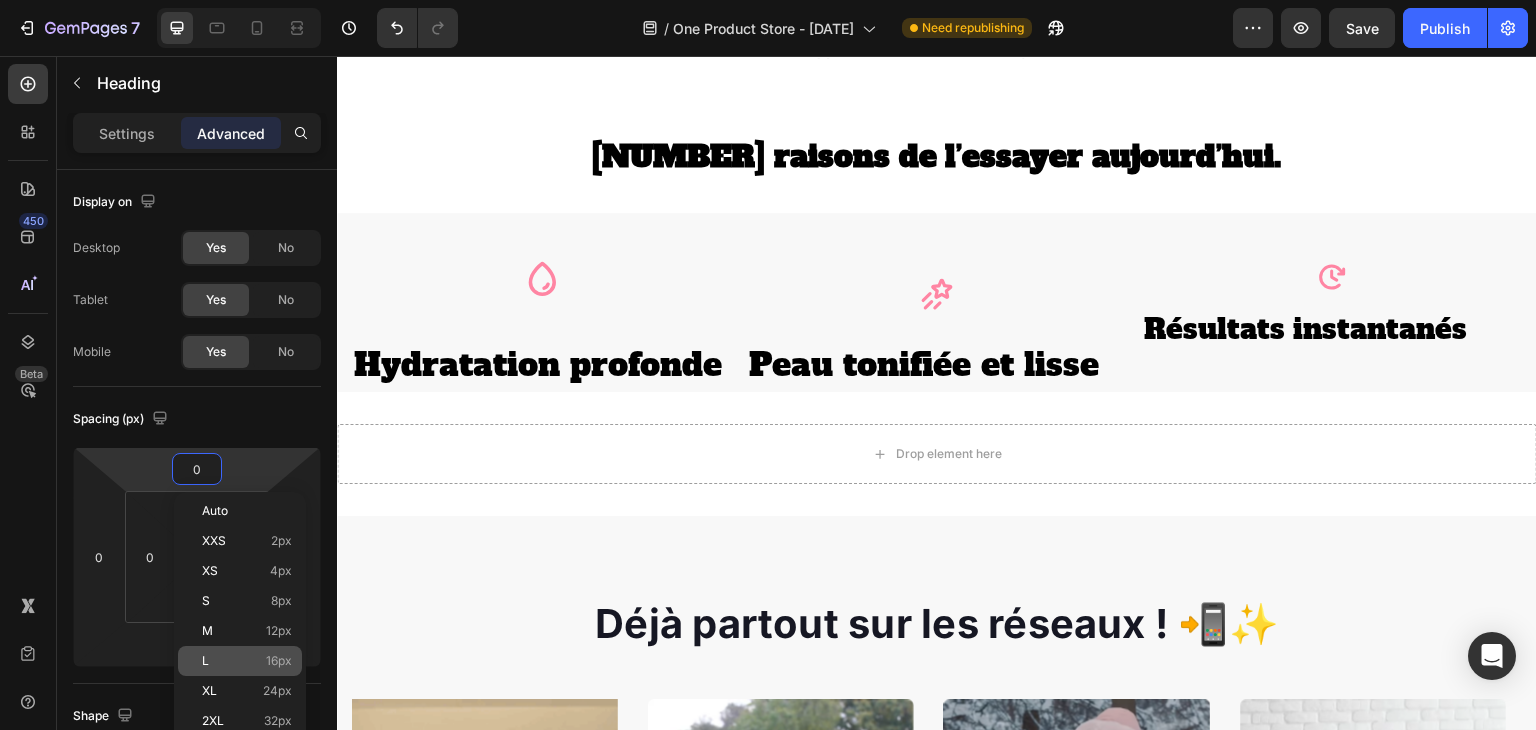 click on "16px" at bounding box center (279, 661) 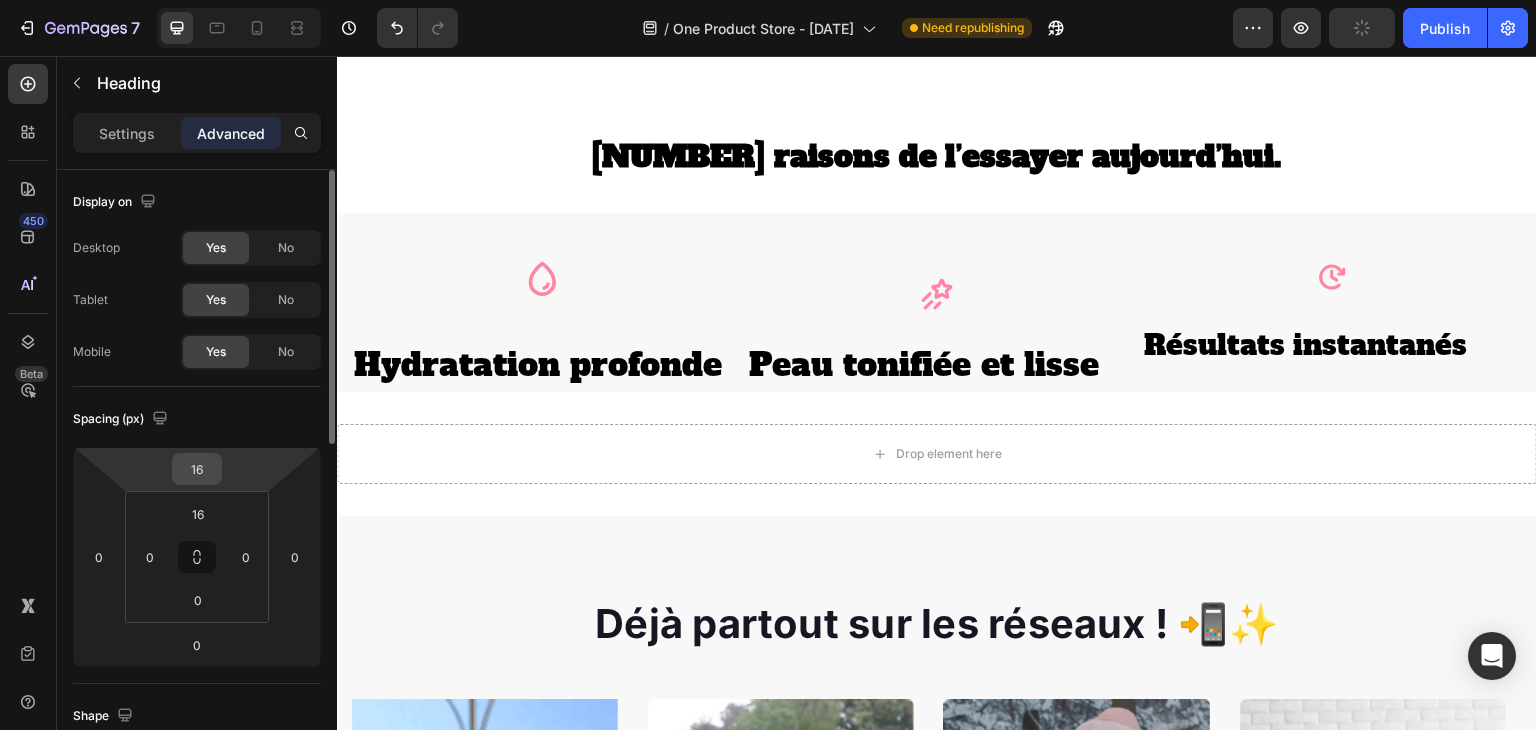 click on "16" at bounding box center (197, 469) 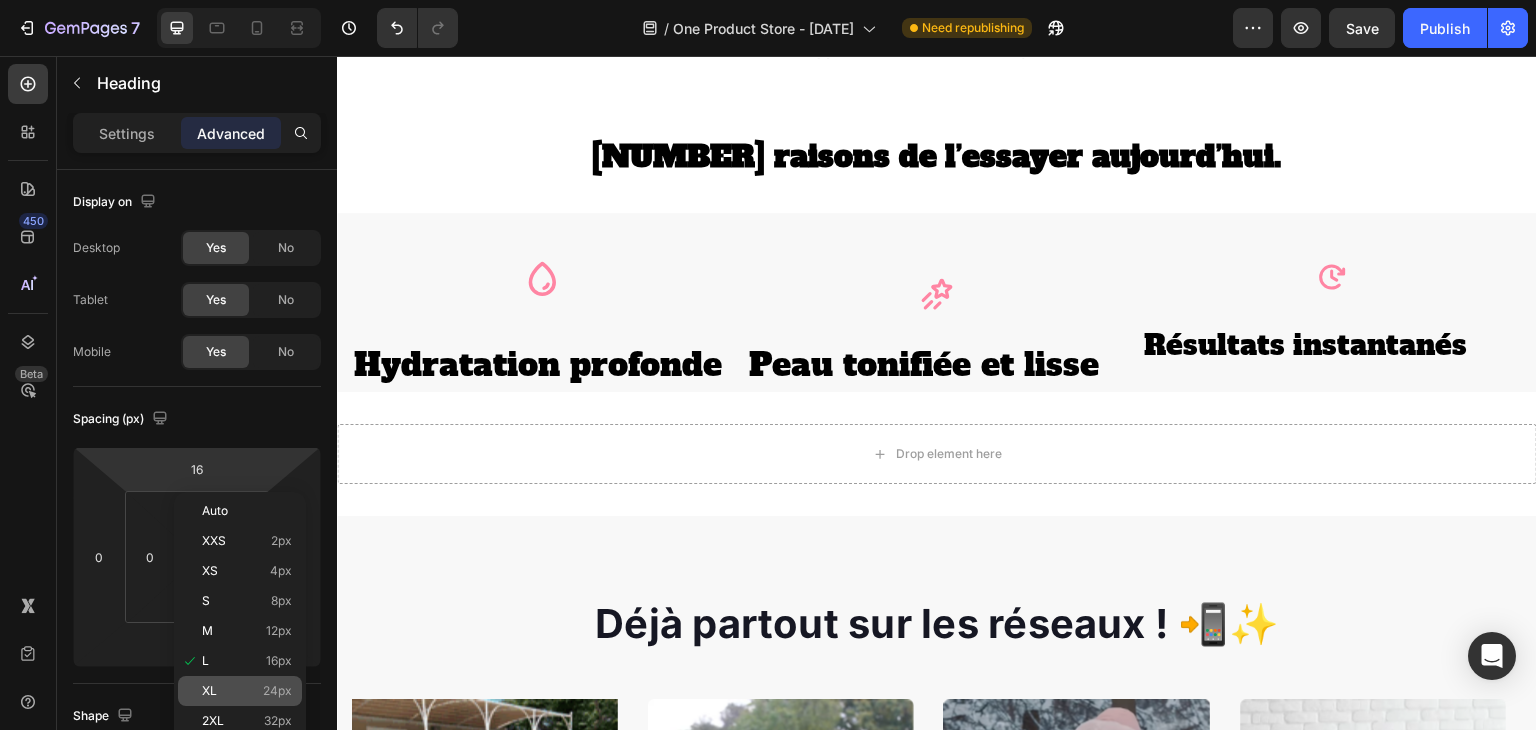 click on "XL 24px" 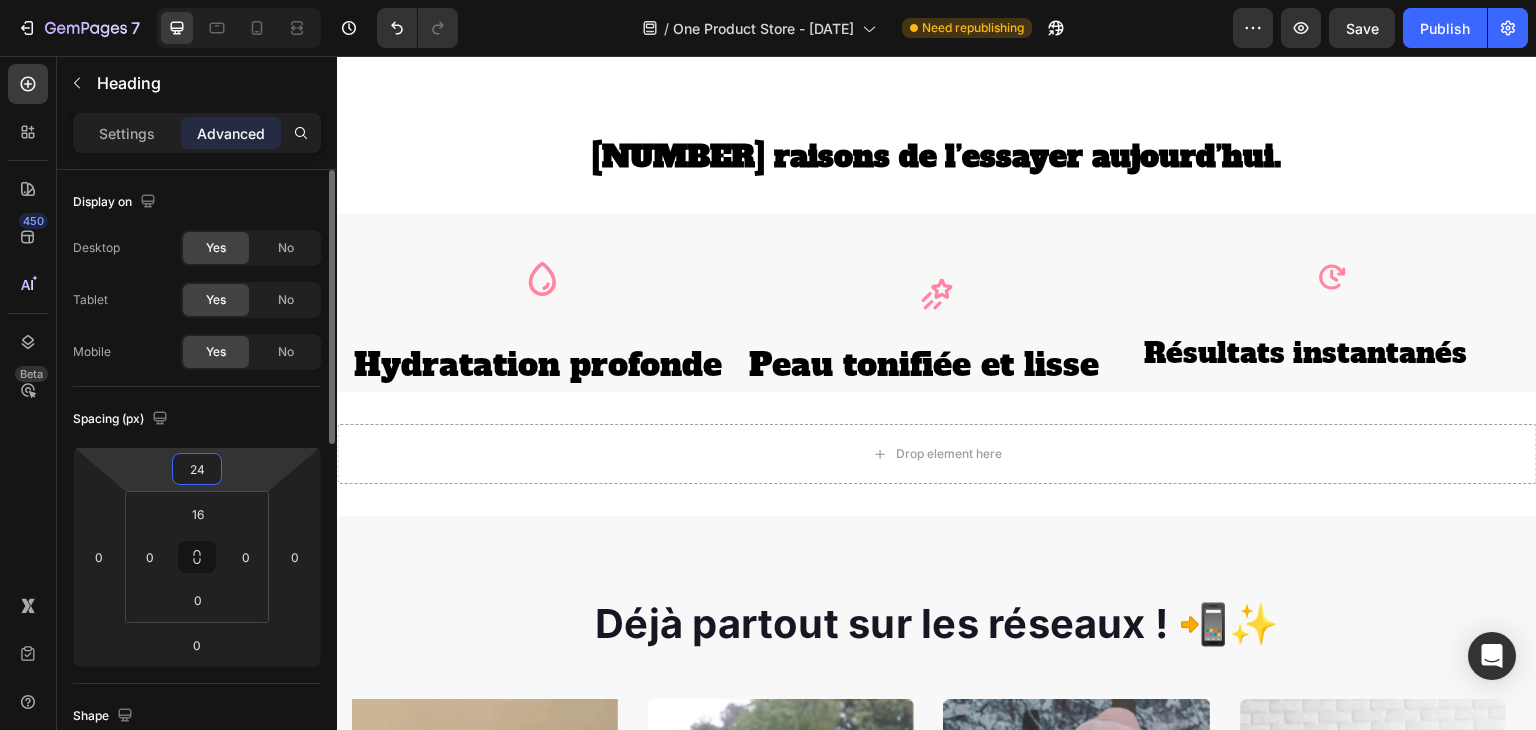 click on "24" at bounding box center [197, 469] 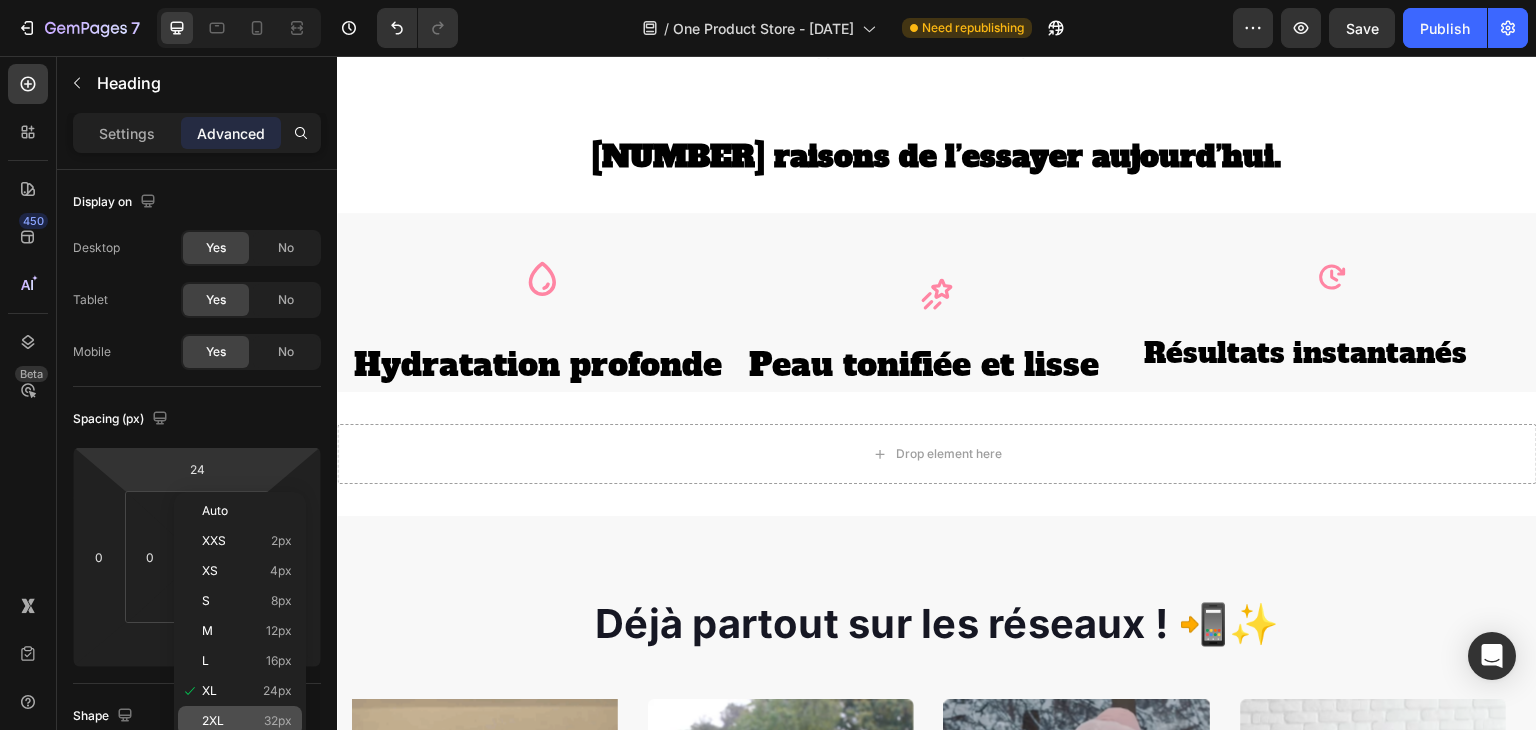 click on "2XL 32px" at bounding box center (247, 721) 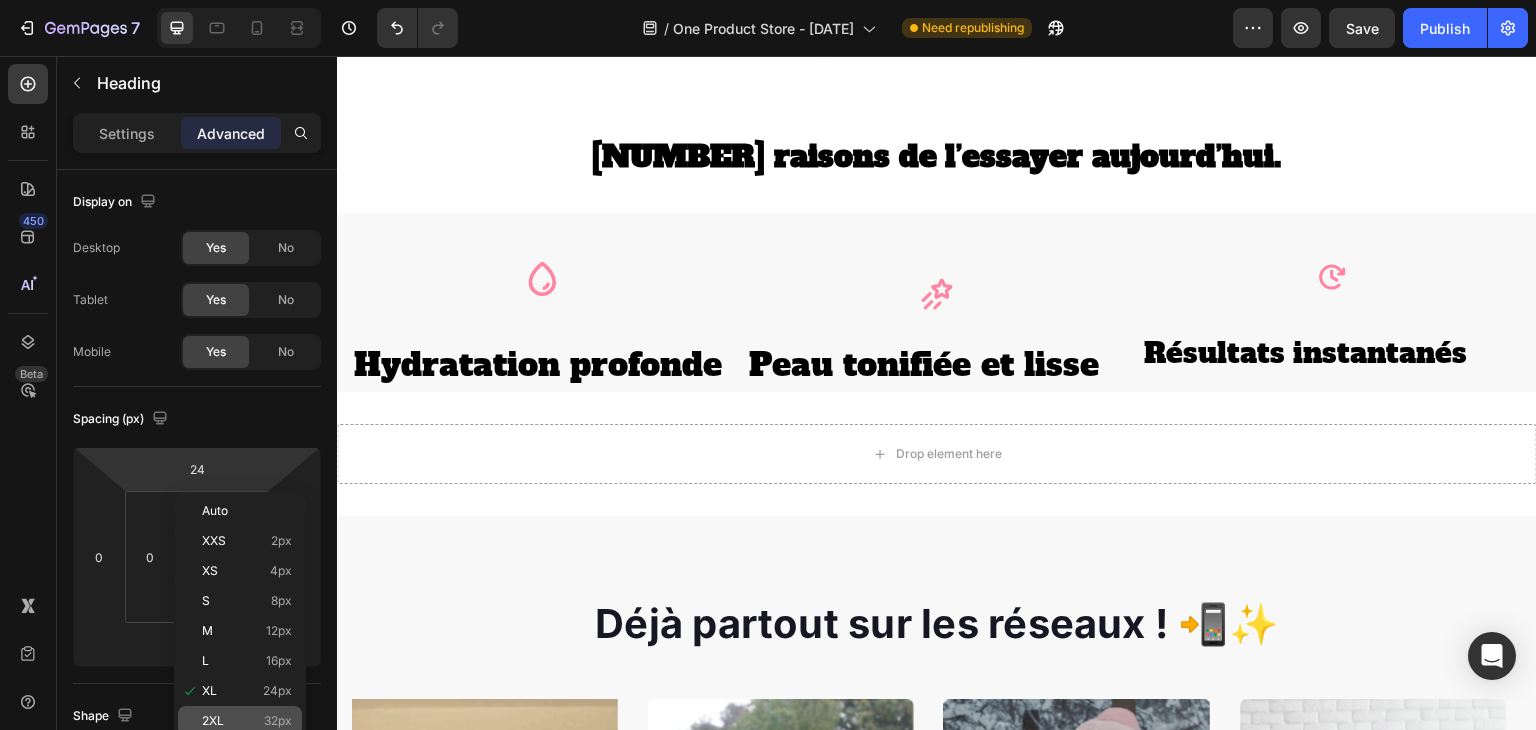type on "32" 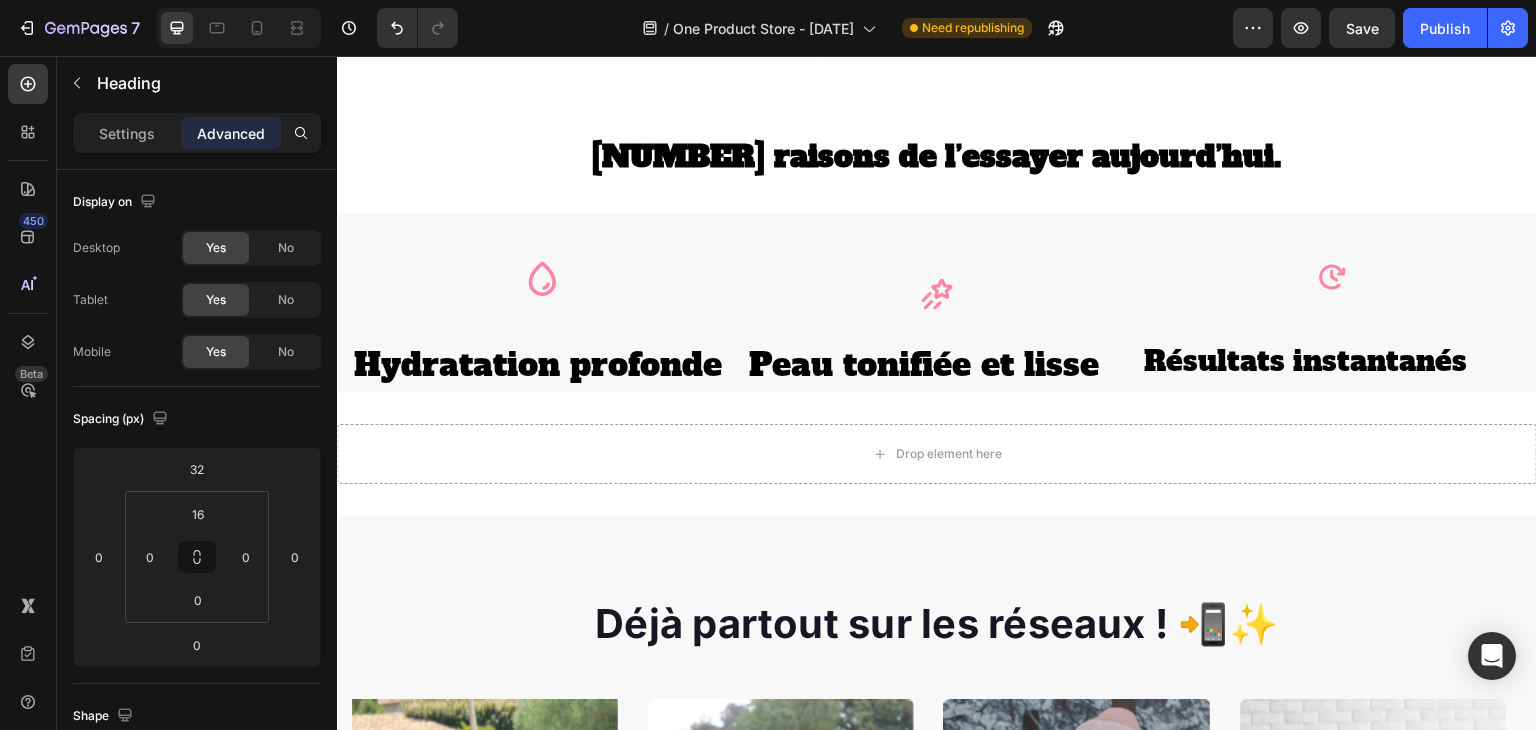 click on "Résultats instantanés" at bounding box center [1332, 361] 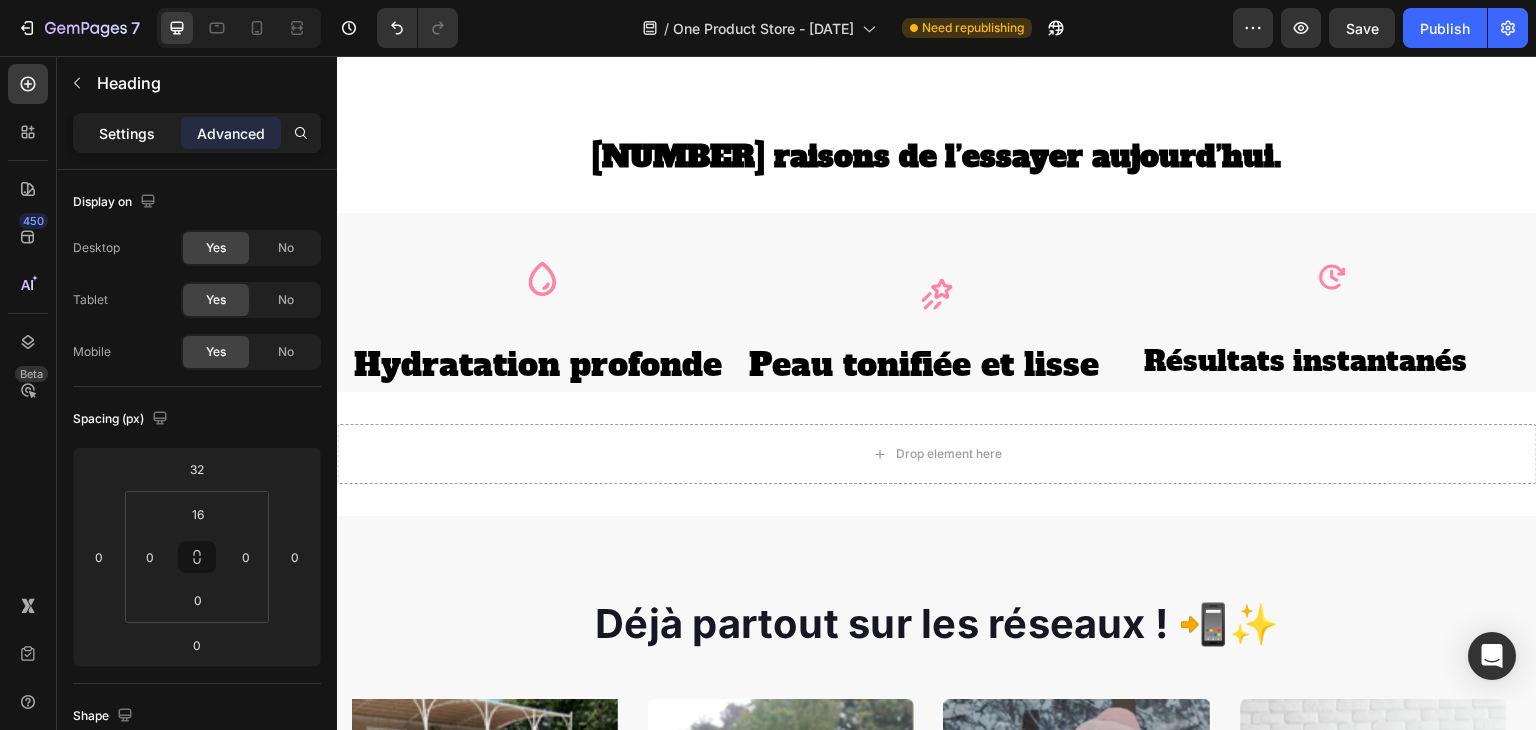click on "Settings" 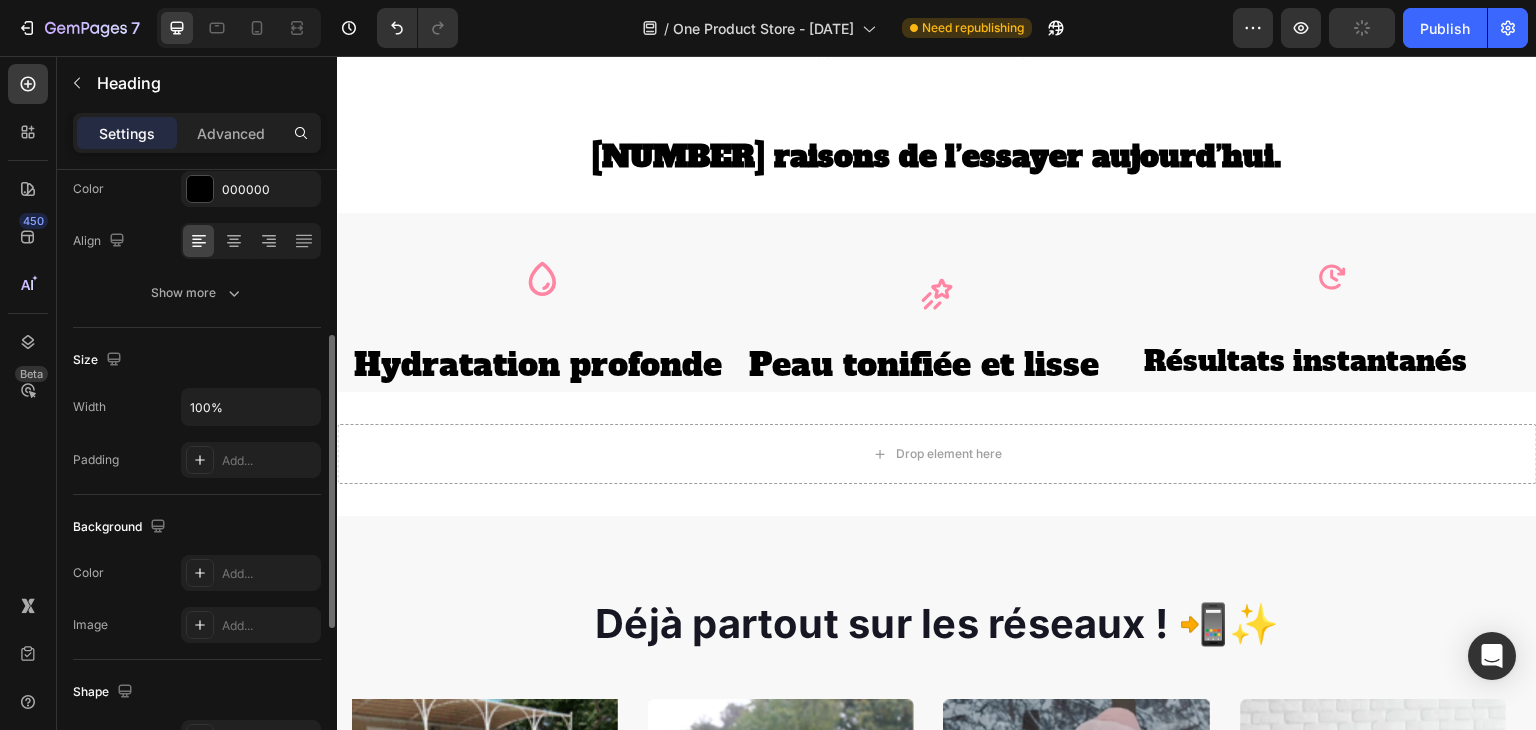 scroll, scrollTop: 298, scrollLeft: 0, axis: vertical 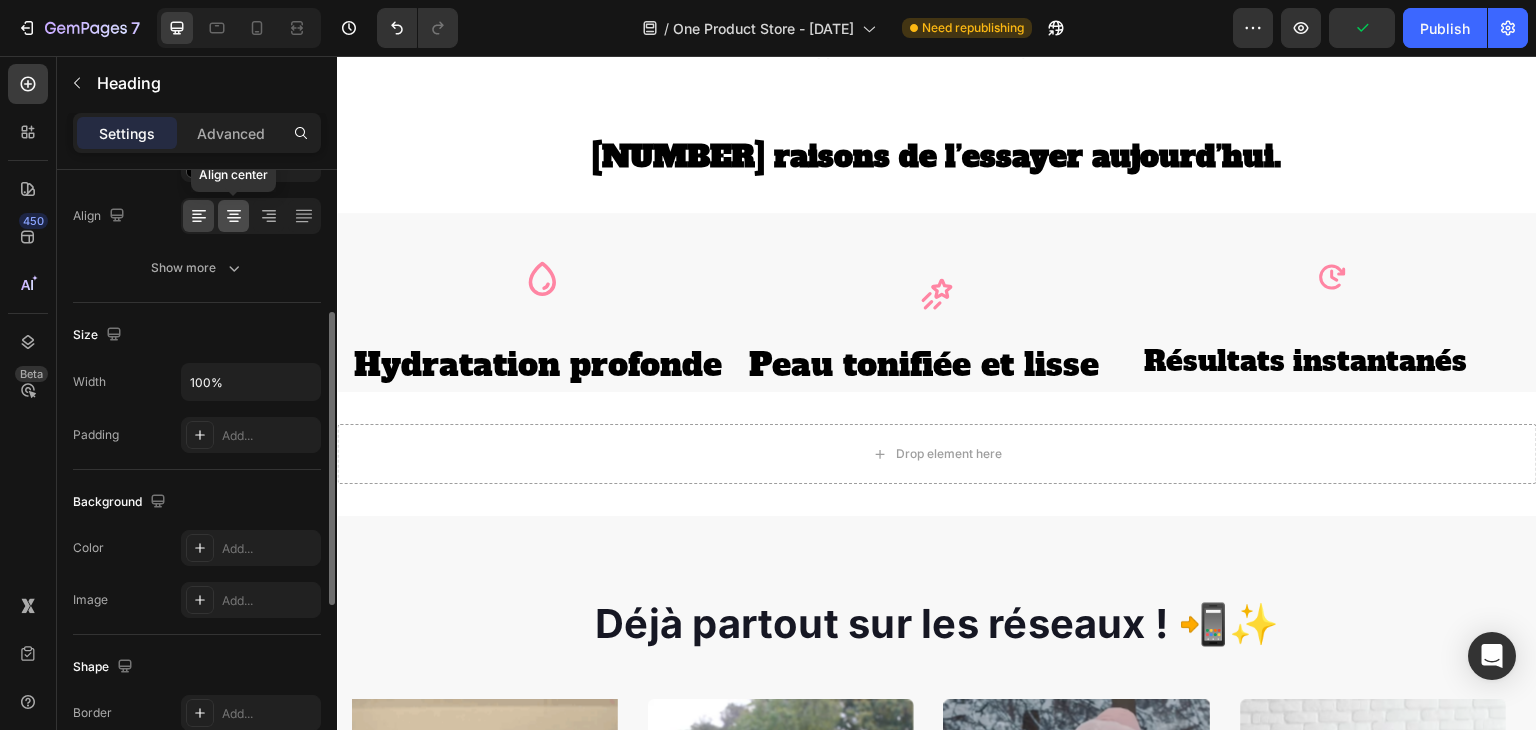click 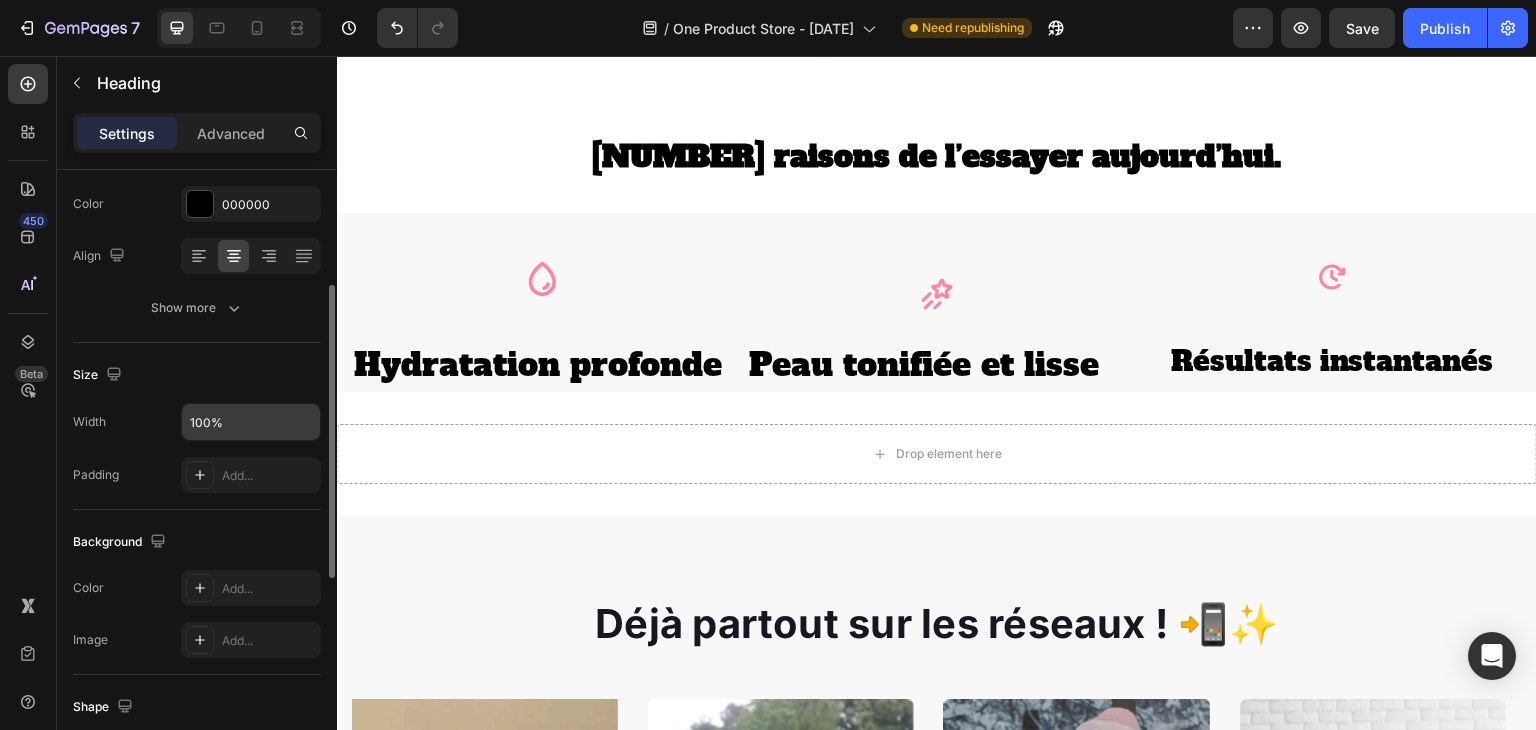scroll, scrollTop: 252, scrollLeft: 0, axis: vertical 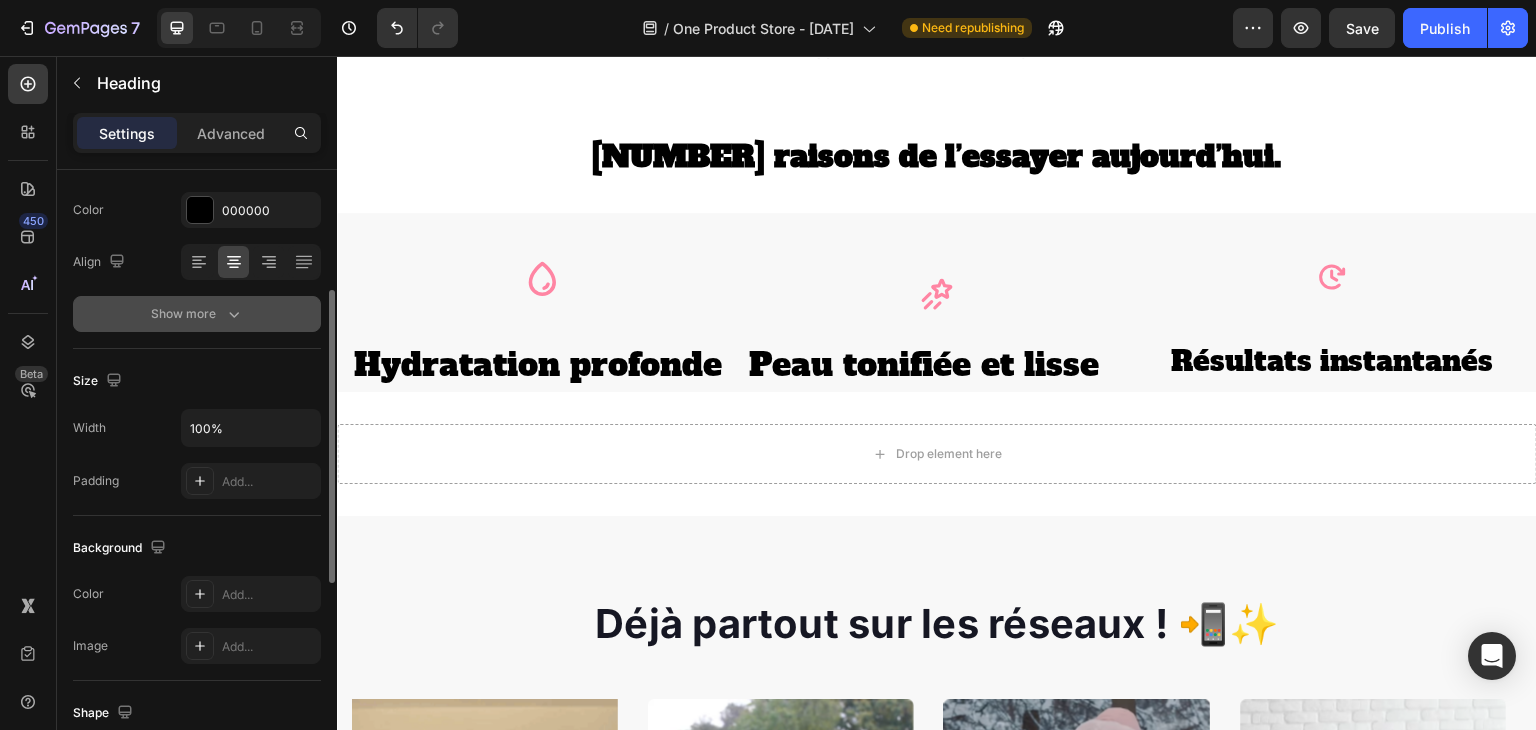 click on "Show more" at bounding box center (197, 314) 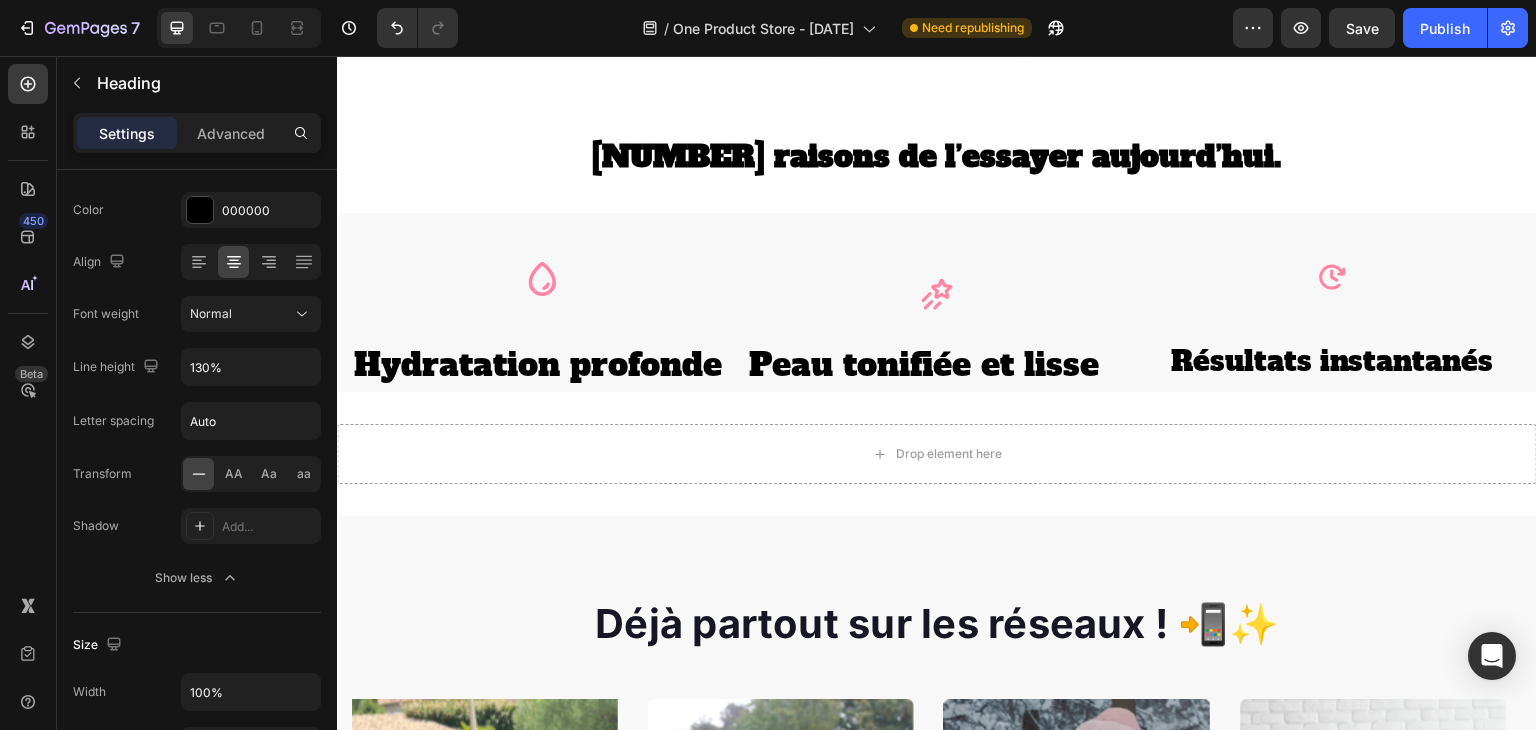drag, startPoint x: 1171, startPoint y: 357, endPoint x: 1172, endPoint y: 377, distance: 20.024984 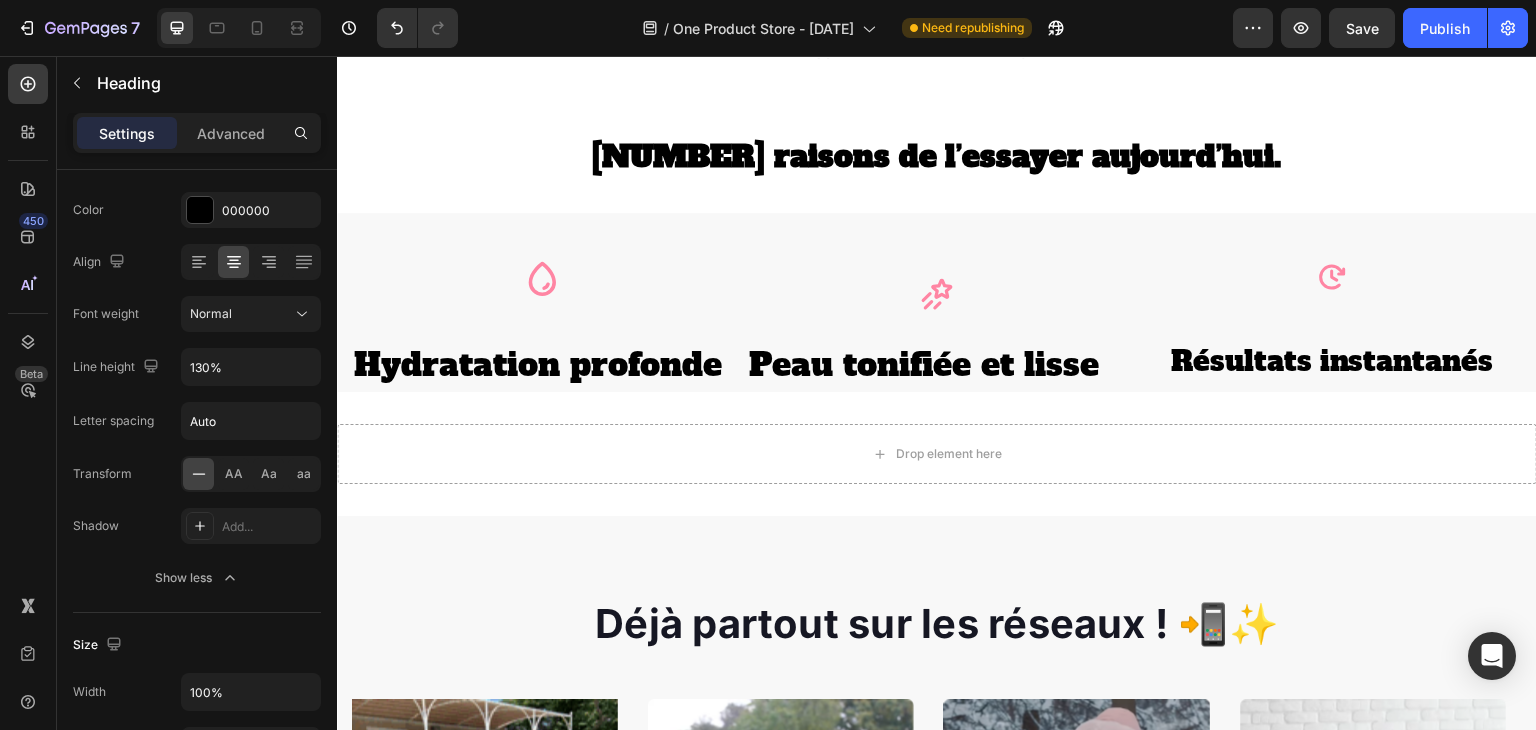 click on "Résultats instantanés" at bounding box center (1332, 361) 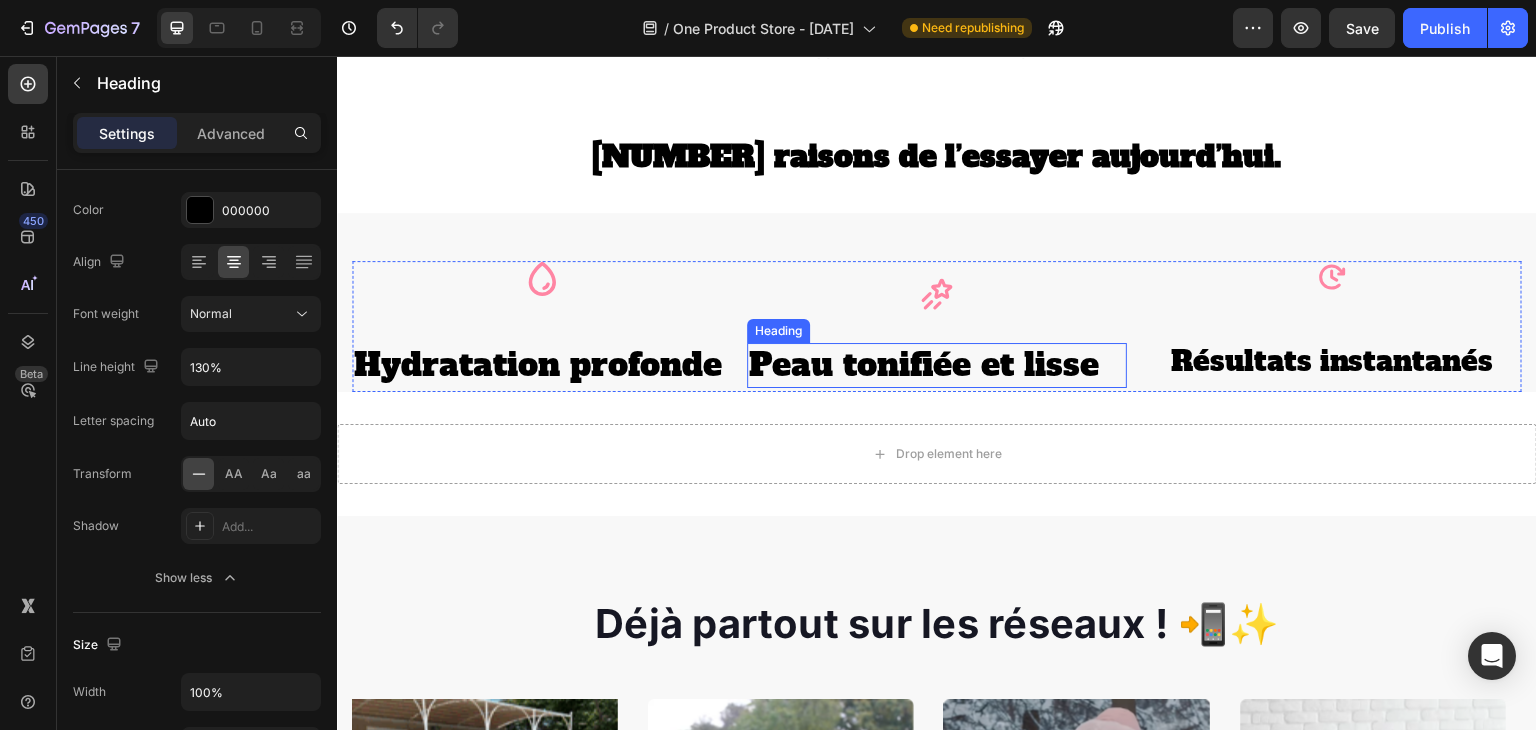 click on "Peau tonifiée et lisse" at bounding box center (936, 366) 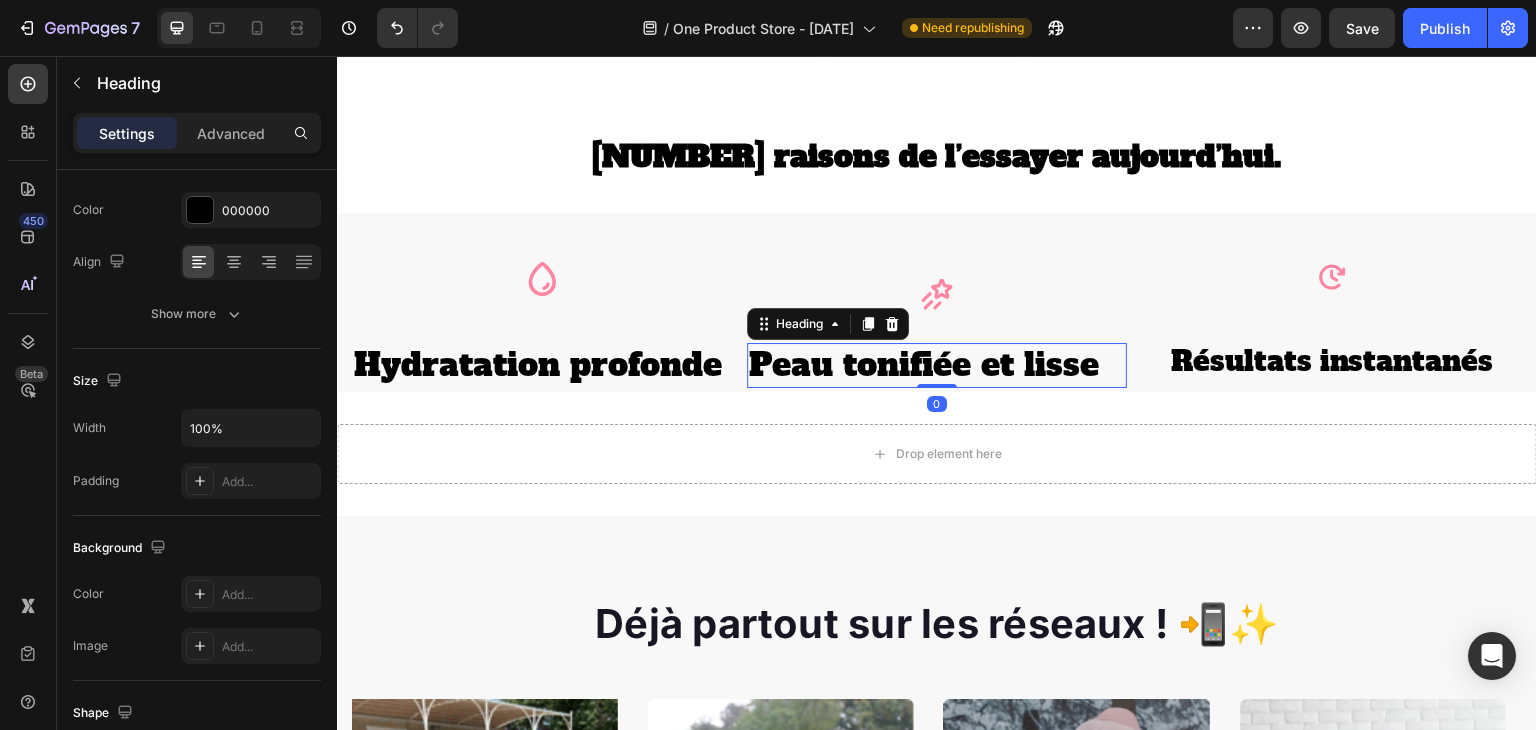 scroll, scrollTop: 252, scrollLeft: 0, axis: vertical 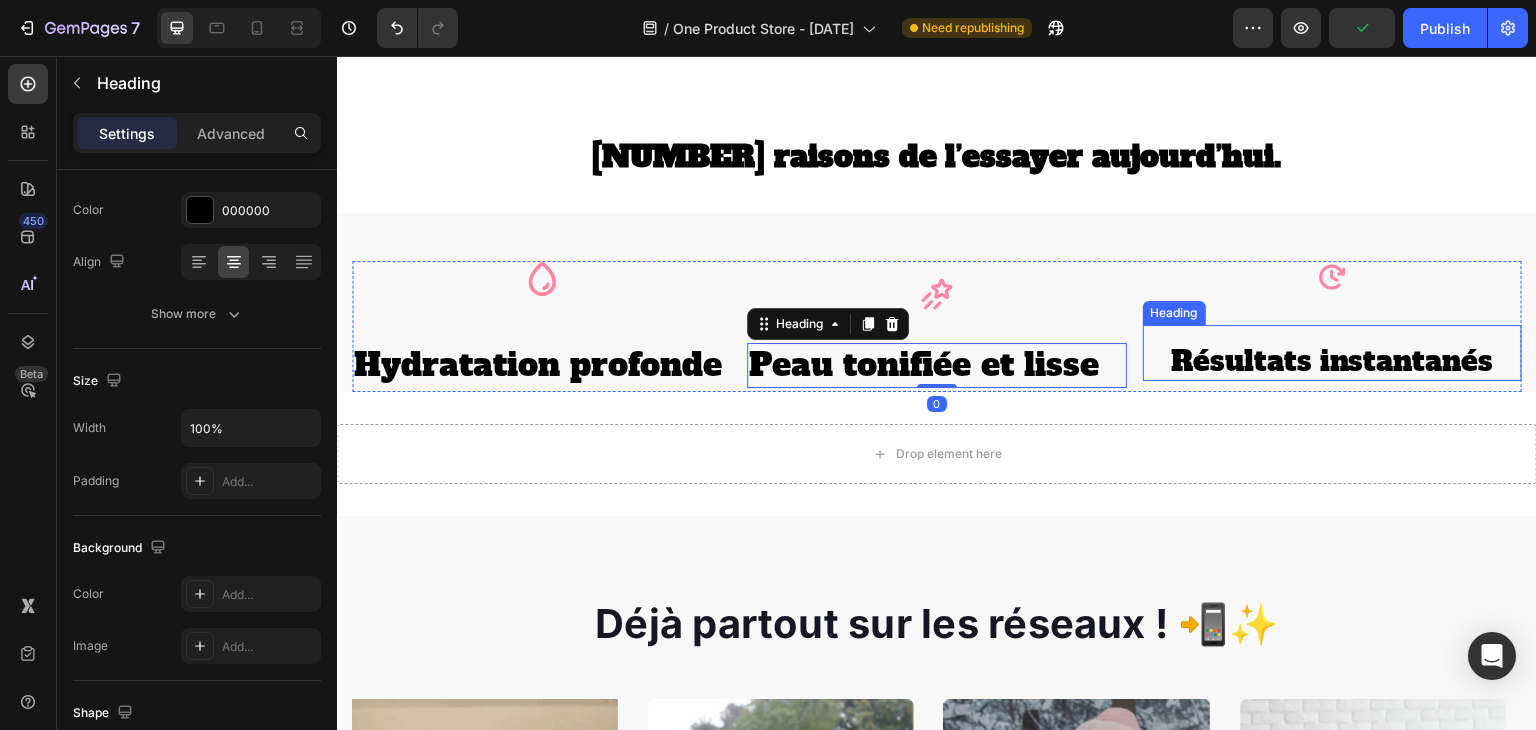 click on "Résultats instantanés" at bounding box center [1332, 361] 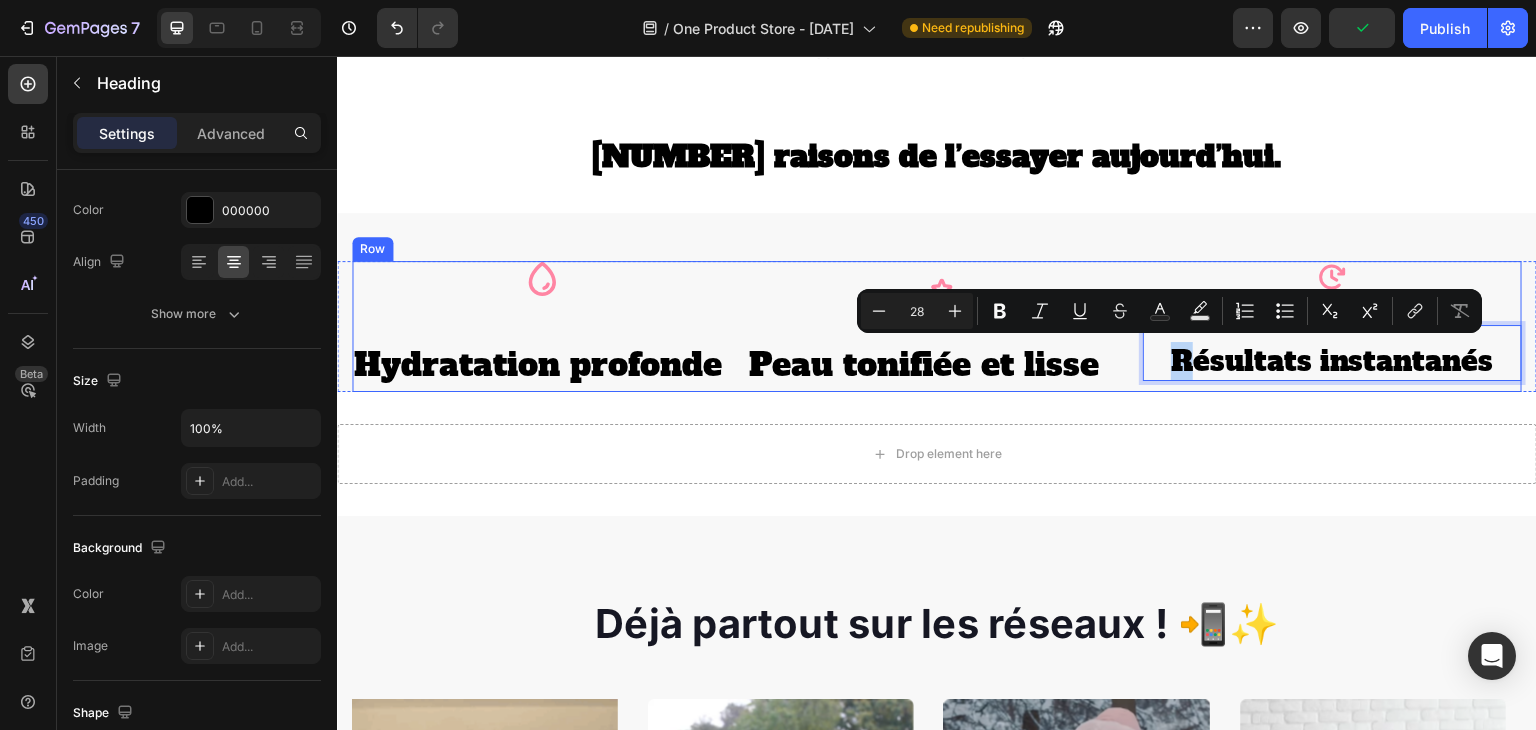 drag, startPoint x: 1184, startPoint y: 376, endPoint x: 1163, endPoint y: 384, distance: 22.472204 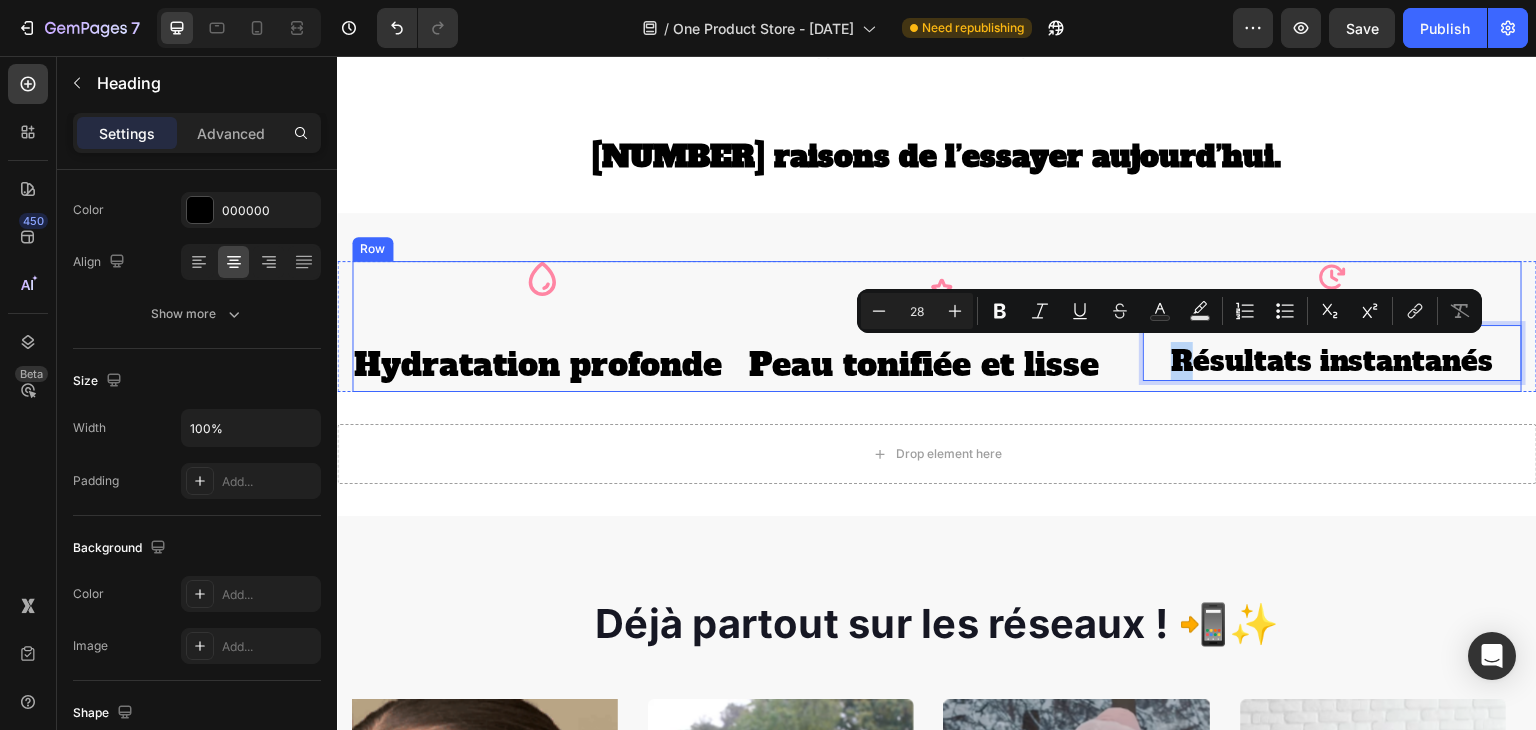 click on "Icon Hydratation profonde Heading Icon Peau tonifiée et lisse Heading Icon Résultats instantanés Heading 0 Row" at bounding box center [937, 327] 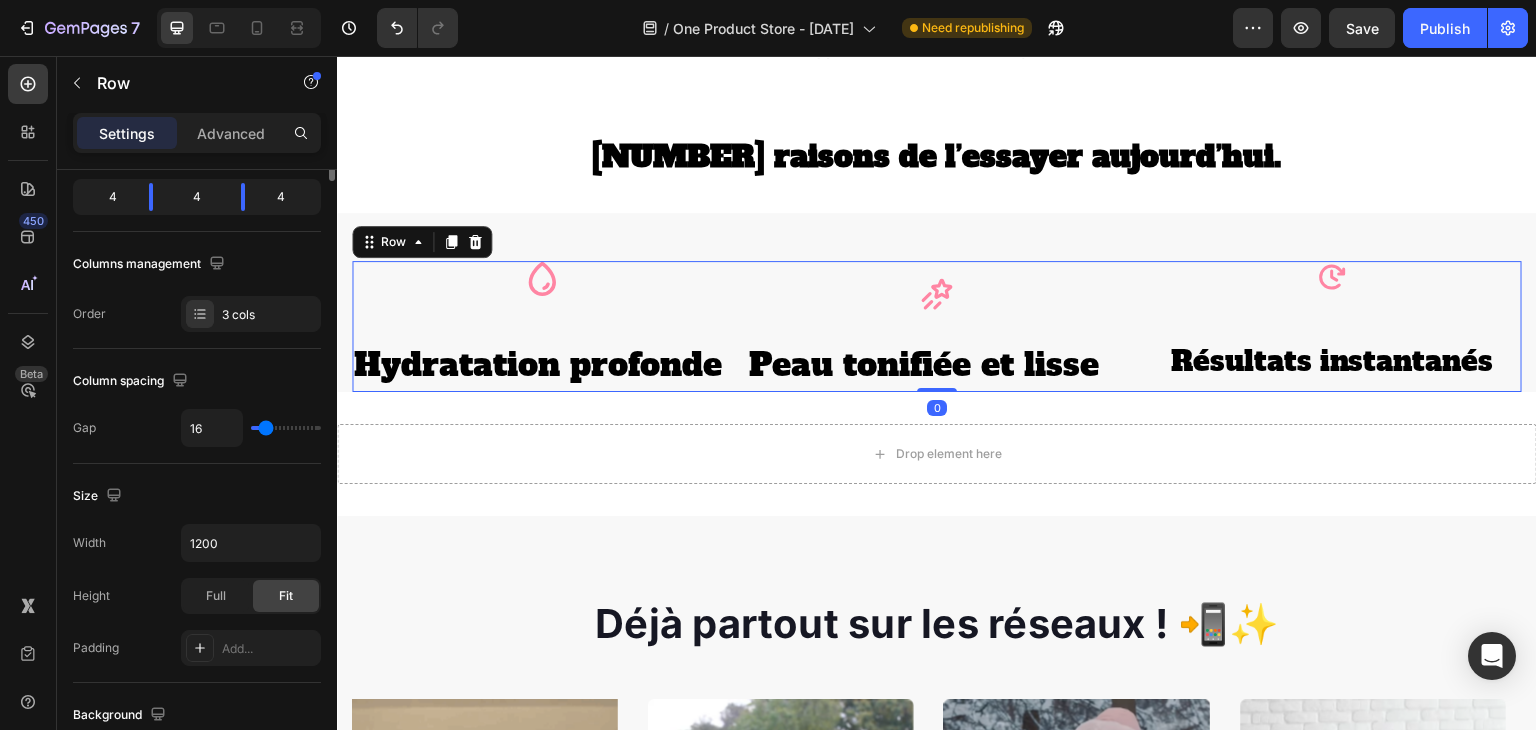 scroll, scrollTop: 0, scrollLeft: 0, axis: both 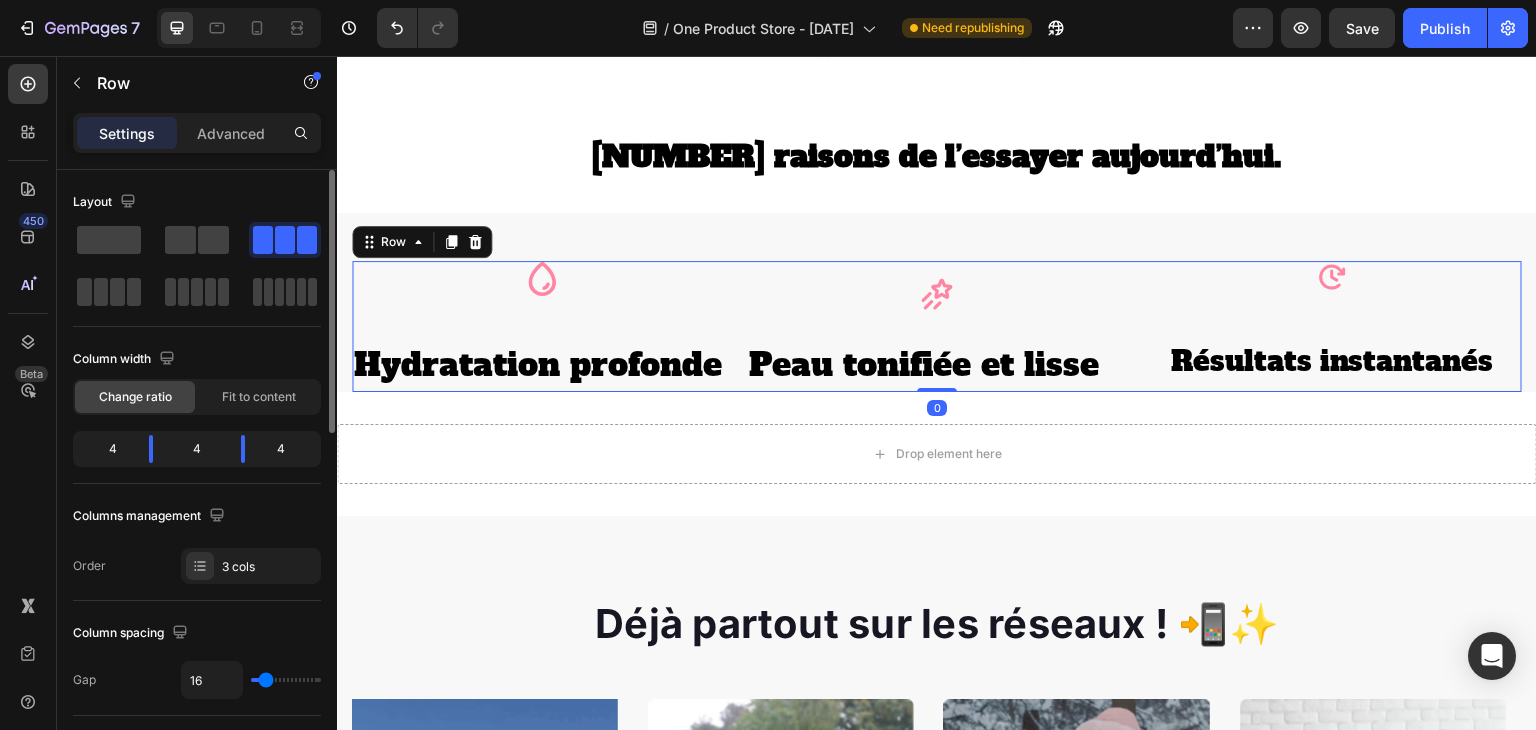 click on "Icon Hydratation profonde Heading Icon Peau tonifiée et lisse Heading Icon Résultats instantanés Heading Row 0" at bounding box center (937, 327) 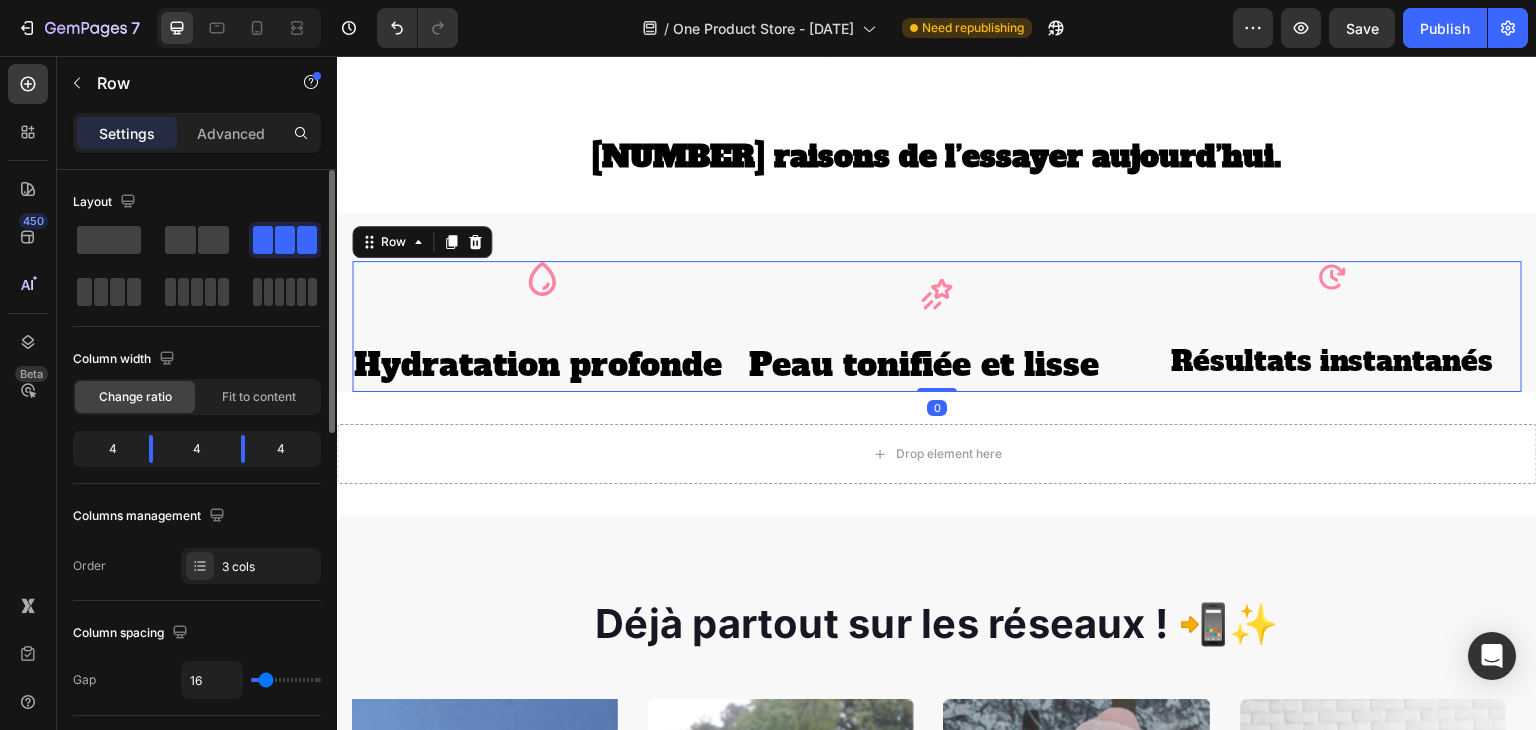 click on "Icon Hydratation profonde Heading Icon Peau tonifiée et lisse Heading Icon Résultats instantanés Heading Row 0" at bounding box center [937, 327] 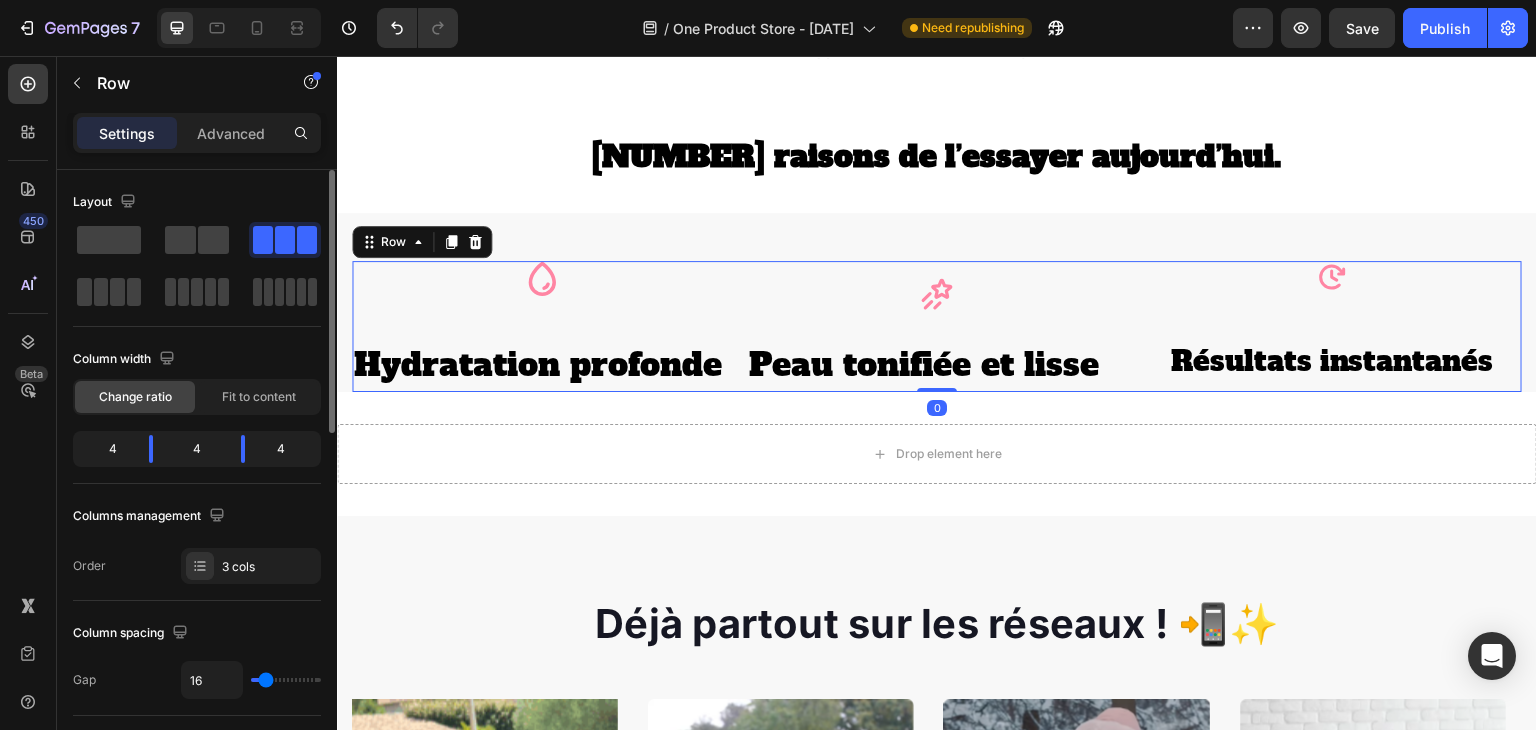 click on "Peau tonifiée et lisse" at bounding box center [936, 366] 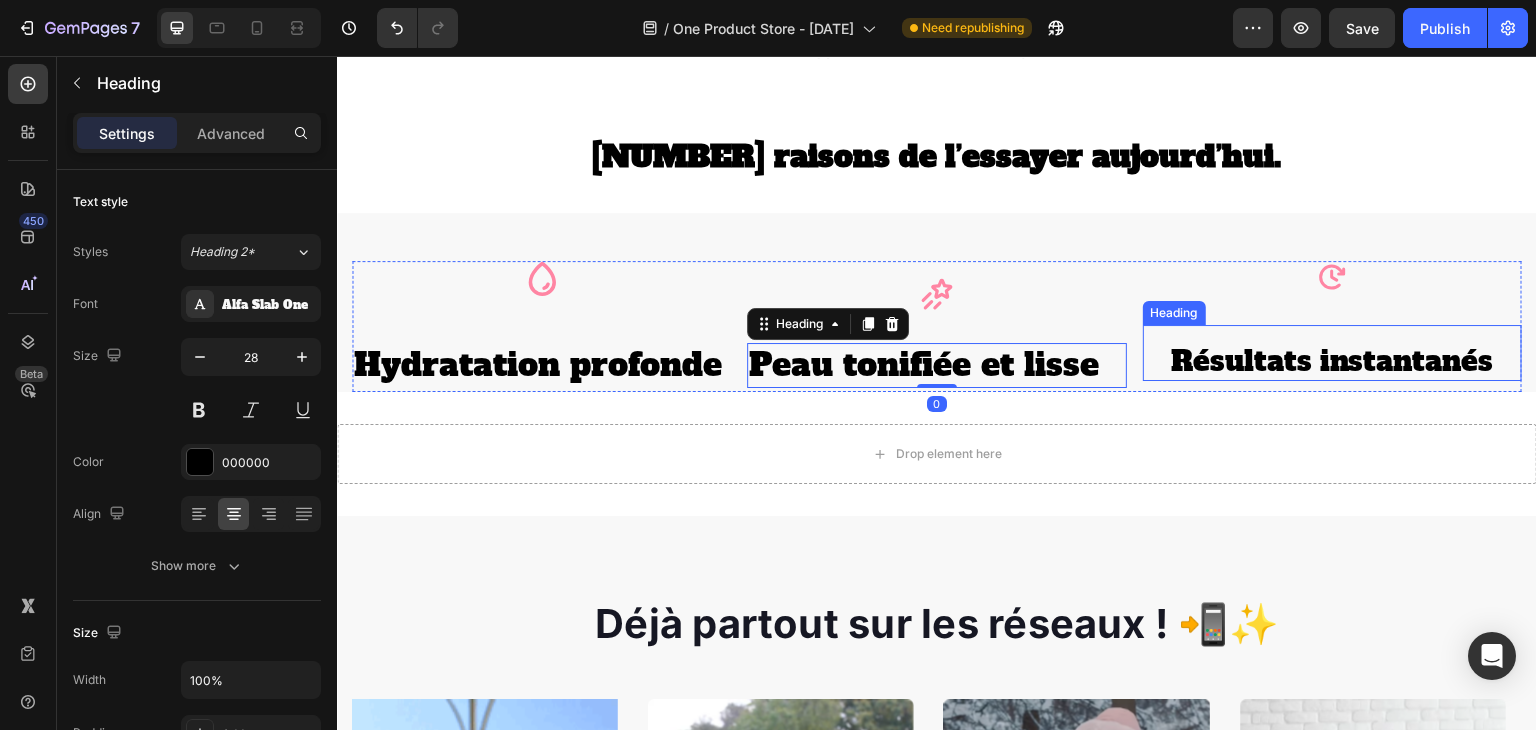 click on "Résultats instantanés" at bounding box center (1332, 361) 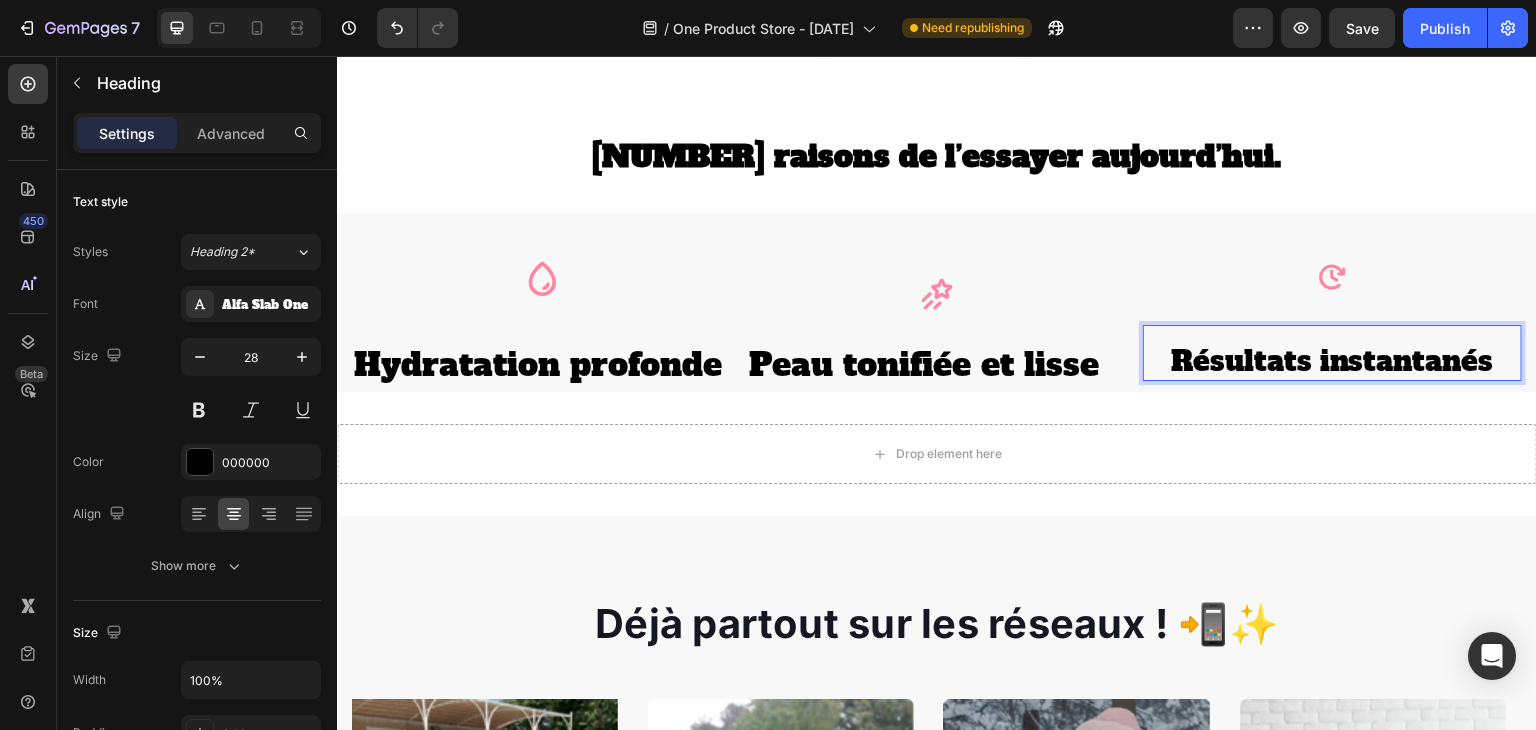 drag, startPoint x: 1210, startPoint y: 356, endPoint x: 1213, endPoint y: 366, distance: 10.440307 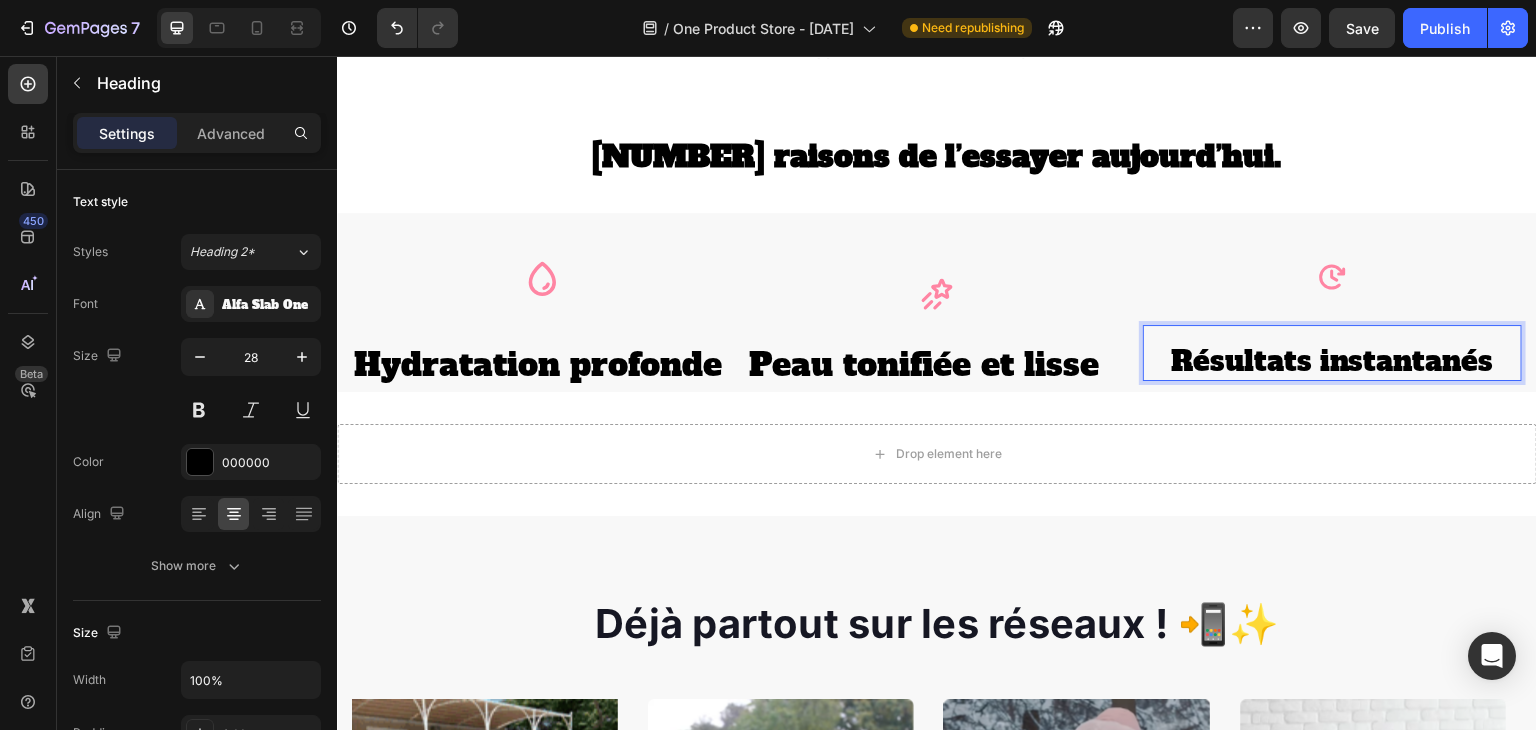click on "Résultats instantanés" at bounding box center [1332, 361] 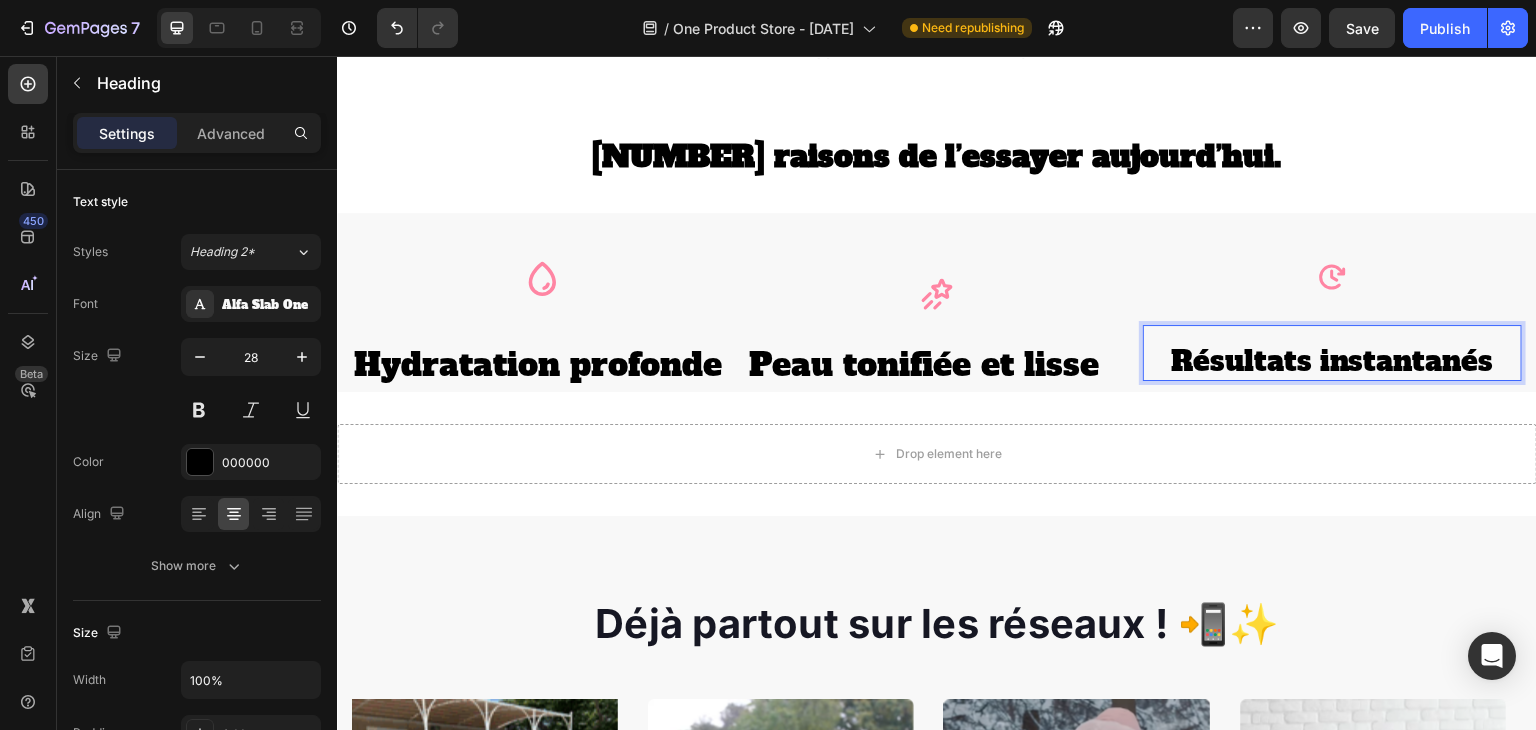 click on "Résultats instantanés" at bounding box center [1332, 361] 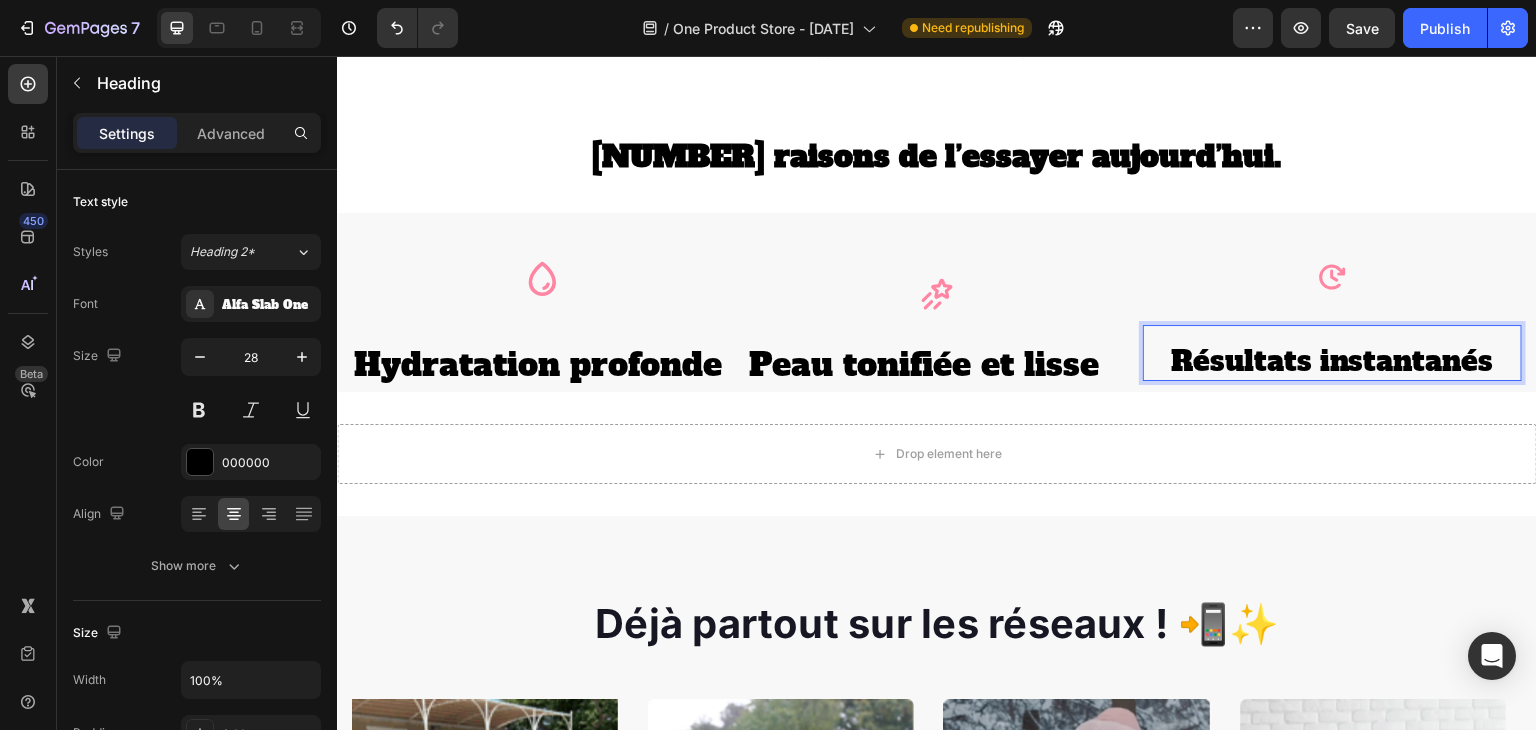 click on "Résultats instantanés" at bounding box center (1332, 361) 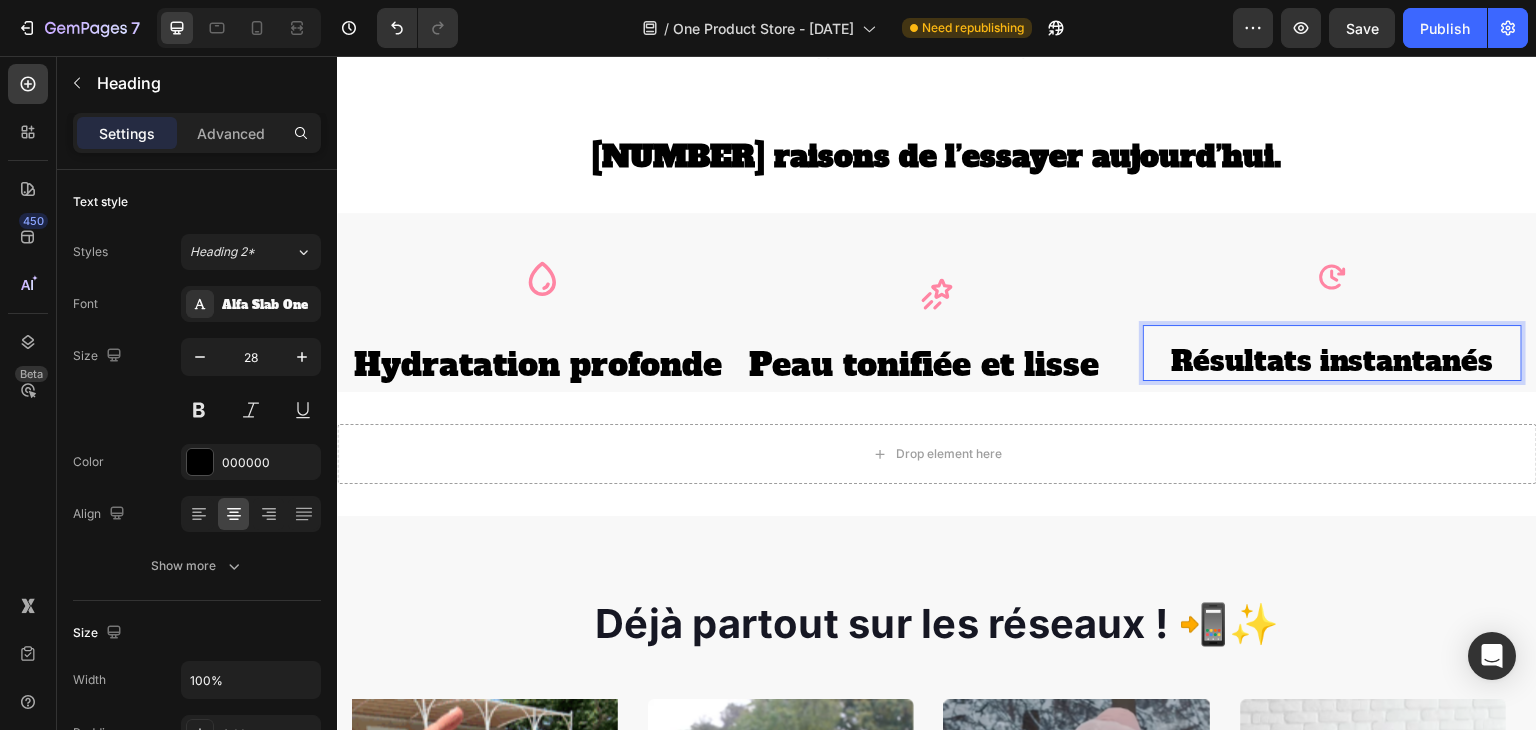 click on "Icon" at bounding box center [936, 294] 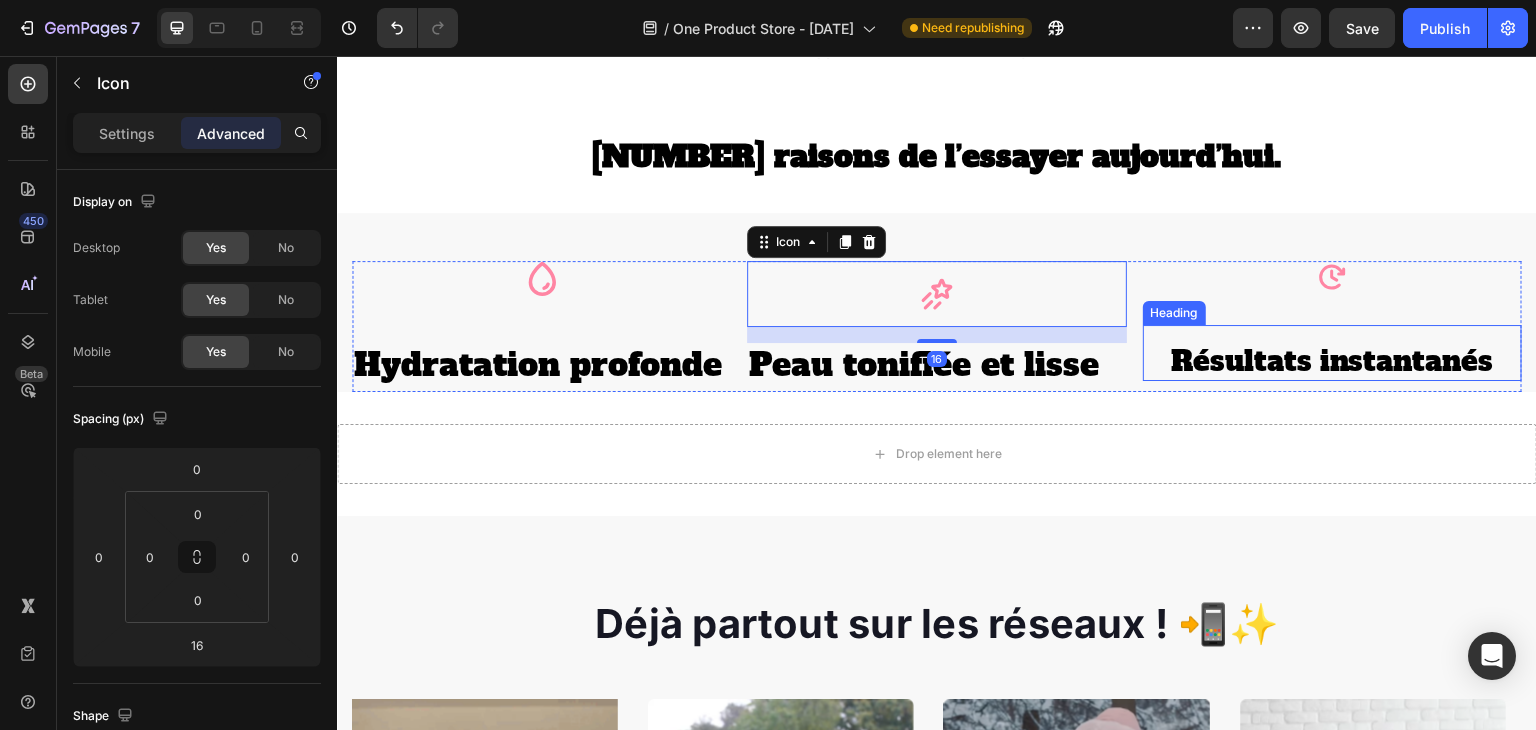 click on "Résultats instantanés" at bounding box center (1332, 361) 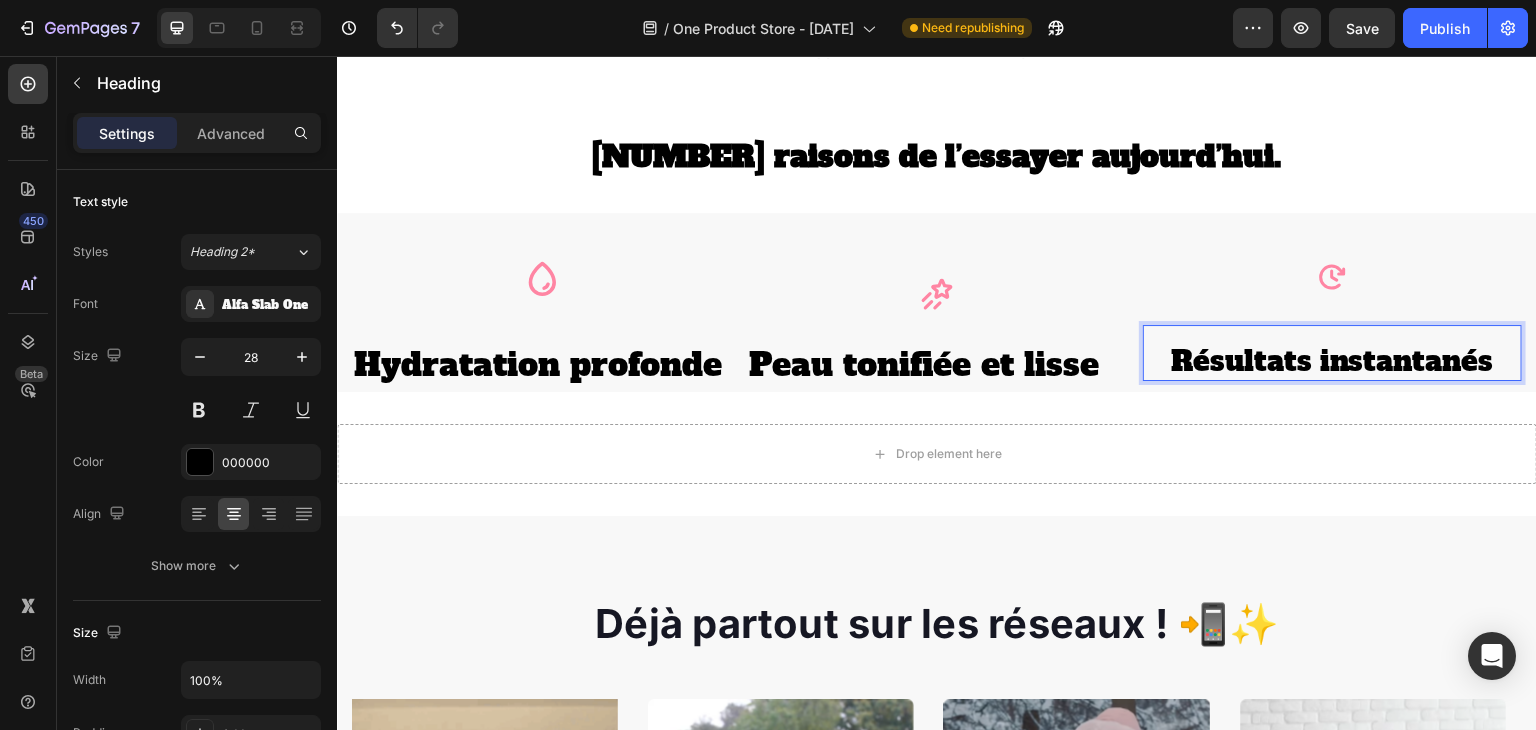 drag, startPoint x: 1256, startPoint y: 348, endPoint x: 1252, endPoint y: 377, distance: 29.274563 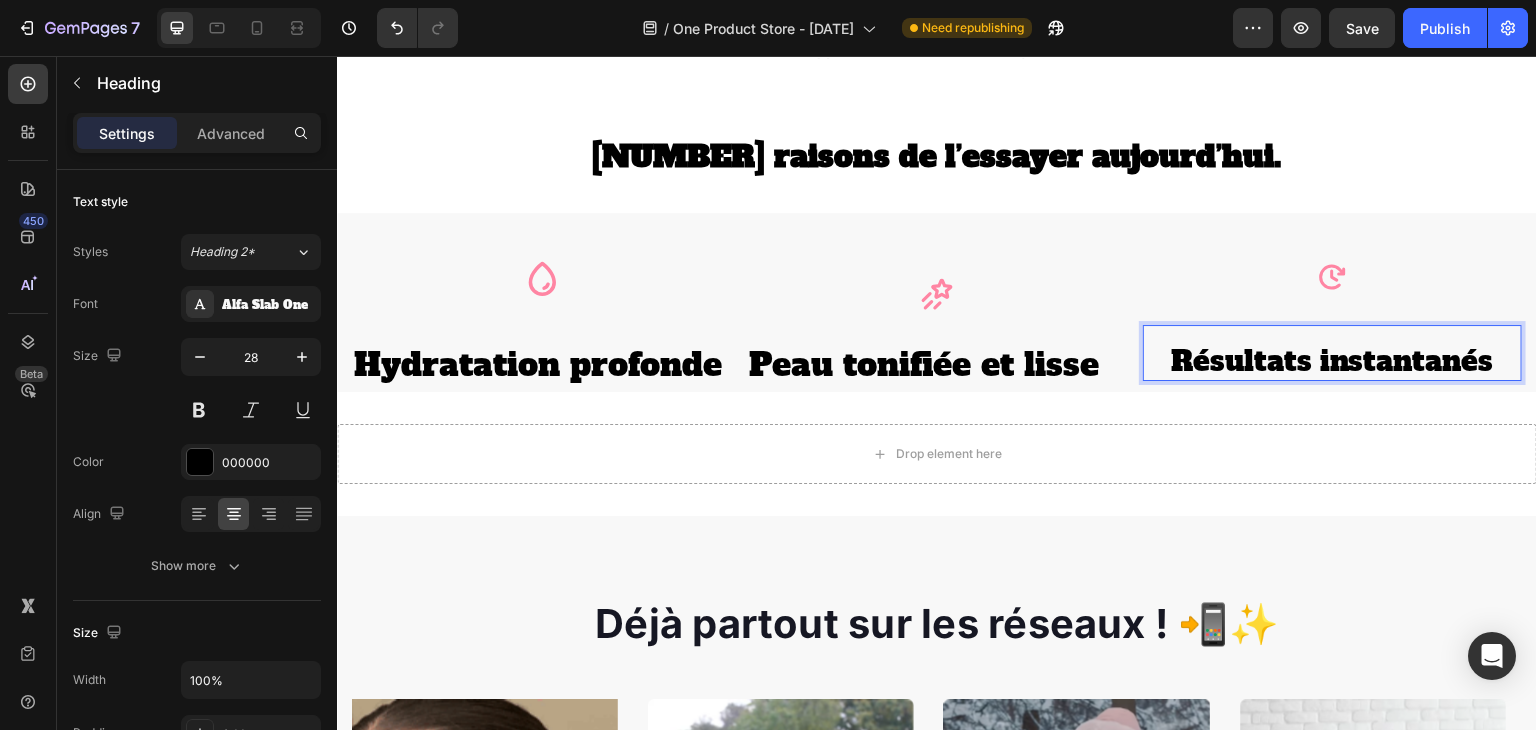 click on "Résultats instantanés" at bounding box center (1332, 361) 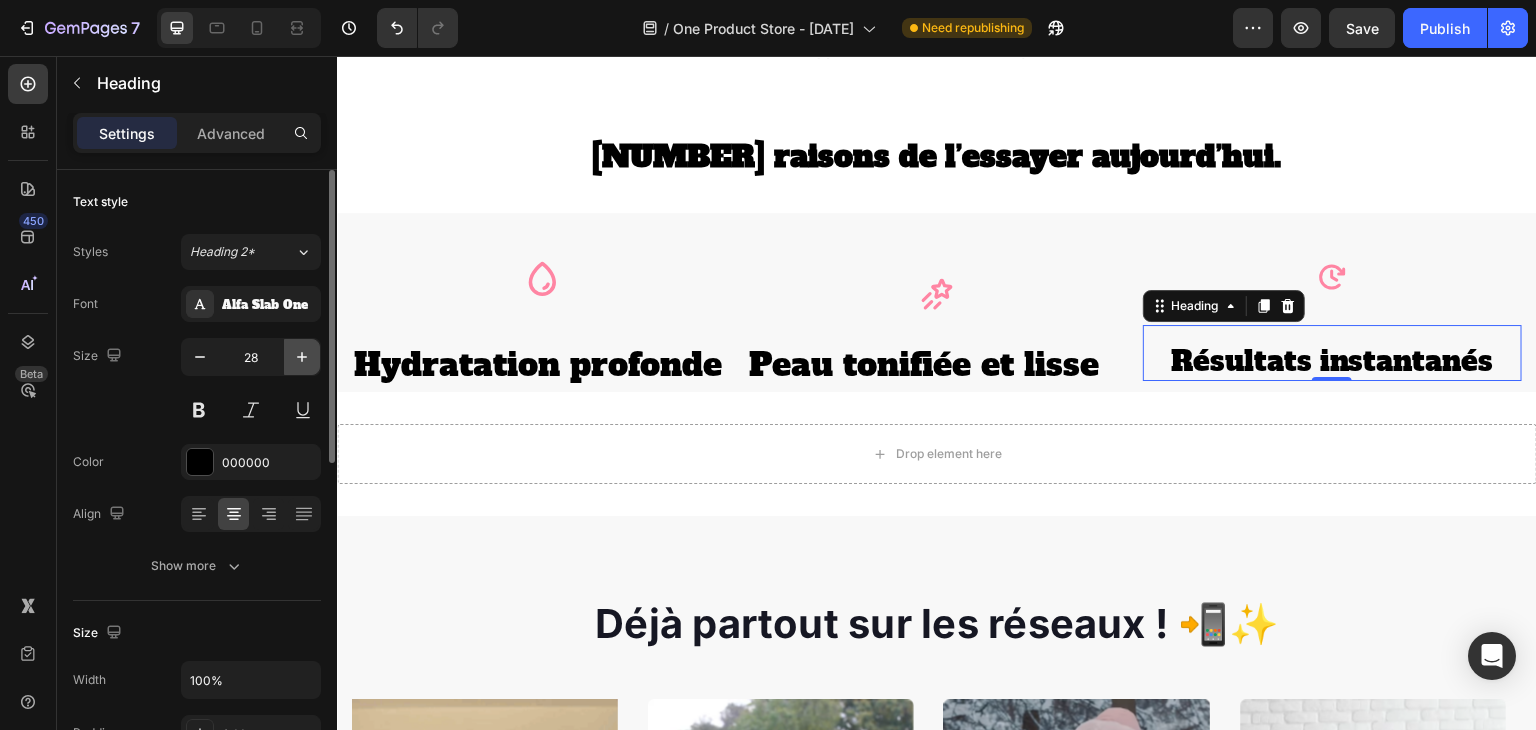 click at bounding box center [302, 357] 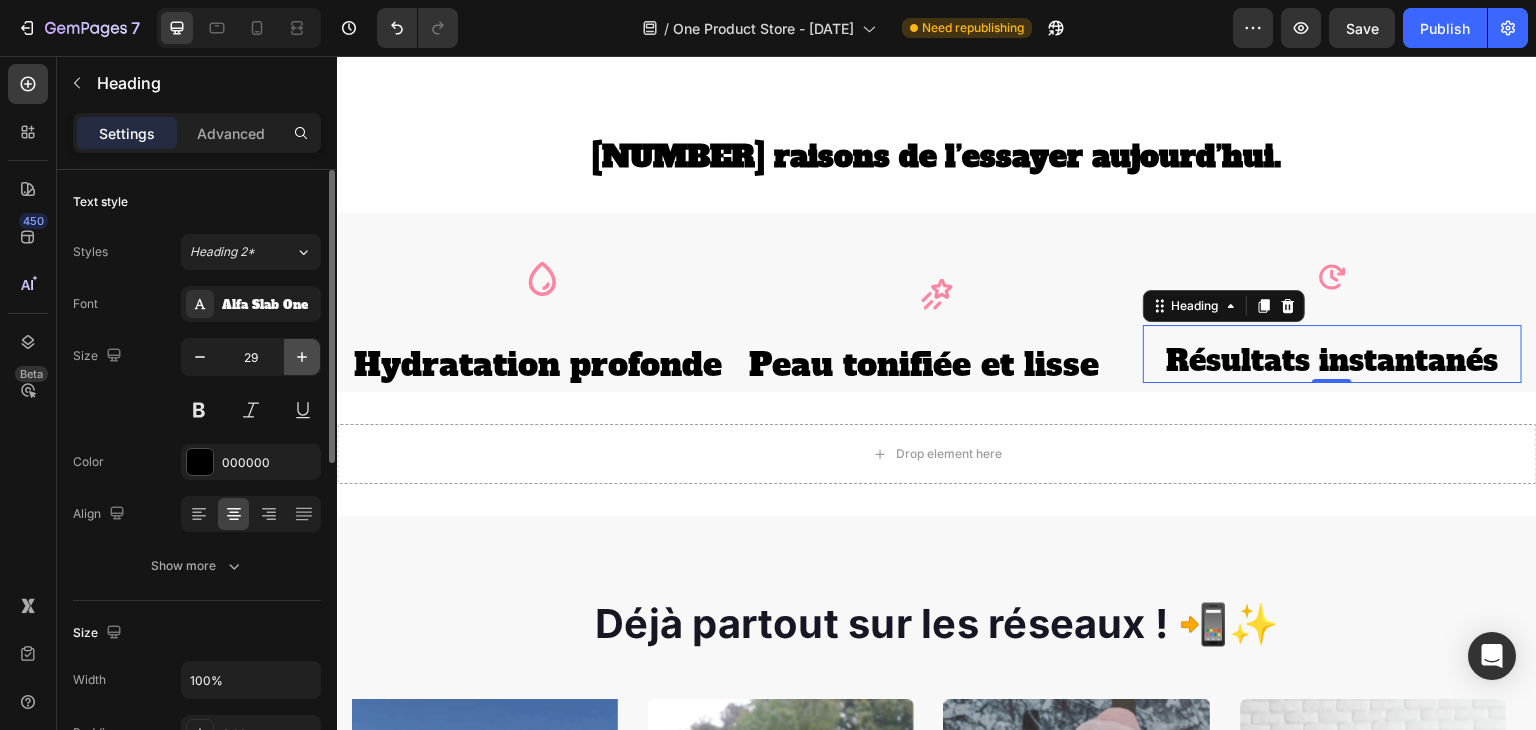 click at bounding box center [302, 357] 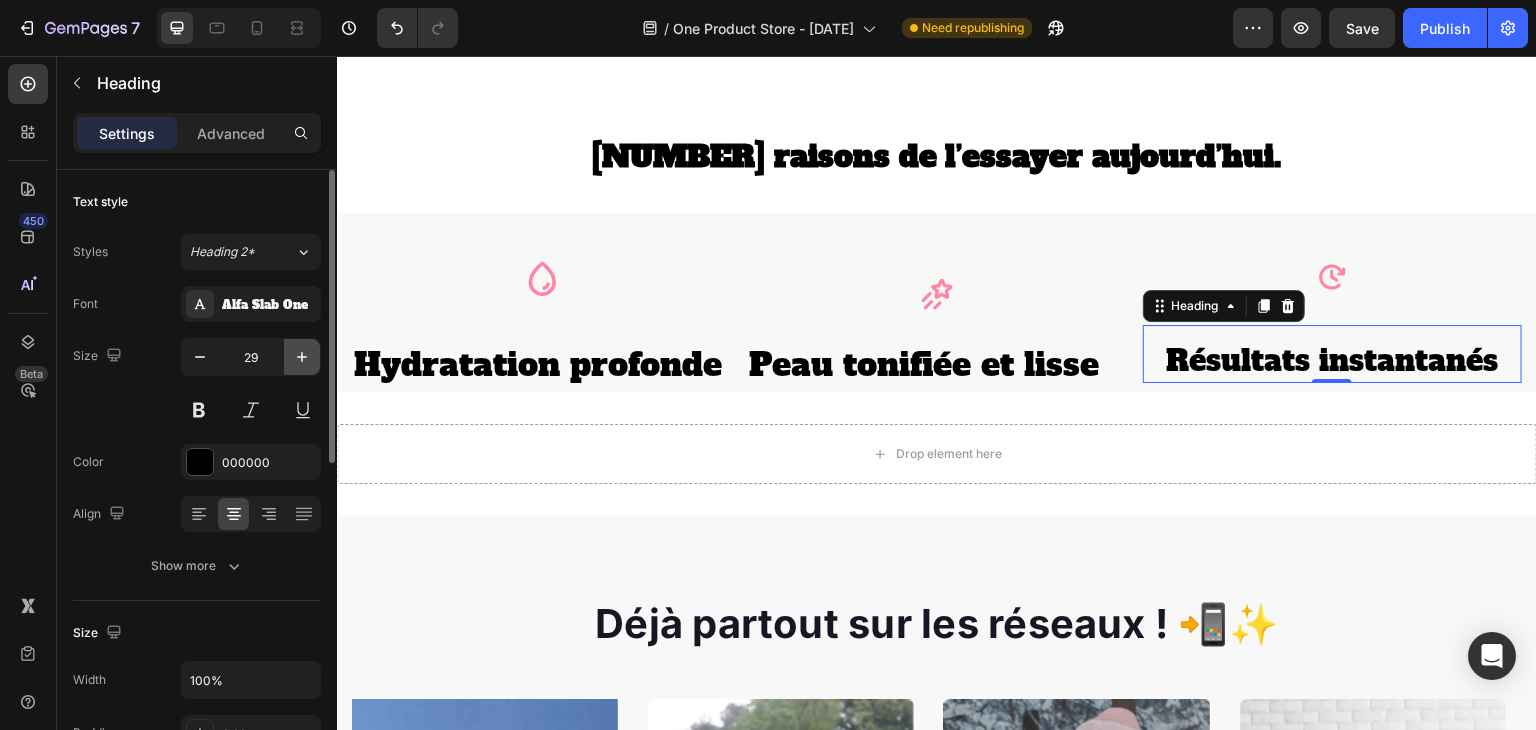 click at bounding box center (302, 357) 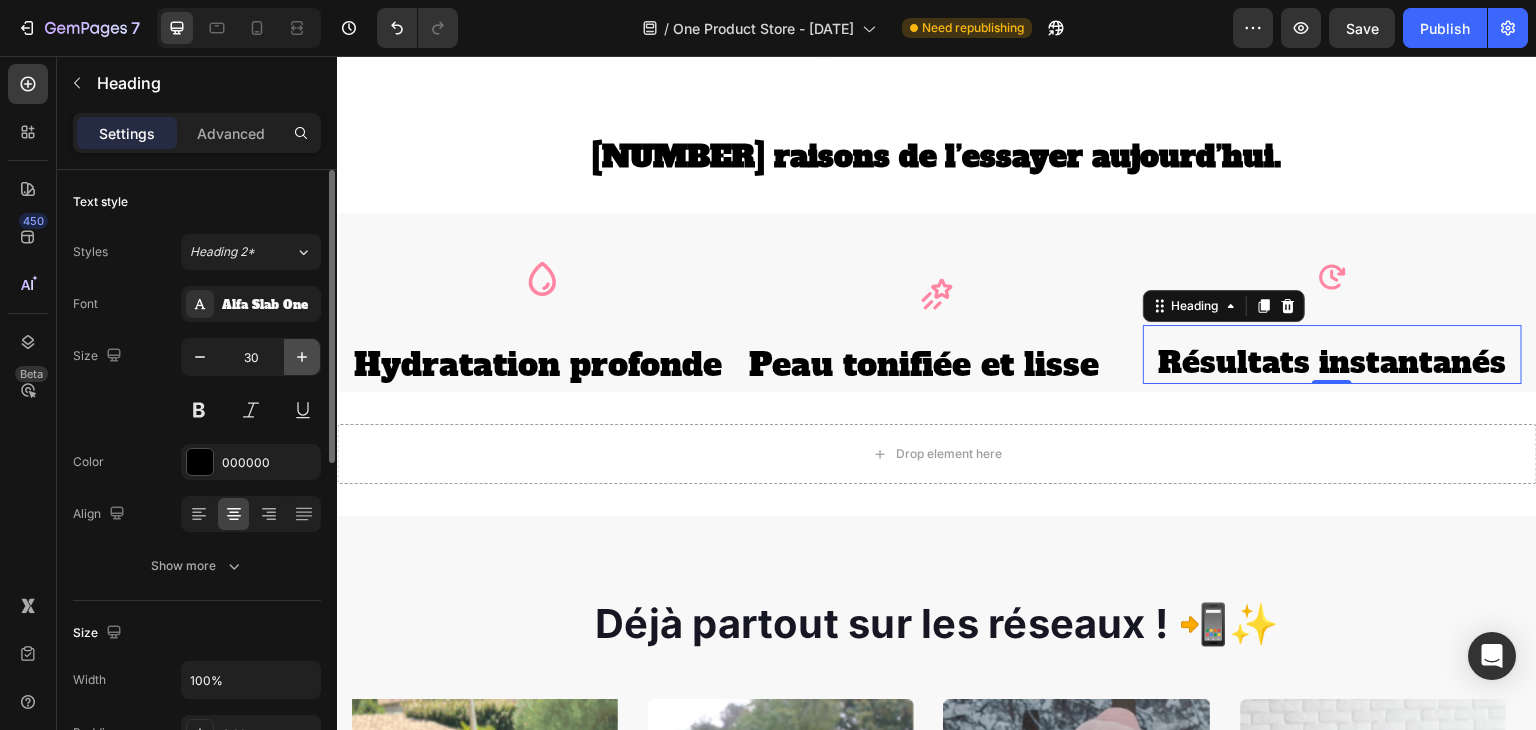 click at bounding box center (302, 357) 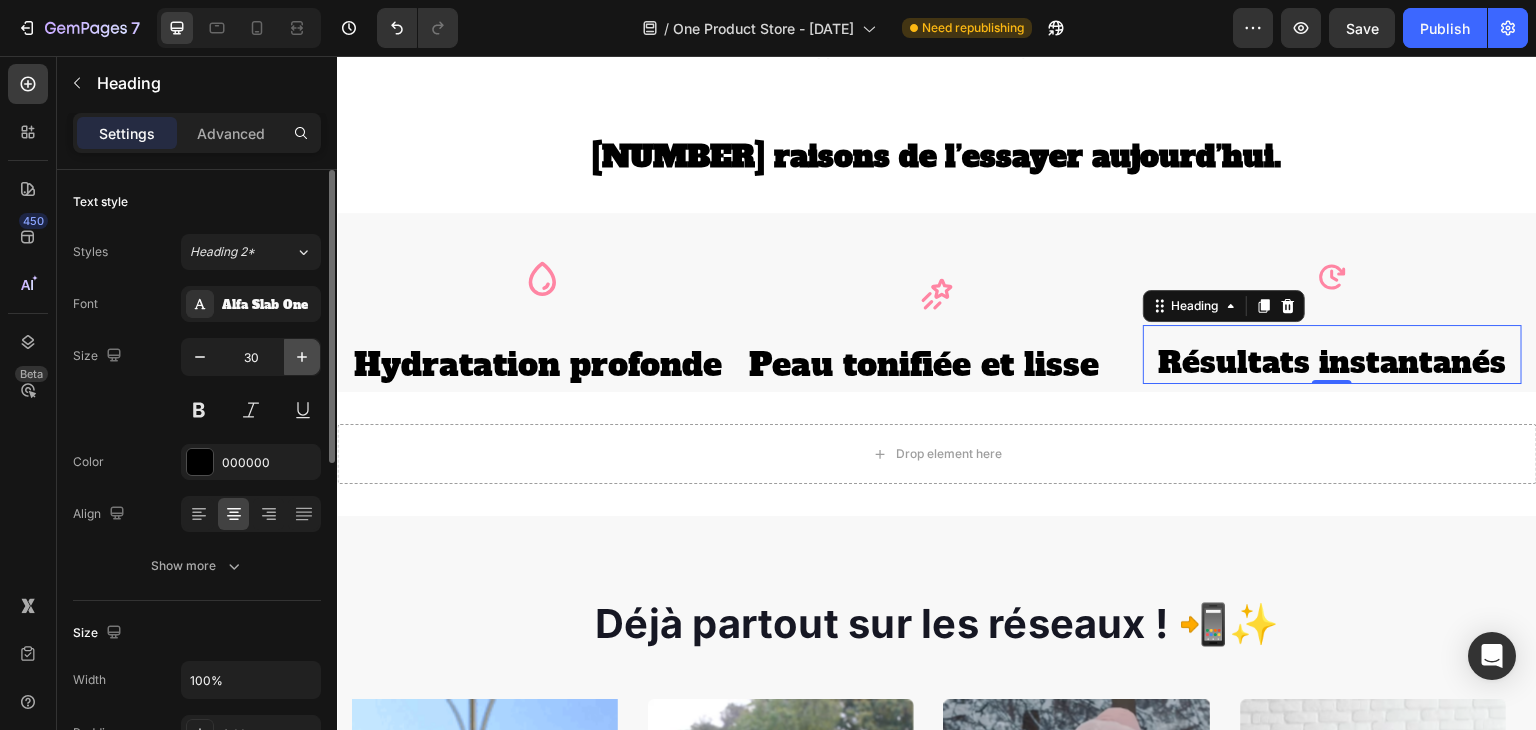 click at bounding box center [302, 357] 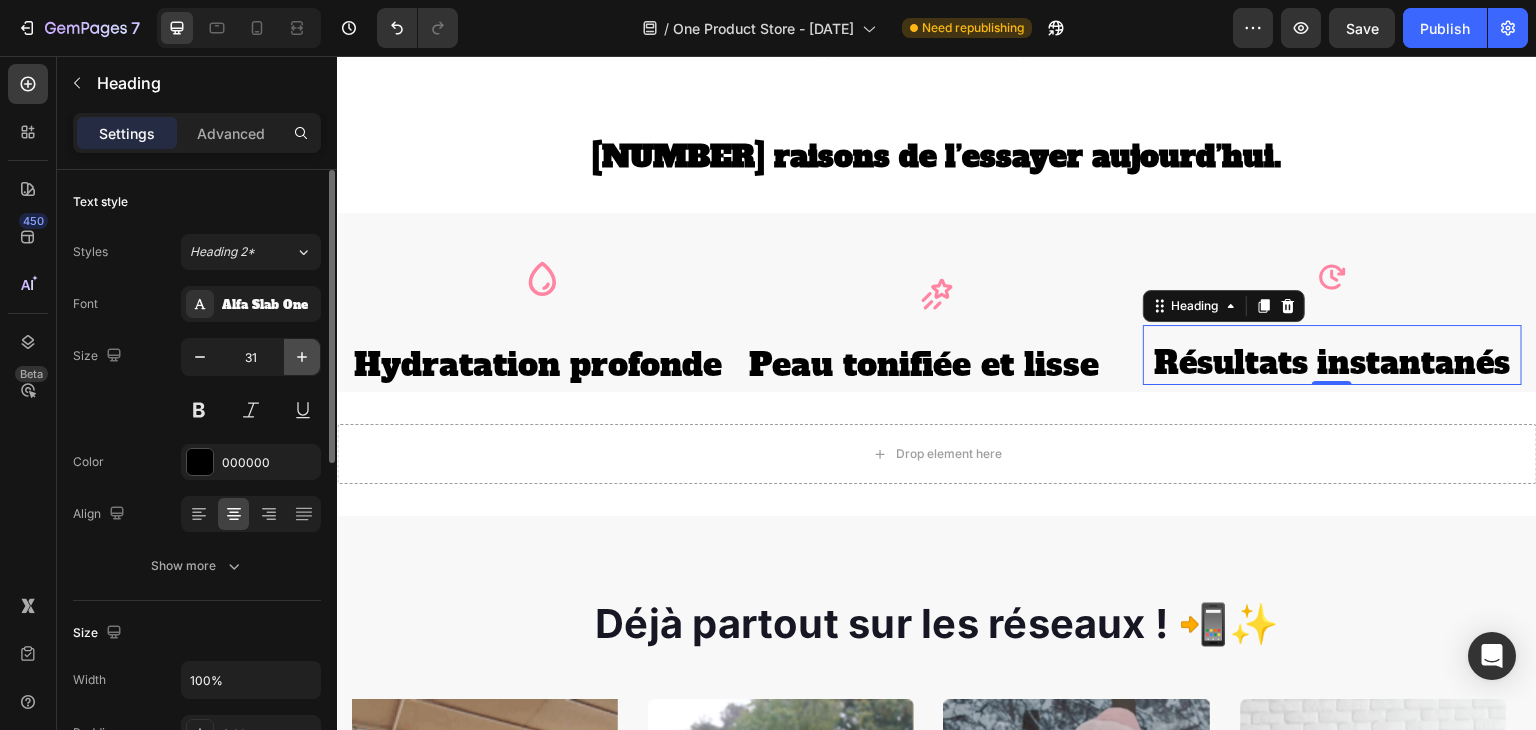 click at bounding box center (302, 357) 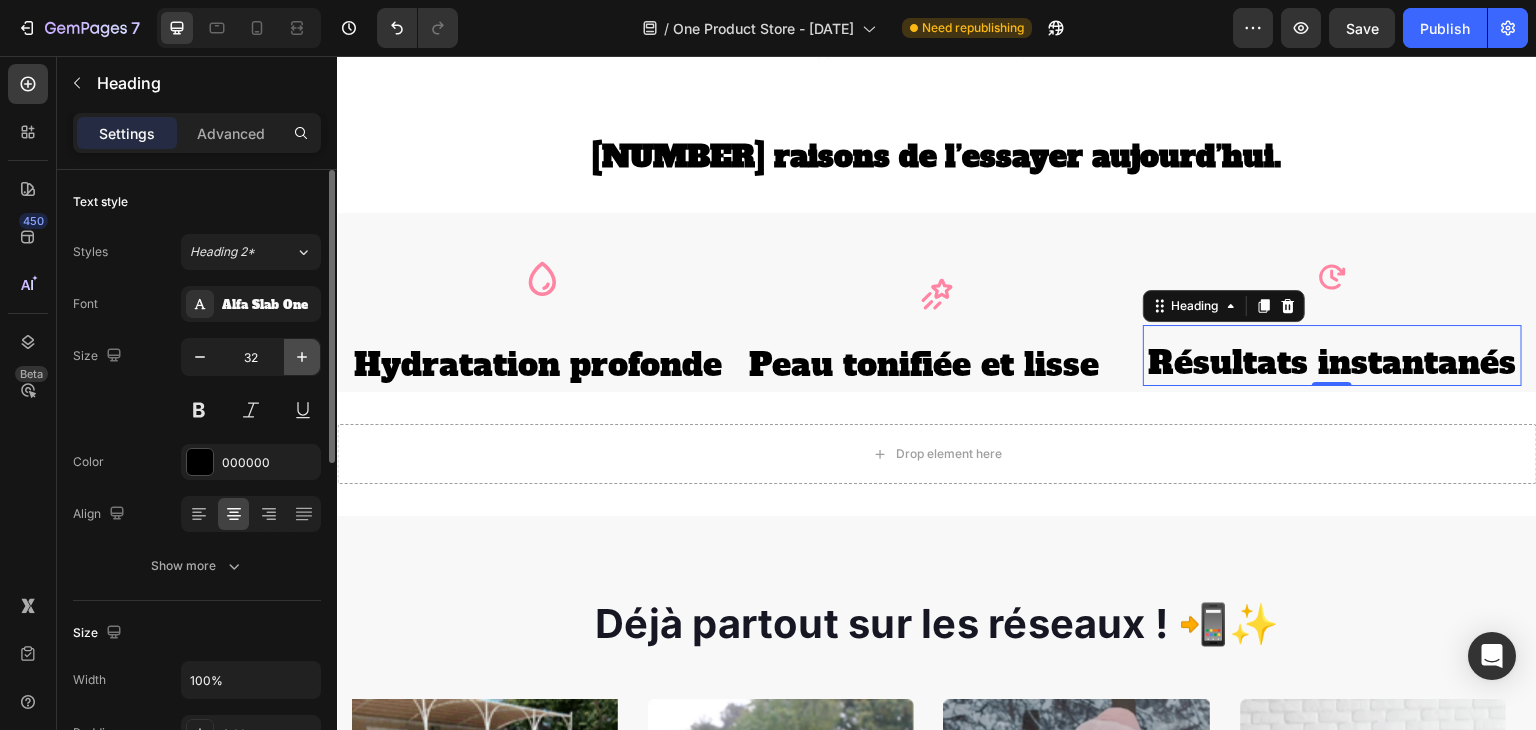 click at bounding box center [302, 357] 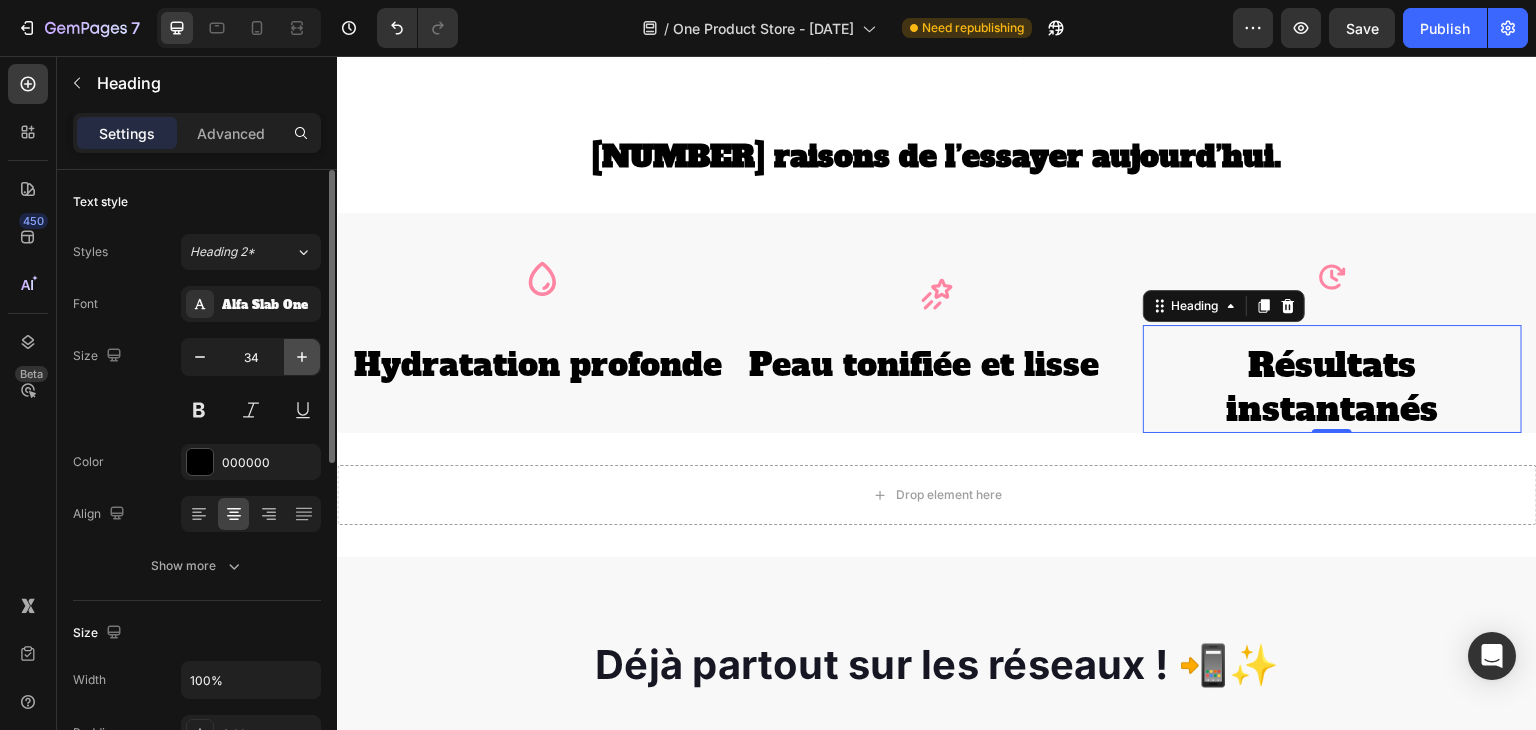 click at bounding box center (302, 357) 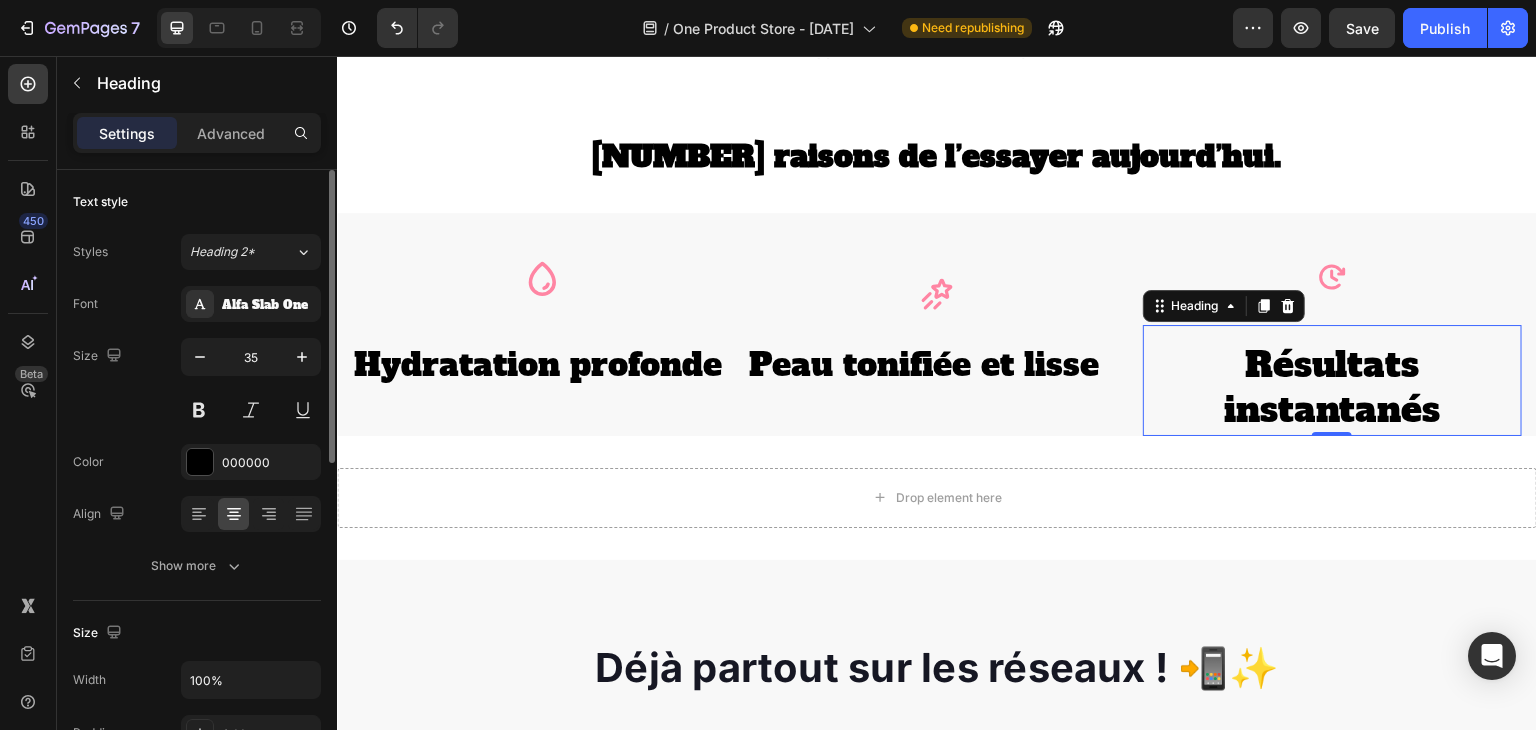 click on "Size 35" at bounding box center [197, 383] 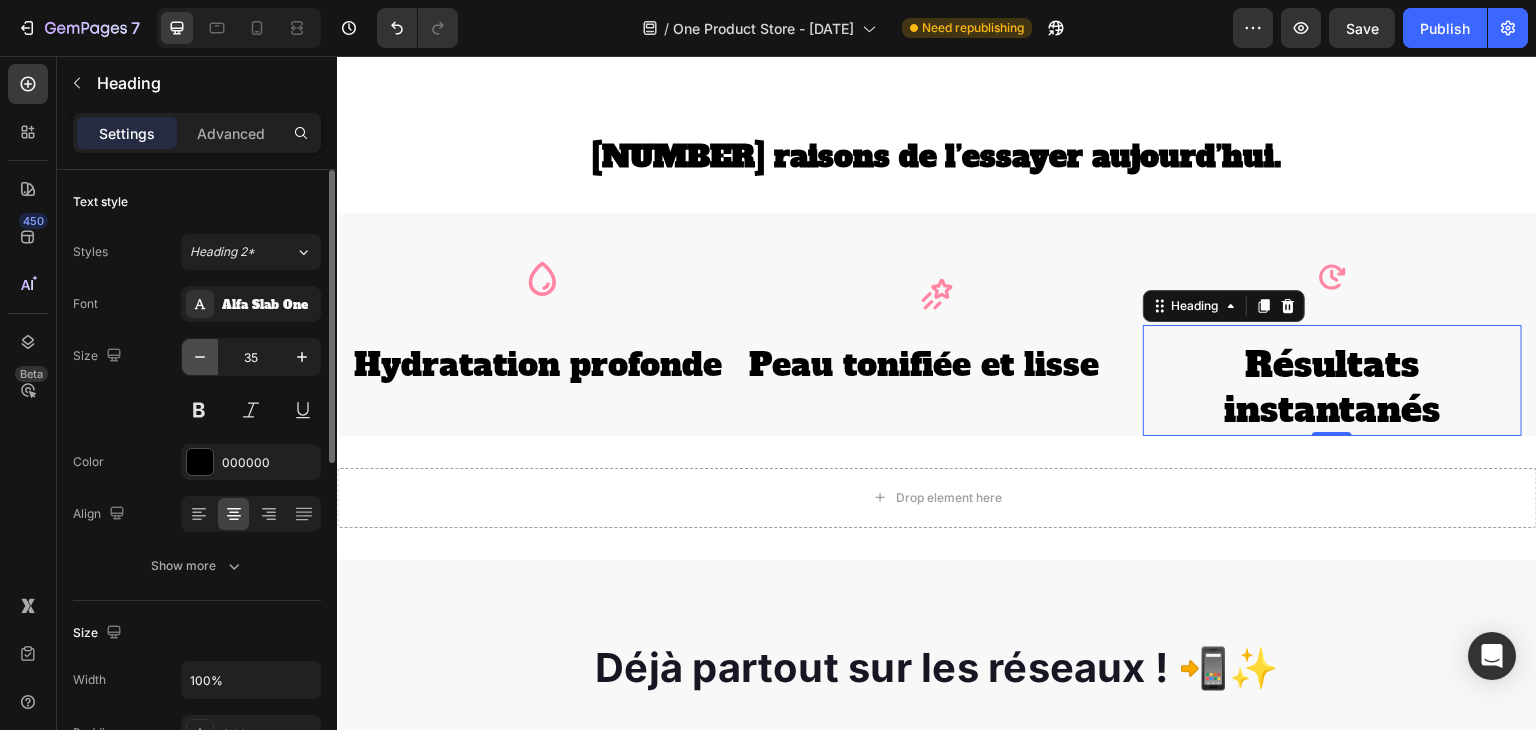 click 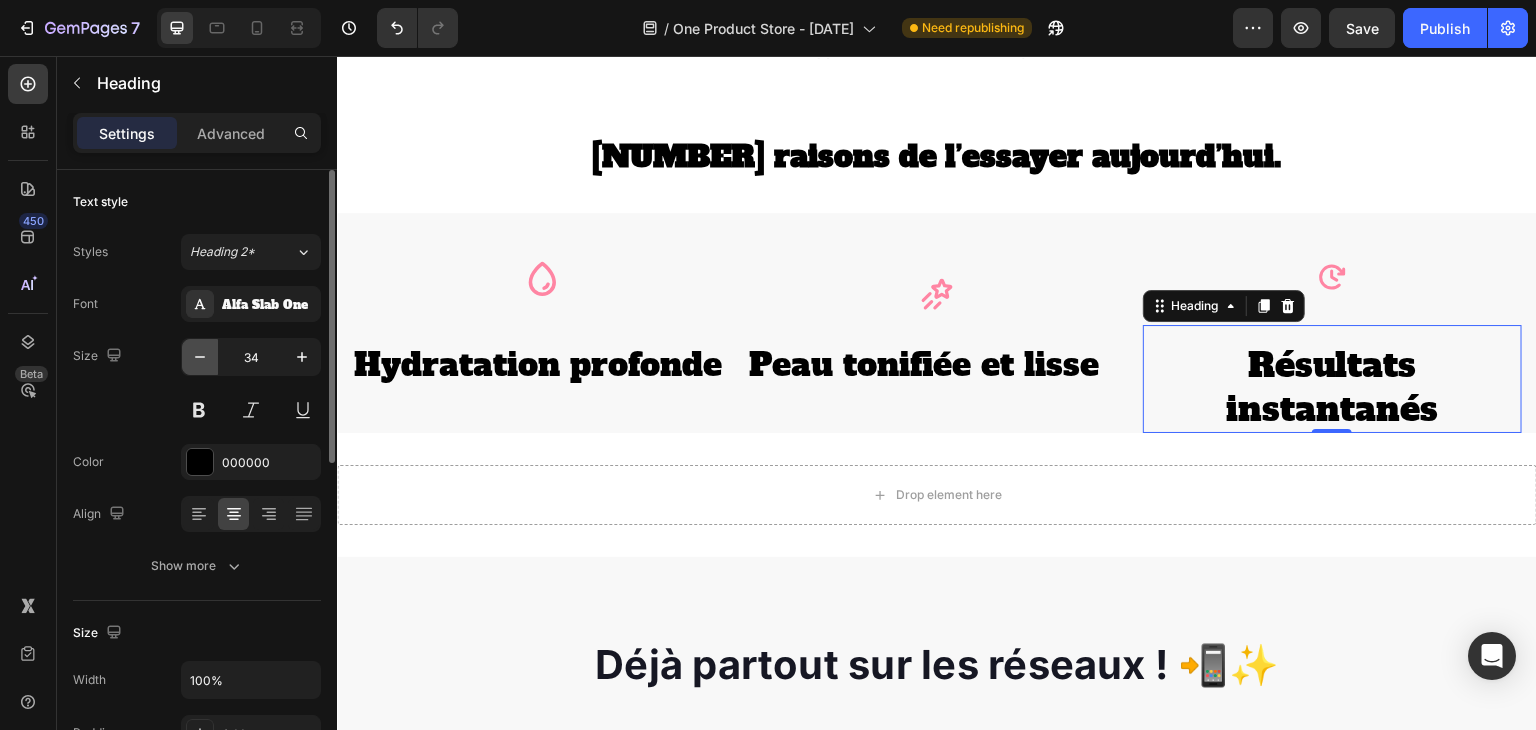 click 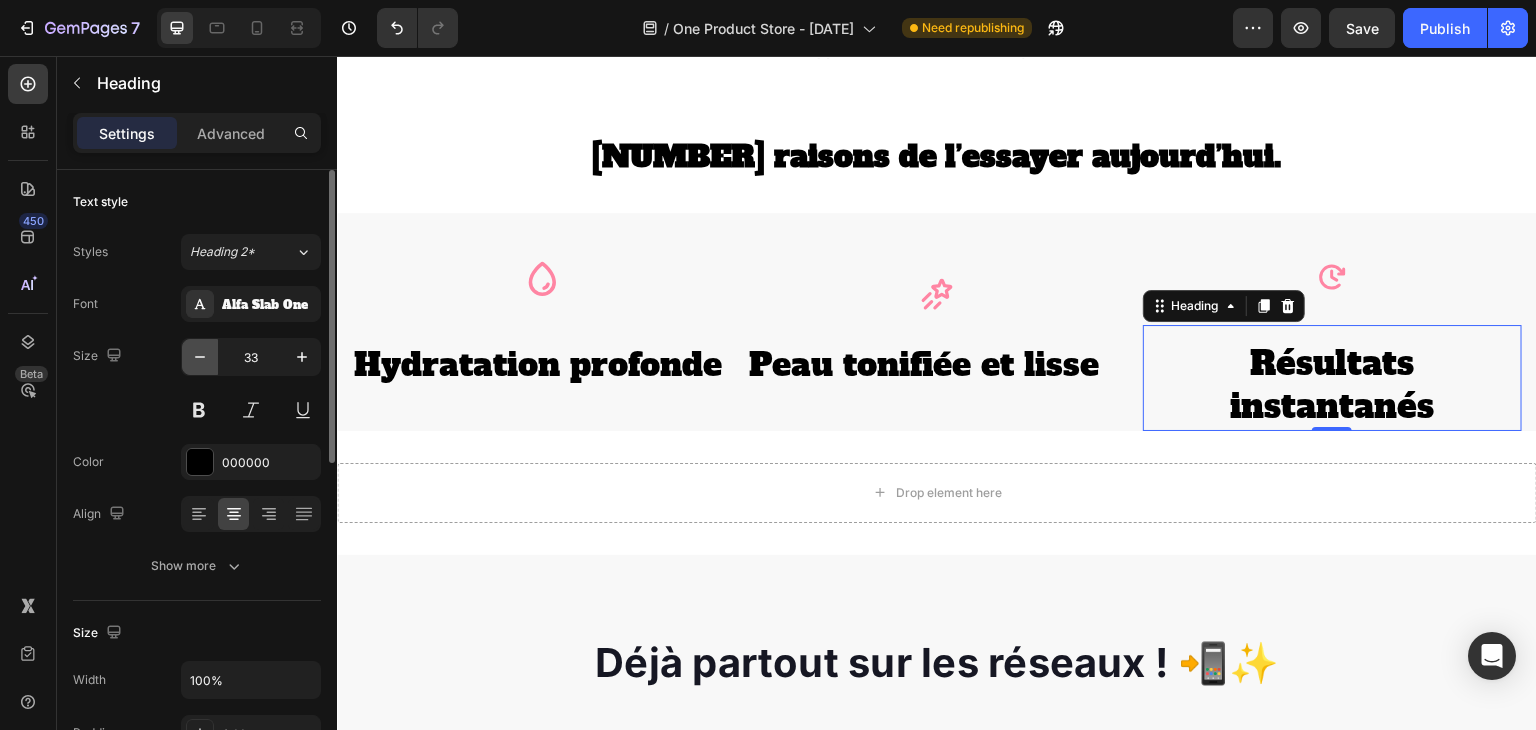 click 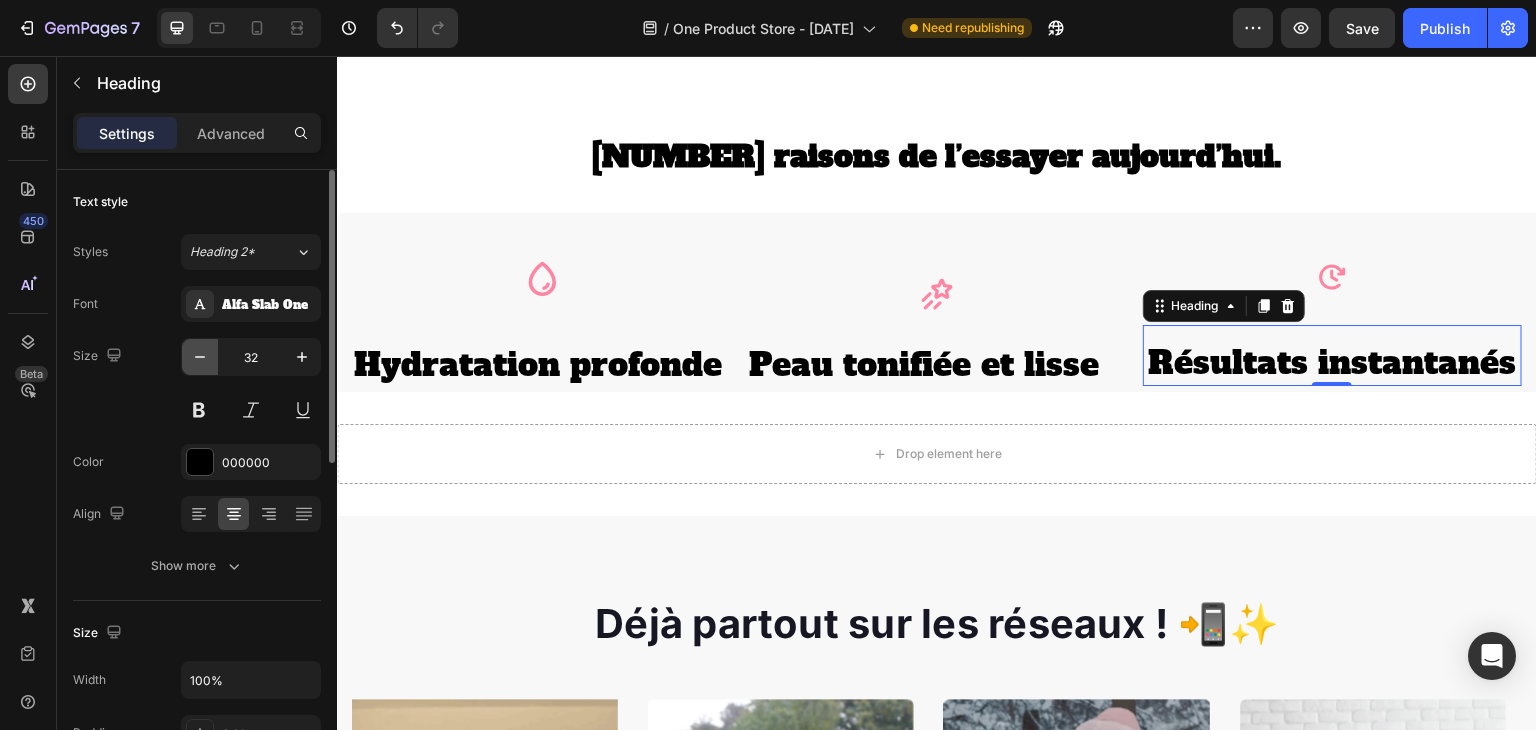 click 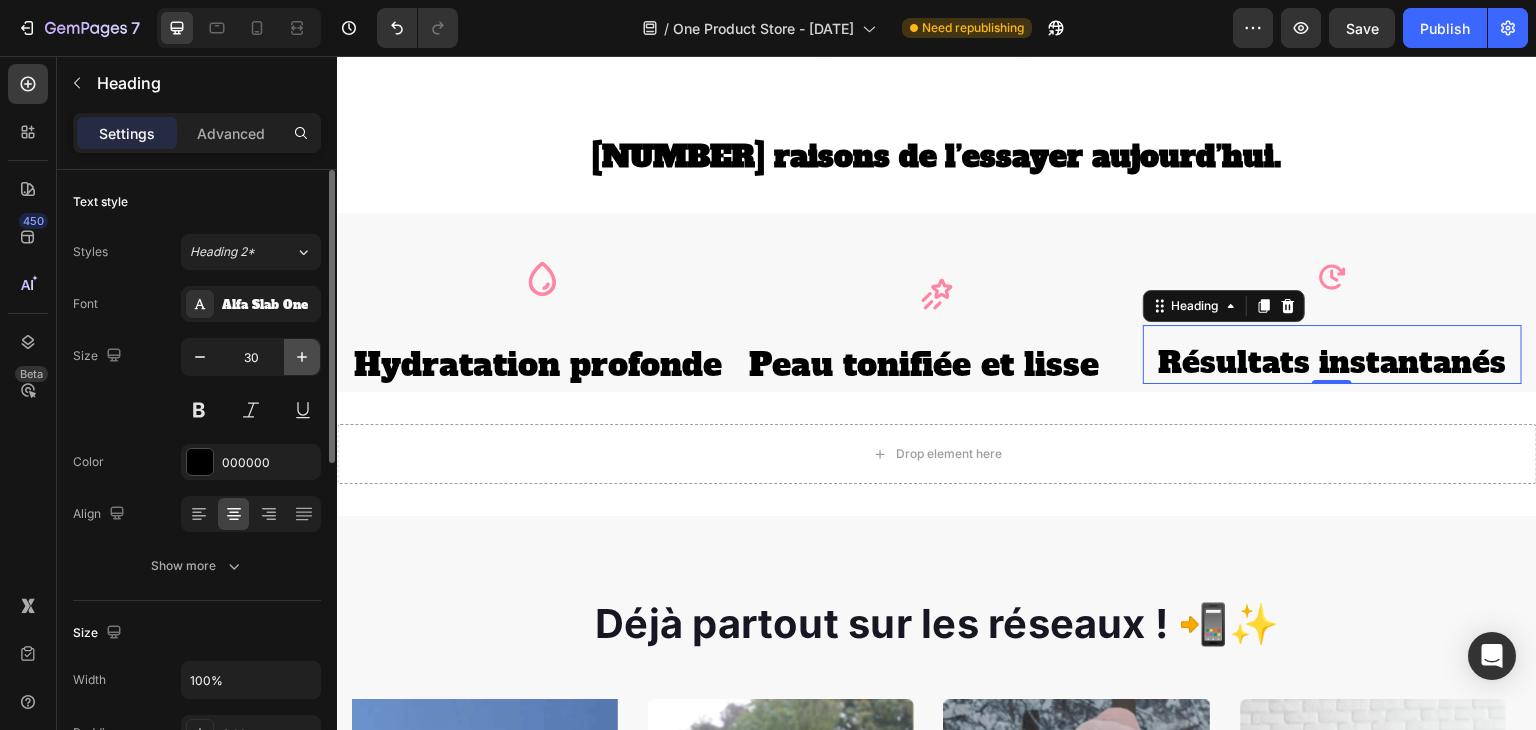 click at bounding box center (302, 357) 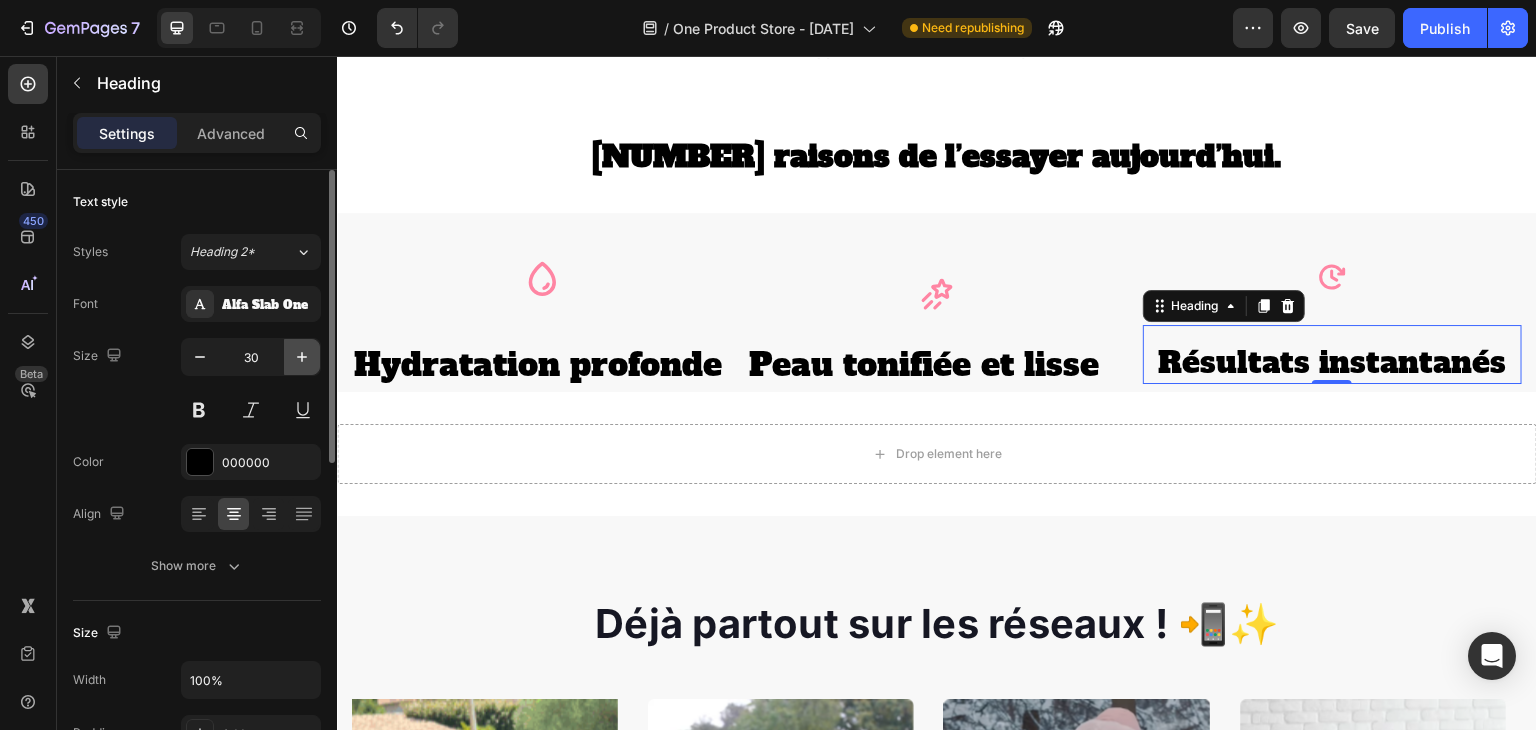 type on "31" 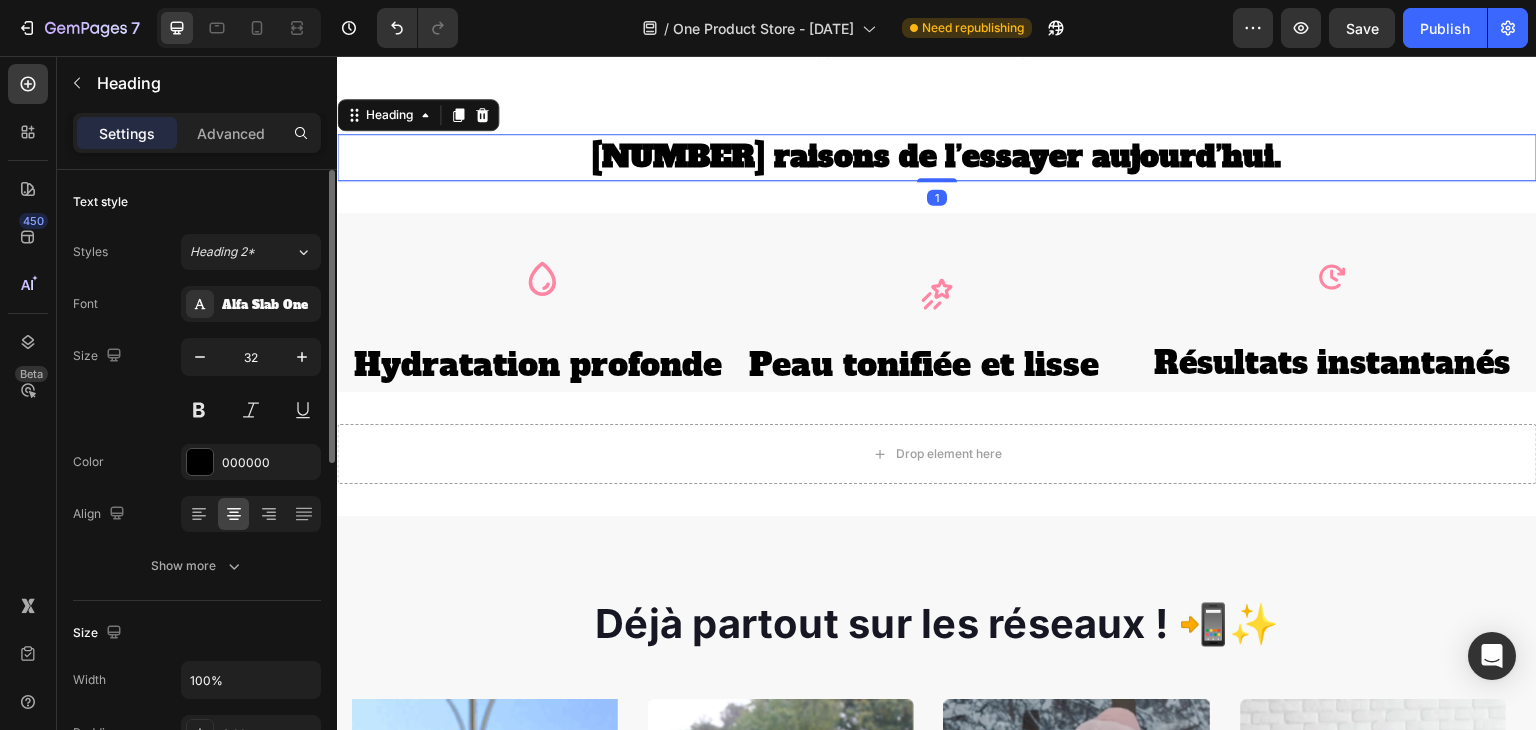 click on "[NUMBER] raisons de l’essayer aujourd’hui ." at bounding box center [937, 157] 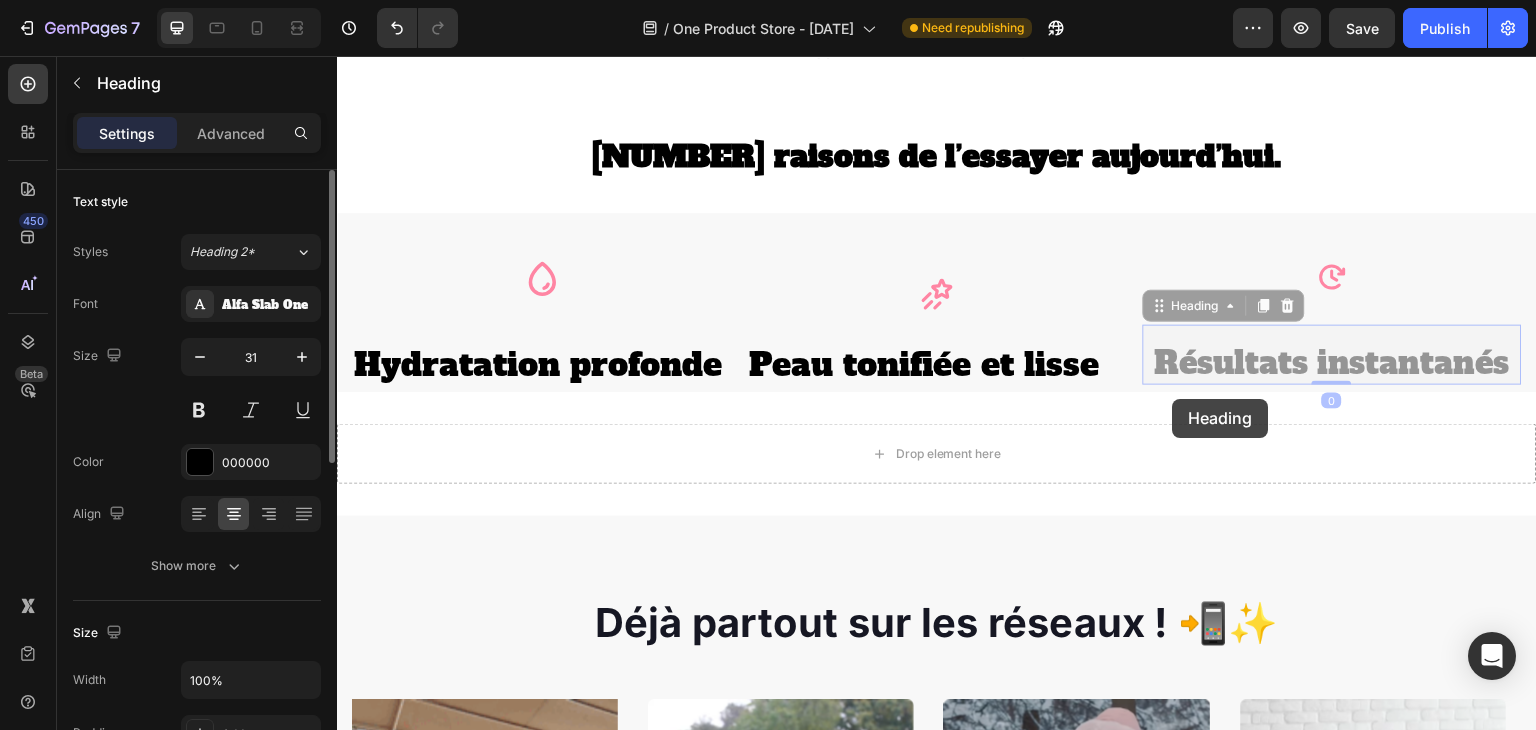 drag, startPoint x: 1172, startPoint y: 384, endPoint x: 1211, endPoint y: 370, distance: 41.4367 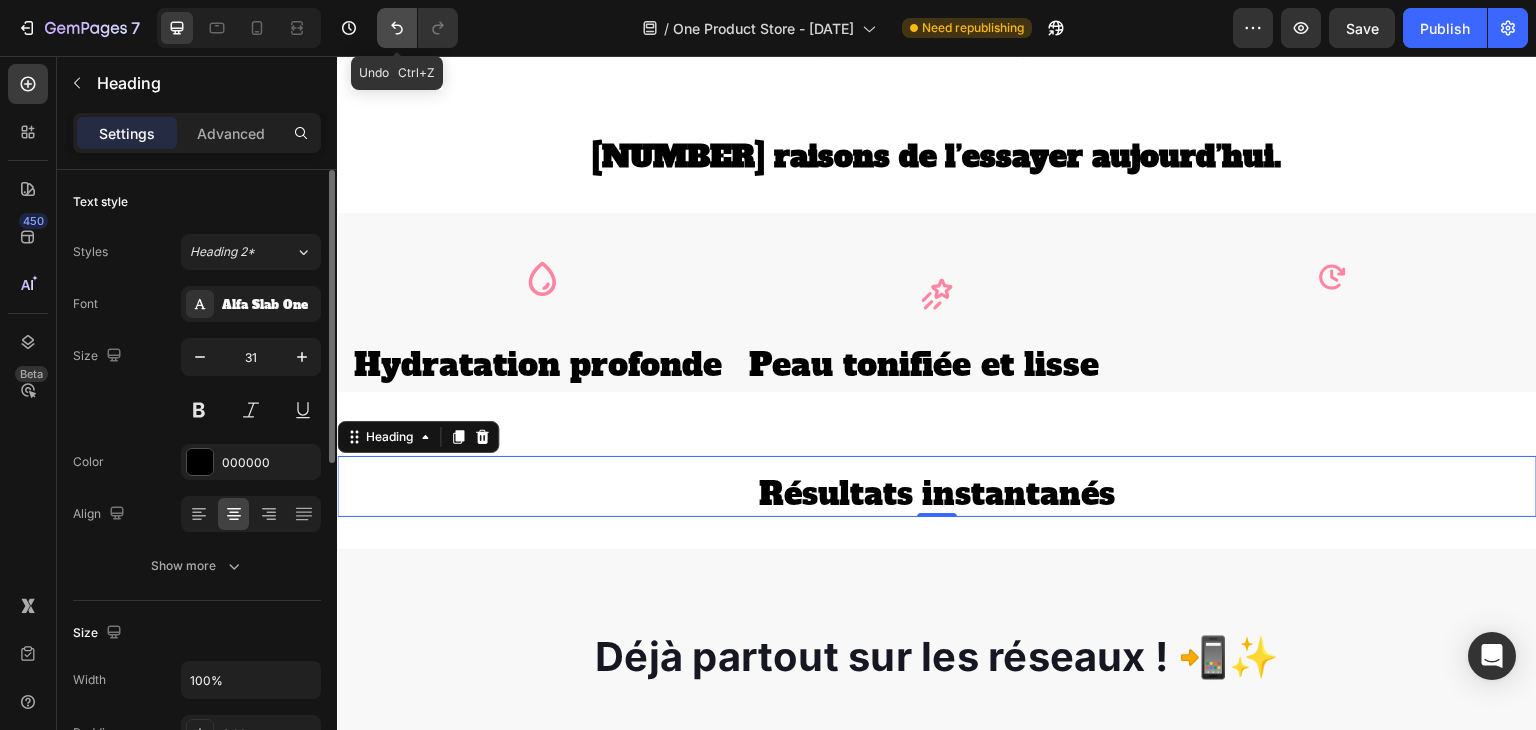click 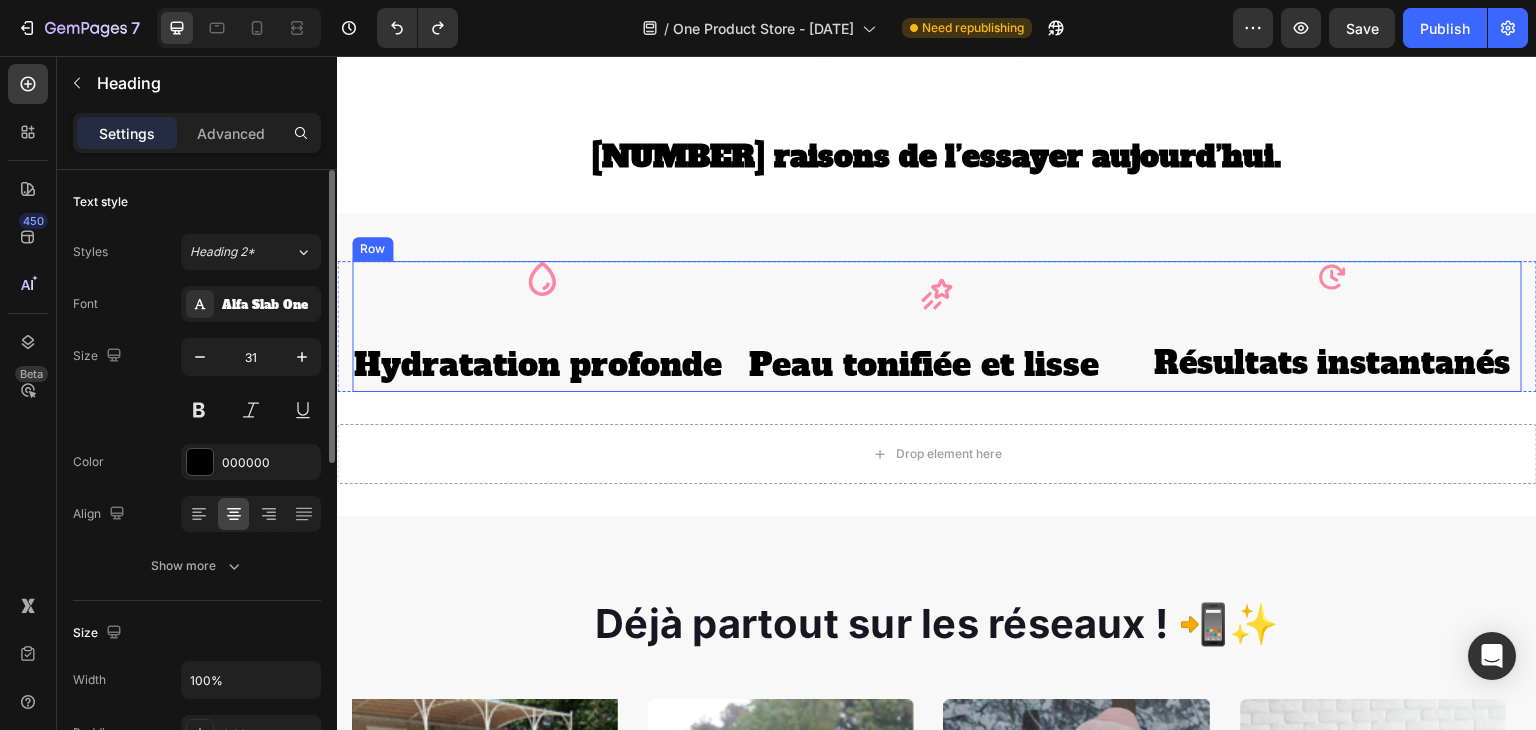 click on "Peau tonifiée et lisse" at bounding box center [936, 366] 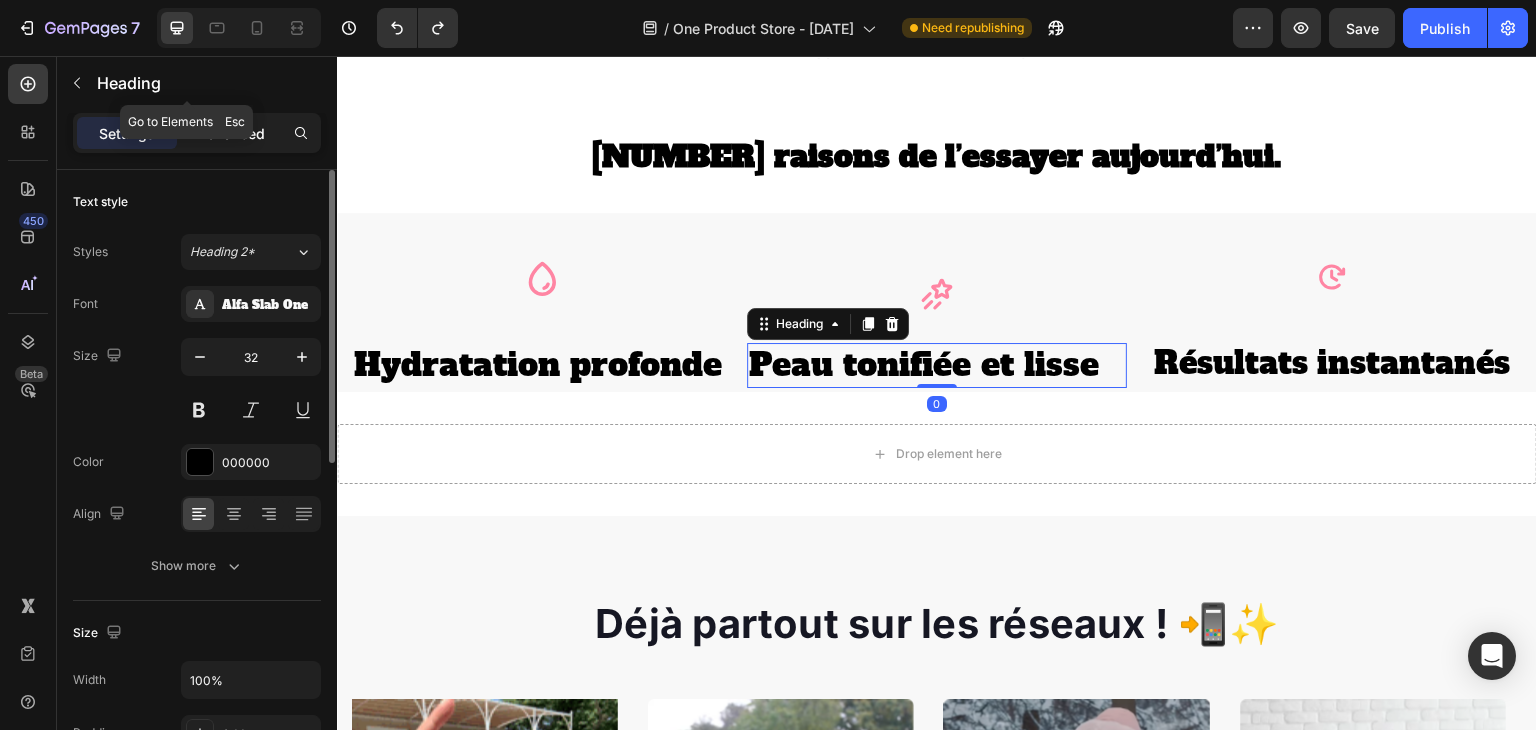 click on "Advanced" 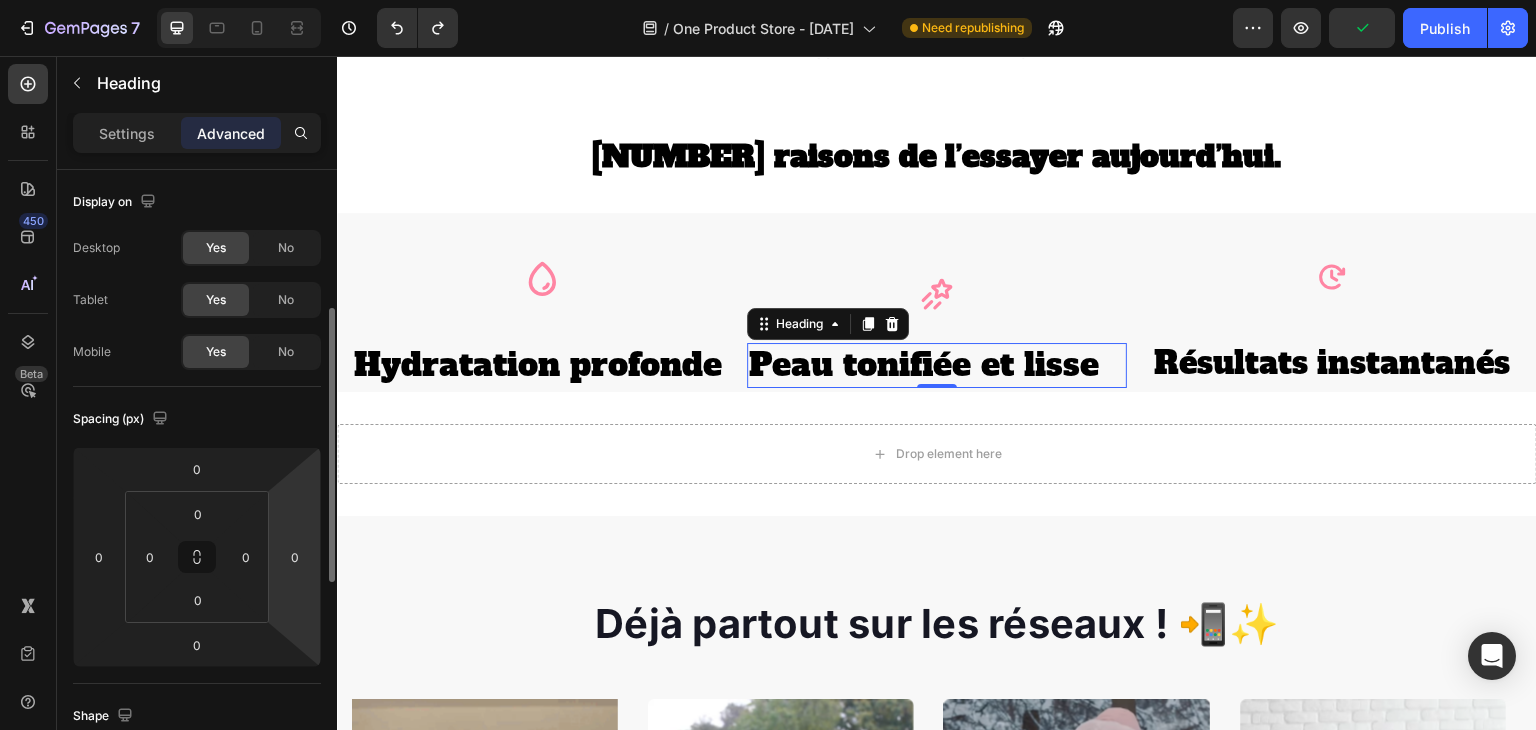 scroll, scrollTop: 128, scrollLeft: 0, axis: vertical 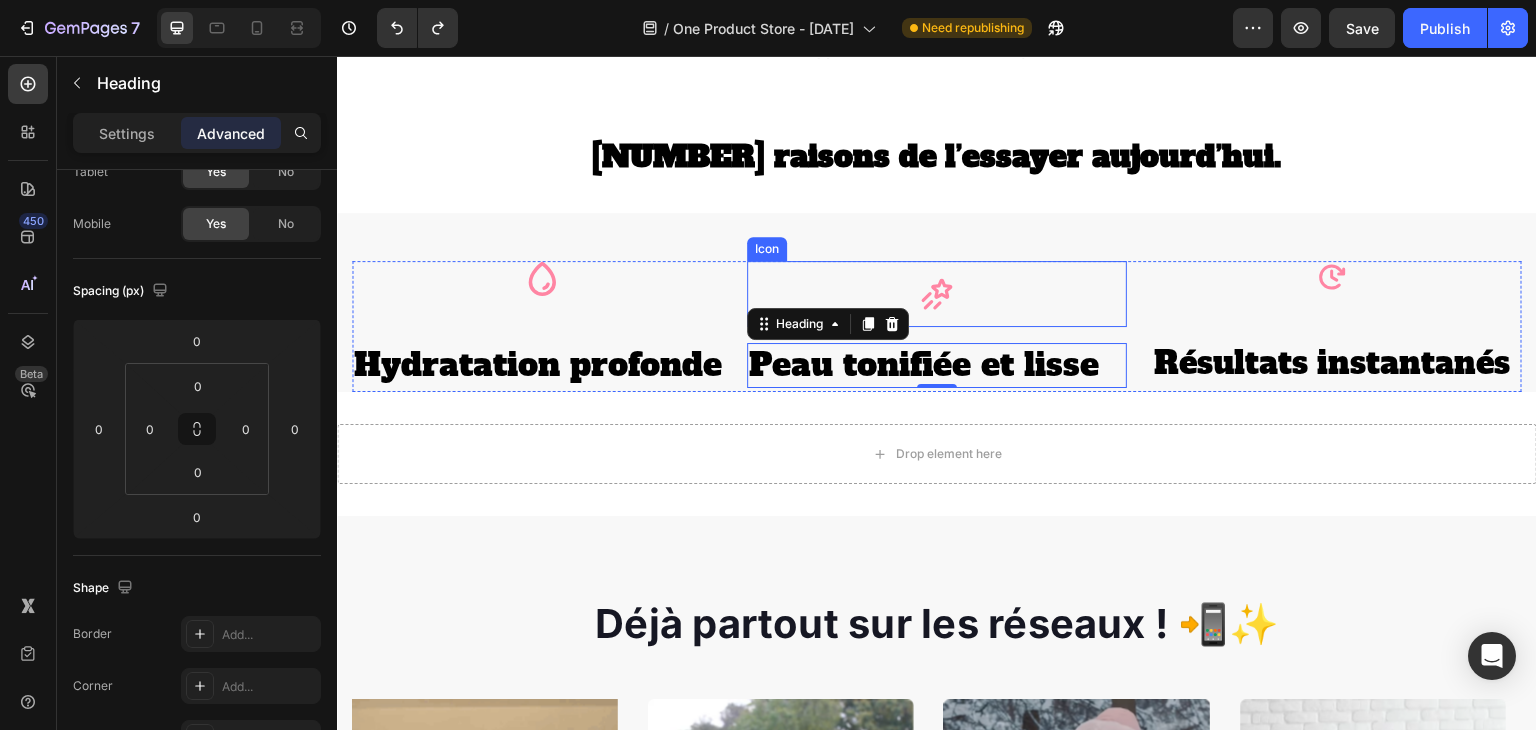 click at bounding box center (937, 294) 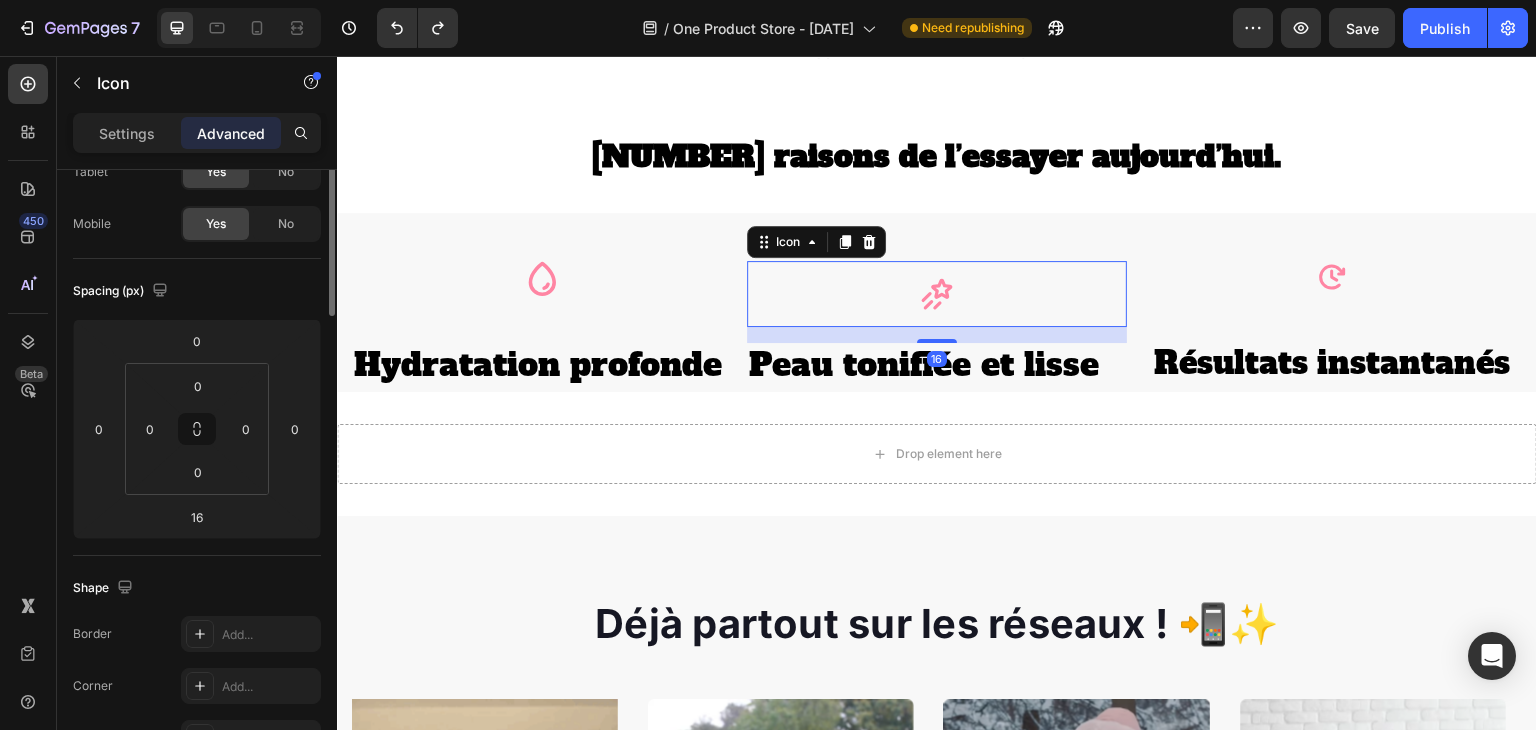 scroll, scrollTop: 0, scrollLeft: 0, axis: both 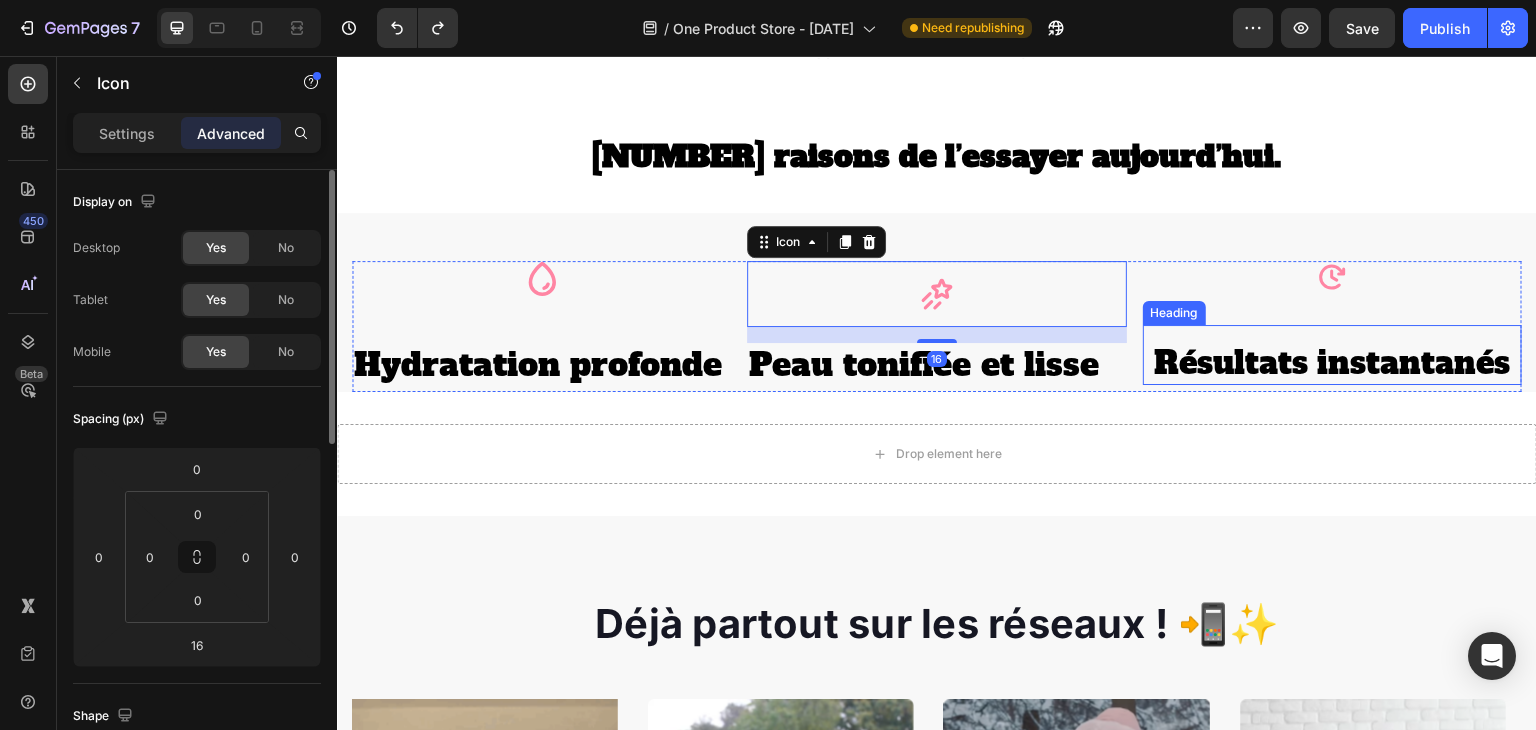click on "Résultats instantanés" at bounding box center [1332, 363] 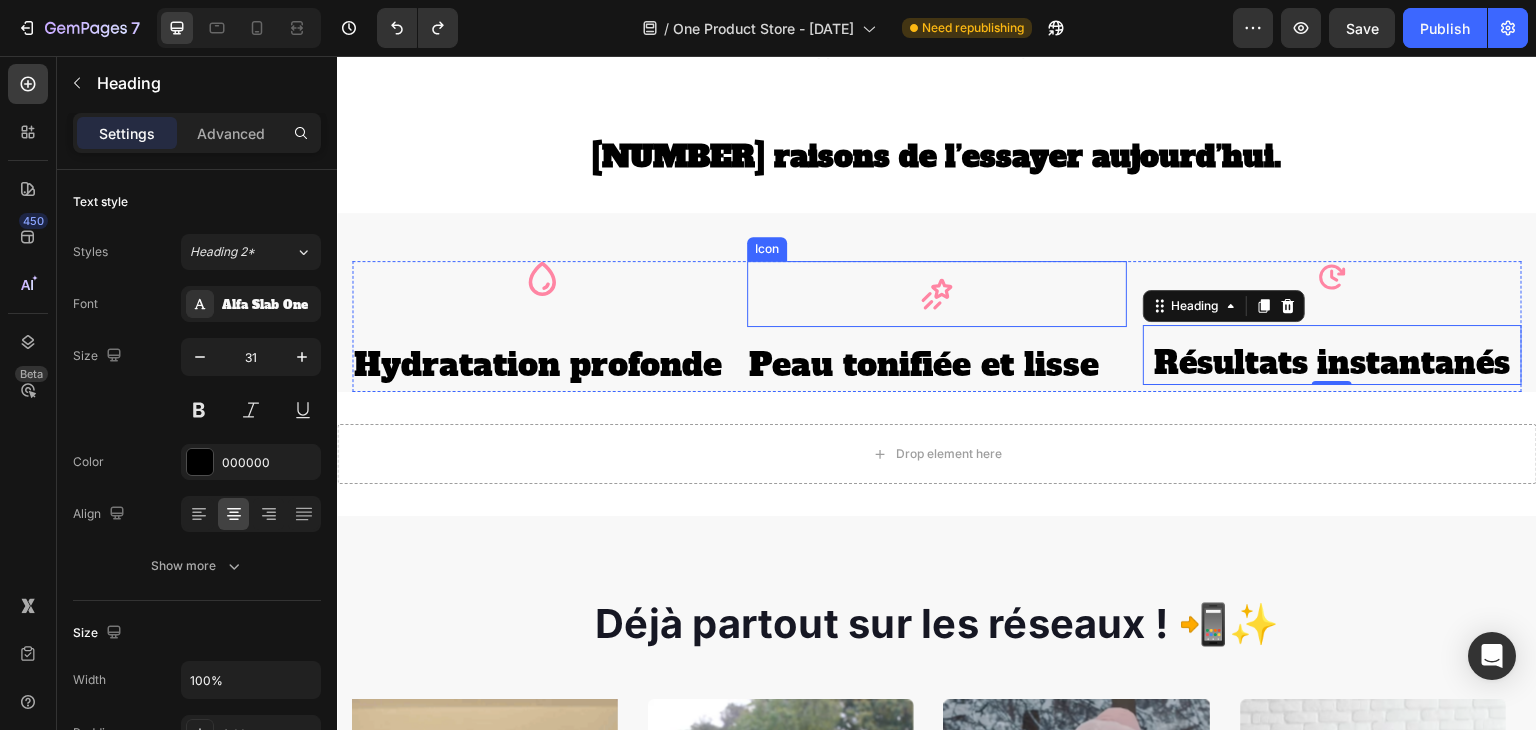 click 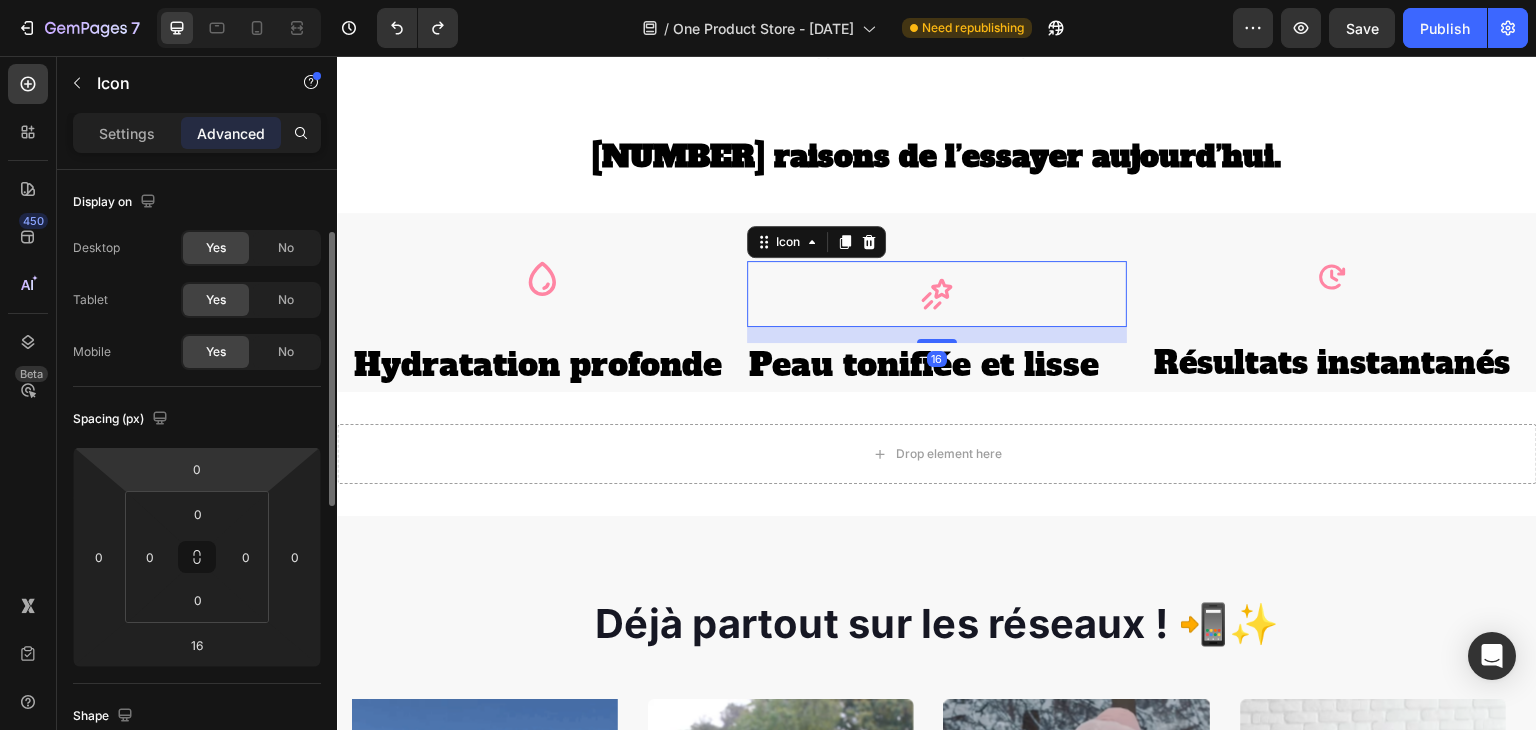 scroll, scrollTop: 55, scrollLeft: 0, axis: vertical 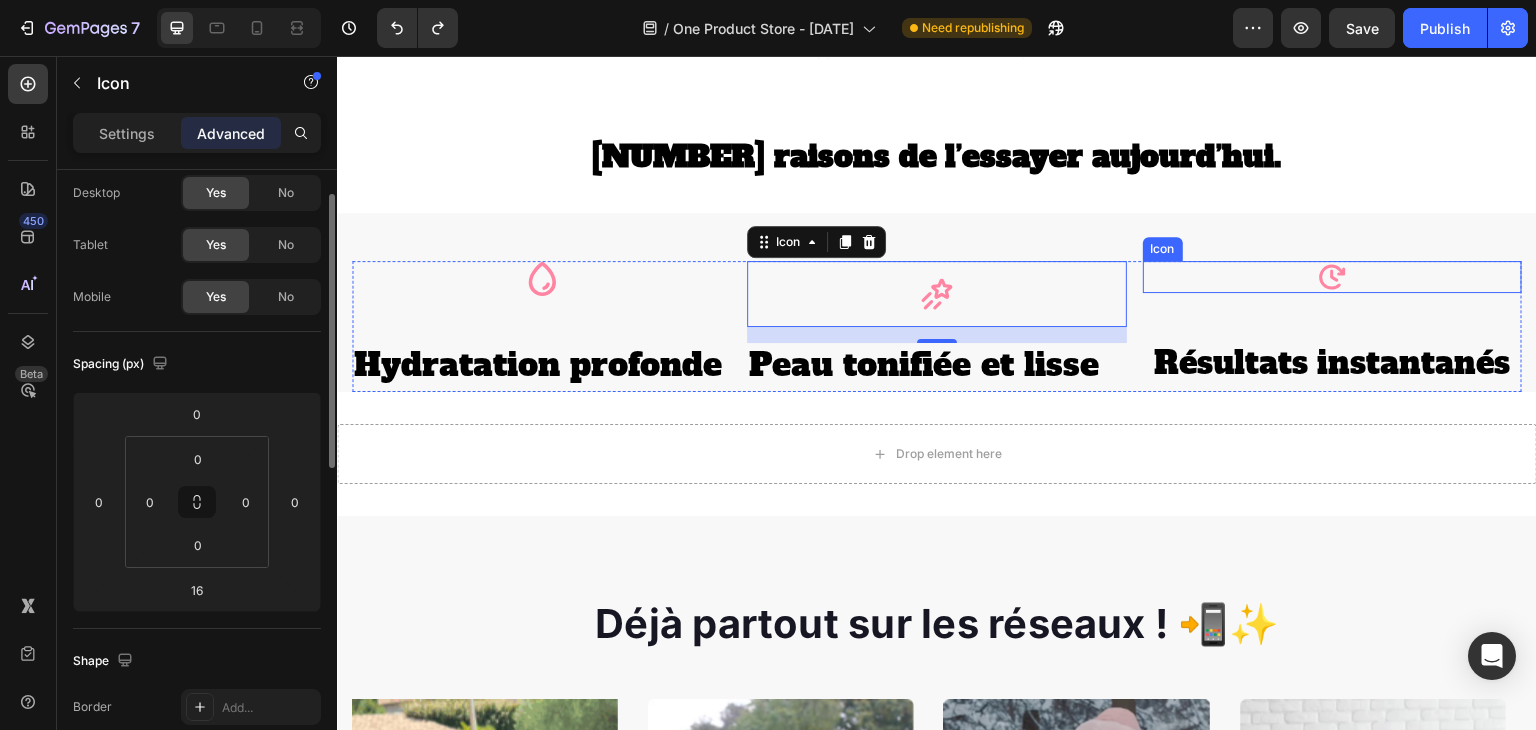 click 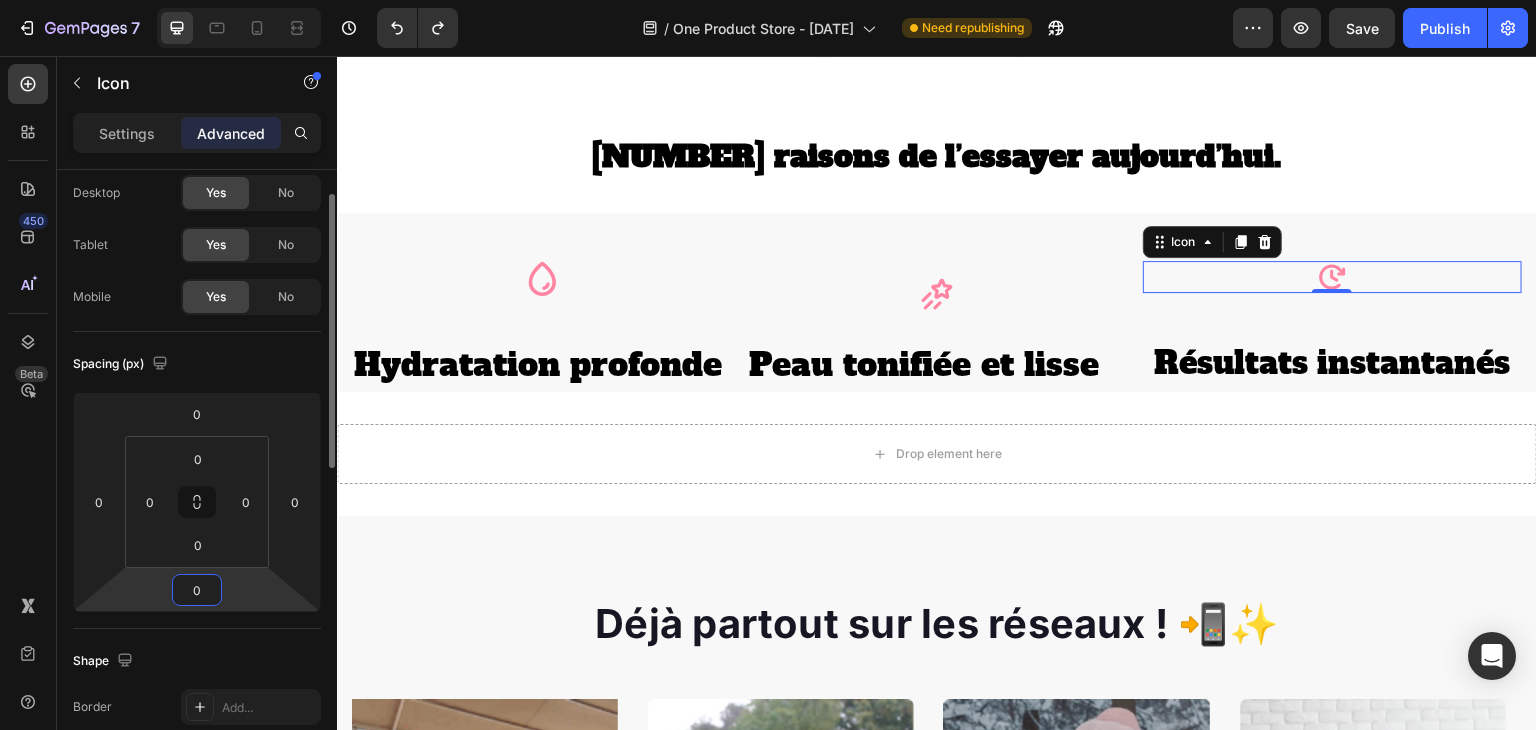 click on "0" at bounding box center (197, 590) 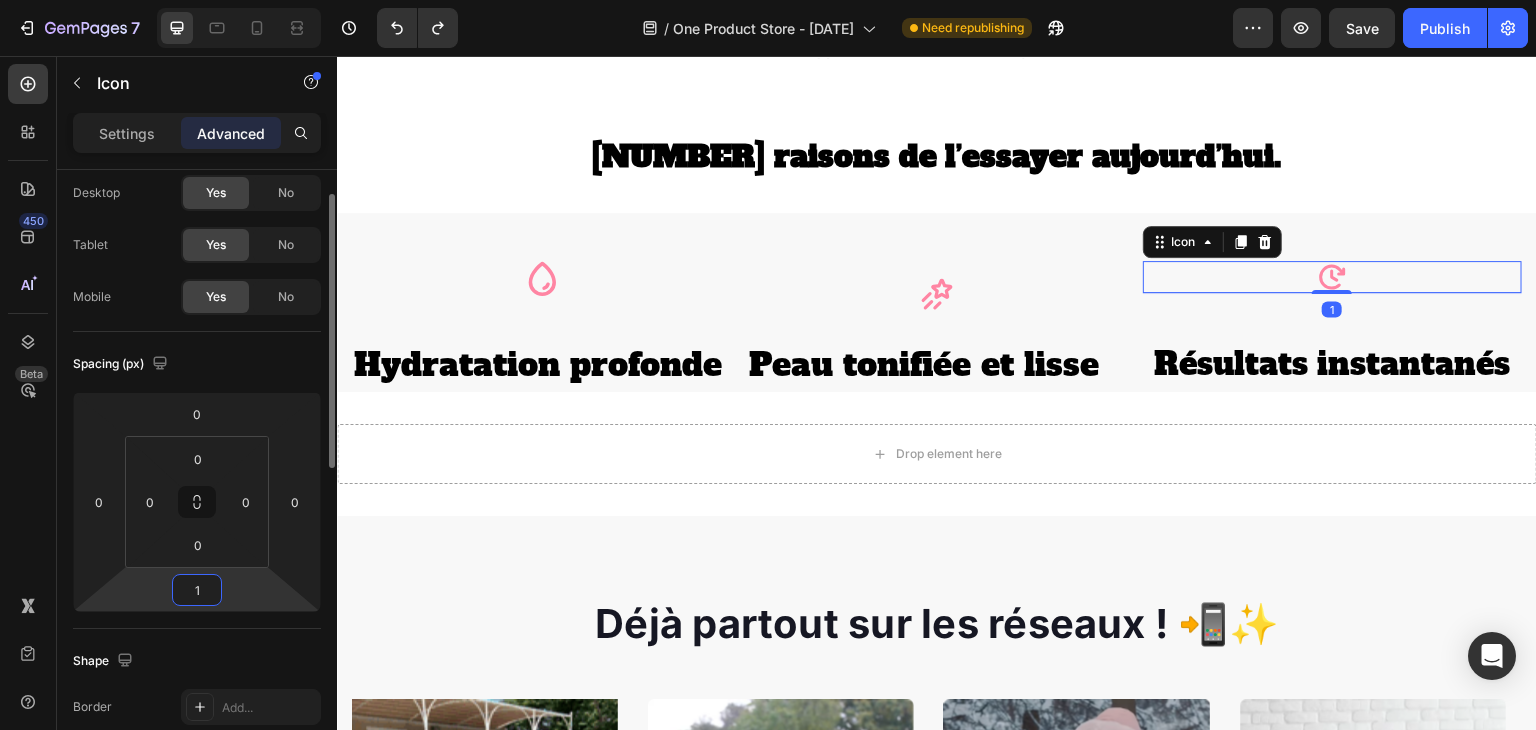 type on "16" 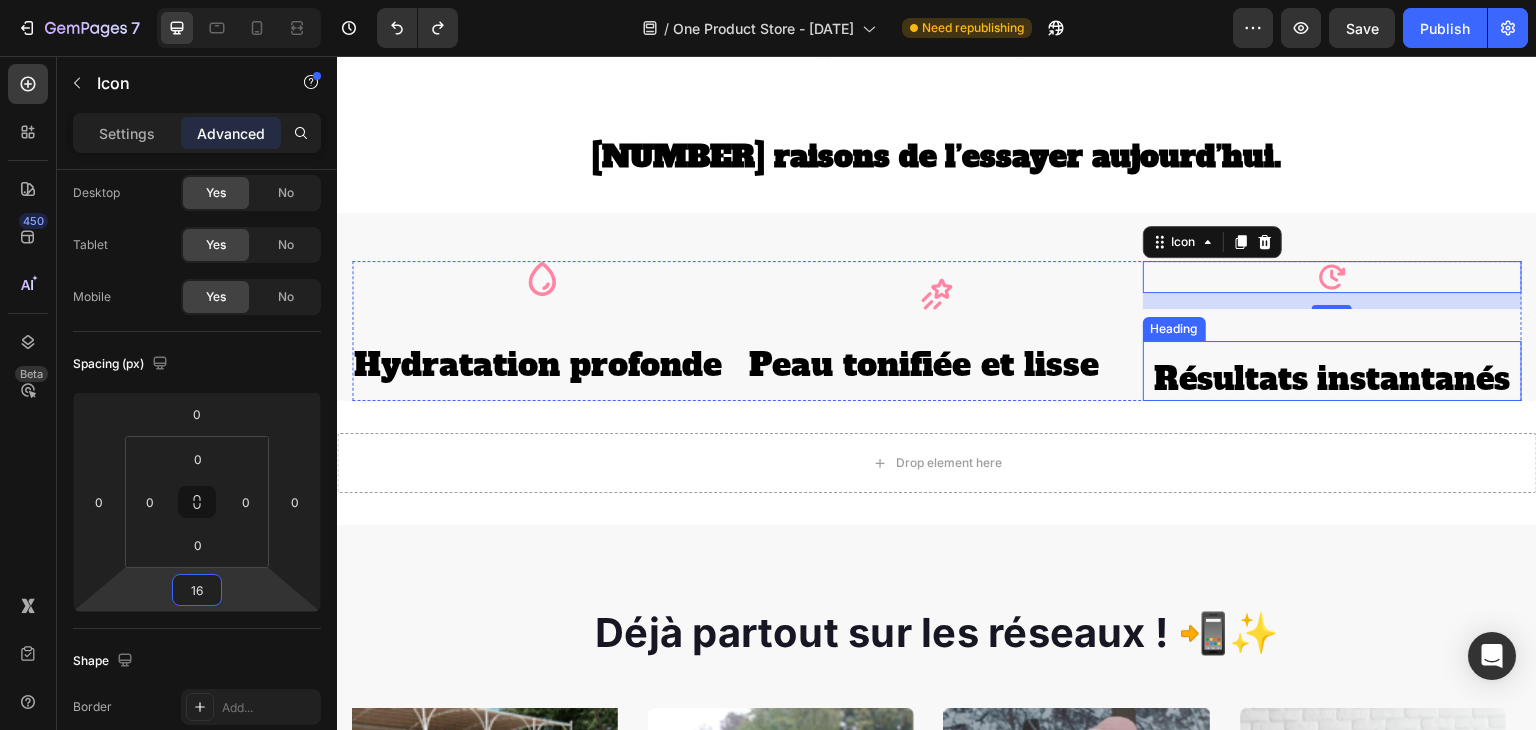 click on "Résultats instantanés" at bounding box center (1332, 379) 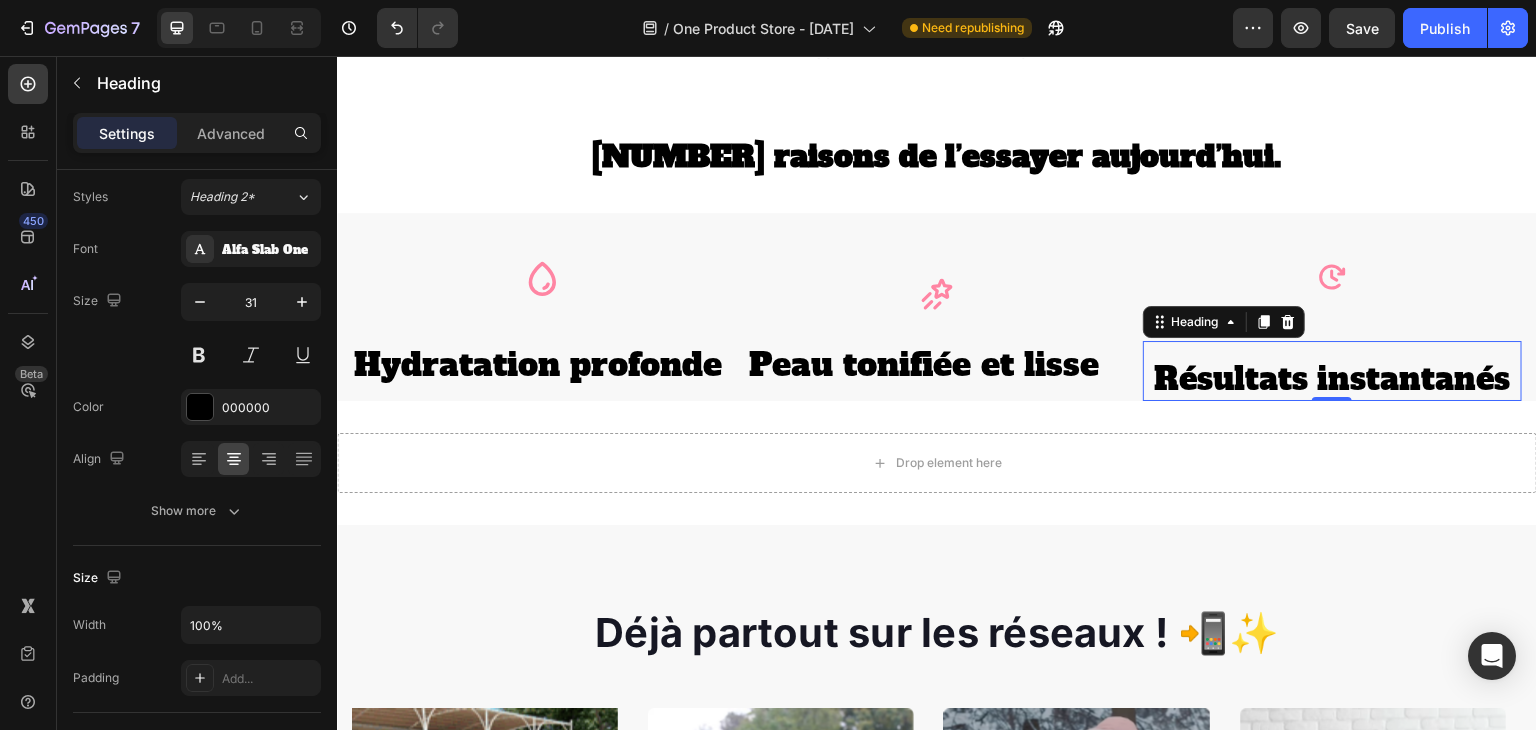 scroll, scrollTop: 0, scrollLeft: 0, axis: both 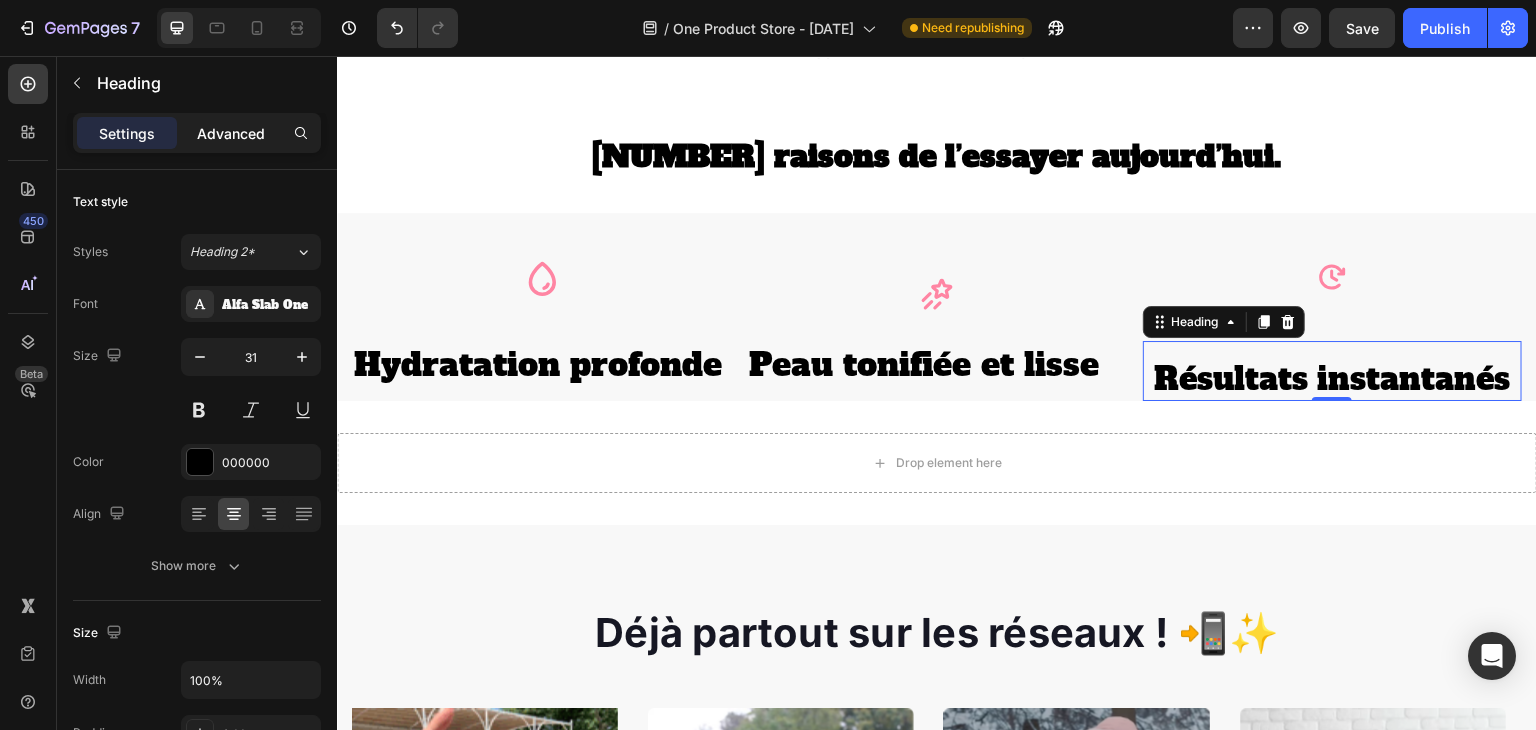 click on "Advanced" at bounding box center [231, 133] 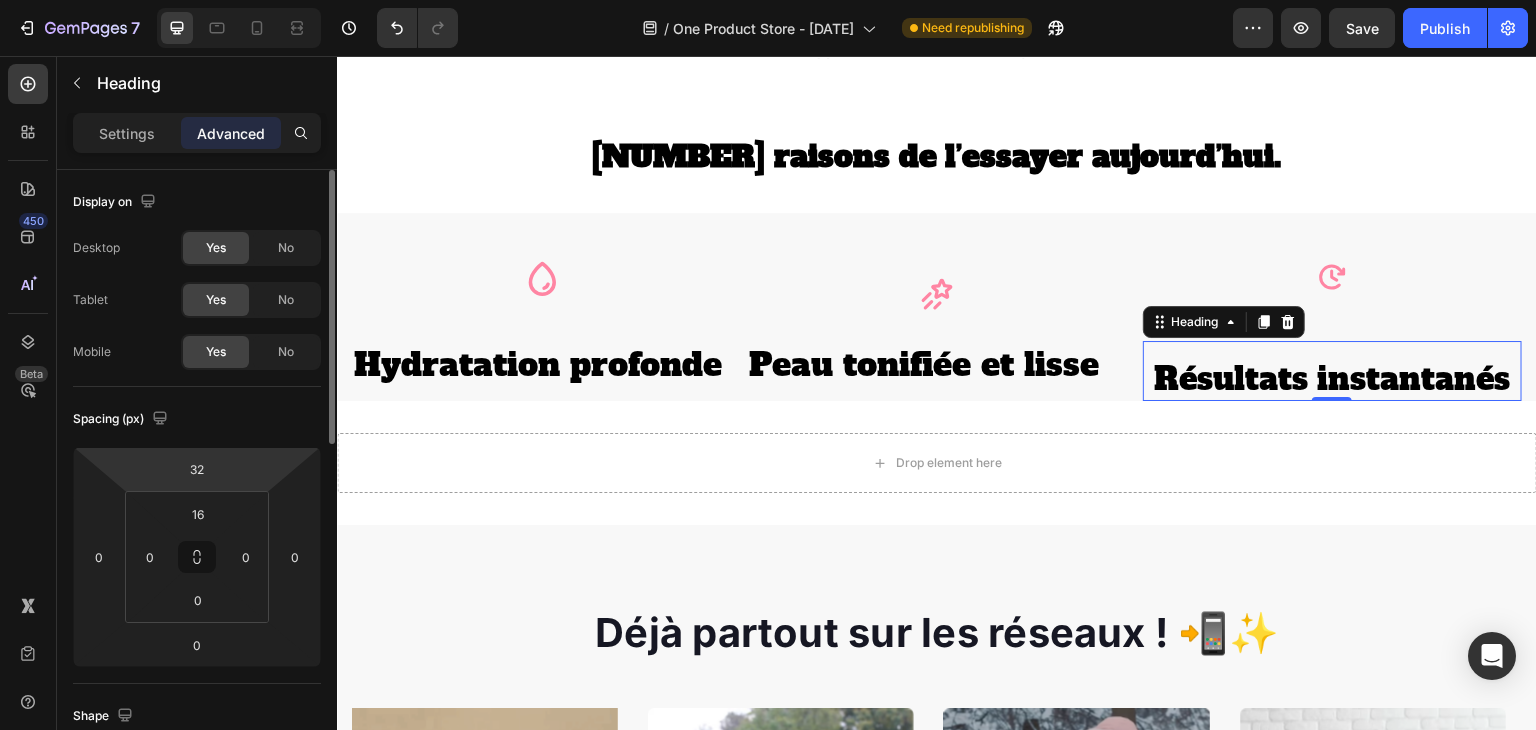 click on "[NUMBER] / One Product Store - [DATE] Need republishing Preview Save Publish [NUMBER] Beta Sections([NUMBER]) Elements([NUMBER]) Section Element Hero Section Product Detail Brands Trusted Badges Guarantee Product Breakdown How to use Testimonials Compare Bundle FAQs Social Proof Brand Story Product List Collection Blog List Contact Sticky Add to Cart Custom Footer Browse Library [NUMBER] Layout Row Row Row Row Text Heading Text Block Button Button Button Media Image Image Image Image Video" at bounding box center [768, 0] 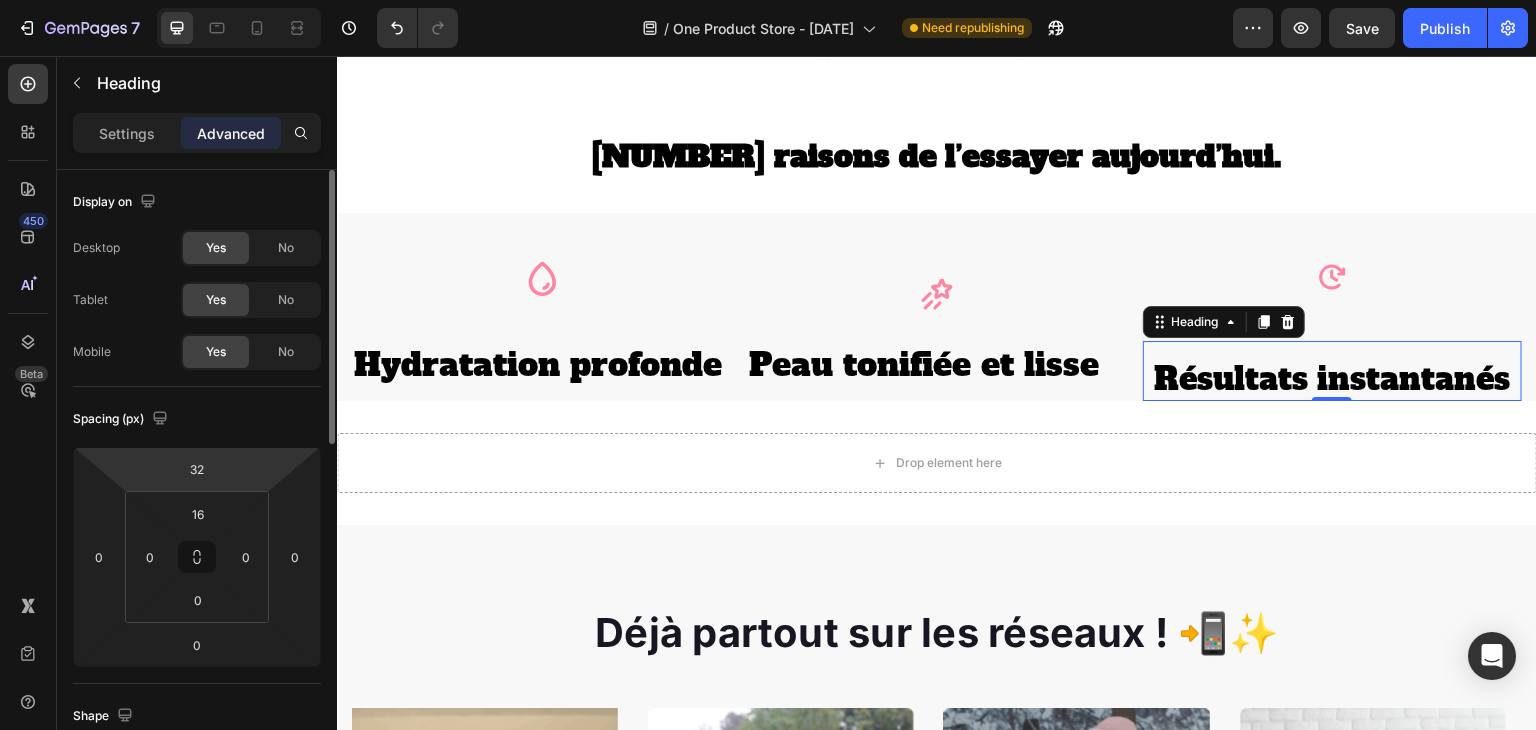 type on "2" 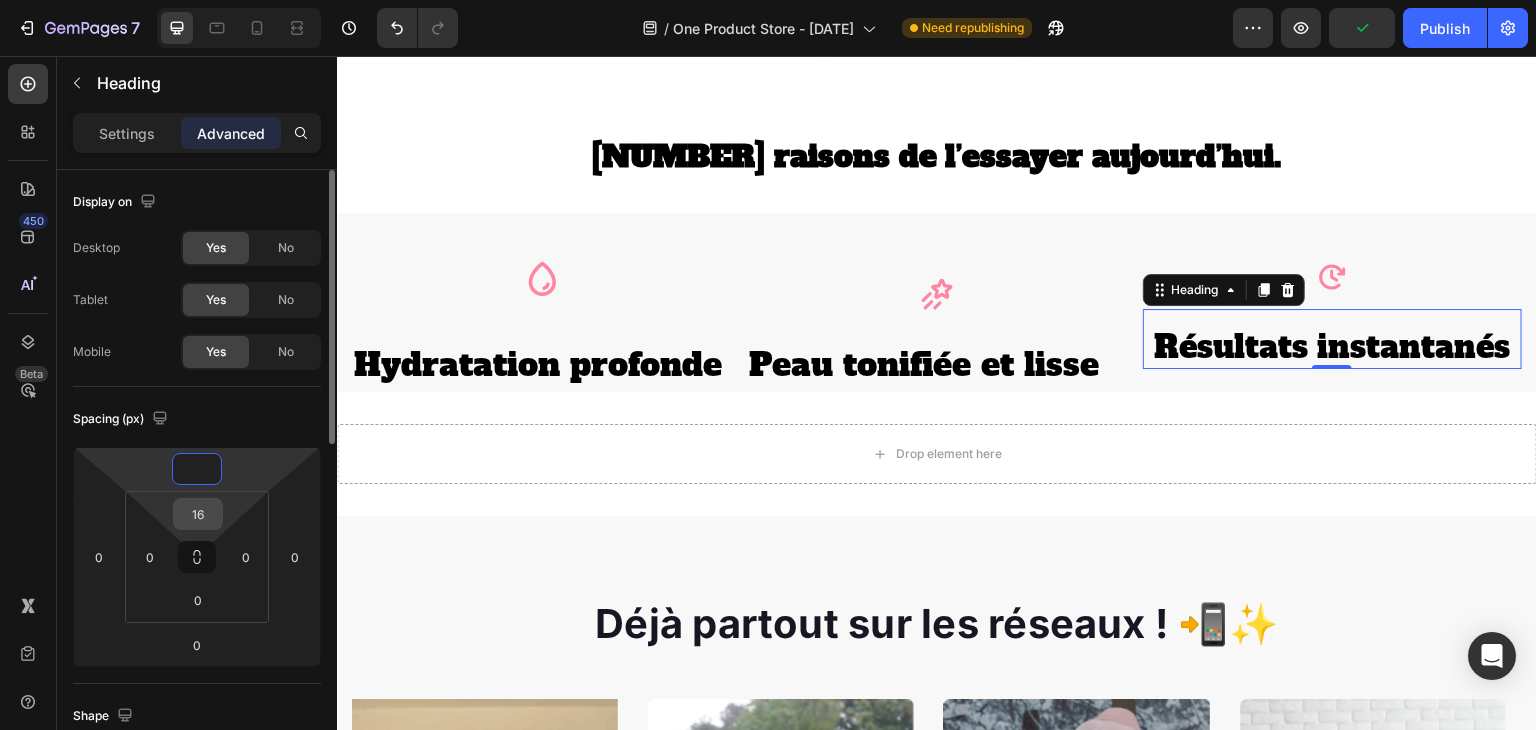 type on "0" 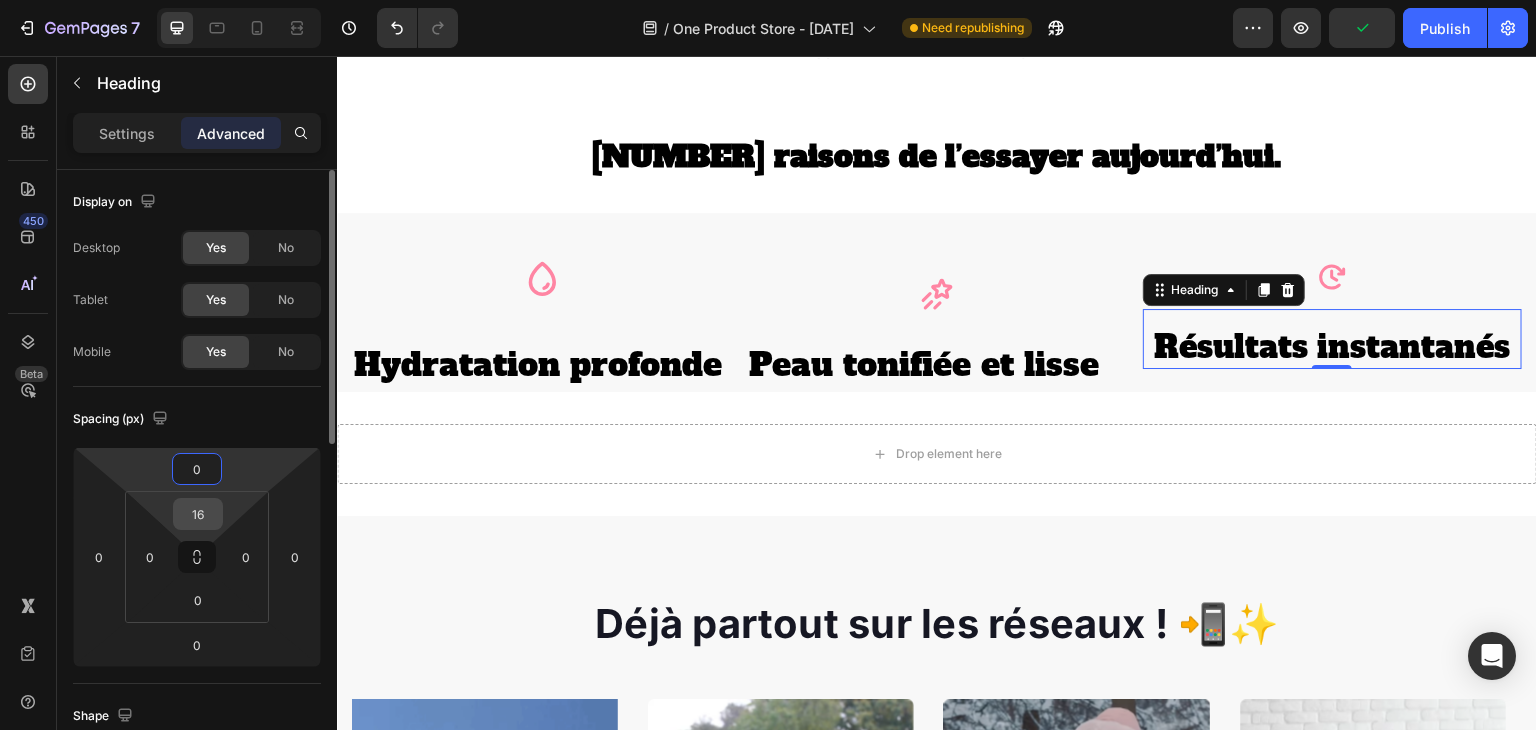 click on "16" at bounding box center (198, 514) 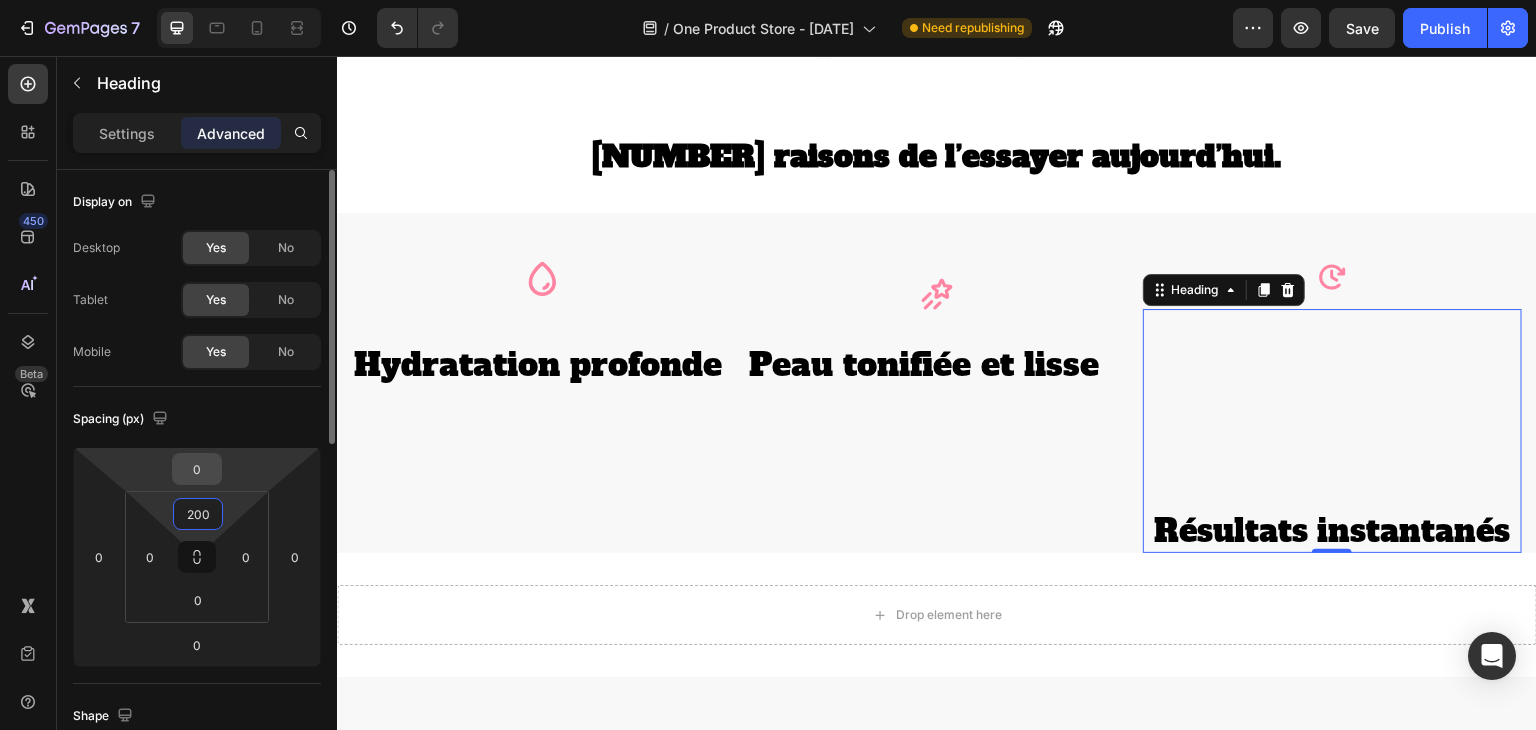 type on "200" 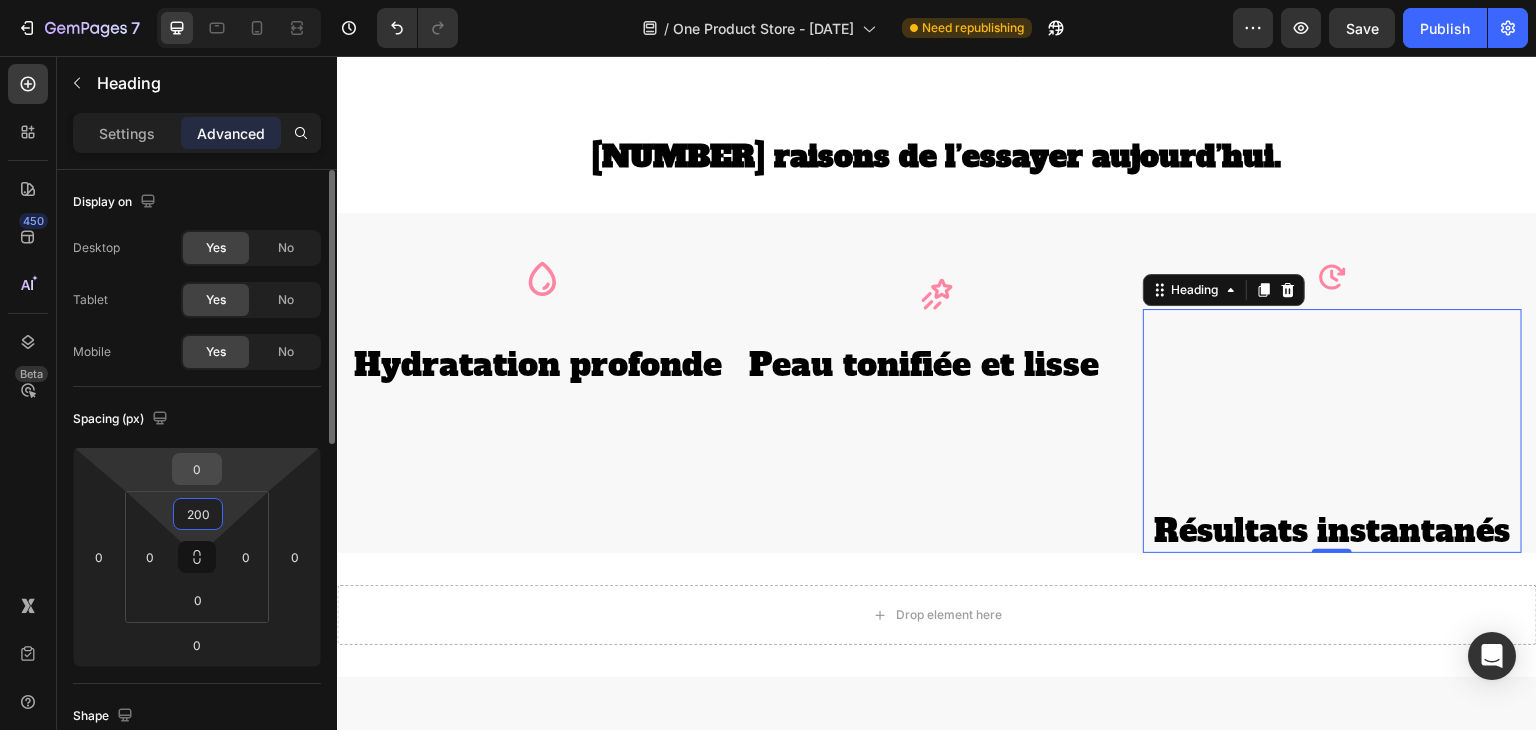 click on "0" at bounding box center [197, 469] 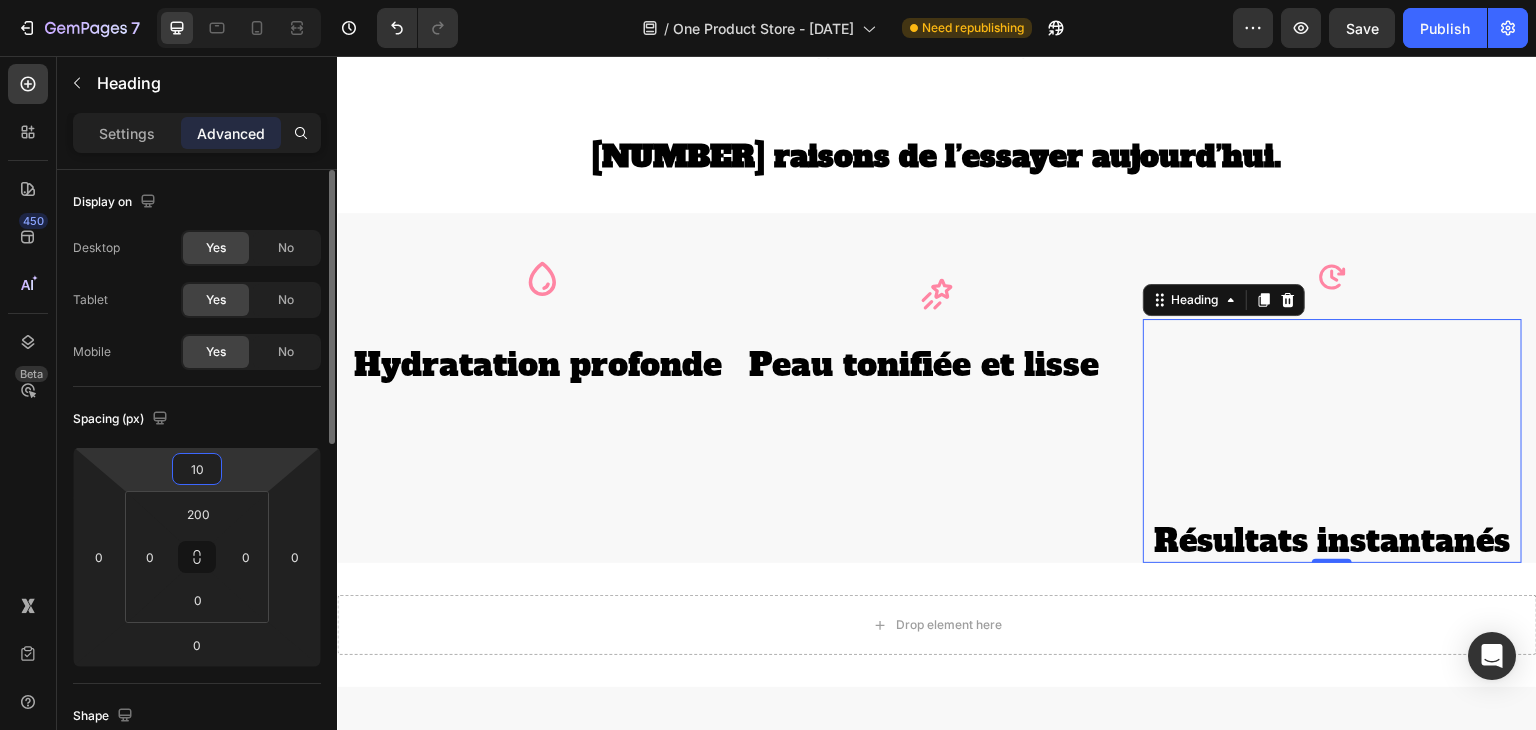 type on "1" 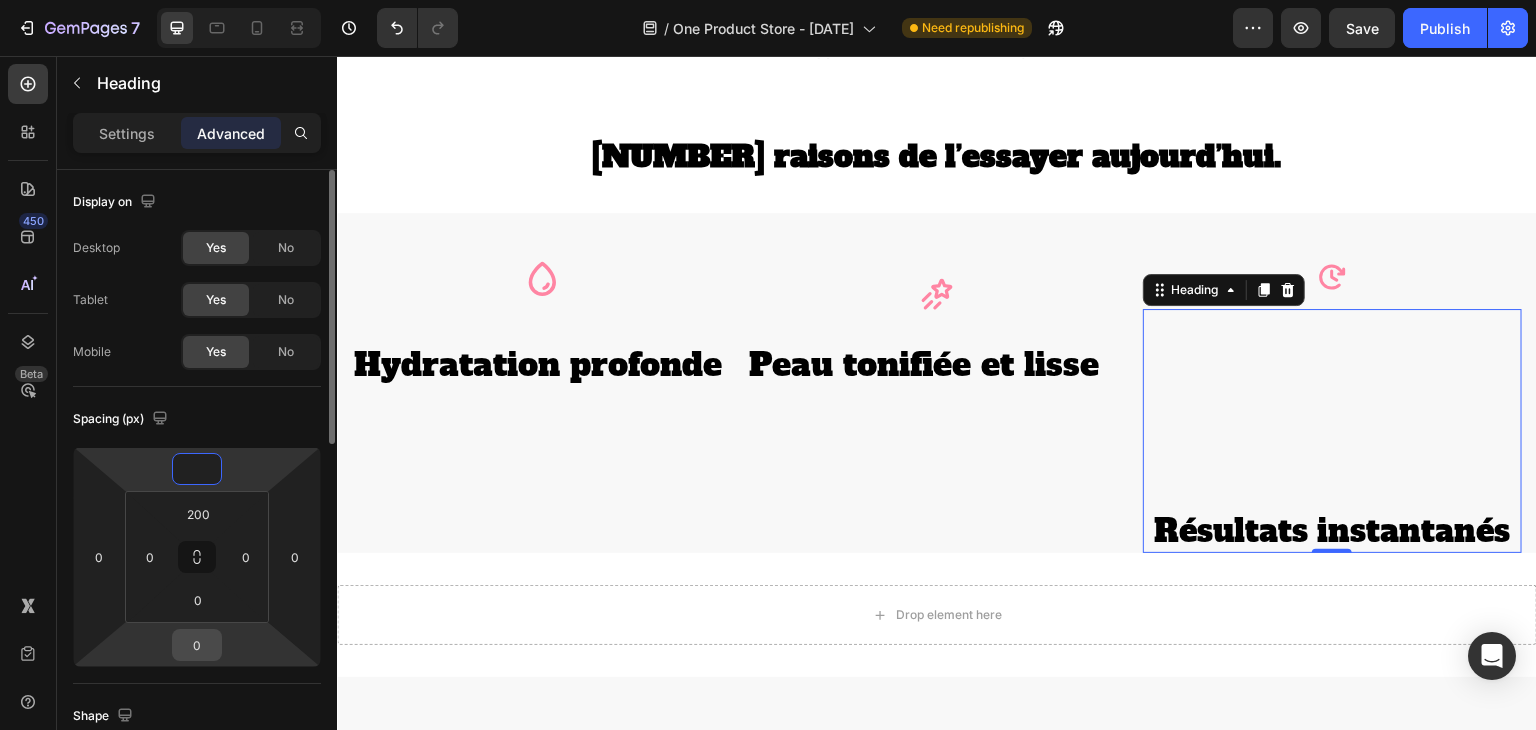 click on "0" at bounding box center (197, 645) 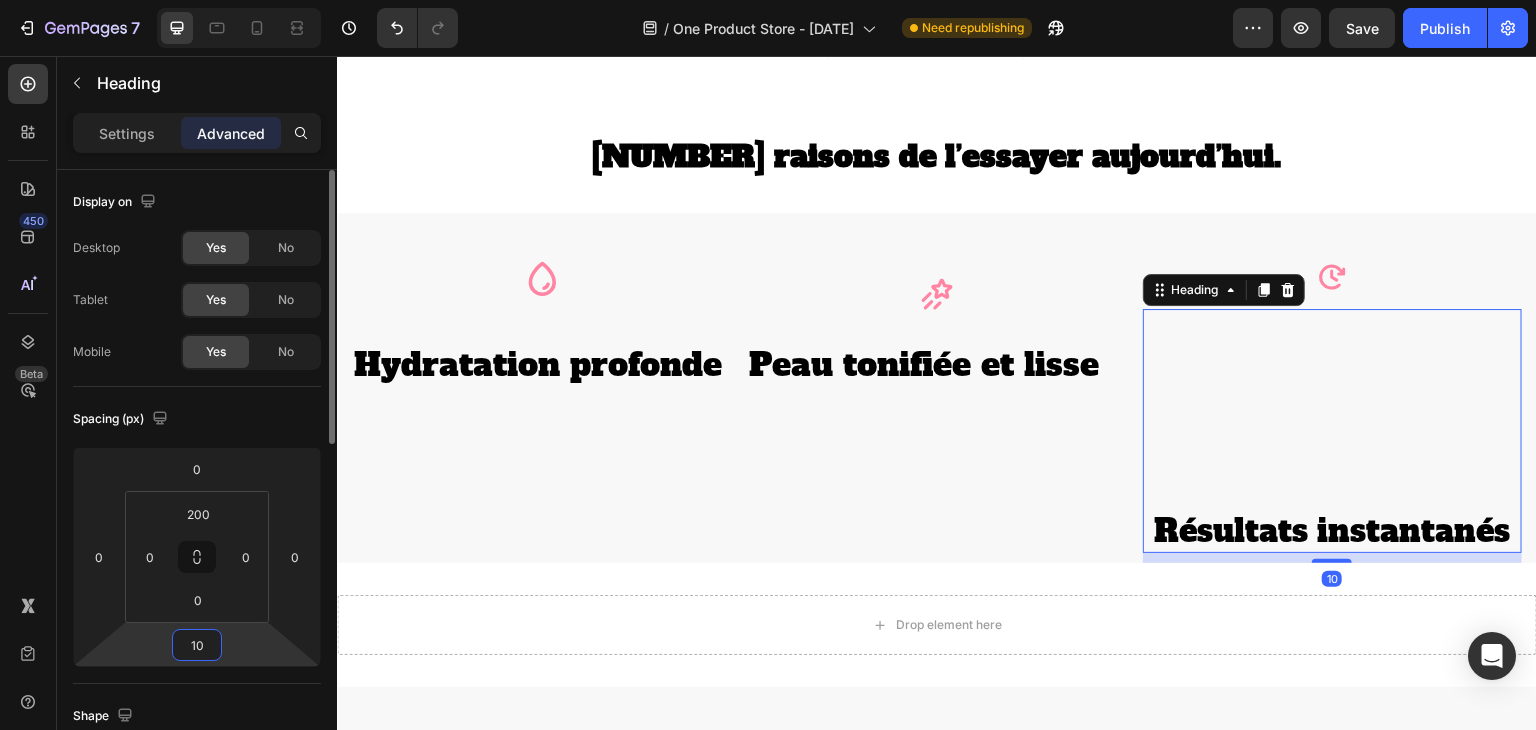 type on "1" 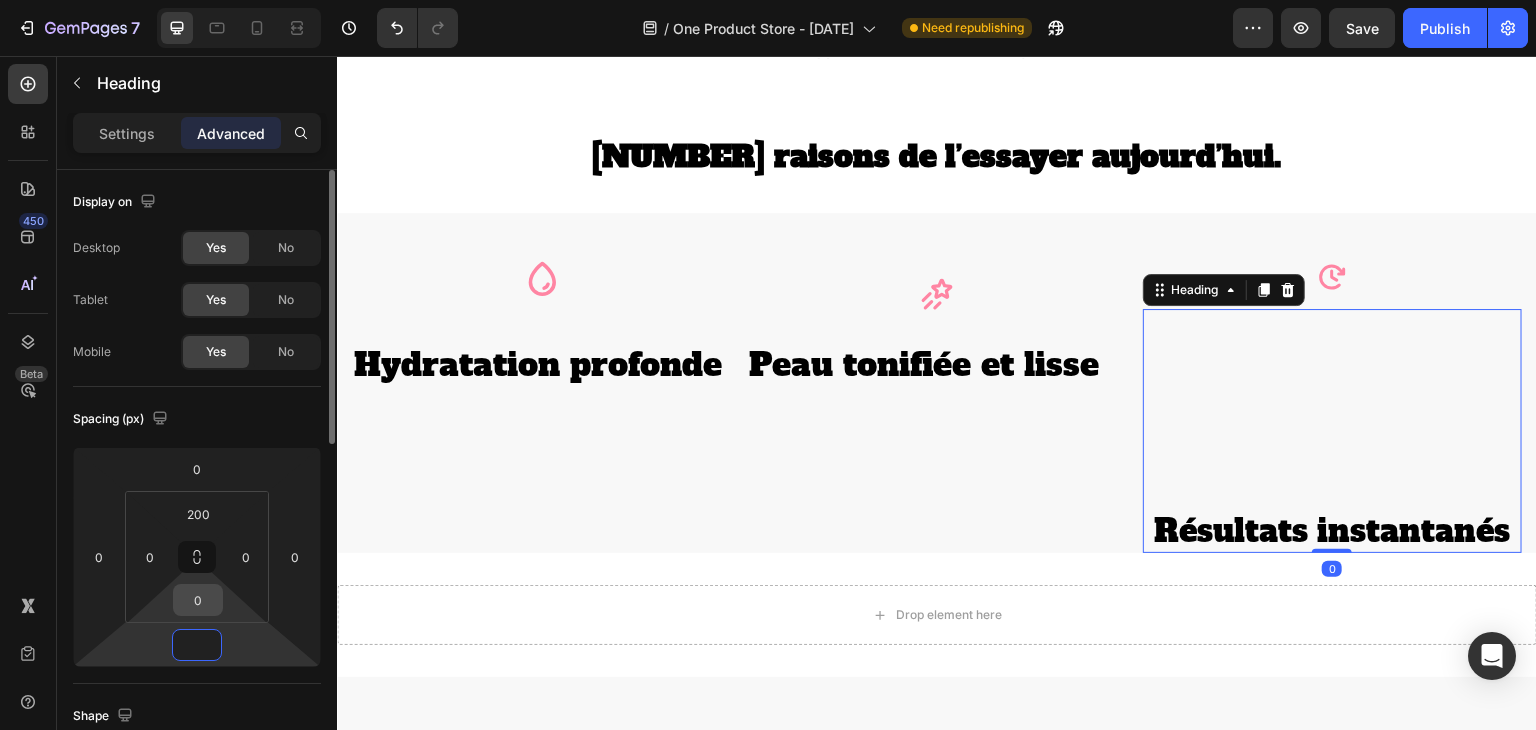 click on "0" at bounding box center (198, 600) 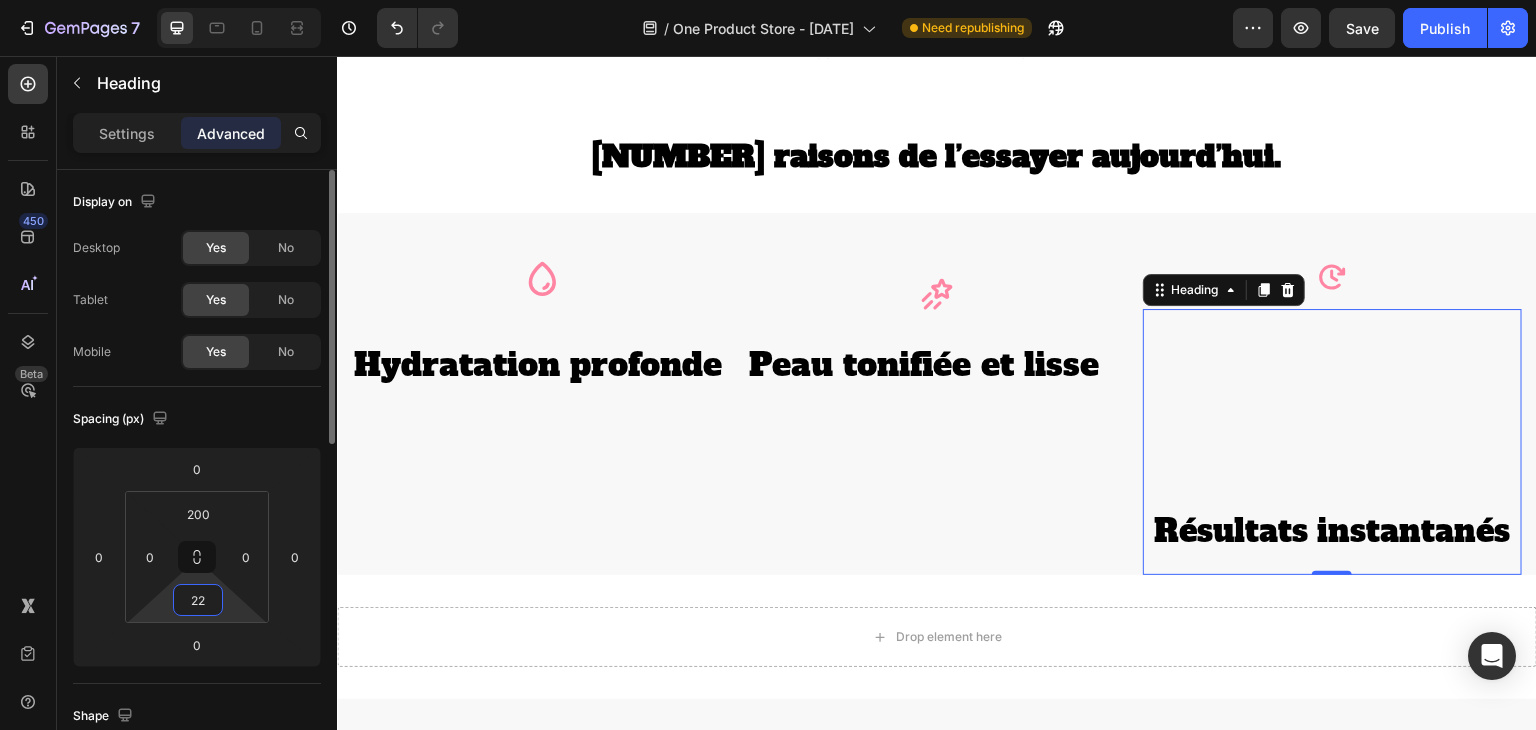 type on "2" 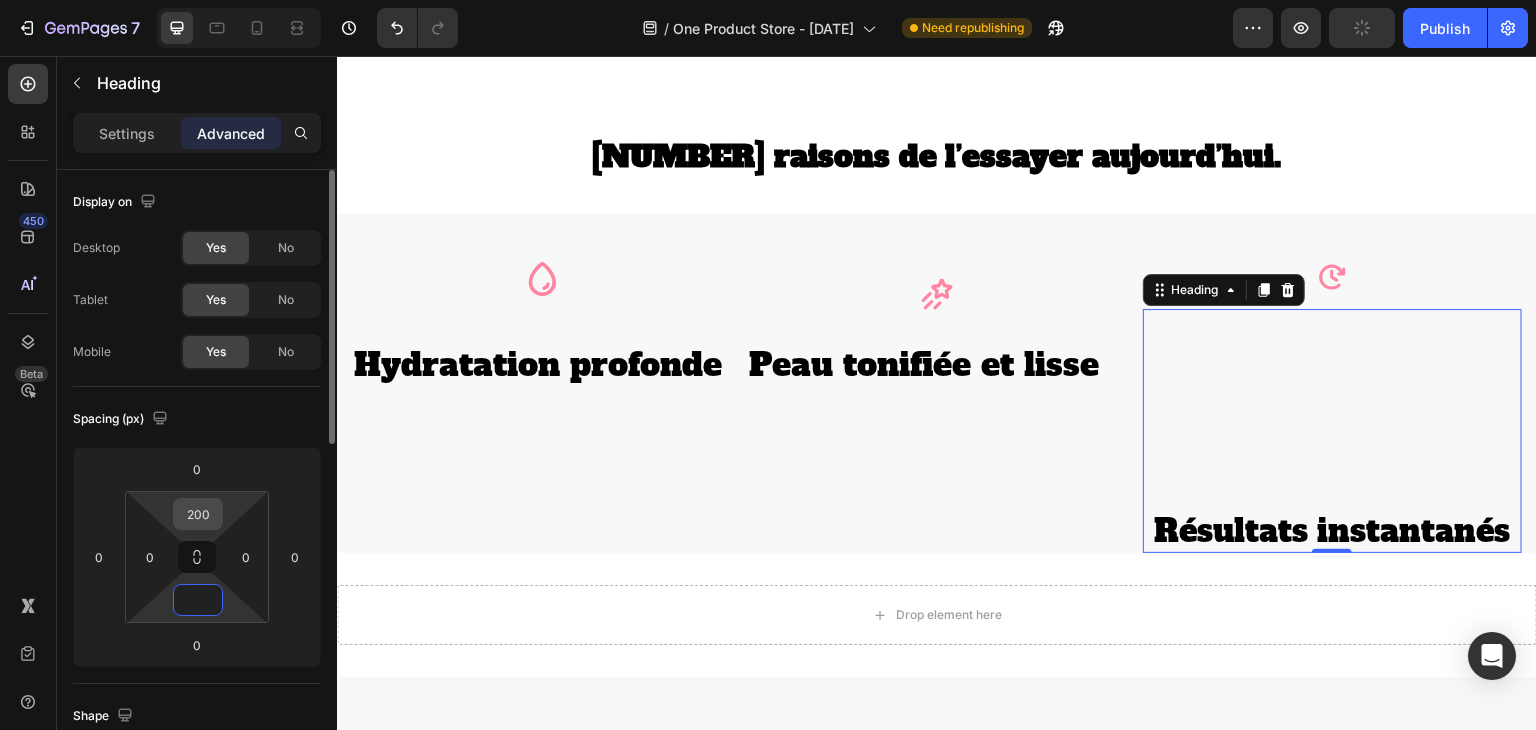 click on "200" at bounding box center [198, 514] 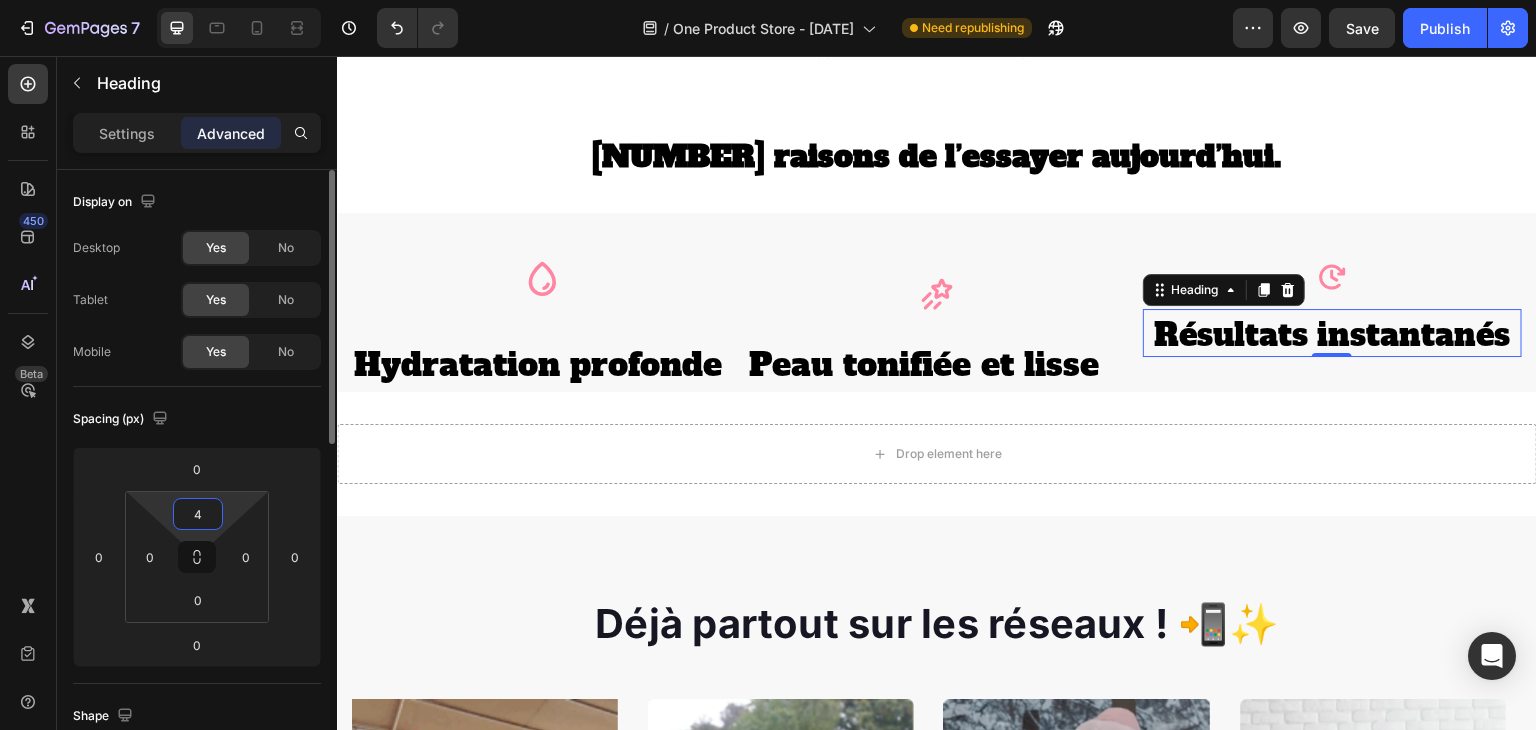 type on "44" 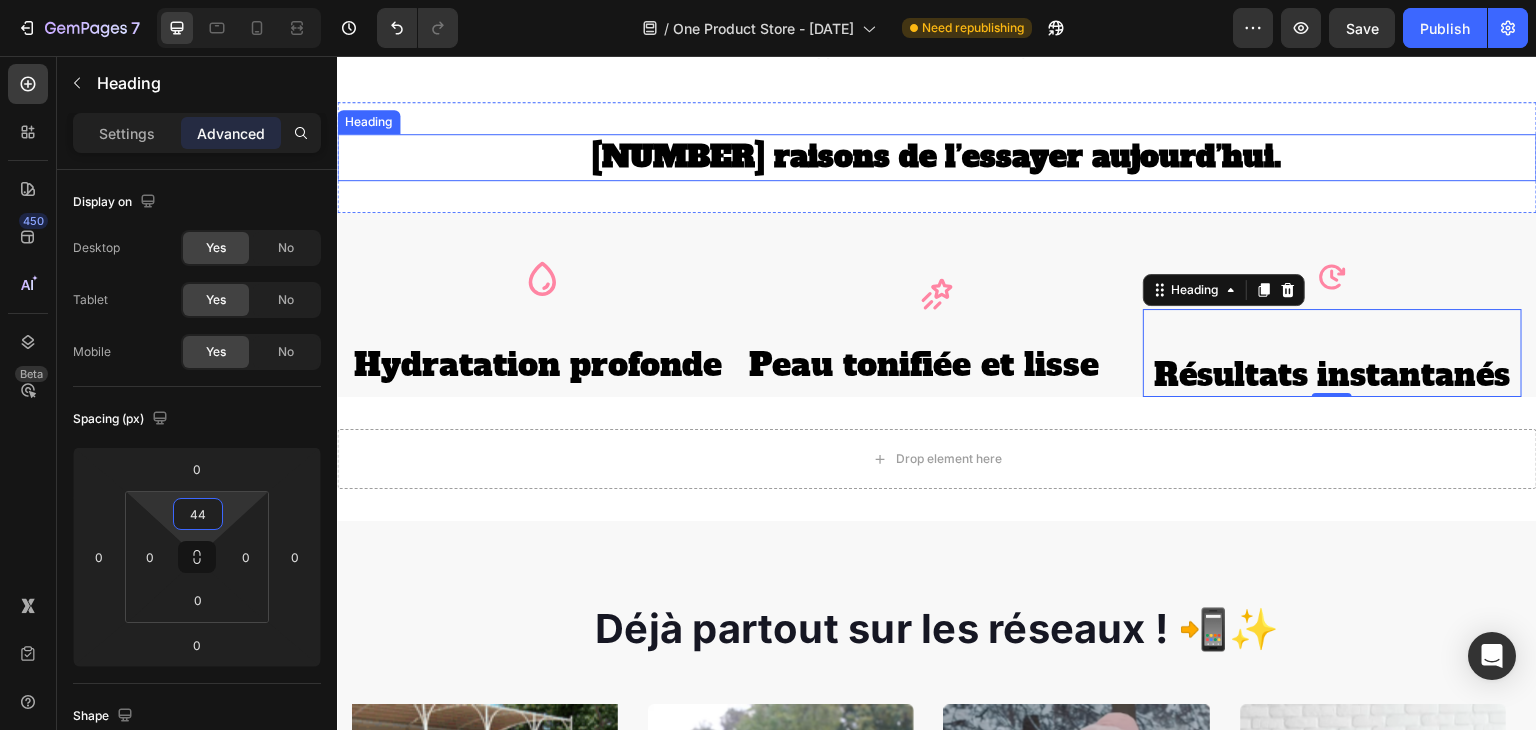 click on "[NUMBER] raisons de l’essayer aujourd’hui ." at bounding box center [937, 157] 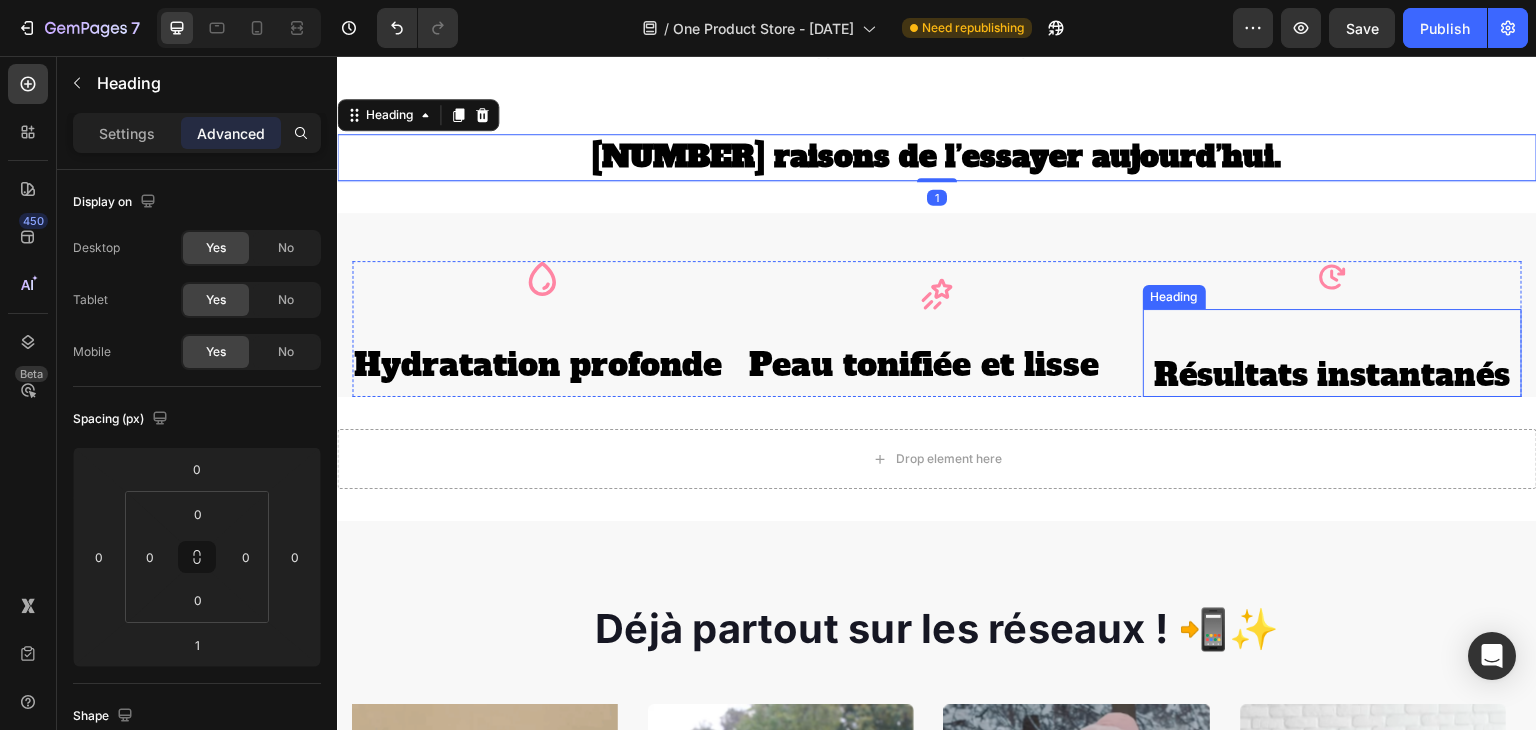 click on "Résultats instantanés" at bounding box center [1332, 375] 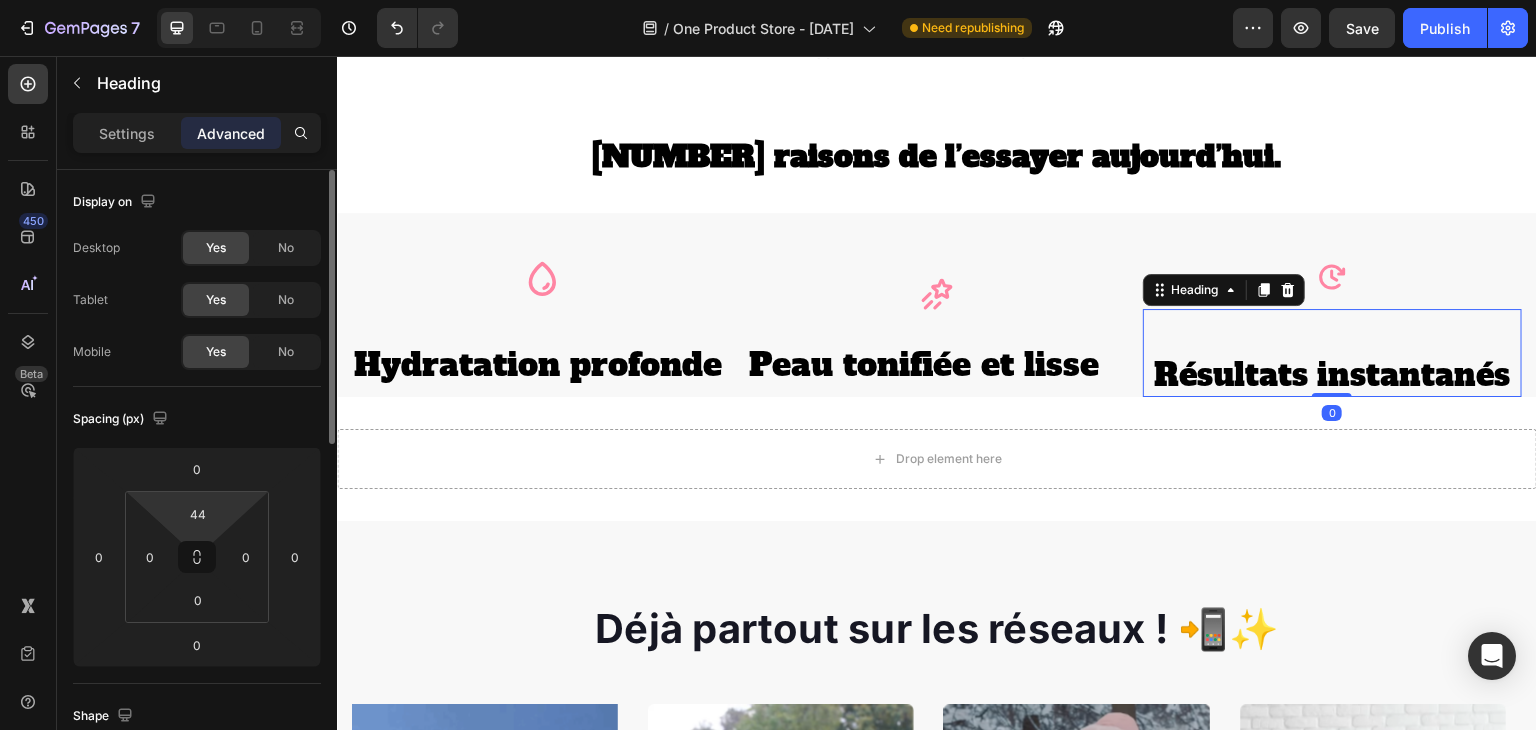 click on "[NUMBER] / One Product Store - [DATE] Need republishing Preview Save Publish [NUMBER] Beta Sections([NUMBER]) Elements([NUMBER]) Section Element Hero Section Product Detail Brands Trusted Badges Guarantee Product Breakdown How to use Testimonials Compare Bundle FAQs Social Proof Brand Story Product List Collection Blog List Contact Sticky Add to Cart Custom Footer Browse Library [NUMBER] Layout Row Row Row Row Text Heading Text Block Button Button Button Media Image Image Image Image Video" at bounding box center (768, 0) 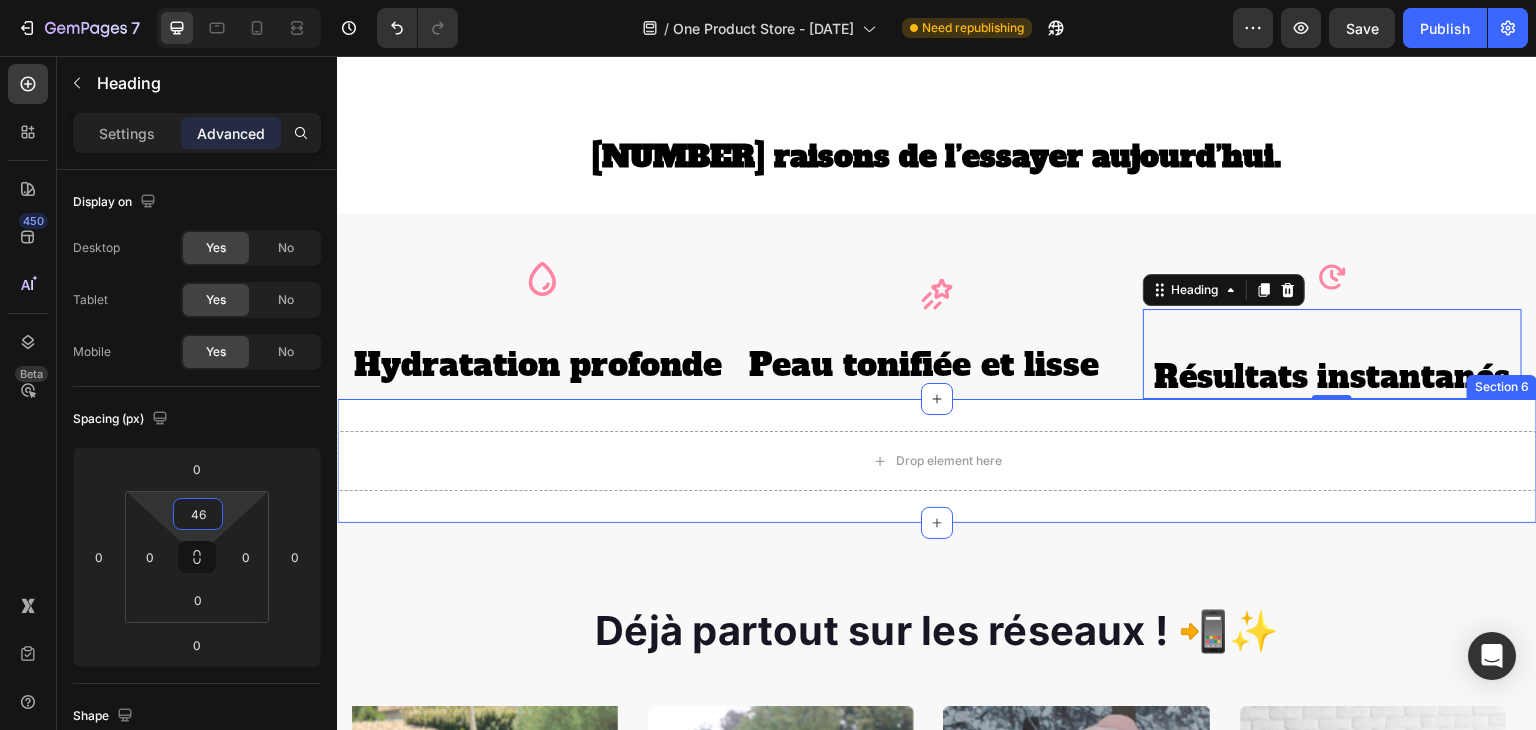 type on "4" 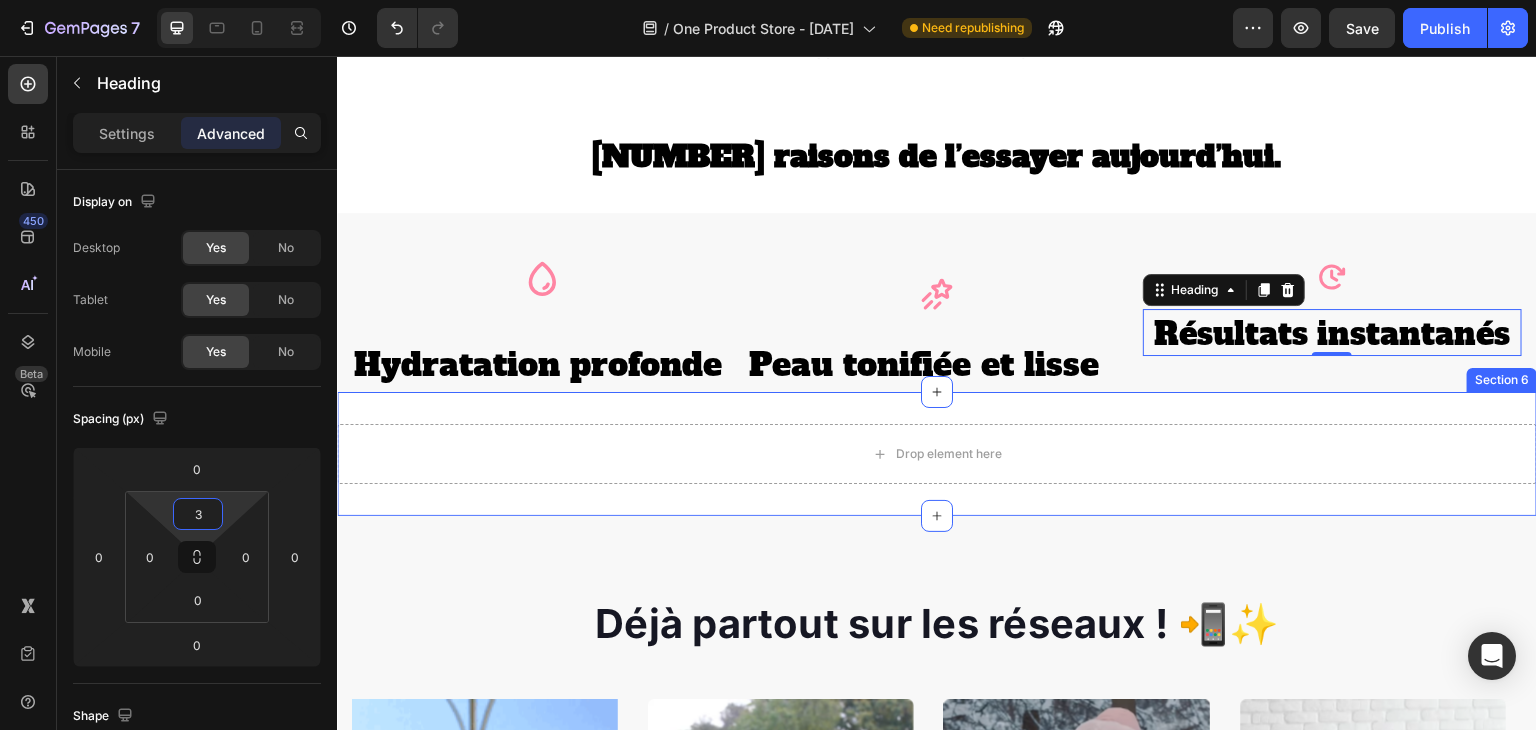 type on "39" 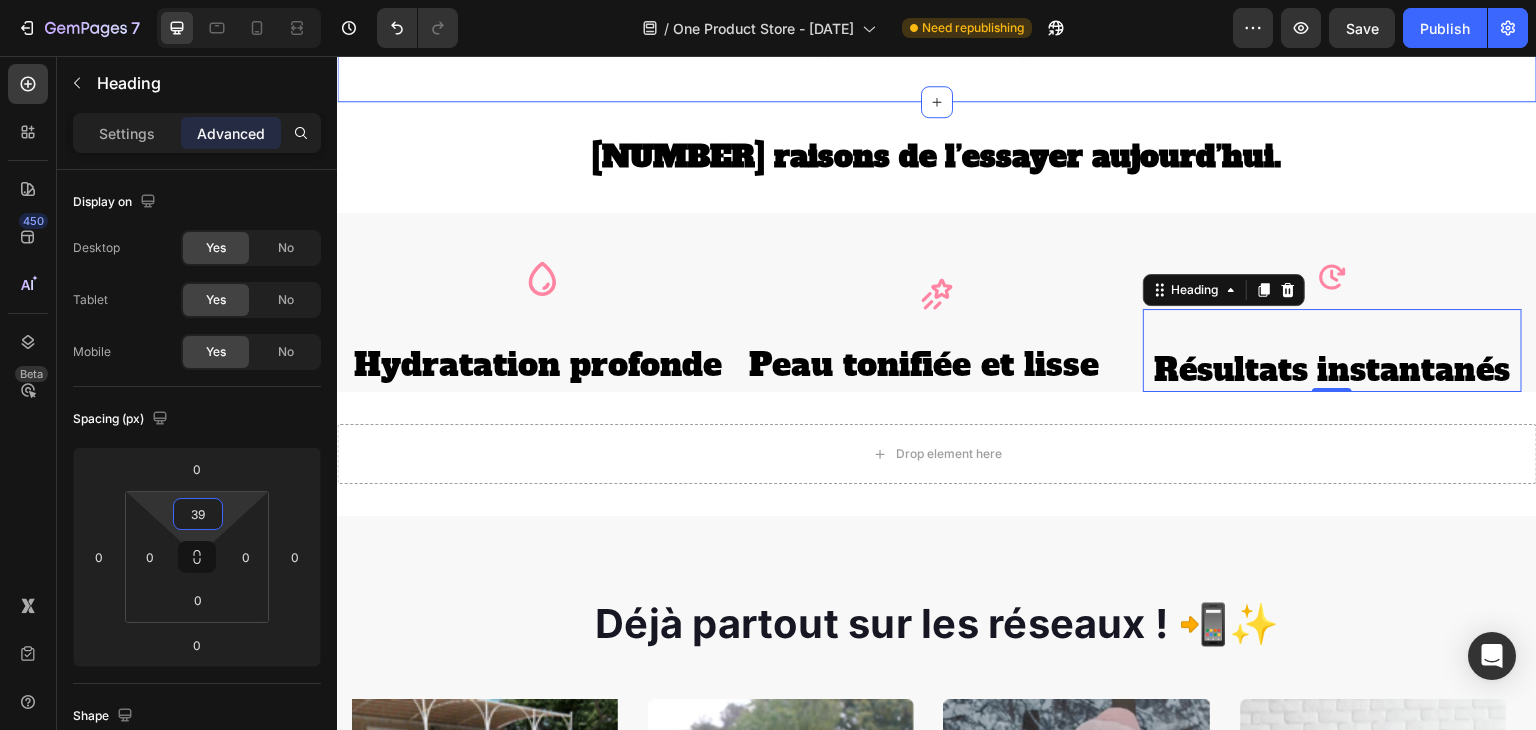 click on "[NUMBER] raisons de l’essayer aujourd’hui . Heading Section [NUMBER]" at bounding box center (937, 157) 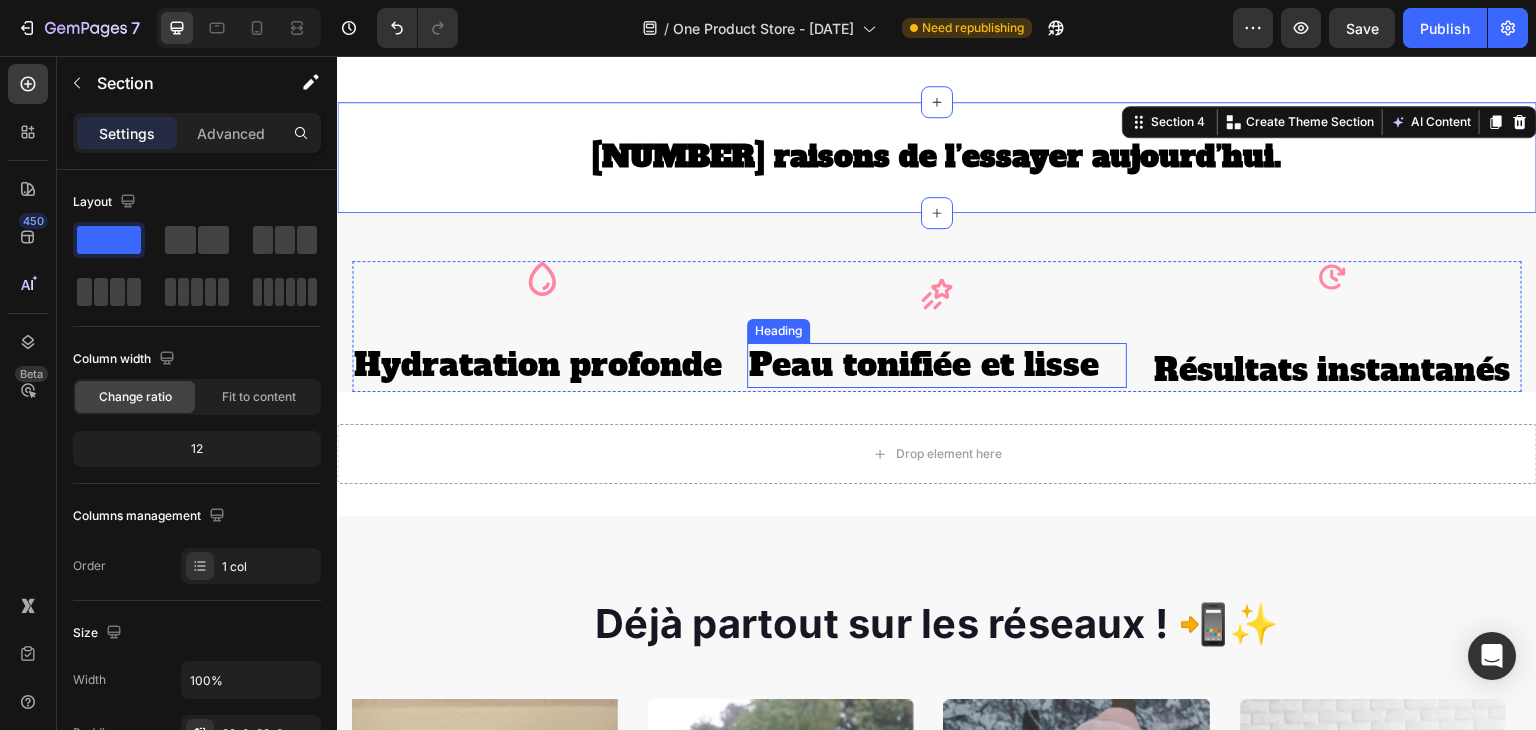 click on "Peau tonifiée et lisse" at bounding box center [936, 366] 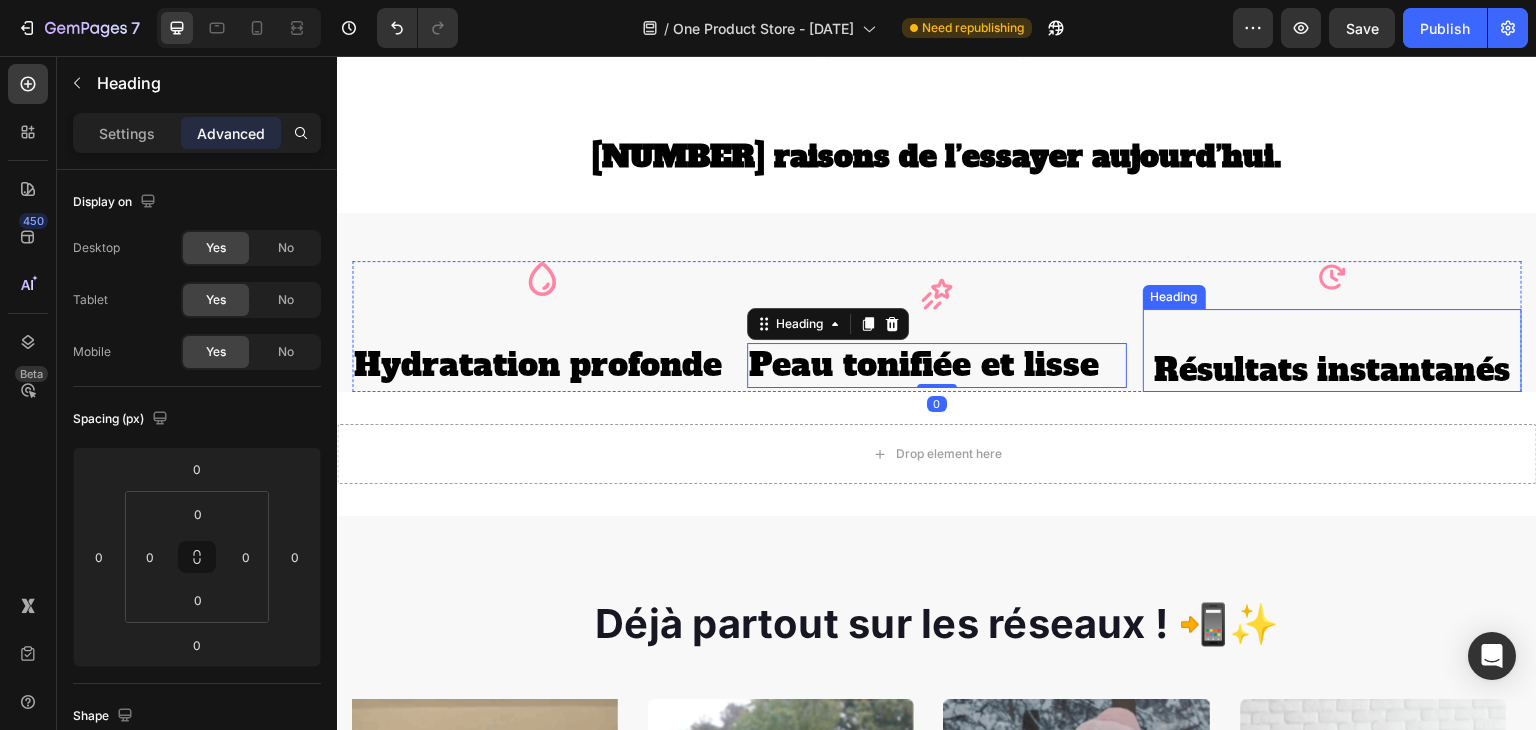 click on "Résultats instantanés" at bounding box center [1332, 370] 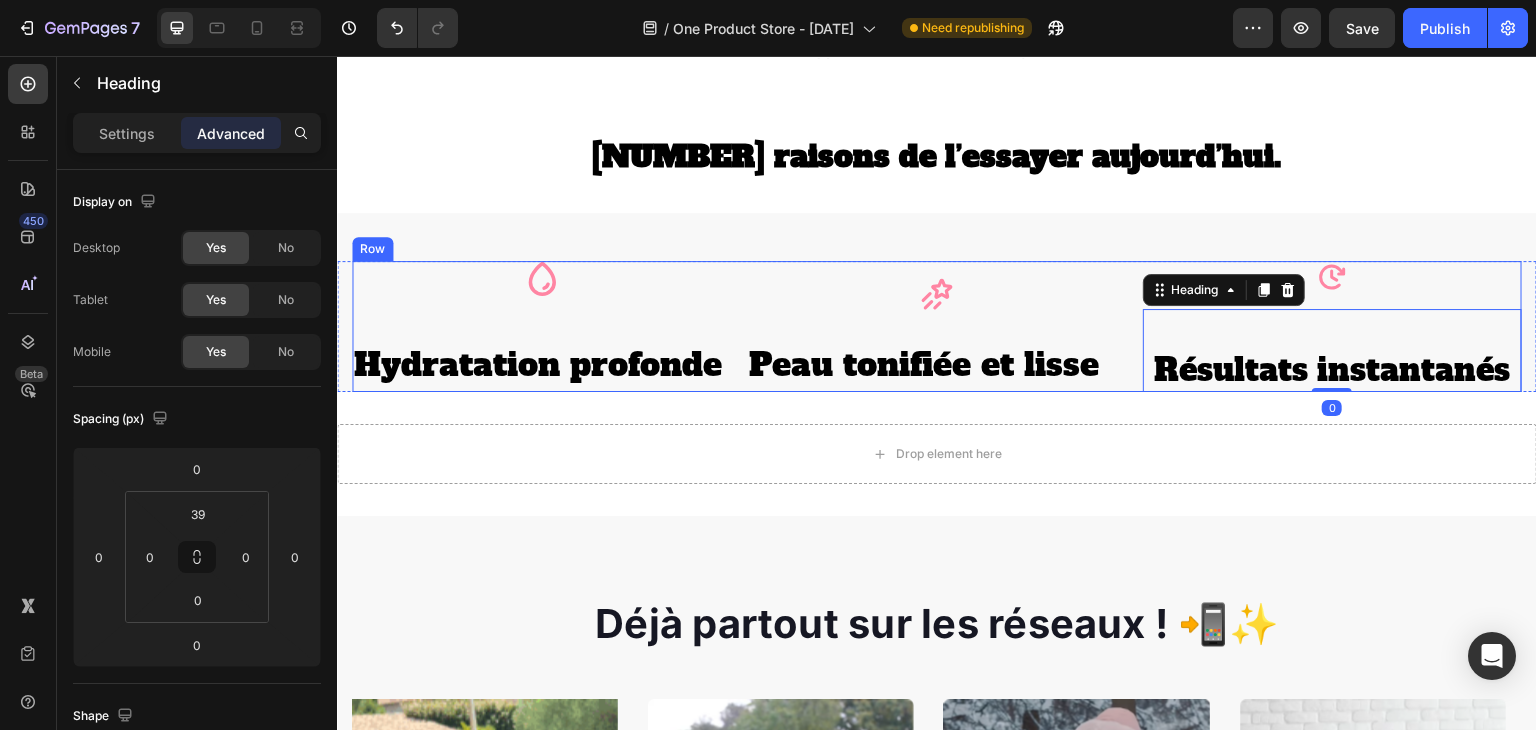 click on "Icon Hydratation profonde Heading Icon Peau tonifiée et lisse Heading Icon Résultats instantanés Heading 0 Row" at bounding box center (937, 327) 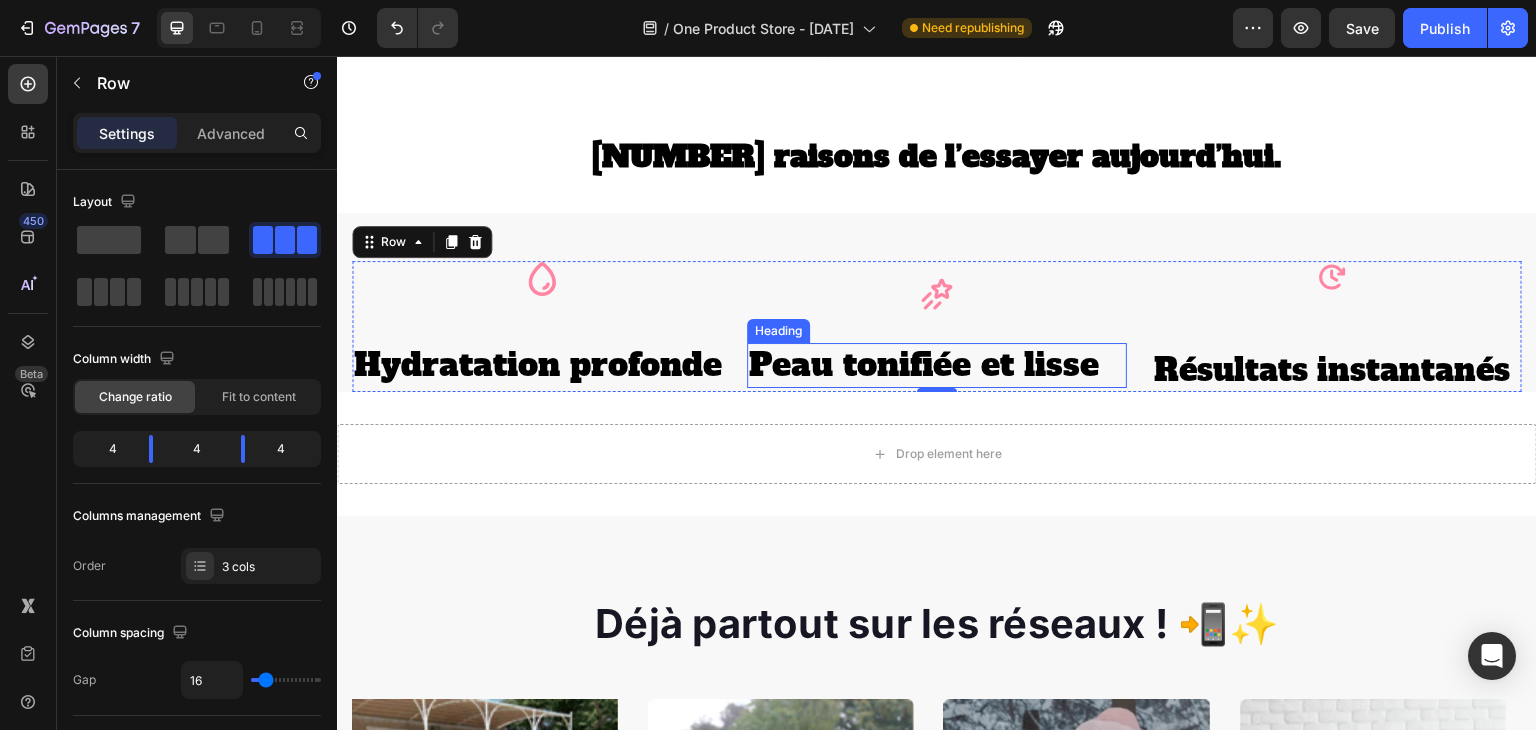 click on "Peau tonifiée et lisse" at bounding box center [936, 366] 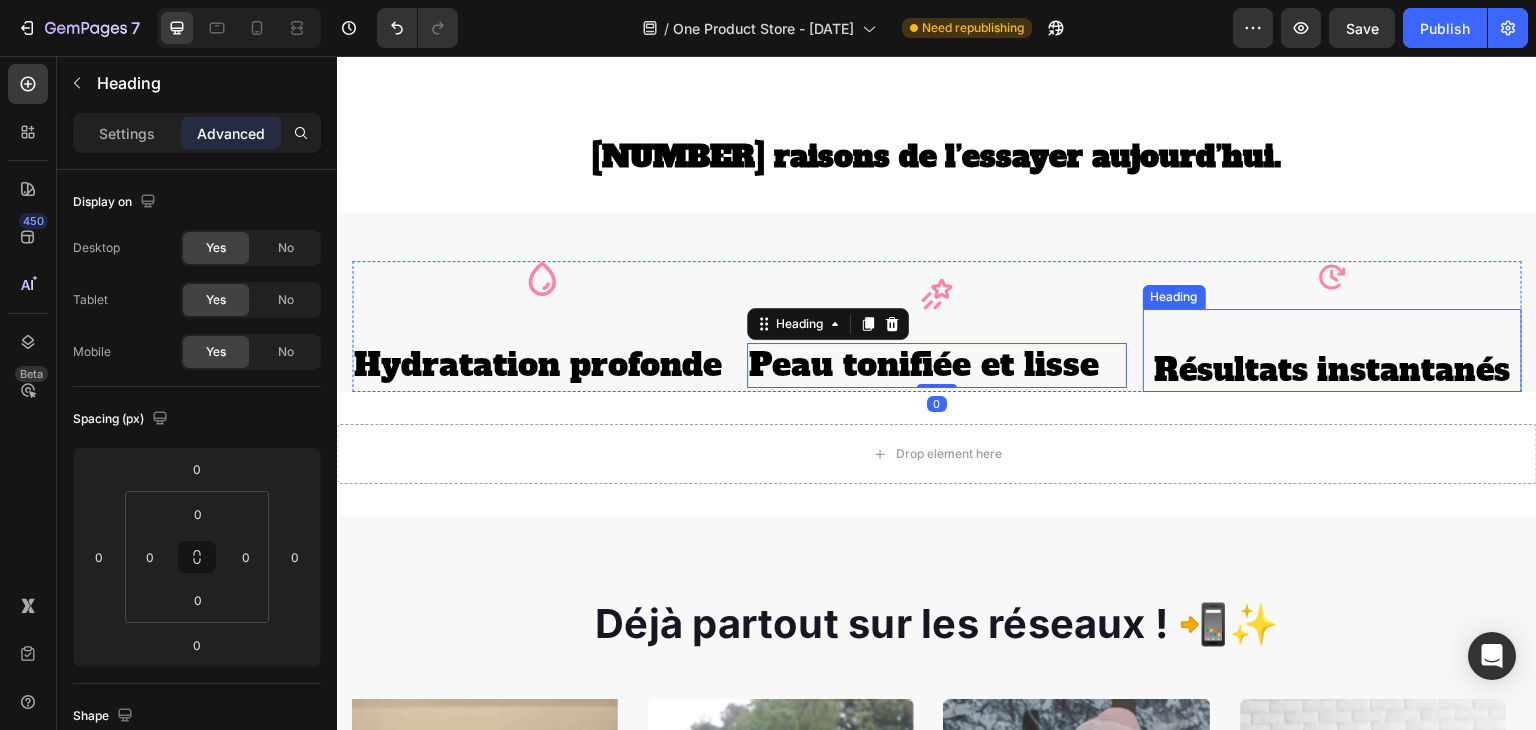 click on "Résultats instantanés" at bounding box center [1332, 370] 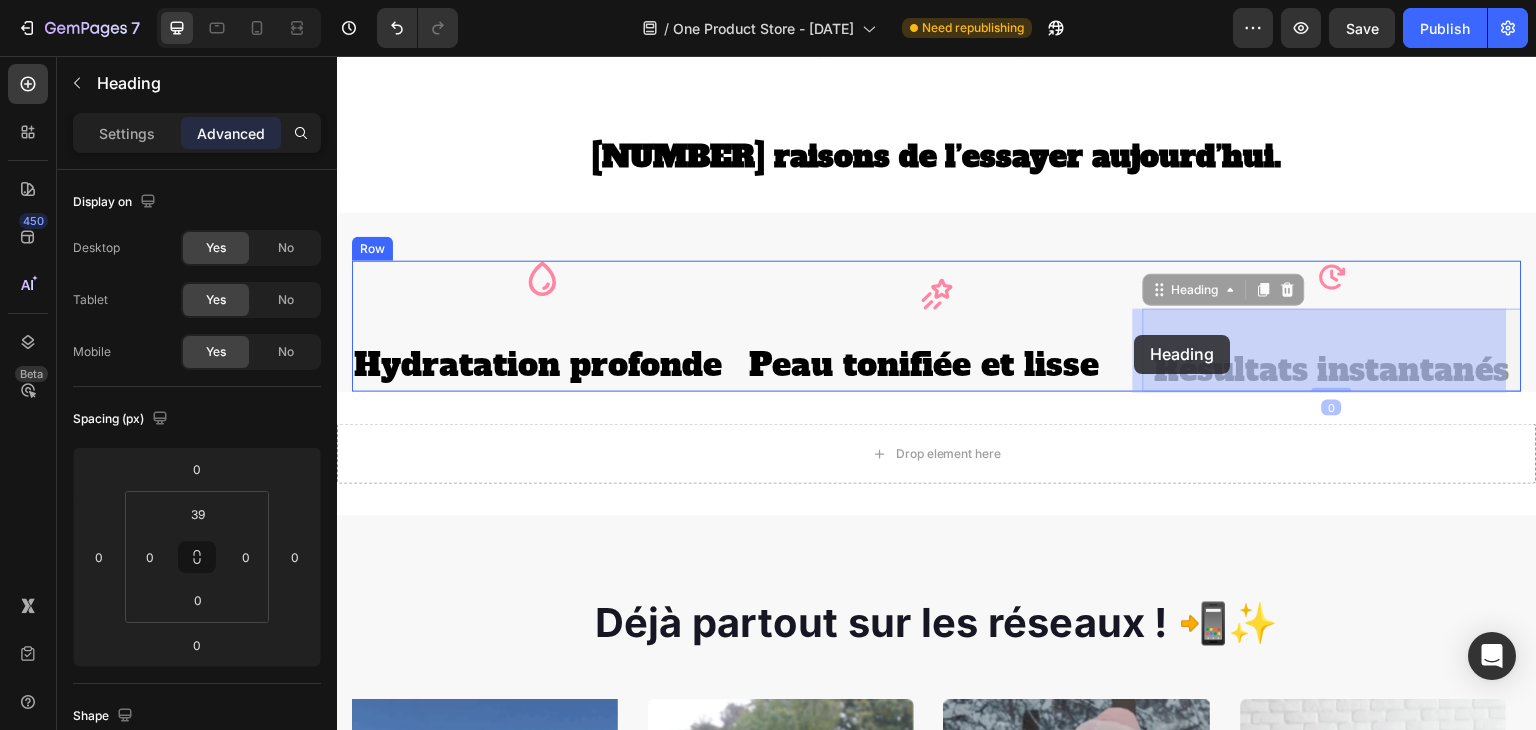 drag, startPoint x: 1142, startPoint y: 368, endPoint x: 1137, endPoint y: 340, distance: 28.442924 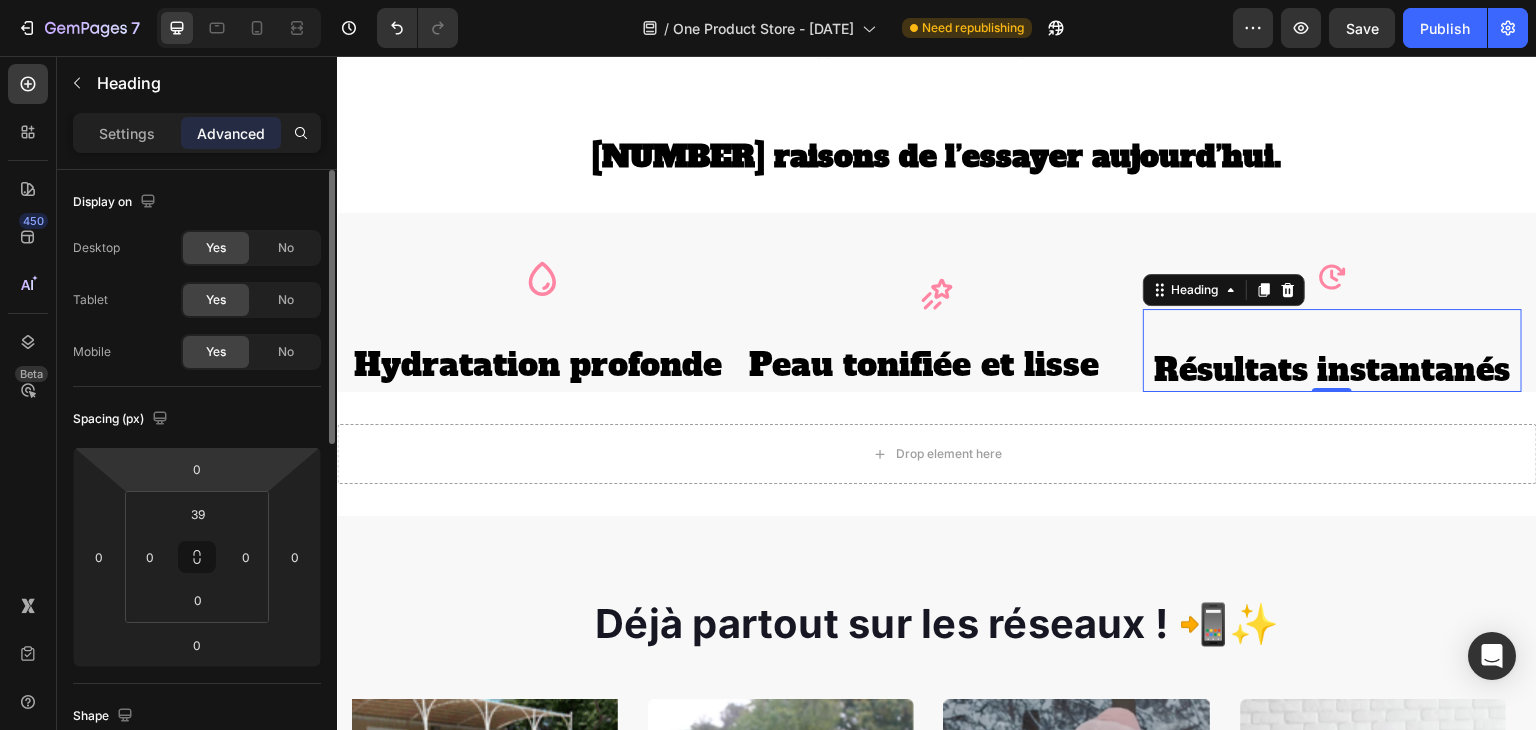 click on "[NUMBER] / One Product Store - [DATE] Need republishing Preview Save Publish [NUMBER] Beta Sections([NUMBER]) Elements([NUMBER]) Section Element Hero Section Product Detail Brands Trusted Badges Guarantee Product Breakdown How to use Testimonials Compare Bundle FAQs Social Proof Brand Story Product List Collection Blog List Contact Sticky Add to Cart Custom Footer Browse Library [NUMBER] Layout Row Row Row Row Text Heading Text Block Button Button Button Media Image Image Image Image Video" at bounding box center [768, 0] 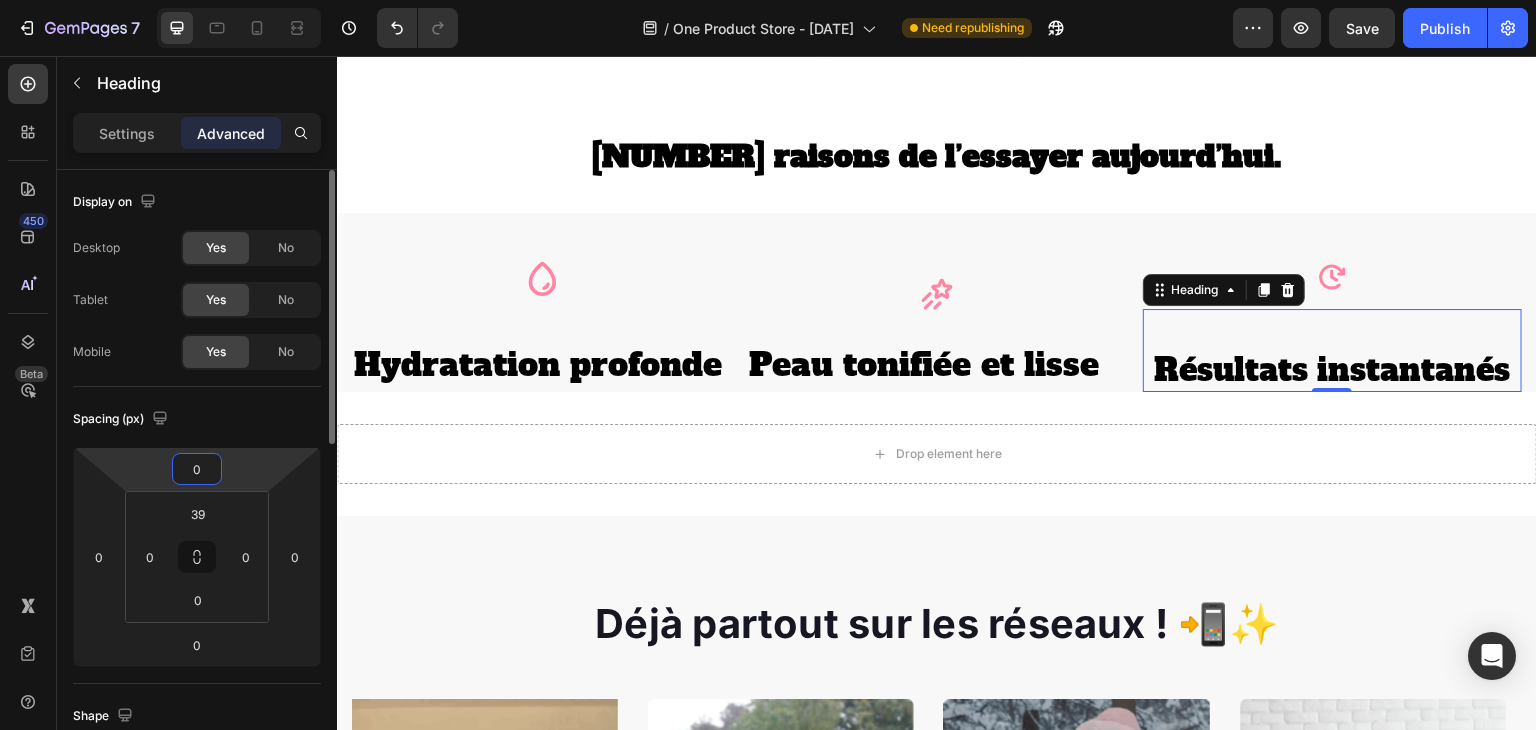 click on "0" at bounding box center (197, 469) 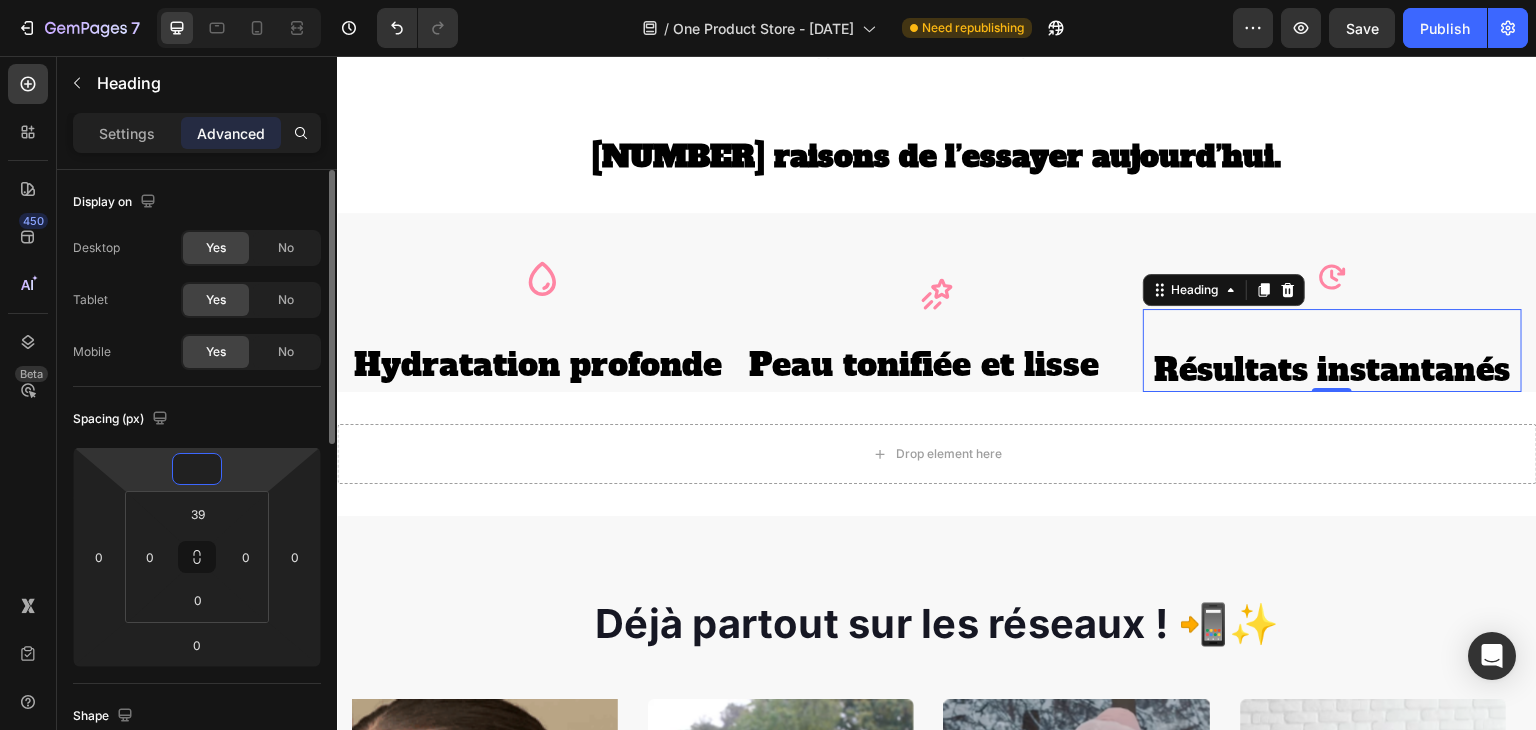 type on "1" 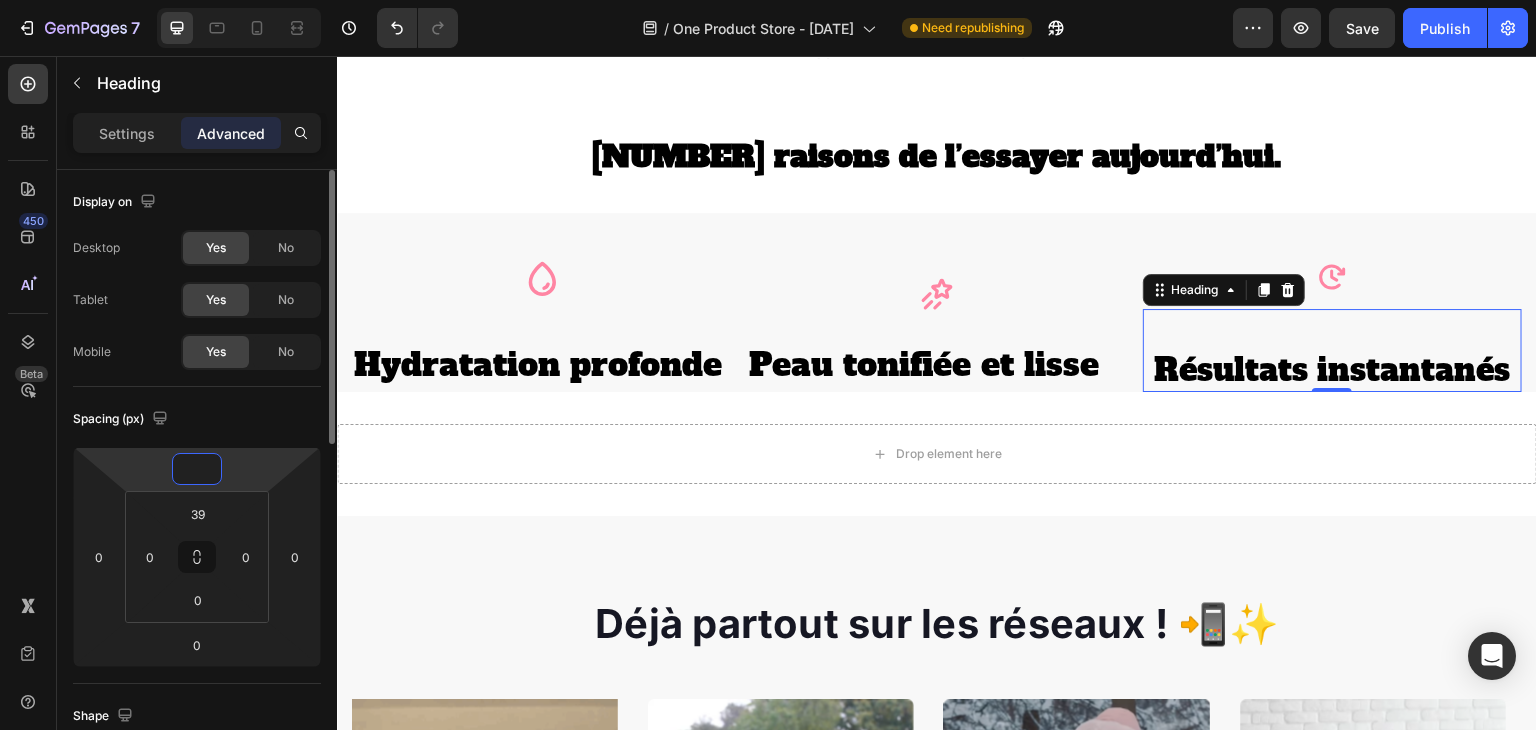 type on "2" 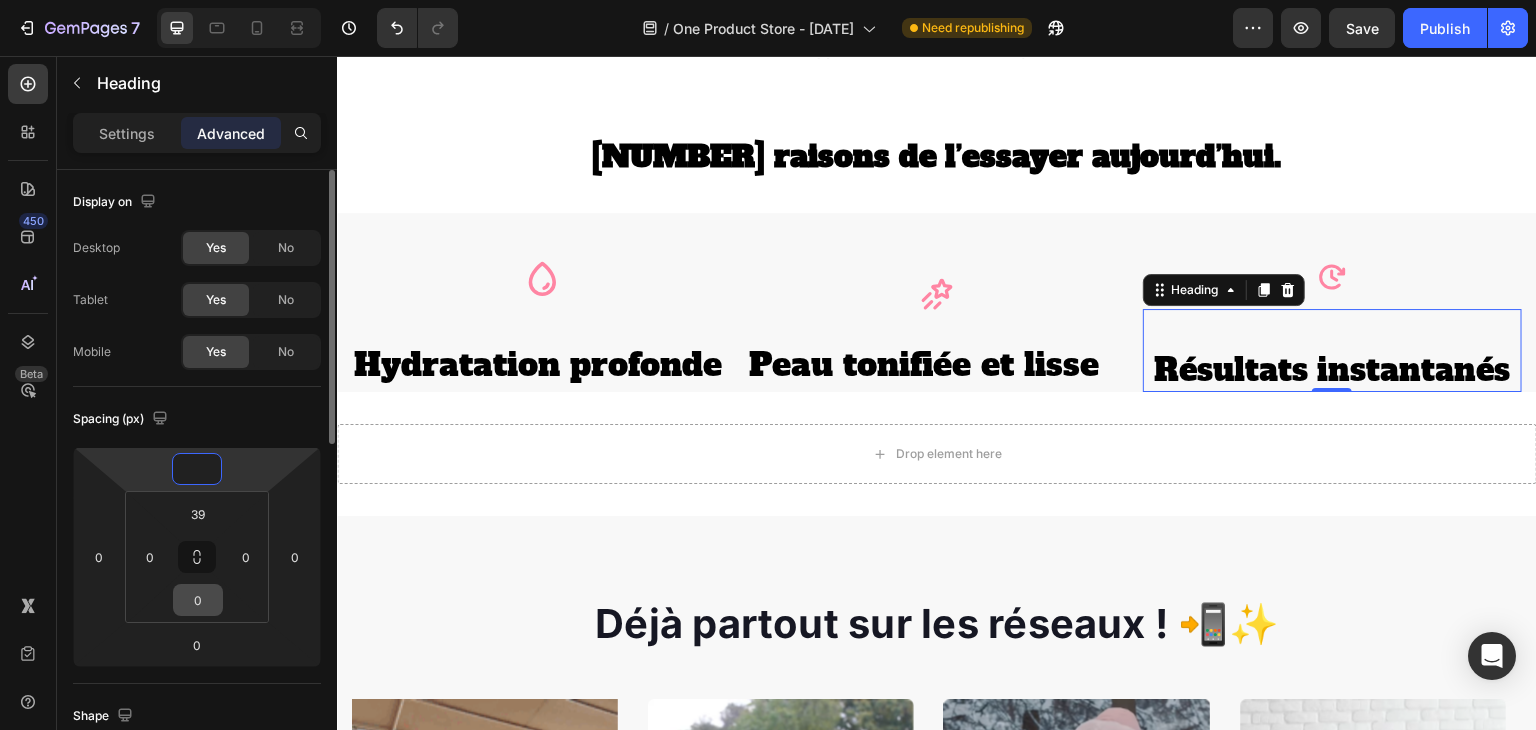 click on "0" at bounding box center (198, 600) 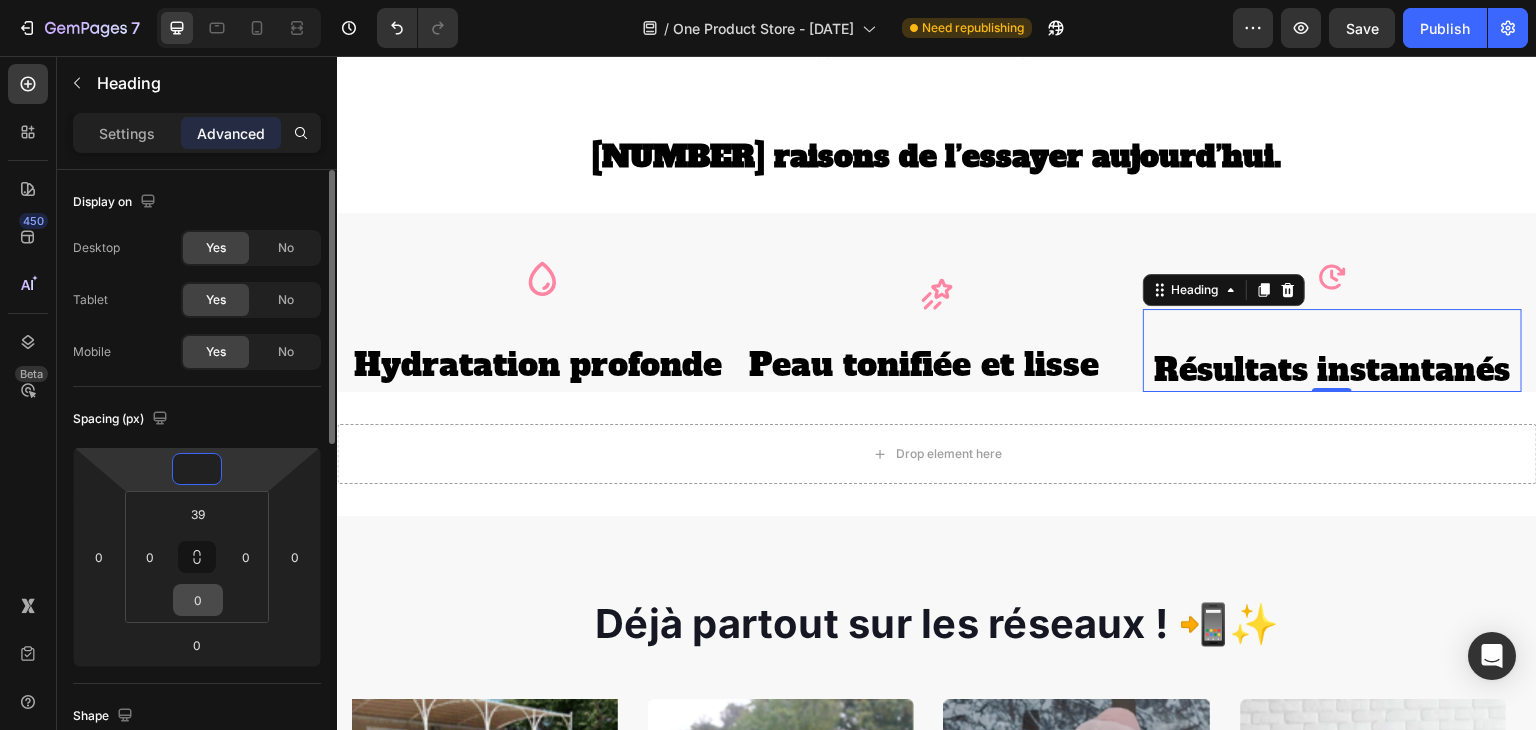 type on "0" 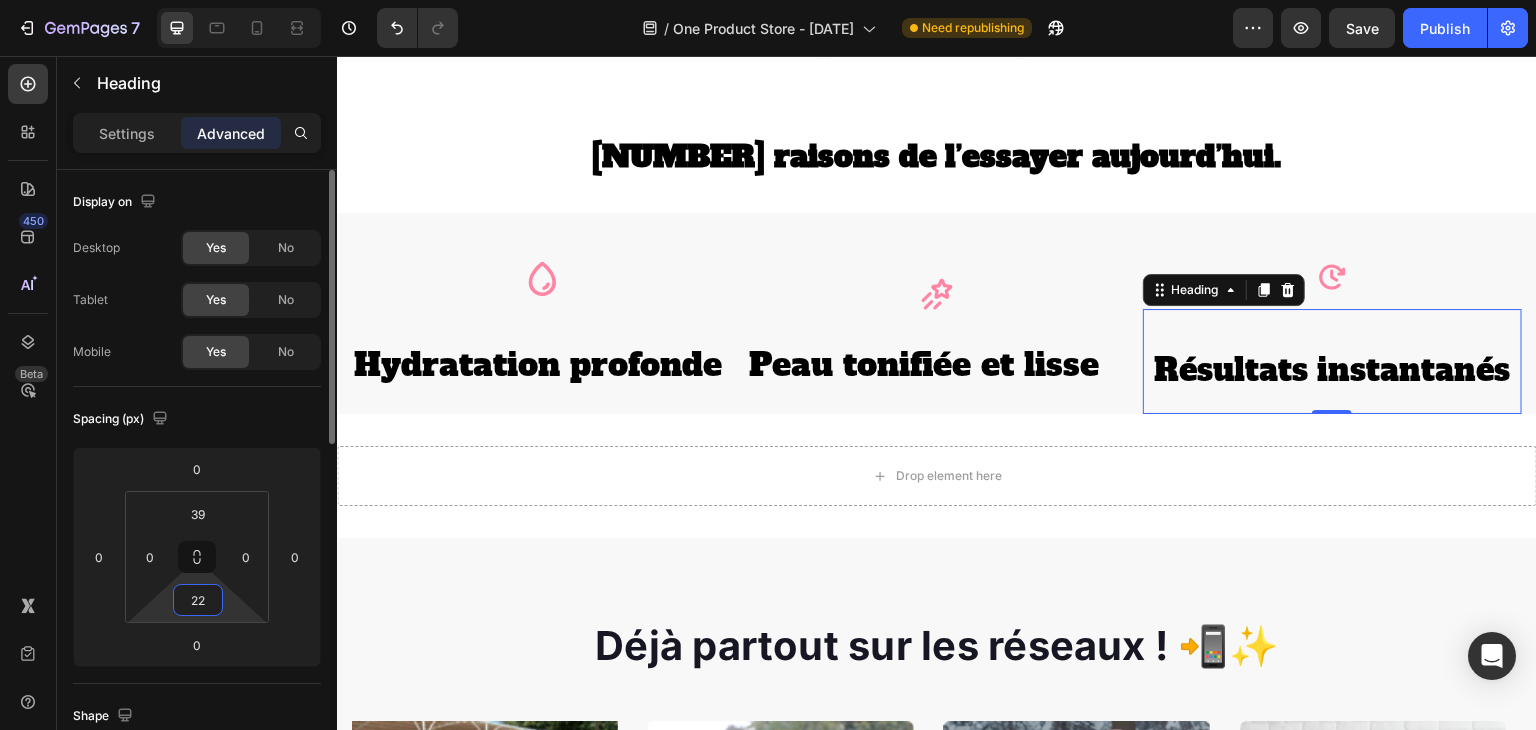 type on "2" 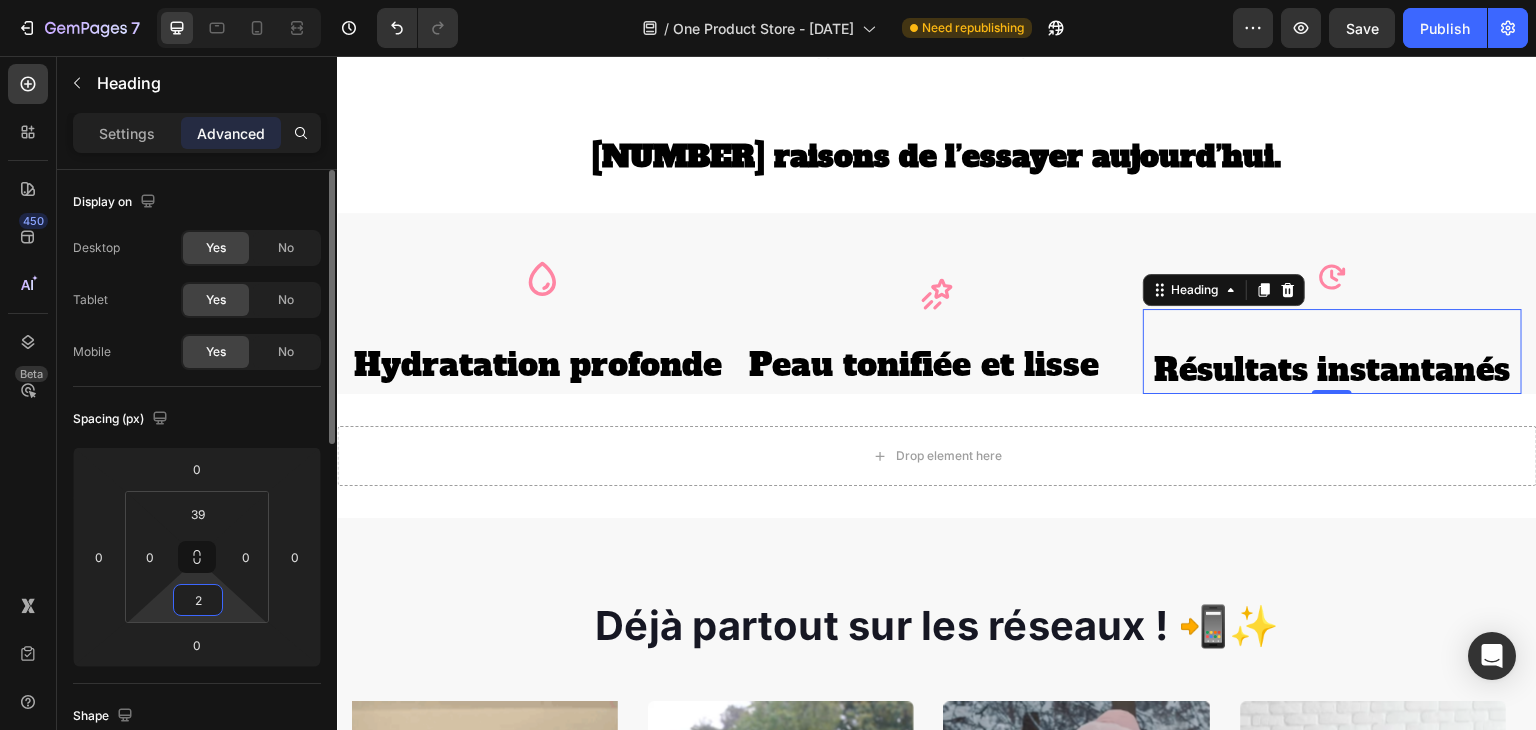 type 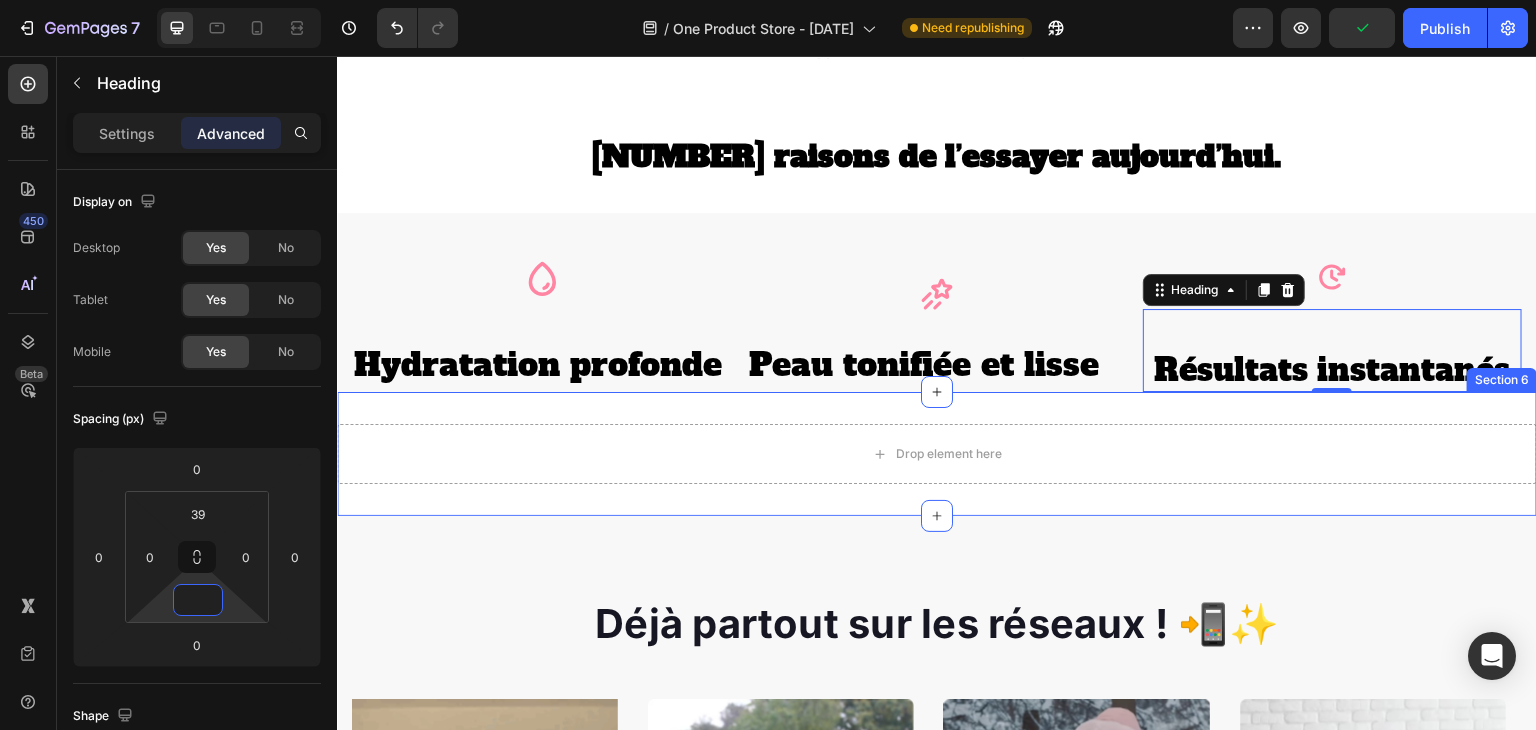 click on "Drop element here Section 6" at bounding box center (937, 454) 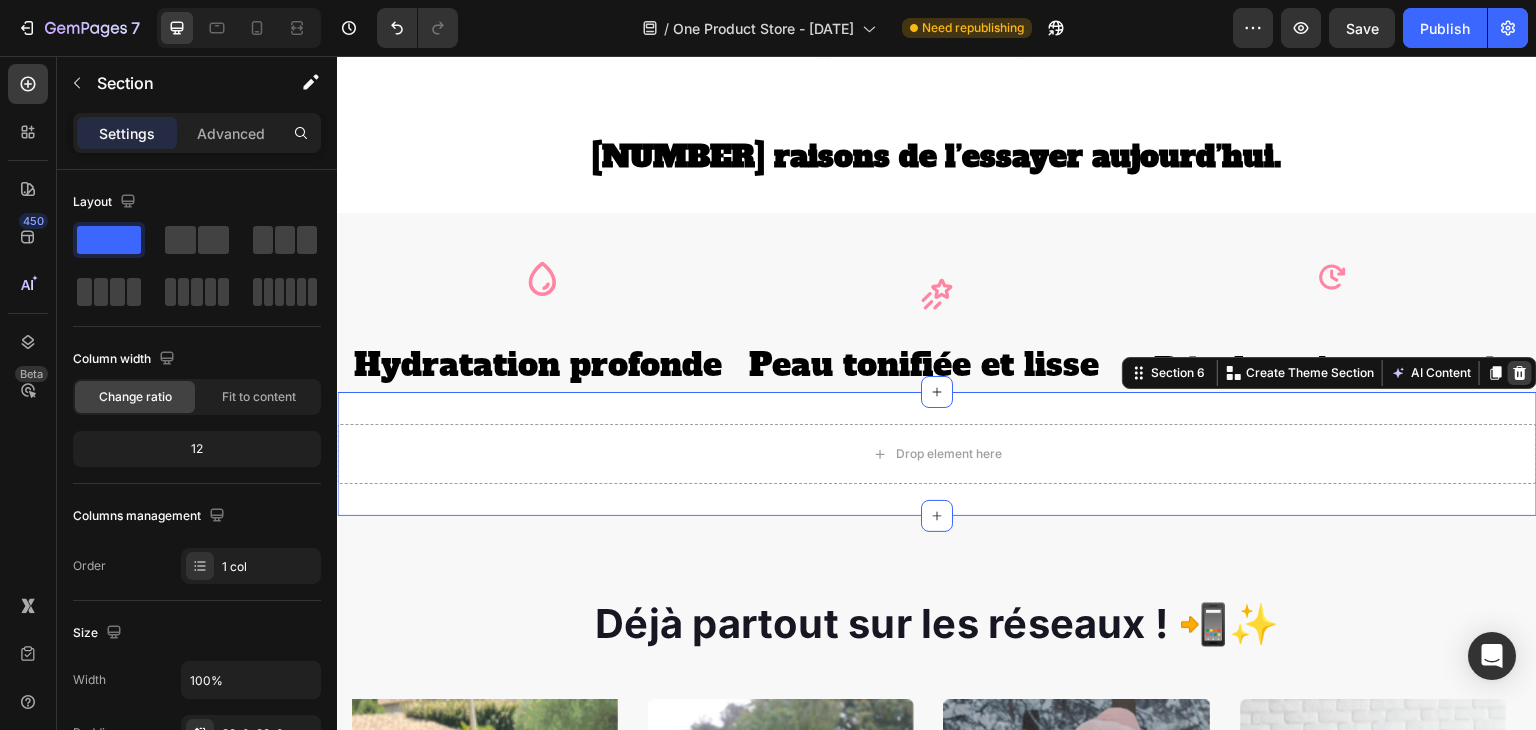 click 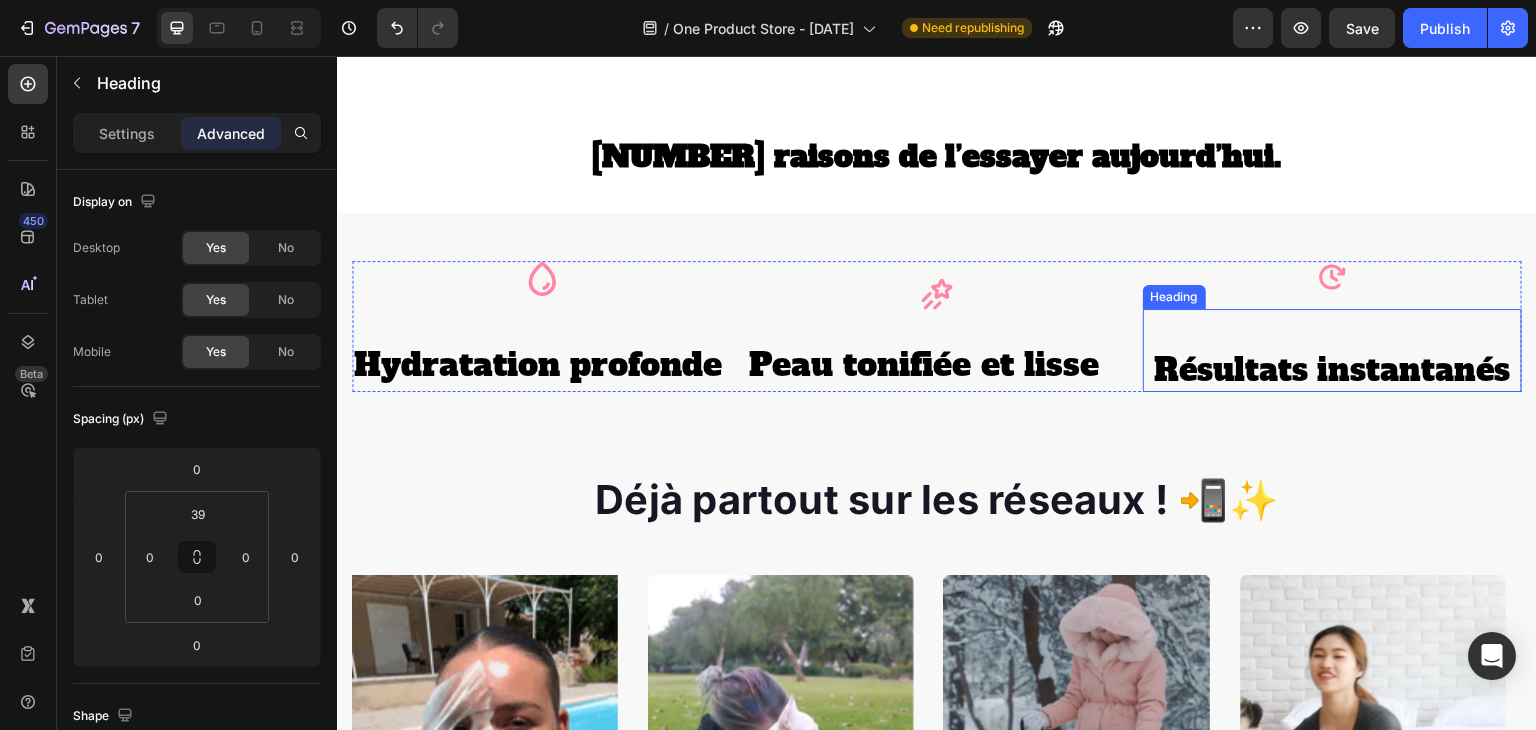 click on "Résultats instantanés Heading" at bounding box center (1332, 350) 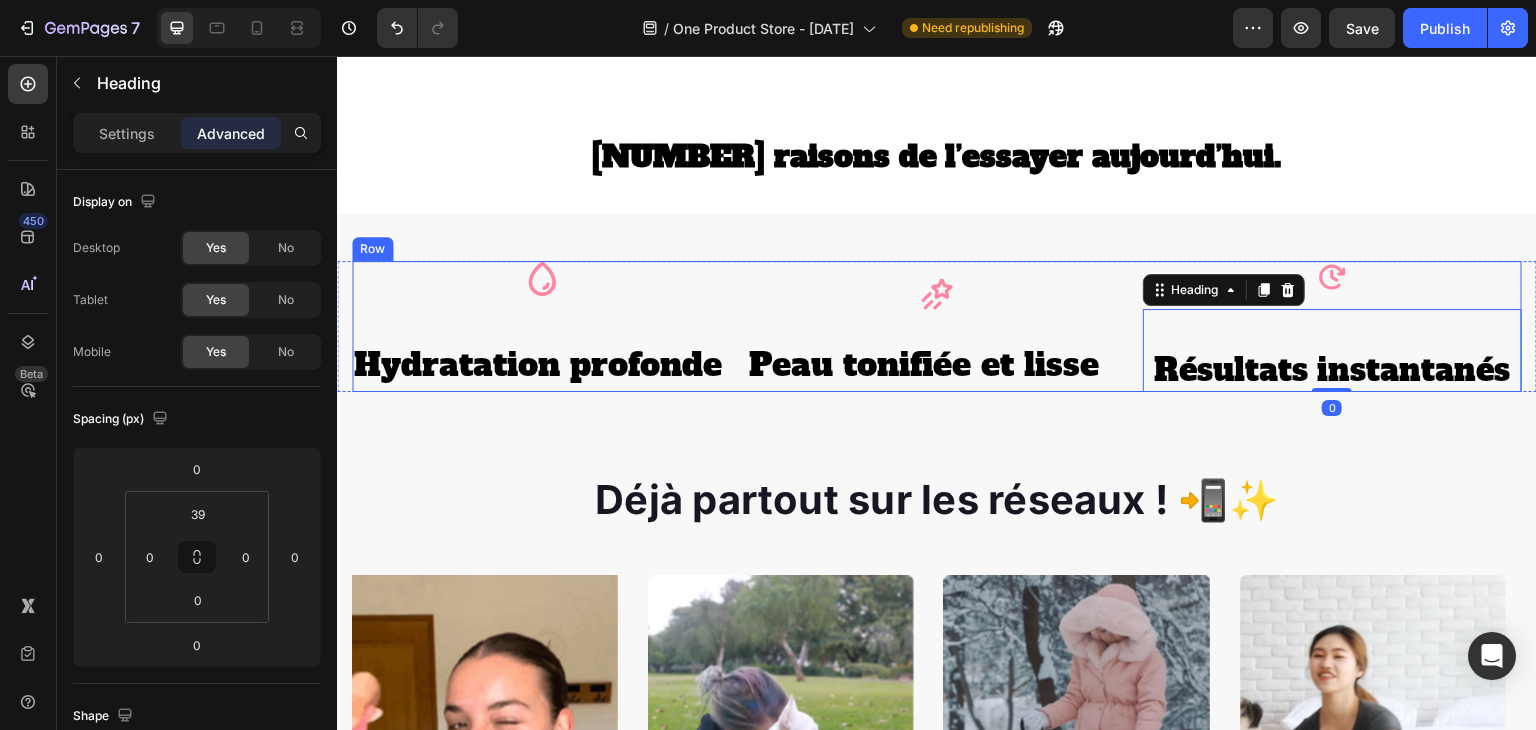 click 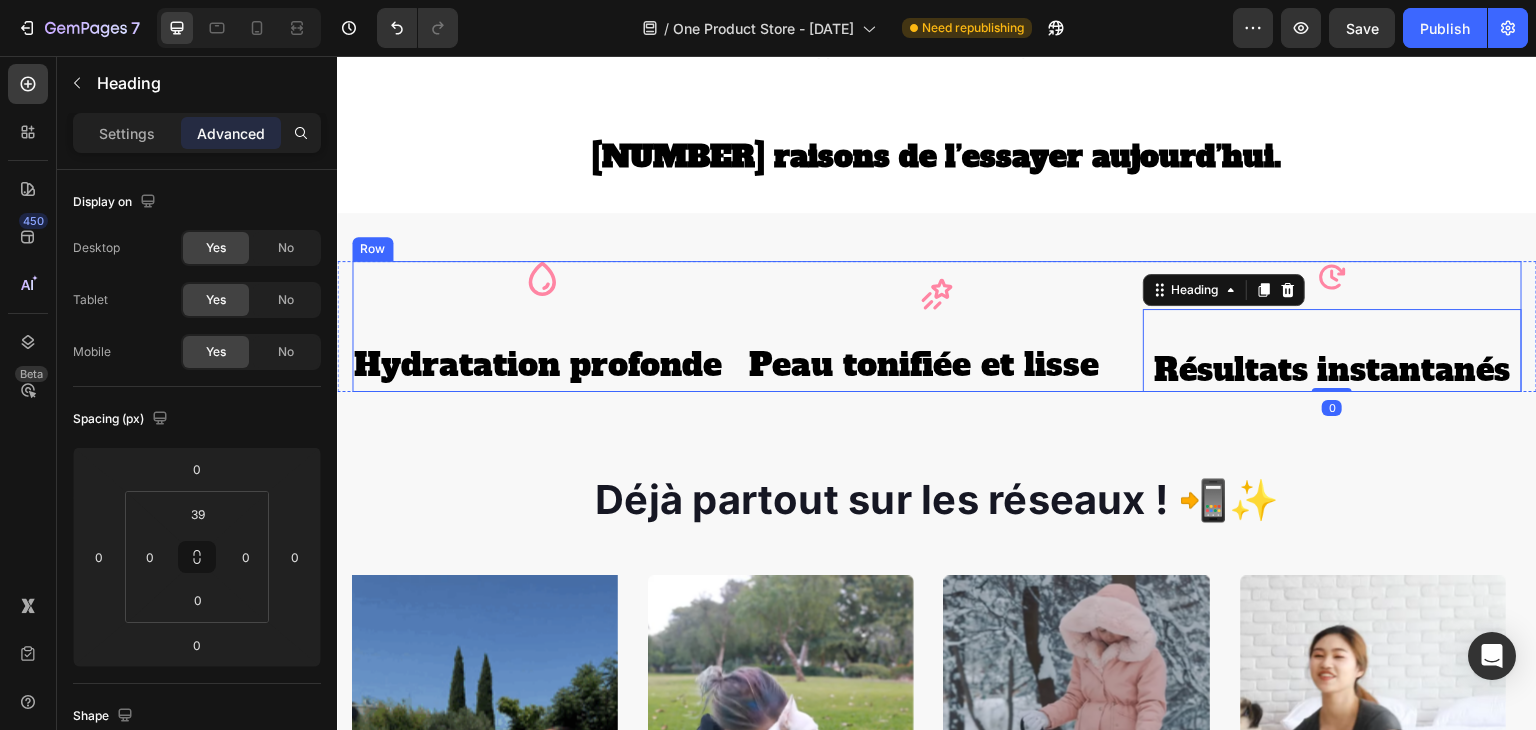 click on "Icon" at bounding box center (1332, 277) 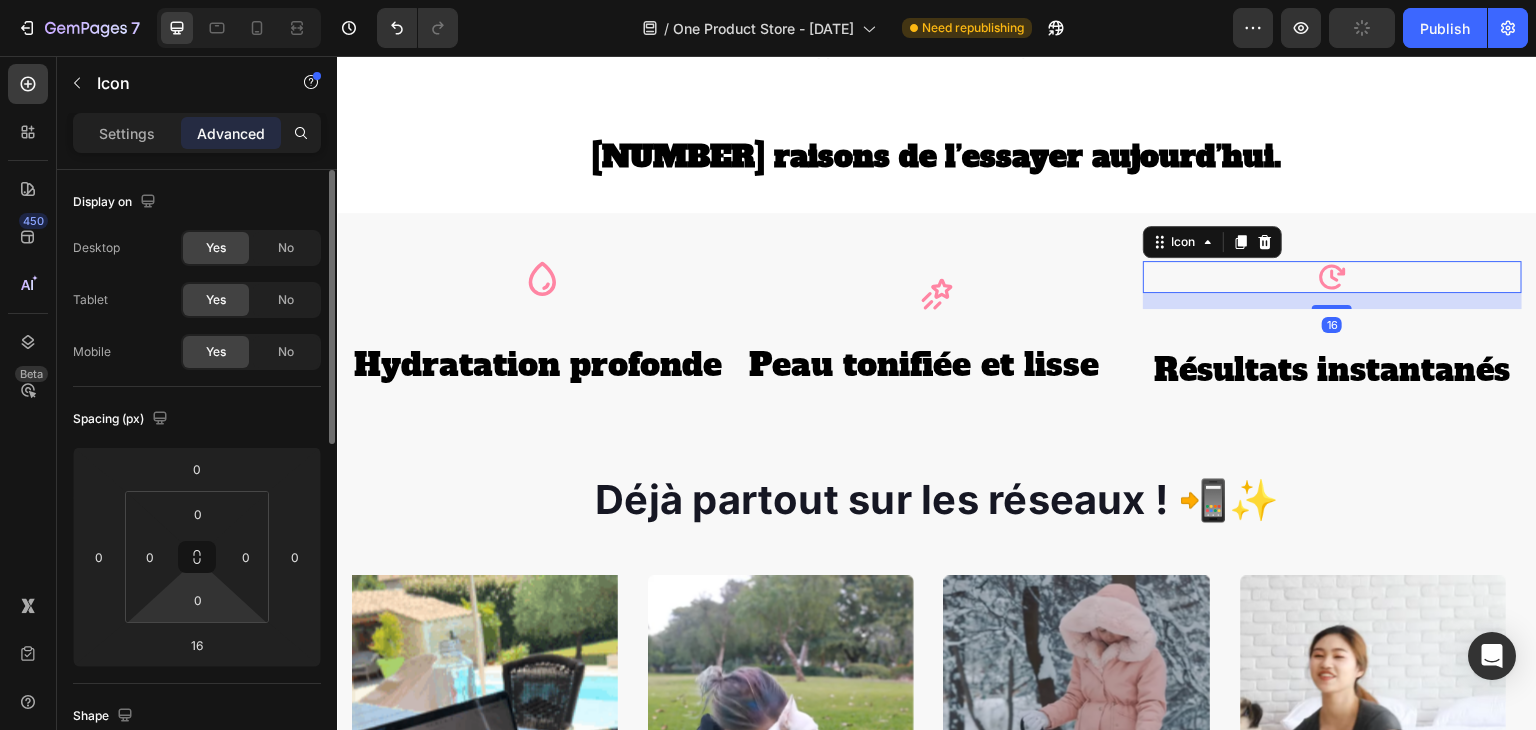 click on "0" at bounding box center (198, 600) 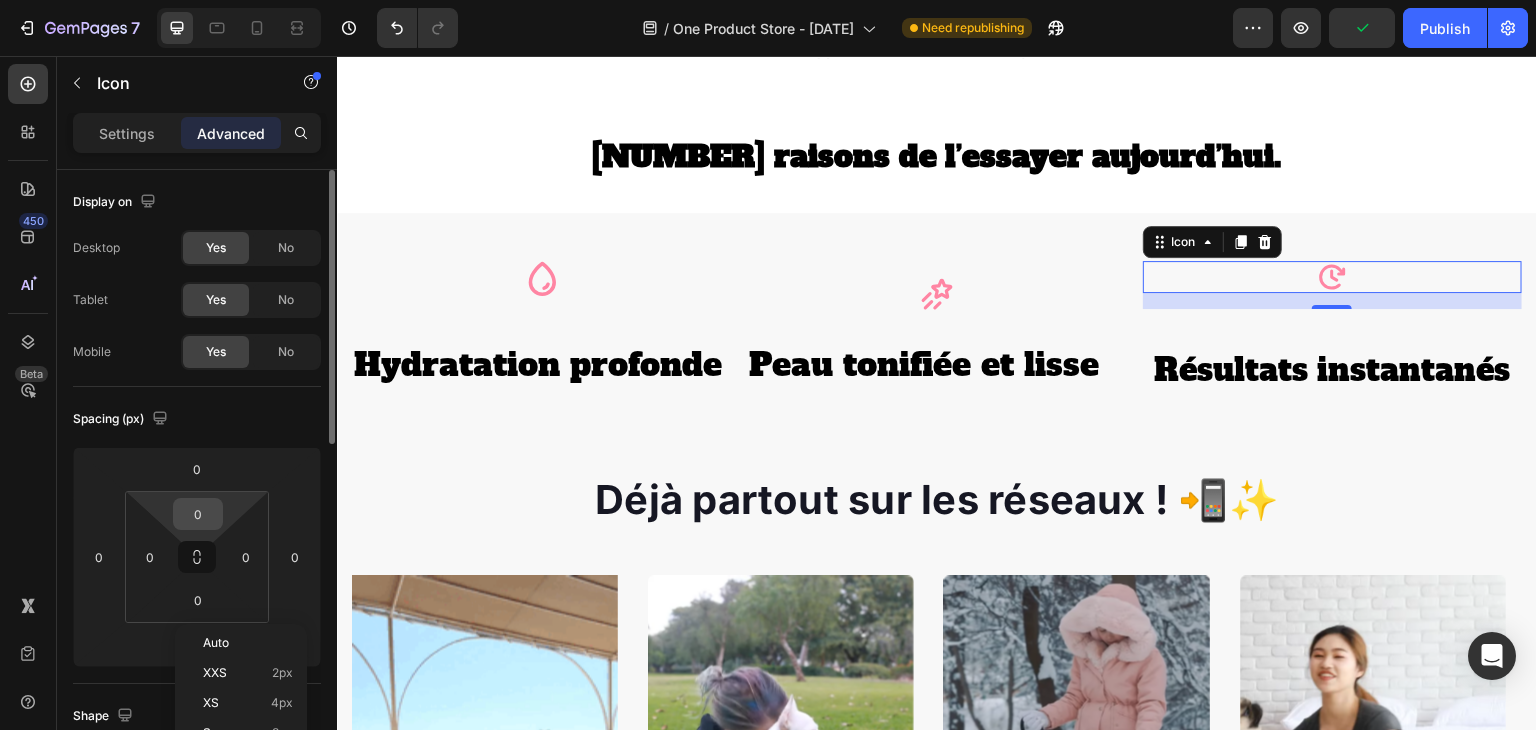 click on "0" at bounding box center [198, 514] 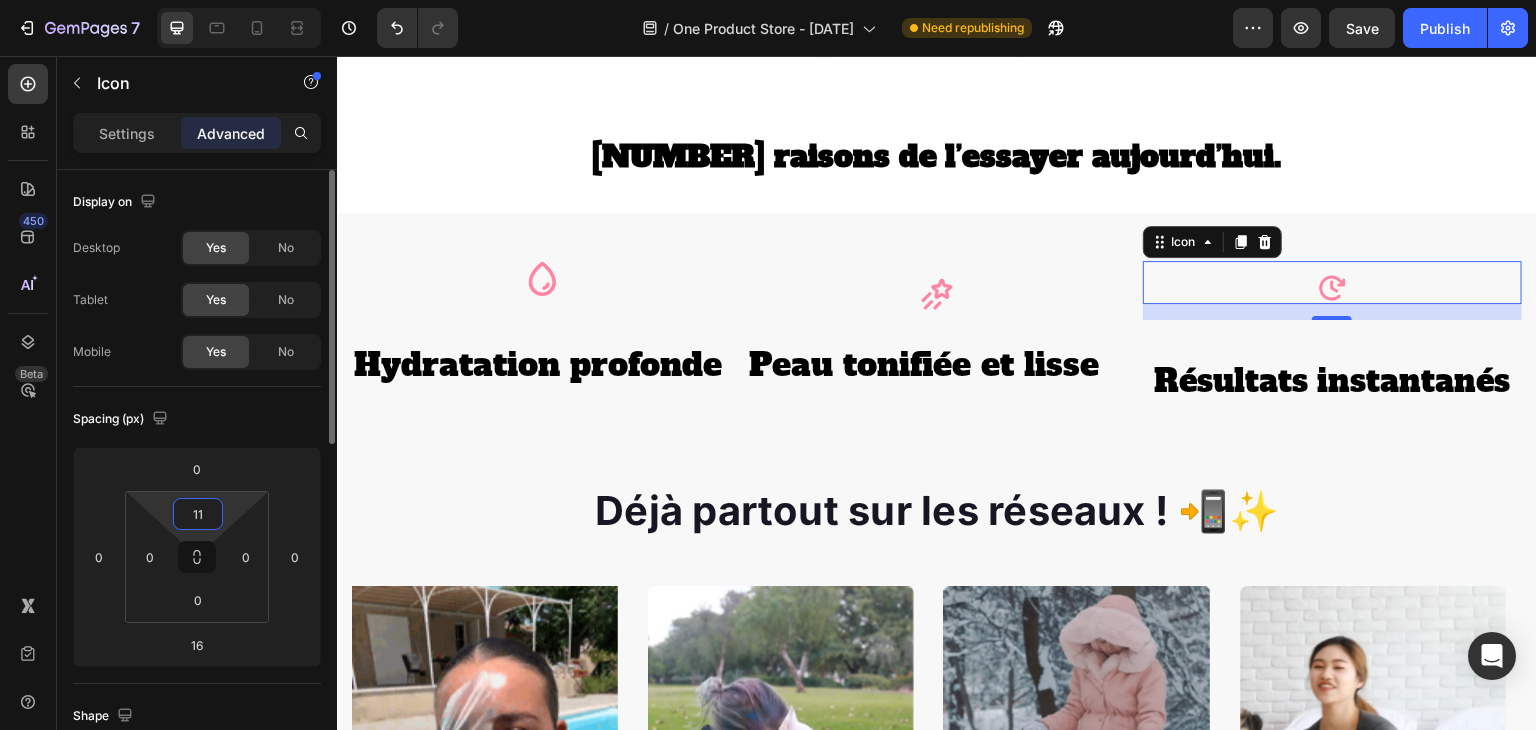 type on "1" 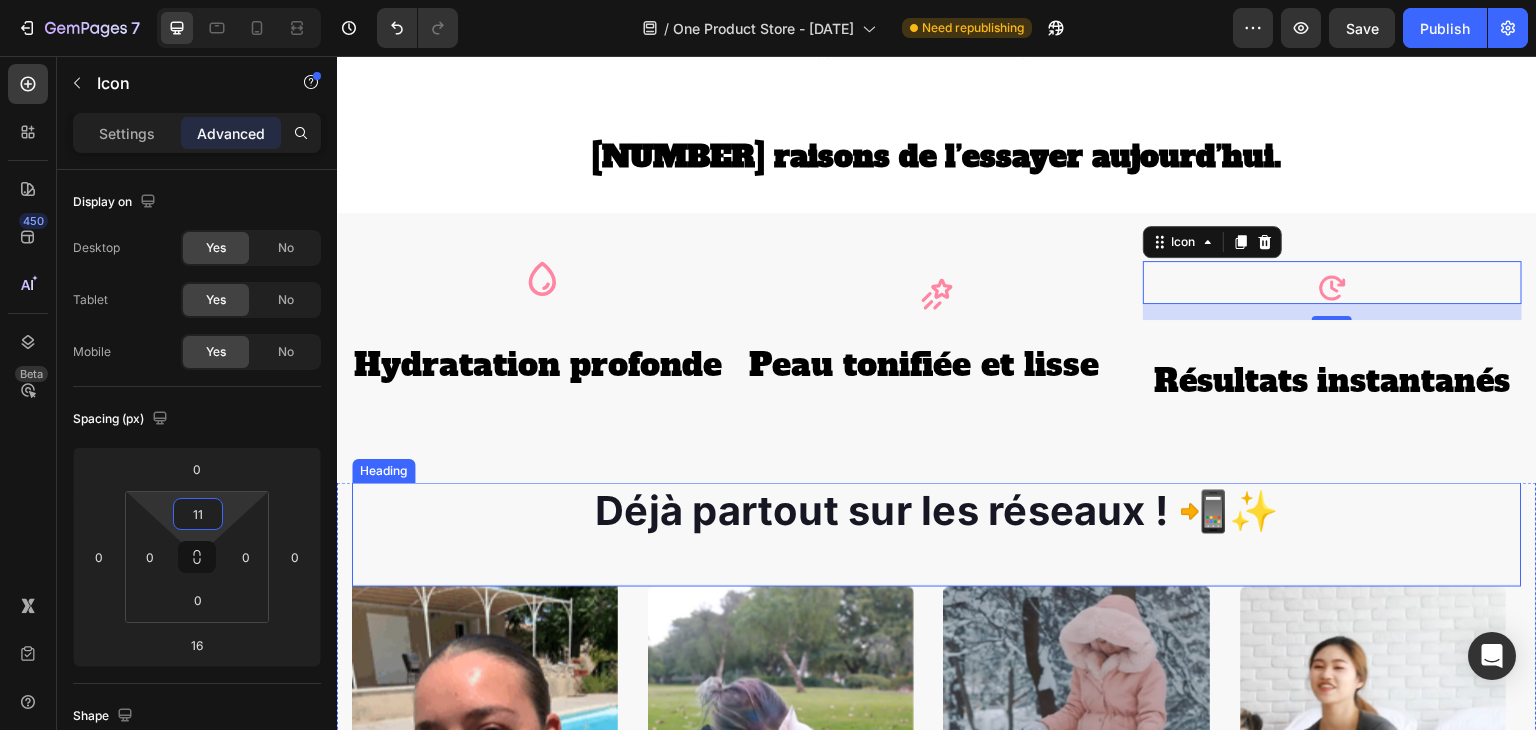 type on "1" 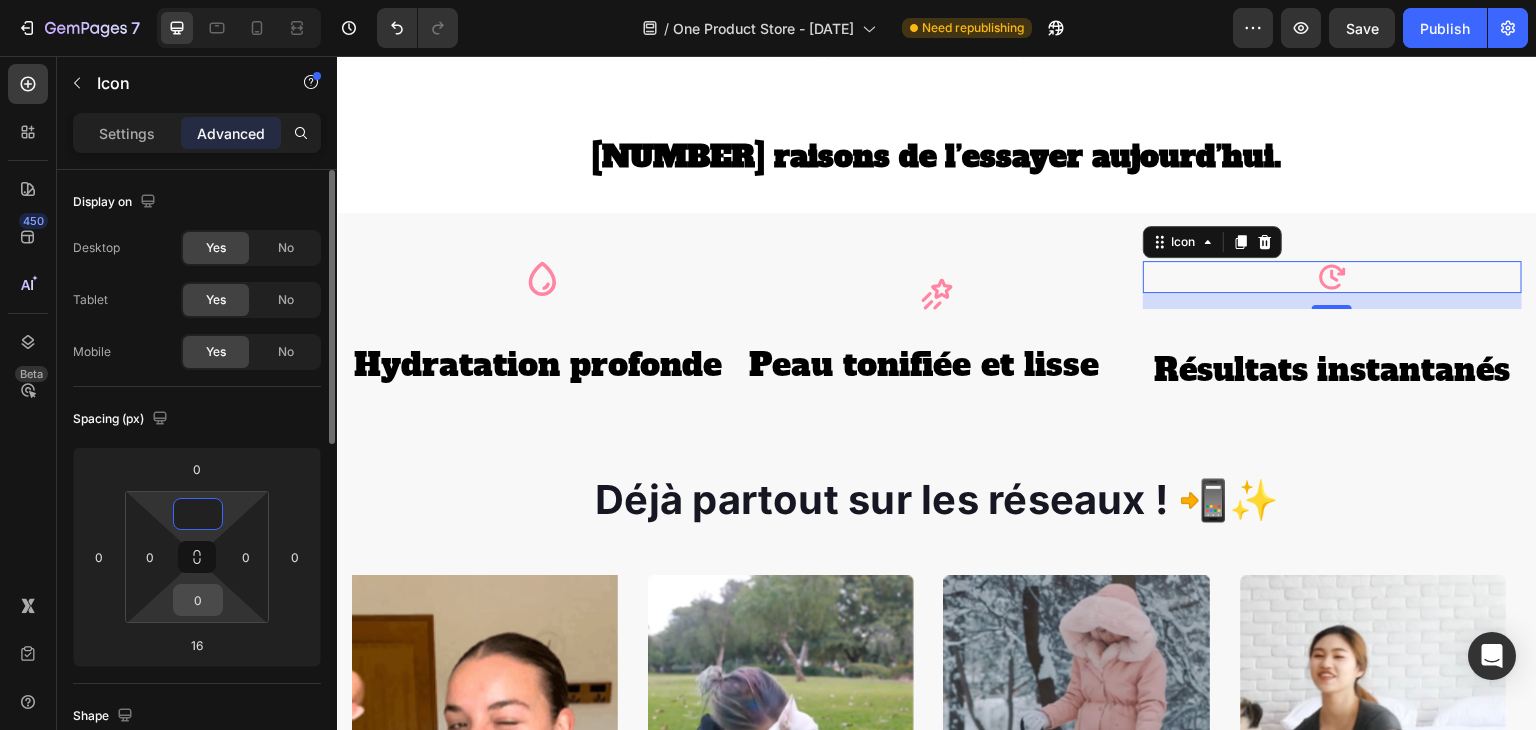 click on "0" at bounding box center [198, 600] 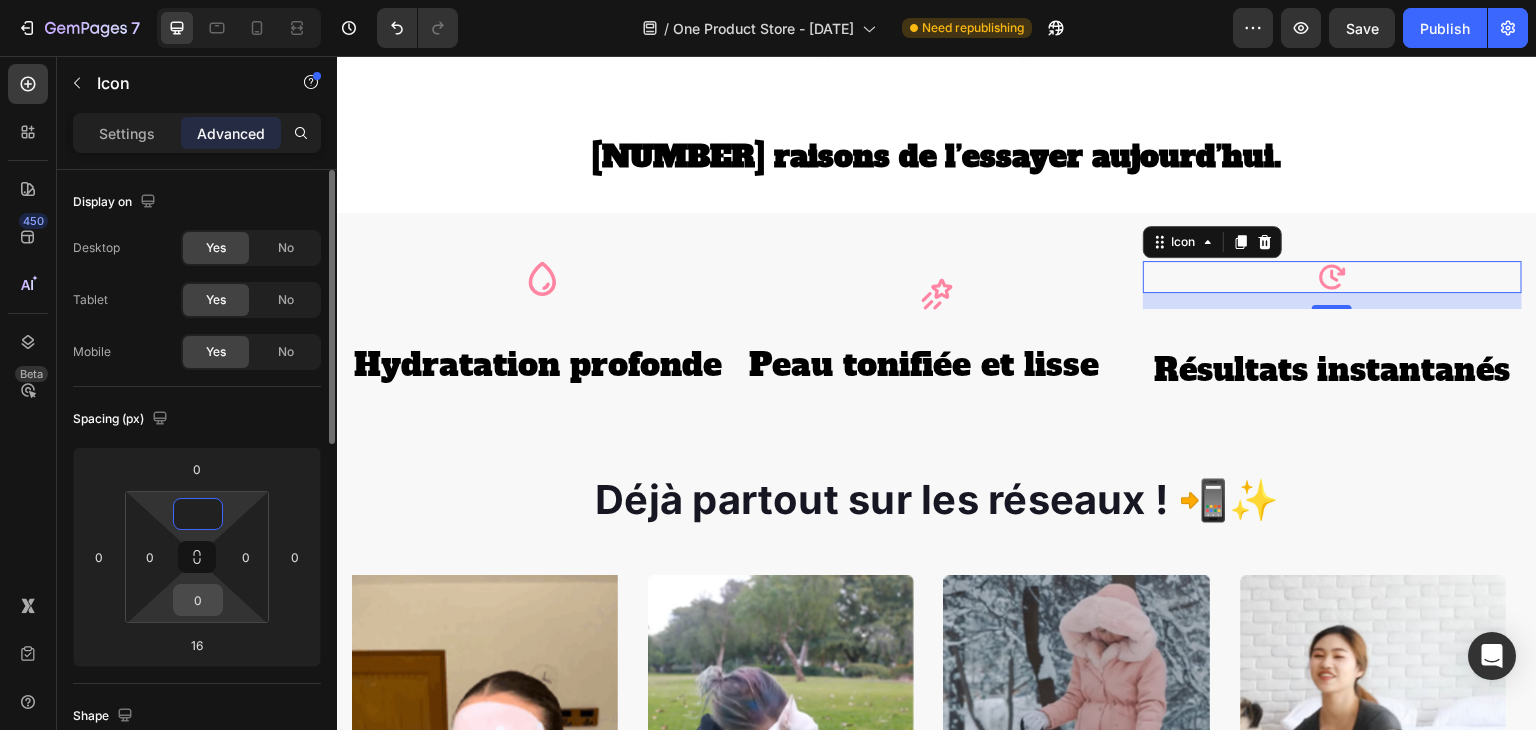 type on "0" 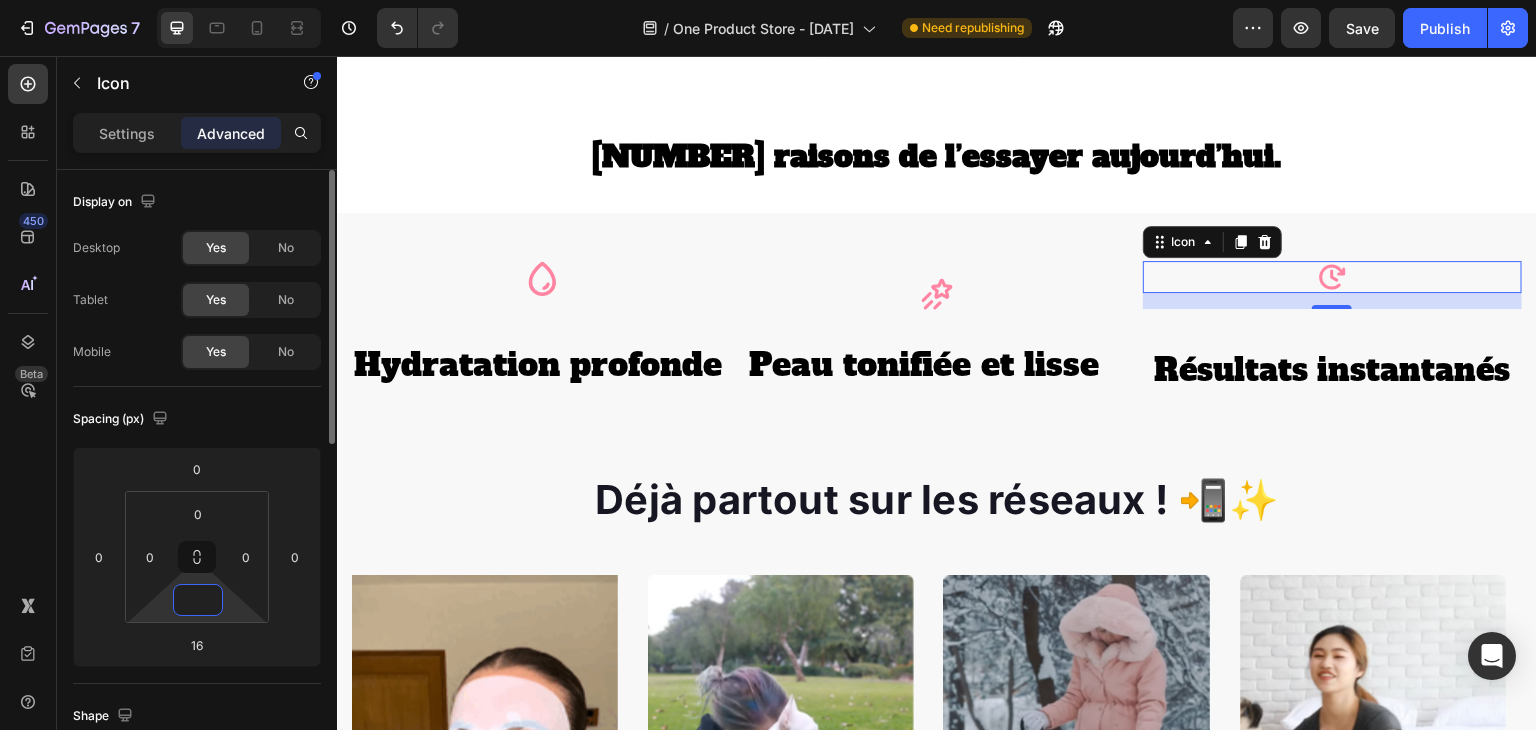 type on "1" 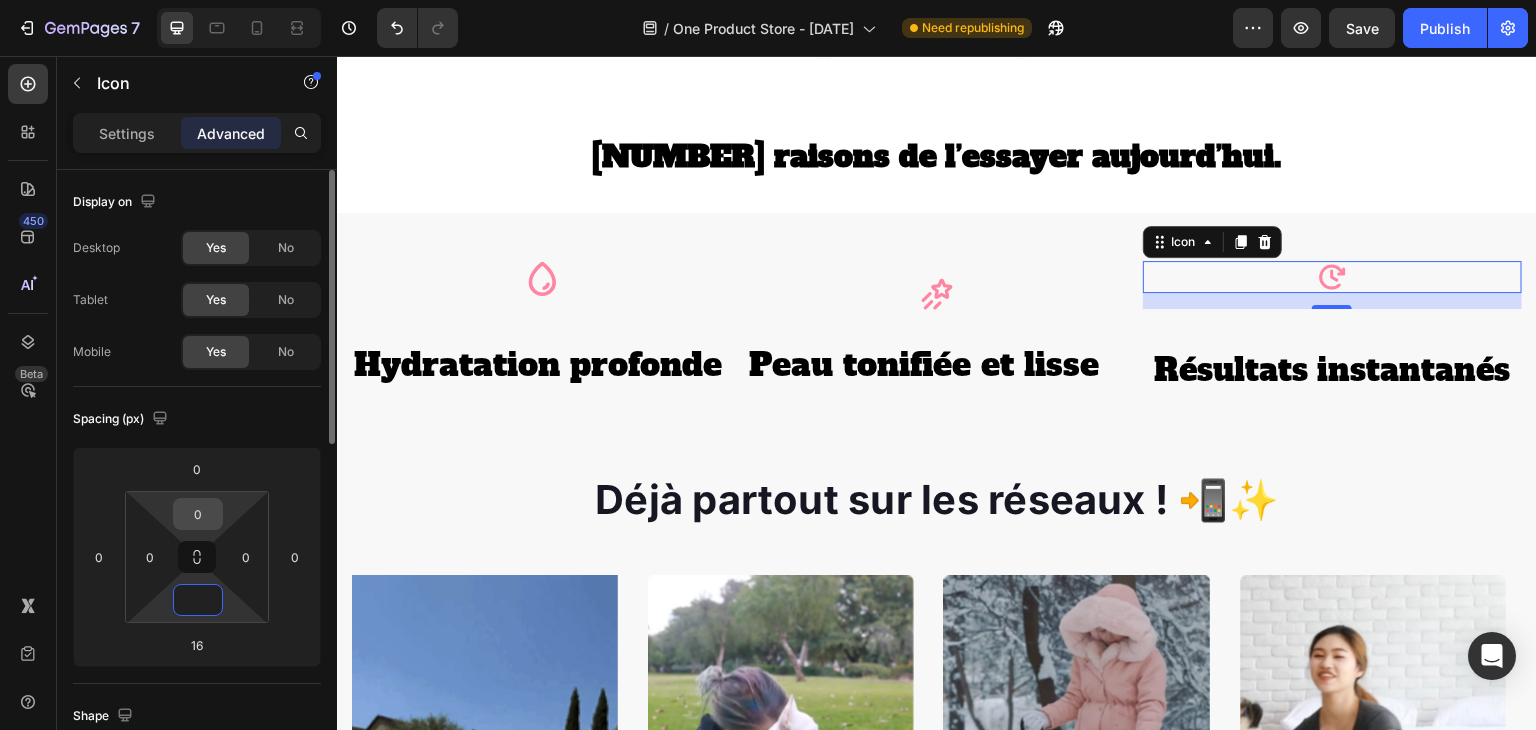 click on "0" at bounding box center (198, 514) 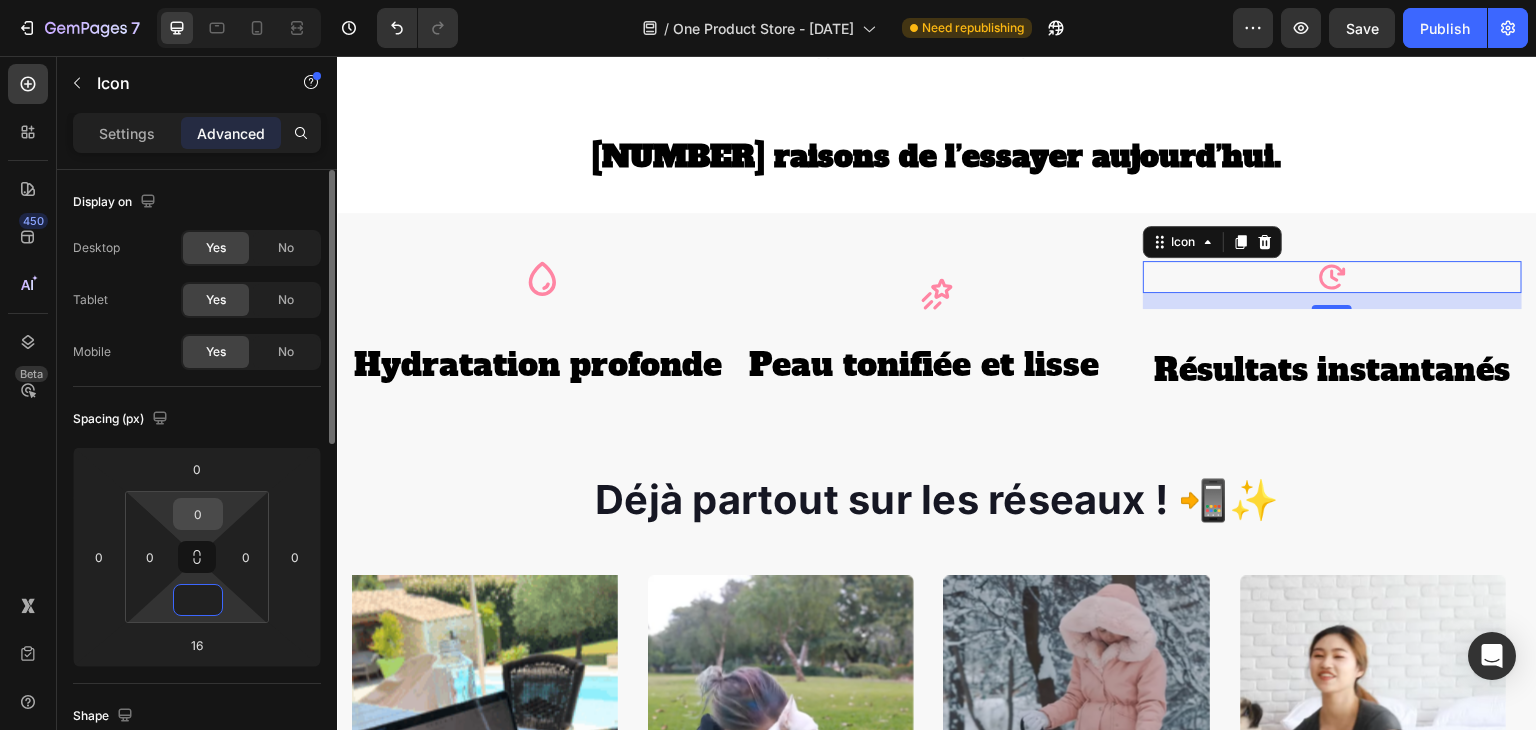type on "0" 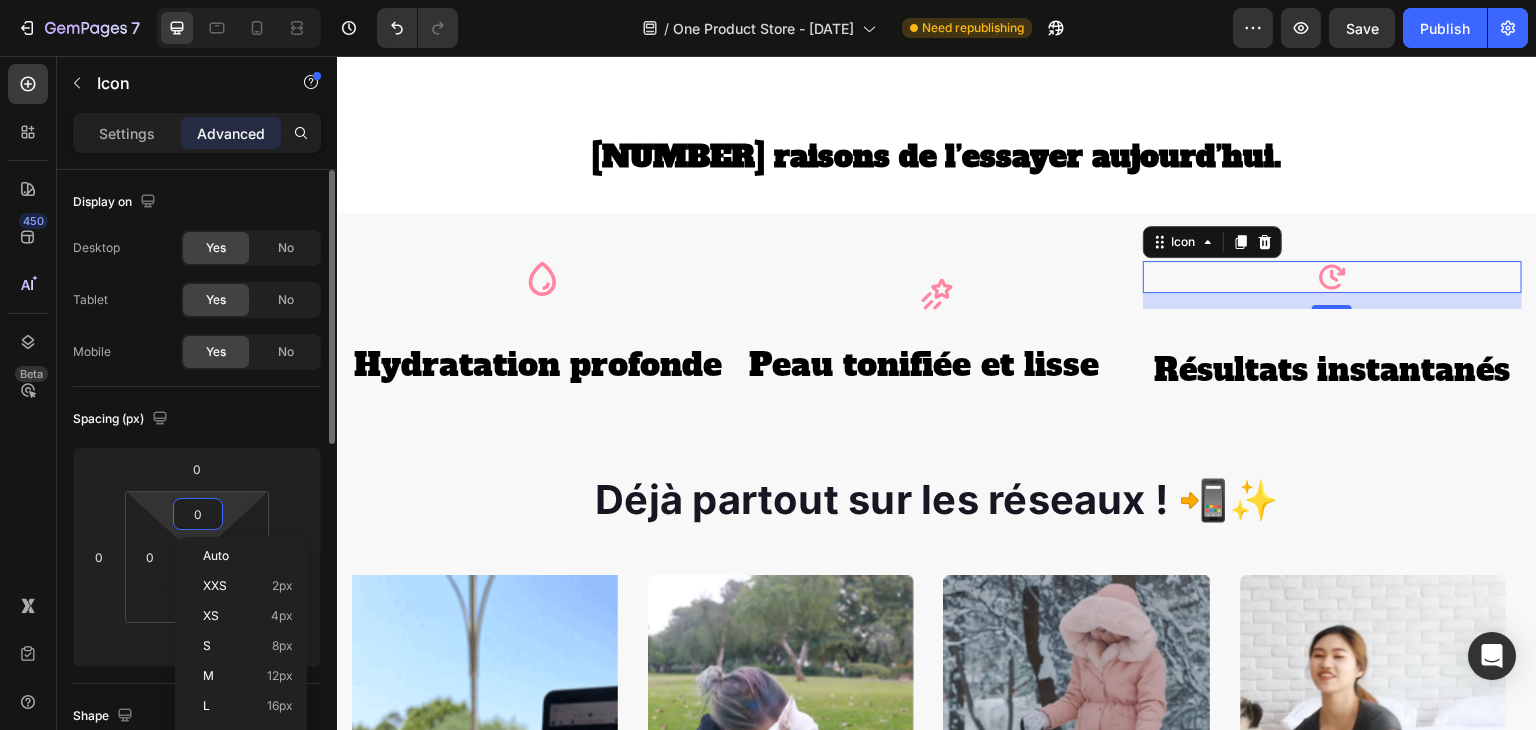type on "4" 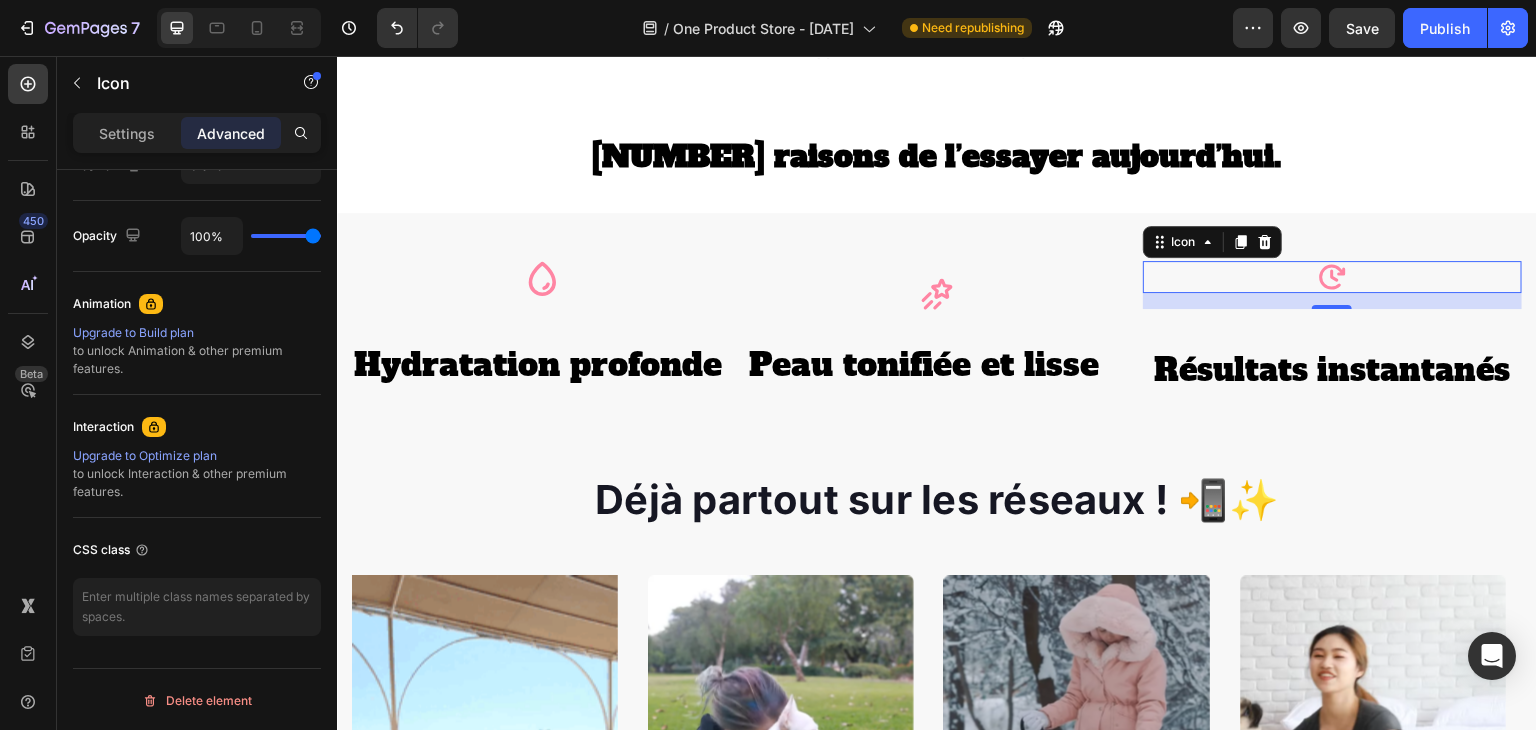 scroll, scrollTop: 0, scrollLeft: 0, axis: both 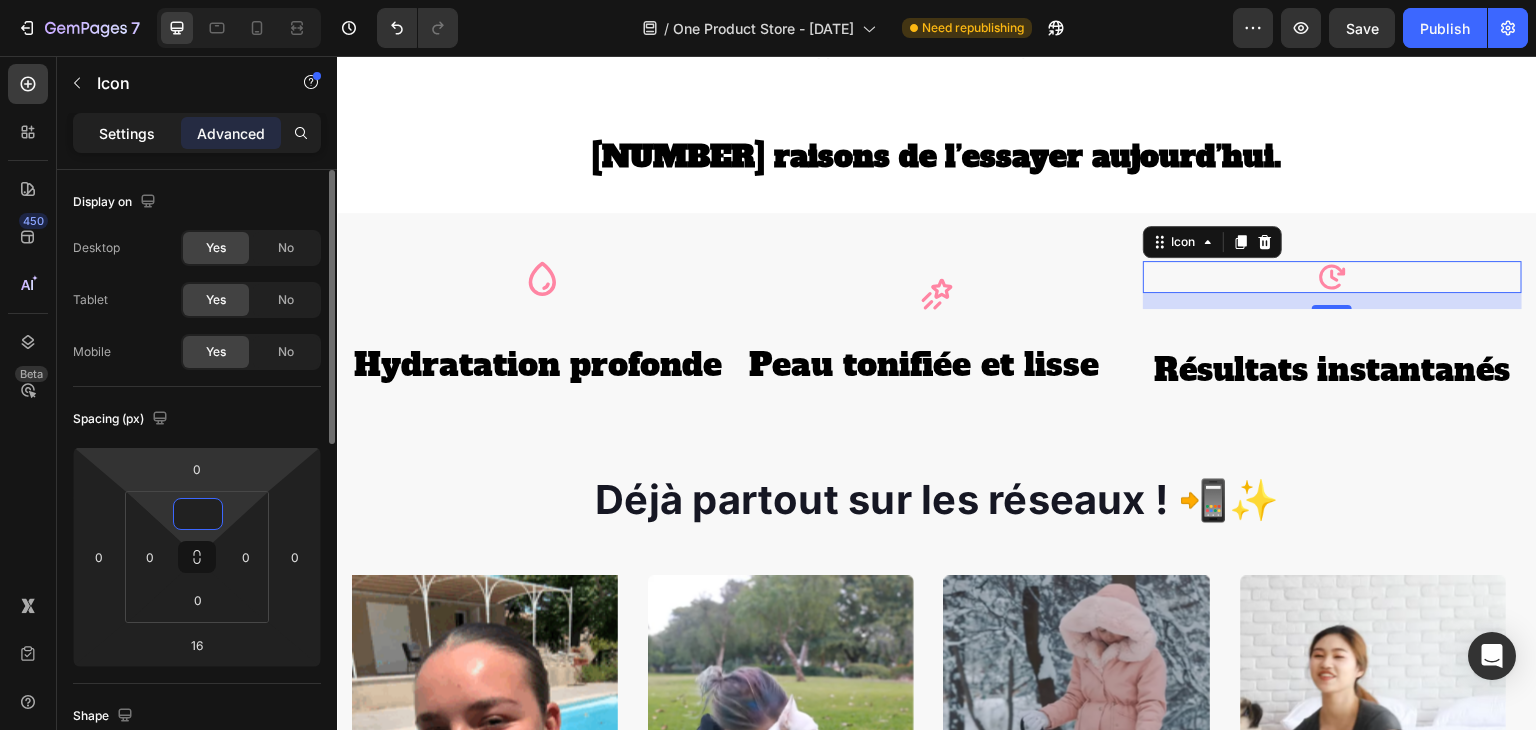 drag, startPoint x: 124, startPoint y: 152, endPoint x: 112, endPoint y: 127, distance: 27.730848 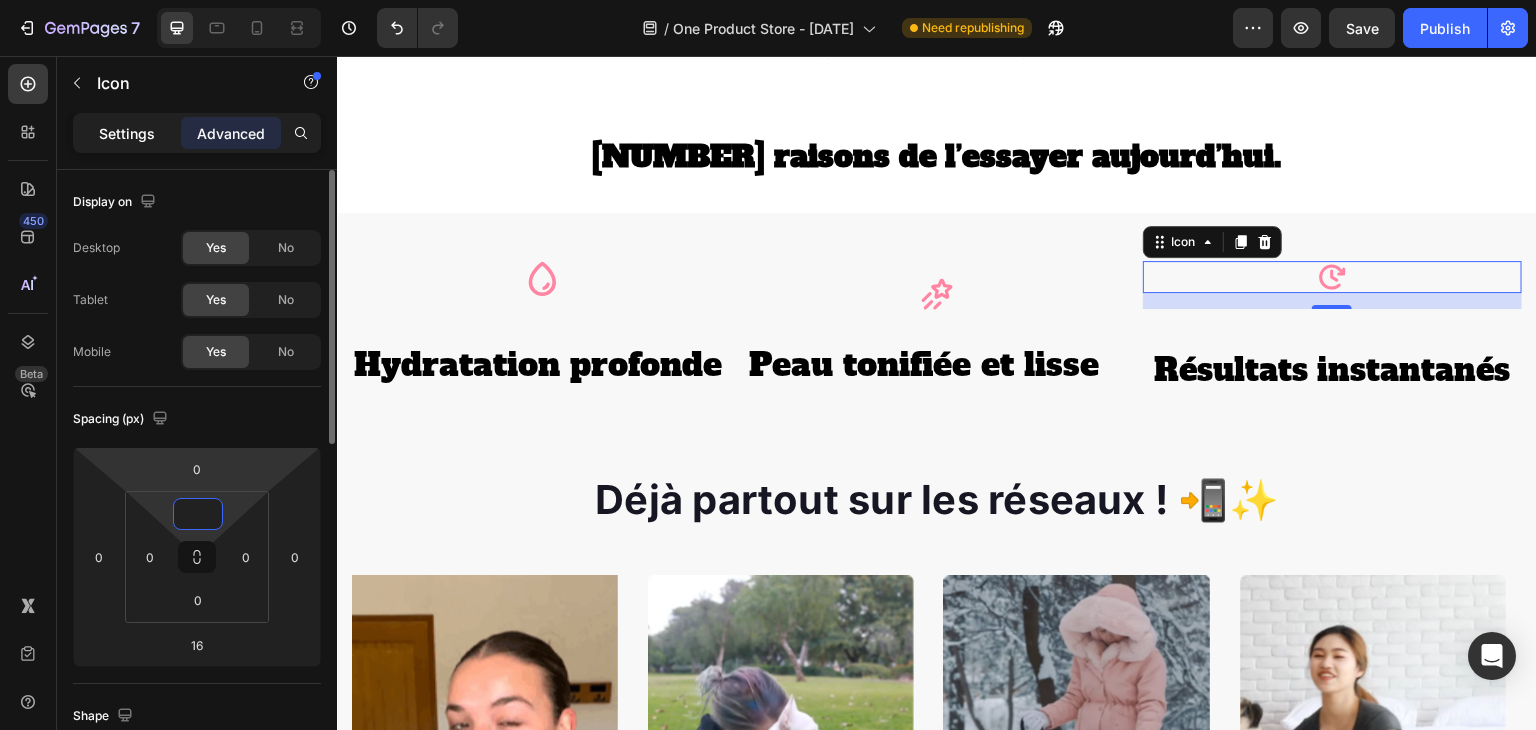 click on "Settings Advanced" at bounding box center [197, 133] 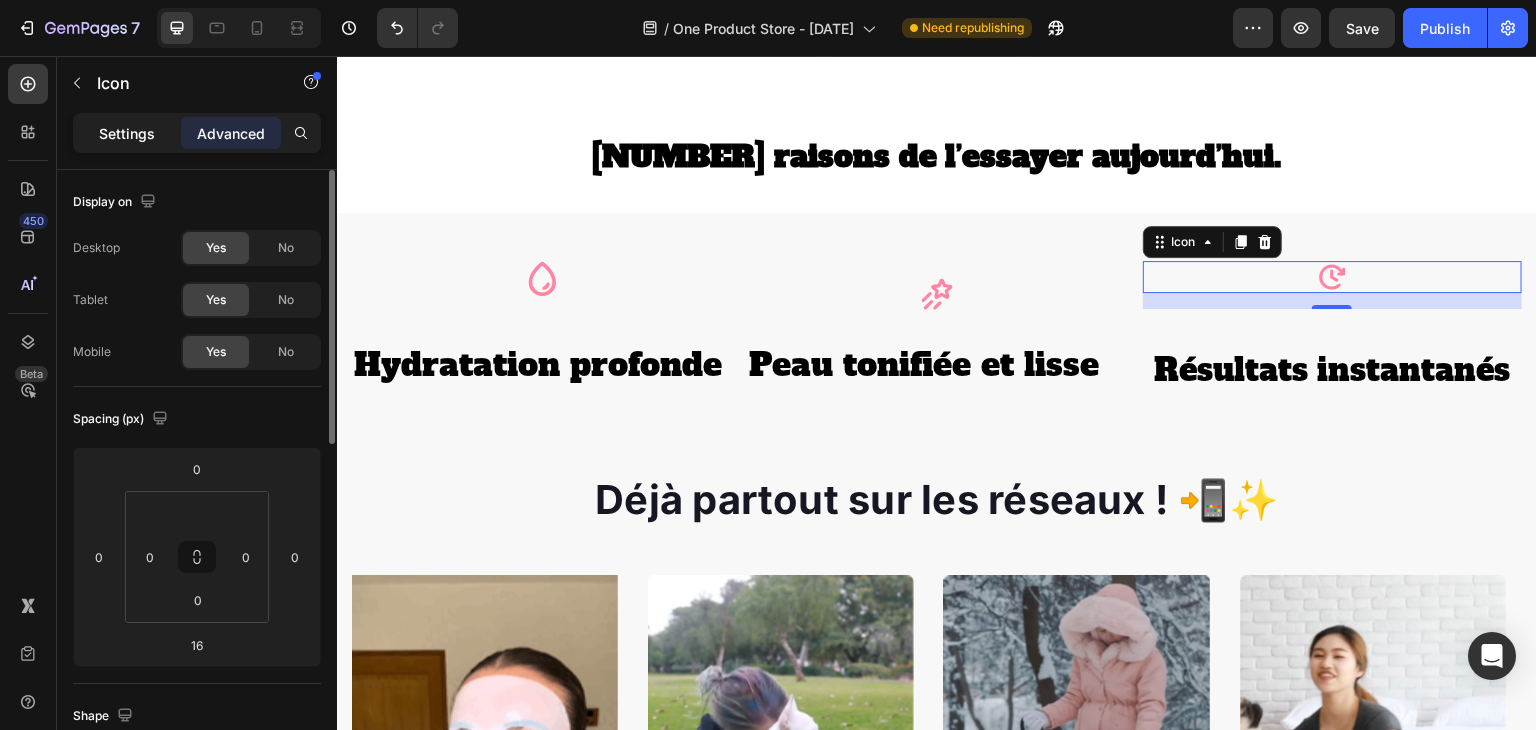 type on "0" 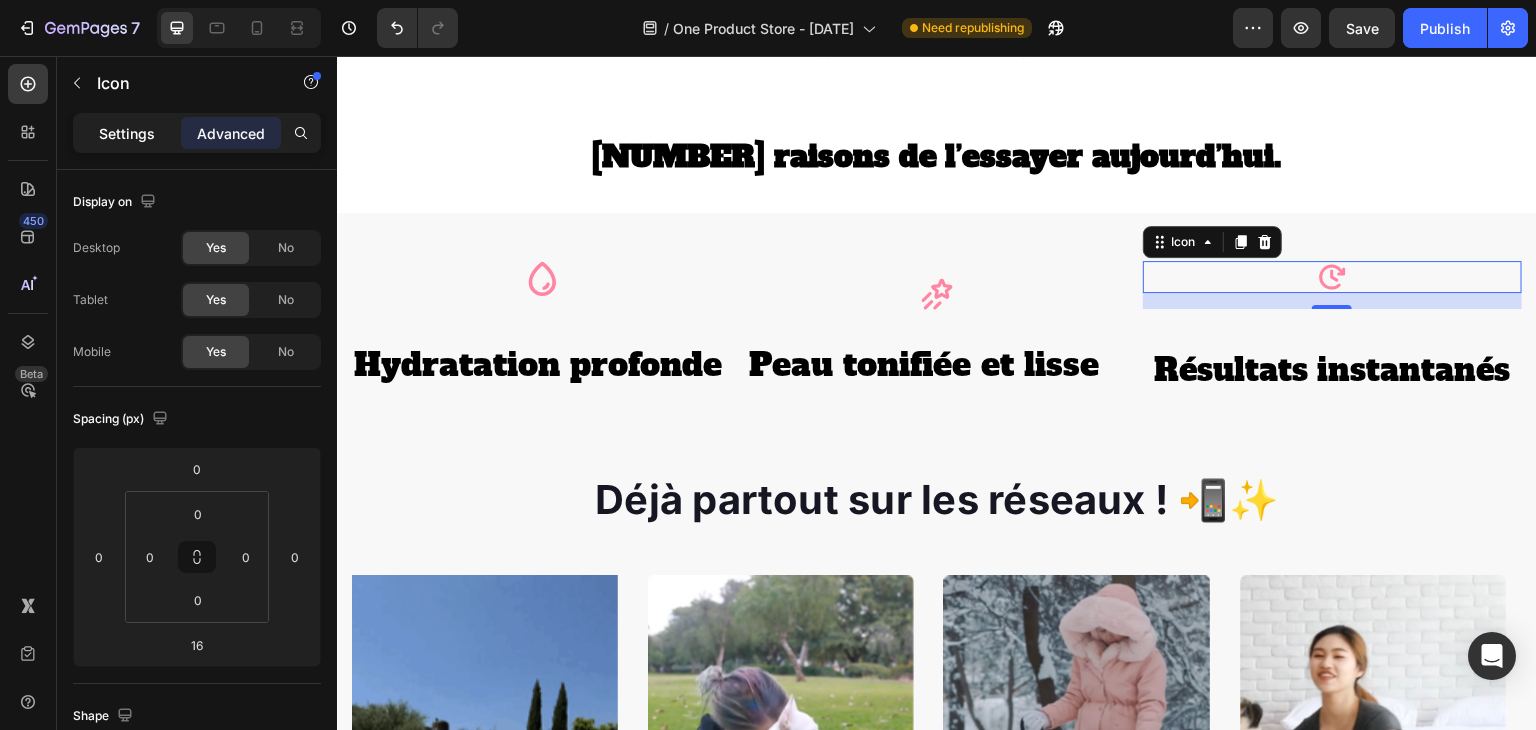 click on "Settings" at bounding box center [127, 133] 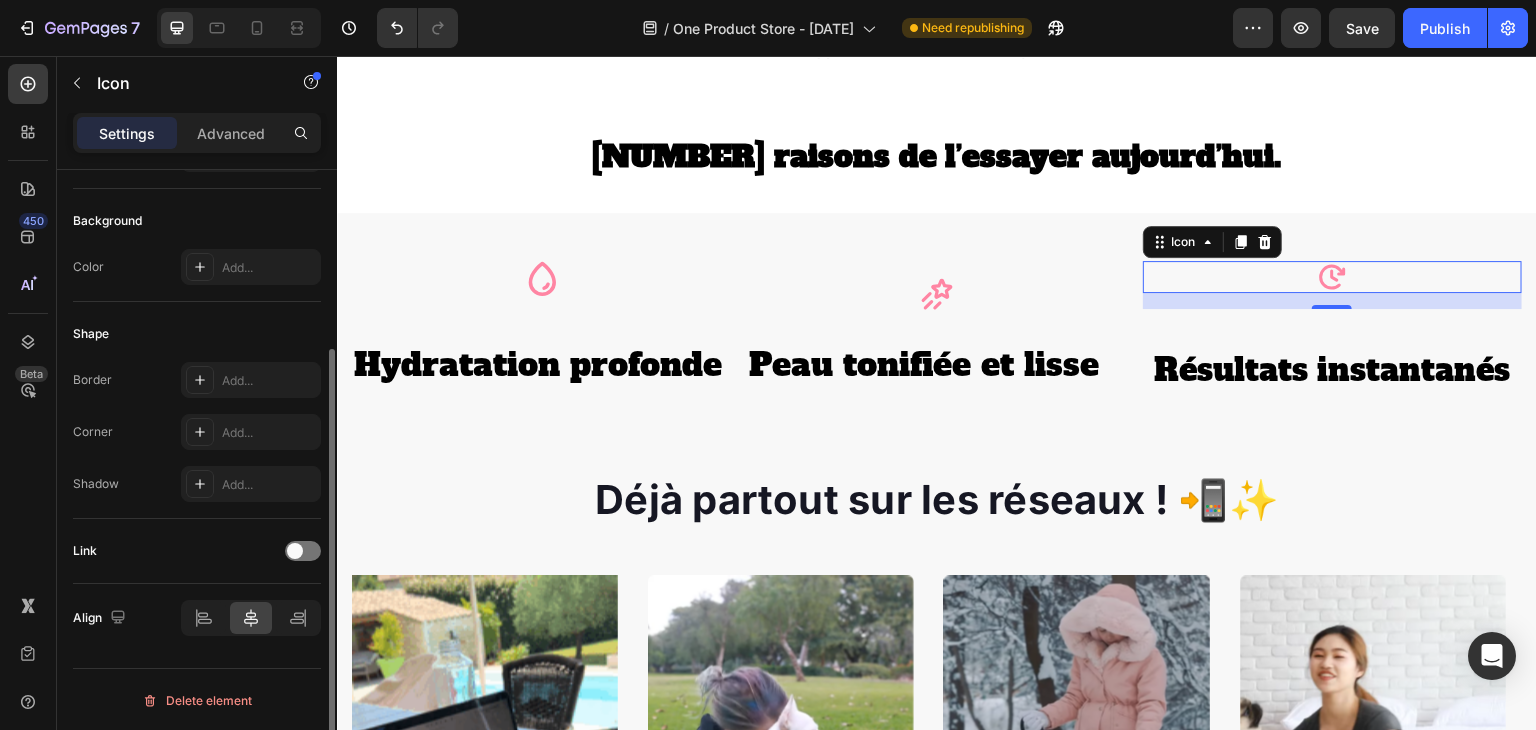 scroll, scrollTop: 0, scrollLeft: 0, axis: both 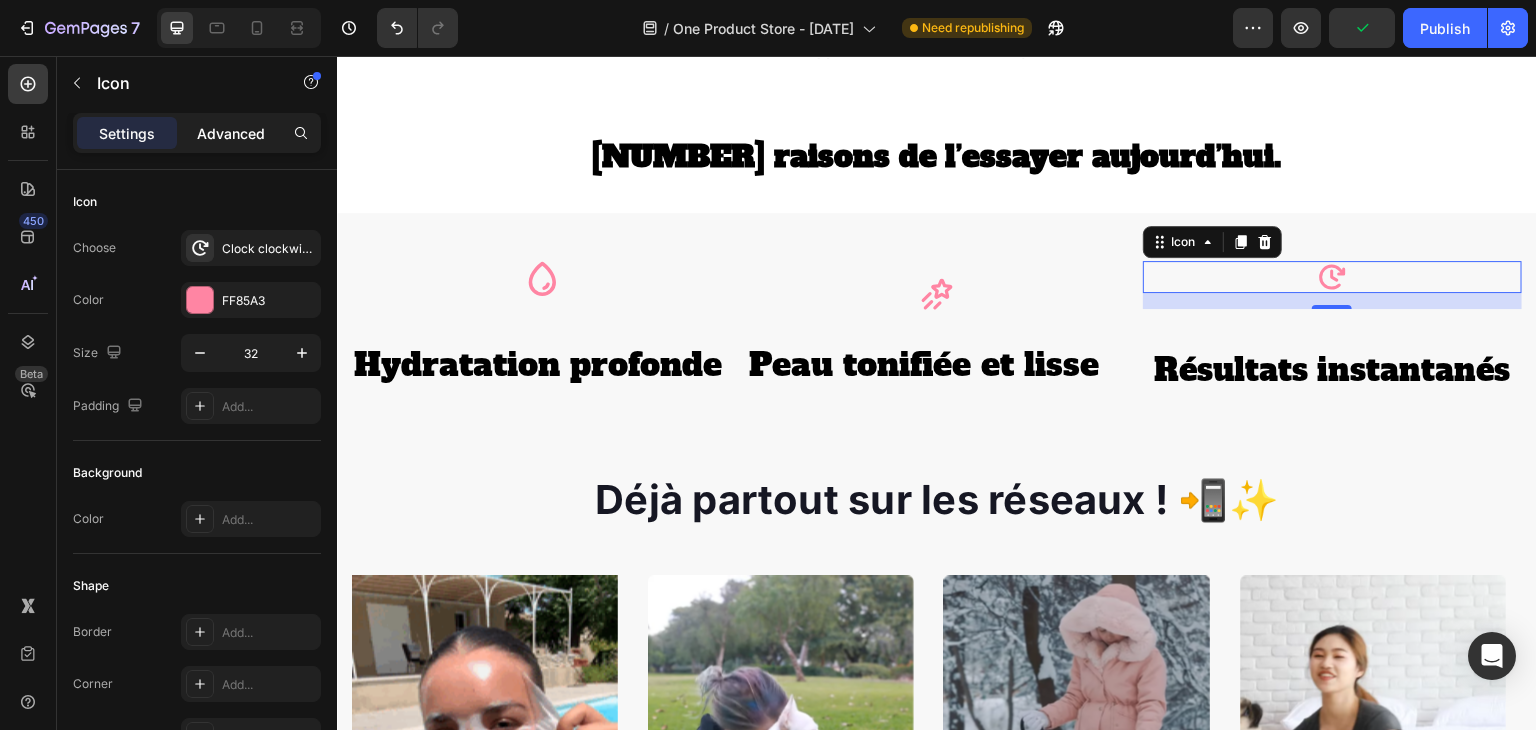 click on "Advanced" 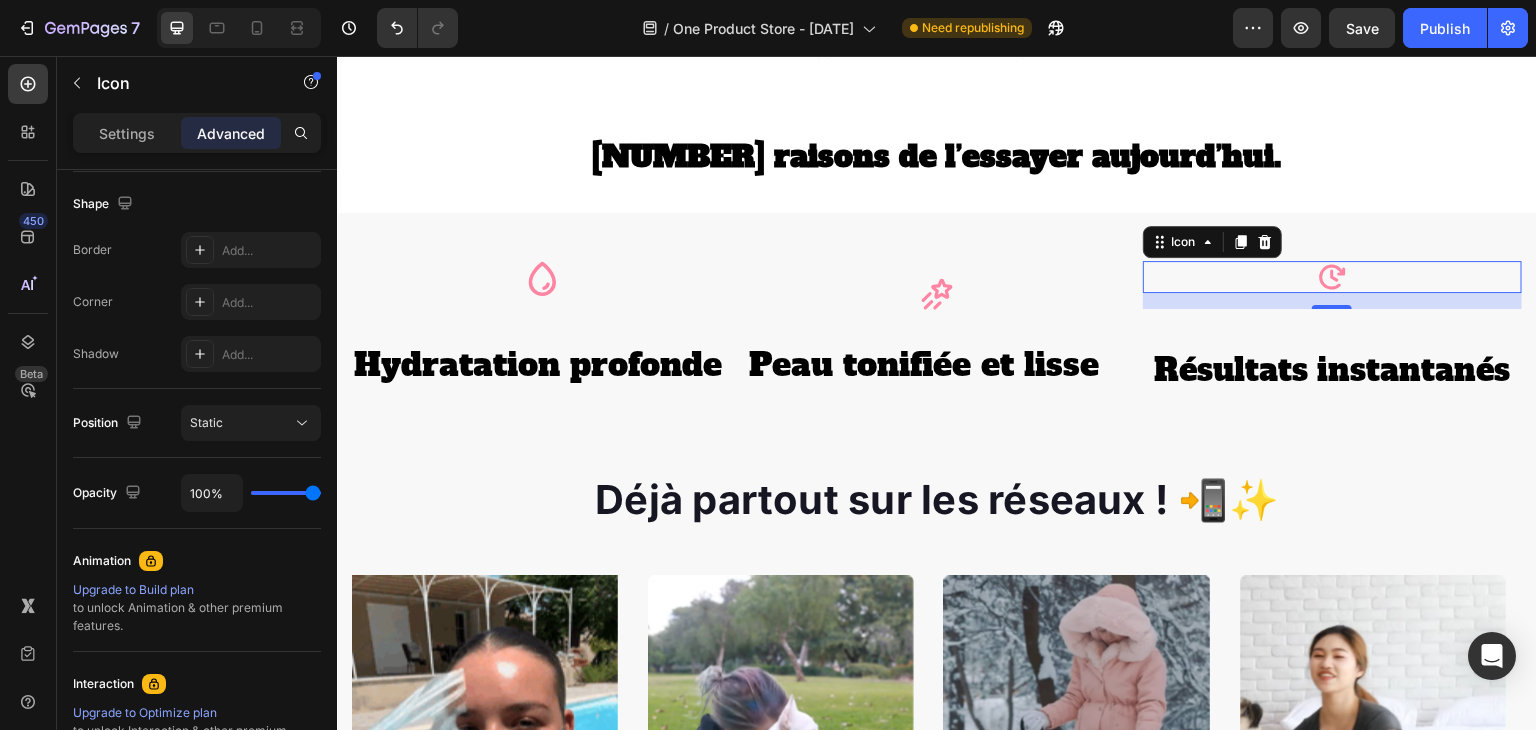 scroll, scrollTop: 769, scrollLeft: 0, axis: vertical 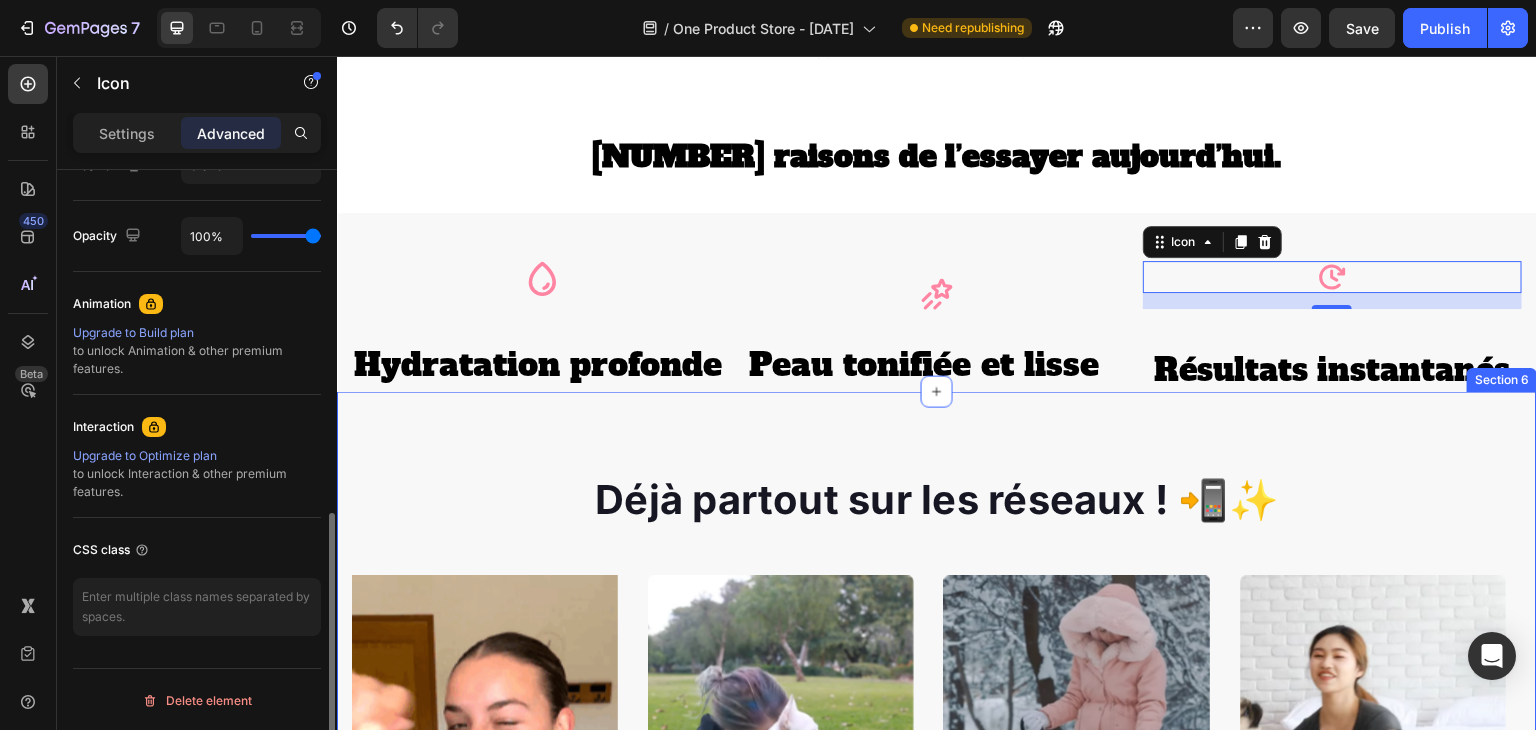 click on "Déjà partout sur les réseaux ! 📲✨ Heading Image Video Video Video Video Carousel Row Section [NUMBER]" at bounding box center [937, 783] 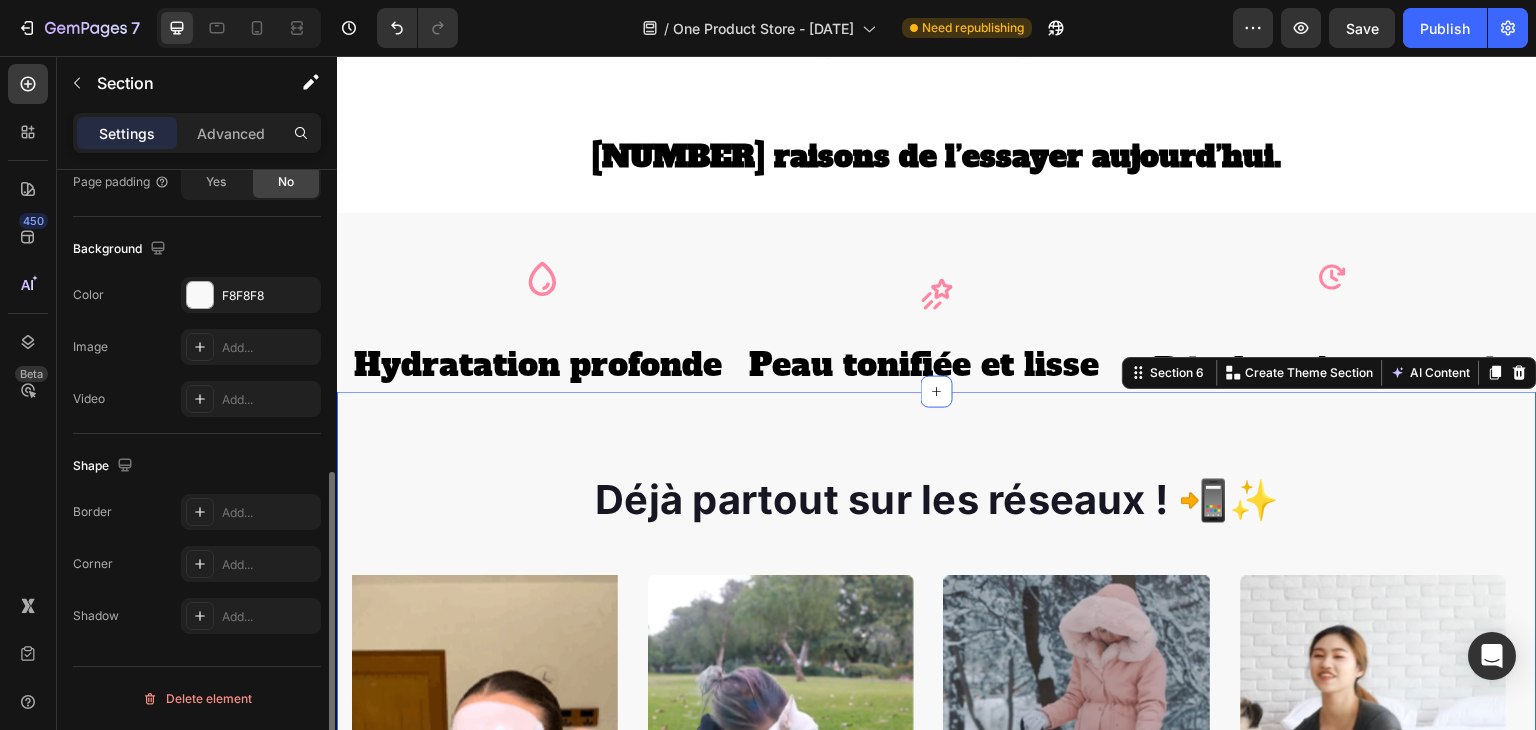 scroll, scrollTop: 0, scrollLeft: 0, axis: both 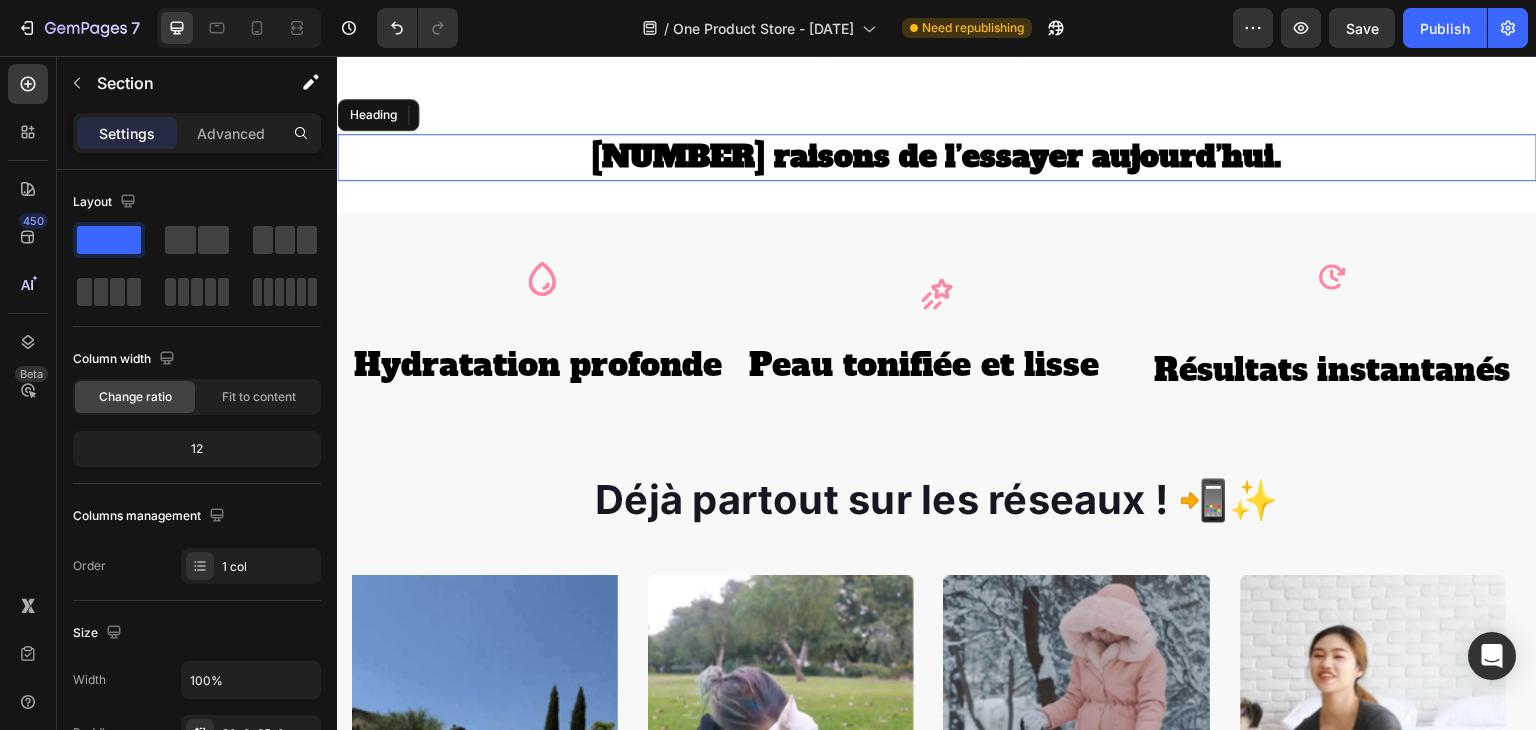 click on "[NUMBER] raisons de l’essayer aujourd’hui ." at bounding box center [937, 157] 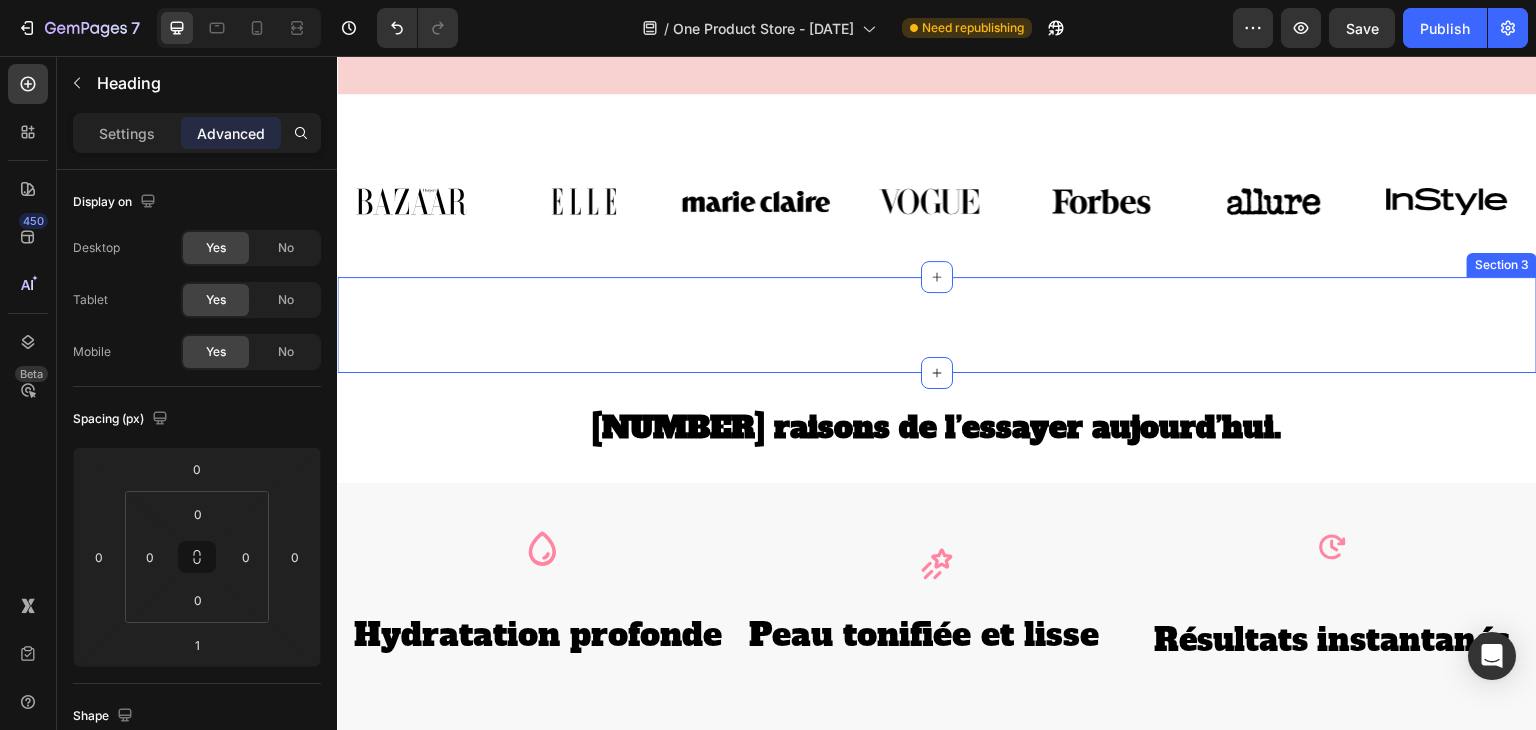 scroll, scrollTop: 807, scrollLeft: 0, axis: vertical 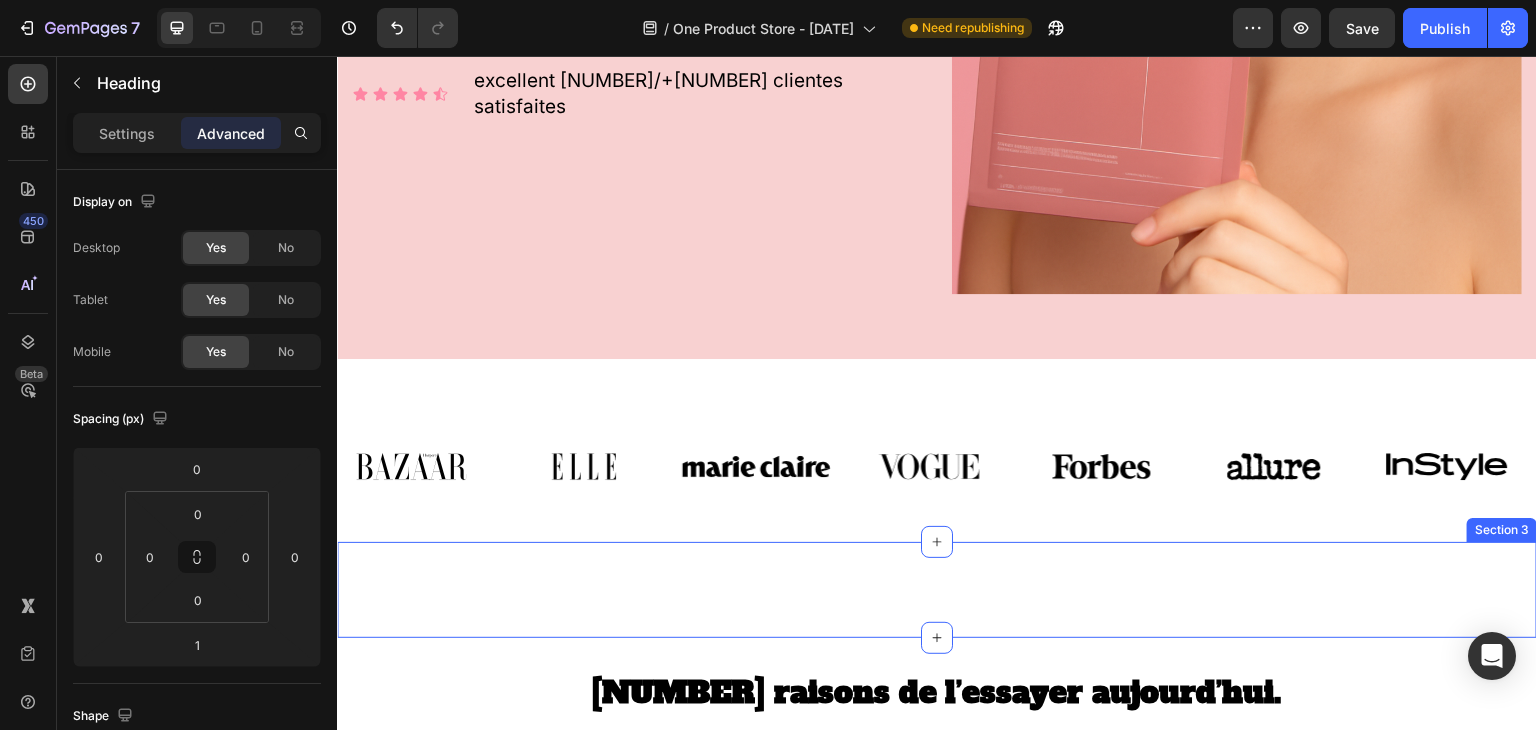click on "Heading Row" at bounding box center (937, 606) 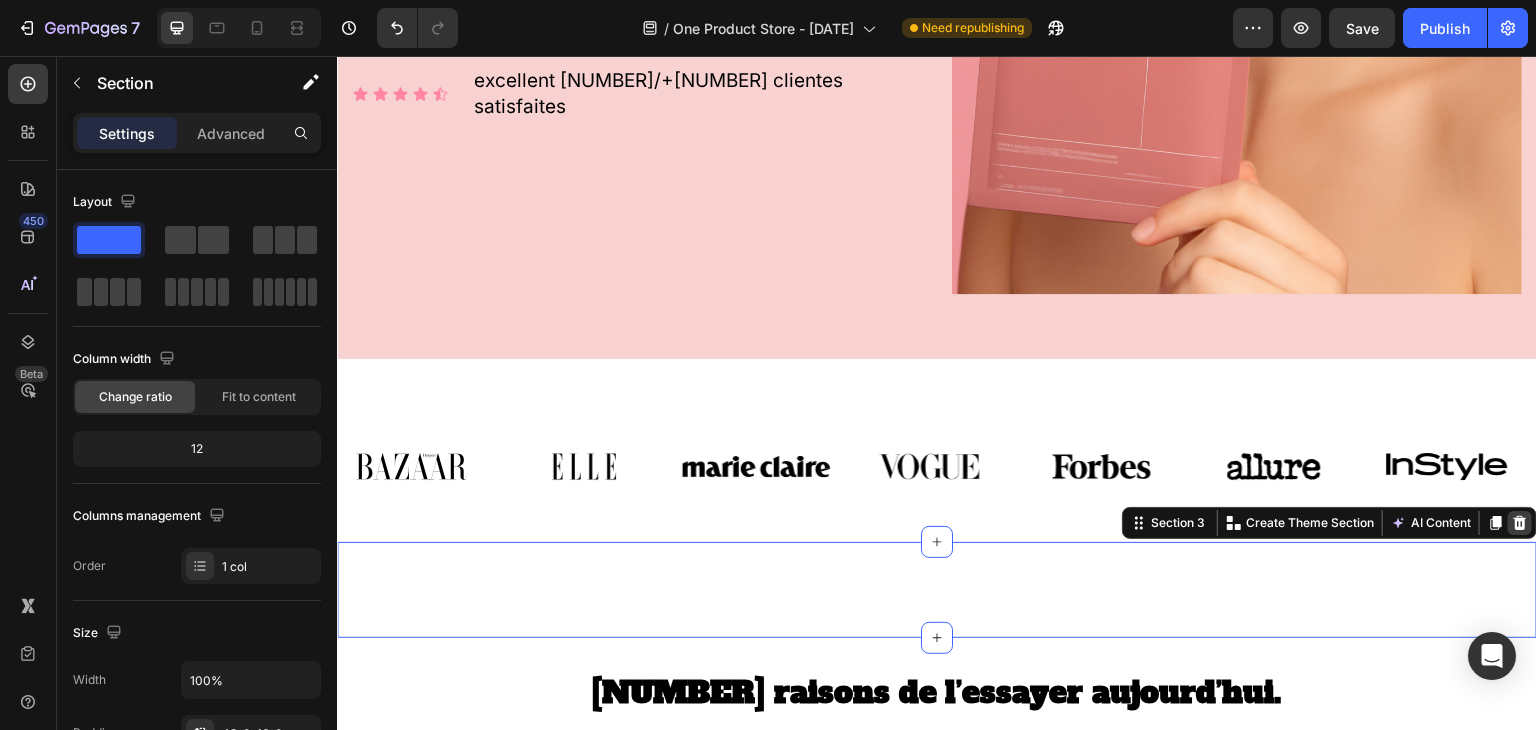 click 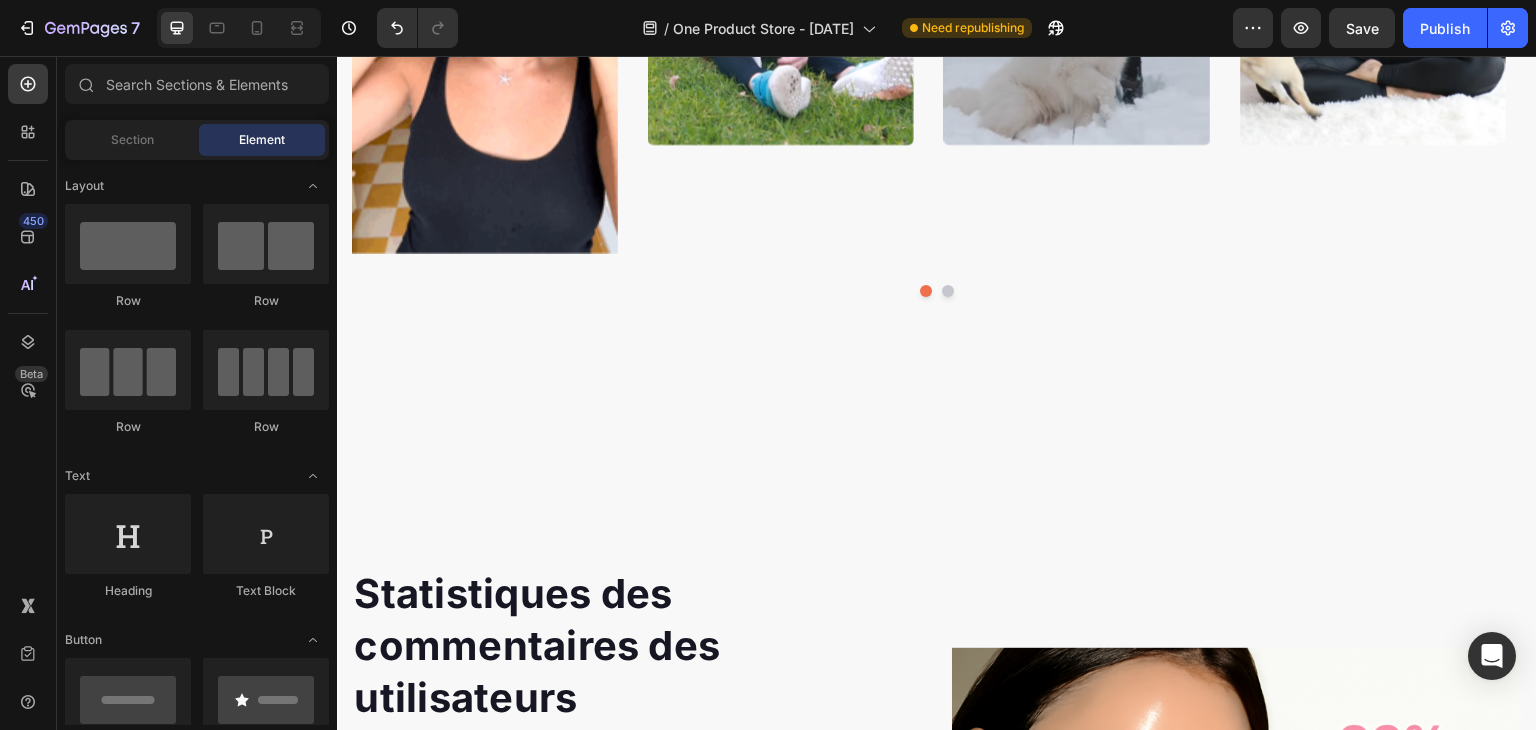 scroll, scrollTop: 2206, scrollLeft: 0, axis: vertical 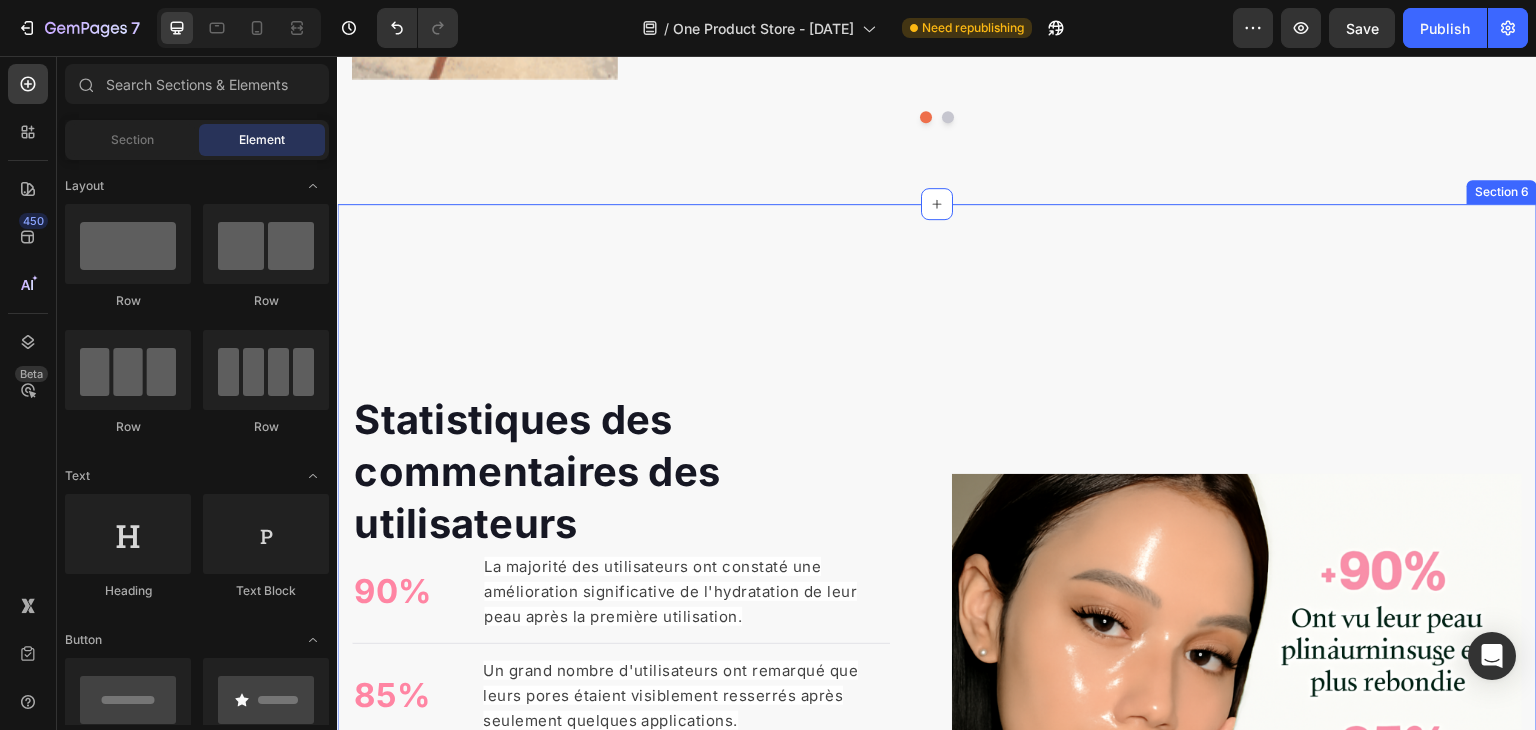 click on "Statistiques des commentaires des utilisateurs Heading 90% Text block La majorité des utilisateurs ont constaté une amélioration significative de l'hydratation de leur peau après la première utilisation. Text block Advanced list Title Line 85% Text block Un grand nombre d'utilisateurs ont remarqué que leurs pores étaient visiblement resserrés après seulement quelques applications. Text block Advanced list Title Line 92% Text block Presque tous les participants au test ont déclaré un teint plus éclatant et uniforme après une semaine d'utilisation. Text block Advanced list décrouvrez Button Row Image Image Row Section [NUMBER] You can create reusable sections Create Theme Section AI Content Write with GemAI What would you like to describe here? Tone and Voice Persuasive Product masque collagène Show more Generate" at bounding box center [937, 664] 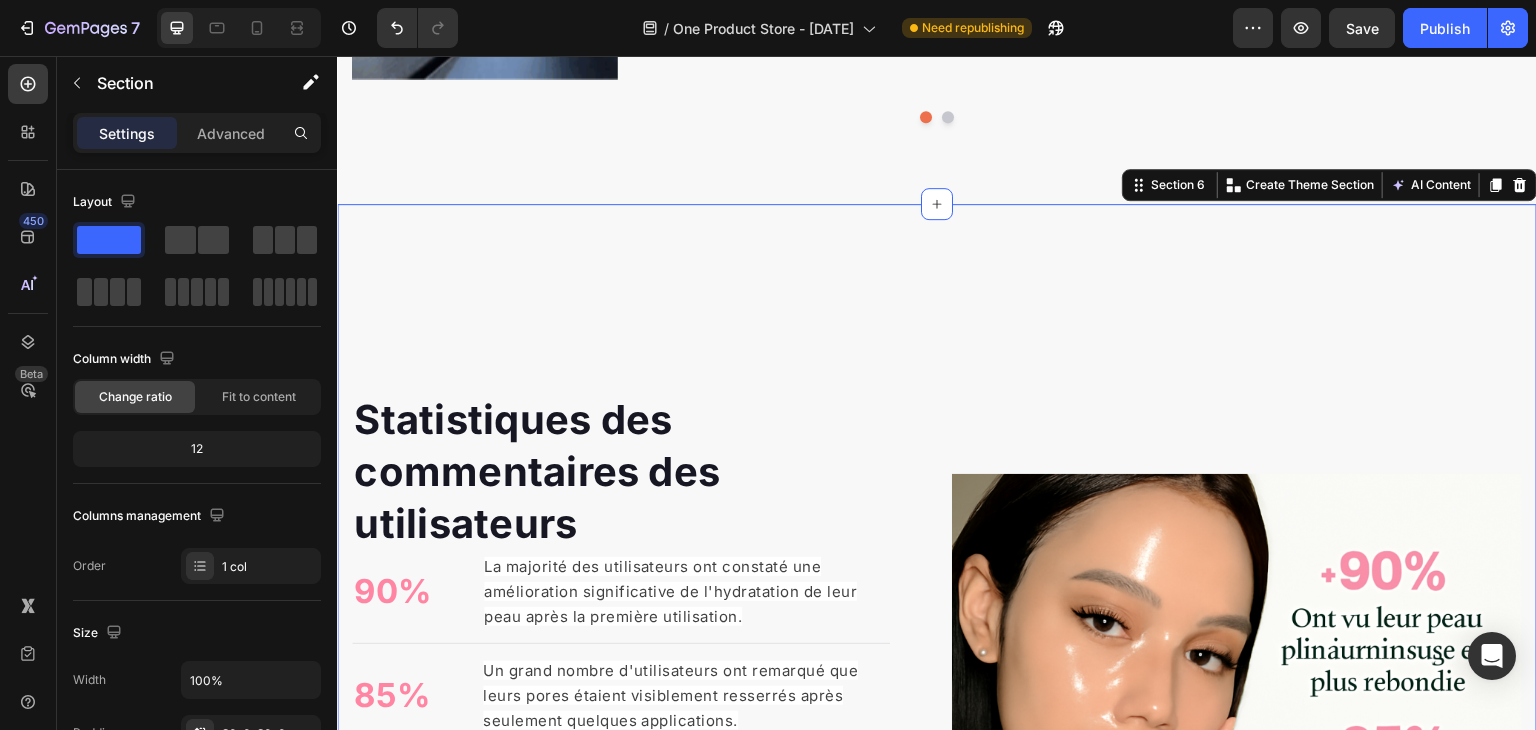 click on "Statistiques des commentaires des utilisateurs Heading 90% Text block La majorité des utilisateurs ont constaté une amélioration significative de l'hydratation de leur peau après la première utilisation. Text block Advanced list Title Line 85% Text block Un grand nombre d'utilisateurs ont remarqué que leurs pores étaient visiblement resserrés après seulement quelques applications. Text block Advanced list Title Line 92% Text block Presque tous les participants au test ont déclaré un teint plus éclatant et uniforme après une semaine d'utilisation. Text block Advanced list décrouvrez Button Row Image Image Row Section [NUMBER] You can create reusable sections Create Theme Section AI Content Write with GemAI What would you like to describe here? Tone and Voice Persuasive Product masque collagène Show more Generate" at bounding box center [937, 664] 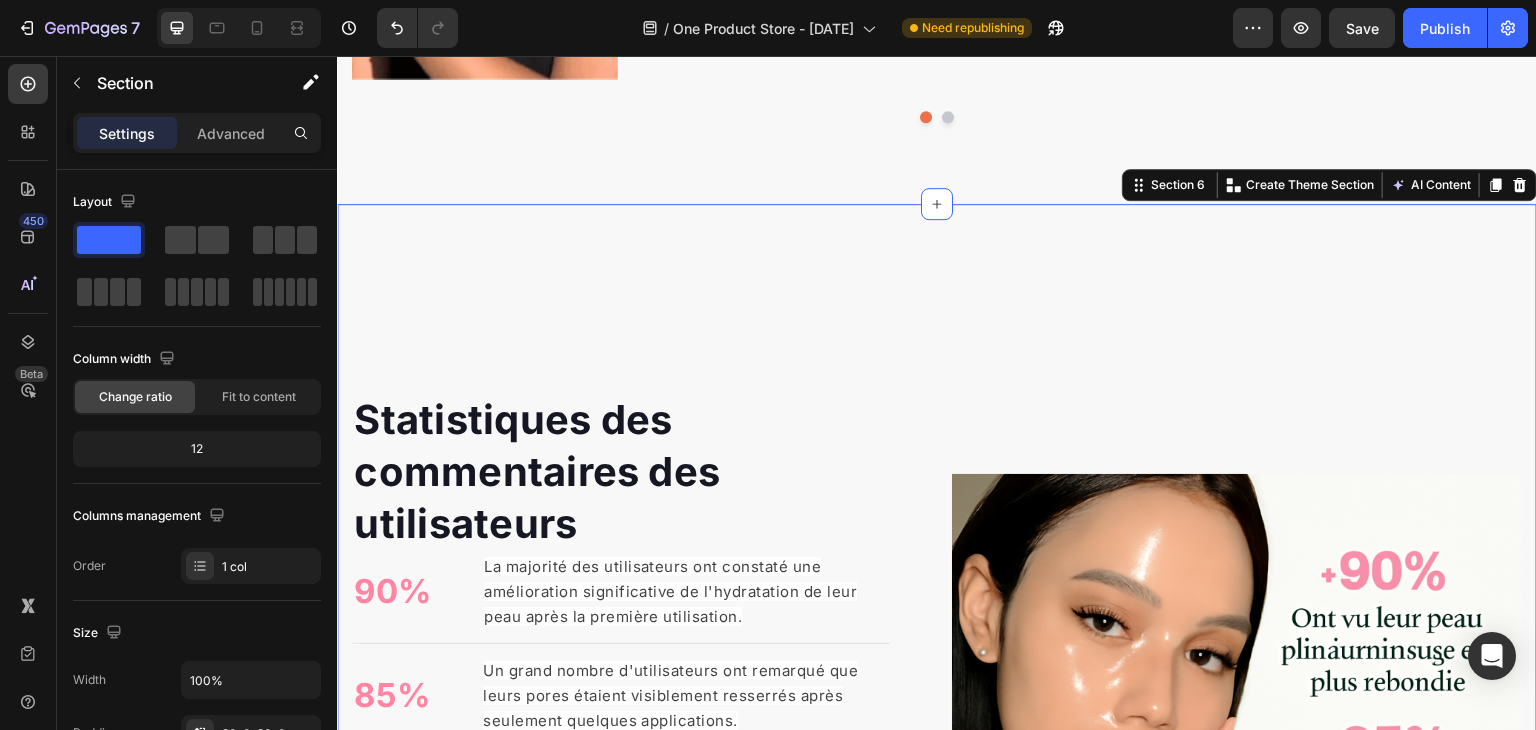 click on "Statistiques des commentaires des utilisateurs Heading 90% Text block La majorité des utilisateurs ont constaté une amélioration significative de l'hydratation de leur peau après la première utilisation. Text block Advanced list Title Line 85% Text block Un grand nombre d'utilisateurs ont remarqué que leurs pores étaient visiblement resserrés après seulement quelques applications. Text block Advanced list Title Line 92% Text block Presque tous les participants au test ont déclaré un teint plus éclatant et uniforme après une semaine d'utilisation. Text block Advanced list décrouvrez Button Row" at bounding box center (637, 664) 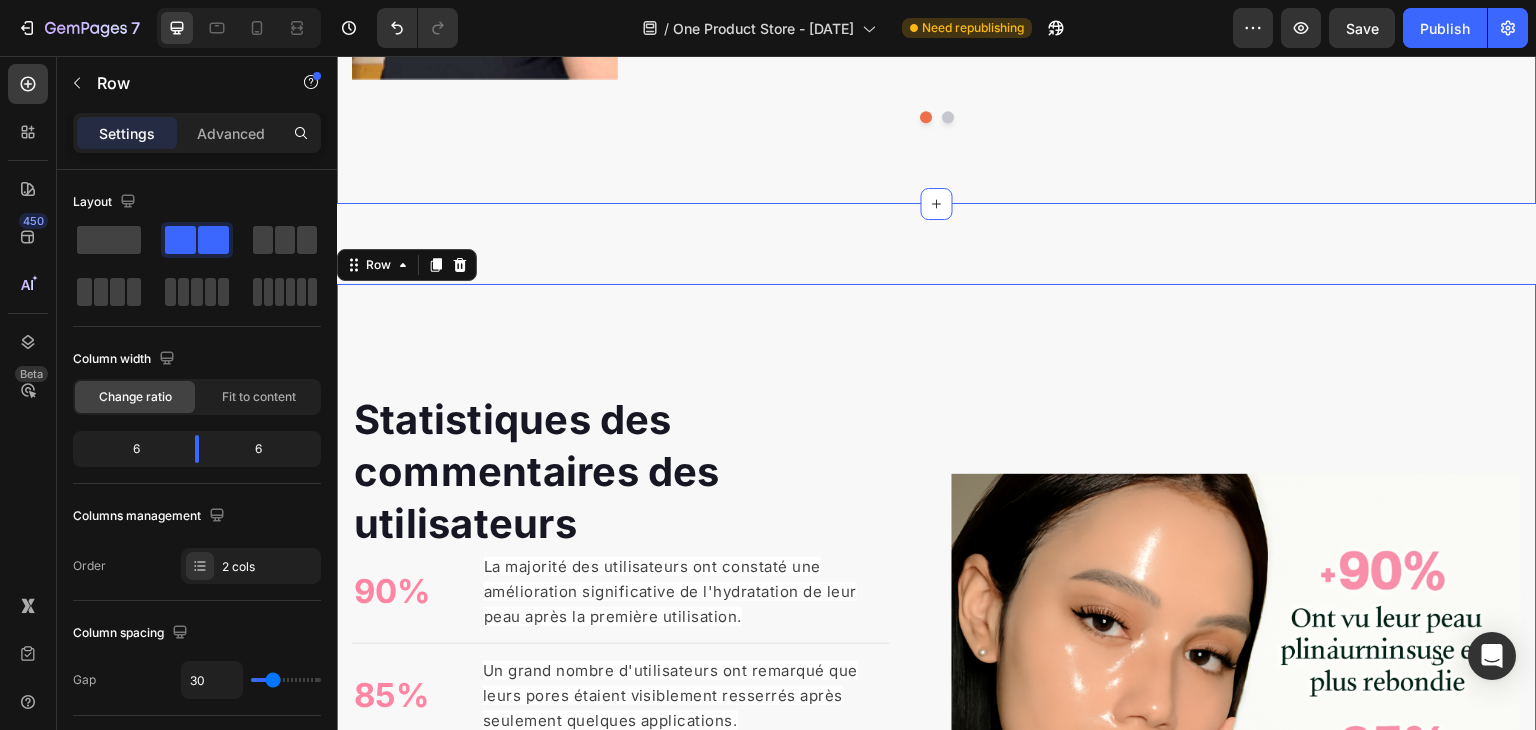 click on "Déjà partout sur les réseaux ! 📲✨ Heading Image Video Video Video Video Carousel Row Section [NUMBER]" at bounding box center (937, -187) 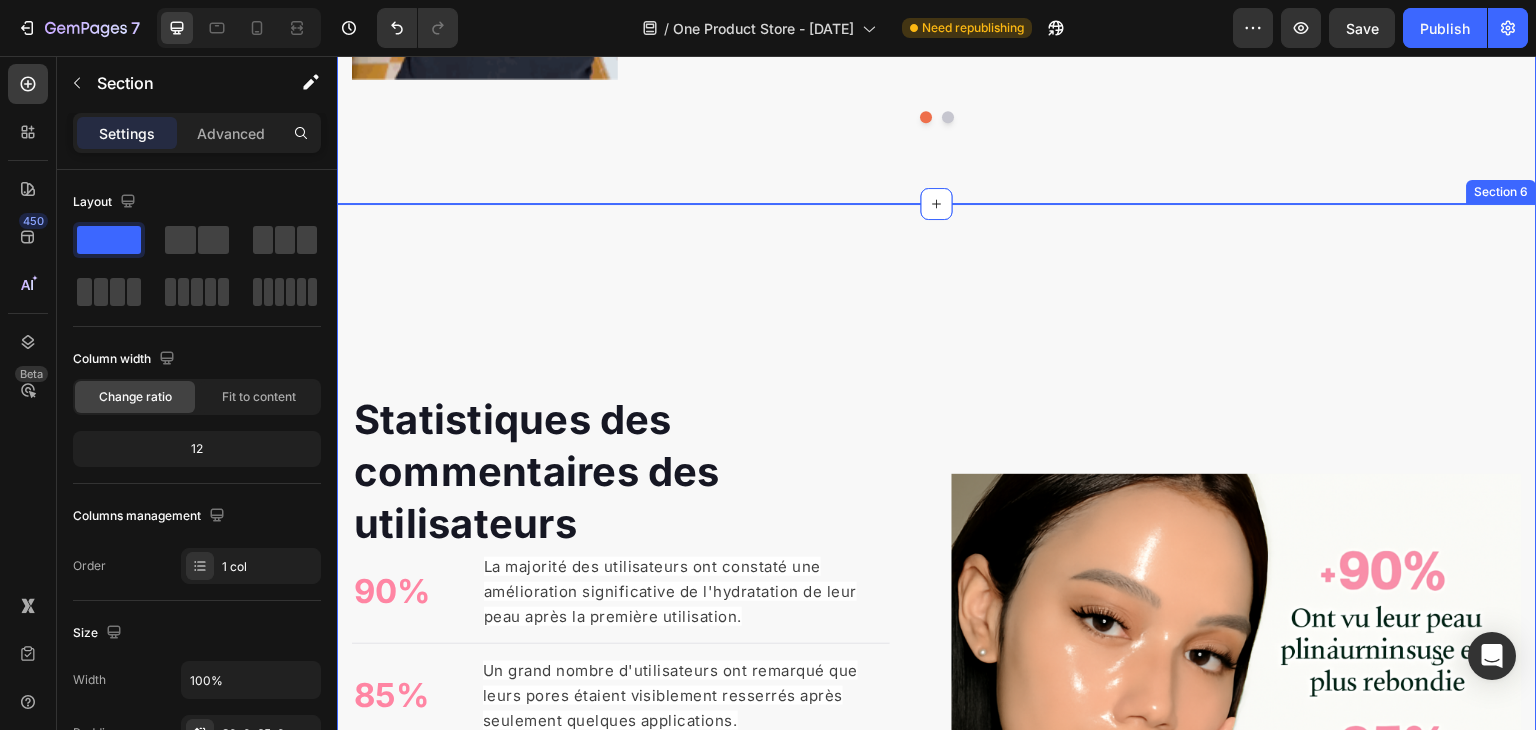scroll, scrollTop: 2036, scrollLeft: 0, axis: vertical 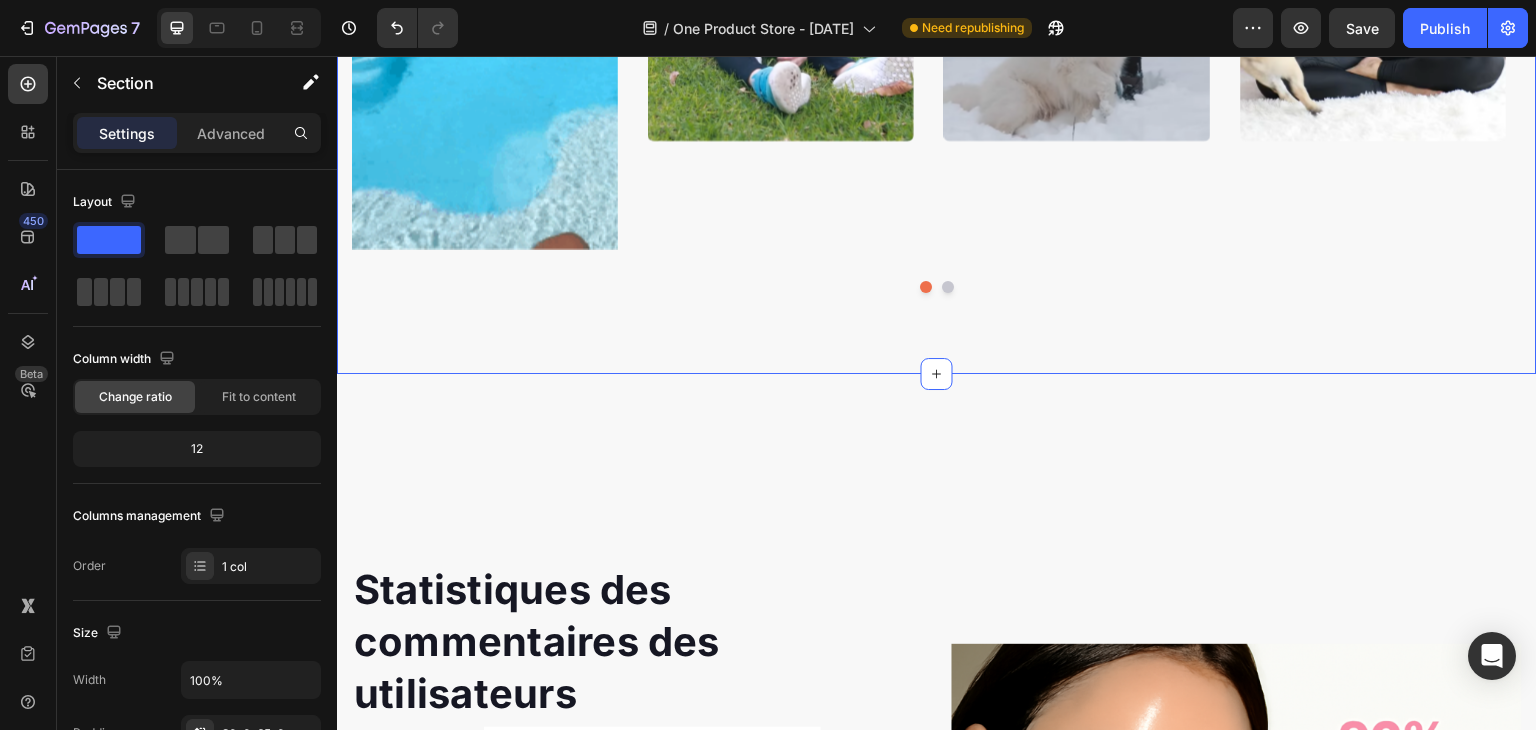 click on "Déjà partout sur les réseaux ! 📲✨ Heading Image Video Video Video Video Carousel Row" at bounding box center [937, -10] 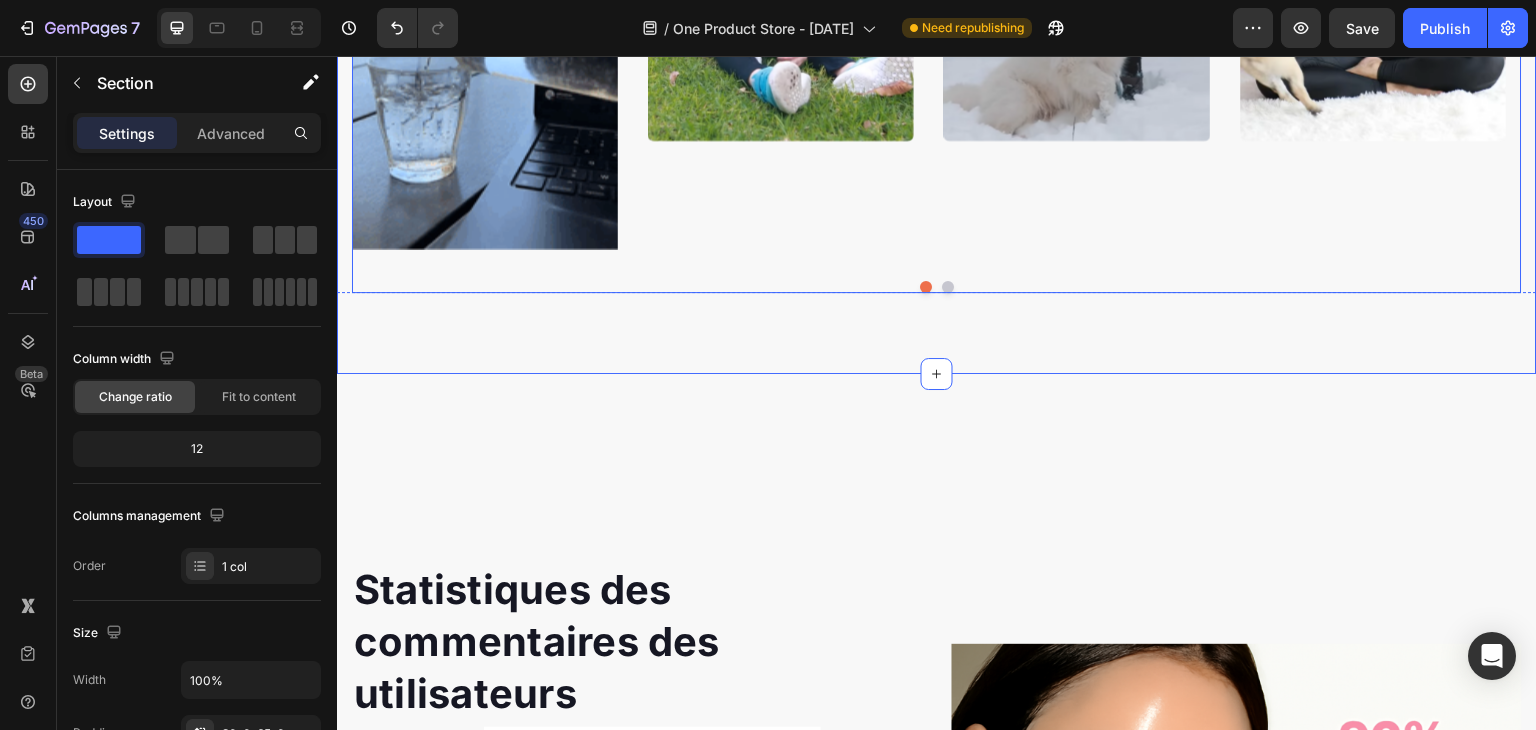 click at bounding box center (937, 287) 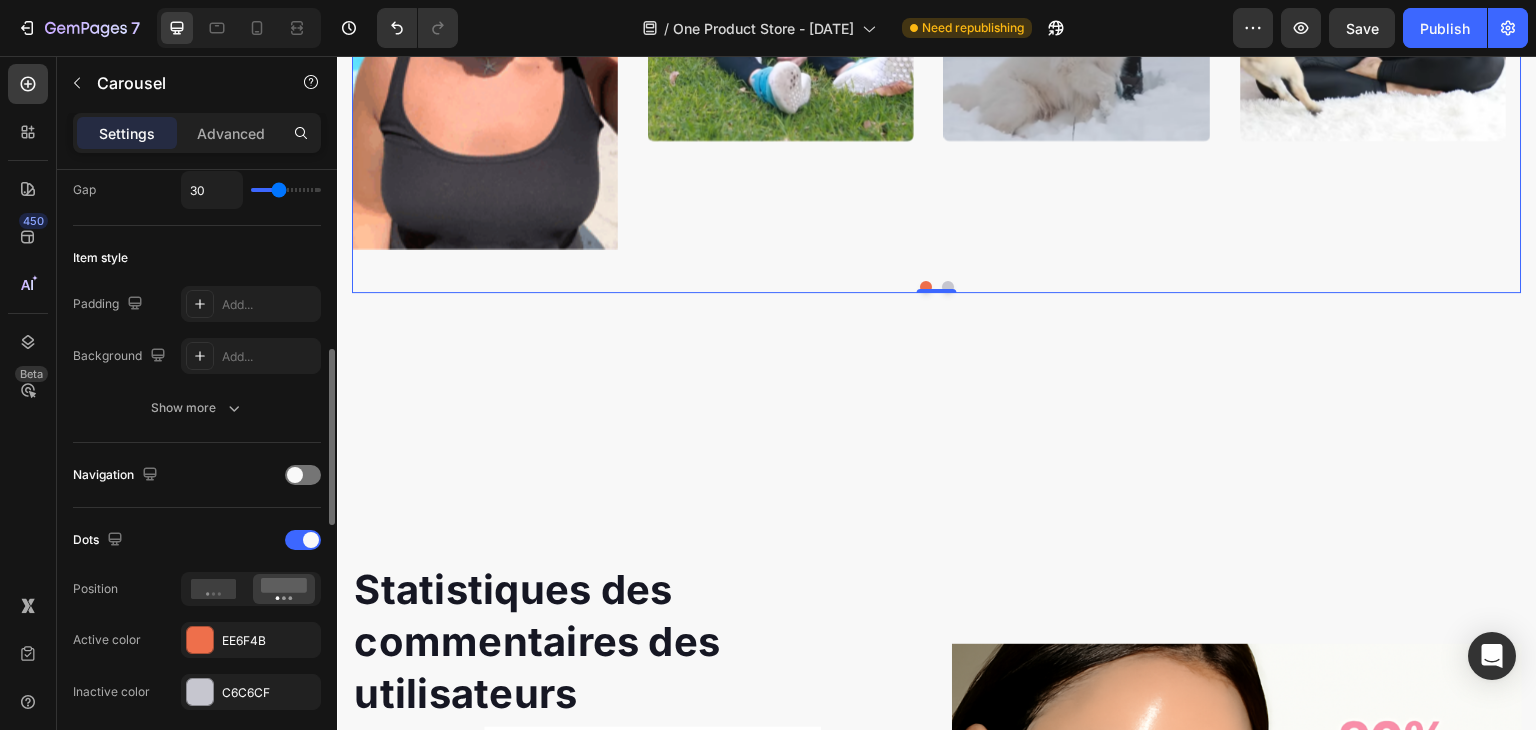 scroll, scrollTop: 472, scrollLeft: 0, axis: vertical 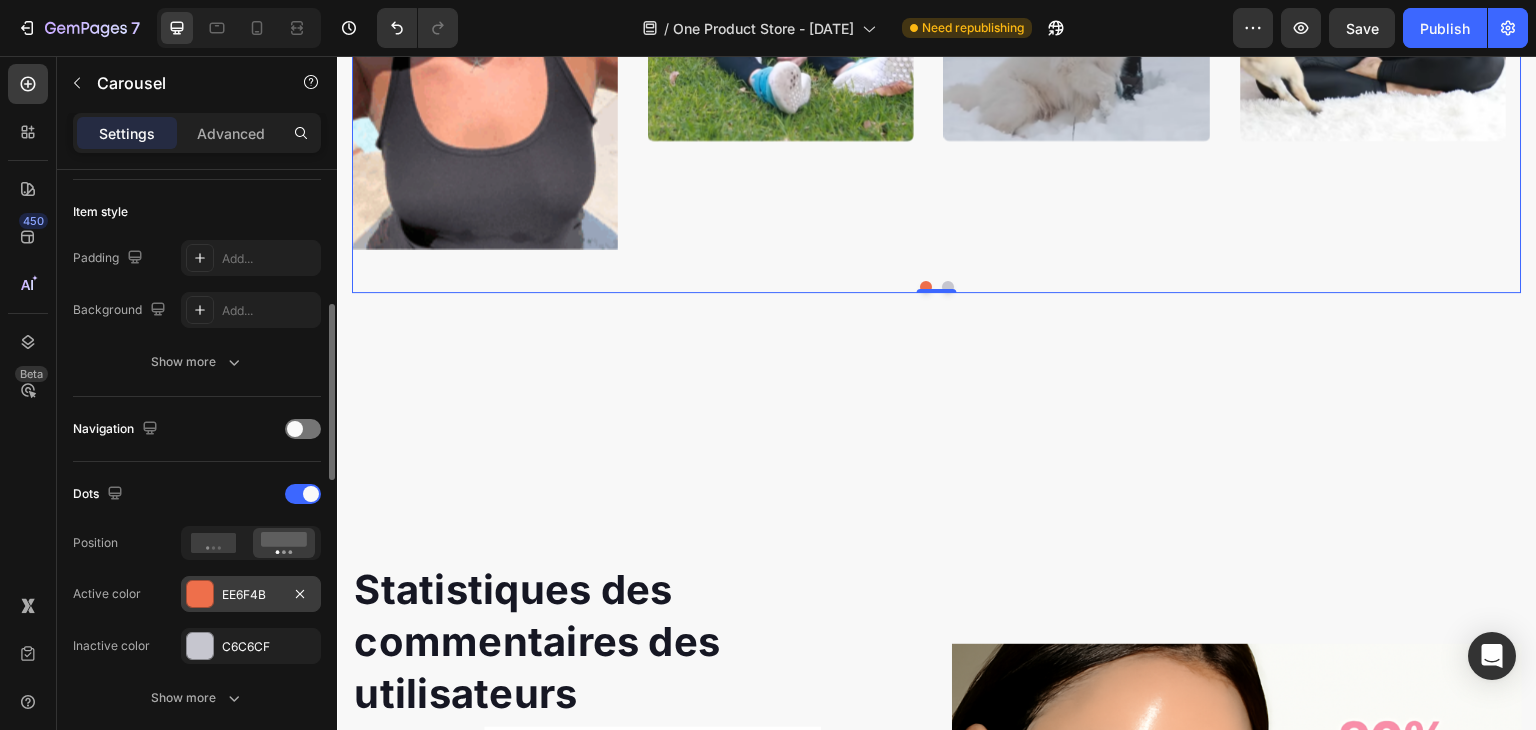 click at bounding box center [200, 594] 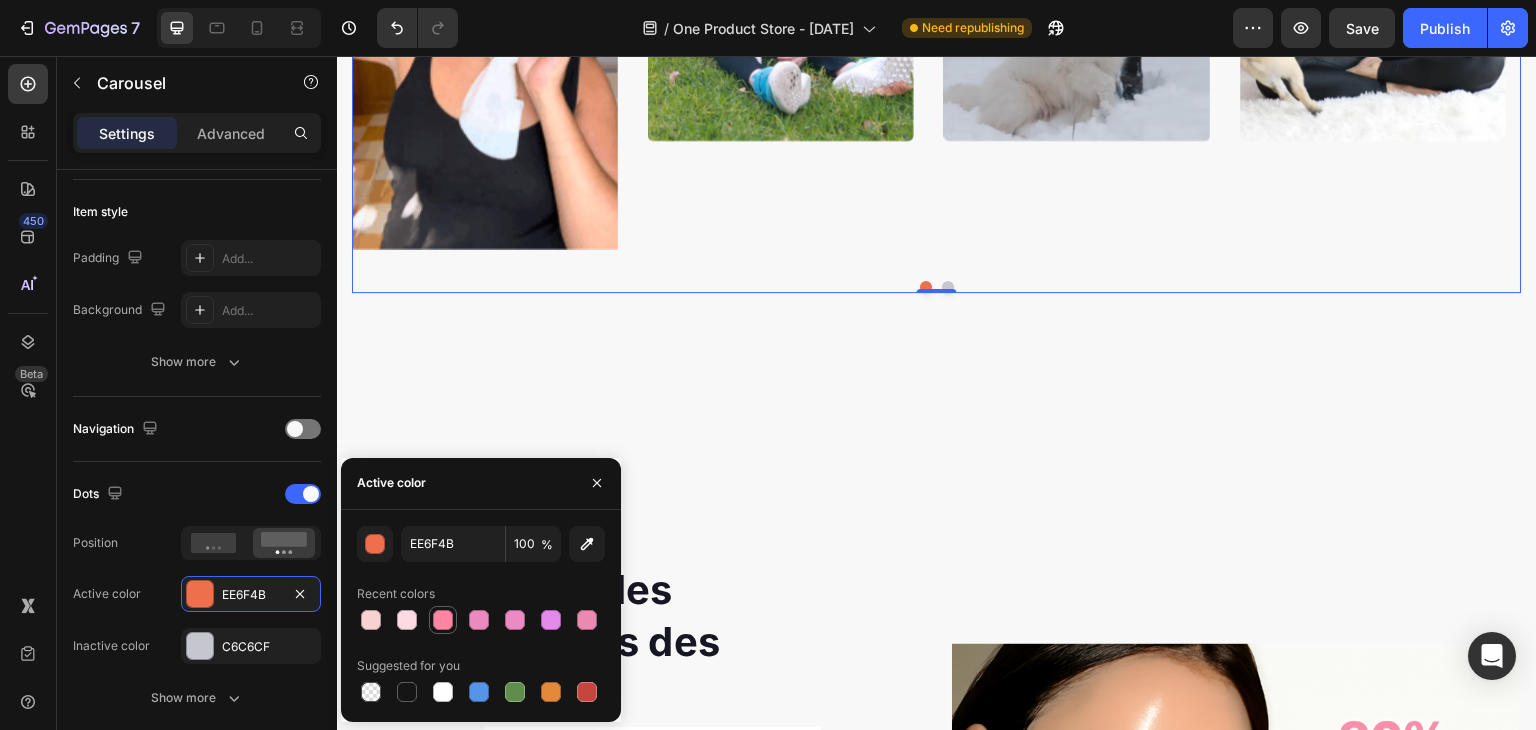 drag, startPoint x: 439, startPoint y: 625, endPoint x: 319, endPoint y: 371, distance: 280.91992 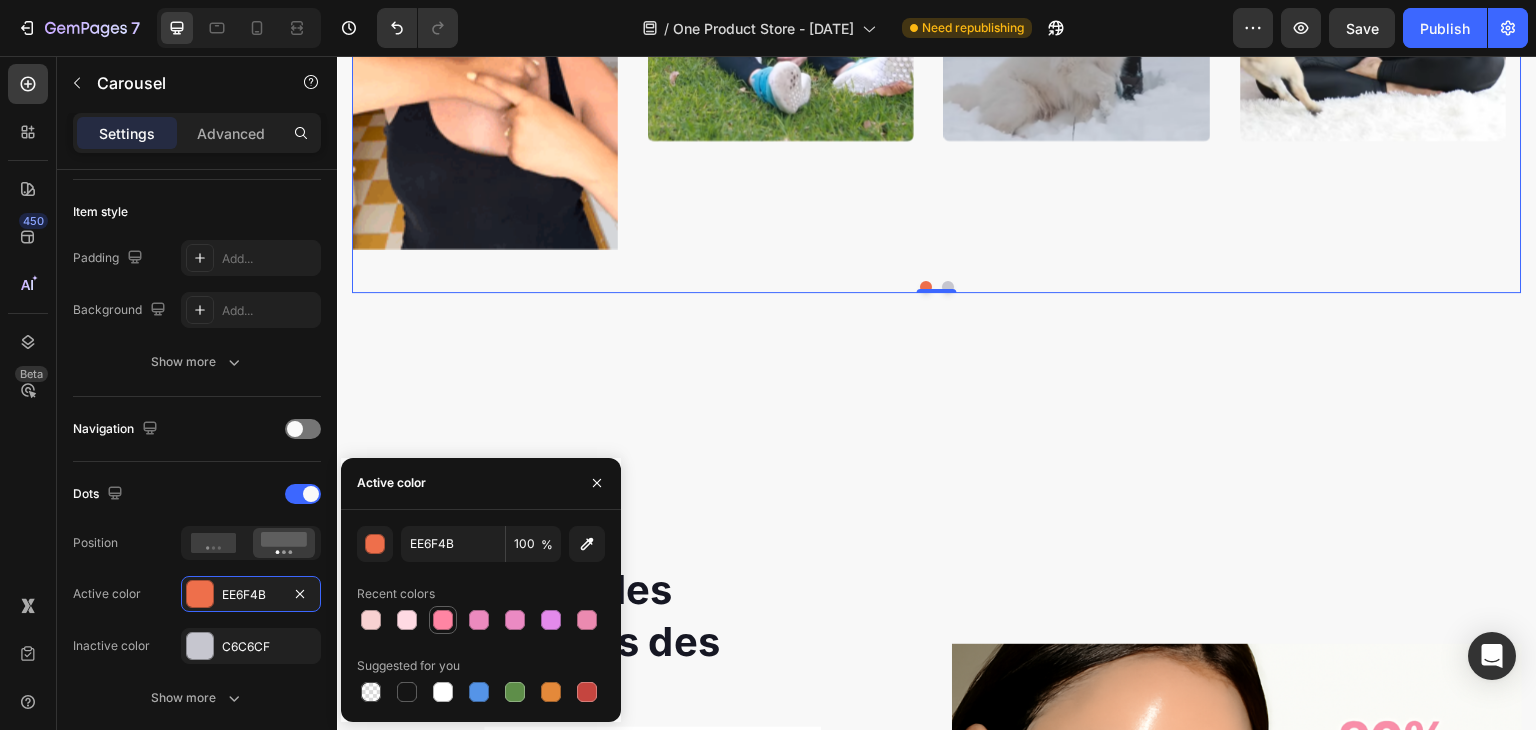 click at bounding box center (443, 620) 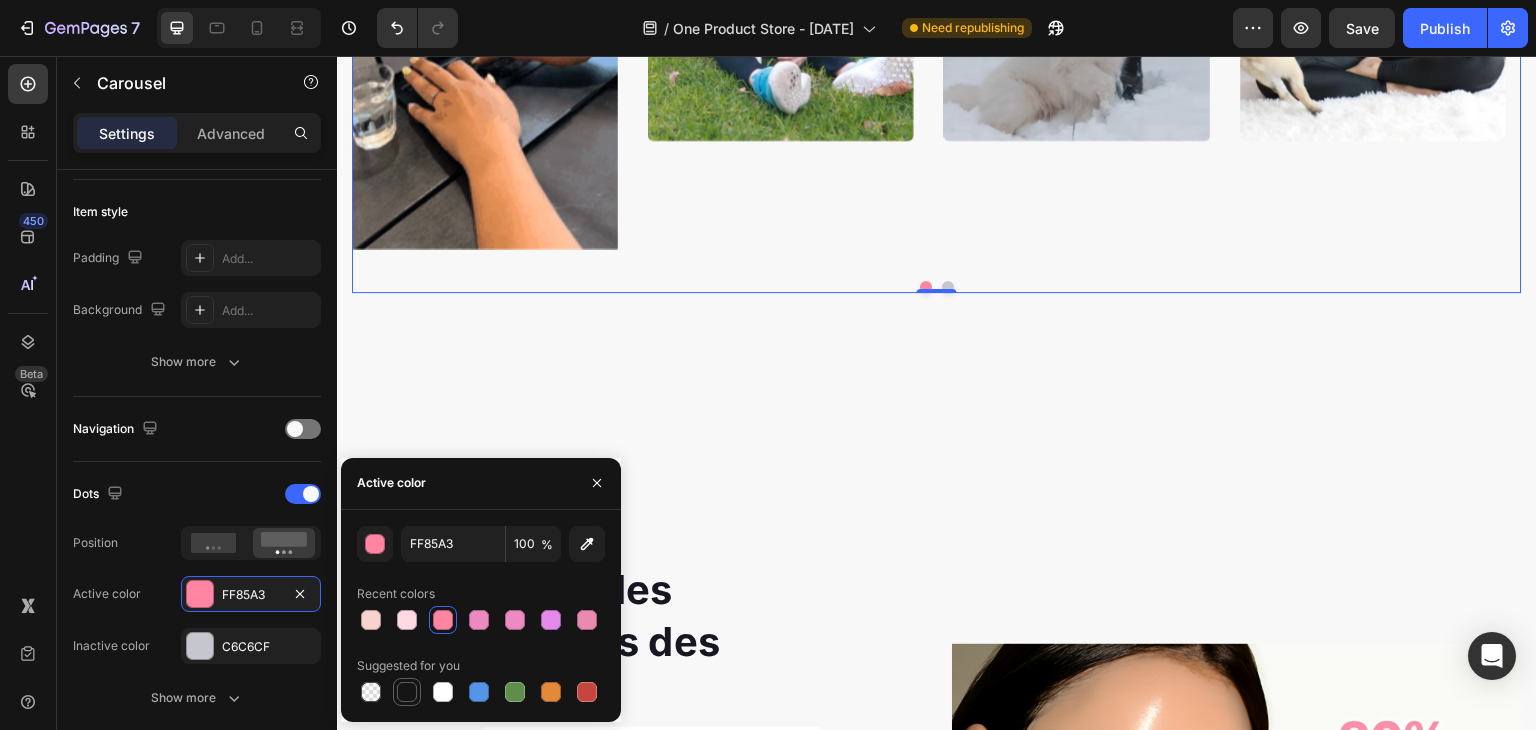 click at bounding box center (407, 692) 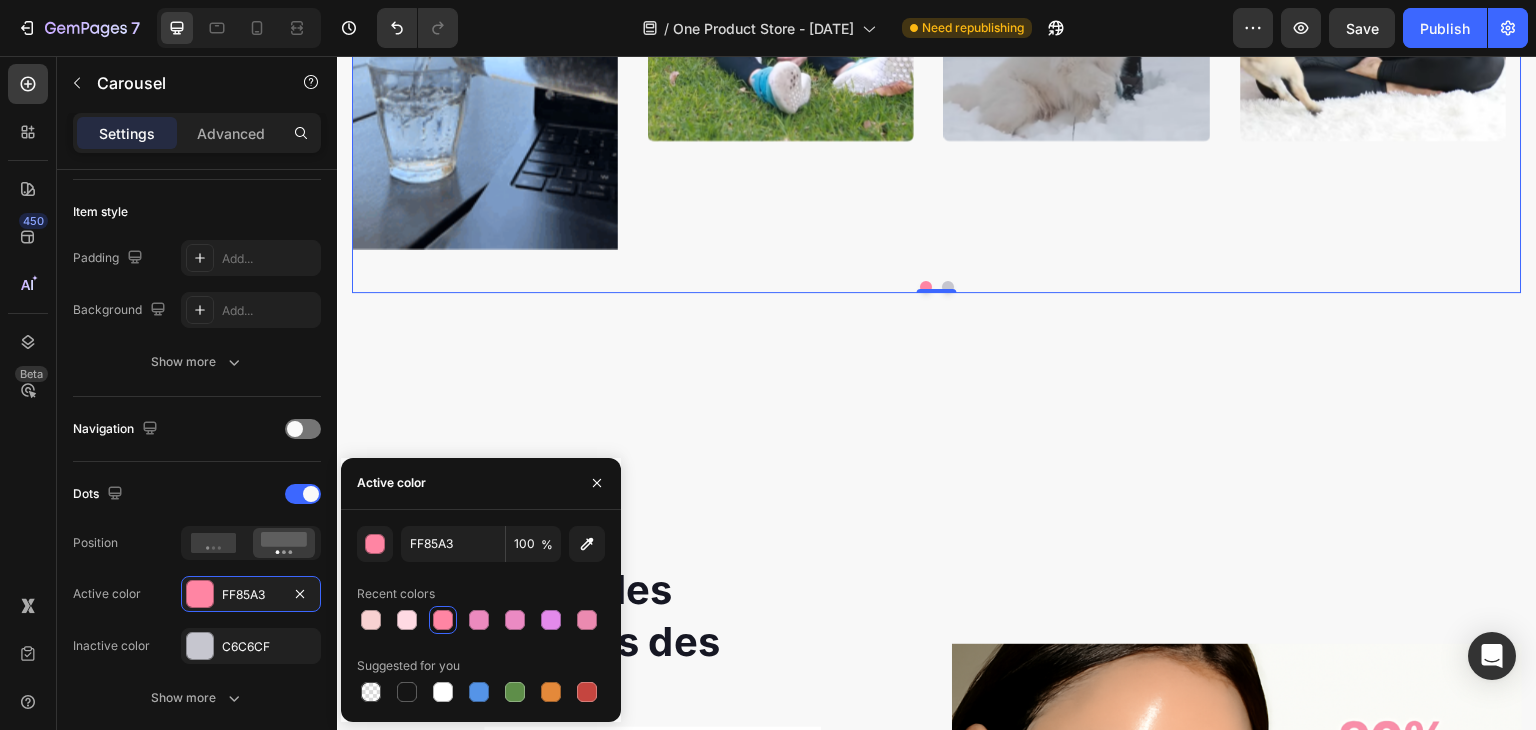 type on "151515" 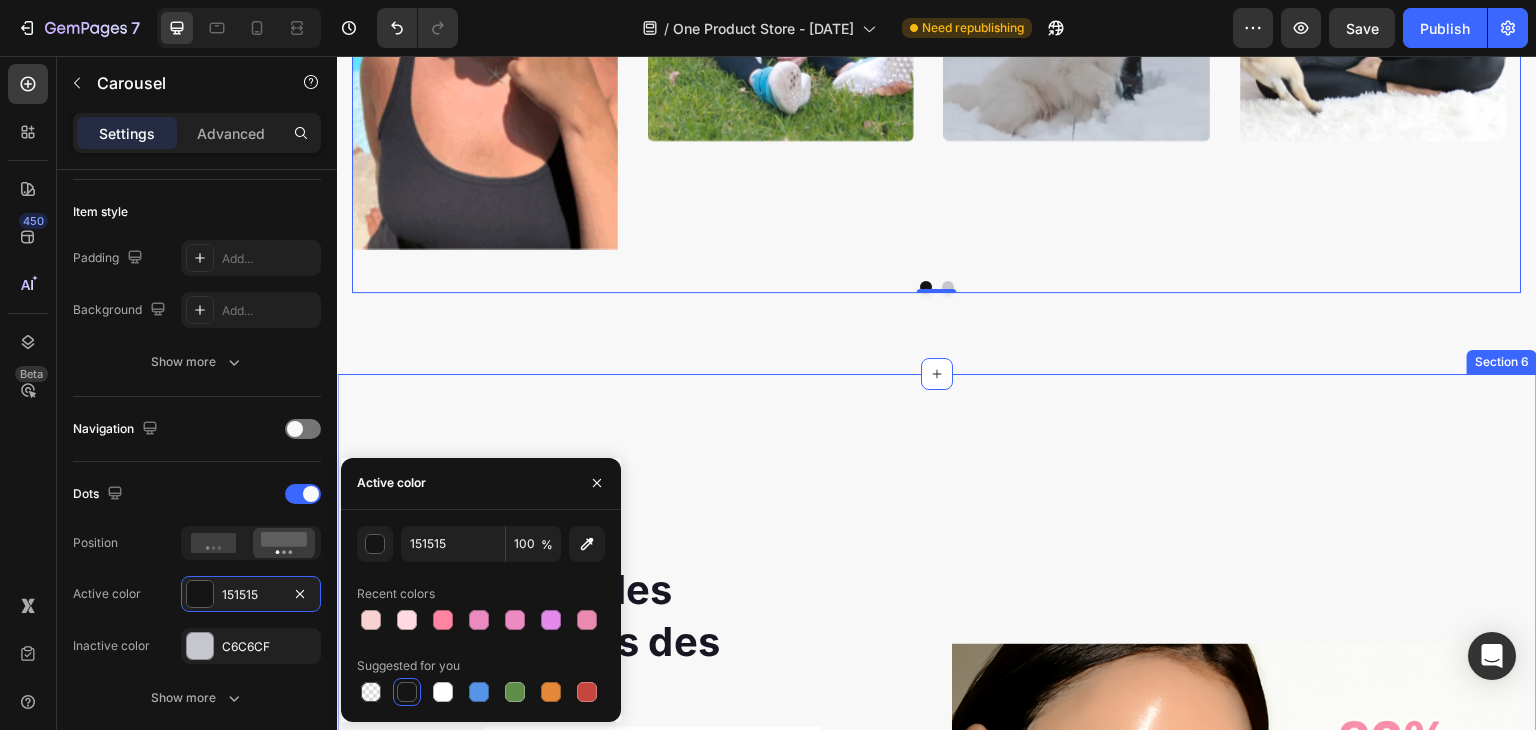 click on "Statistiques des commentaires des utilisateurs Heading 90% Text block La majorité des utilisateurs ont constaté une amélioration significative de l'hydratation de leur peau après la première utilisation. Text block Advanced list Title Line 85% Text block Un grand nombre d'utilisateurs ont remarqué que leurs pores étaient visiblement resserrés après seulement quelques applications. Text block Advanced list Title Line 92% Text block Presque tous les participants au test ont déclaré un teint plus éclatant et uniforme après une semaine d'utilisation. Text block Advanced list décrouvrez Button Row Image Image Row Section [NUMBER] You can create reusable sections Create Theme Section AI Content Write with GemAI What would you like to describe here? Tone and Voice Persuasive Product masque collagène Show more Generate" at bounding box center [937, 834] 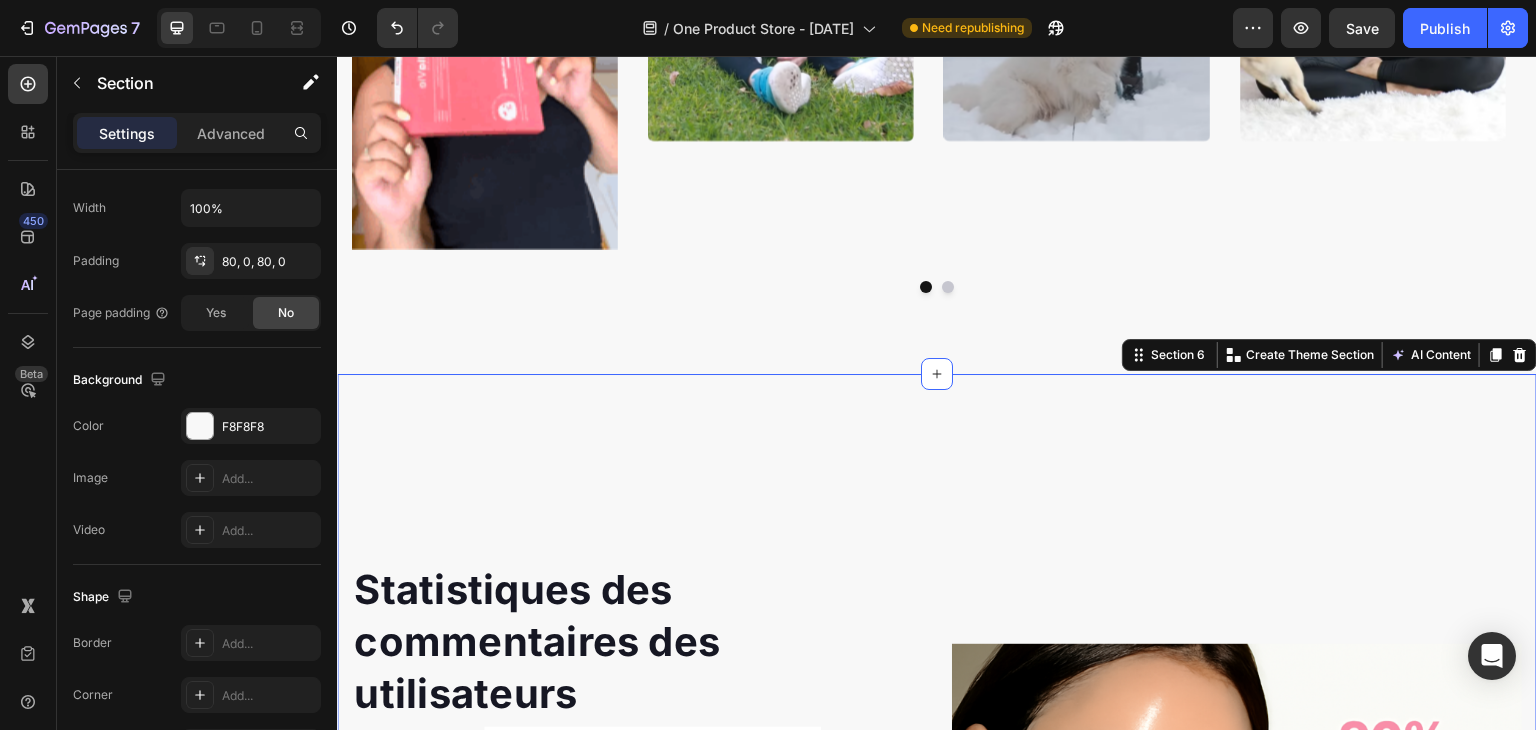 scroll, scrollTop: 0, scrollLeft: 0, axis: both 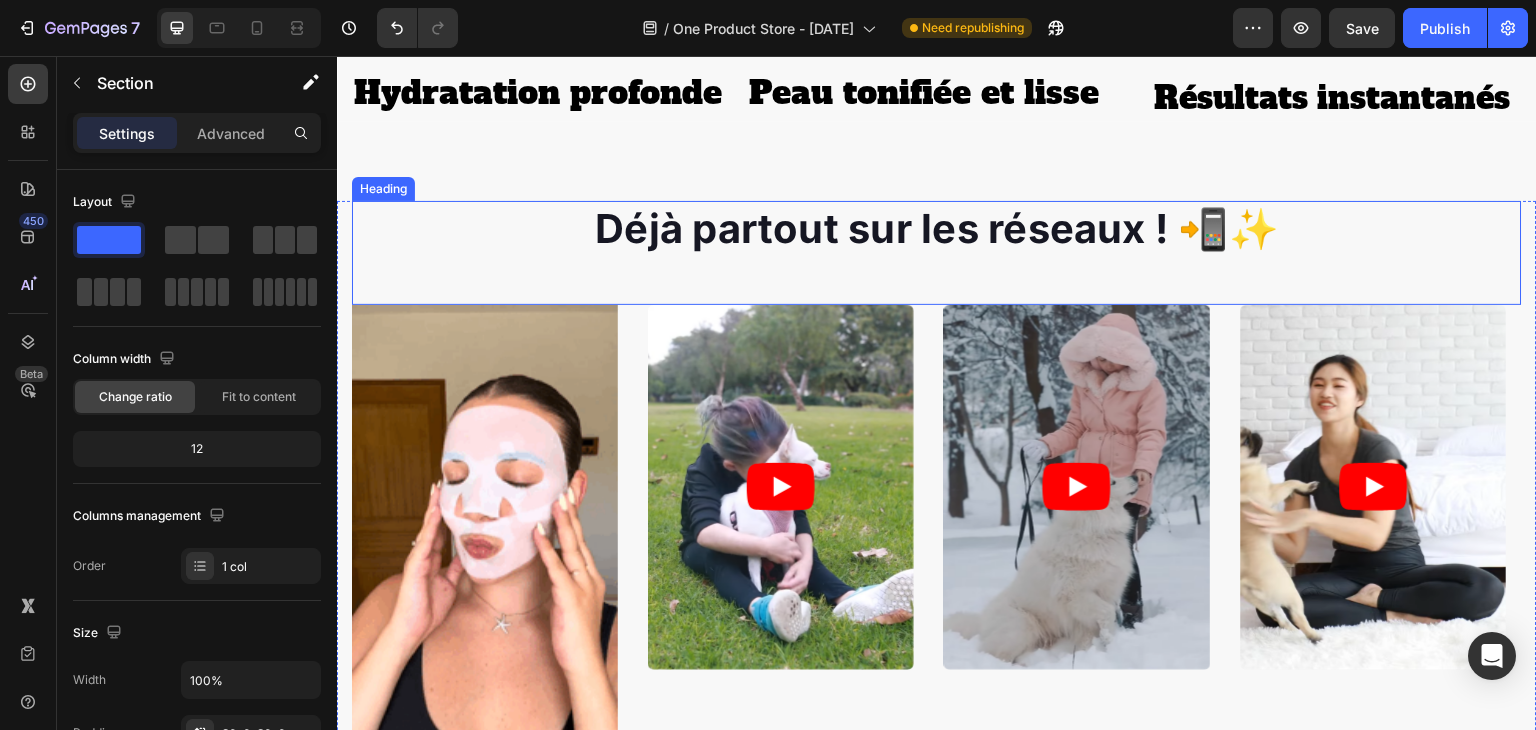 click on "Déjà partout sur les réseaux ! 📲✨" at bounding box center [937, 228] 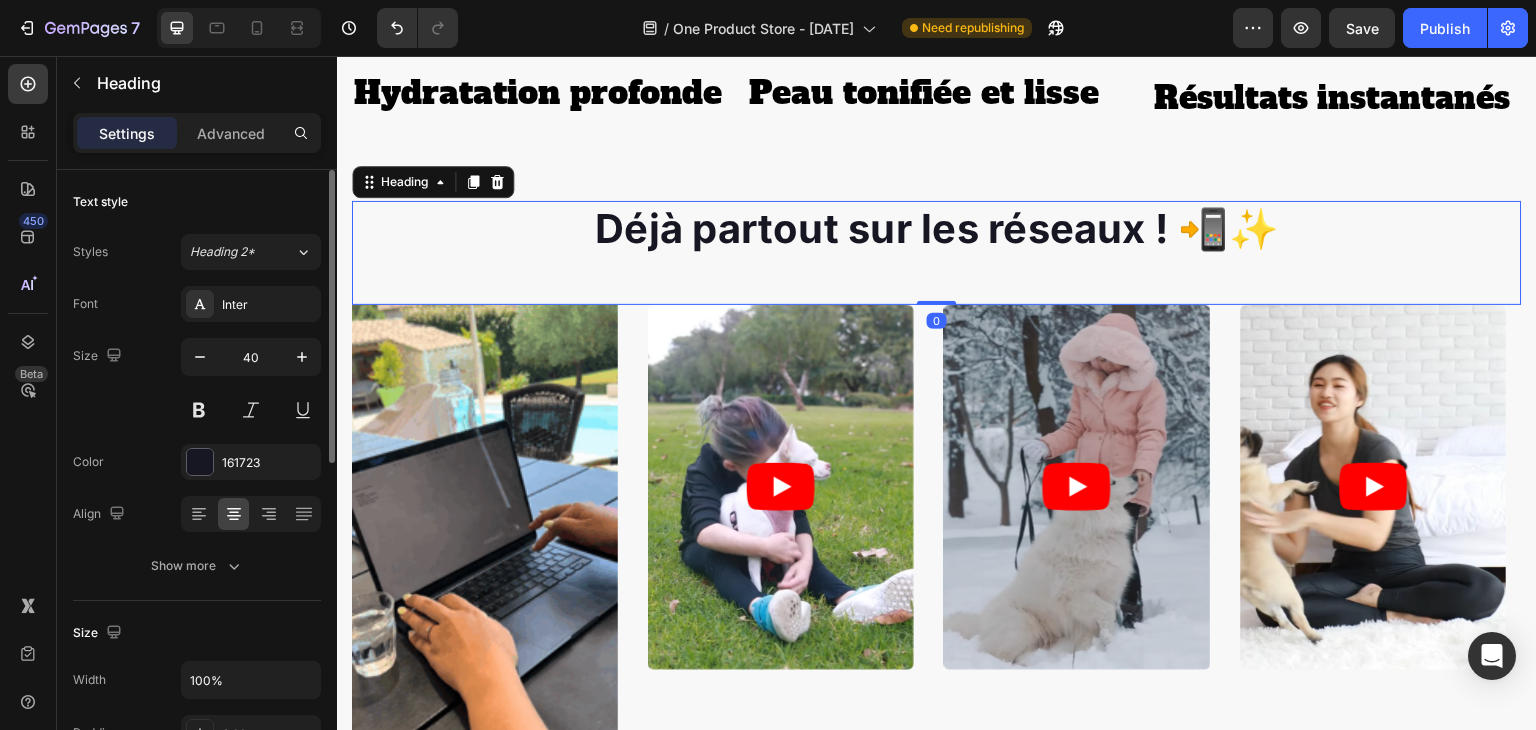 click on "Font Inter Size [NUMBER] Color [NUMBER] Align Show more" at bounding box center (197, 435) 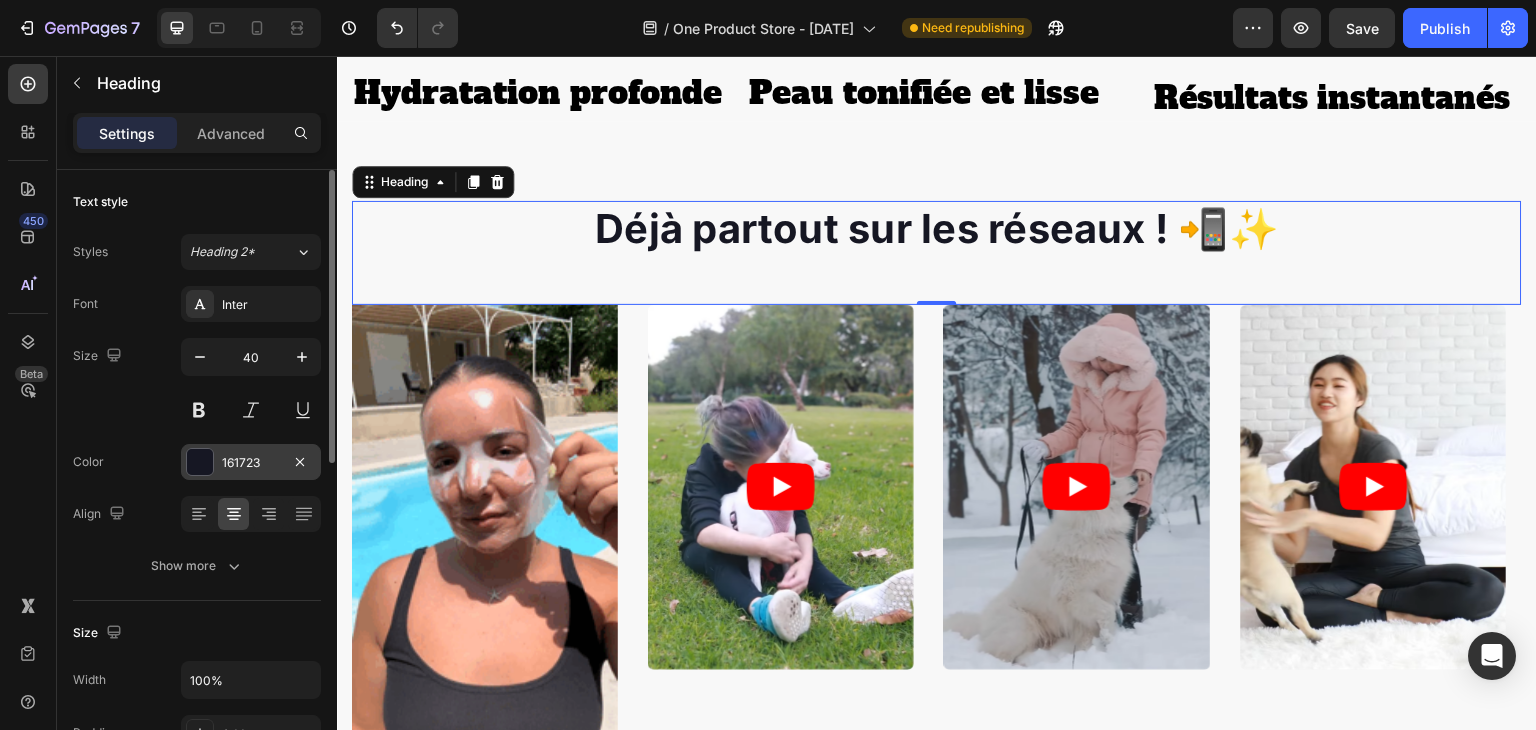 click on "161723" at bounding box center (251, 462) 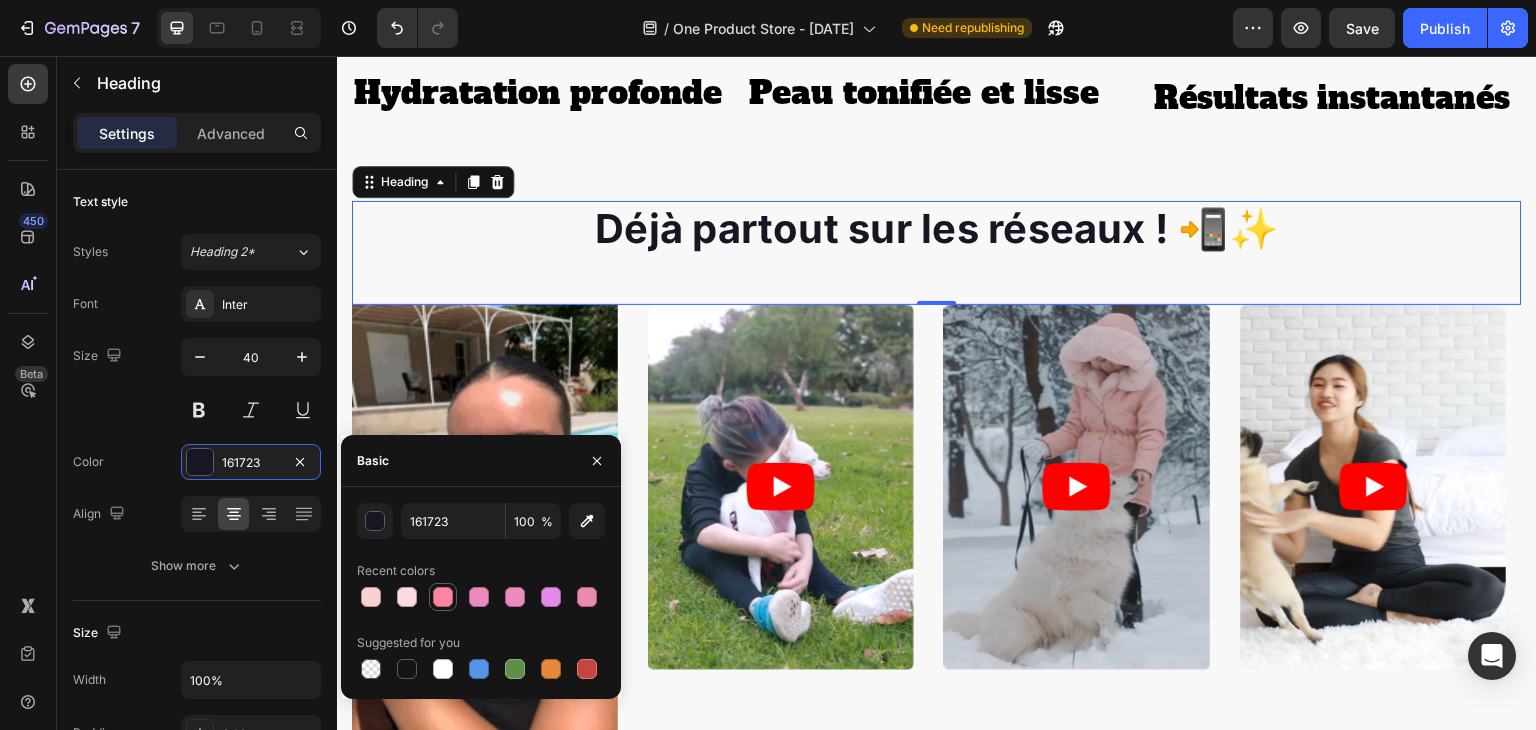click at bounding box center (443, 597) 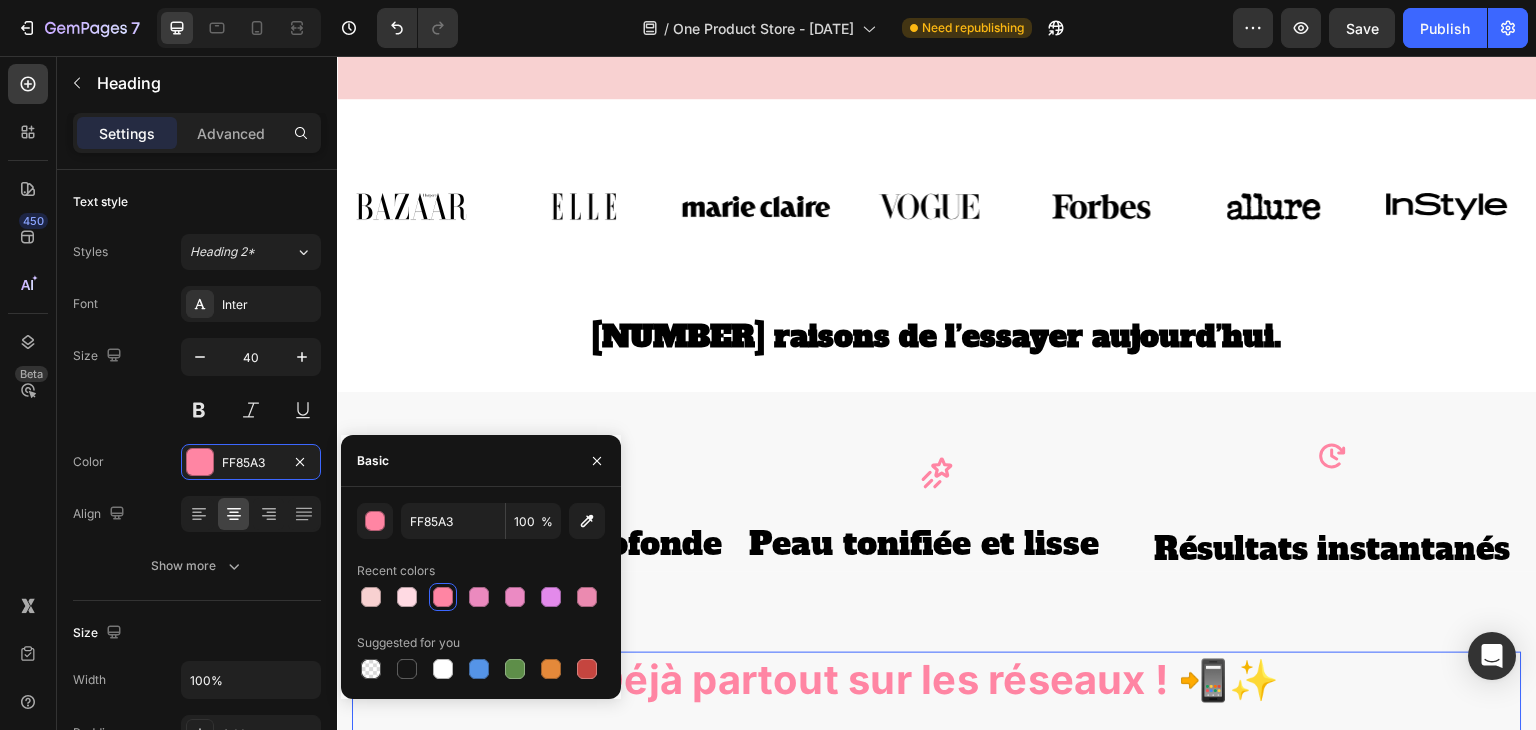 scroll, scrollTop: 1094, scrollLeft: 0, axis: vertical 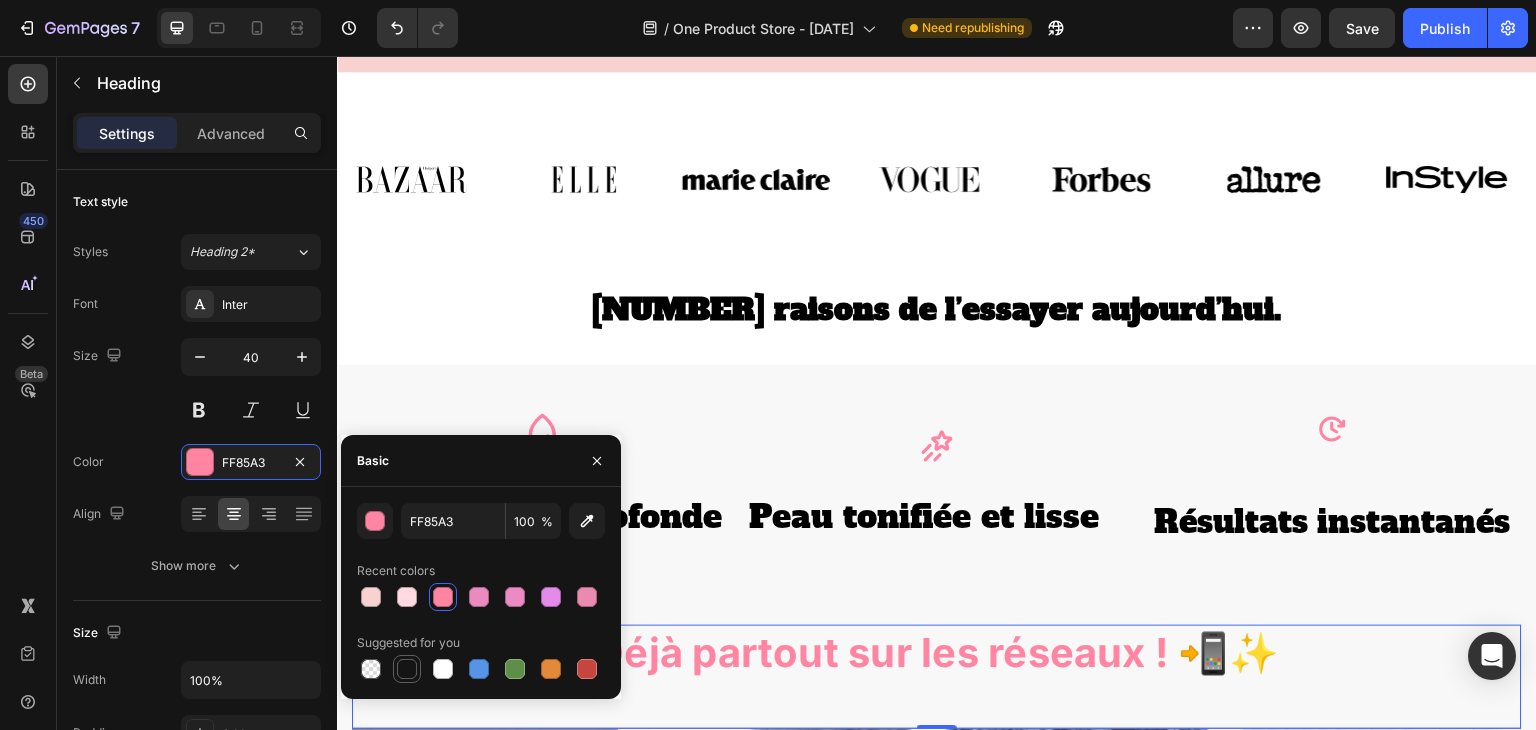 click at bounding box center (407, 669) 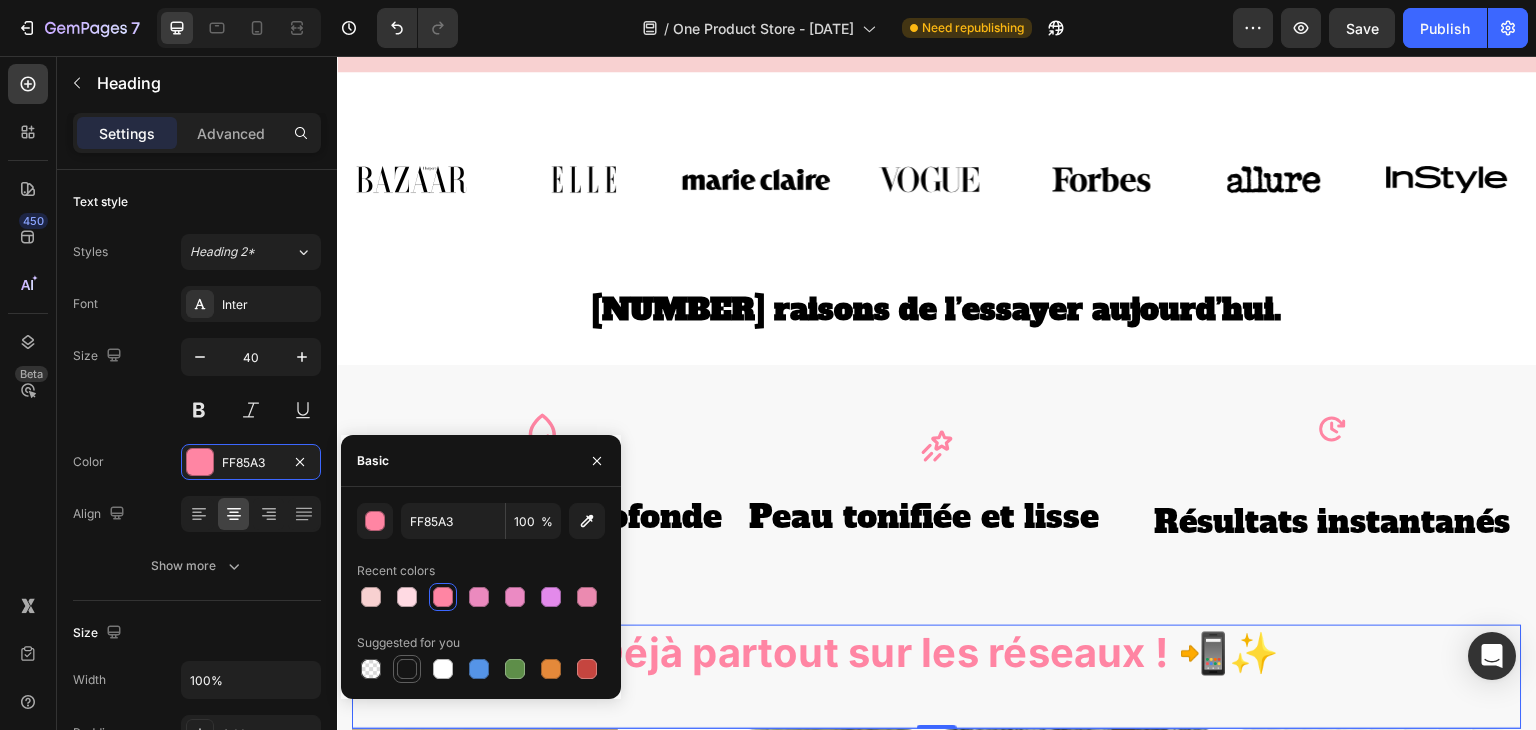 type on "151515" 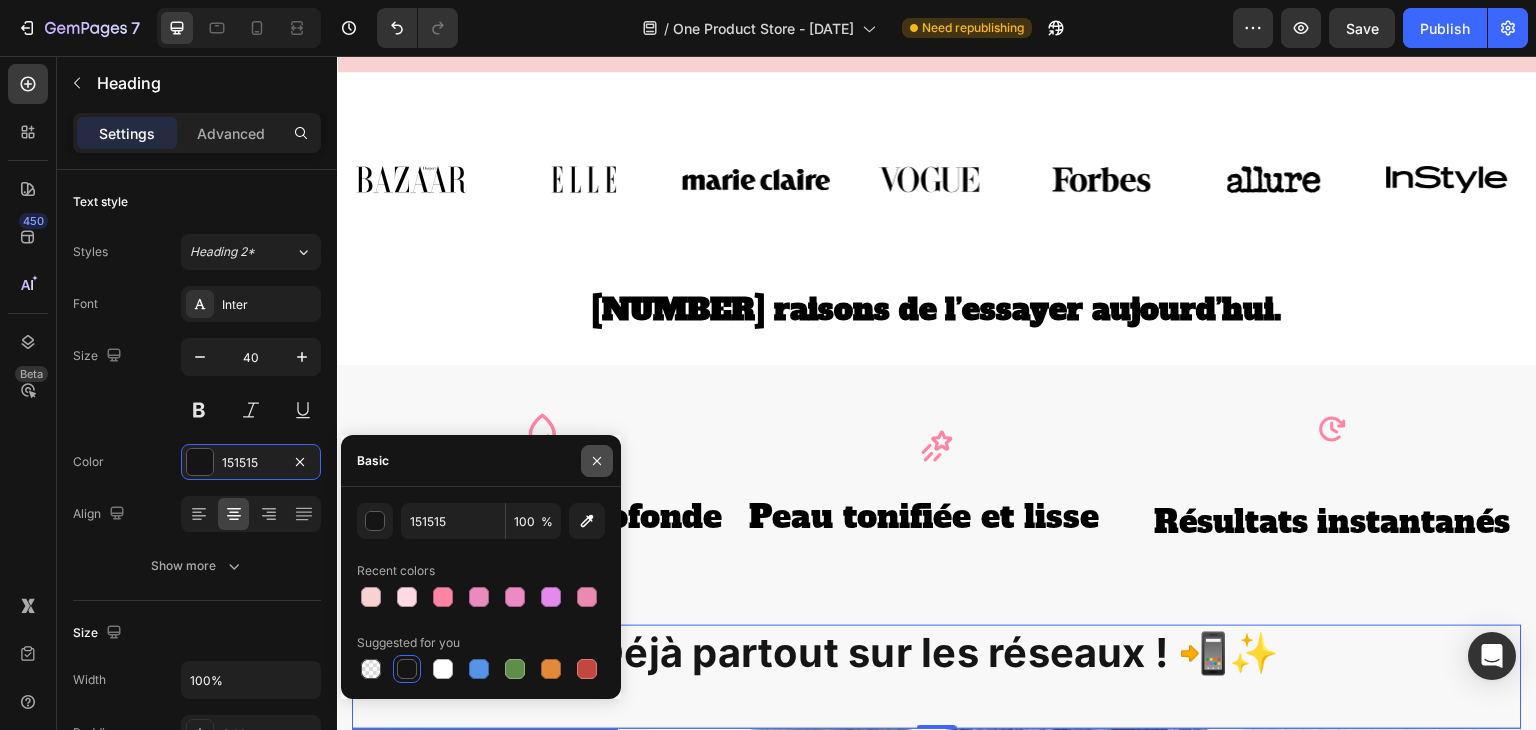 click 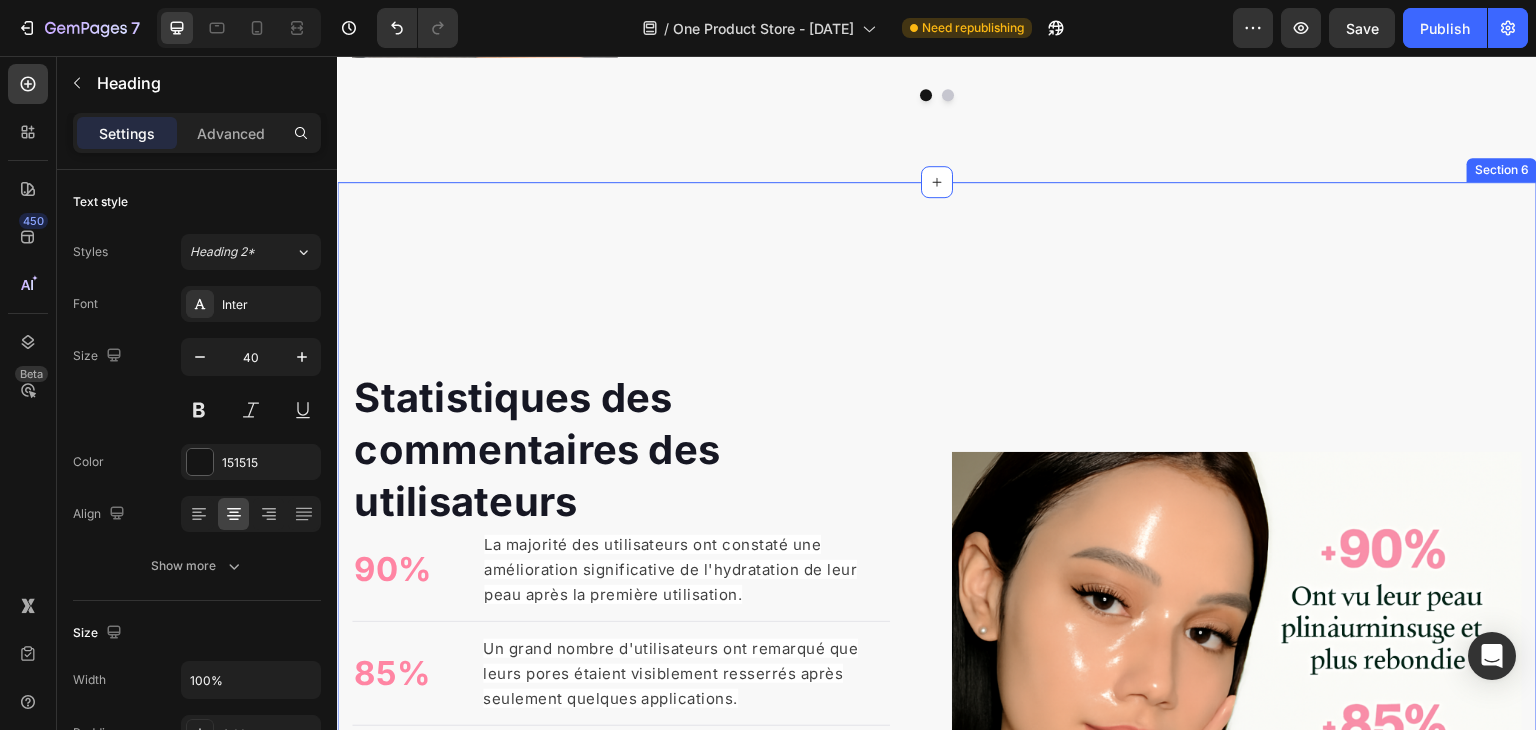 scroll, scrollTop: 2230, scrollLeft: 0, axis: vertical 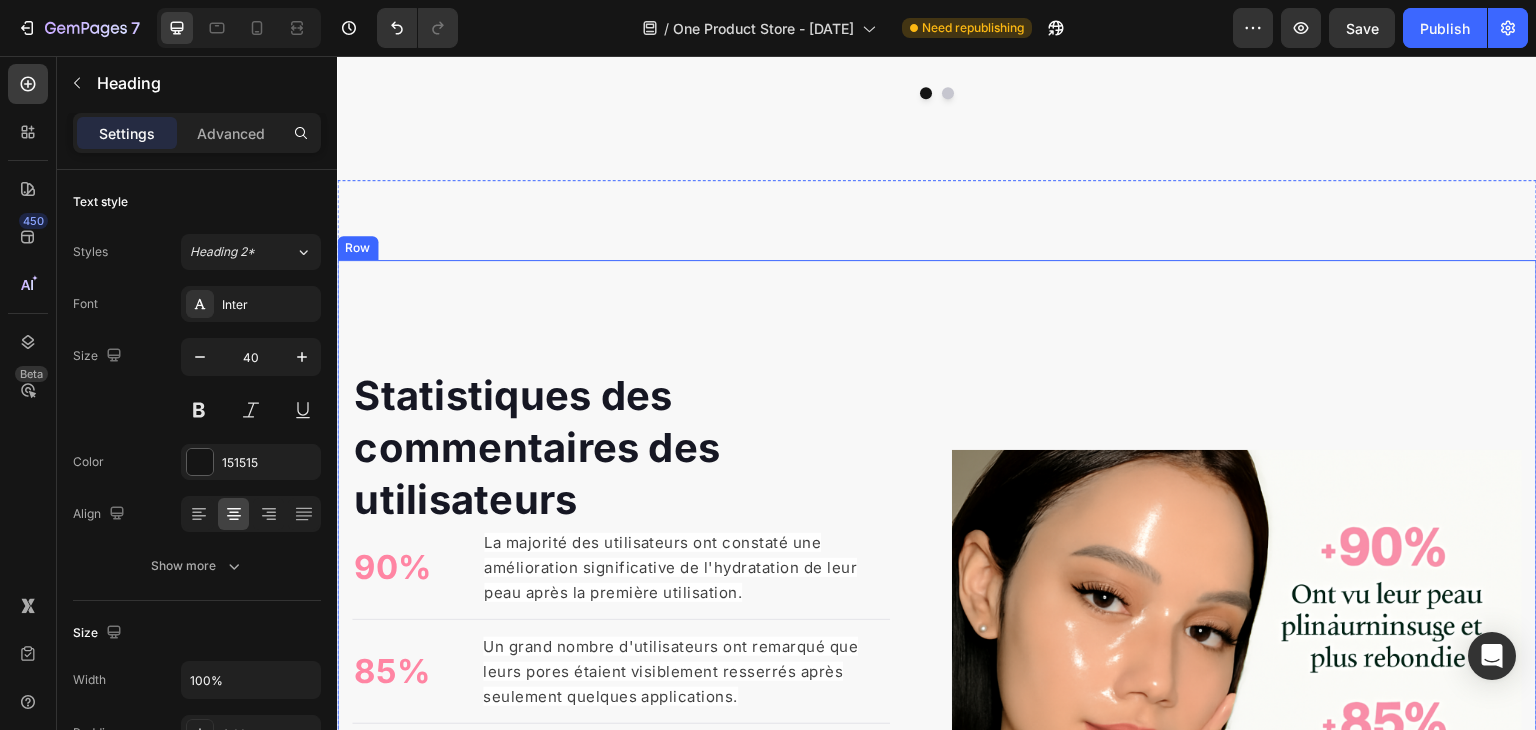 click on "Statistiques des commentaires des utilisateurs Heading 90% Text block La majorité des utilisateurs ont constaté une amélioration significative de l'hydratation de leur peau après la première utilisation. Text block Advanced list Title Line 85% Text block Un grand nombre d'utilisateurs ont remarqué que leurs pores étaient visiblement resserrés après seulement quelques applications. Text block Advanced list Title Line 92% Text block Presque tous les participants au test ont déclaré un teint plus éclatant et uniforme après une semaine d'utilisation. Text block Advanced list décrouvrez Button Row" at bounding box center (637, 640) 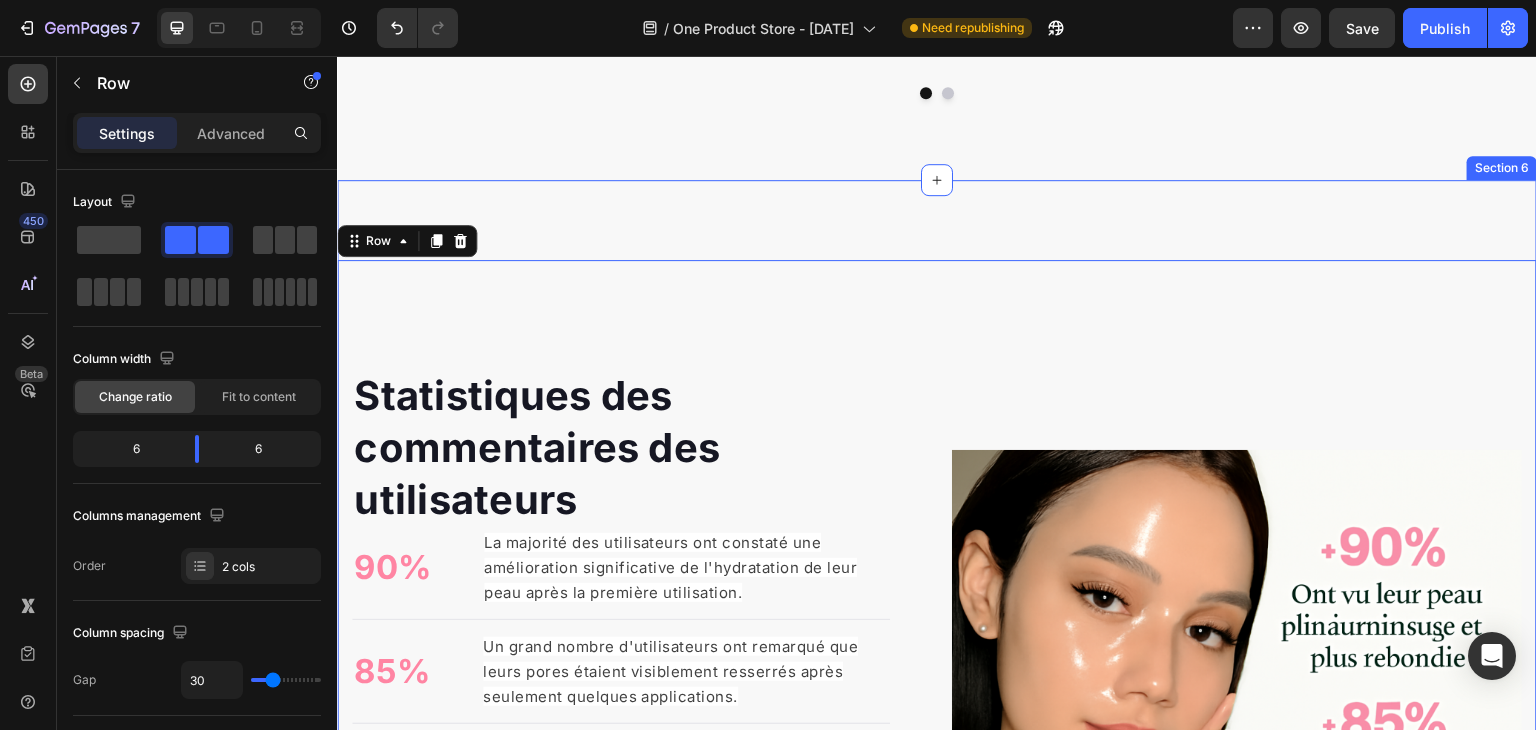 click on "Statistiques des commentaires des utilisateurs Heading 90% Text block La majorité des utilisateurs ont constaté une amélioration significative de l'hydratation de leur peau après la première utilisation. Text block Advanced list Title Line 85% Text block Un grand nombre d'utilisateurs ont remarqué que leurs pores étaient visiblement resserrés après seulement quelques applications. Text block Advanced list Title Line 92% Text block Presque tous les participants au test ont déclaré un teint plus éclatant et uniforme après une semaine d'utilisation. Text block Advanced list décrouvrez Button Row Image Image Row 0 Section [NUMBER]" at bounding box center (937, 640) 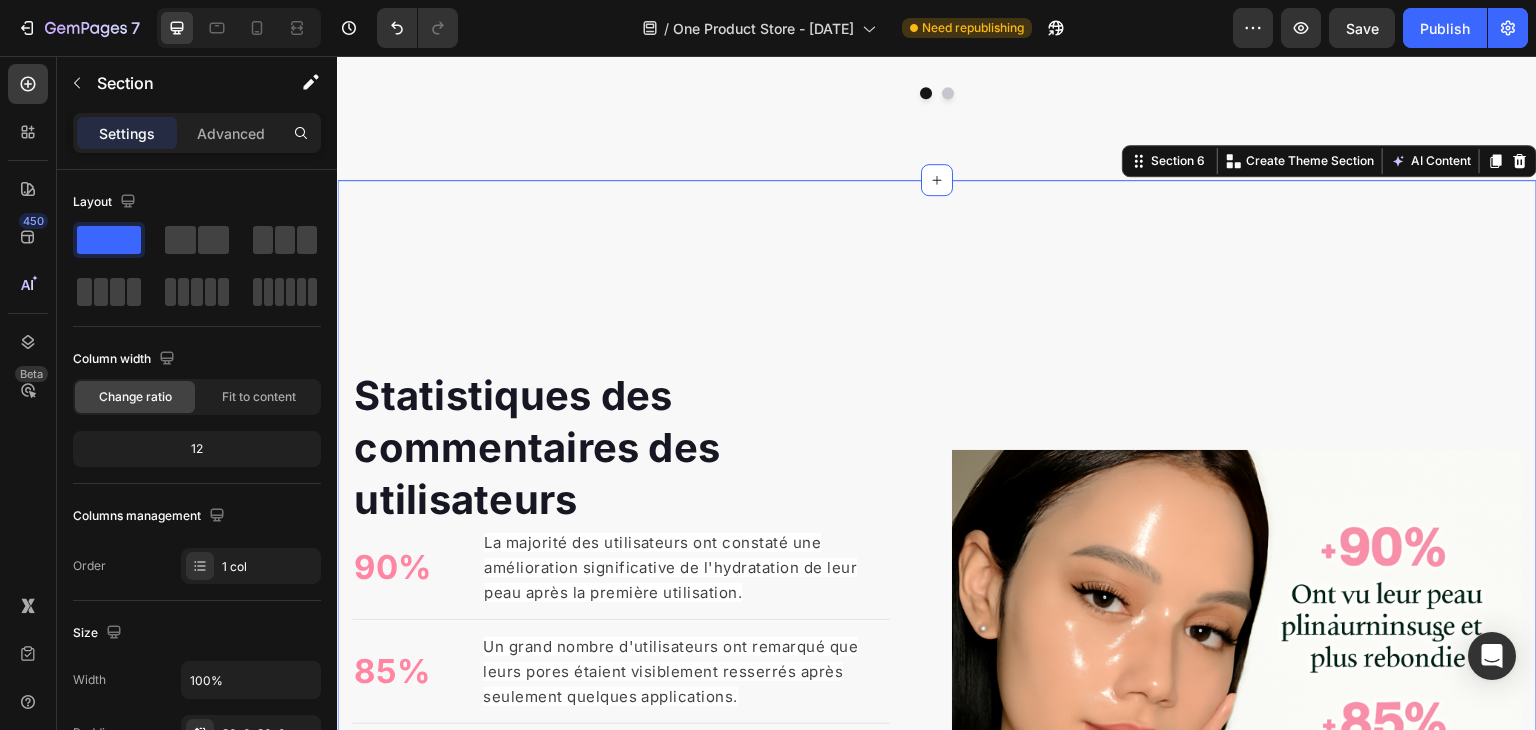 click on "Statistiques des commentaires des utilisateurs Heading 90% Text block La majorité des utilisateurs ont constaté une amélioration significative de l'hydratation de leur peau après la première utilisation. Text block Advanced list Title Line 85% Text block Un grand nombre d'utilisateurs ont remarqué que leurs pores étaient visiblement resserrés après seulement quelques applications. Text block Advanced list Title Line 92% Text block Presque tous les participants au test ont déclaré un teint plus éclatant et uniforme après une semaine d'utilisation. Text block Advanced list décrouvrez Button Row Image Image Row Section [NUMBER] You can create reusable sections Create Theme Section AI Content Write with GemAI What would you like to describe here? Tone and Voice Persuasive Product masque collagène Show more Generate" at bounding box center [937, 640] 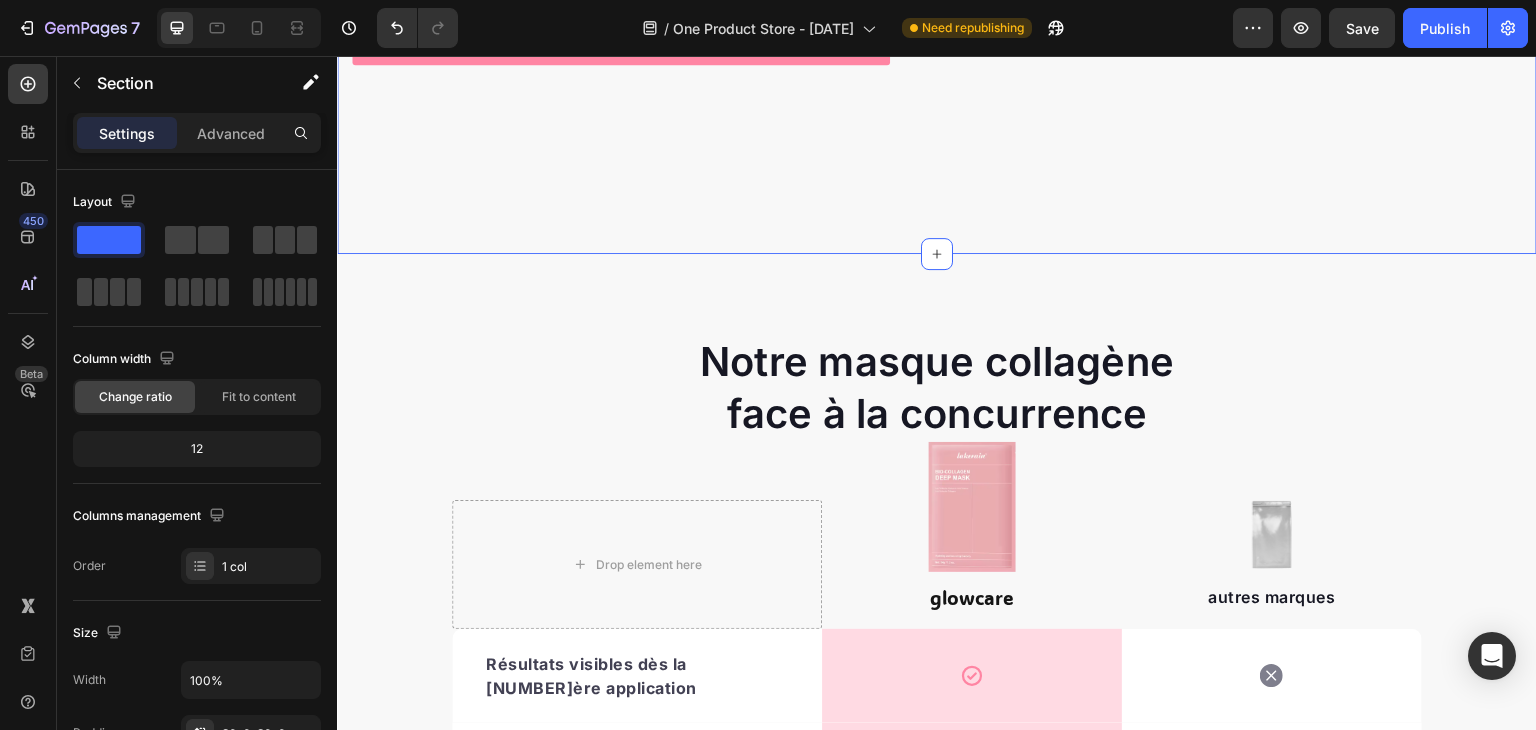 scroll, scrollTop: 3083, scrollLeft: 0, axis: vertical 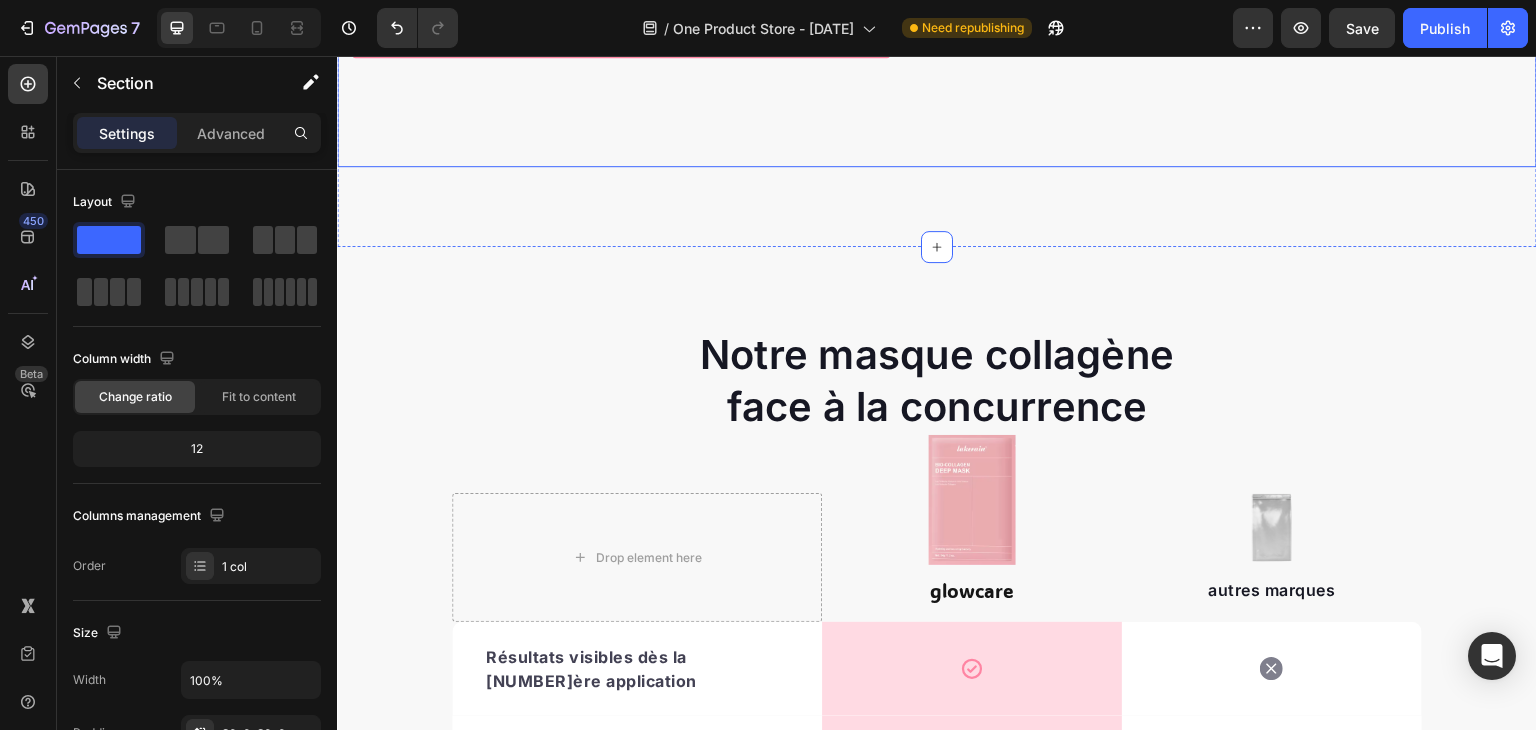 click on "Statistiques des commentaires des utilisateurs Heading 90% Text block La majorité des utilisateurs ont constaté une amélioration significative de l'hydratation de leur peau après la première utilisation. Text block Advanced list Title Line 85% Text block Un grand nombre d'utilisateurs ont remarqué que leurs pores étaient visiblement resserrés après seulement quelques applications. Text block Advanced list Title Line 92% Text block Presque tous les participants au test ont déclaré un teint plus éclatant et uniforme après une semaine d'utilisation. Text block Advanced list décrouvrez Button Row" at bounding box center (637, -213) 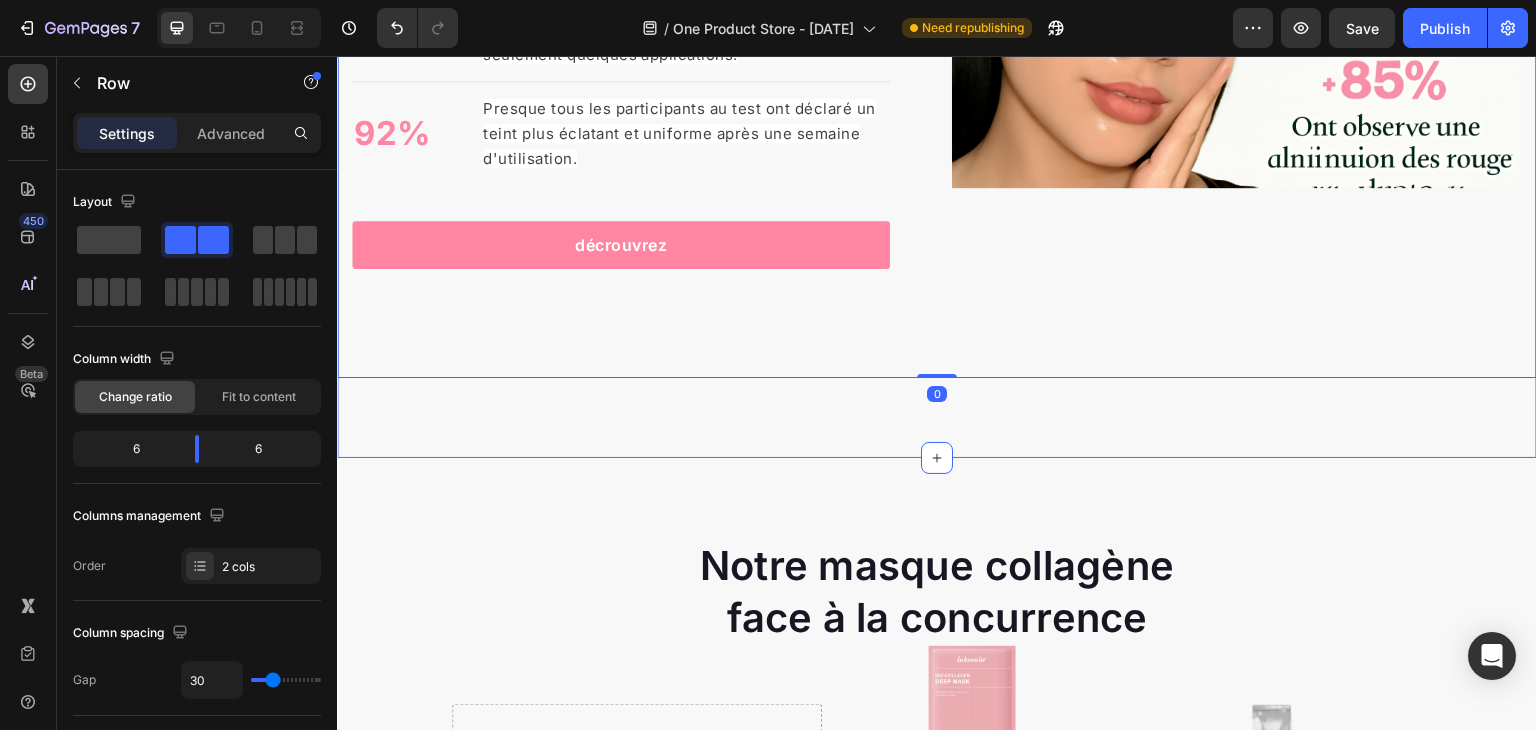 scroll, scrollTop: 2864, scrollLeft: 0, axis: vertical 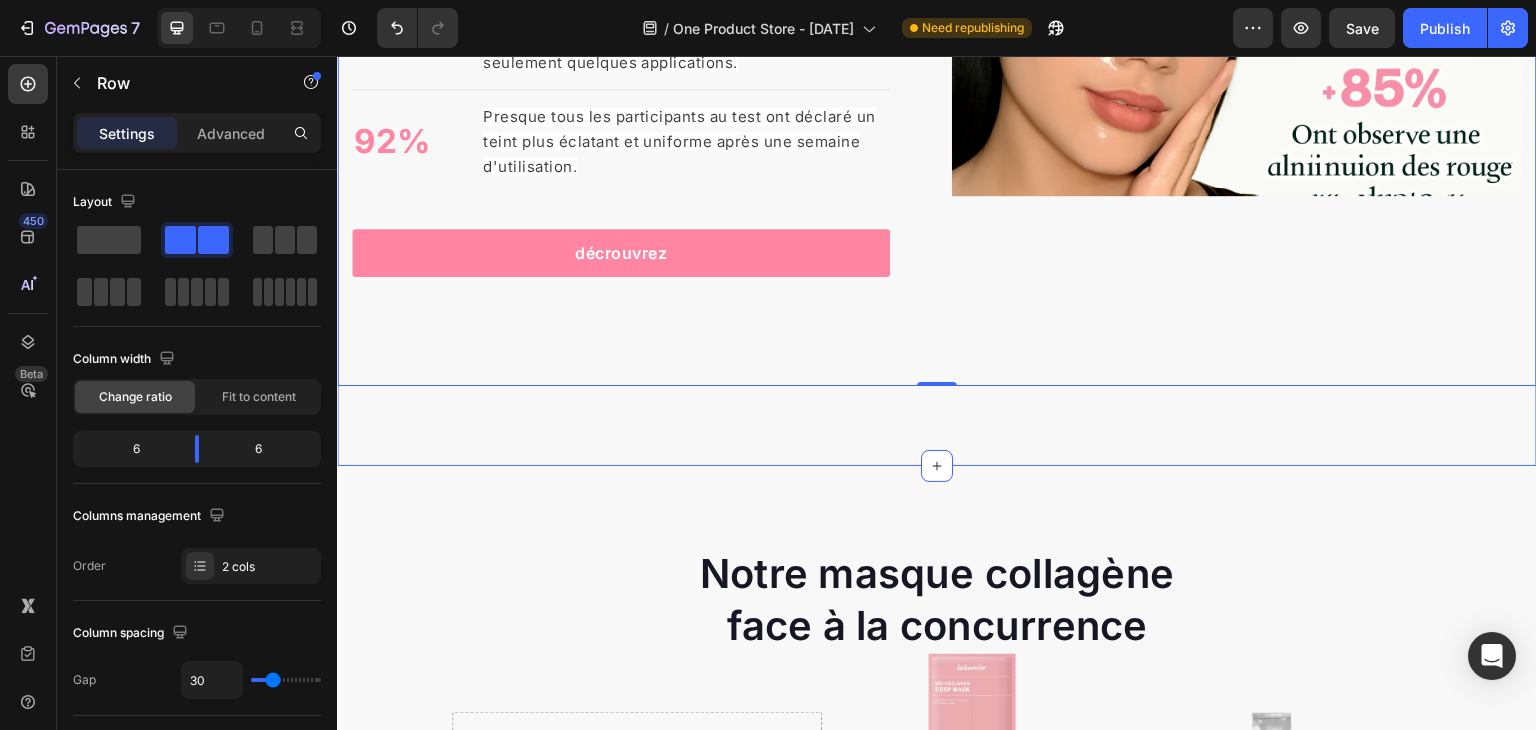 click on "Statistiques des commentaires des utilisateurs Heading 90% Text block La majorité des utilisateurs ont constaté une amélioration significative de l'hydratation de leur peau après la première utilisation. Text block Advanced list Title Line 85% Text block Un grand nombre d'utilisateurs ont remarqué que leurs pores étaient visiblement resserrés après seulement quelques applications. Text block Advanced list Title Line 92% Text block Presque tous les participants au test ont déclaré un teint plus éclatant et uniforme après une semaine d'utilisation. Text block Advanced list décrouvrez Button Row Image Image Row 0 Section [NUMBER]" at bounding box center (937, 6) 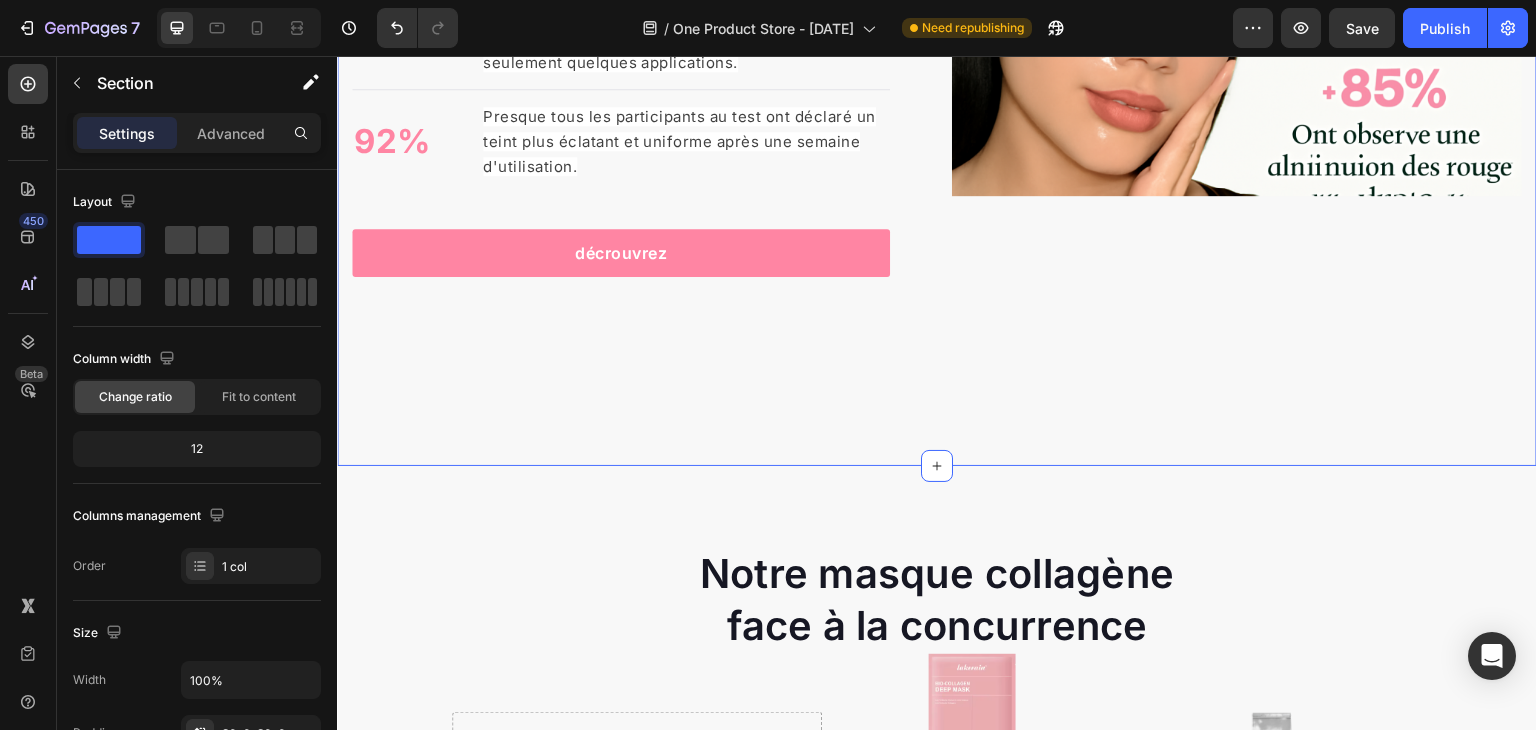 click on "Statistiques des commentaires des utilisateurs Heading 90% Text block La majorité des utilisateurs ont constaté une amélioration significative de l'hydratation de leur peau après la première utilisation. Text block Advanced list Title Line 85% Text block Un grand nombre d'utilisateurs ont remarqué que leurs pores étaient visiblement resserrés après seulement quelques applications. Text block Advanced list Title Line 92% Text block Presque tous les participants au test ont déclaré un teint plus éclatant et uniforme après une semaine d'utilisation. Text block Advanced list décrouvrez Button Row Image Image Row Section [NUMBER] You can create reusable sections Create Theme Section AI Content Write with GemAI What would you like to describe here? Tone and Voice Persuasive Product masque collagène Show more Generate" at bounding box center [937, 6] 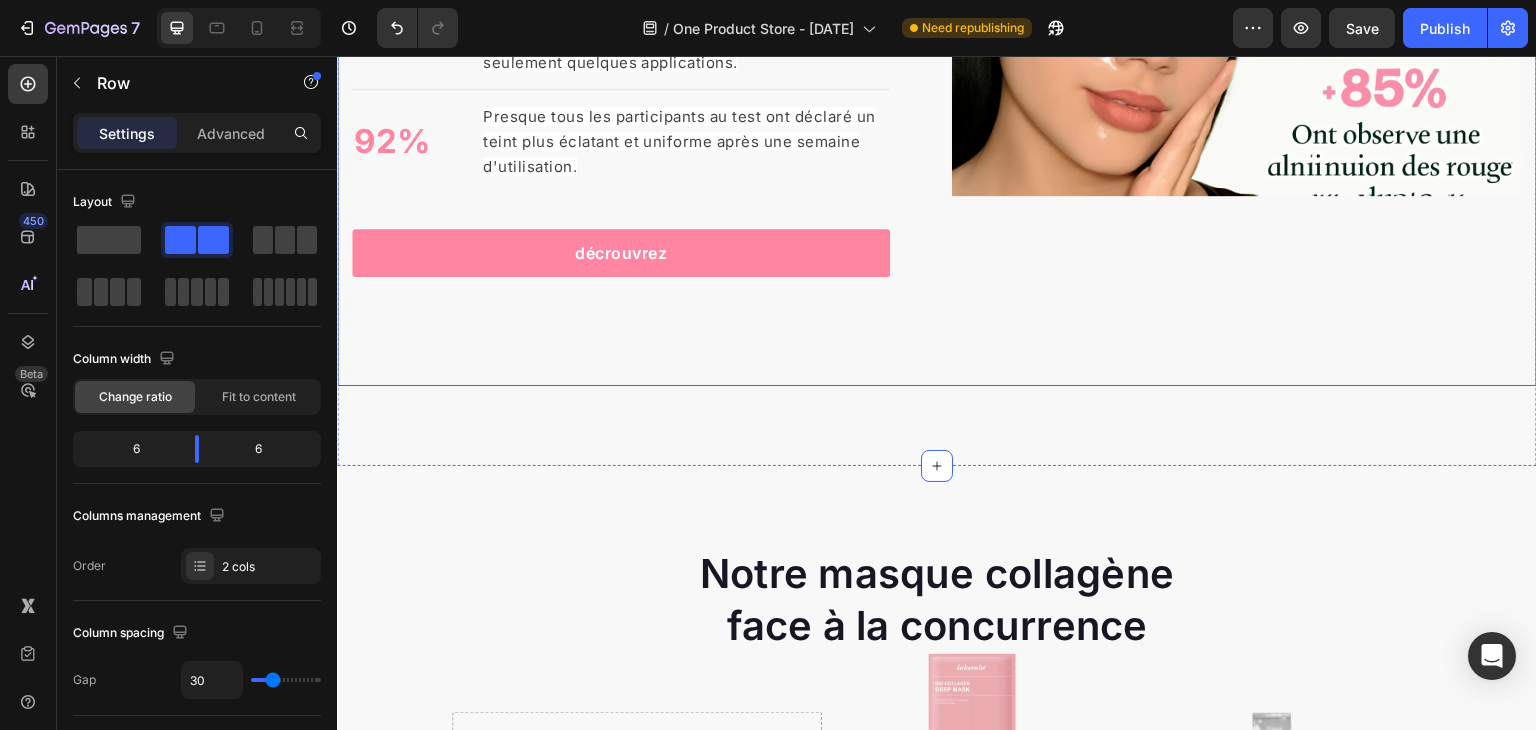 click on "Statistiques des commentaires des utilisateurs Heading 90% Text block La majorité des utilisateurs ont constaté une amélioration significative de l'hydratation de leur peau après la première utilisation. Text block Advanced list Title Line 85% Text block Un grand nombre d'utilisateurs ont remarqué que leurs pores étaient visiblement resserrés après seulement quelques applications. Text block Advanced list Title Line 92% Text block Presque tous les participants au test ont déclaré un teint plus éclatant et uniforme après une semaine d'utilisation. Text block Advanced list décrouvrez Button Row" at bounding box center (637, 6) 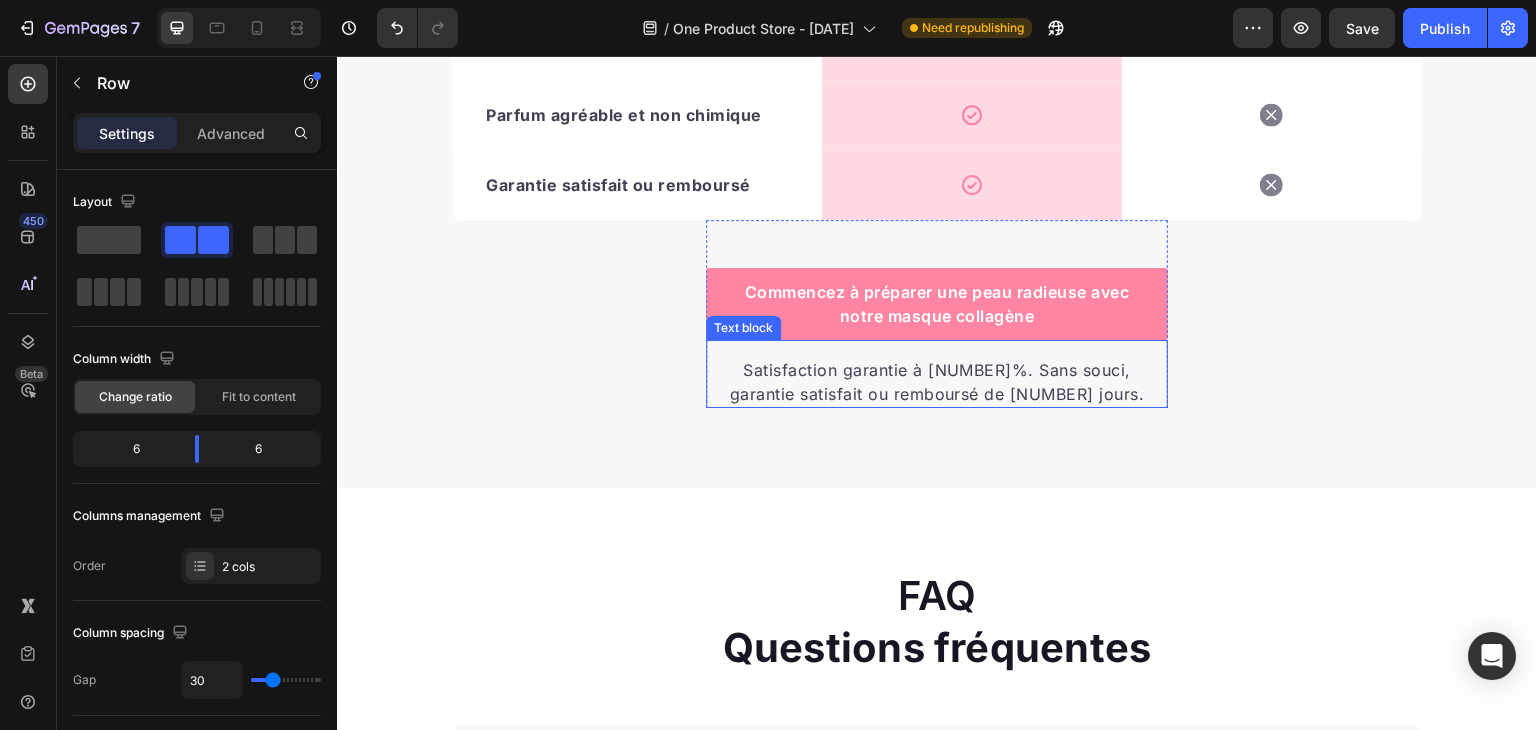 scroll, scrollTop: 3928, scrollLeft: 0, axis: vertical 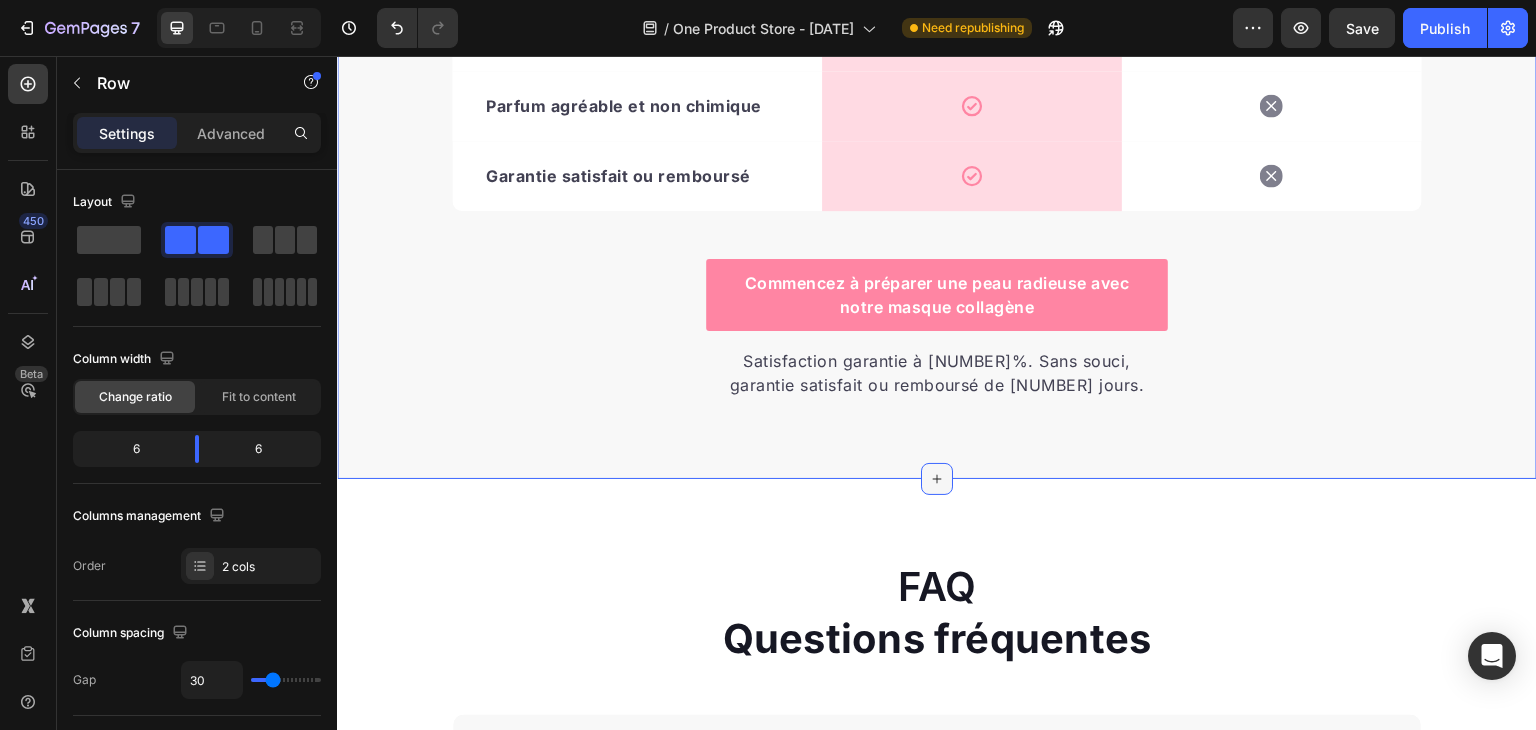 click 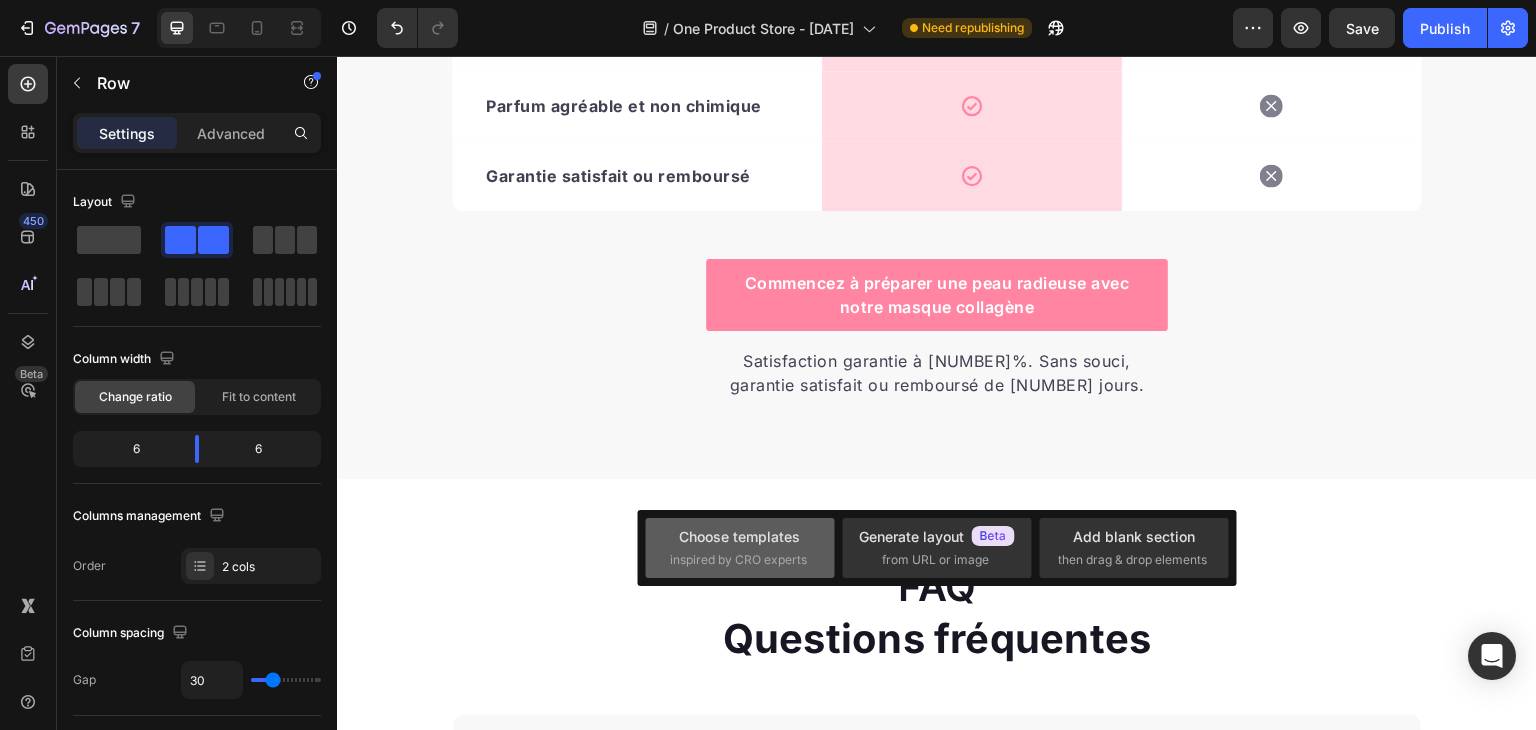 click on "Choose templates" at bounding box center (739, 536) 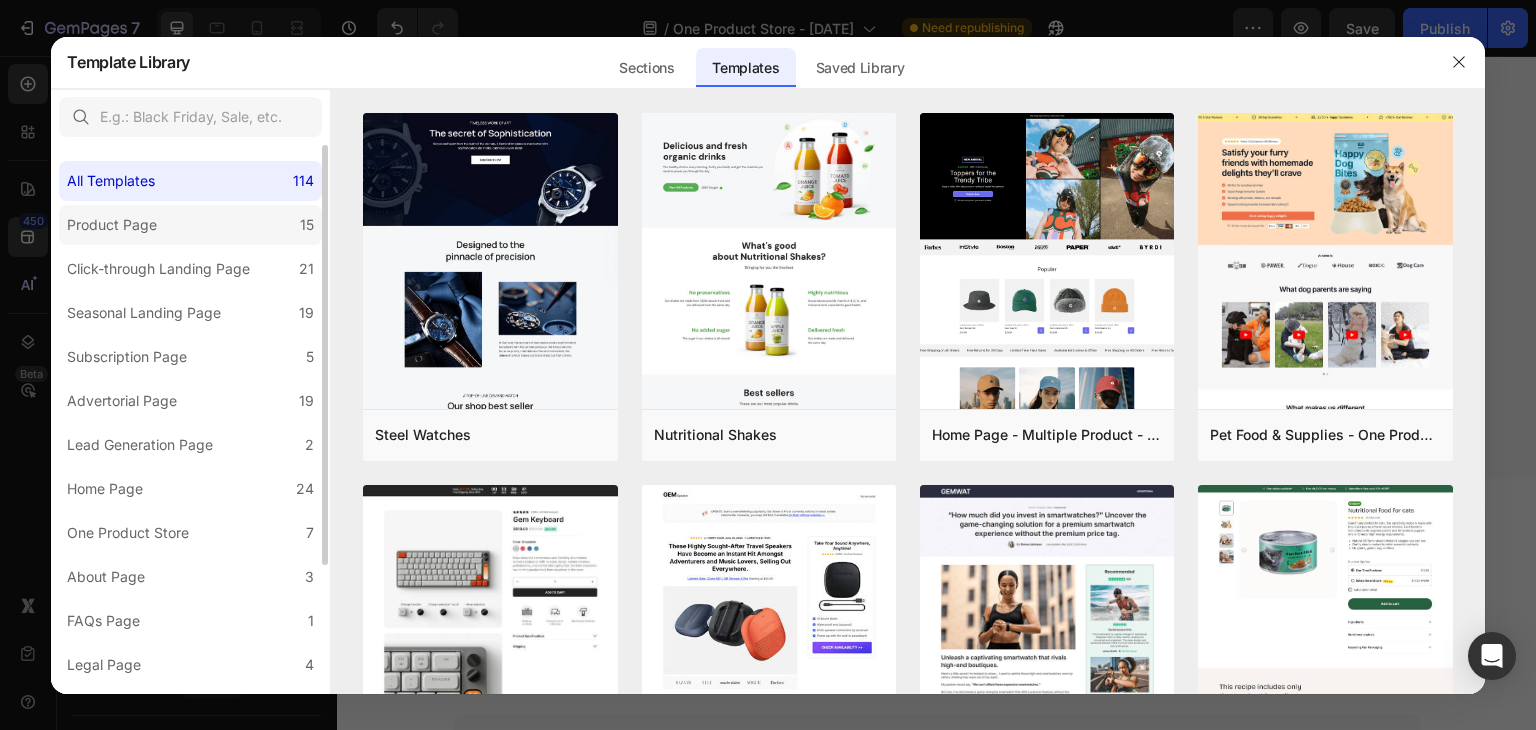 click on "Product Page" at bounding box center [112, 225] 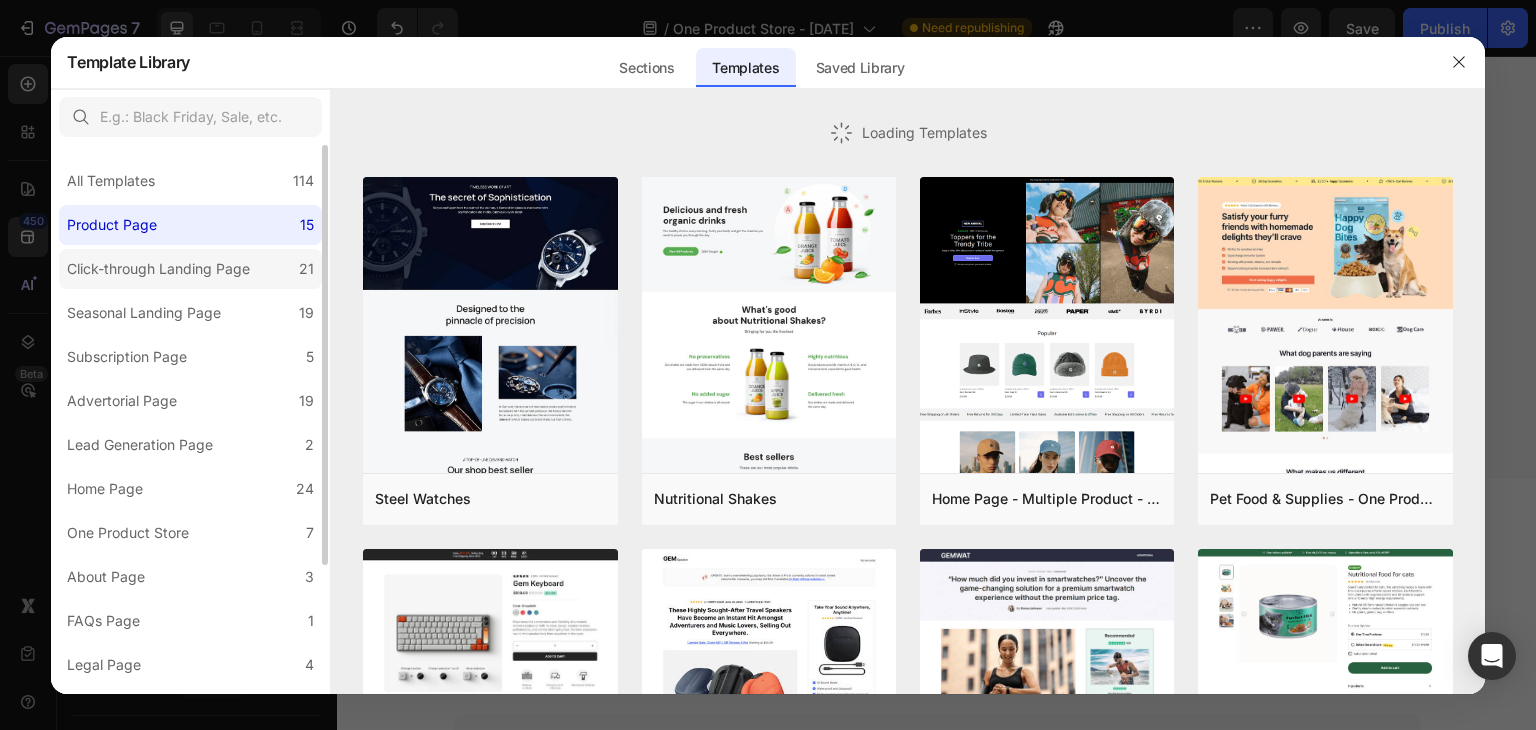 click on "Click-through Landing Page" at bounding box center (158, 269) 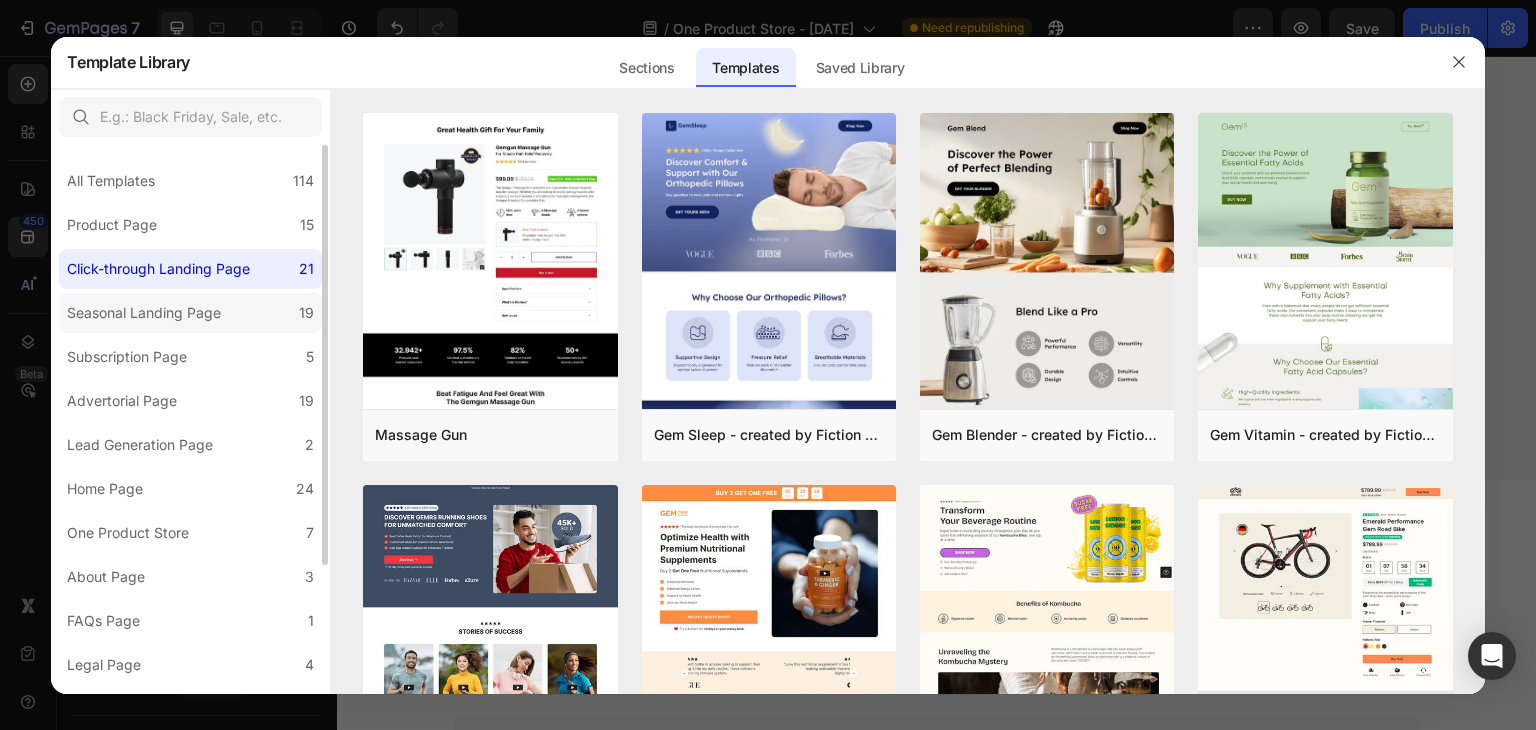 click on "Seasonal Landing Page 19" 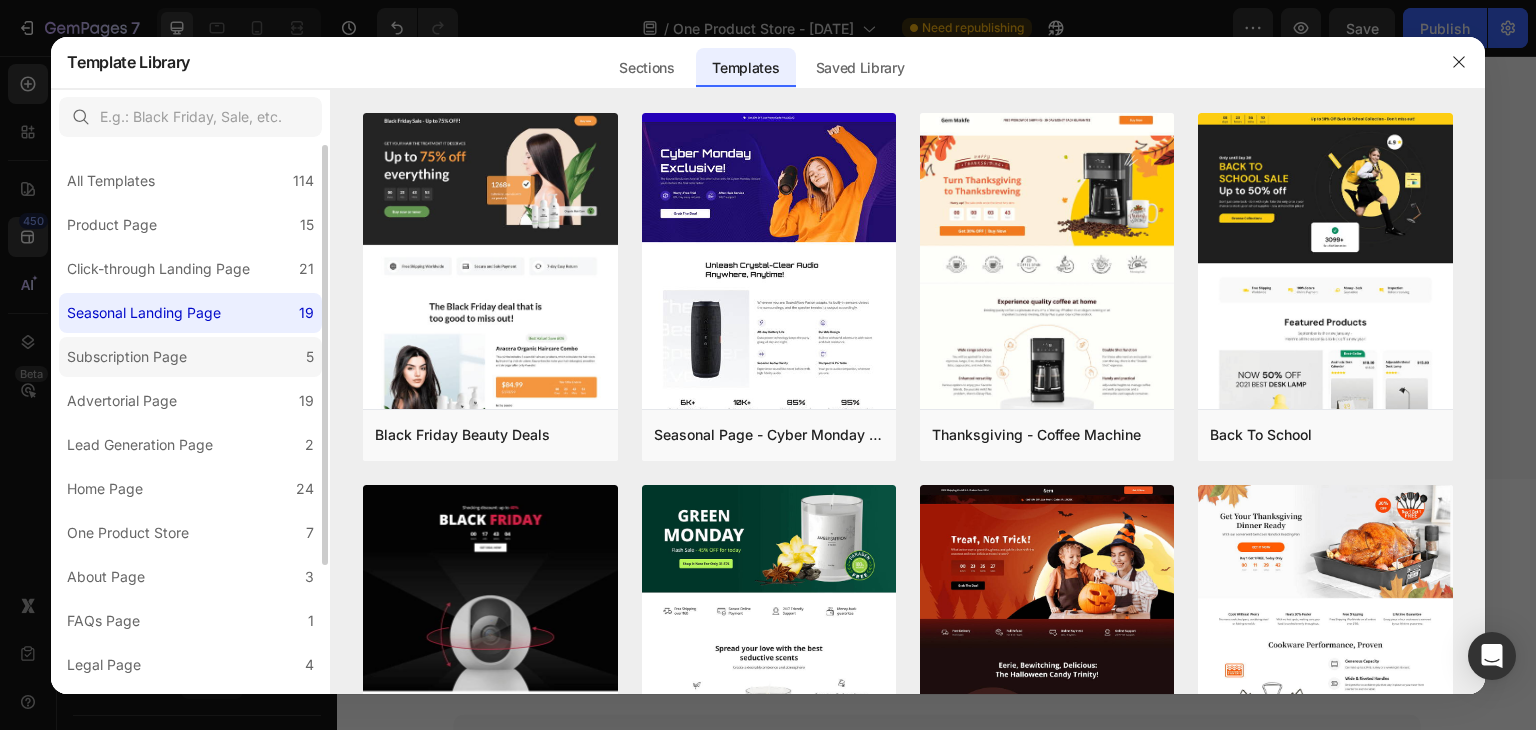 click on "Subscription Page" at bounding box center (127, 357) 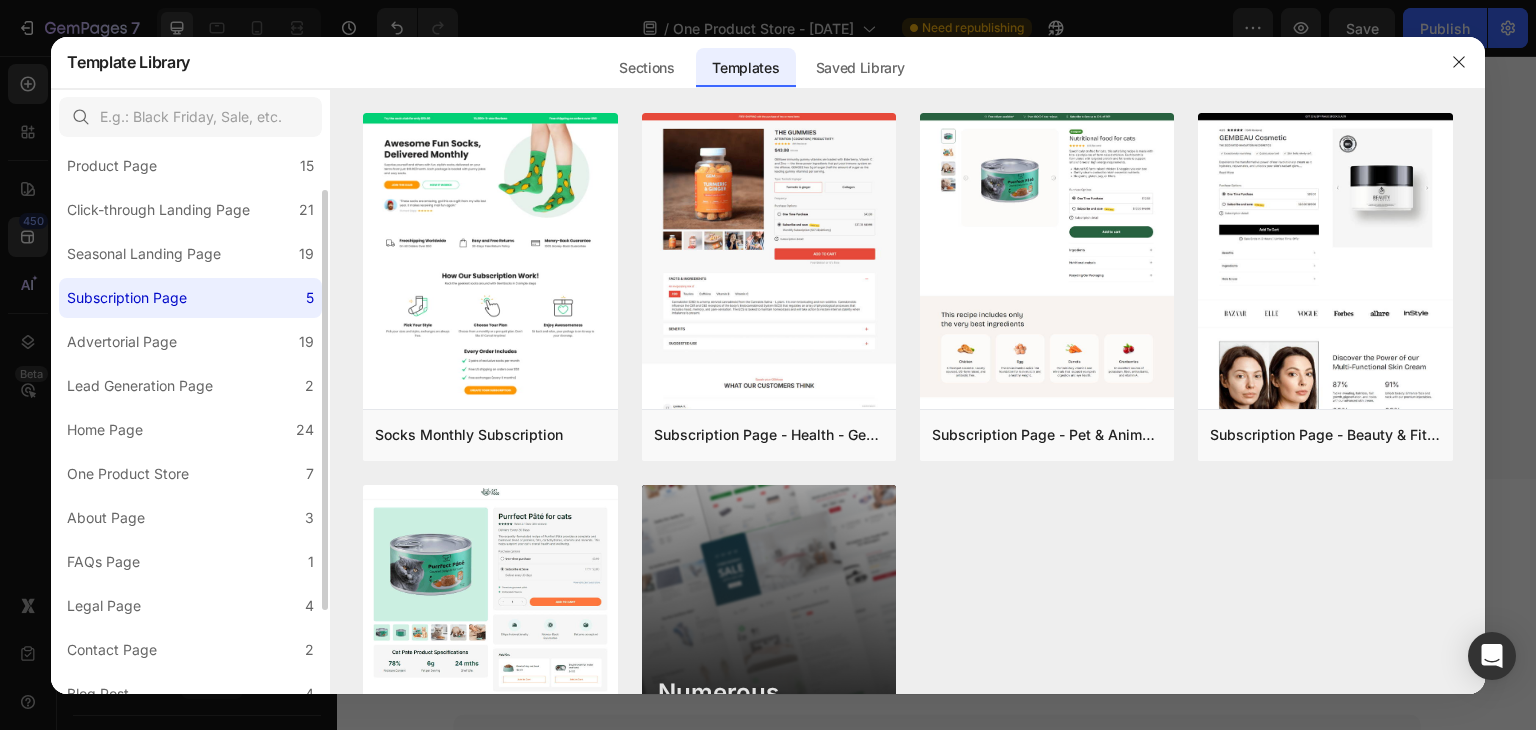 scroll, scrollTop: 61, scrollLeft: 0, axis: vertical 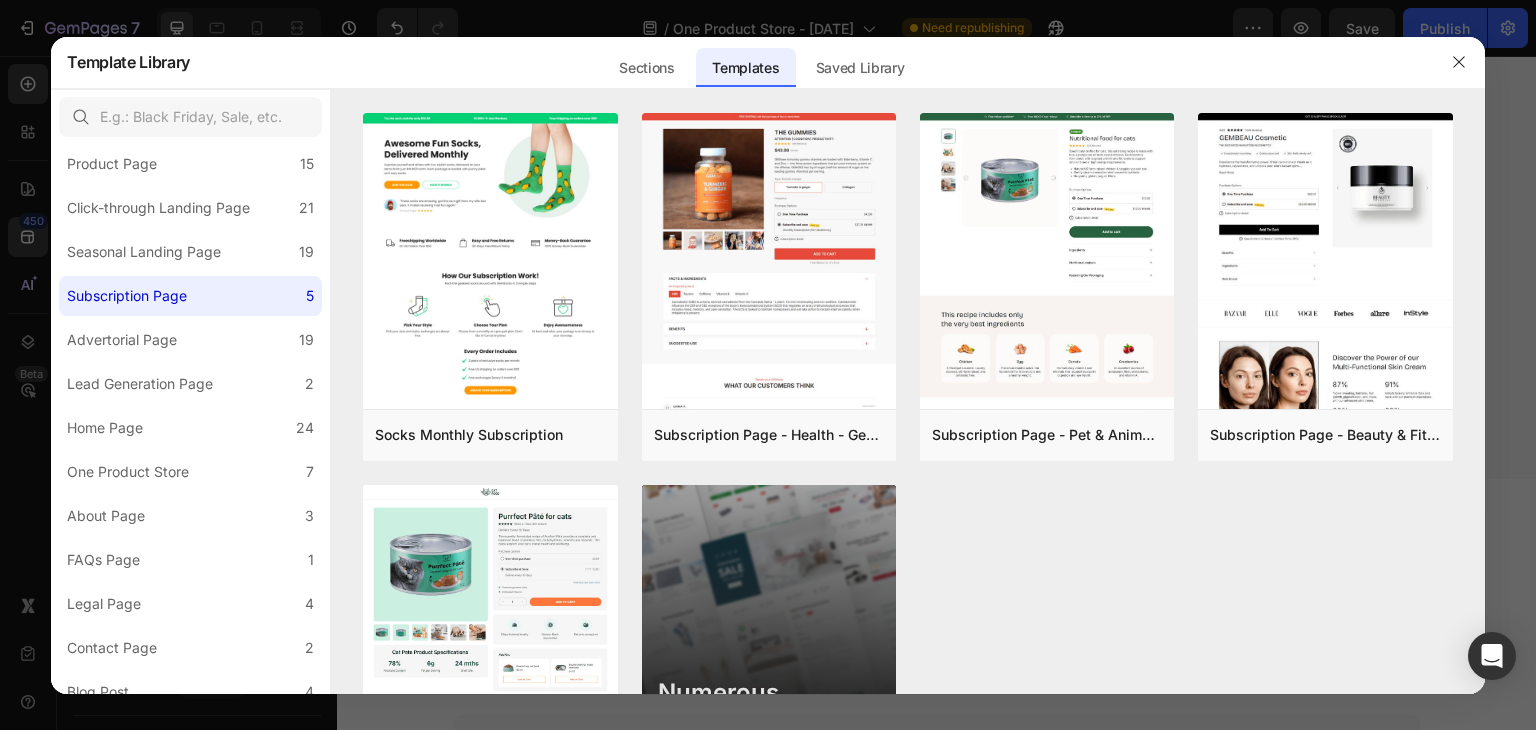 click on "Advertorial Page" at bounding box center [122, 340] 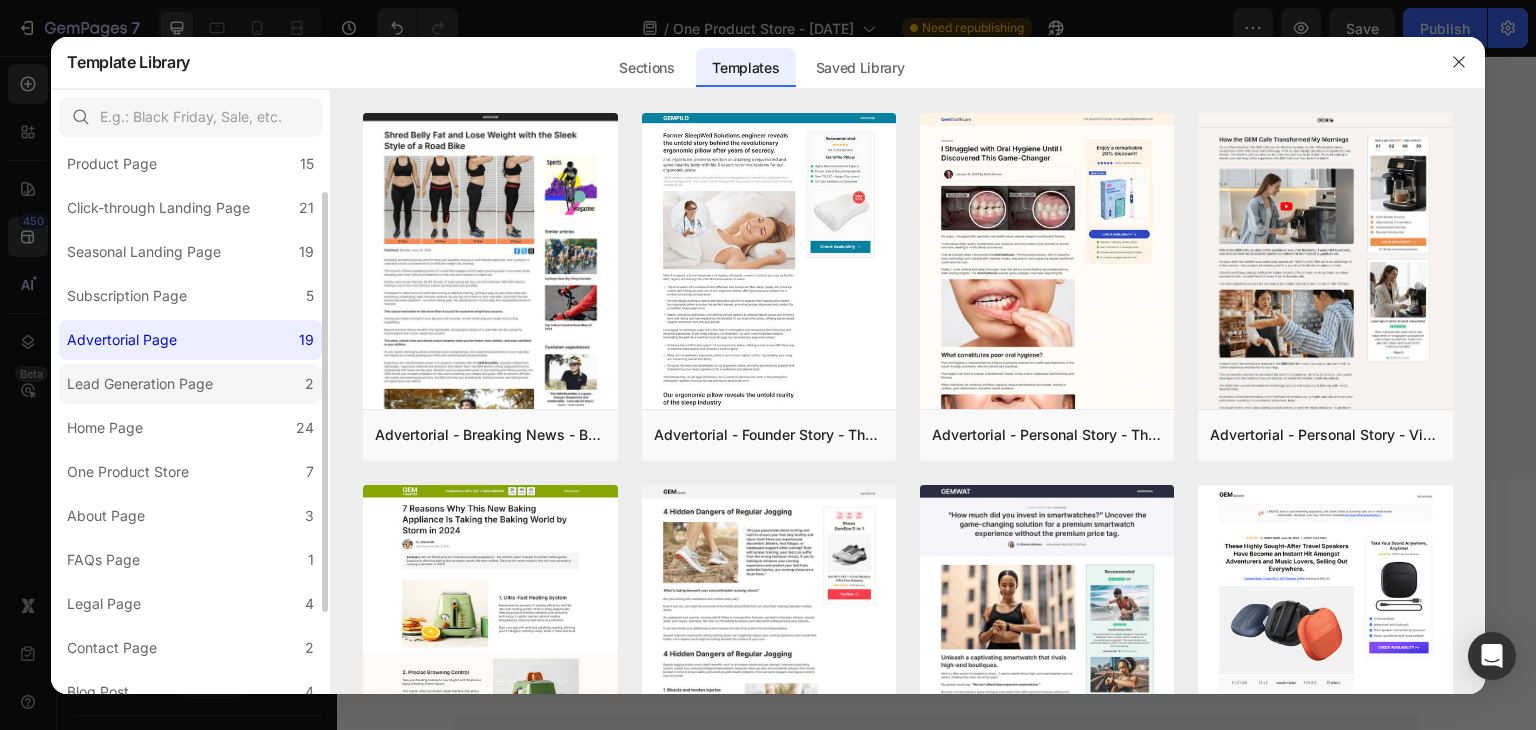 click on "Lead Generation Page 2" 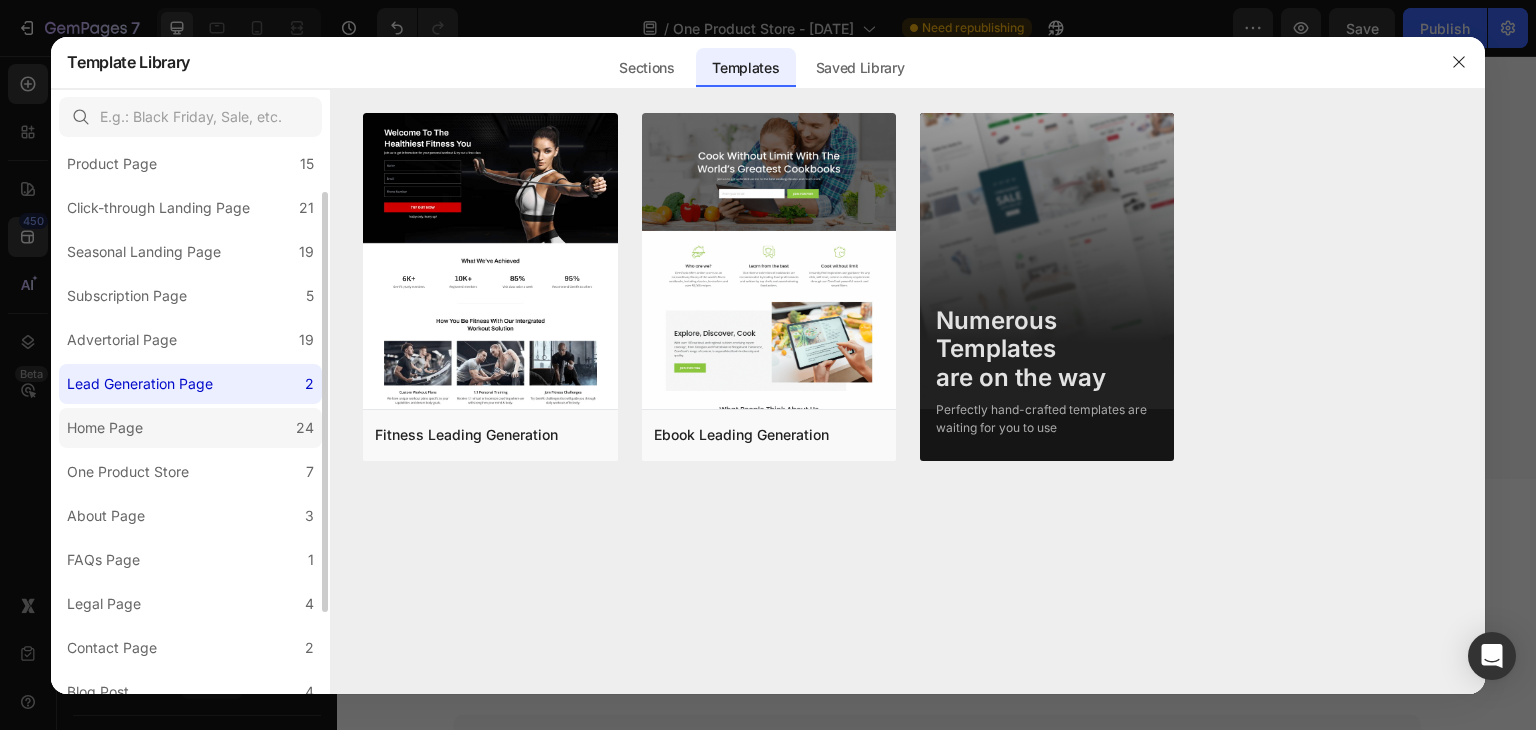 click on "Home Page 24" 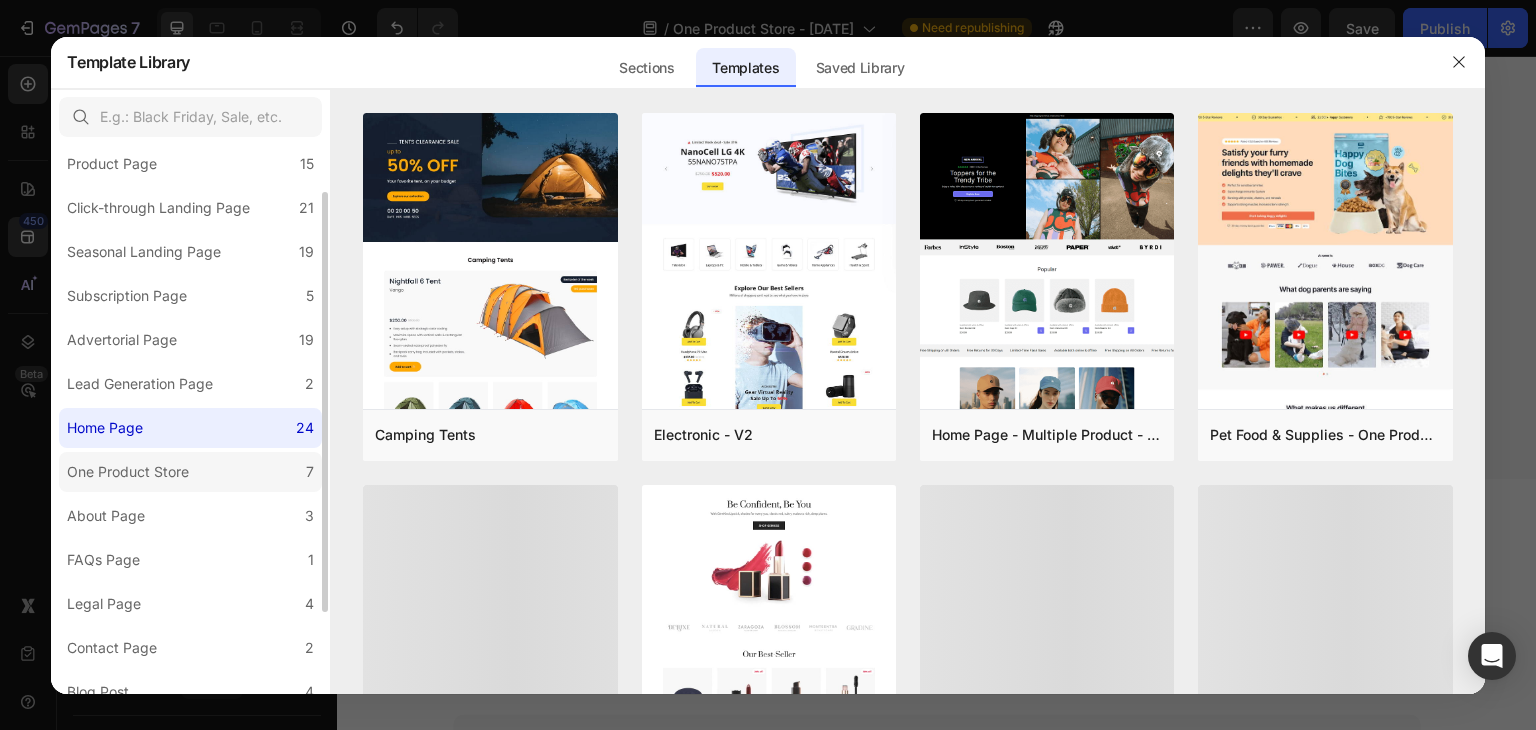 click on "One Product Store" at bounding box center [128, 472] 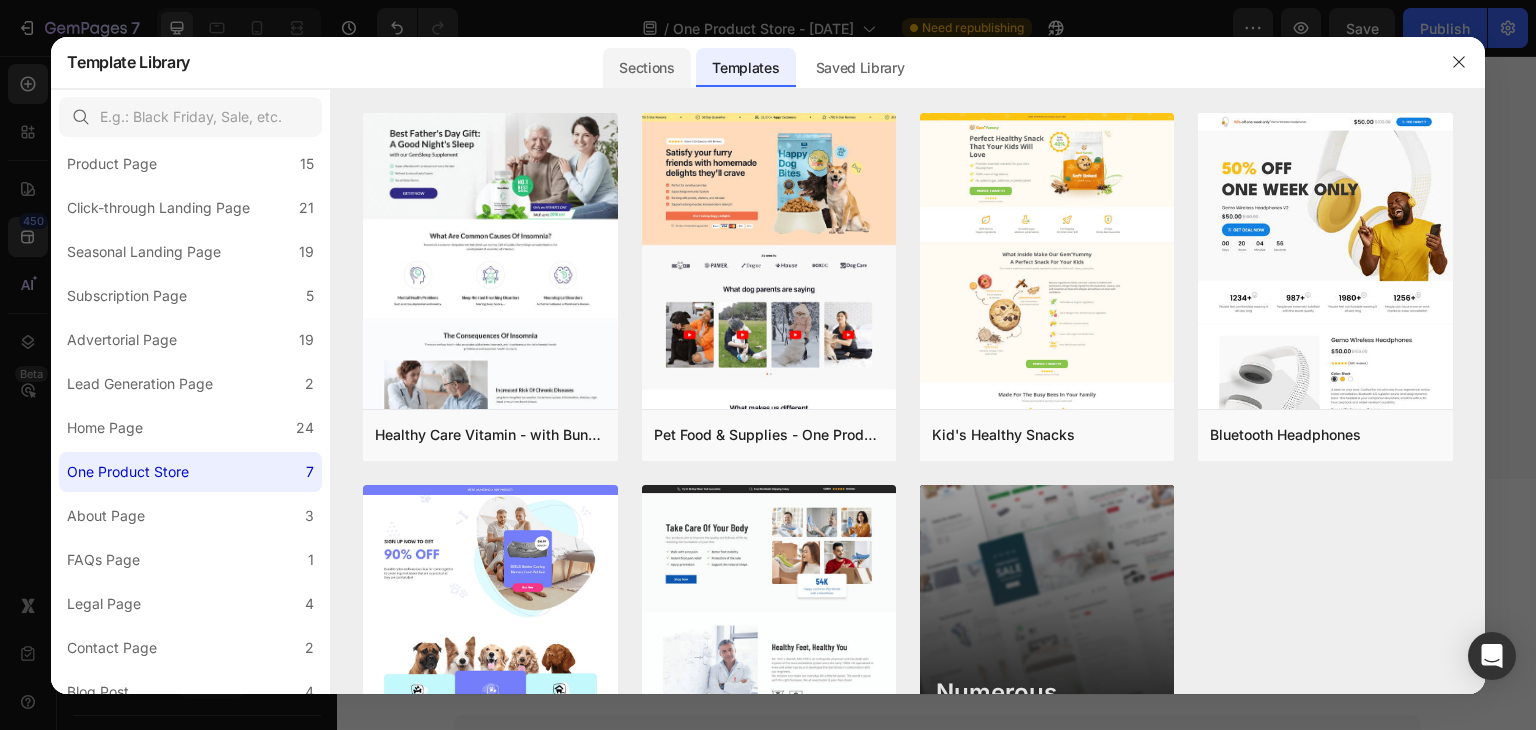 click on "Sections" 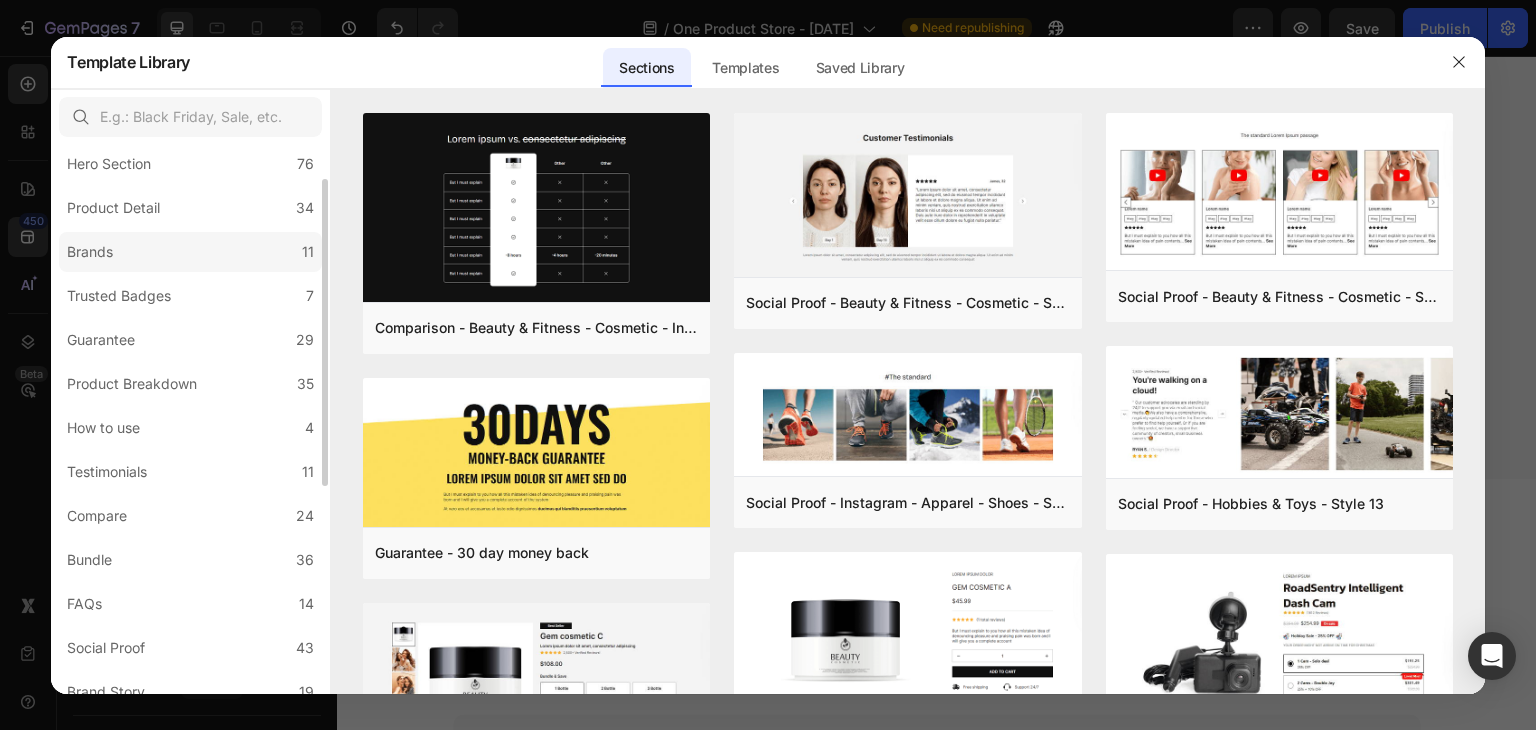 scroll, scrollTop: 0, scrollLeft: 0, axis: both 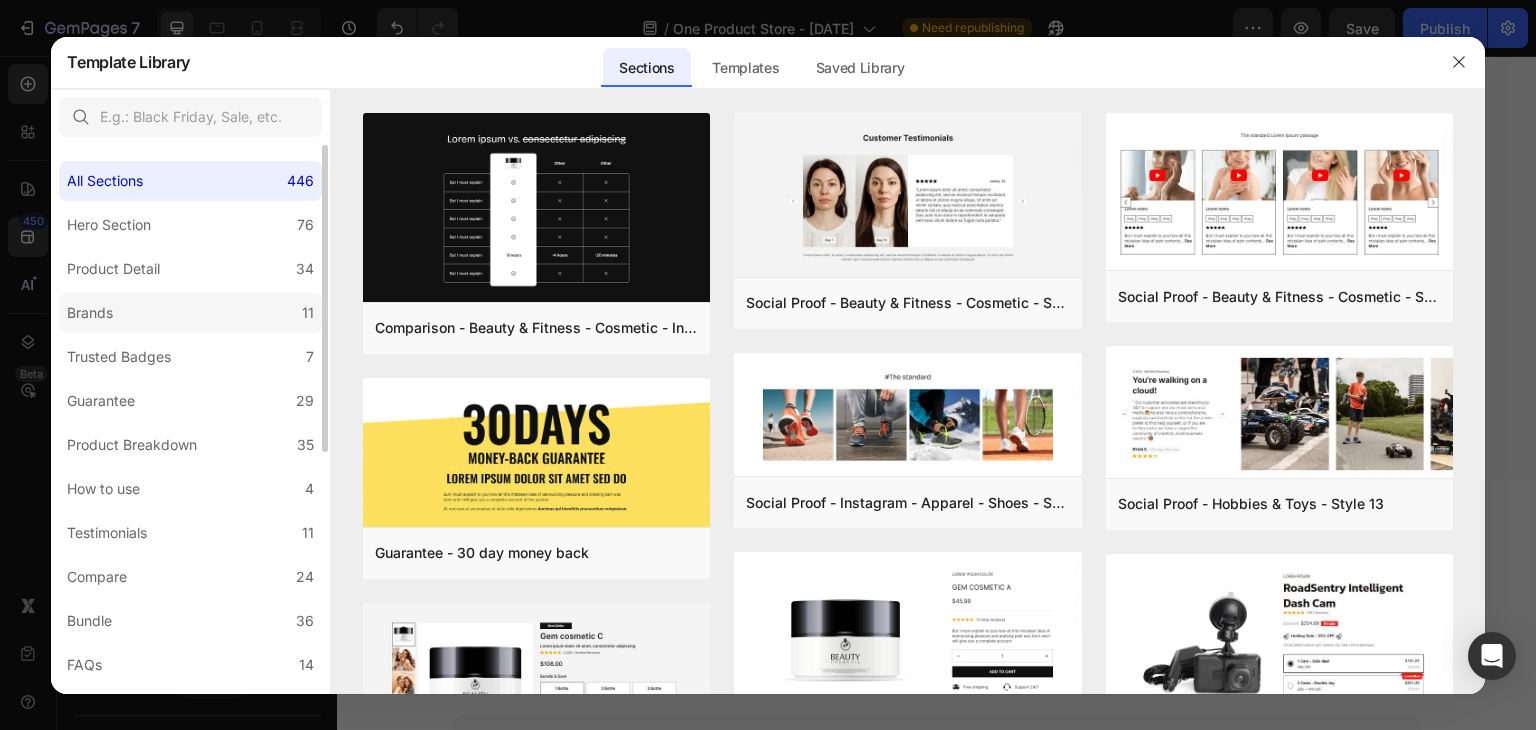 click on "Hero Section 76" 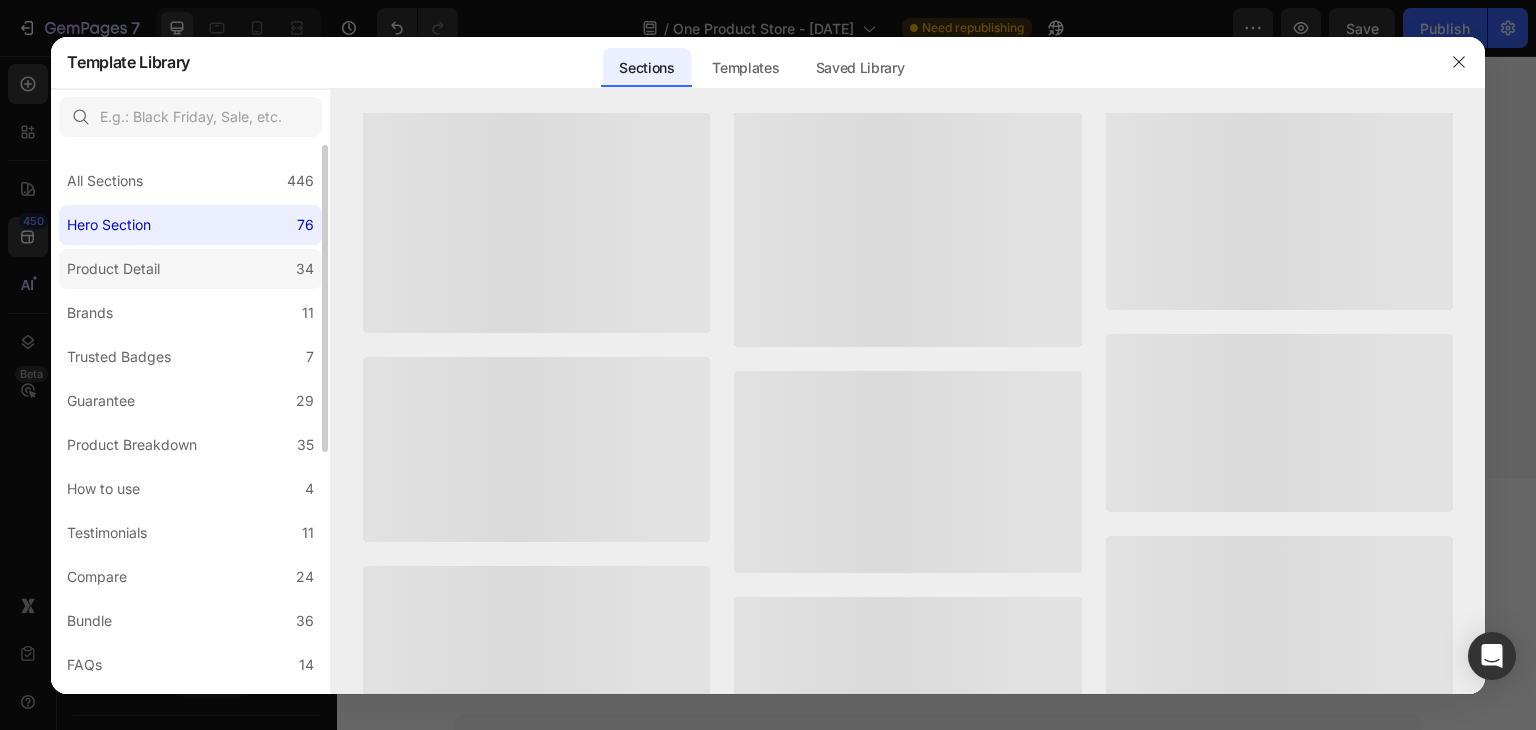 click on "Product Detail 34" 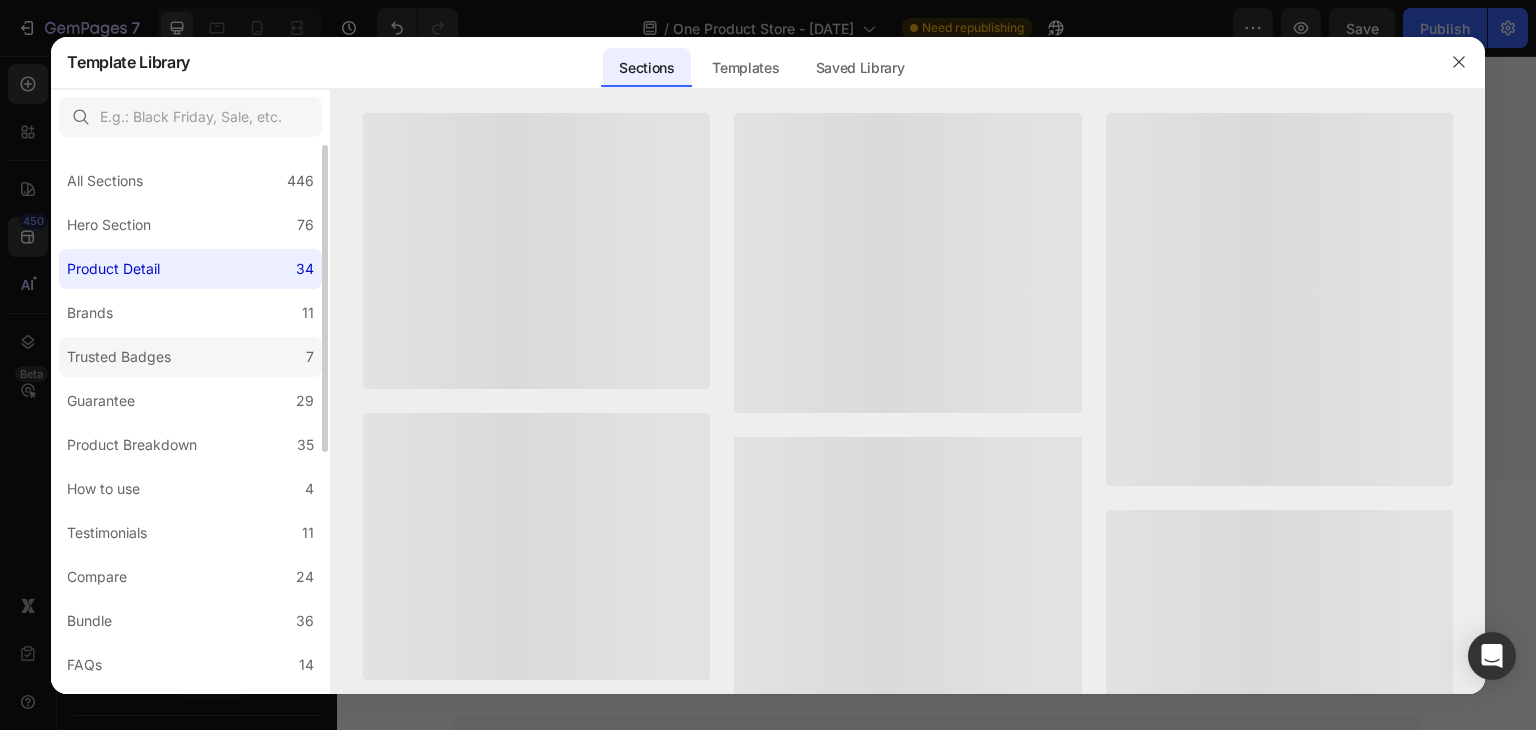 click on "Trusted Badges" at bounding box center (119, 357) 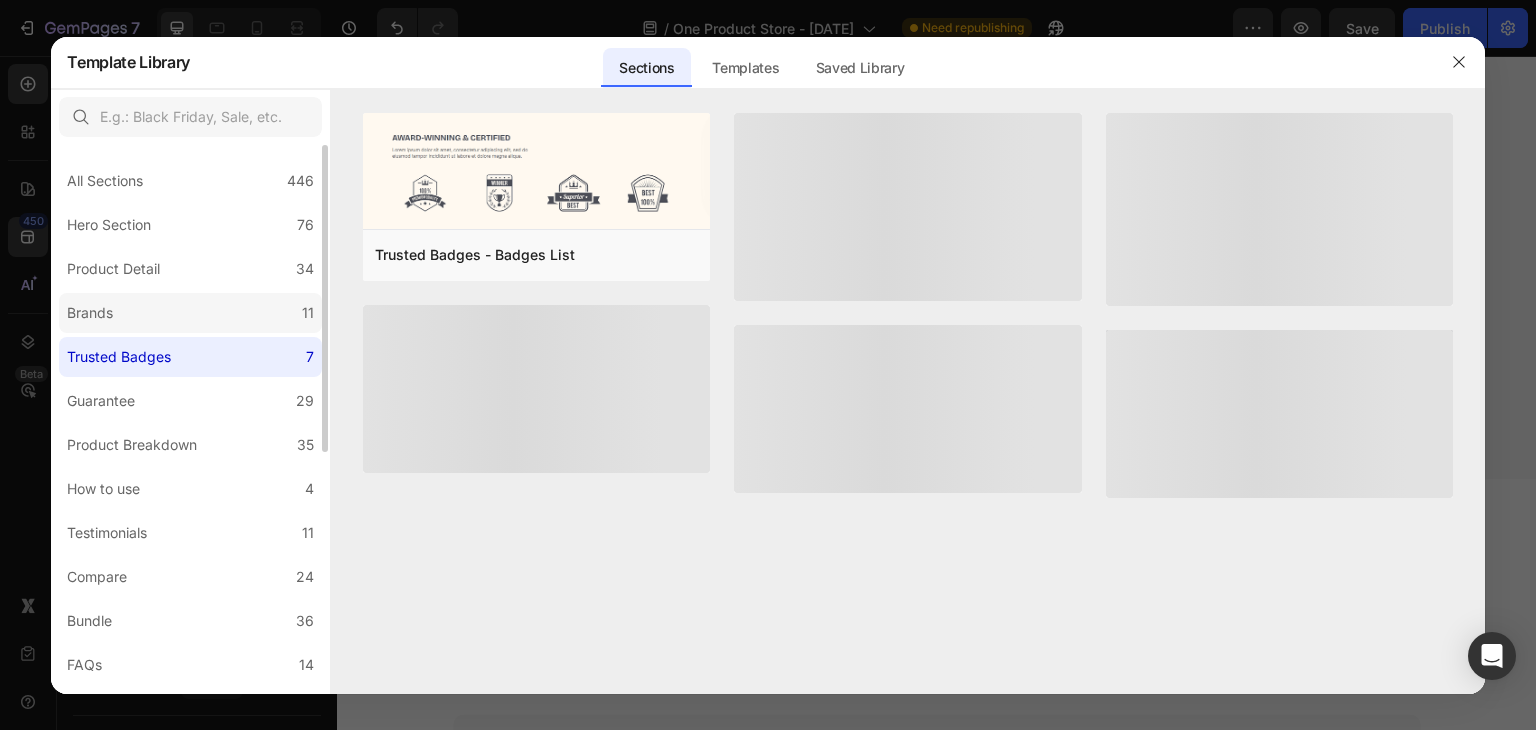 click on "Brands 11" 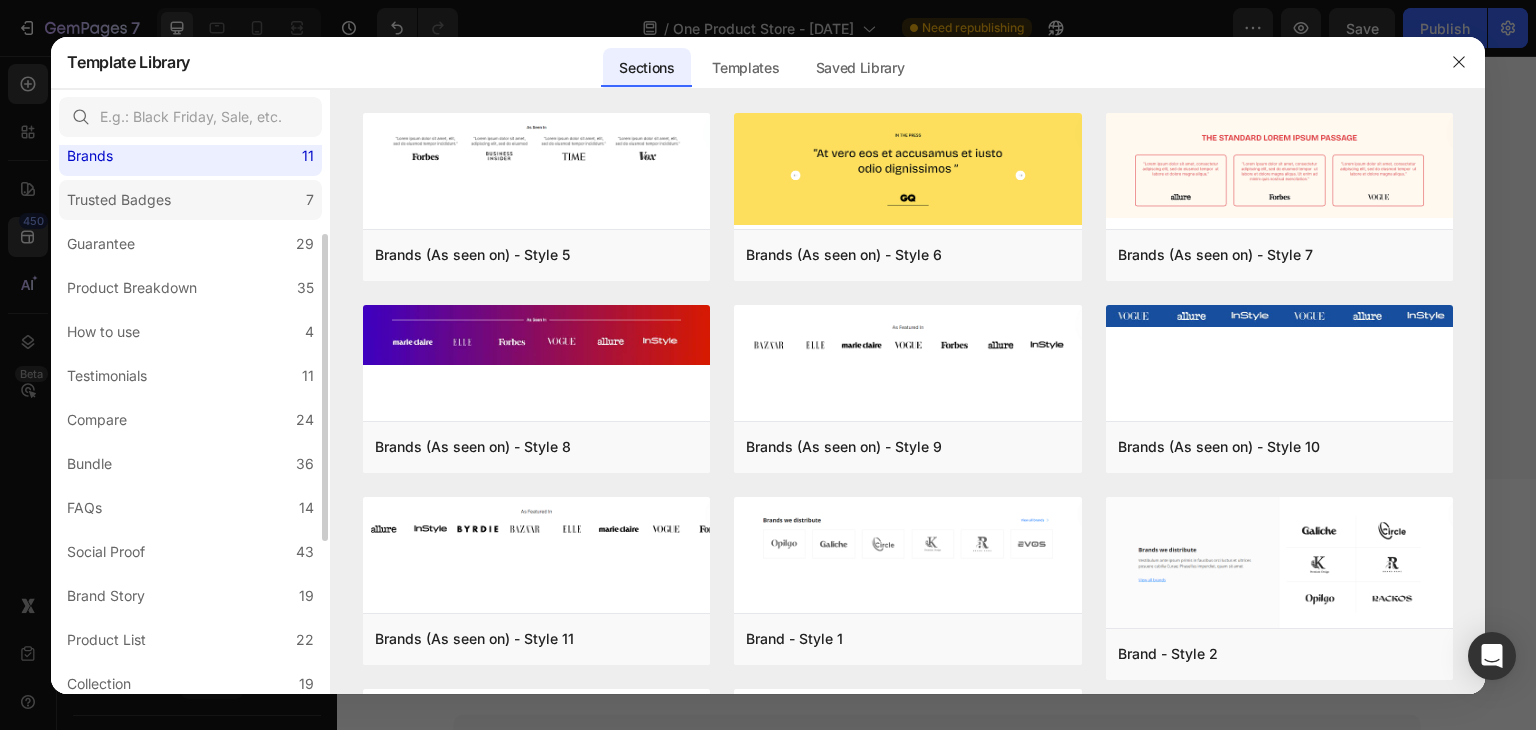 scroll, scrollTop: 158, scrollLeft: 0, axis: vertical 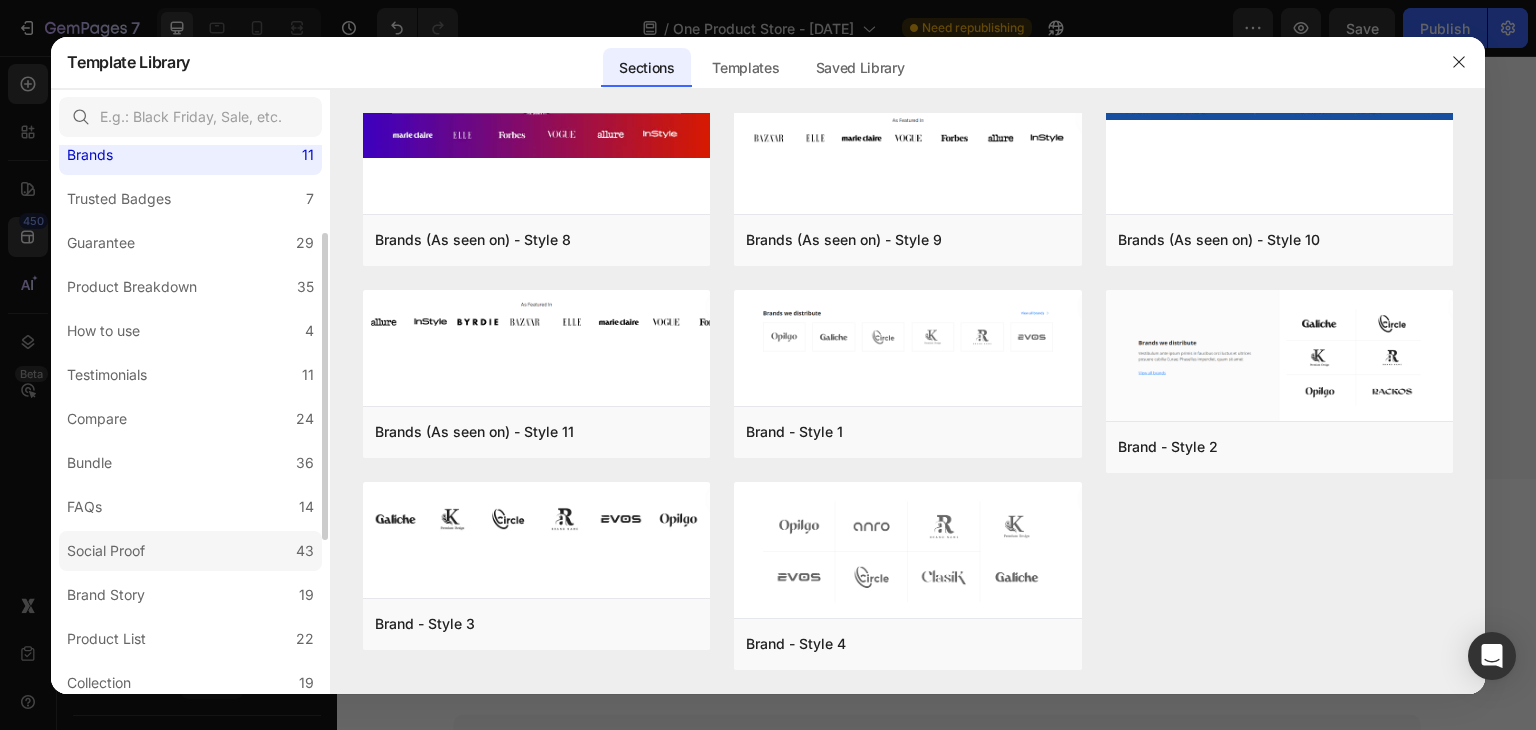 click on "Social Proof 43" 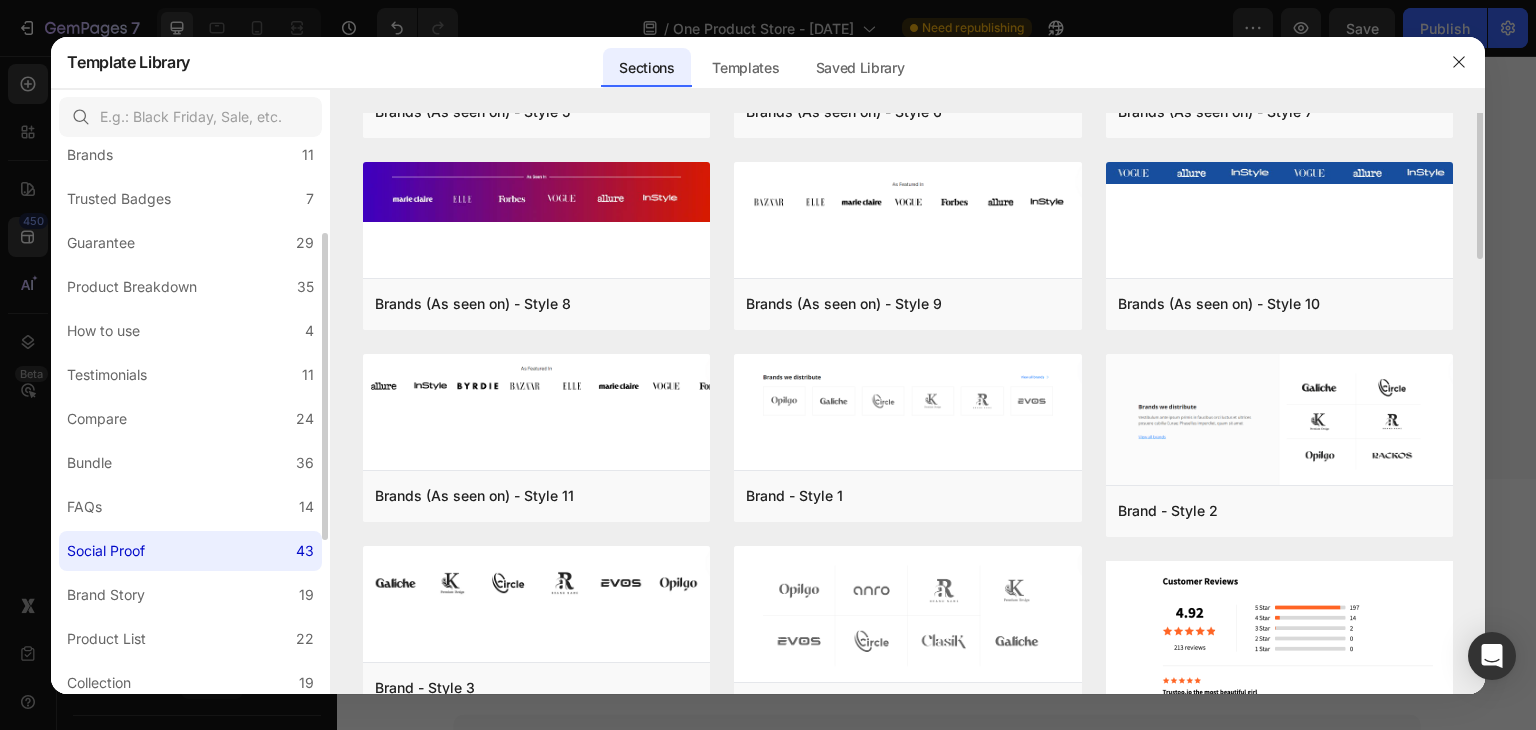 scroll, scrollTop: 0, scrollLeft: 0, axis: both 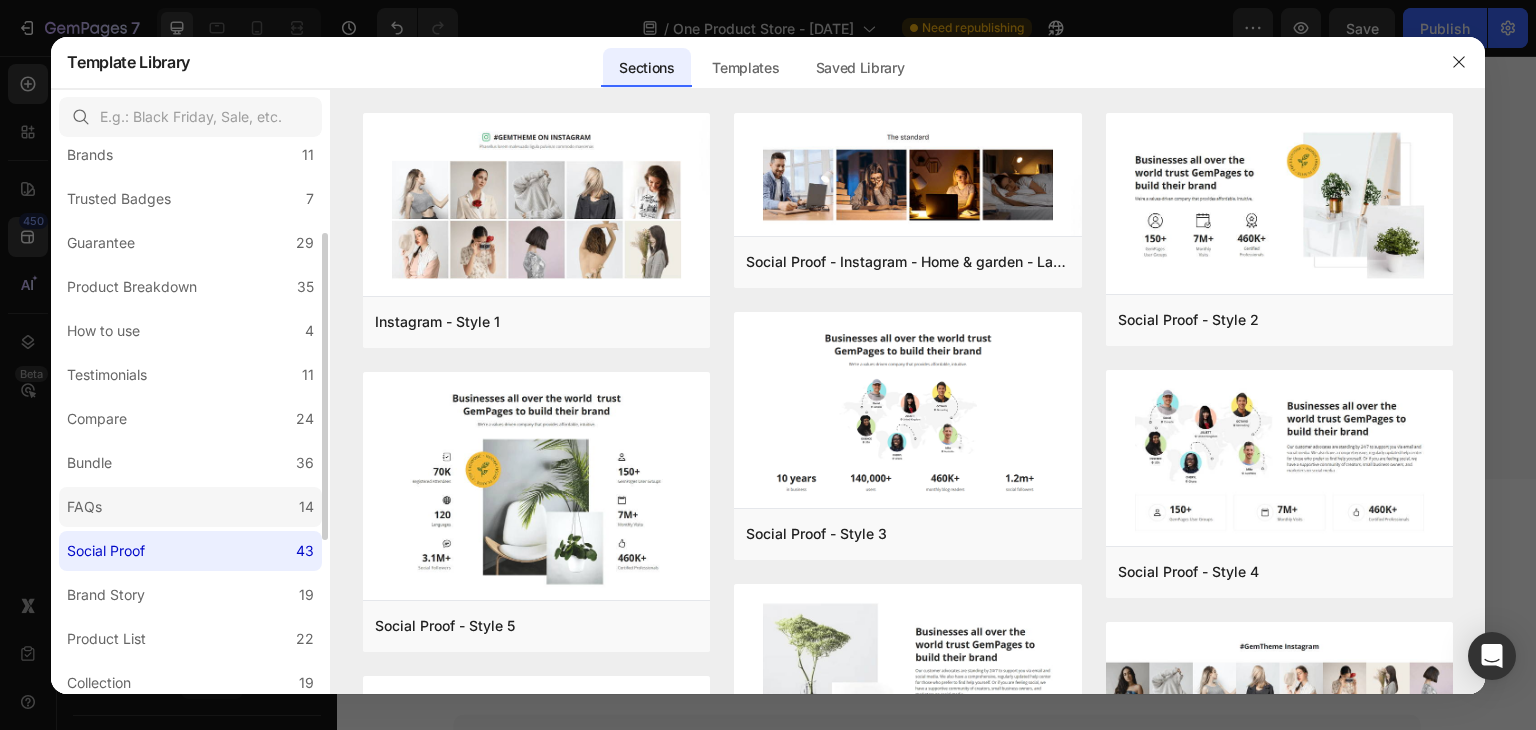 click on "FAQs 14" 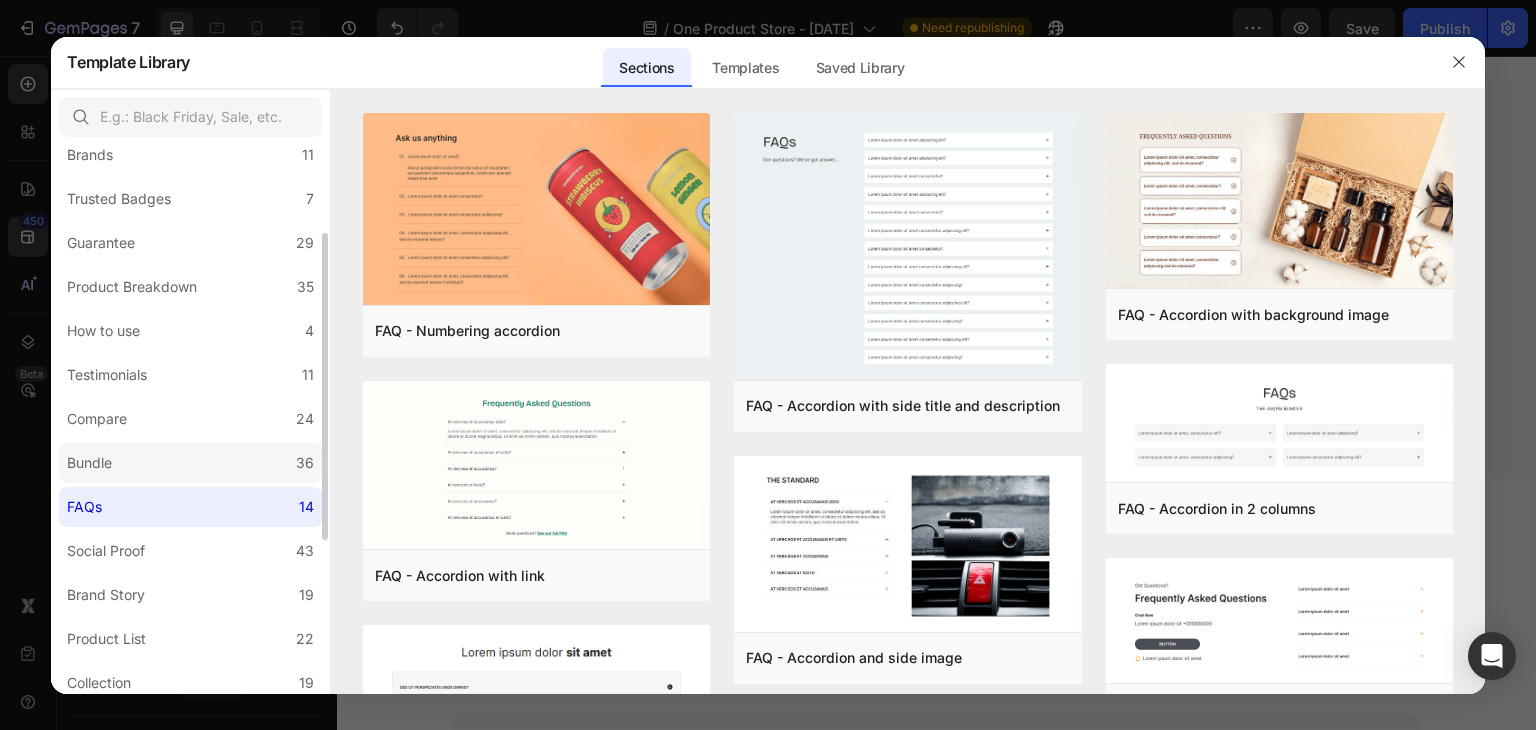 click on "Bundle 36" 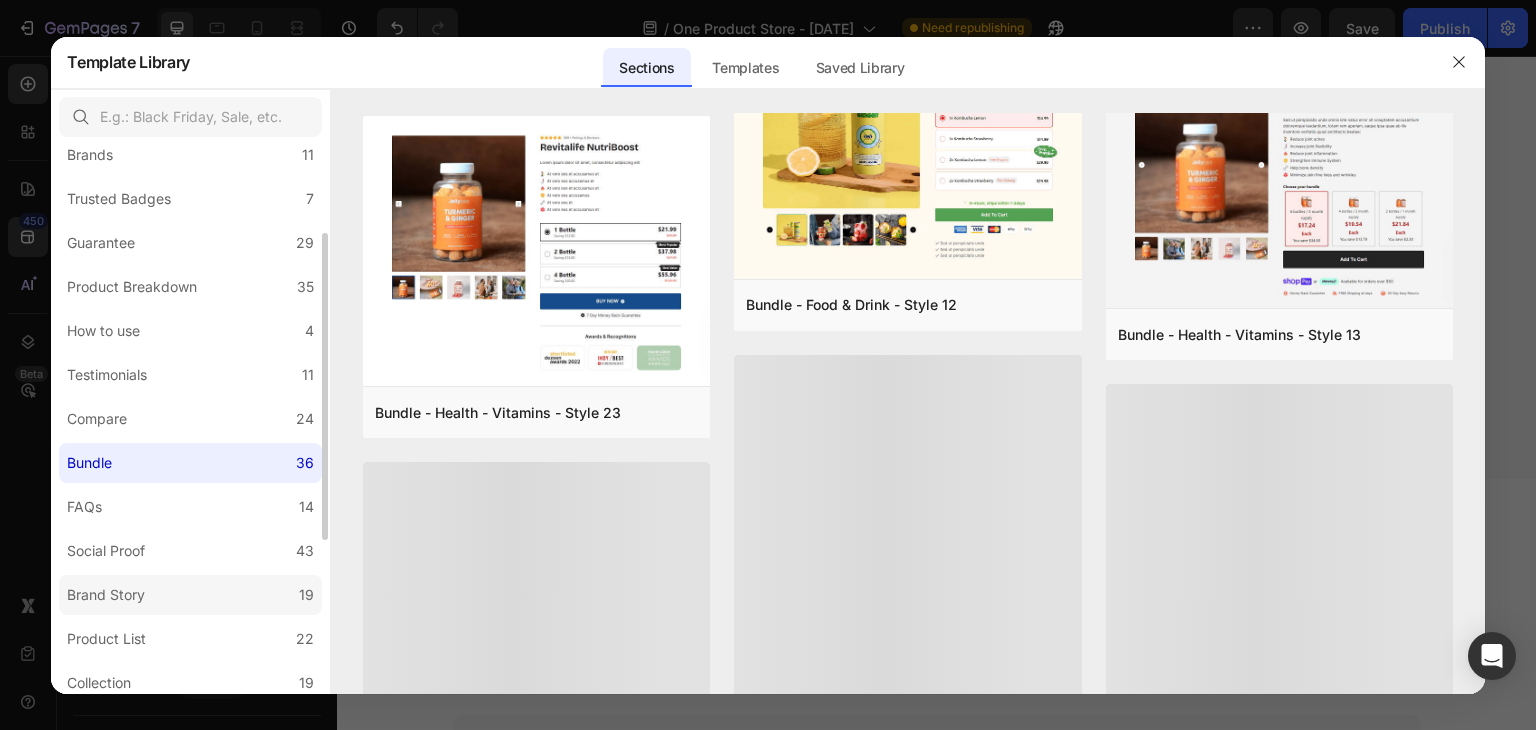 scroll, scrollTop: 1304, scrollLeft: 0, axis: vertical 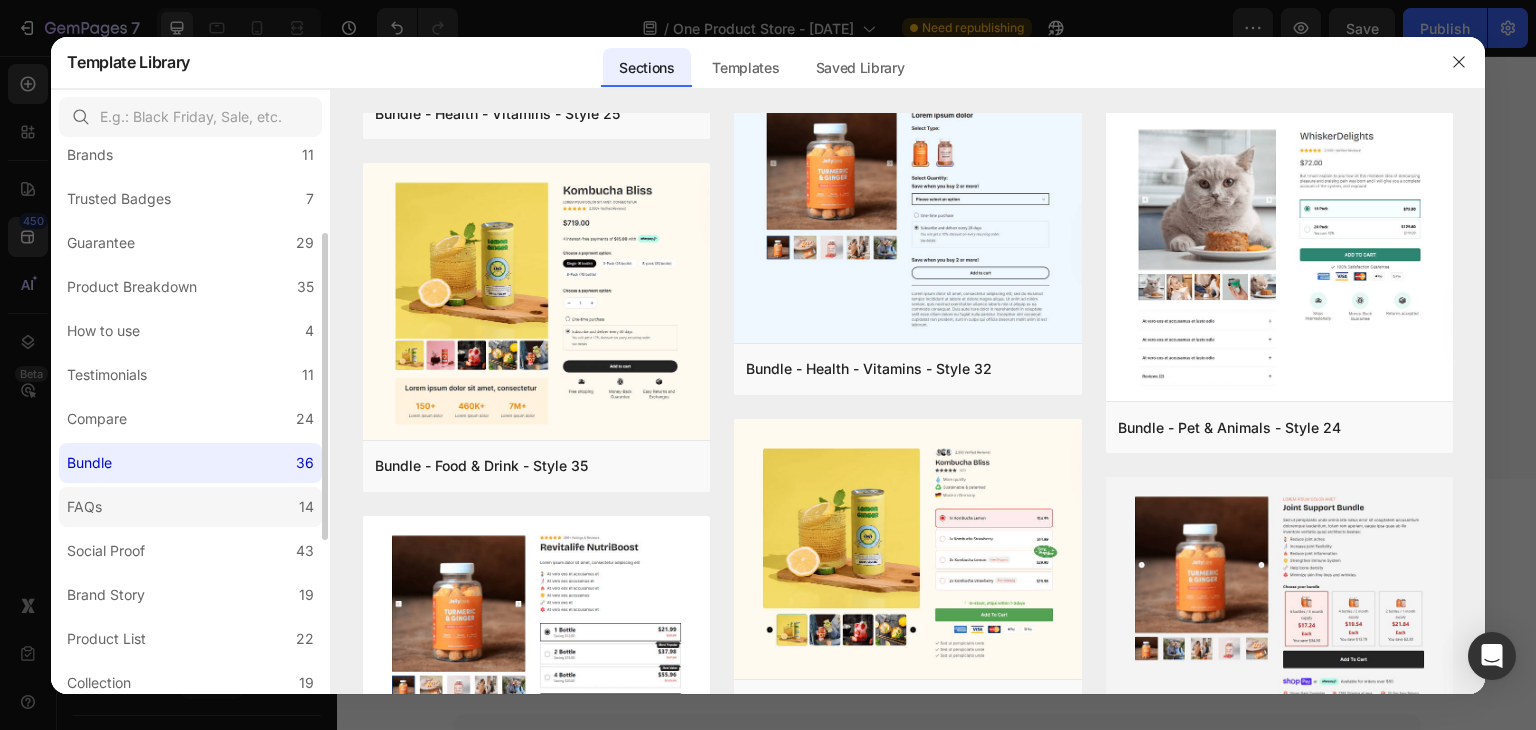 click on "FAQs 14" 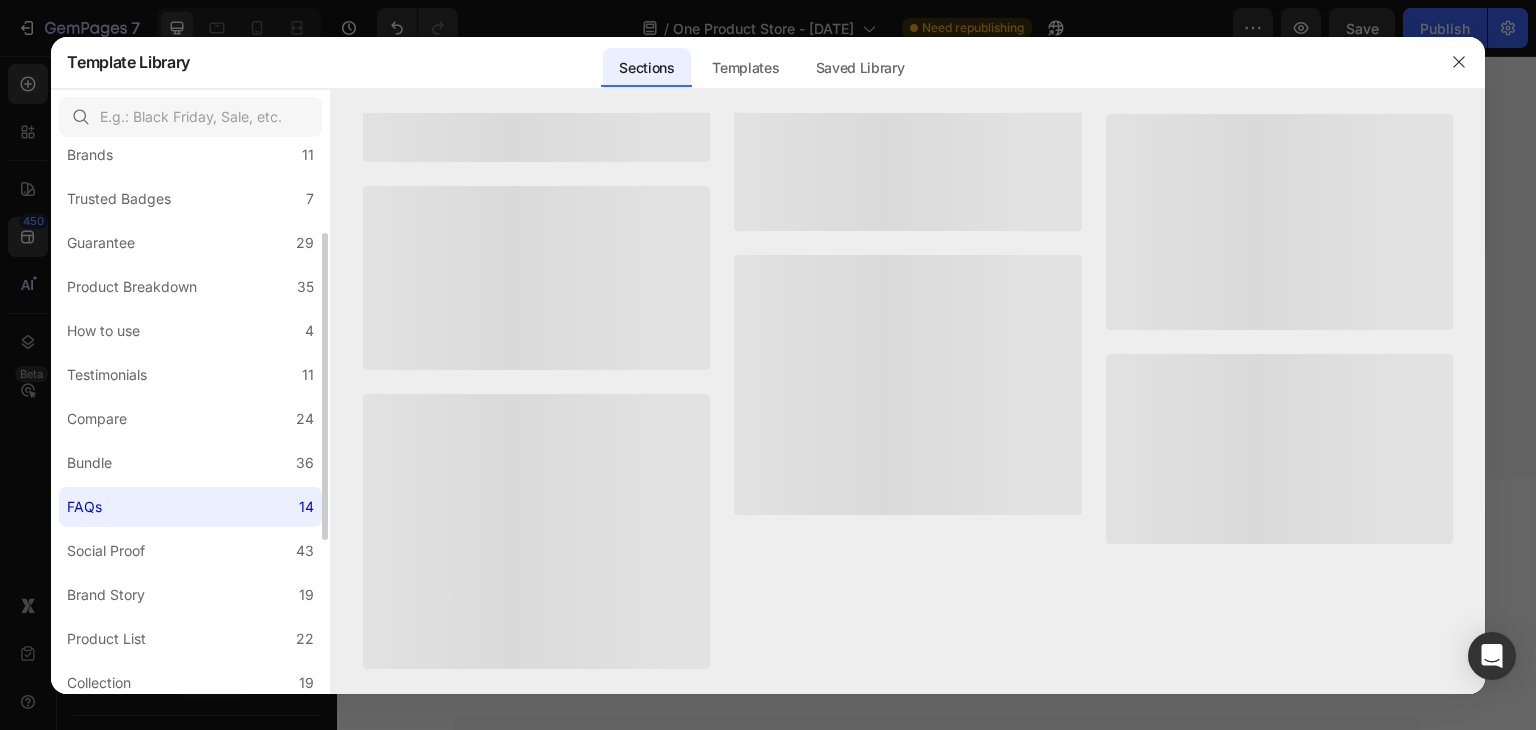 scroll, scrollTop: 0, scrollLeft: 0, axis: both 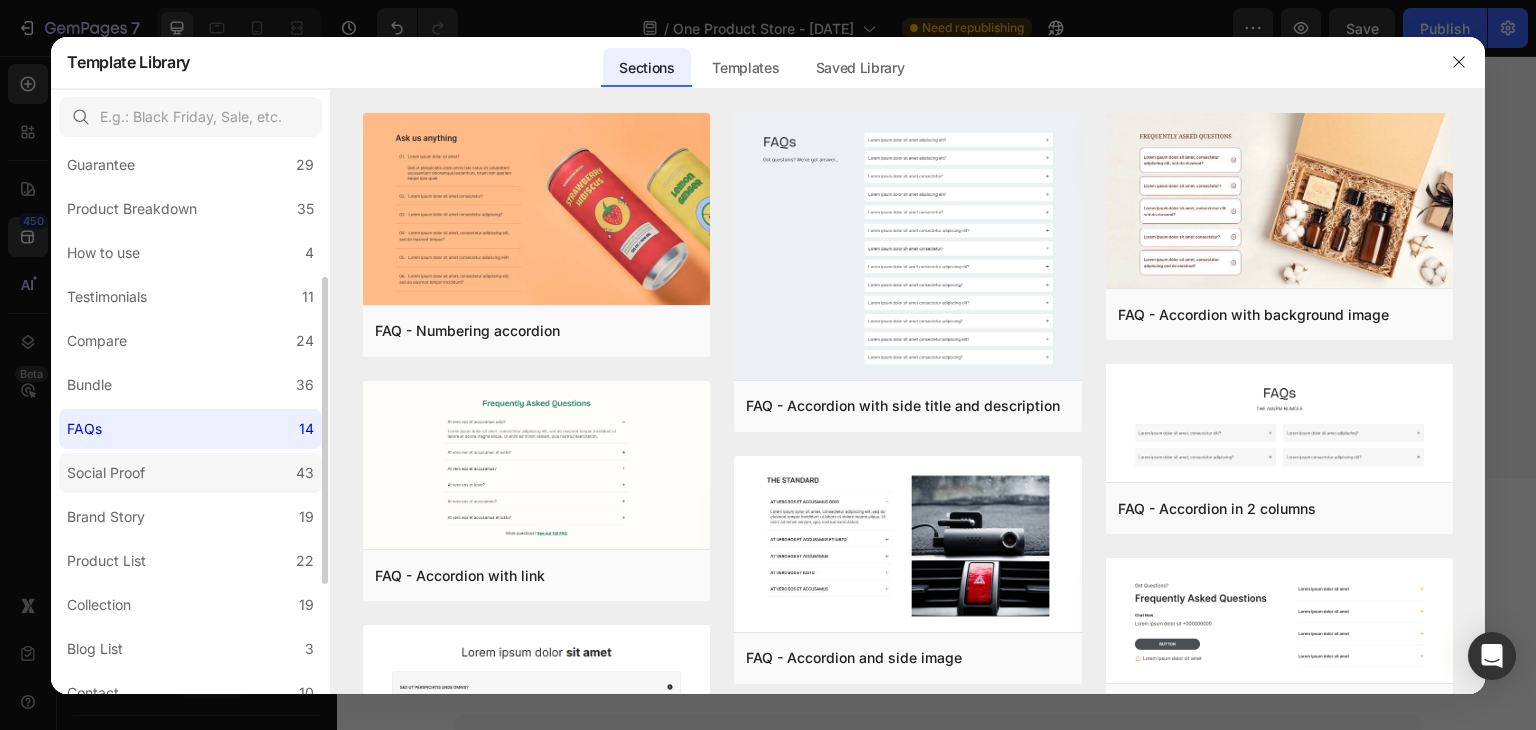 click on "Social Proof 43" 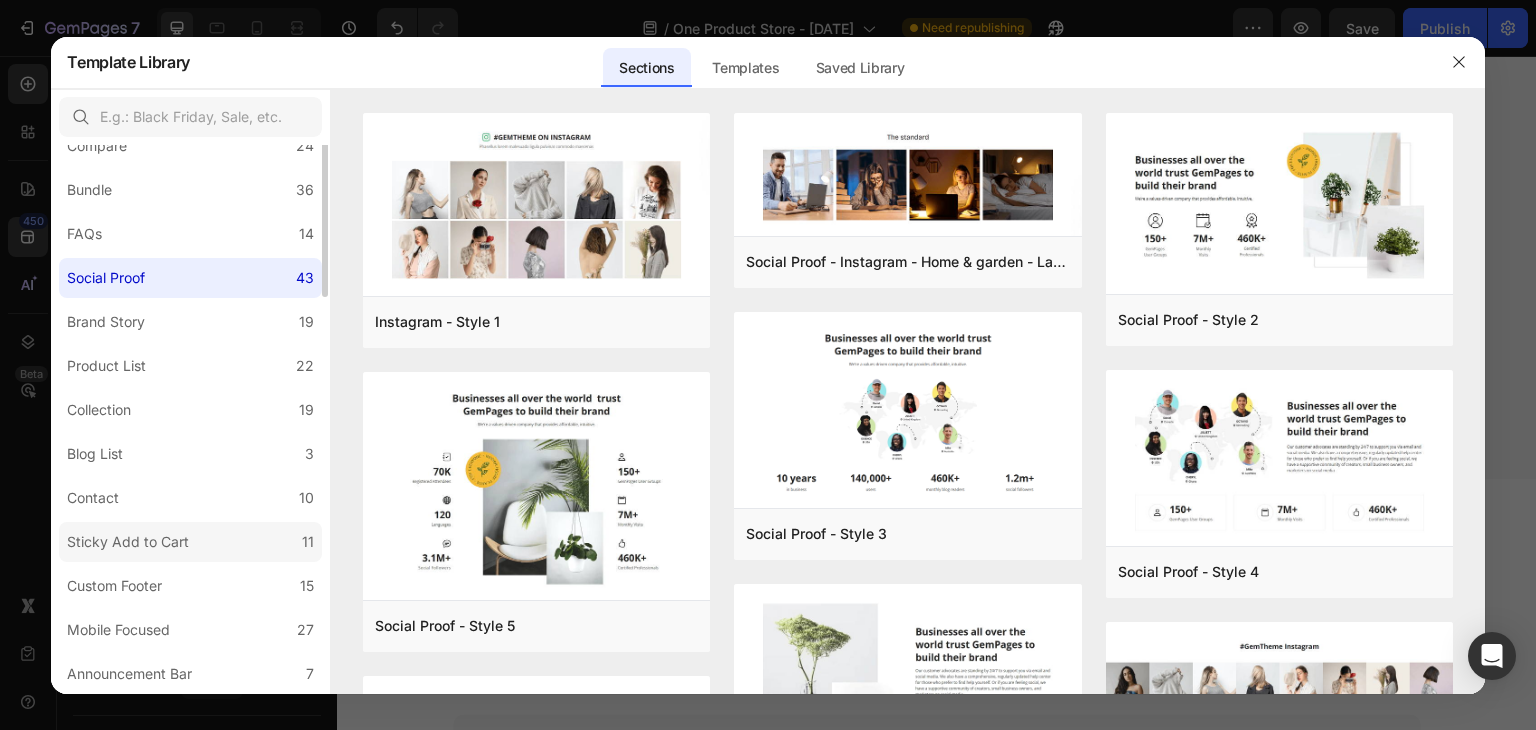 scroll, scrollTop: 0, scrollLeft: 0, axis: both 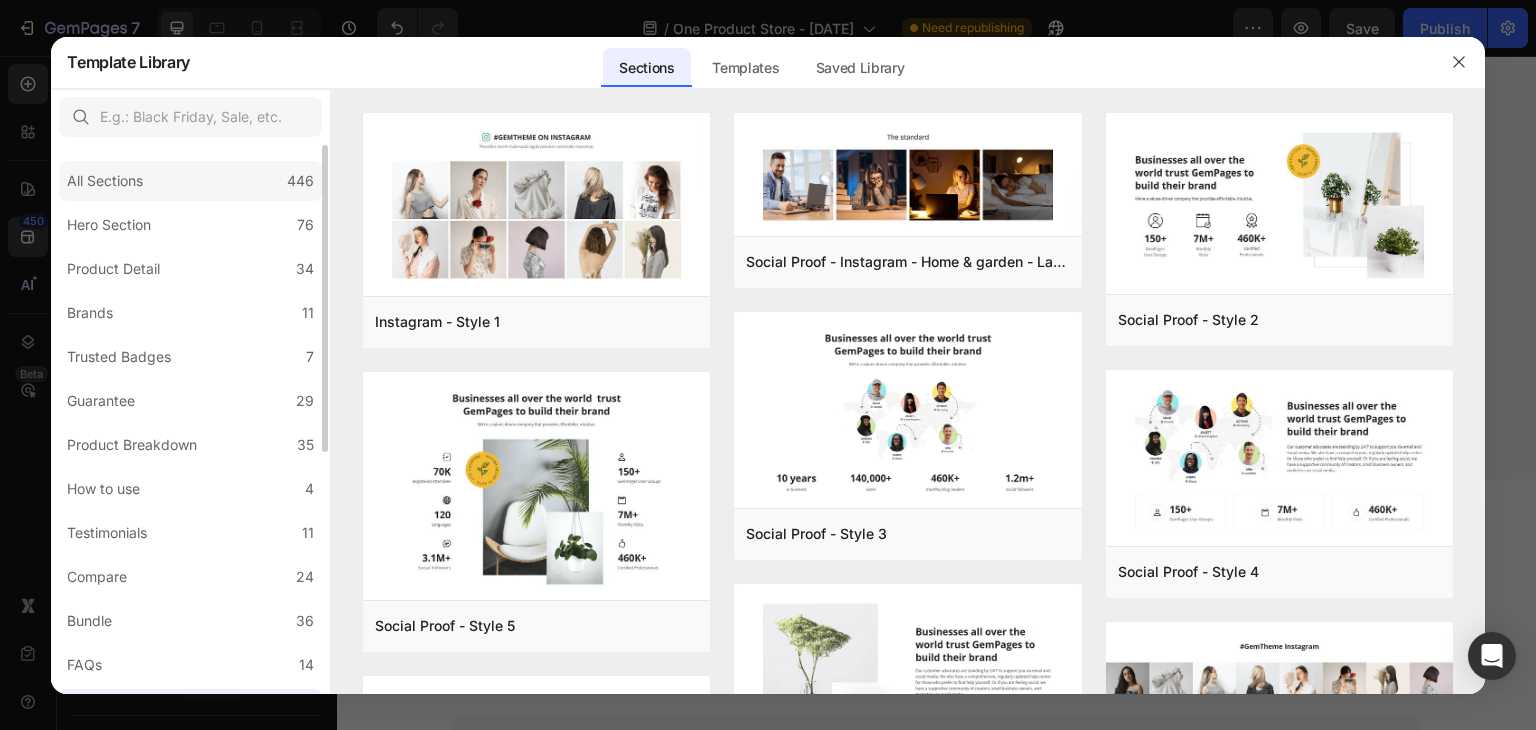 click on "All Sections 446" 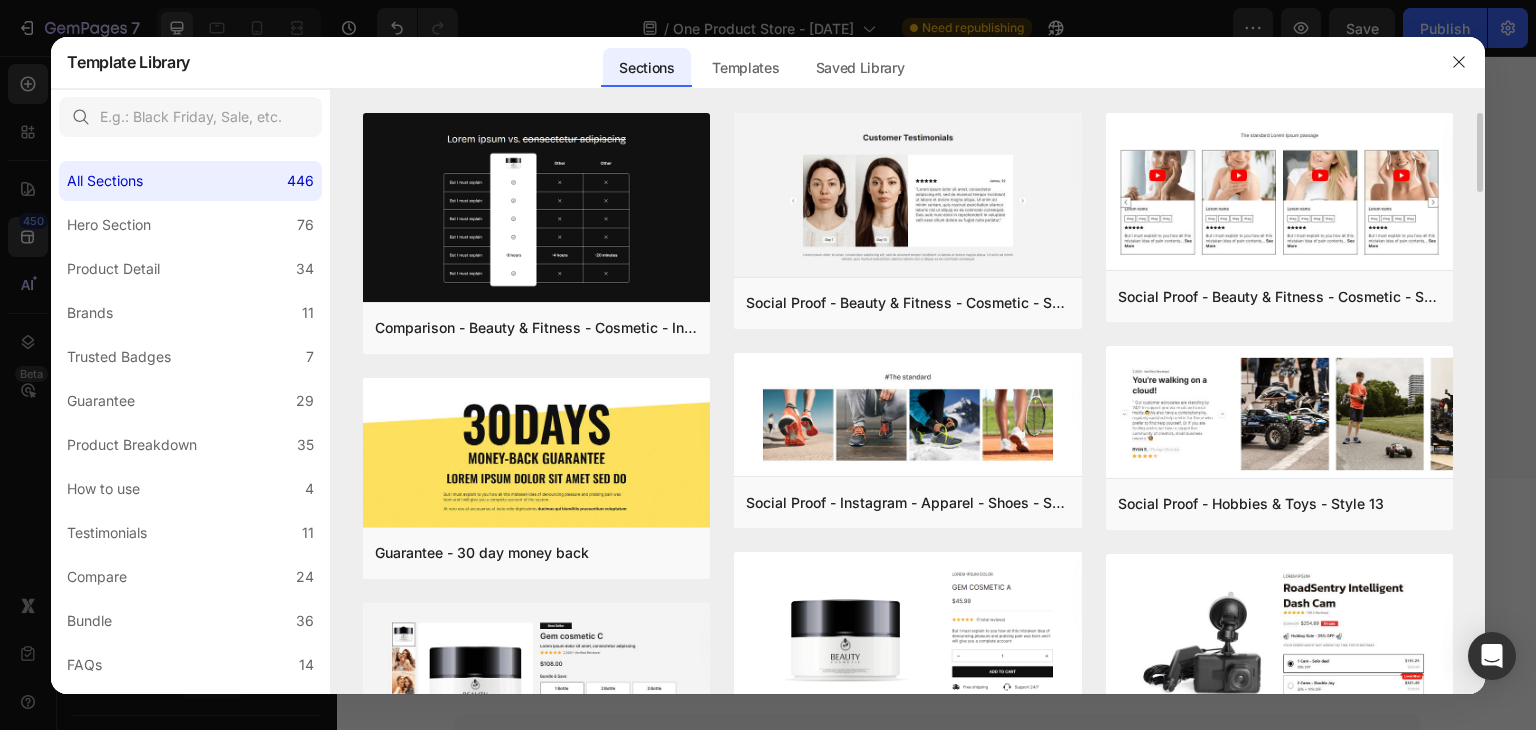 scroll, scrollTop: 0, scrollLeft: 0, axis: both 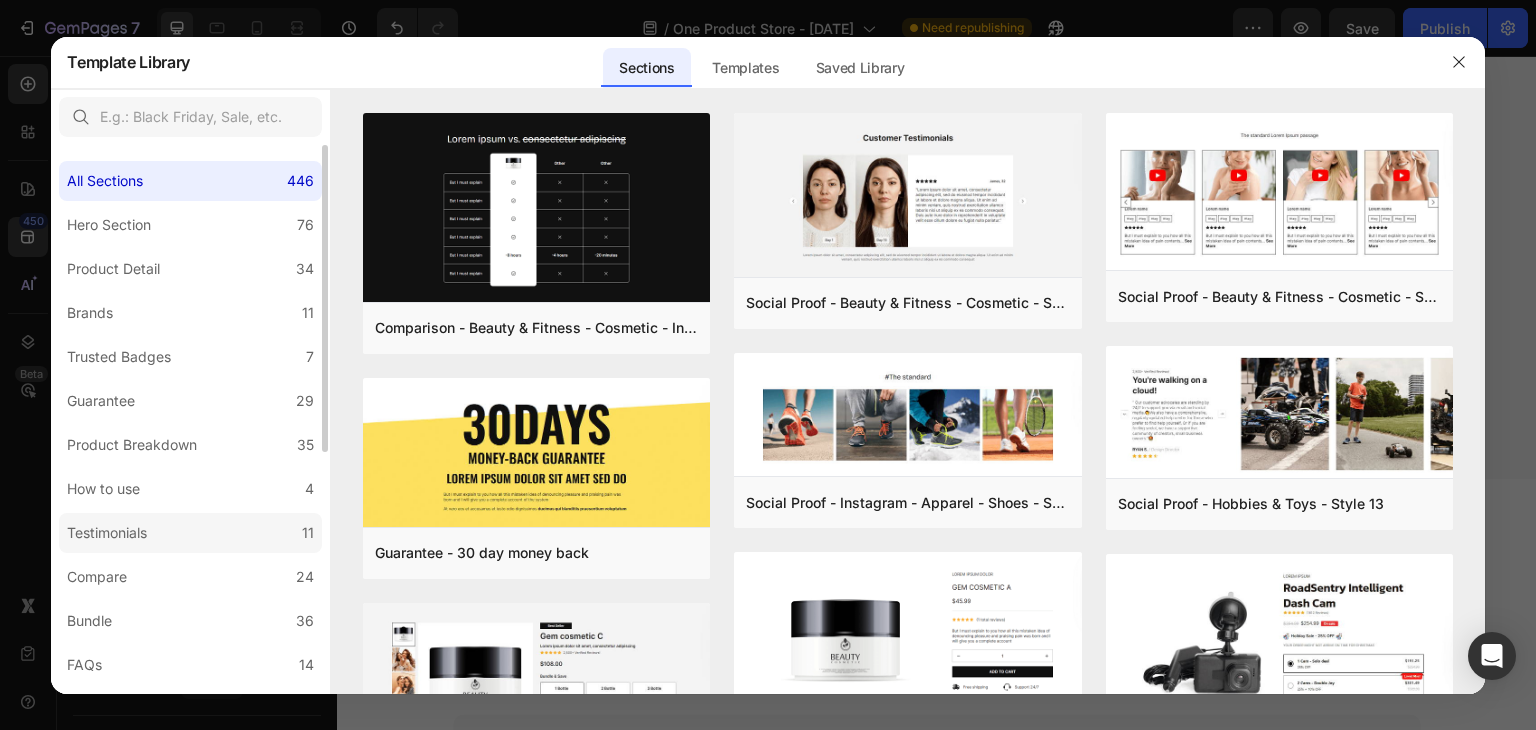 click on "Testimonials" at bounding box center (107, 533) 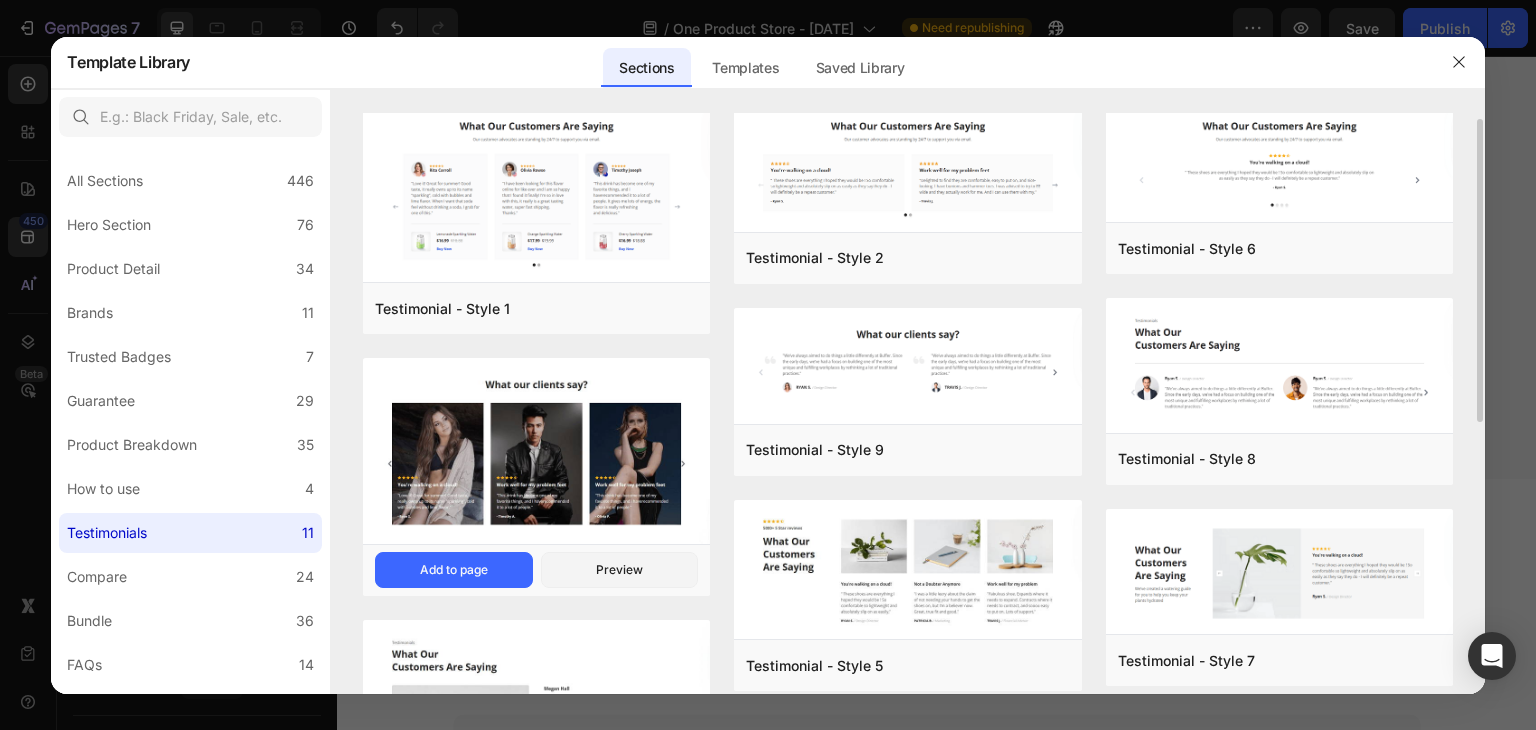 scroll, scrollTop: 0, scrollLeft: 0, axis: both 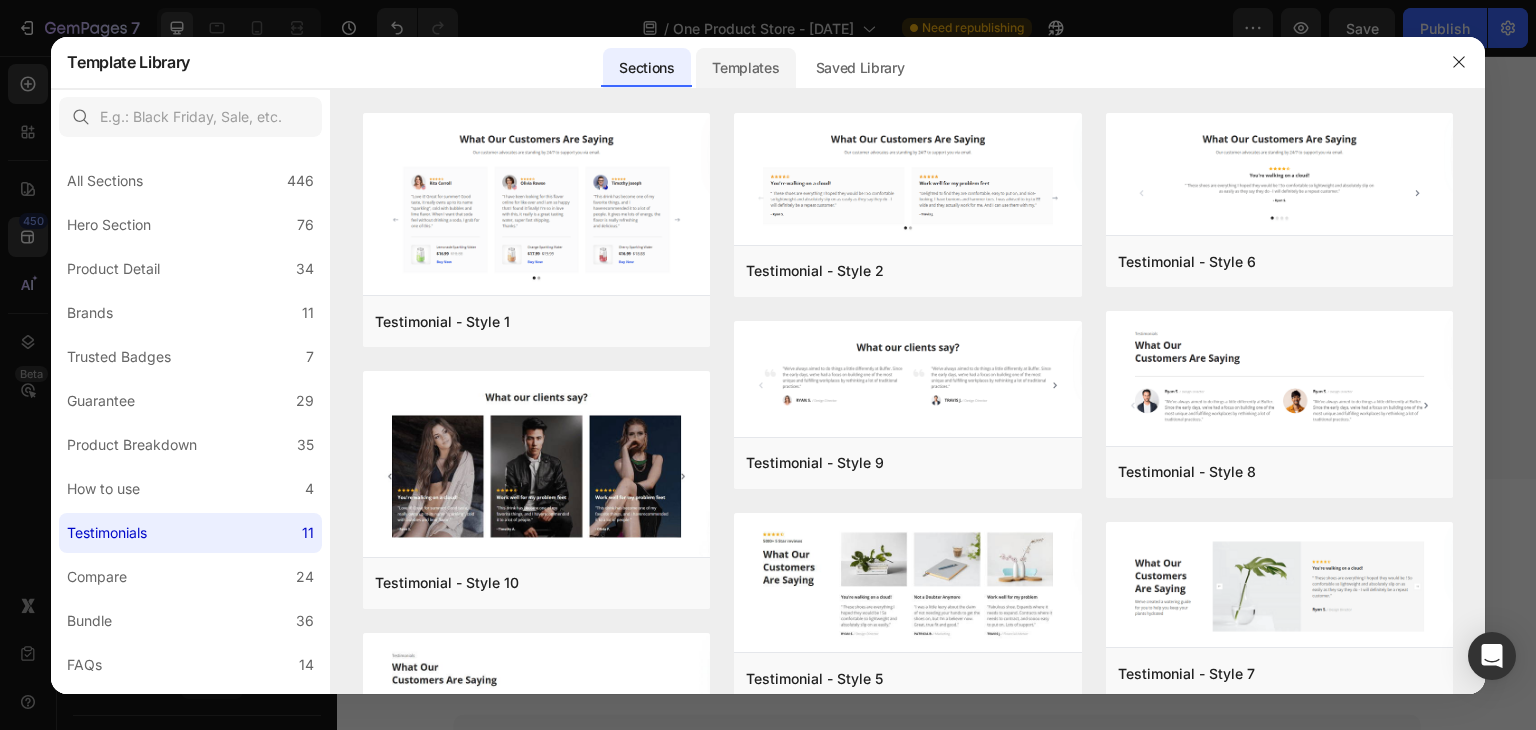 click on "Templates" 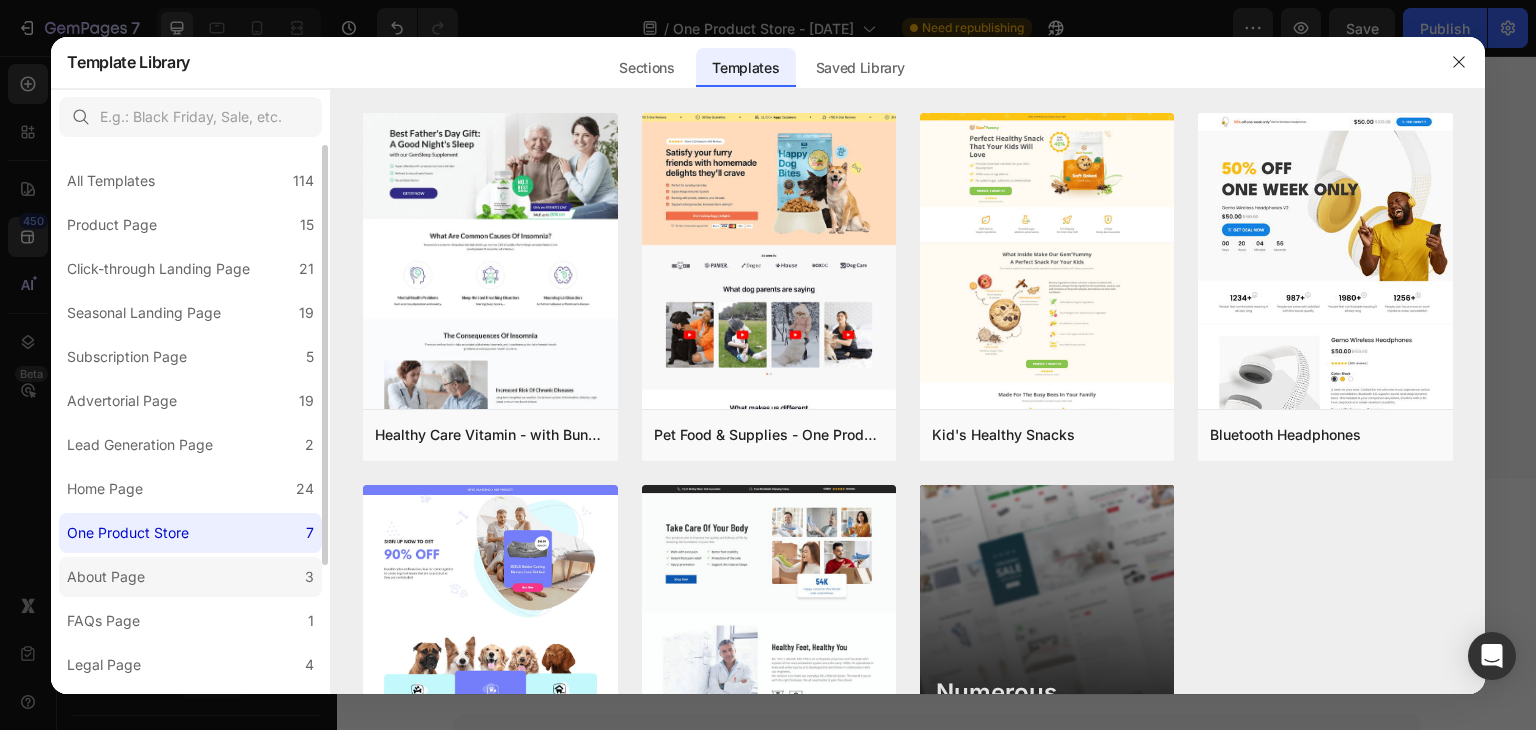 scroll, scrollTop: 1, scrollLeft: 0, axis: vertical 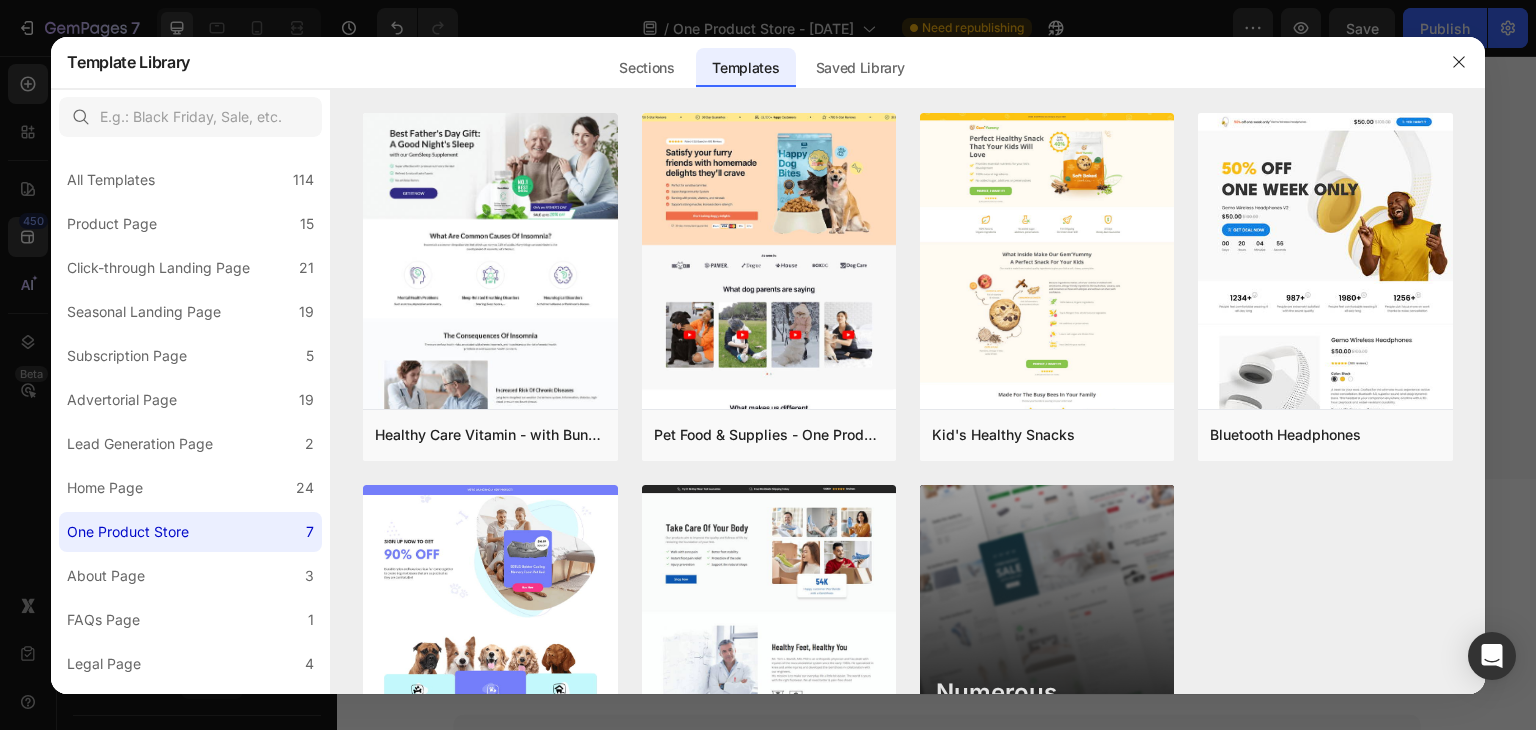 click at bounding box center (908, 101) 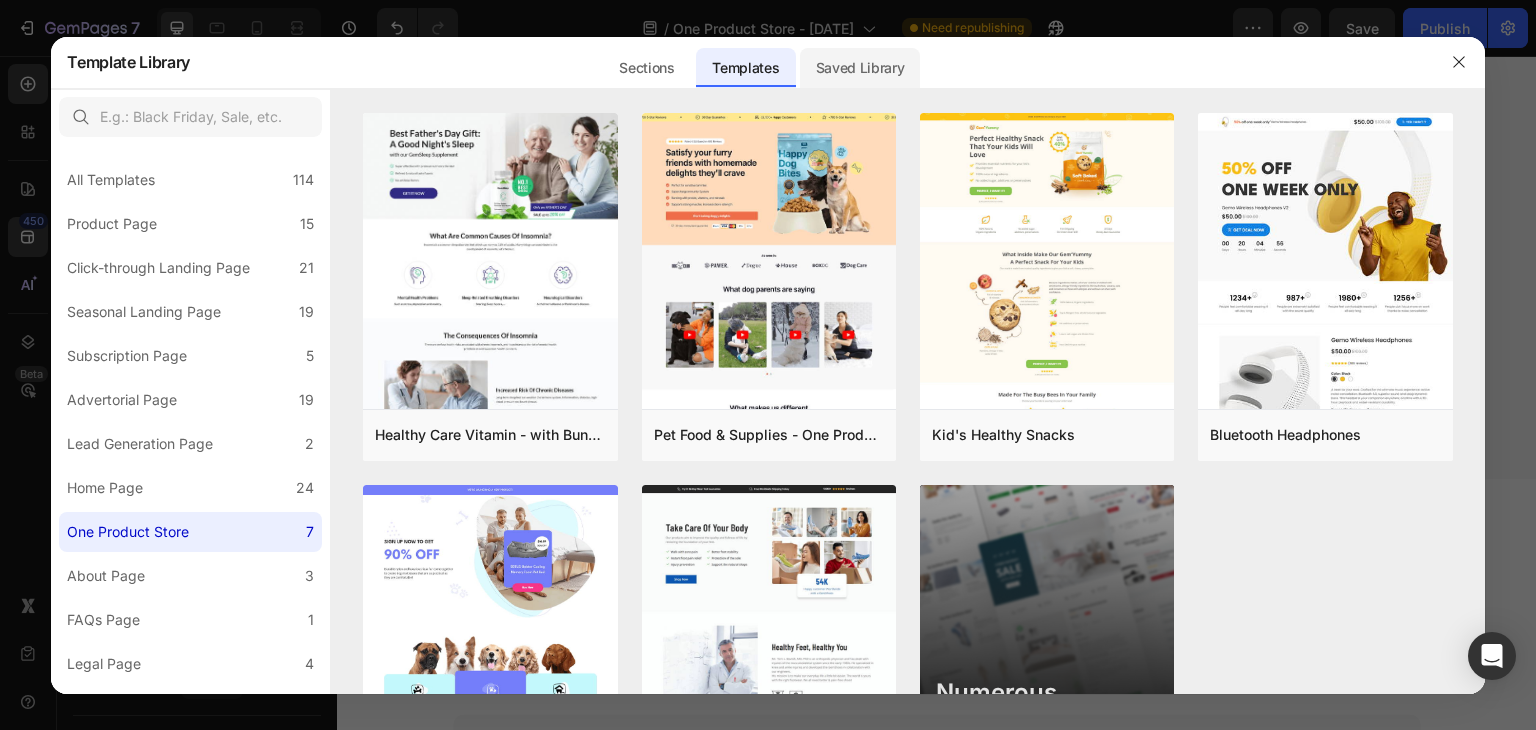 click on "Saved Library" 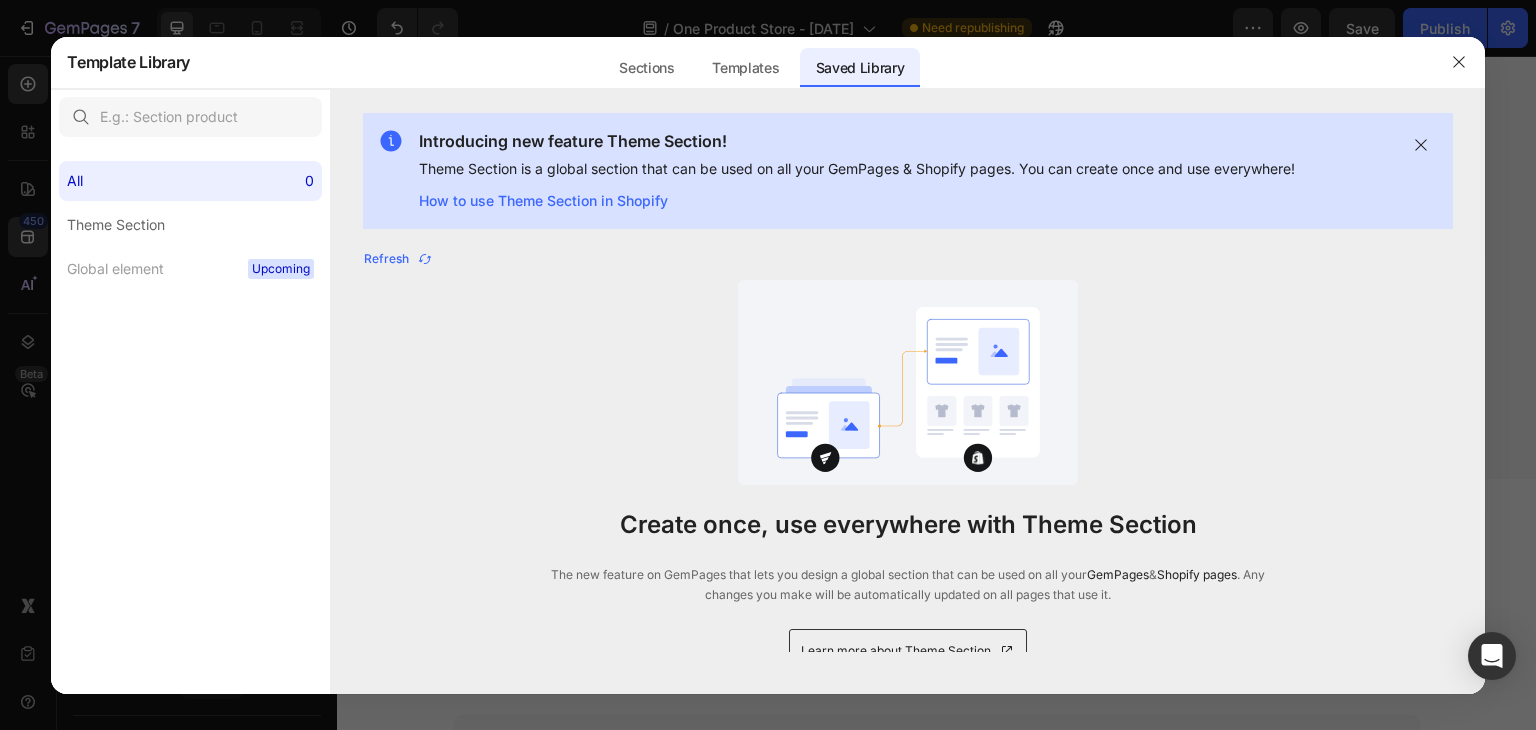 scroll, scrollTop: 0, scrollLeft: 0, axis: both 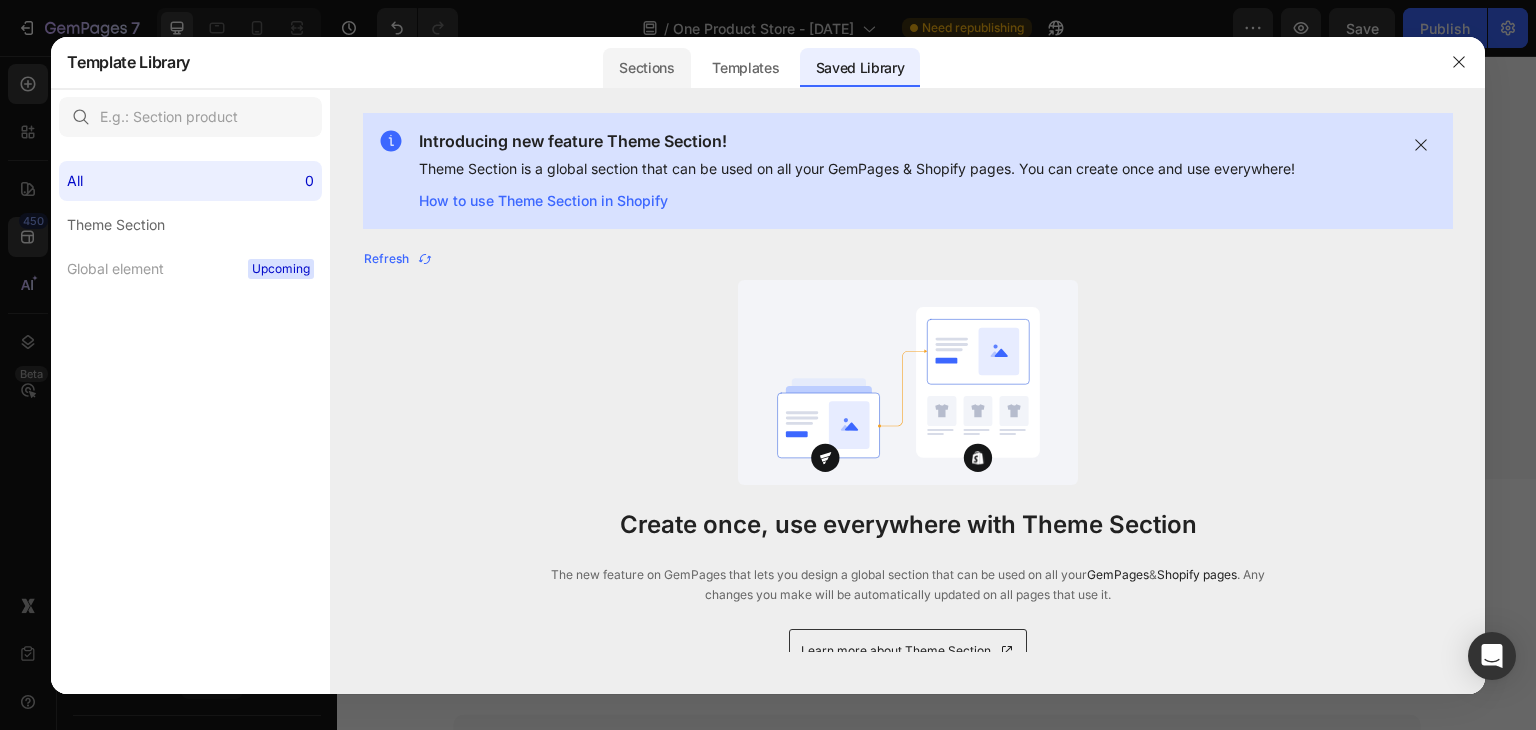 click on "Sections" 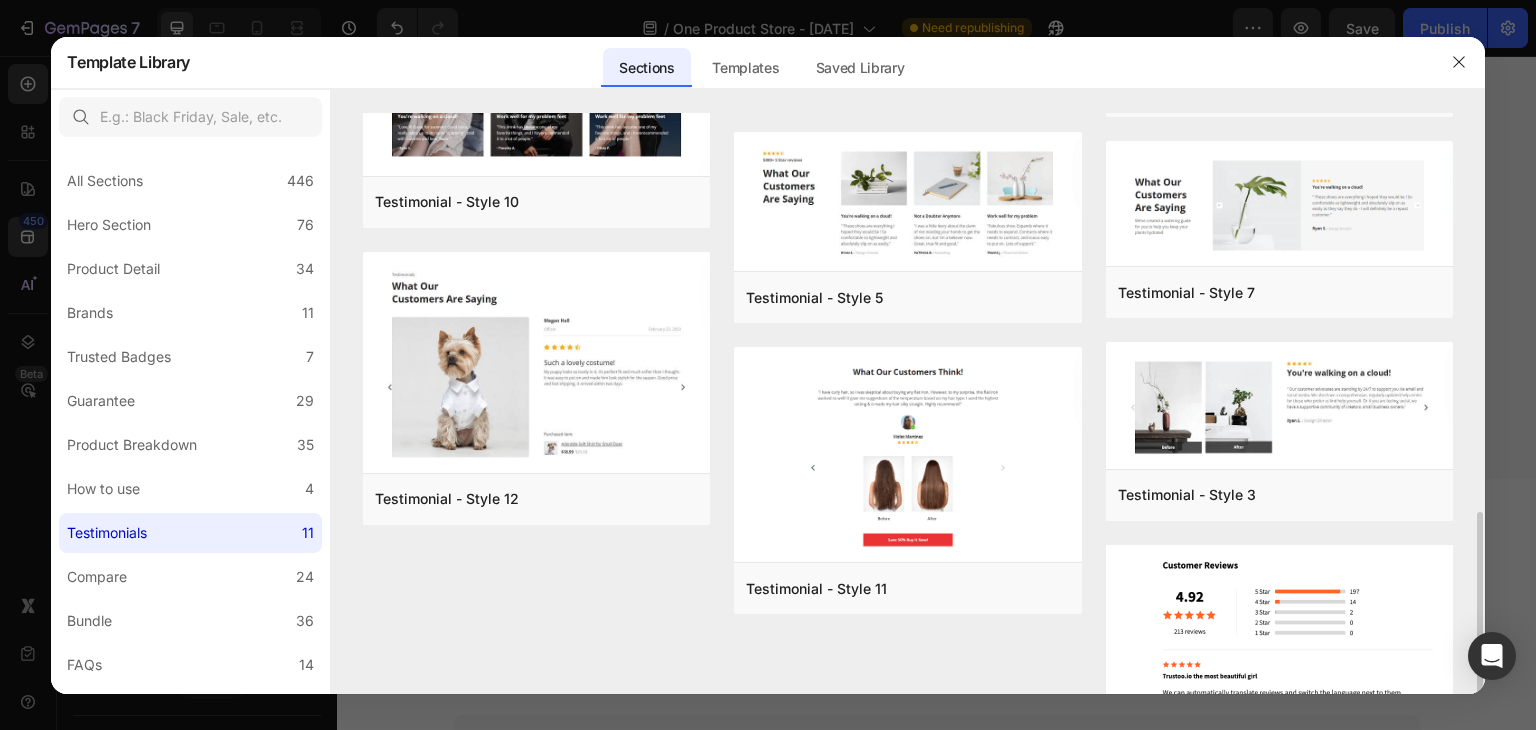 scroll, scrollTop: 532, scrollLeft: 0, axis: vertical 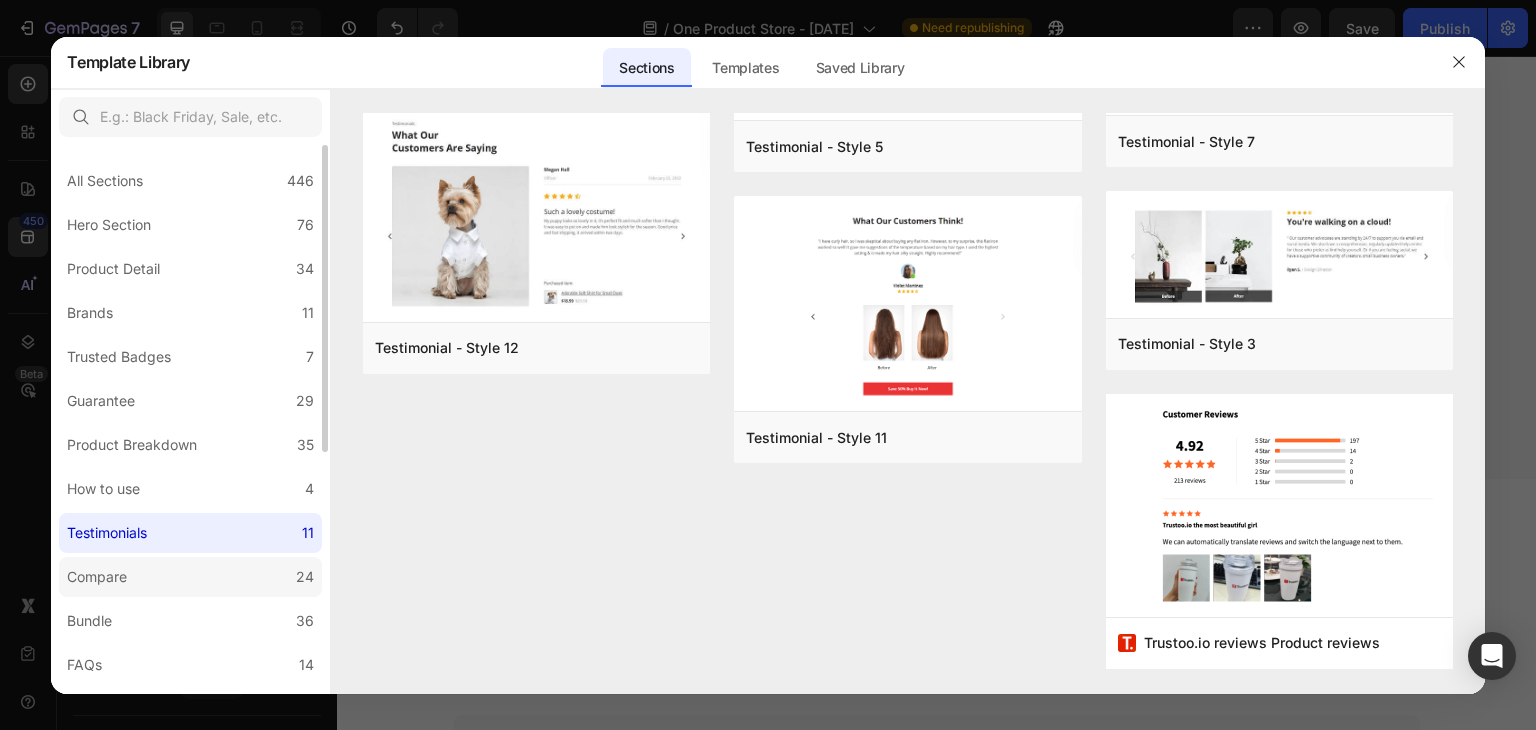 click on "Compare 24" 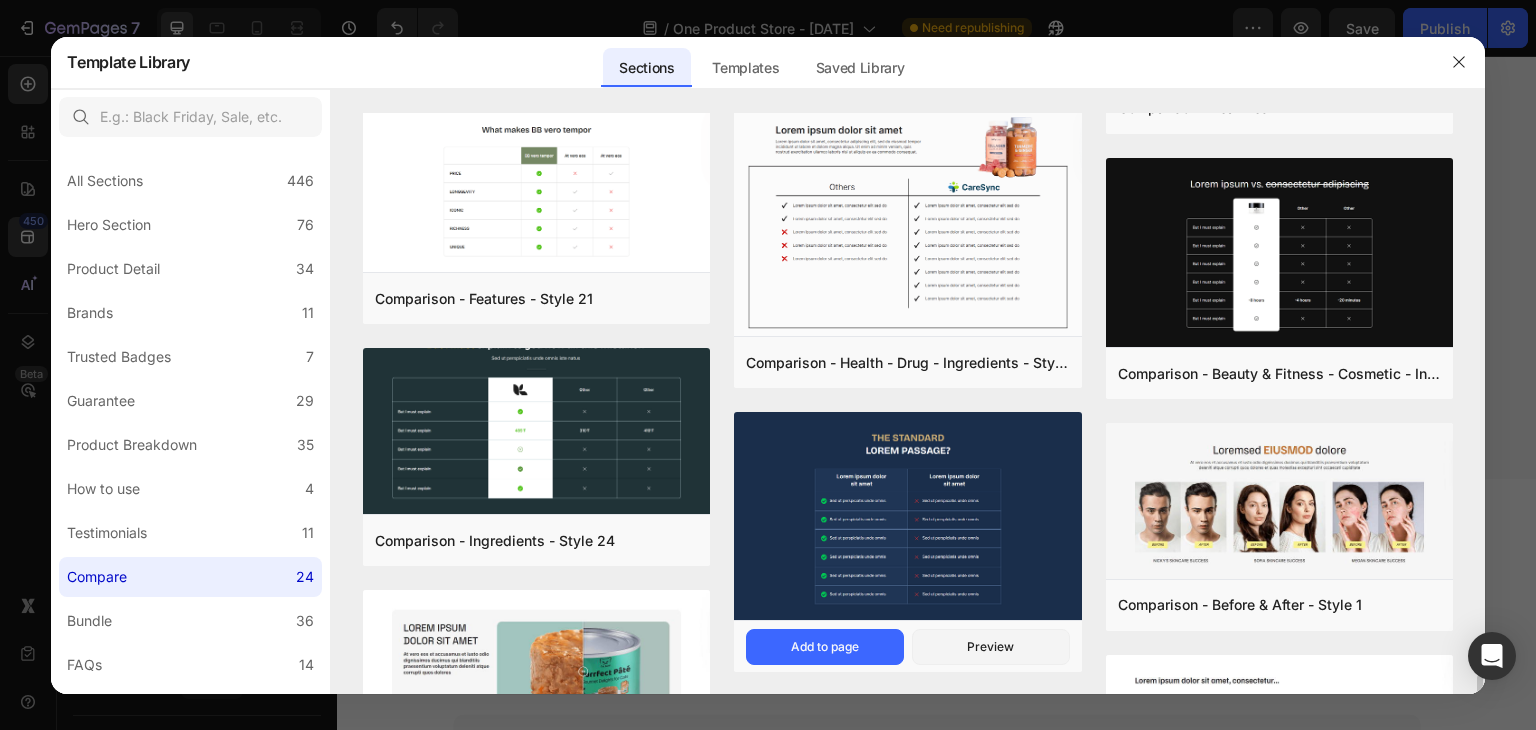 scroll, scrollTop: 1813, scrollLeft: 0, axis: vertical 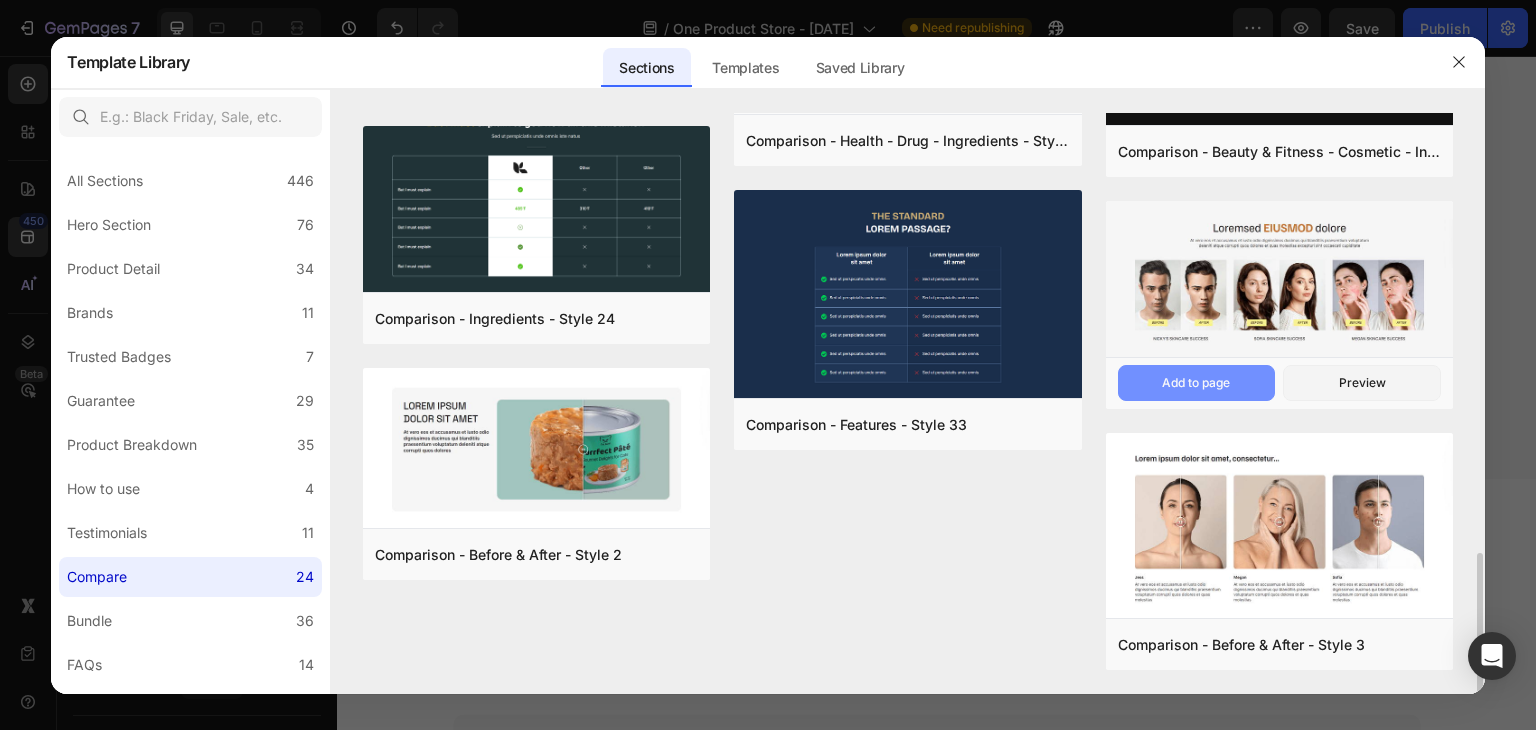 click on "Add to page" at bounding box center (1196, 383) 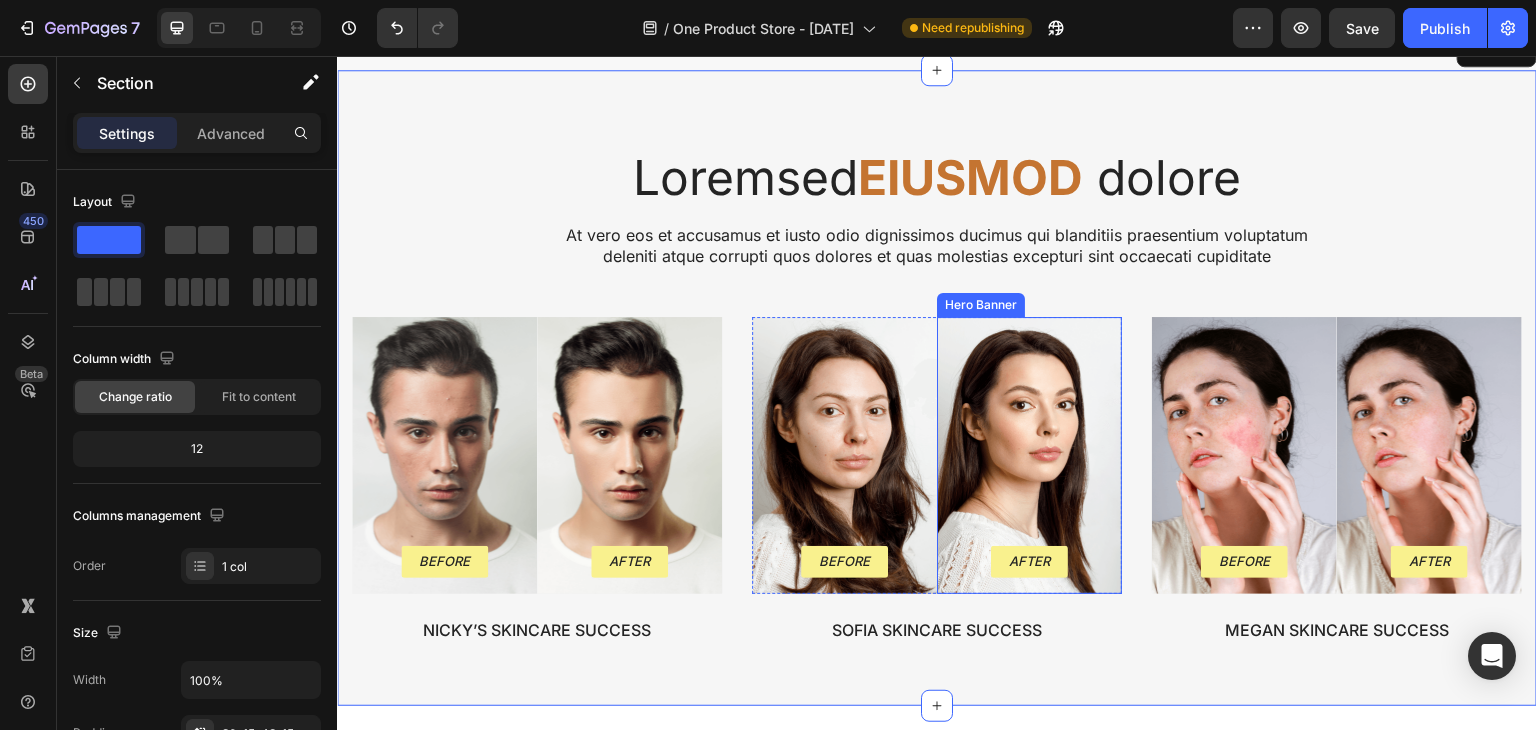 scroll, scrollTop: 4351, scrollLeft: 0, axis: vertical 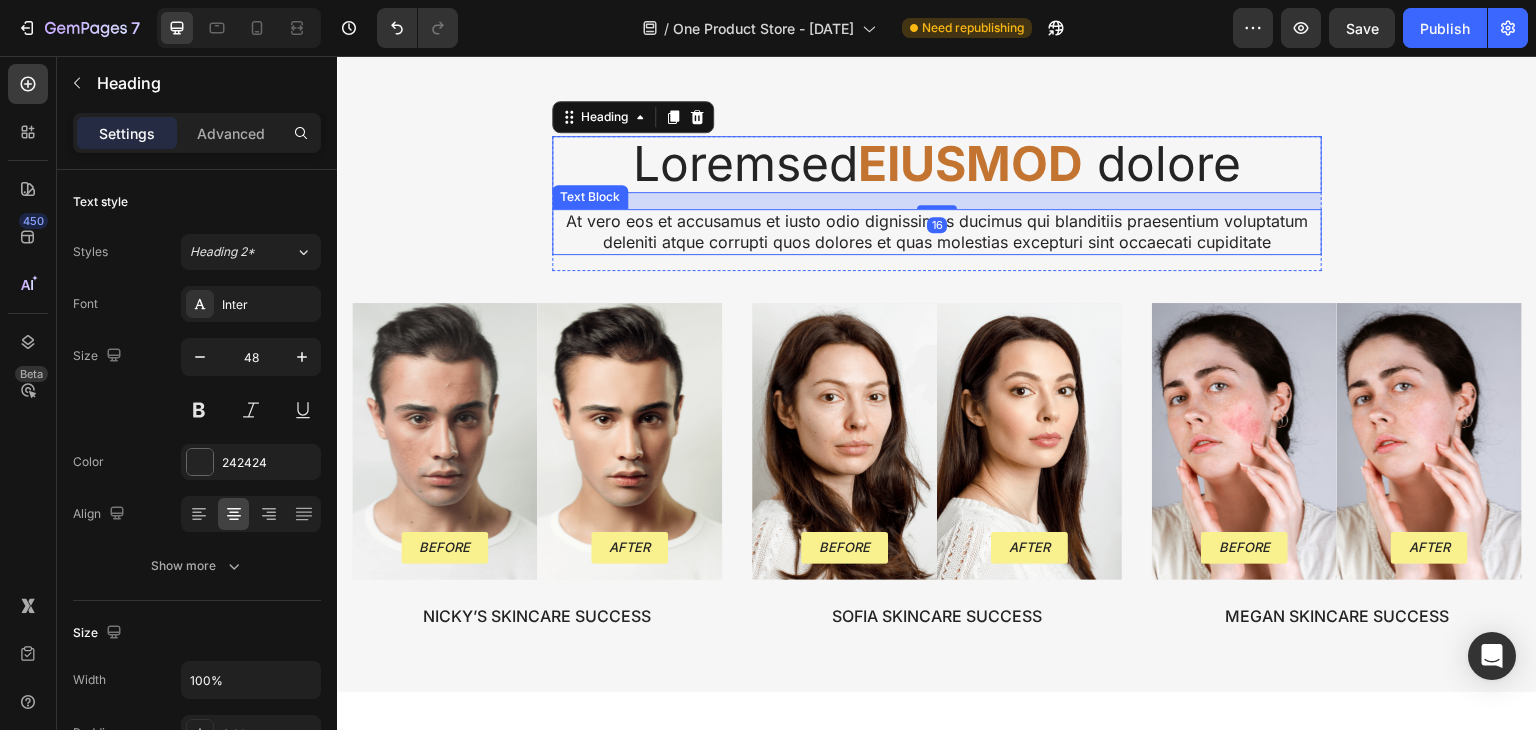click on "At vero eos et accusamus et iusto odio dignissimos ducimus qui blanditiis praesentium voluptatum deleniti atque corrupti quos dolores et quas molestias excepturi sint occaecati cupiditate" at bounding box center (937, 232) 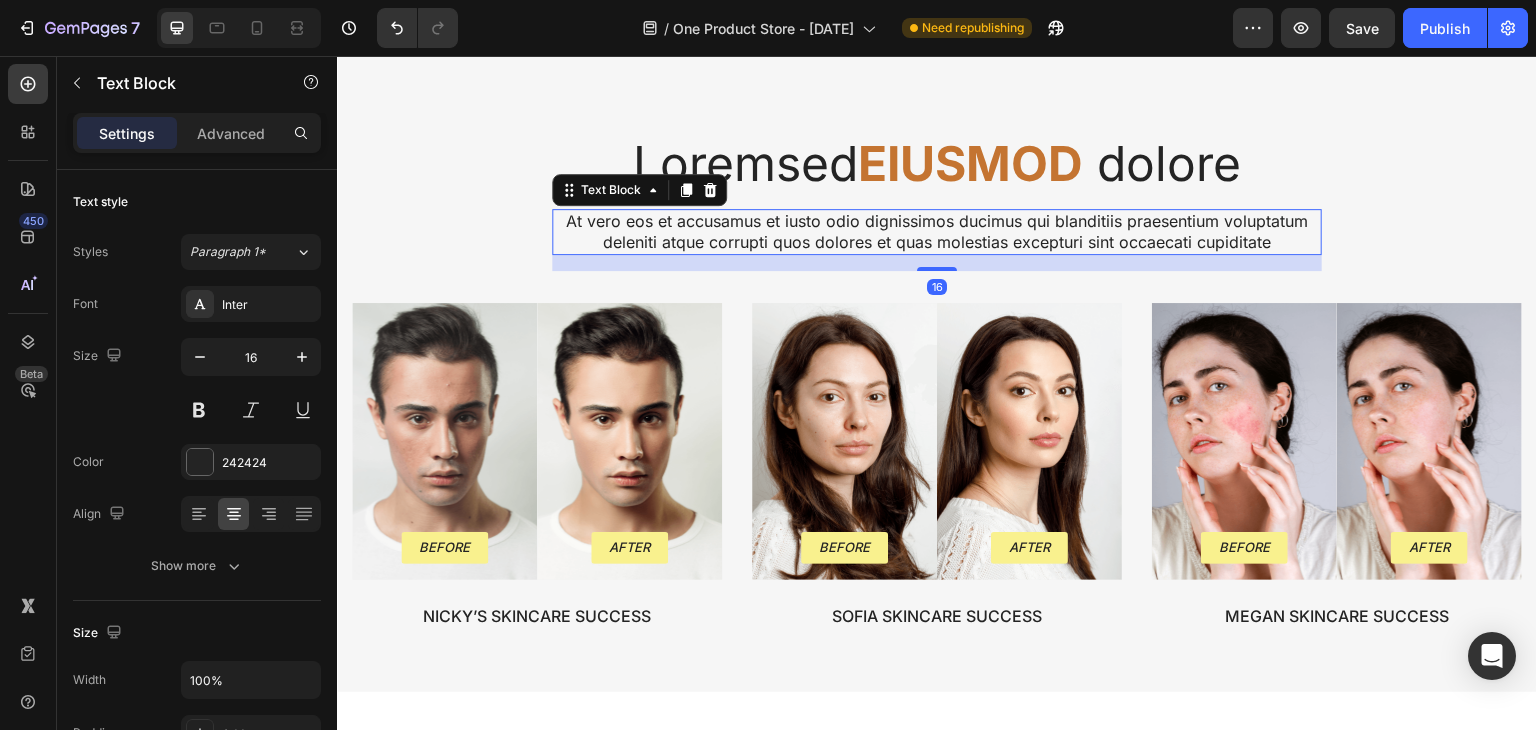 click on "At vero eos et accusamus et iusto odio dignissimos ducimus qui blanditiis praesentium voluptatum deleniti atque corrupti quos dolores et quas molestias excepturi sint occaecati cupiditate" at bounding box center (937, 232) 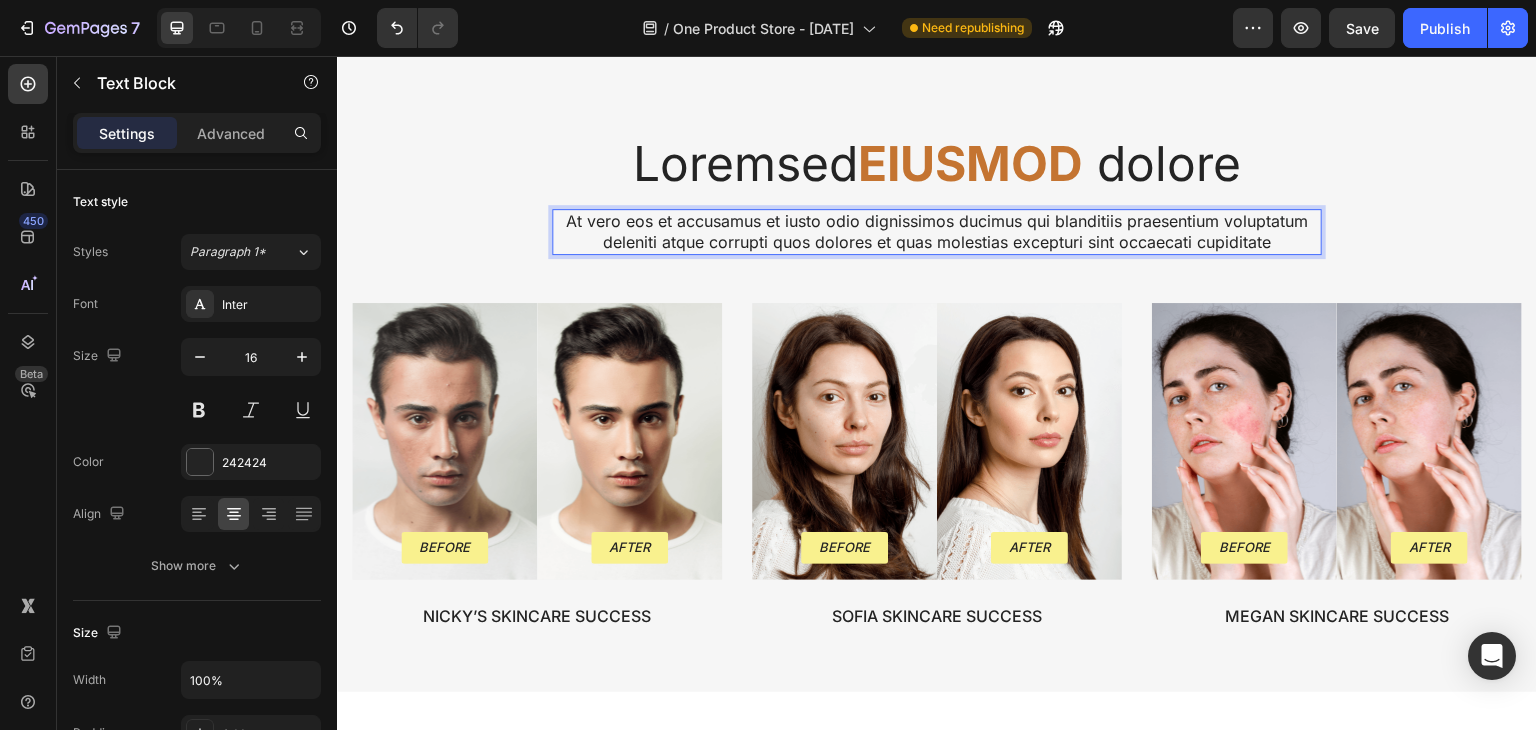 click on "At vero eos et accusamus et iusto odio dignissimos ducimus qui blanditiis praesentium voluptatum deleniti atque corrupti quos dolores et quas molestias excepturi sint occaecati cupiditate" at bounding box center (937, 232) 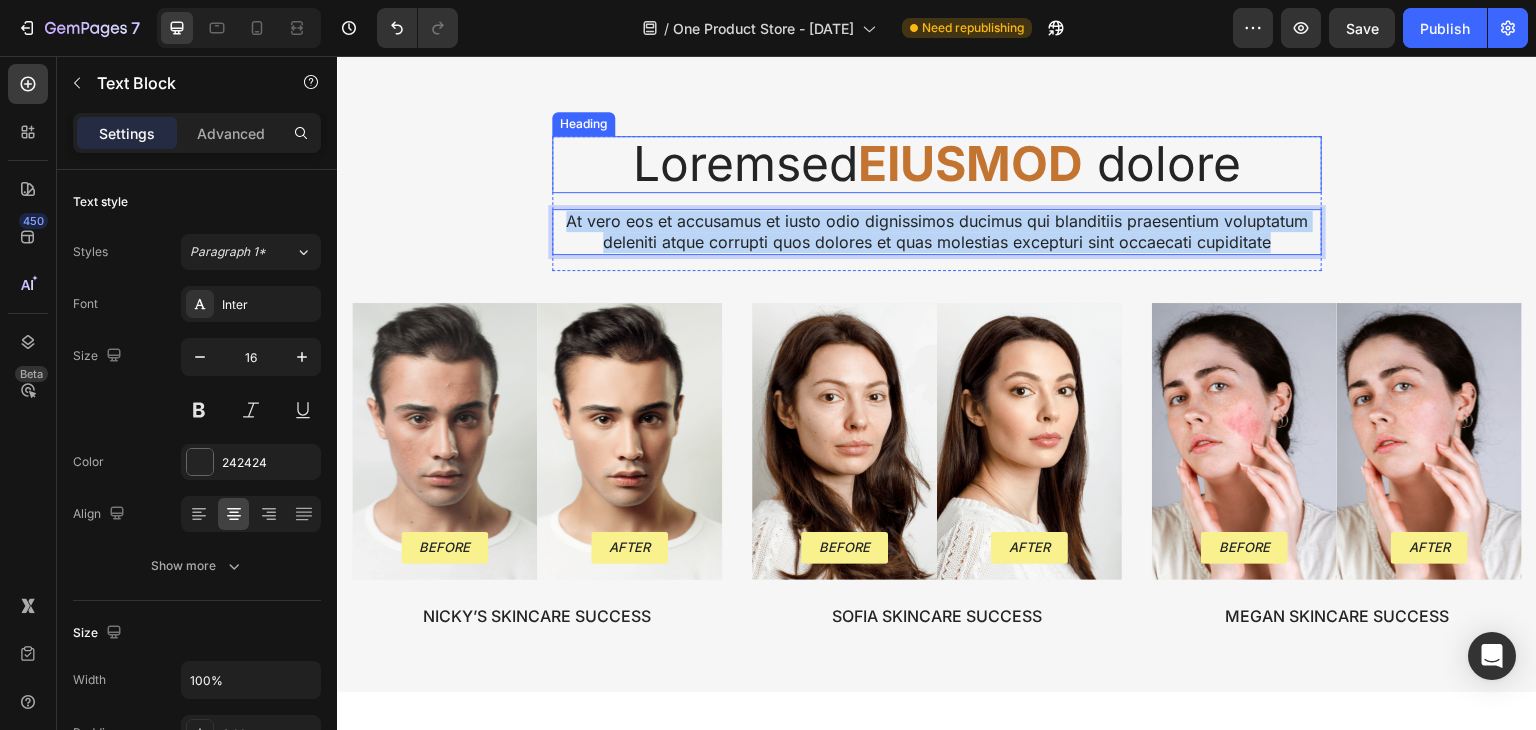 drag, startPoint x: 1265, startPoint y: 235, endPoint x: 539, endPoint y: 192, distance: 727.2723 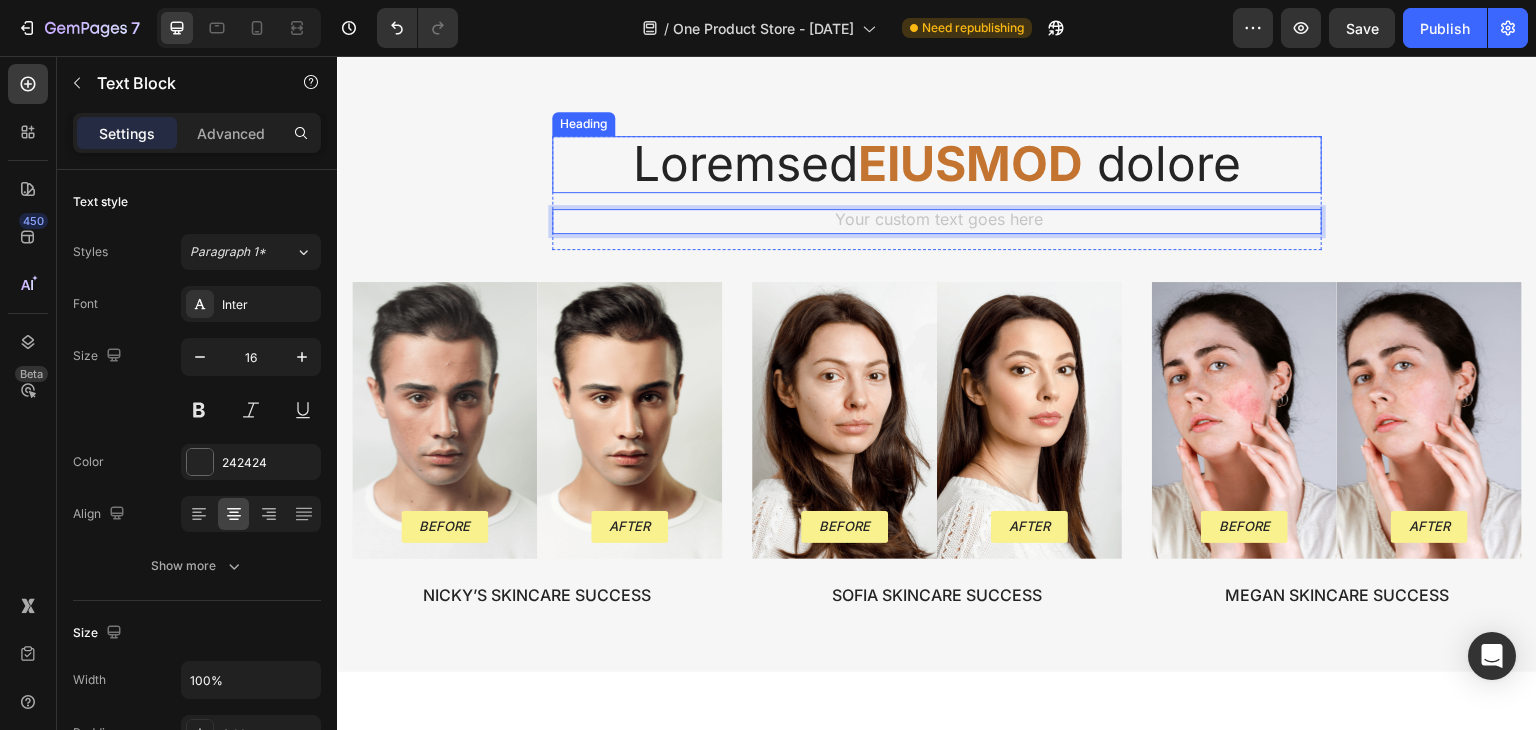 click on "Loremsed  EIUSMOD   dolore" at bounding box center [937, 164] 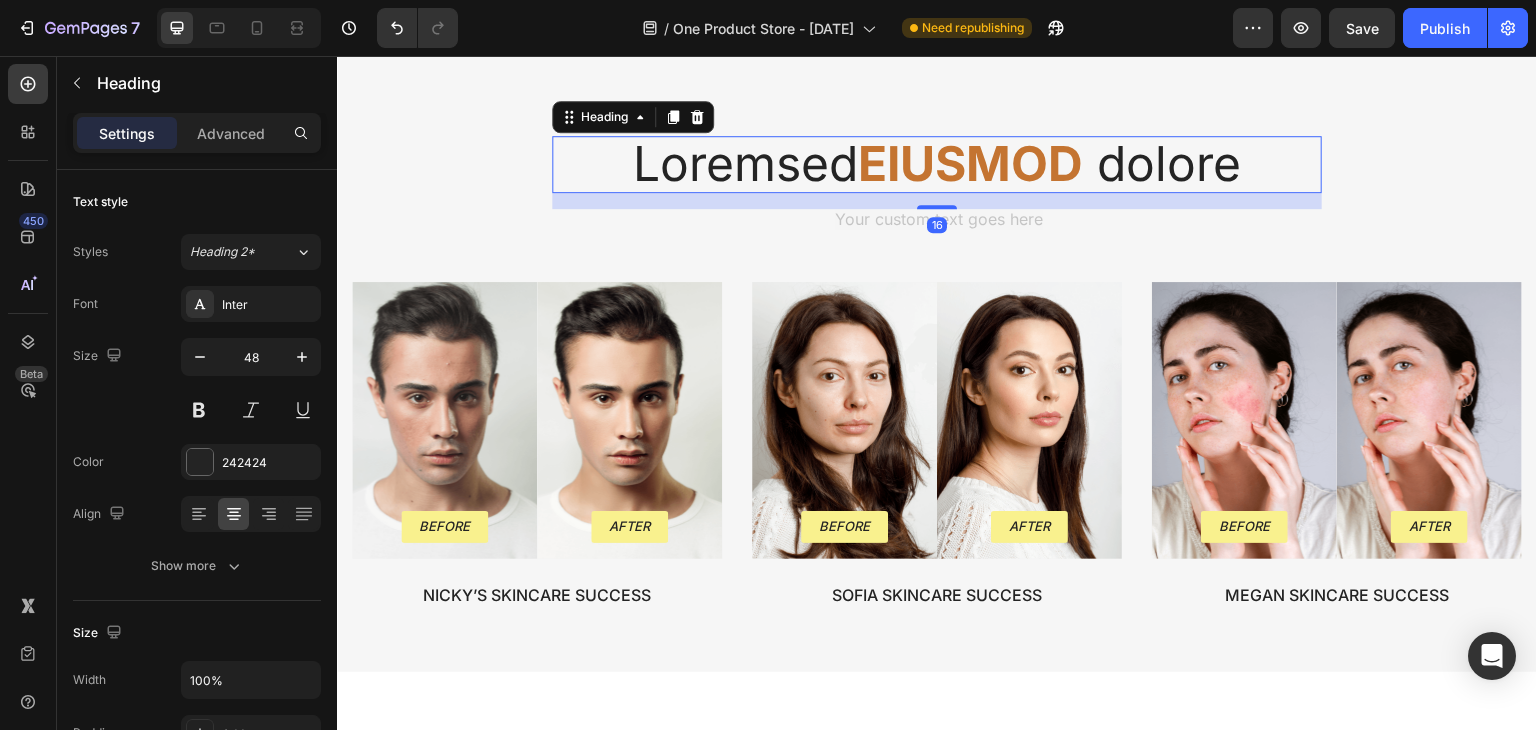 click on "Loremsed  EIUSMOD   dolore" at bounding box center (937, 164) 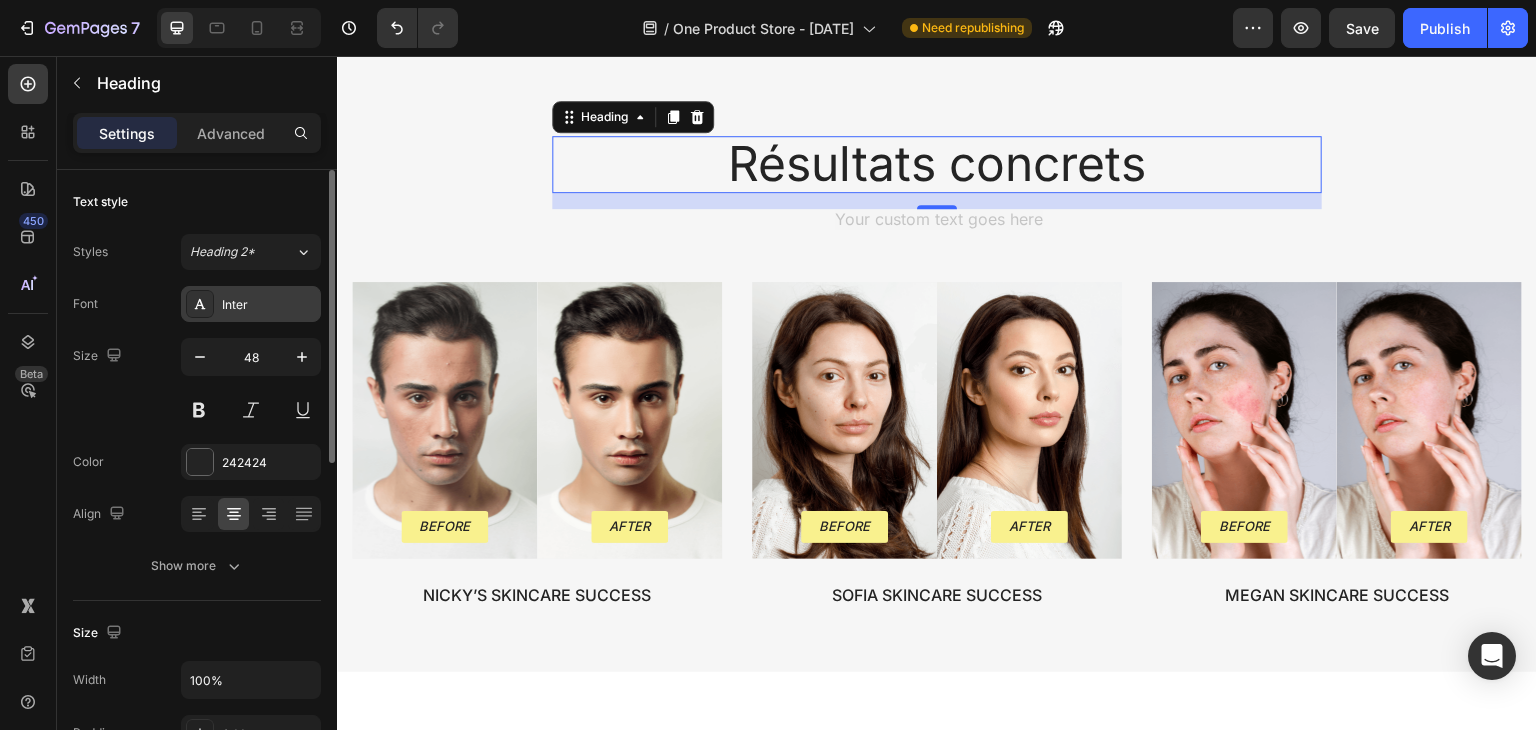 click on "Inter" at bounding box center (269, 305) 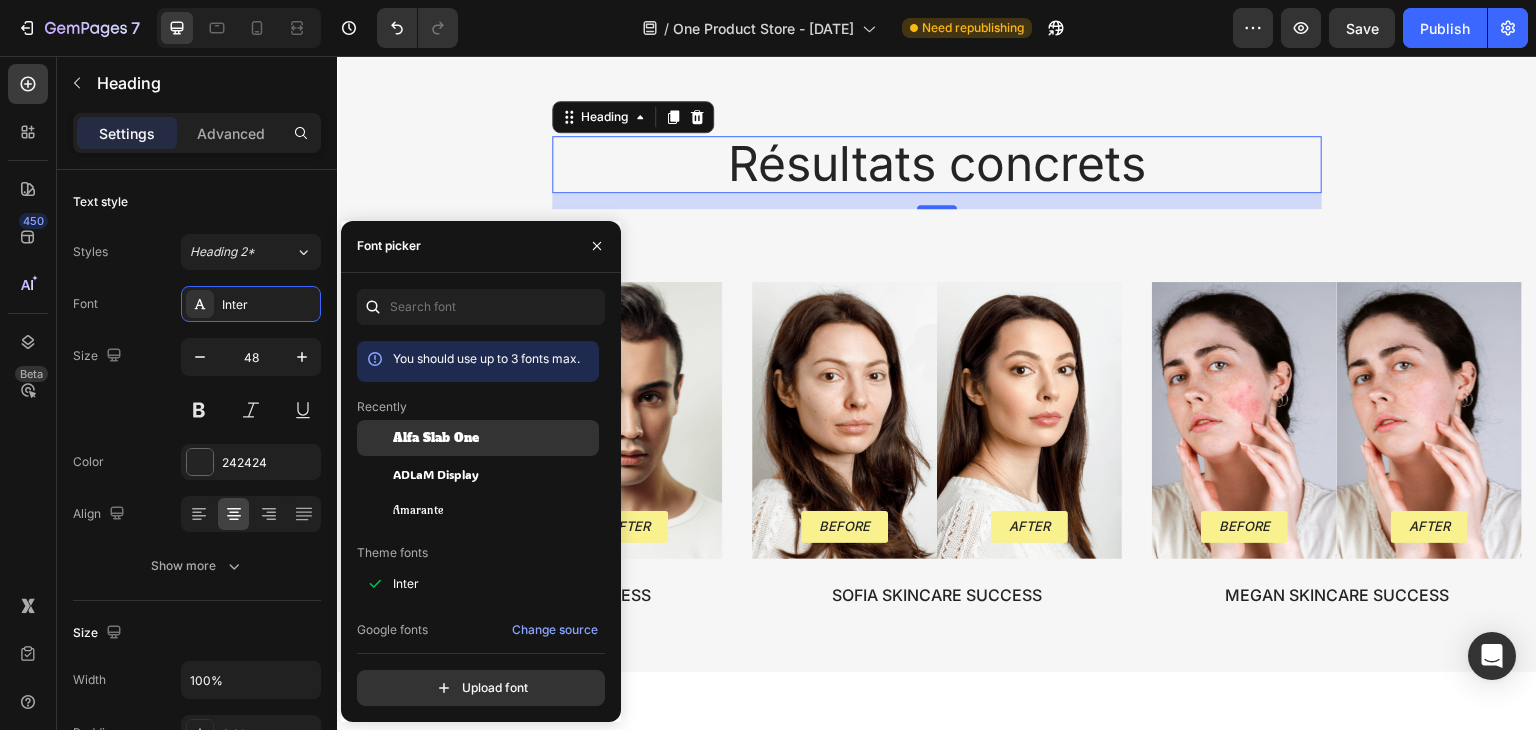 click on "Alfa Slab One" 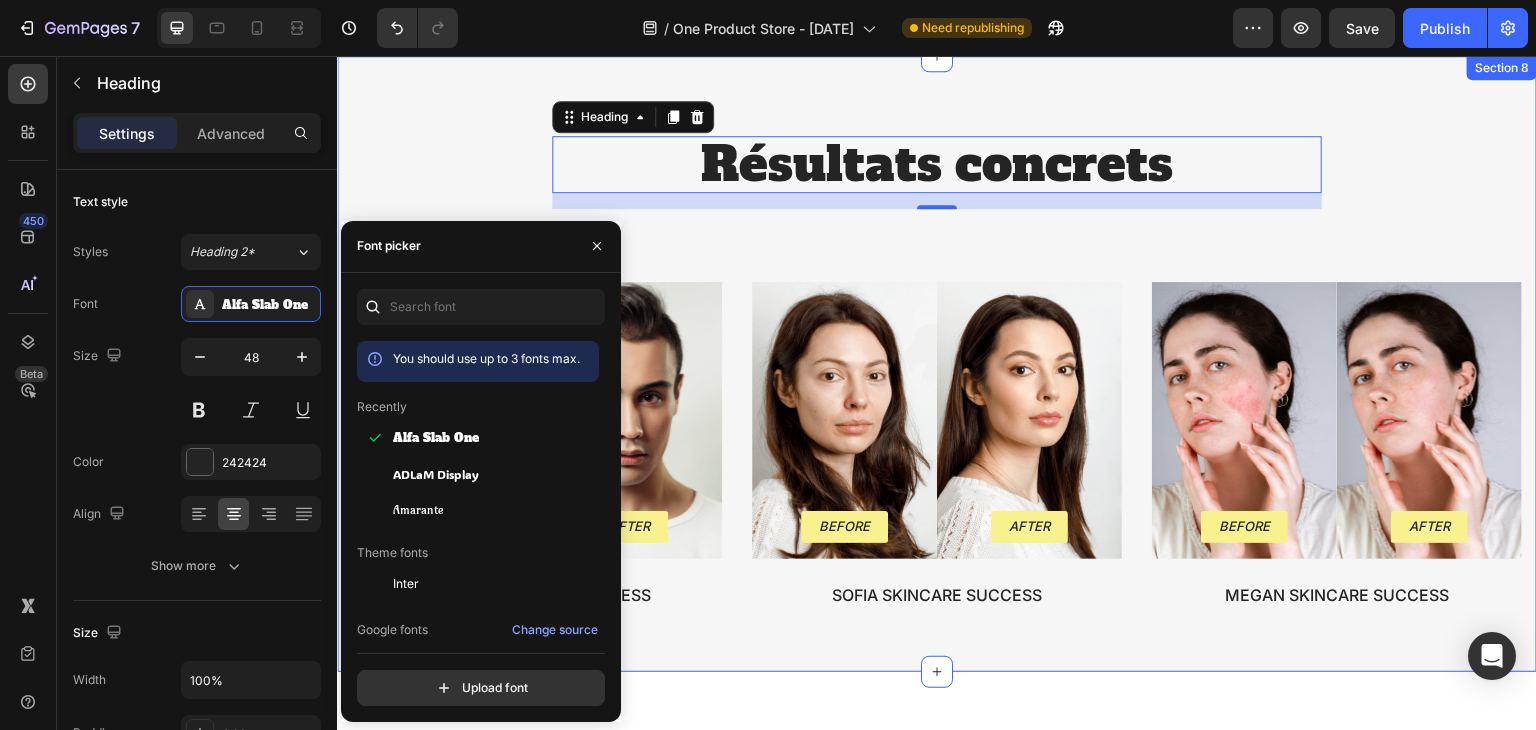 click on "Résultats concrets Heading   16 Text Block Row Before Text Block Row Hero Banner After Text Block Row Hero Banner Row Nicky’s Skincare Success Text Block Before Text Block Row Hero Banner After Text Block Row Hero Banner Row Sofia Skincare Success Text Block Before Text Block Row Hero Banner After Text Block Row Hero Banner Row megan Skincare Success Text Block Row" at bounding box center (937, 379) 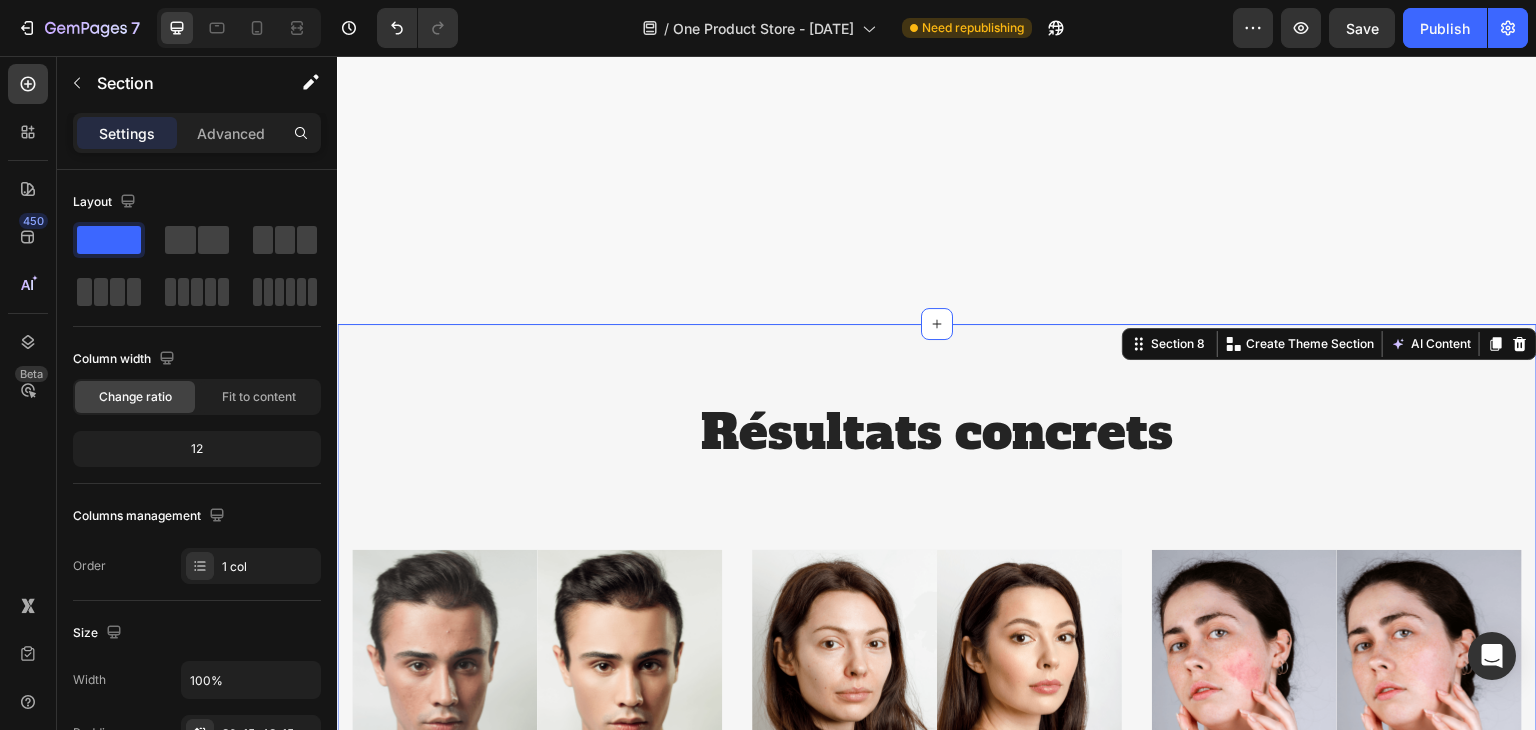 scroll, scrollTop: 4397, scrollLeft: 0, axis: vertical 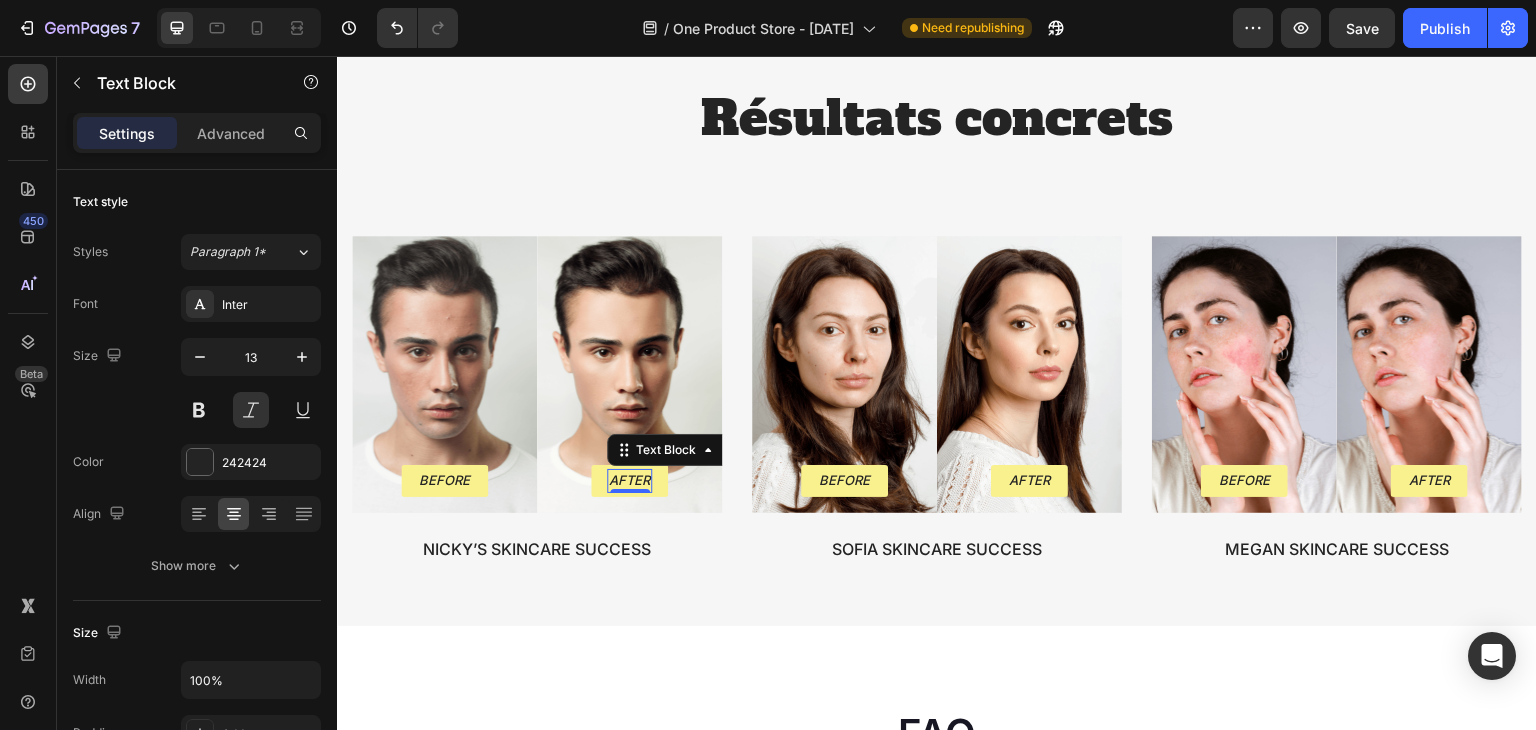 click on "After" at bounding box center (629, 481) 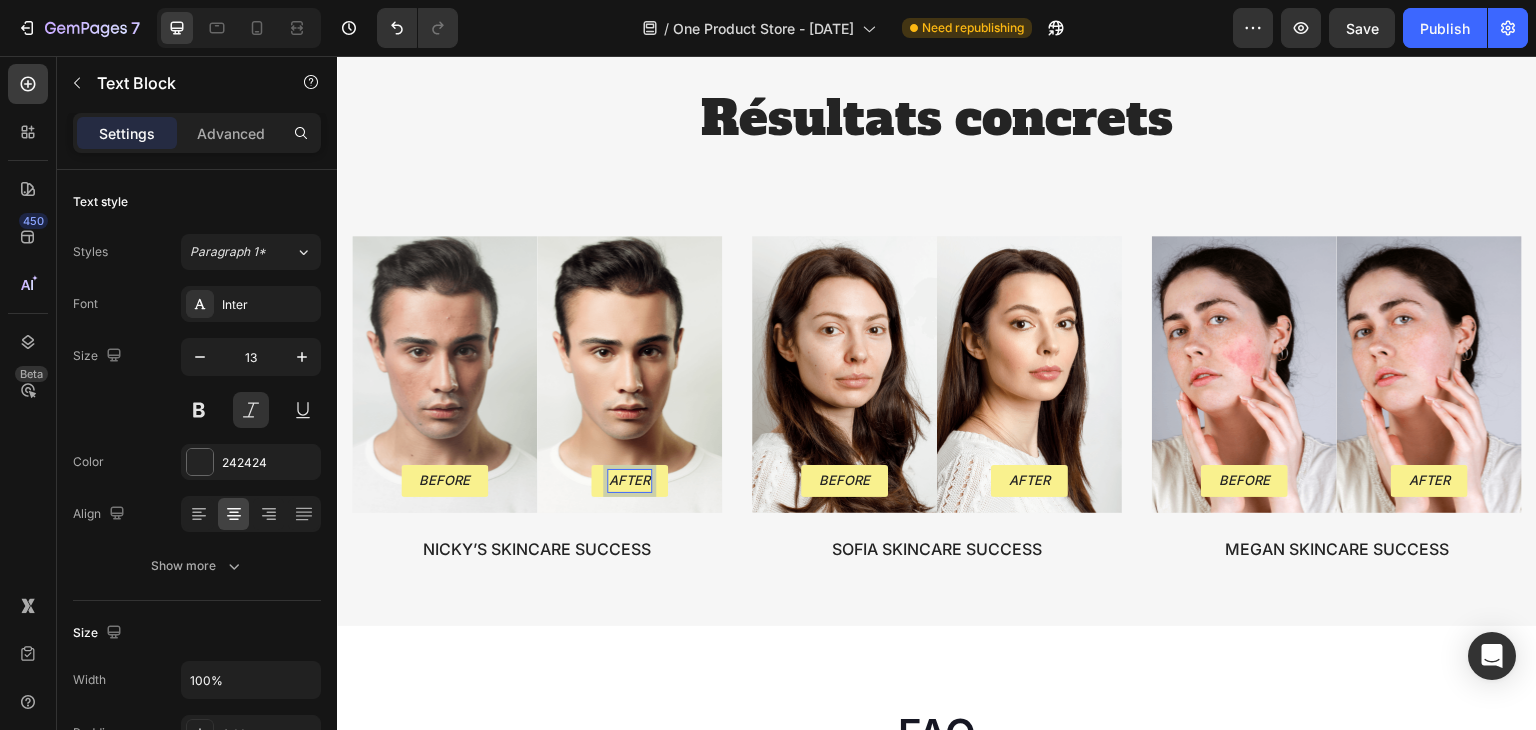 click on "After" at bounding box center (629, 481) 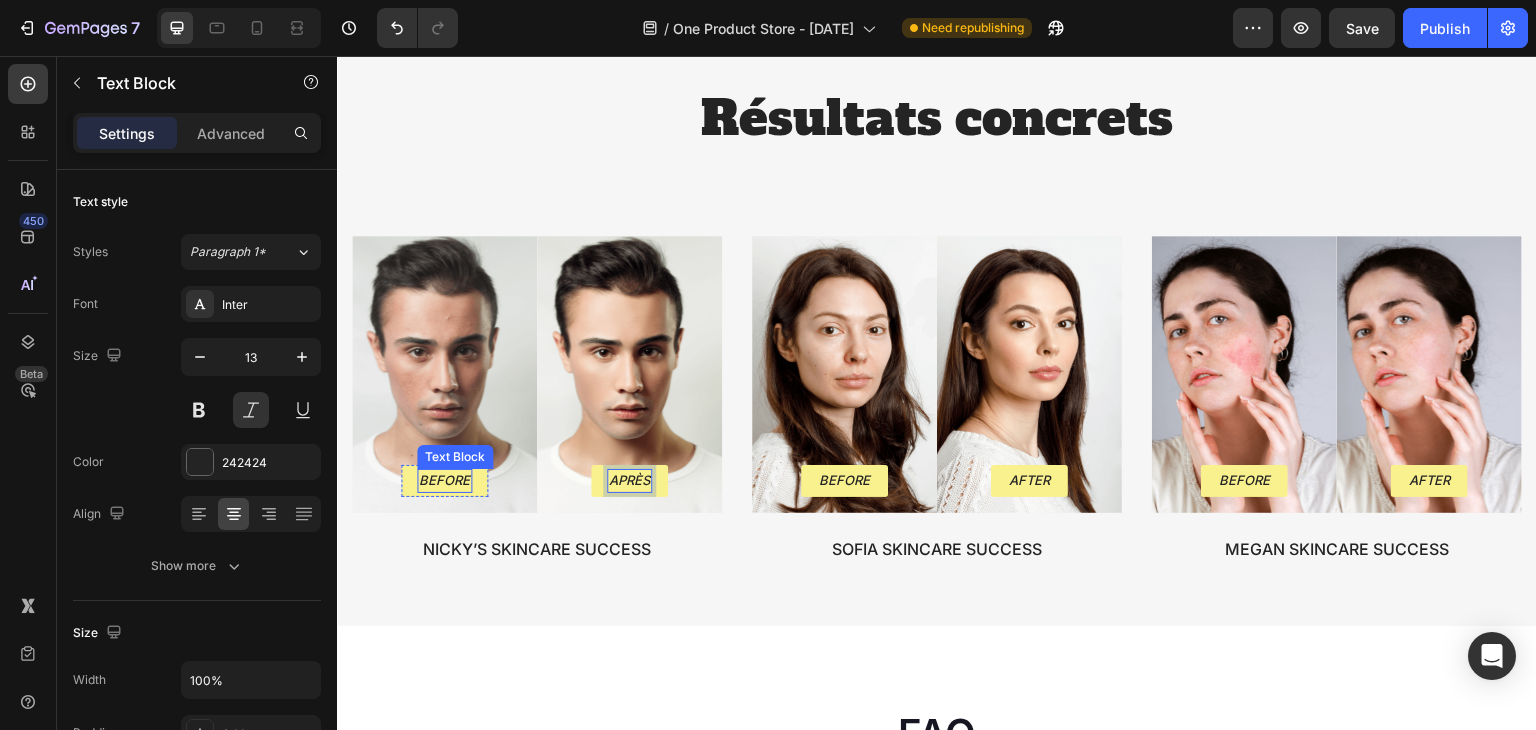 click on "Before" at bounding box center (444, 481) 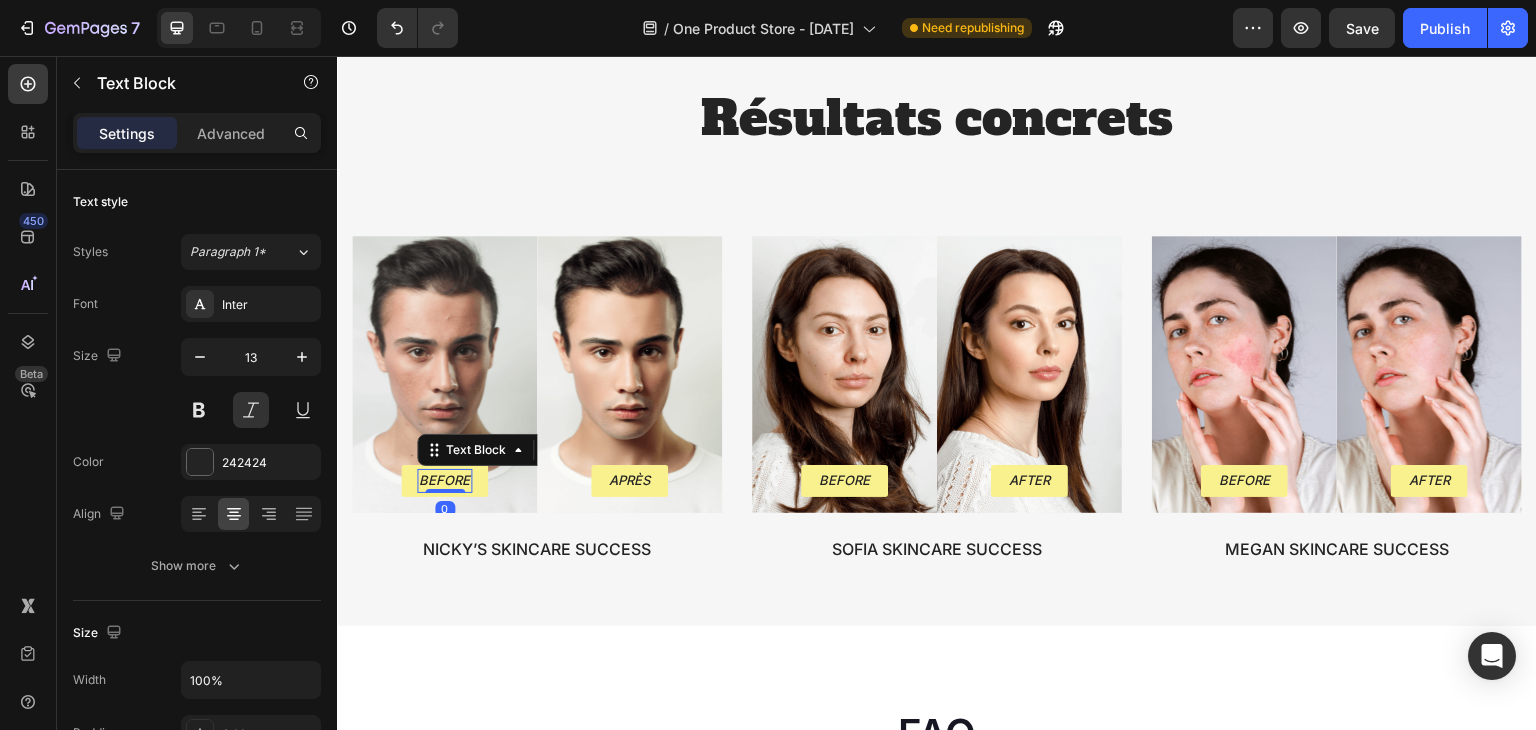 click on "Before Text Block   0 Row" at bounding box center (444, 481) 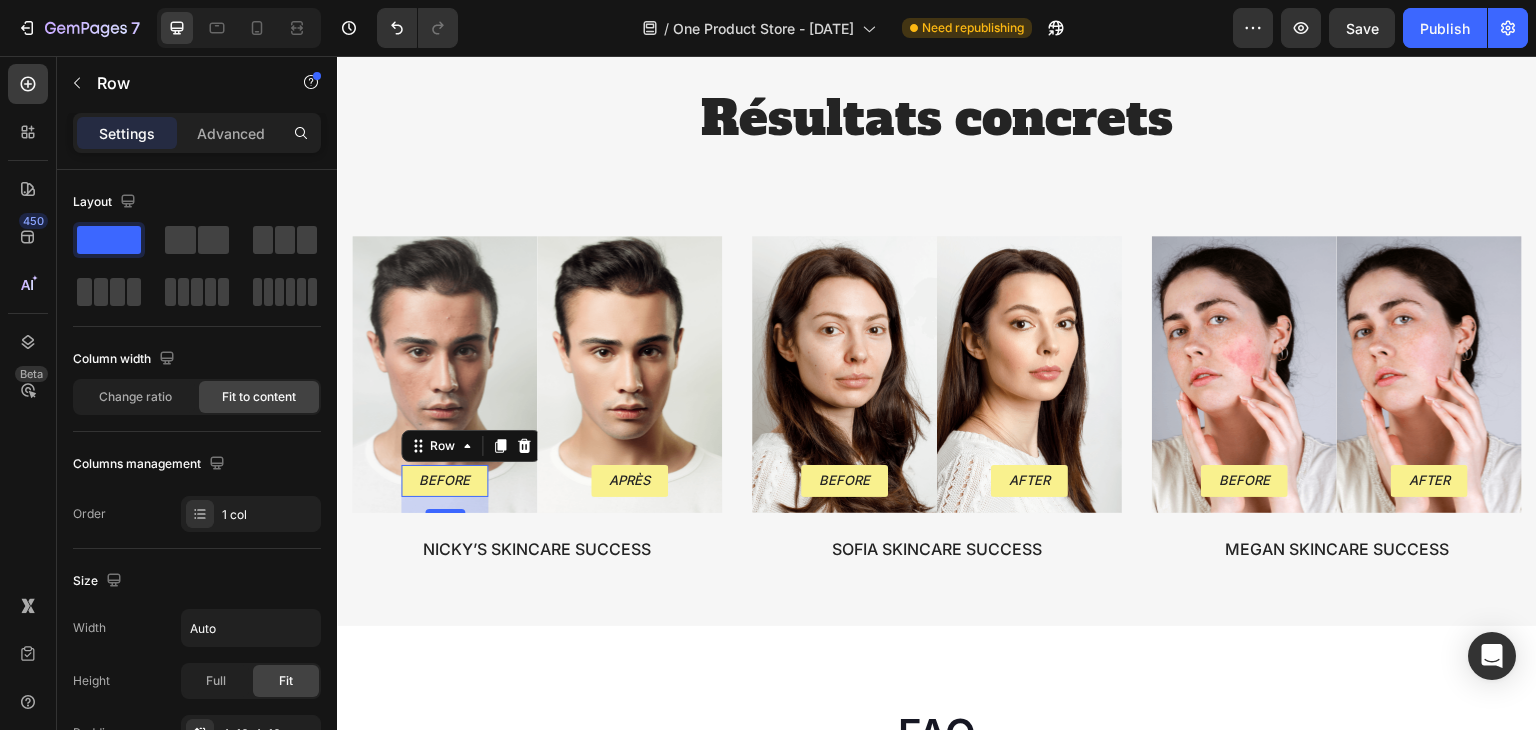 click on "Before" at bounding box center [444, 481] 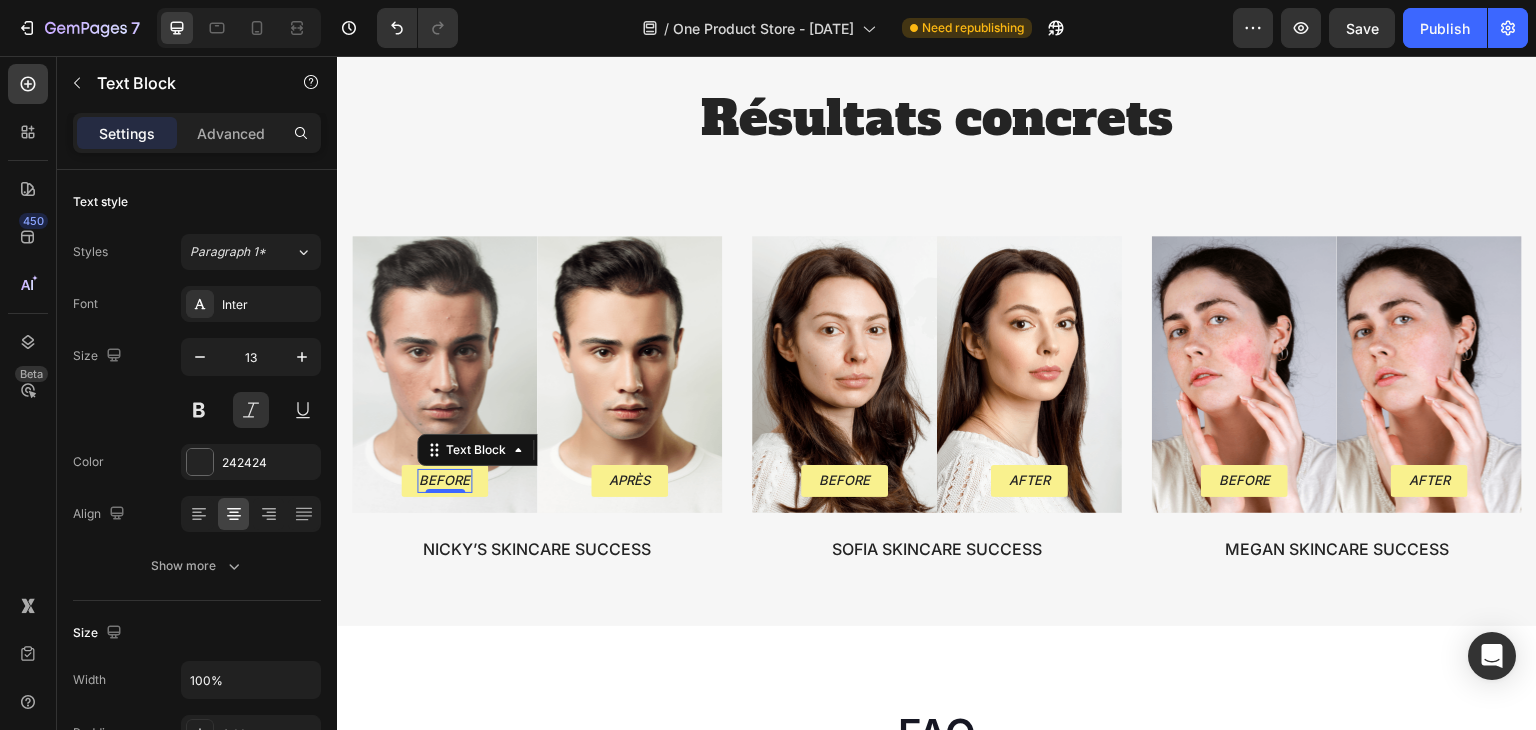 click on "Before" at bounding box center (444, 481) 